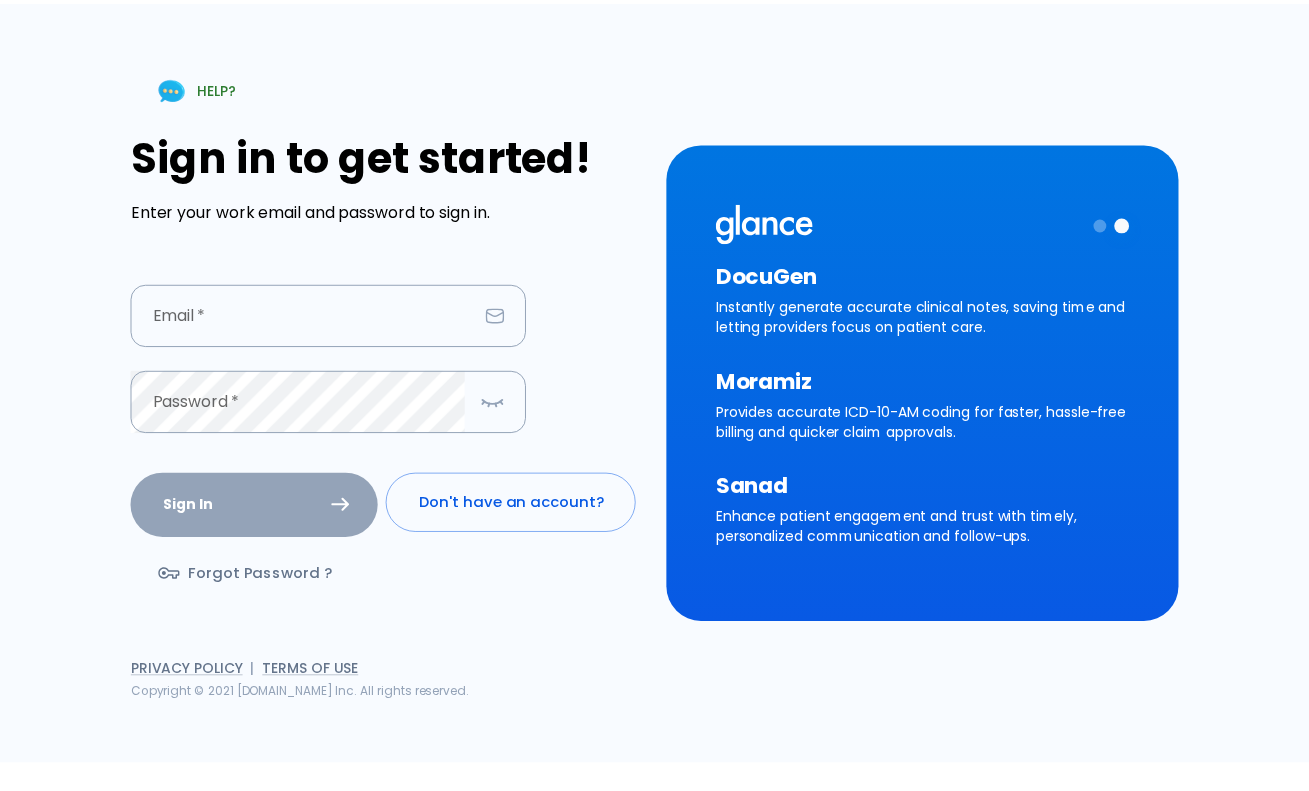 scroll, scrollTop: 0, scrollLeft: 0, axis: both 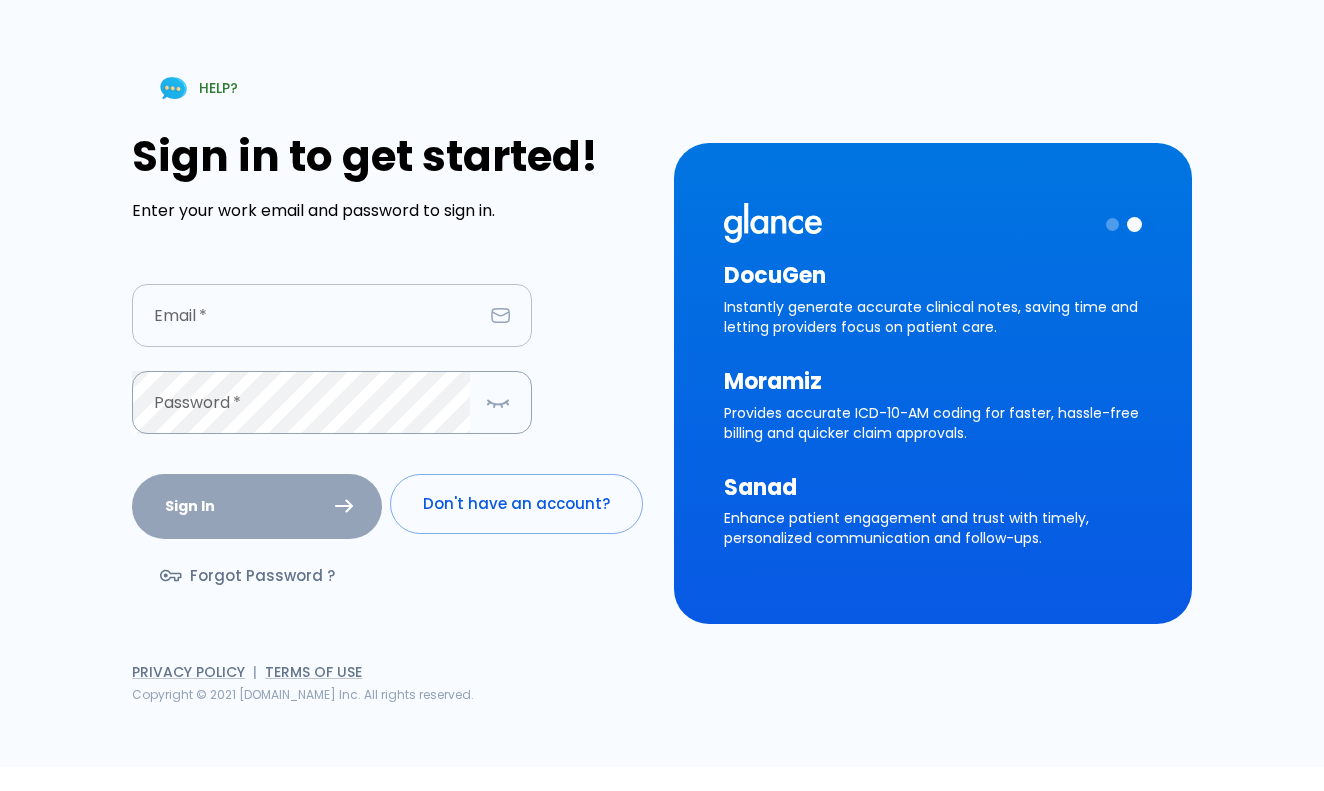 click at bounding box center (307, 315) 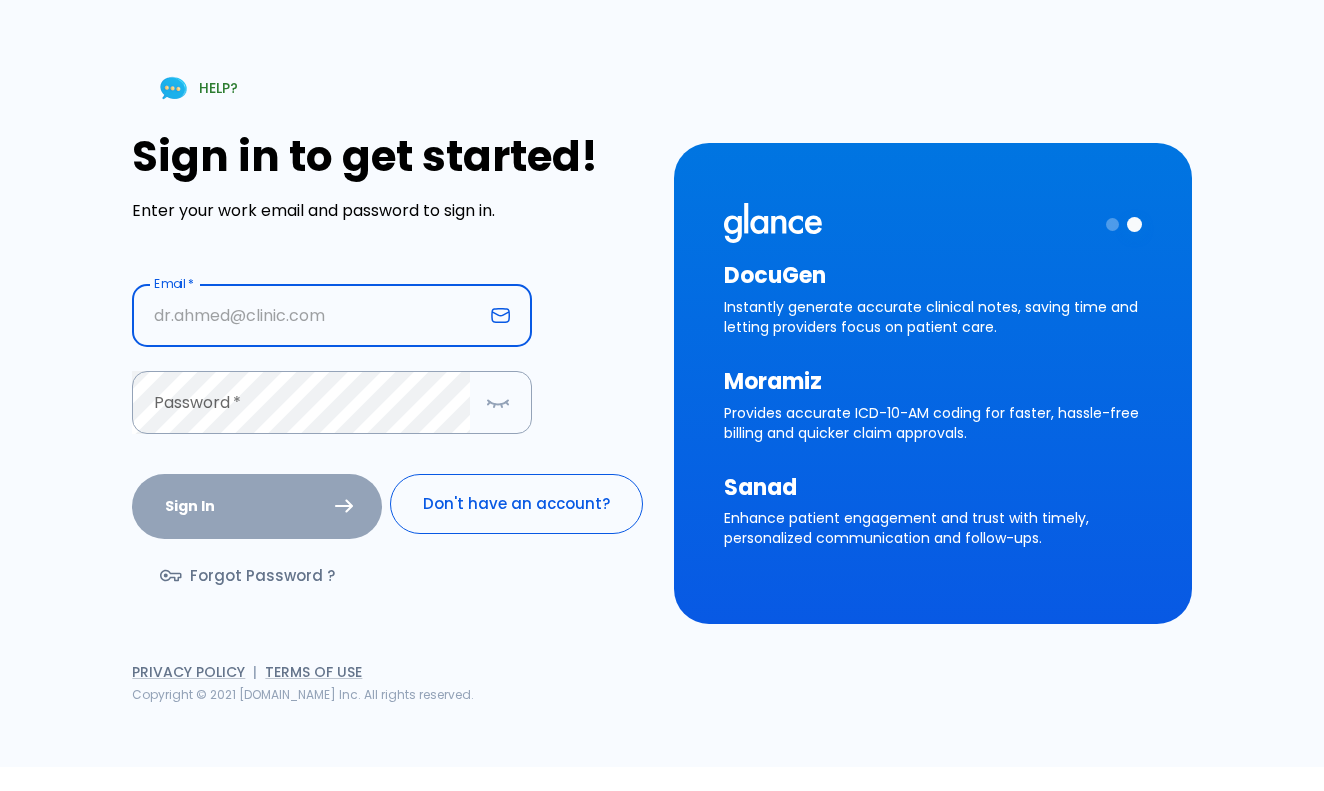 click on "Don't have an account?" at bounding box center [516, 504] 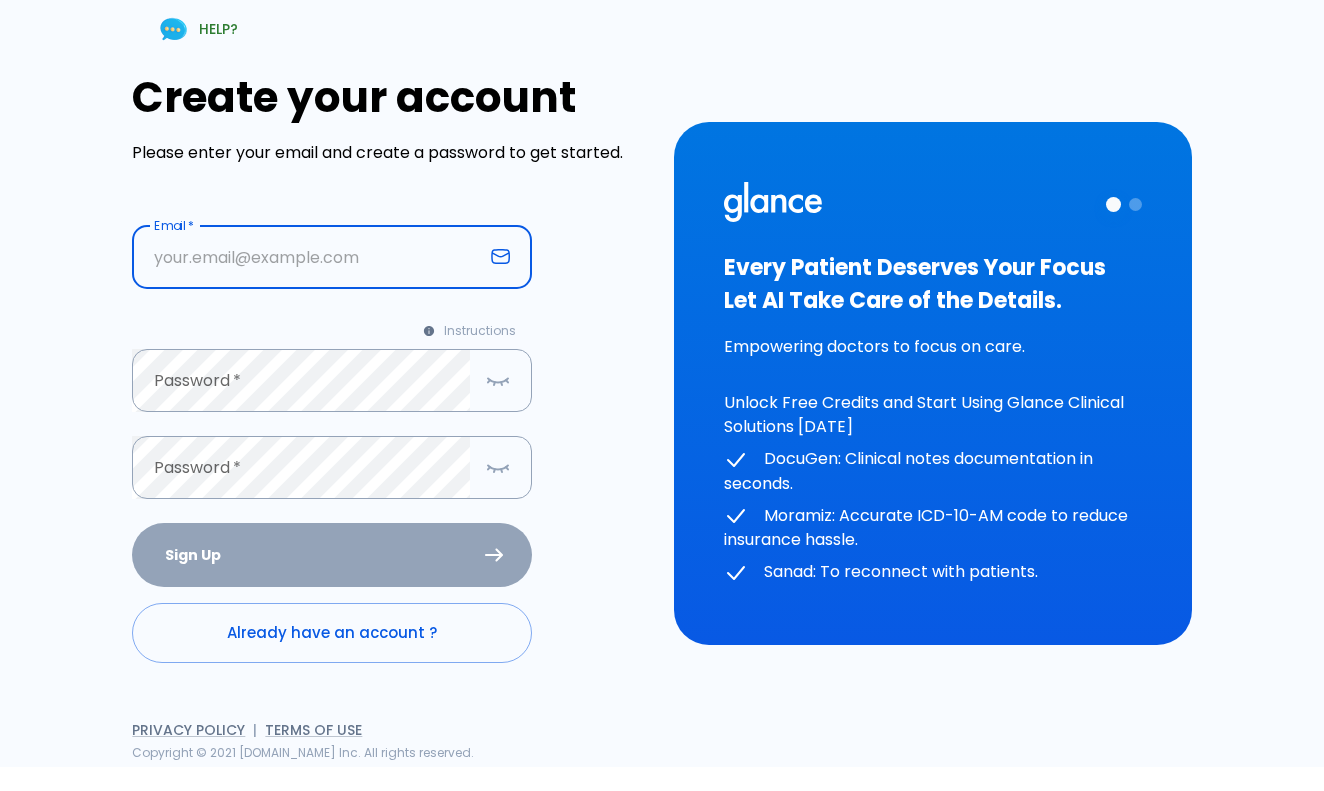 click at bounding box center [307, 257] 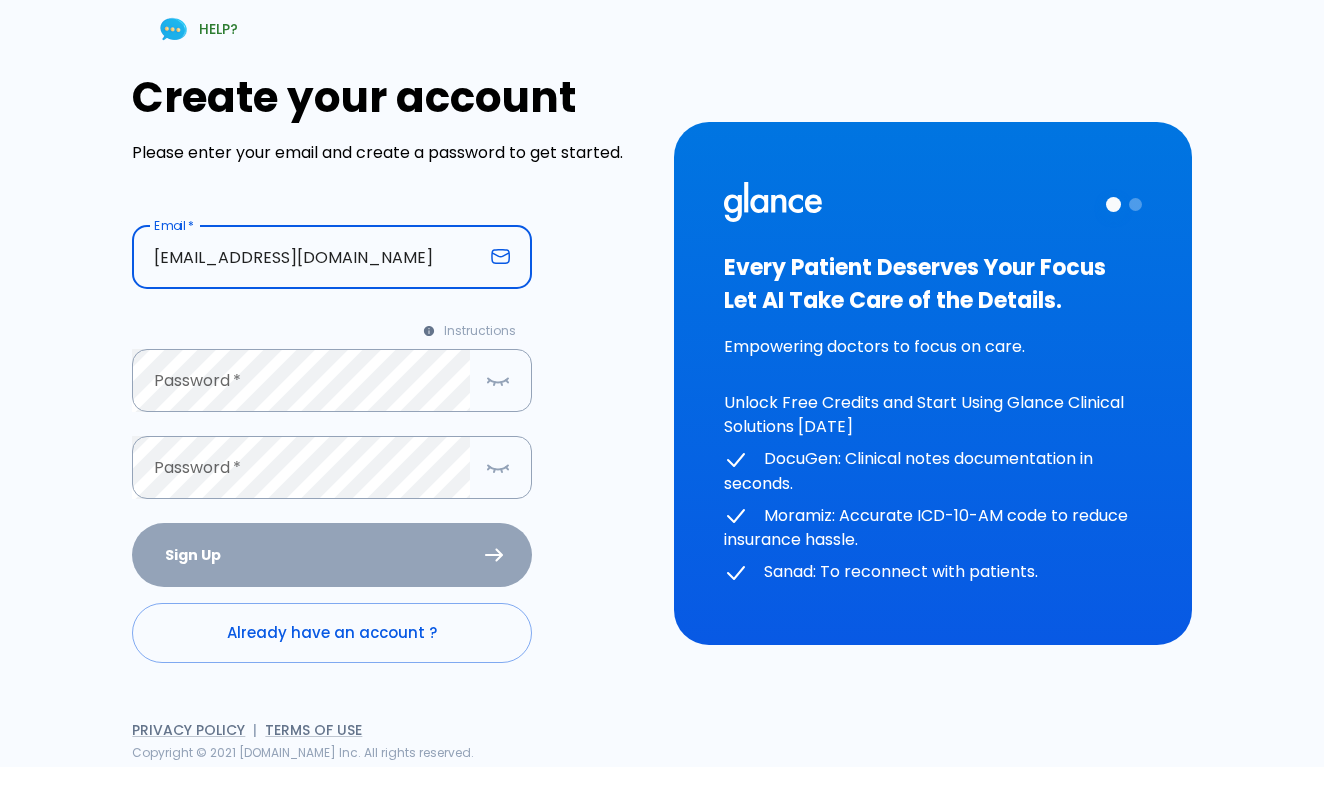 type on "larodaj844@lhory.com" 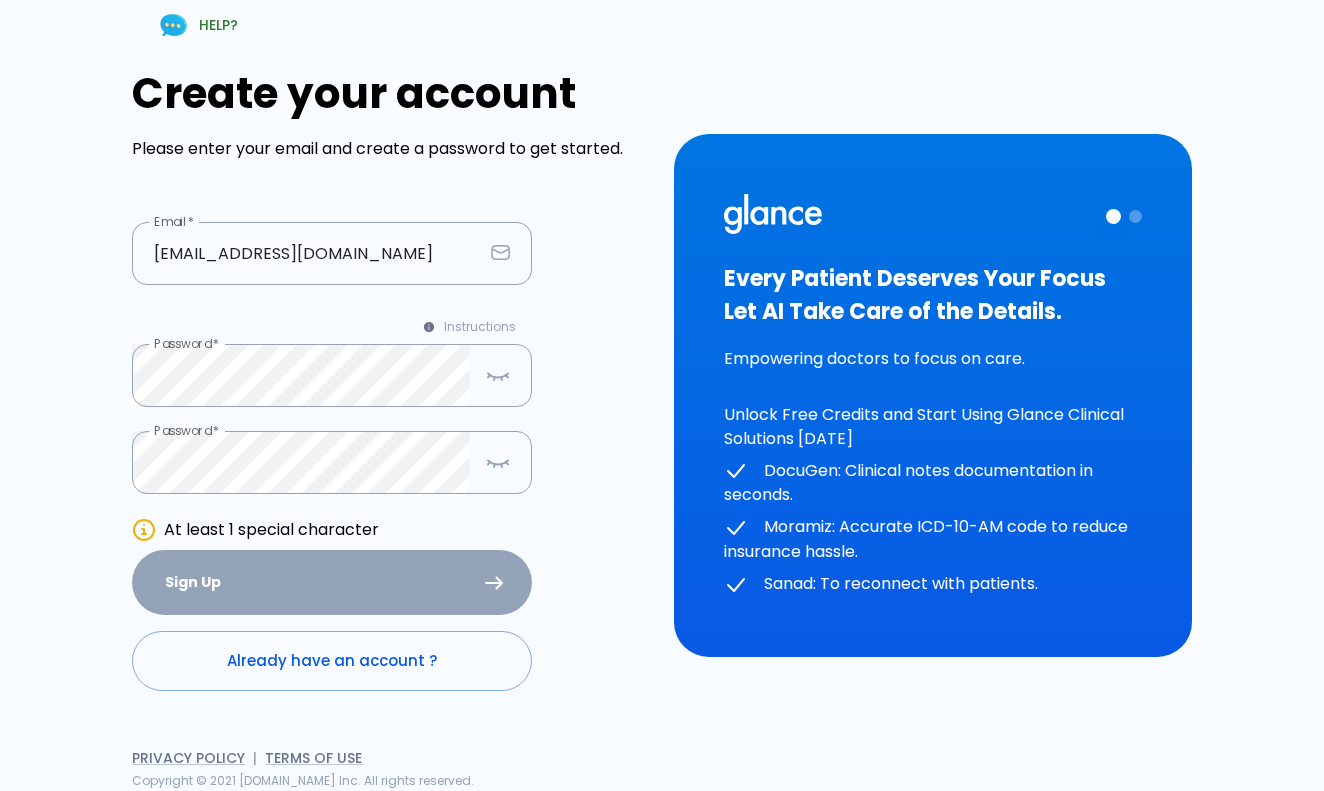 click on "At least 1 special character" at bounding box center [348, 530] 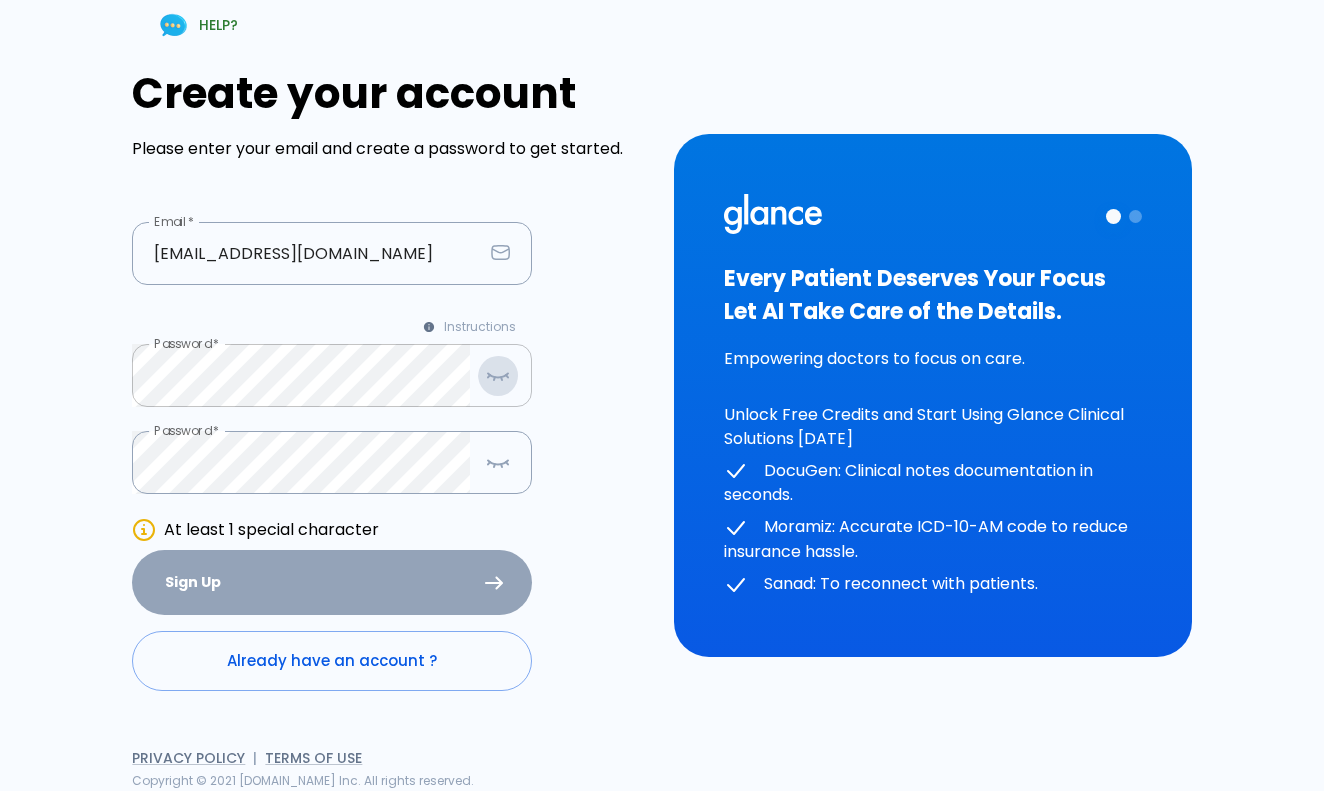 click at bounding box center [498, 375] 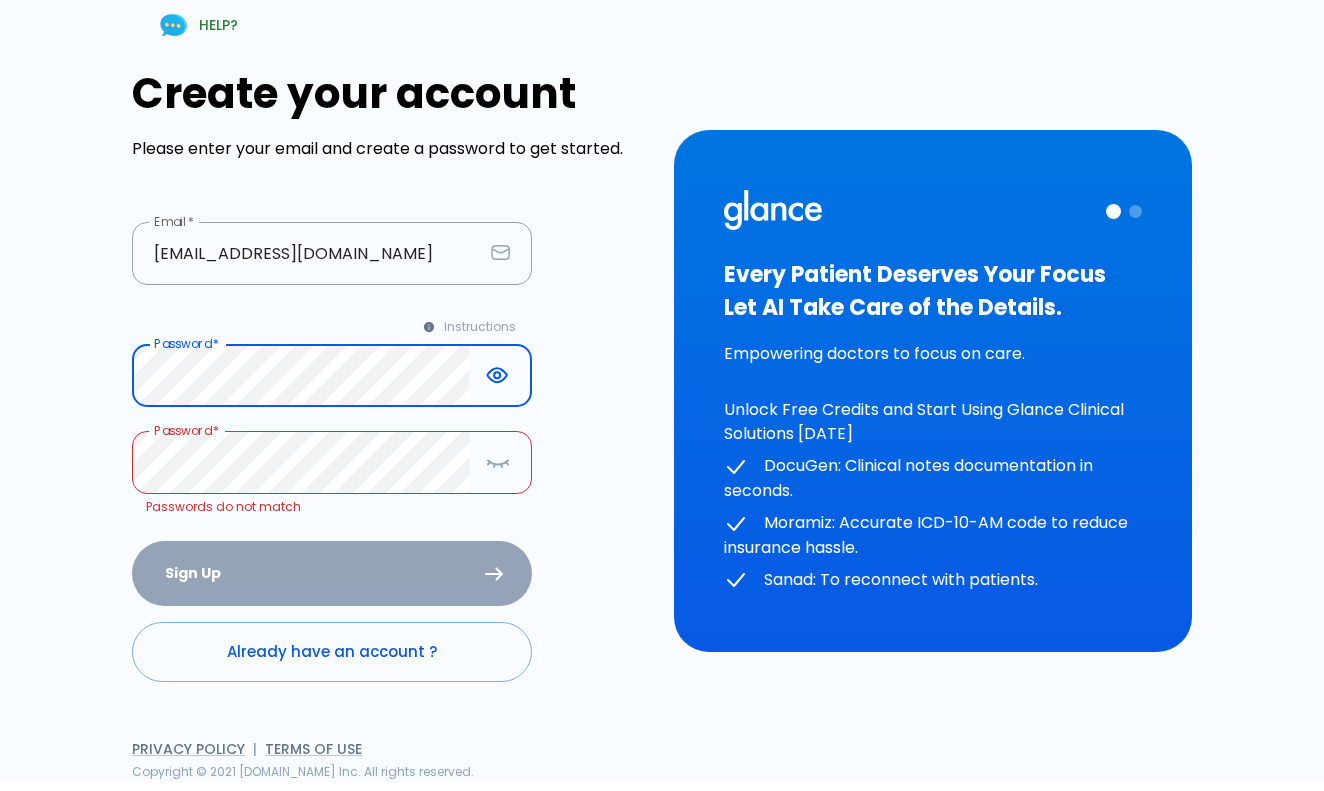 click 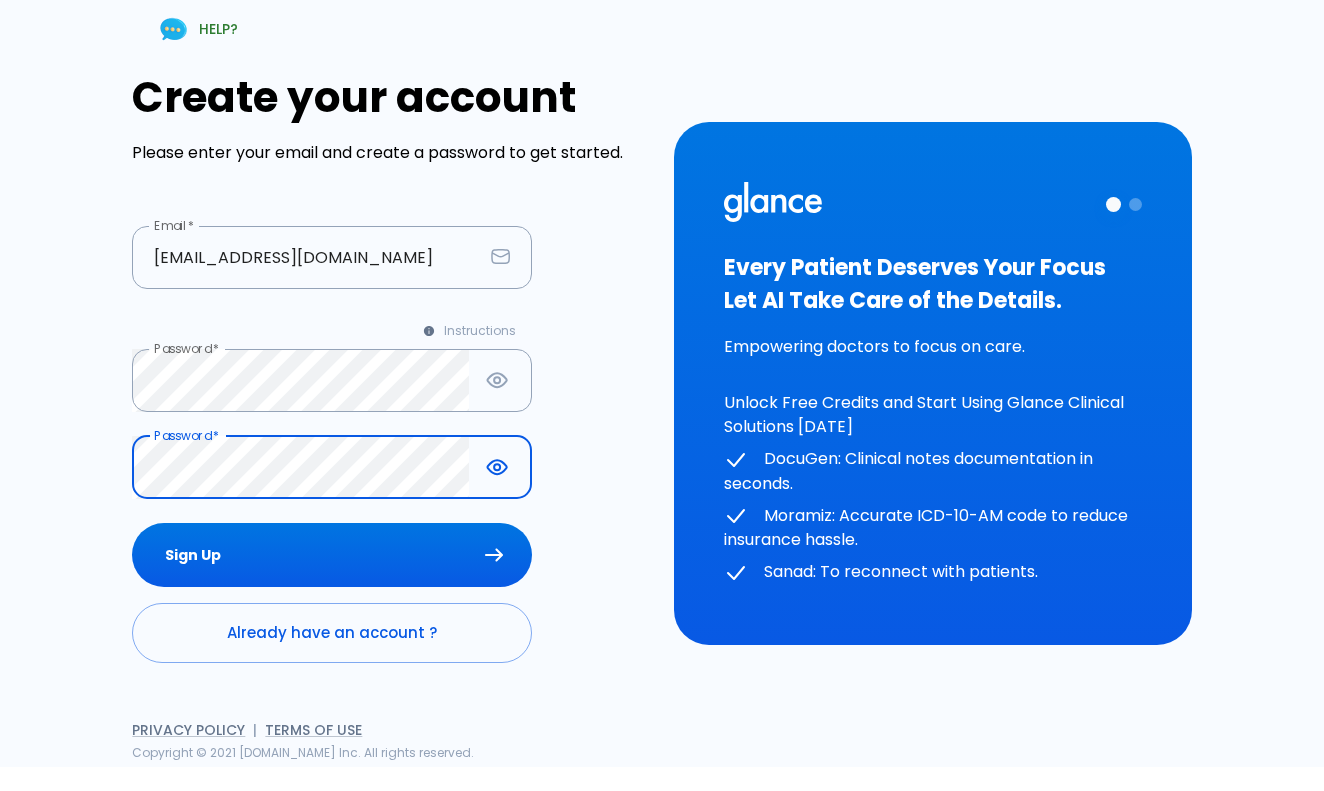 click on "HELP? Create your account Please enter your email and create a password to get started. Email   * larodaj844@lhory.com Email  * Instructions Password   * Password  * Password   * Password  * Sign Up Already have an account ? Privacy Policy | Terms of Use Copyright © 2021 Groa.care Inc. All rights reserved. Every Patient Deserves Your Focus  Let AI Take Care of the Details. Empowering doctors to focus on care. Unlock Free Credits and Start Using Glance Clinical Solutions Today DocuGen: Clinical notes documentation in seconds. Moramiz: Accurate ICD-10-AM code to reduce insurance hassle. Sanad: To reconnect with patients." at bounding box center (650, 371) 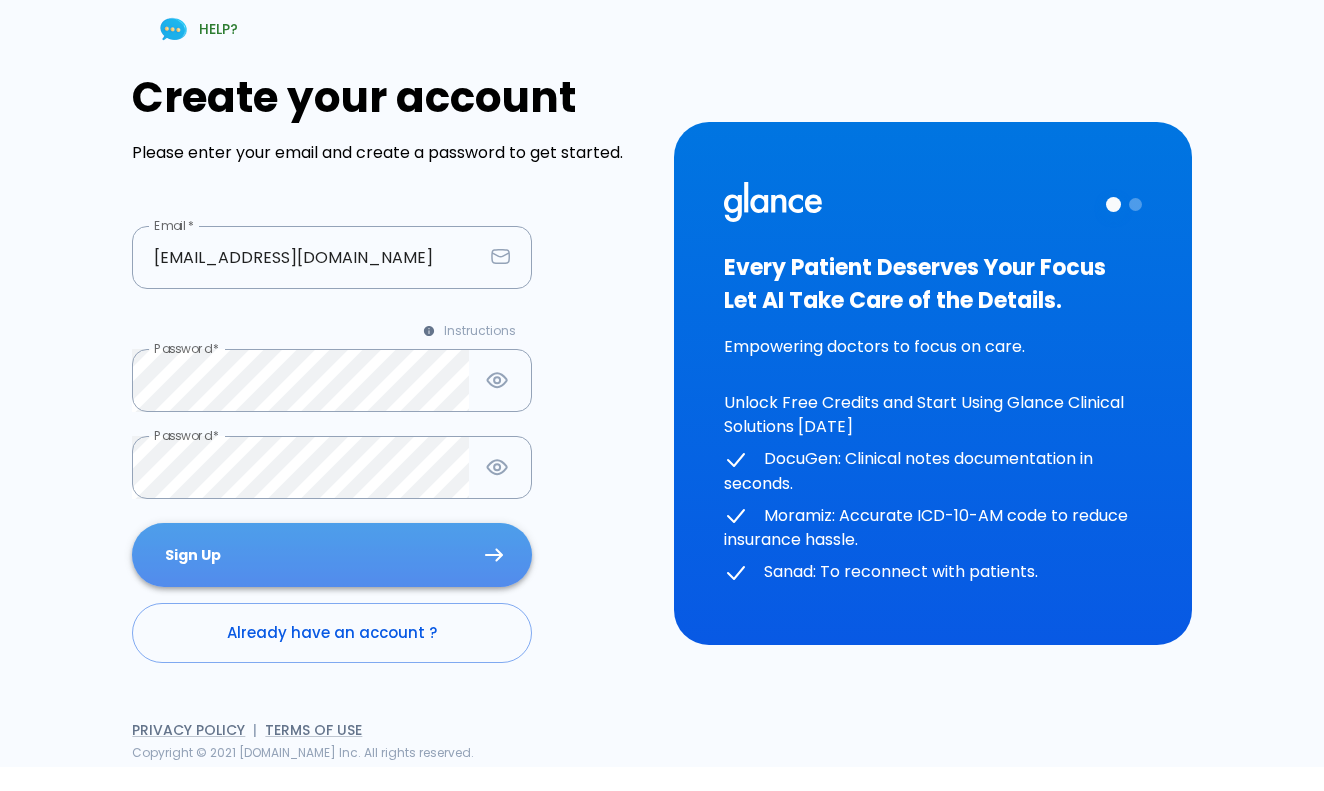 click on "Sign Up" at bounding box center (332, 555) 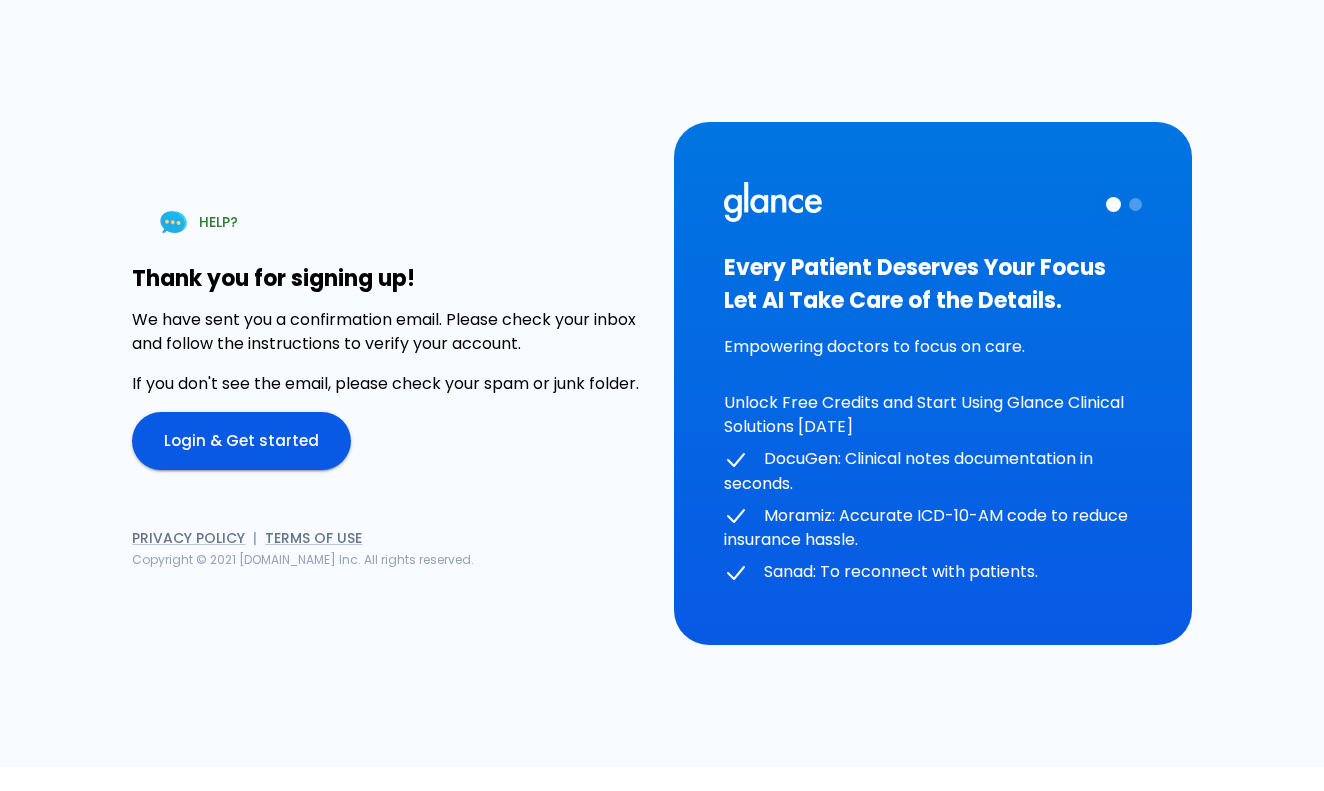 click on "We have sent you a confirmation email. Please check your inbox and follow the instructions to verify your account." at bounding box center (391, 332) 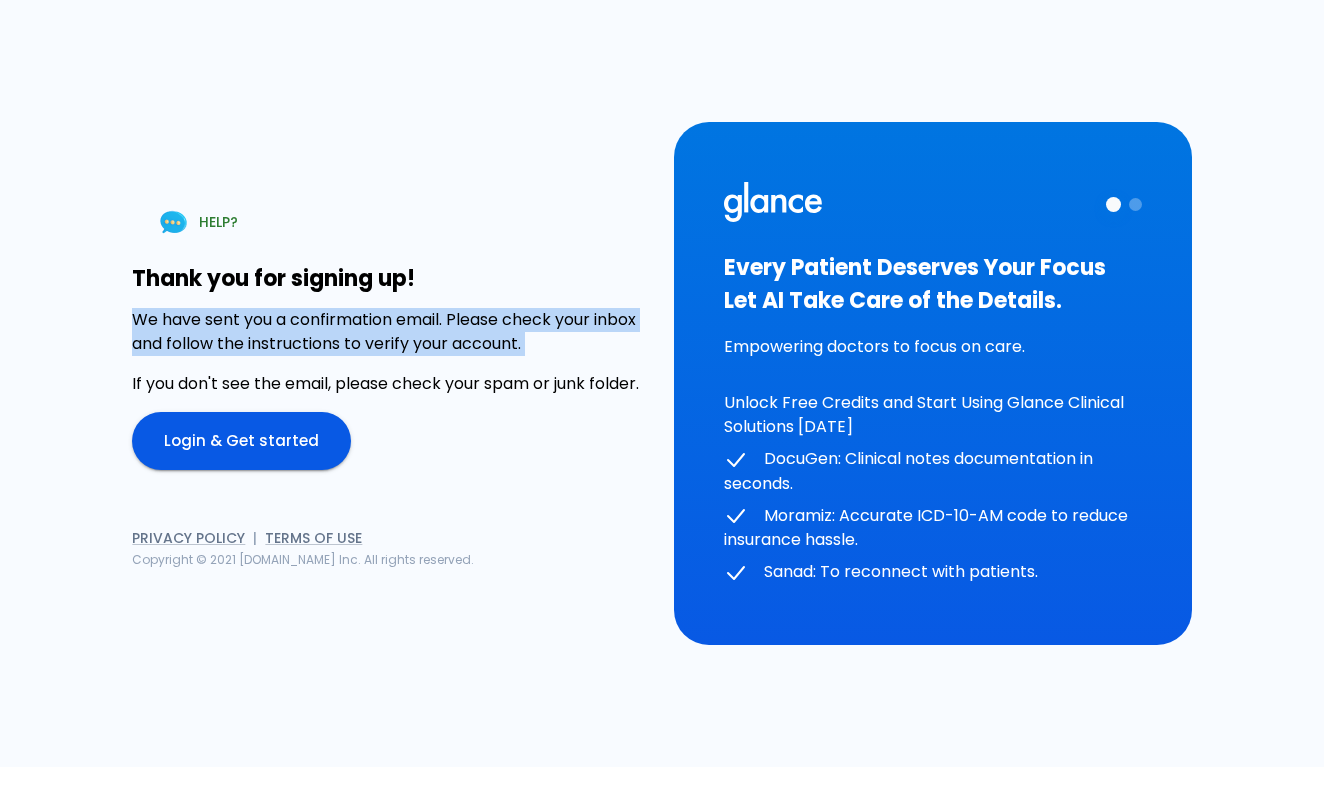 click on "We have sent you a confirmation email. Please check your inbox and follow the instructions to verify your account." at bounding box center (391, 332) 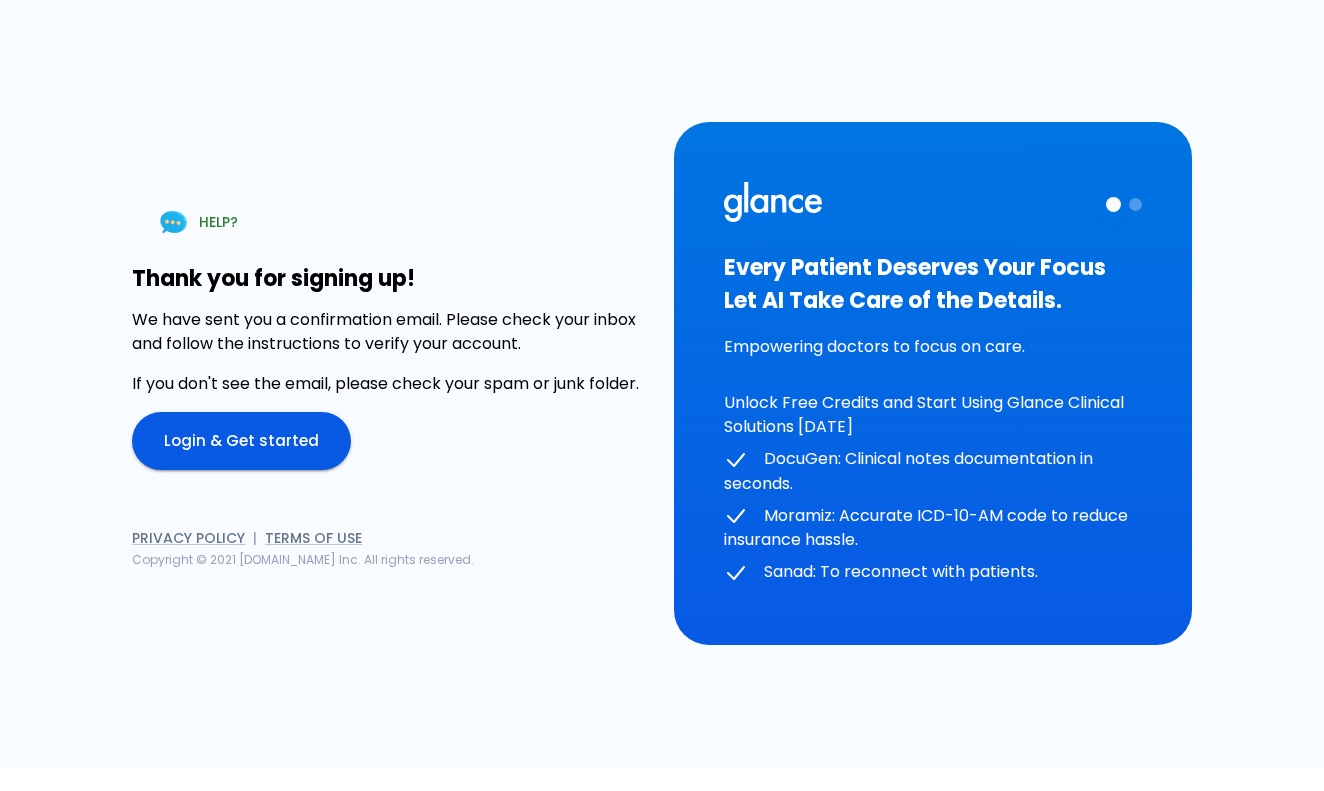 click on "We have sent you a confirmation email. Please check your inbox and follow the instructions to verify your account." at bounding box center [391, 332] 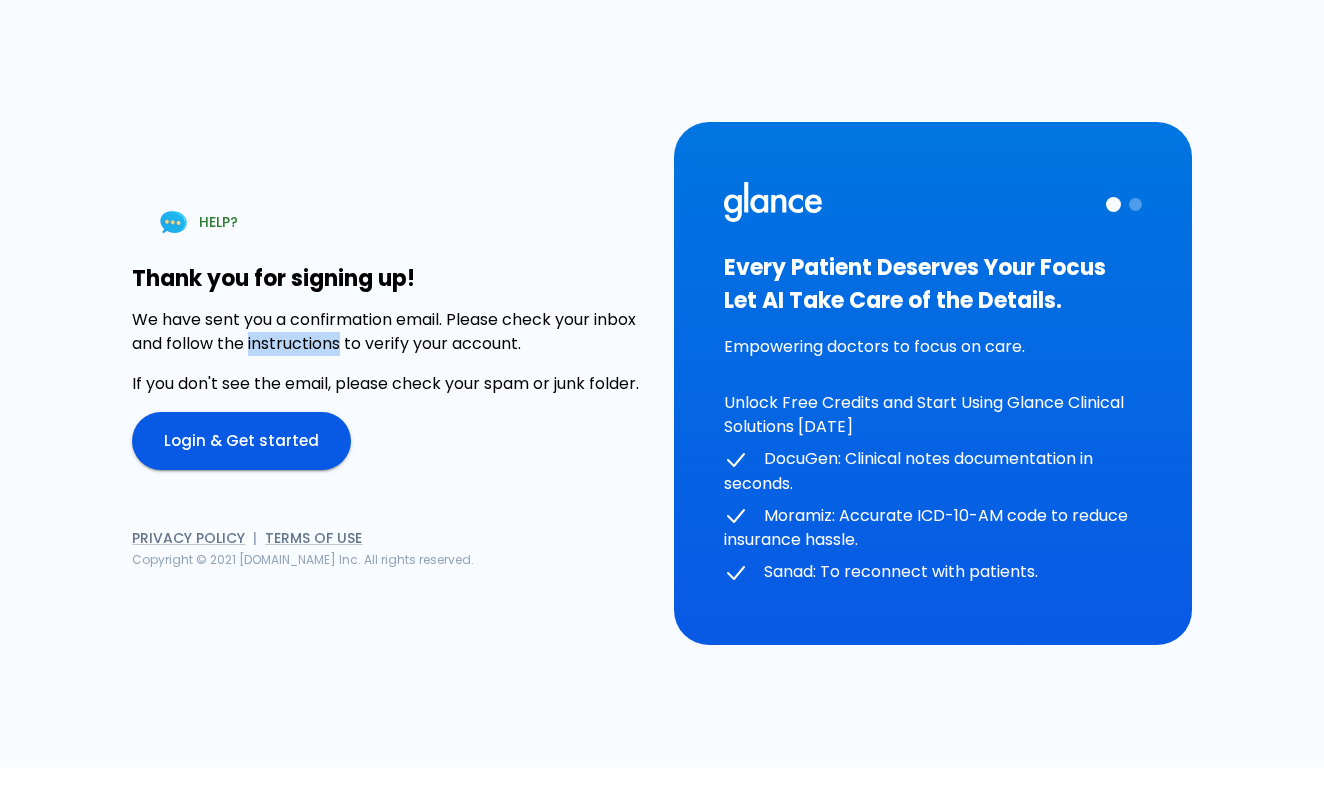 click on "We have sent you a confirmation email. Please check your inbox and follow the instructions to verify your account." at bounding box center [391, 332] 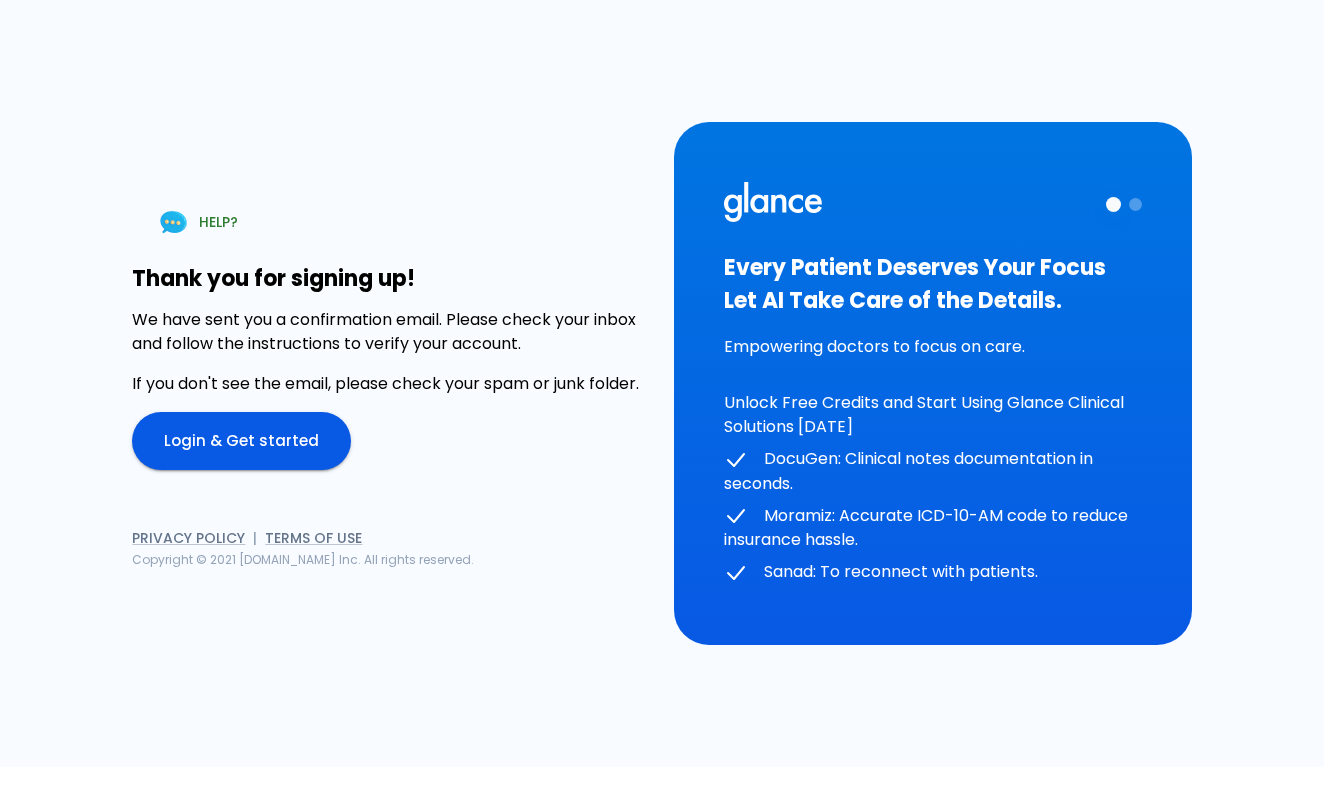 click on "We have sent you a confirmation email. Please check your inbox and follow the instructions to verify your account." at bounding box center (391, 332) 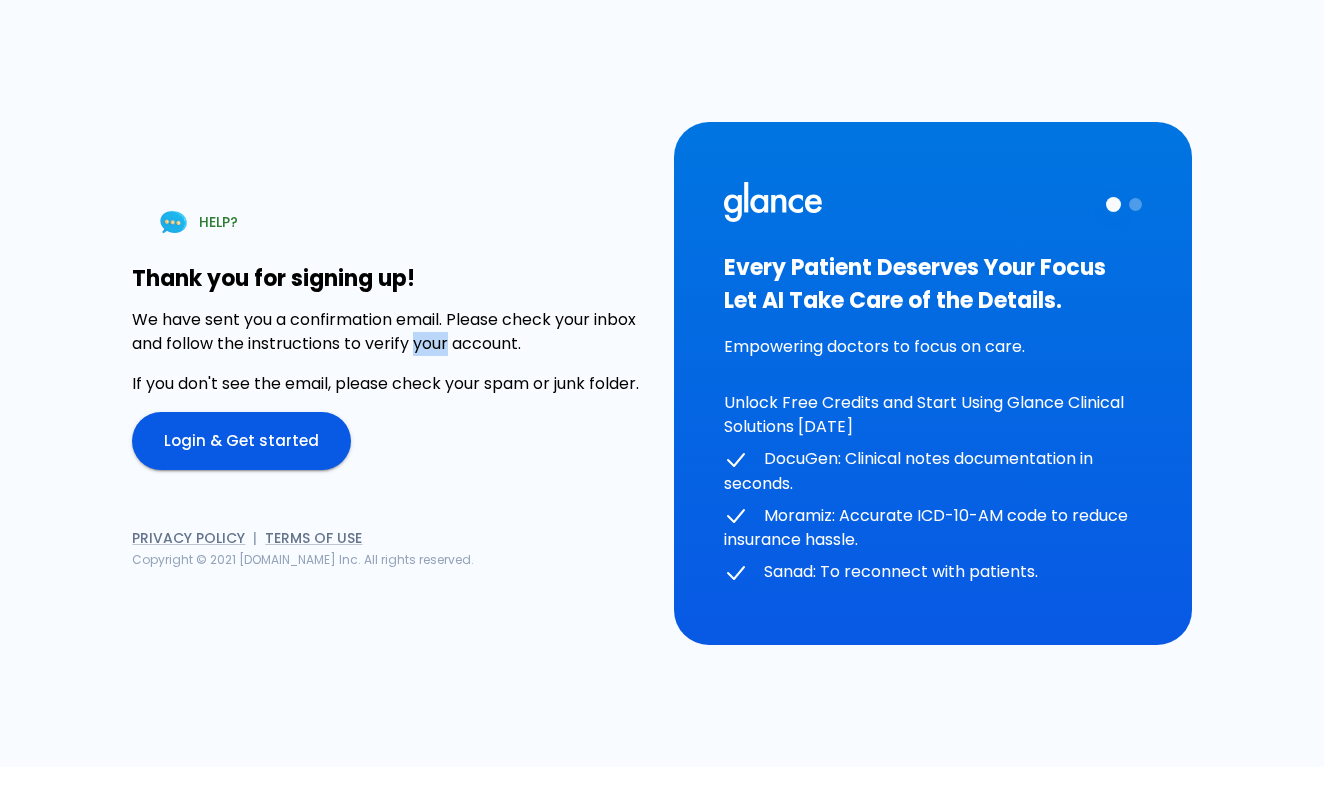 click on "We have sent you a confirmation email. Please check your inbox and follow the instructions to verify your account." at bounding box center (391, 332) 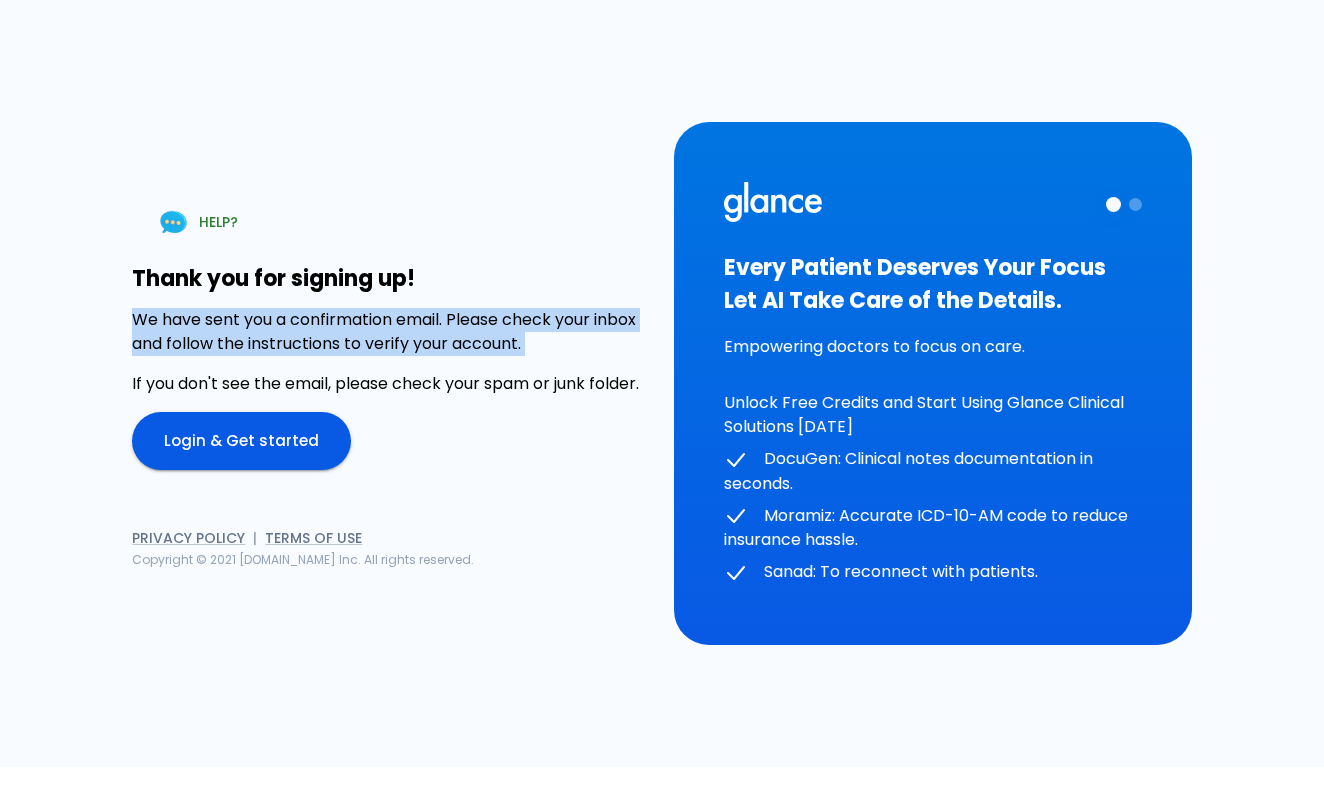 click on "We have sent you a confirmation email. Please check your inbox and follow the instructions to verify your account." at bounding box center [391, 332] 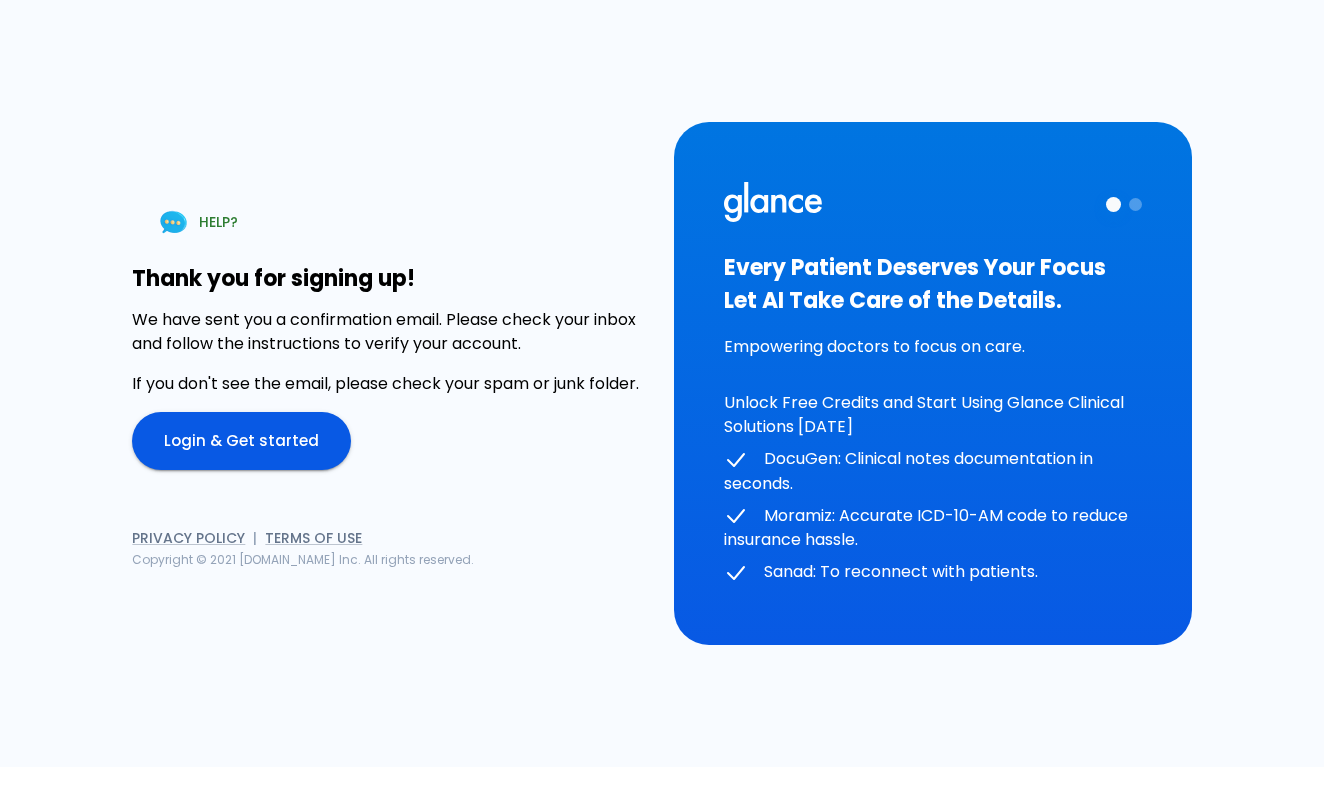 click on "If you don't see the email, please check your spam or junk folder." at bounding box center (391, 384) 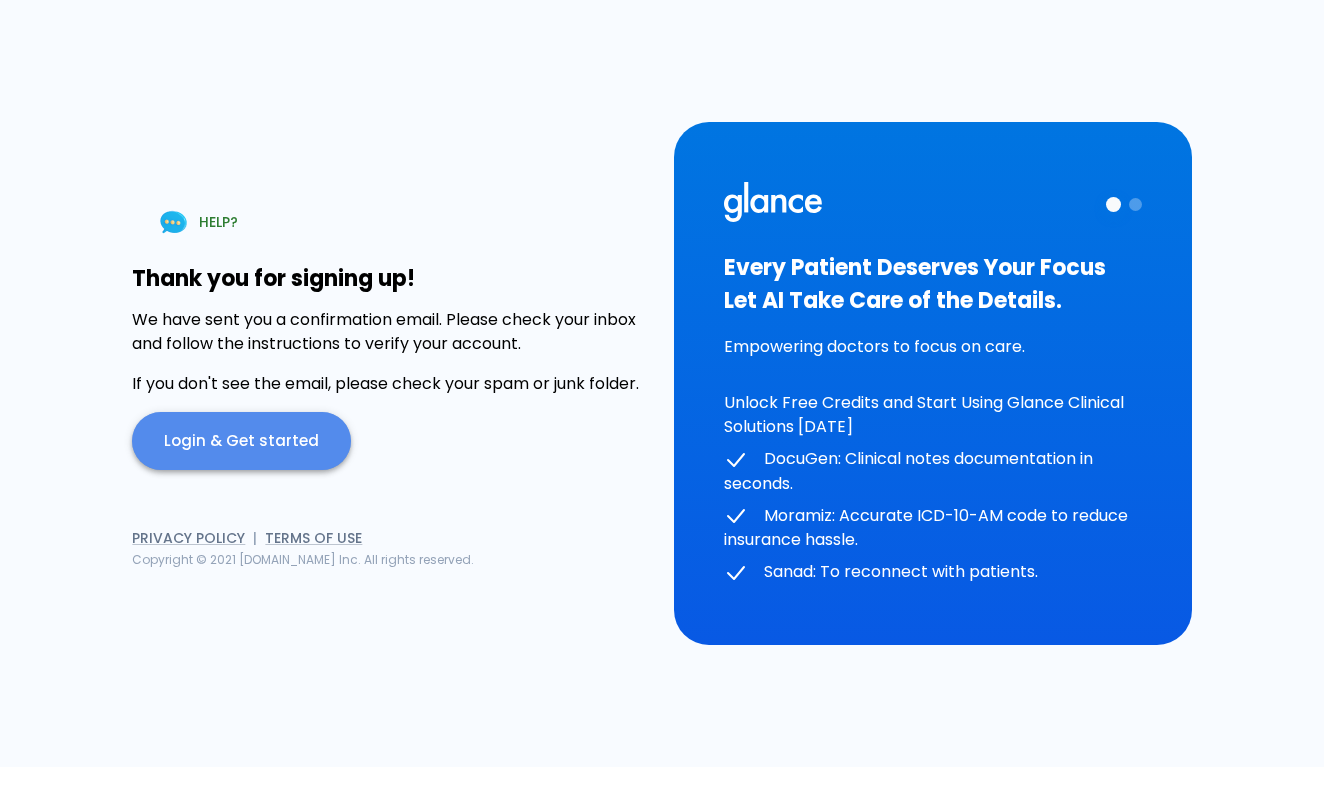 click on "Login & Get started" at bounding box center (241, 441) 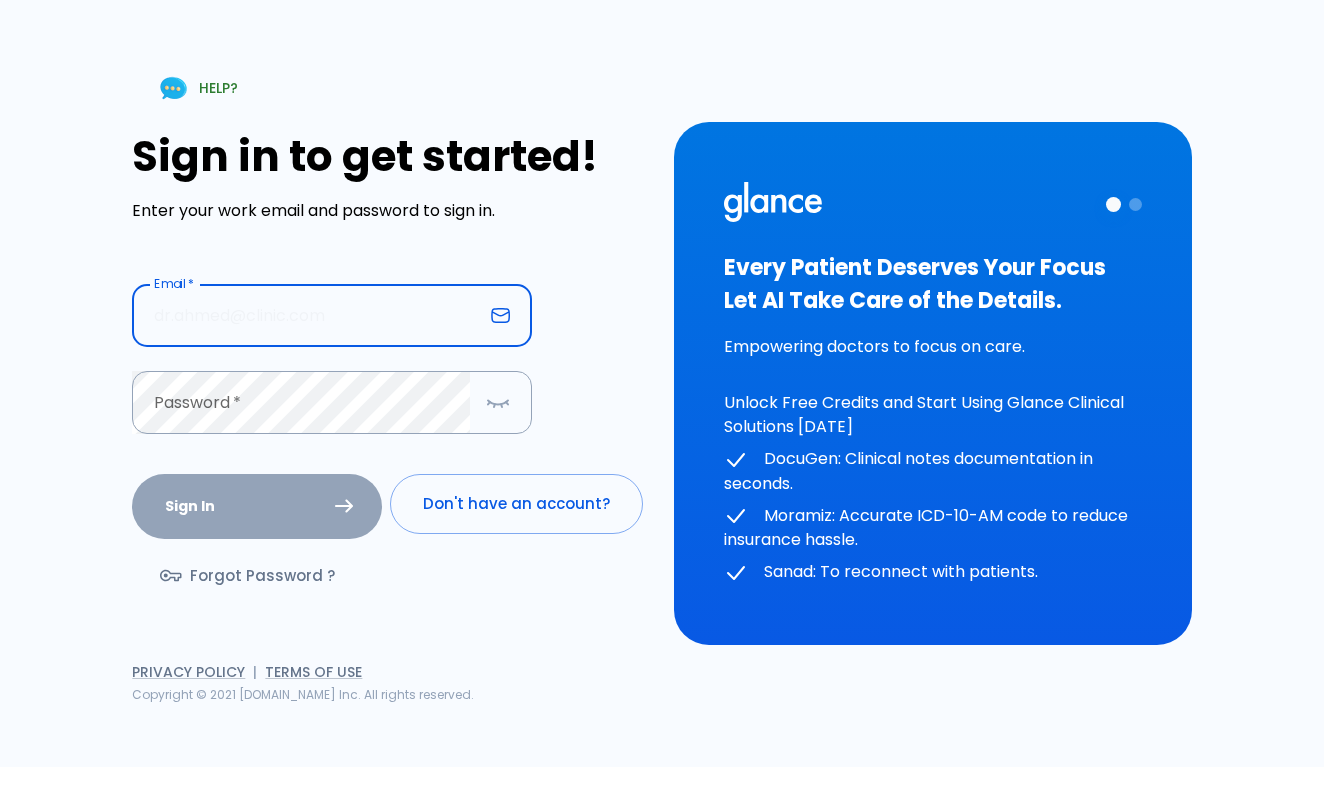 type on "larodaj844@lhory.com" 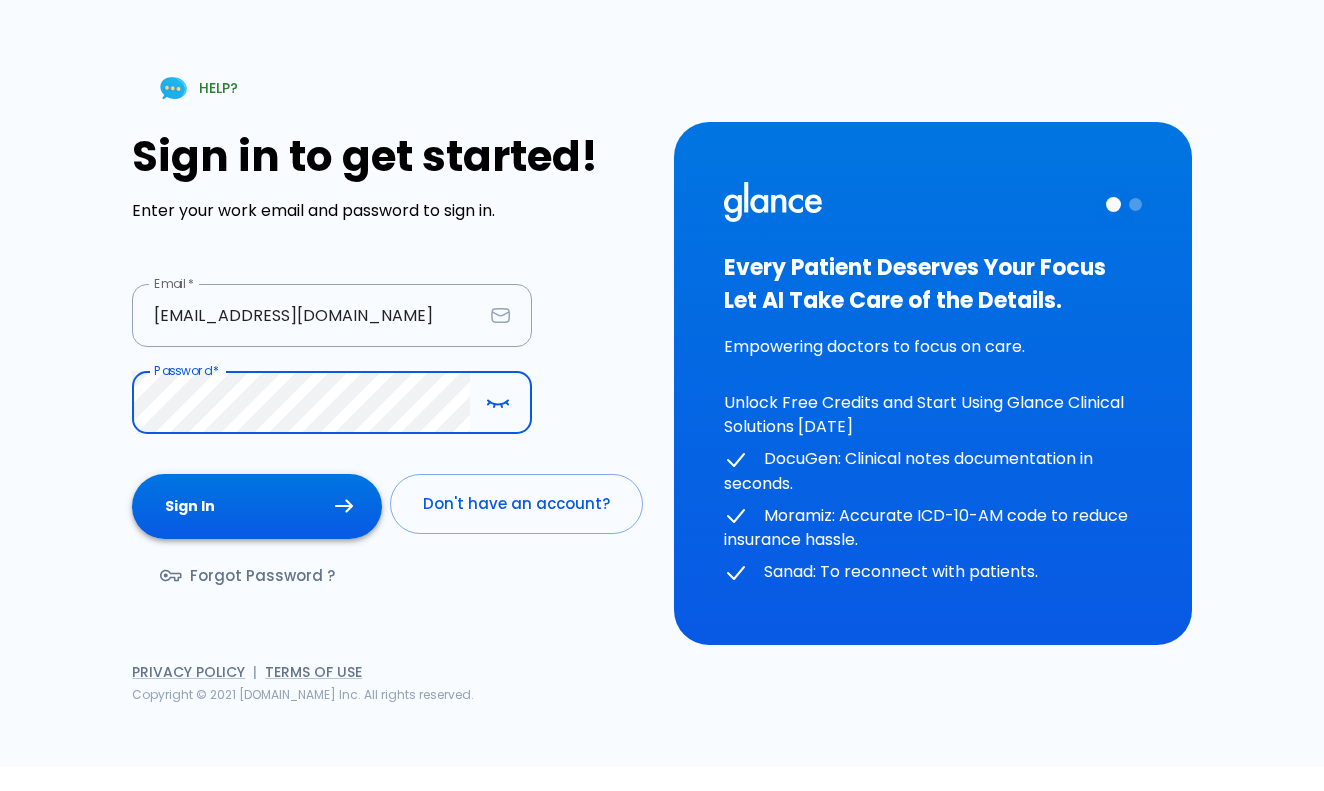 click on "Sign In" at bounding box center [257, 506] 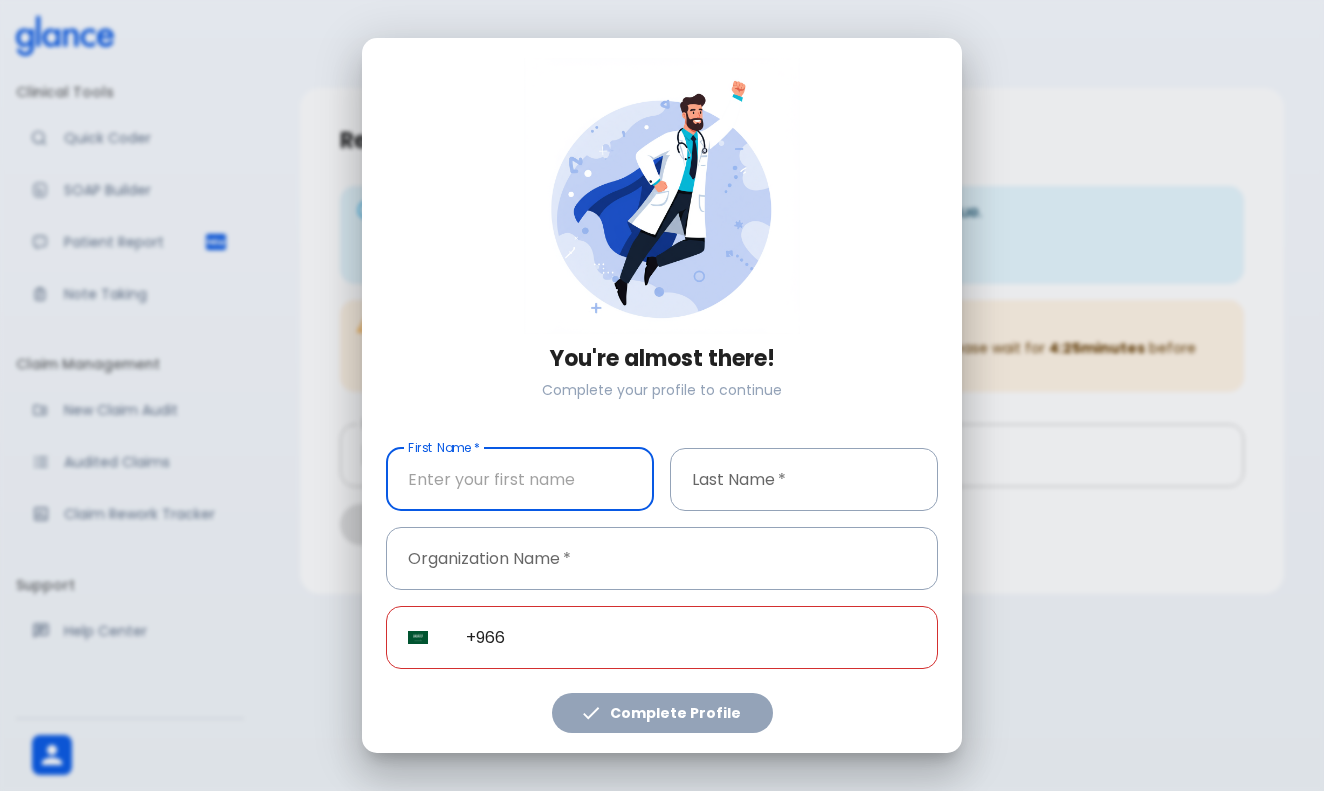 click at bounding box center [520, 479] 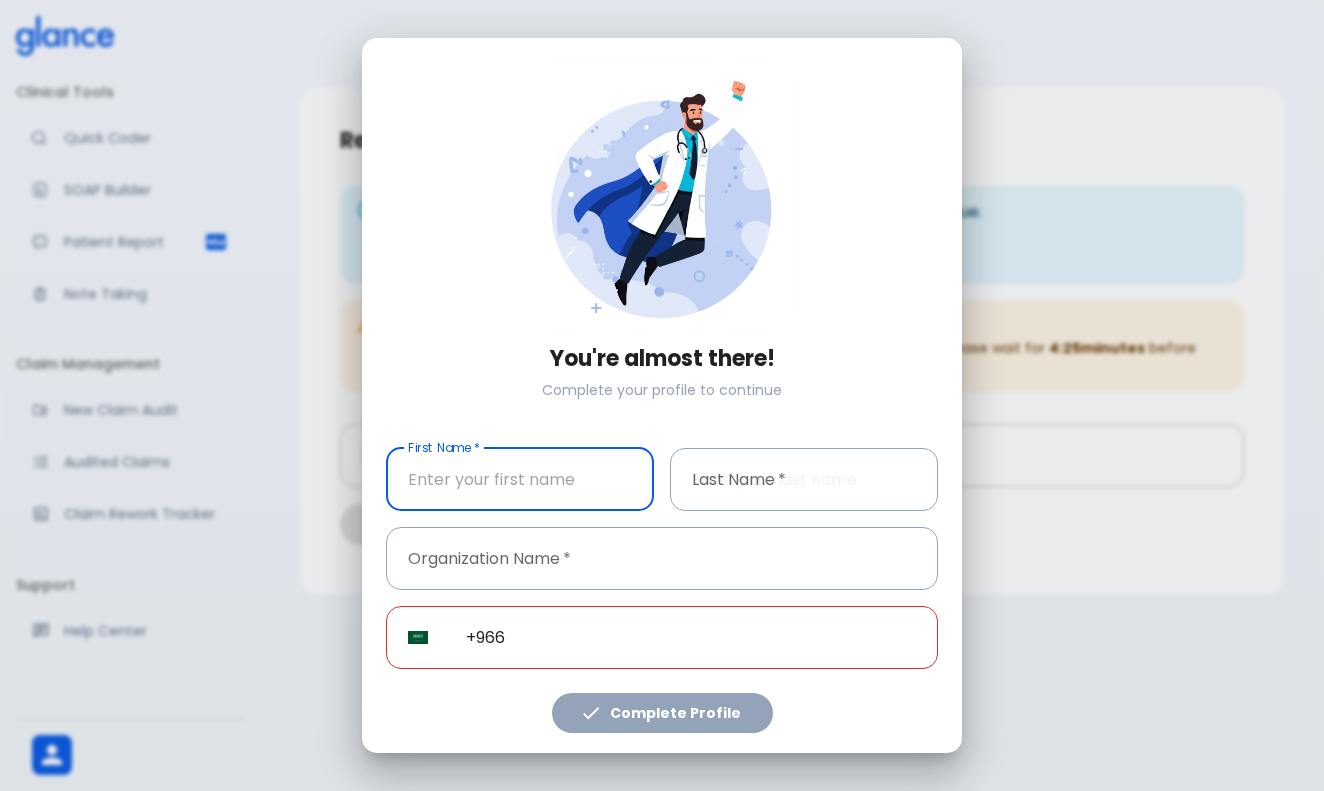 click at bounding box center [520, 479] 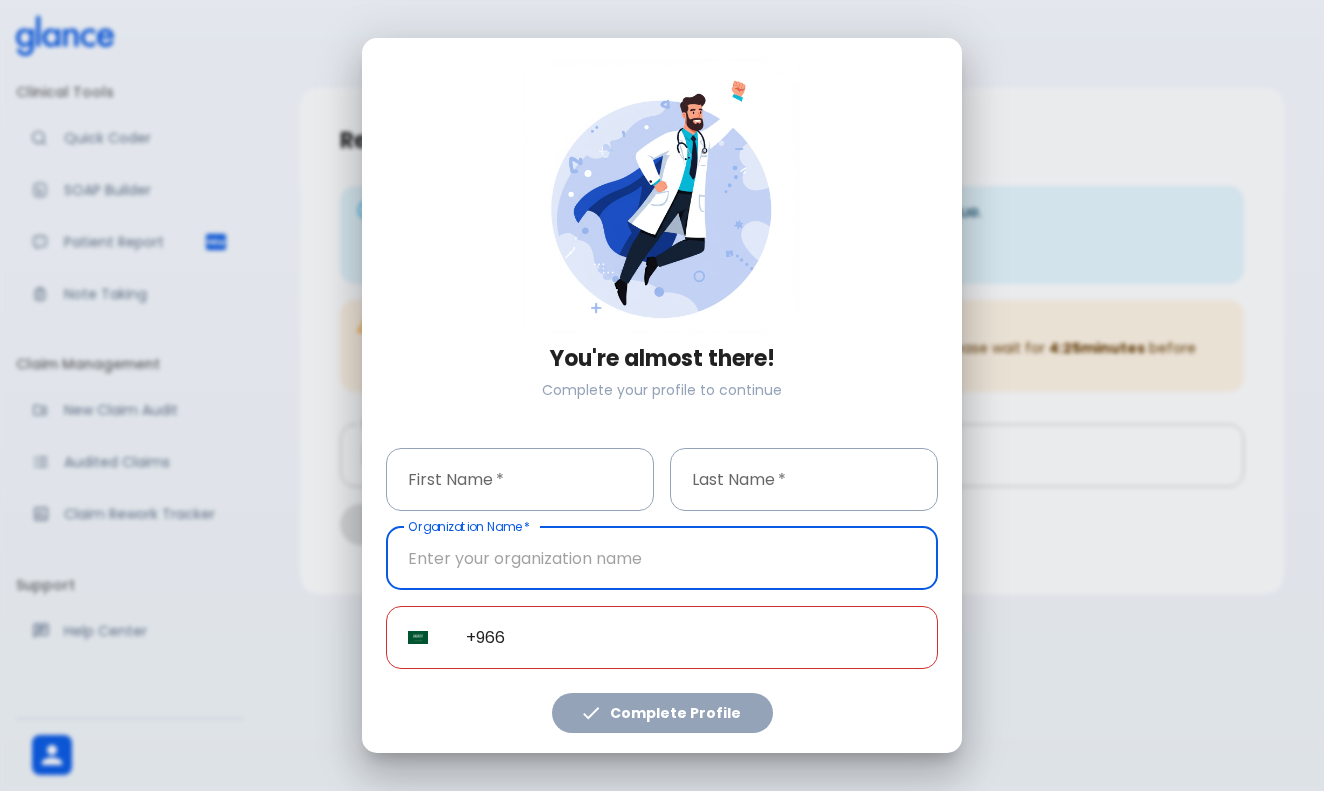 click at bounding box center [662, 558] 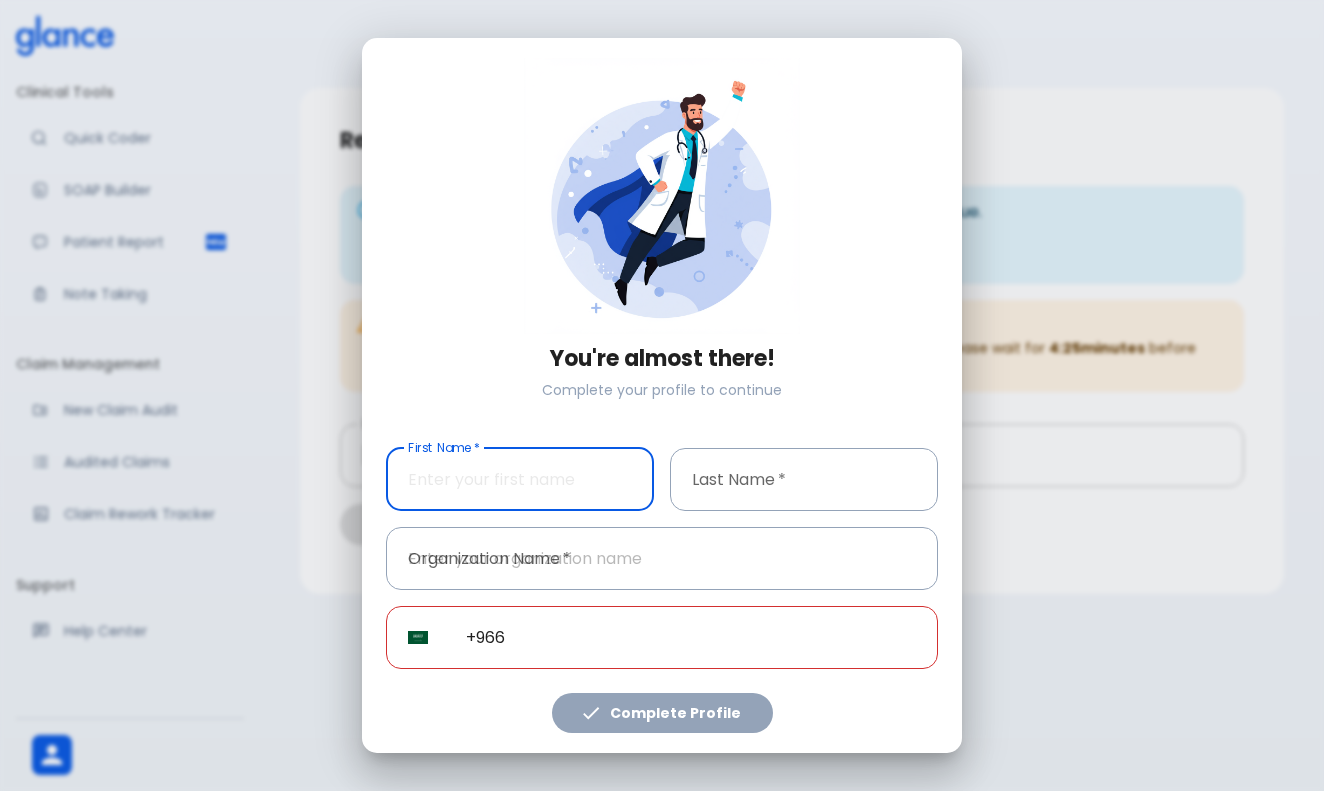 click at bounding box center [520, 479] 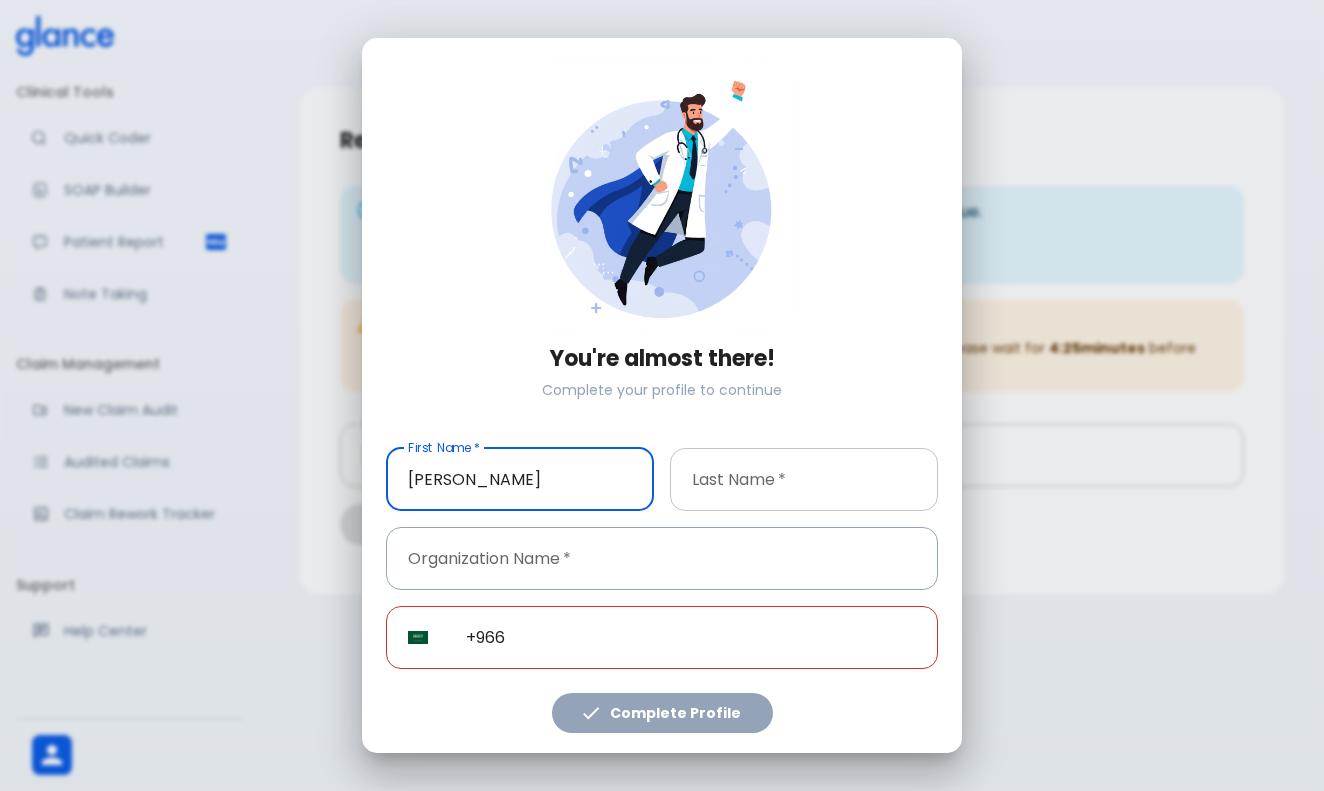 type on "Ahmed" 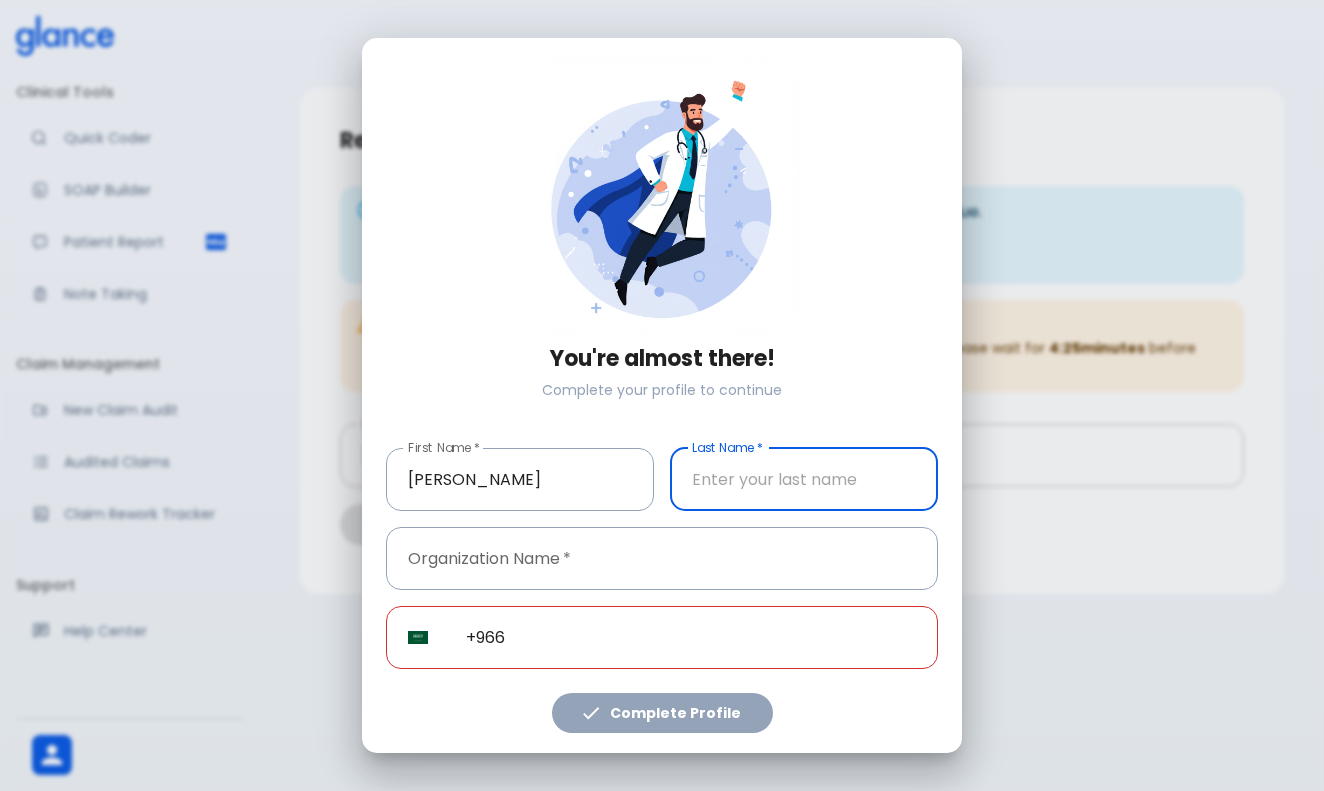 click at bounding box center [804, 479] 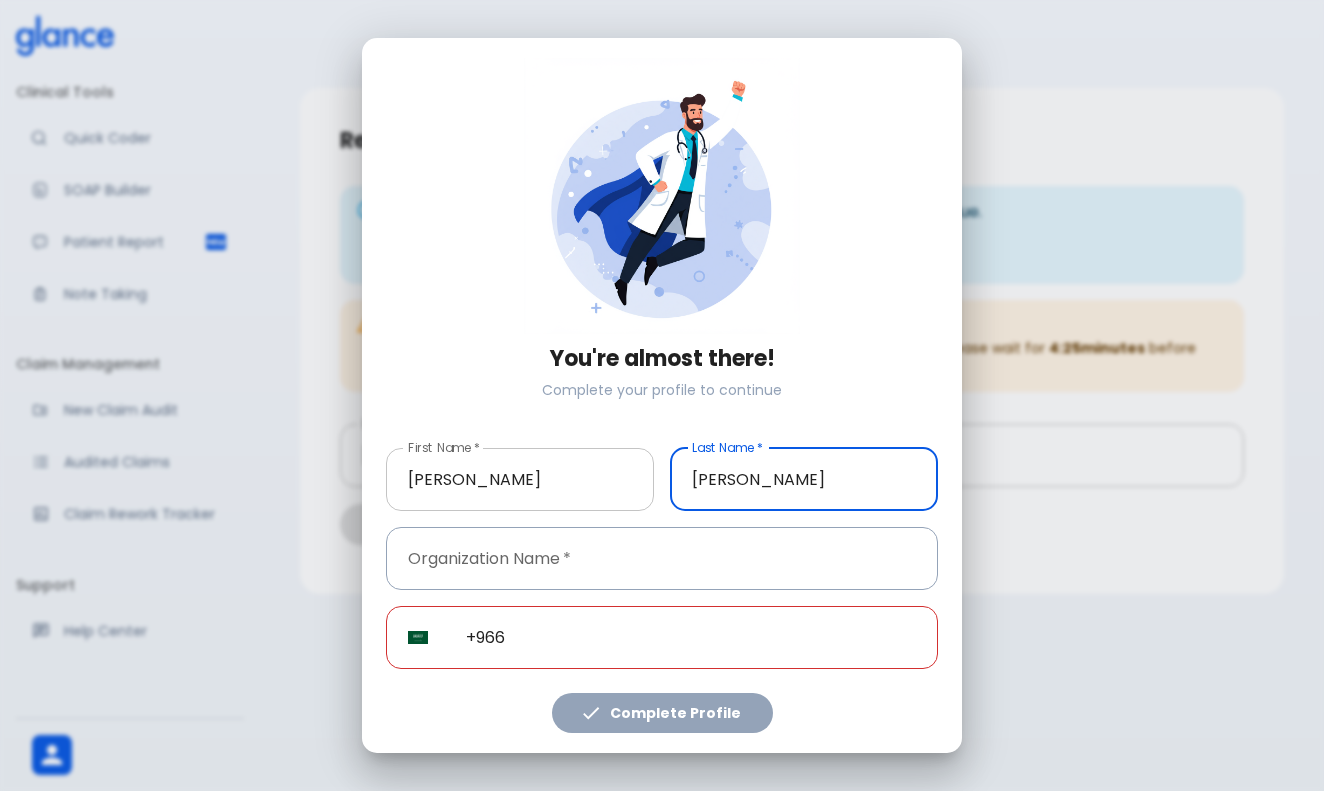 type on "Fadil" 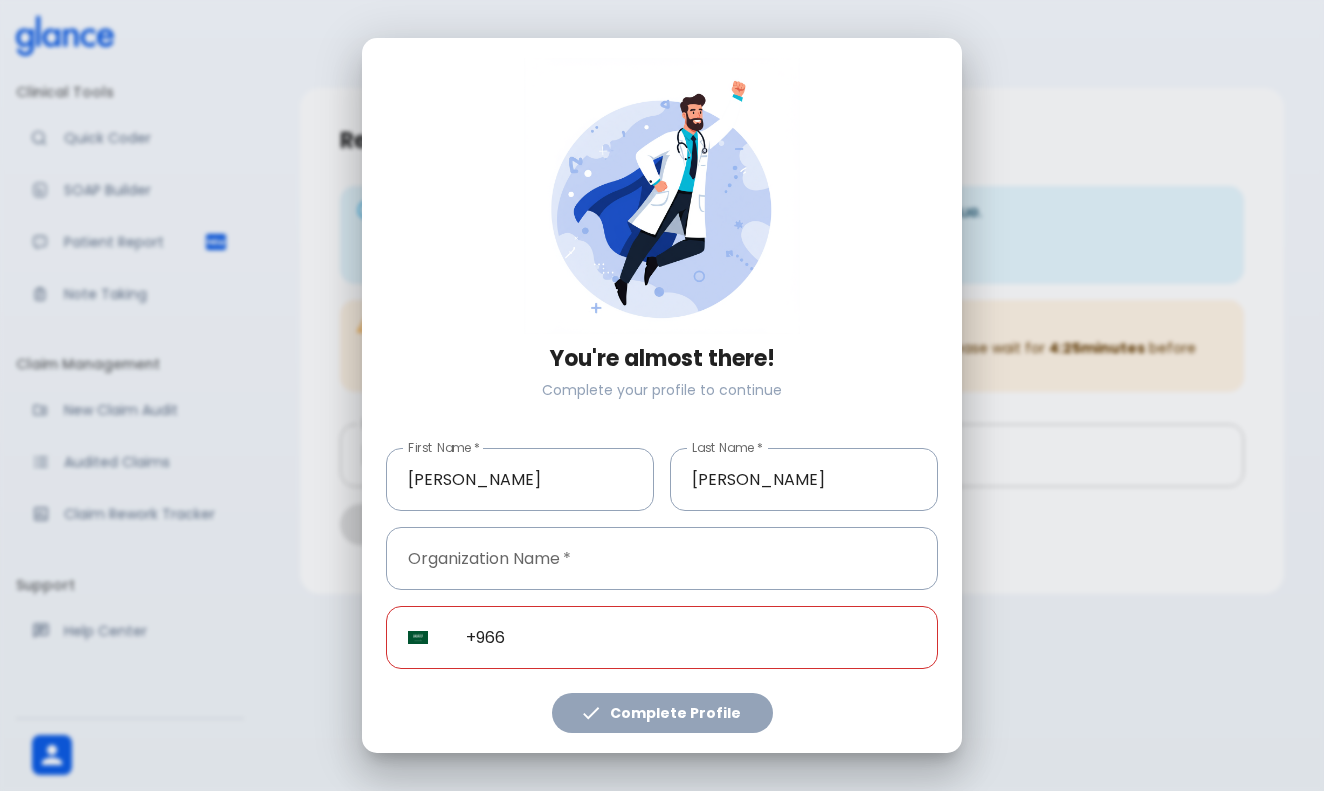 click on "Complete your profile to continue" at bounding box center [662, 390] 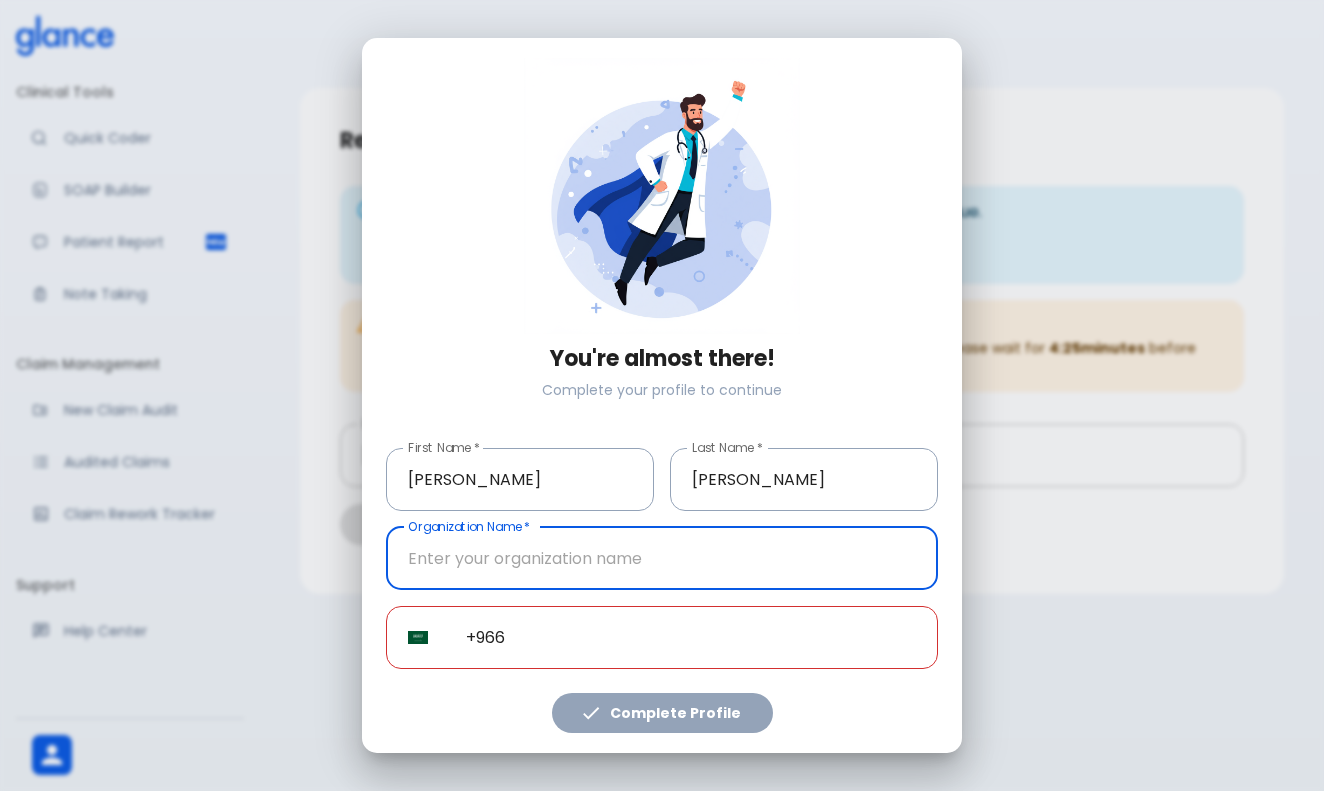 click at bounding box center [662, 558] 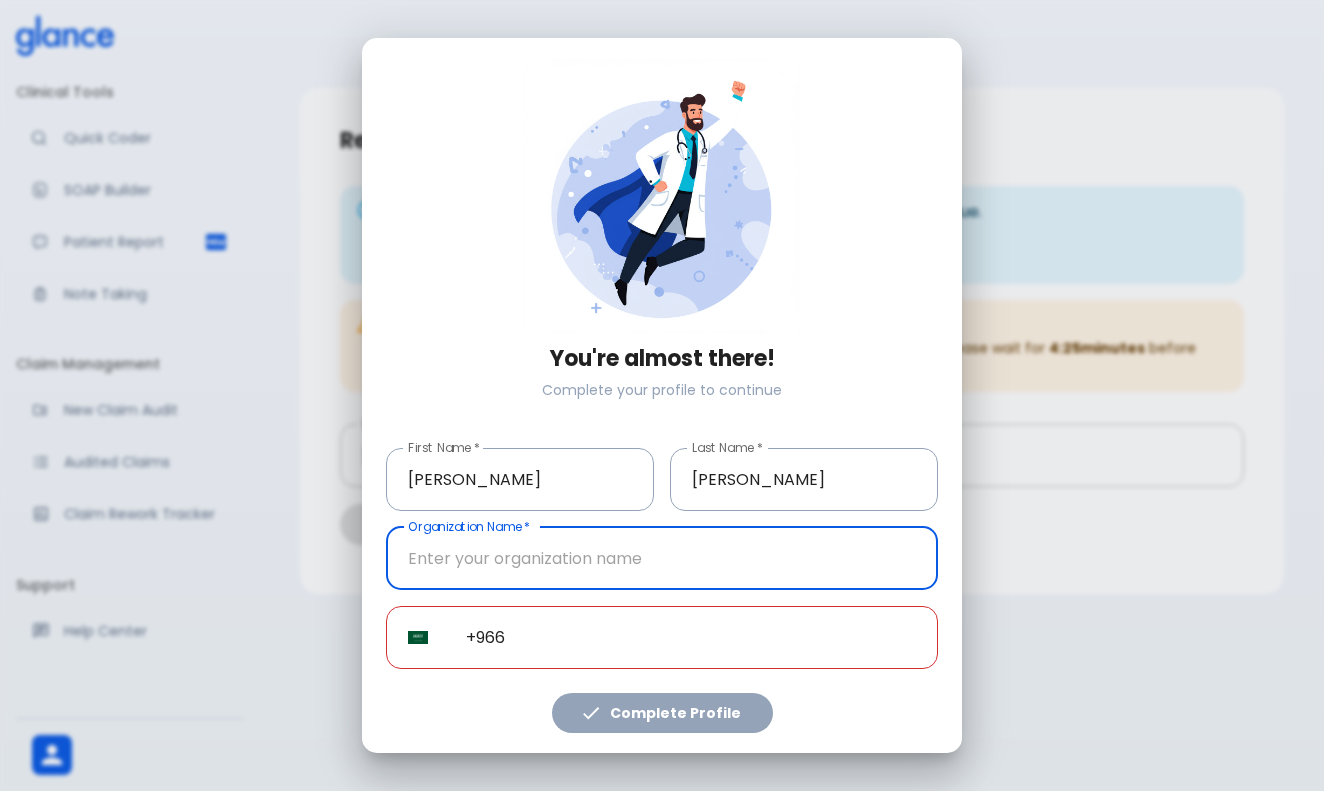 click on "Complete your profile to continue" at bounding box center (662, 390) 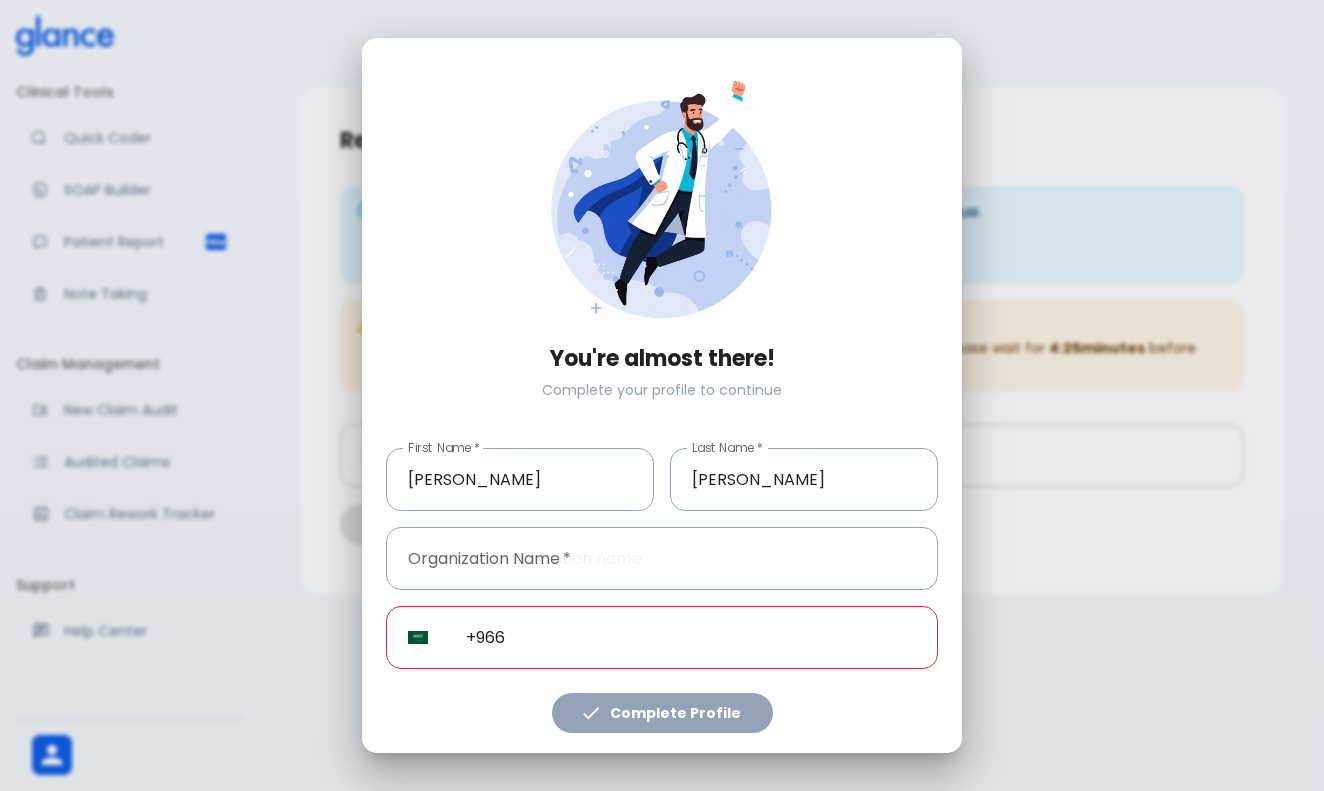 click on "Complete your profile to continue" at bounding box center [662, 390] 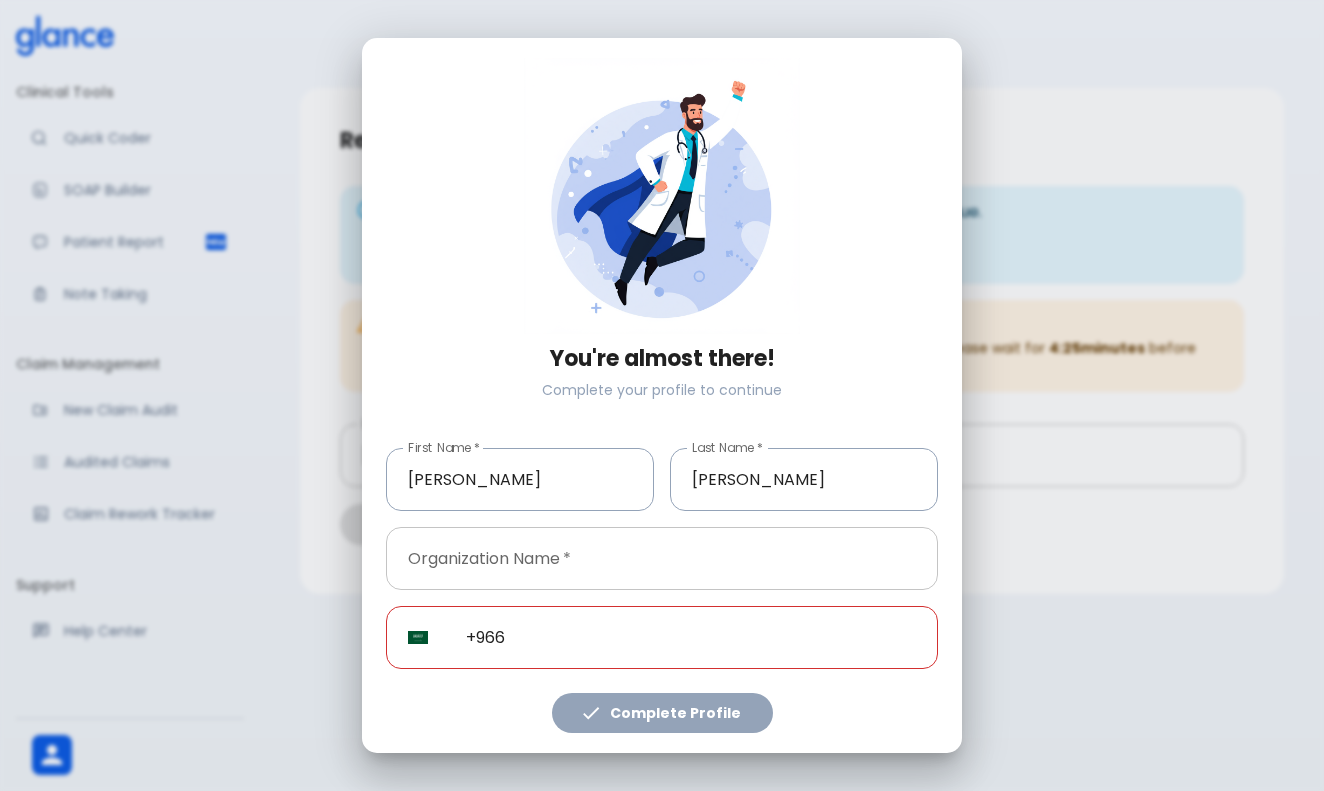 click at bounding box center [662, 558] 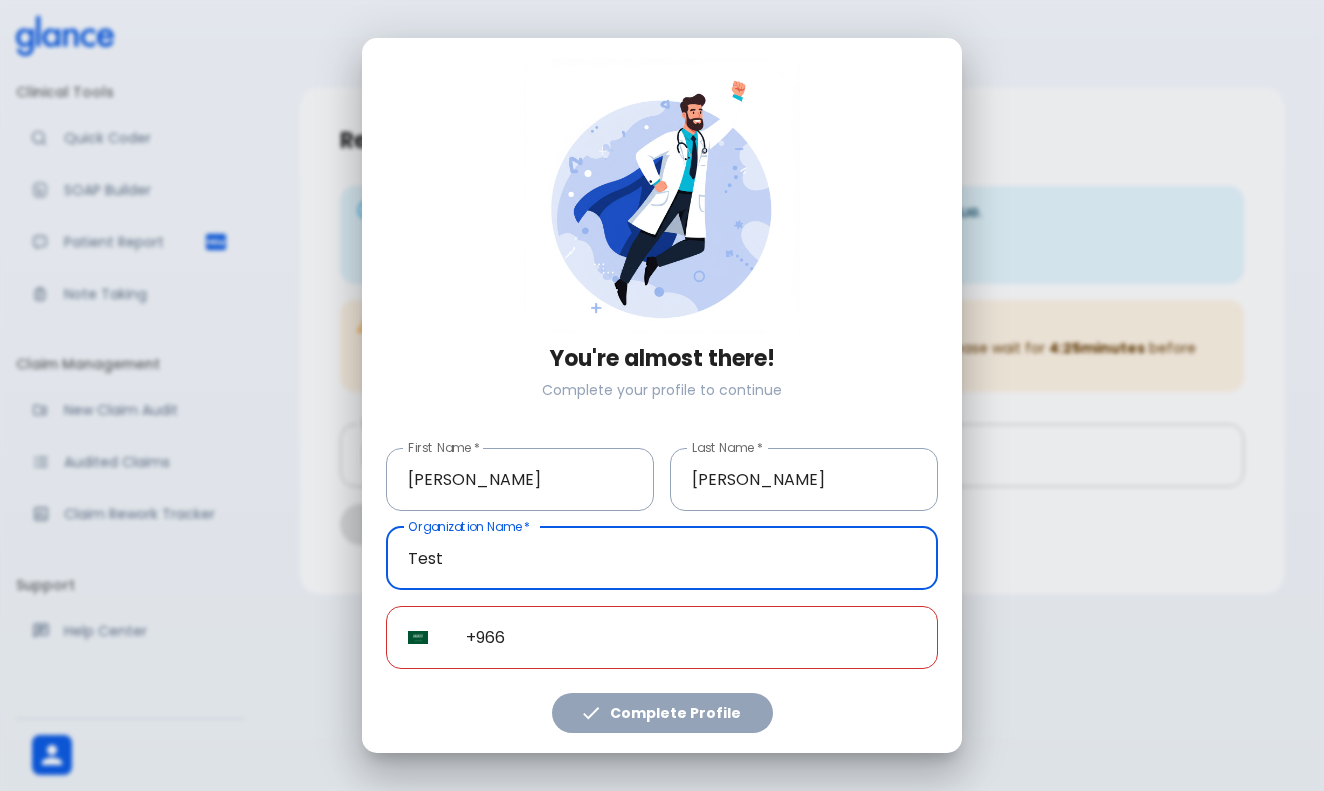 type on "Test" 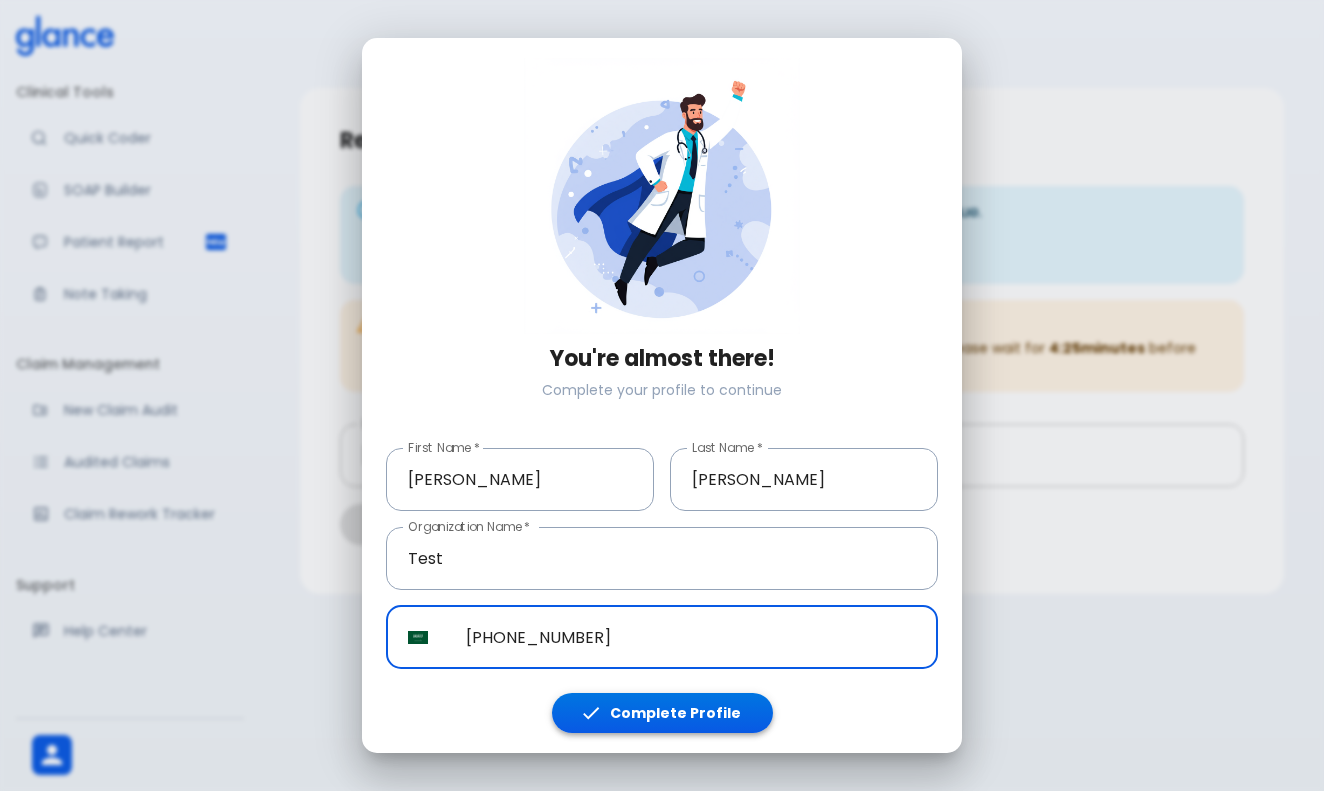 type on "[PHONE_NUMBER]" 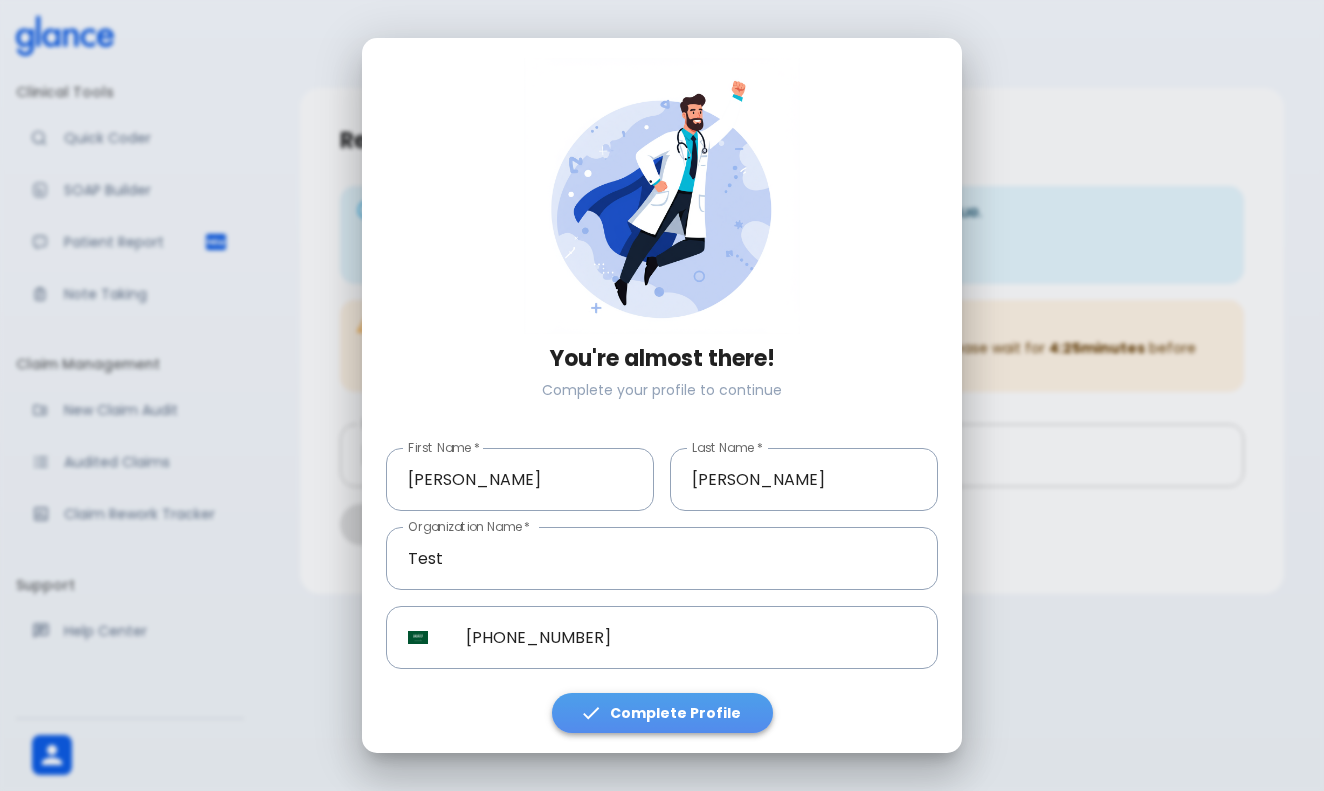 click on "Complete Profile" at bounding box center [662, 713] 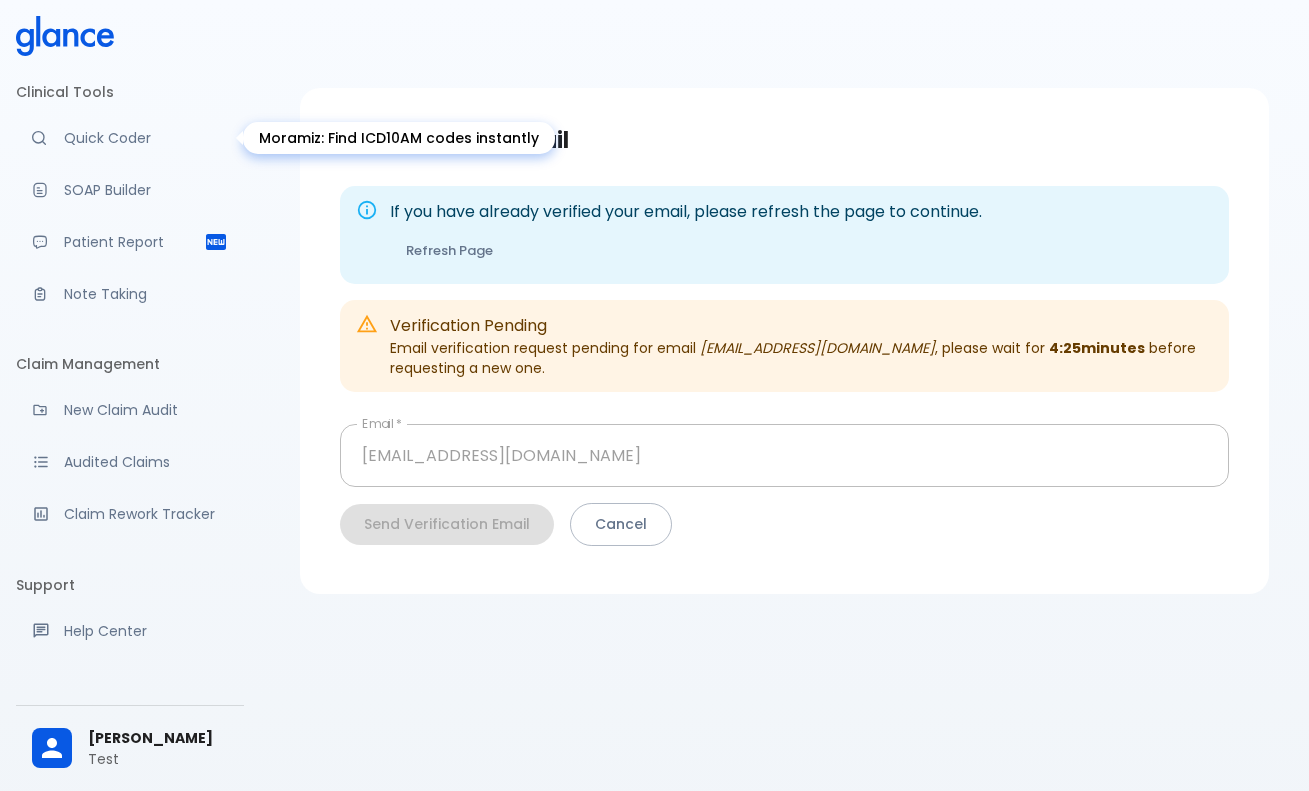 click on "Quick Coder" at bounding box center [146, 138] 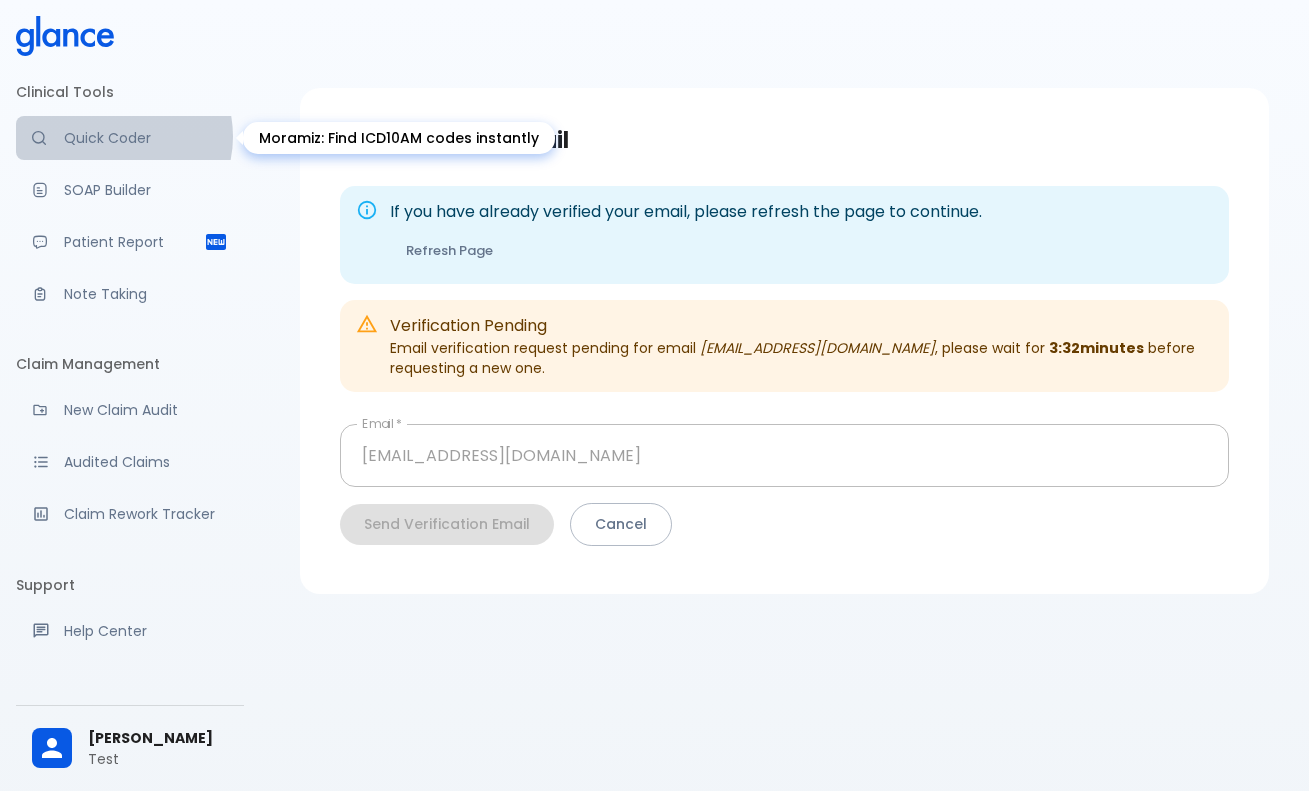click on "Quick Coder" at bounding box center (146, 138) 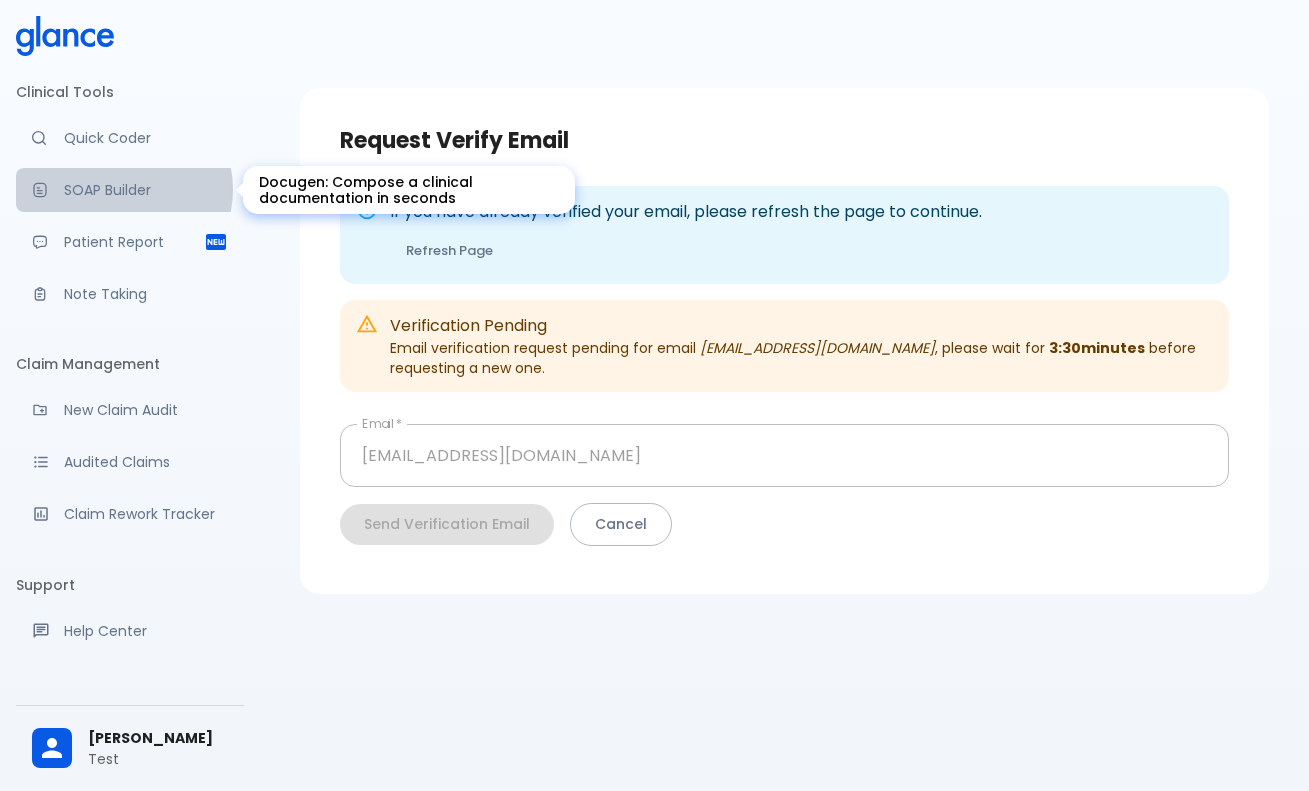 click on "SOAP Builder" at bounding box center (146, 190) 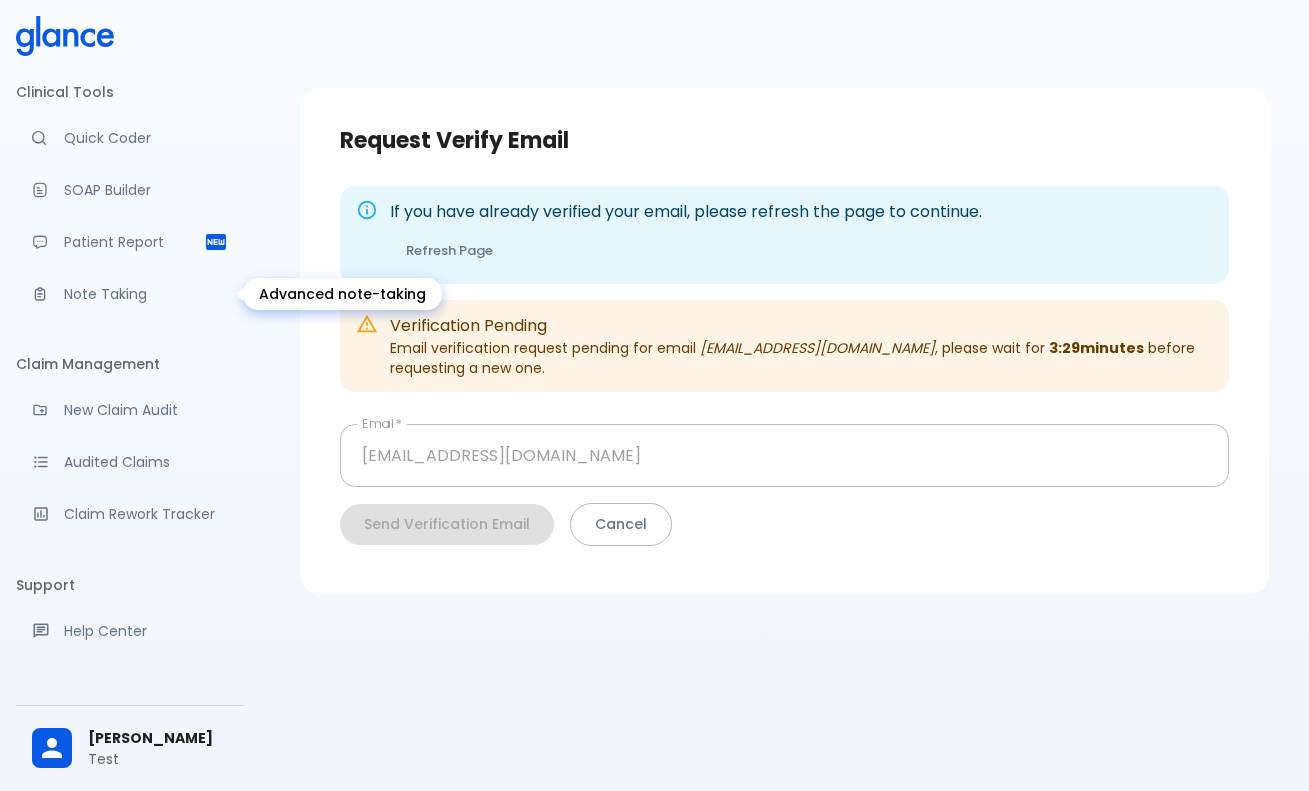click on "Note Taking" at bounding box center [146, 294] 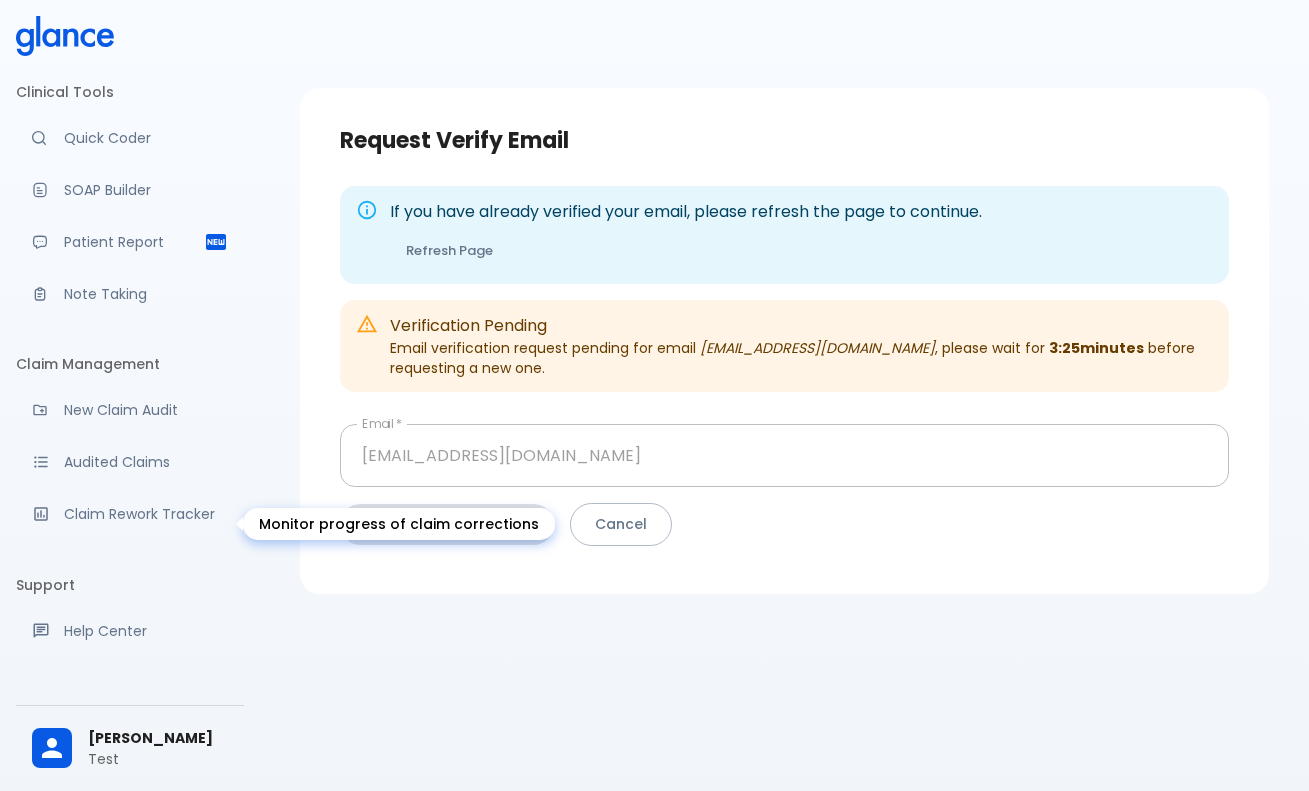 click on "Claim Rework Tracker" at bounding box center (146, 514) 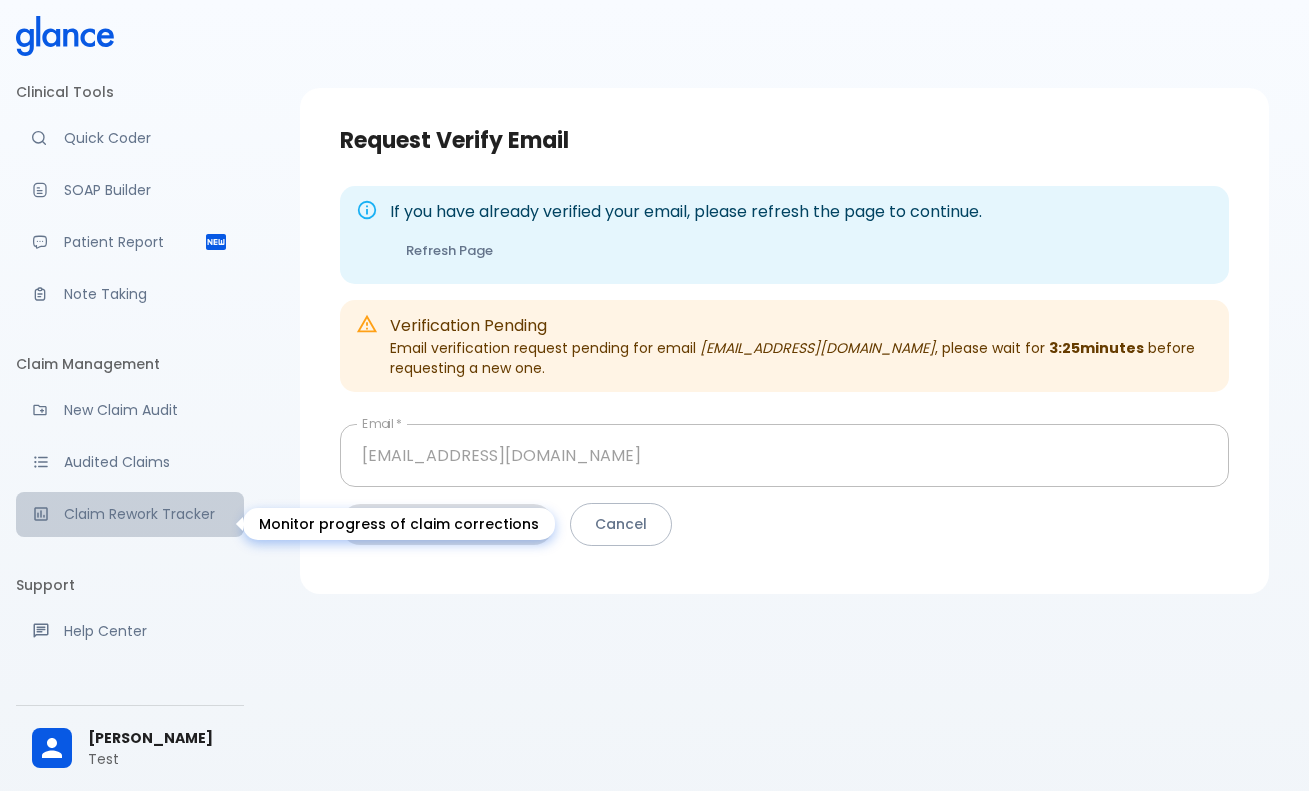 click on "Claim Rework Tracker" at bounding box center (146, 514) 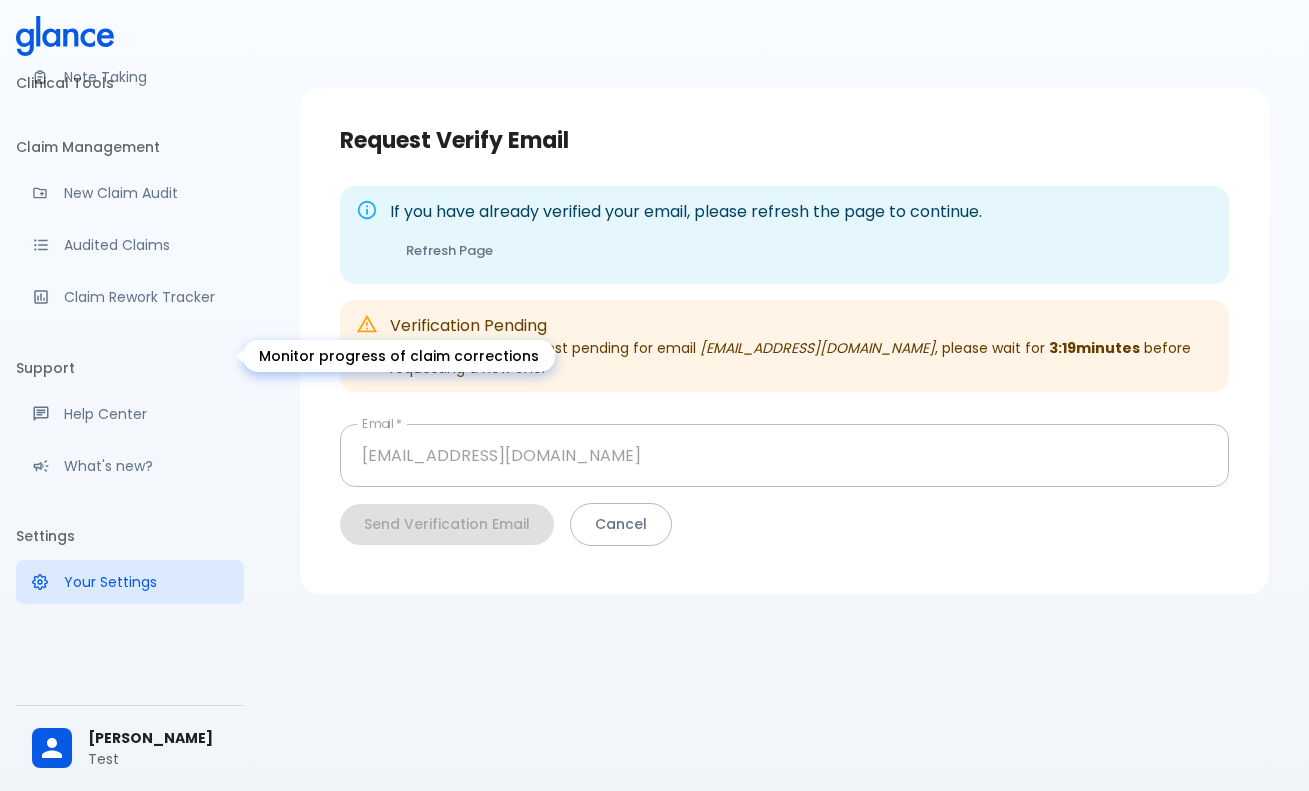 scroll, scrollTop: 244, scrollLeft: 0, axis: vertical 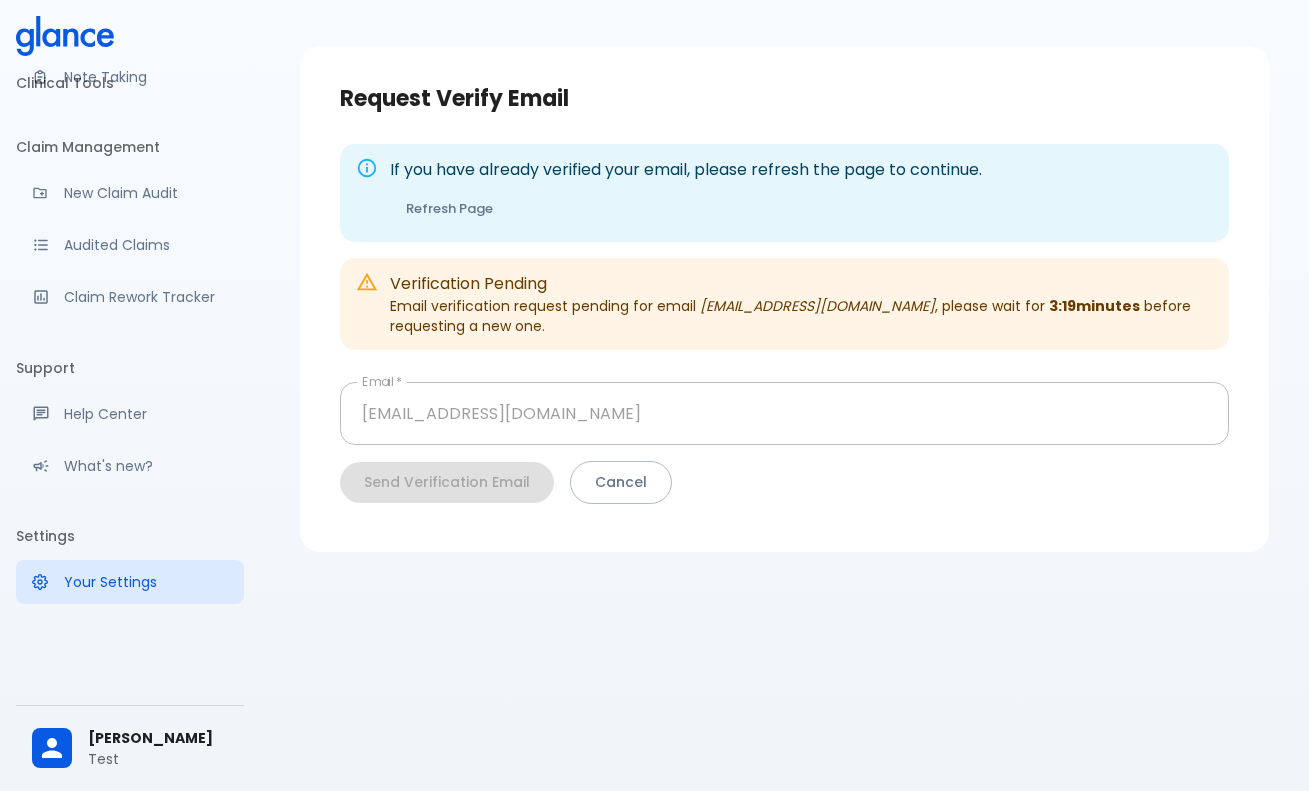 click on "If you have already verified your email, please refresh the page to continue." at bounding box center [686, 170] 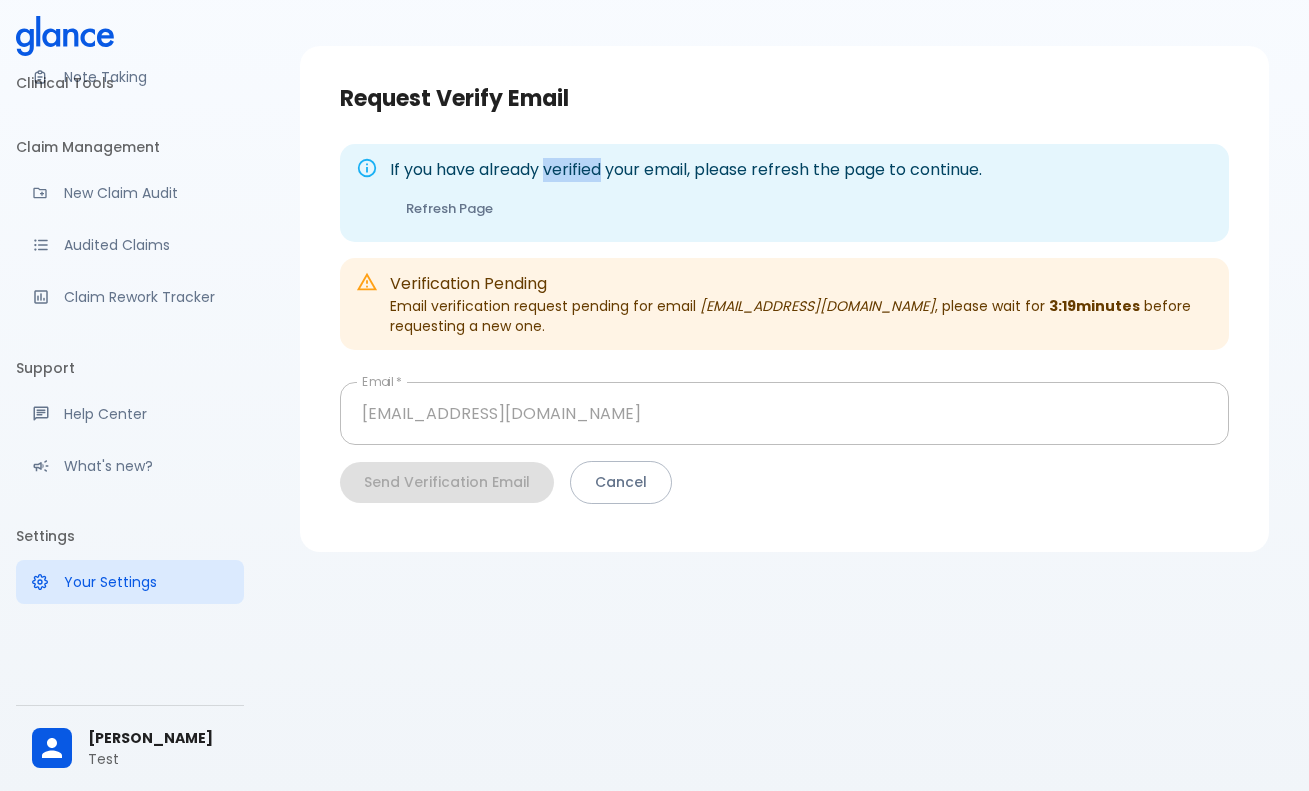click on "If you have already verified your email, please refresh the page to continue." at bounding box center (686, 170) 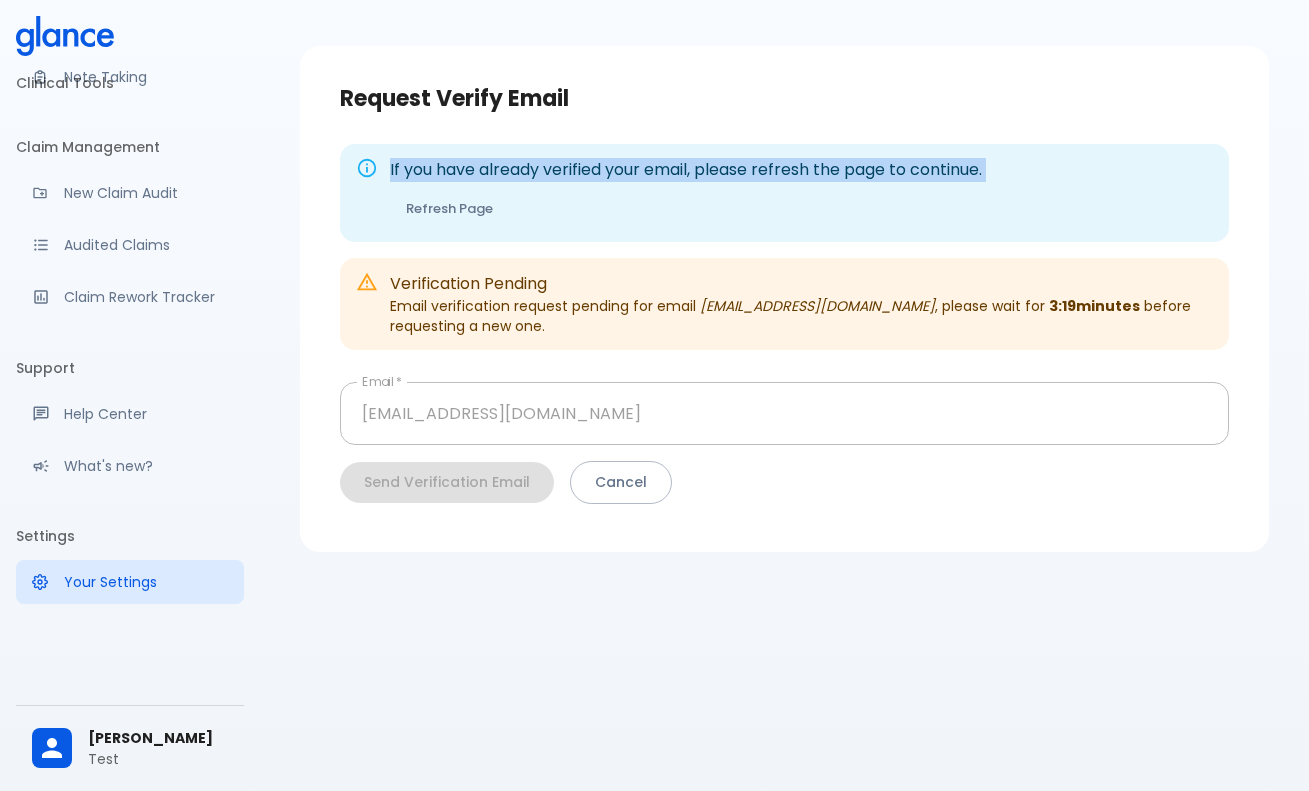 click on "If you have already verified your email, please refresh the page to continue." at bounding box center (686, 170) 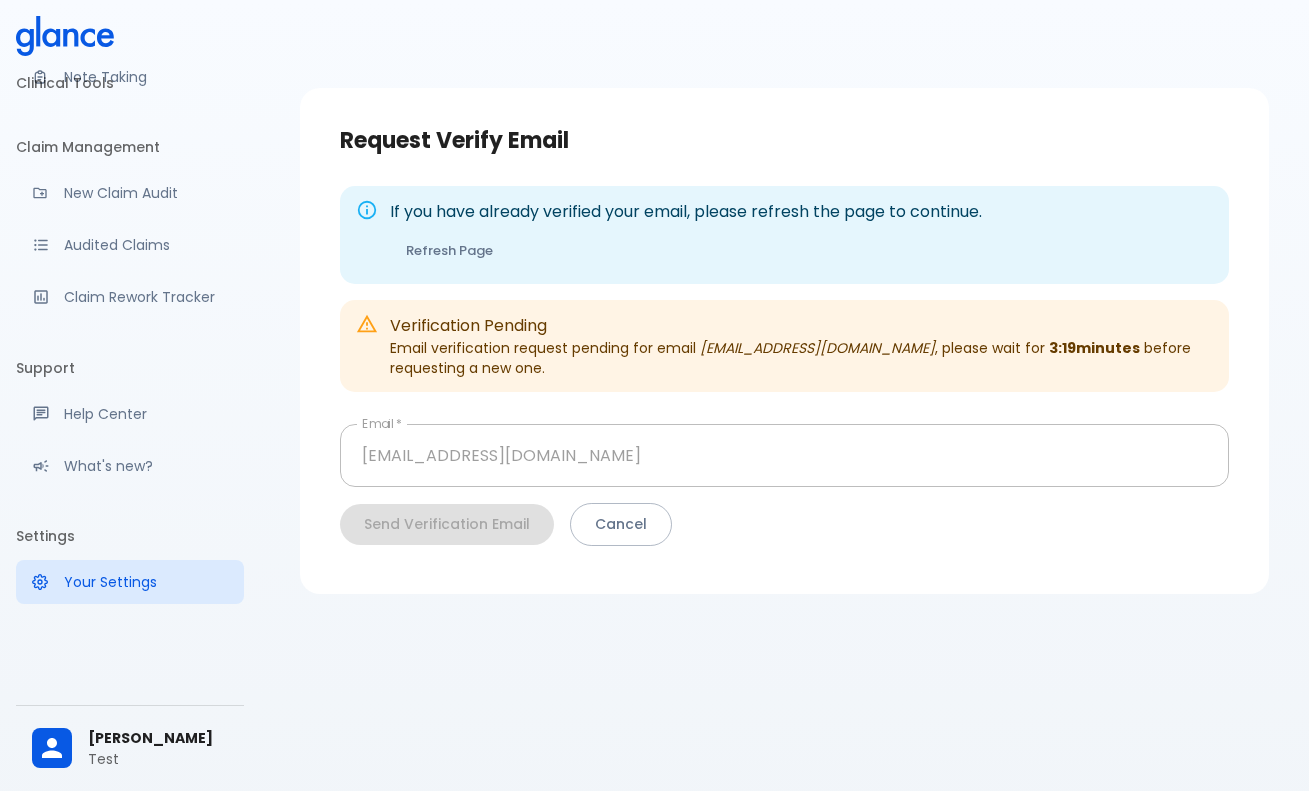 scroll, scrollTop: 0, scrollLeft: 0, axis: both 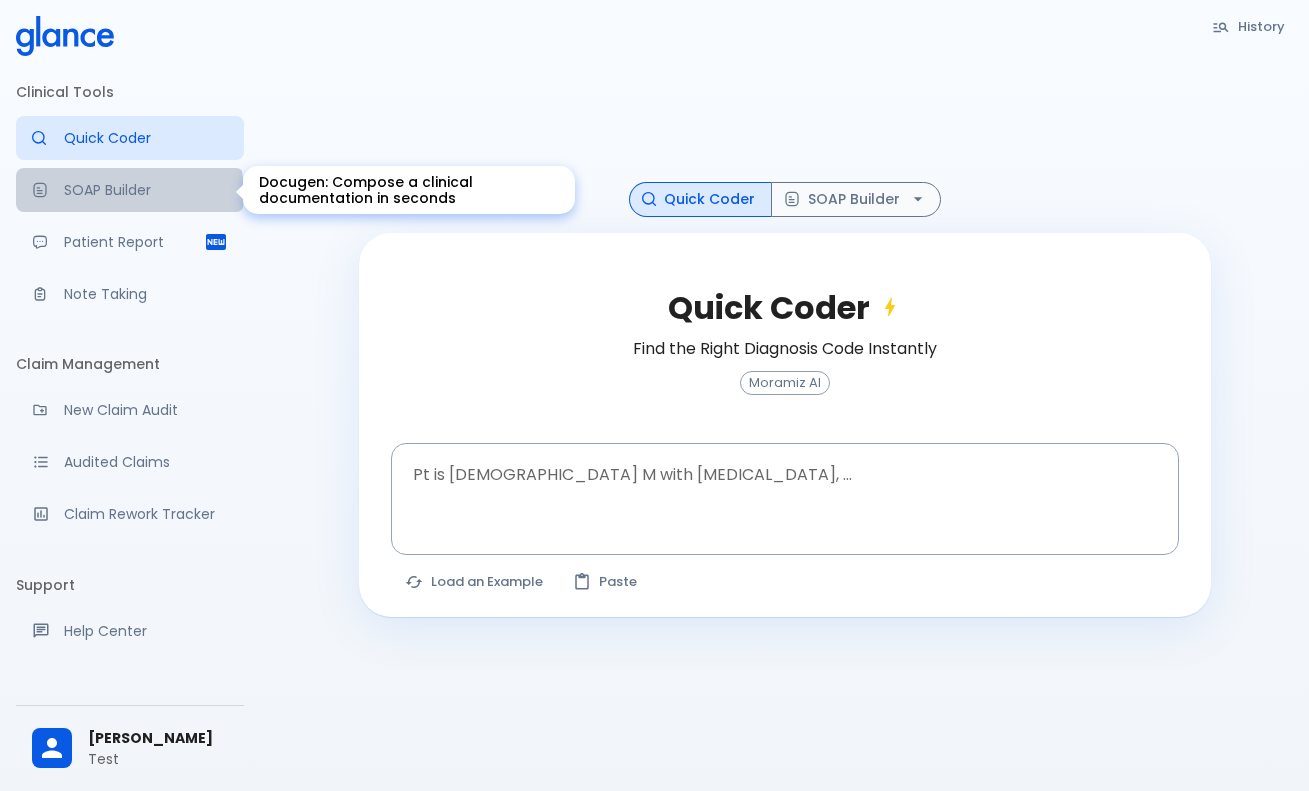click on "SOAP Builder" at bounding box center [146, 190] 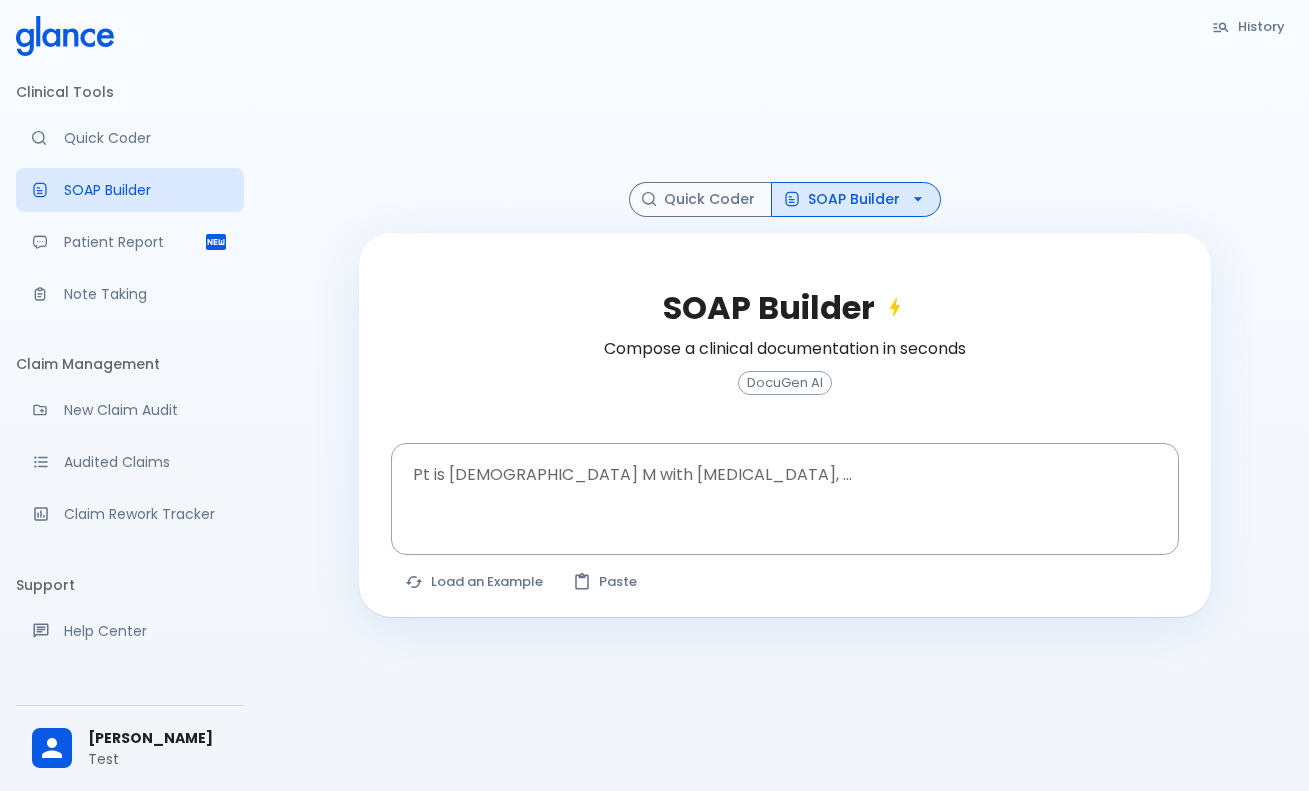 click on "SOAP Builder" at bounding box center (785, 308) 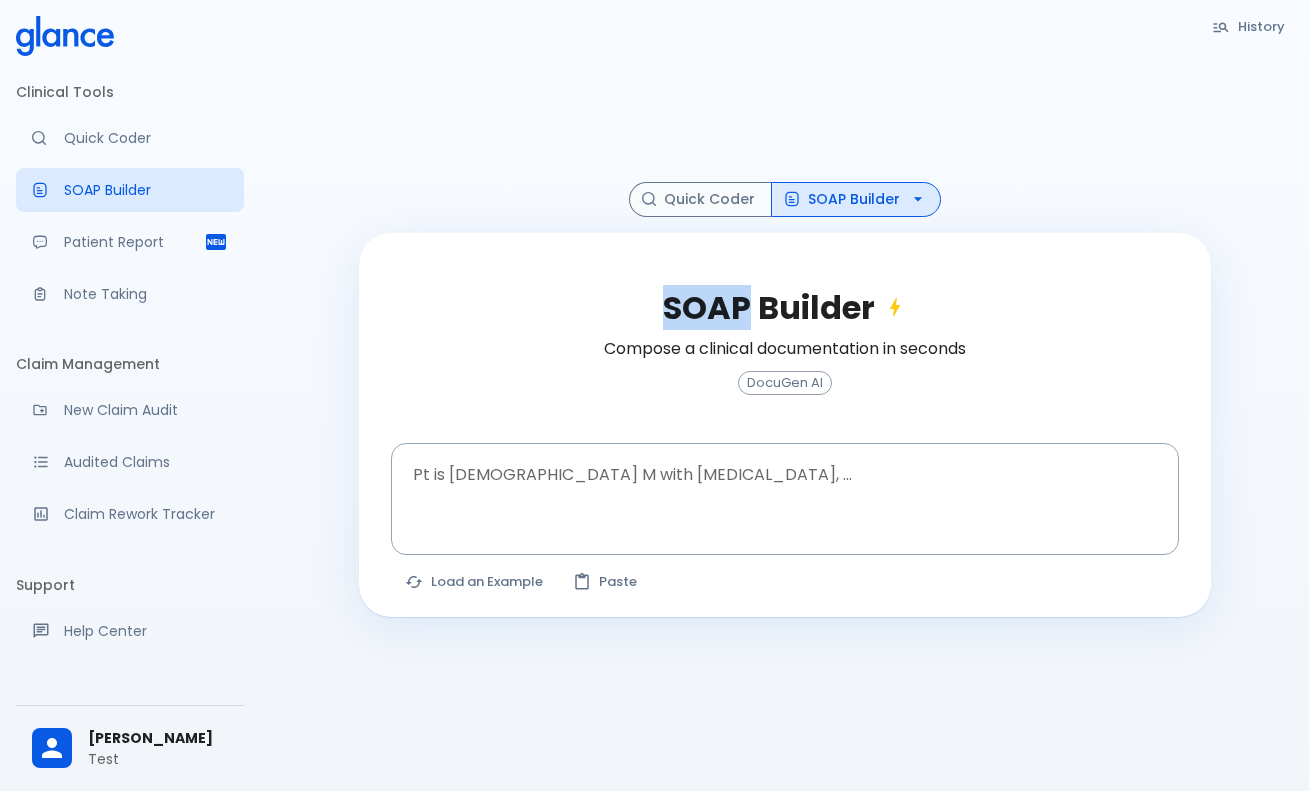 click on "SOAP Builder" at bounding box center [785, 308] 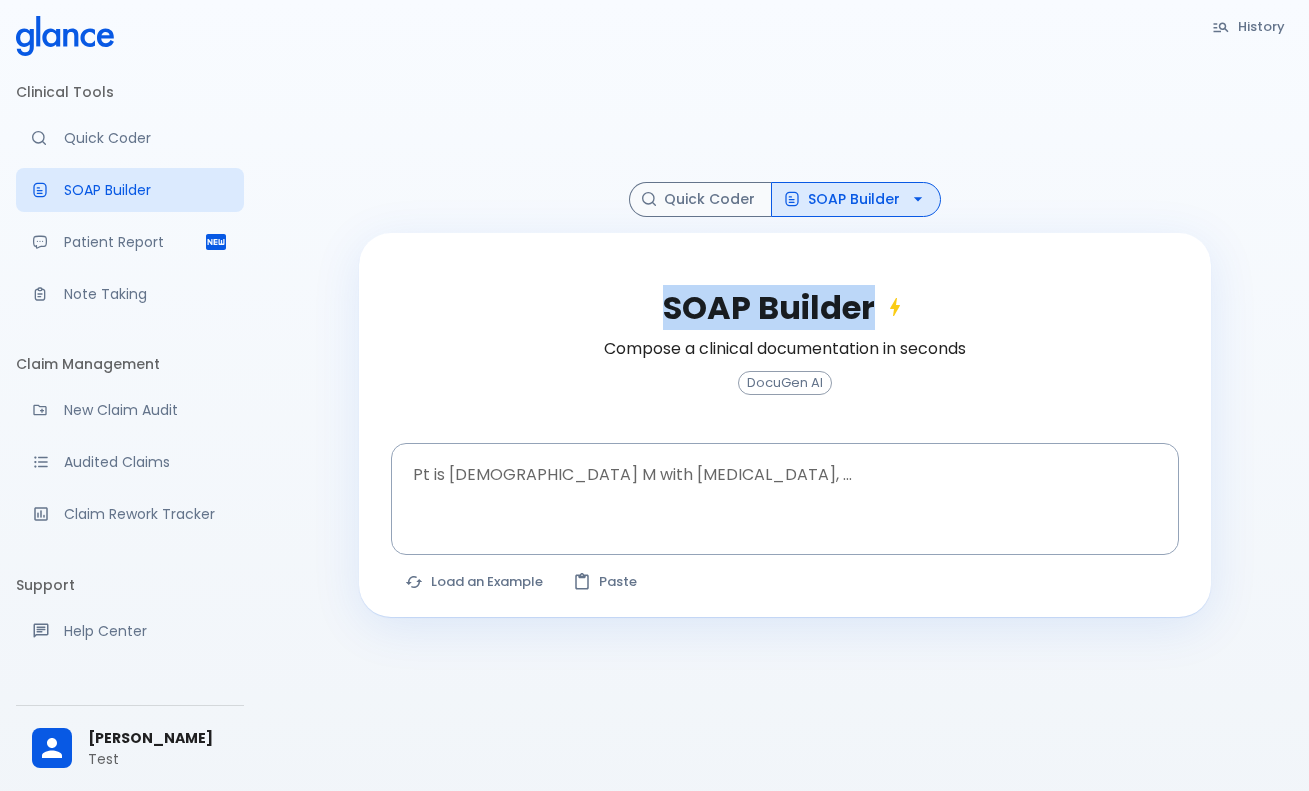 click on "SOAP Builder" at bounding box center (785, 308) 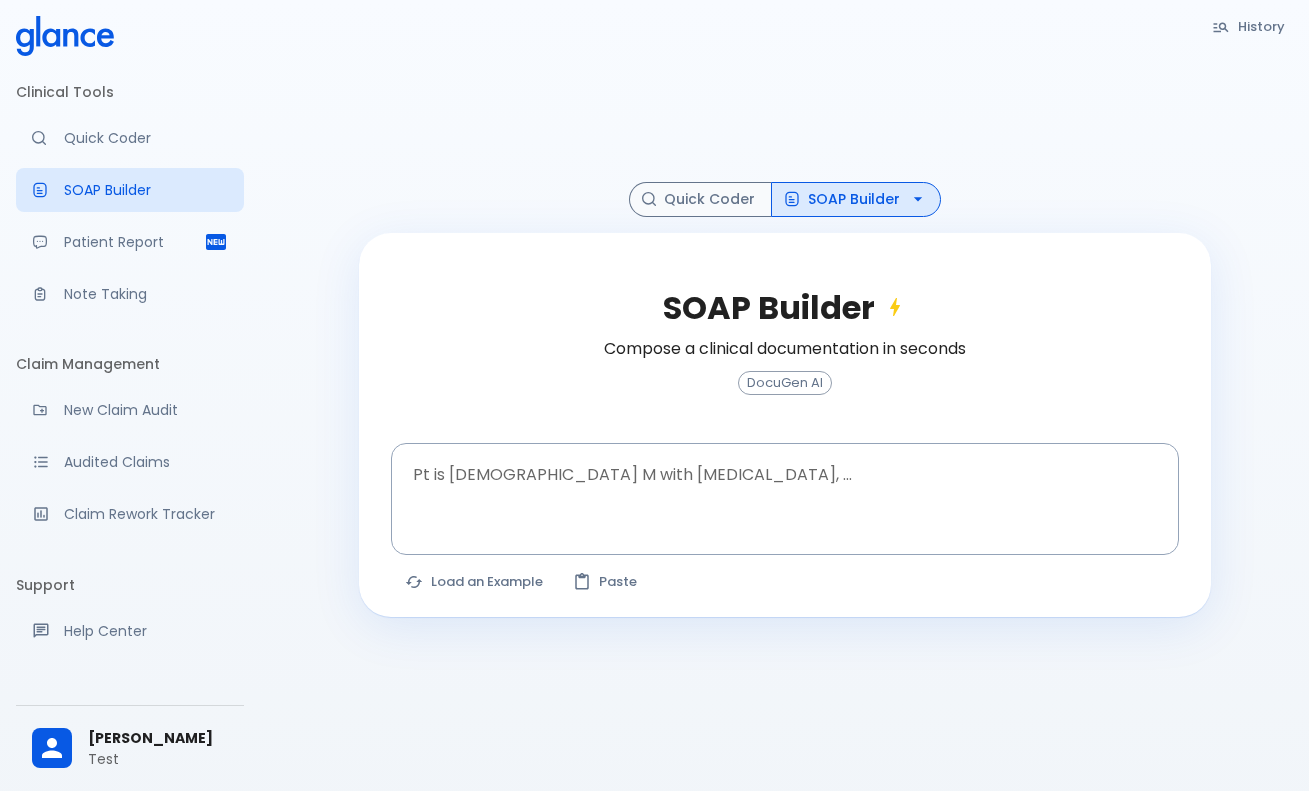 click on "Compose a clinical documentation in seconds" at bounding box center [785, 349] 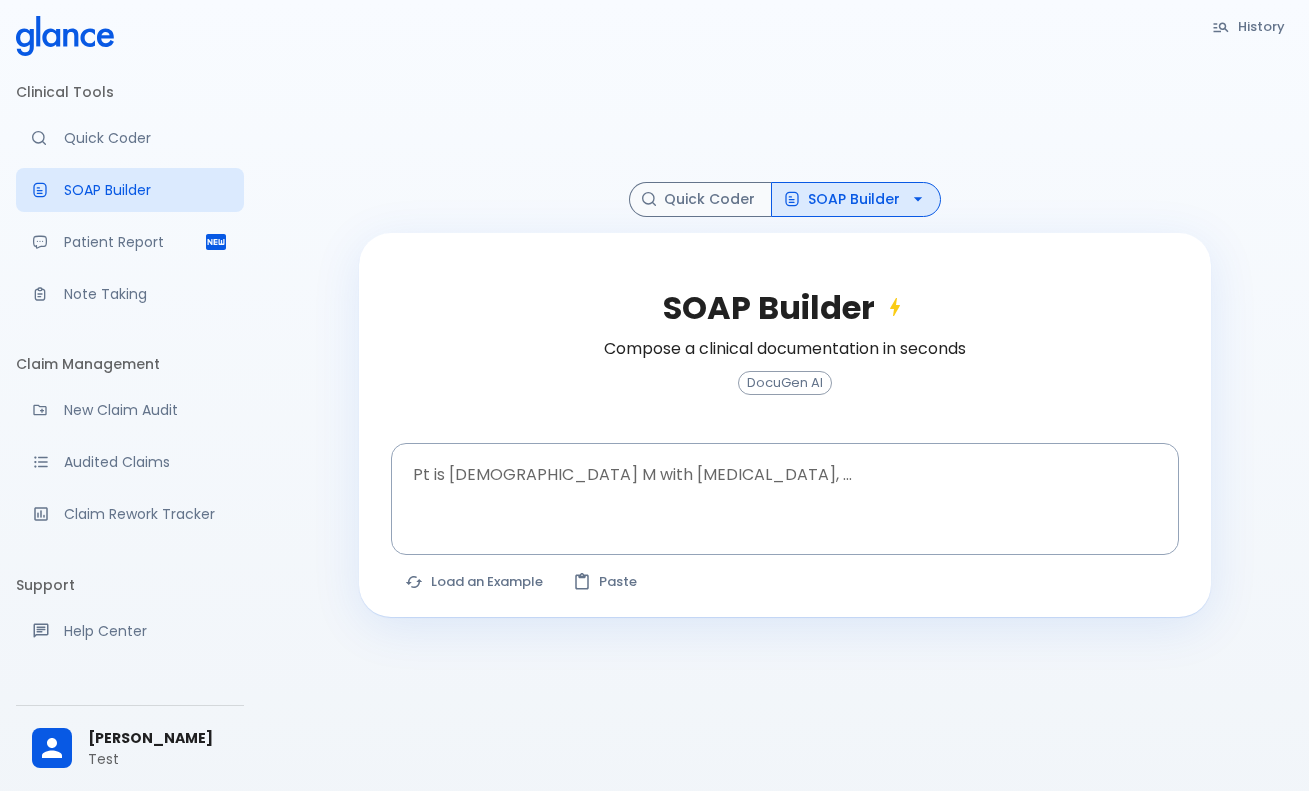 click on "SOAP Builder Compose a clinical documentation in seconds DocuGen AI" at bounding box center [785, 354] 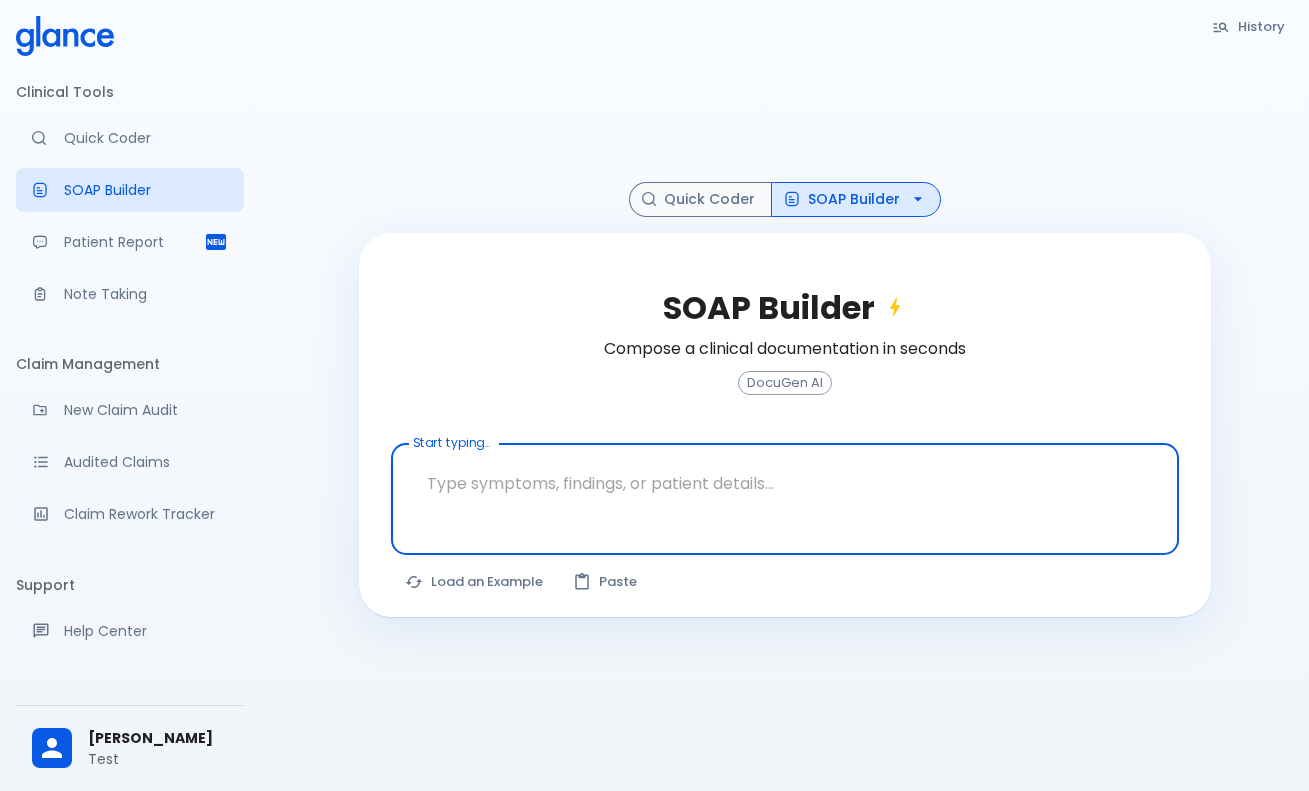 click at bounding box center (785, 483) 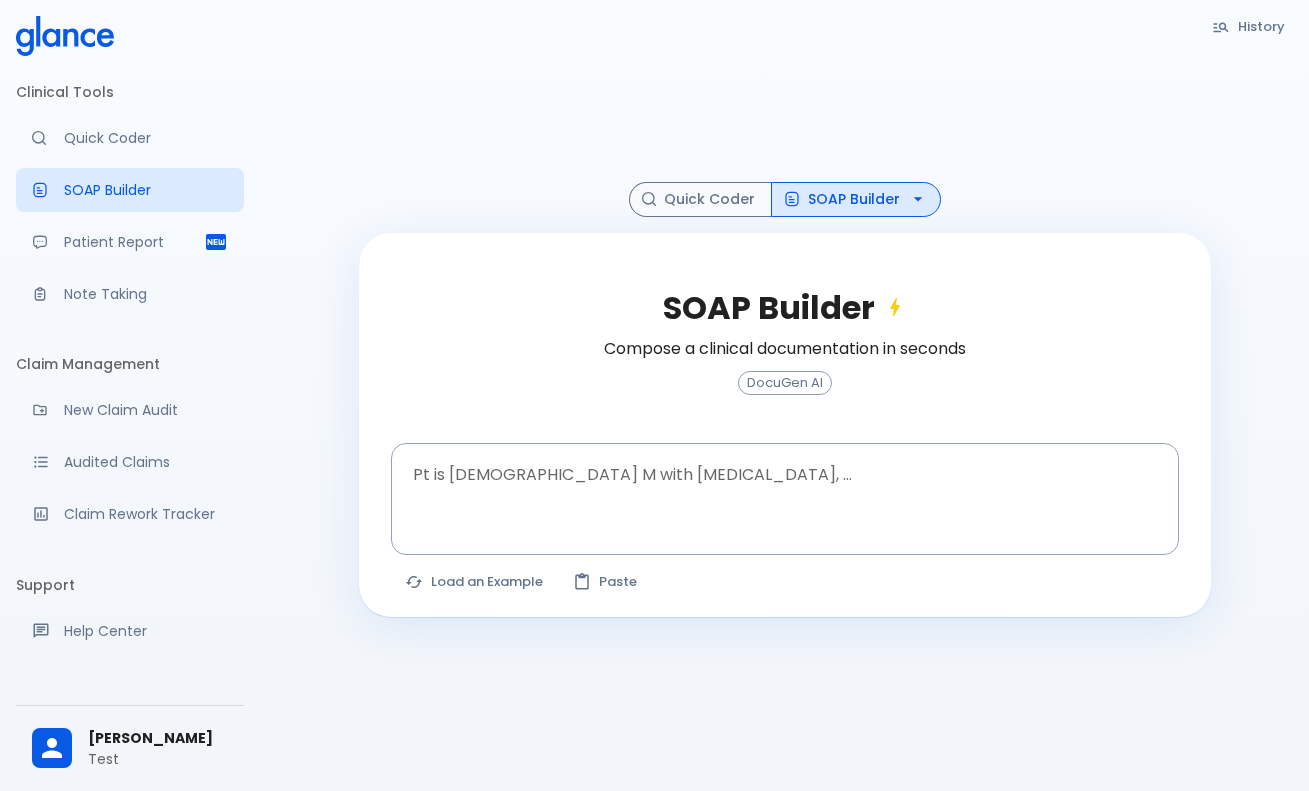click on "SOAP Builder Compose a clinical documentation in seconds DocuGen AI" at bounding box center [785, 354] 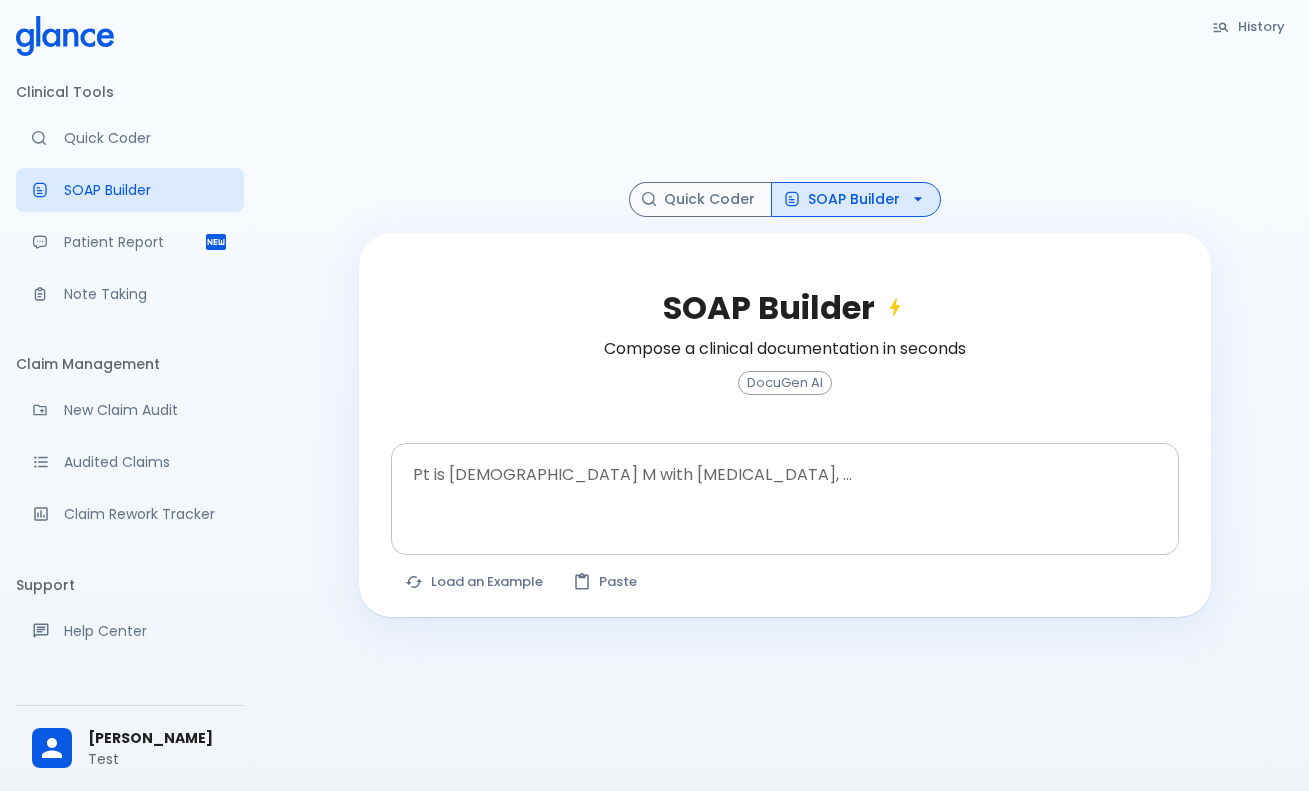 click at bounding box center (785, 483) 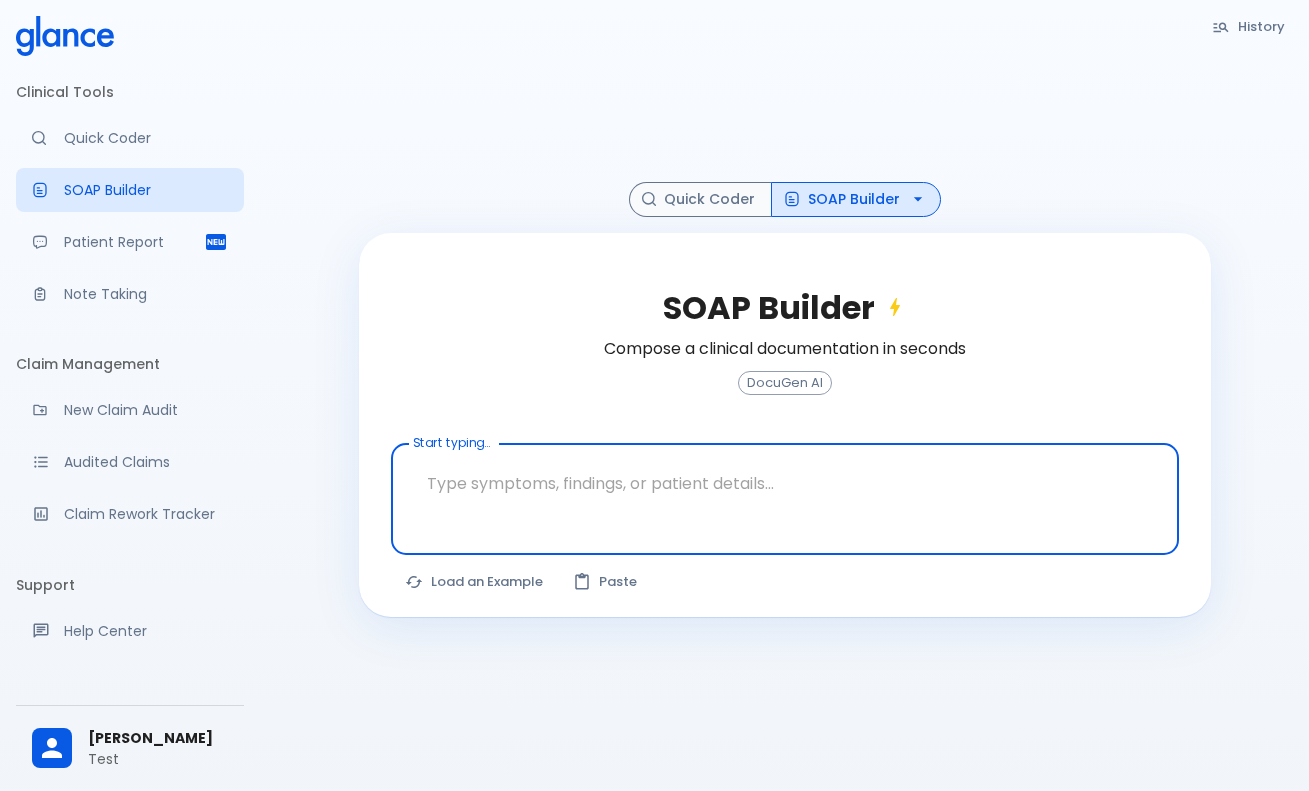 click on "History Quick Coder SOAP Builder   SOAP Builder Compose a clinical documentation in seconds DocuGen AI Start typing... x Start typing... The query was updated. Click  Compose a Note  to refresh results. Load an Example Paste" at bounding box center [785, 320] 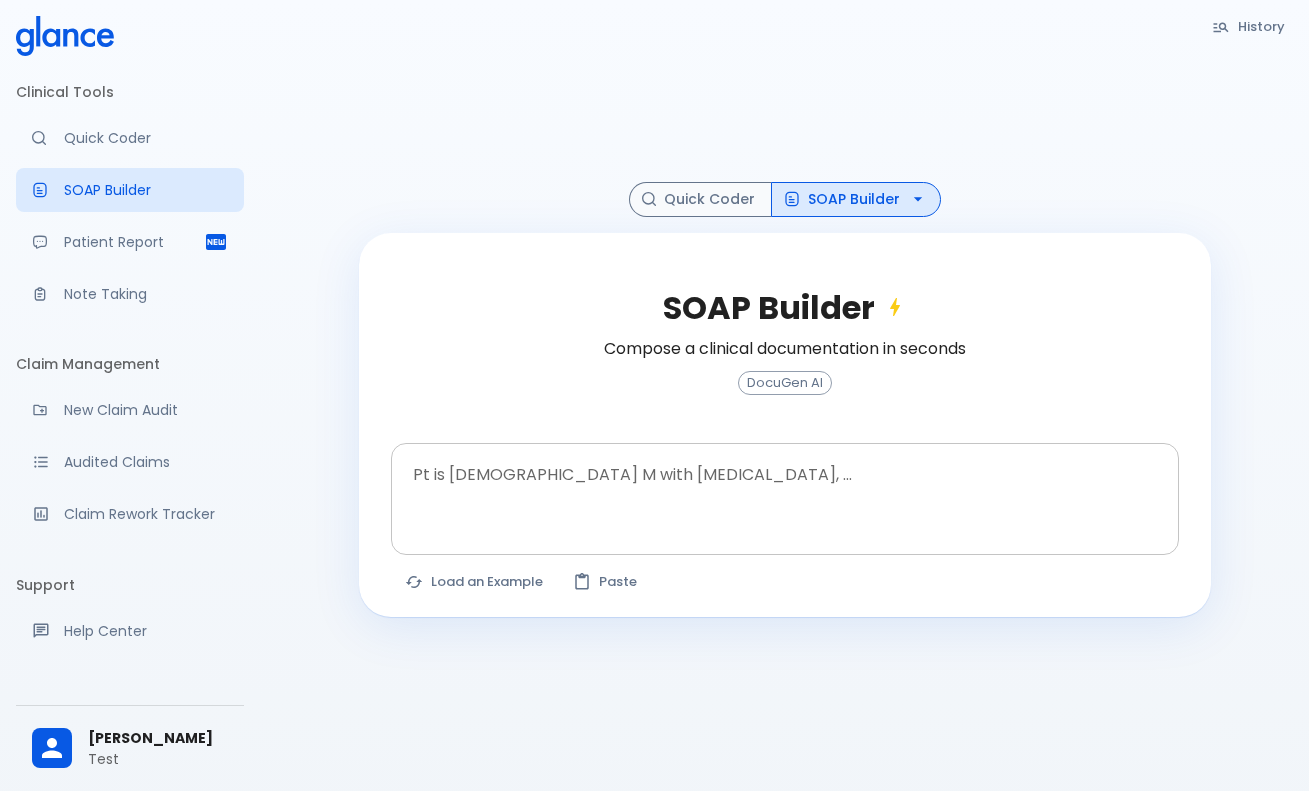 click at bounding box center [785, 483] 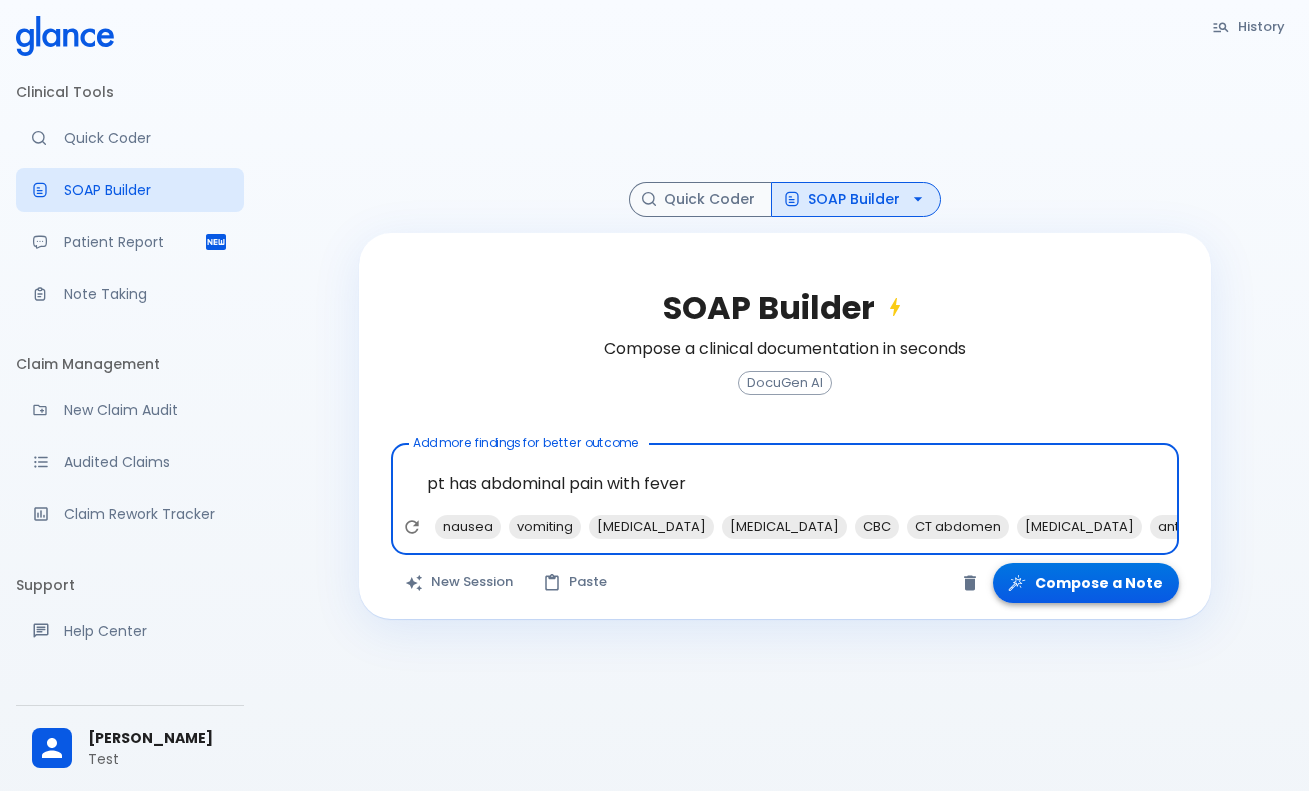 type on "pt has abdominal pain with fever" 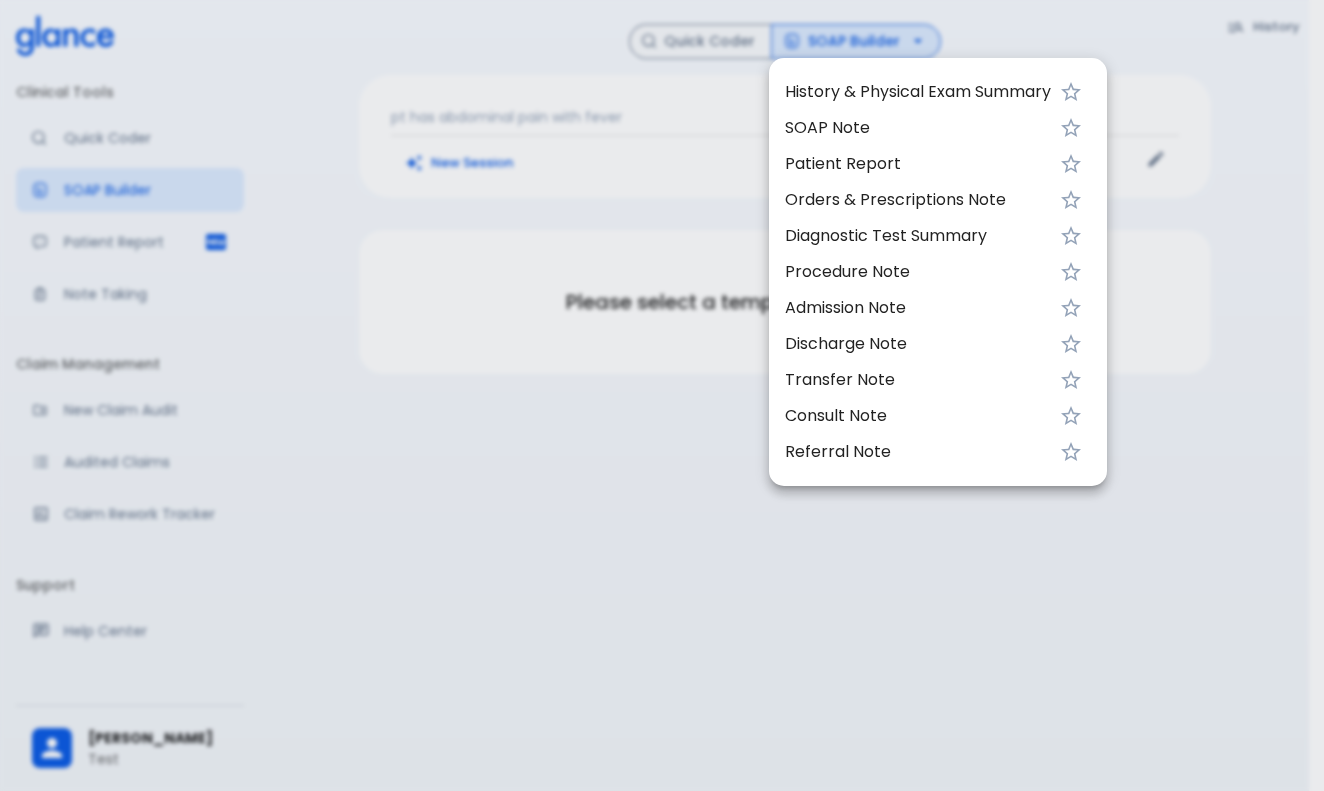 click on "History & Physical Exam Summary" at bounding box center (918, 92) 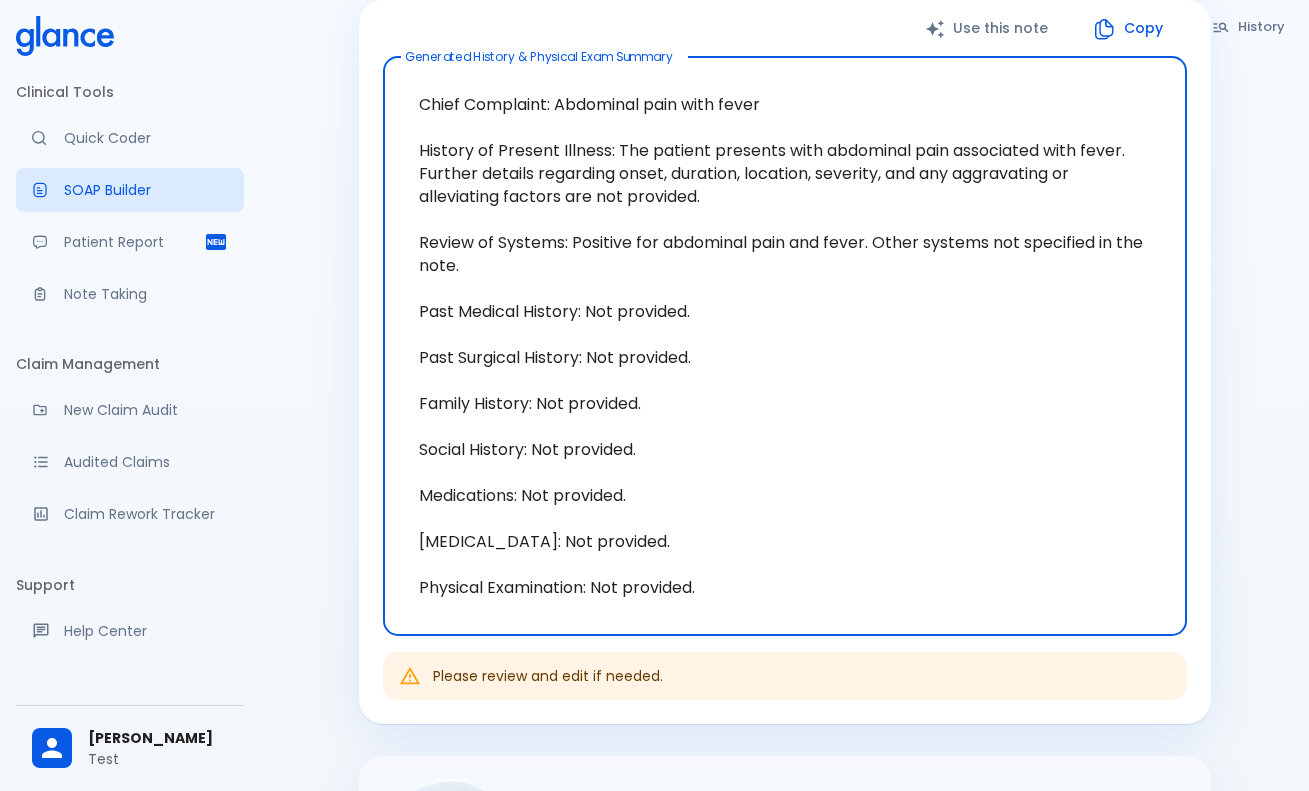 scroll, scrollTop: 225, scrollLeft: 0, axis: vertical 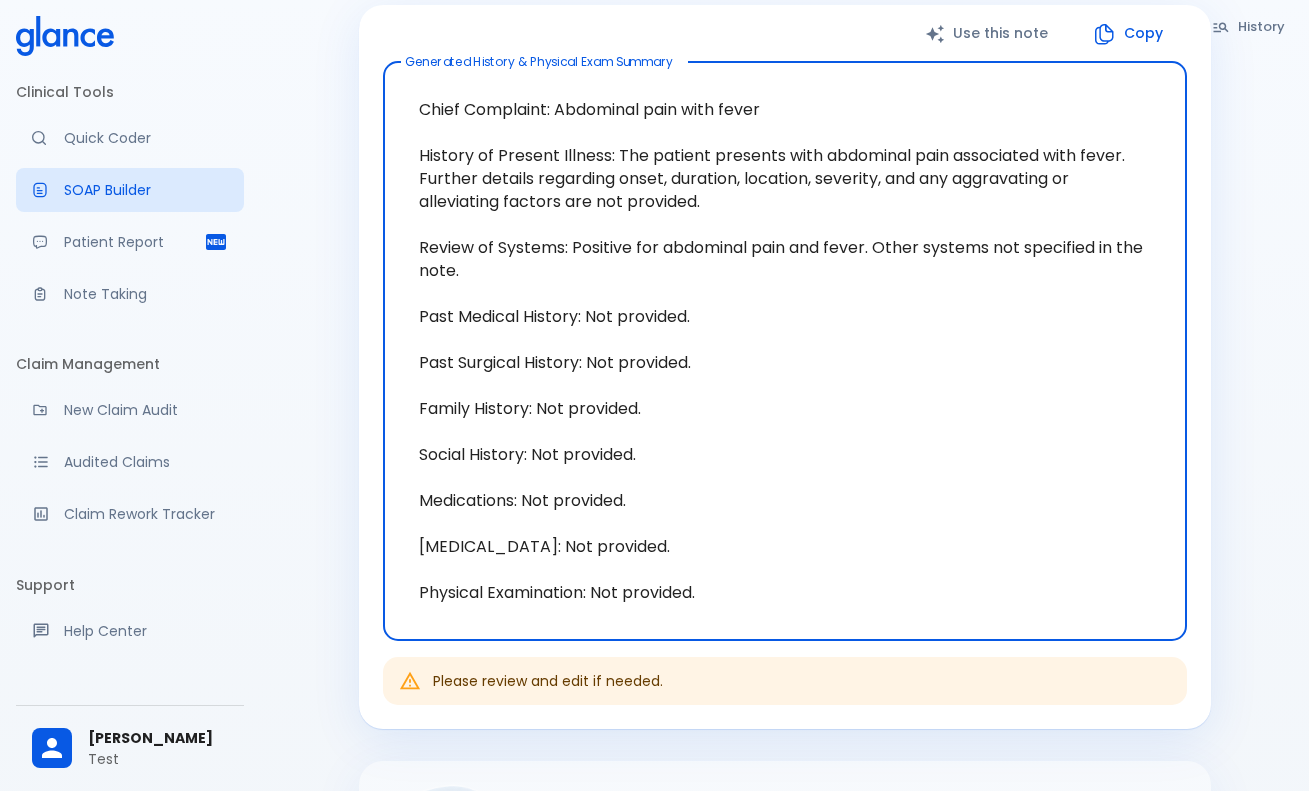 click on "Chief Complaint: Abdominal pain with fever
History of Present Illness: The patient presents with abdominal pain associated with fever. Further details regarding onset, duration, location, severity, and any aggravating or alleviating factors are not provided.
Review of Systems: Positive for abdominal pain and fever. Other systems not specified in the note.
Past Medical History: Not provided.
Past Surgical History: Not provided.
Family History: Not provided.
Social History: Not provided.
Medications: Not provided.
[MEDICAL_DATA]: Not provided.
Physical Examination: Not provided." at bounding box center (785, 351) 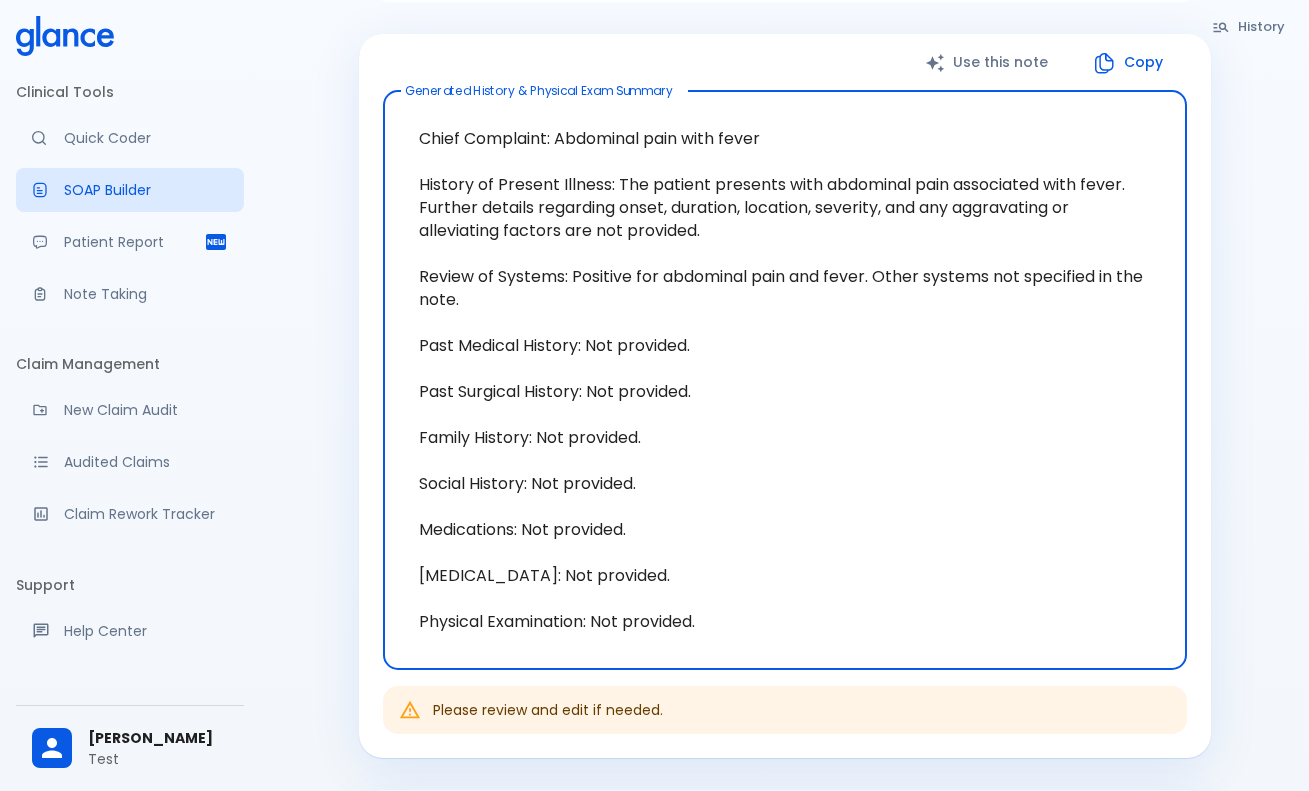 scroll, scrollTop: 195, scrollLeft: 0, axis: vertical 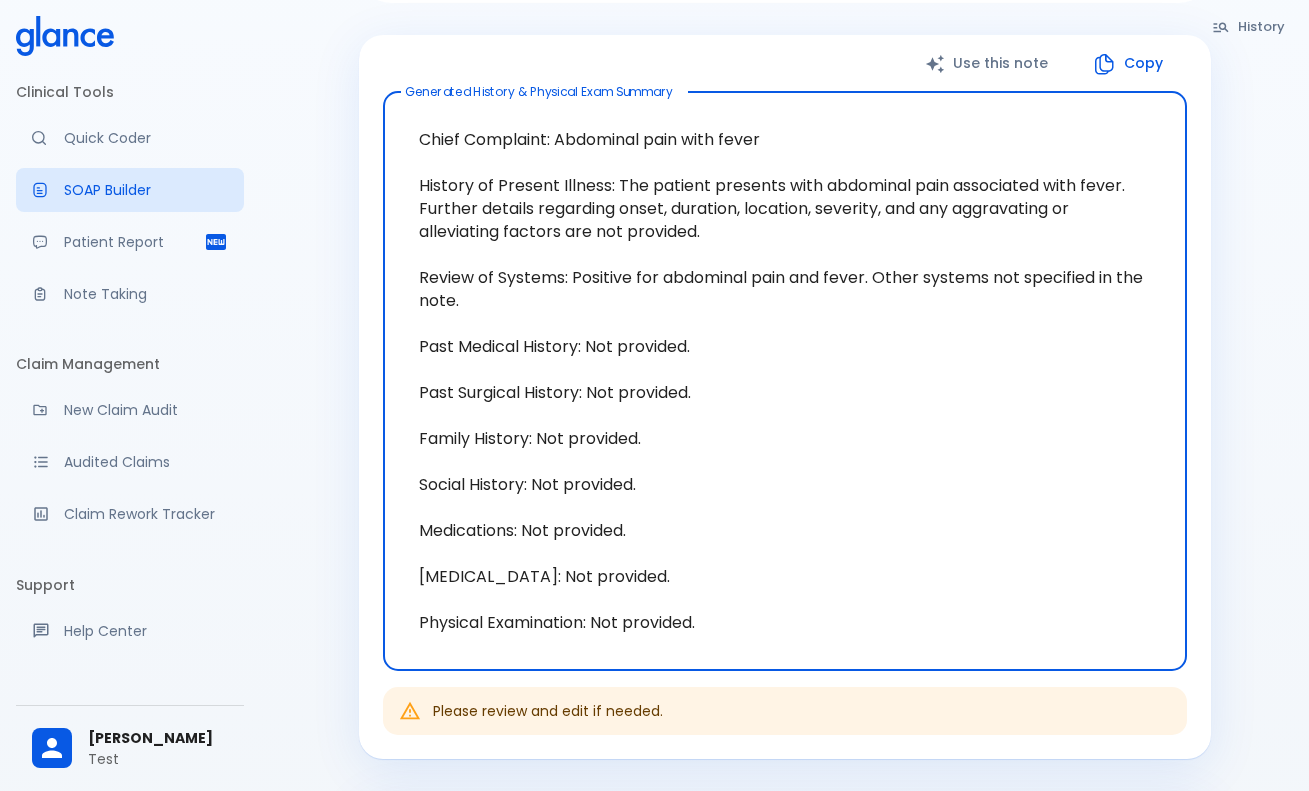 click on "Chief Complaint: Abdominal pain with fever
History of Present Illness: The patient presents with abdominal pain associated with fever. Further details regarding onset, duration, location, severity, and any aggravating or alleviating factors are not provided.
Review of Systems: Positive for abdominal pain and fever. Other systems not specified in the note.
Past Medical History: Not provided.
Past Surgical History: Not provided.
Family History: Not provided.
Social History: Not provided.
Medications: Not provided.
[MEDICAL_DATA]: Not provided.
Physical Examination: Not provided." at bounding box center (785, 381) 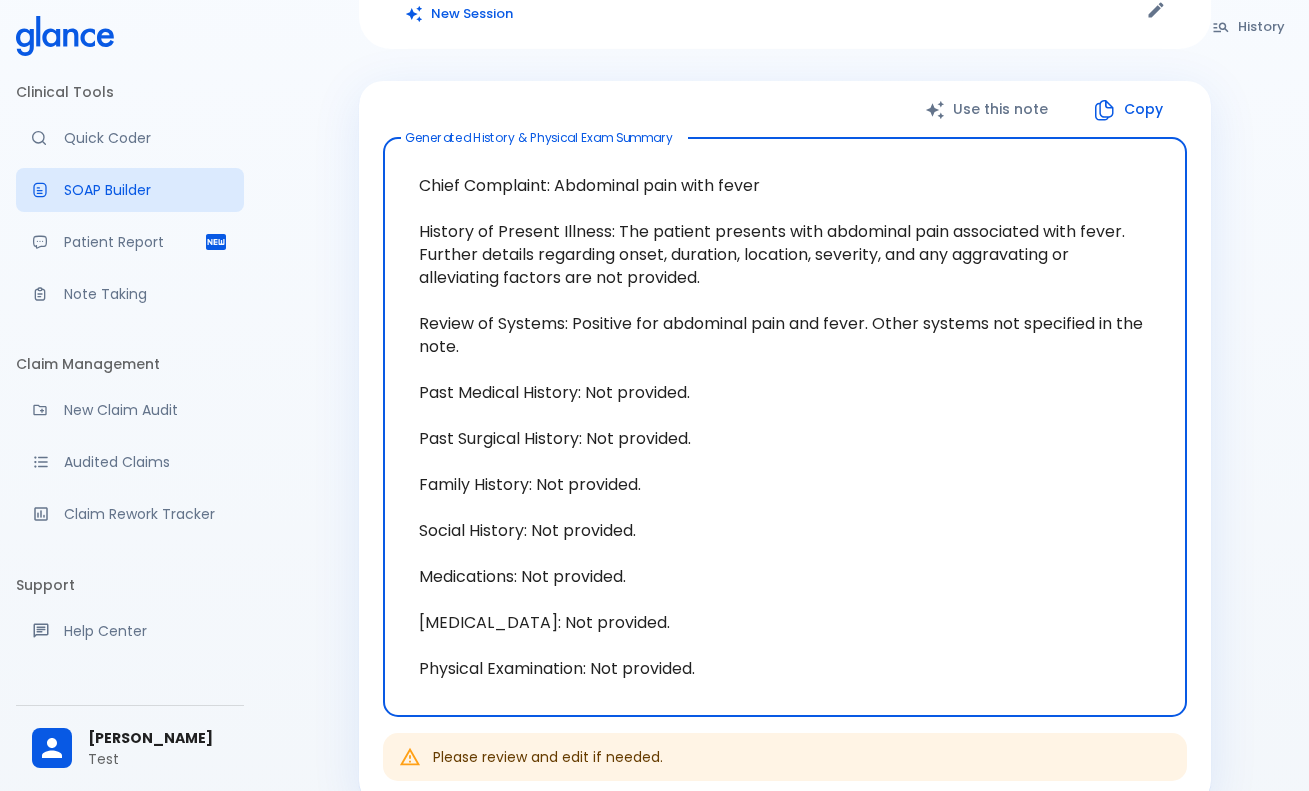 scroll, scrollTop: 173, scrollLeft: 0, axis: vertical 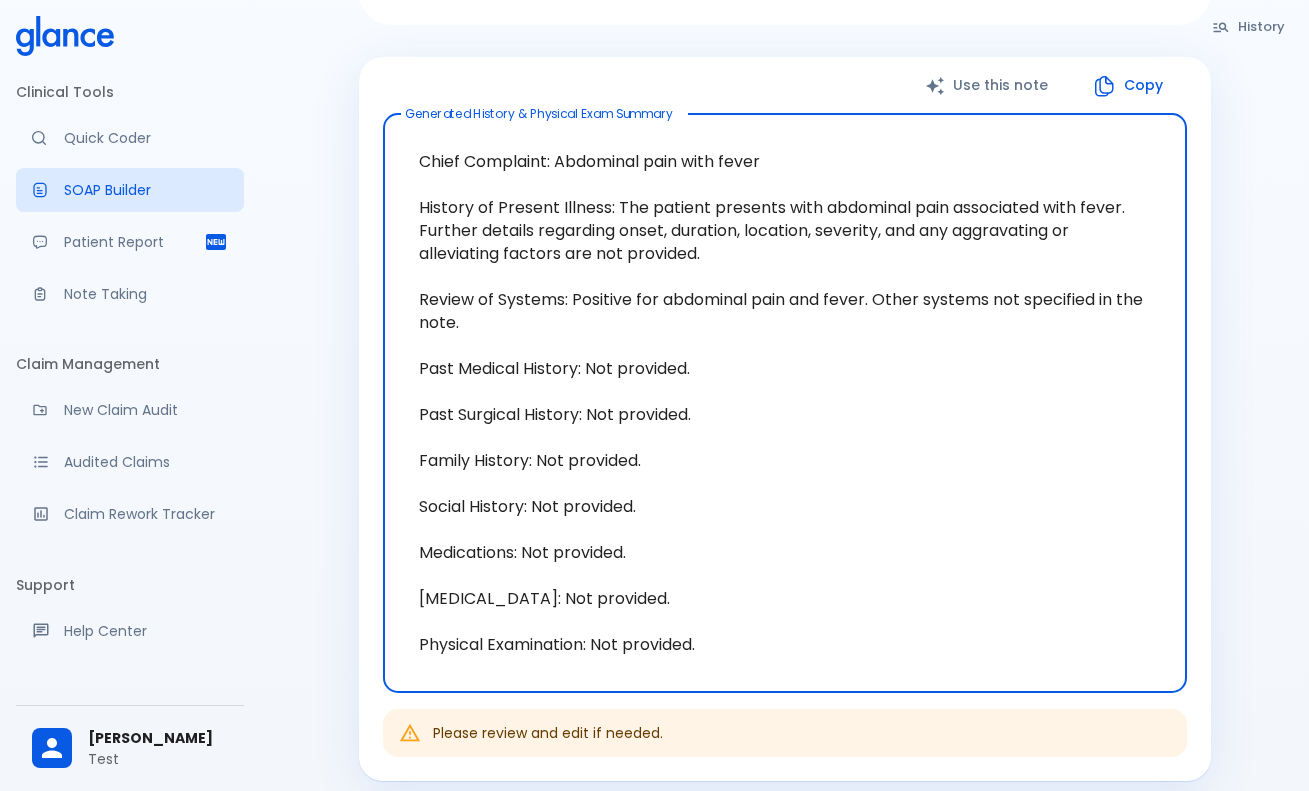 click on "Chief Complaint: Abdominal pain with fever
History of Present Illness: The patient presents with abdominal pain associated with fever. Further details regarding onset, duration, location, severity, and any aggravating or alleviating factors are not provided.
Review of Systems: Positive for abdominal pain and fever. Other systems not specified in the note.
Past Medical History: Not provided.
Past Surgical History: Not provided.
Family History: Not provided.
Social History: Not provided.
Medications: Not provided.
[MEDICAL_DATA]: Not provided.
Physical Examination: Not provided." at bounding box center (785, 403) 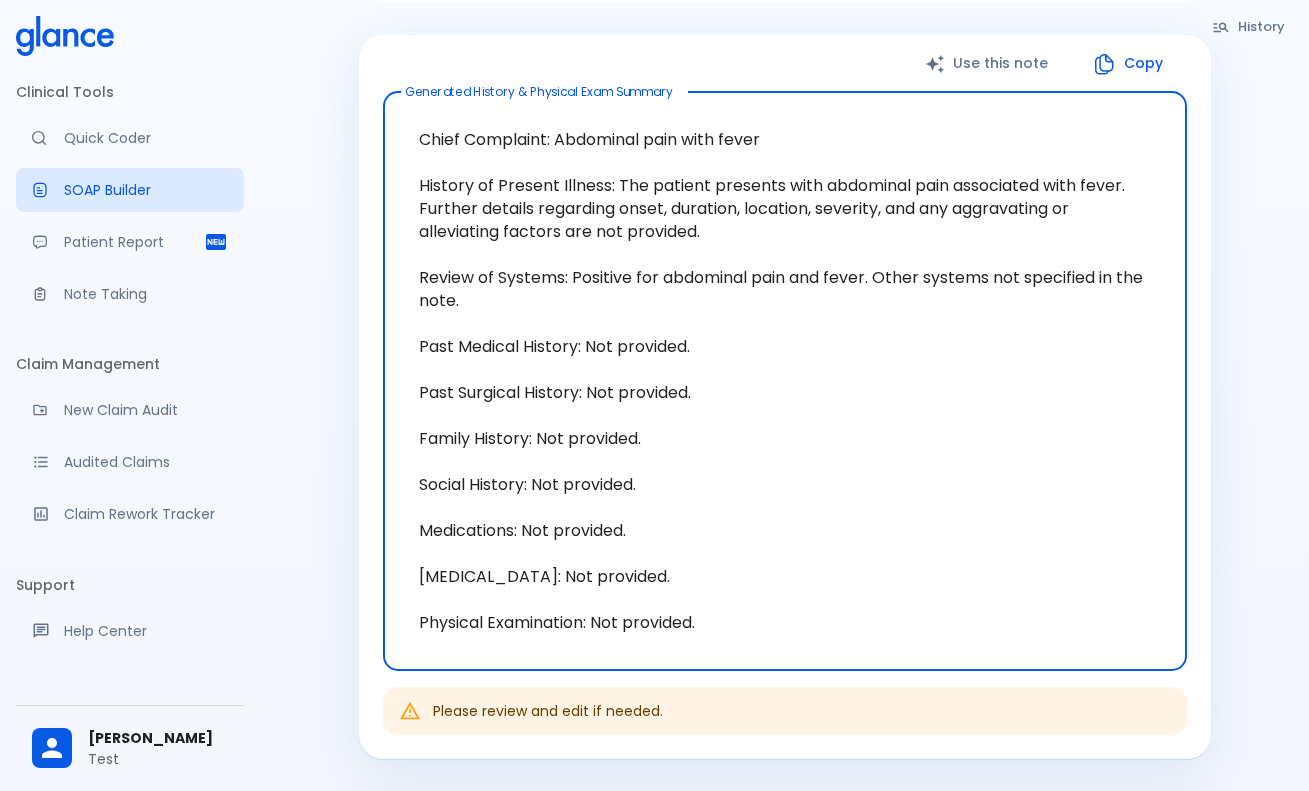 scroll, scrollTop: 191, scrollLeft: 0, axis: vertical 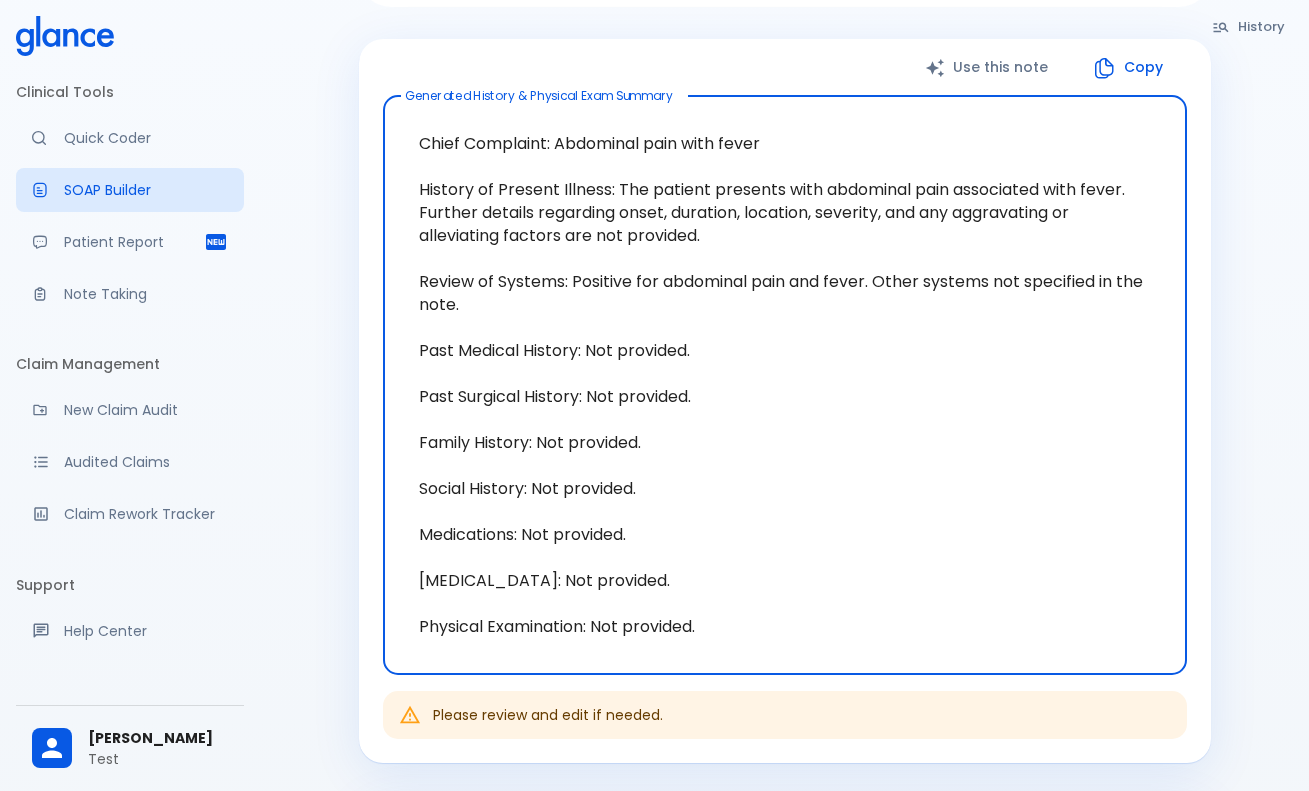 click on "Chief Complaint: Abdominal pain with fever
History of Present Illness: The patient presents with abdominal pain associated with fever. Further details regarding onset, duration, location, severity, and any aggravating or alleviating factors are not provided.
Review of Systems: Positive for abdominal pain and fever. Other systems not specified in the note.
Past Medical History: Not provided.
Past Surgical History: Not provided.
Family History: Not provided.
Social History: Not provided.
Medications: Not provided.
[MEDICAL_DATA]: Not provided.
Physical Examination: Not provided." at bounding box center [785, 385] 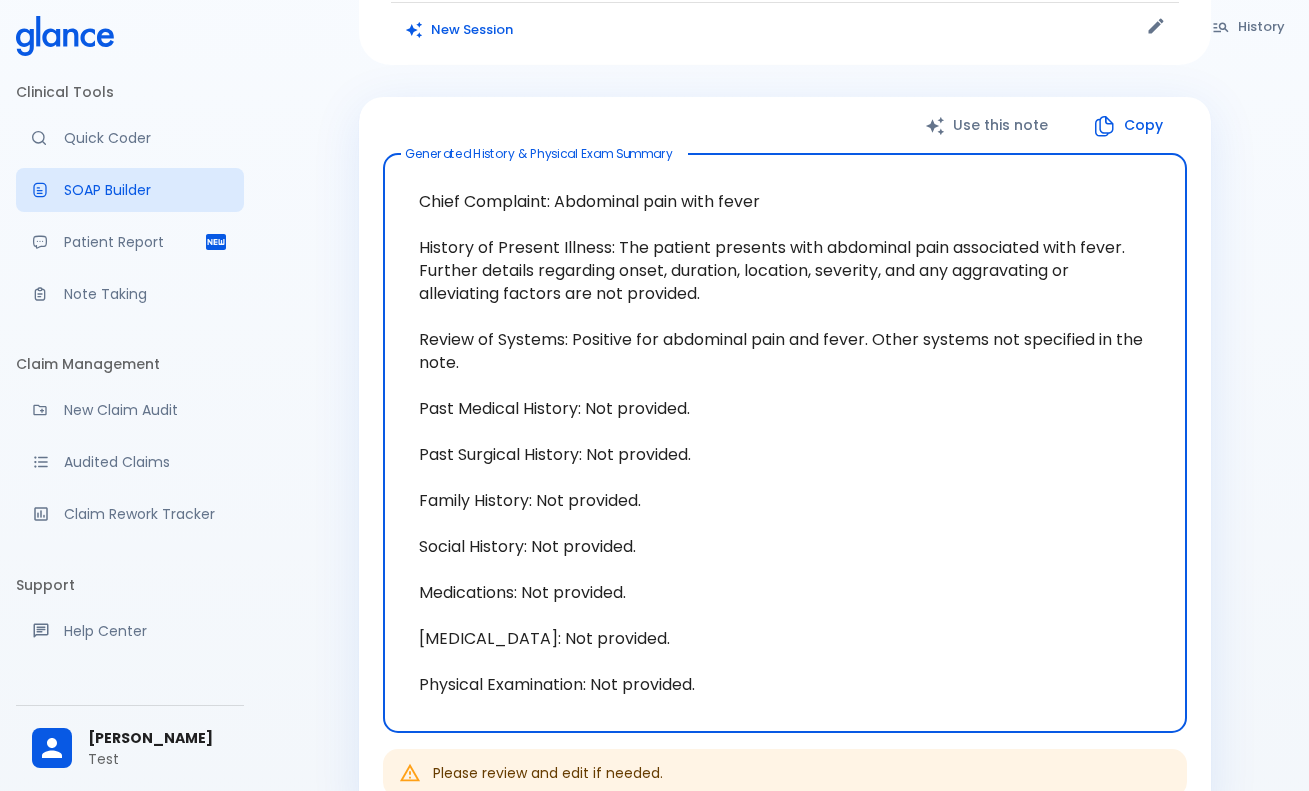 scroll, scrollTop: 172, scrollLeft: 0, axis: vertical 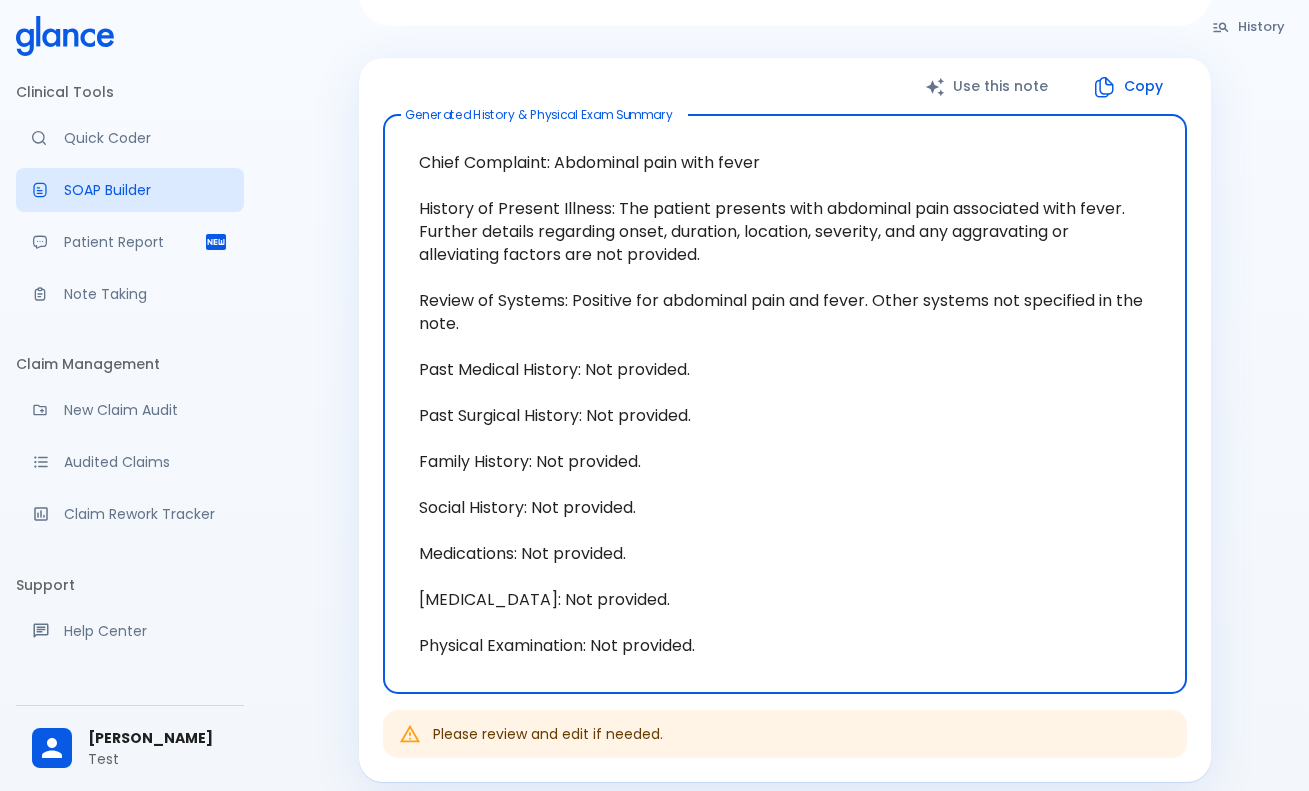click on "Chief Complaint: Abdominal pain with fever
History of Present Illness: The patient presents with abdominal pain associated with fever. Further details regarding onset, duration, location, severity, and any aggravating or alleviating factors are not provided.
Review of Systems: Positive for abdominal pain and fever. Other systems not specified in the note.
Past Medical History: Not provided.
Past Surgical History: Not provided.
Family History: Not provided.
Social History: Not provided.
Medications: Not provided.
[MEDICAL_DATA]: Not provided.
Physical Examination: Not provided." at bounding box center (785, 404) 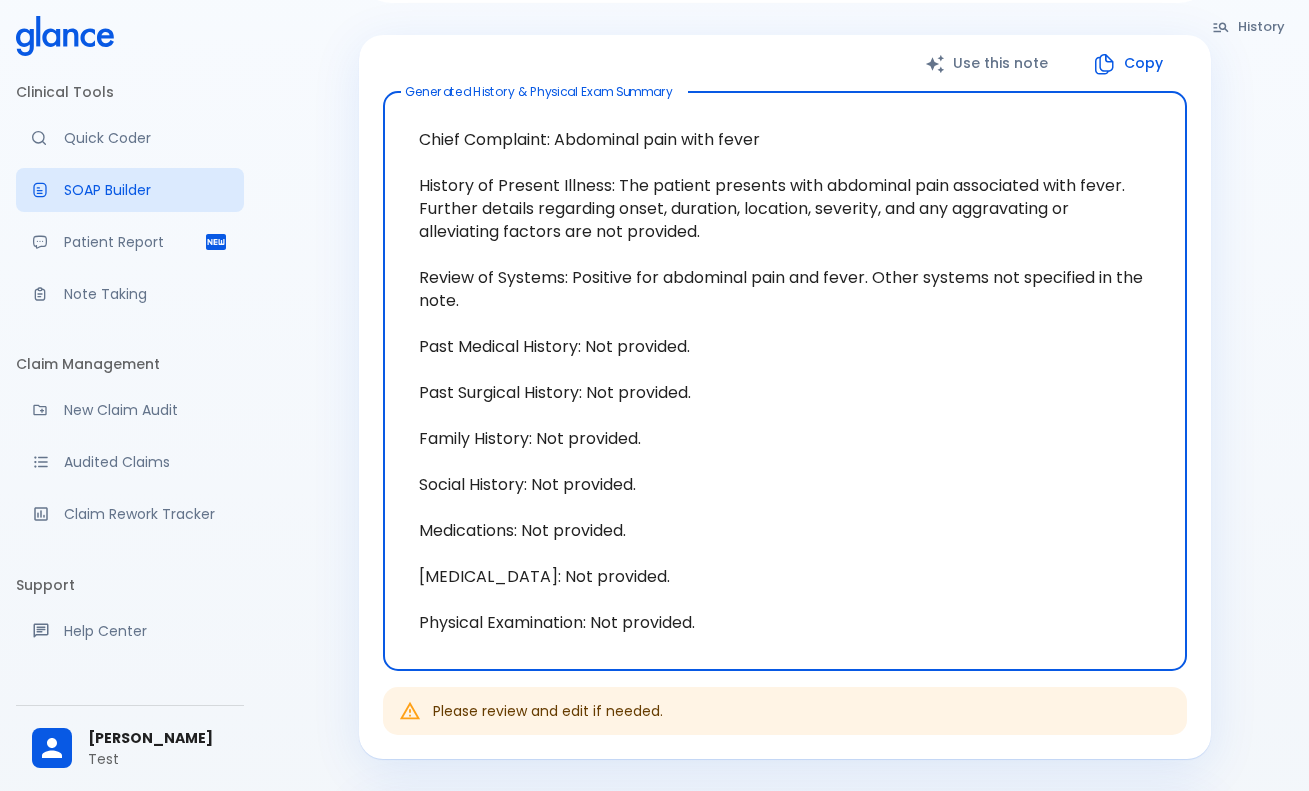 scroll, scrollTop: 188, scrollLeft: 0, axis: vertical 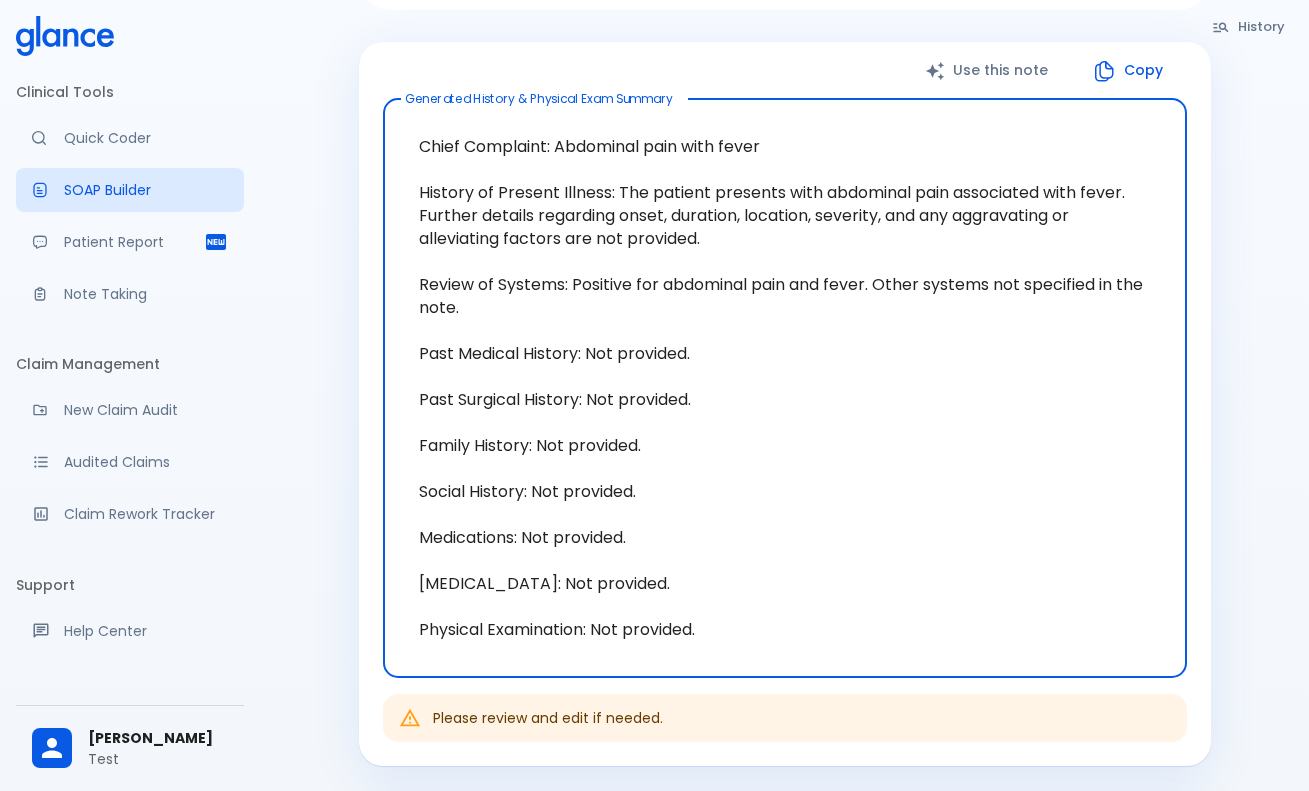 click on "Chief Complaint: Abdominal pain with fever
History of Present Illness: The patient presents with abdominal pain associated with fever. Further details regarding onset, duration, location, severity, and any aggravating or alleviating factors are not provided.
Review of Systems: Positive for abdominal pain and fever. Other systems not specified in the note.
Past Medical History: Not provided.
Past Surgical History: Not provided.
Family History: Not provided.
Social History: Not provided.
Medications: Not provided.
[MEDICAL_DATA]: Not provided.
Physical Examination: Not provided." at bounding box center (785, 388) 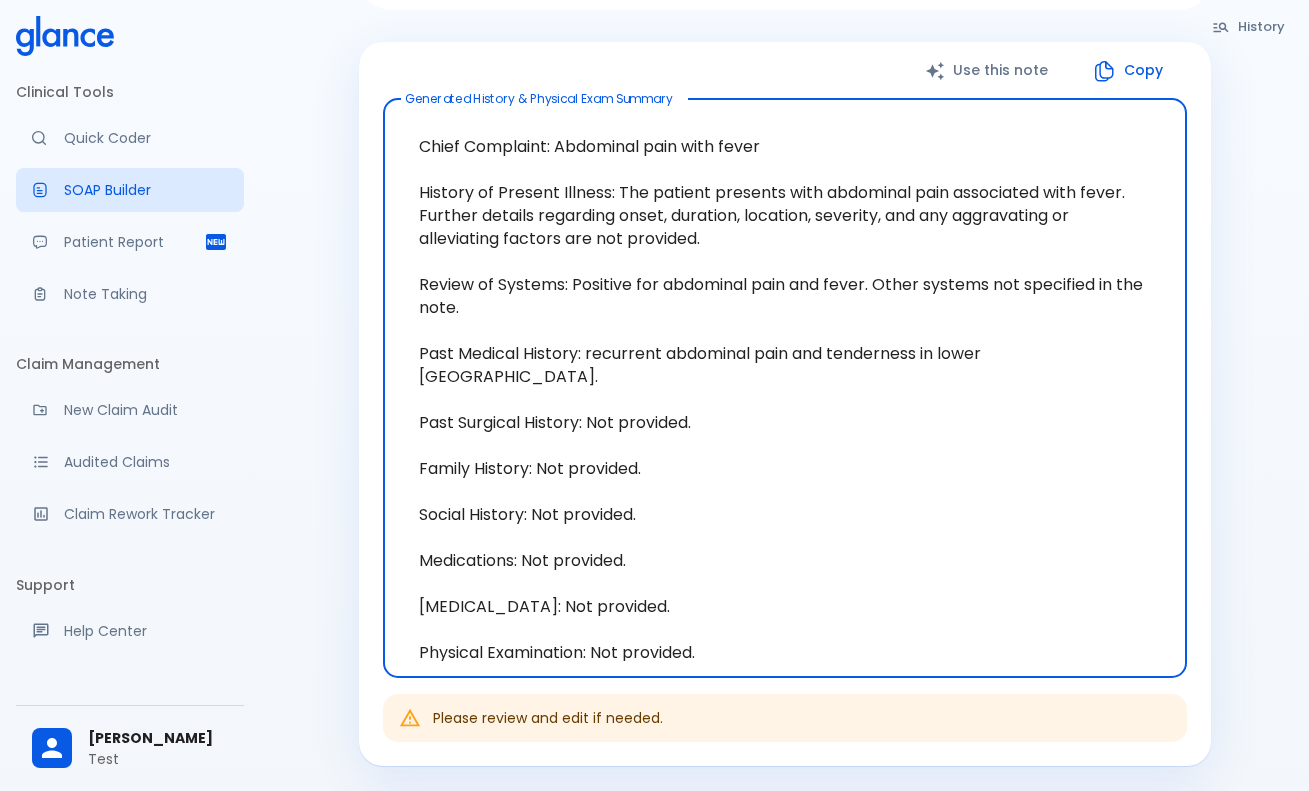 click on "Chief Complaint: Abdominal pain with fever
History of Present Illness: The patient presents with abdominal pain associated with fever. Further details regarding onset, duration, location, severity, and any aggravating or alleviating factors are not provided.
Review of Systems: Positive for abdominal pain and fever. Other systems not specified in the note.
Past Medical History: recurrent abdominal pain and tenderness in lower [GEOGRAPHIC_DATA].
Past Surgical History: Not provided.
Family History: Not provided.
Social History: Not provided.
Medications: Not provided.
[MEDICAL_DATA]: Not provided.
Physical Examination: Not provided." at bounding box center (785, 388) 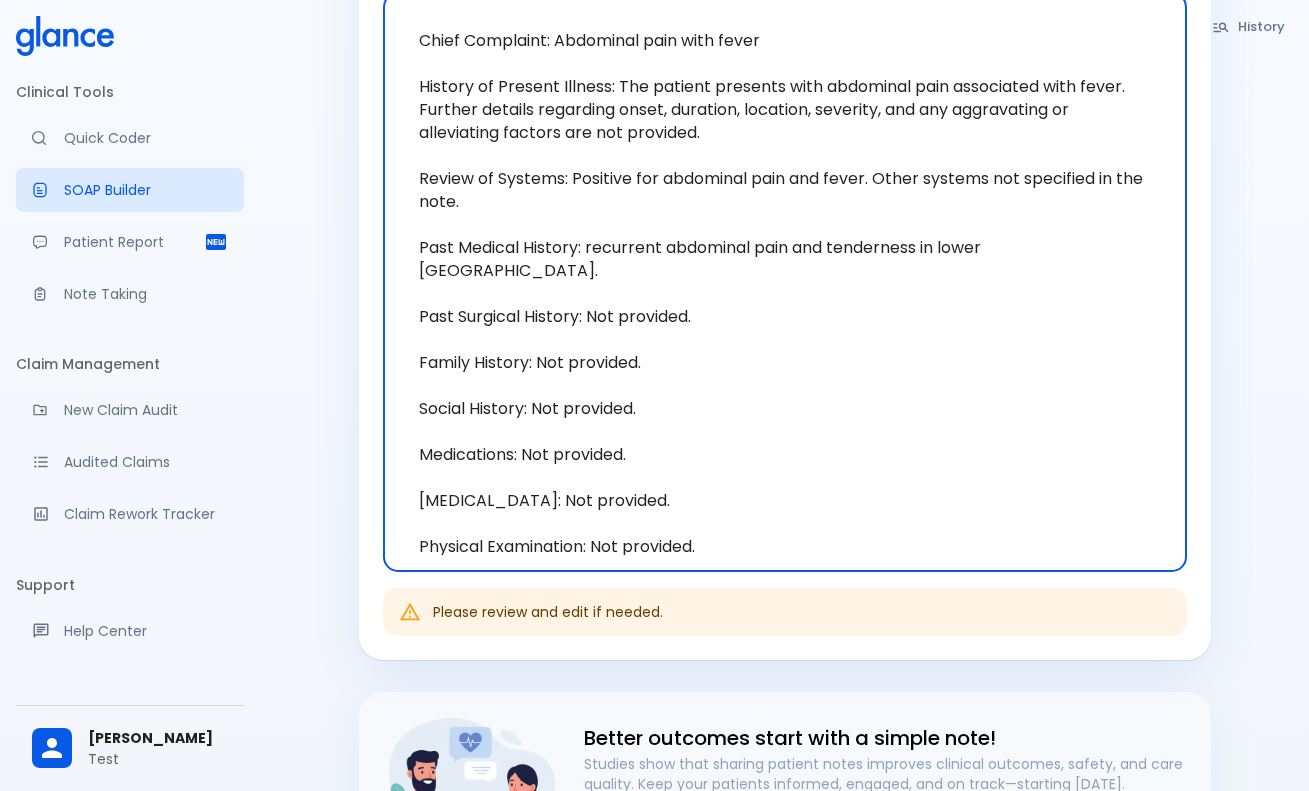 scroll, scrollTop: 278, scrollLeft: 0, axis: vertical 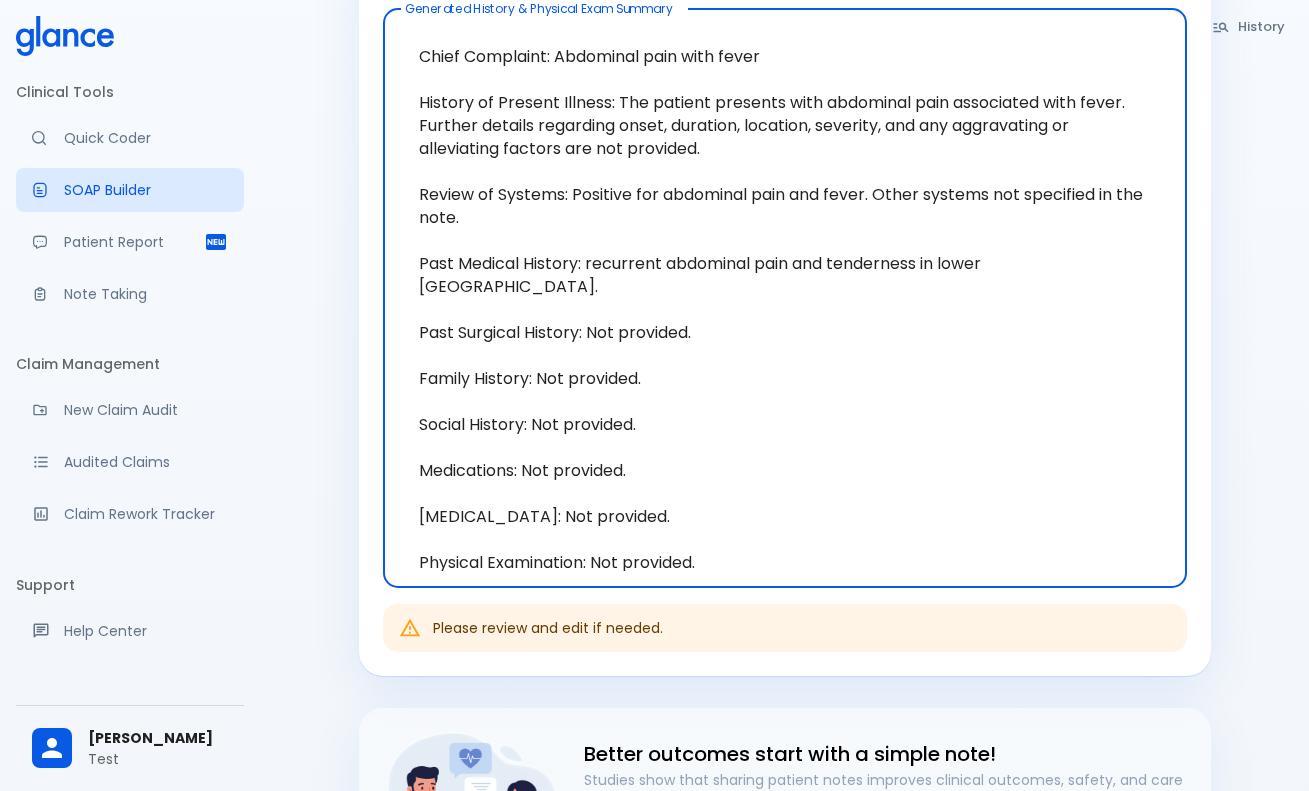 click on "Chief Complaint: Abdominal pain with fever
History of Present Illness: The patient presents with abdominal pain associated with fever. Further details regarding onset, duration, location, severity, and any aggravating or alleviating factors are not provided.
Review of Systems: Positive for abdominal pain and fever. Other systems not specified in the note.
Past Medical History: recurrent abdominal pain and tenderness in lower [GEOGRAPHIC_DATA].
Past Surgical History: Not provided.
Family History: Not provided.
Social History: Not provided.
Medications: Not provided.
[MEDICAL_DATA]: Not provided.
Physical Examination: Not provided." at bounding box center (785, 298) 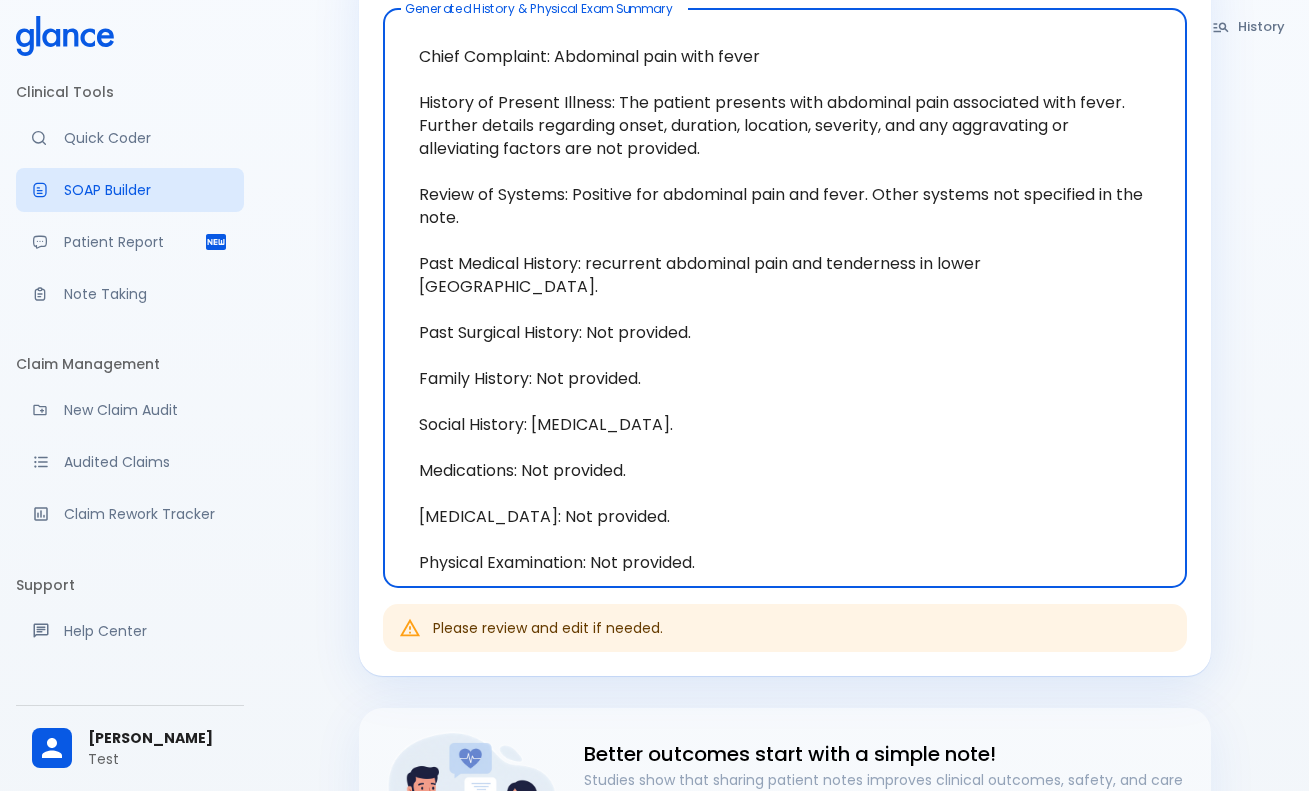 click on "Chief Complaint: Abdominal pain with fever
History of Present Illness: The patient presents with abdominal pain associated with fever. Further details regarding onset, duration, location, severity, and any aggravating or alleviating factors are not provided.
Review of Systems: Positive for abdominal pain and fever. Other systems not specified in the note.
Past Medical History: recurrent abdominal pain and tenderness in lower [GEOGRAPHIC_DATA].
Past Surgical History: Not provided.
Family History: Not provided.
Social History: [MEDICAL_DATA].
Medications: Not provided.
[MEDICAL_DATA]: Not provided.
Physical Examination: Not provided." at bounding box center (785, 298) 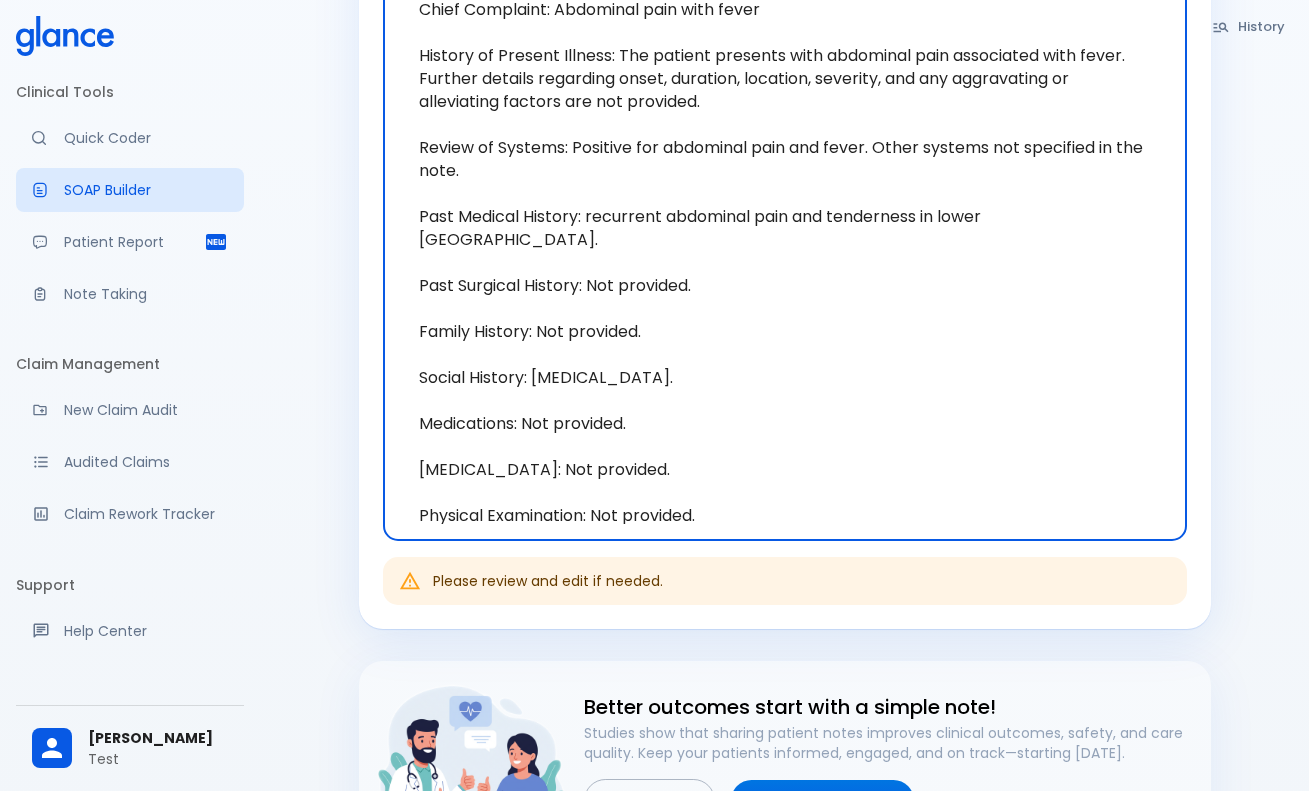 scroll, scrollTop: 374, scrollLeft: 0, axis: vertical 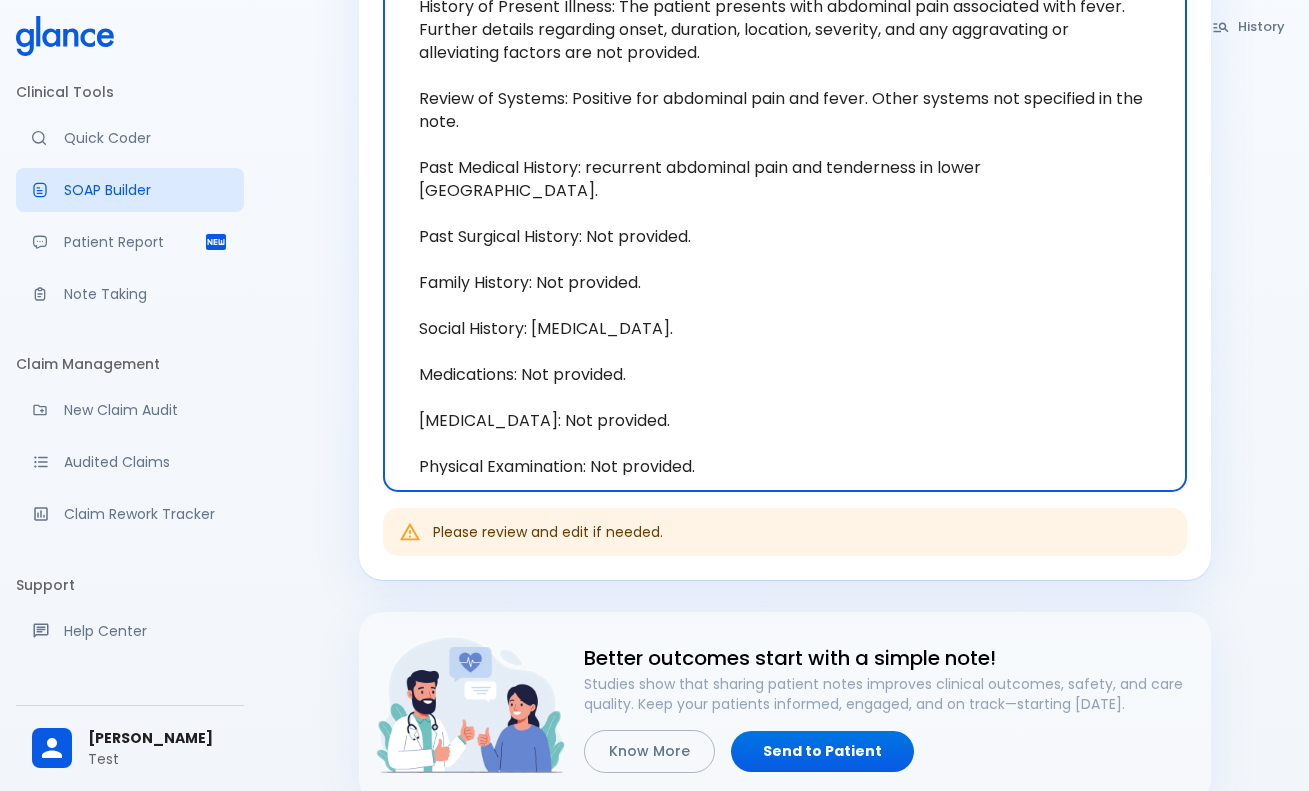 click on "Chief Complaint: Abdominal pain with fever
History of Present Illness: The patient presents with abdominal pain associated with fever. Further details regarding onset, duration, location, severity, and any aggravating or alleviating factors are not provided.
Review of Systems: Positive for abdominal pain and fever. Other systems not specified in the note.
Past Medical History: recurrent abdominal pain and tenderness in lower [GEOGRAPHIC_DATA].
Past Surgical History: Not provided.
Family History: Not provided.
Social History: [MEDICAL_DATA].
Medications: Not provided.
[MEDICAL_DATA]: Not provided.
Physical Examination: Not provided." at bounding box center (785, 202) 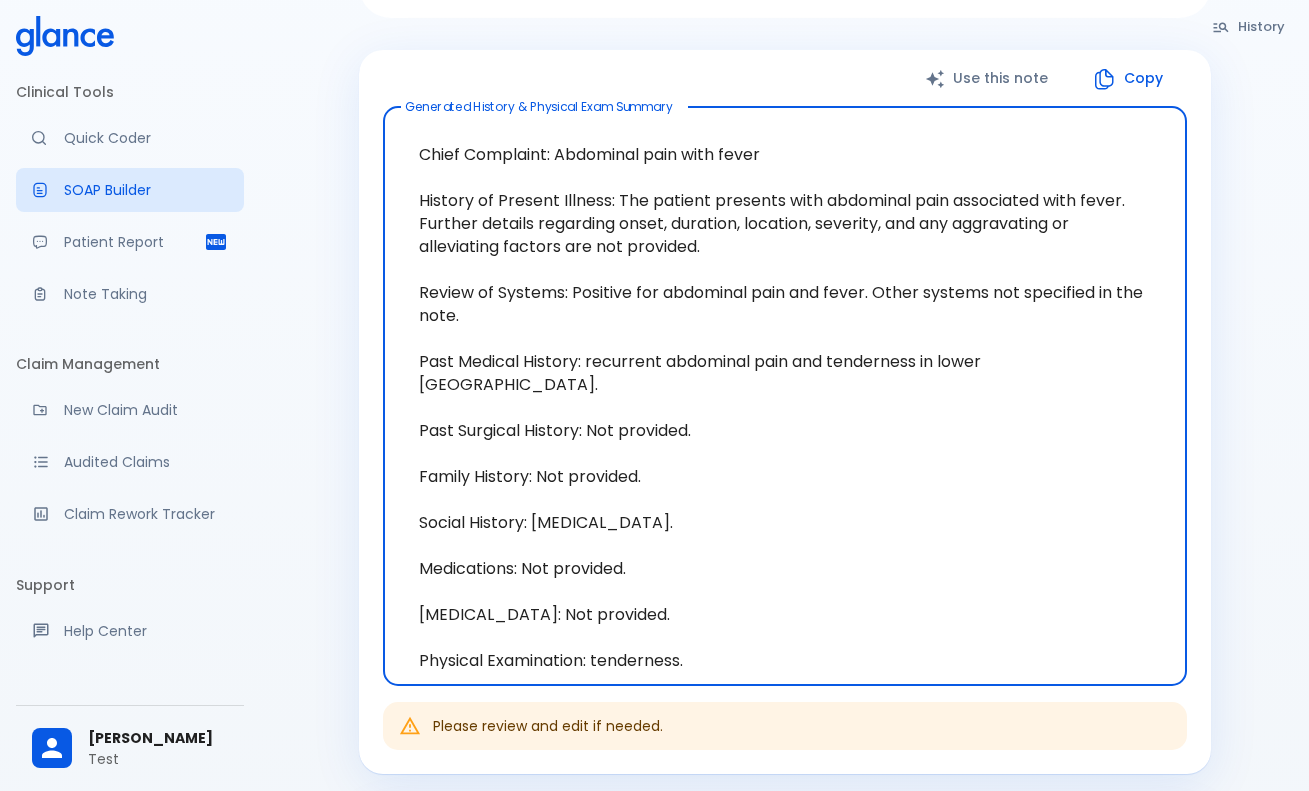 scroll, scrollTop: 143, scrollLeft: 0, axis: vertical 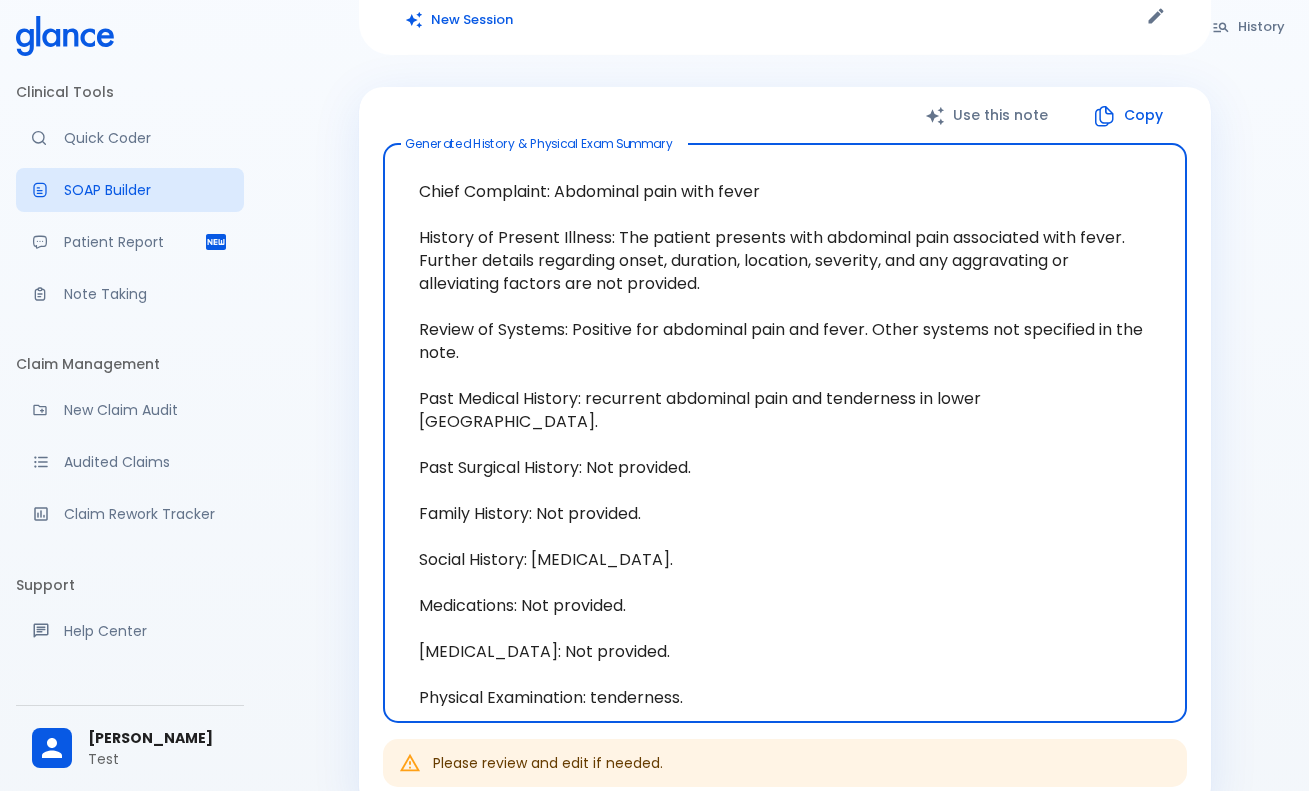 click on "Chief Complaint: Abdominal pain with fever
History of Present Illness: The patient presents with abdominal pain associated with fever. Further details regarding onset, duration, location, severity, and any aggravating or alleviating factors are not provided.
Review of Systems: Positive for abdominal pain and fever. Other systems not specified in the note.
Past Medical History: recurrent abdominal pain and tenderness in lower [GEOGRAPHIC_DATA].
Past Surgical History: Not provided.
Family History: Not provided.
Social History: [MEDICAL_DATA].
Medications: Not provided.
[MEDICAL_DATA]: Not provided.
Physical Examination: tenderness." at bounding box center (785, 433) 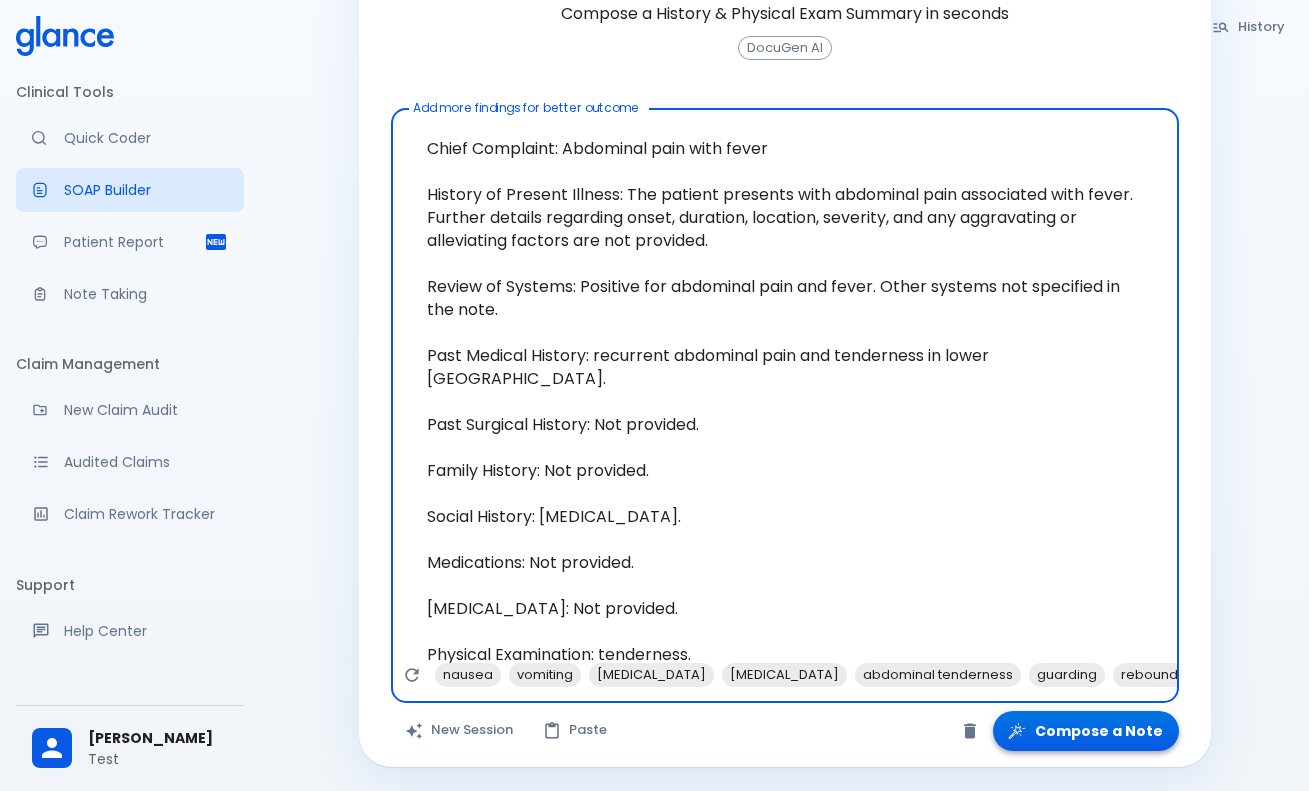 scroll, scrollTop: 334, scrollLeft: 0, axis: vertical 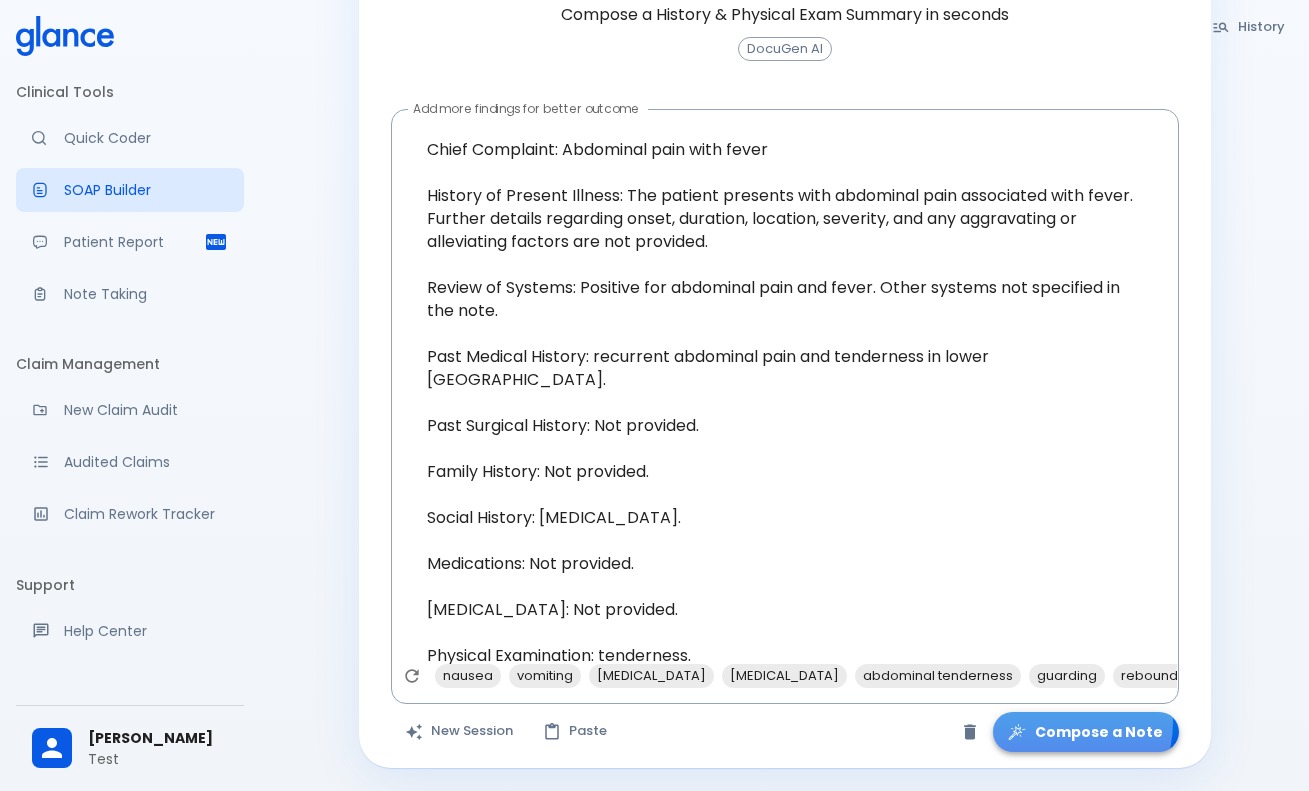 click on "Compose a Note" at bounding box center [1086, 732] 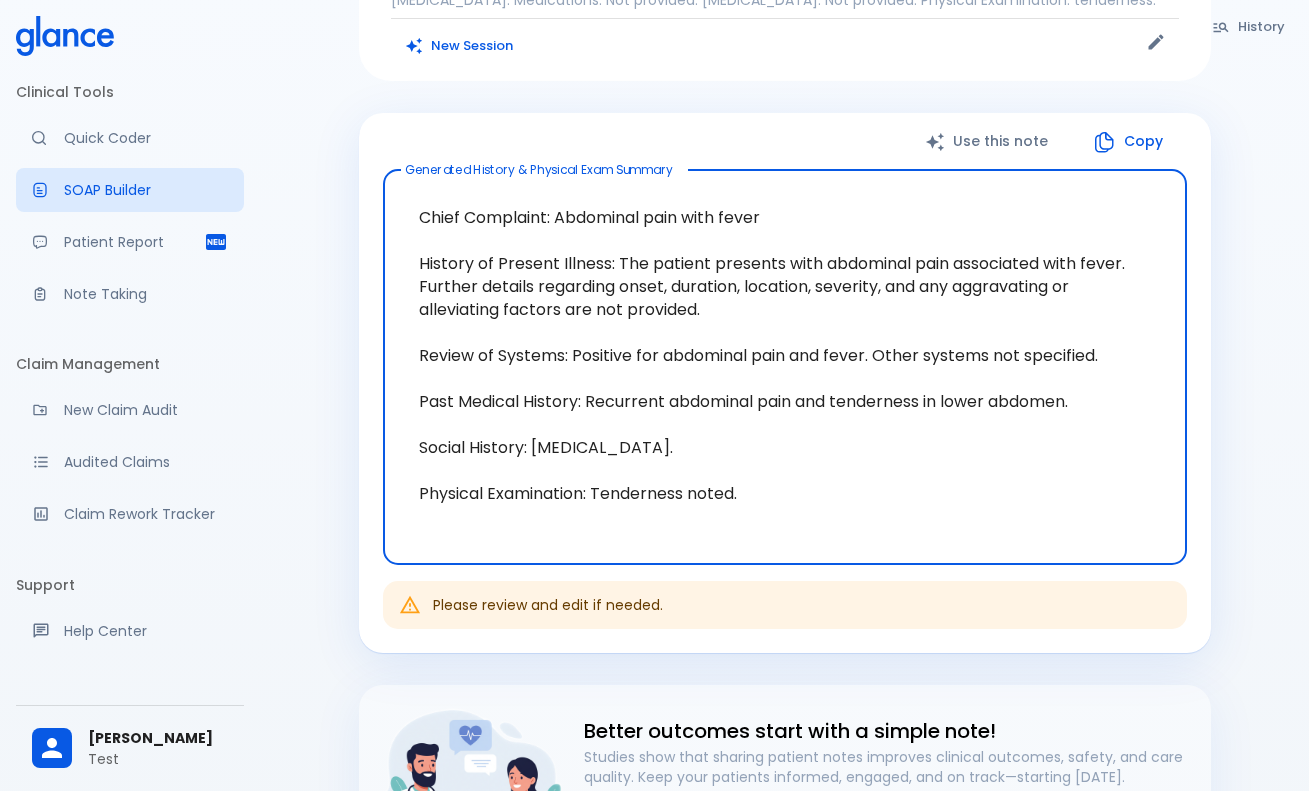scroll, scrollTop: 245, scrollLeft: 0, axis: vertical 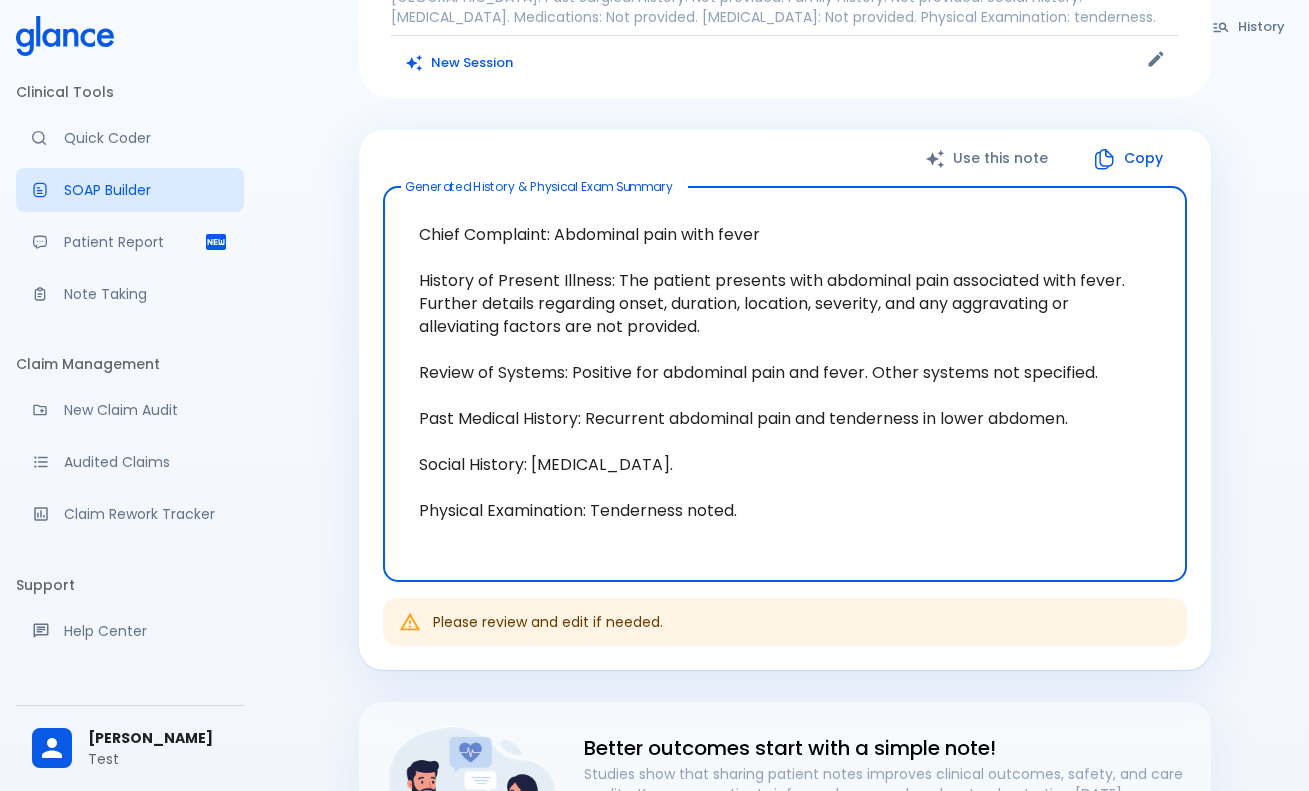 click on "Chief Complaint: Abdominal pain with fever
History of Present Illness: The patient presents with abdominal pain associated with fever. Further details regarding onset, duration, location, severity, and any aggravating or alleviating factors are not provided.
Review of Systems: Positive for abdominal pain and fever. Other systems not specified.
Past Medical History: Recurrent abdominal pain and tenderness in lower abdomen.
Social History: [MEDICAL_DATA].
Physical Examination: Tenderness noted." at bounding box center [785, 384] 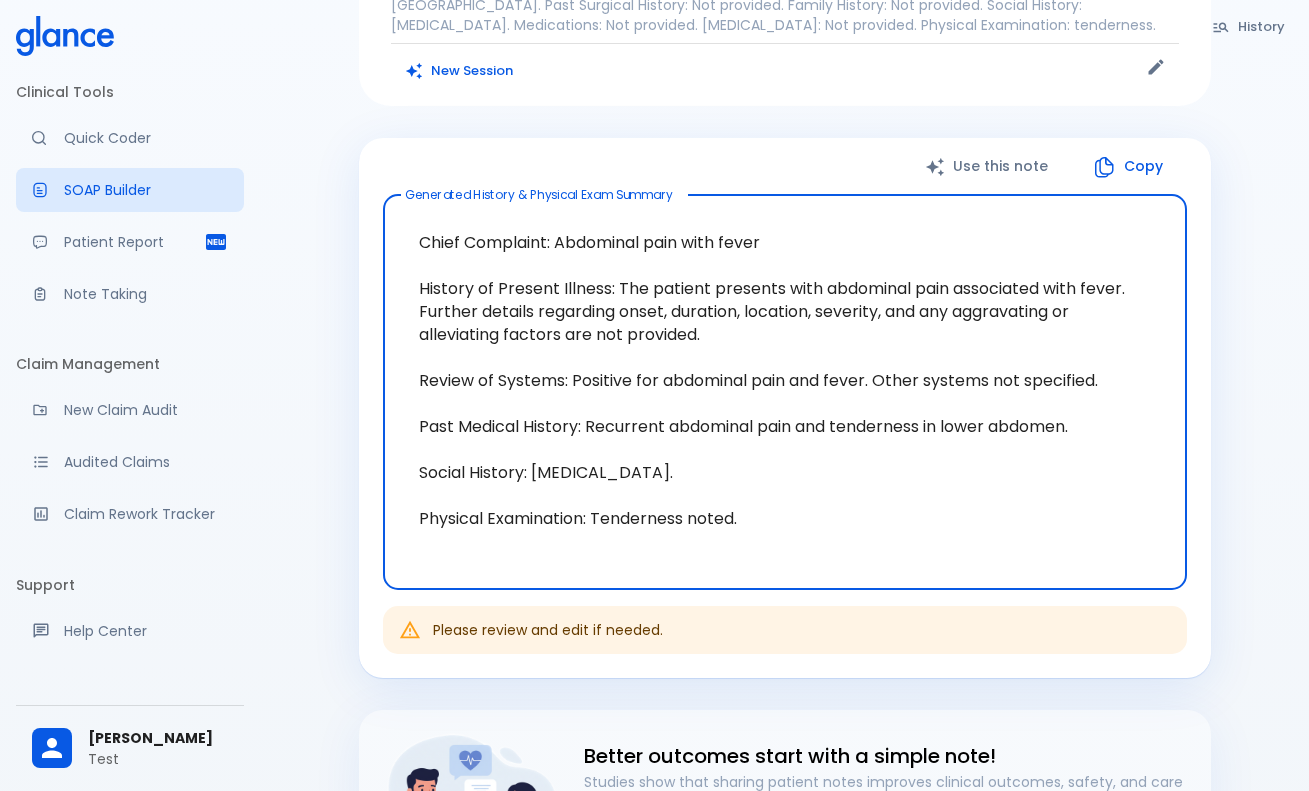 scroll, scrollTop: 178, scrollLeft: 0, axis: vertical 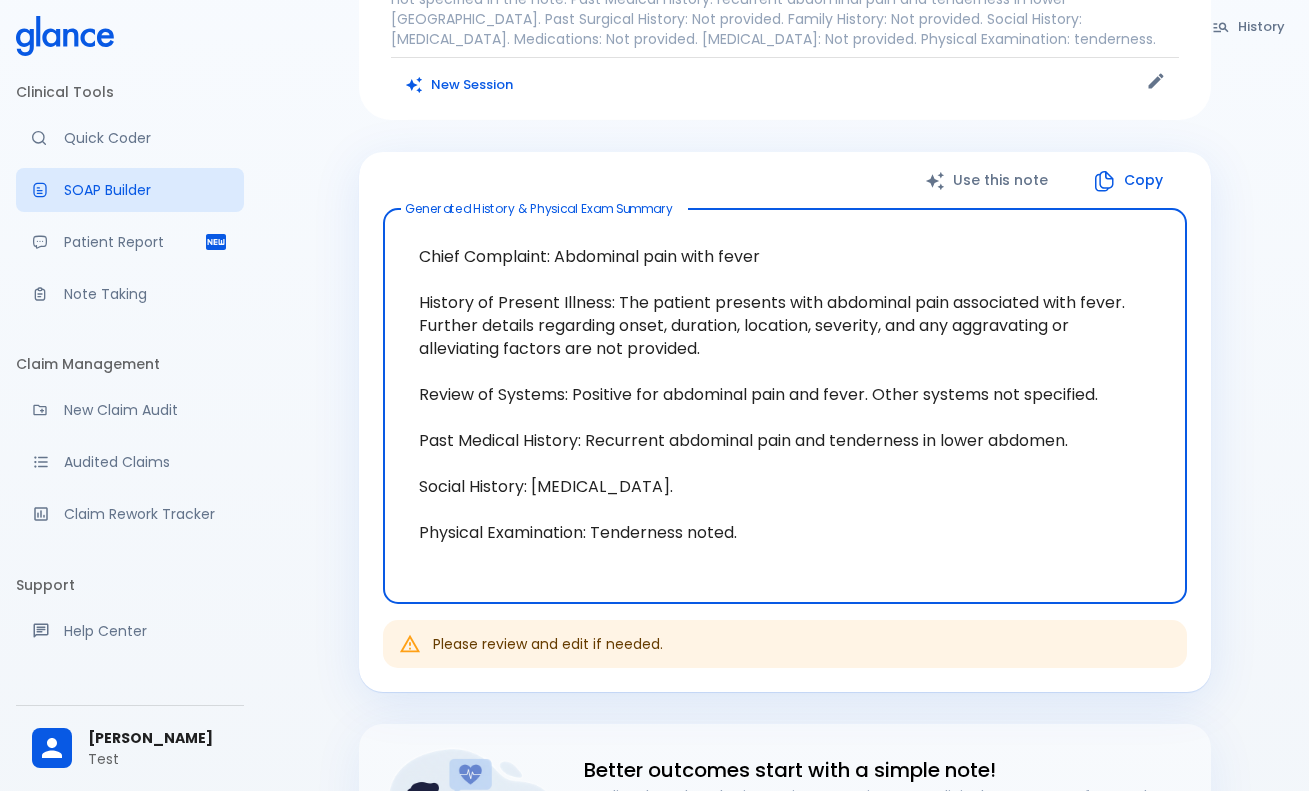 click on "Chief Complaint: Abdominal pain with fever
History of Present Illness: The patient presents with abdominal pain associated with fever. Further details regarding onset, duration, location, severity, and any aggravating or alleviating factors are not provided.
Review of Systems: Positive for abdominal pain and fever. Other systems not specified.
Past Medical History: Recurrent abdominal pain and tenderness in lower abdomen.
Social History: [MEDICAL_DATA].
Physical Examination: Tenderness noted." at bounding box center [785, 406] 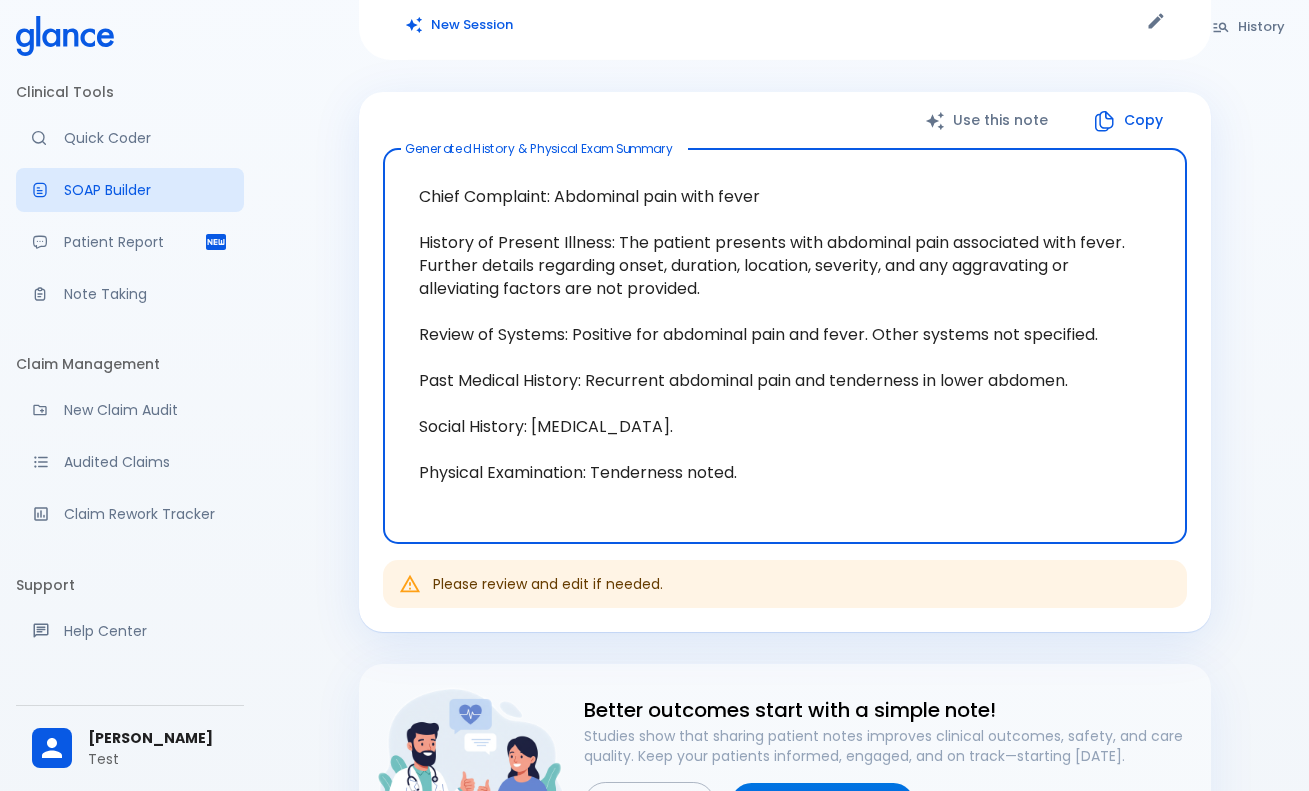 scroll, scrollTop: 243, scrollLeft: 0, axis: vertical 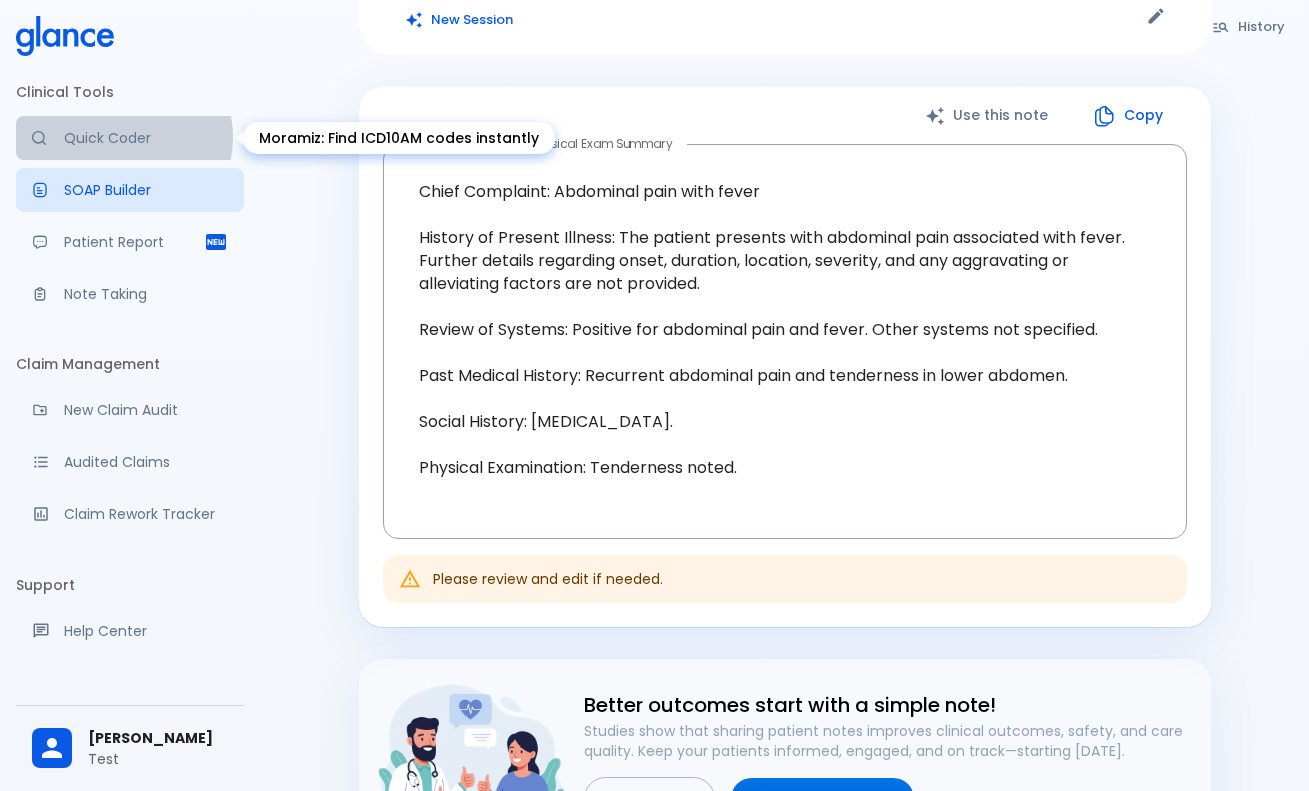 click on "Quick Coder" at bounding box center (146, 138) 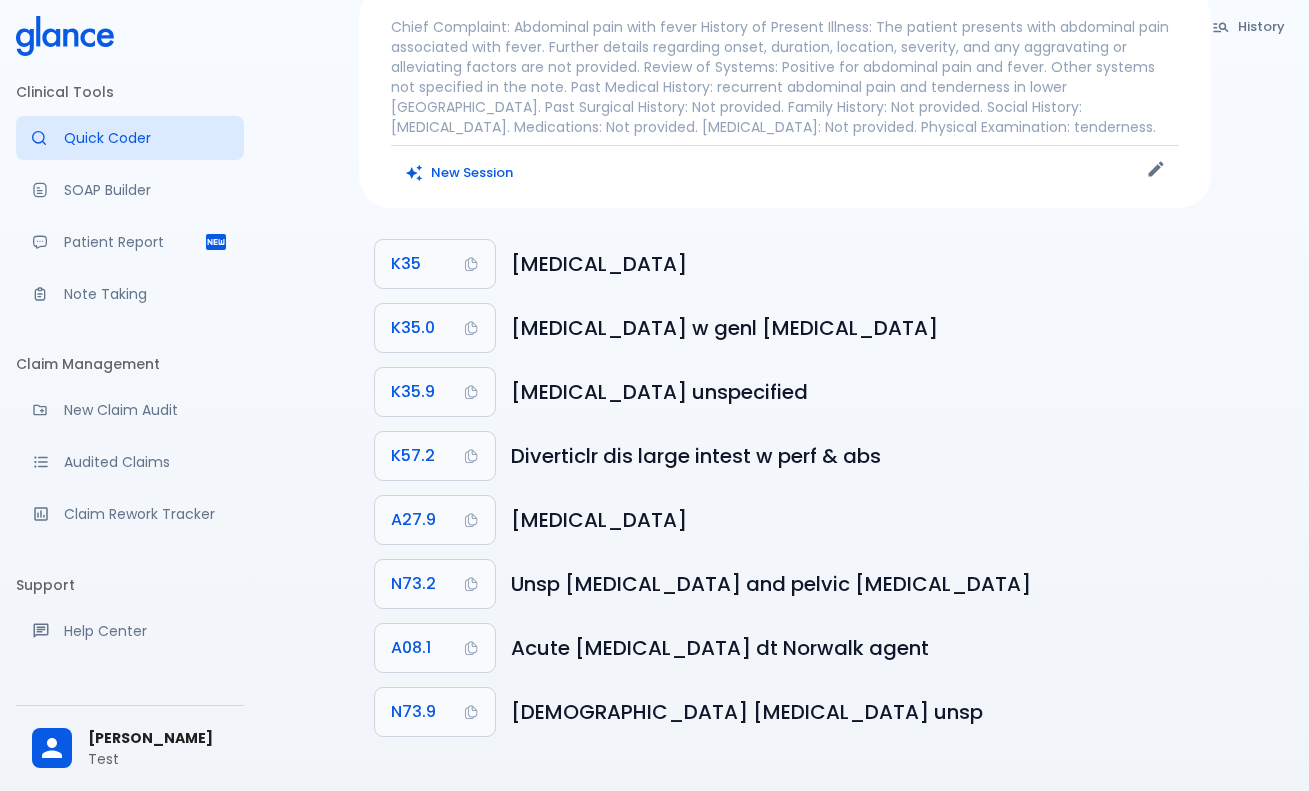 scroll, scrollTop: 75, scrollLeft: 0, axis: vertical 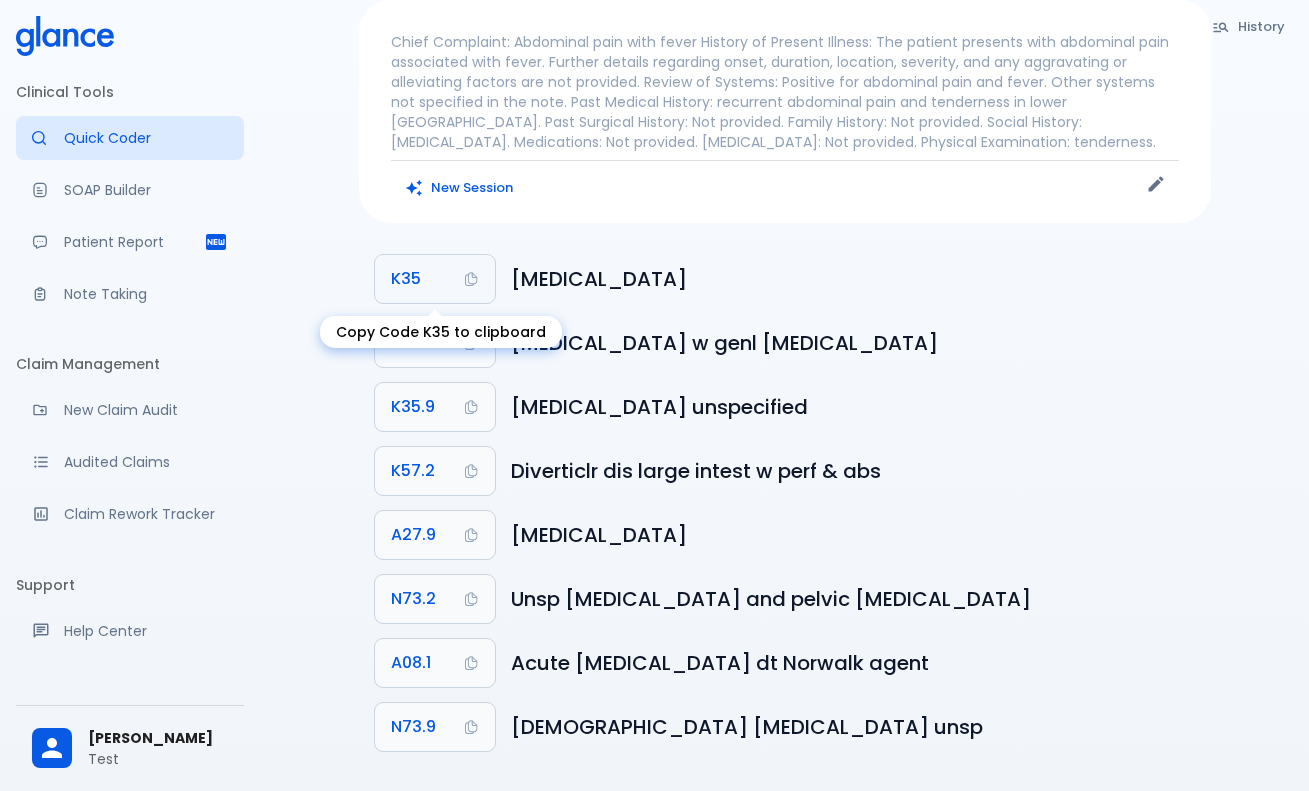 click on "K35" at bounding box center [435, 279] 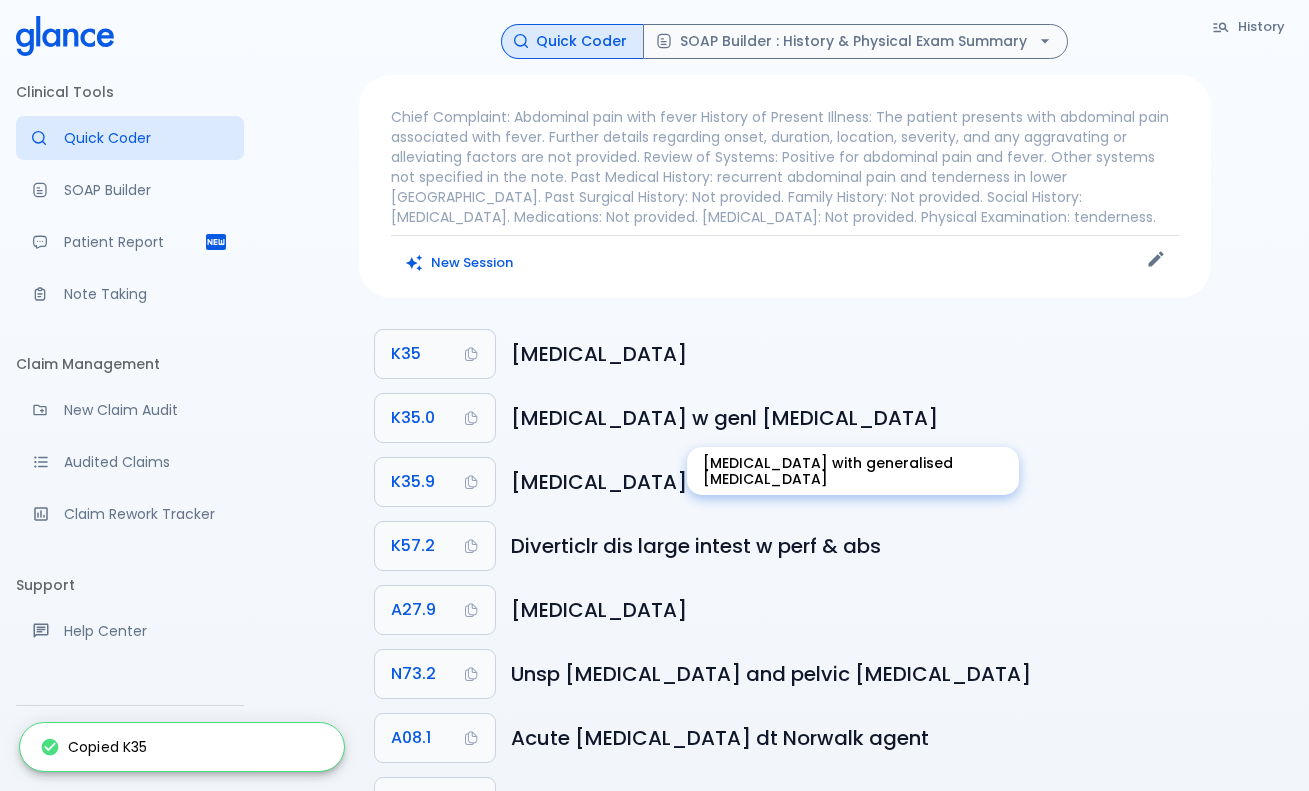 scroll, scrollTop: 0, scrollLeft: 0, axis: both 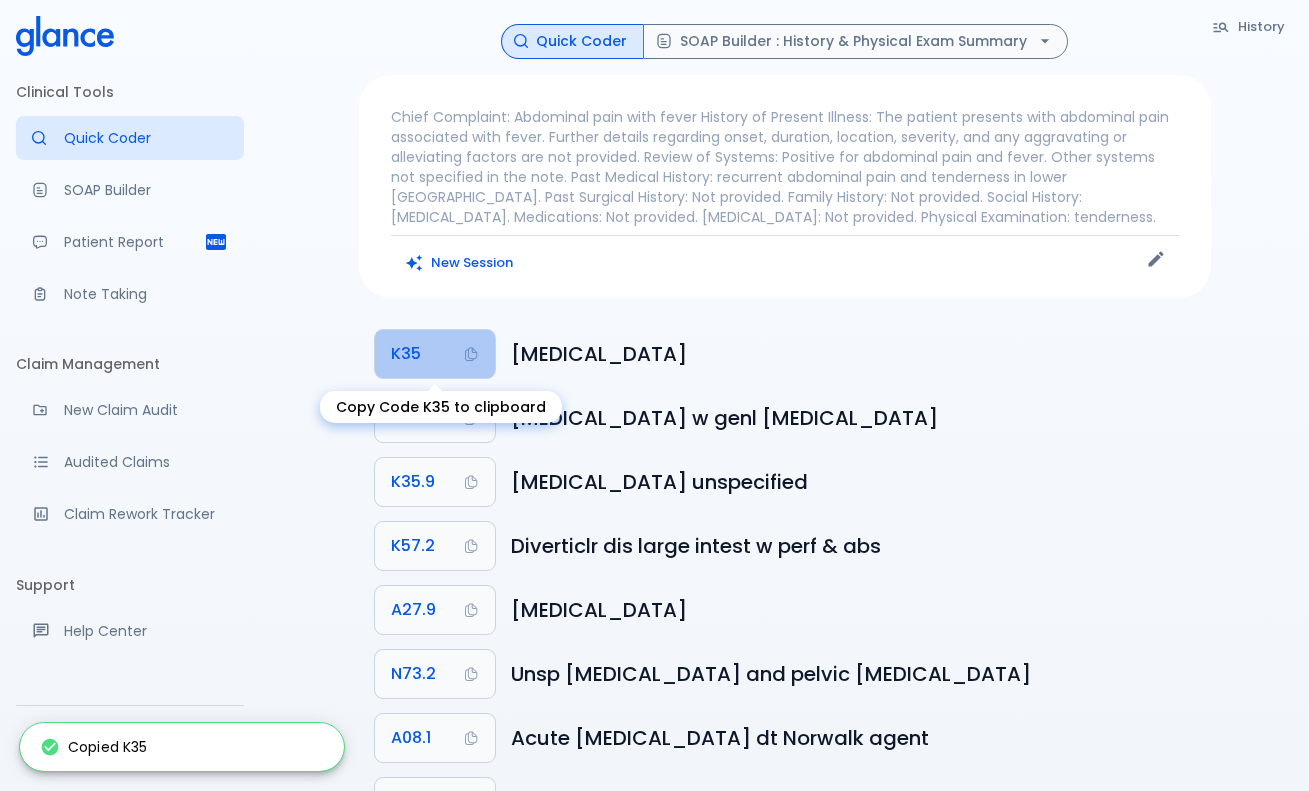 click 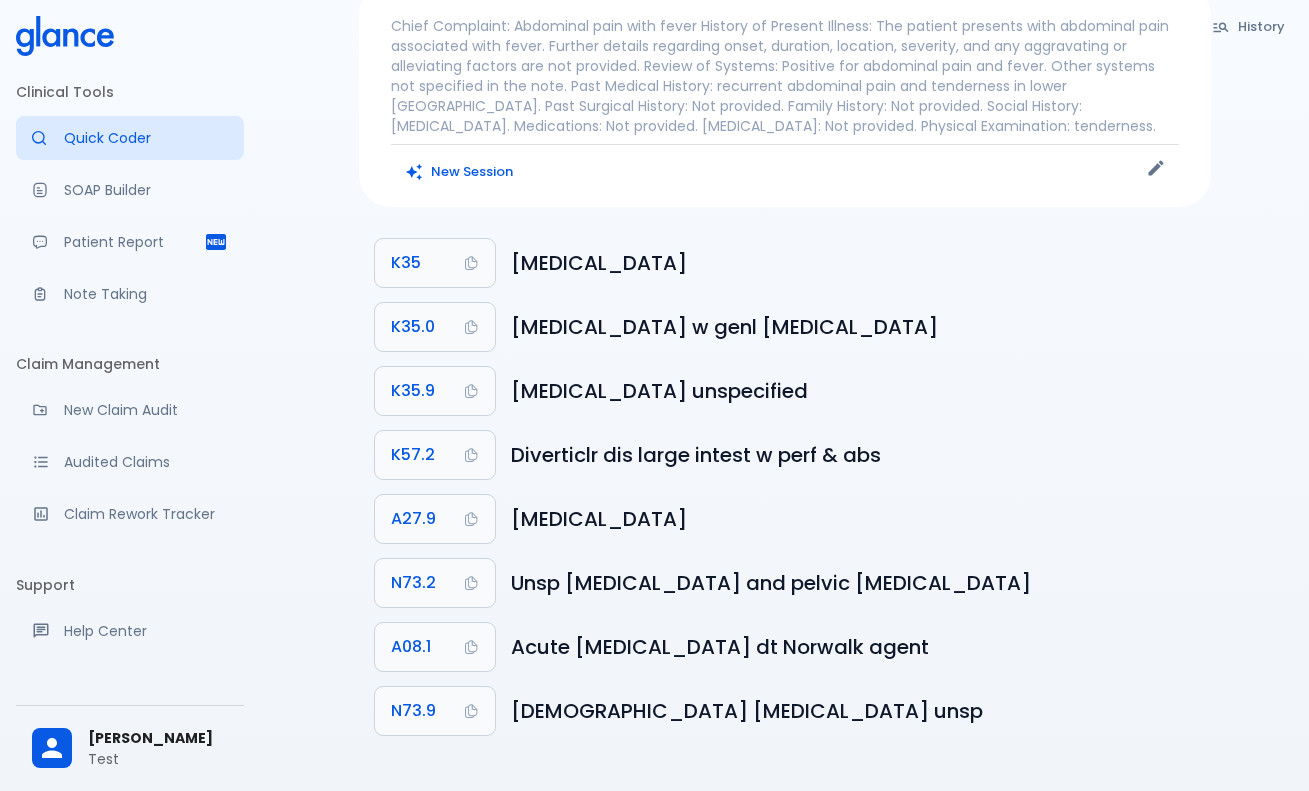 scroll, scrollTop: 90, scrollLeft: 0, axis: vertical 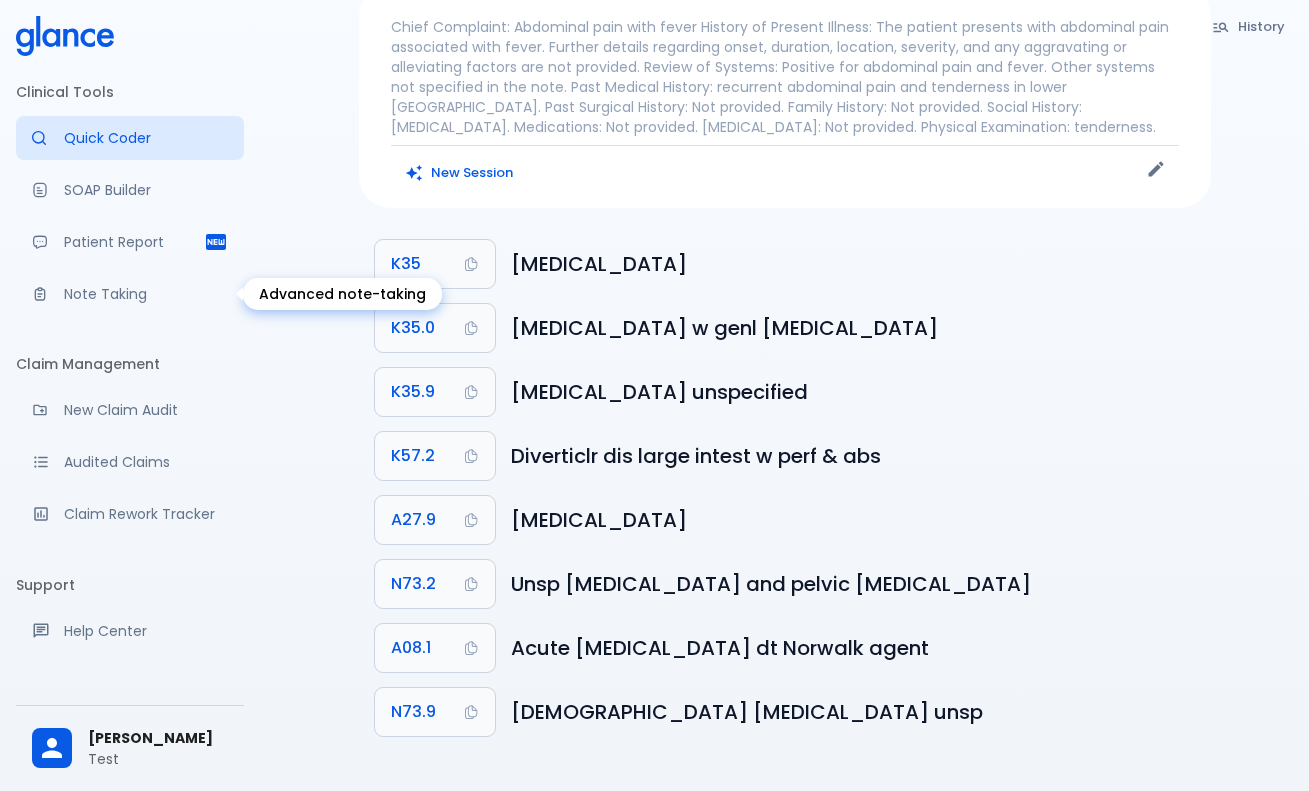 click on "Note Taking" at bounding box center [146, 294] 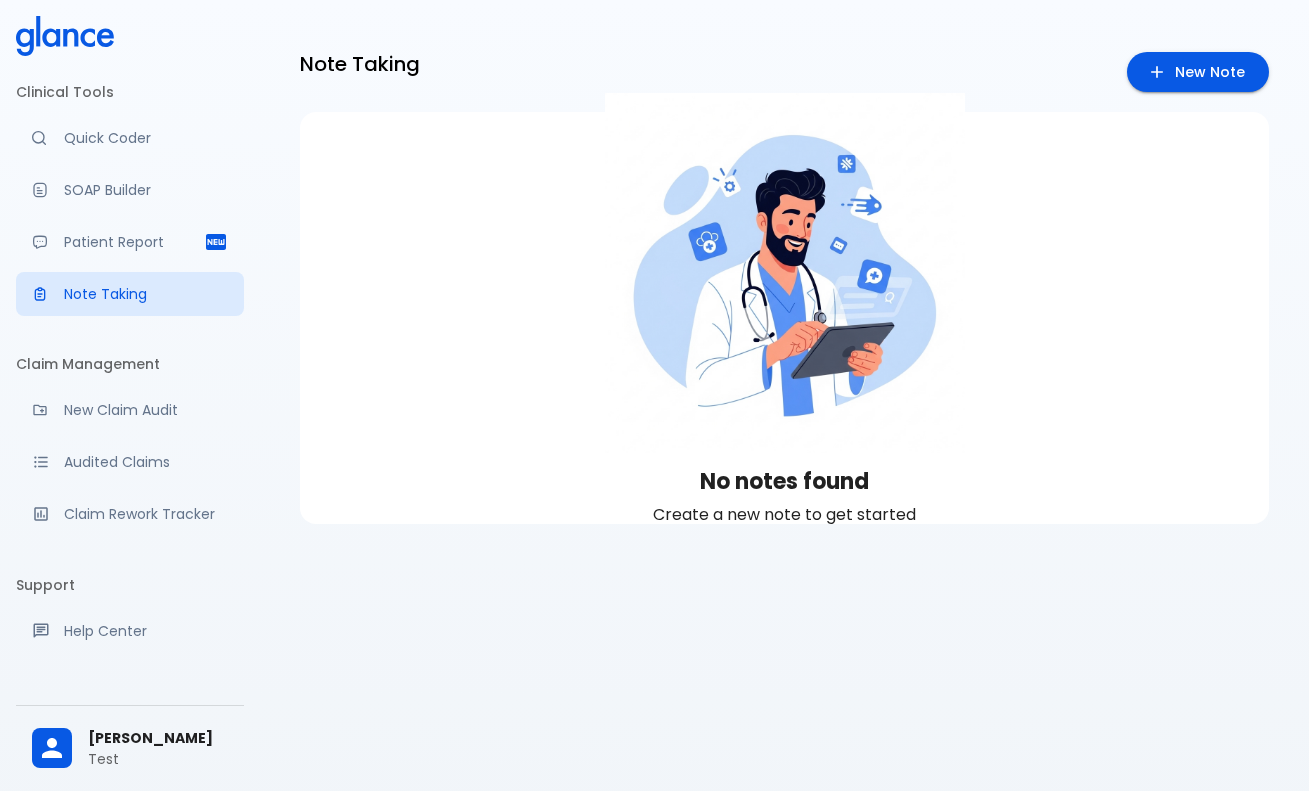 scroll, scrollTop: 0, scrollLeft: 0, axis: both 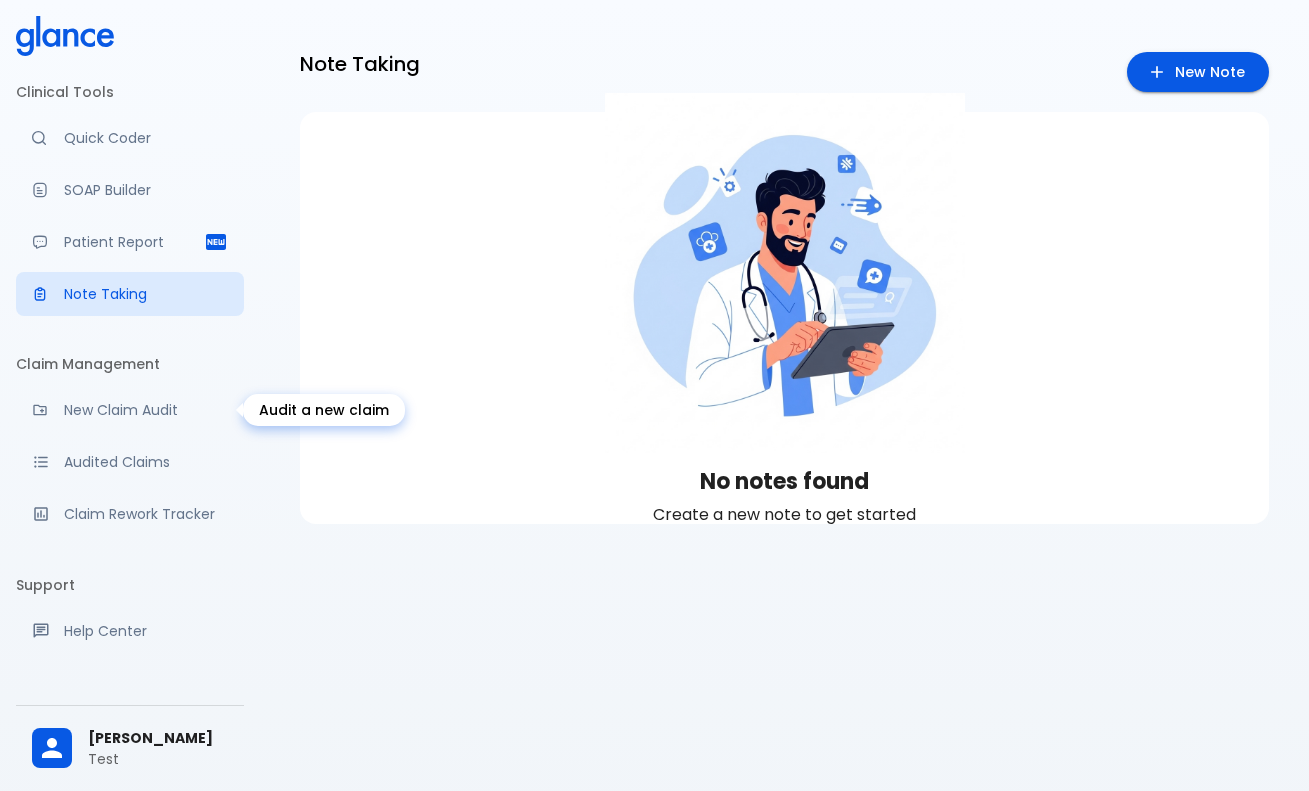 click on "New Claim Audit" at bounding box center (146, 410) 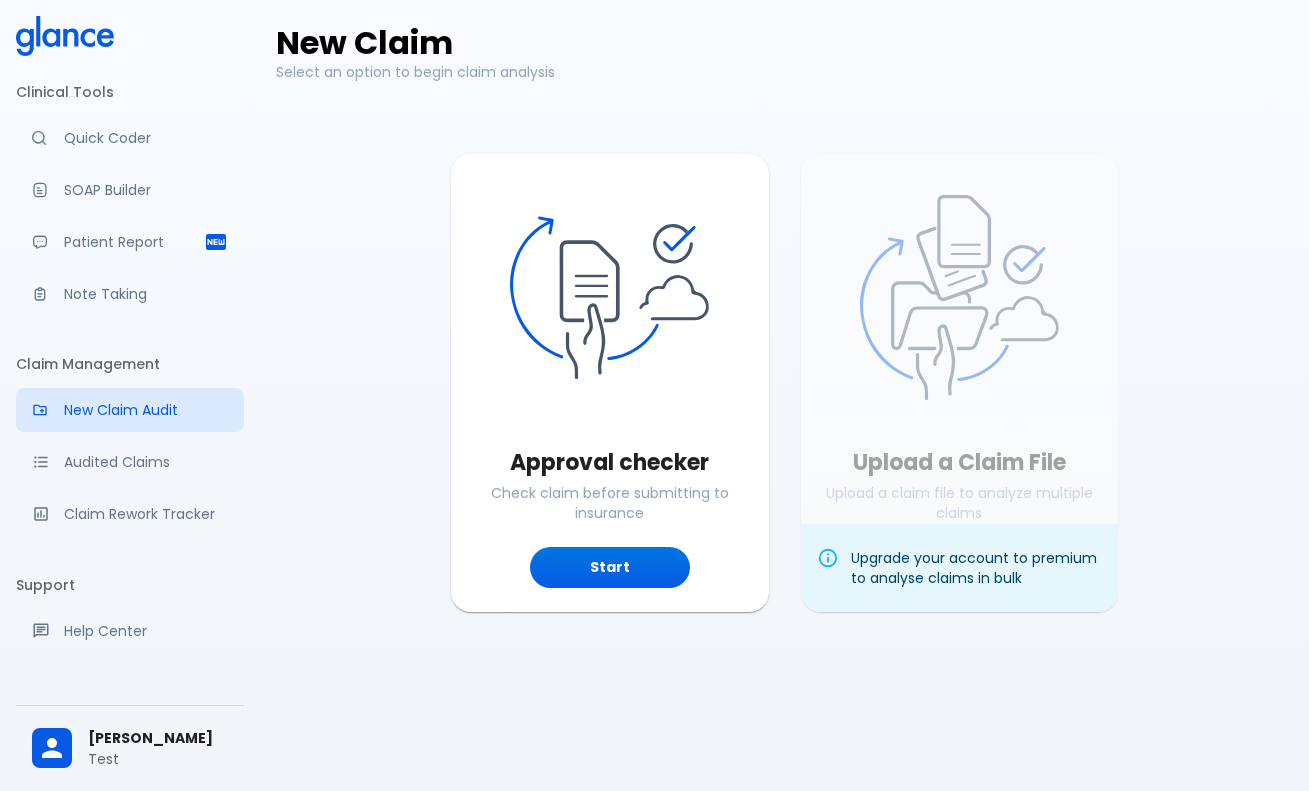click on "Approval checker" at bounding box center (610, 463) 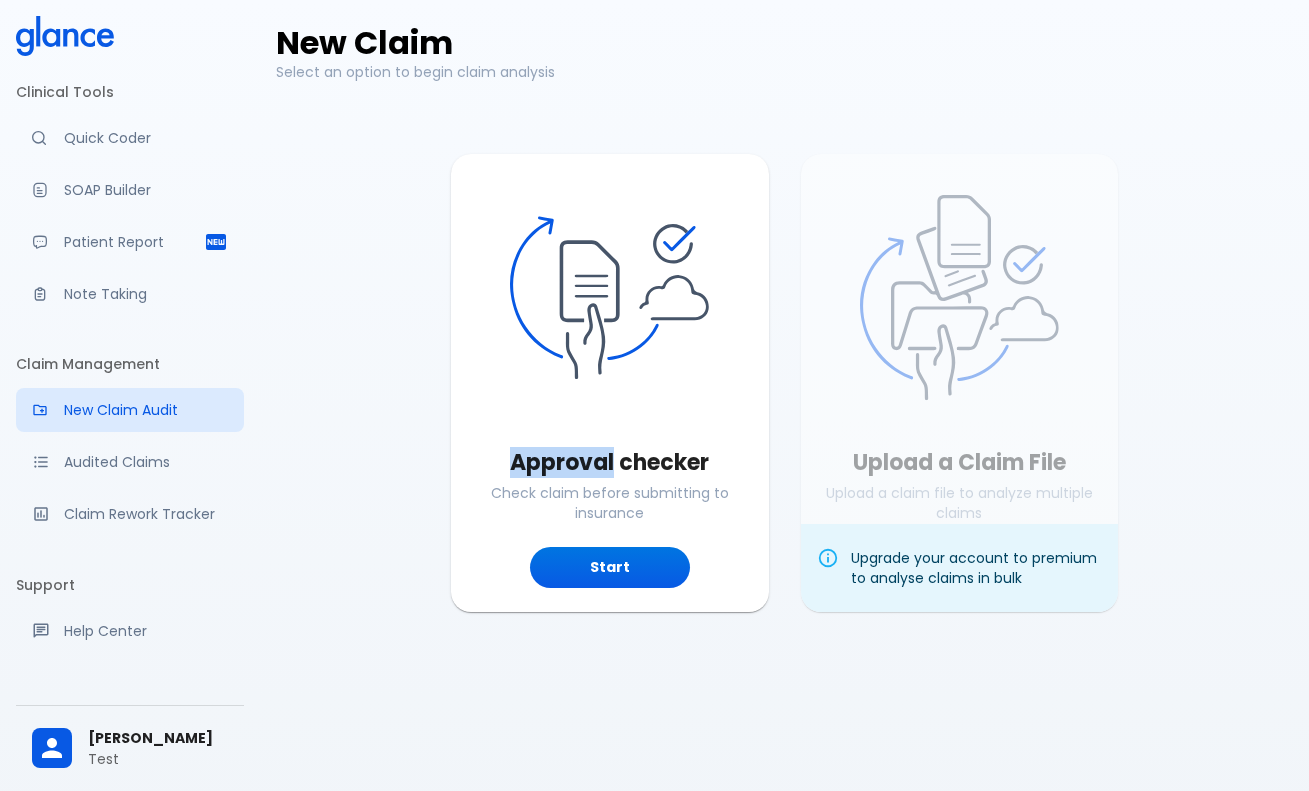 click on "Approval checker" at bounding box center (610, 463) 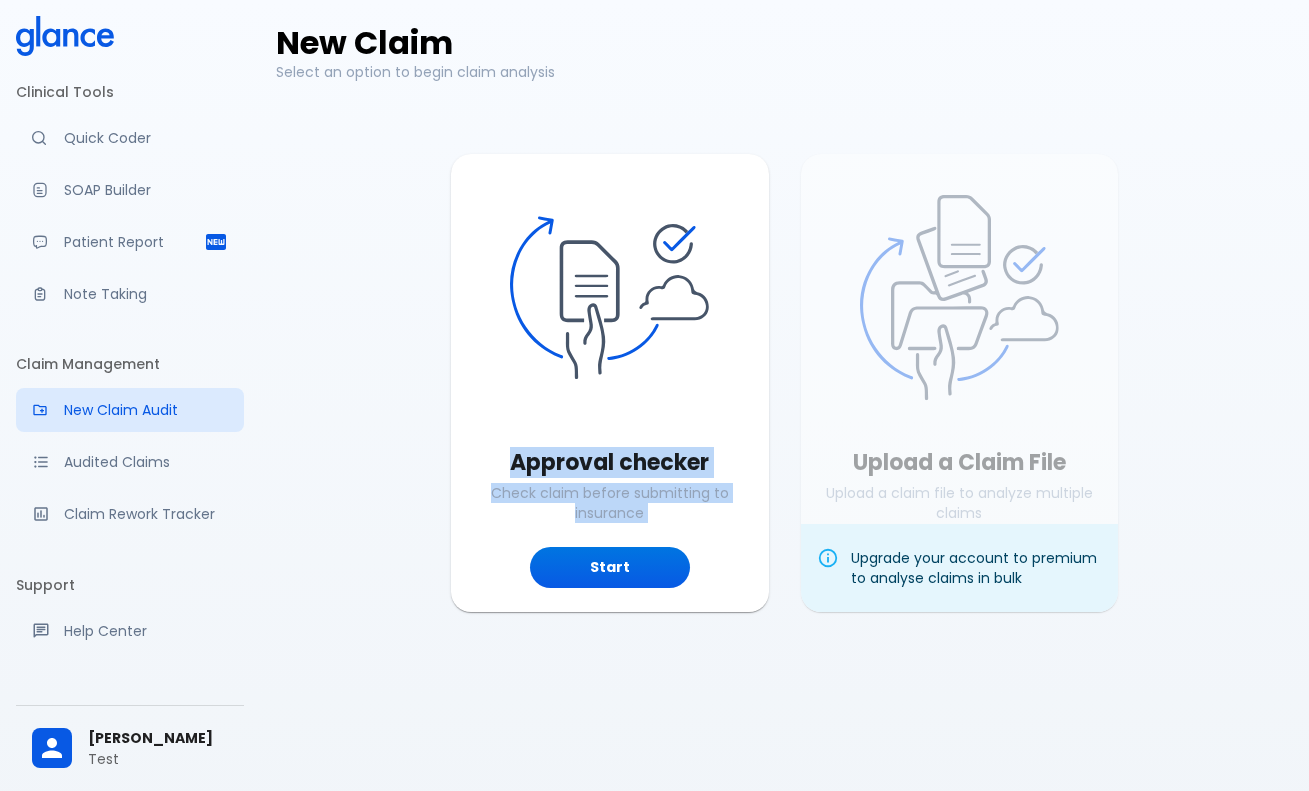 drag, startPoint x: 531, startPoint y: 476, endPoint x: 628, endPoint y: 518, distance: 105.702415 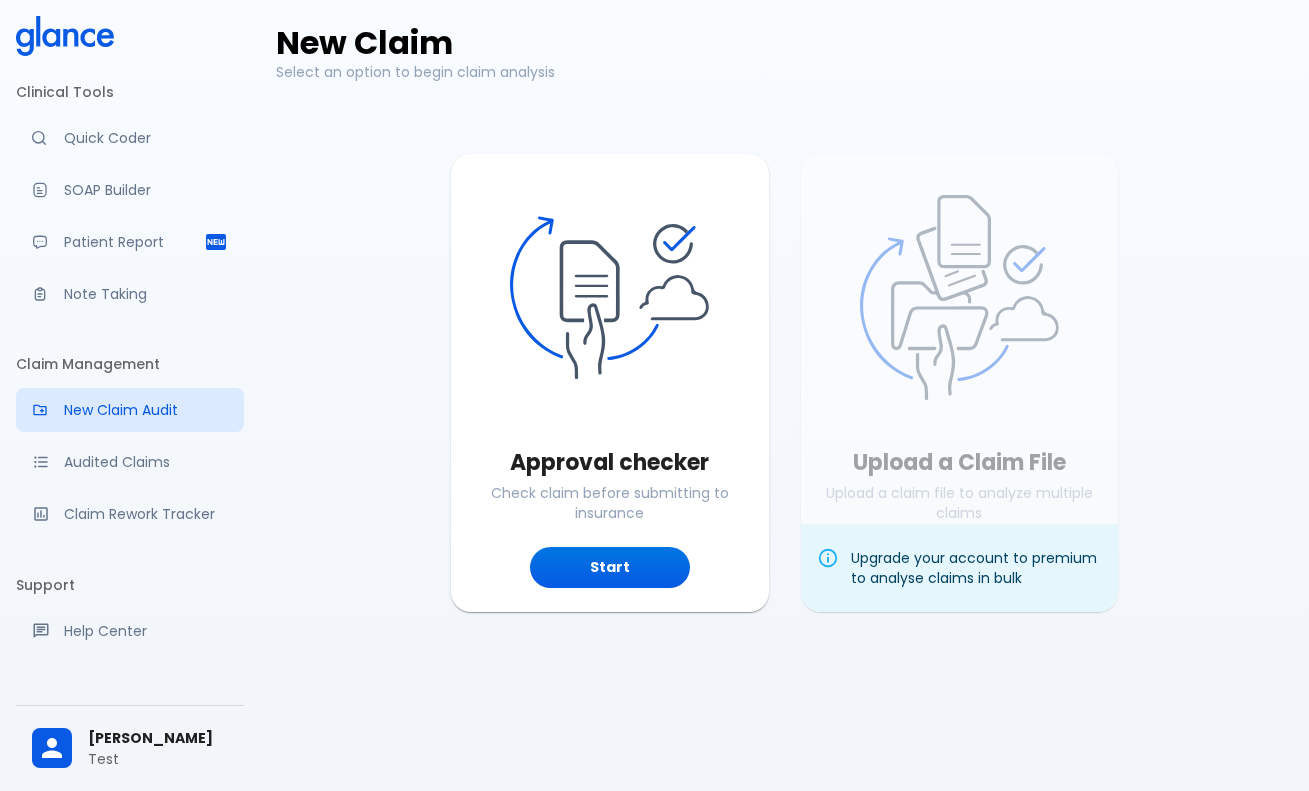 click on "Approval checker Check claim before submitting to insurance Start Upload a Claim File Upload a claim file to analyze multiple claims Upload File Upgrade your account to premium to analyse claims in bulk" at bounding box center [768, 366] 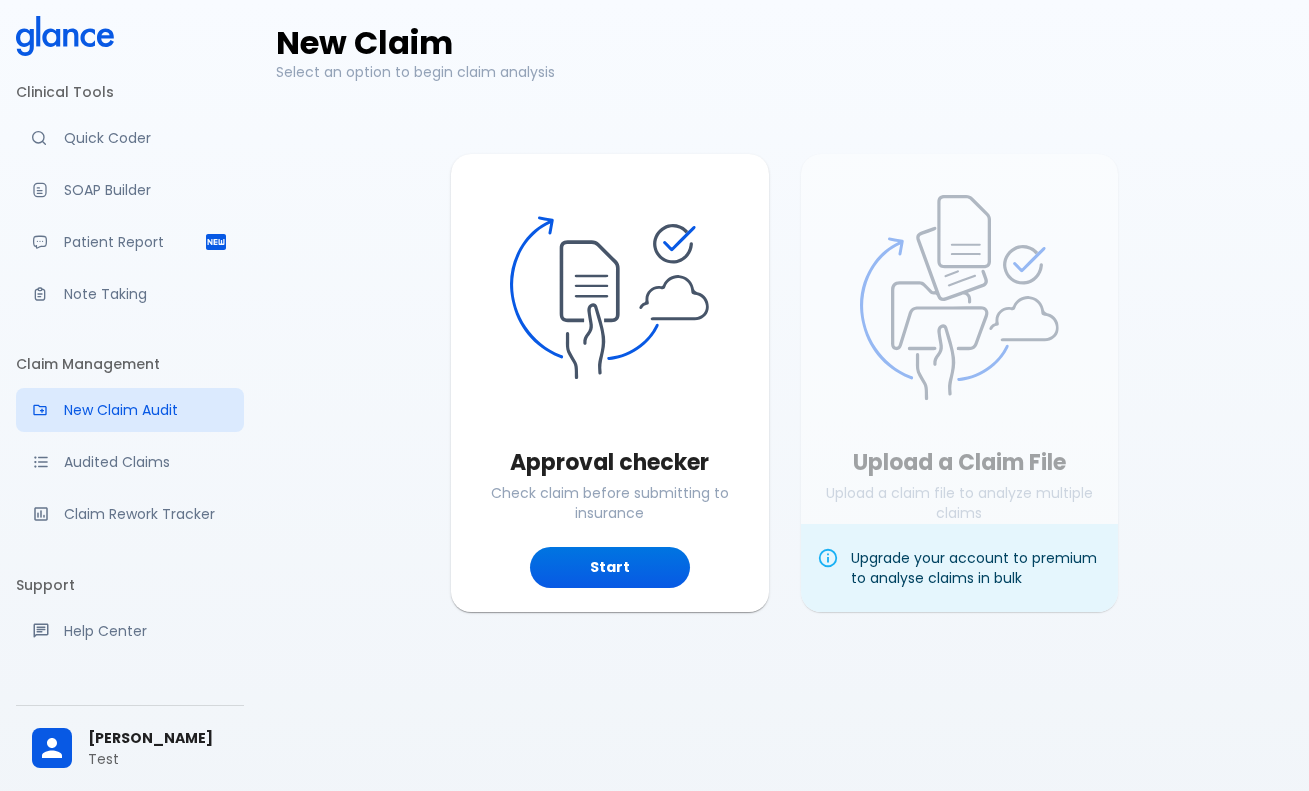 click on "Check claim before submitting to insurance" at bounding box center [610, 503] 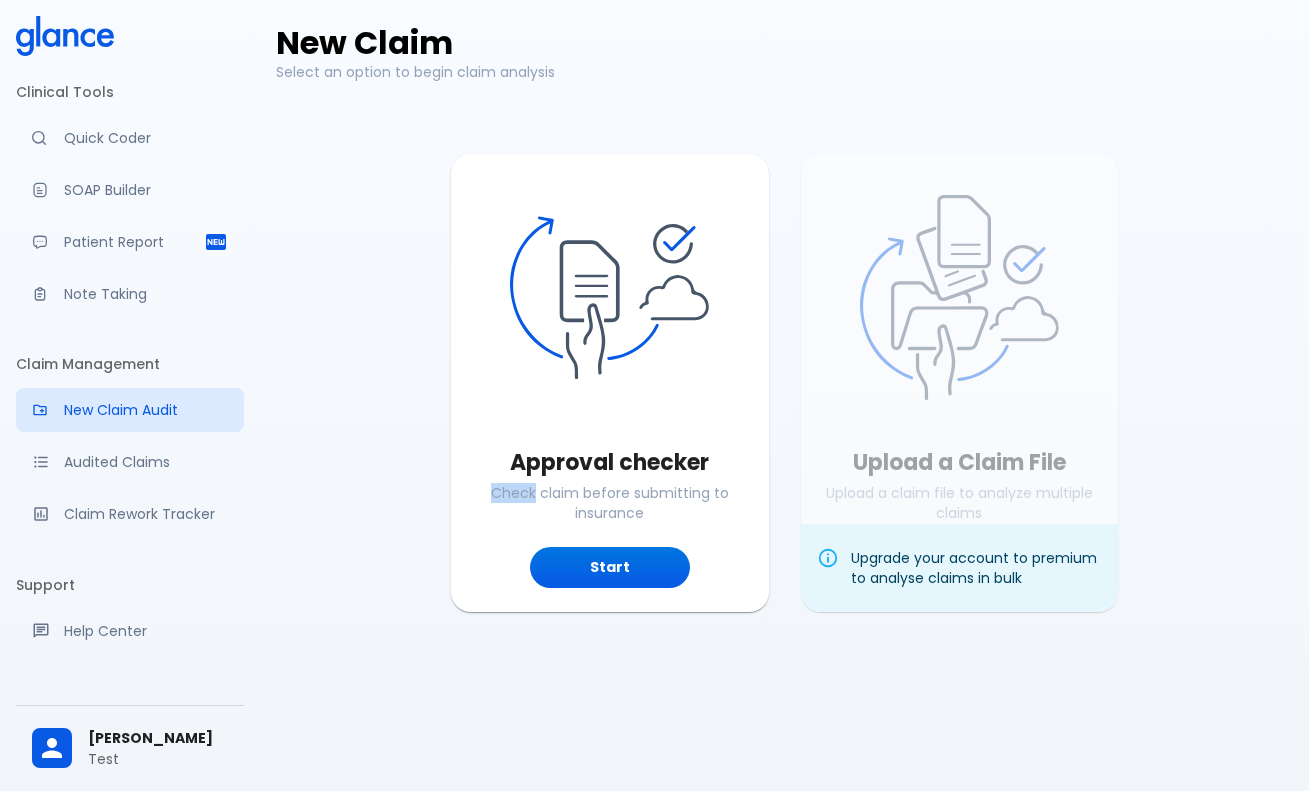click on "Check claim before submitting to insurance" at bounding box center (610, 503) 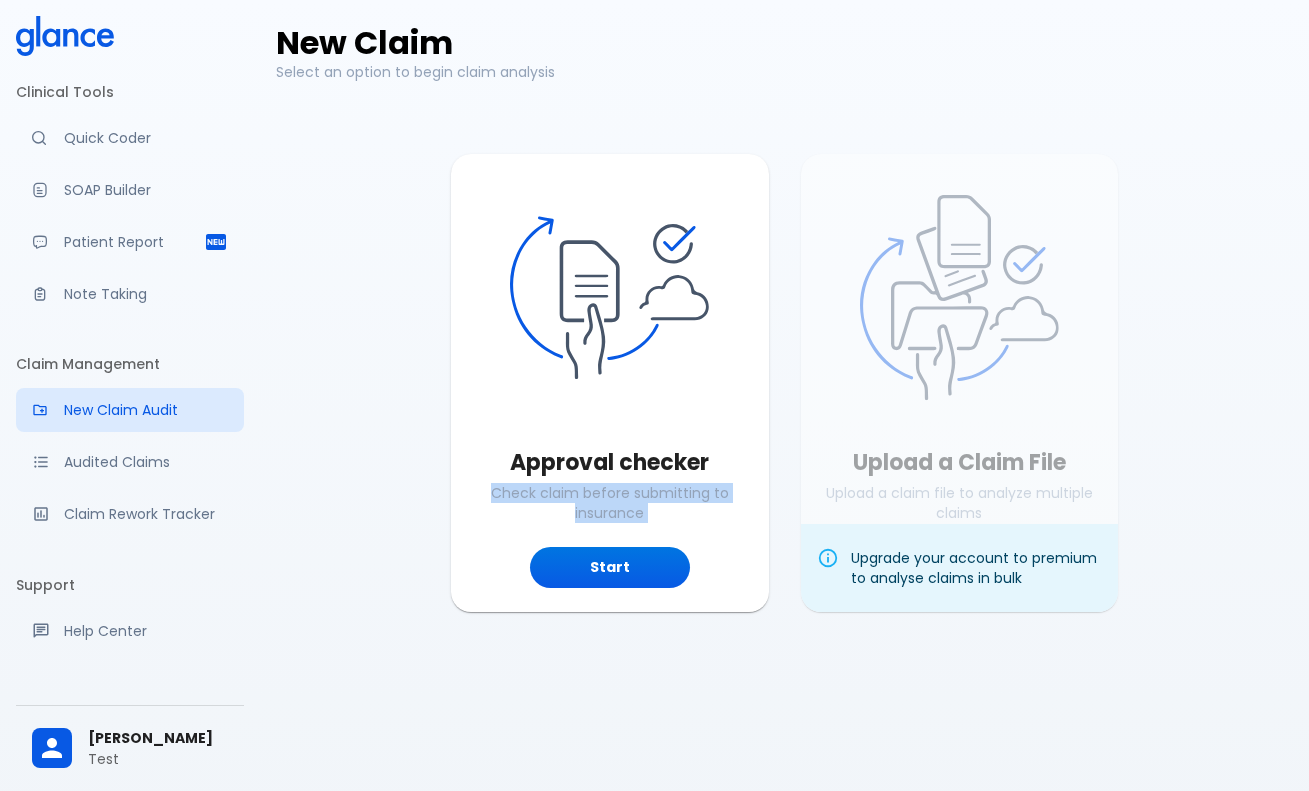drag, startPoint x: 504, startPoint y: 494, endPoint x: 679, endPoint y: 498, distance: 175.04572 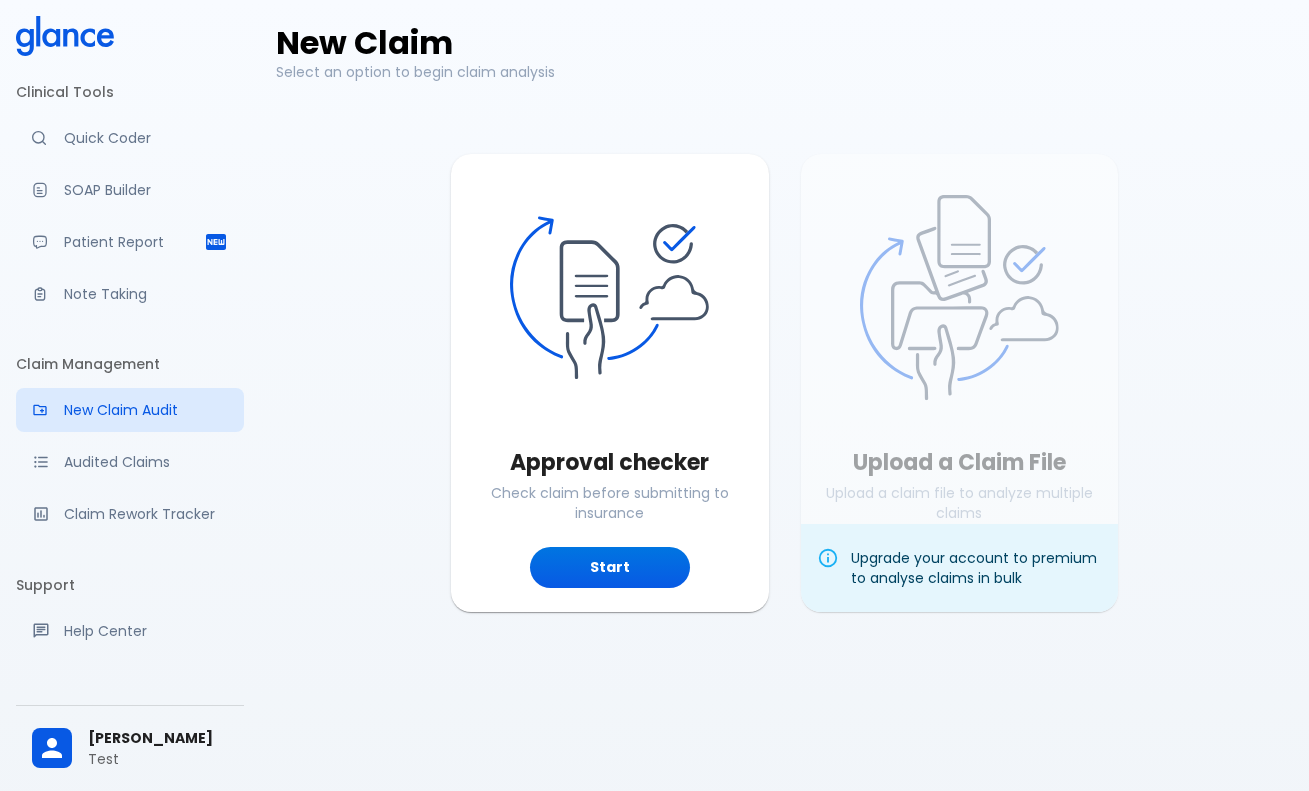 click on "Approval checker Check claim before submitting to insurance Start Upload a Claim File Upload a claim file to analyze multiple claims Upload File Upgrade your account to premium to analyse claims in bulk" at bounding box center (768, 366) 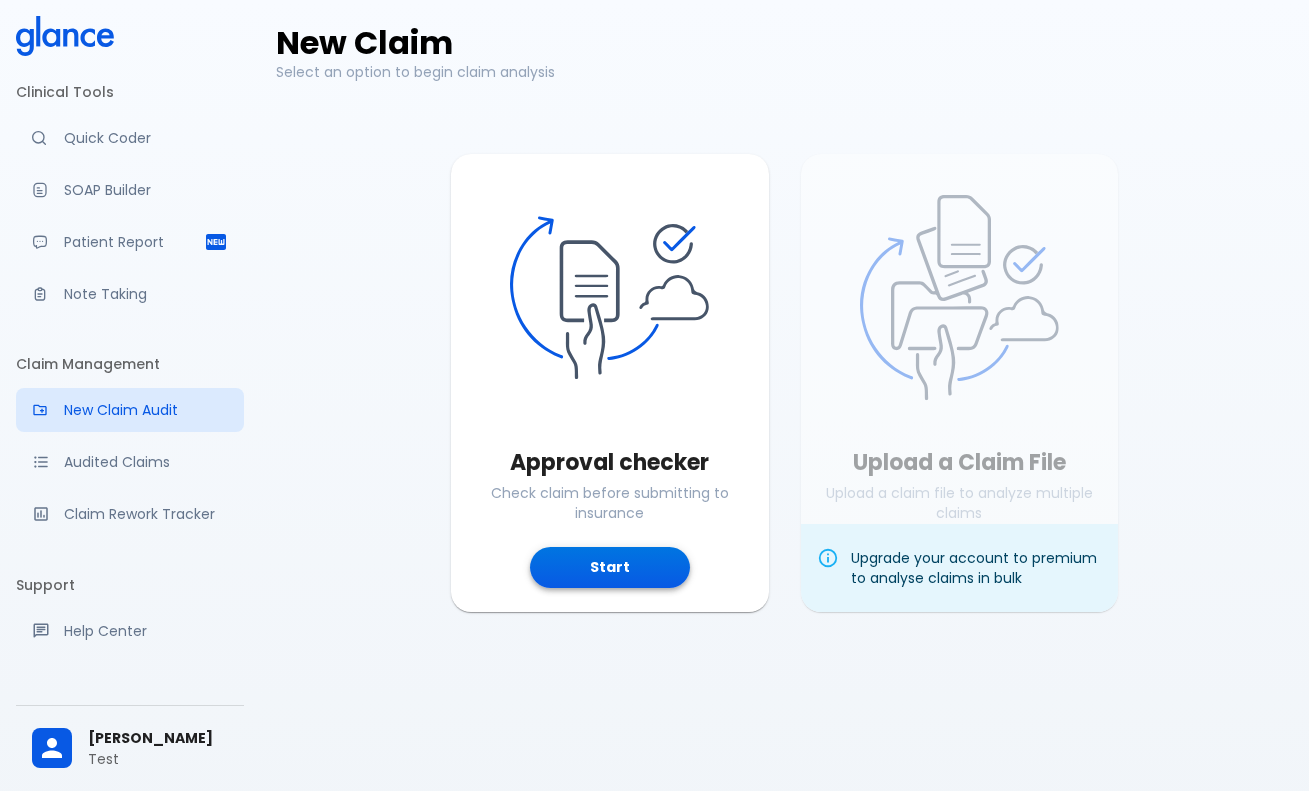 click on "Start" at bounding box center (610, 567) 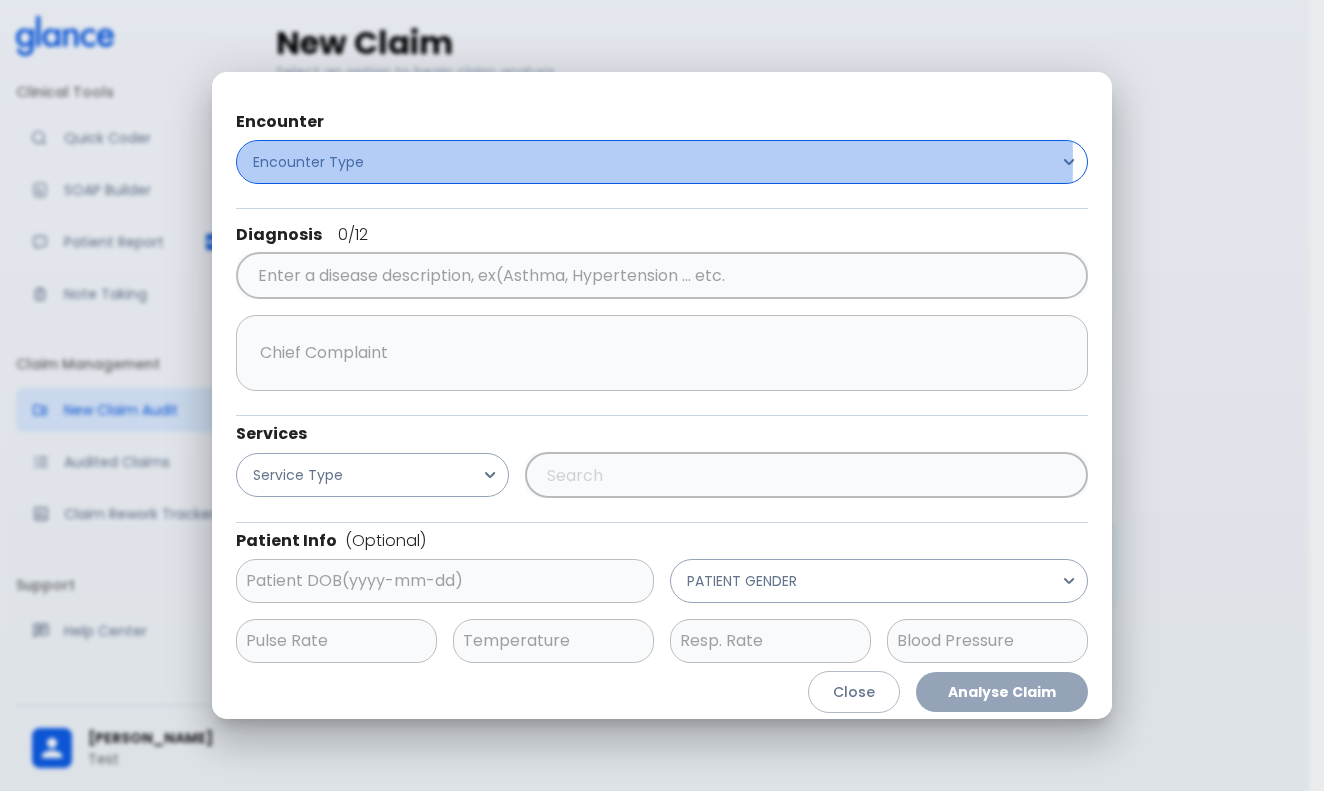 click on "Encounter Type" at bounding box center (662, 162) 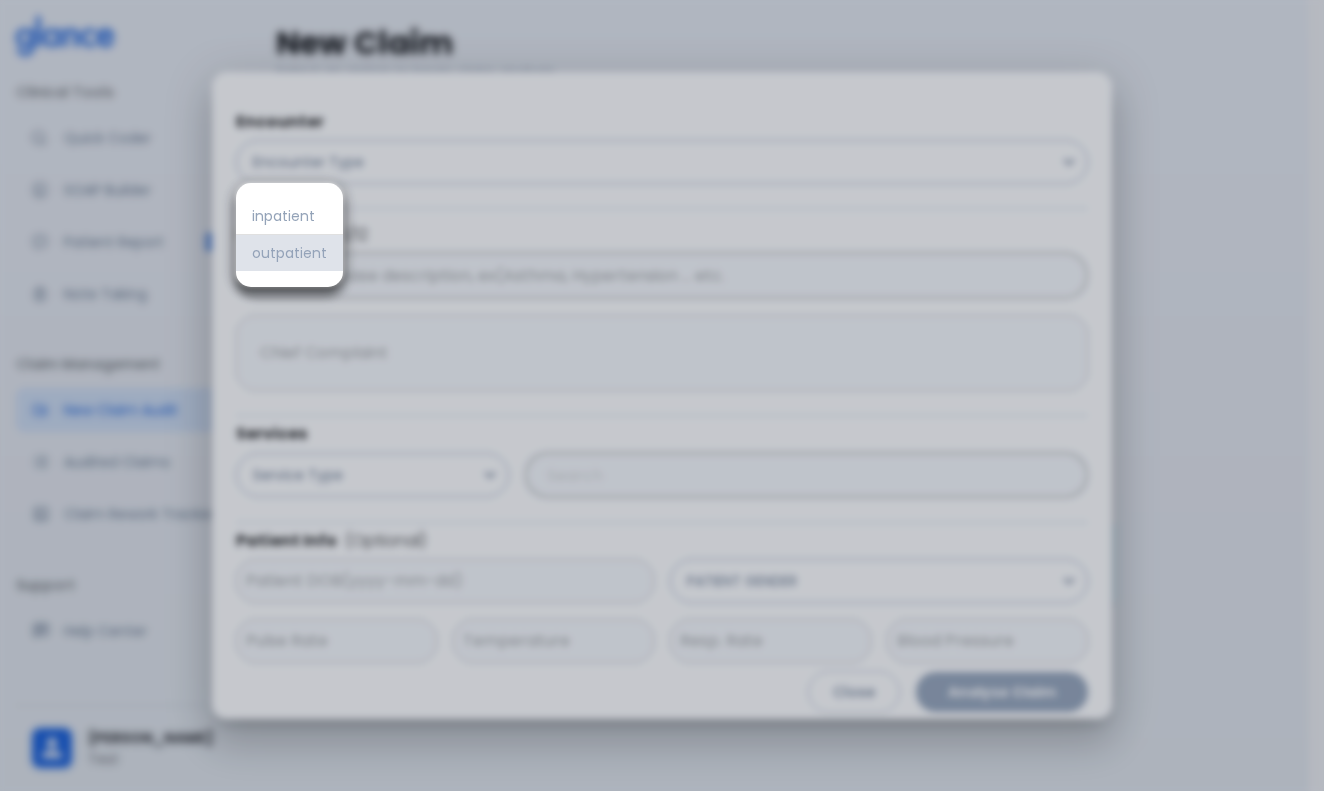 click on "outpatient" at bounding box center [289, 253] 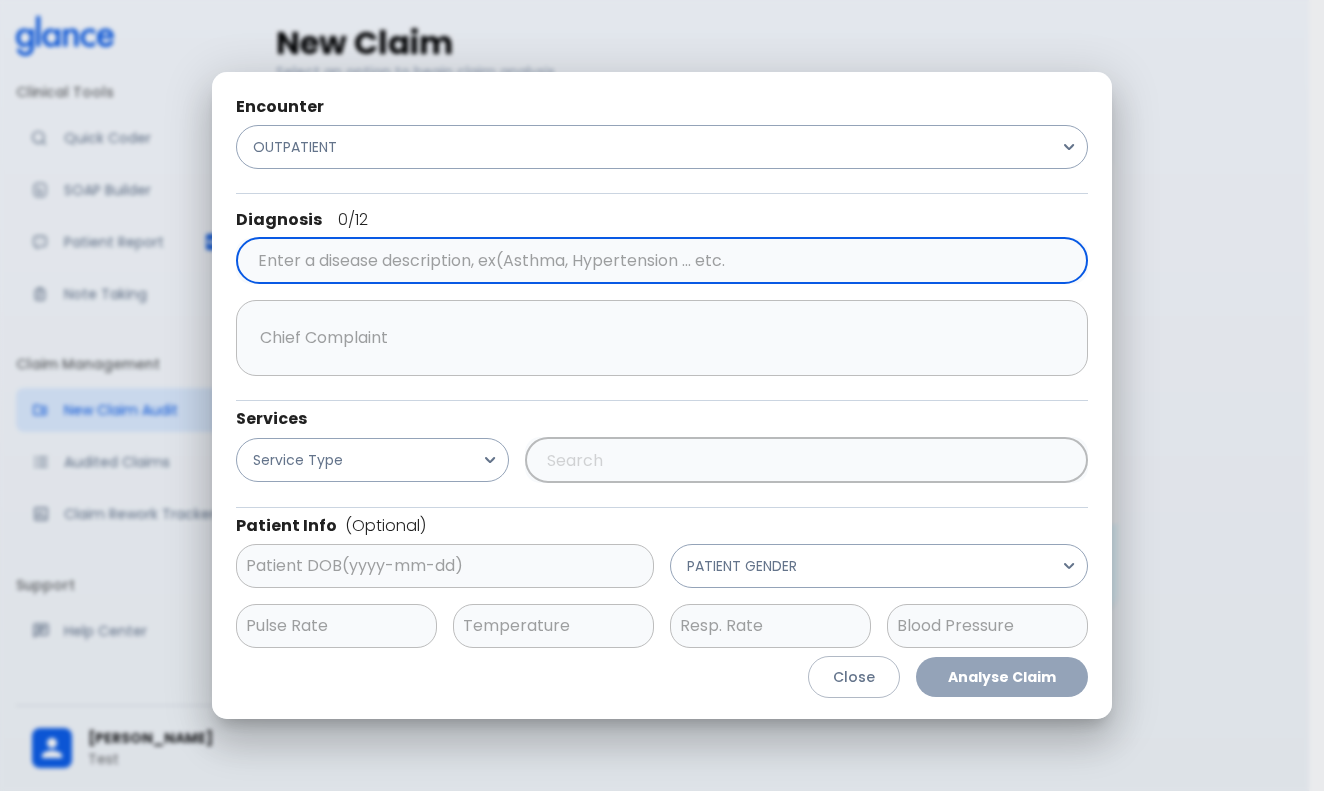 click at bounding box center [658, 261] 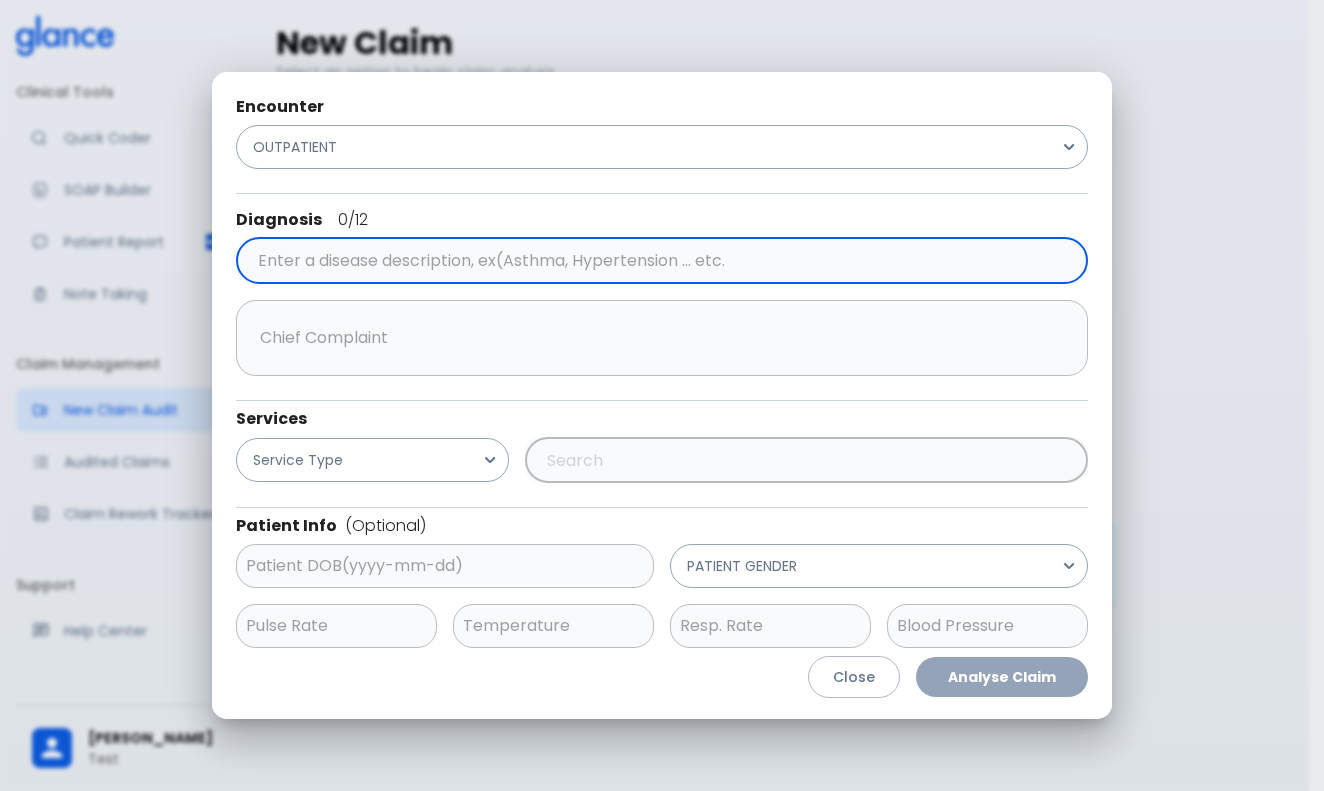 paste on "K35" 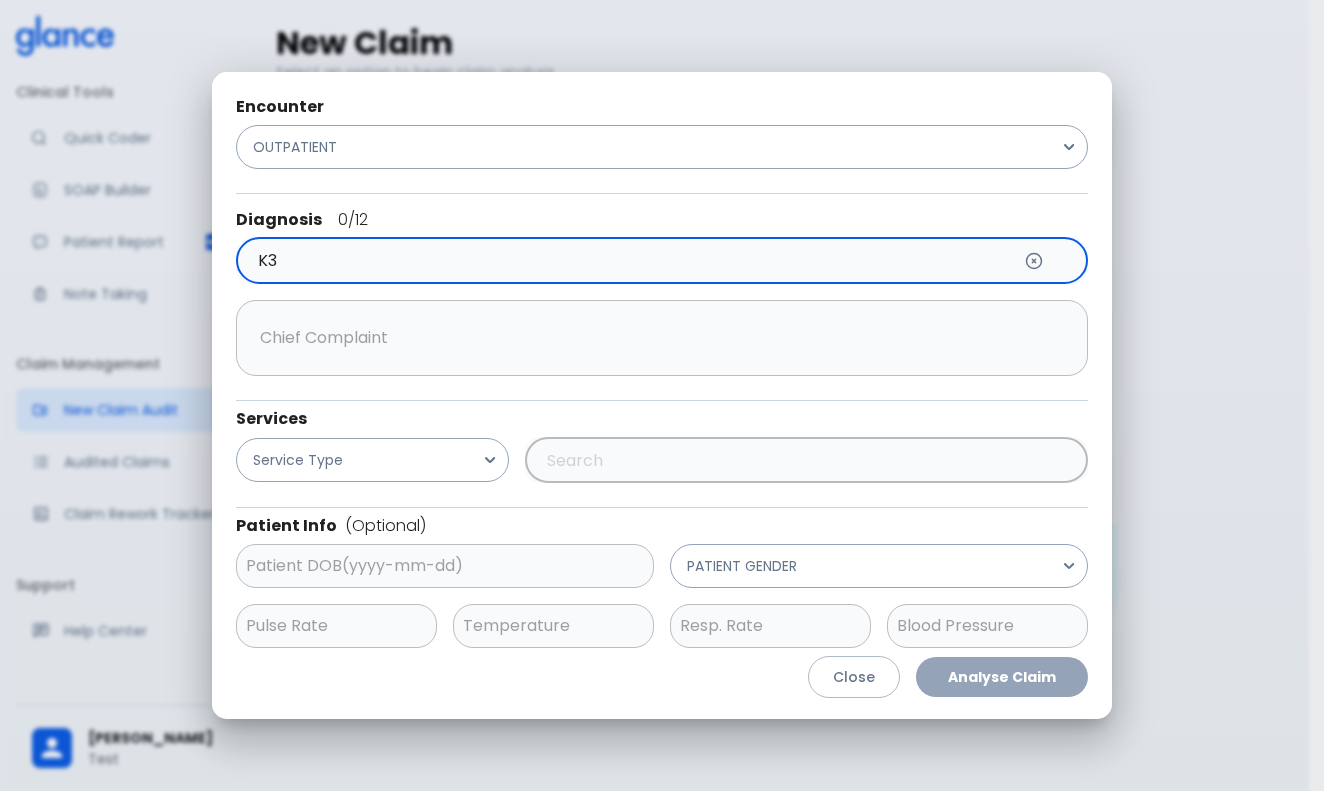 type on "K" 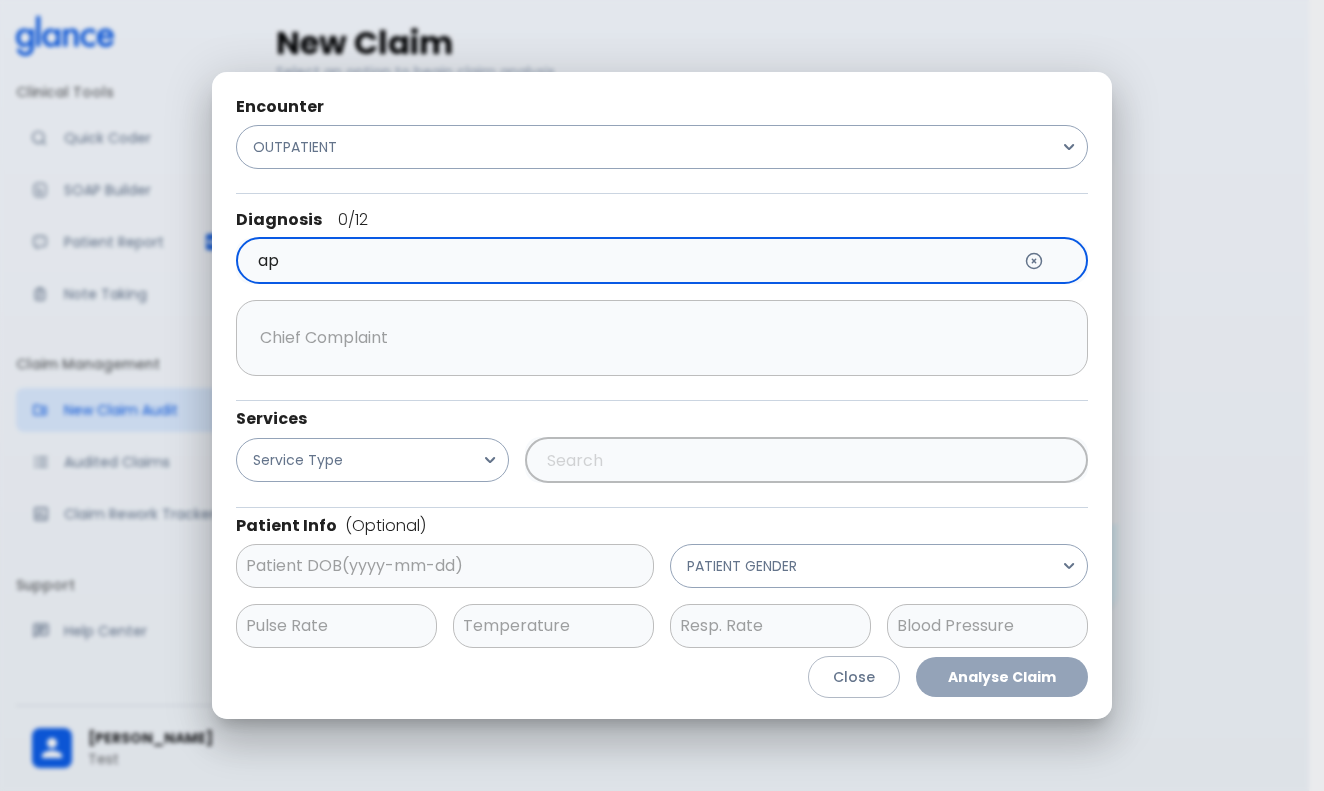 type on "a" 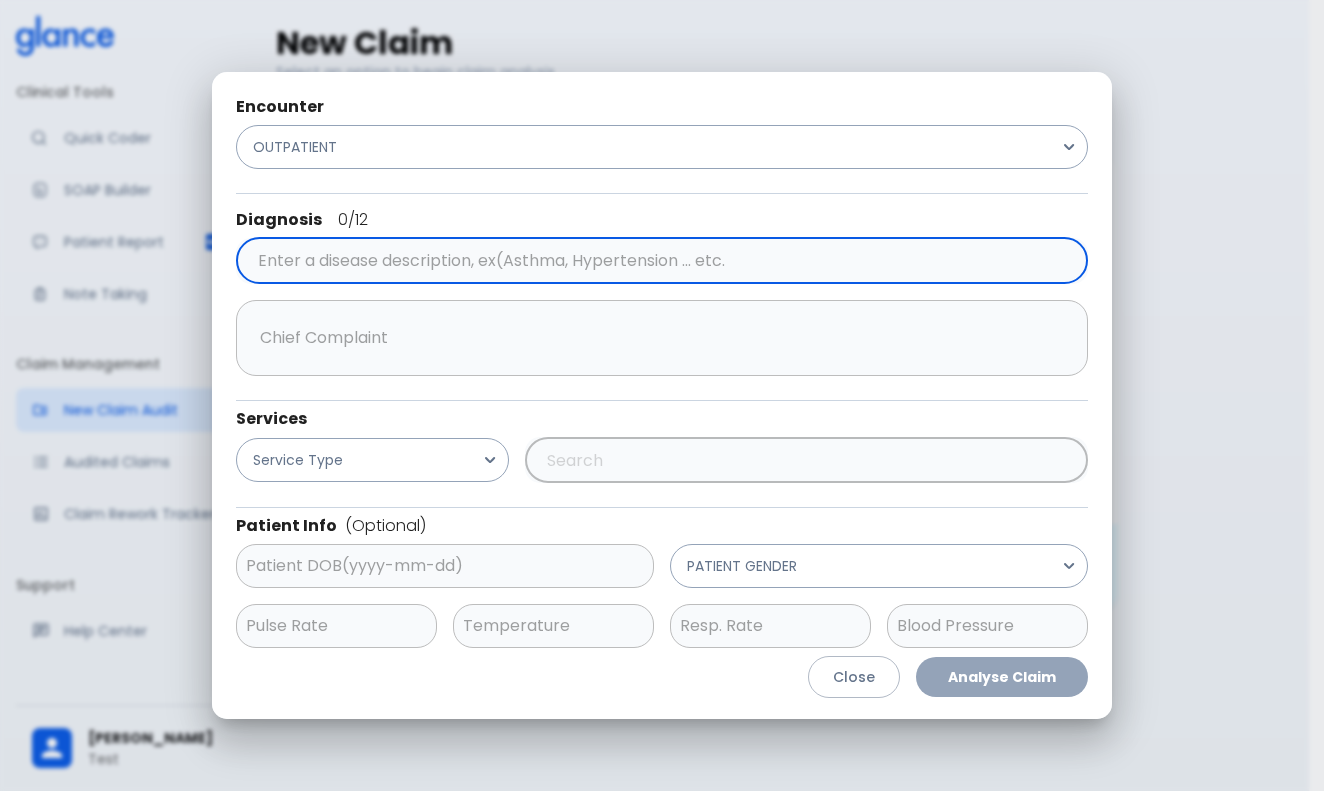 type on "a" 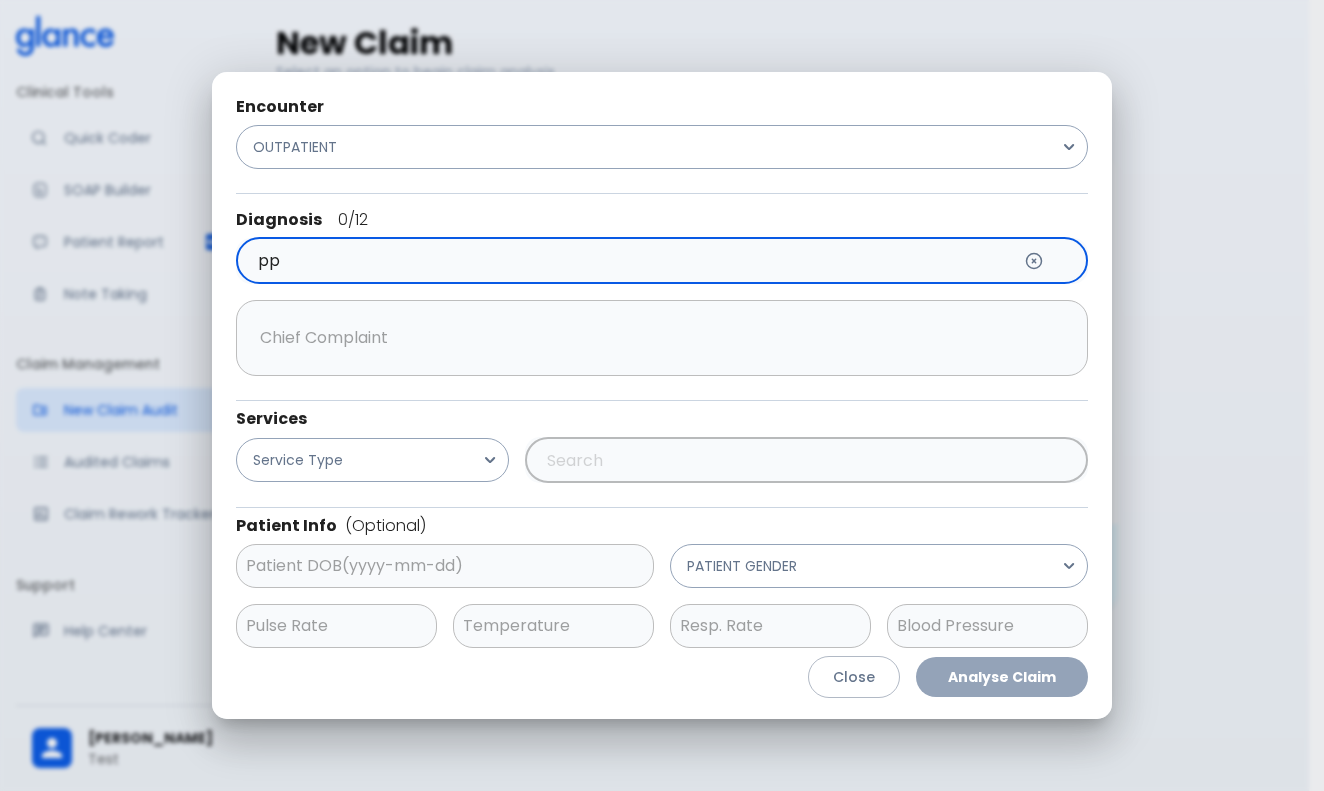 type on "p" 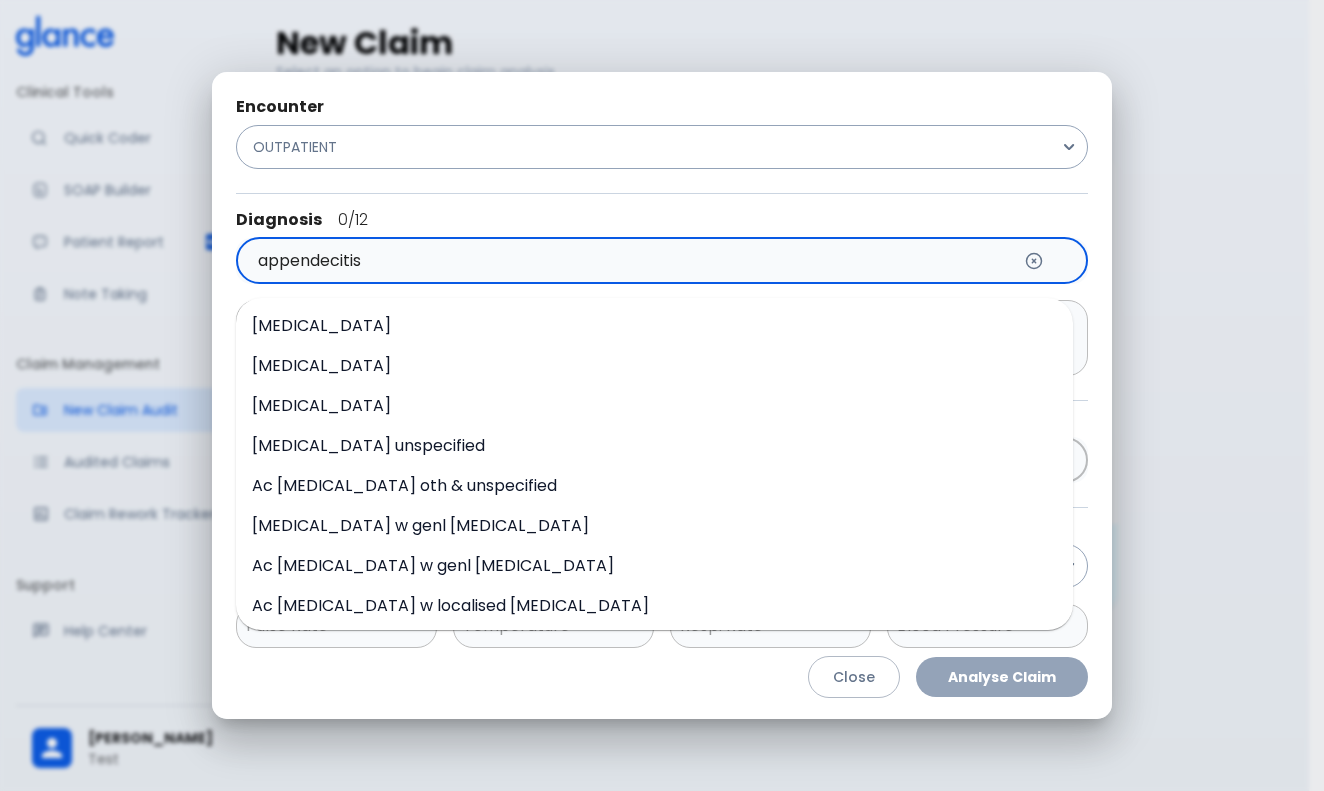 click on "[MEDICAL_DATA]" at bounding box center [321, 325] 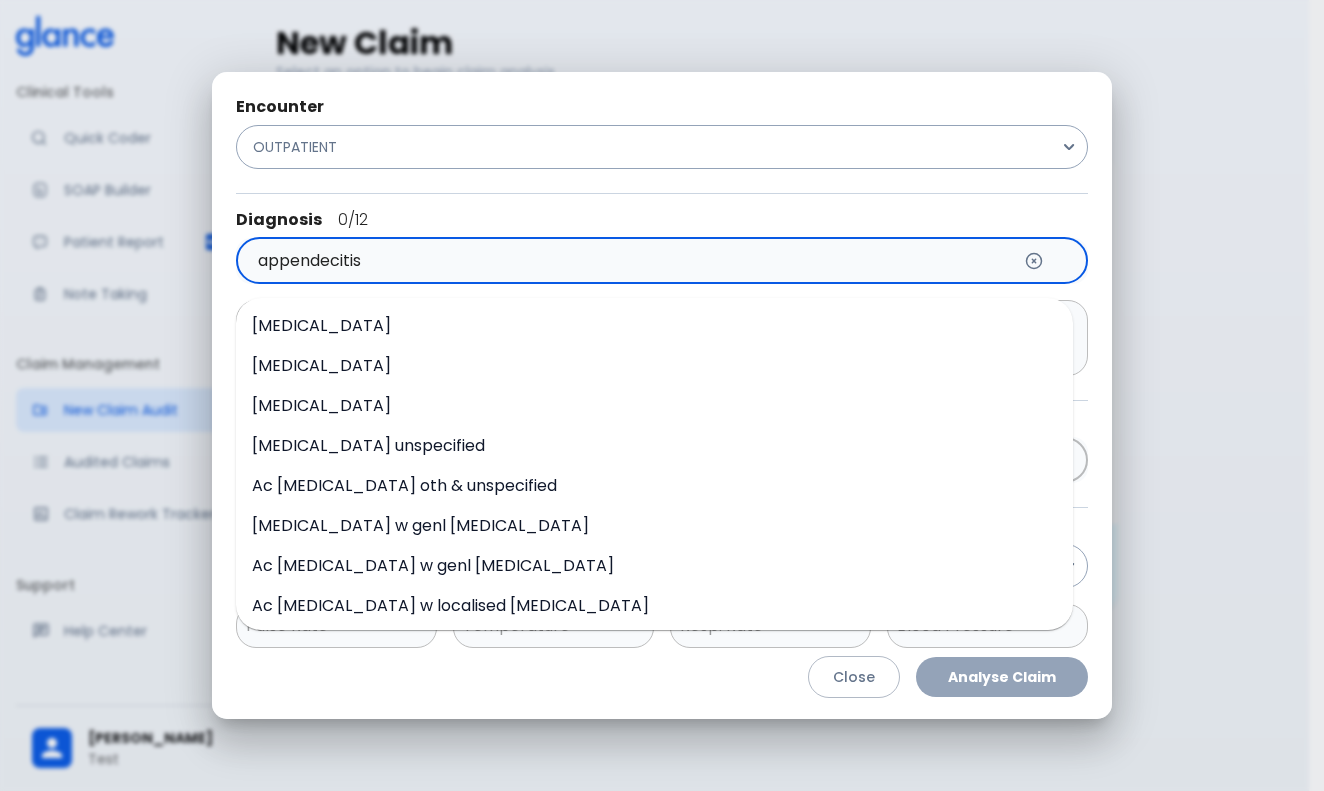 type on "[MEDICAL_DATA]" 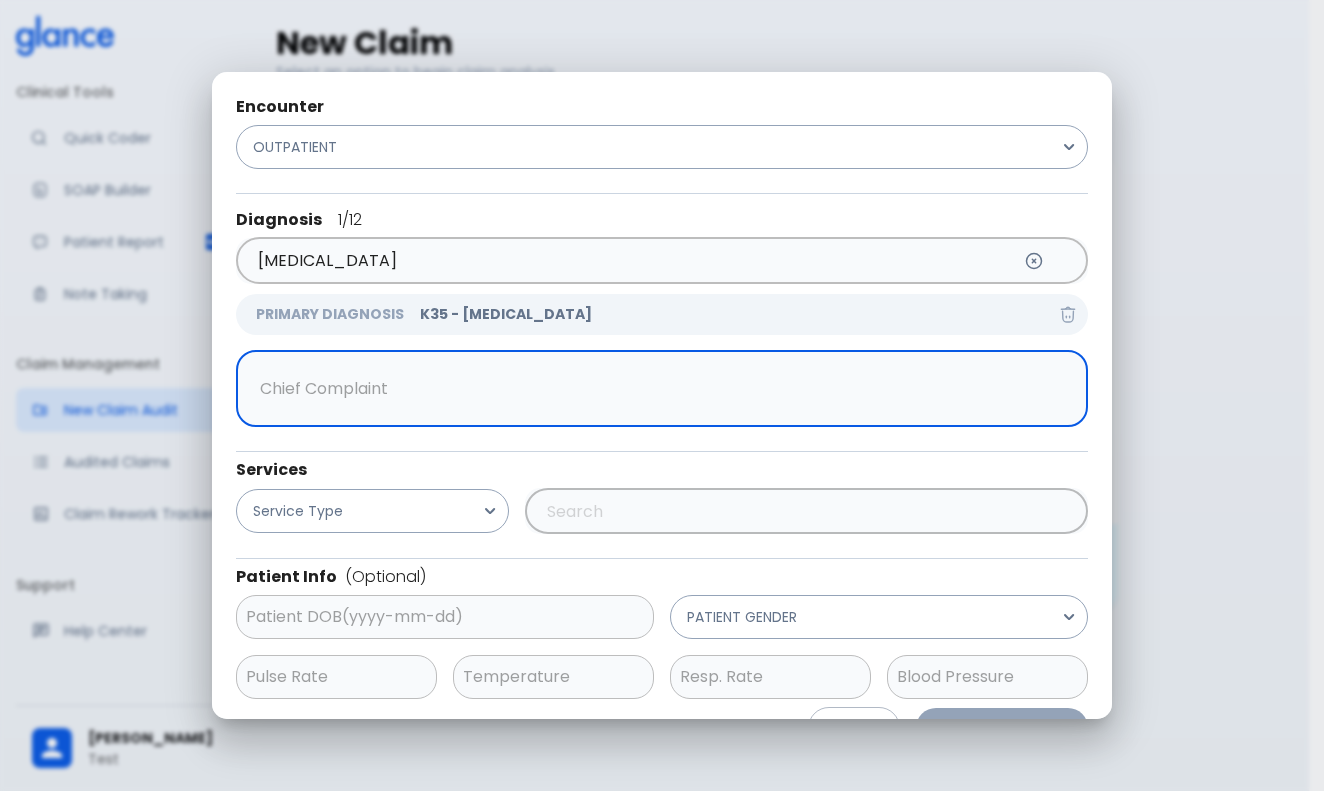 click at bounding box center (657, 389) 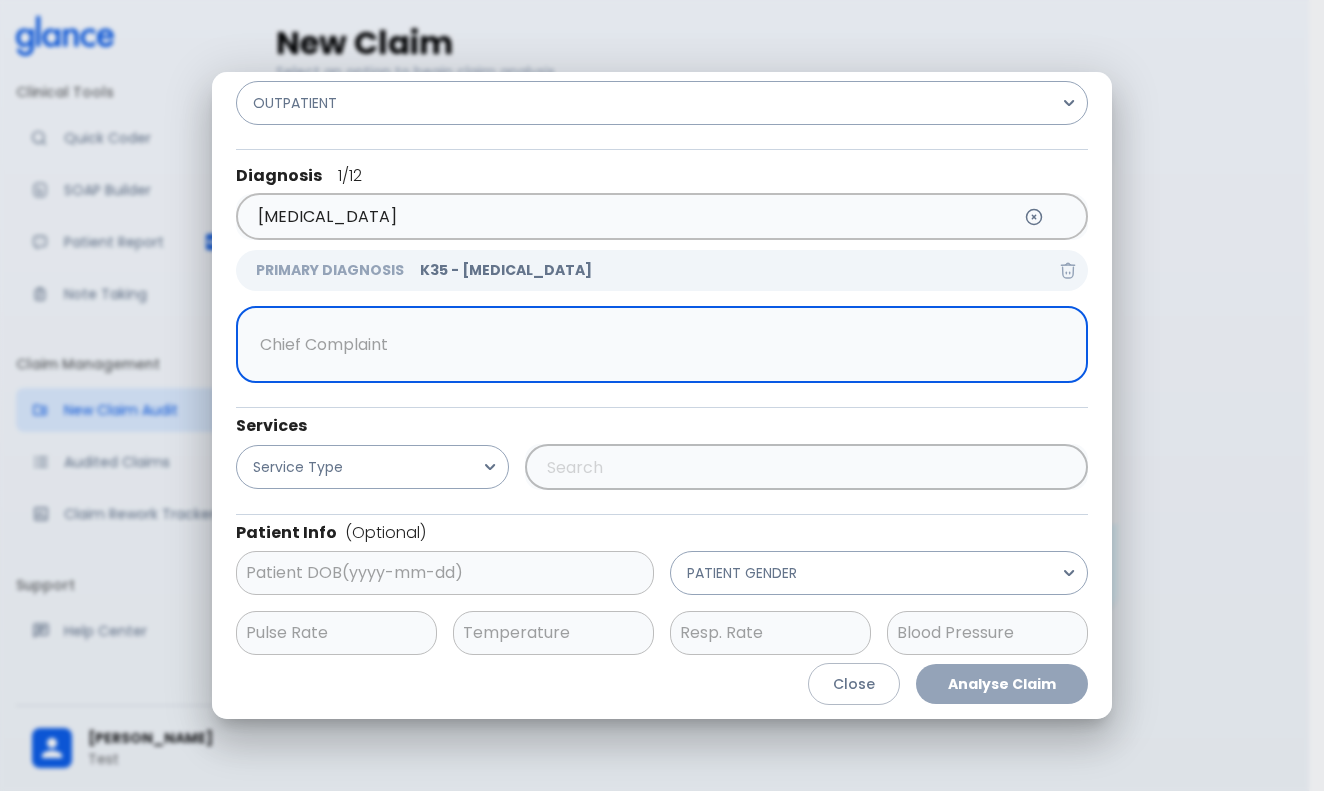 scroll, scrollTop: 60, scrollLeft: 0, axis: vertical 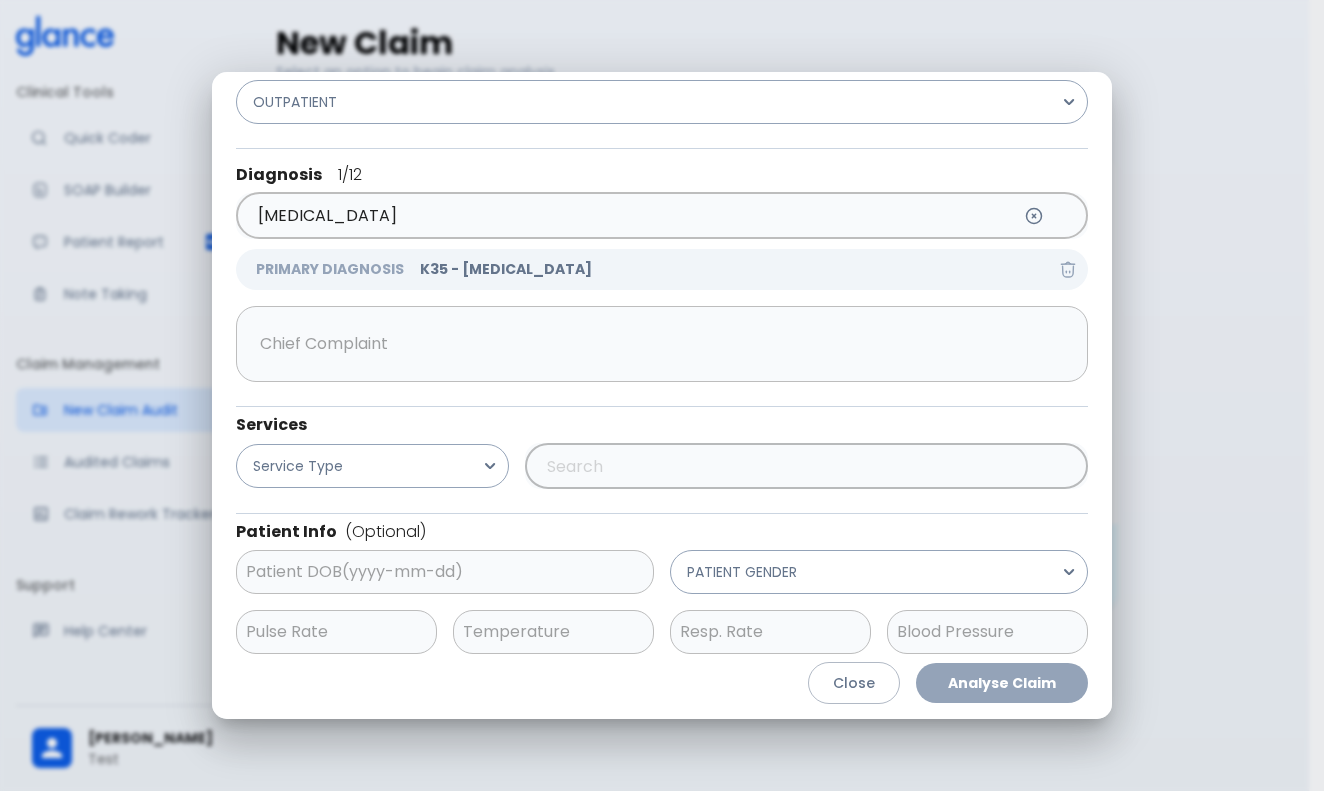 click on "K35 - [MEDICAL_DATA]" at bounding box center (506, 269) 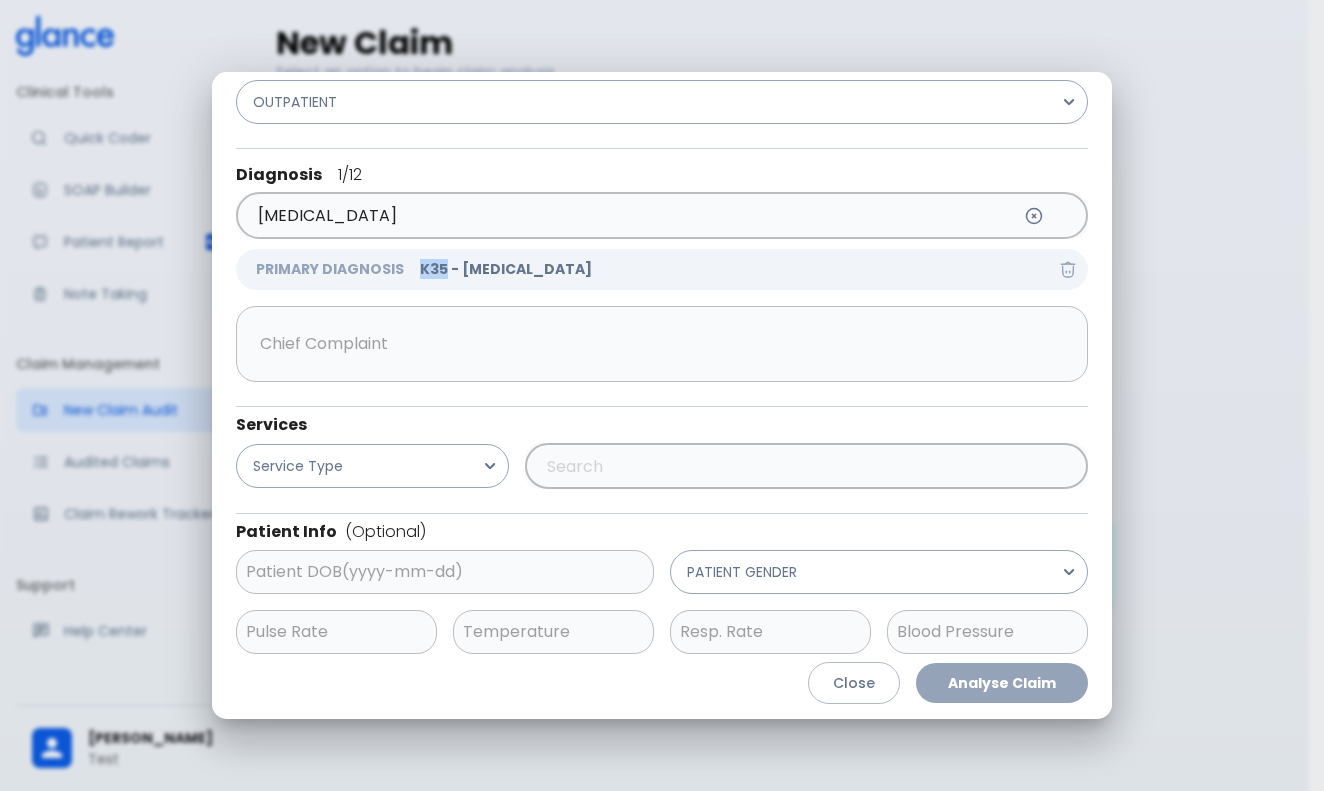 click on "K35 - [MEDICAL_DATA]" at bounding box center (506, 269) 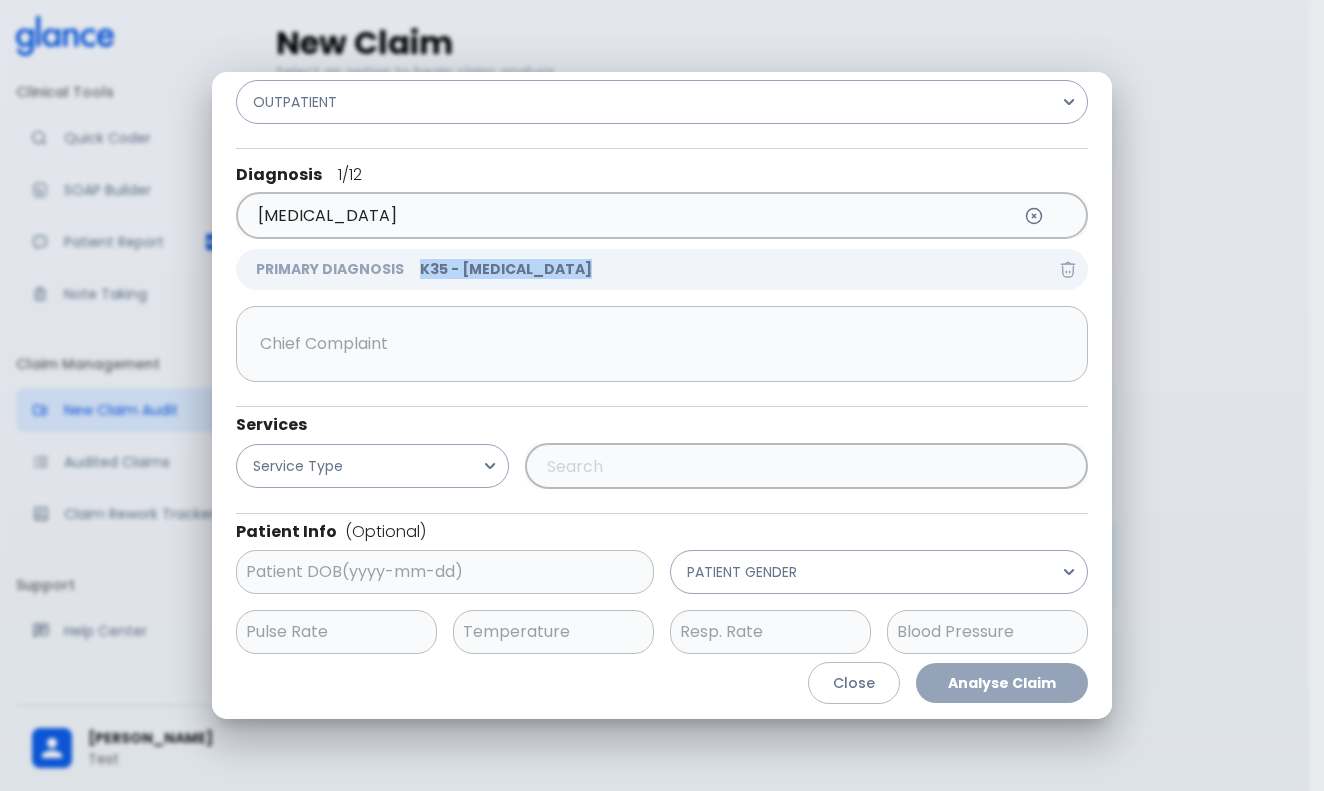 click on "K35 - [MEDICAL_DATA]" at bounding box center [506, 269] 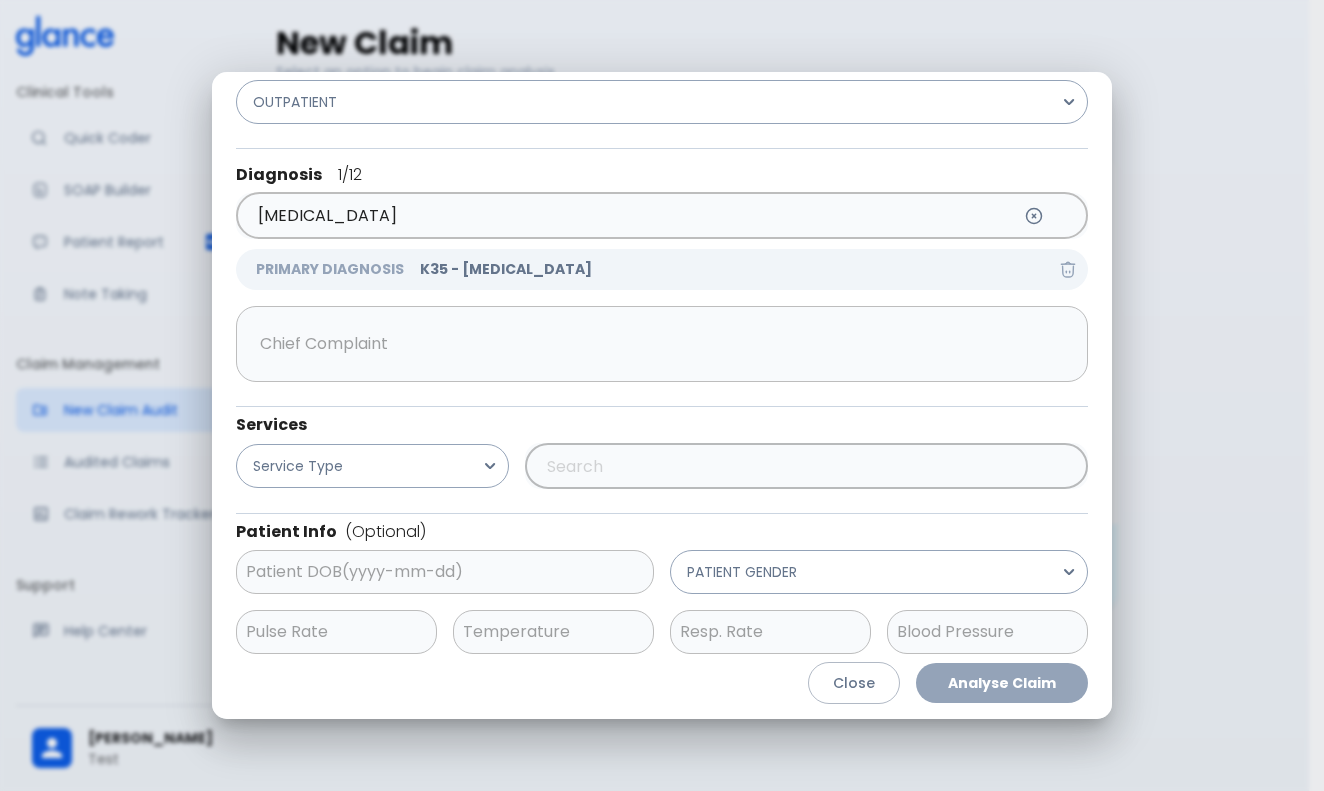 click on "x ​" at bounding box center [662, 349] 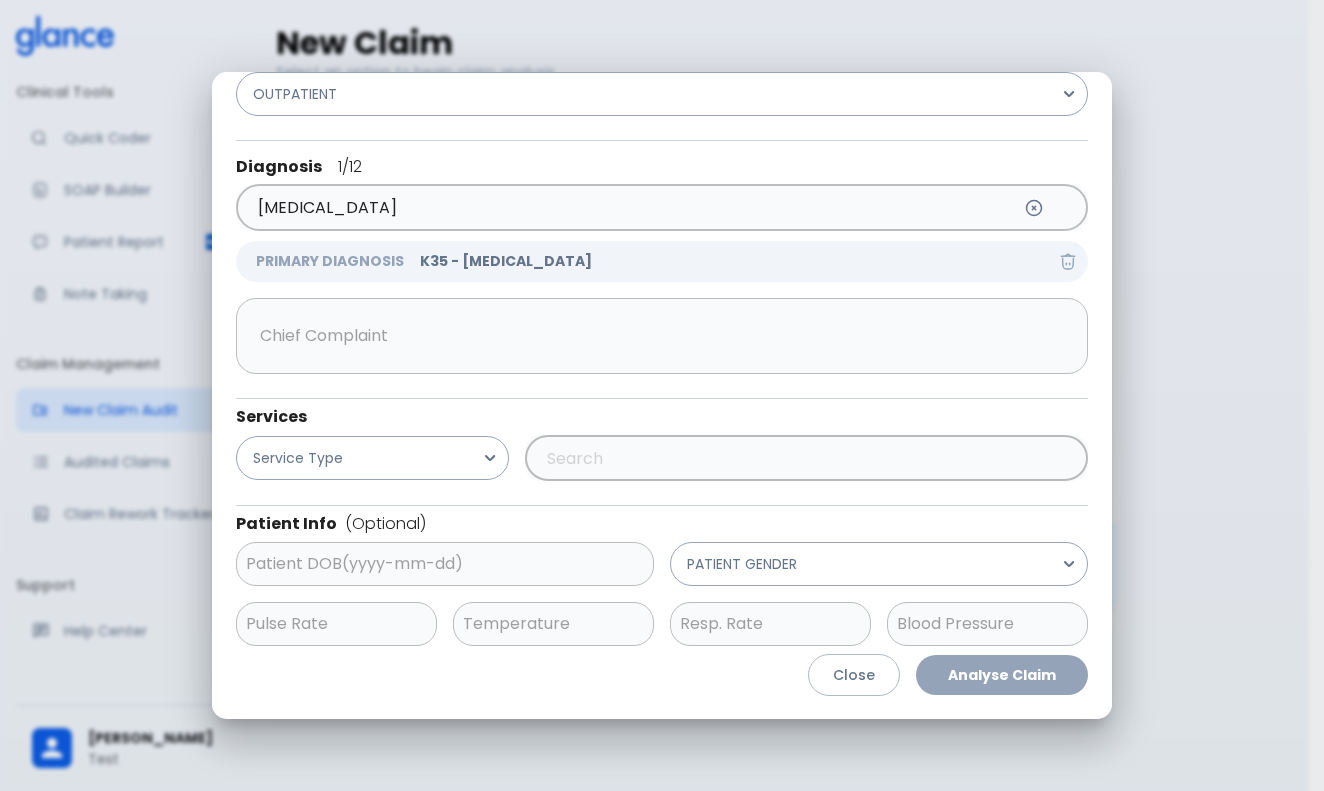 scroll, scrollTop: 66, scrollLeft: 0, axis: vertical 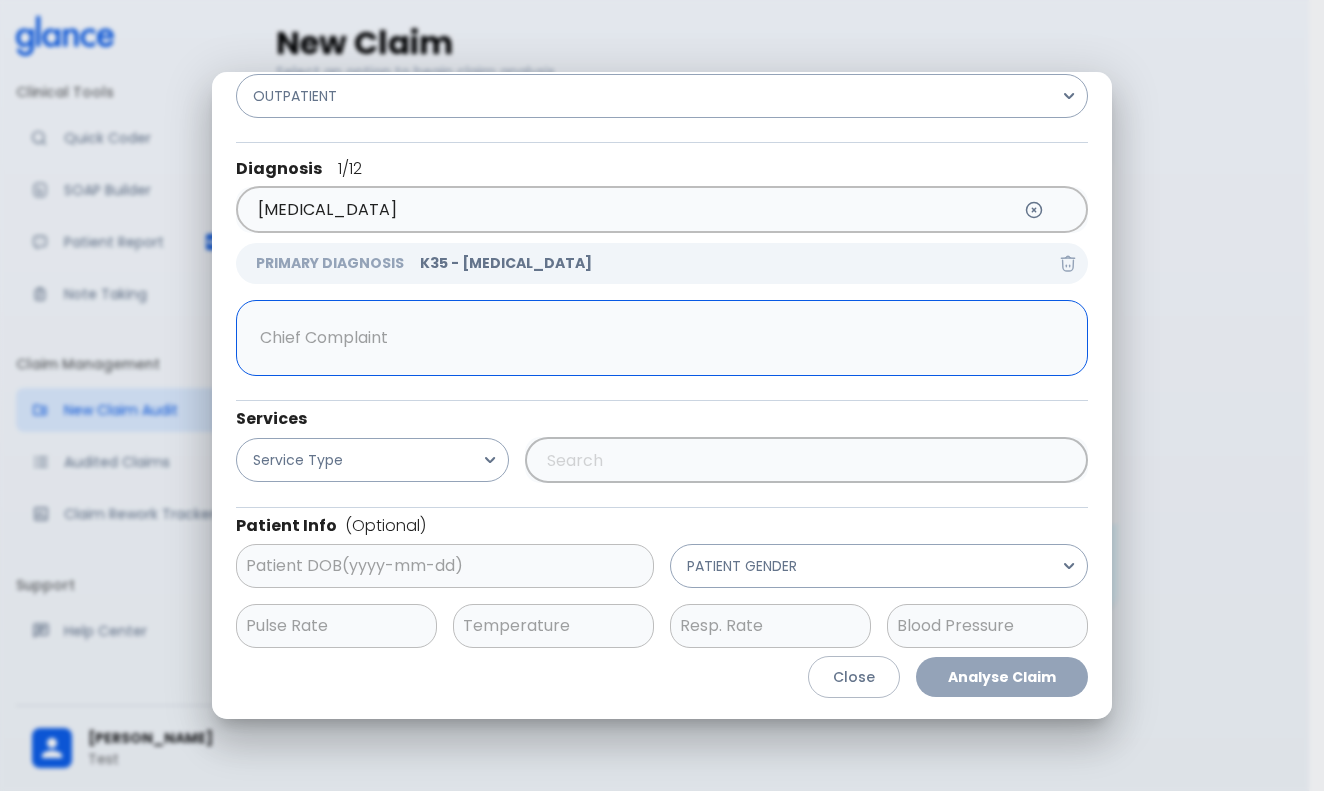 click at bounding box center (657, 338) 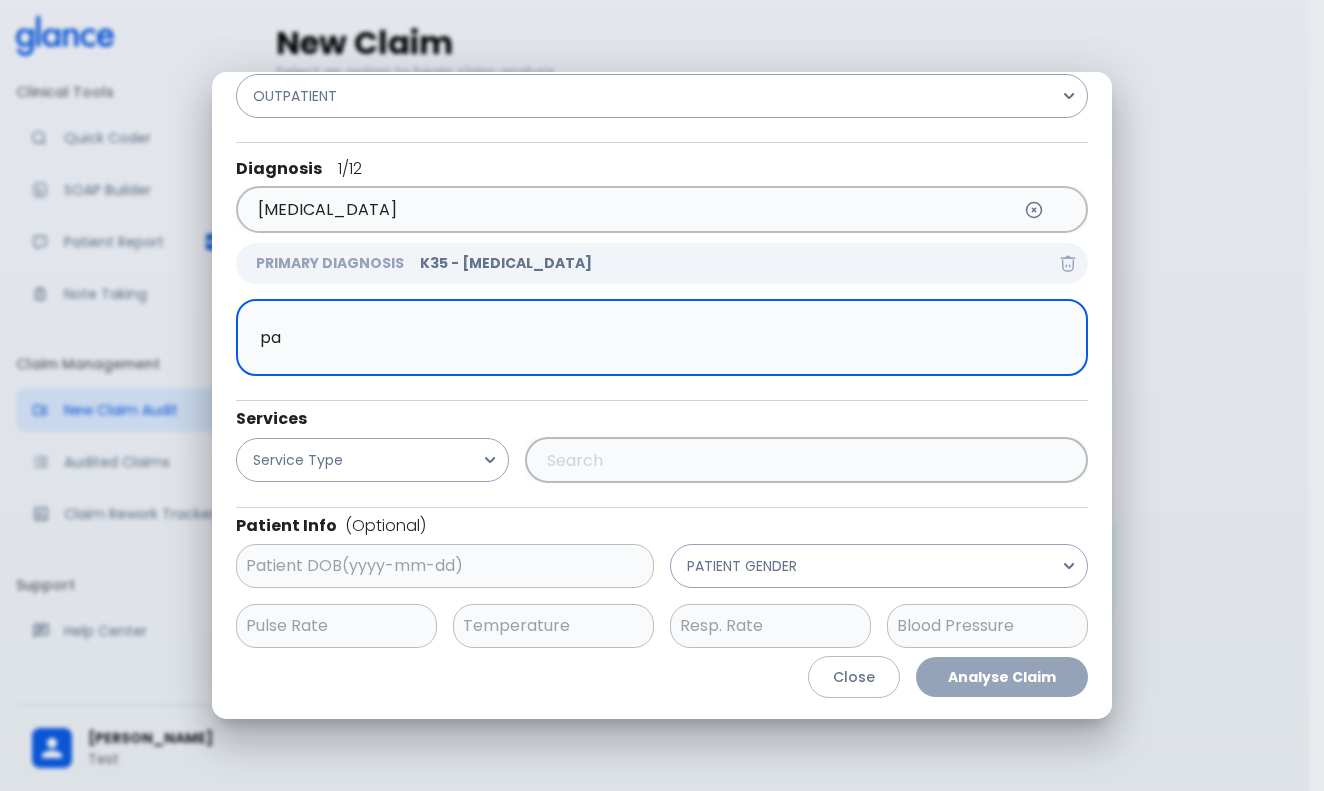 type on "p" 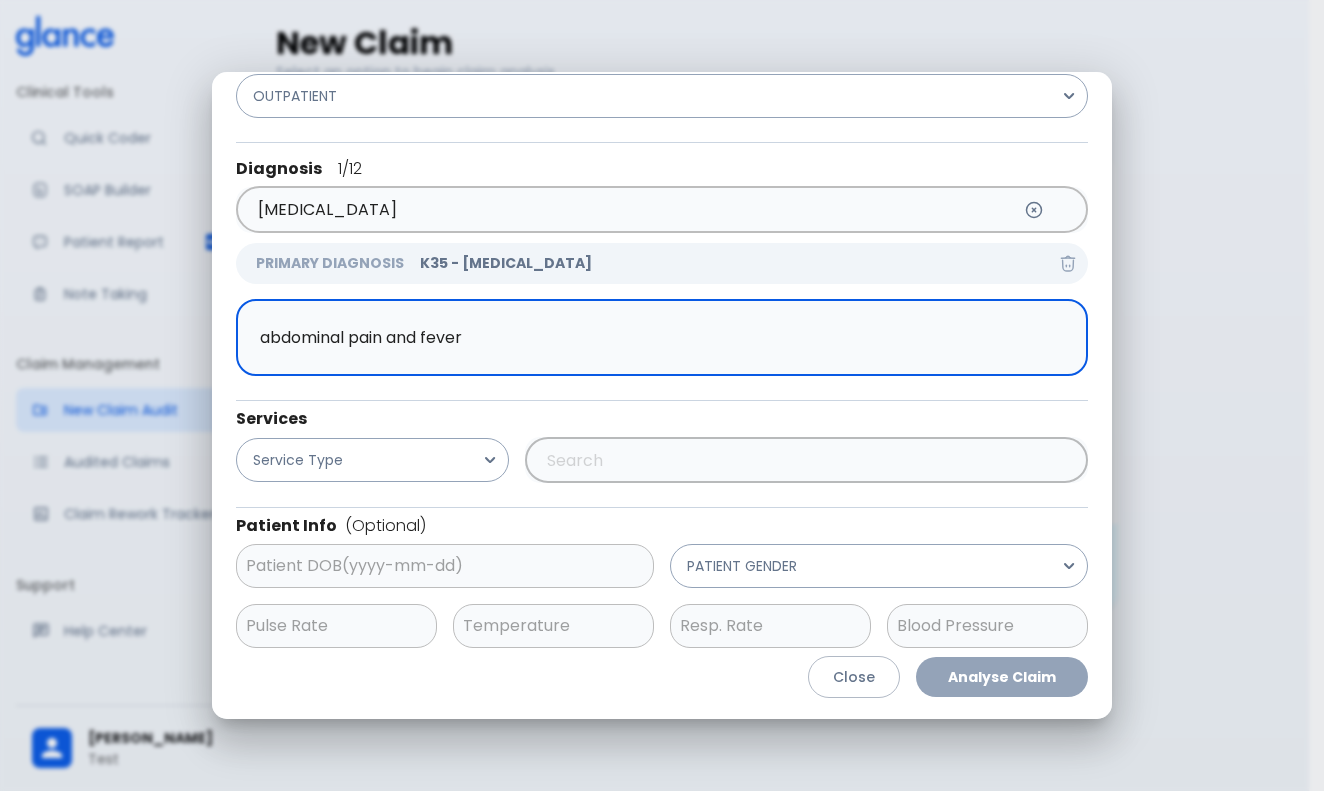 type on "abdominal pain and fever" 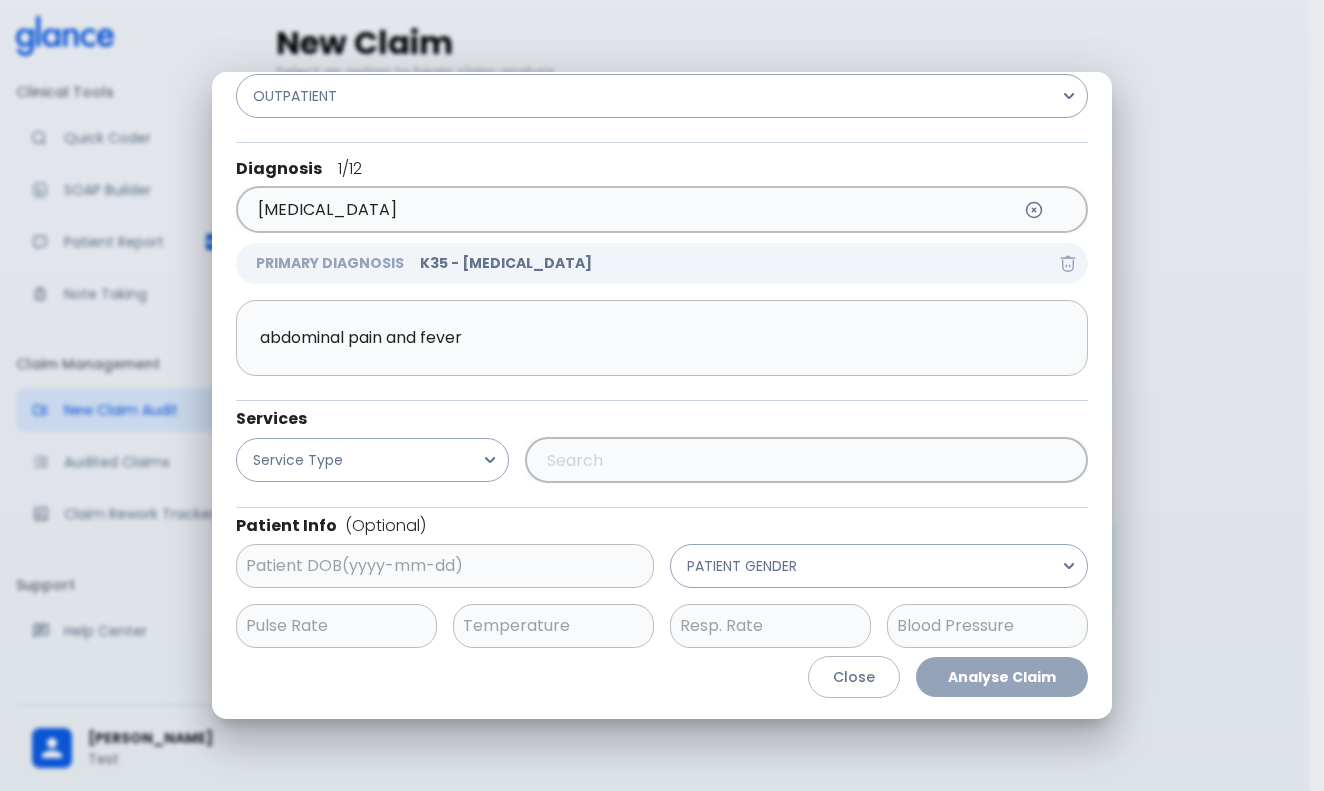 click on "Service Type" at bounding box center [364, 452] 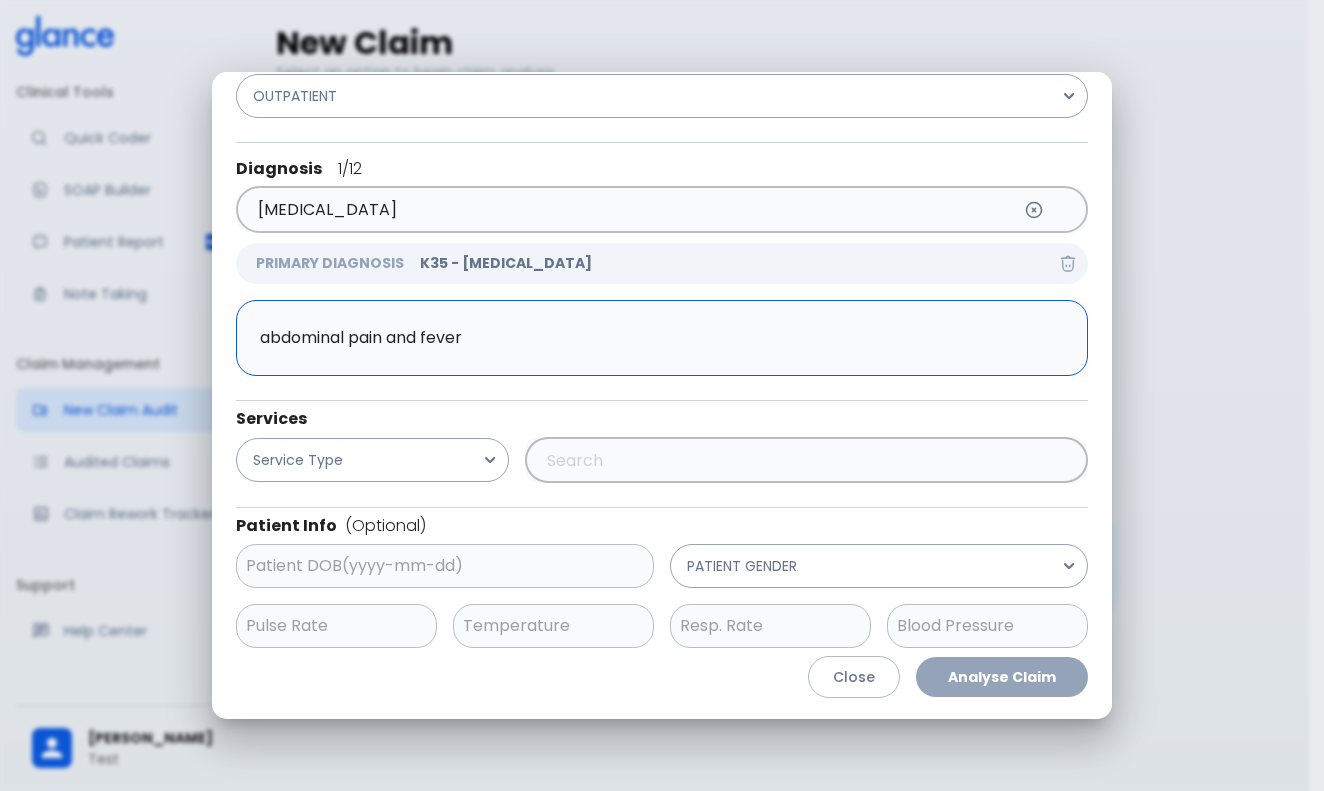 click on "abdominal pain and fever" at bounding box center (657, 338) 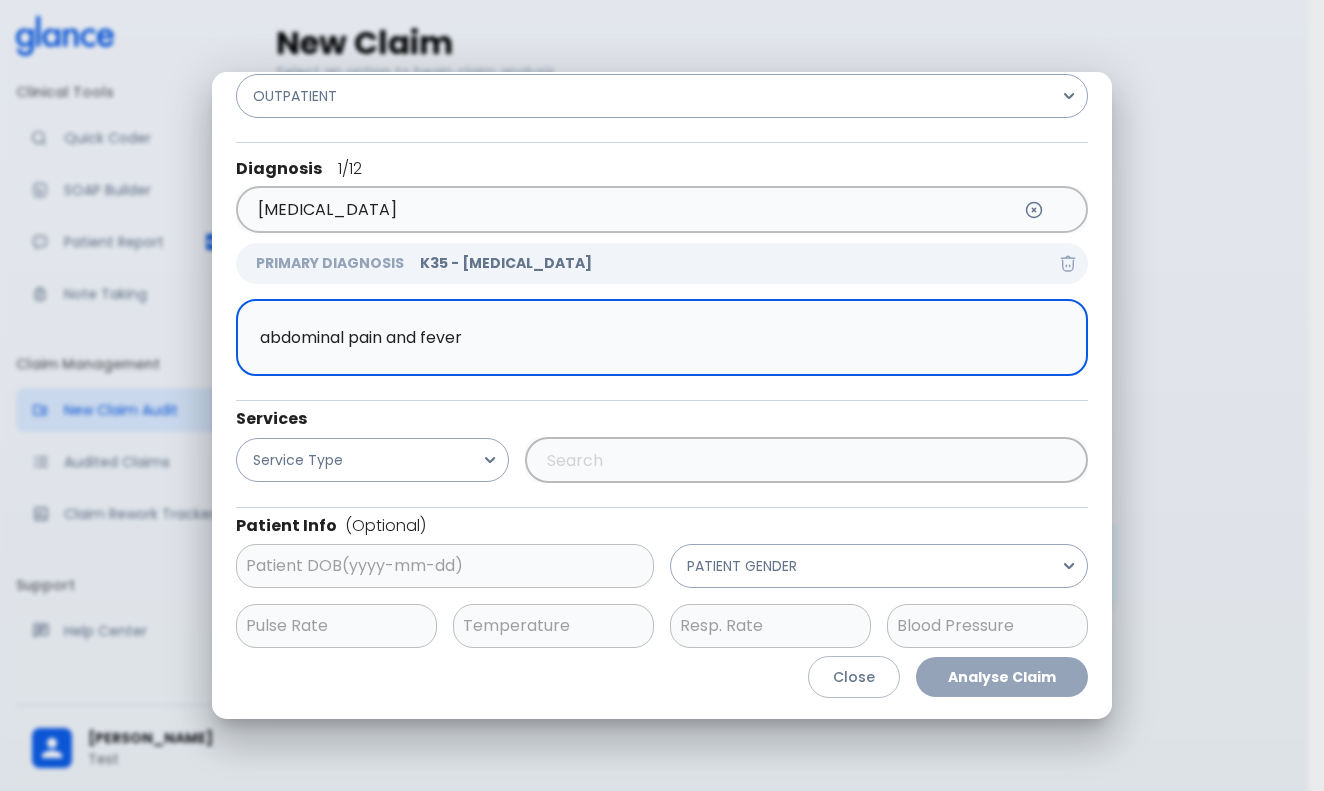 click on "abdominal pain and fever" at bounding box center (657, 338) 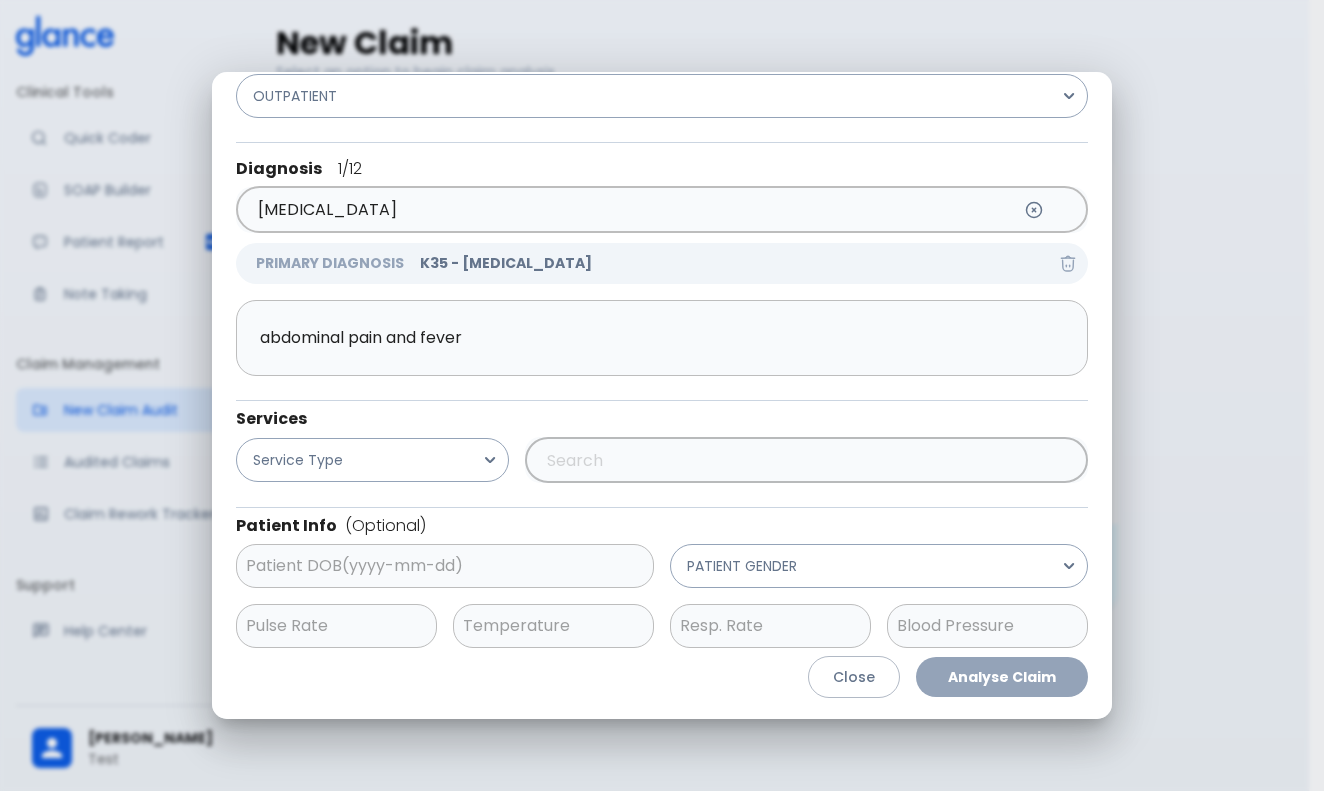 click on "abdominal pain and [MEDICAL_DATA] ​" at bounding box center [662, 343] 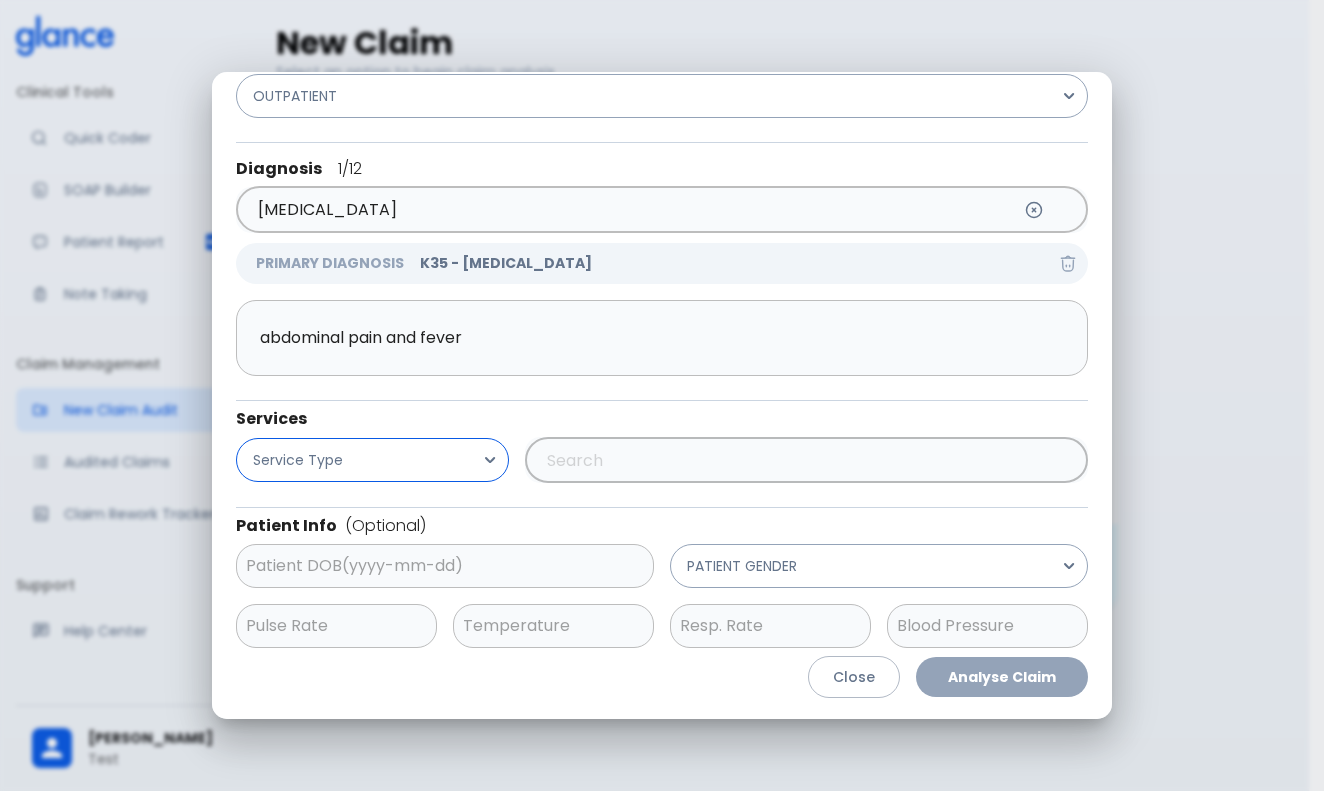 click on "Service Type" at bounding box center [372, 460] 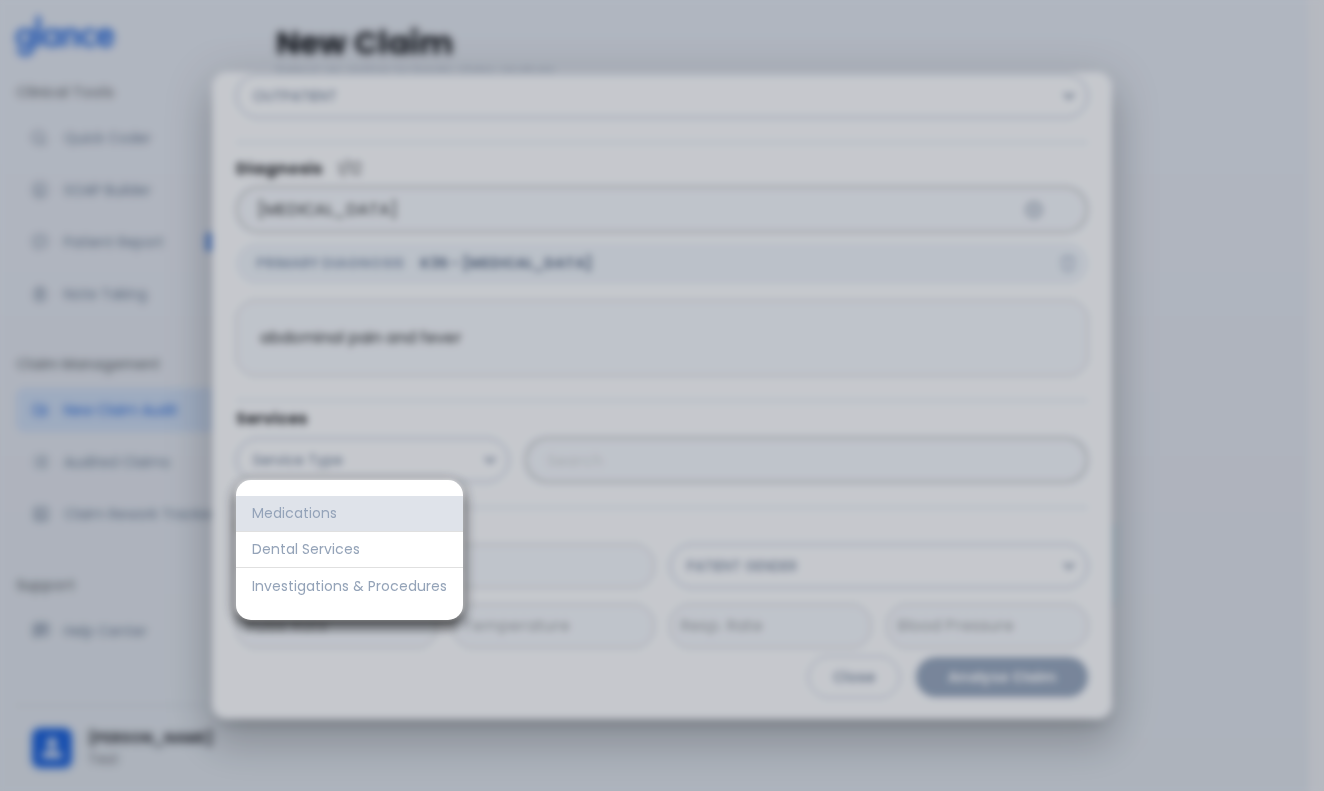 click on "Medications" at bounding box center (349, 513) 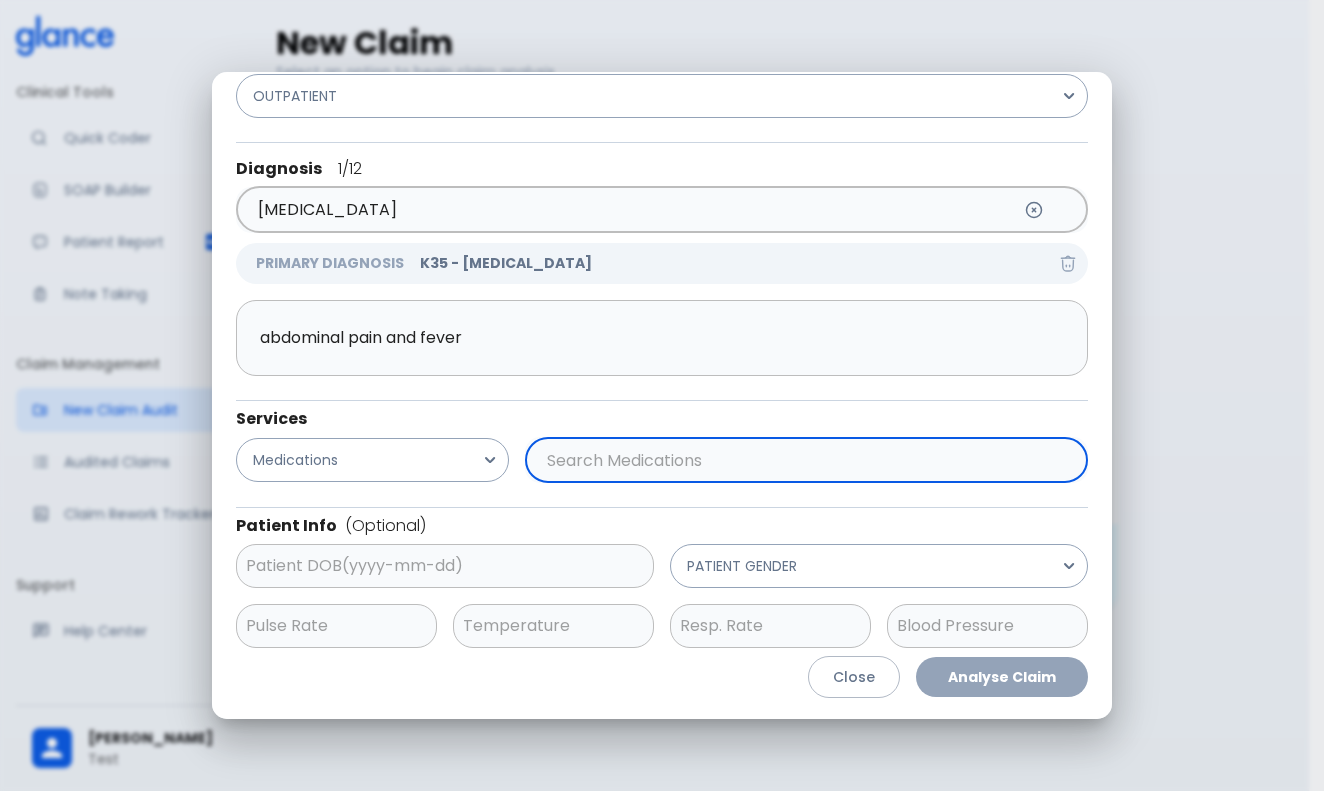 click at bounding box center (802, 460) 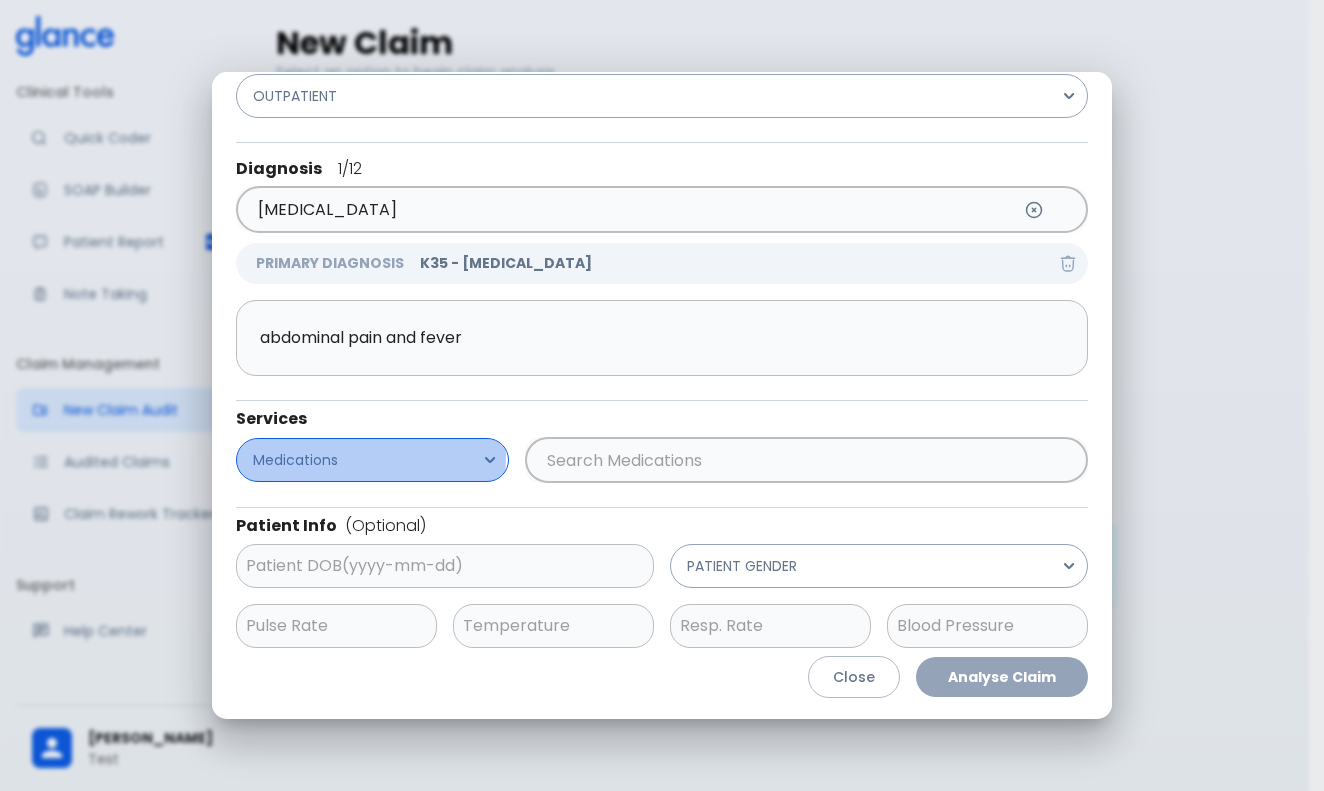 click on "Medications" at bounding box center (372, 460) 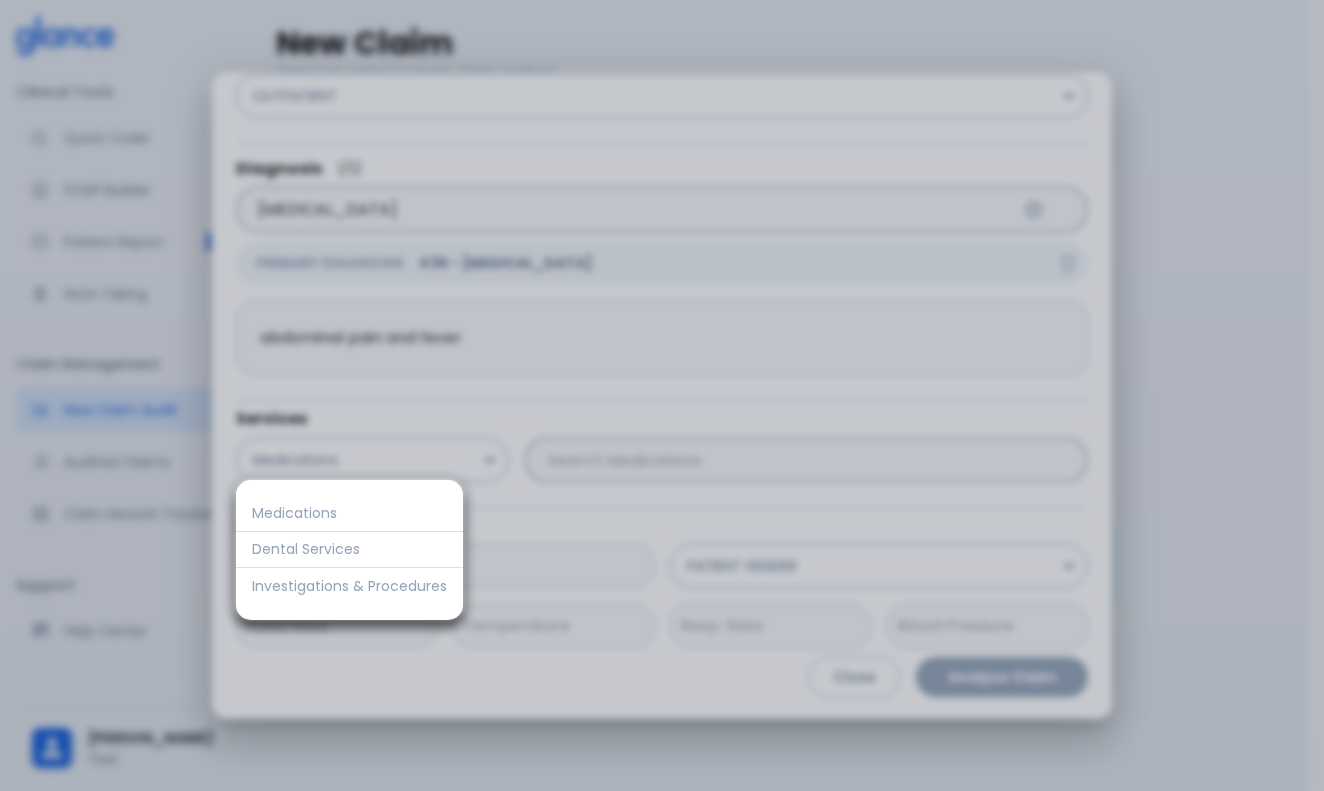 click at bounding box center [662, 395] 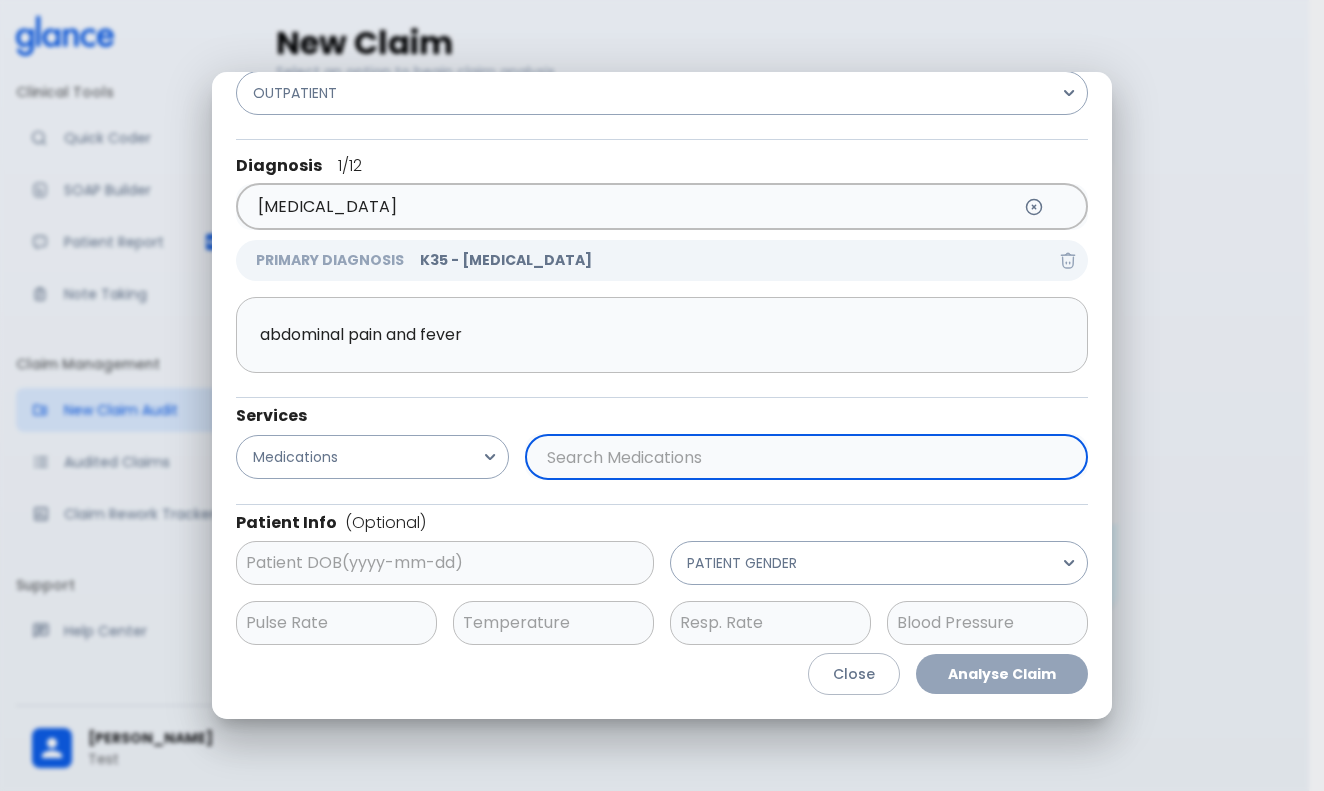 scroll, scrollTop: 66, scrollLeft: 0, axis: vertical 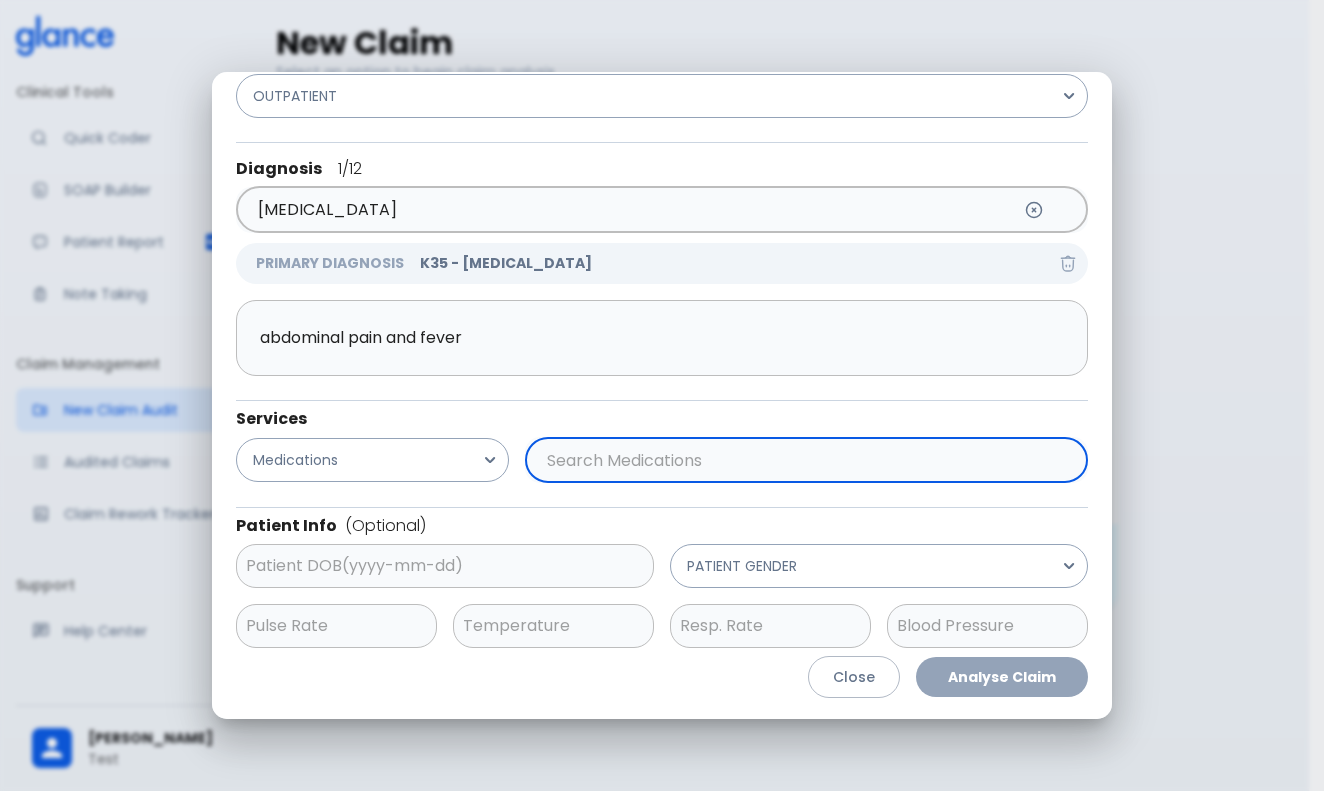 click at bounding box center (802, 460) 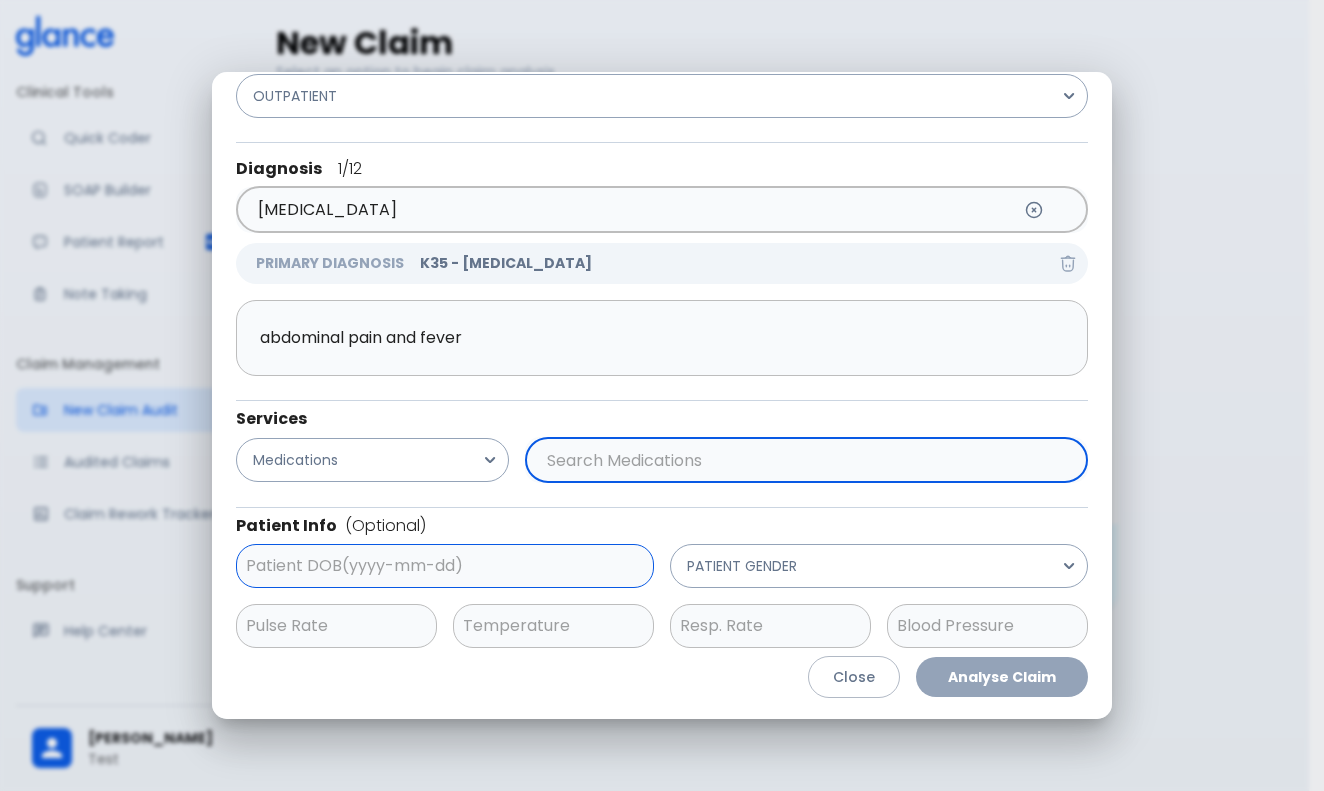 click at bounding box center [433, 566] 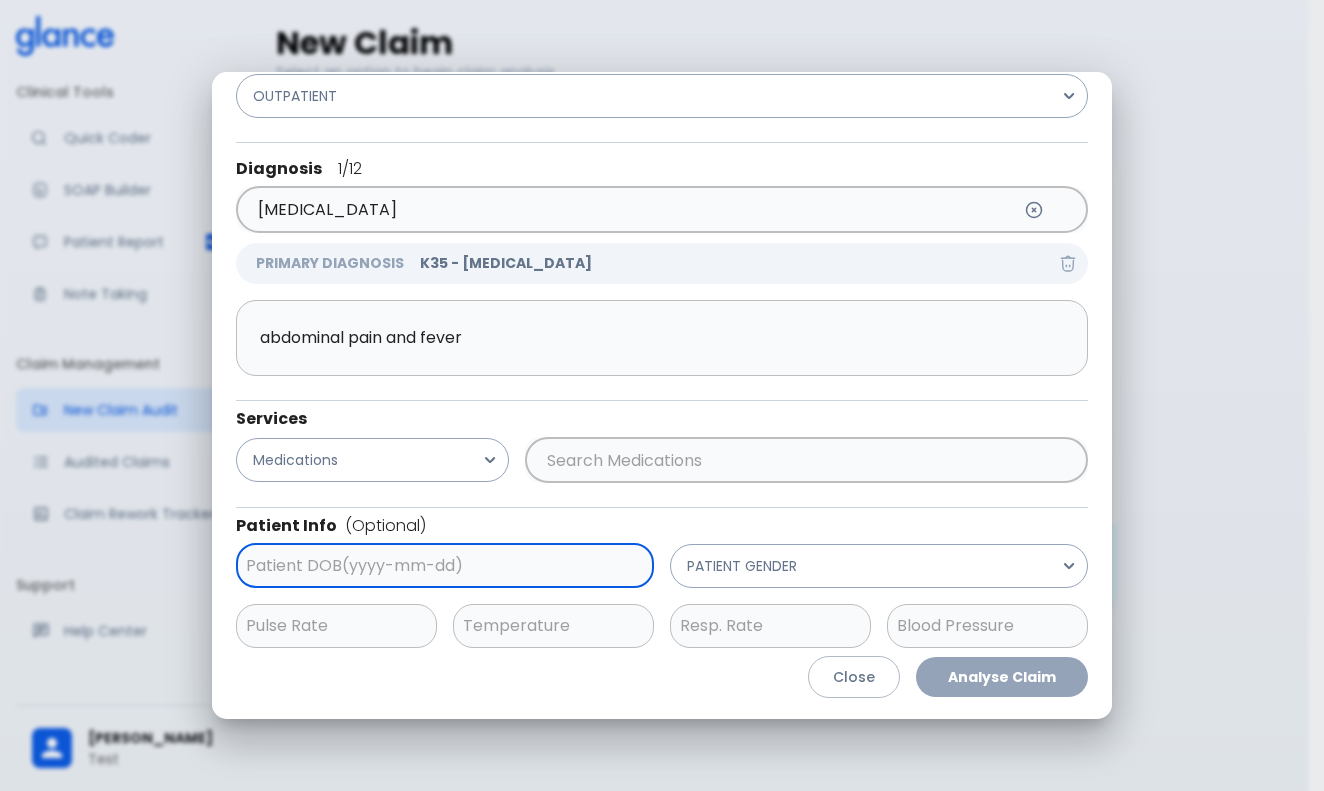 click on "Encounter OUTPATIENT Diagnosis 1 /12 [MEDICAL_DATA] ​  PRIMARY DIAGNOSIS K35 - [MEDICAL_DATA] abdominal pain and [MEDICAL_DATA] ​ Services Medications ​ Patient Info (Optional) ​ PATIENT GENDER ​ ​ ​ ​" at bounding box center (662, 347) 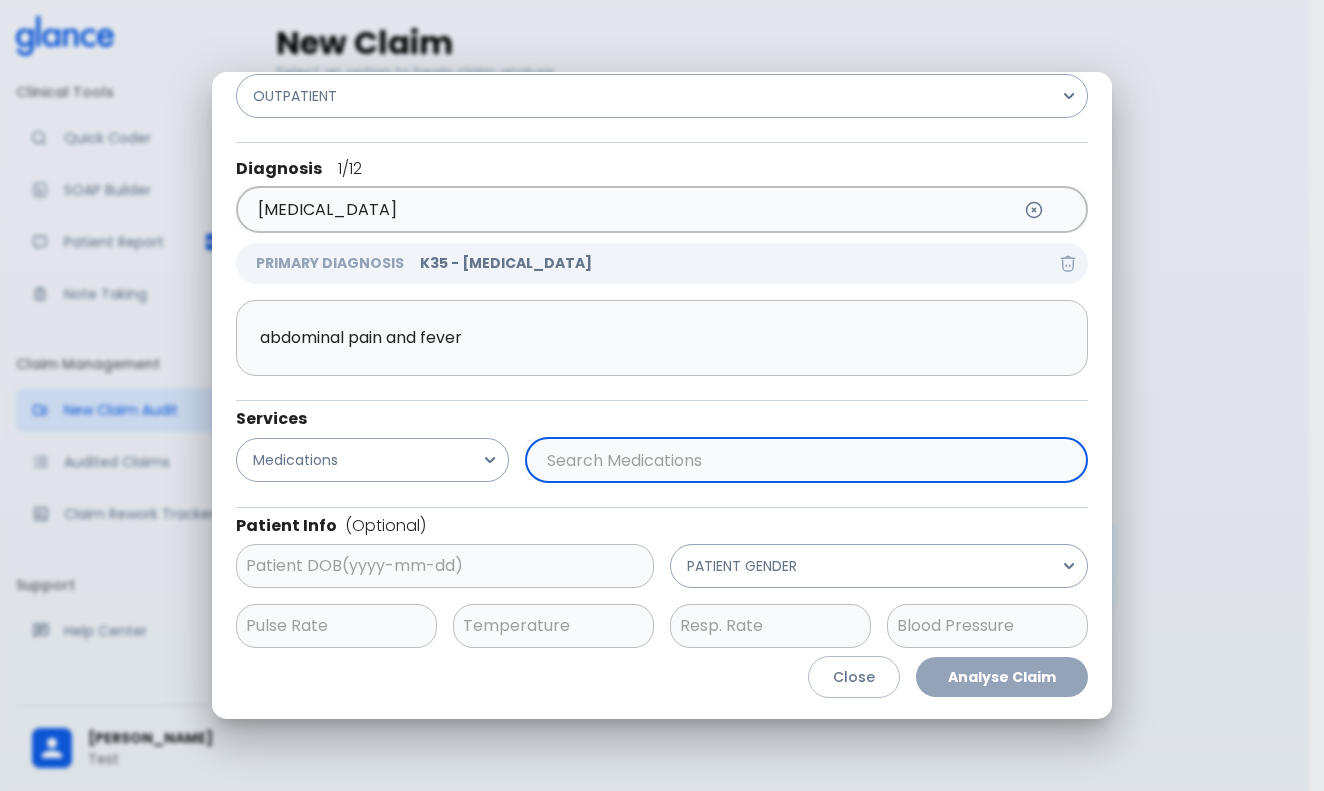 click at bounding box center [802, 460] 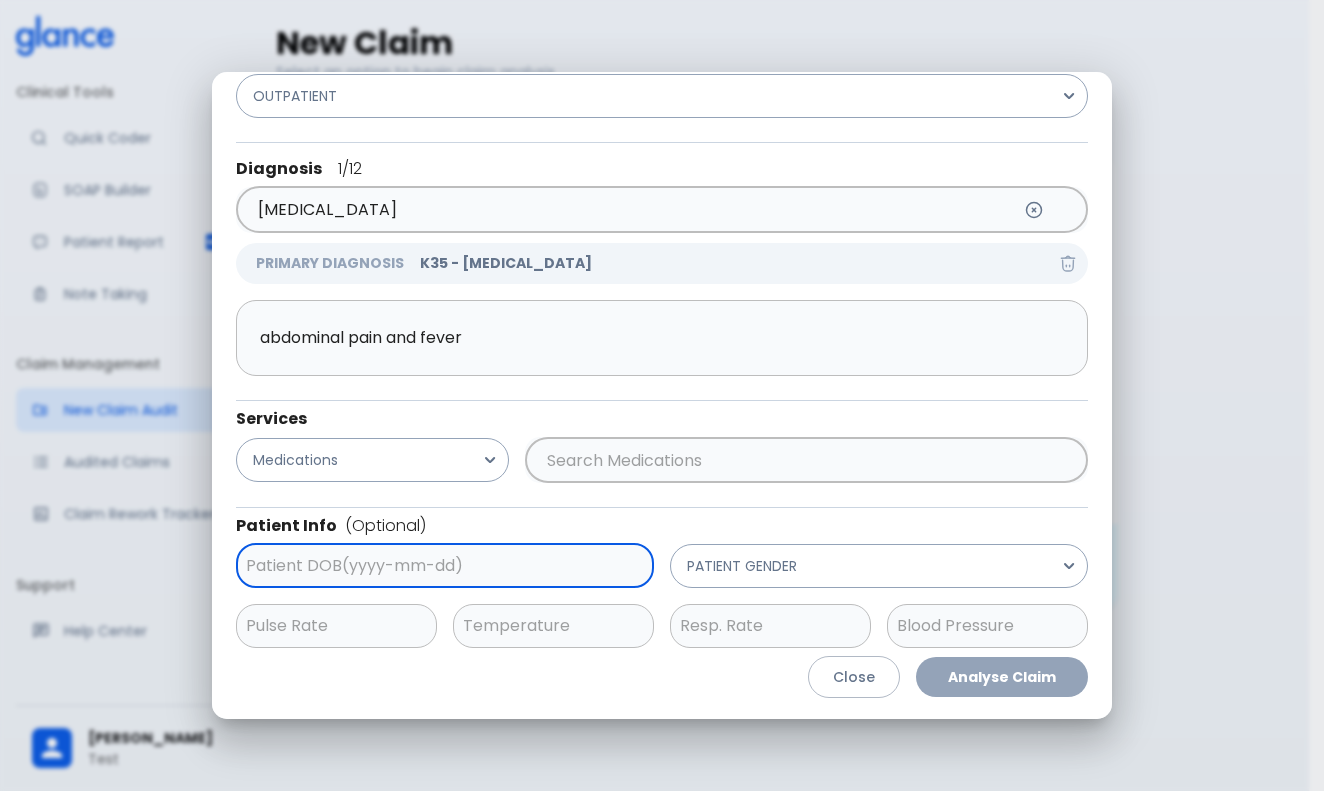 click at bounding box center (433, 566) 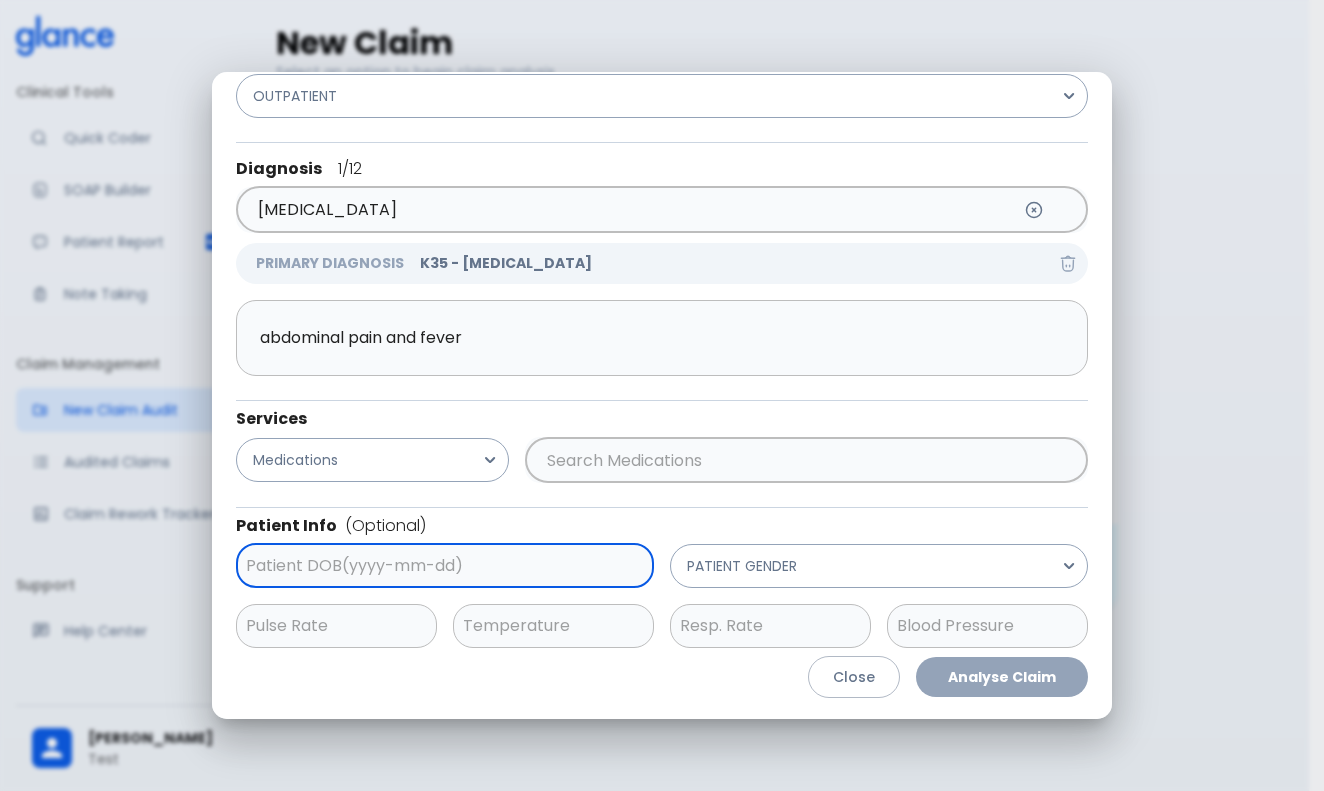 click on "Encounter OUTPATIENT Diagnosis 1 /12 [MEDICAL_DATA] ​  PRIMARY DIAGNOSIS K35 - [MEDICAL_DATA] abdominal pain and [MEDICAL_DATA] ​ Services Medications ​ Patient Info (Optional) ​ PATIENT GENDER ​ ​ ​ ​" at bounding box center (662, 347) 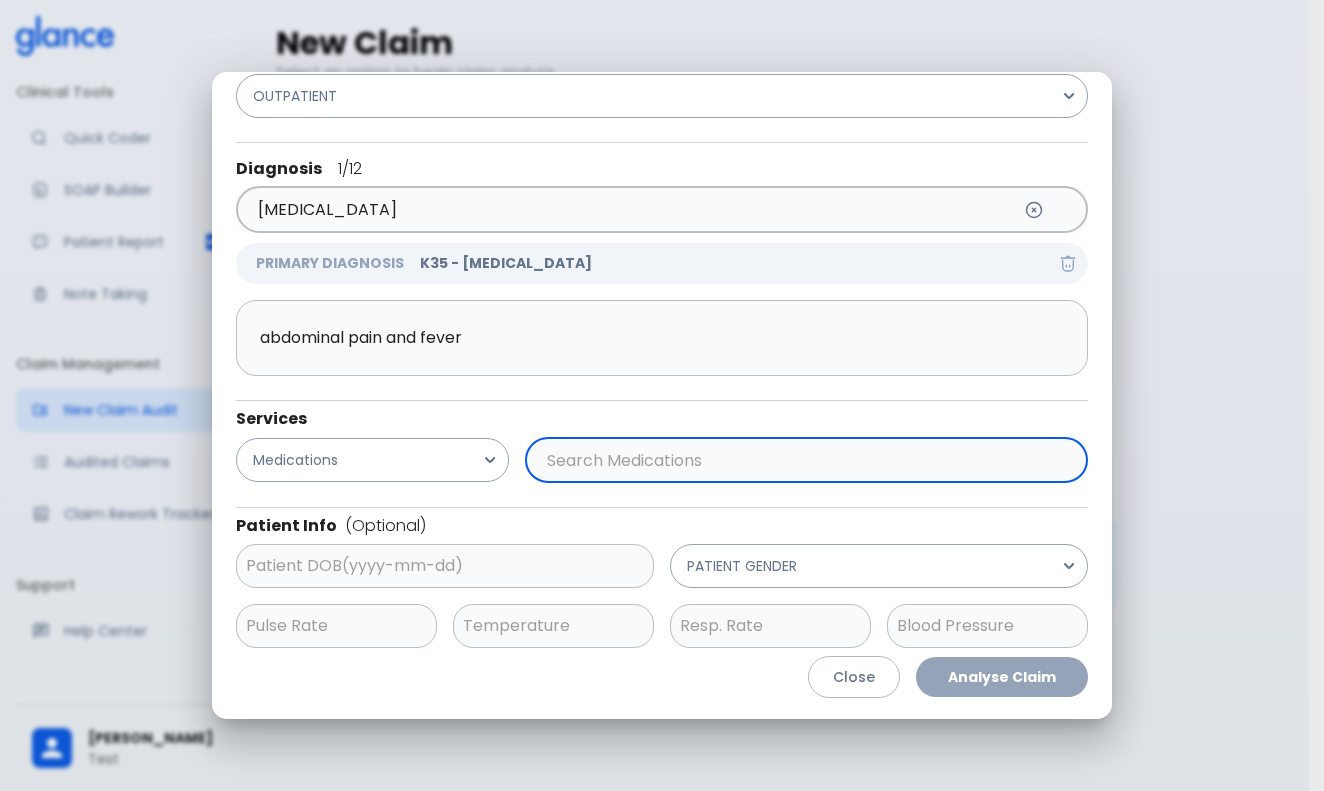 click at bounding box center (802, 460) 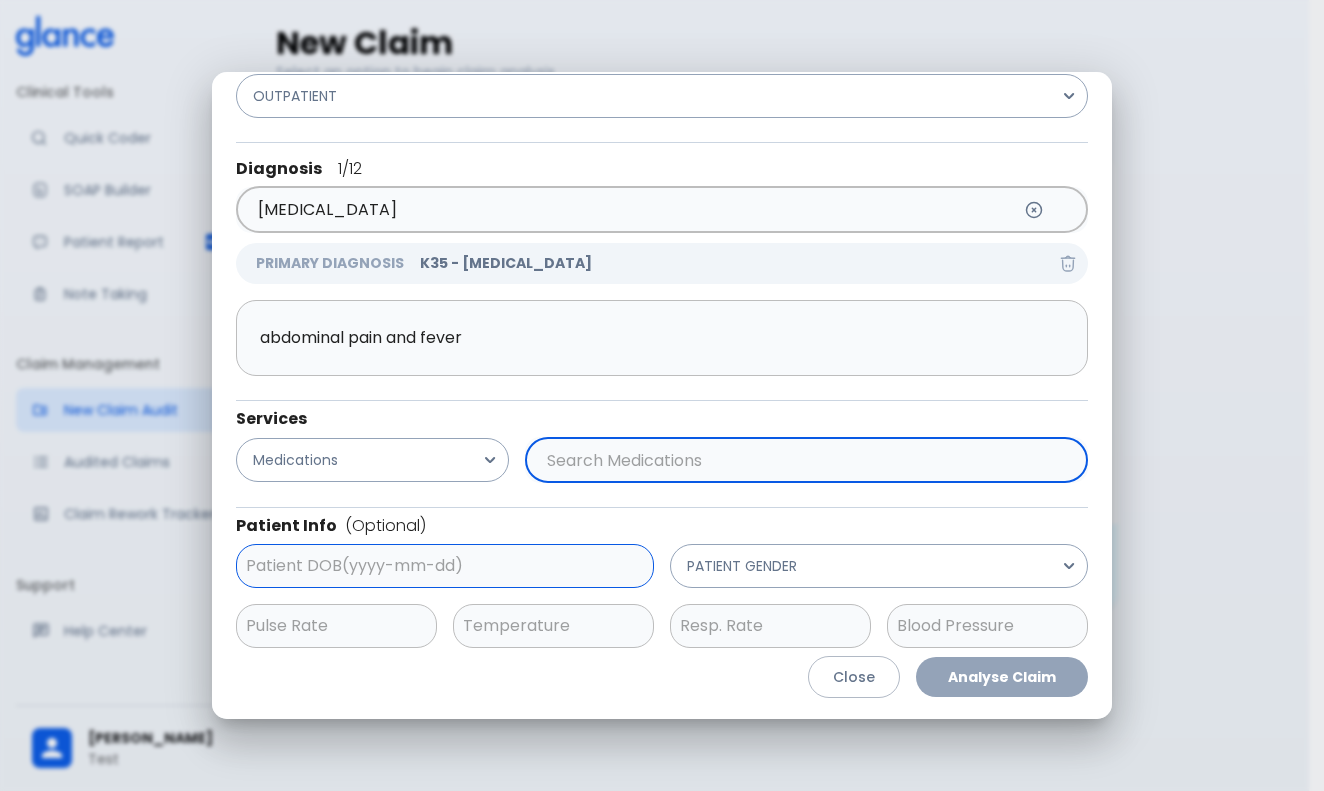 click at bounding box center [433, 566] 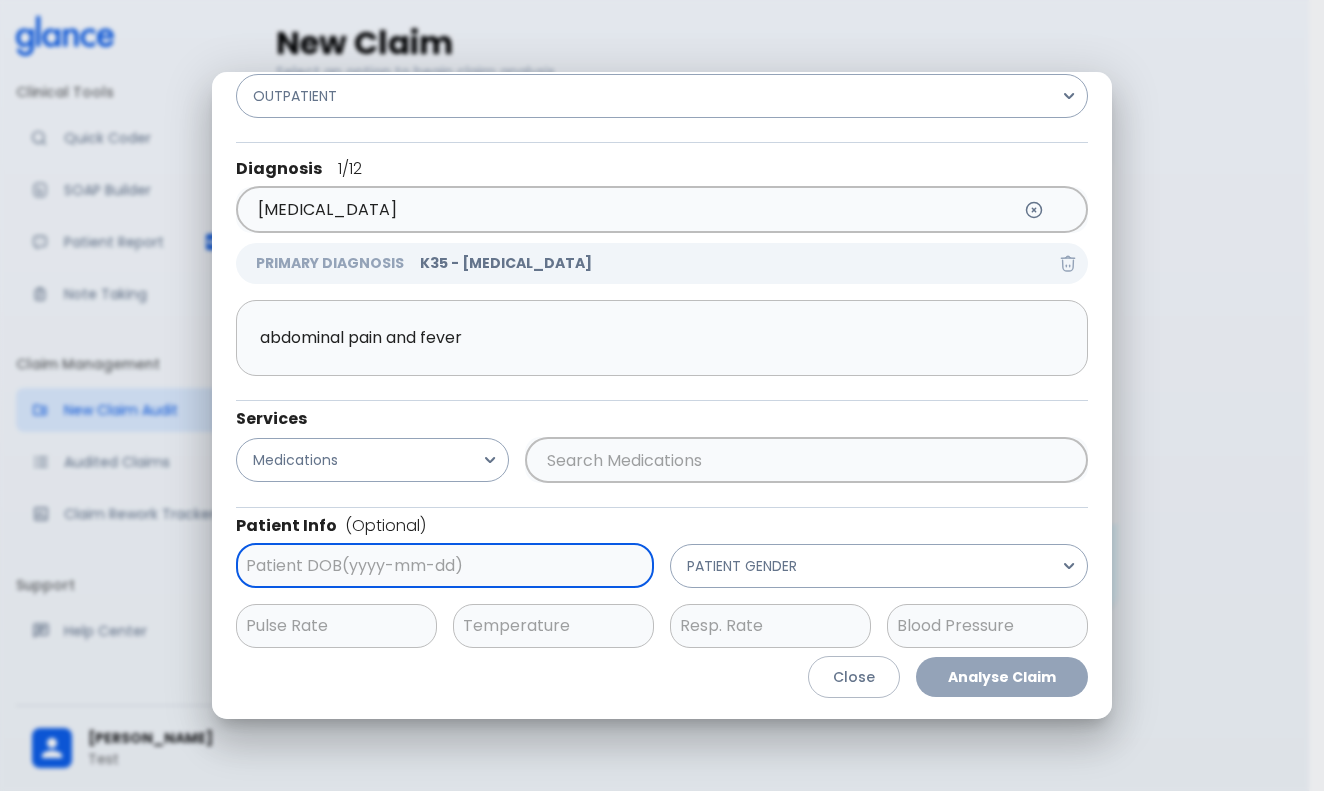 click on "Encounter OUTPATIENT Diagnosis 1 /12 [MEDICAL_DATA] ​  PRIMARY DIAGNOSIS K35 - [MEDICAL_DATA] abdominal pain and [MEDICAL_DATA] ​ Services Medications ​ Patient Info (Optional) ​ PATIENT GENDER ​ ​ ​ ​" at bounding box center (662, 347) 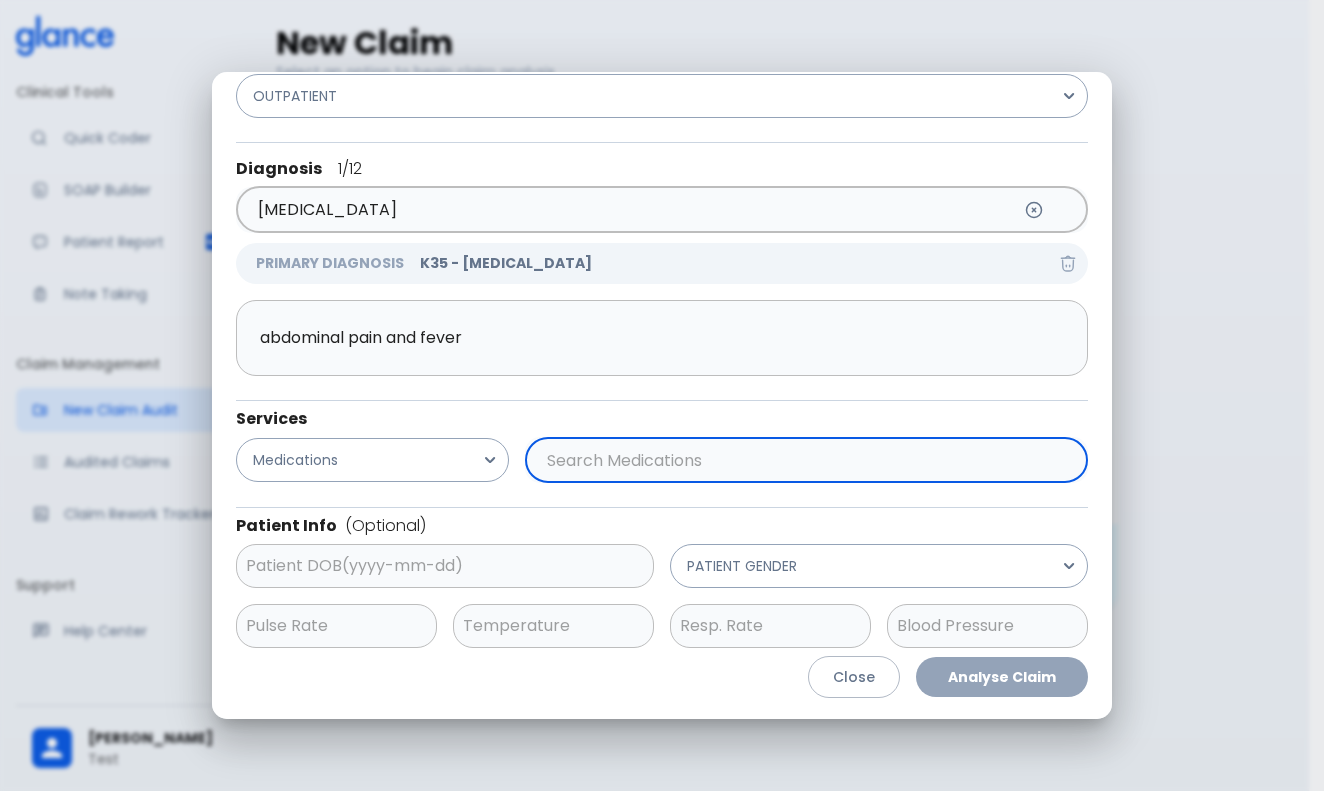 click at bounding box center [802, 460] 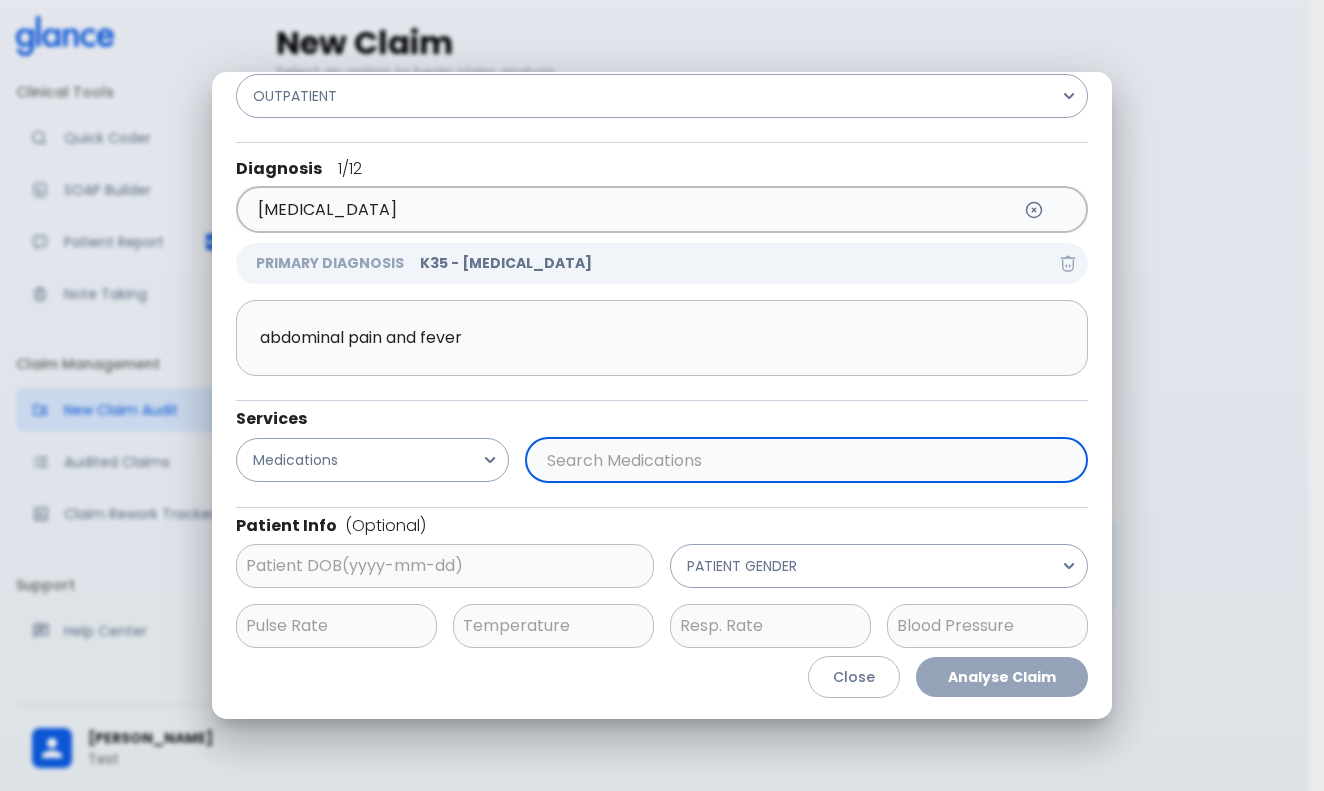 click at bounding box center (802, 460) 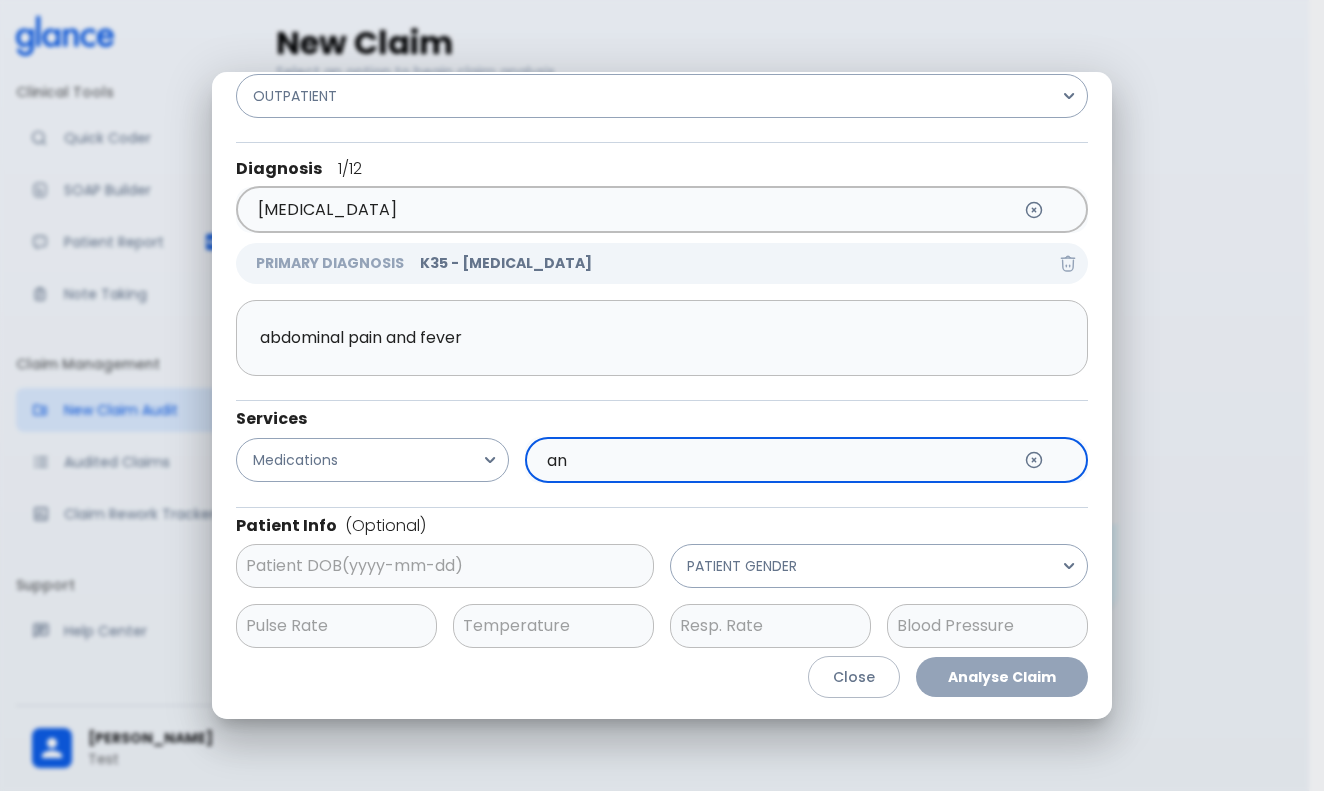type on "a" 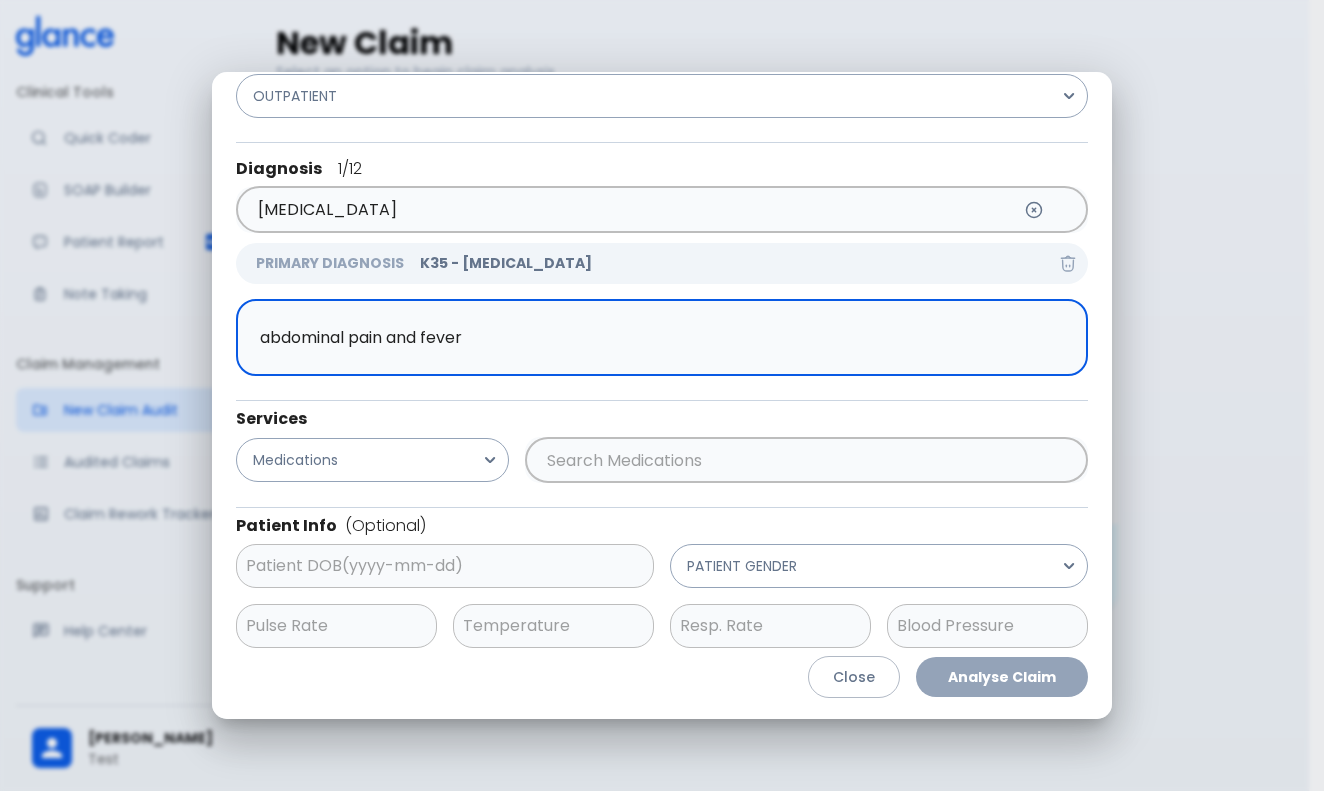 click on "abdominal pain and fever" at bounding box center [657, 338] 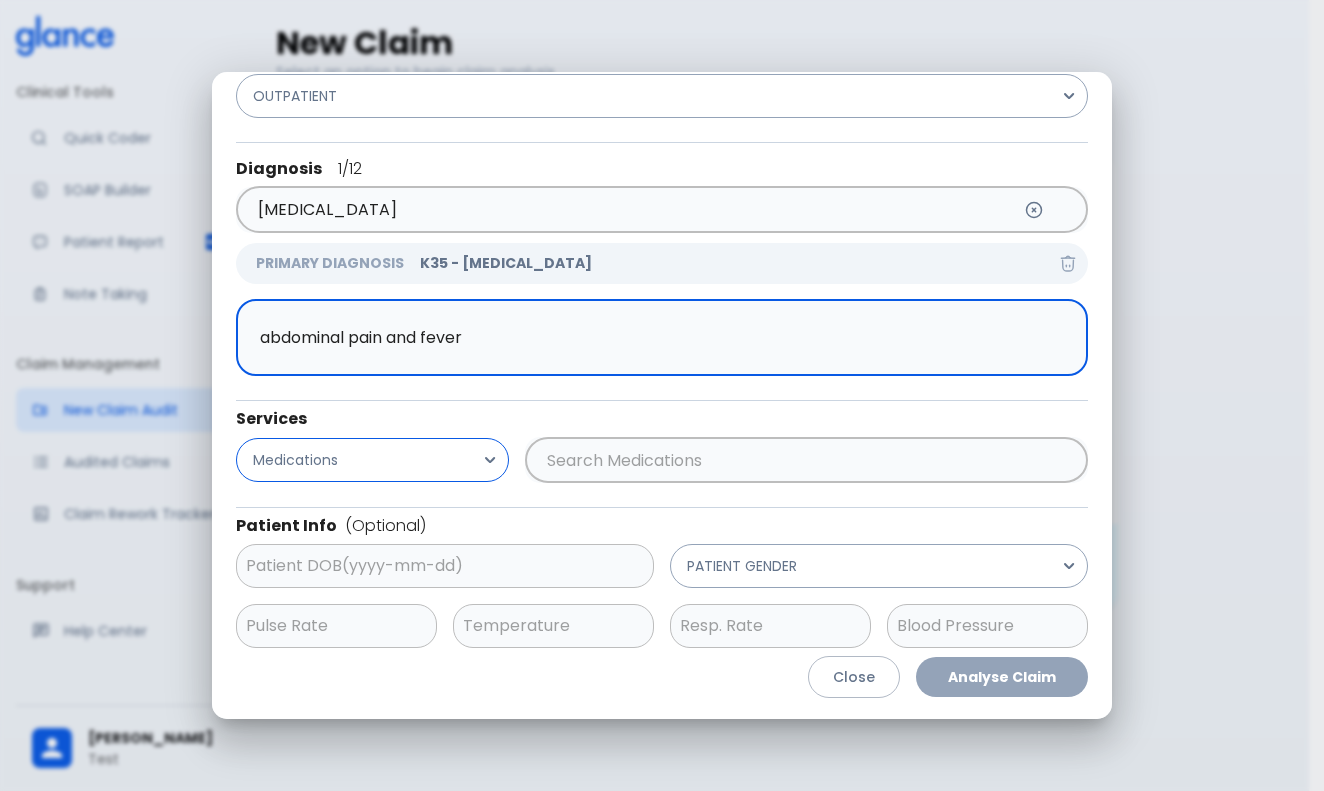 click on "Medications" at bounding box center (372, 460) 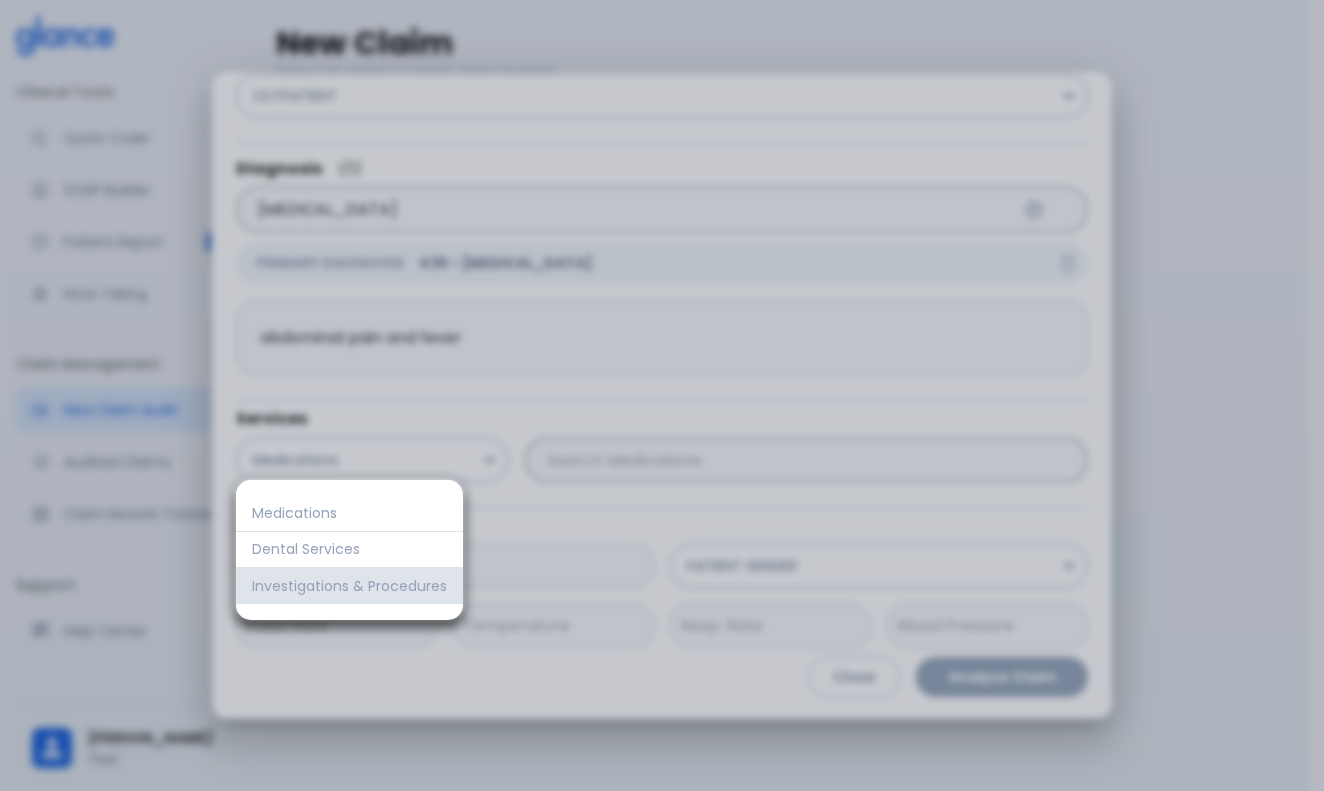 click on "Investigations & Procedures" at bounding box center (349, 586) 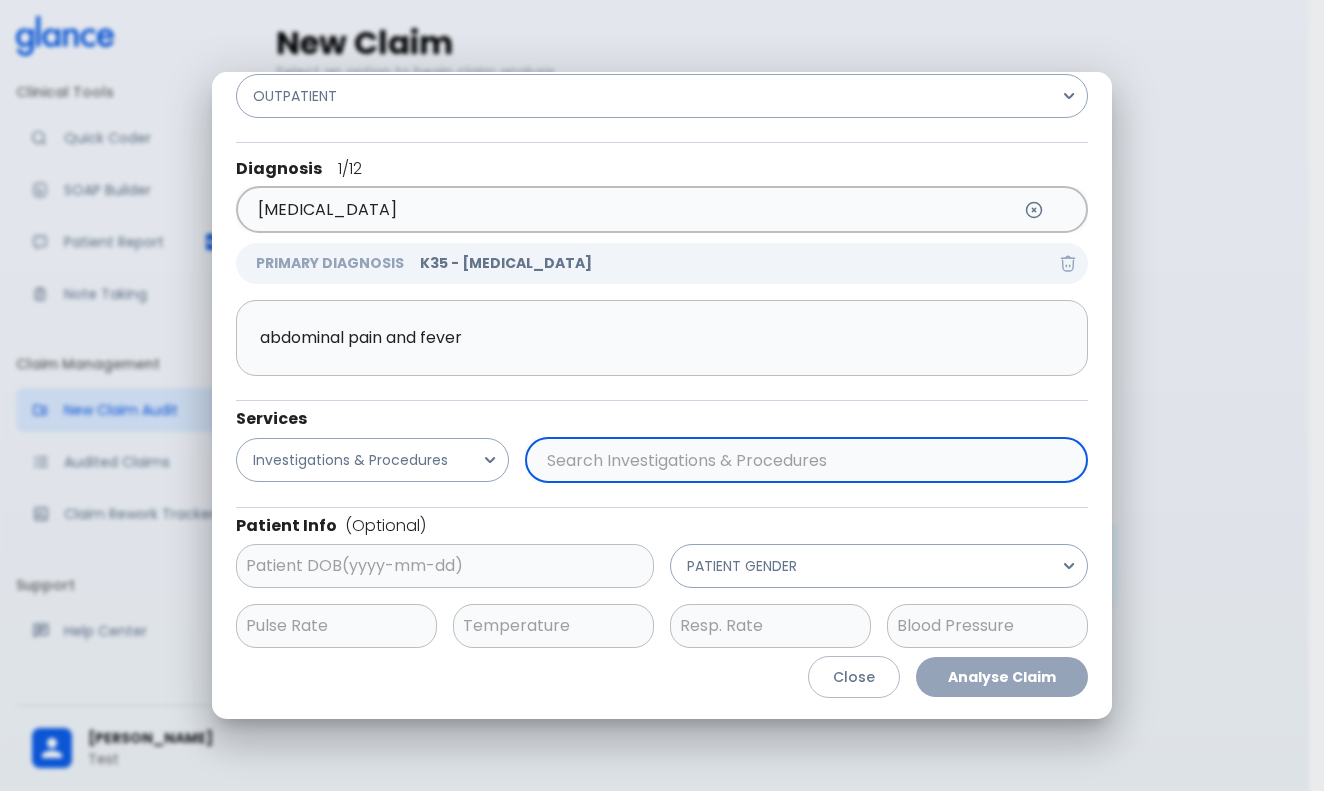 click at bounding box center (802, 460) 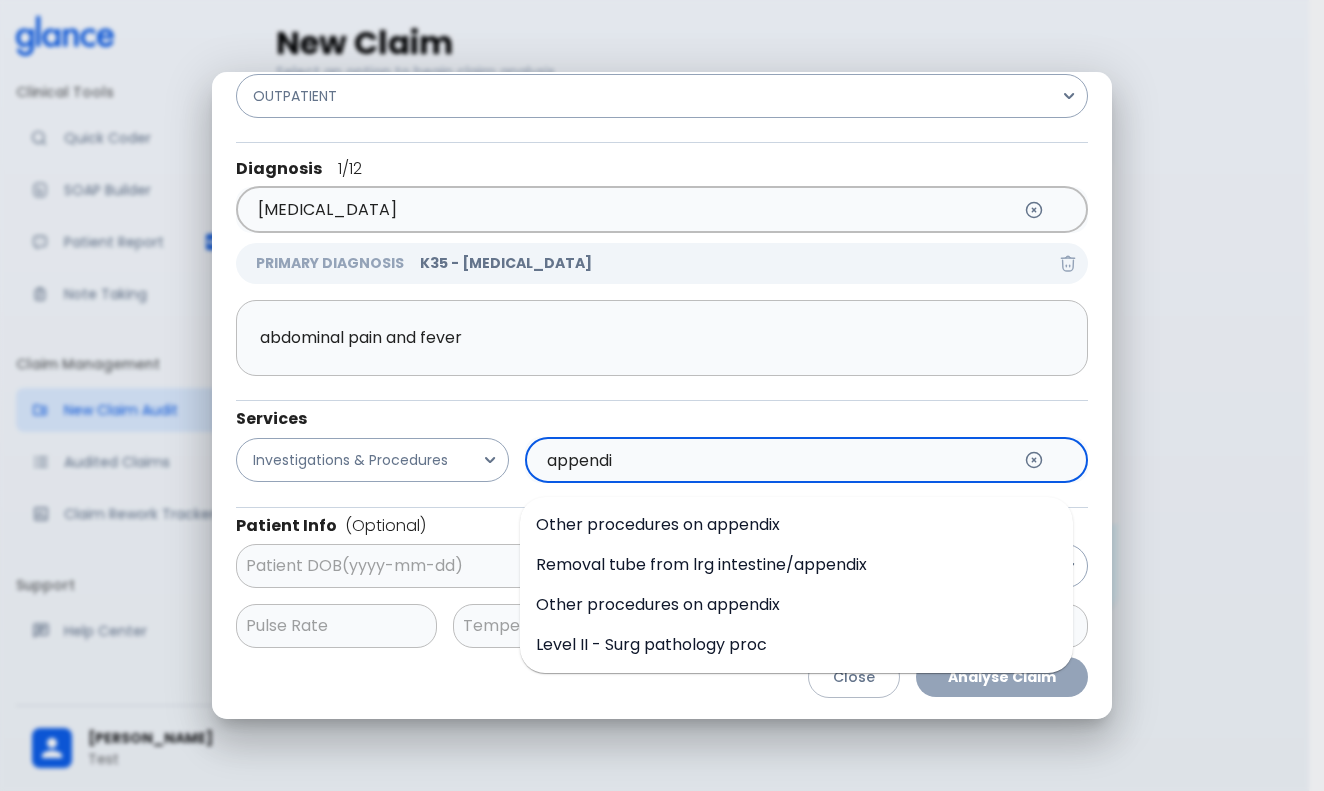 scroll, scrollTop: 66, scrollLeft: 0, axis: vertical 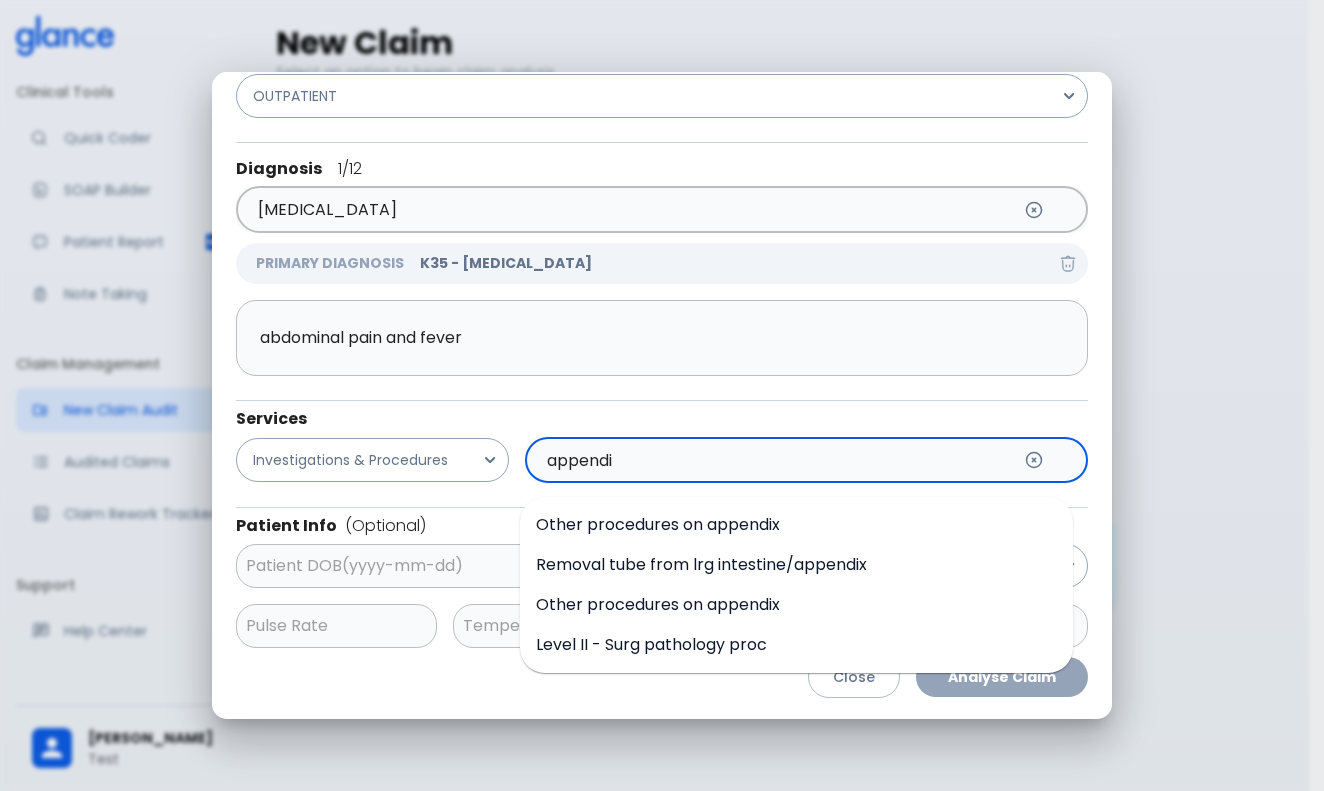 click on "Other procedures on appendix" at bounding box center [658, 524] 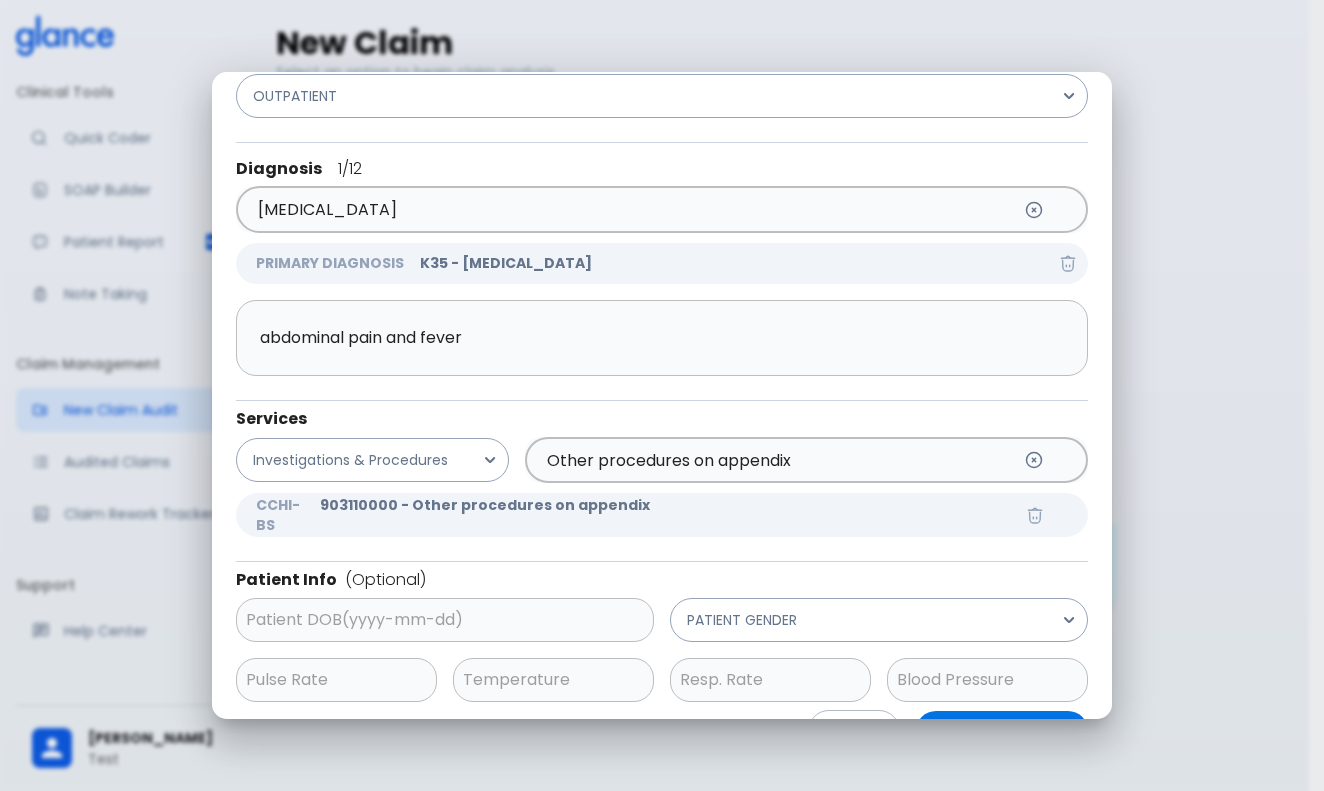 click on "903110000 - Other procedures on appendix" at bounding box center (668, 505) 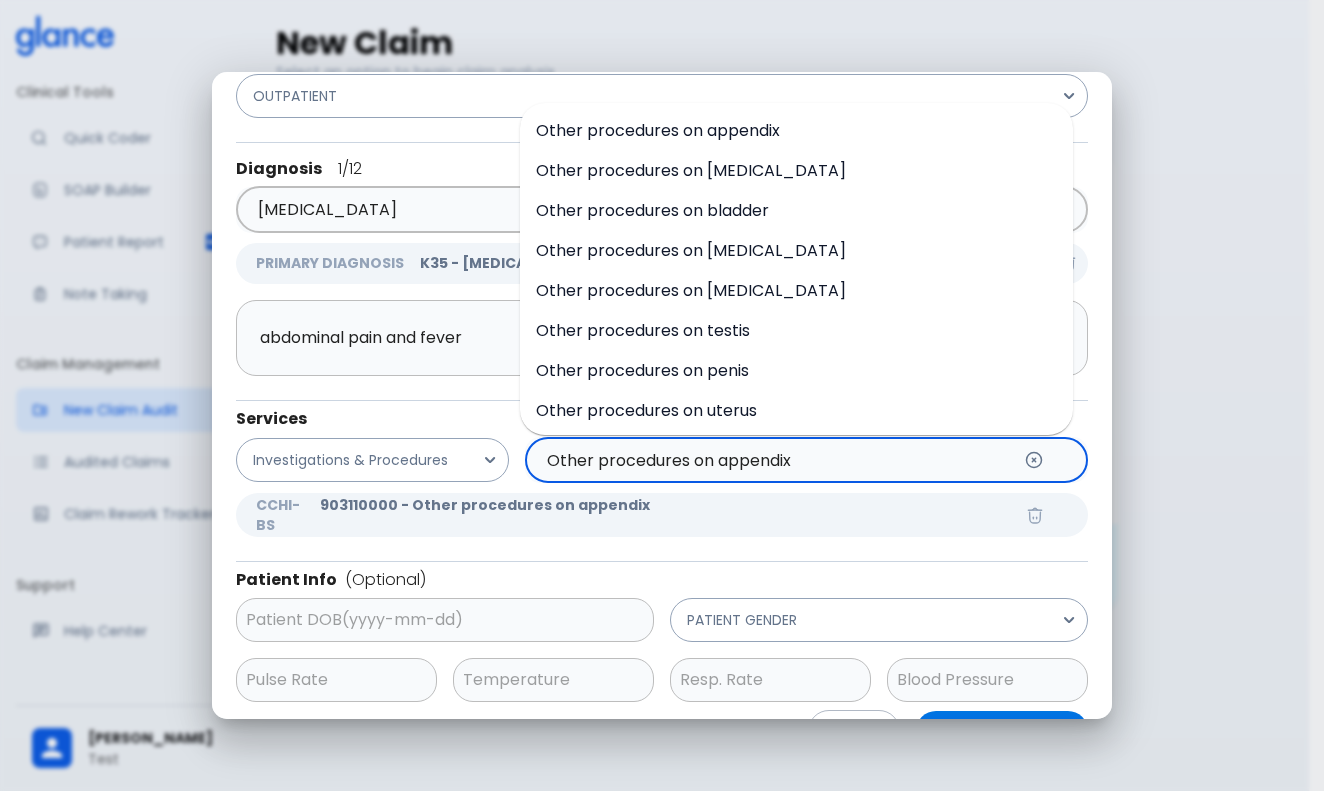 click on "Other procedures on appendix" at bounding box center [776, 460] 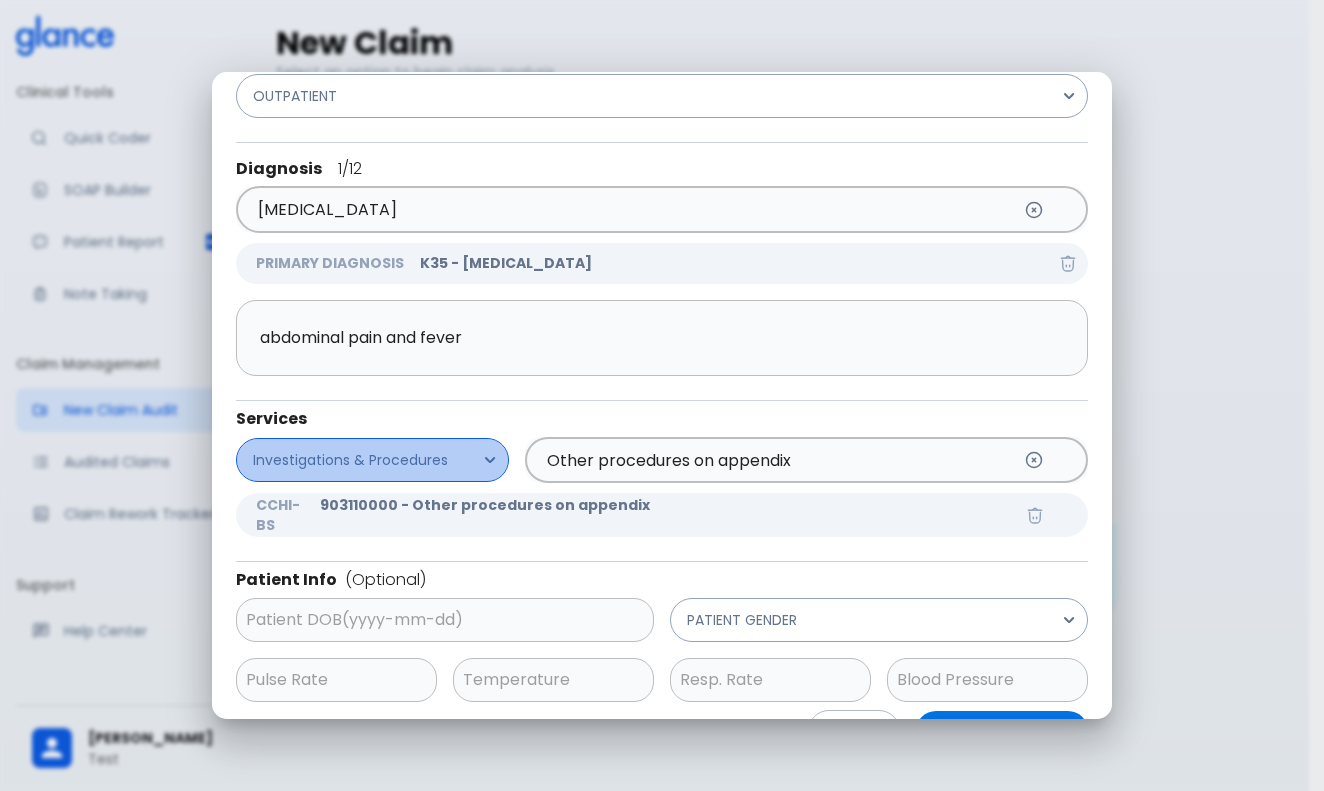 click on "Investigations & Procedures" at bounding box center [350, 460] 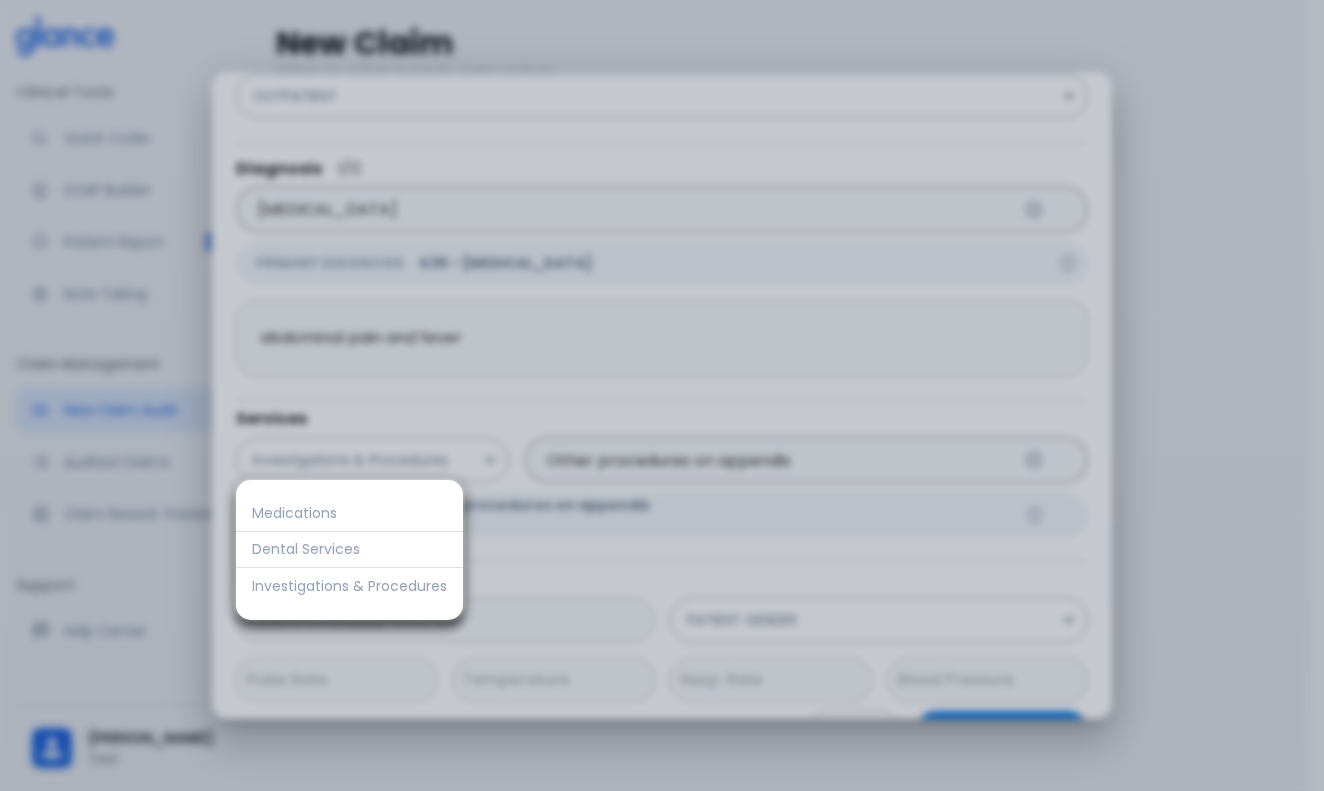 click on "Investigations & Procedures" at bounding box center [349, 586] 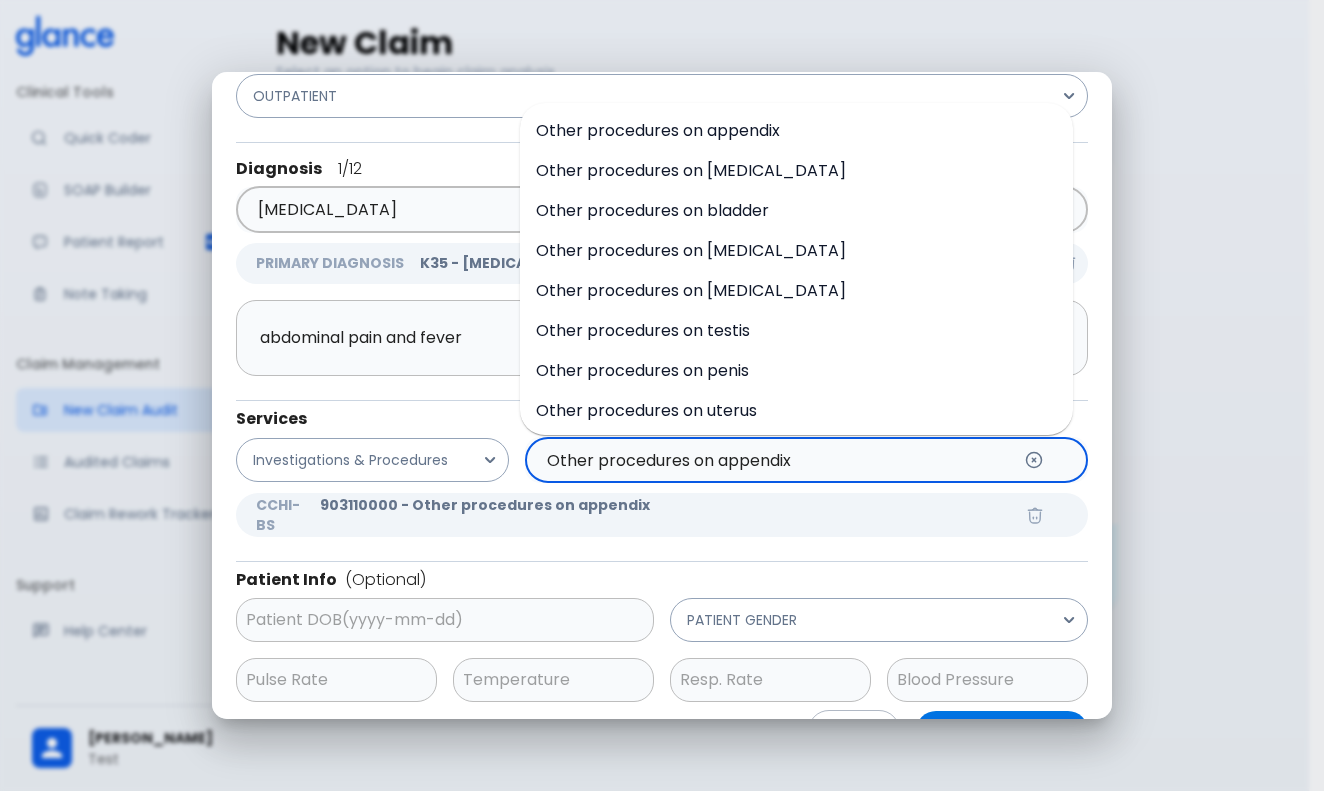 click on "Other procedures on appendix" at bounding box center [776, 460] 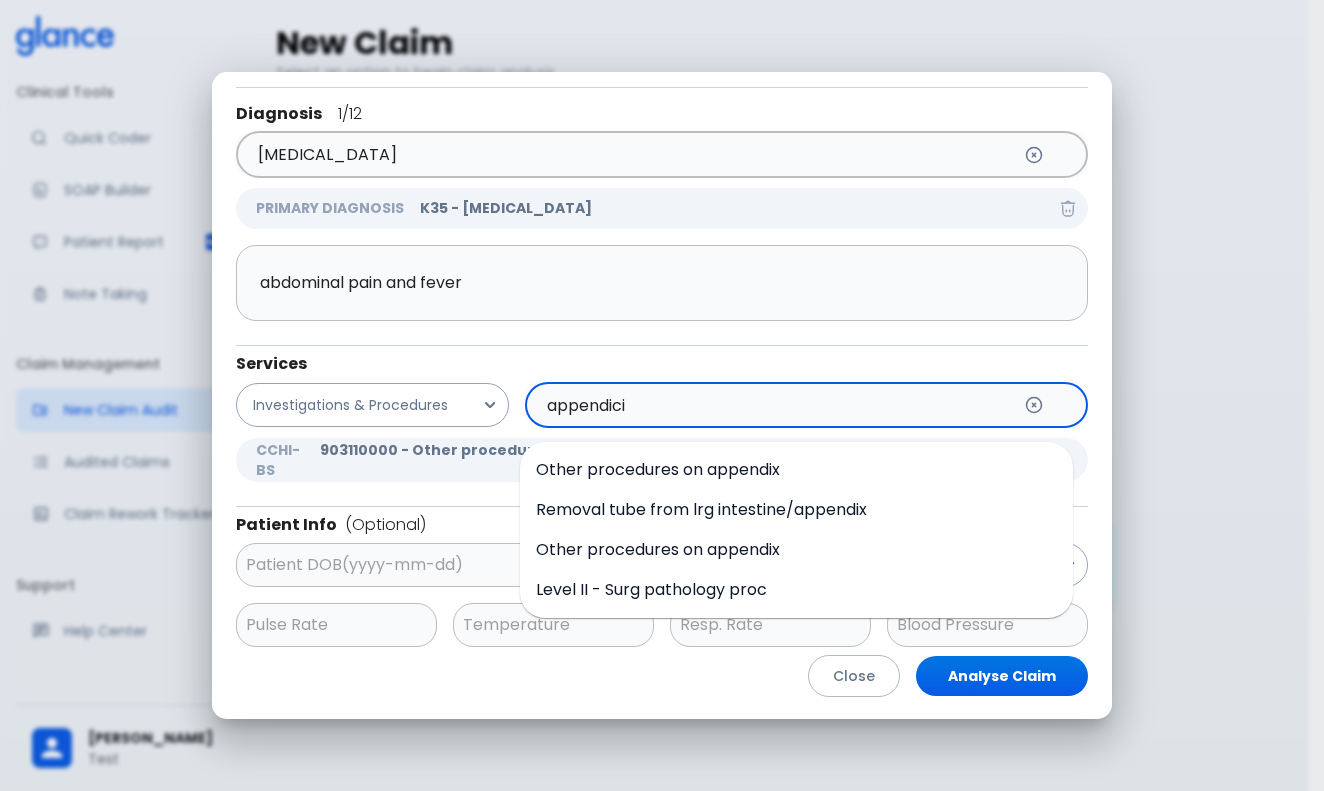 scroll, scrollTop: 120, scrollLeft: 0, axis: vertical 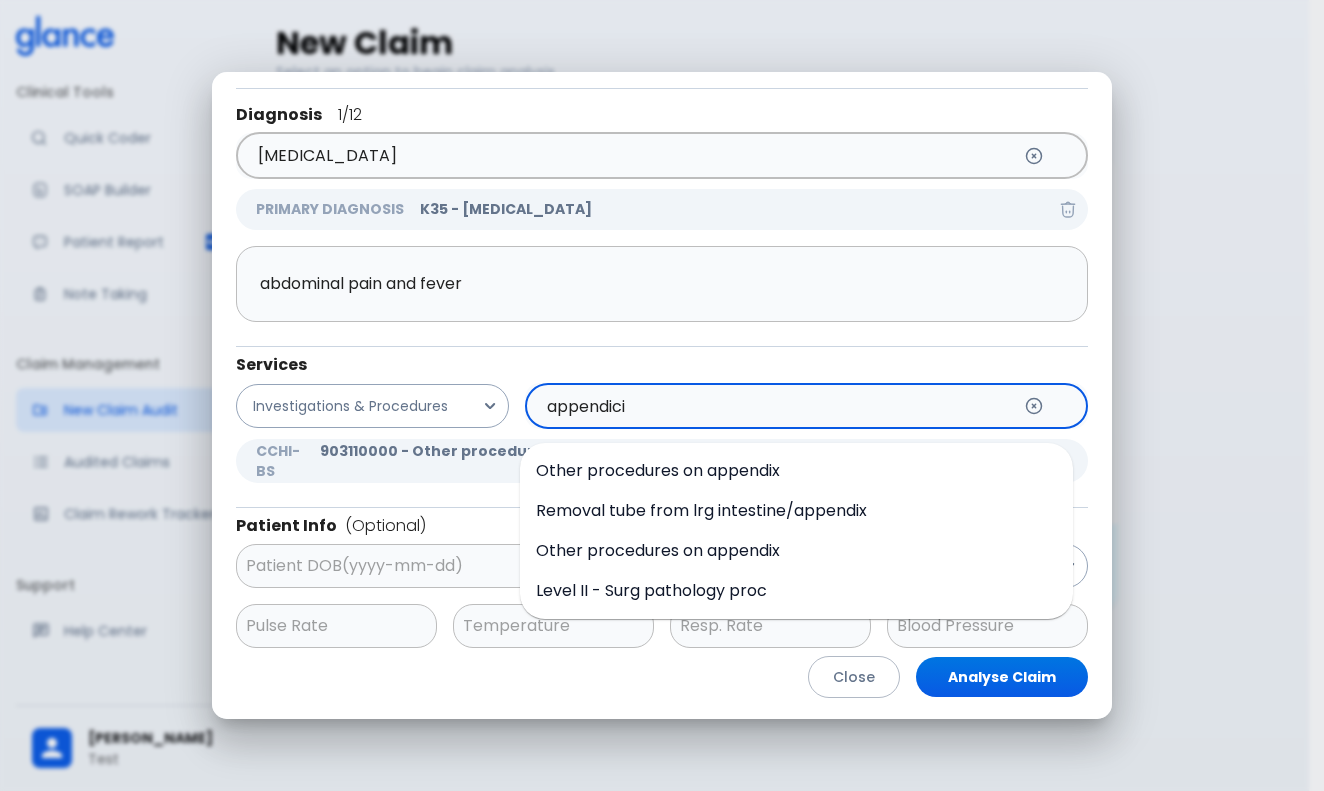 click on "Other procedures on appendix" at bounding box center (658, 470) 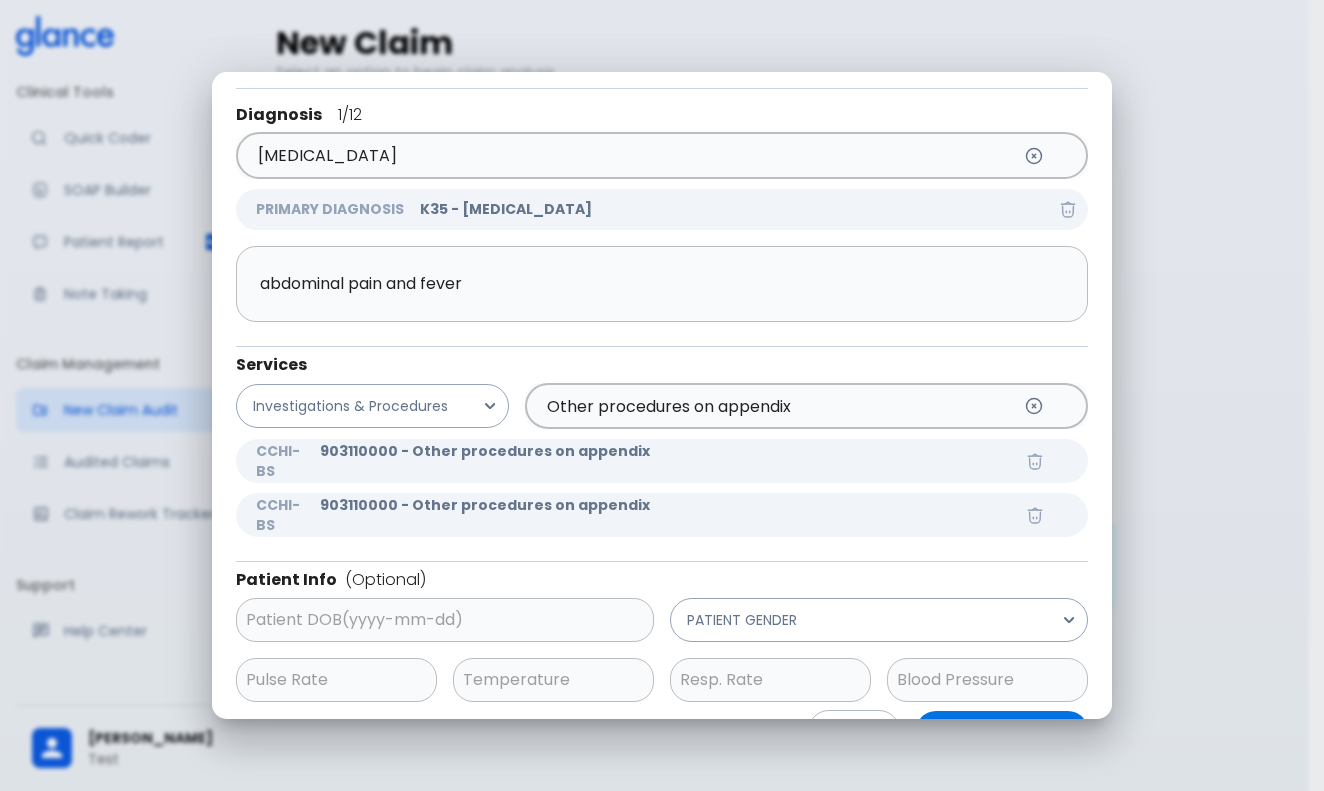 click 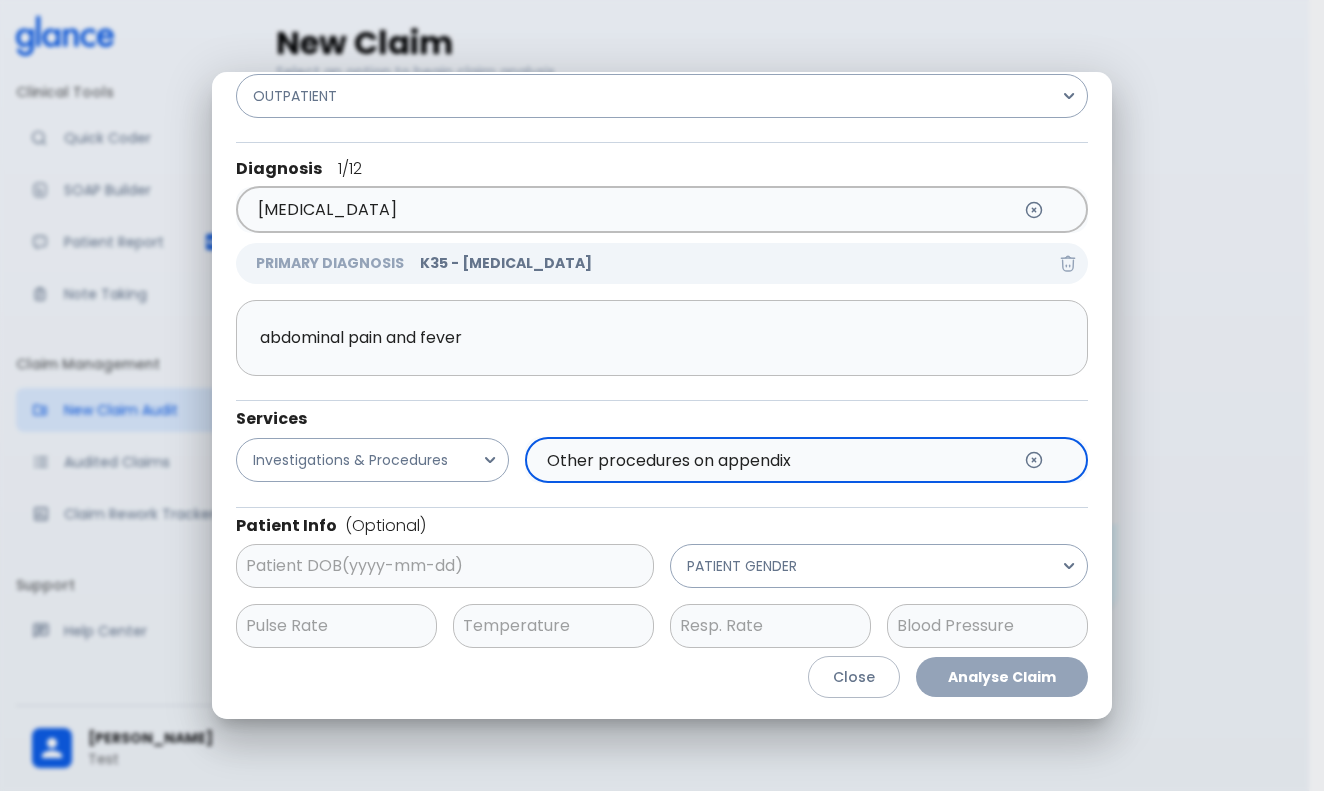 click on "Other procedures on appendix" at bounding box center [776, 460] 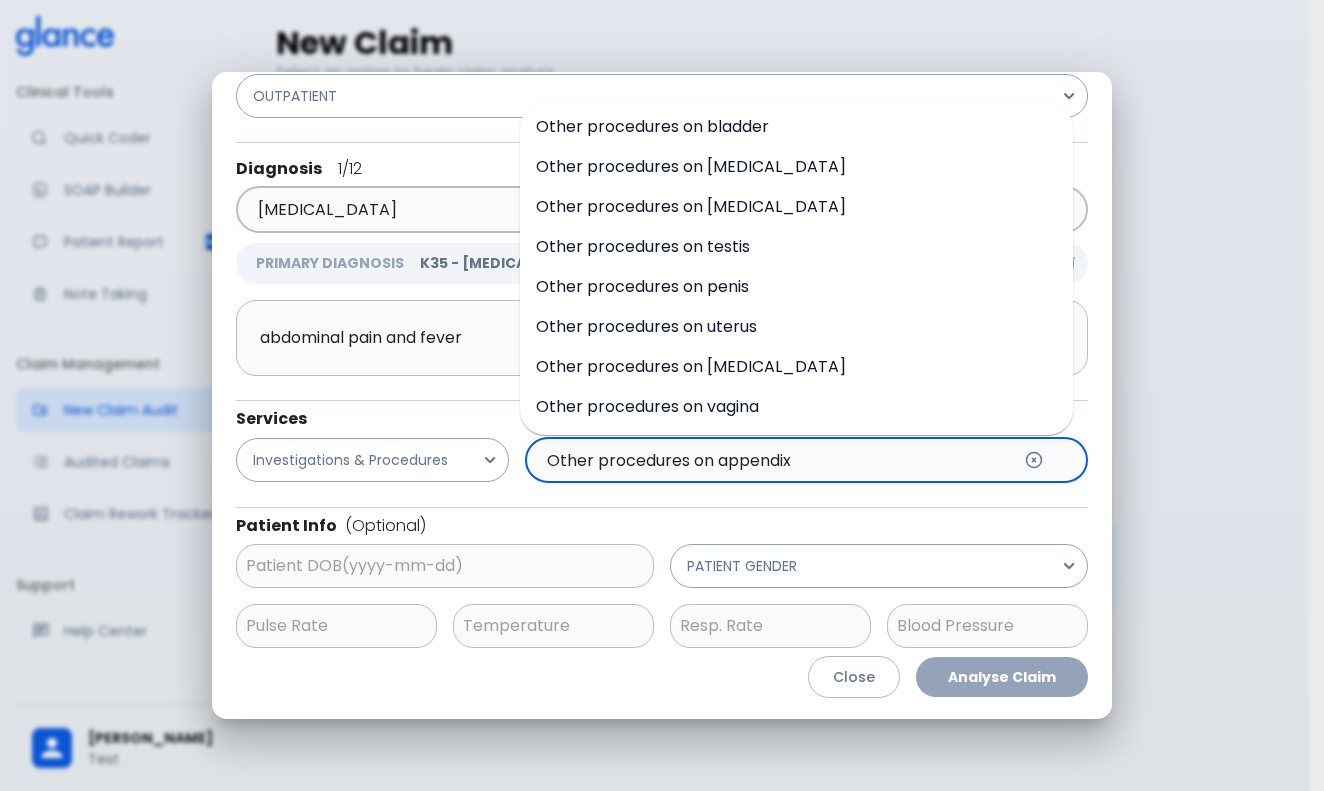 scroll, scrollTop: 62, scrollLeft: 0, axis: vertical 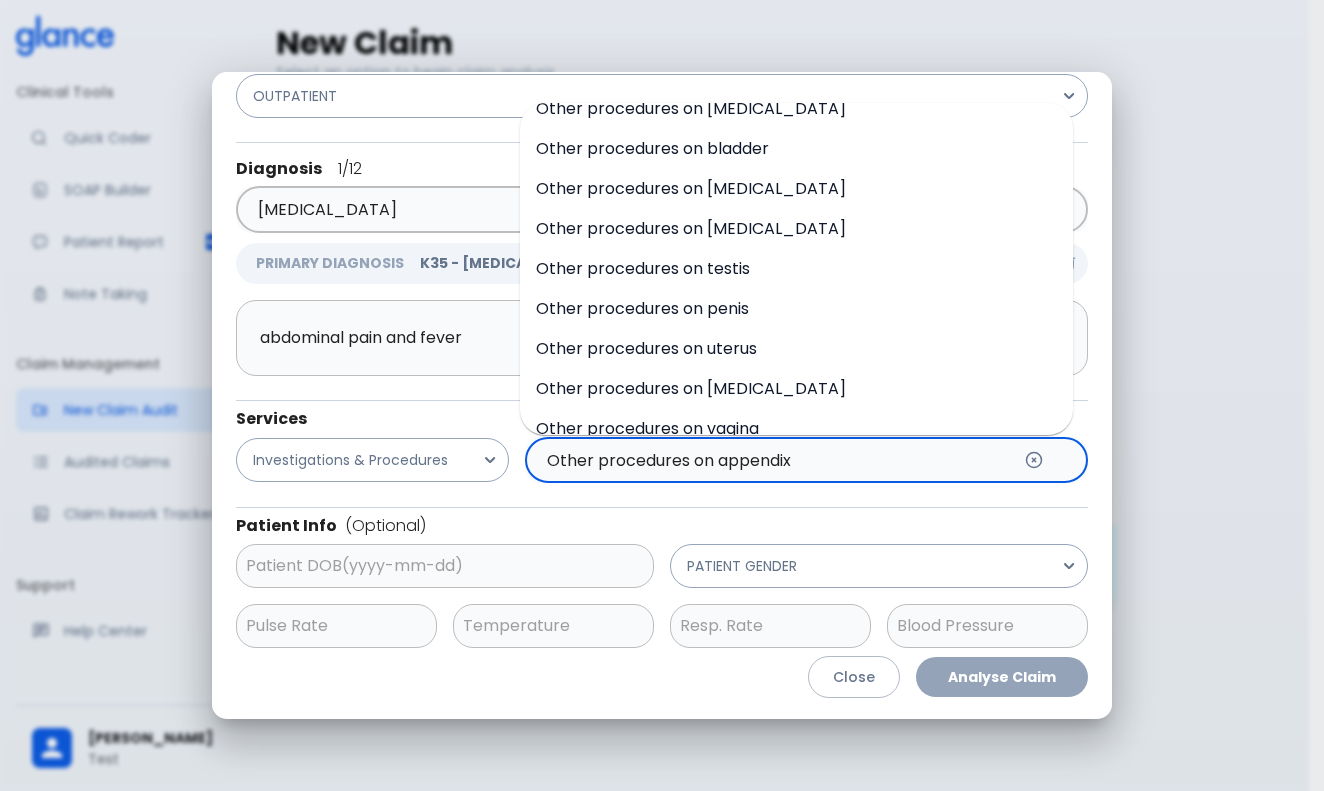 click on "Other procedures on [MEDICAL_DATA]" at bounding box center (796, 389) 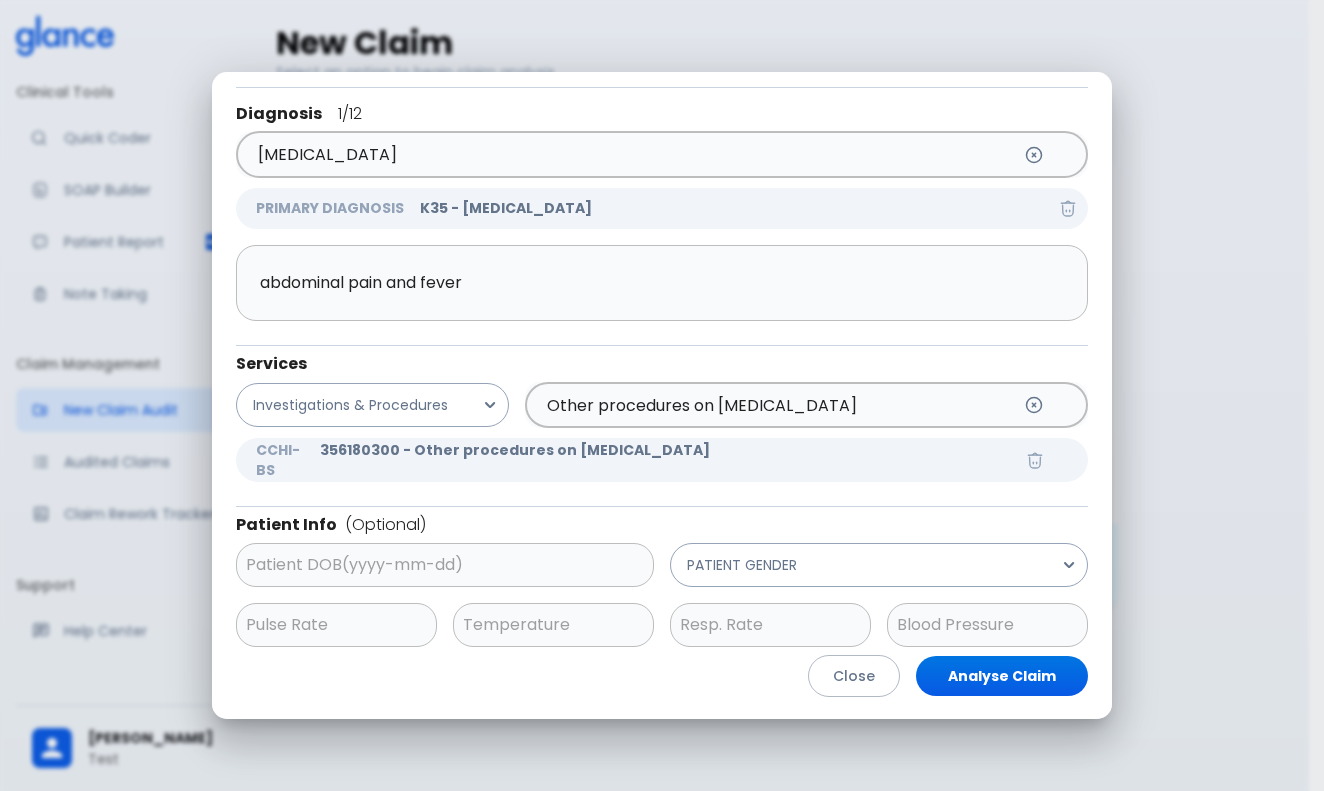scroll, scrollTop: 120, scrollLeft: 0, axis: vertical 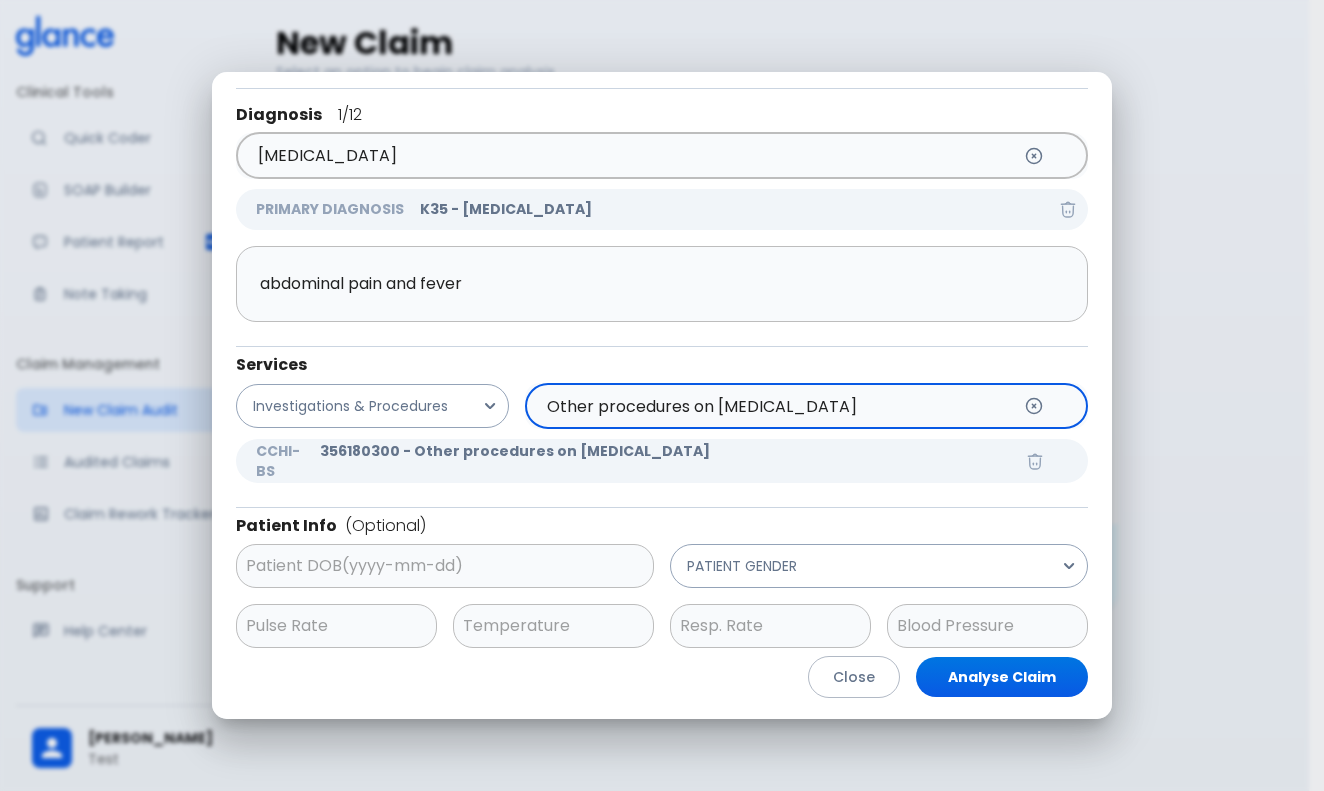 click on "Other procedures on [MEDICAL_DATA]" at bounding box center [776, 406] 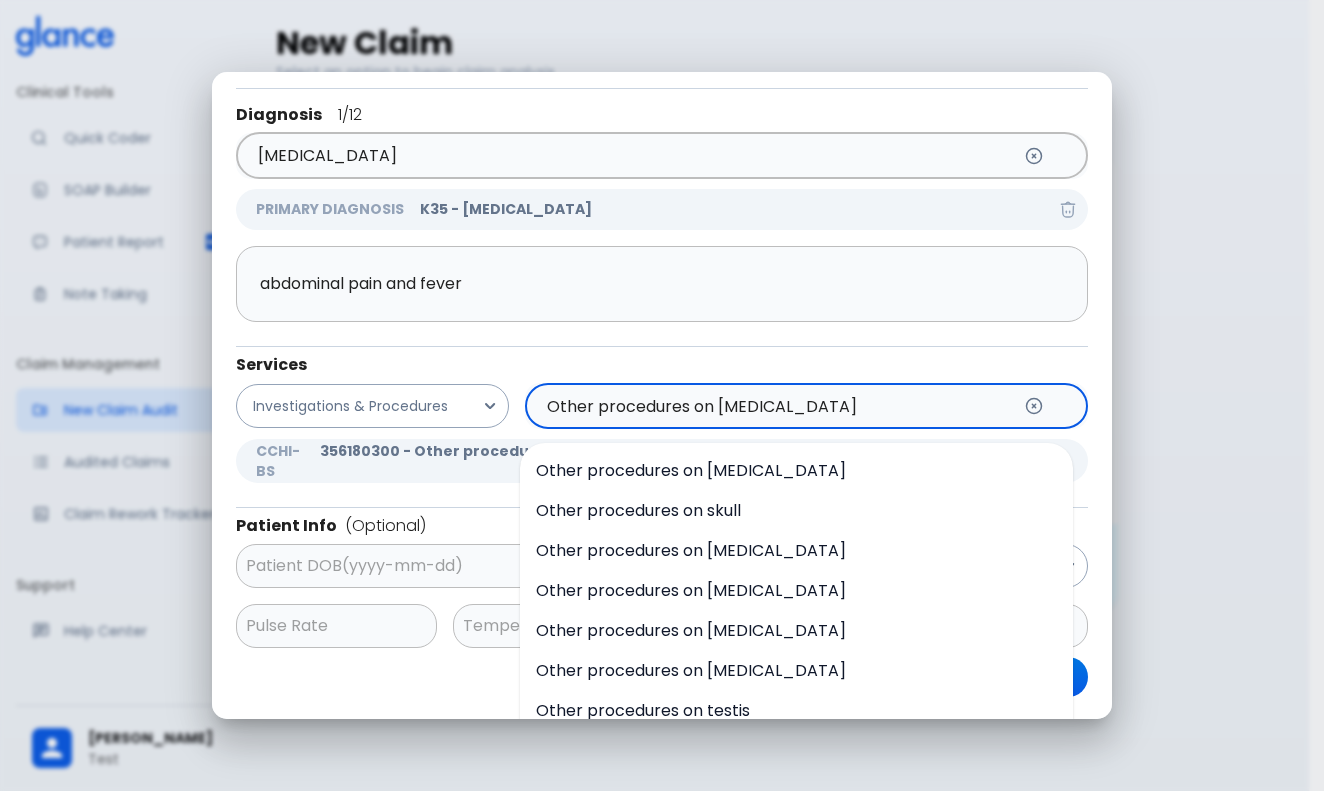 click on "Other procedures on [MEDICAL_DATA]" at bounding box center [776, 406] 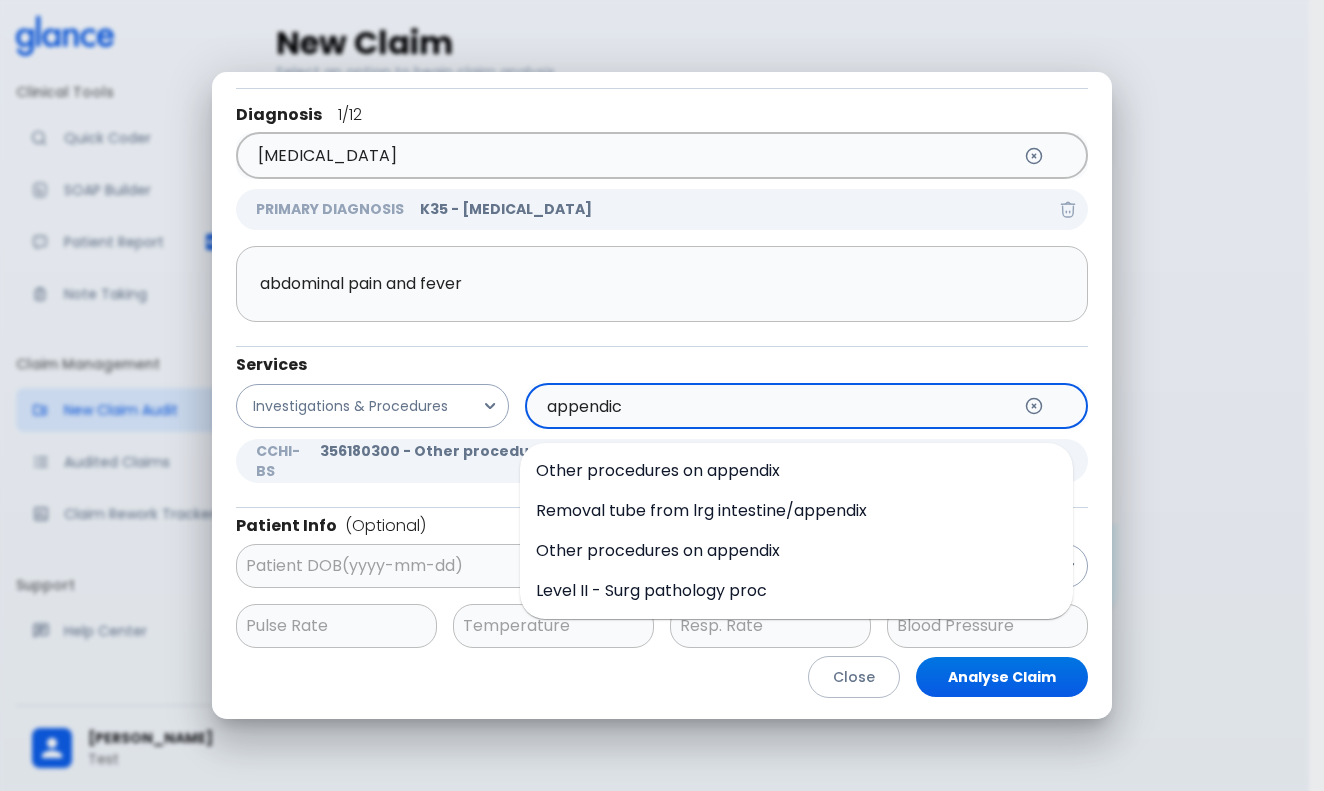 click on "Other procedures on appendix" at bounding box center (658, 550) 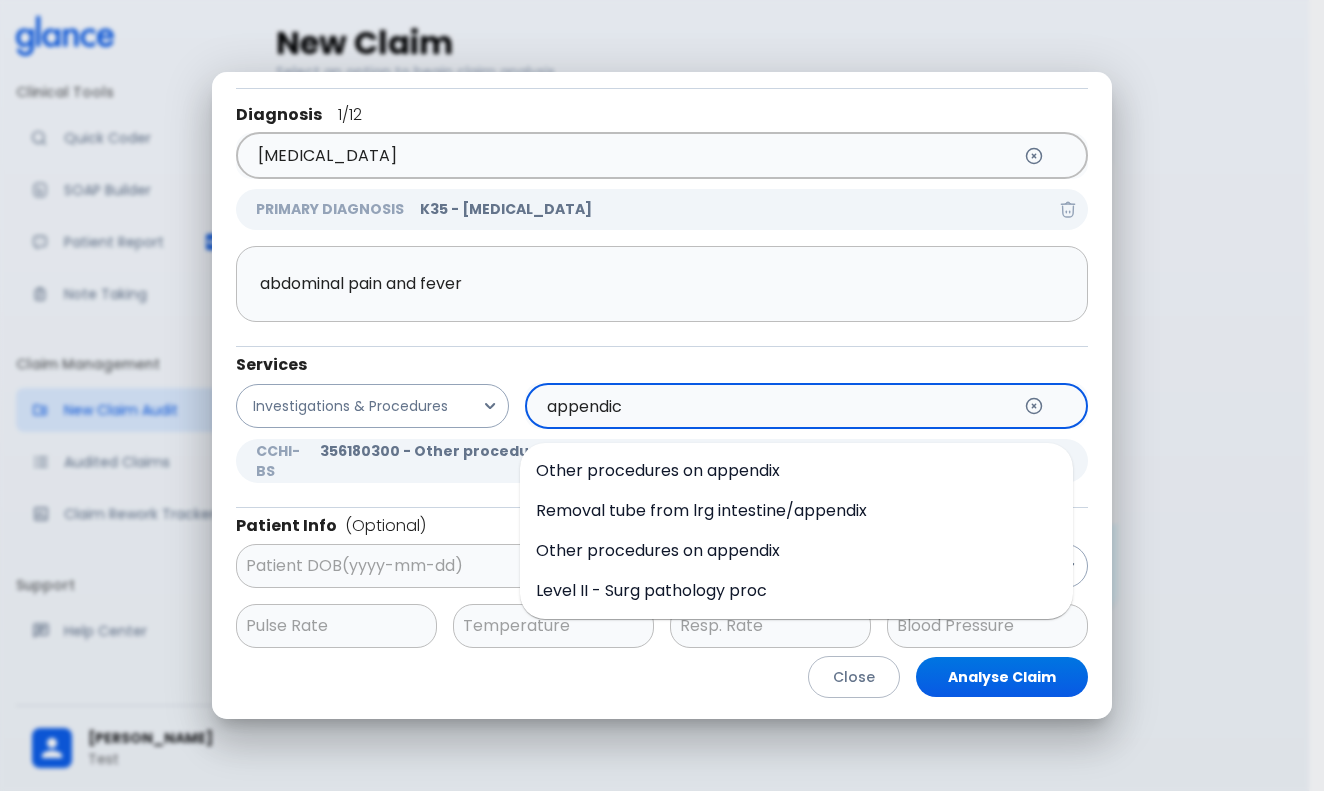 type on "Other procedures on appendix" 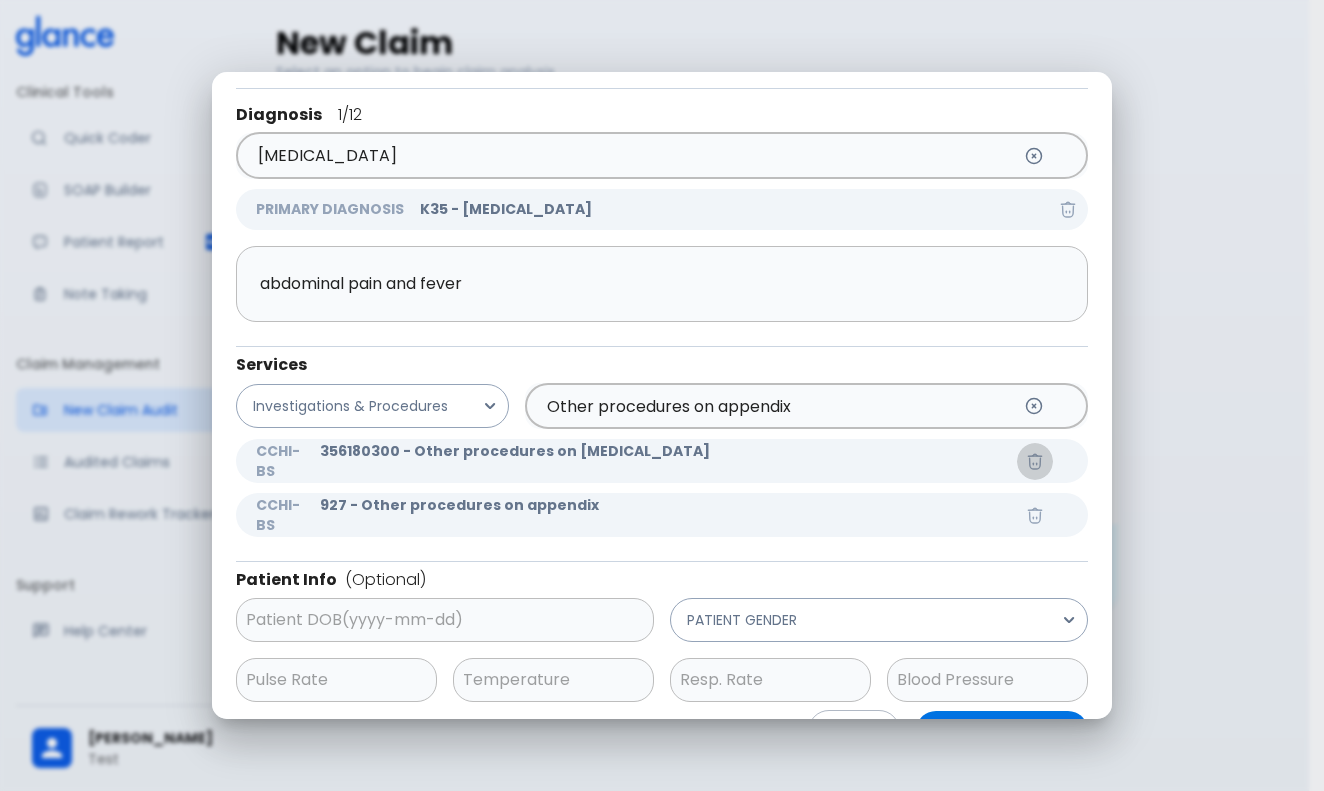 click 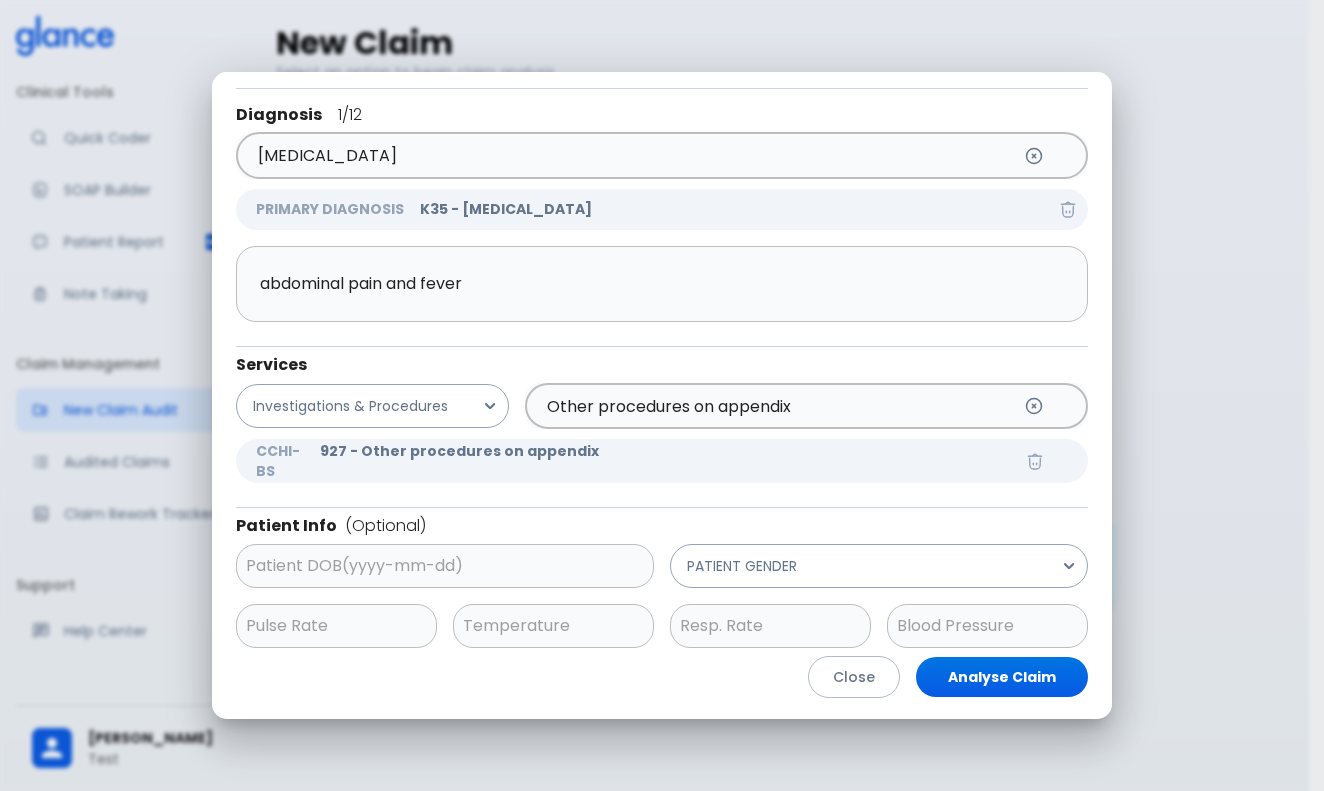 click on "927 - Other procedures on appendix" at bounding box center (668, 451) 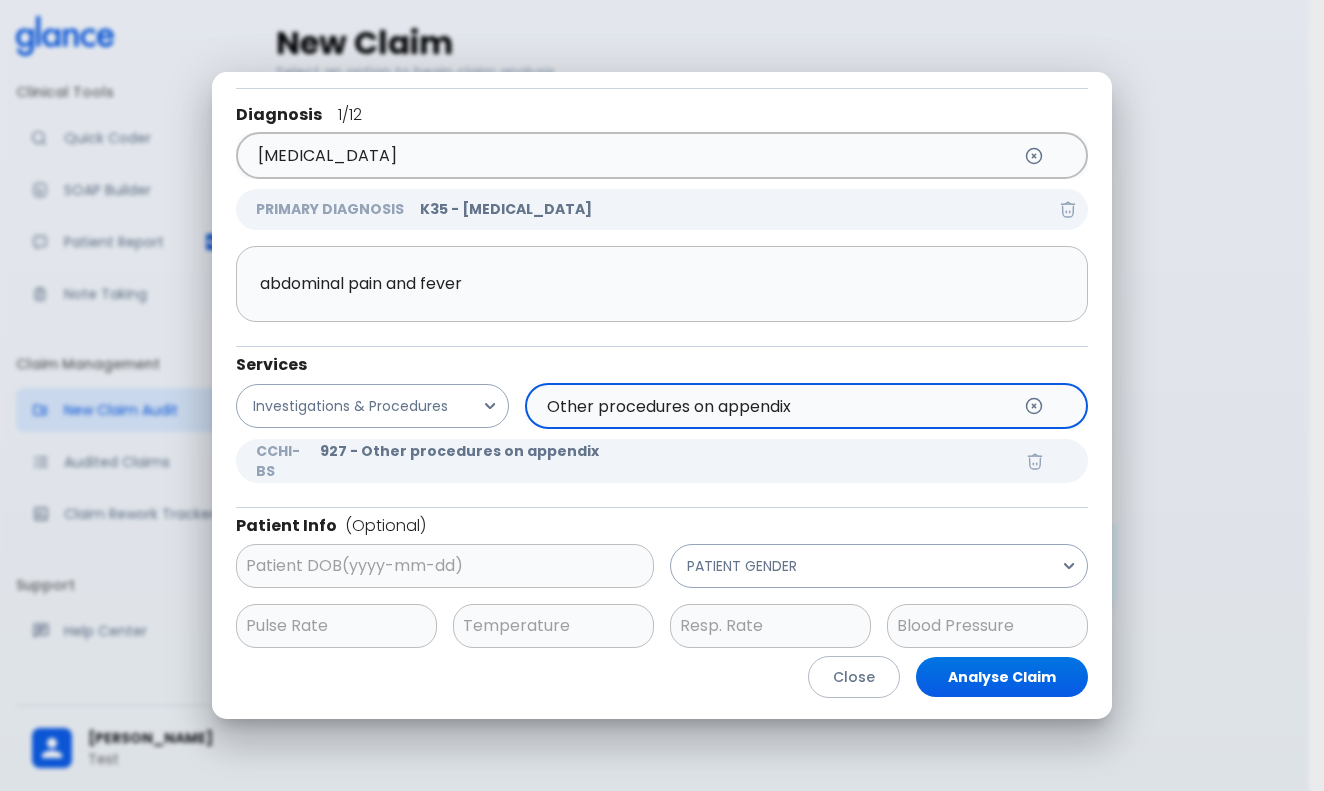 click on "Other procedures on appendix" at bounding box center (776, 406) 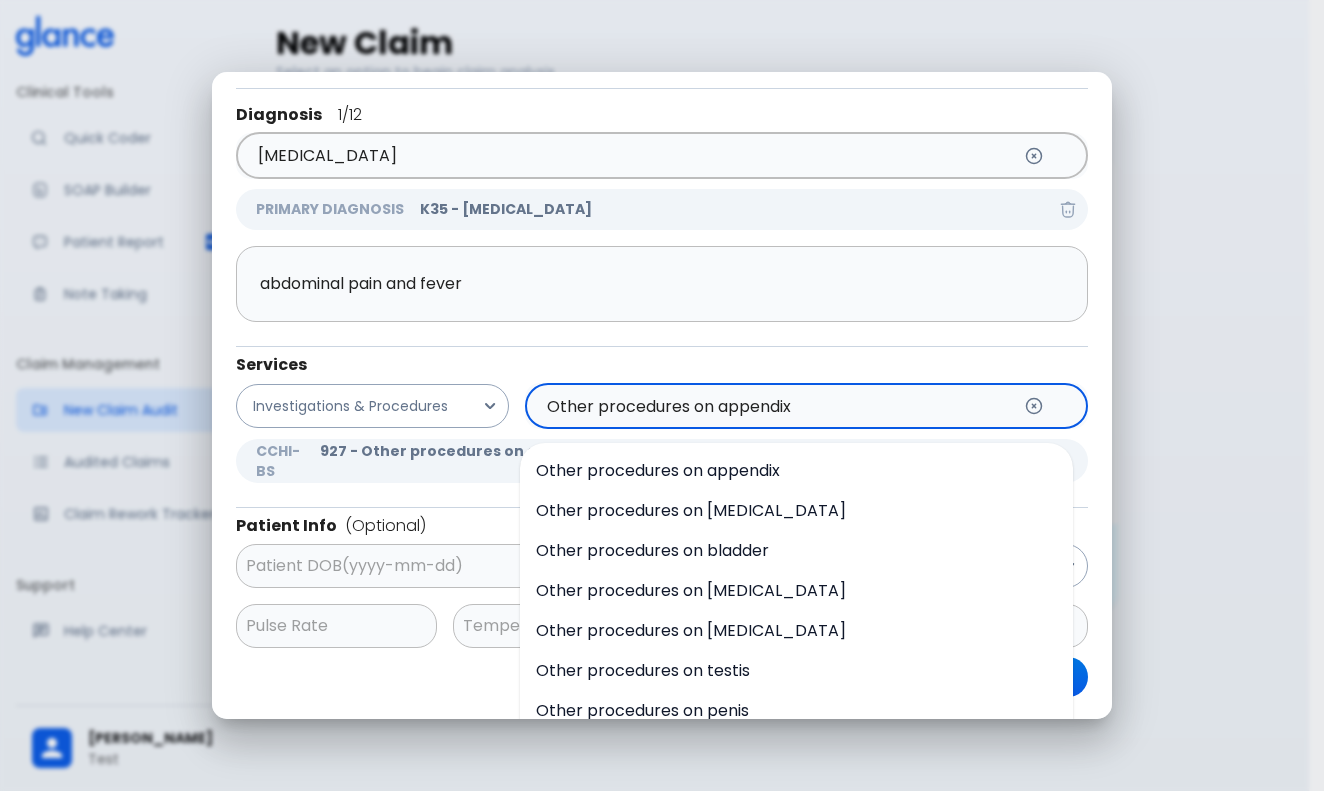 click on "Other procedures on appendix" at bounding box center (776, 406) 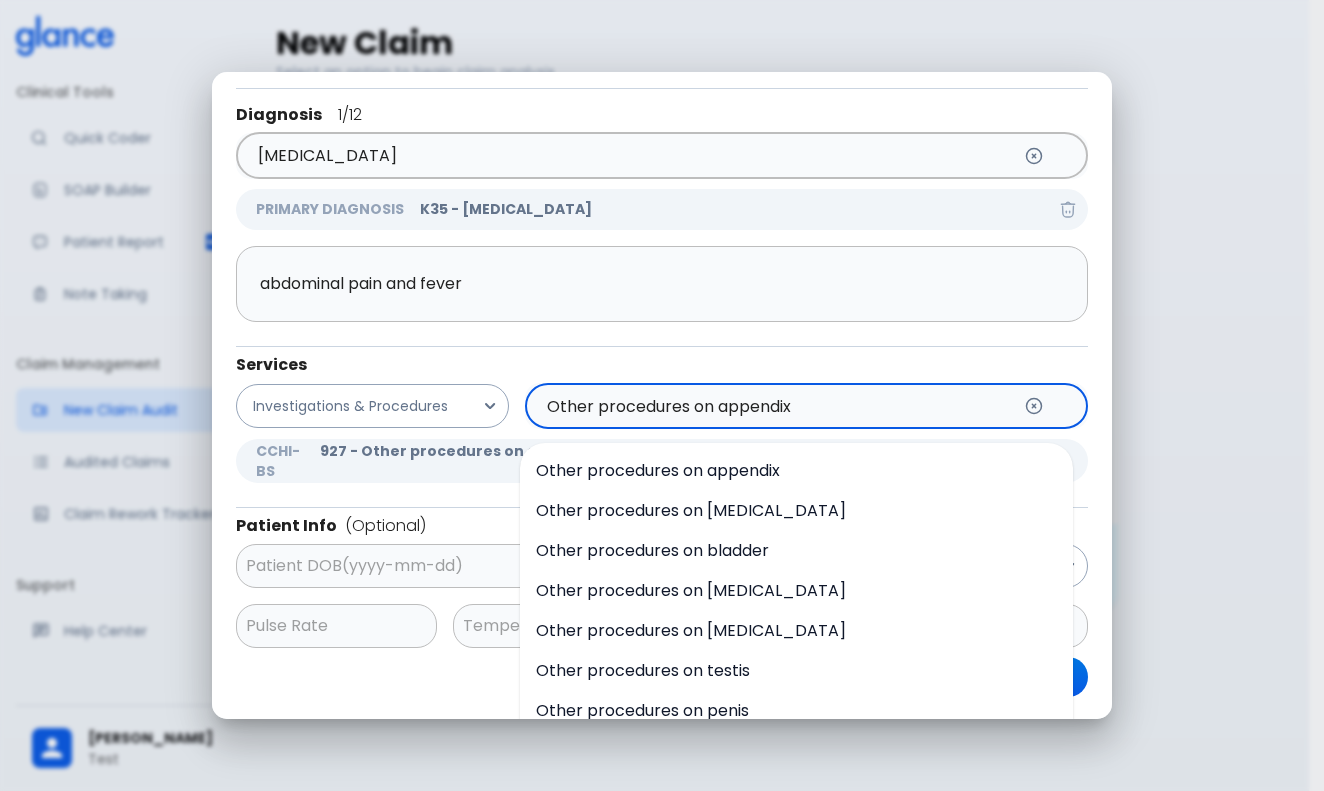 click on "Other procedures on appendix" at bounding box center (776, 406) 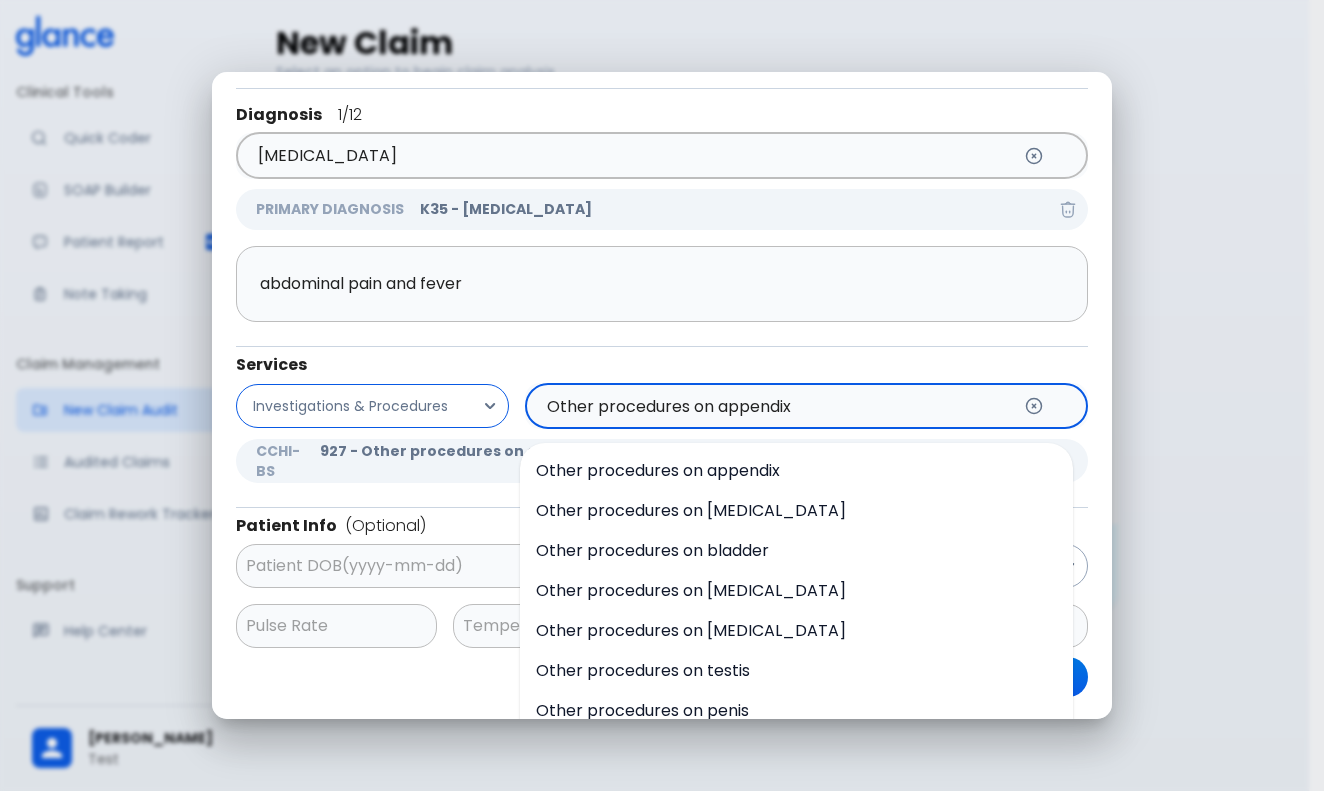 click on "Investigations & Procedures" at bounding box center (350, 406) 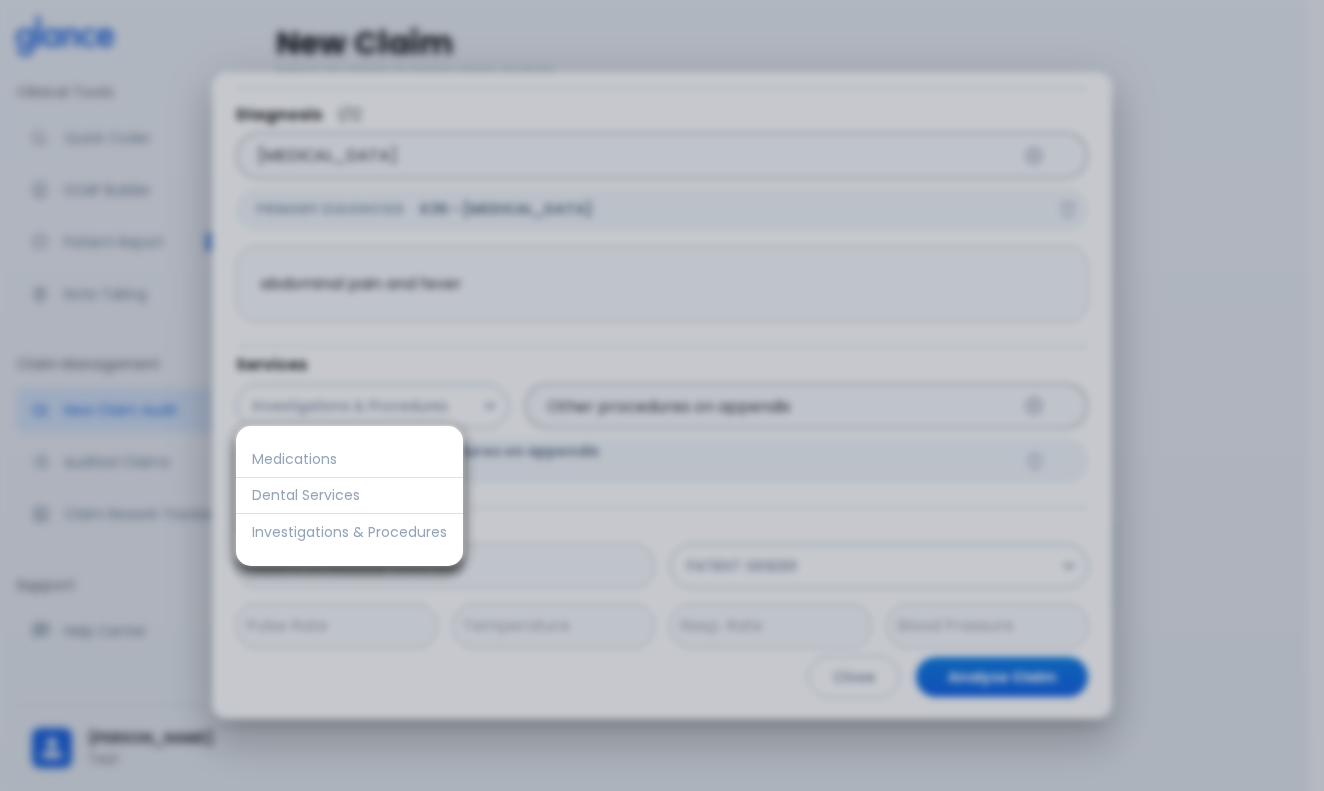 click at bounding box center [662, 395] 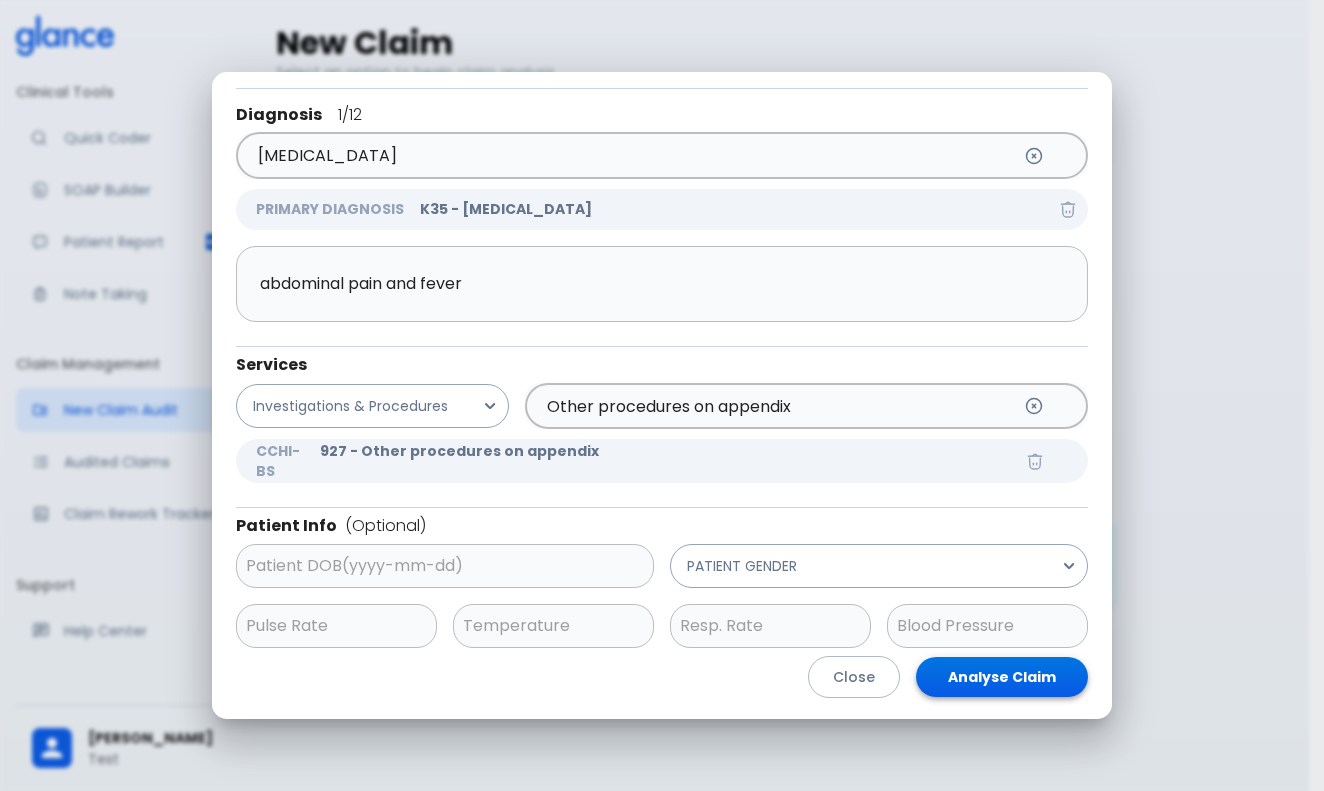 click on "Analyse Claim" at bounding box center (1002, 677) 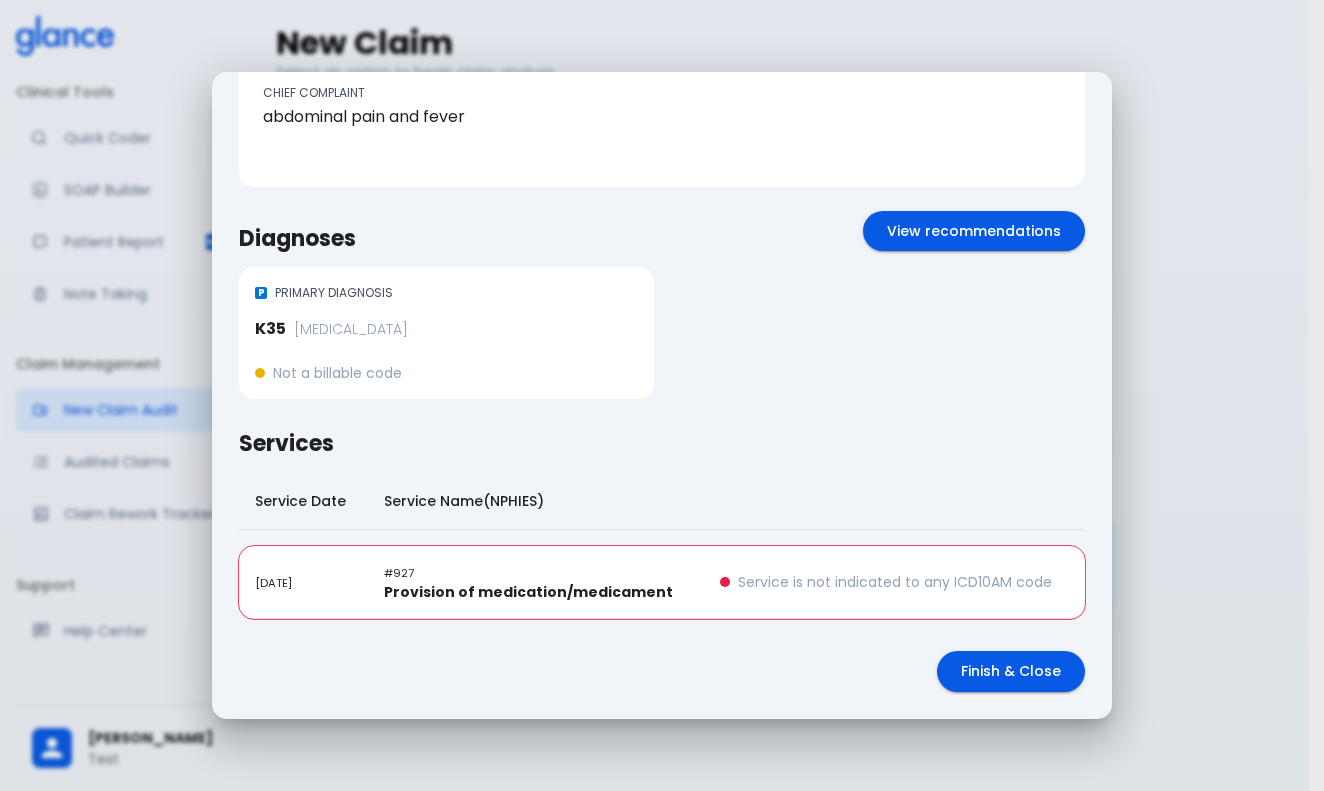 click on "Service is not indicated to any ICD10AM code" at bounding box center [895, 582] 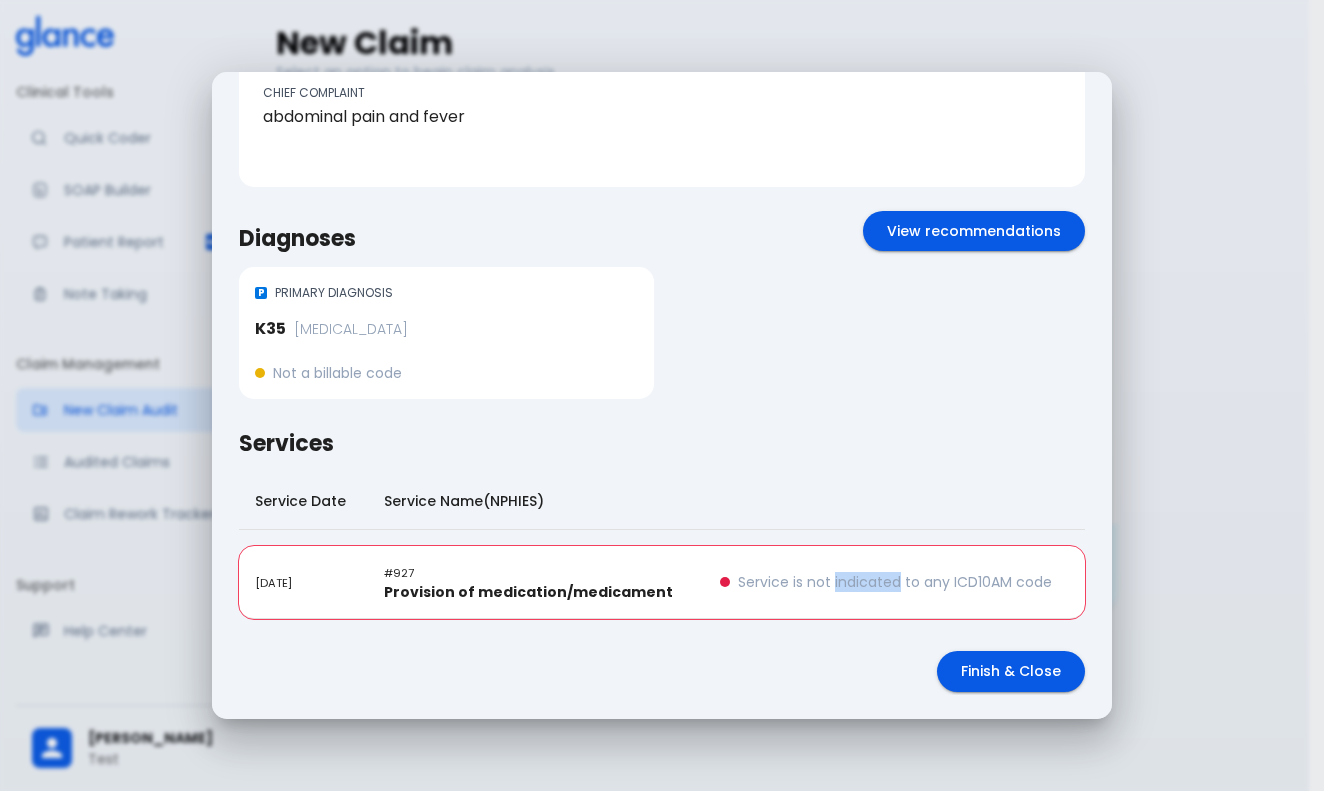 click on "Service is not indicated to any ICD10AM code" at bounding box center (895, 582) 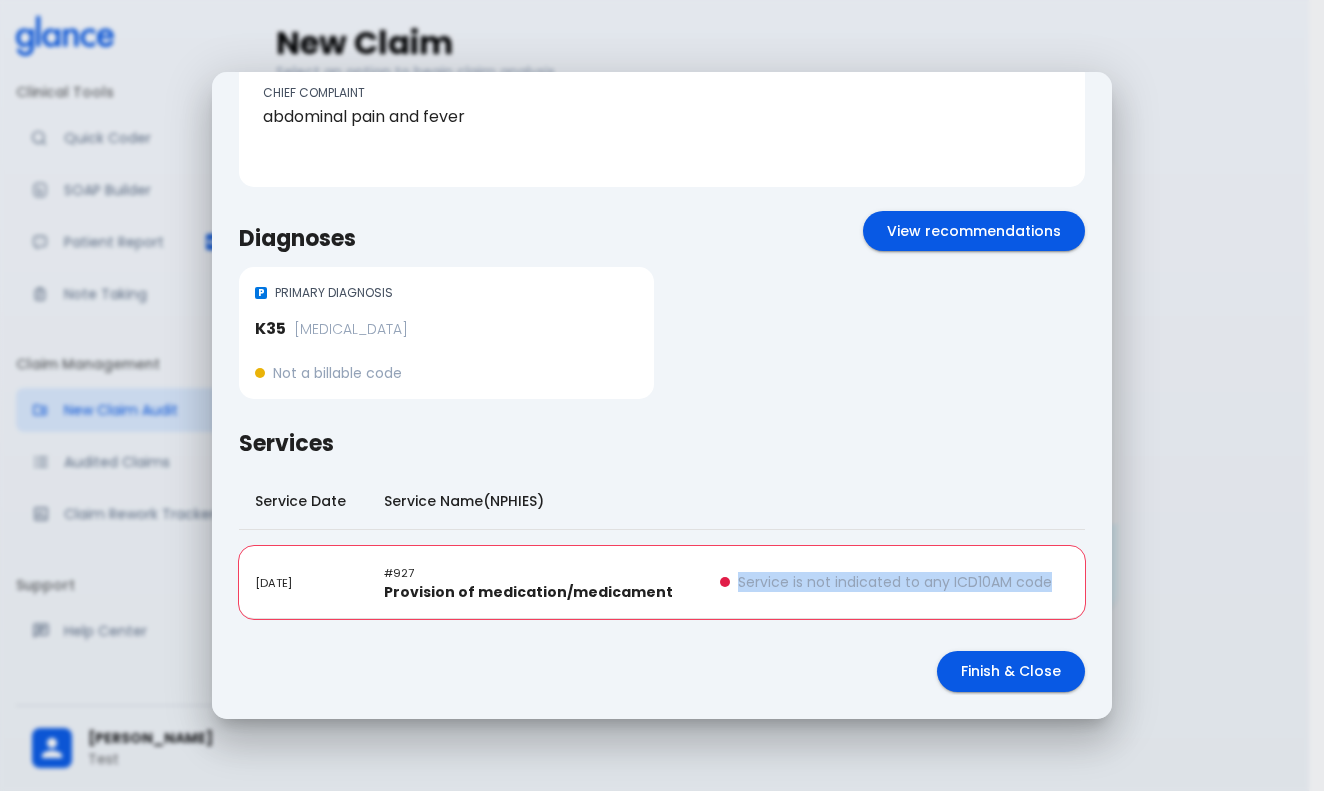 click on "Service is not indicated to any ICD10AM code" at bounding box center [895, 582] 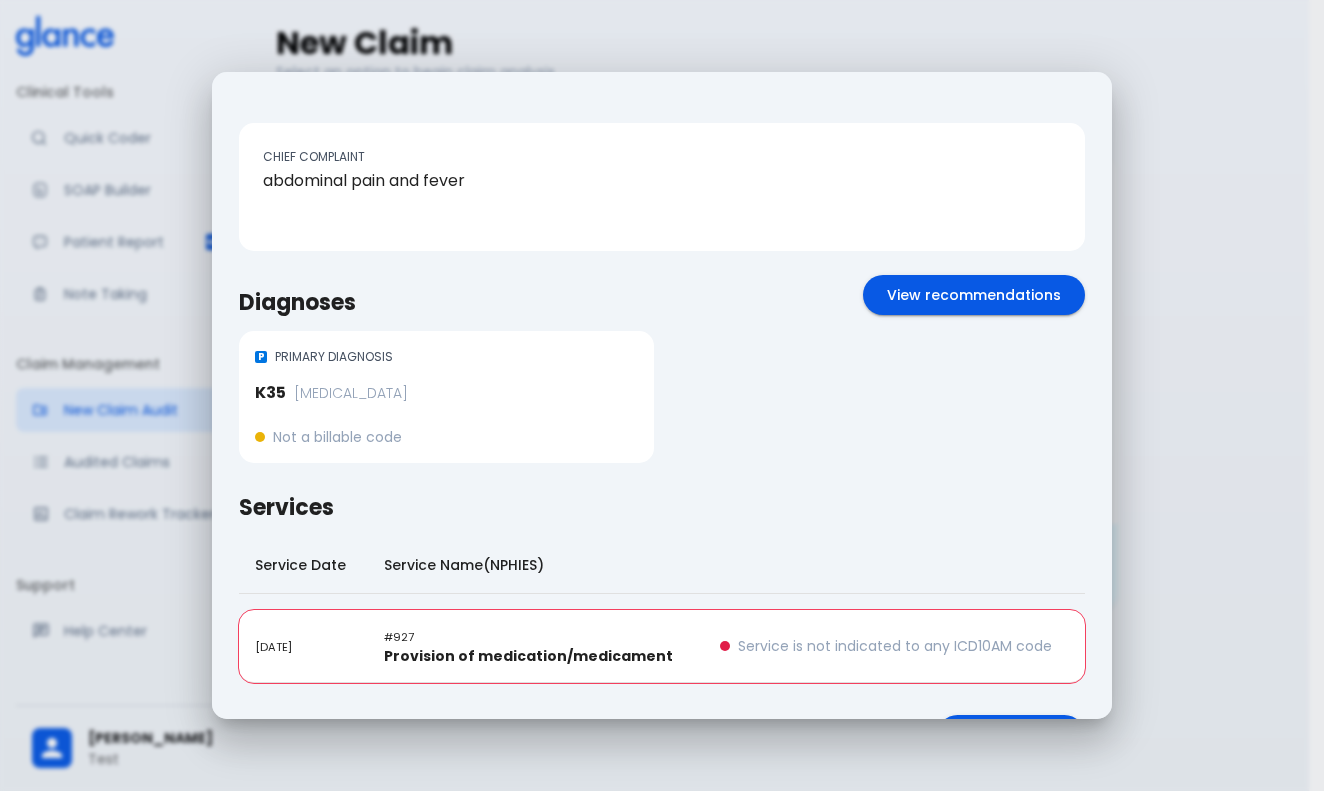 scroll, scrollTop: 0, scrollLeft: 0, axis: both 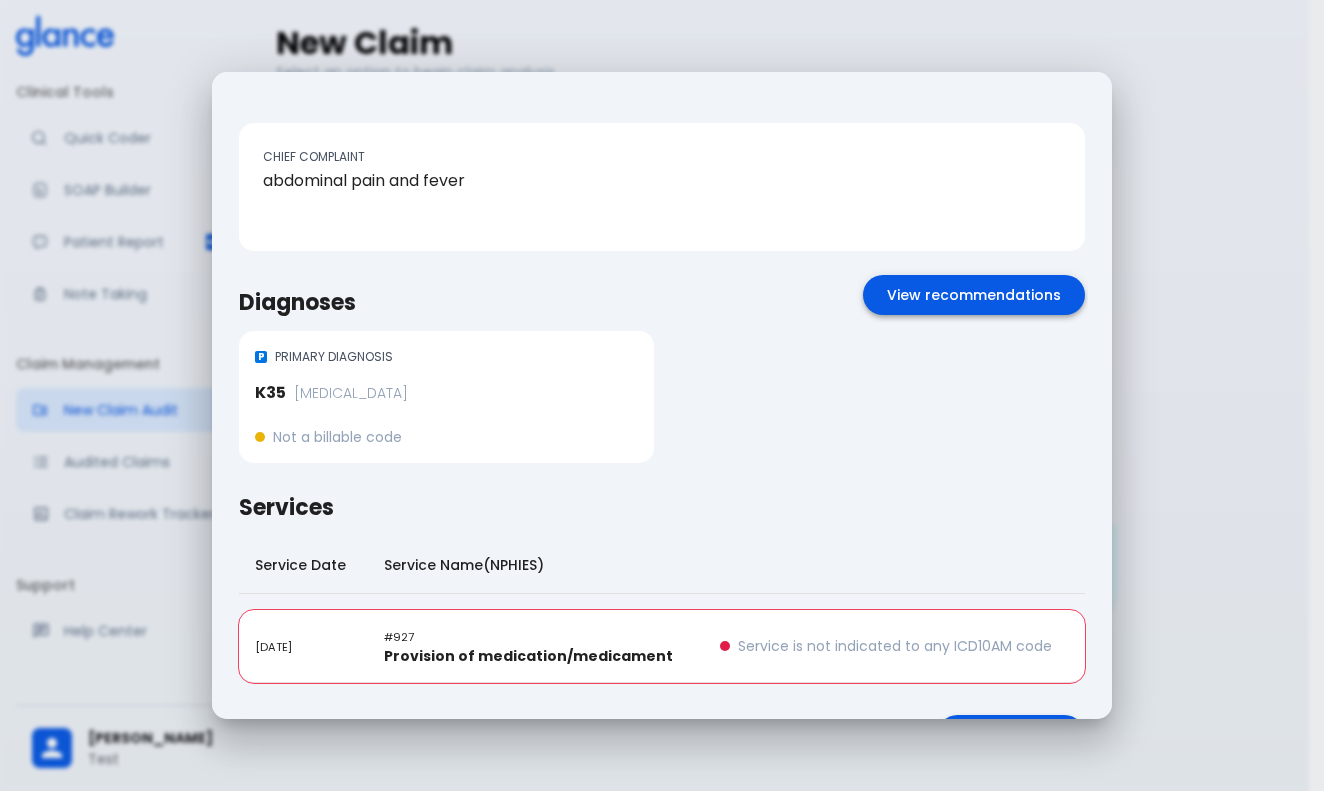 click on "View recommendations" at bounding box center [974, 295] 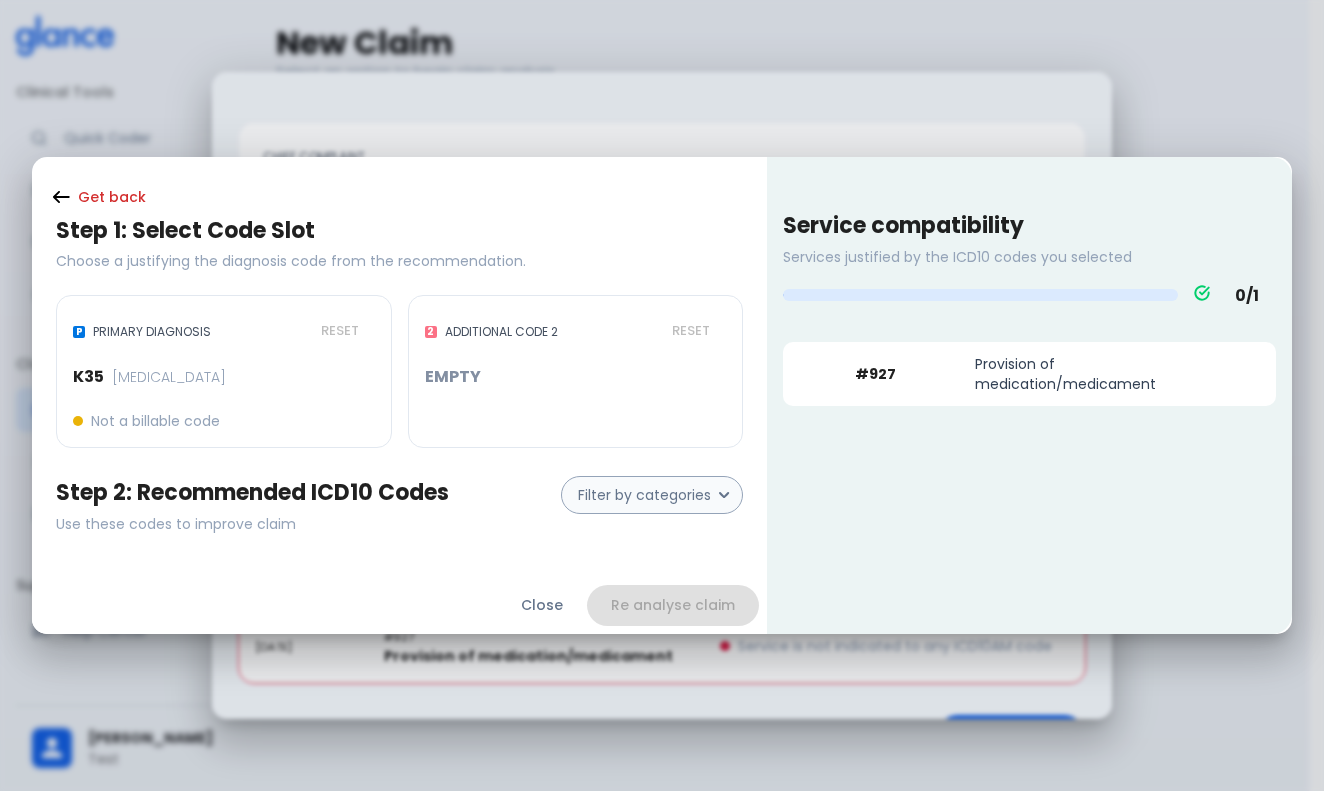click on "Provision of medication/medicament" at bounding box center (1087, 374) 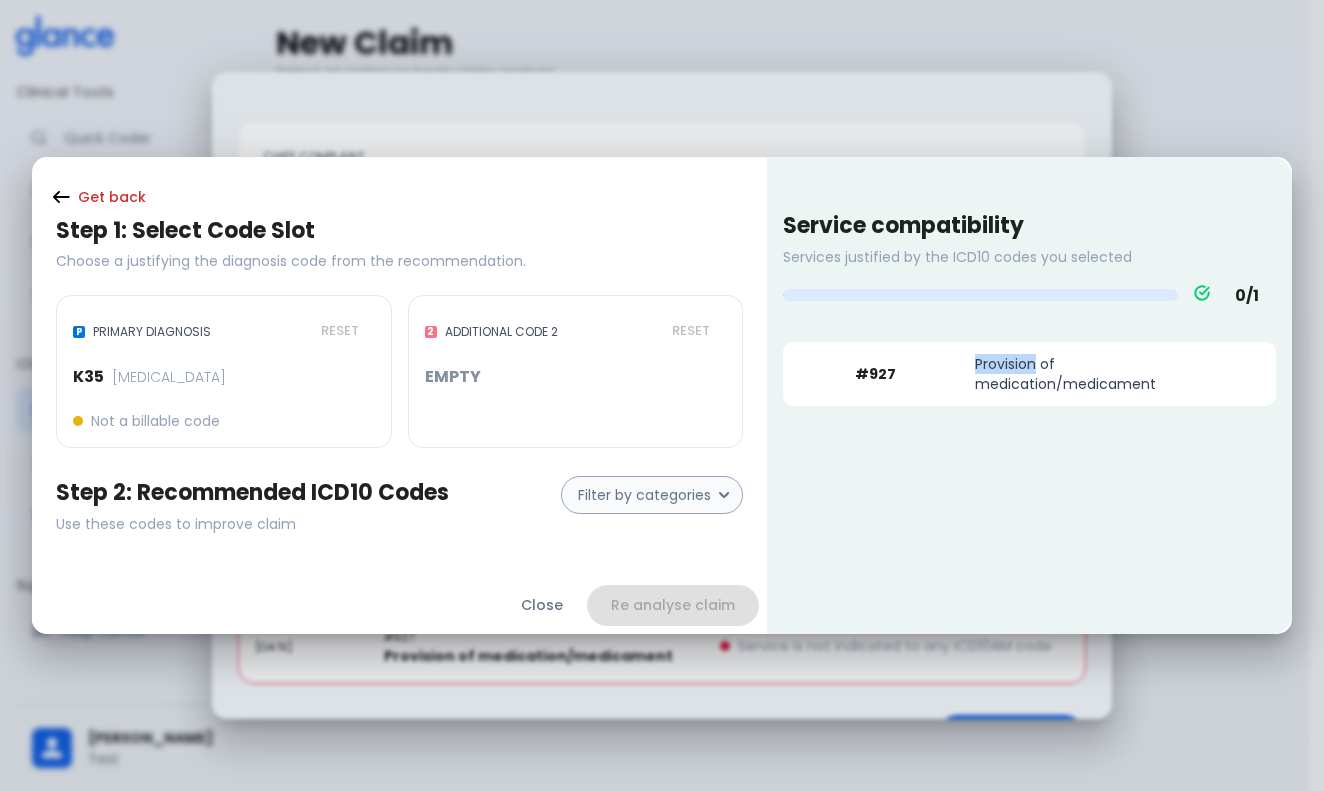 click on "Provision of medication/medicament" at bounding box center [1087, 374] 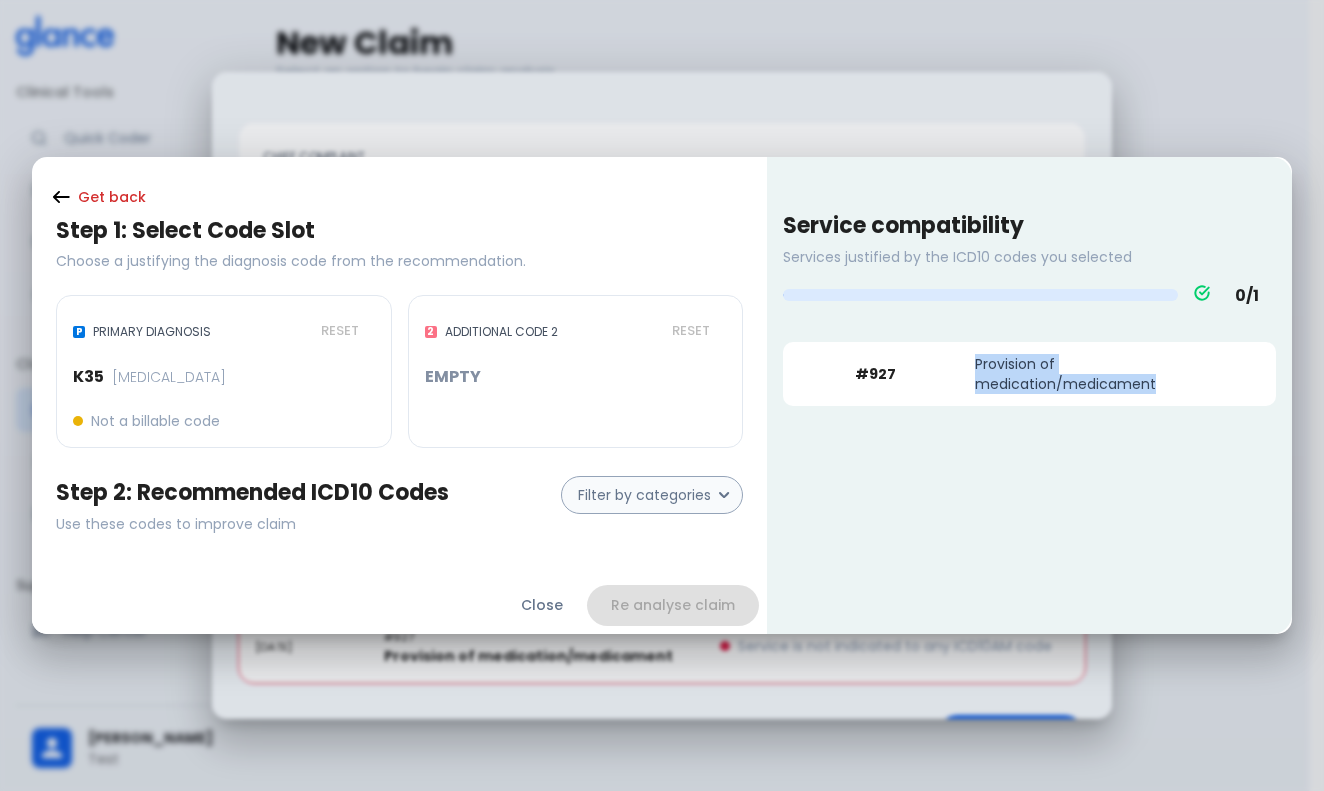 click on "Provision of medication/medicament" at bounding box center (1087, 374) 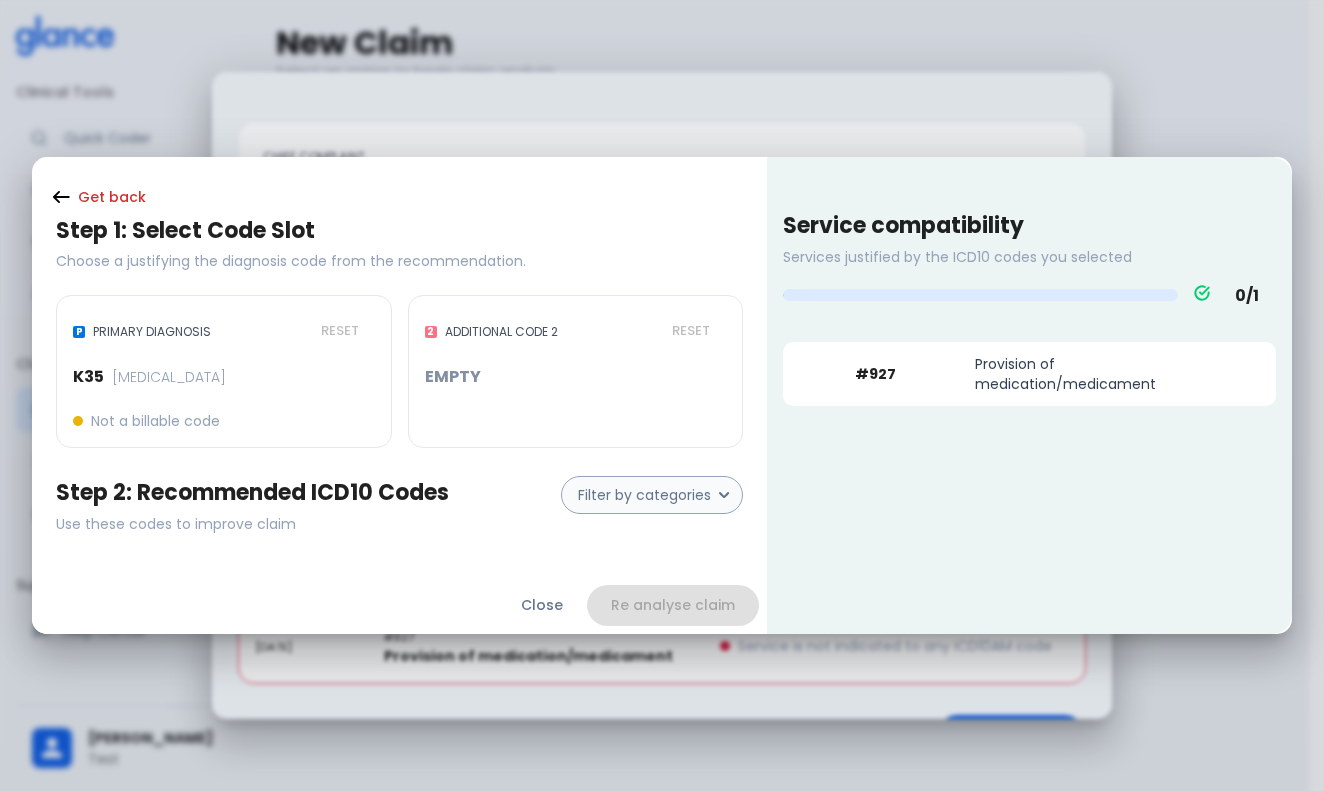 click on "#  927" at bounding box center (907, 374) 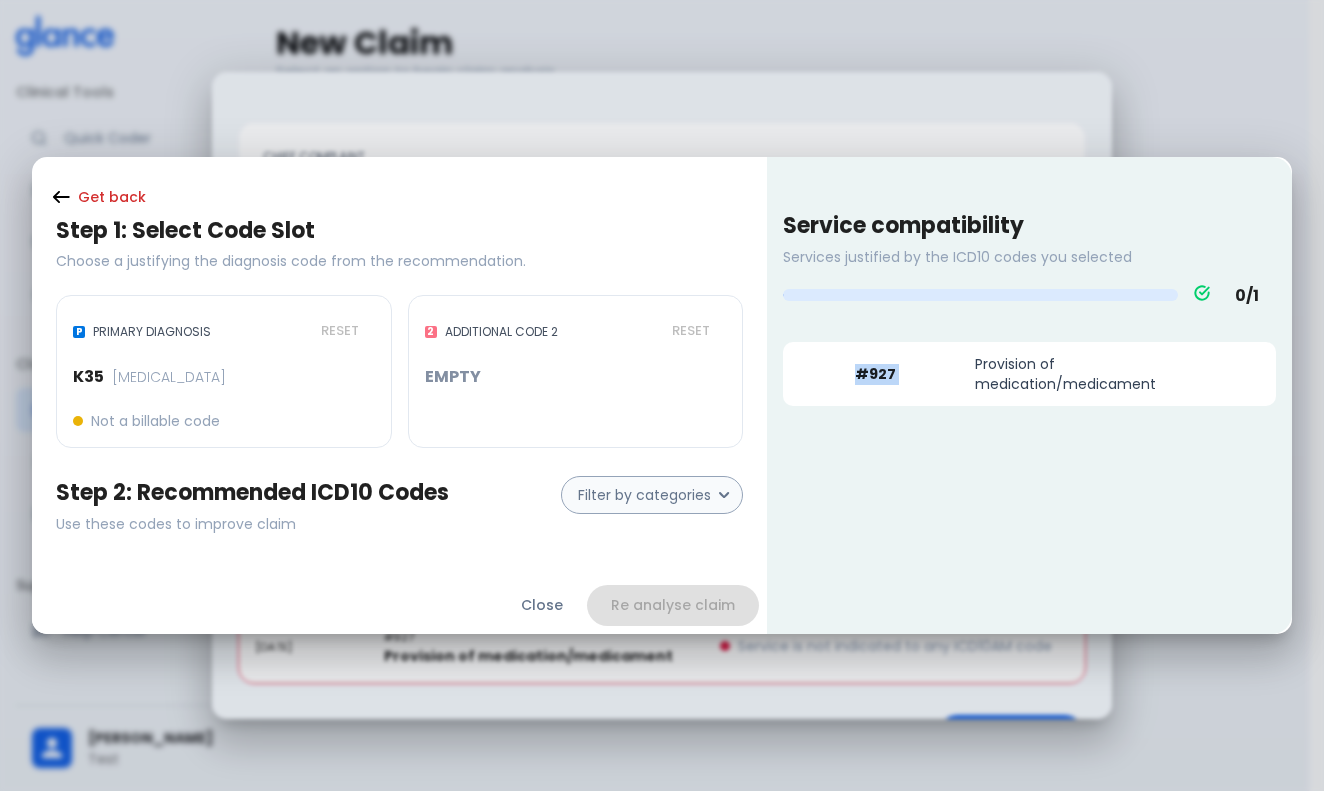 drag, startPoint x: 874, startPoint y: 376, endPoint x: 998, endPoint y: 376, distance: 124 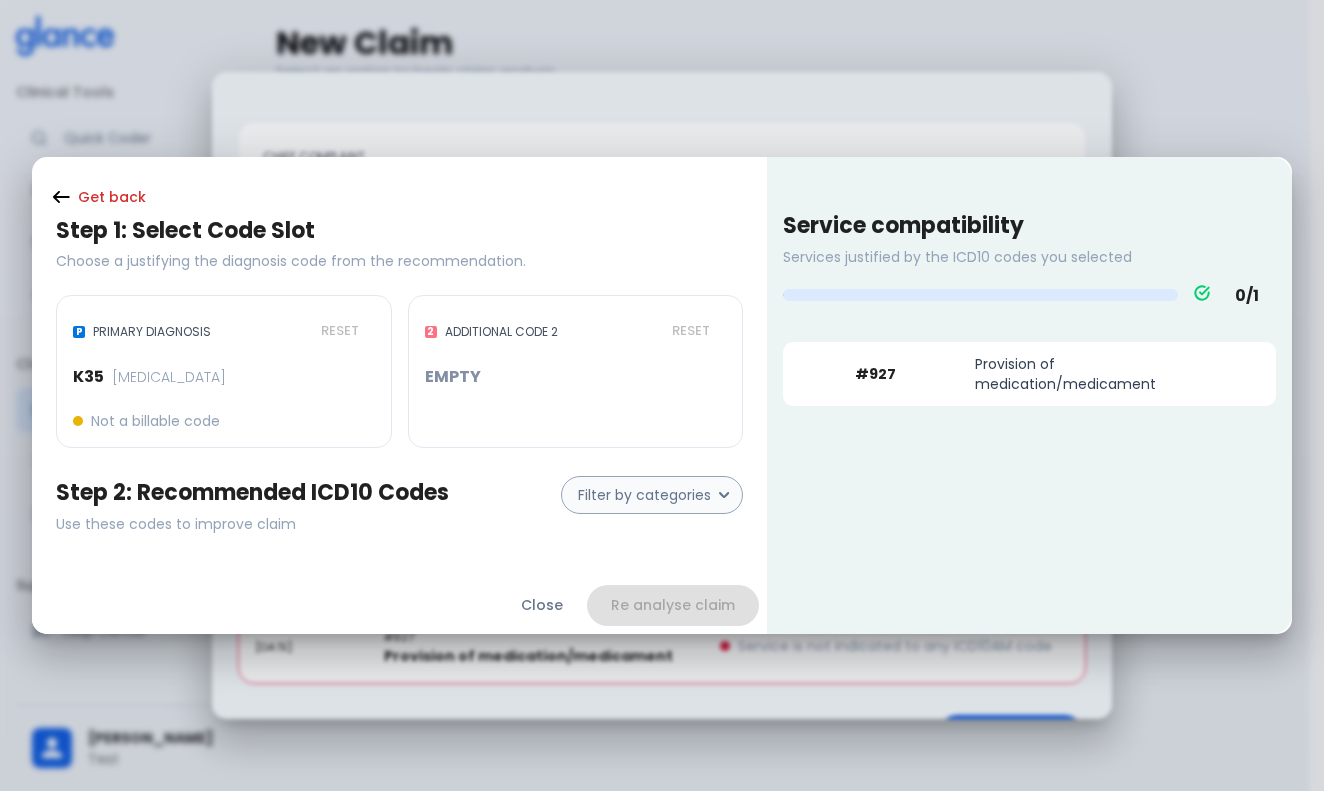 click on "Provision of medication/medicament" at bounding box center [1087, 374] 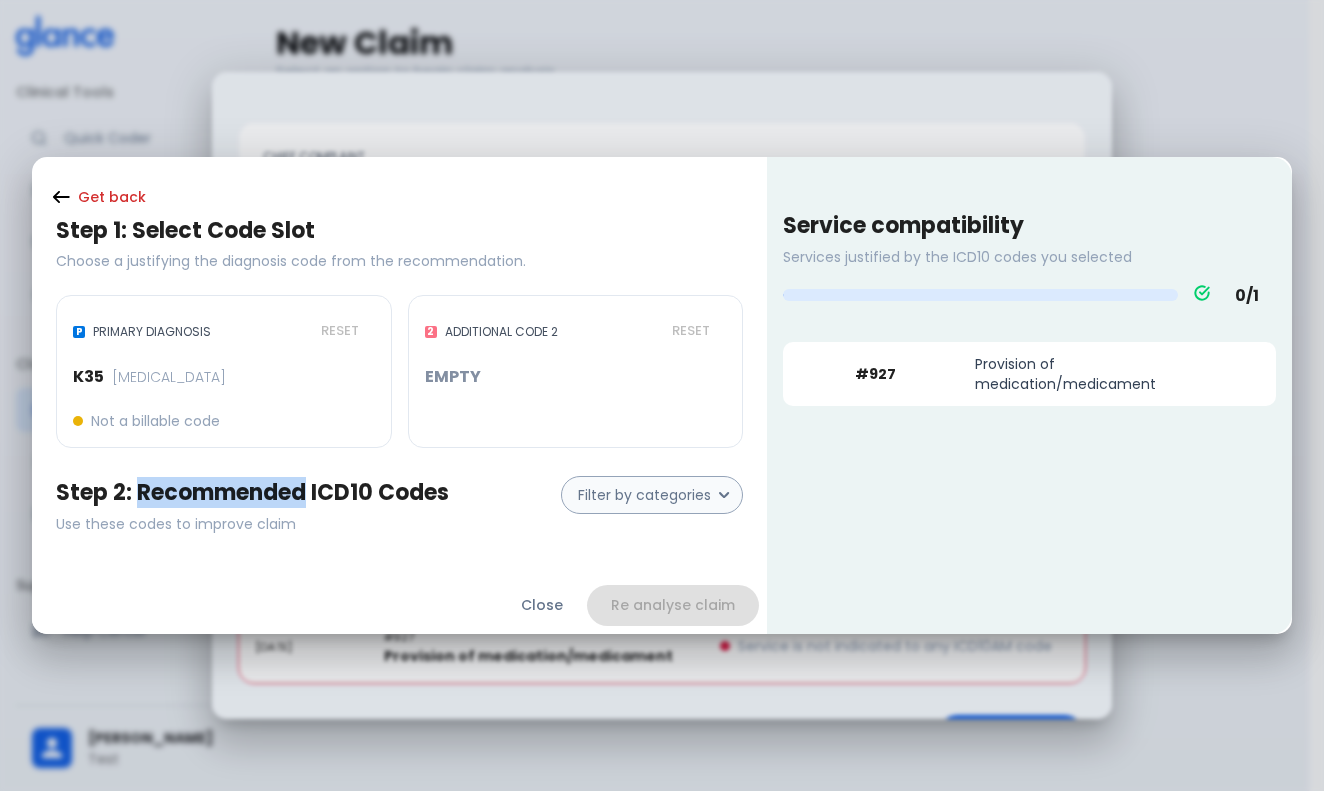 click on "Step 2: Recommended ICD10 Codes" at bounding box center [252, 493] 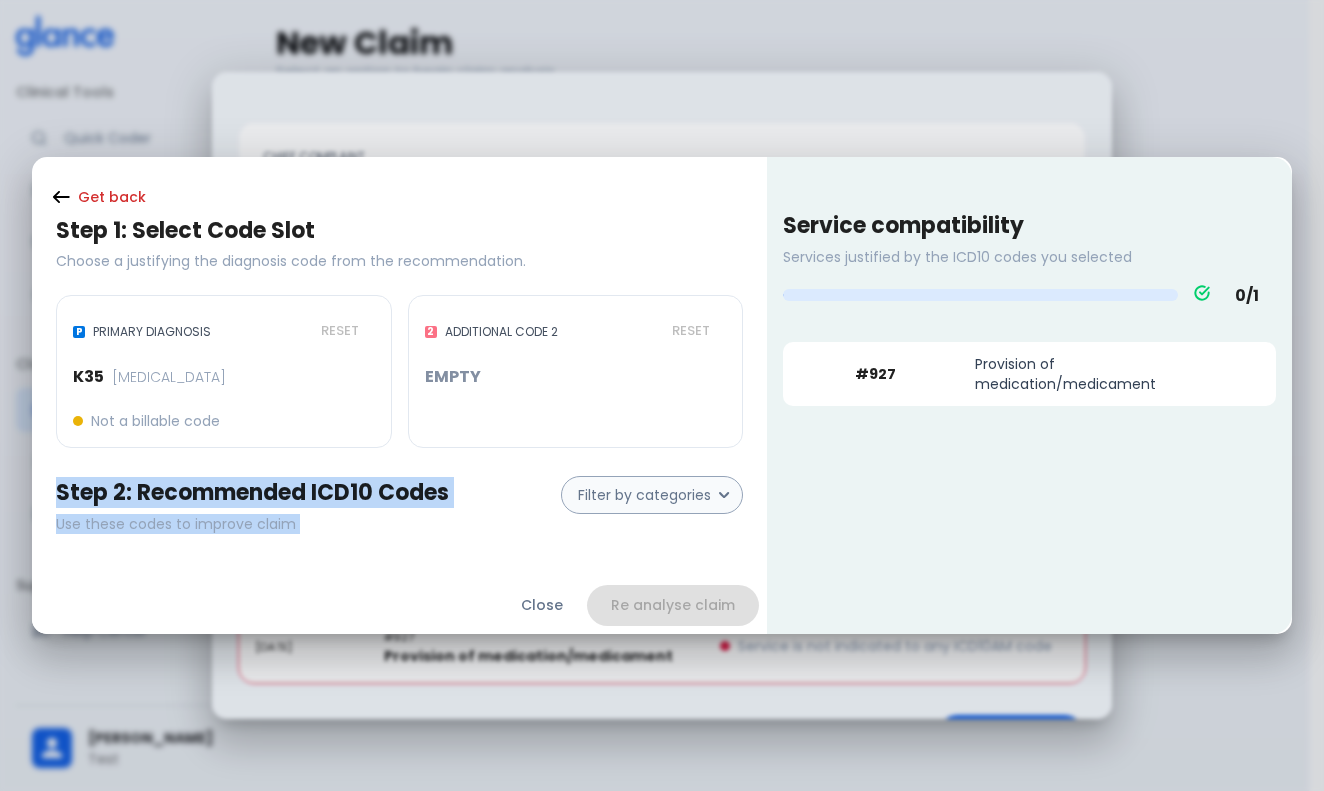drag, startPoint x: 209, startPoint y: 492, endPoint x: 381, endPoint y: 522, distance: 174.59668 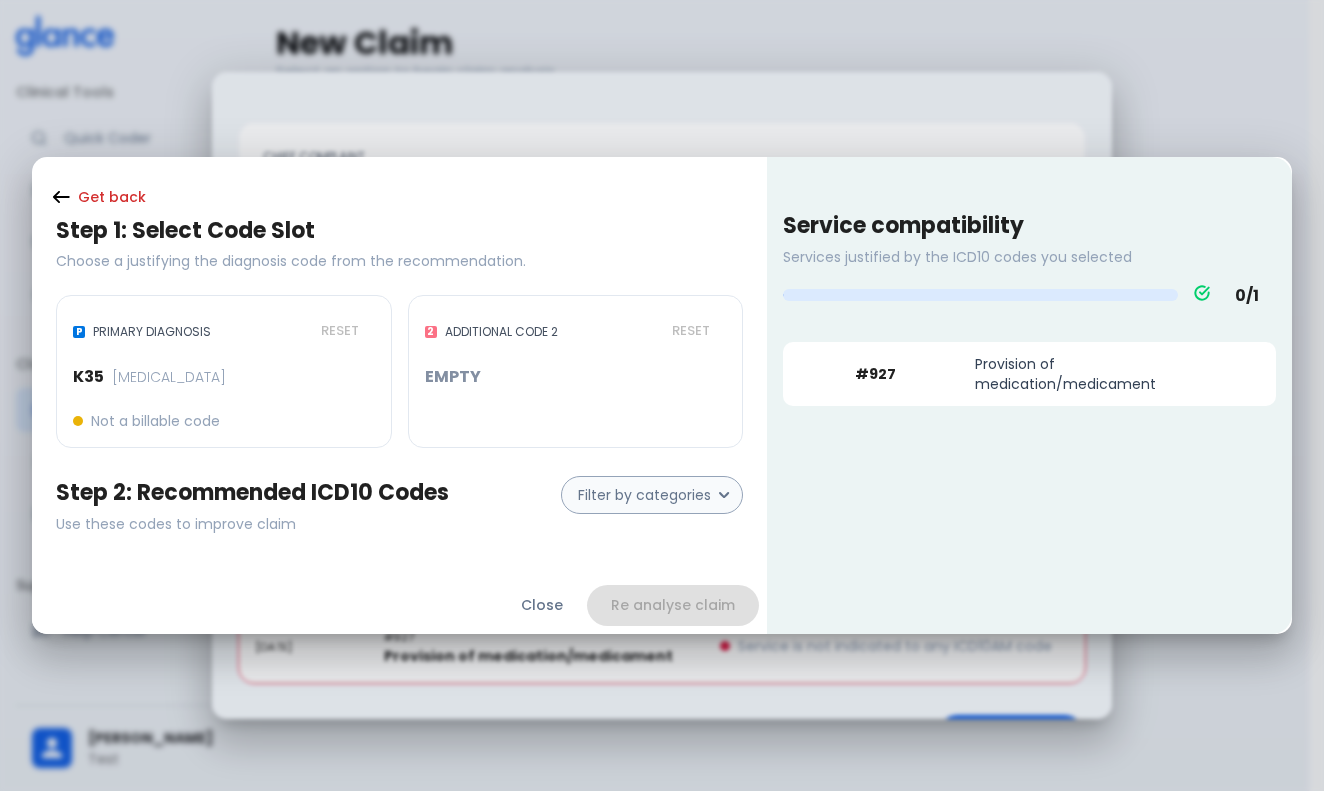 click on "Use these codes to improve claim" at bounding box center [252, 524] 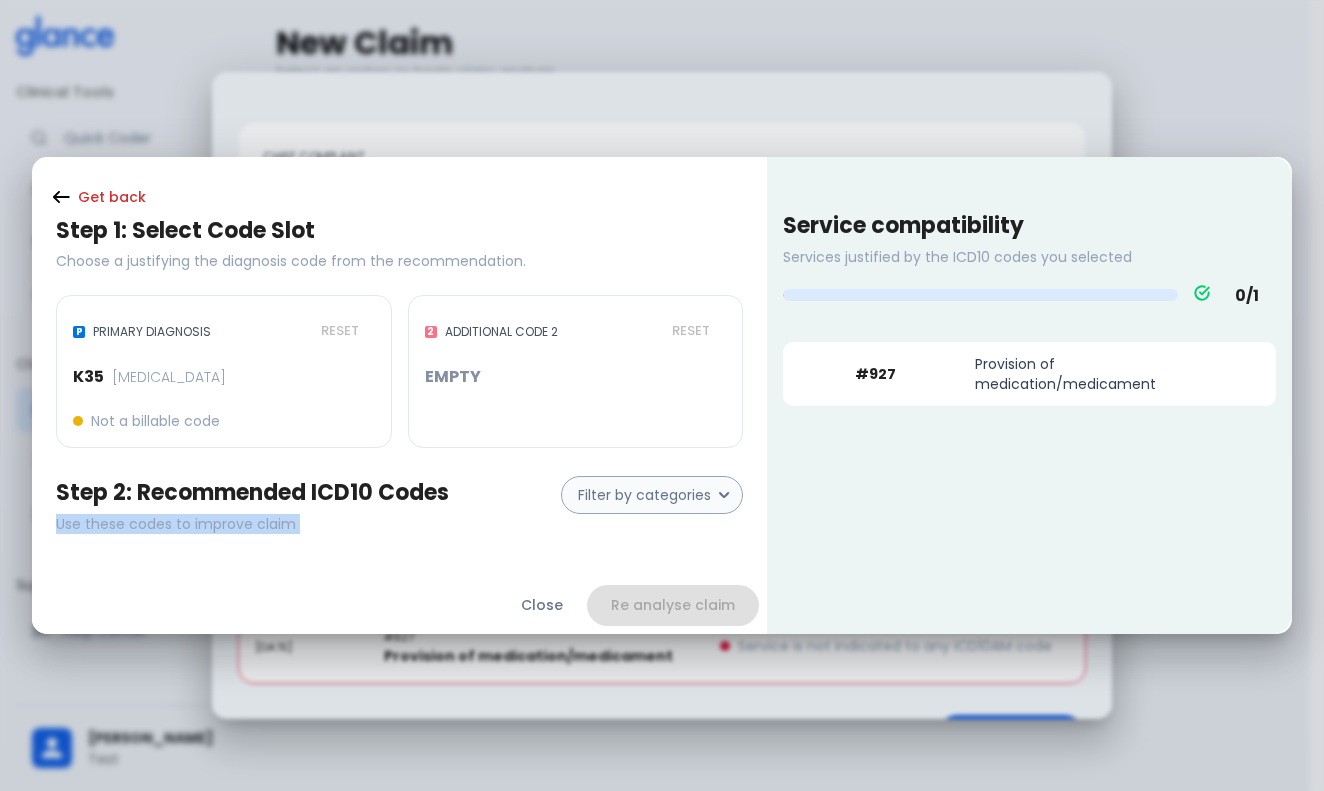 drag, startPoint x: 381, startPoint y: 521, endPoint x: 281, endPoint y: 481, distance: 107.70329 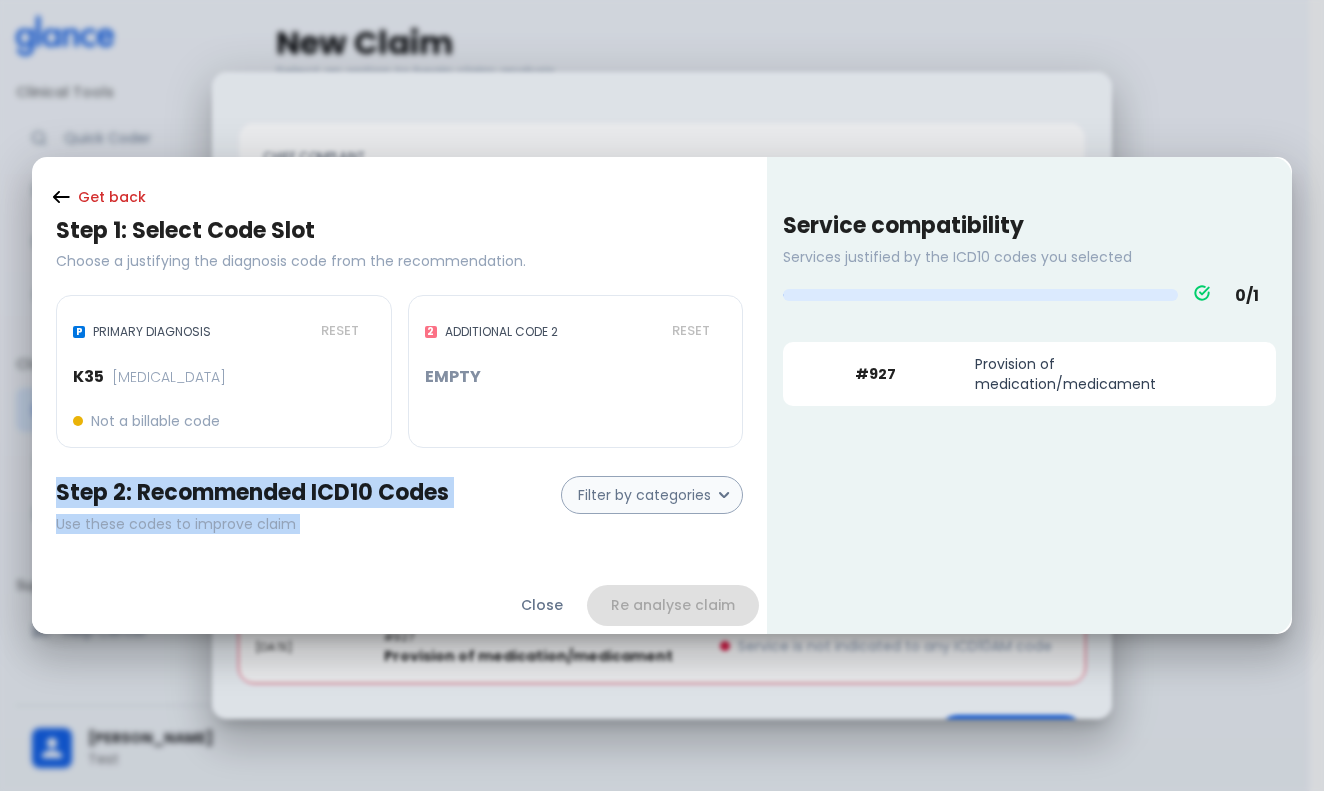 click on "Step 2: Recommended ICD10 Codes" at bounding box center (252, 493) 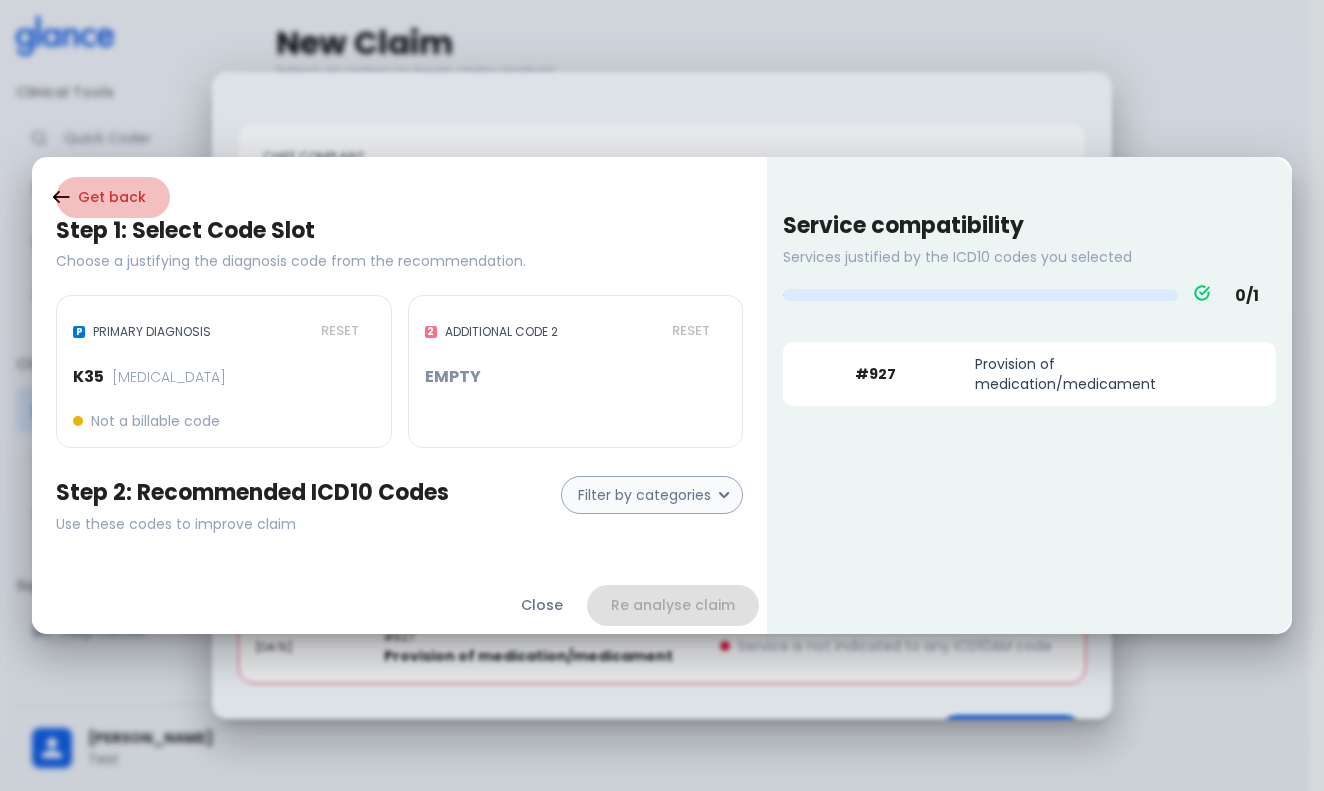 click on "Get back" at bounding box center [113, 197] 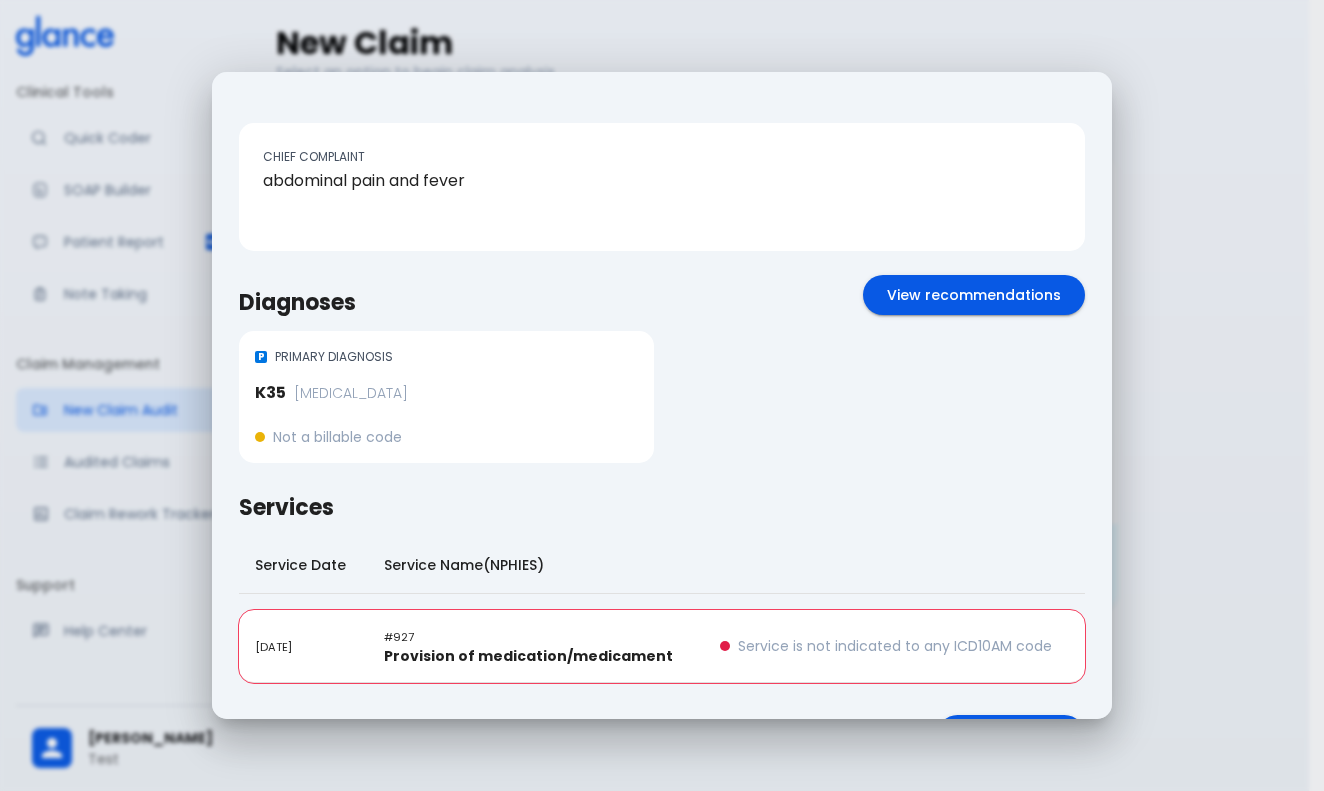 drag, startPoint x: 155, startPoint y: 215, endPoint x: 322, endPoint y: 264, distance: 174.04022 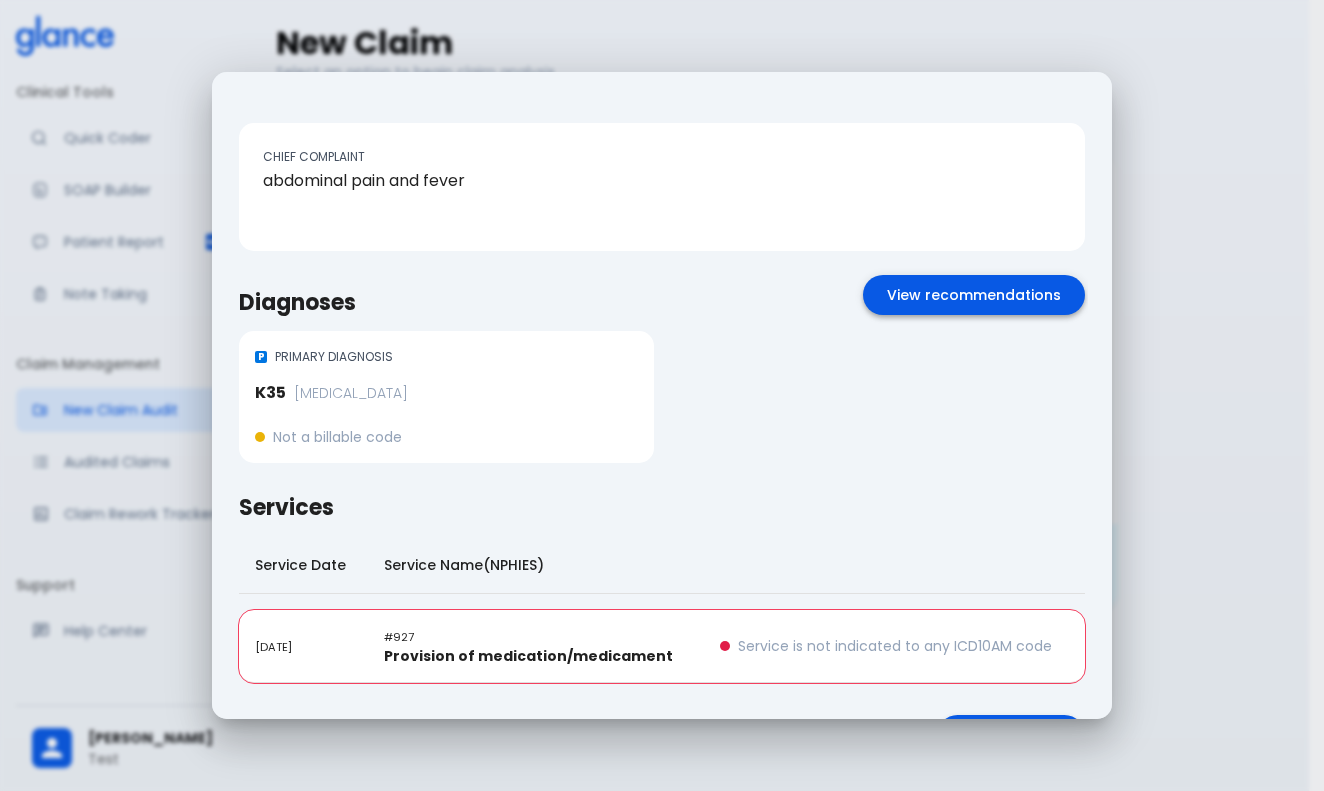 click on "View recommendations" at bounding box center (974, 295) 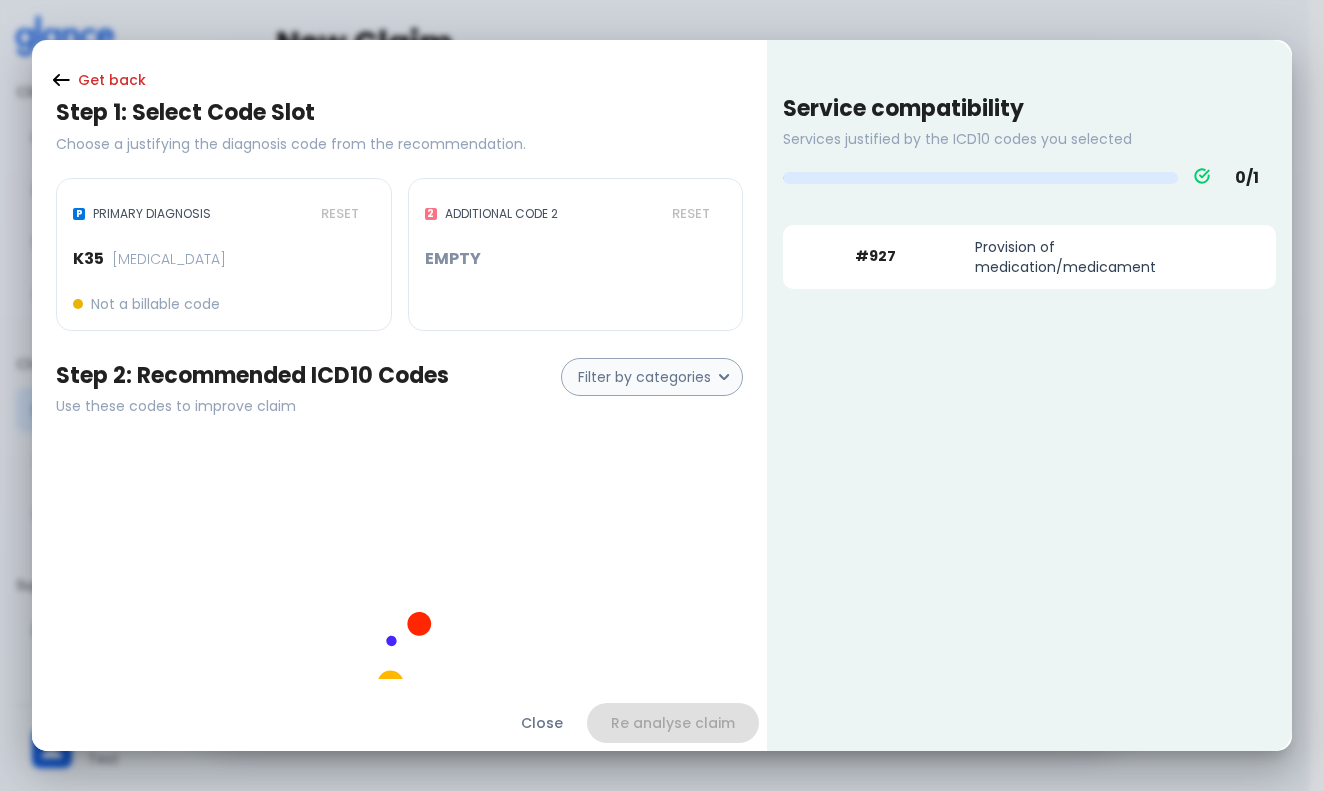 click on "#  927 Provision of medication/medicament" at bounding box center [1019, 249] 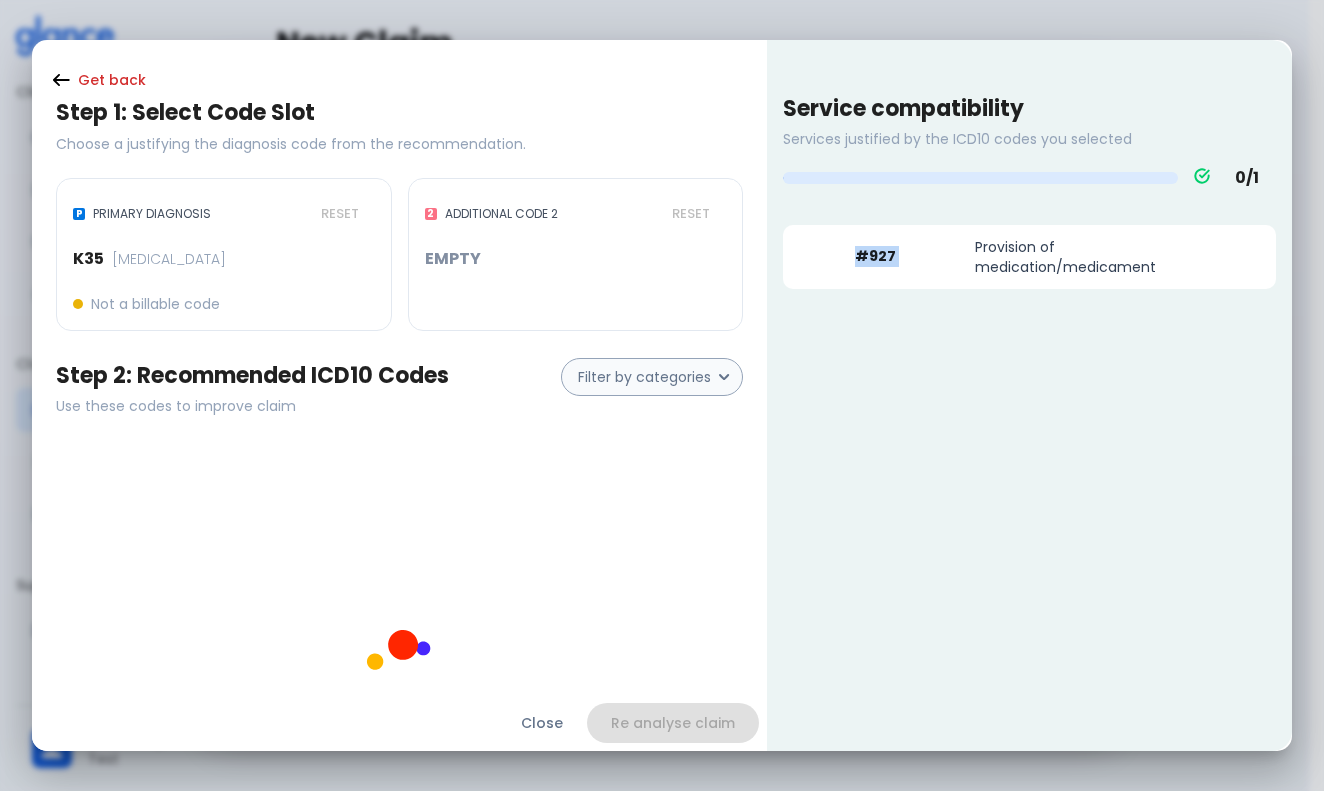 click on "#  927 Provision of medication/medicament" at bounding box center (1019, 249) 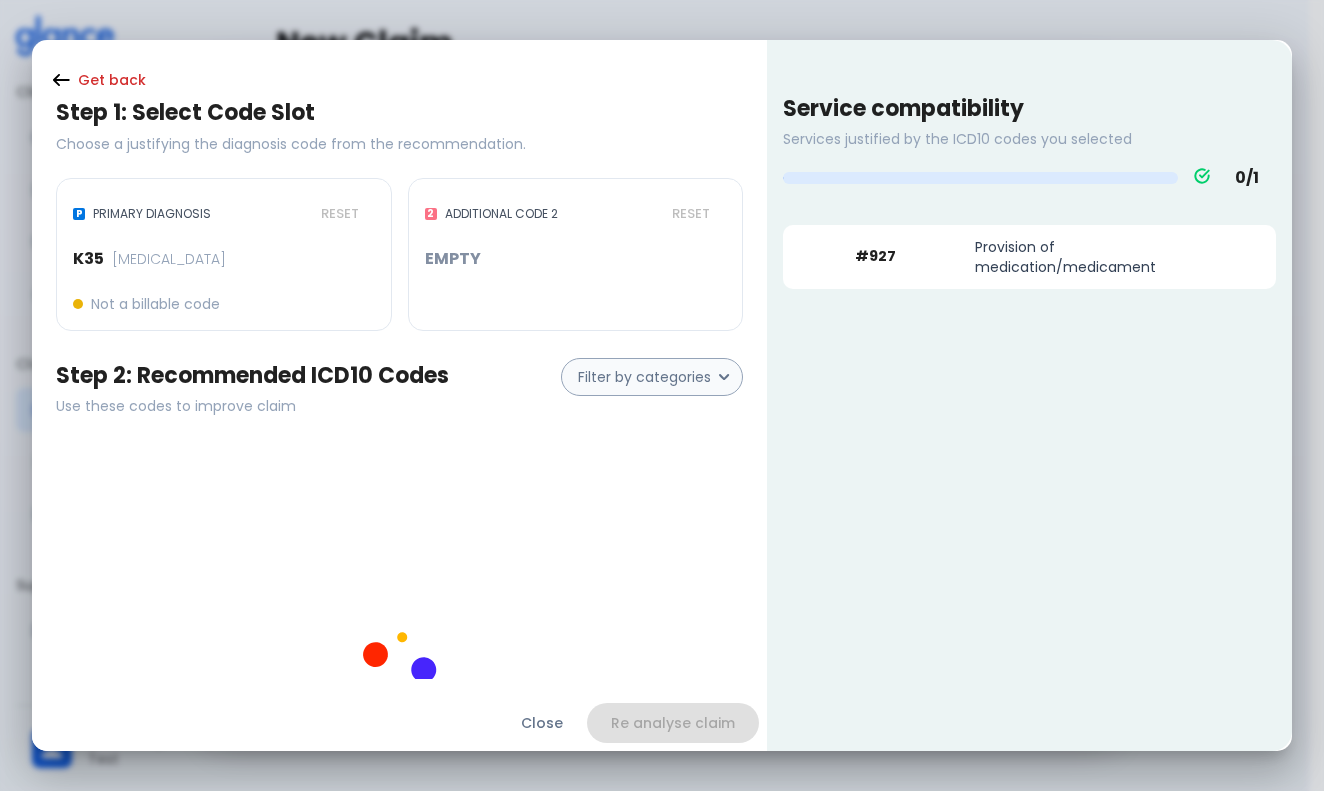 click on "Provision of medication/medicament" at bounding box center [1087, 257] 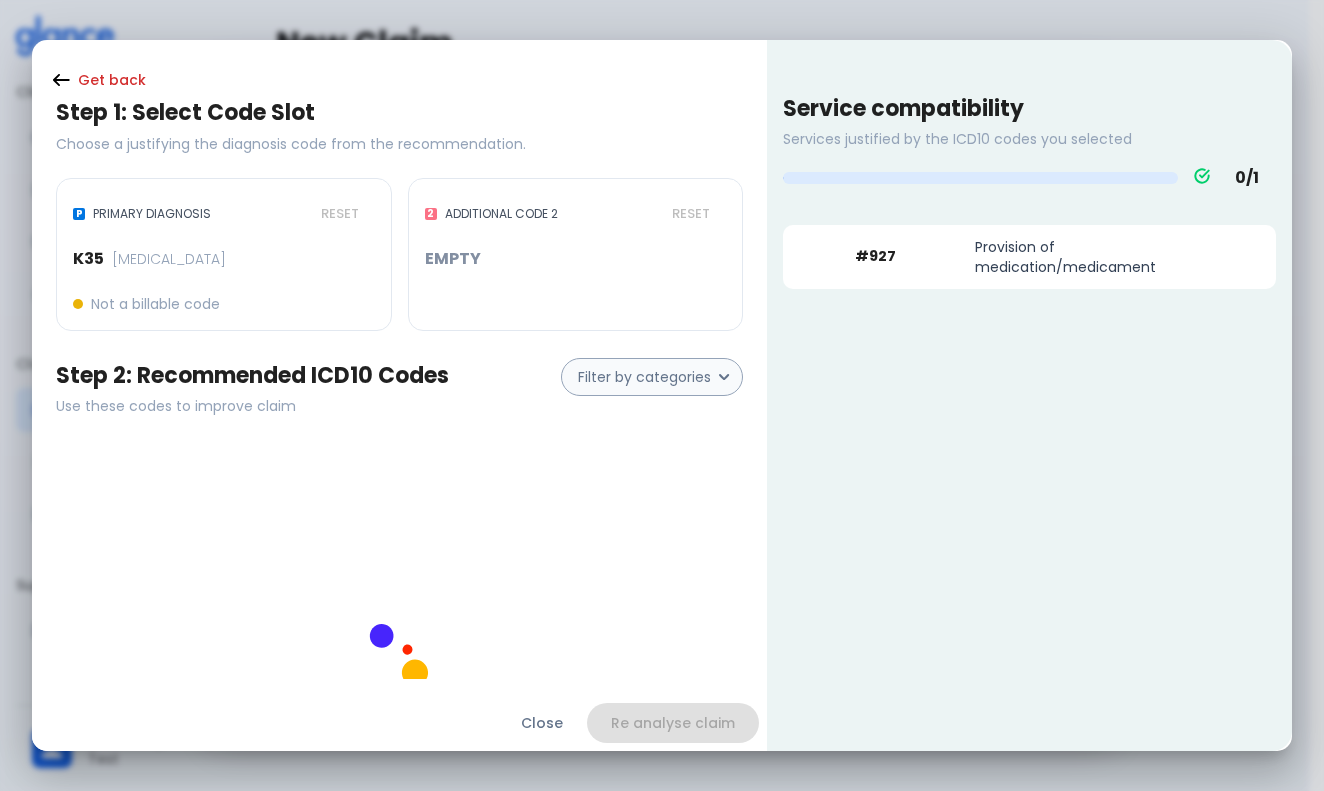click on "Service compatibility Services justified by the ICD10 codes you selected 0 / 1 #  927 Provision of medication/medicament" at bounding box center (1029, 396) 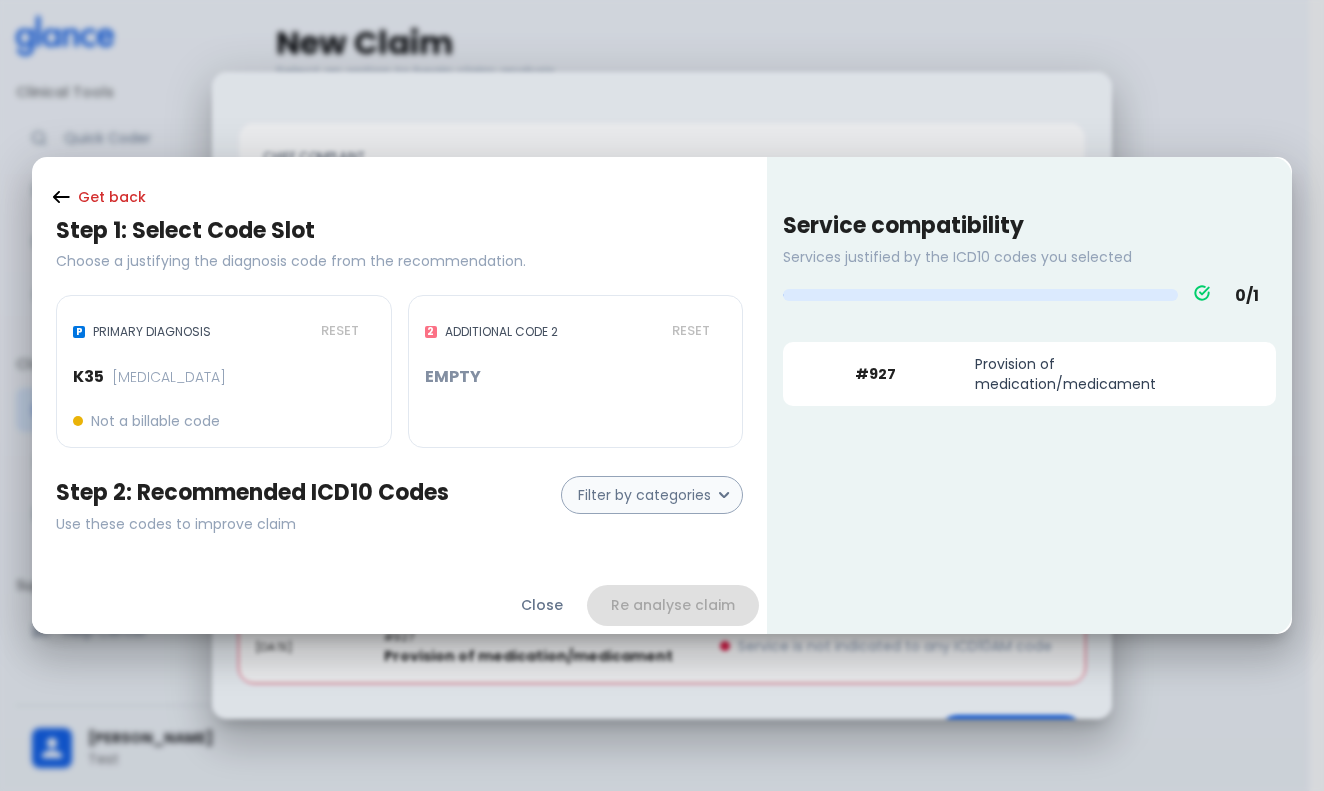 click on "Get back Step 1: Select Code Slot Choose a justifying the diagnosis code from the recommendation. P PRIMARY DIAGNOSIS RESET K35 [MEDICAL_DATA] Not a billable code 2 ADDITIONAL CODE 2 RESET EMPTY Step 2: Recommended ICD10 Codes Use these codes to improve claim Filter by categories" at bounding box center (399, 395) 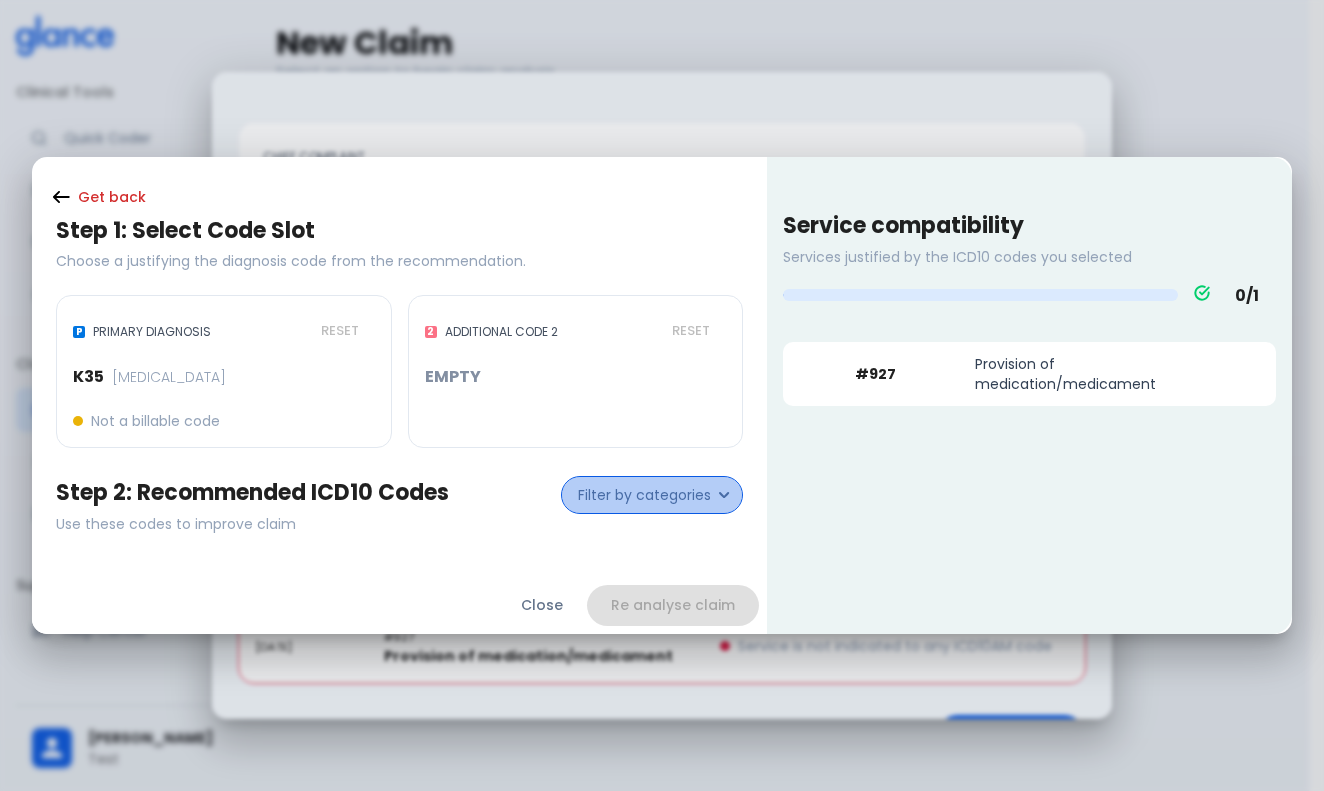 click on "Filter by categories" at bounding box center (644, 495) 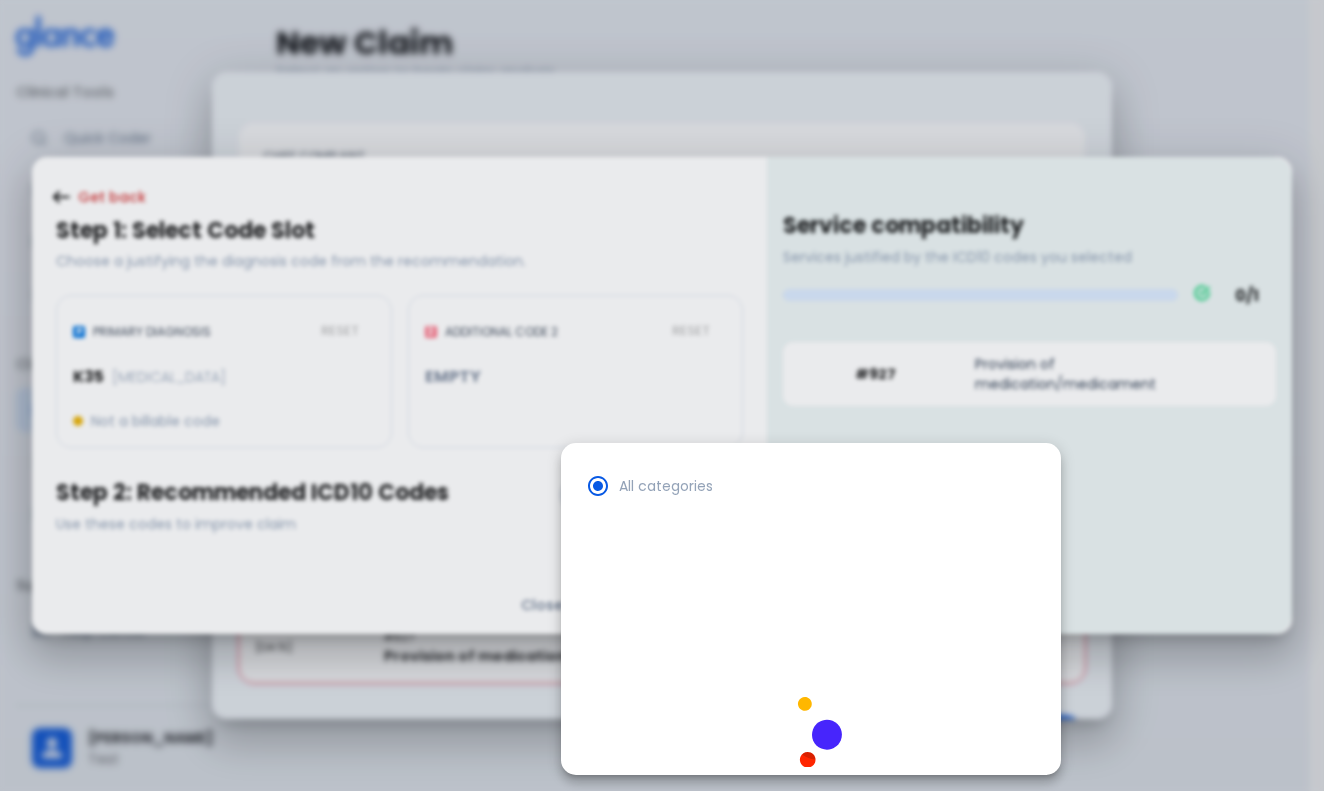 click at bounding box center [662, 395] 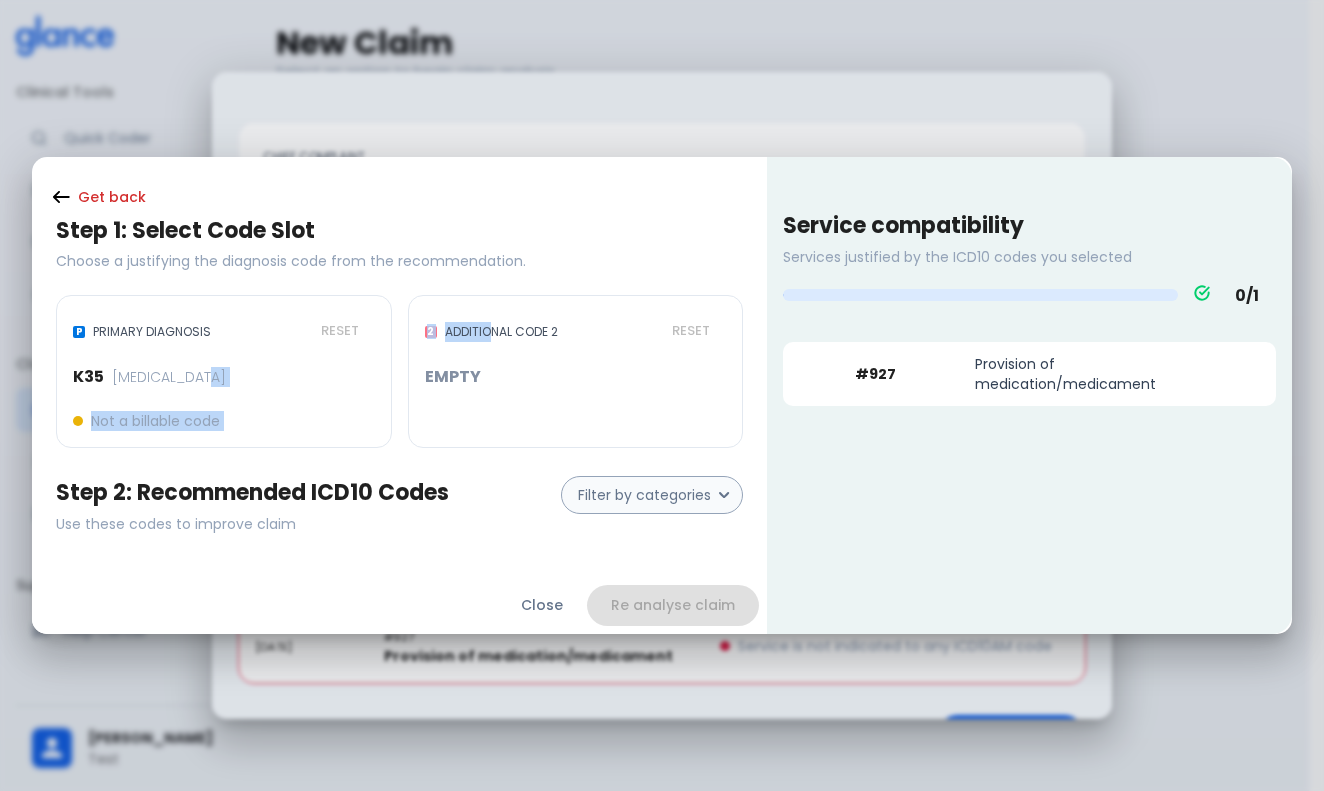 drag, startPoint x: 209, startPoint y: 375, endPoint x: 489, endPoint y: 332, distance: 283.28253 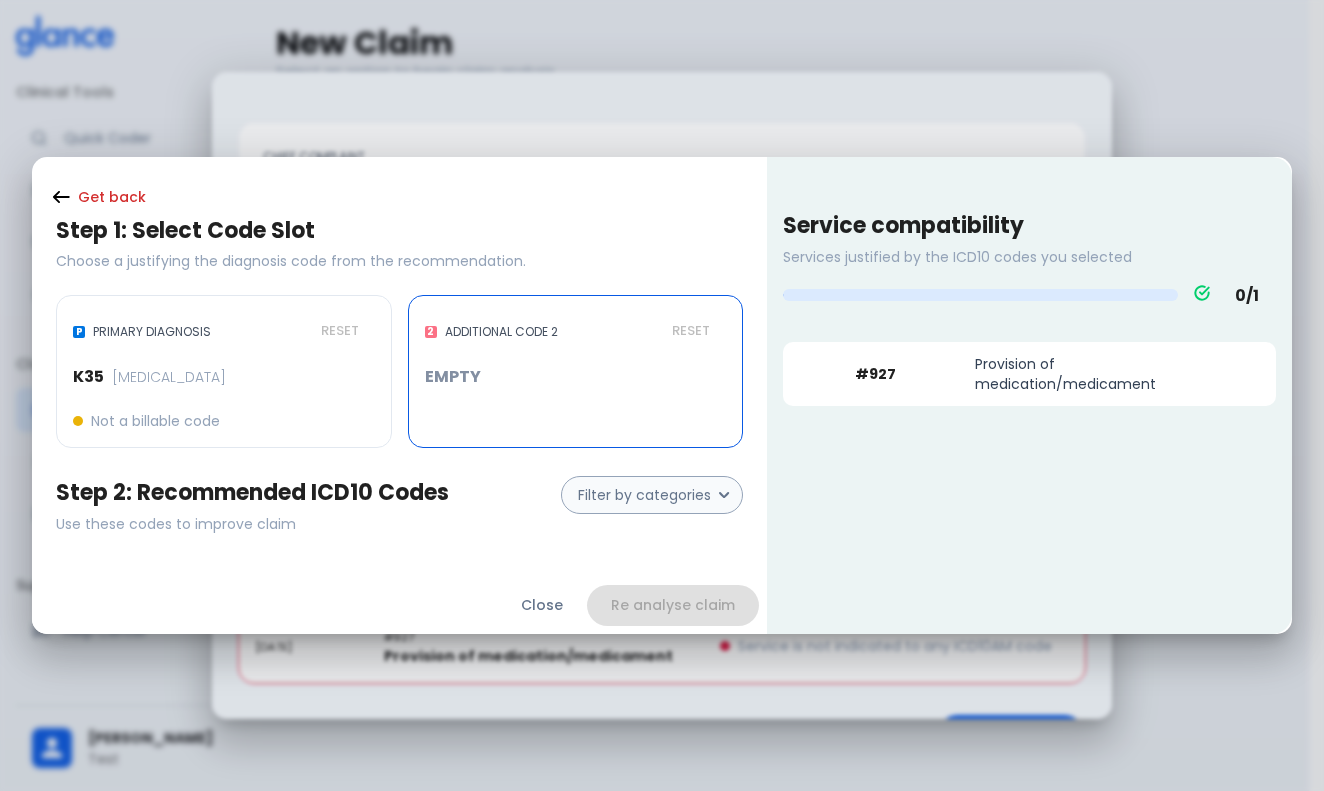 click on "EMPTY" at bounding box center (453, 377) 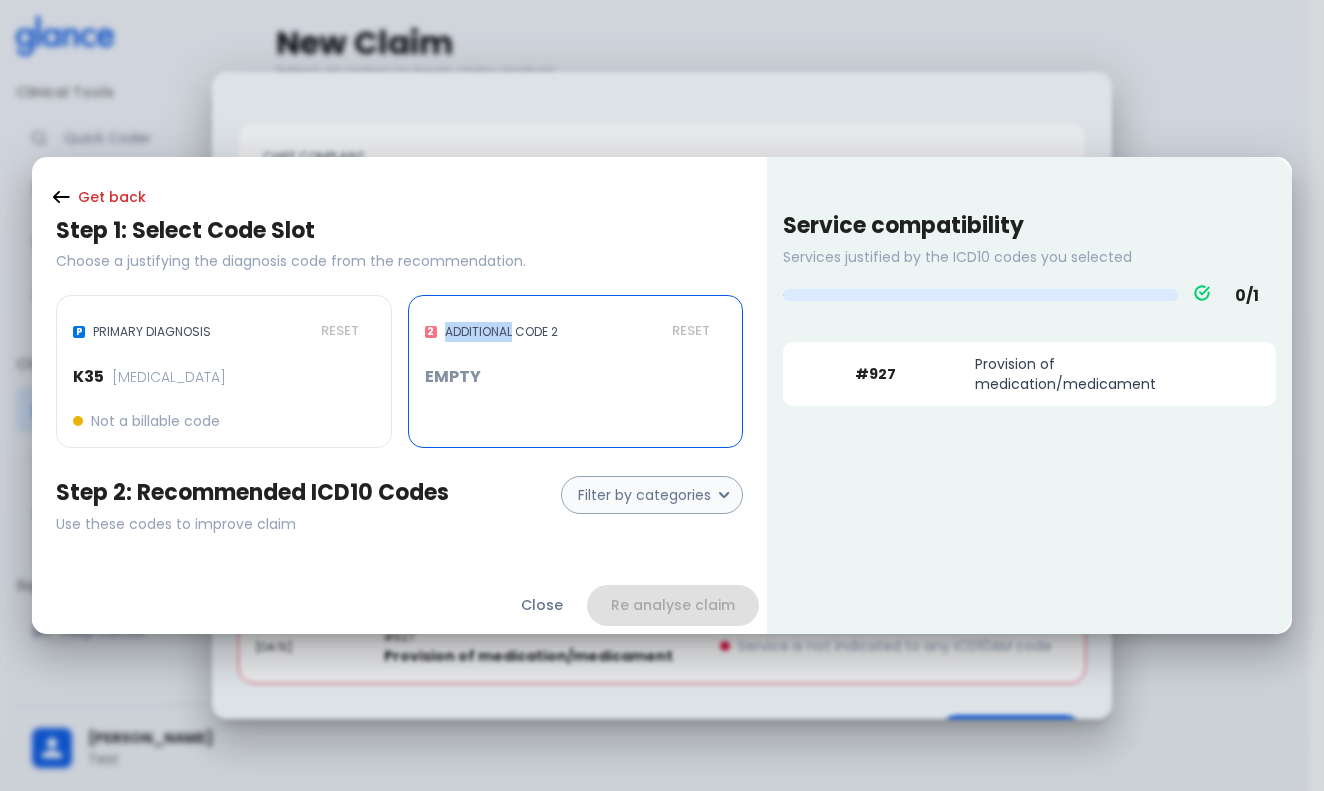 click on "ADDITIONAL CODE 2" at bounding box center (501, 332) 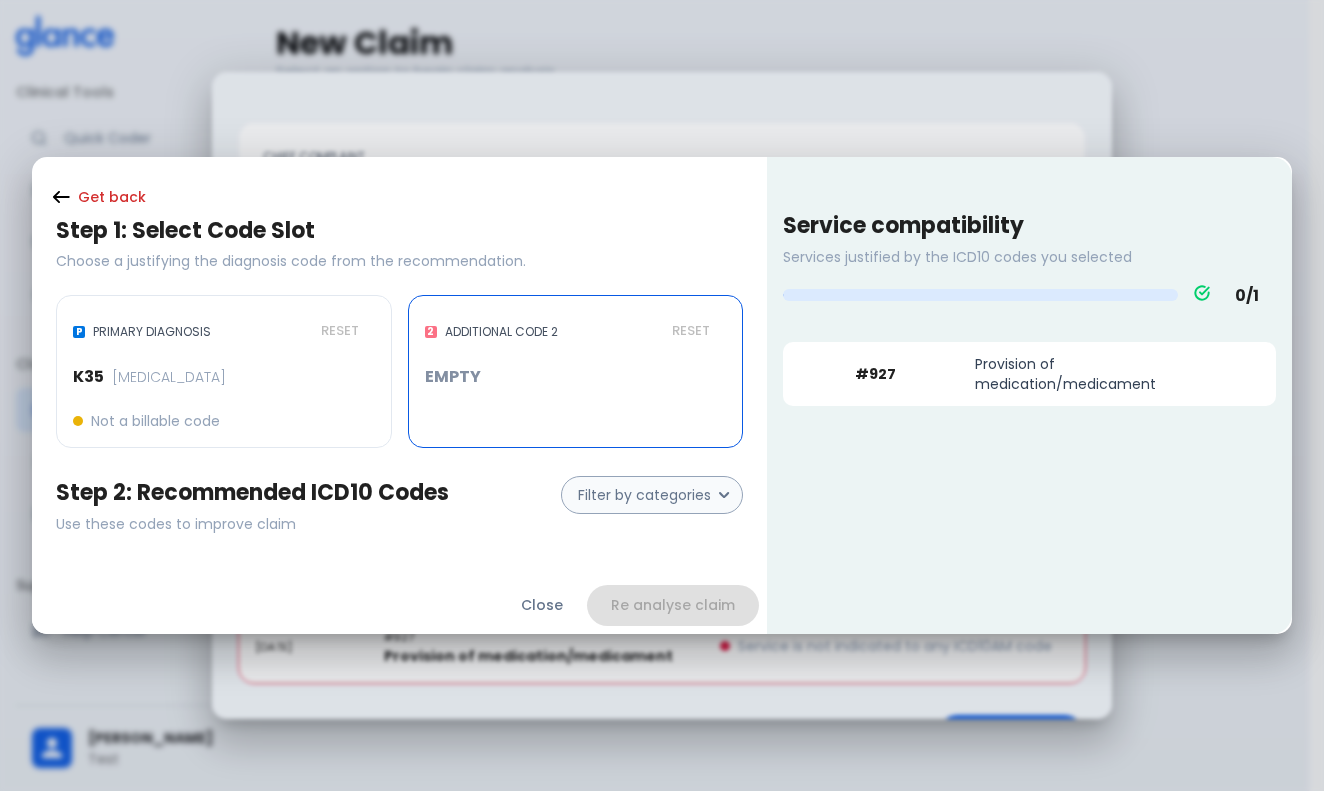 click on "RESET" at bounding box center [691, 331] 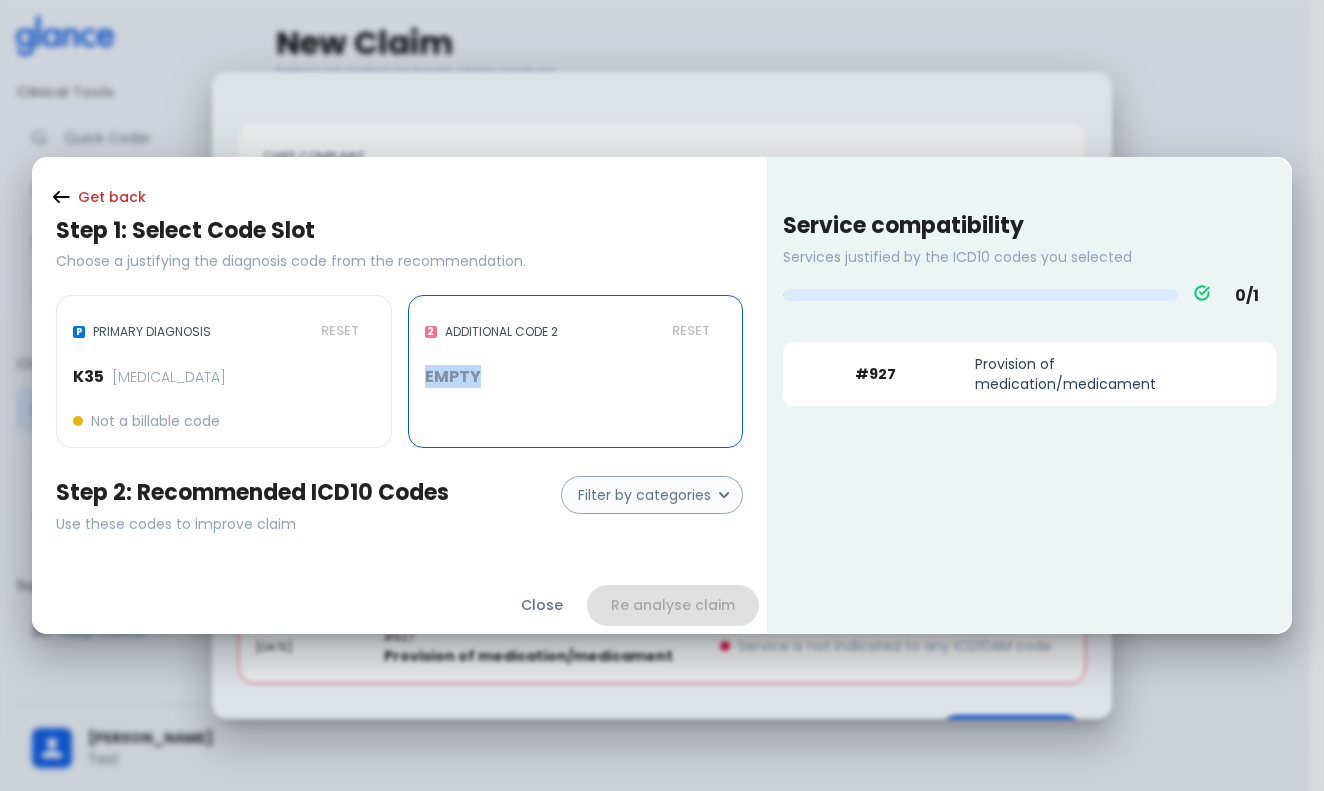 click on "2 ADDITIONAL CODE 2 RESET" at bounding box center [576, 339] 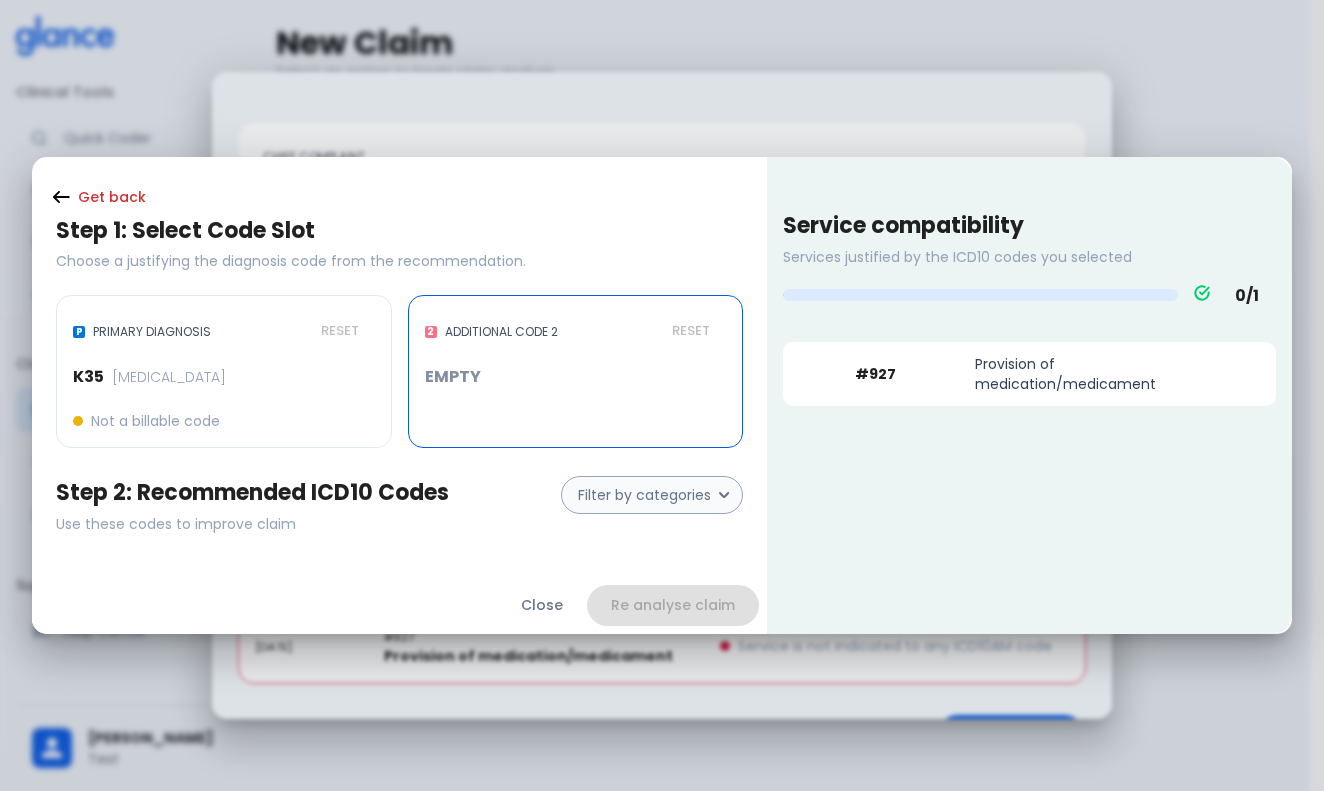 click on "2 ADDITIONAL CODE 2 RESET" at bounding box center [576, 339] 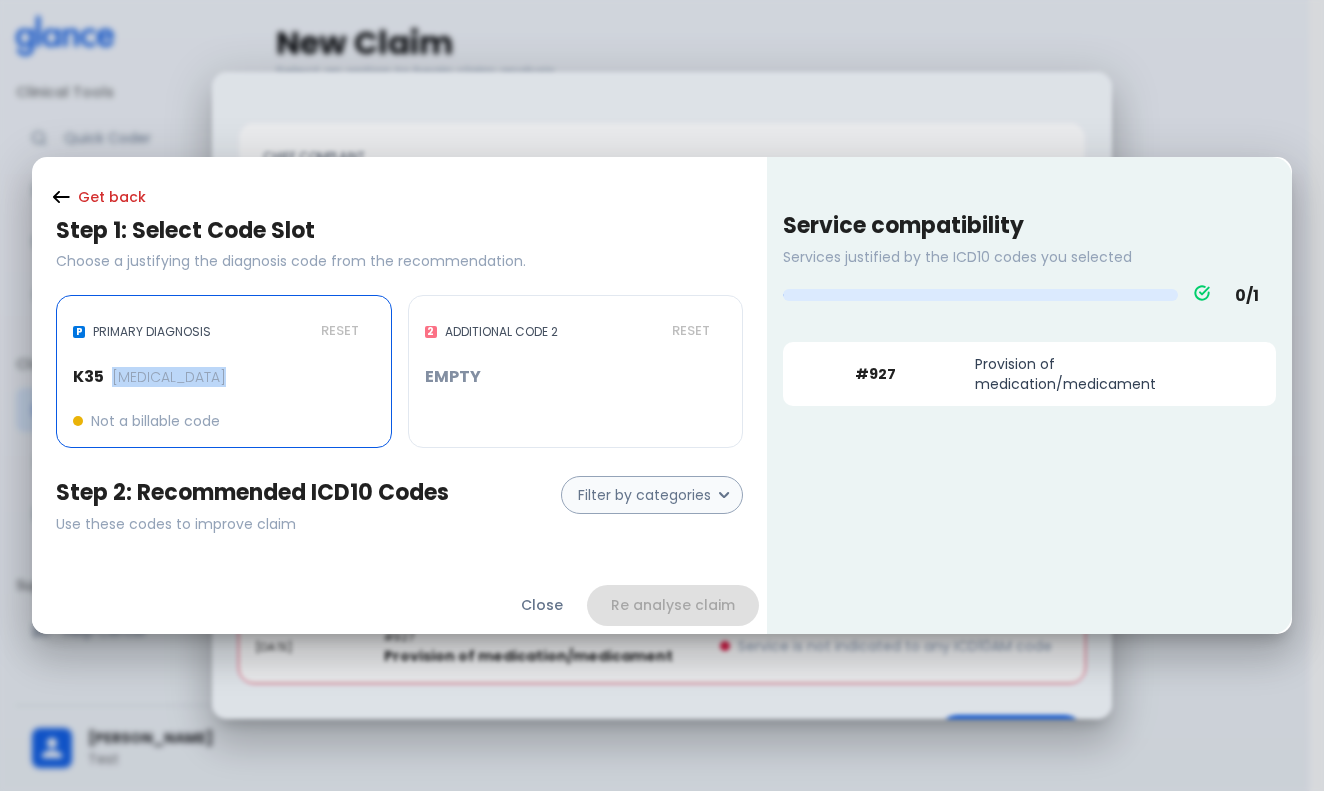 click on "[MEDICAL_DATA]" at bounding box center [169, 377] 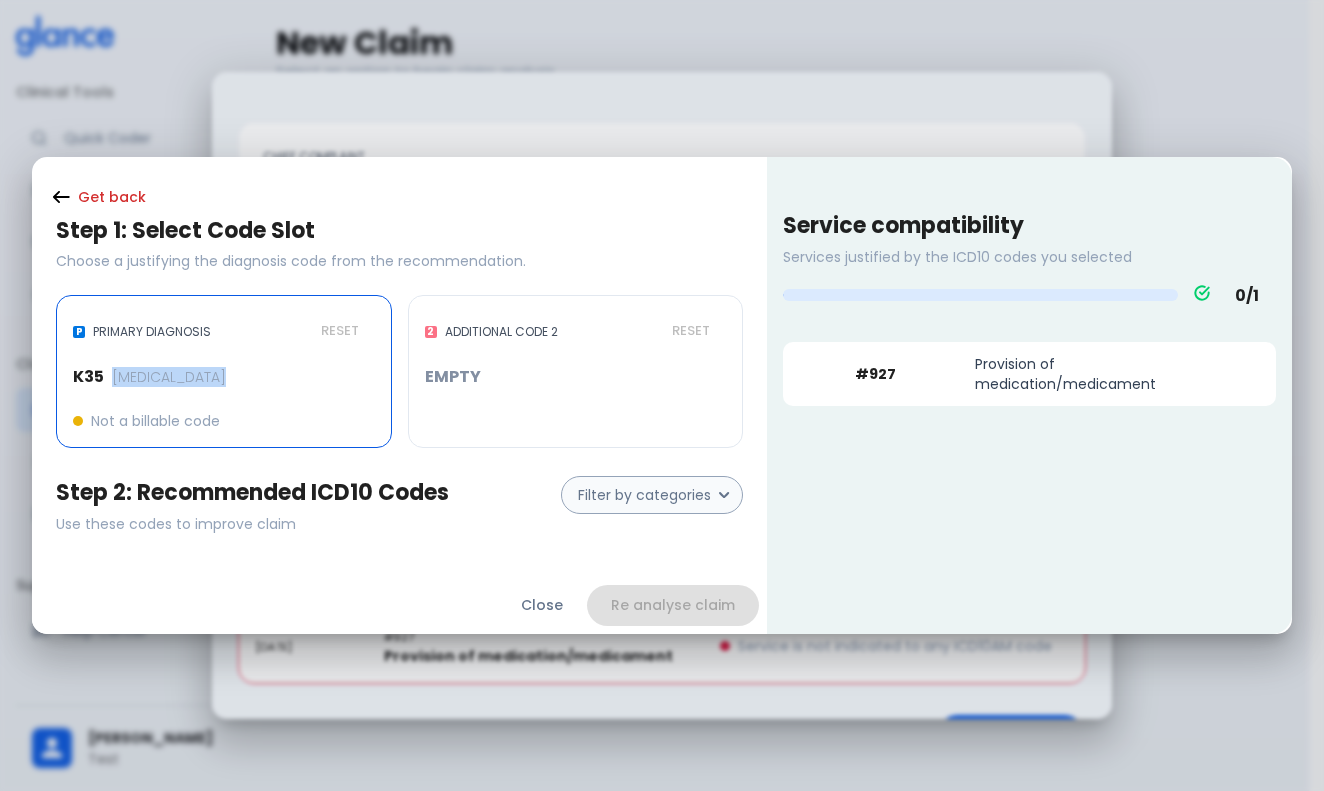 click on "K35" at bounding box center (88, 377) 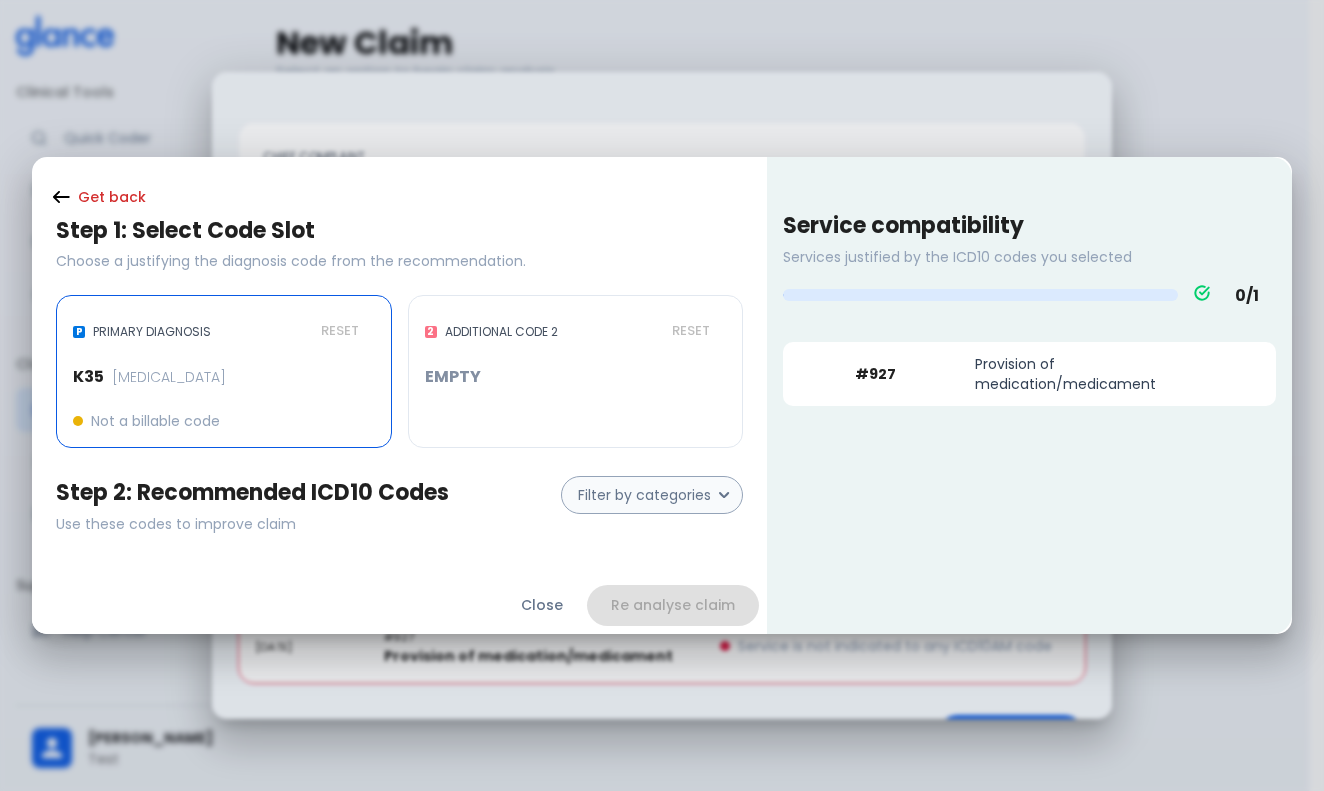 click on "Not a billable code" at bounding box center [155, 421] 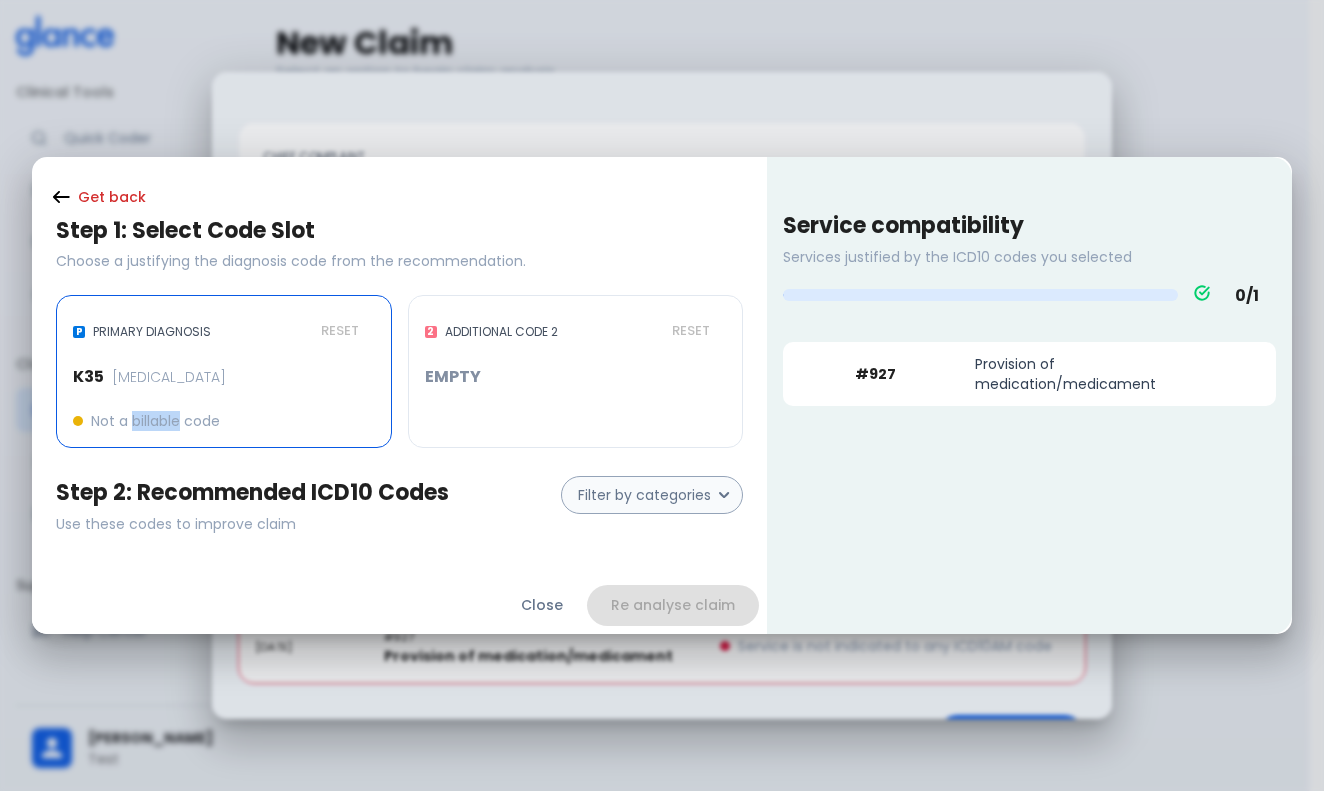 click on "Not a billable code" at bounding box center [155, 421] 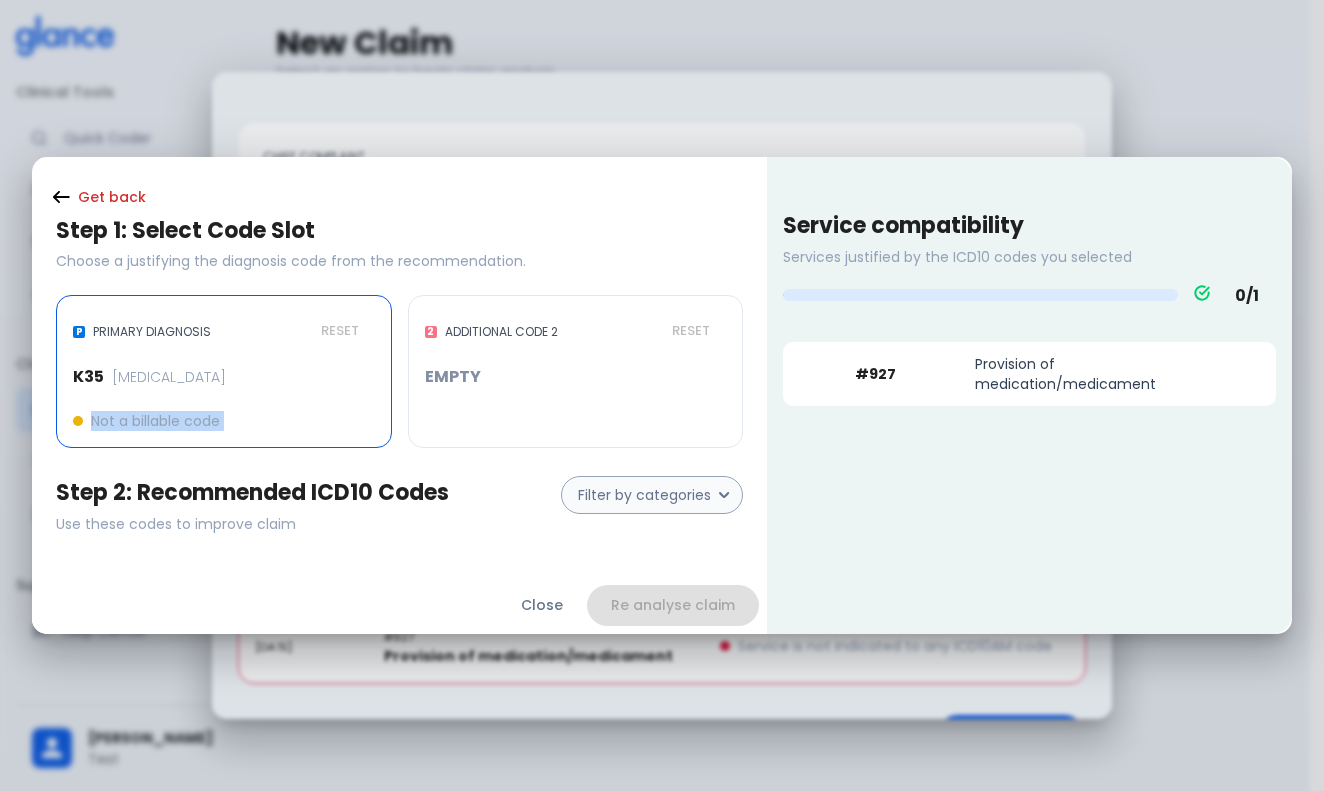 click on "Not a billable code" at bounding box center (155, 421) 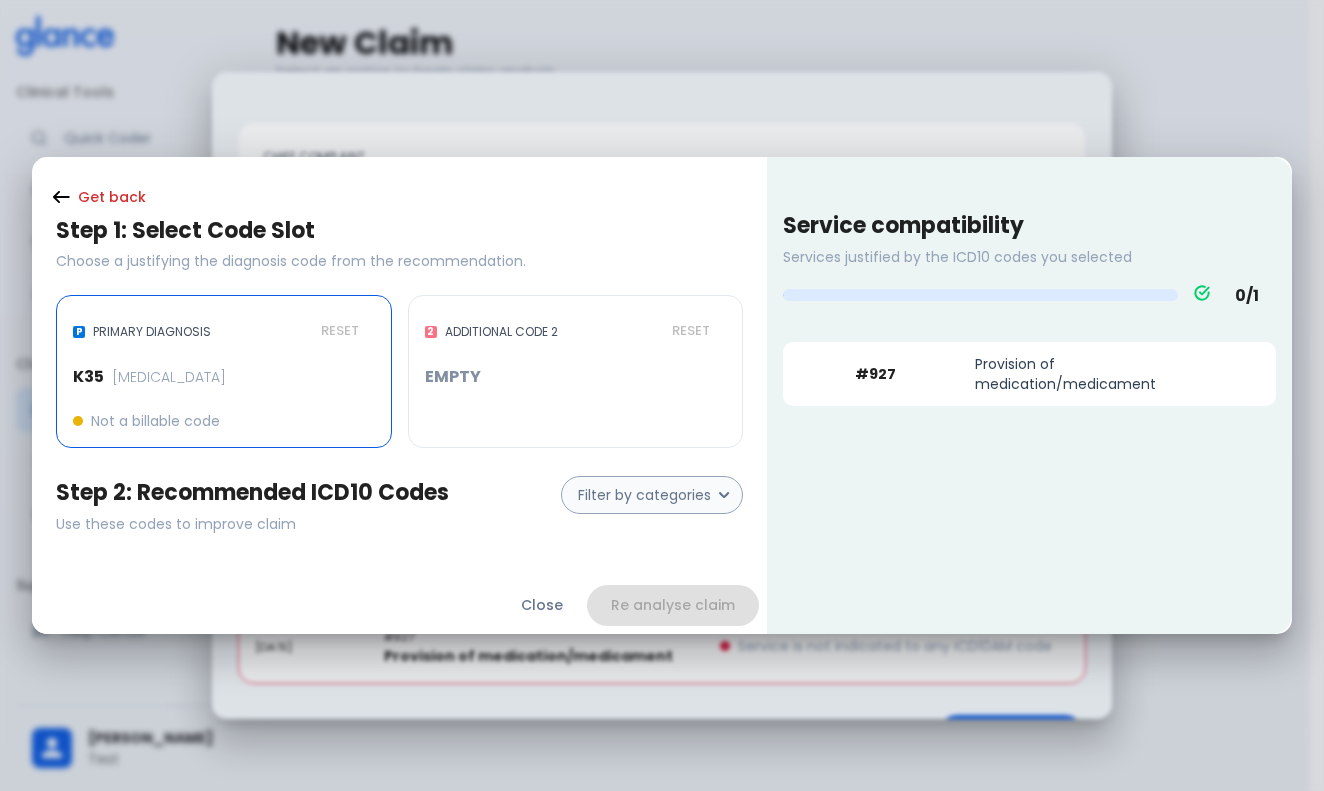 click on "P PRIMARY DIAGNOSIS RESET K35 [MEDICAL_DATA] Not a billable code" at bounding box center [224, 371] 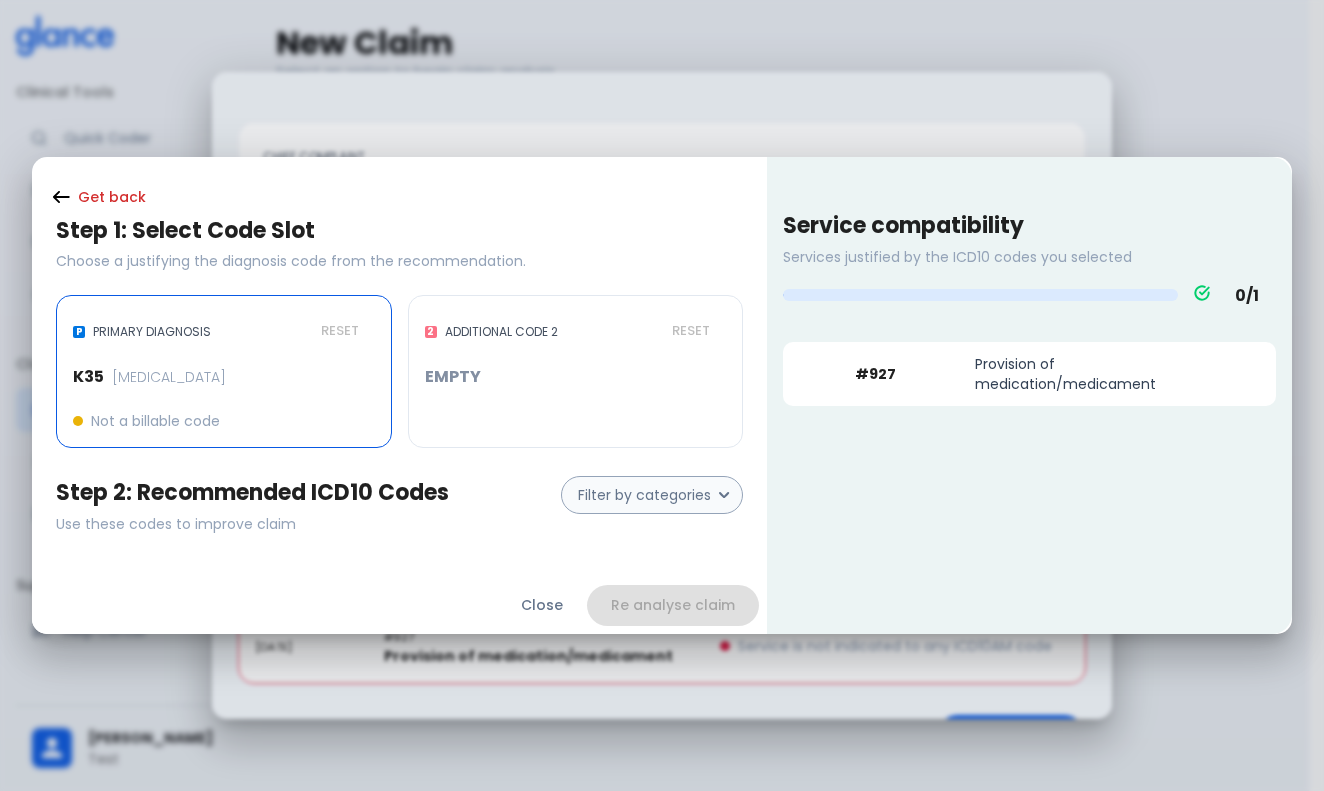 click on "[MEDICAL_DATA]" at bounding box center (169, 377) 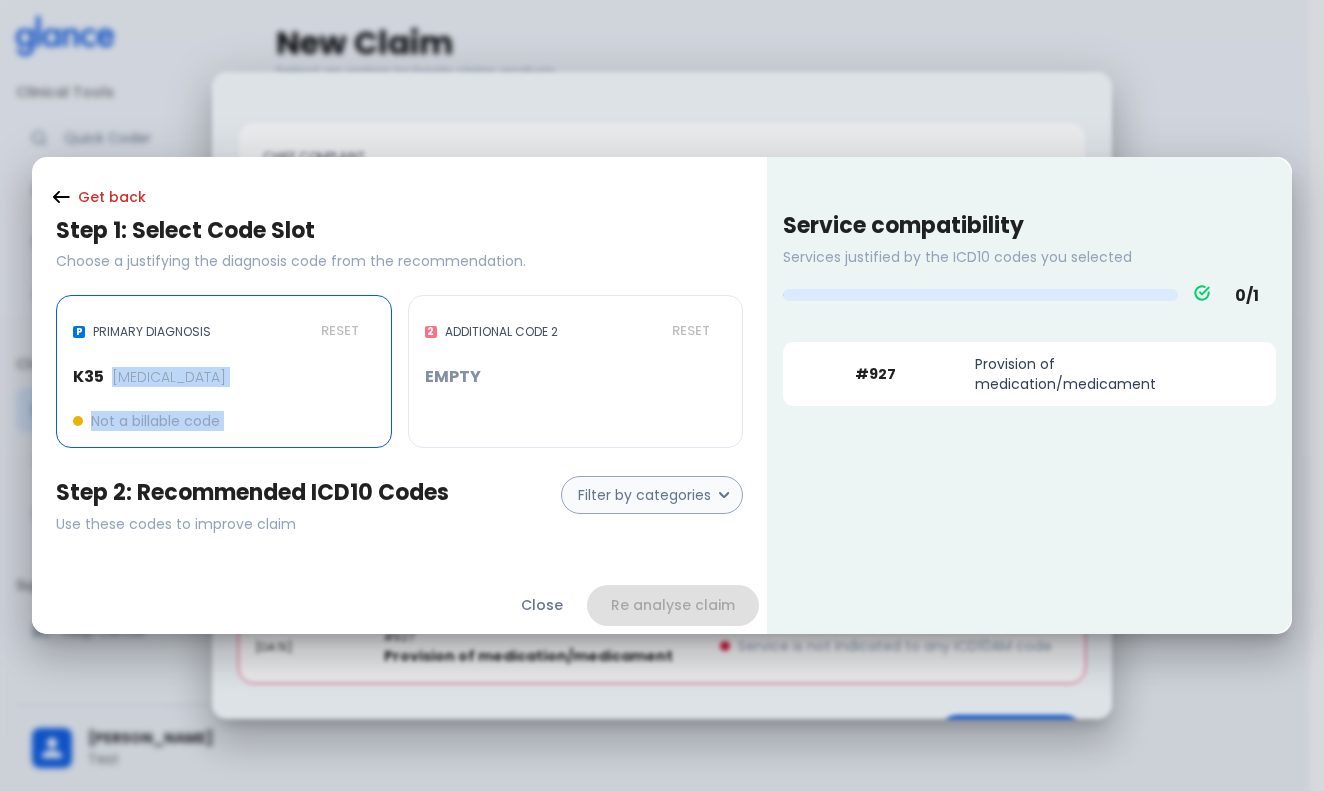 drag, startPoint x: 151, startPoint y: 377, endPoint x: 197, endPoint y: 405, distance: 53.851646 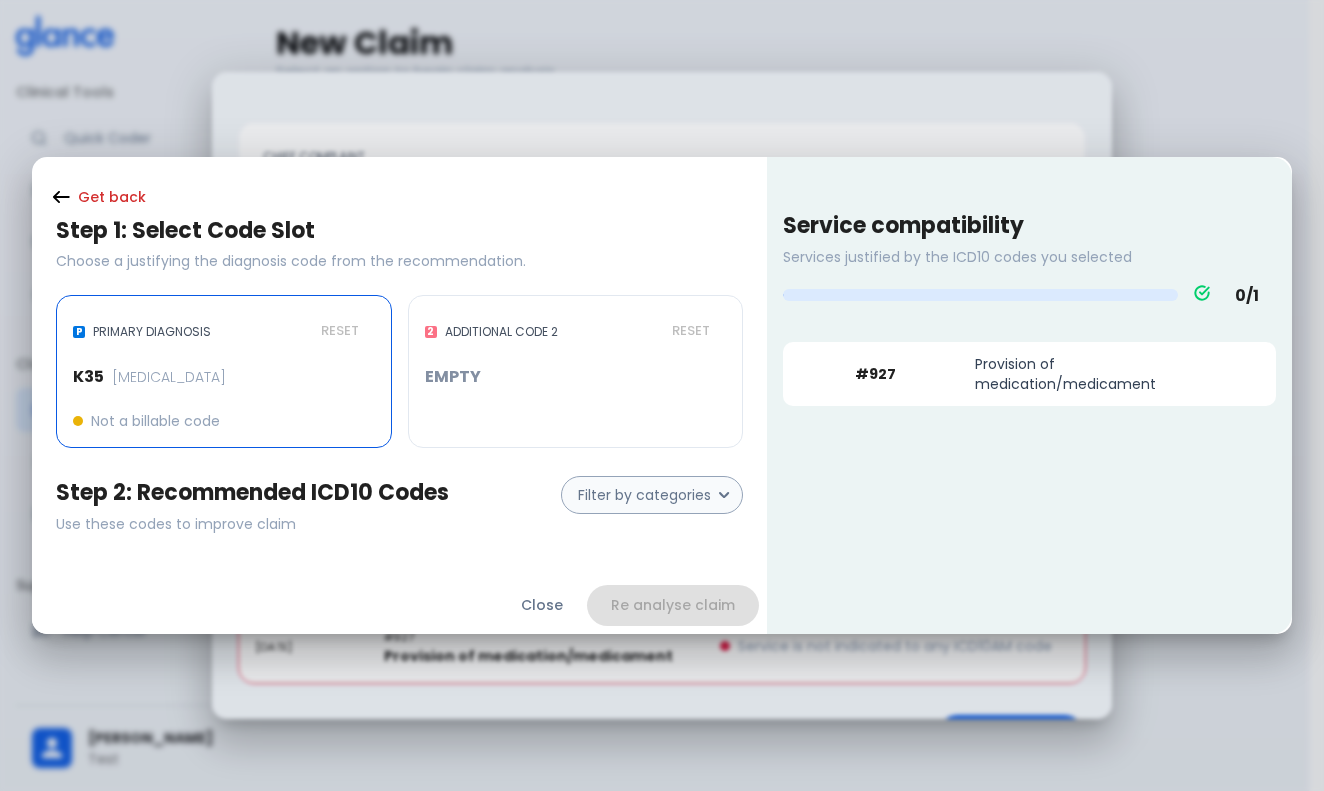 click on "Choose a justifying the diagnosis code from the recommendation." at bounding box center (399, 261) 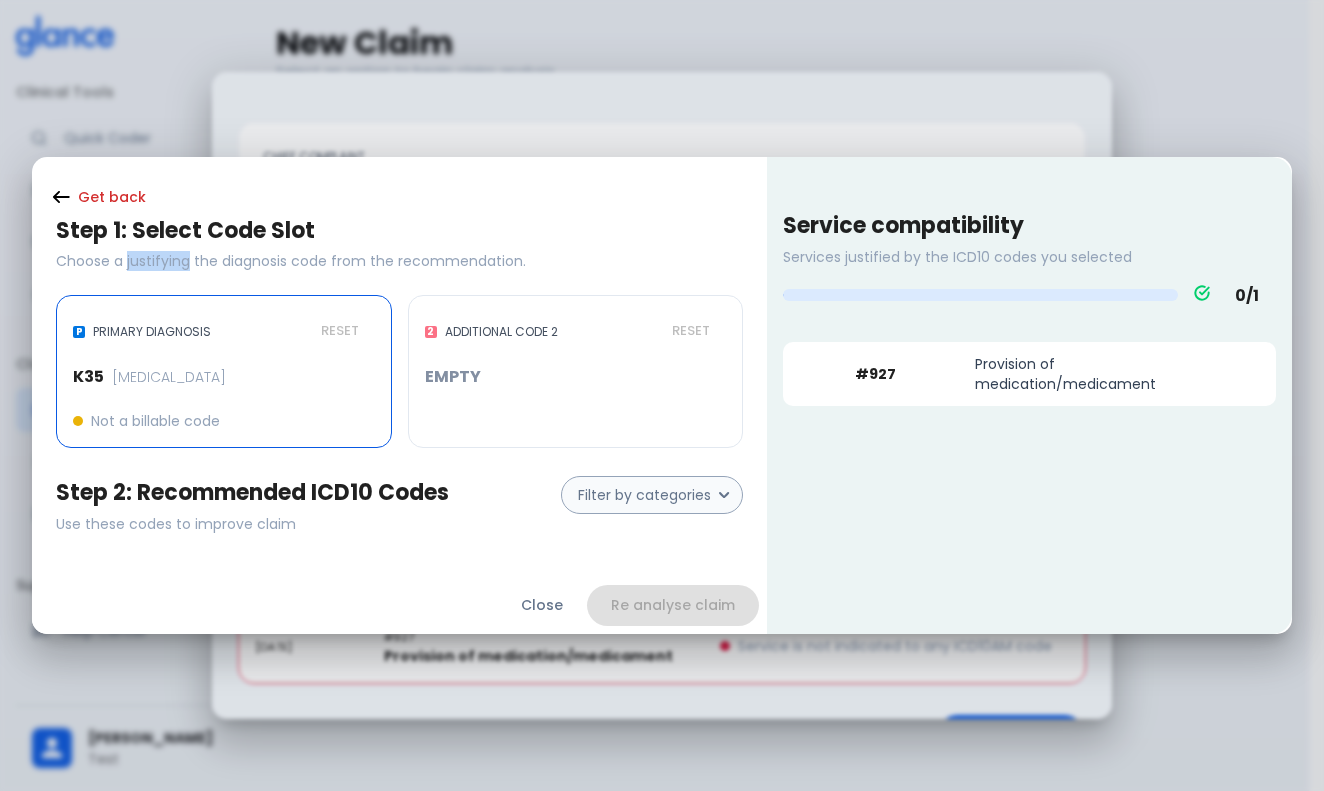 click on "Choose a justifying the diagnosis code from the recommendation." at bounding box center (399, 261) 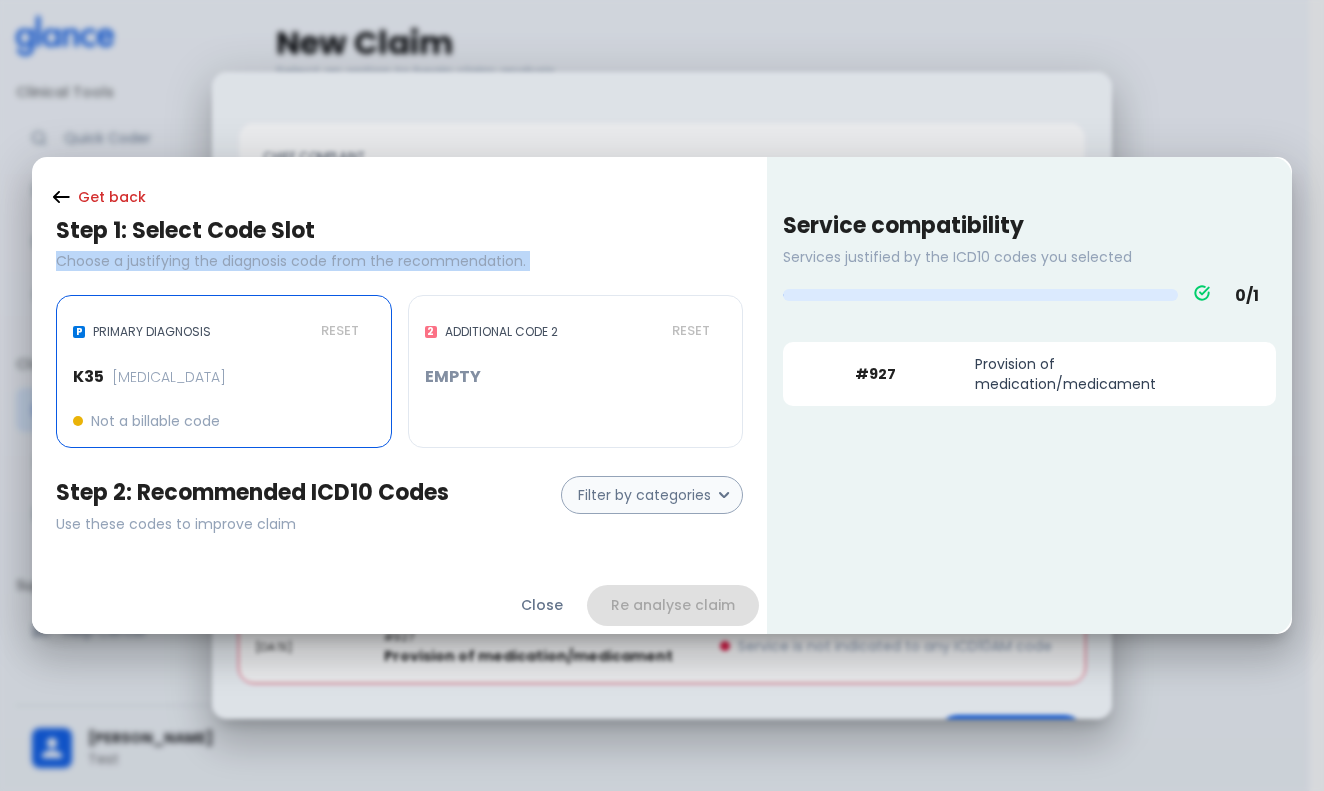 drag, startPoint x: 171, startPoint y: 263, endPoint x: 388, endPoint y: 265, distance: 217.00922 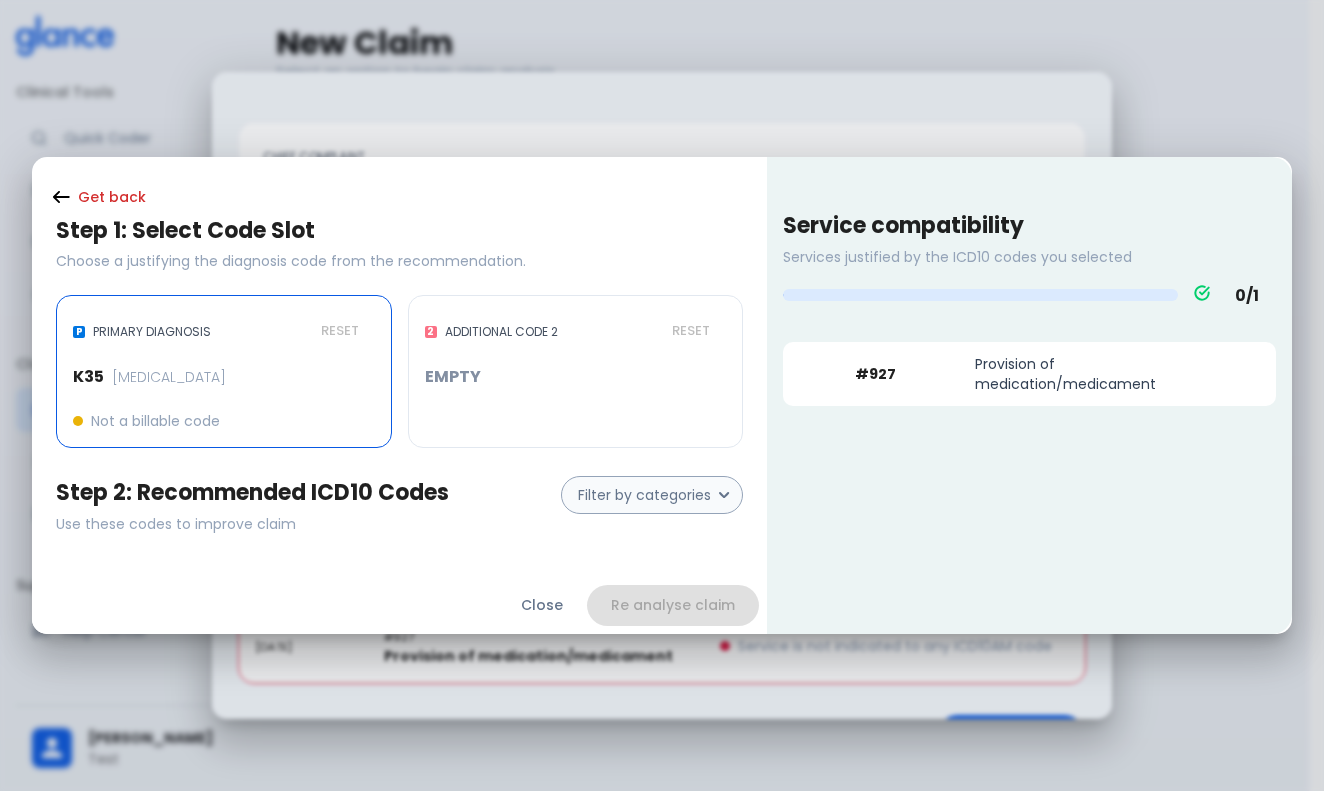 click on "Re analyse claim" at bounding box center (673, 605) 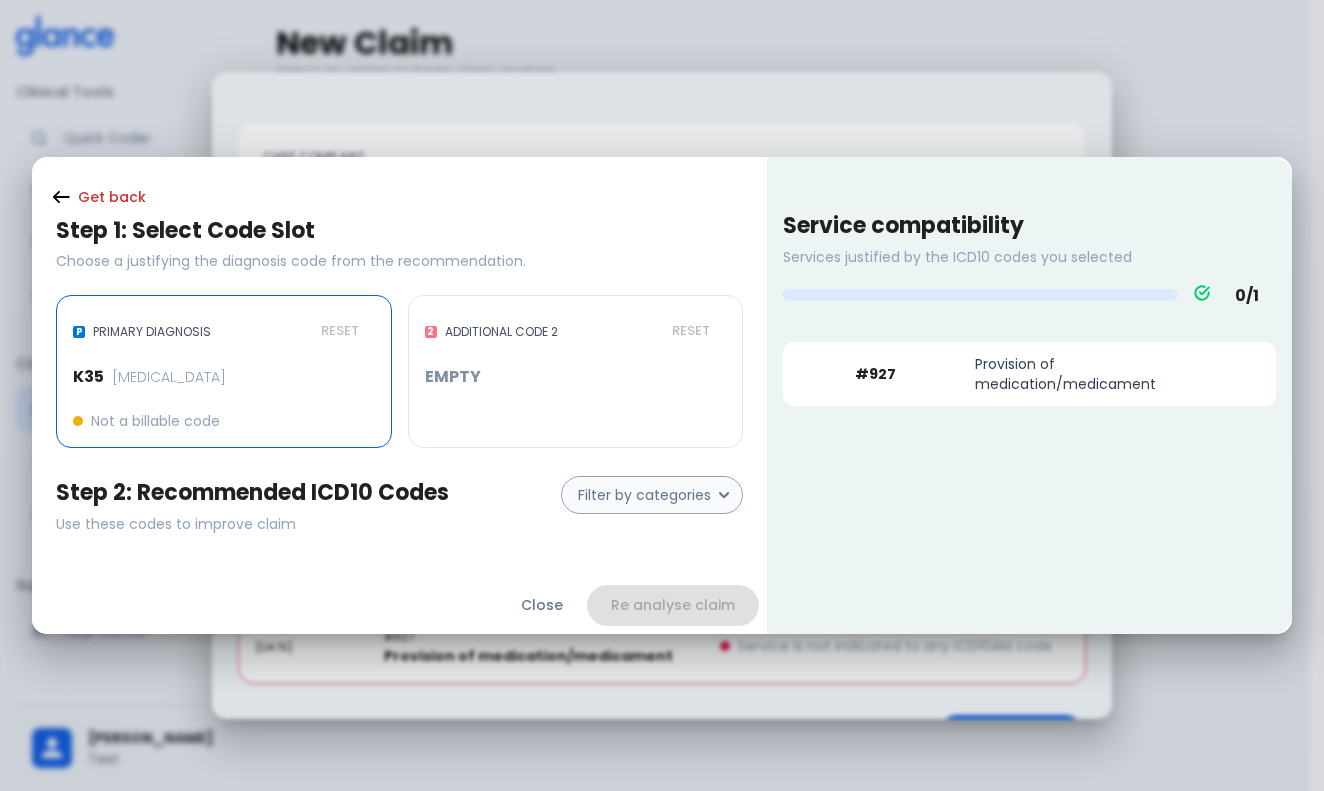 click on "Provision of medication/medicament" at bounding box center (1087, 374) 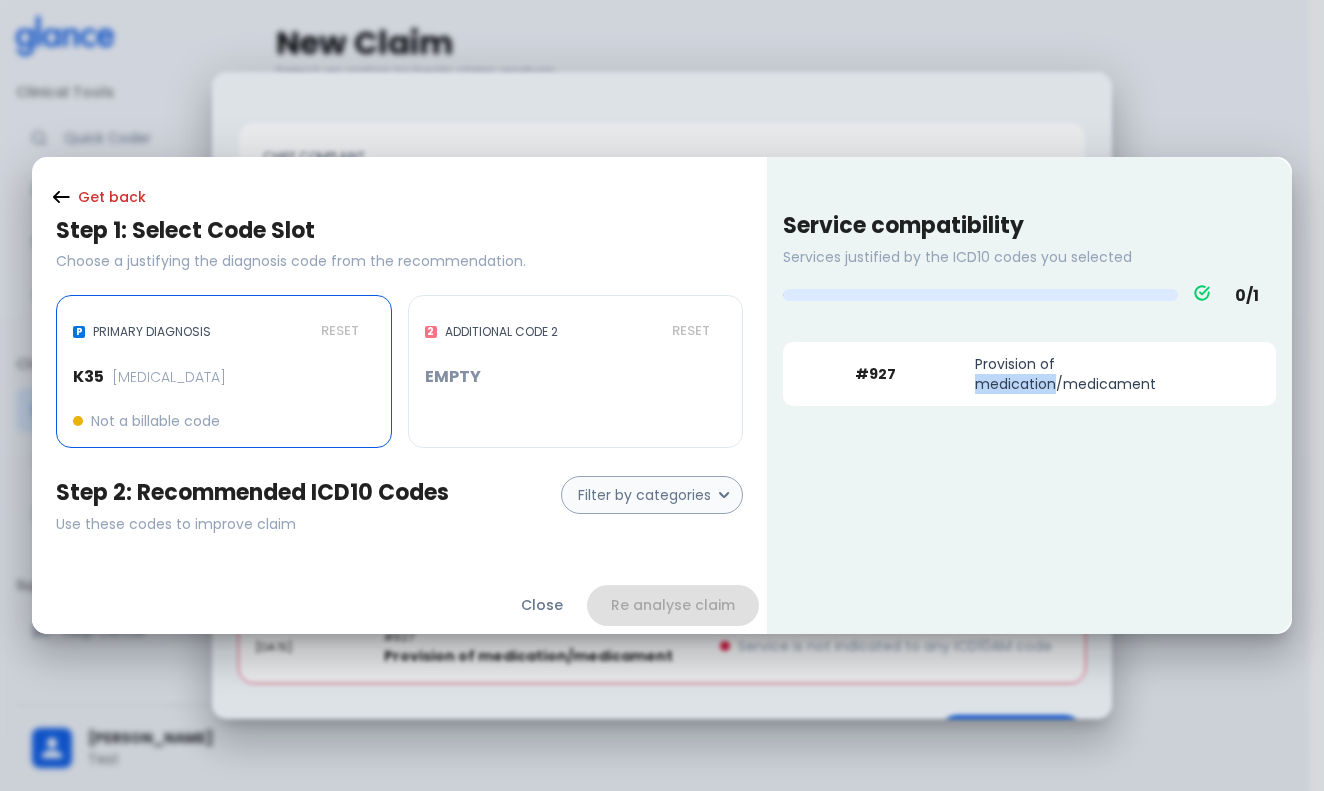 click on "Provision of medication/medicament" at bounding box center [1087, 374] 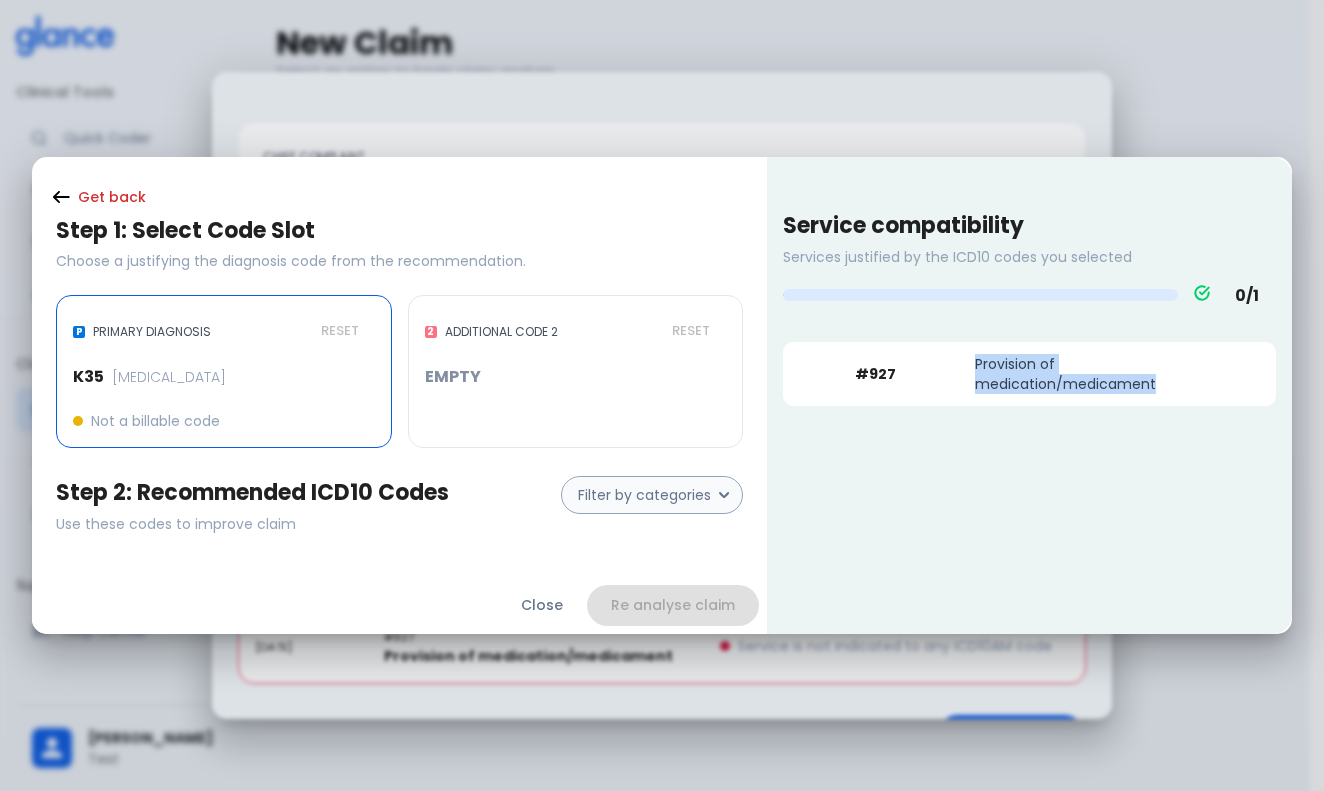 click on "Provision of medication/medicament" at bounding box center (1087, 374) 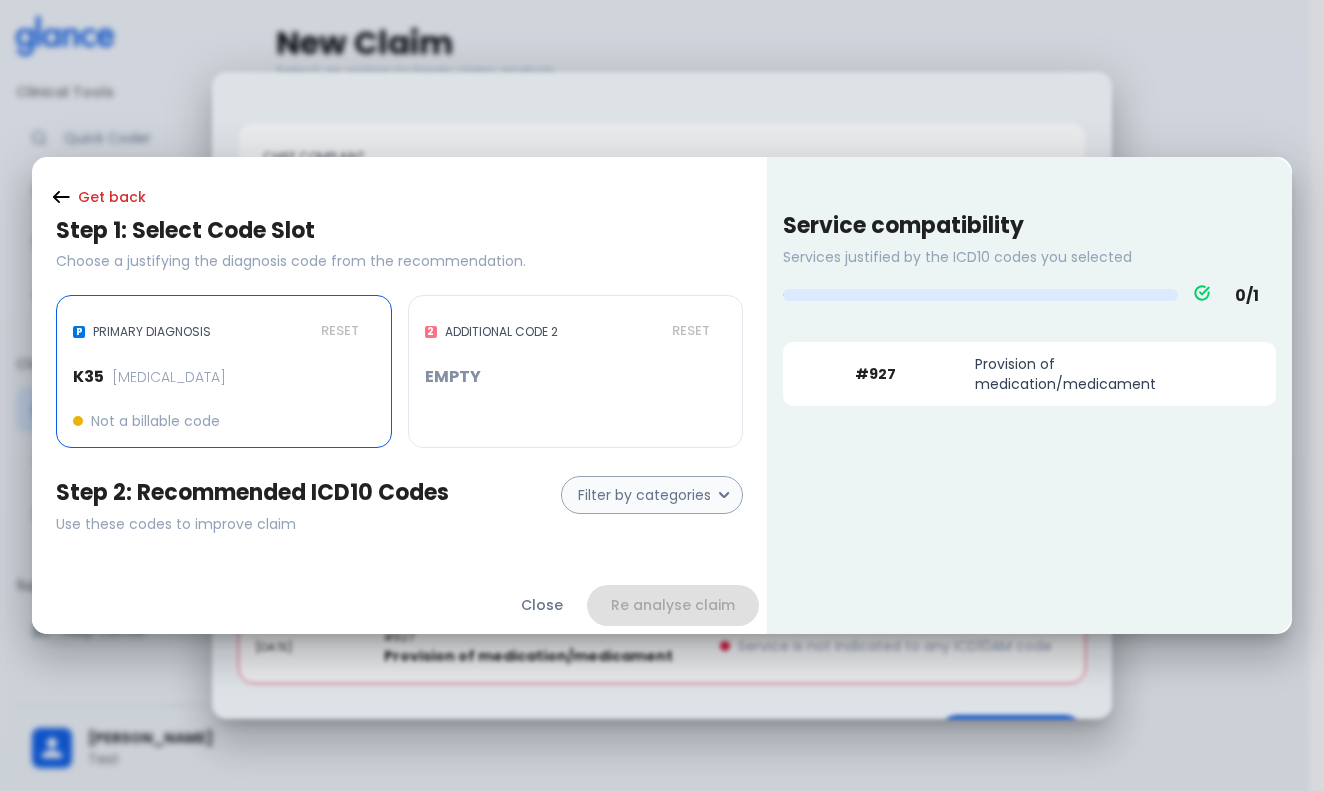 click on "#  927" at bounding box center [907, 374] 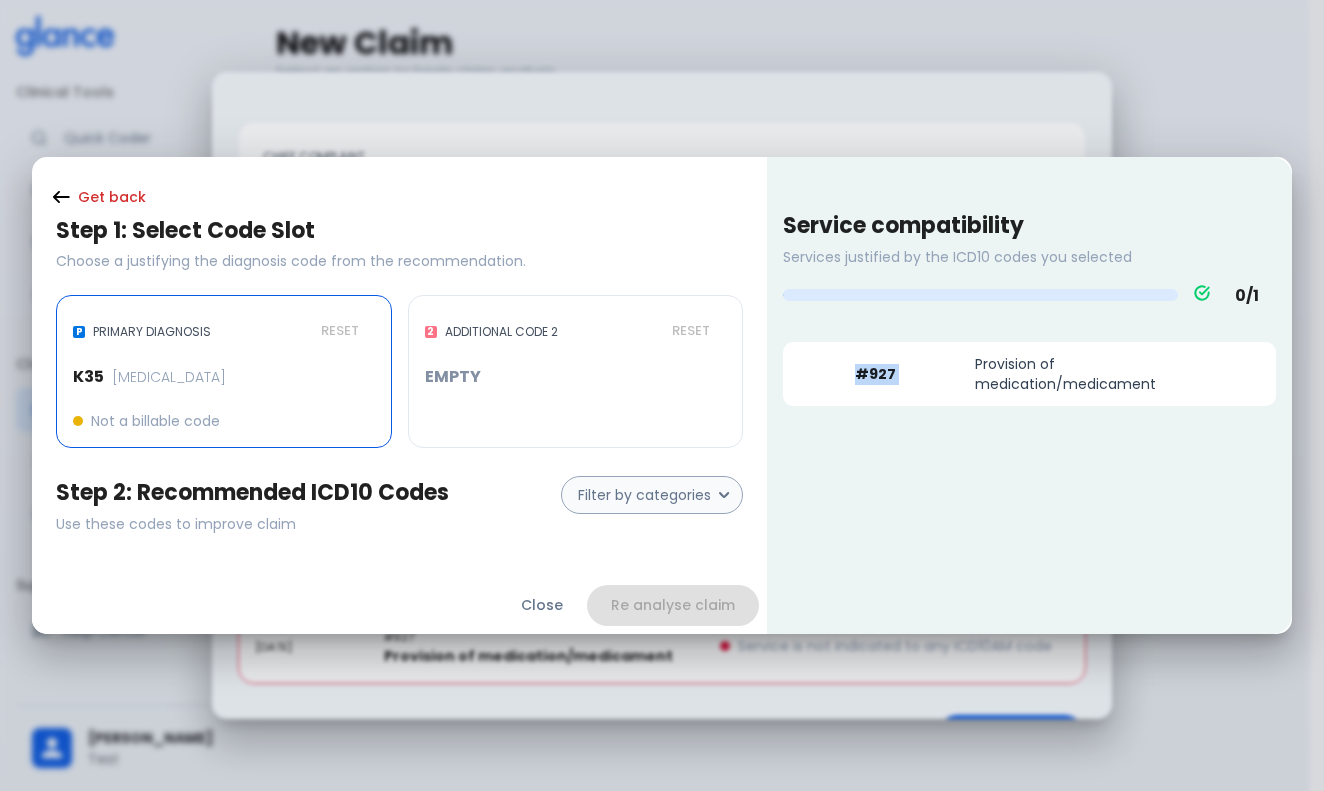click on "#  927" at bounding box center [907, 374] 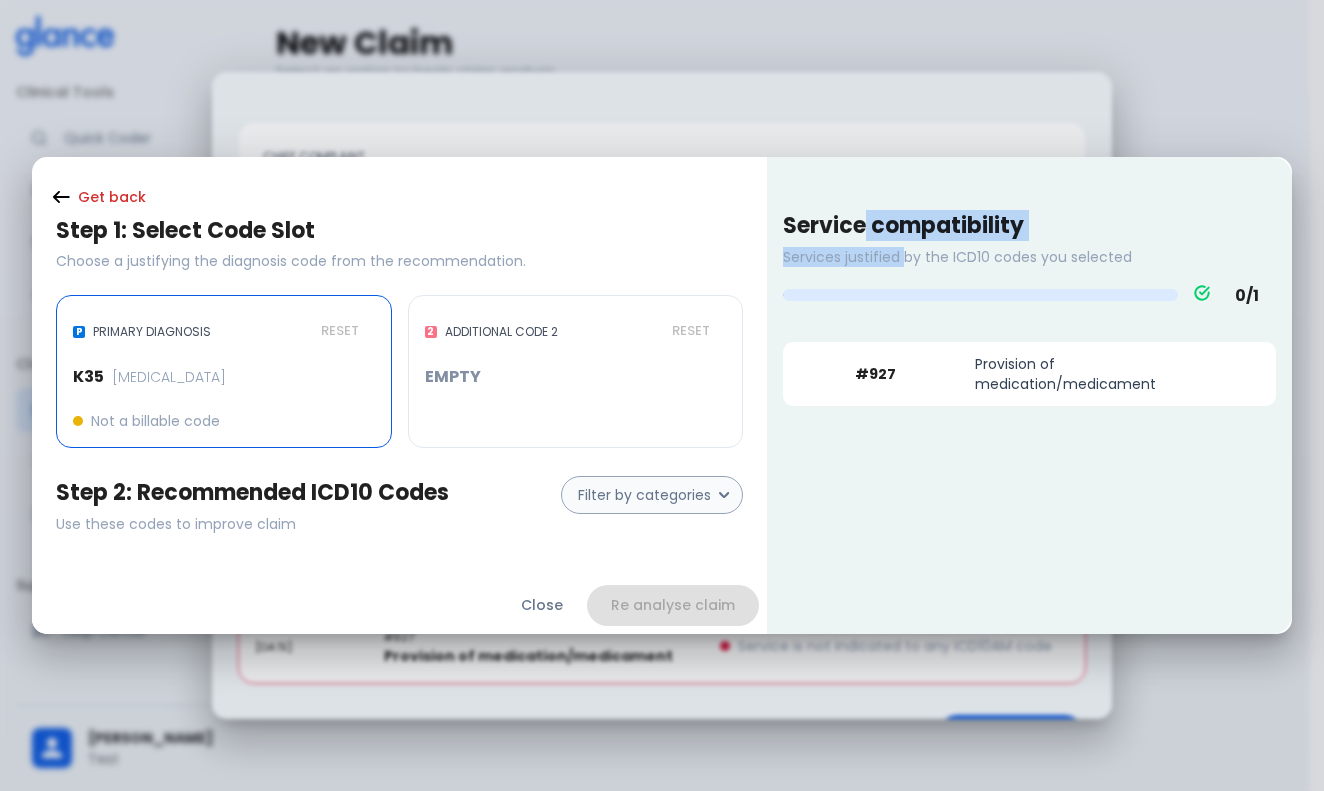 drag, startPoint x: 868, startPoint y: 225, endPoint x: 900, endPoint y: 260, distance: 47.423622 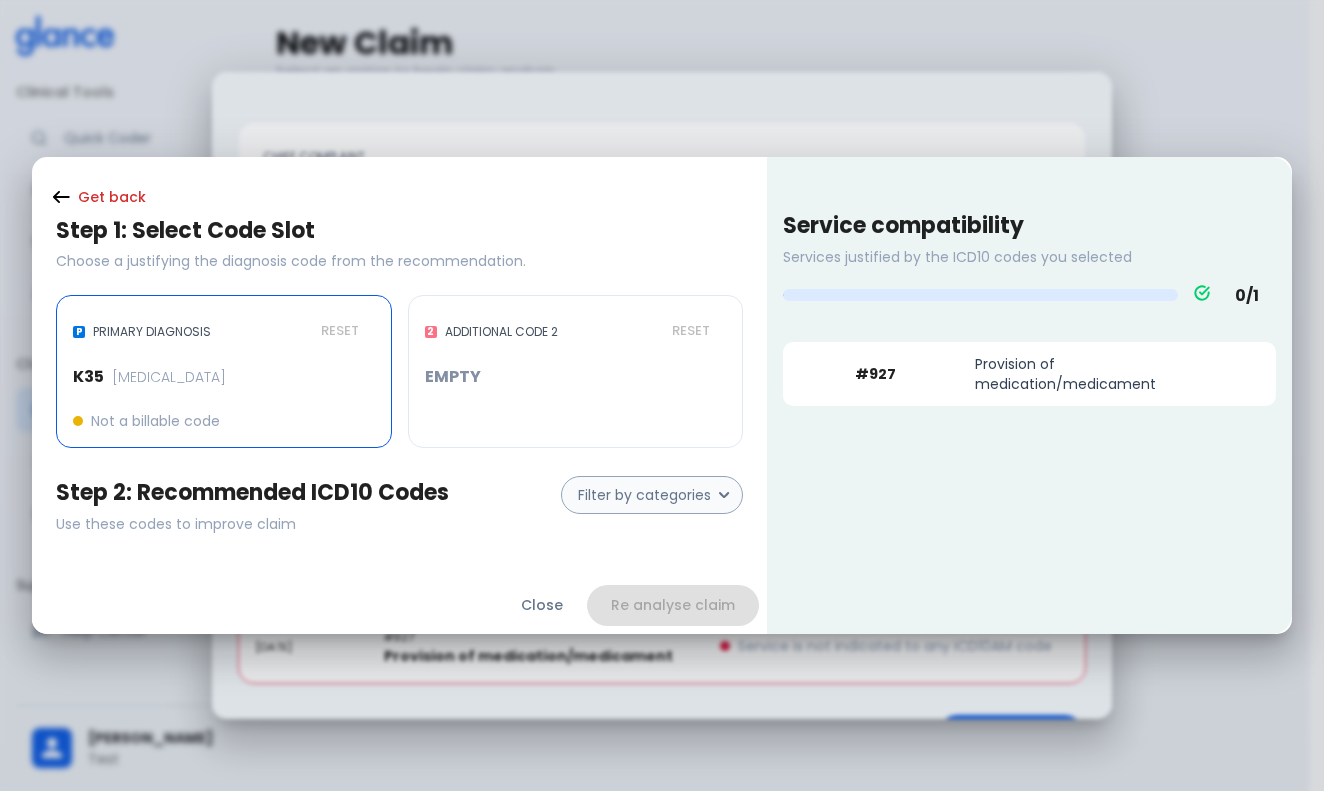 click on "Close" at bounding box center (542, 605) 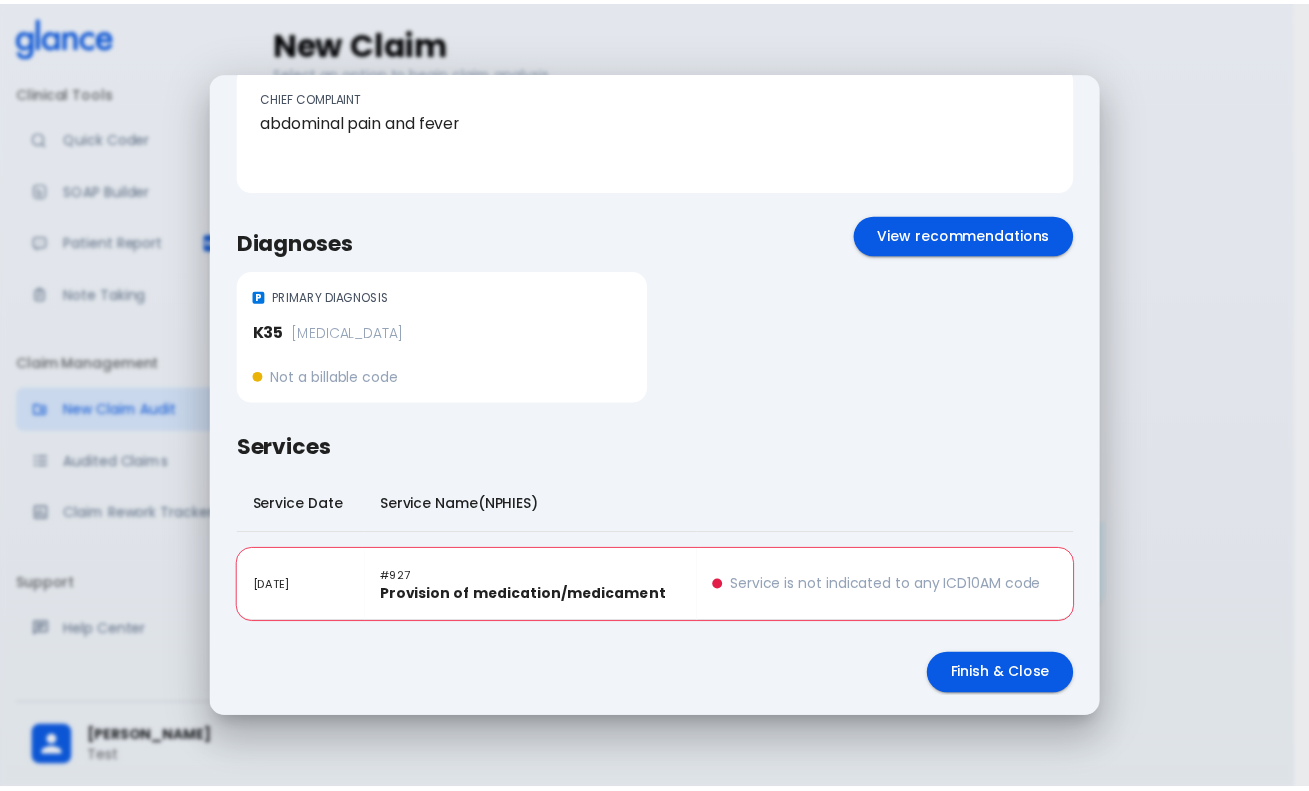 scroll, scrollTop: 60, scrollLeft: 0, axis: vertical 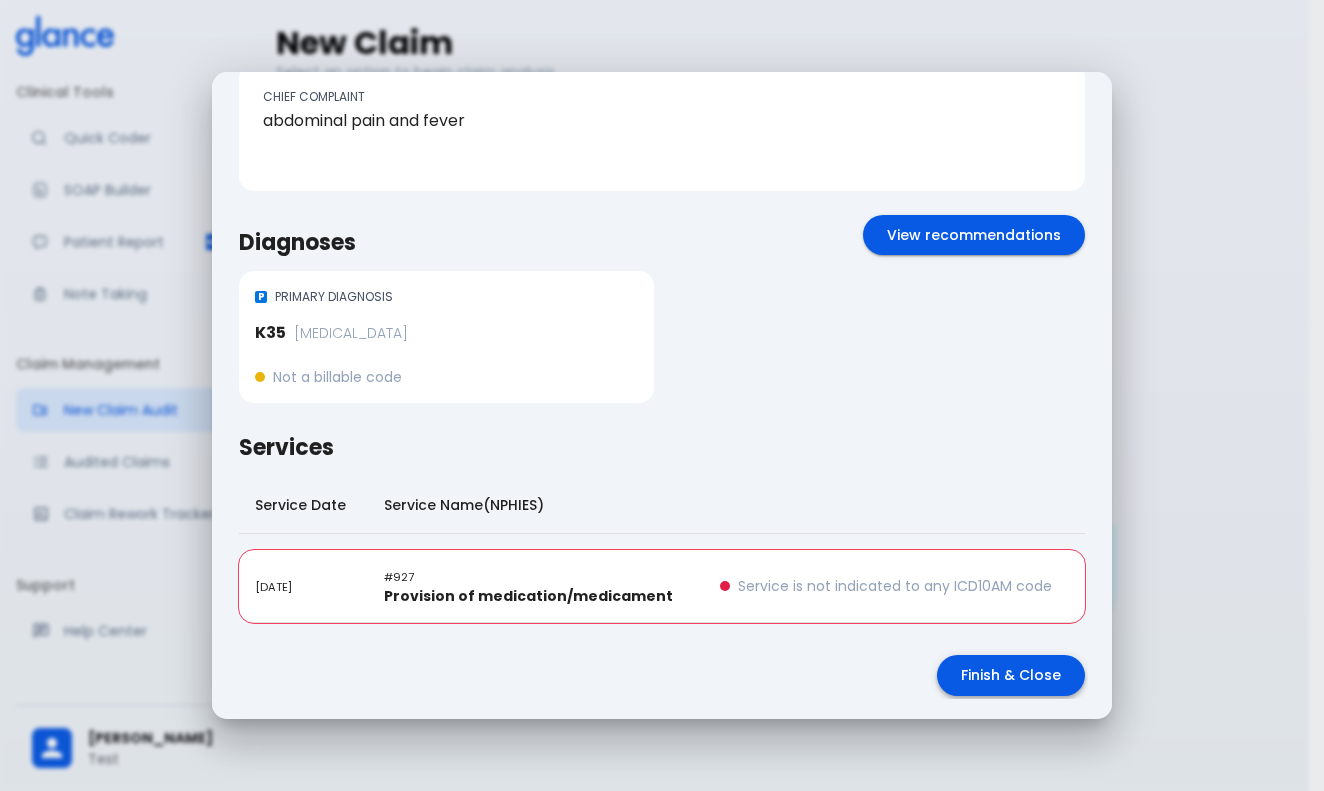 click on "Finish & Close" at bounding box center [1011, 675] 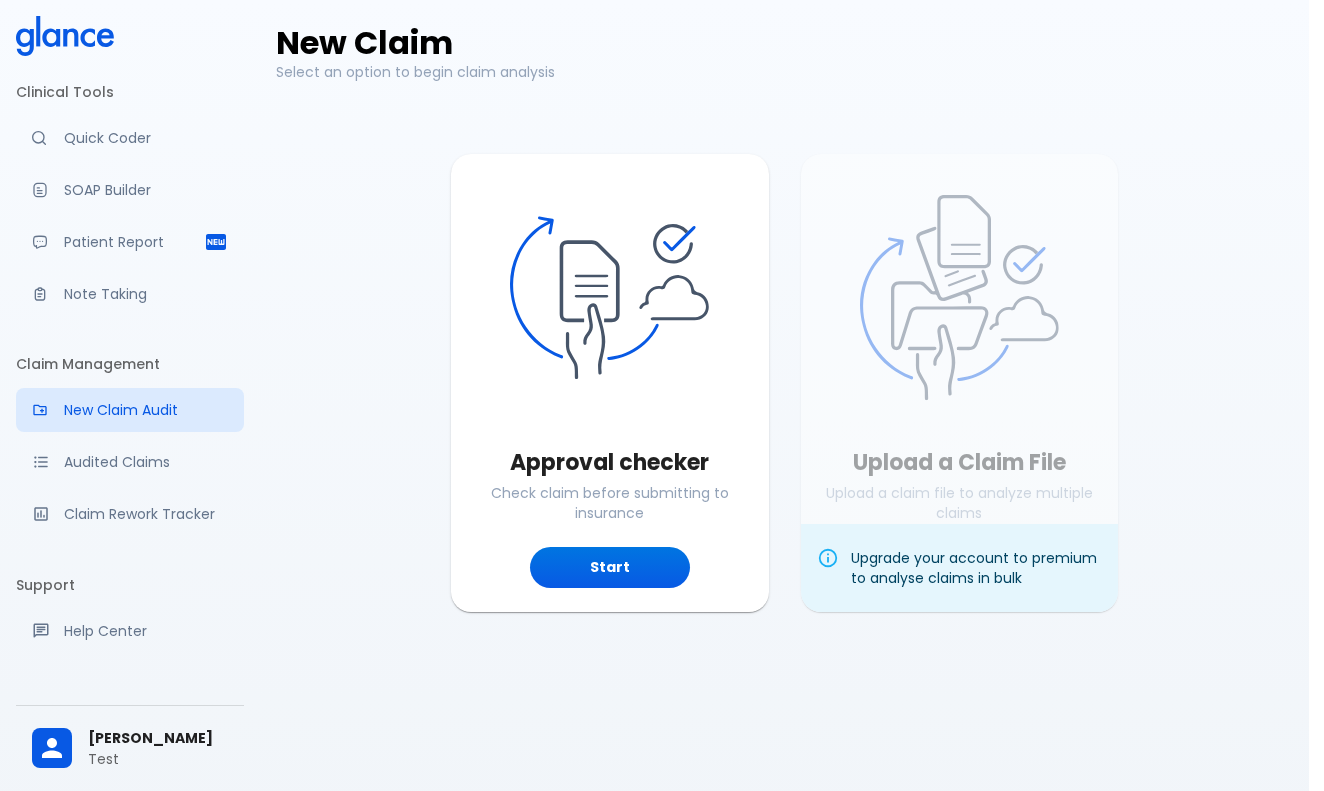 scroll, scrollTop: 0, scrollLeft: 0, axis: both 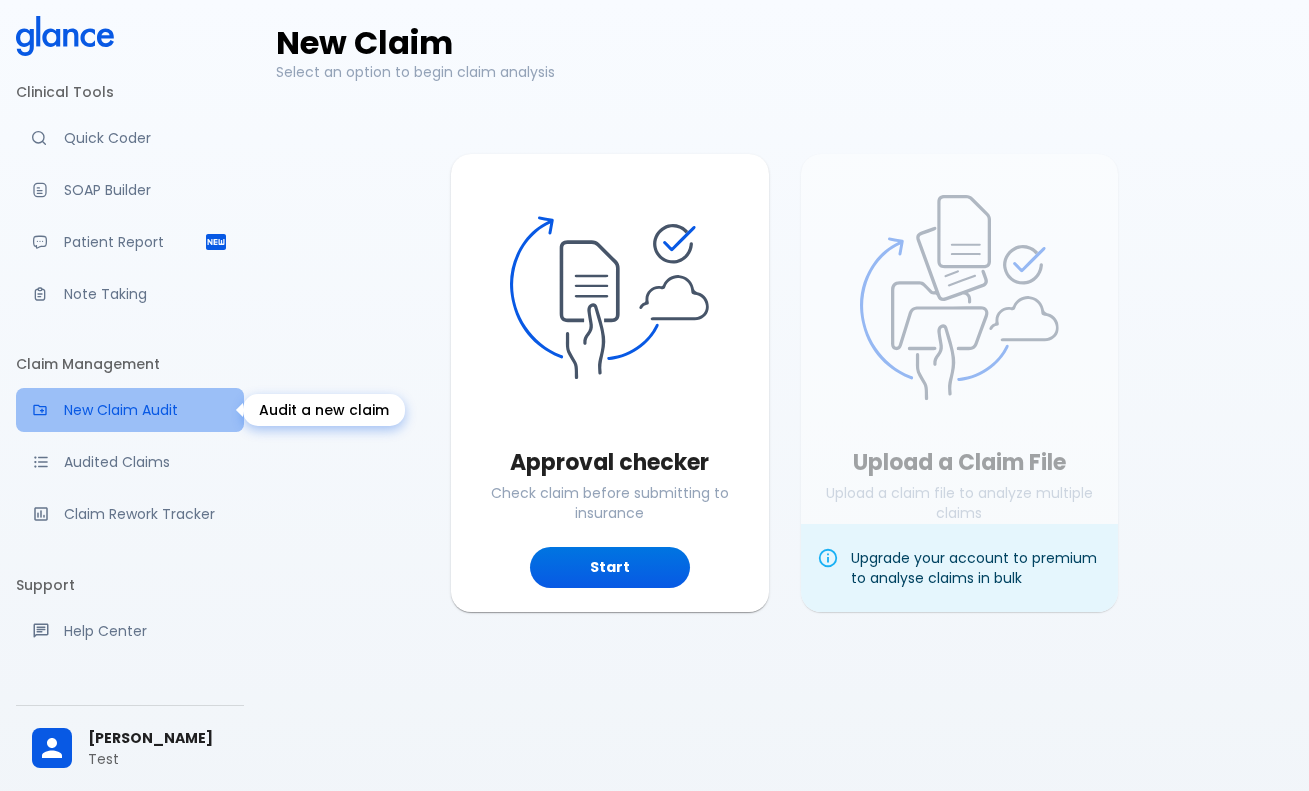 click on "New Claim Audit" at bounding box center [146, 410] 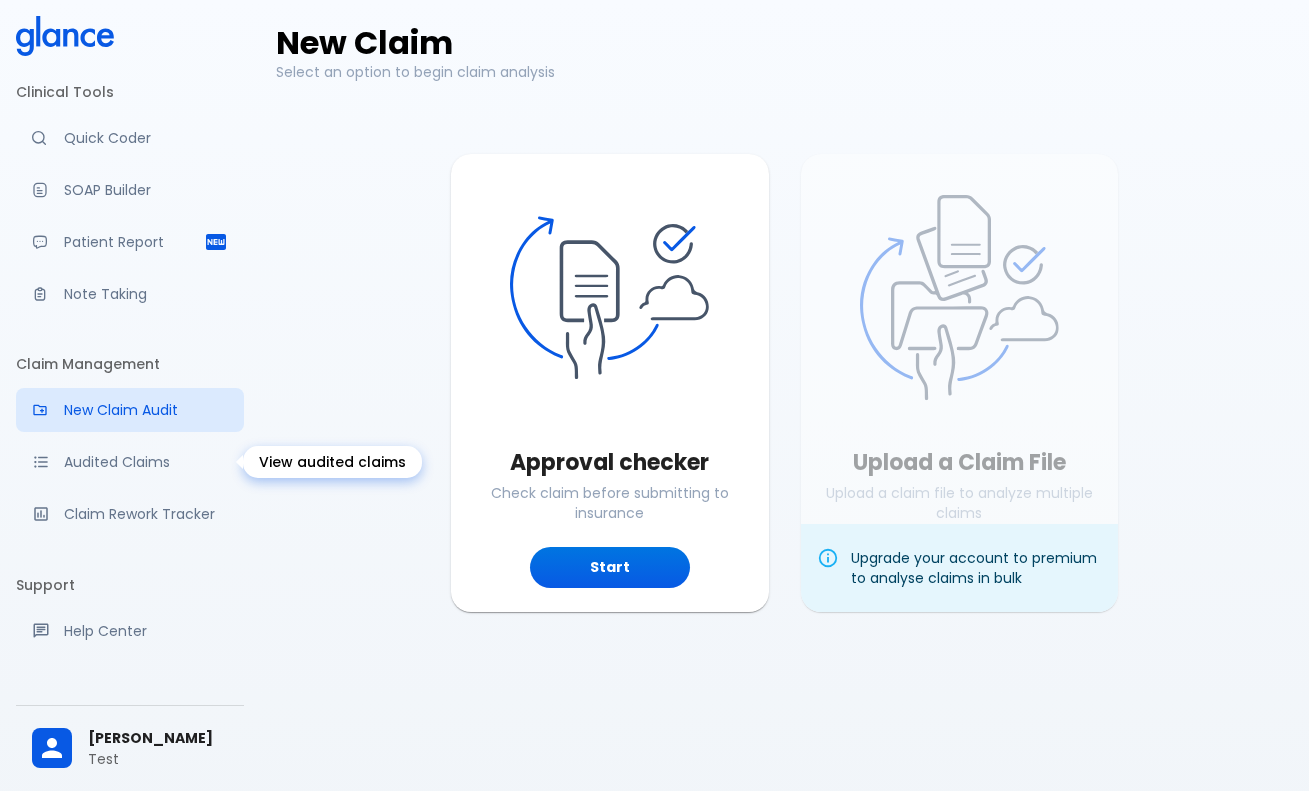 click on "New Claim Audit" at bounding box center [146, 410] 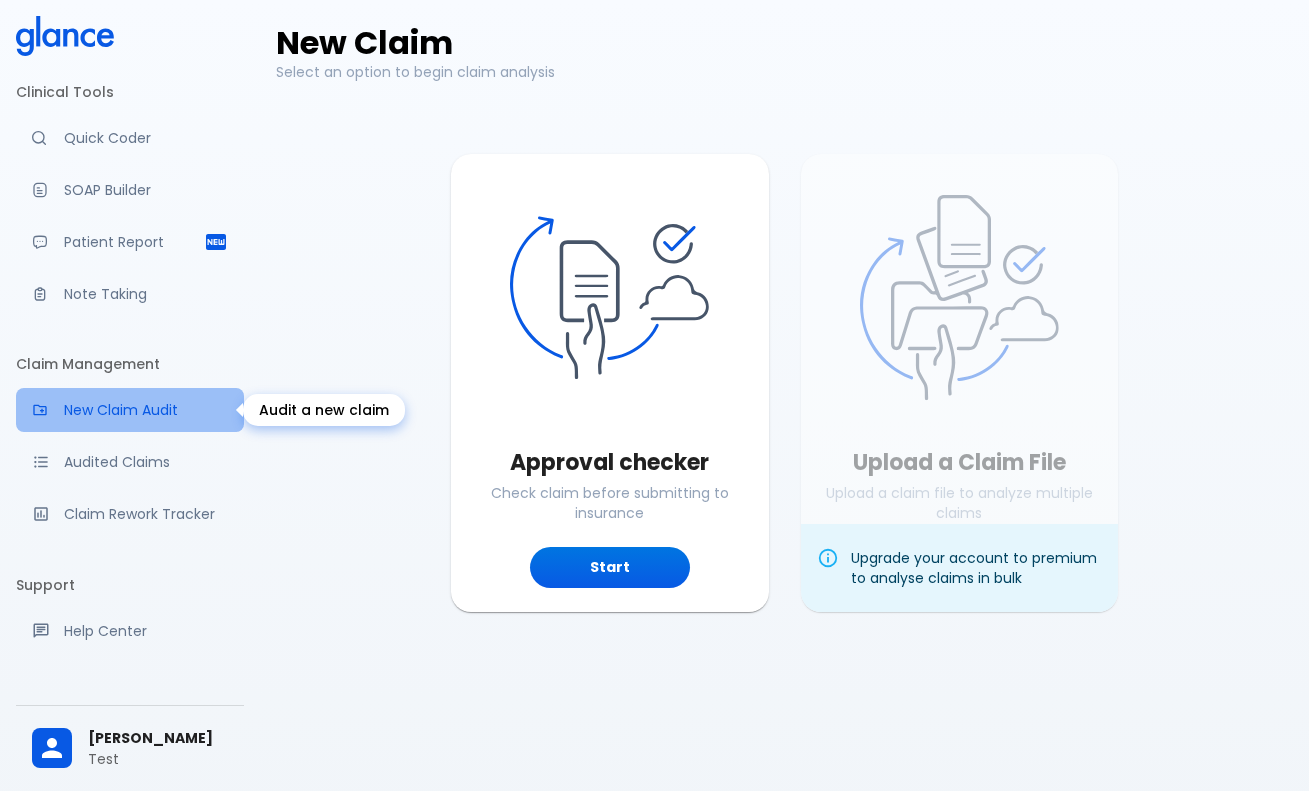 click on "New Claim Audit" at bounding box center (146, 410) 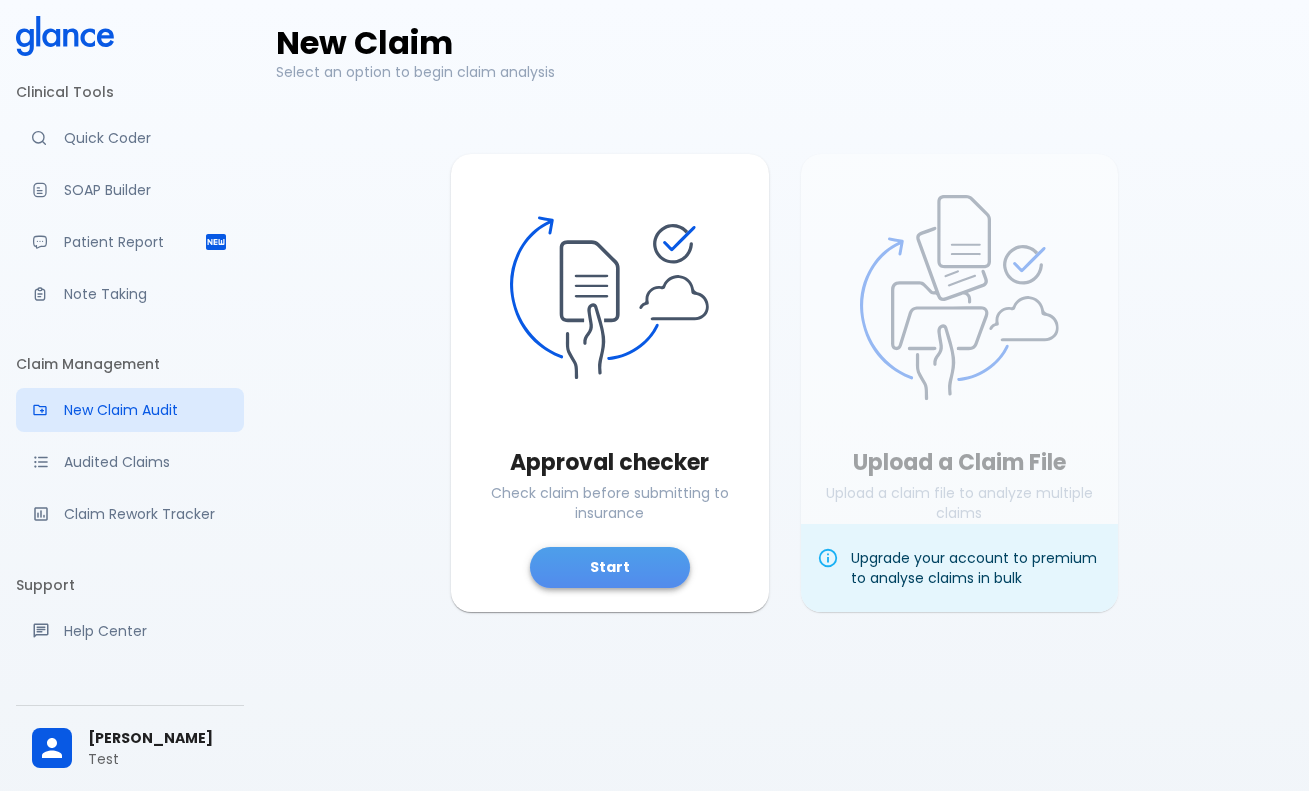 click on "Start" at bounding box center [610, 567] 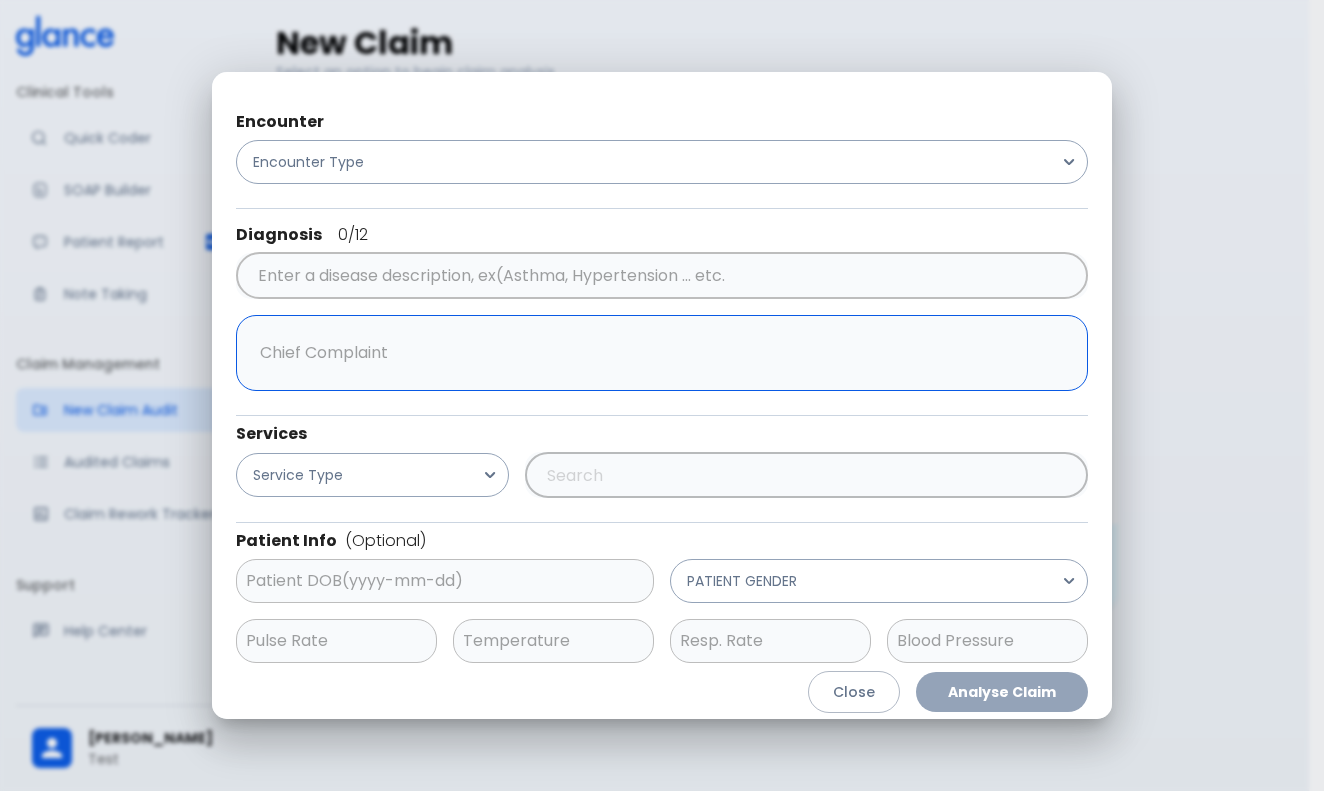 scroll, scrollTop: 0, scrollLeft: 0, axis: both 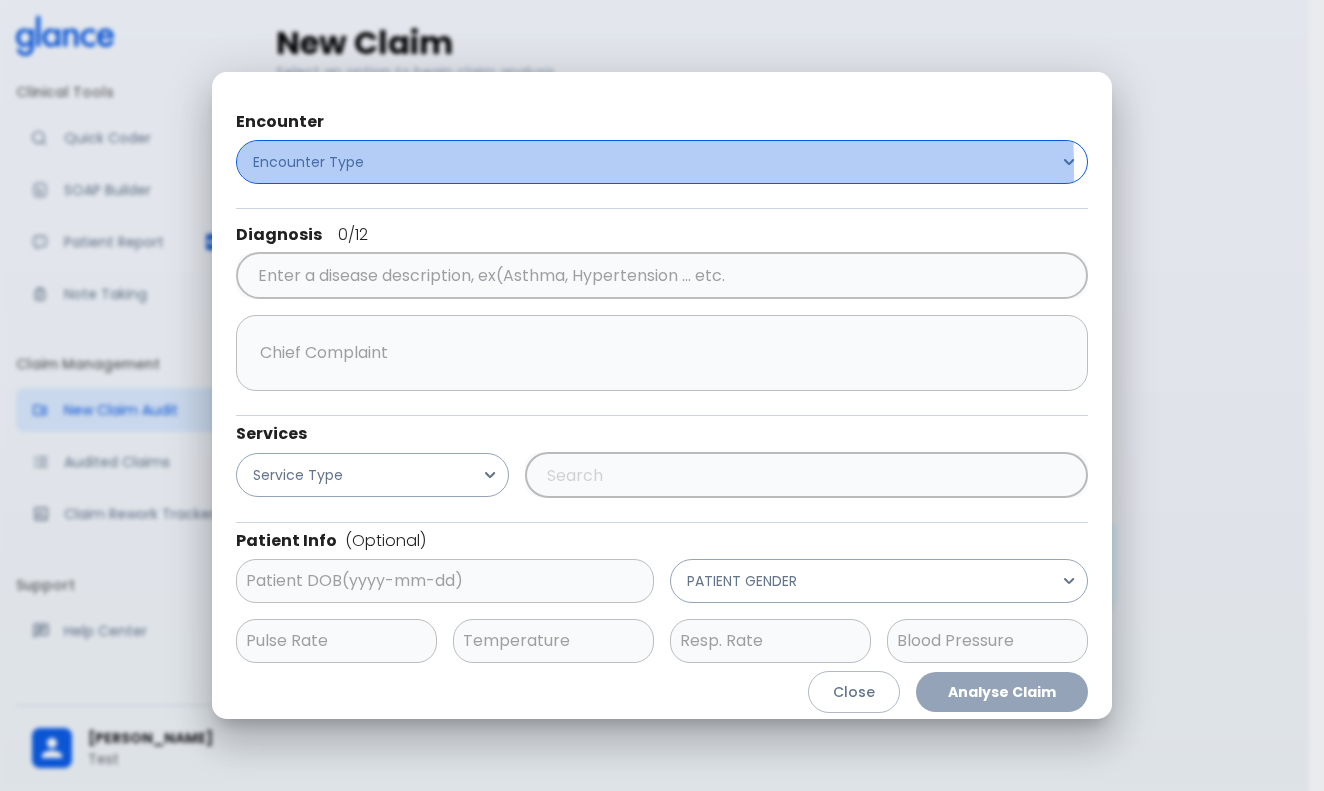 click on "Encounter Type" at bounding box center (662, 162) 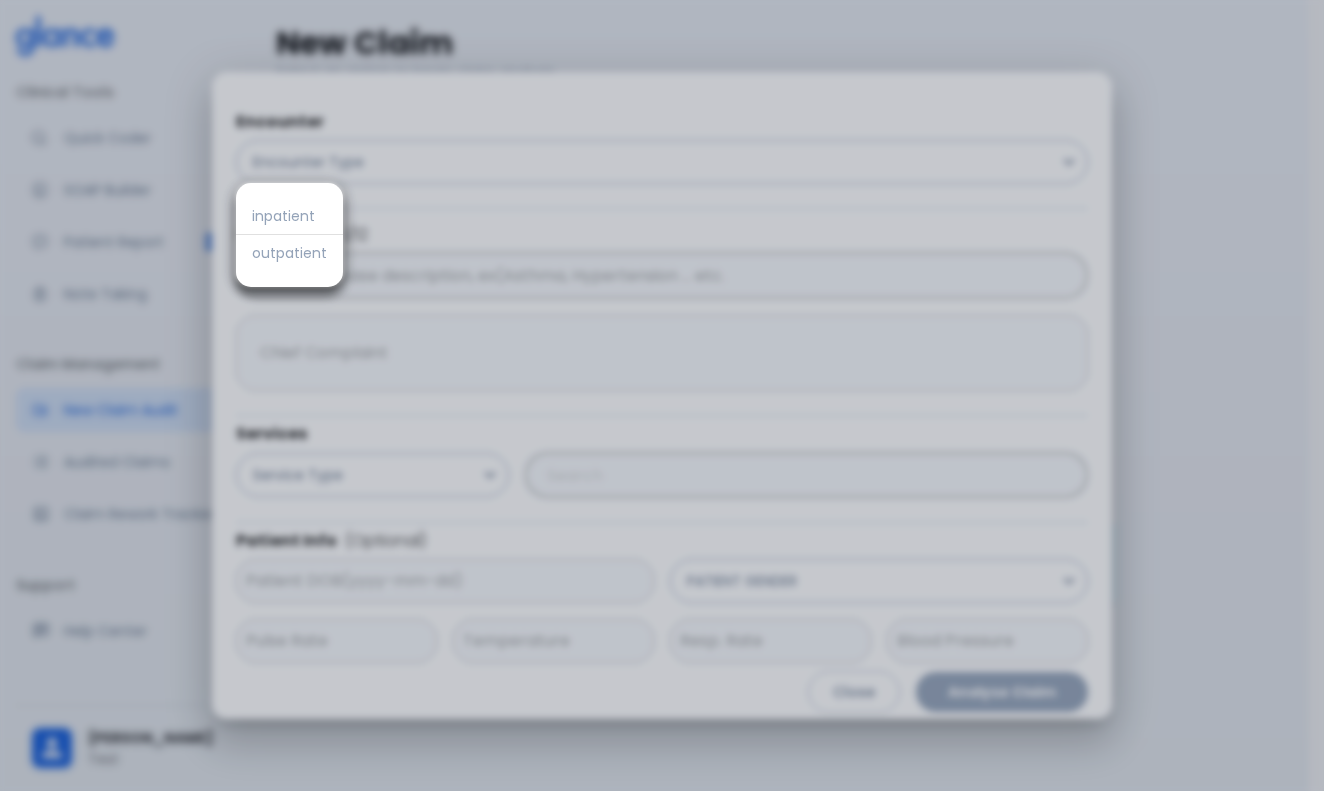 drag, startPoint x: 295, startPoint y: 252, endPoint x: 295, endPoint y: 216, distance: 36 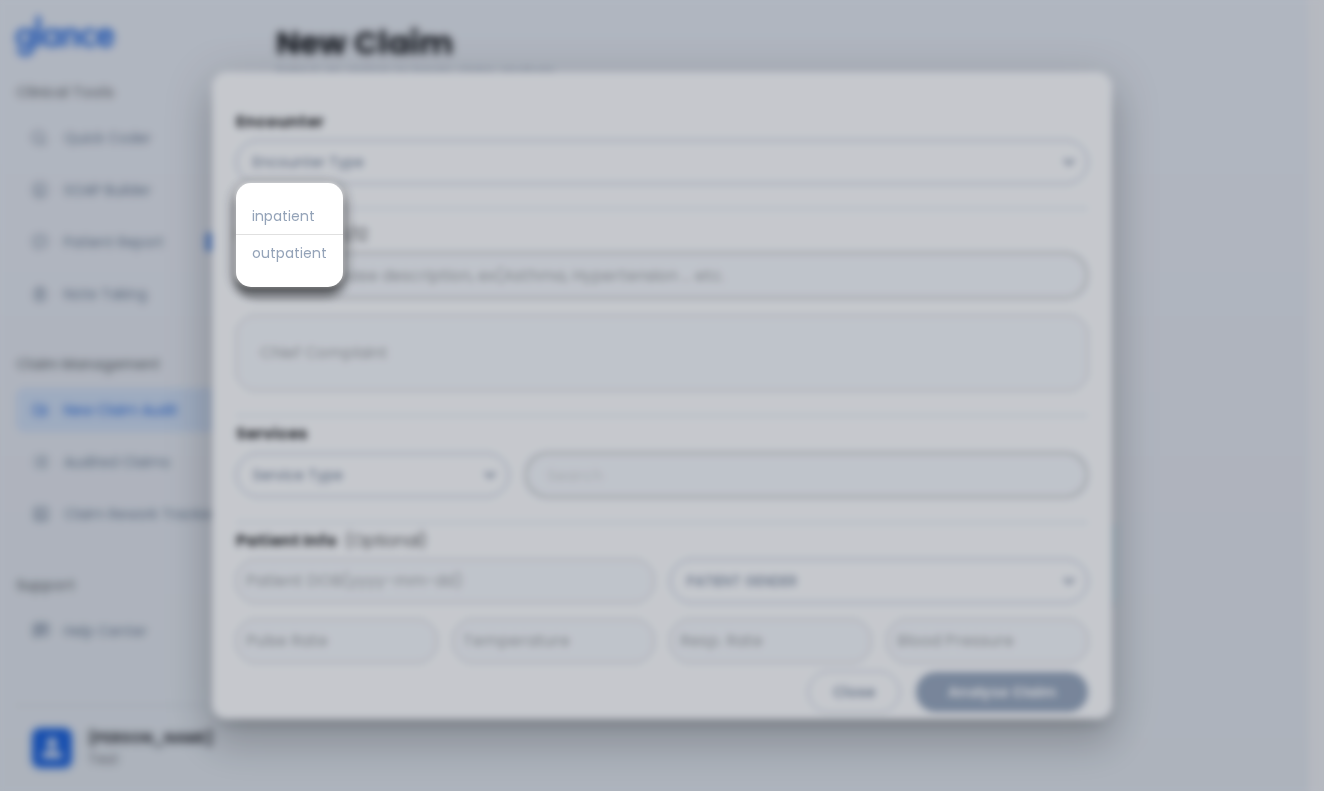 click on "outpatient" at bounding box center [289, 253] 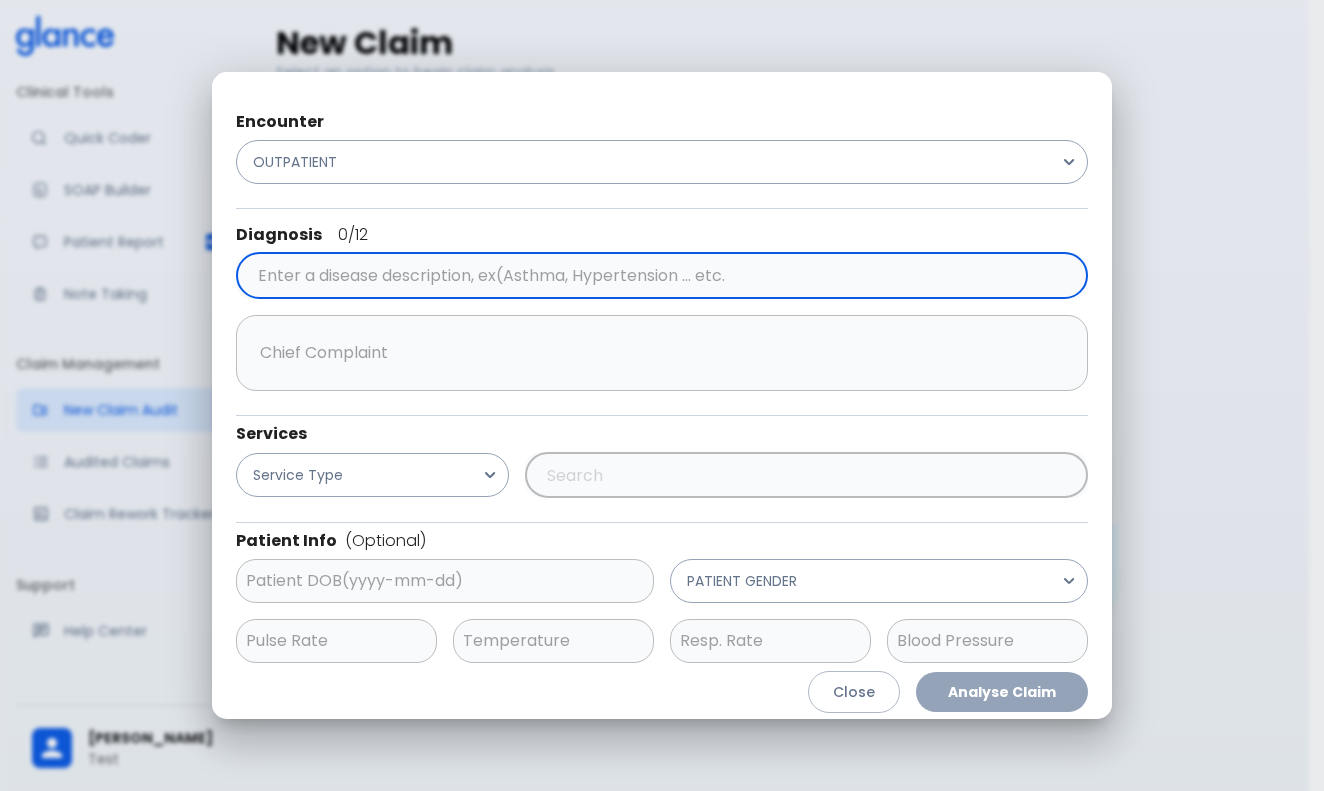 click at bounding box center [658, 276] 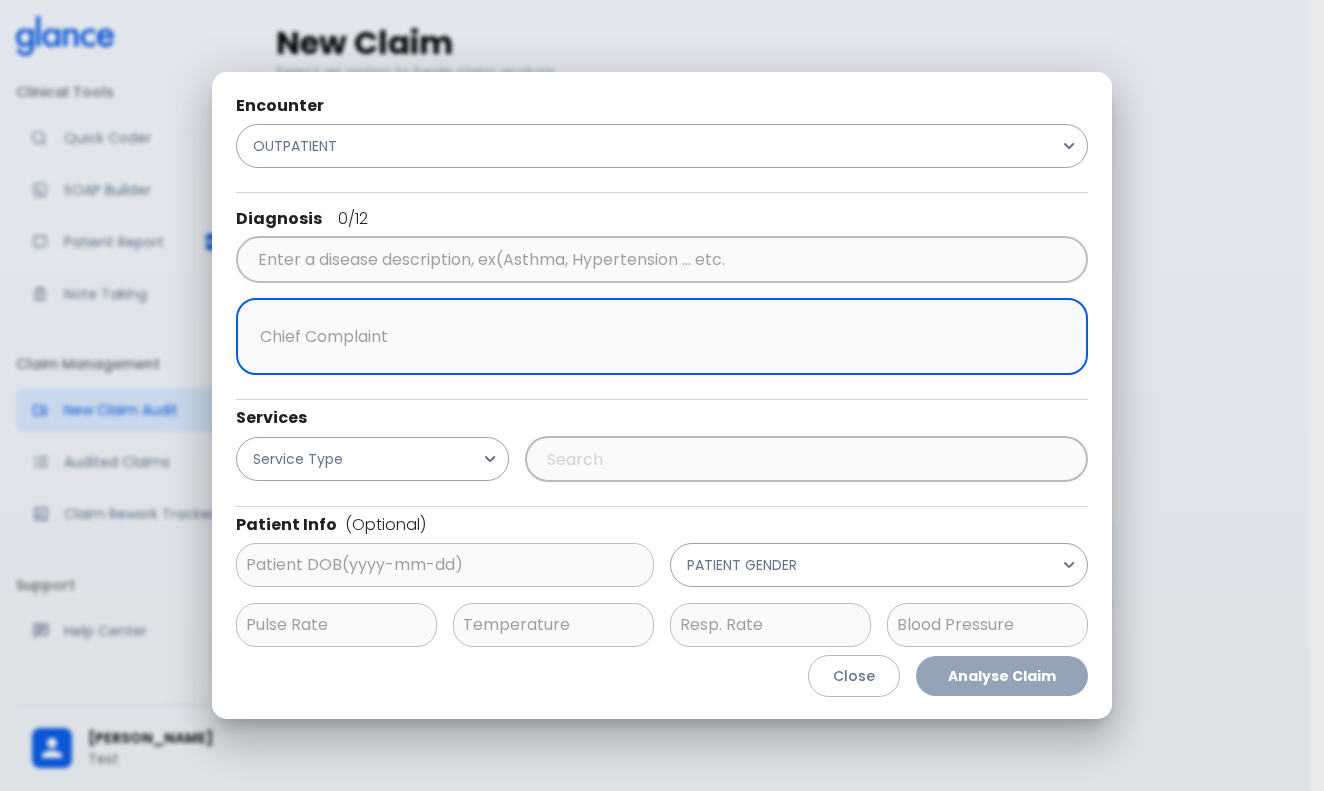 click at bounding box center (657, 337) 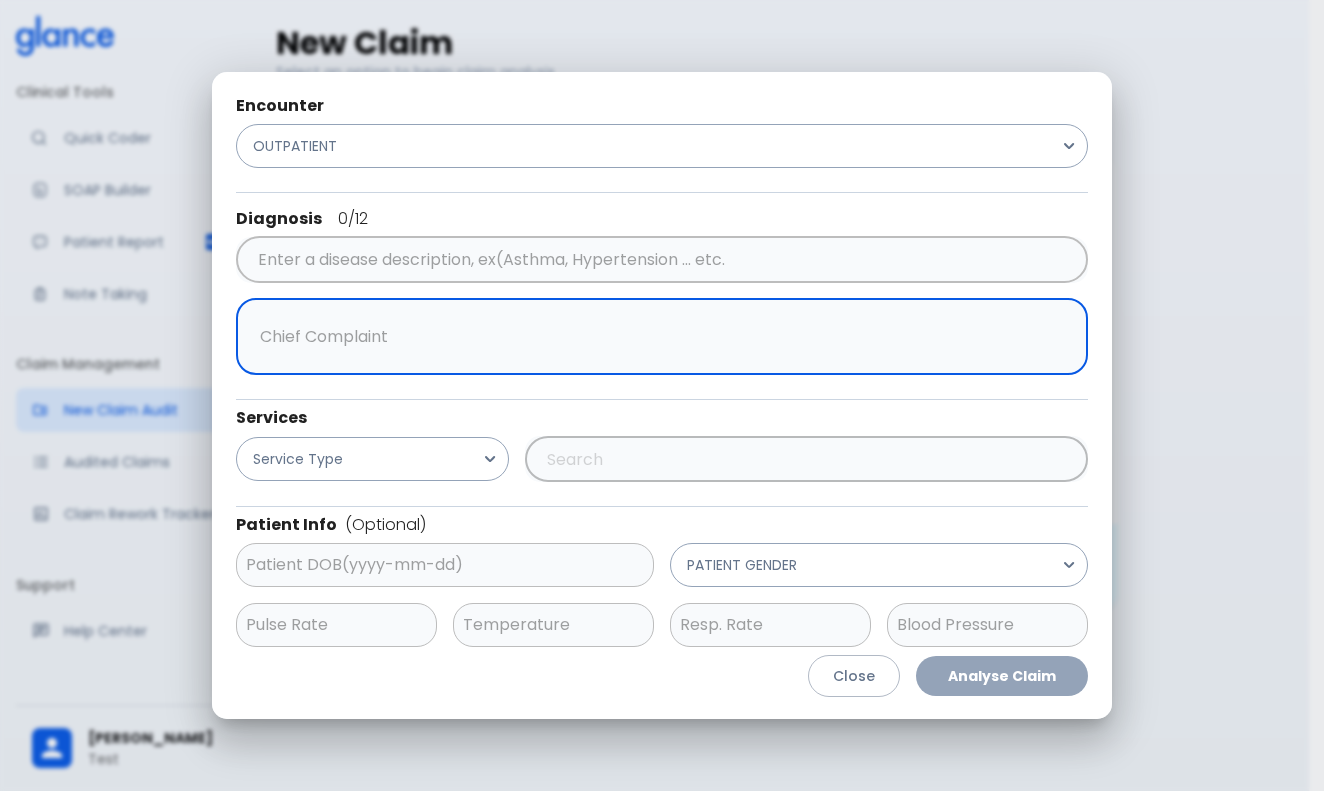 scroll, scrollTop: 15, scrollLeft: 0, axis: vertical 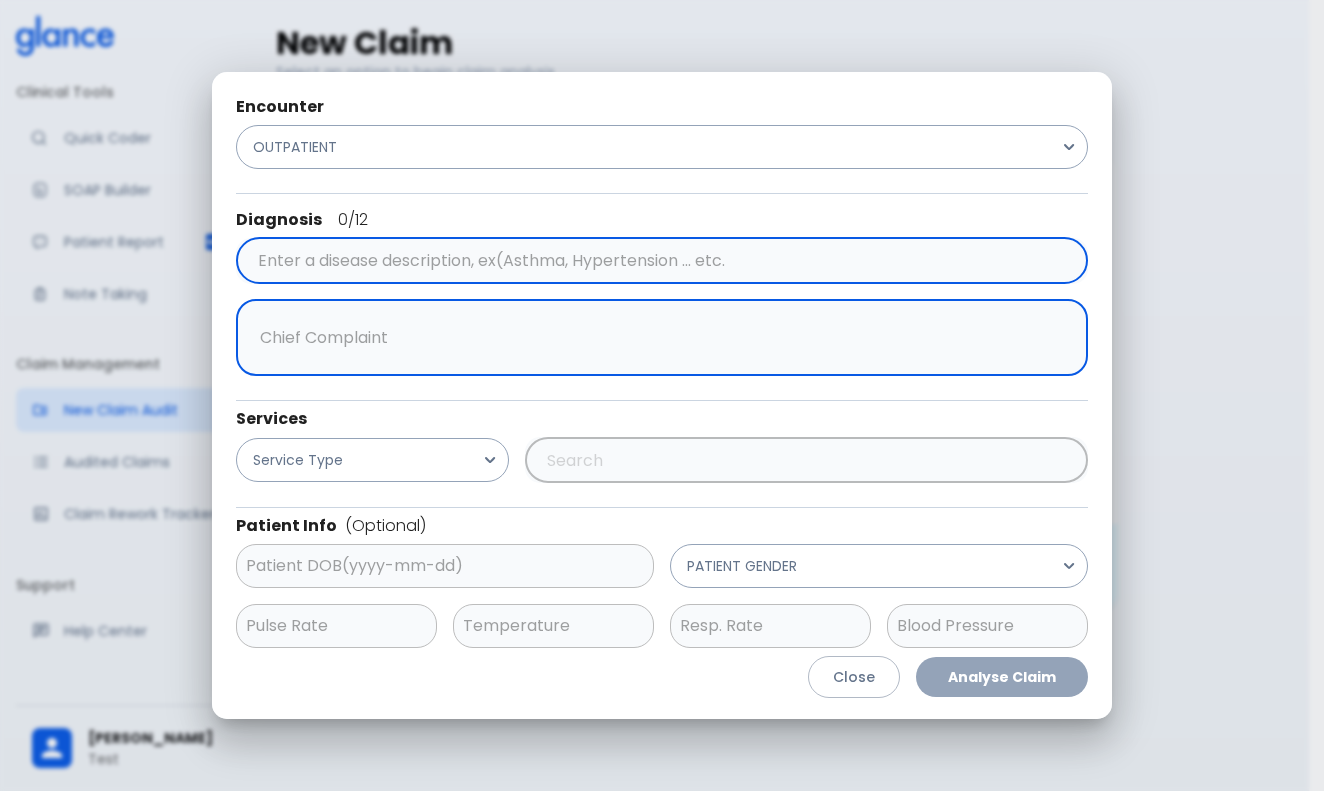 click at bounding box center (658, 261) 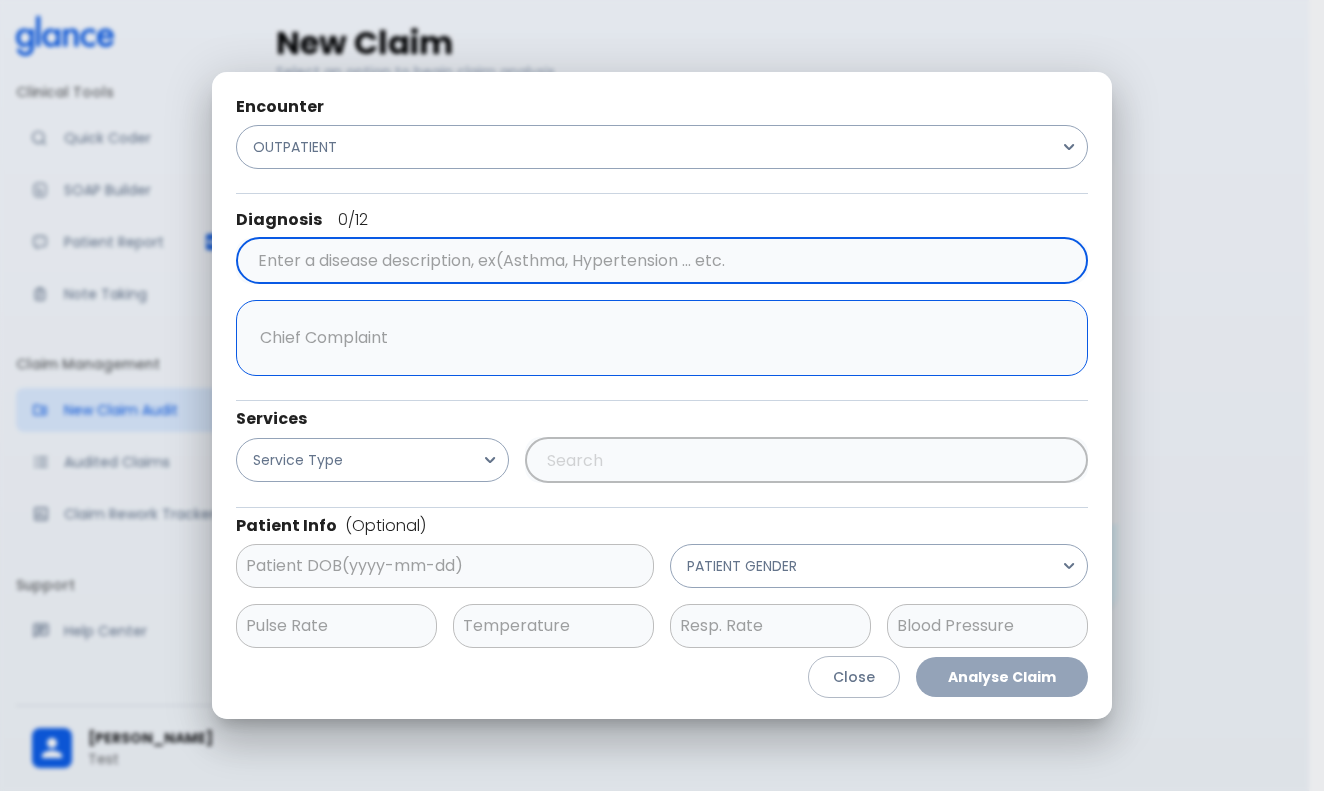 type on "d" 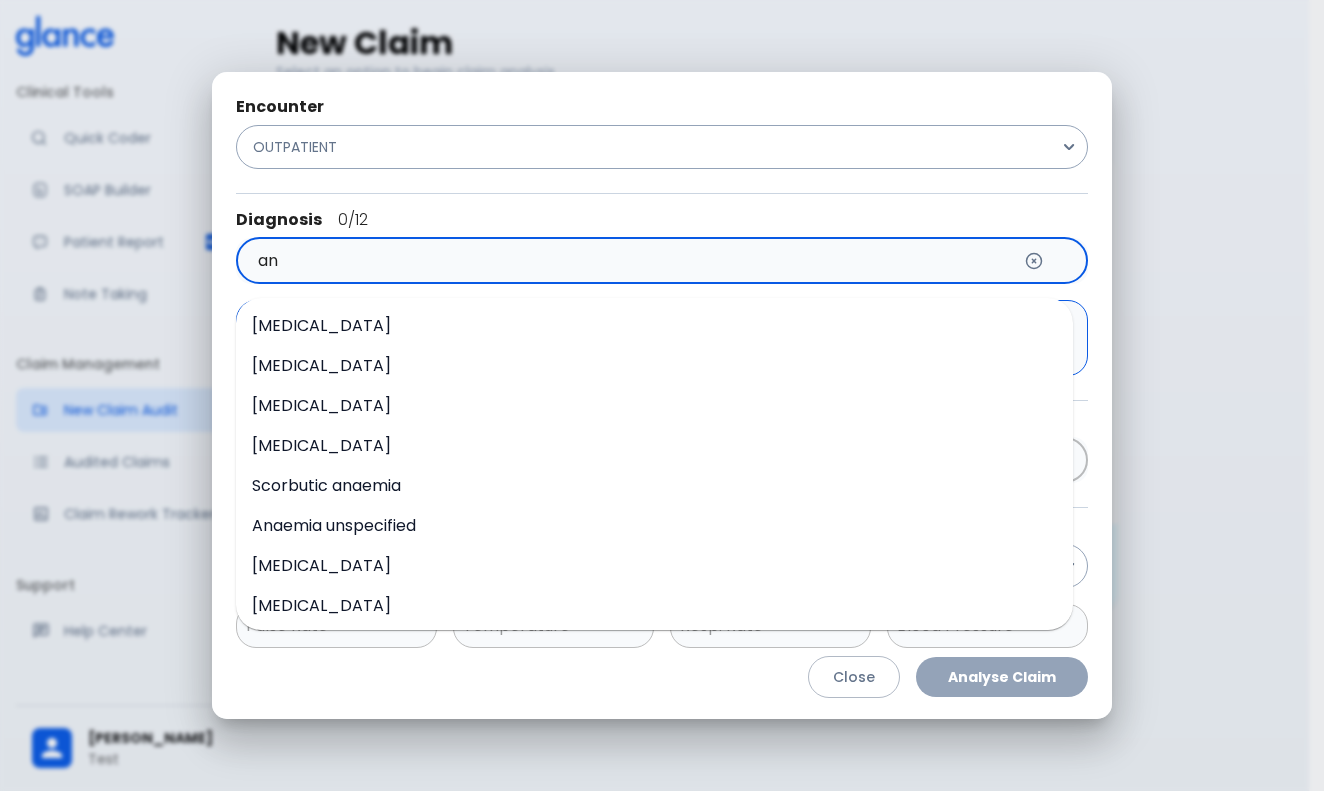 type on "a" 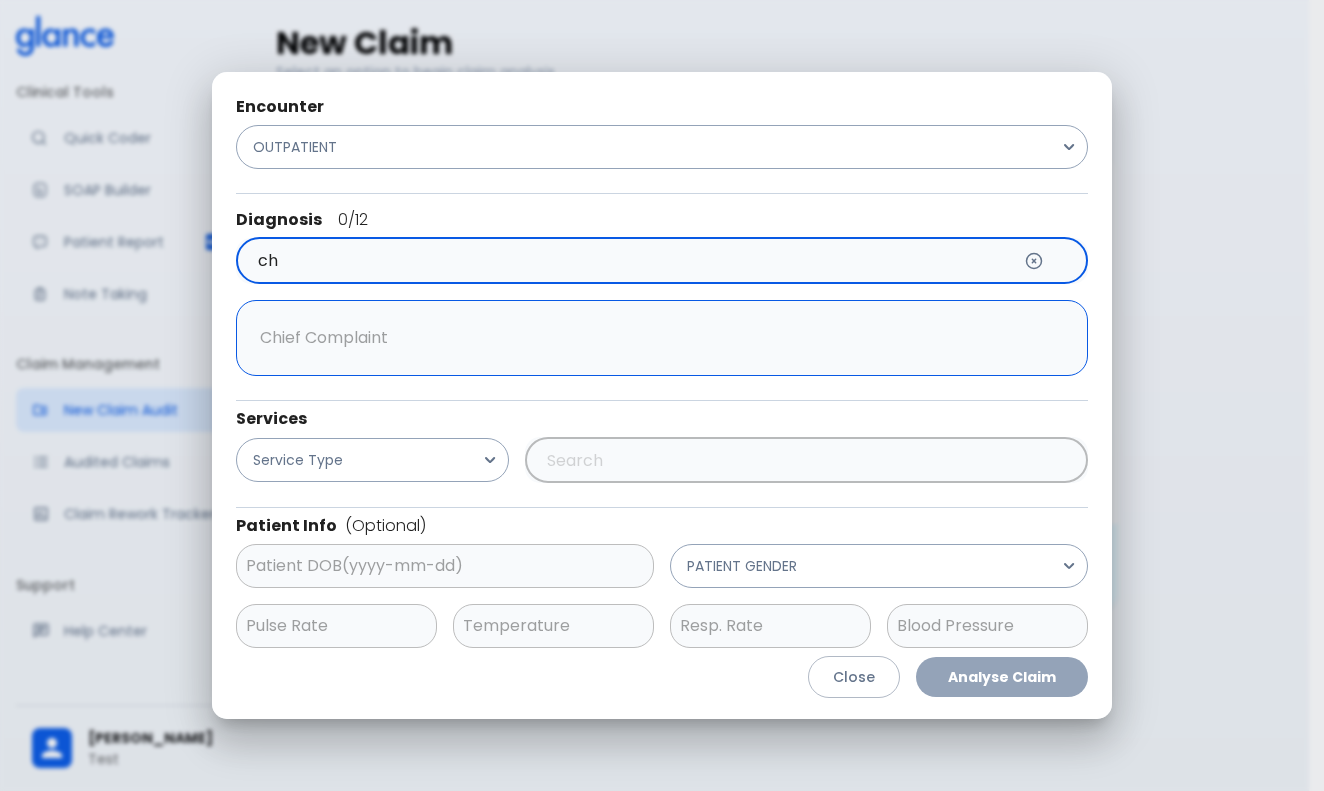 type on "c" 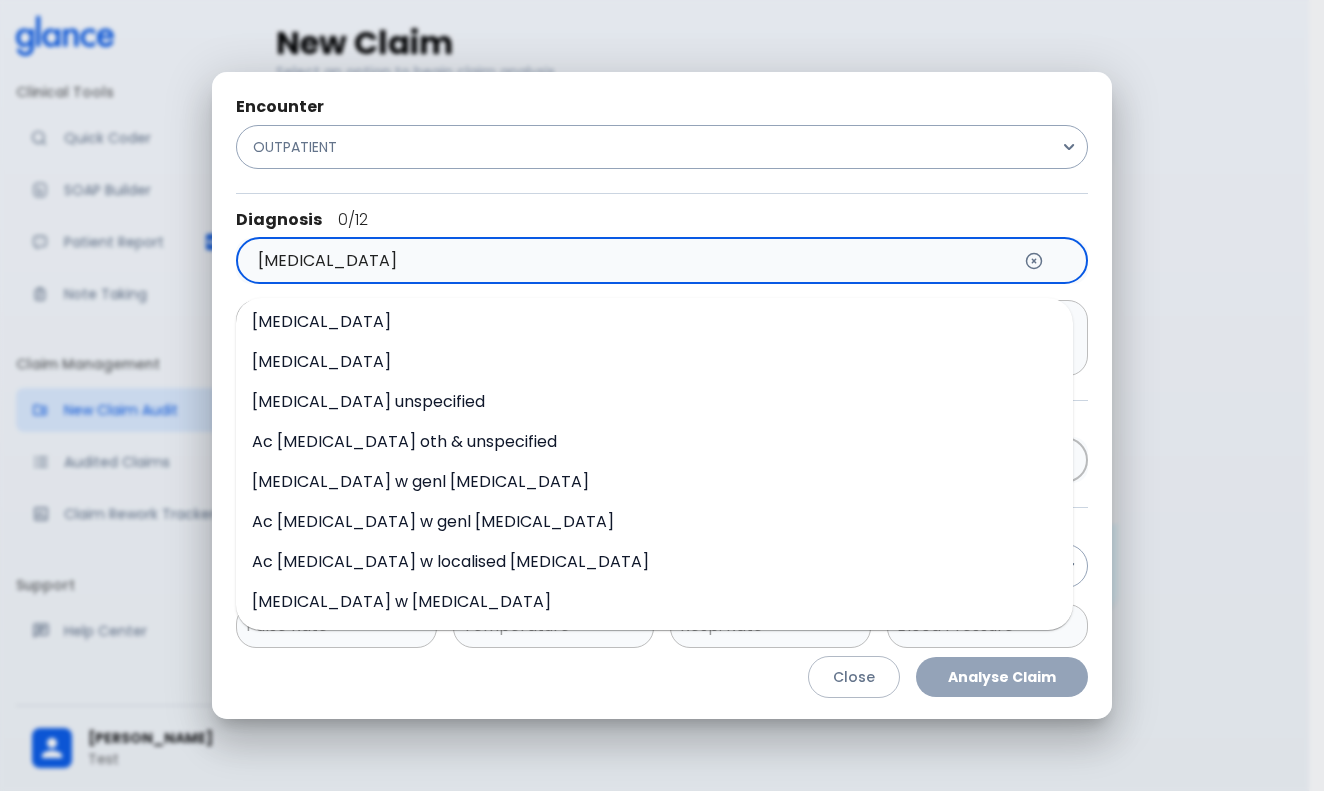 scroll, scrollTop: 0, scrollLeft: 0, axis: both 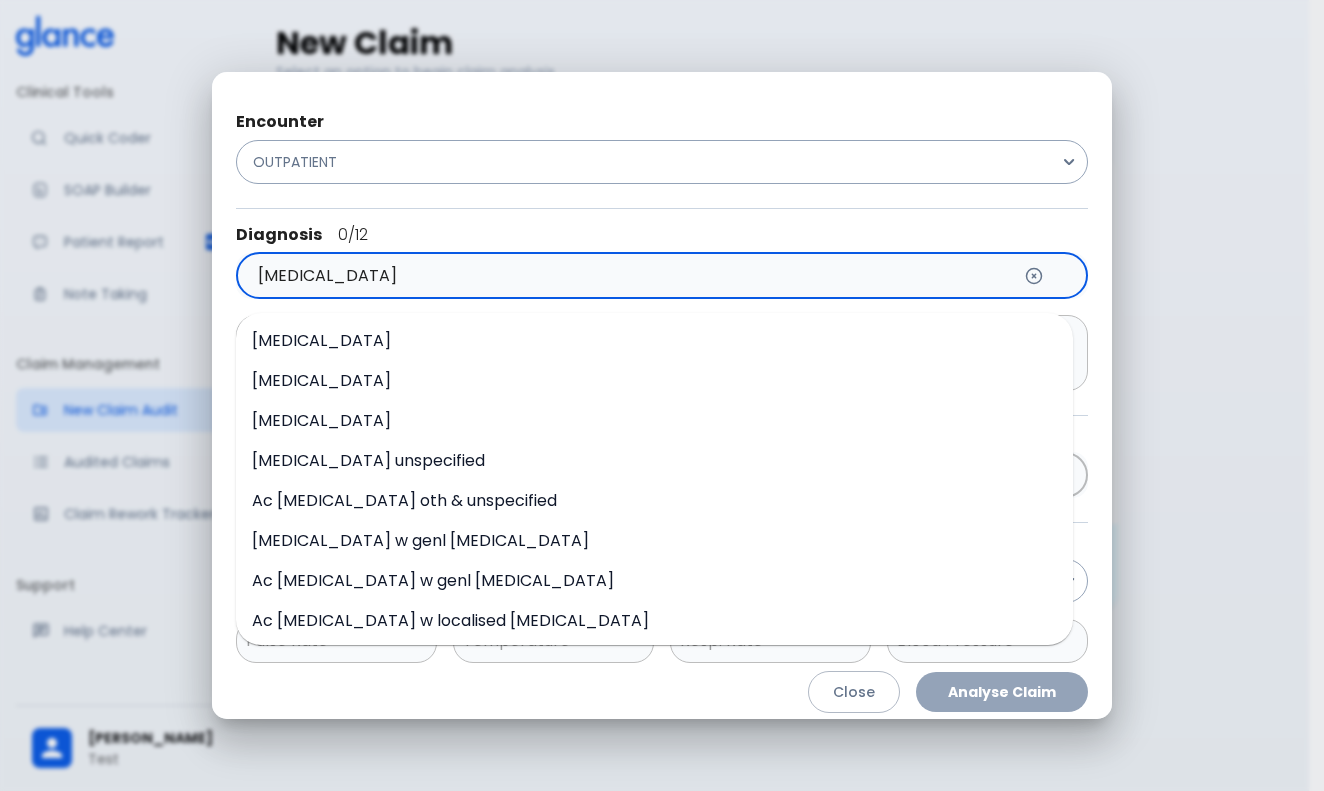 click on "[MEDICAL_DATA]" at bounding box center [321, 340] 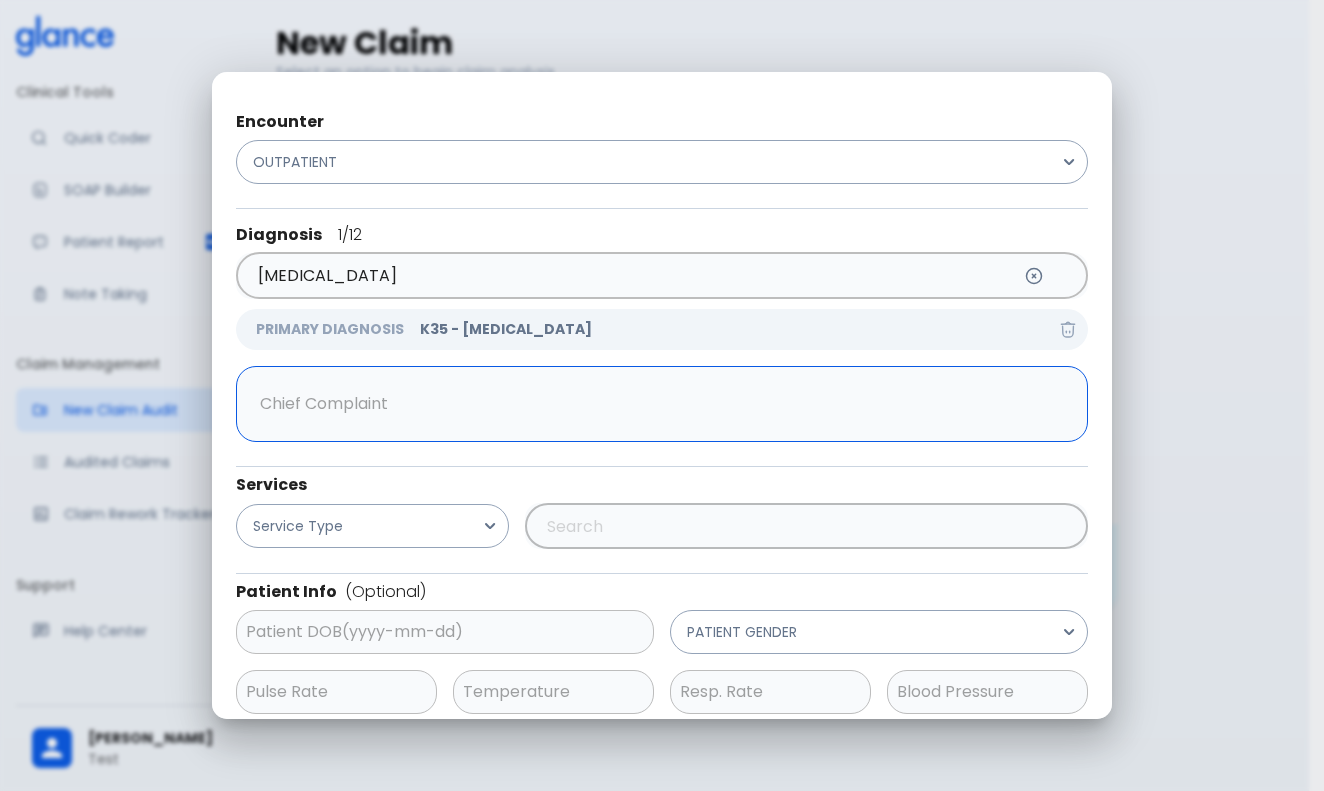 click at bounding box center (657, 404) 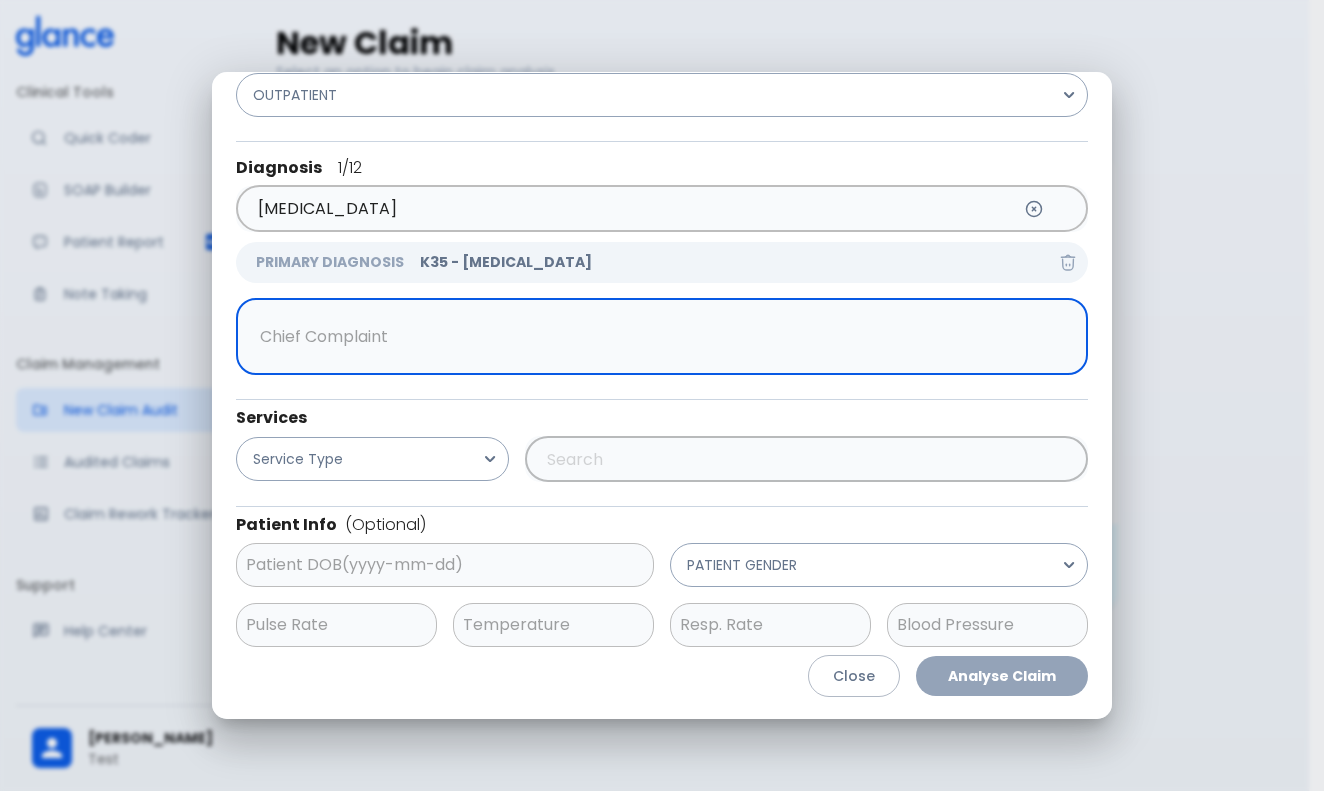scroll, scrollTop: 66, scrollLeft: 0, axis: vertical 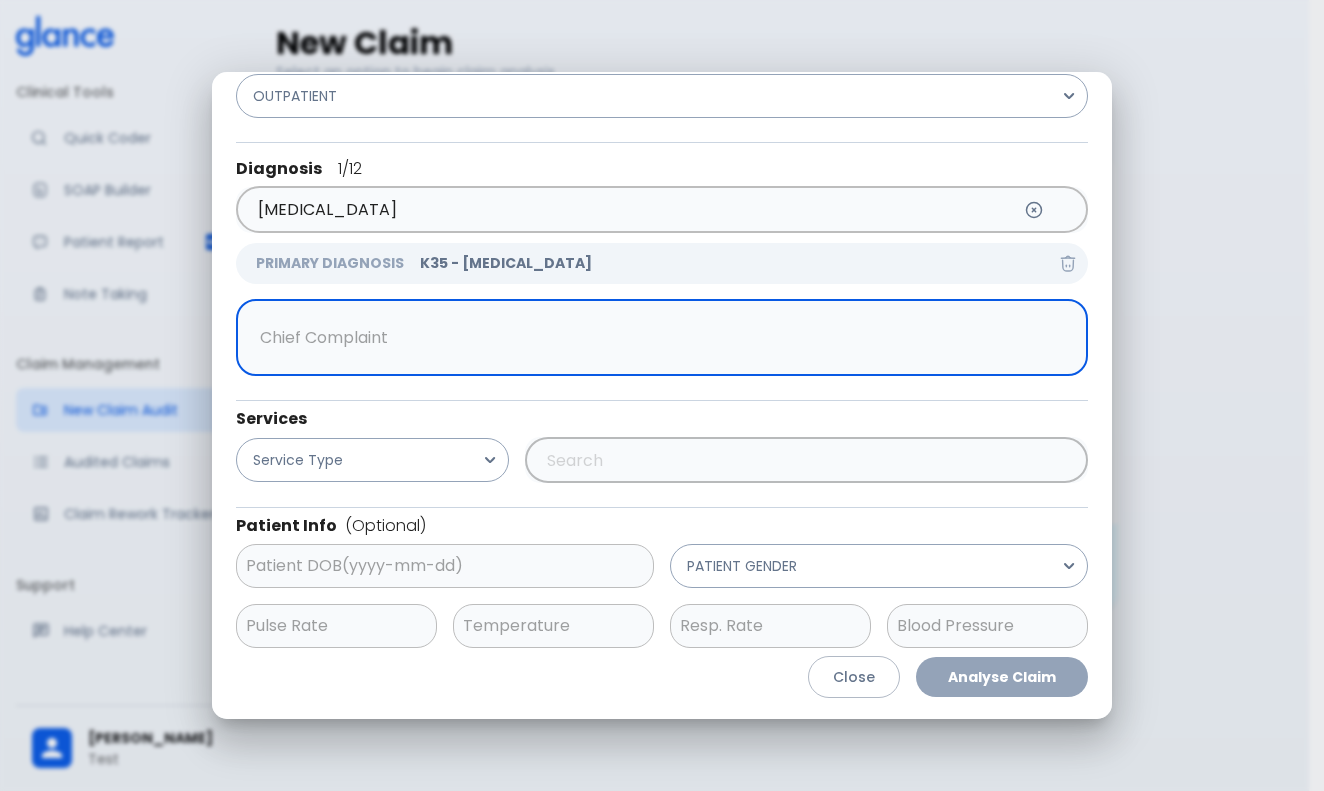 click at bounding box center [657, 338] 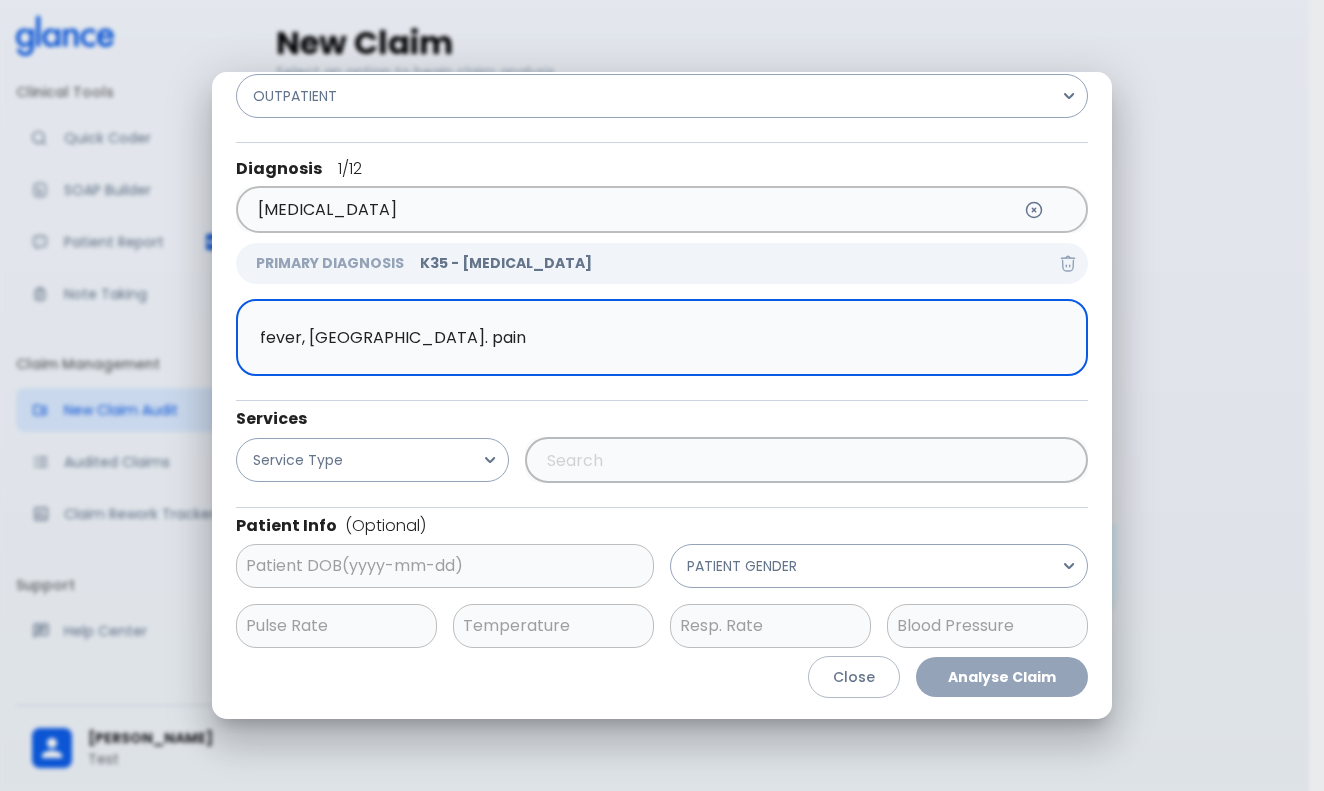 type on "fever, [GEOGRAPHIC_DATA]. pain" 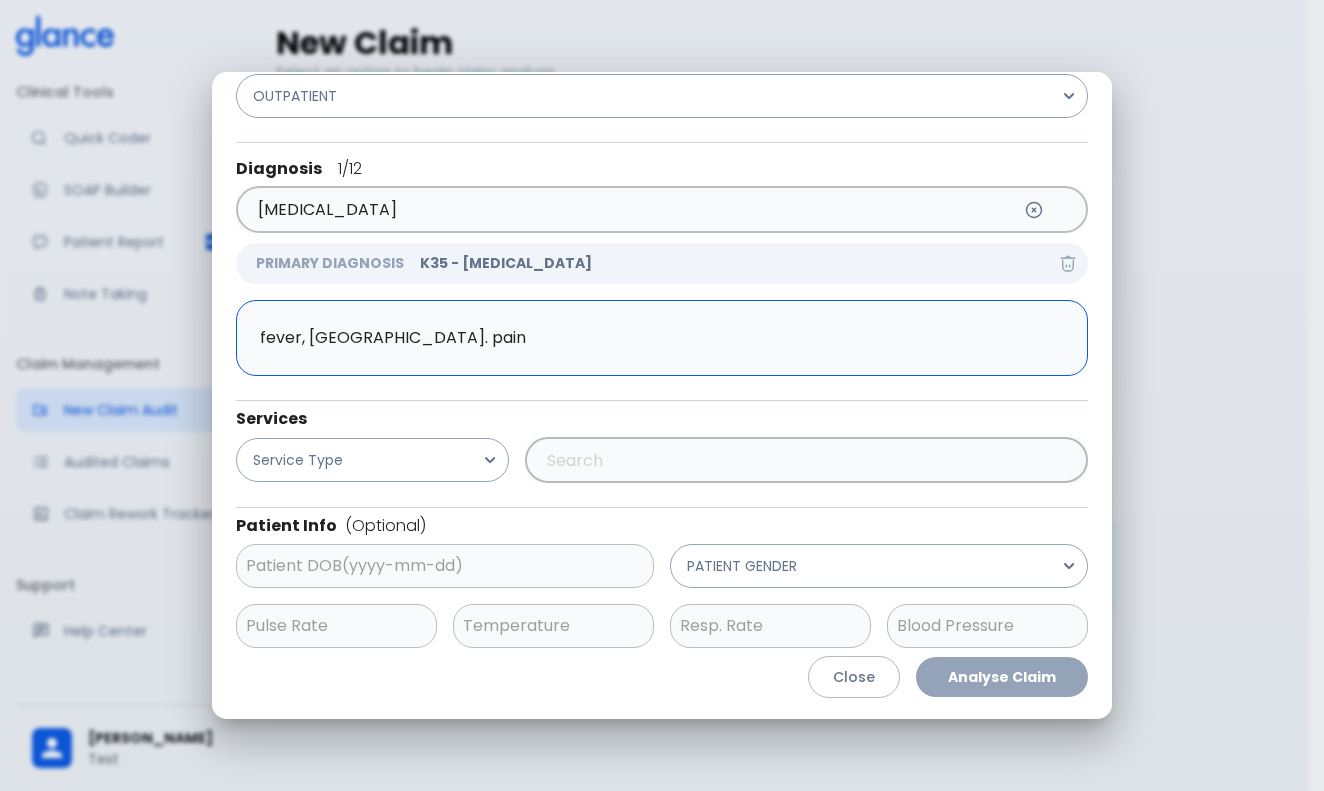 click on "fever, [GEOGRAPHIC_DATA]. pain" at bounding box center (657, 338) 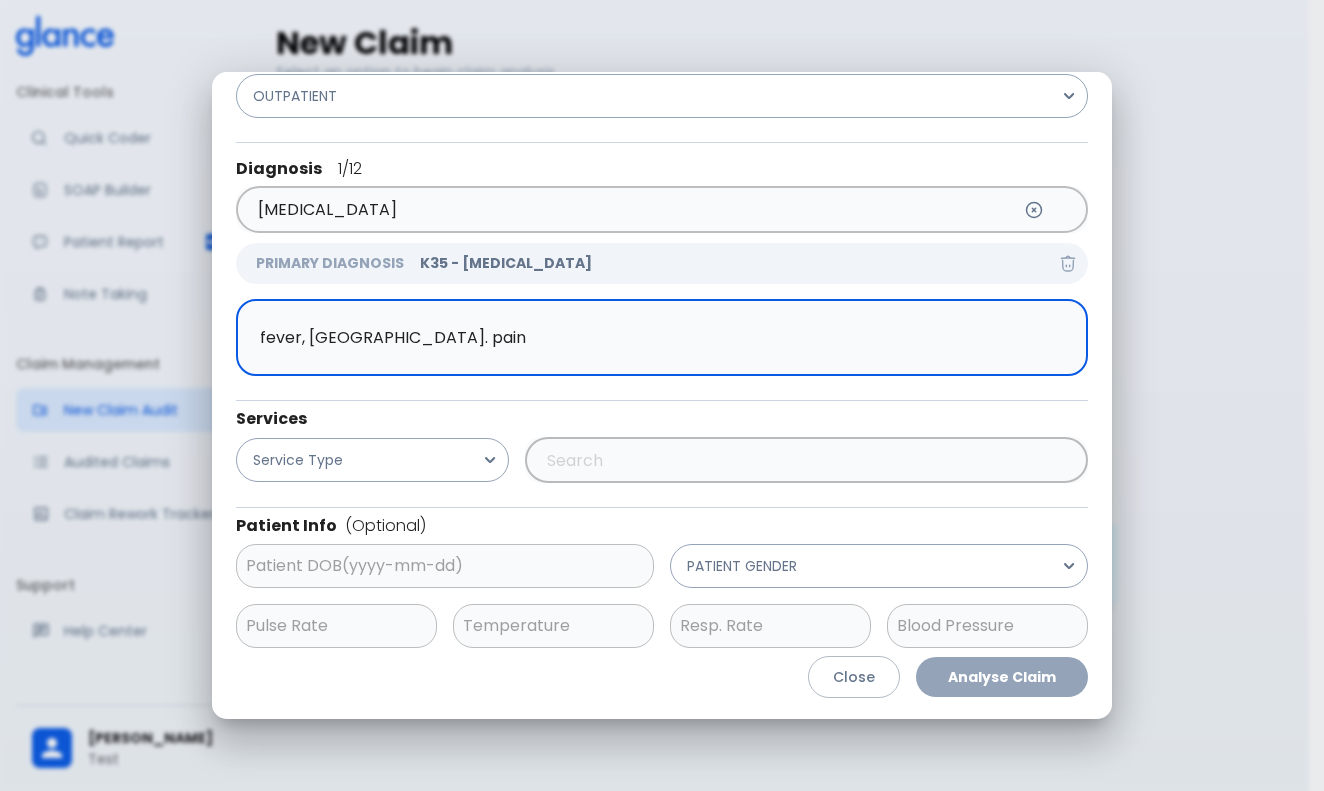 click on "Encounter OUTPATIENT Diagnosis 1 /12 [MEDICAL_DATA] ​  PRIMARY DIAGNOSIS K35 - [MEDICAL_DATA] fever, [GEOGRAPHIC_DATA]. pain x ​ Services Service Type ​ Patient Info (Optional) ​ PATIENT GENDER ​ ​ ​ ​" at bounding box center [662, 347] 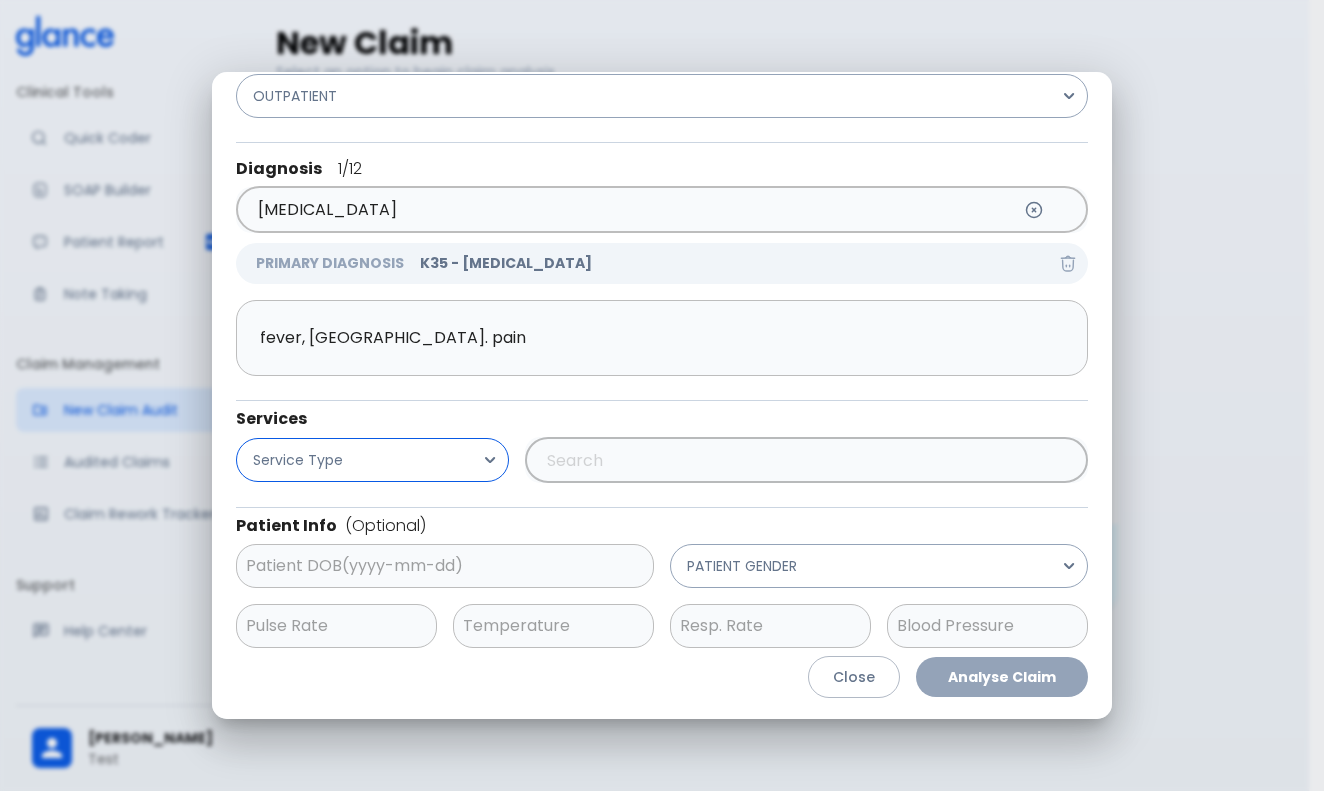 click on "Service Type" at bounding box center (372, 460) 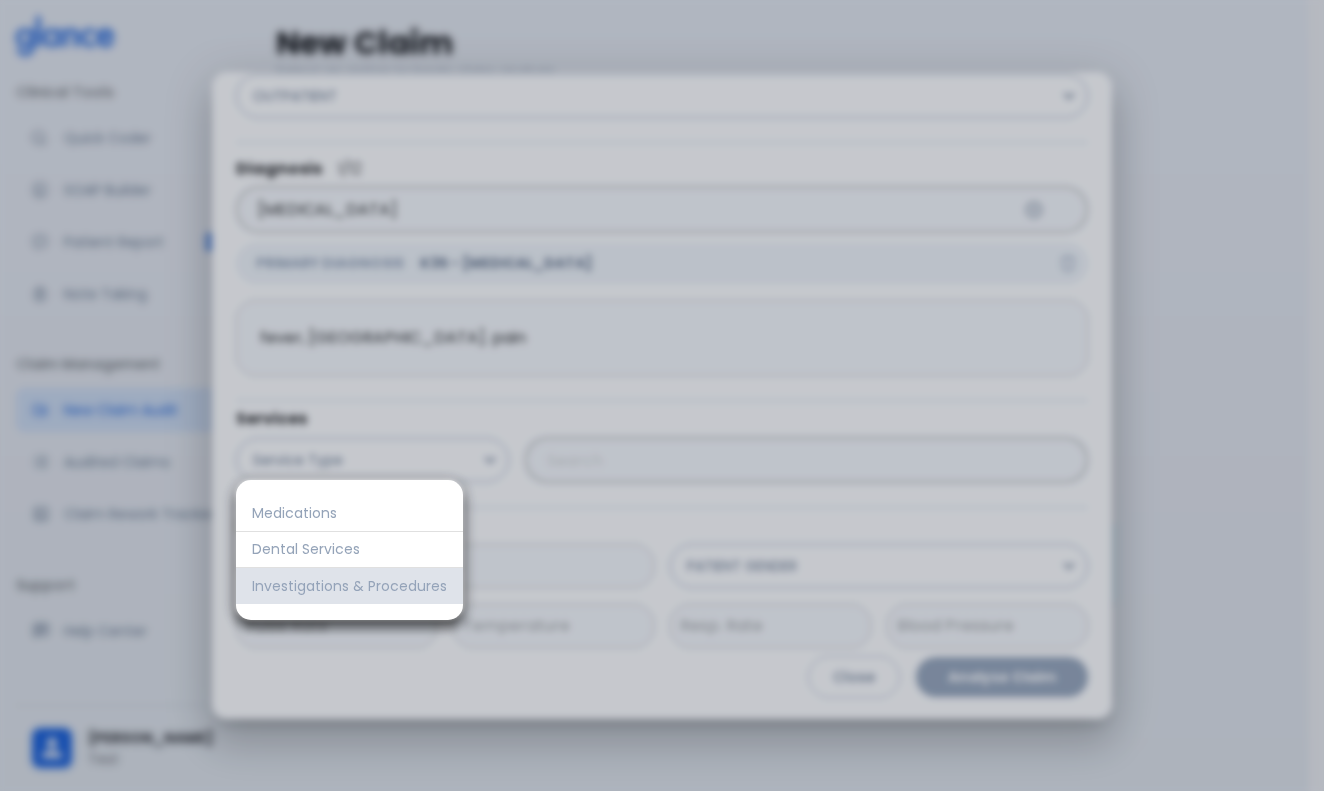 click on "Investigations & Procedures" at bounding box center [349, 586] 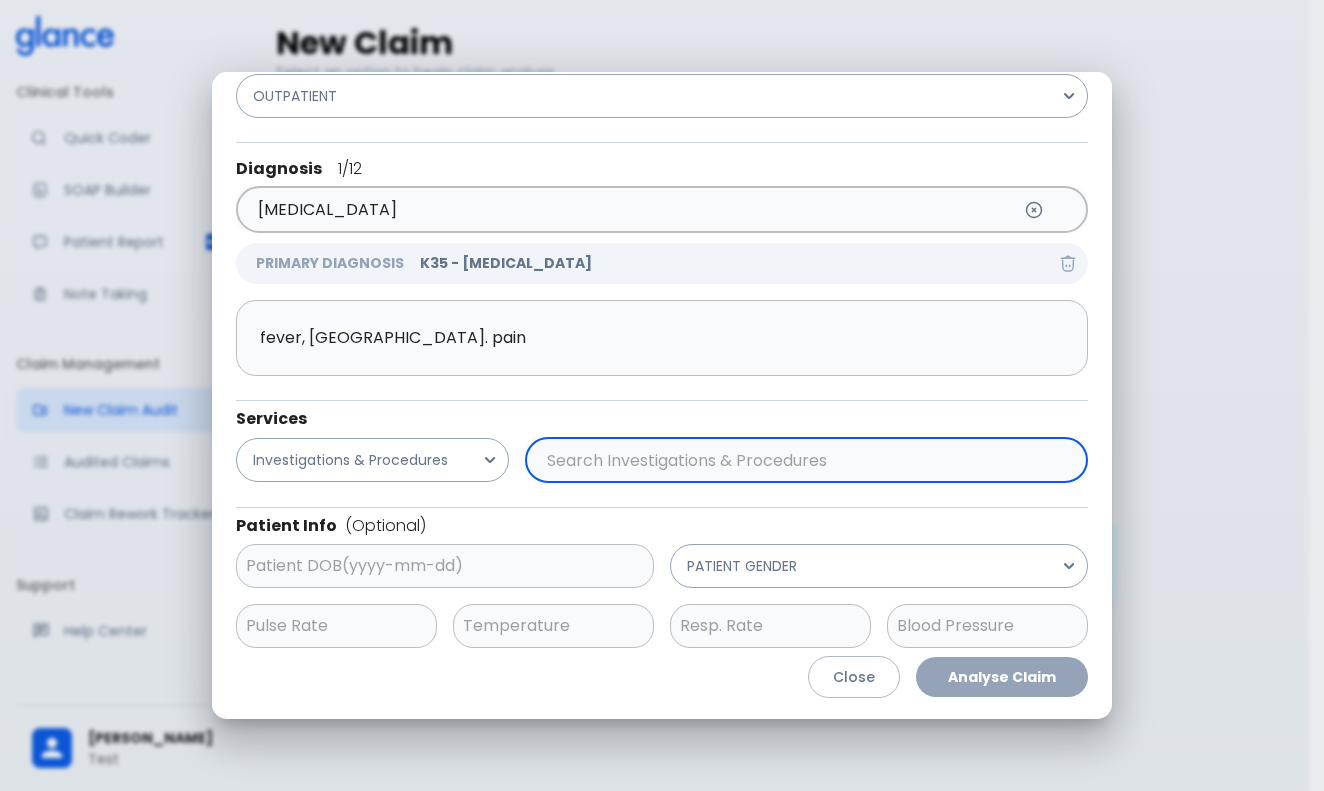 click on "​" at bounding box center (806, 460) 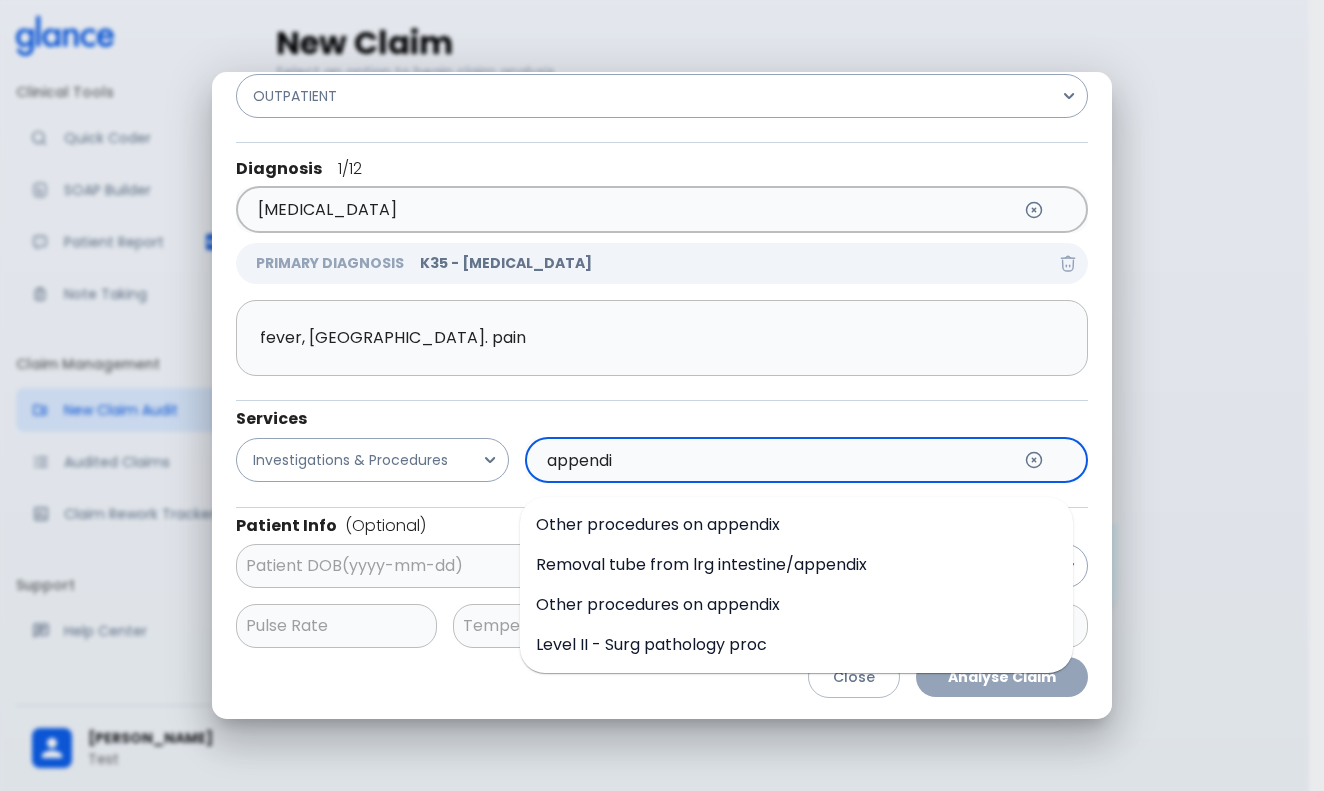 click on "Other procedures on appendix" at bounding box center (658, 524) 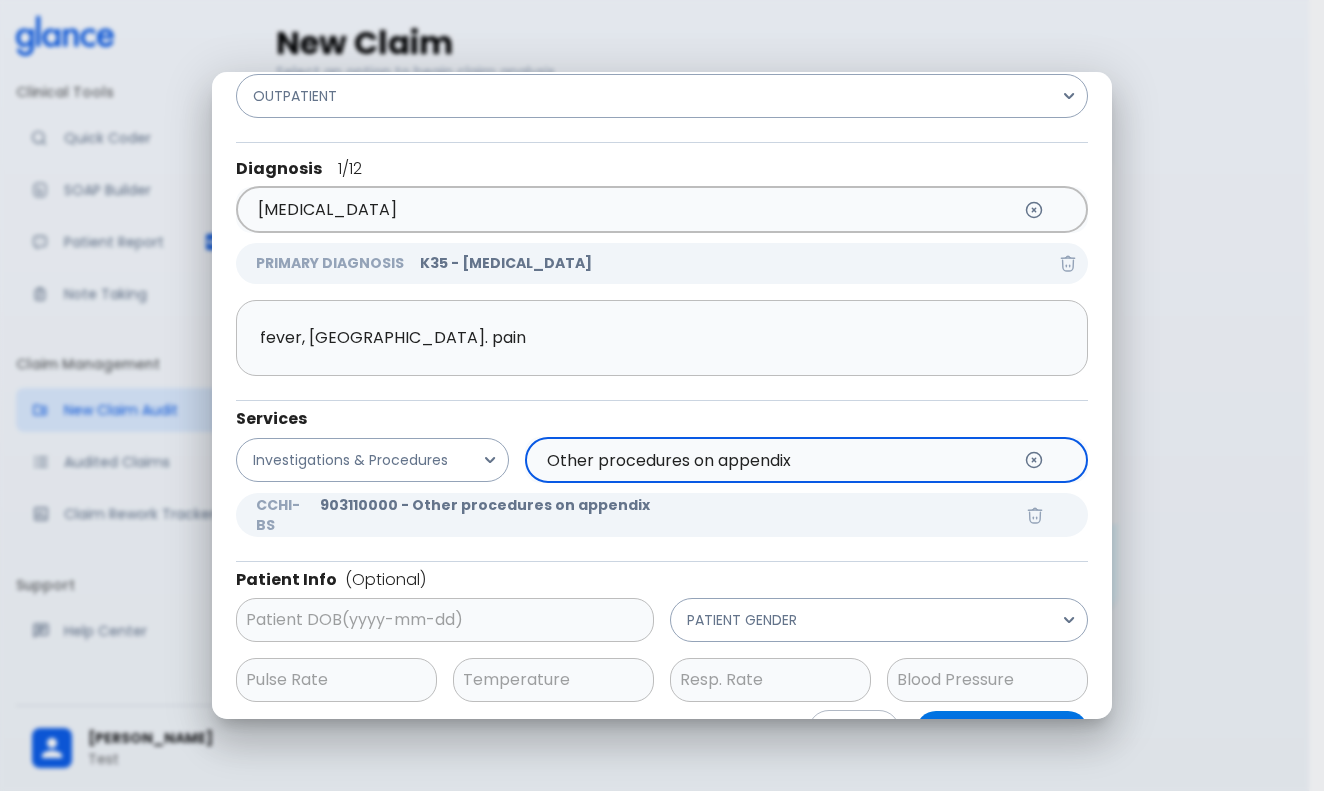 click on "Other procedures on appendix" at bounding box center (776, 460) 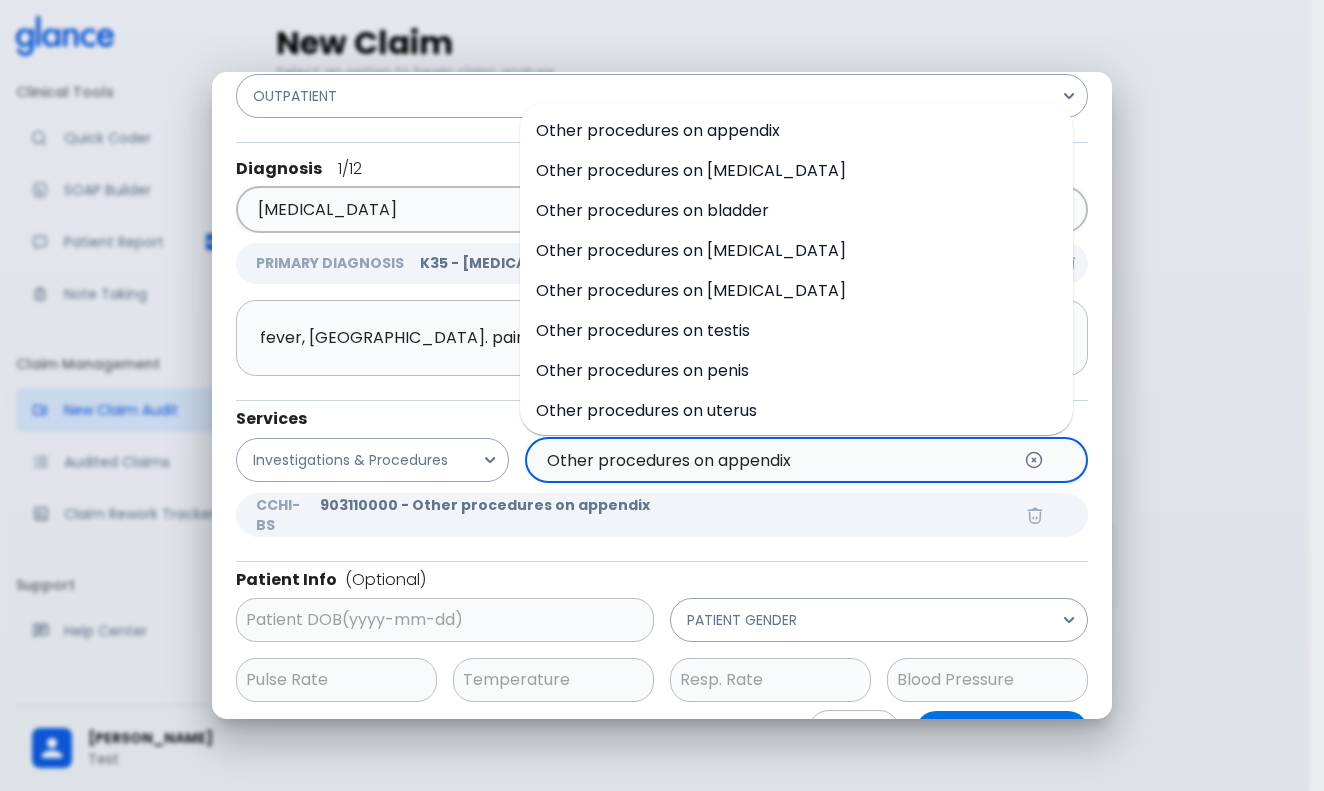 scroll, scrollTop: 0, scrollLeft: 0, axis: both 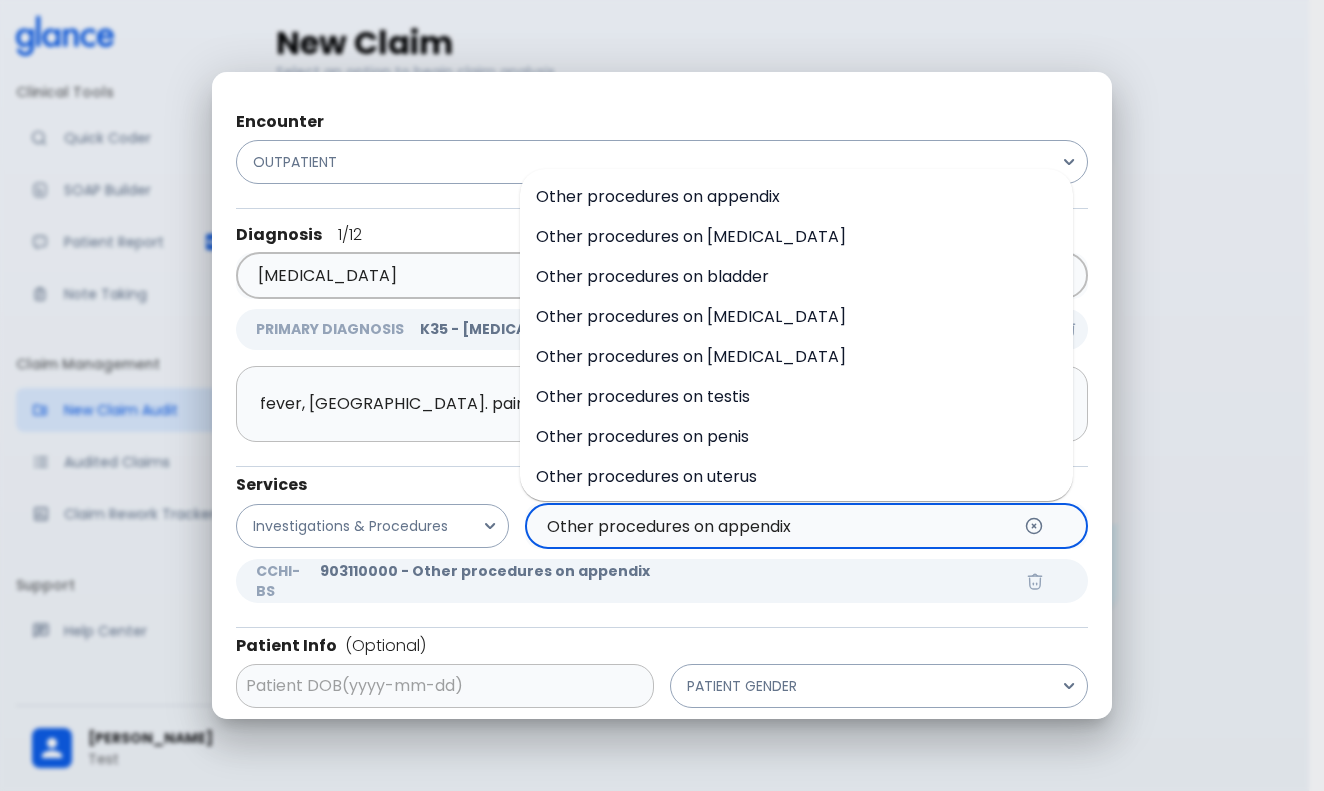 click on "Other procedures on appendix" at bounding box center [658, 196] 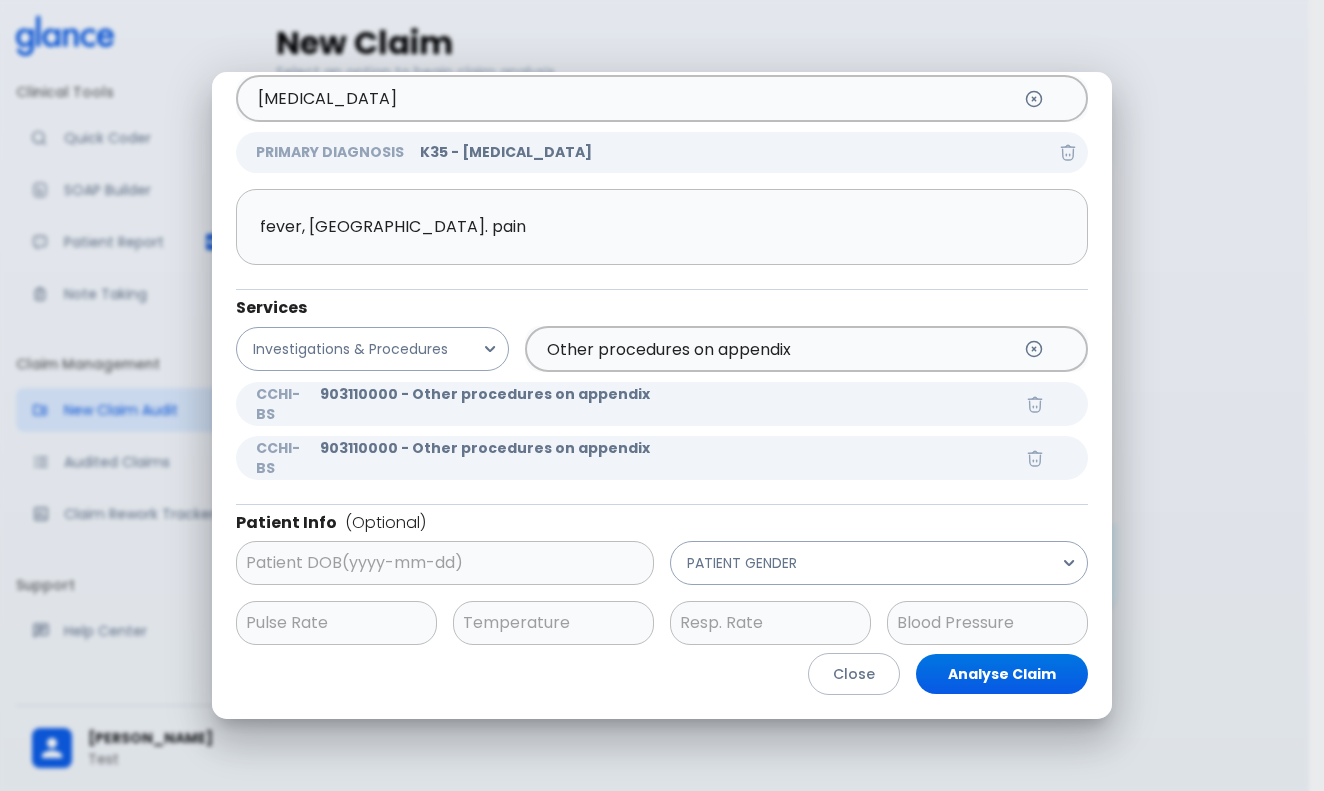 scroll, scrollTop: 174, scrollLeft: 0, axis: vertical 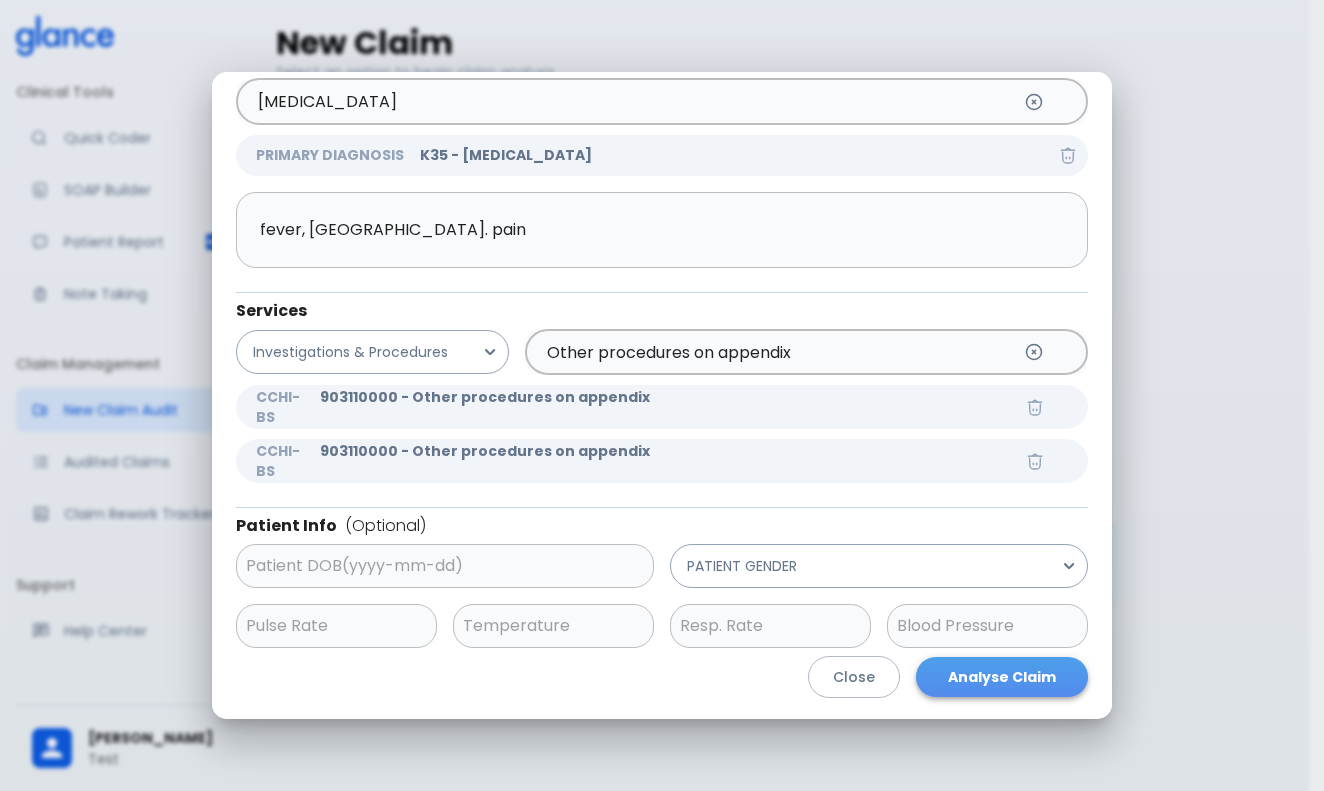 click on "Analyse Claim" at bounding box center (1002, 677) 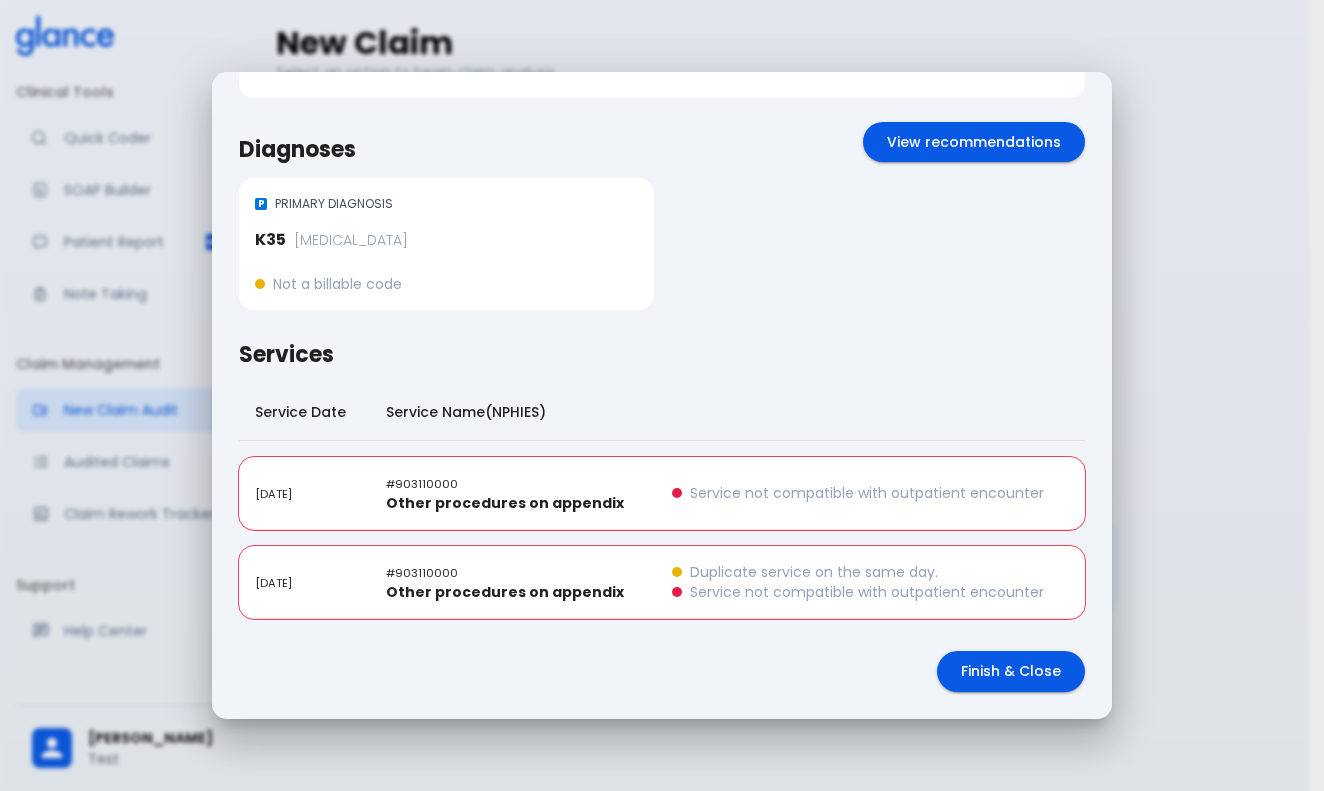 click at bounding box center (681, 572) 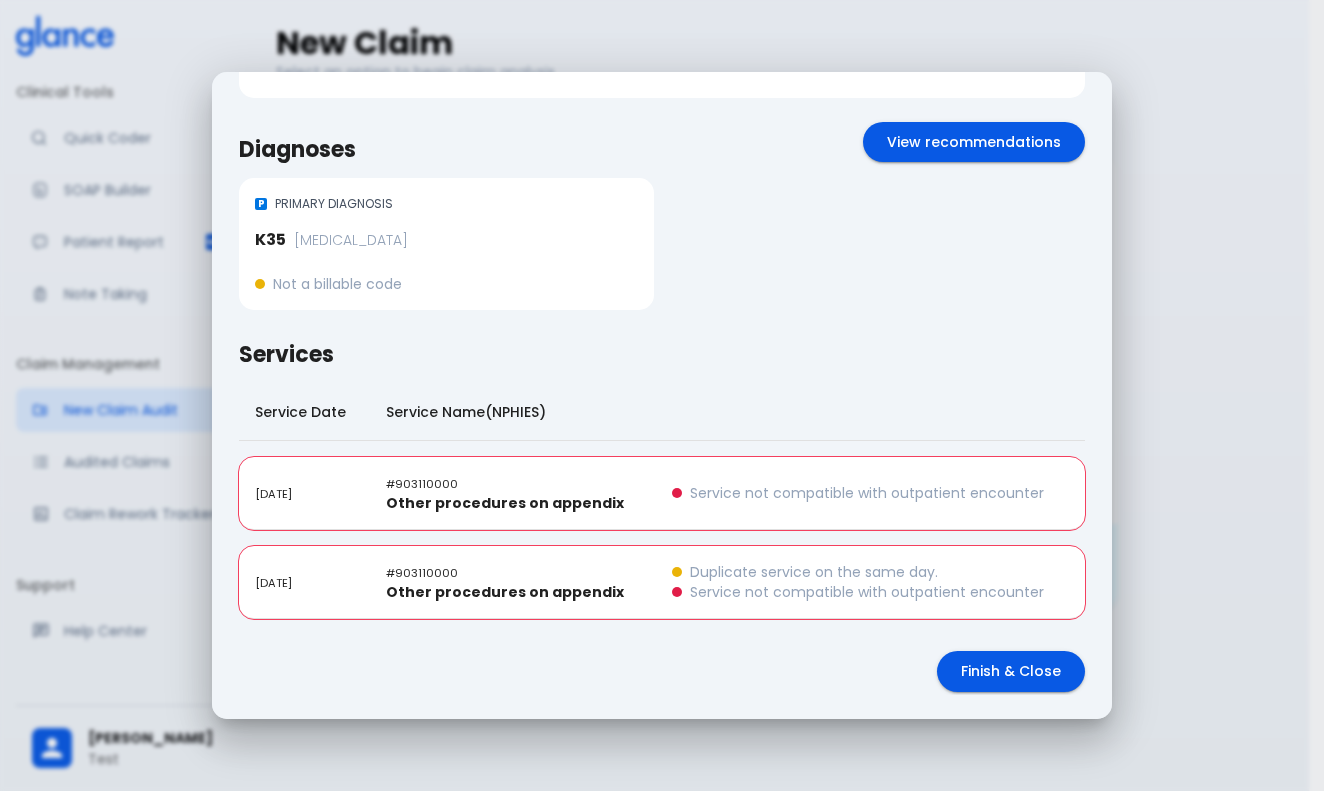 scroll, scrollTop: 149, scrollLeft: 0, axis: vertical 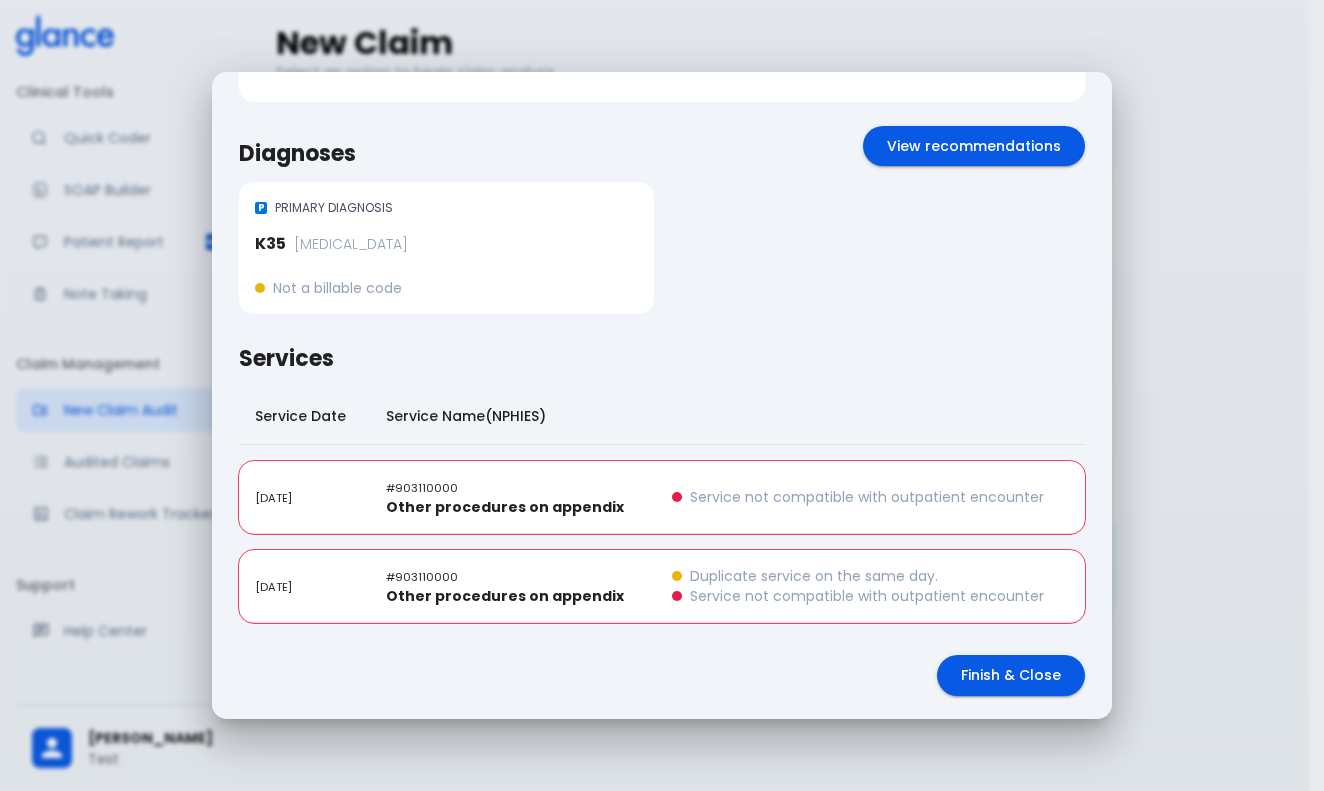 click on "Duplicate service on the same day. Service not compatible with outpatient encounter" at bounding box center [870, 586] 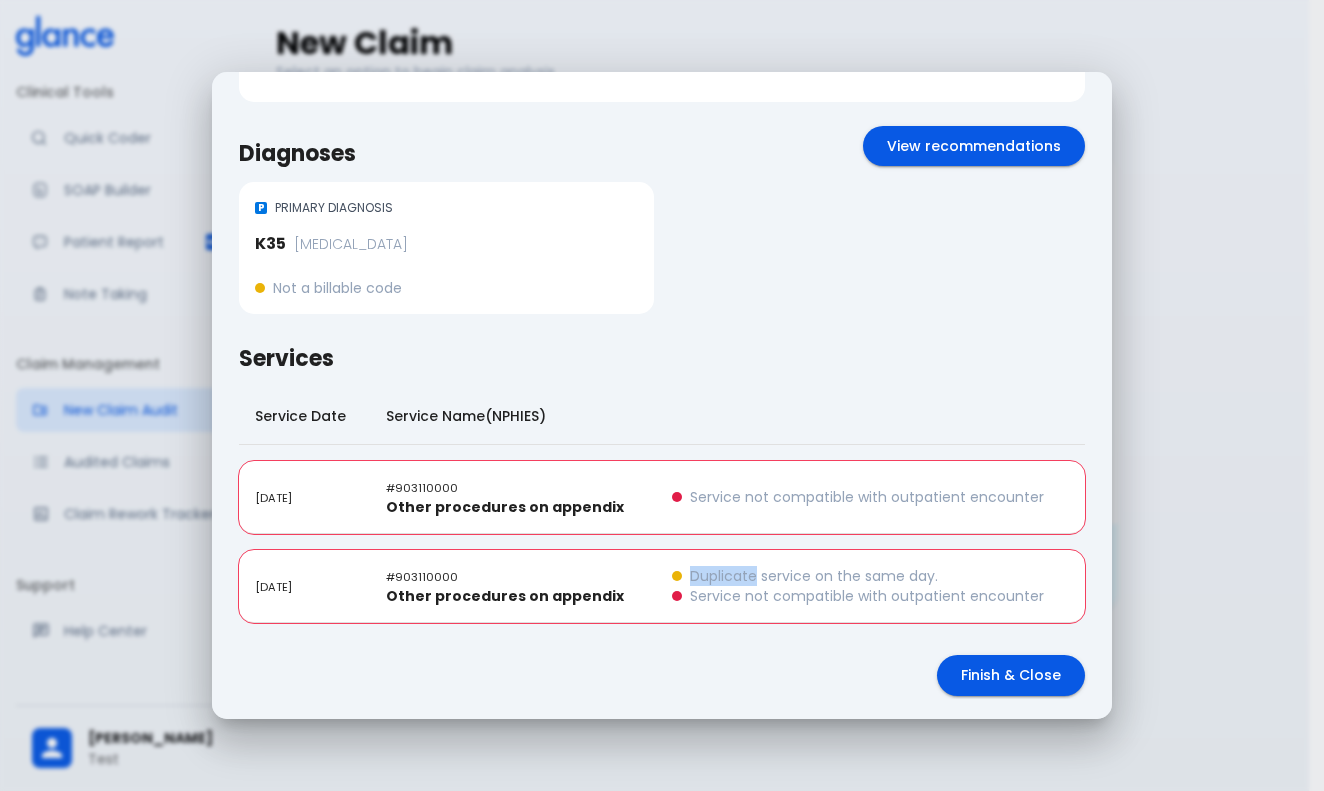 click on "Duplicate service on the same day. Service not compatible with outpatient encounter" at bounding box center (870, 586) 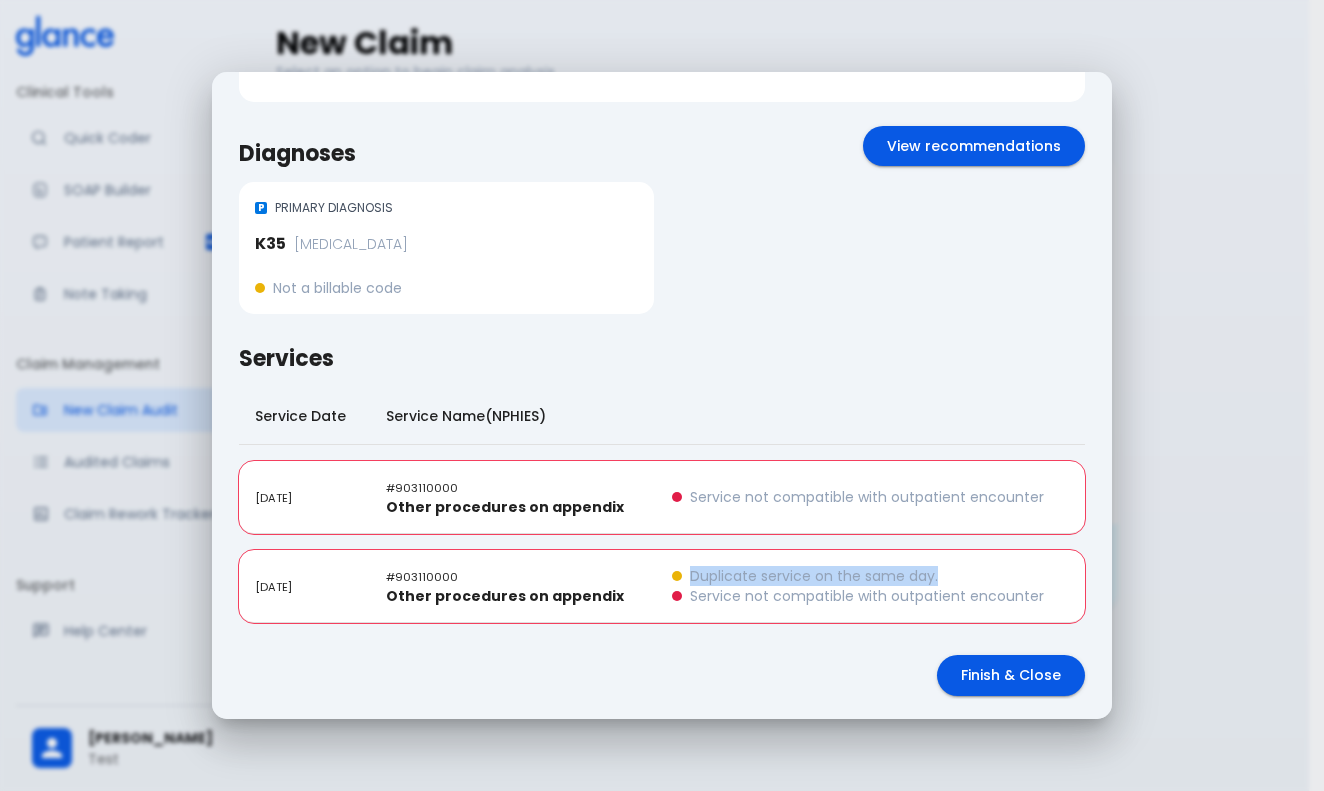 click on "Duplicate service on the same day. Service not compatible with outpatient encounter" at bounding box center (870, 586) 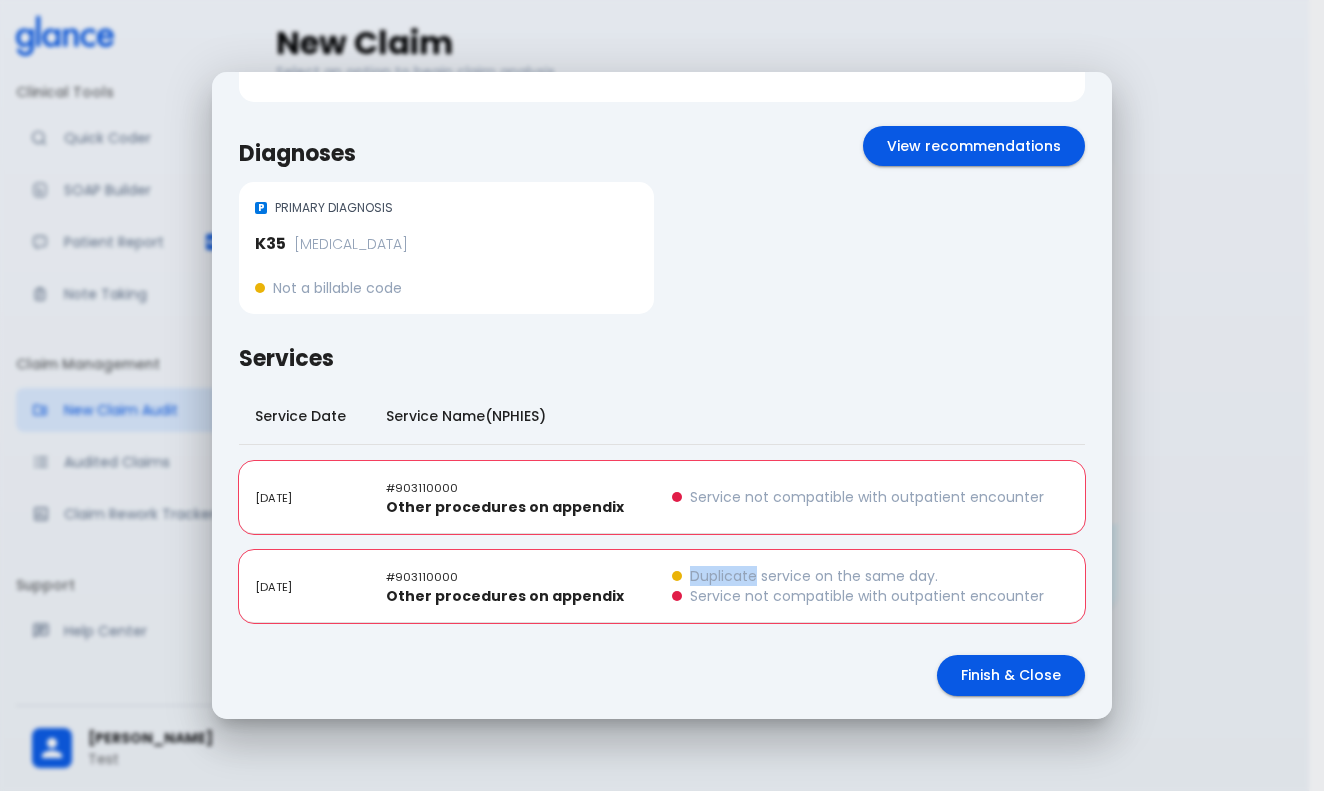 click on "Duplicate service on the same day." at bounding box center (814, 576) 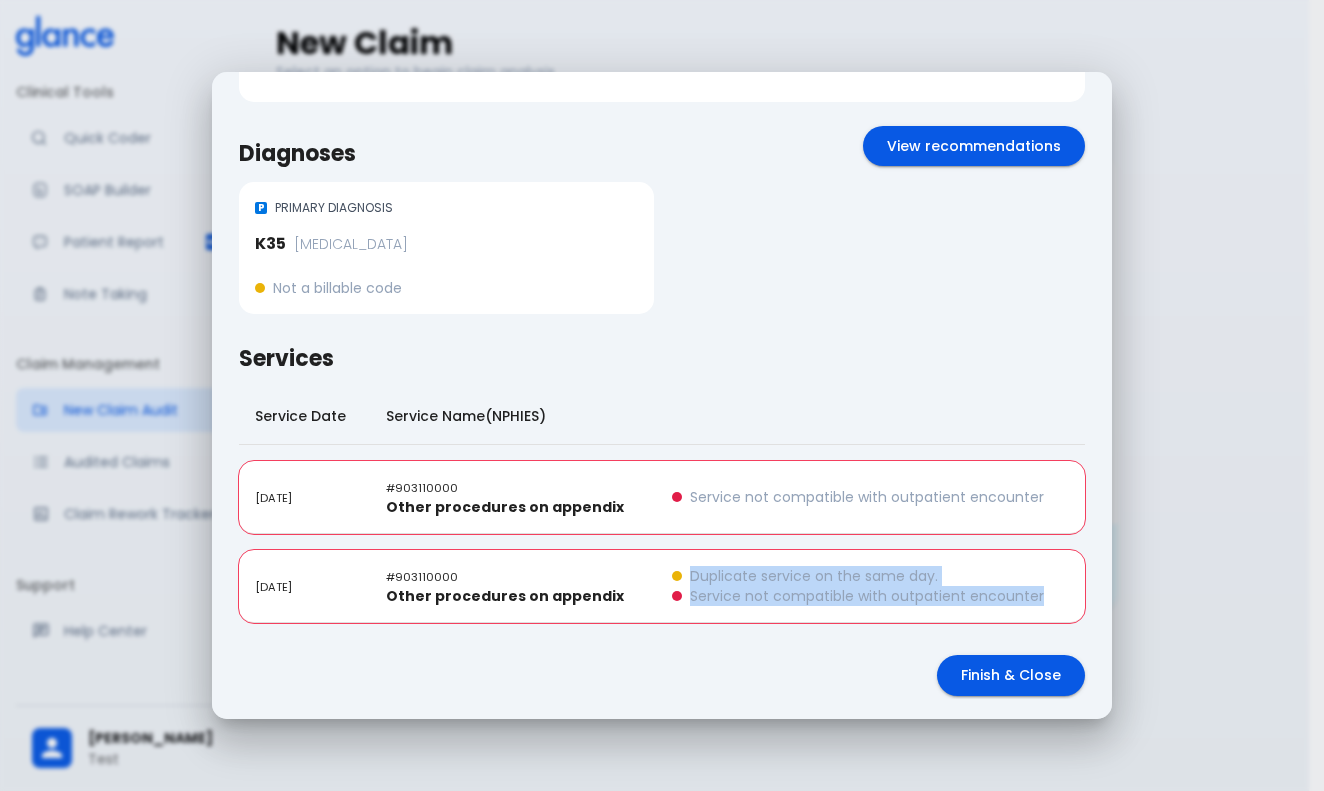 drag, startPoint x: 721, startPoint y: 578, endPoint x: 740, endPoint y: 606, distance: 33.83785 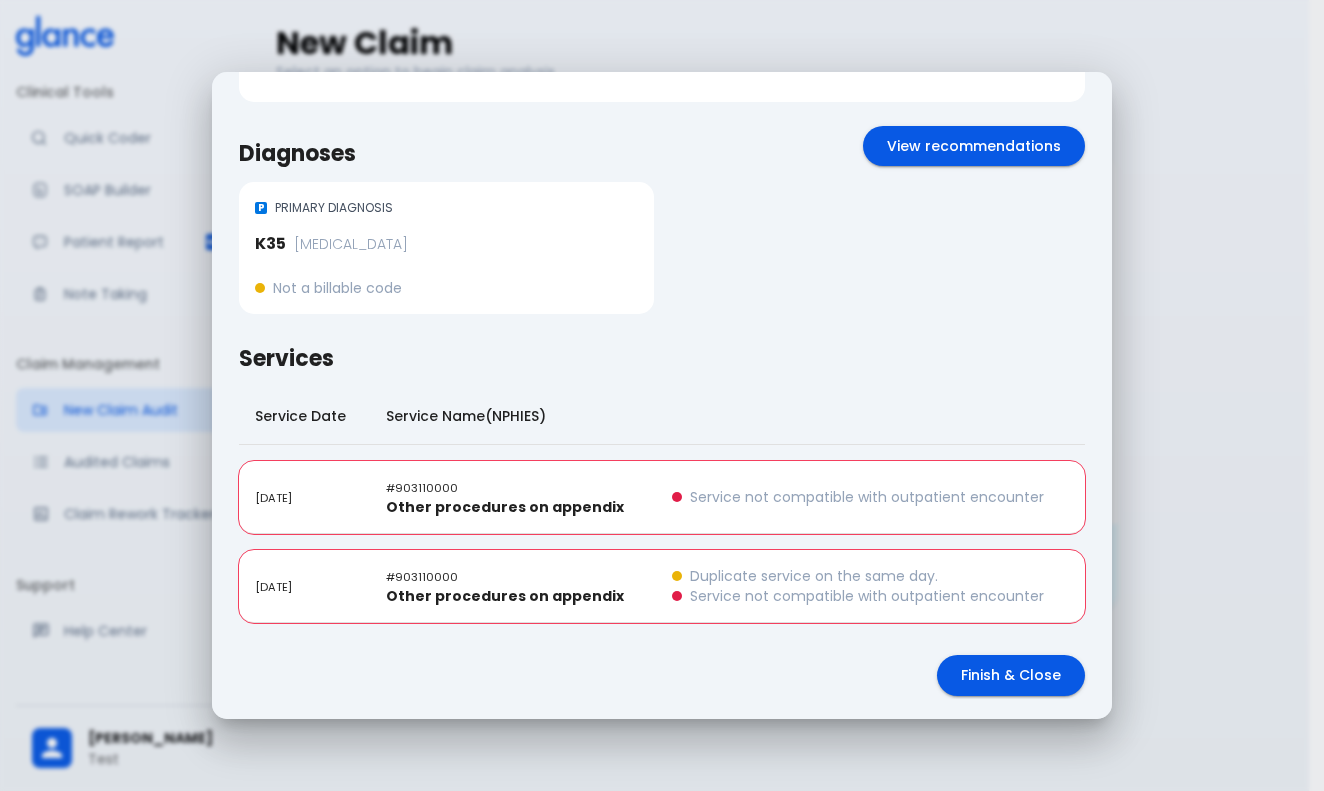 click on "Service not compatible with outpatient encounter" at bounding box center (867, 596) 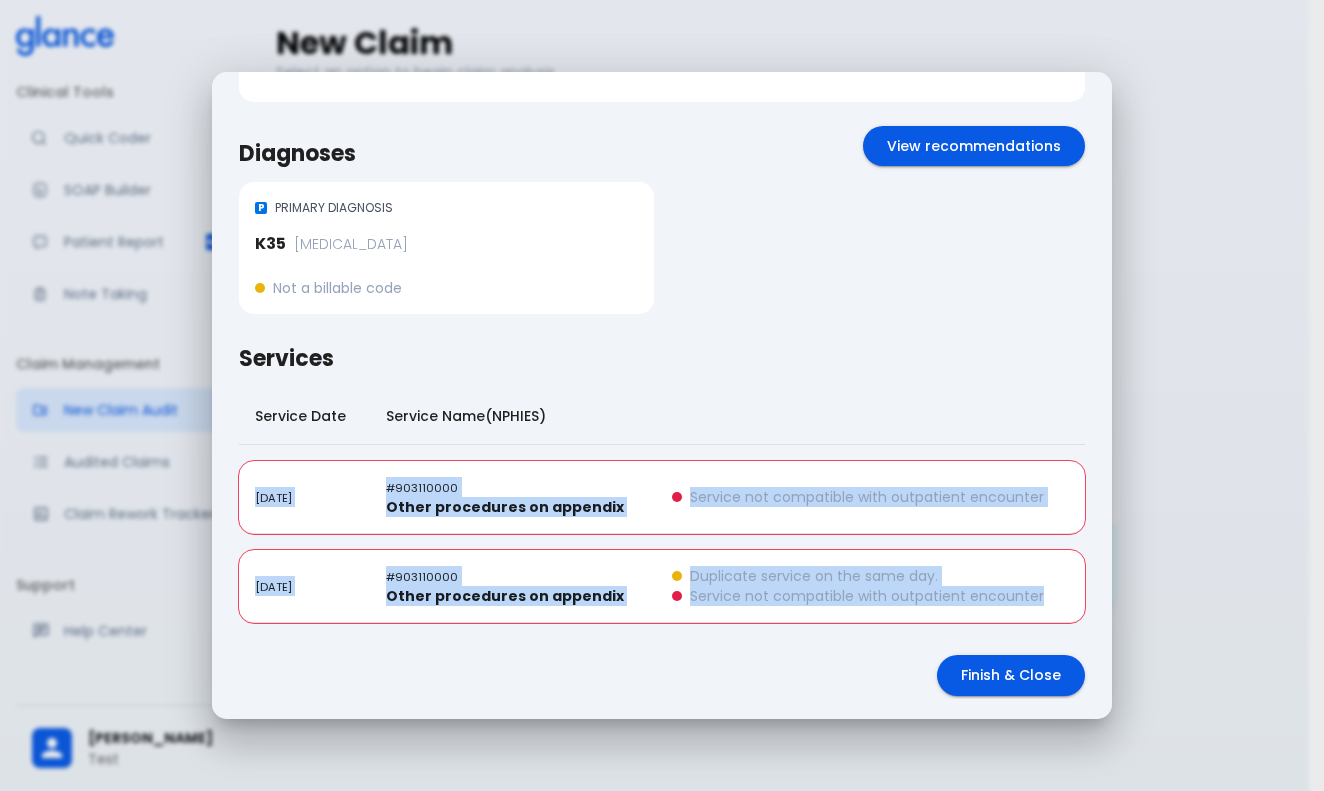 drag, startPoint x: 777, startPoint y: 588, endPoint x: 797, endPoint y: 515, distance: 75.690155 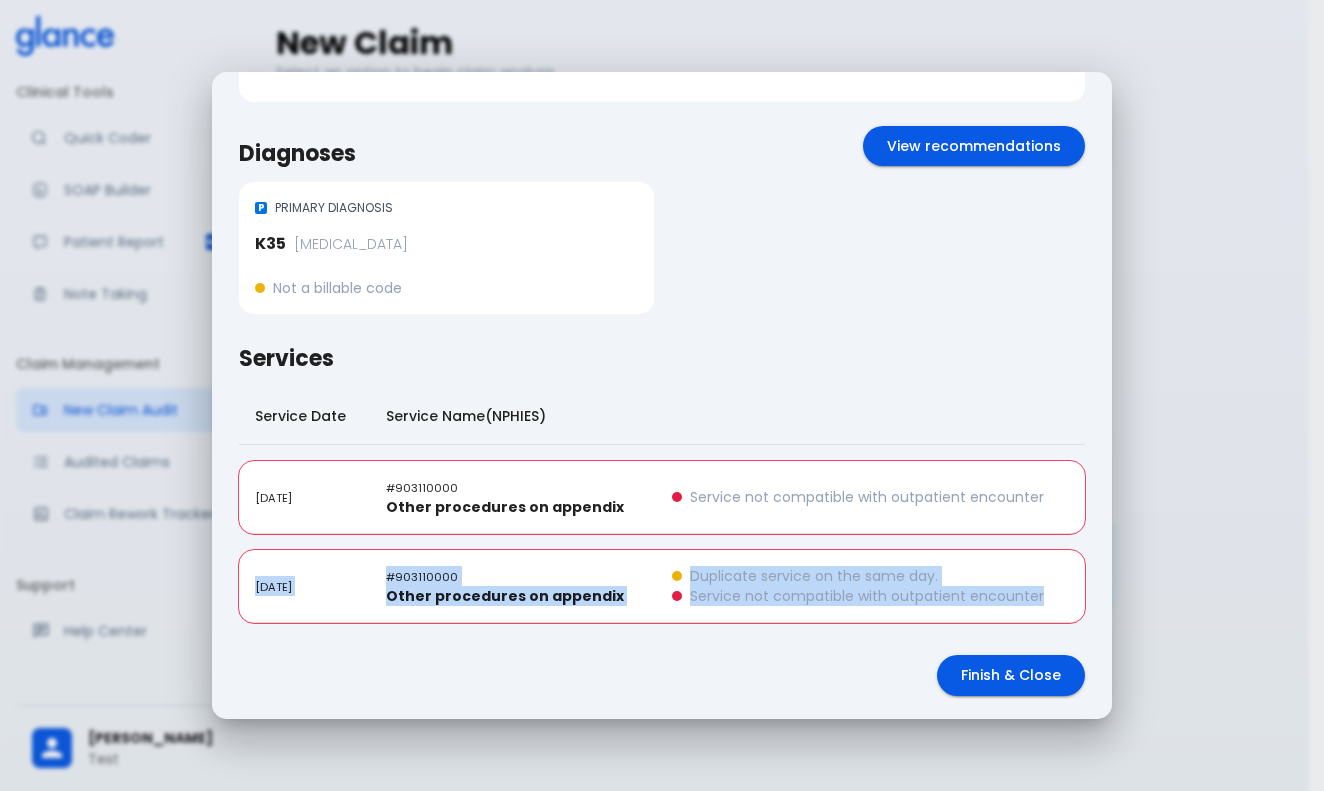 click on "Service not compatible with outpatient encounter" at bounding box center (870, 497) 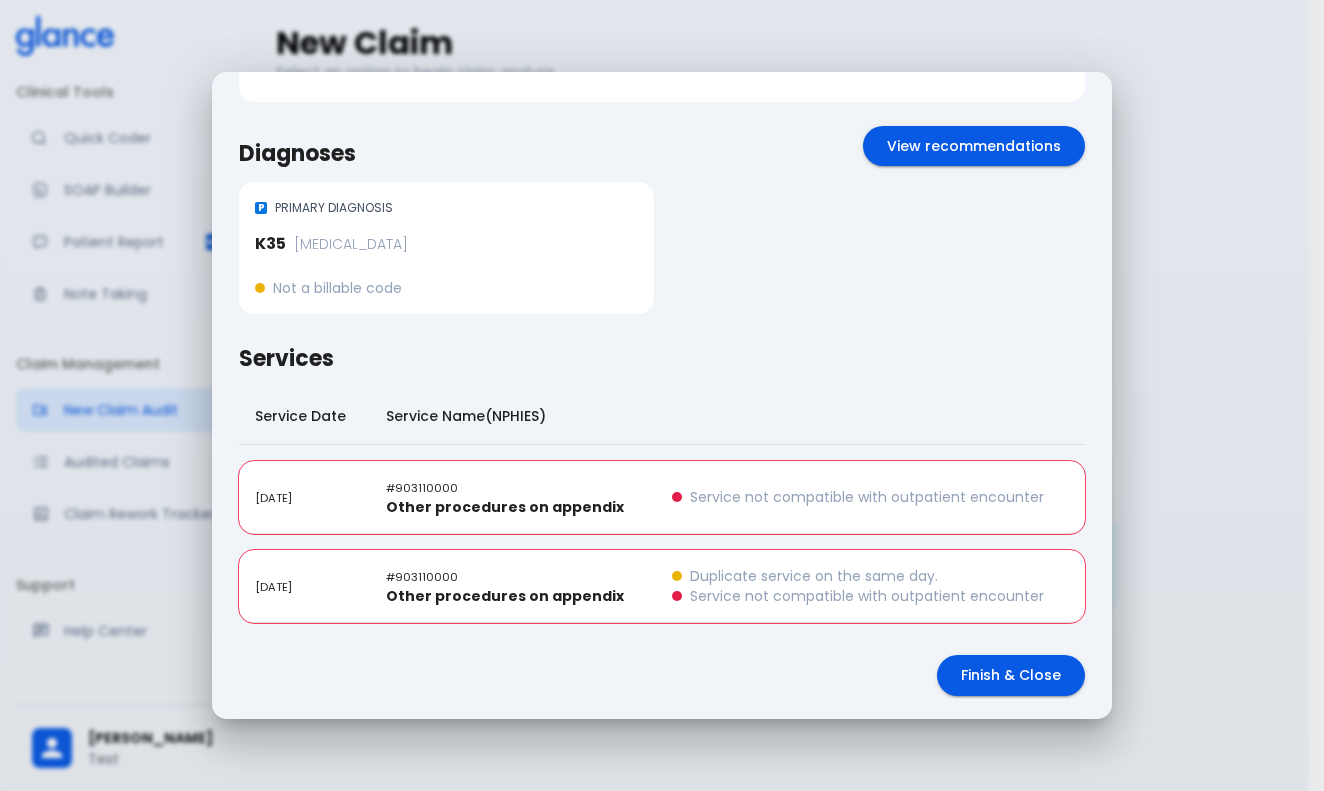 click on "Service not compatible with outpatient encounter" at bounding box center [867, 497] 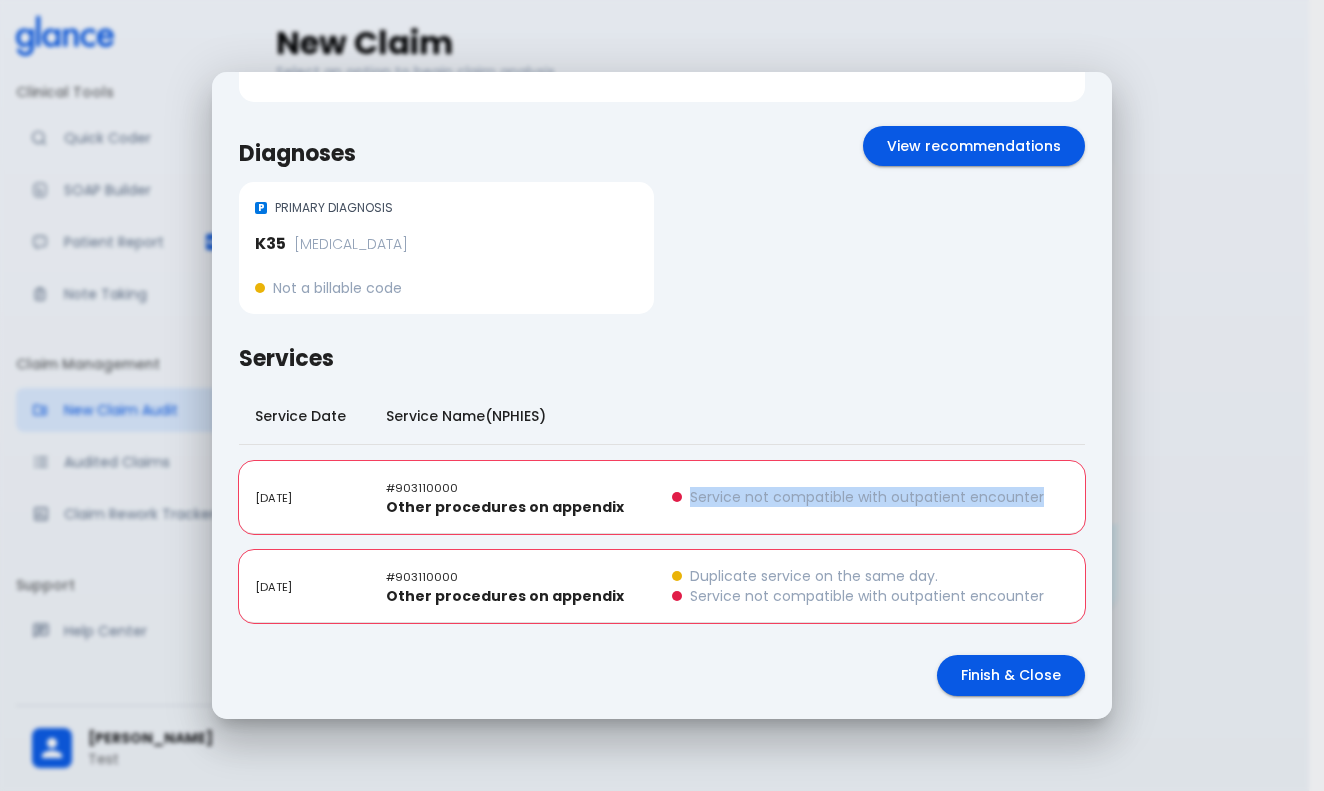 click on "Service not compatible with outpatient encounter" at bounding box center [867, 497] 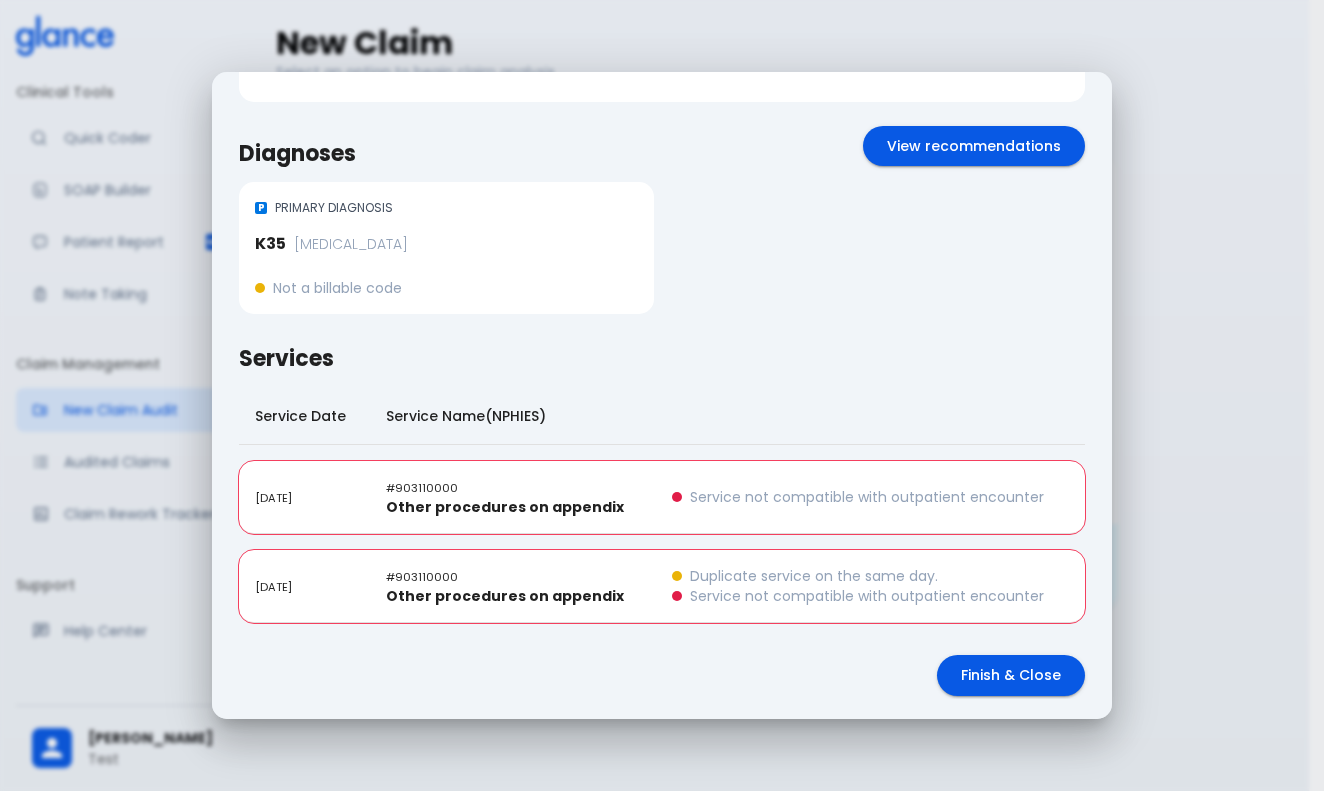 click on "Service Date Service Name(NPHIES) [DATE] # 903110000 Other procedures on appendix Service not compatible with outpatient encounter [DATE] # 903110000 Other procedures on appendix Duplicate service on the same day. Service not compatible with outpatient encounter" at bounding box center [662, 505] 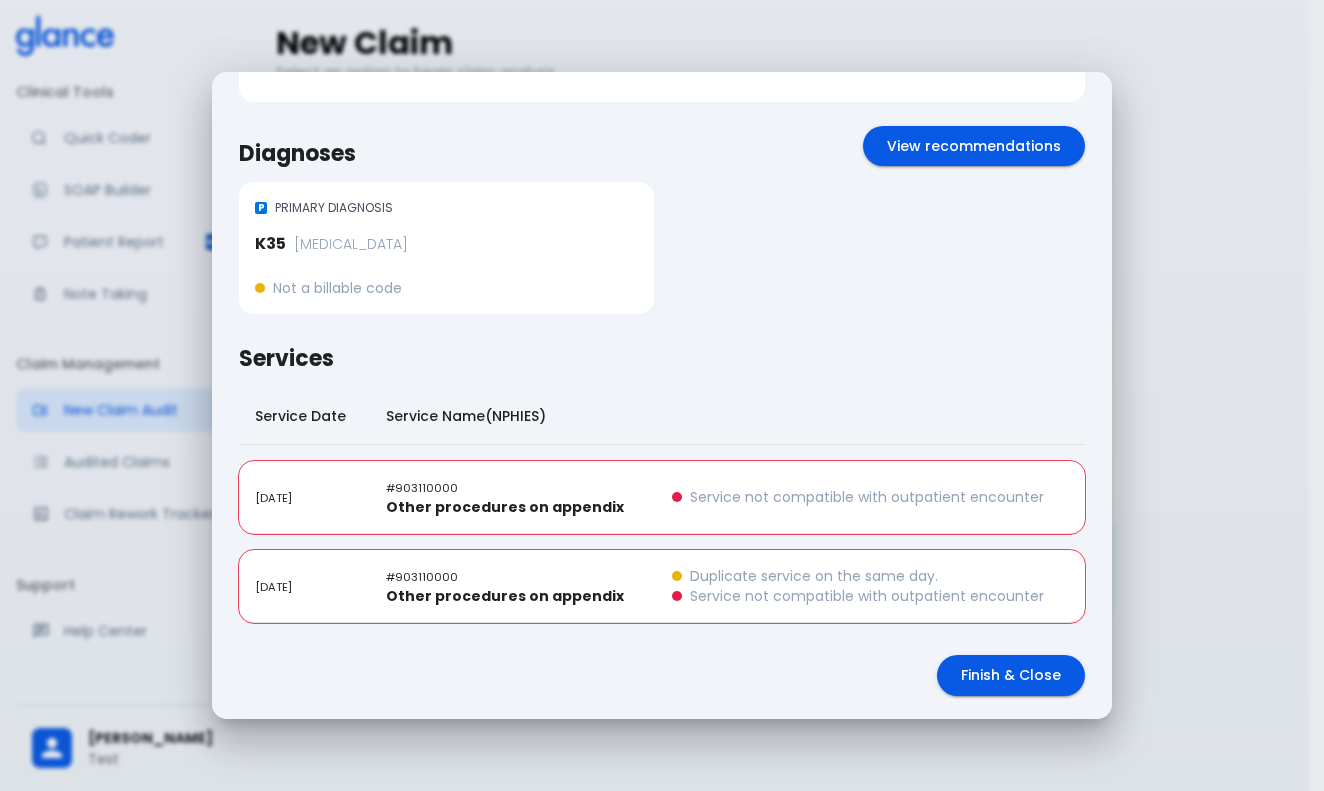 click on "Service not compatible with outpatient encounter" at bounding box center (867, 497) 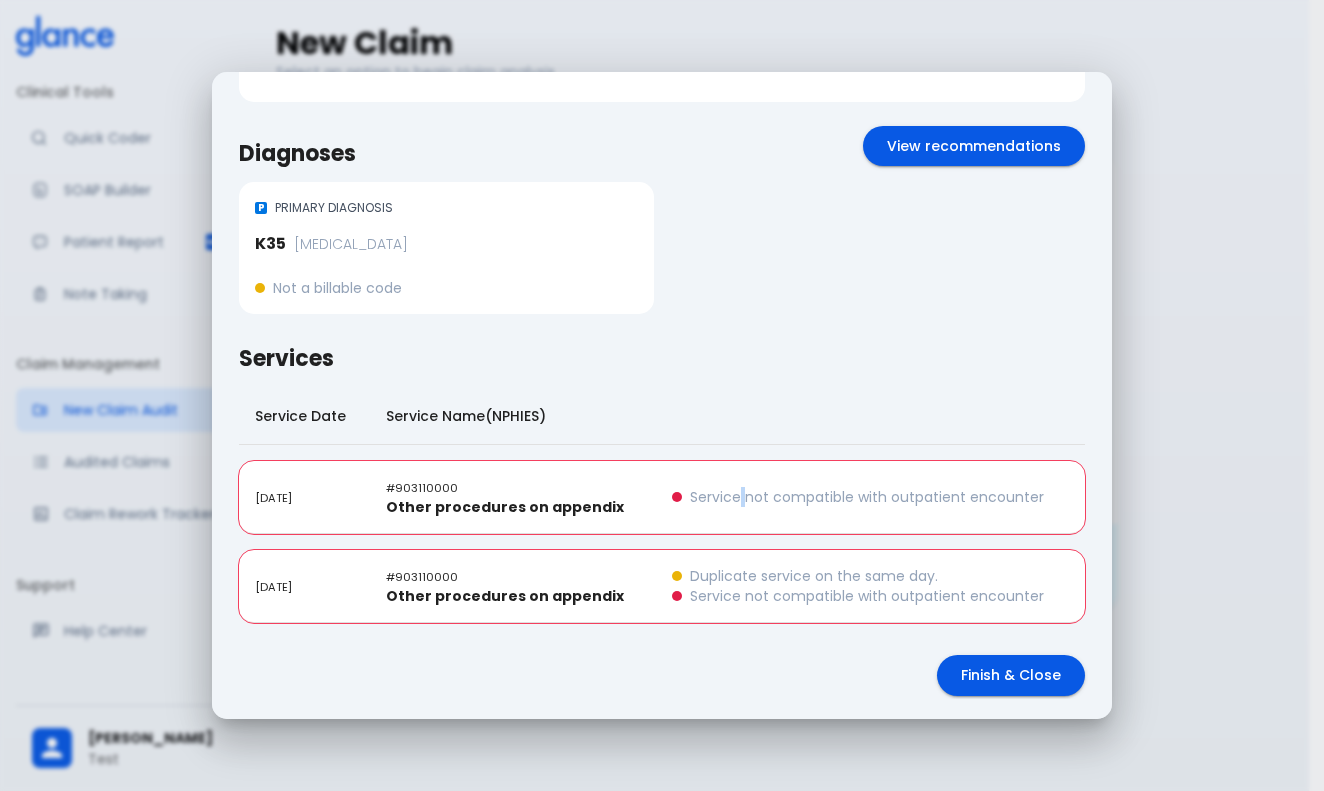 click on "Service not compatible with outpatient encounter" at bounding box center (867, 497) 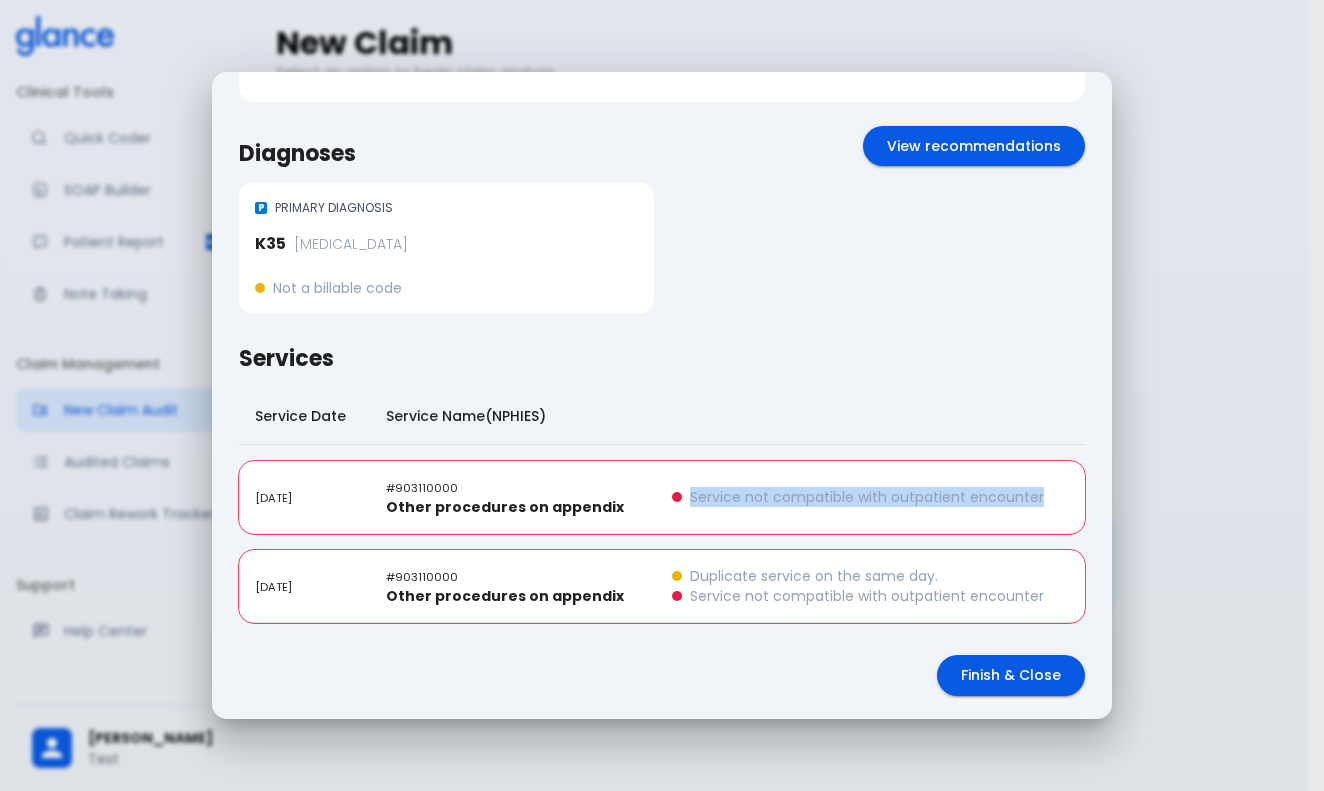click on "Service not compatible with outpatient encounter" at bounding box center [867, 497] 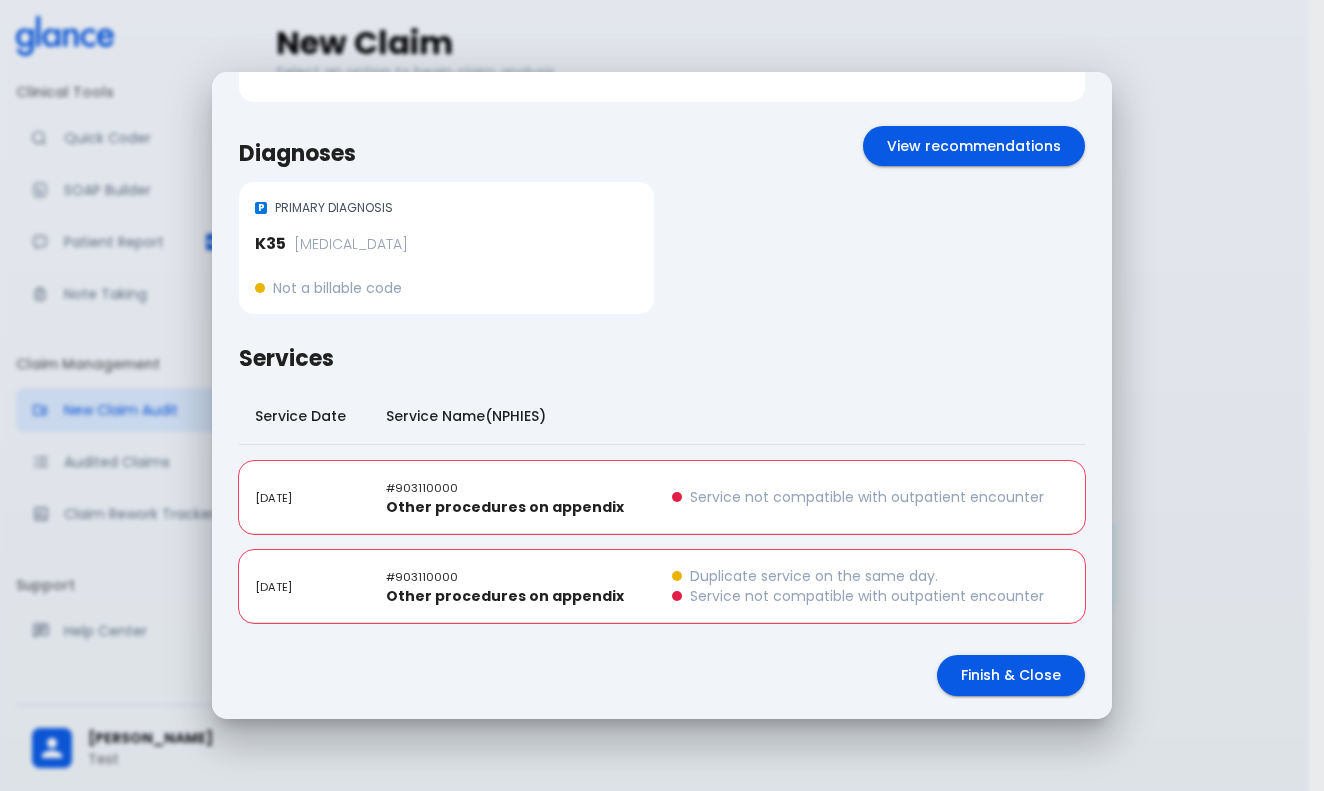 click on "Service not compatible with outpatient encounter" at bounding box center [867, 497] 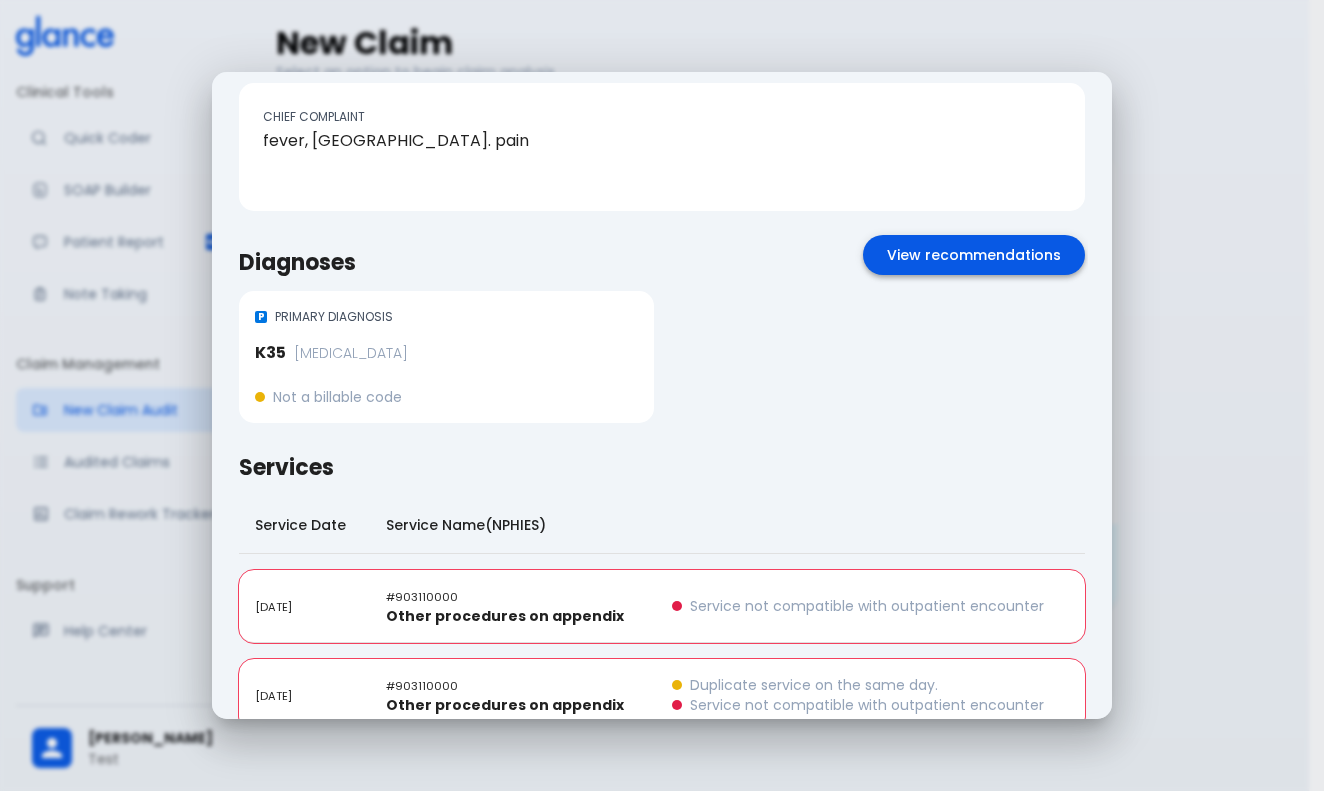 scroll, scrollTop: 30, scrollLeft: 0, axis: vertical 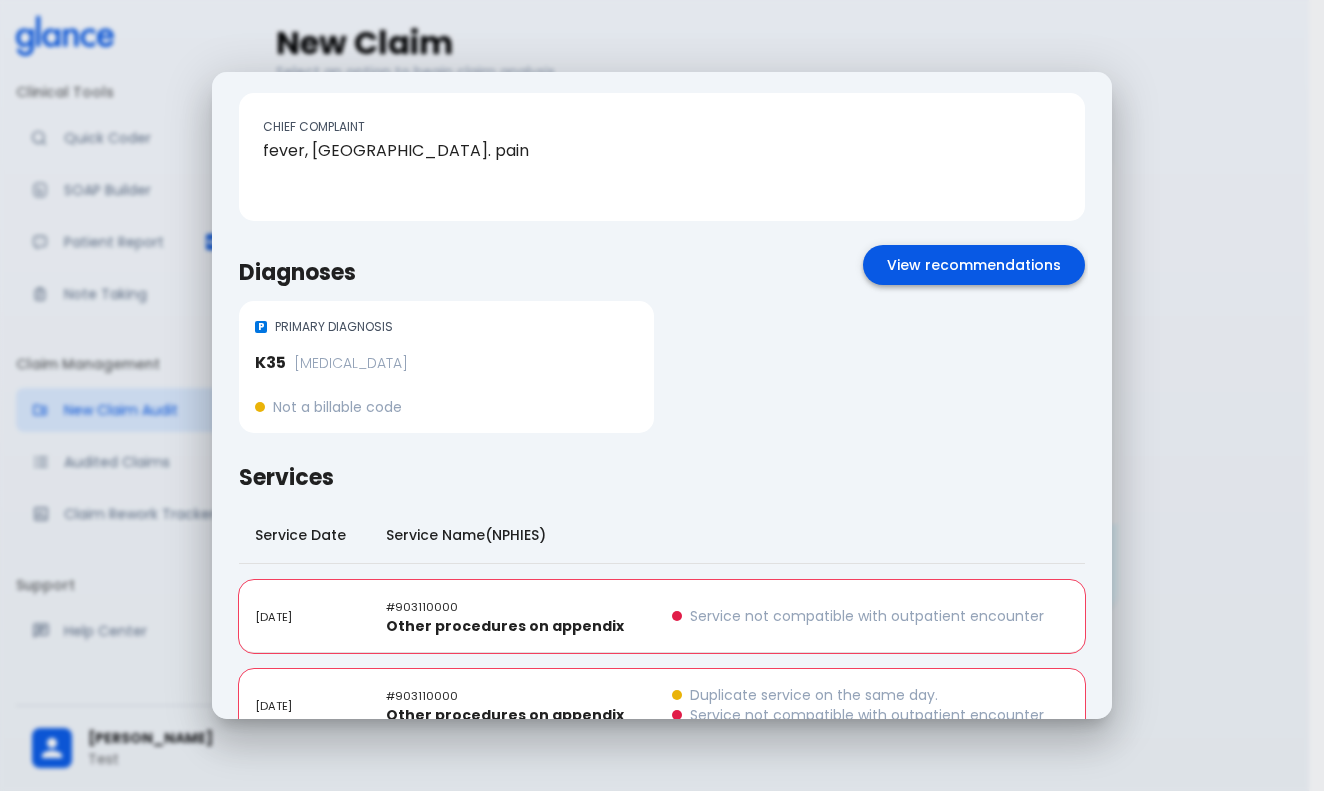 click on "View recommendations" at bounding box center (974, 265) 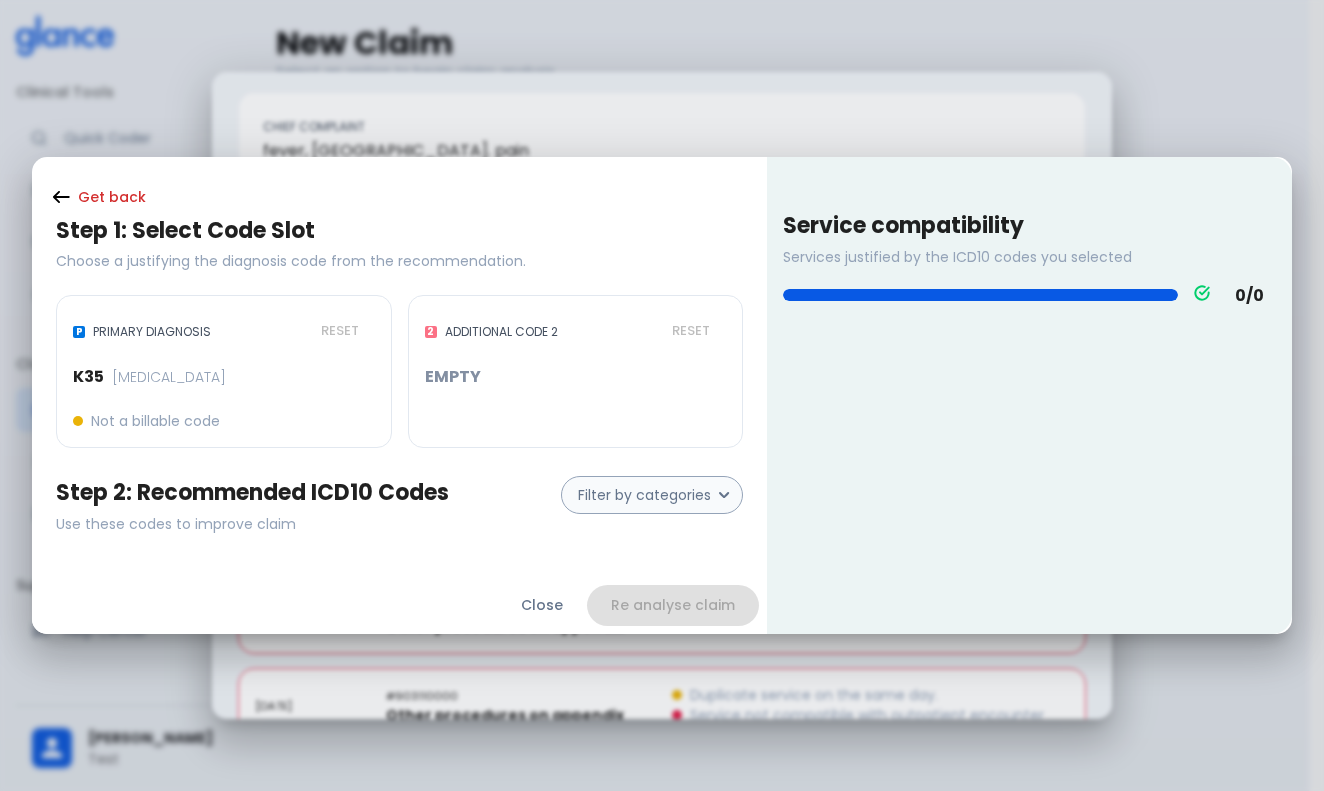 click 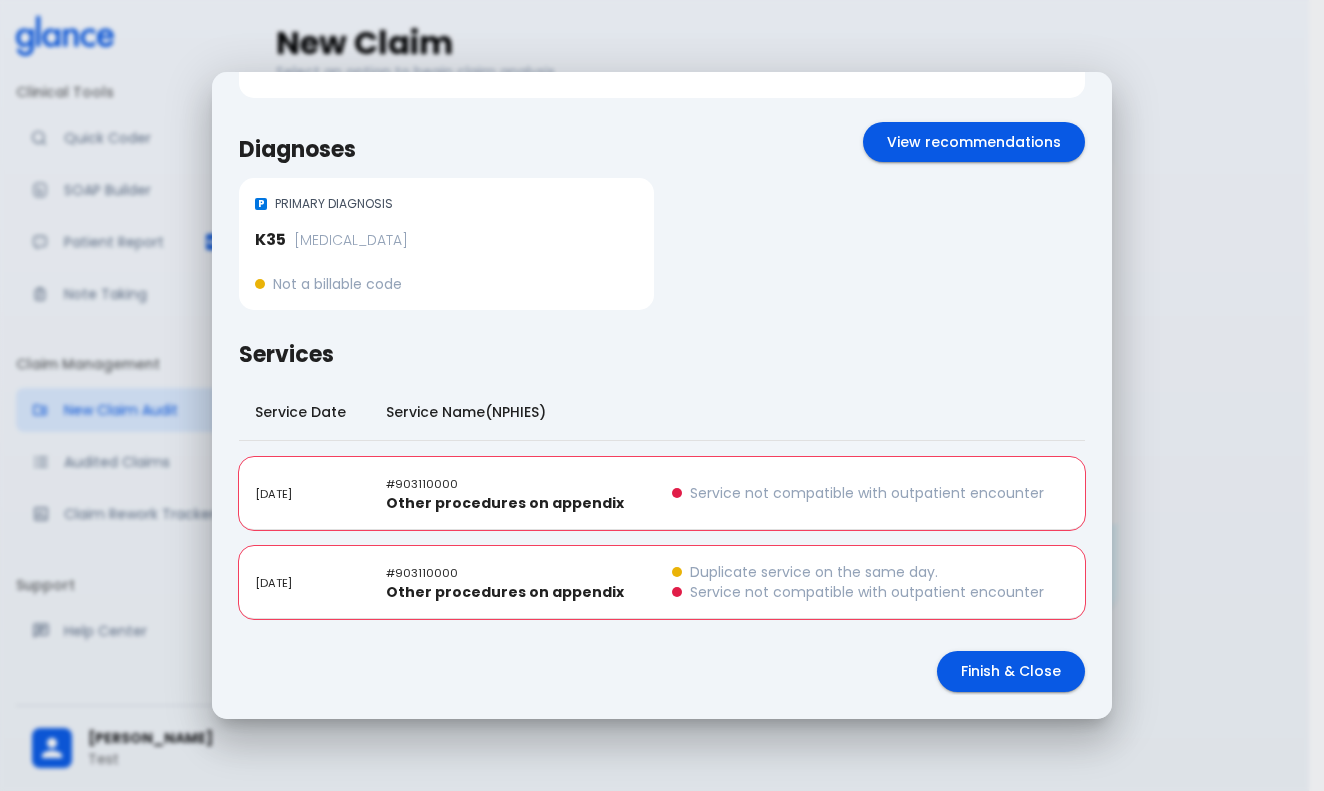 scroll, scrollTop: 149, scrollLeft: 0, axis: vertical 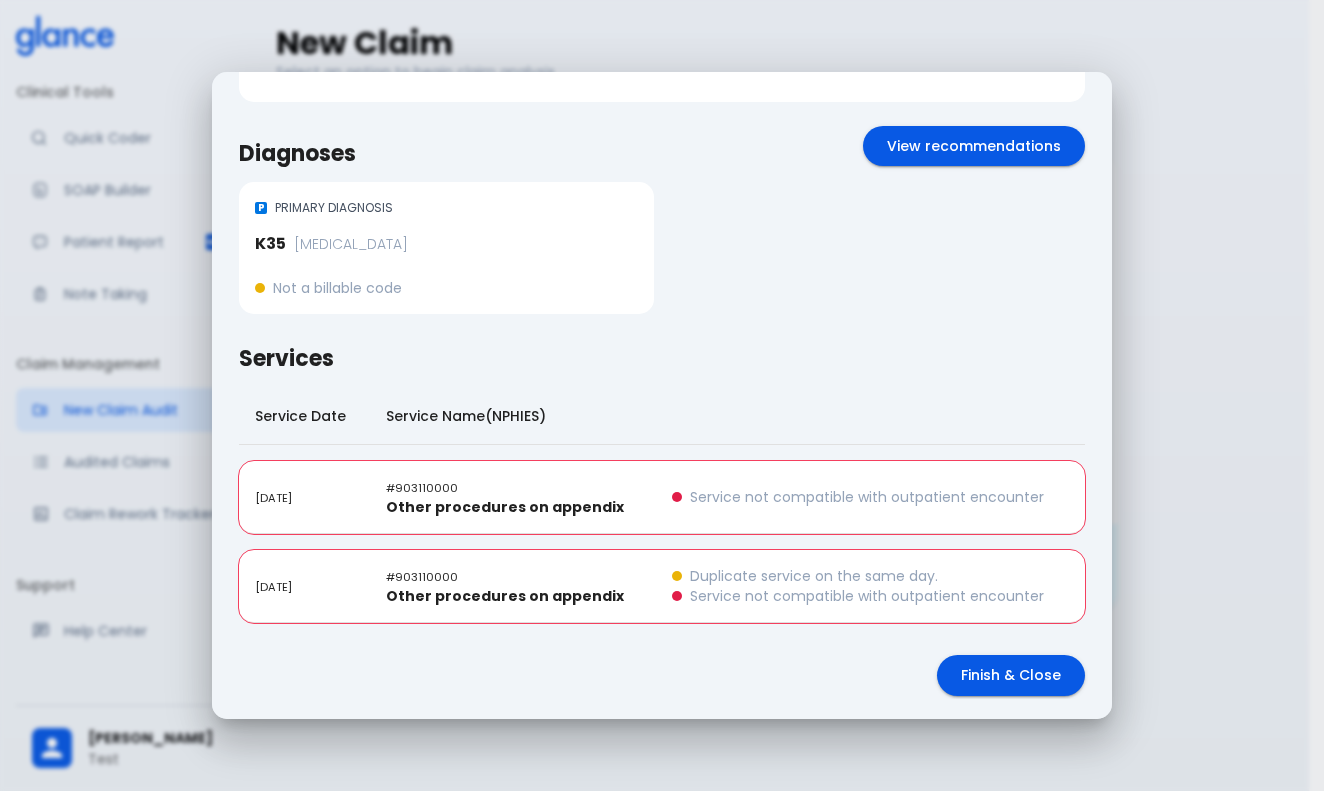 click on "# 903110000" at bounding box center (422, 488) 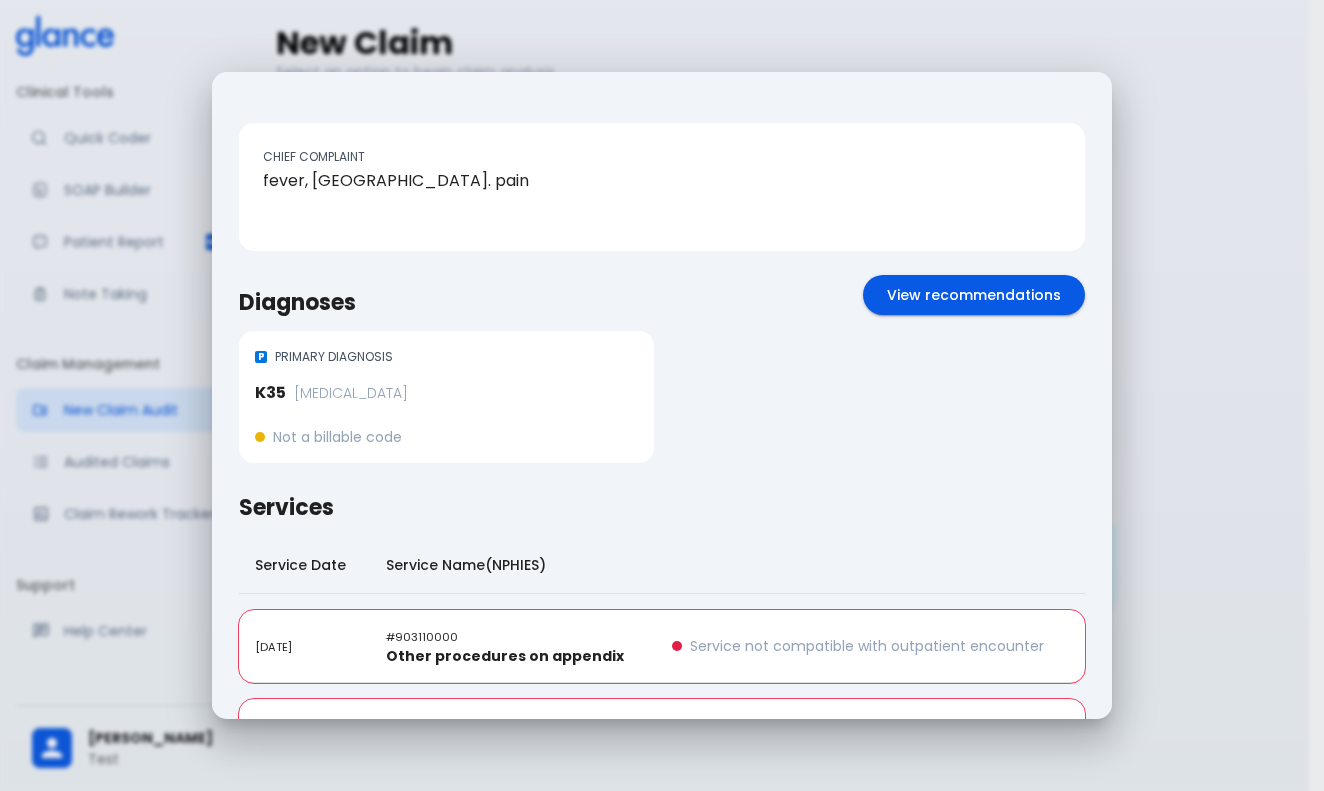 scroll, scrollTop: 0, scrollLeft: 0, axis: both 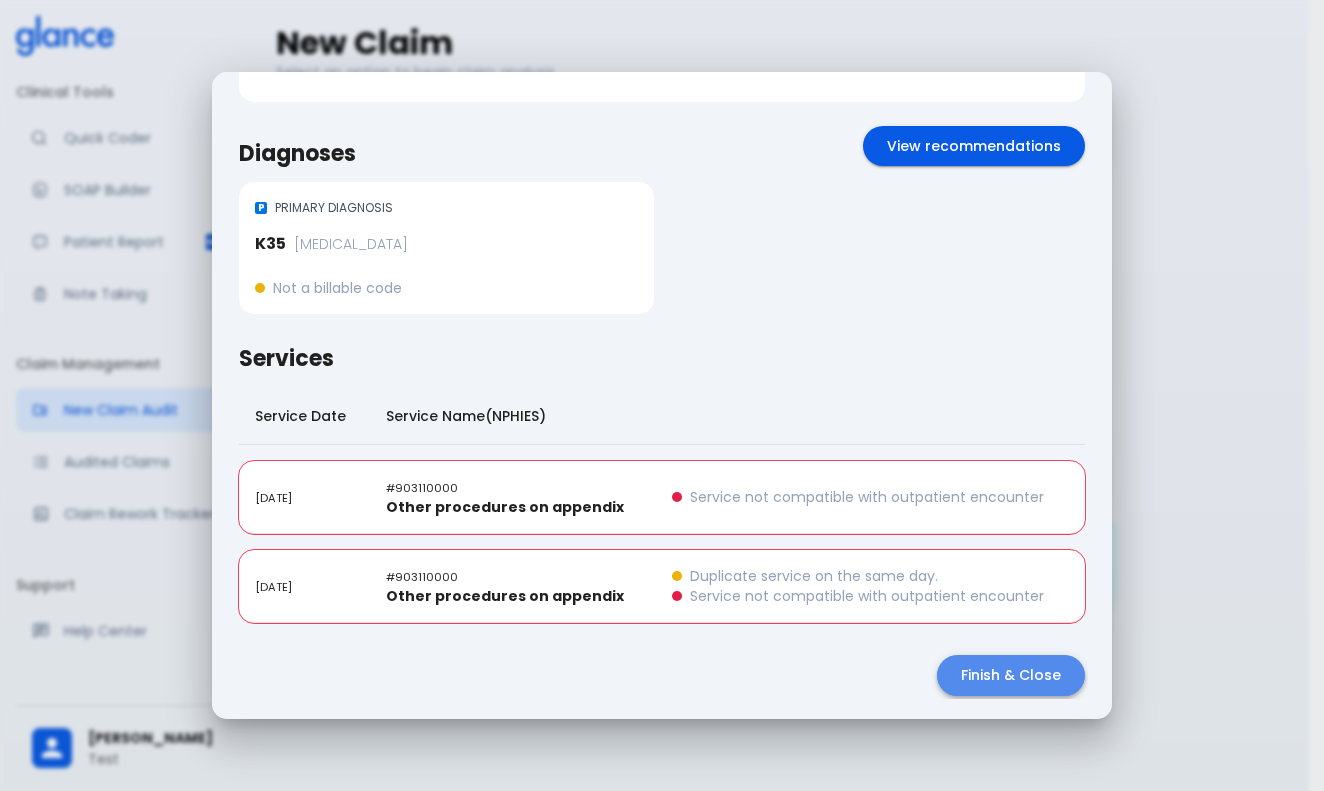 click on "Finish & Close" at bounding box center (1011, 675) 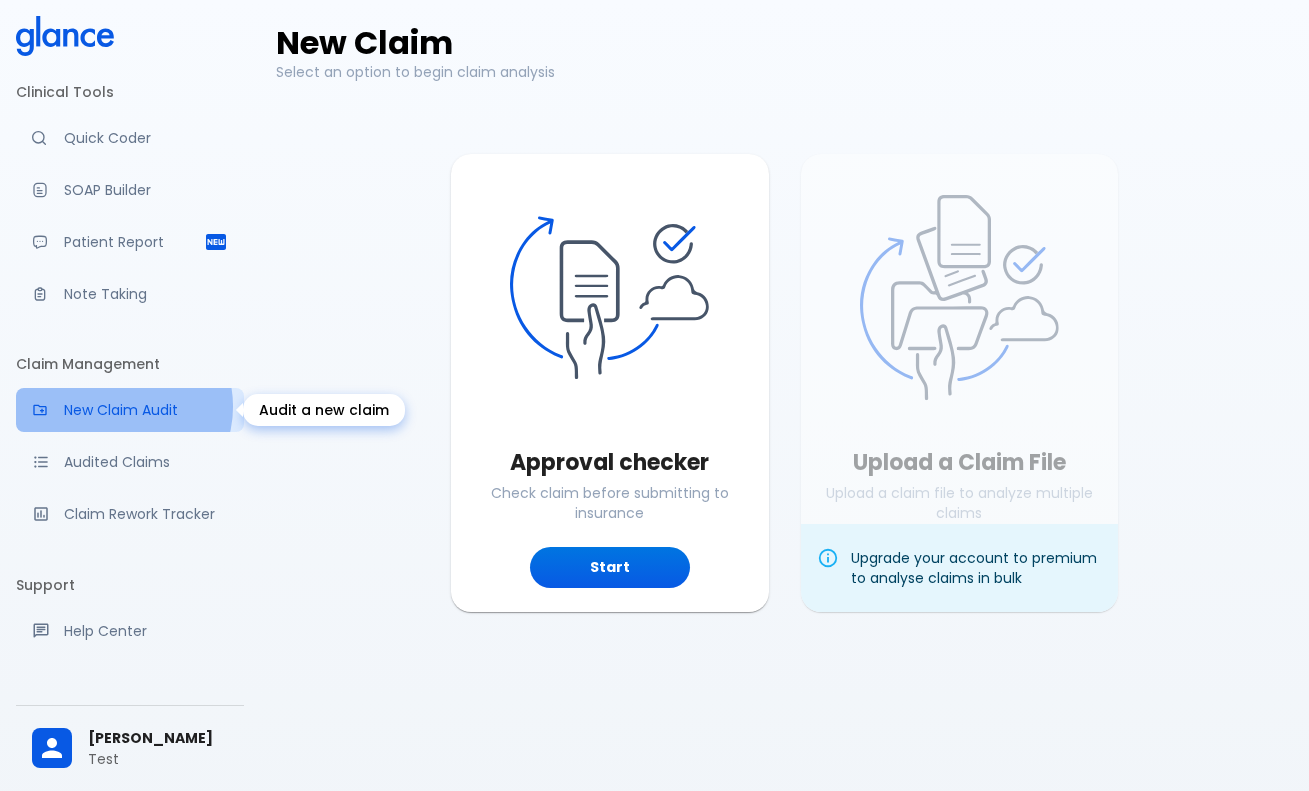 click on "New Claim Audit" at bounding box center (146, 410) 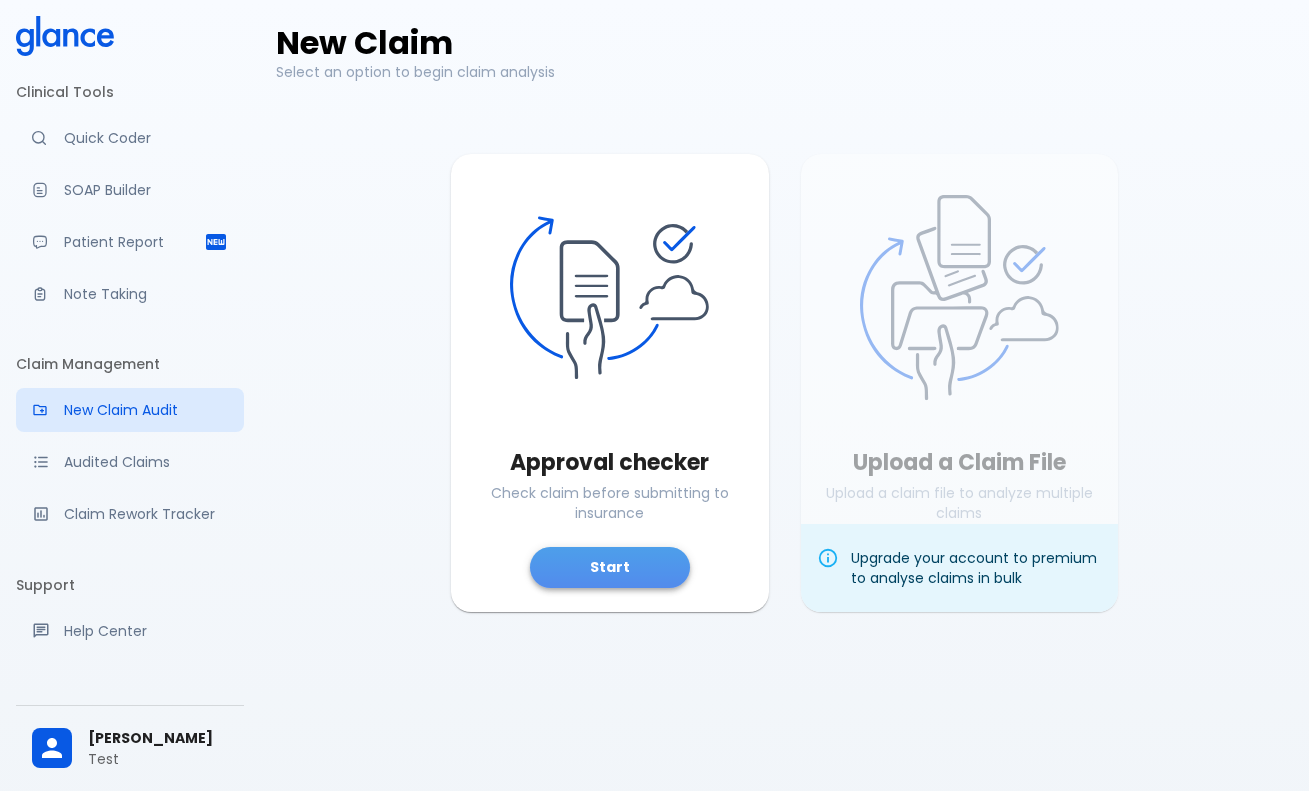 click on "Start" at bounding box center [610, 567] 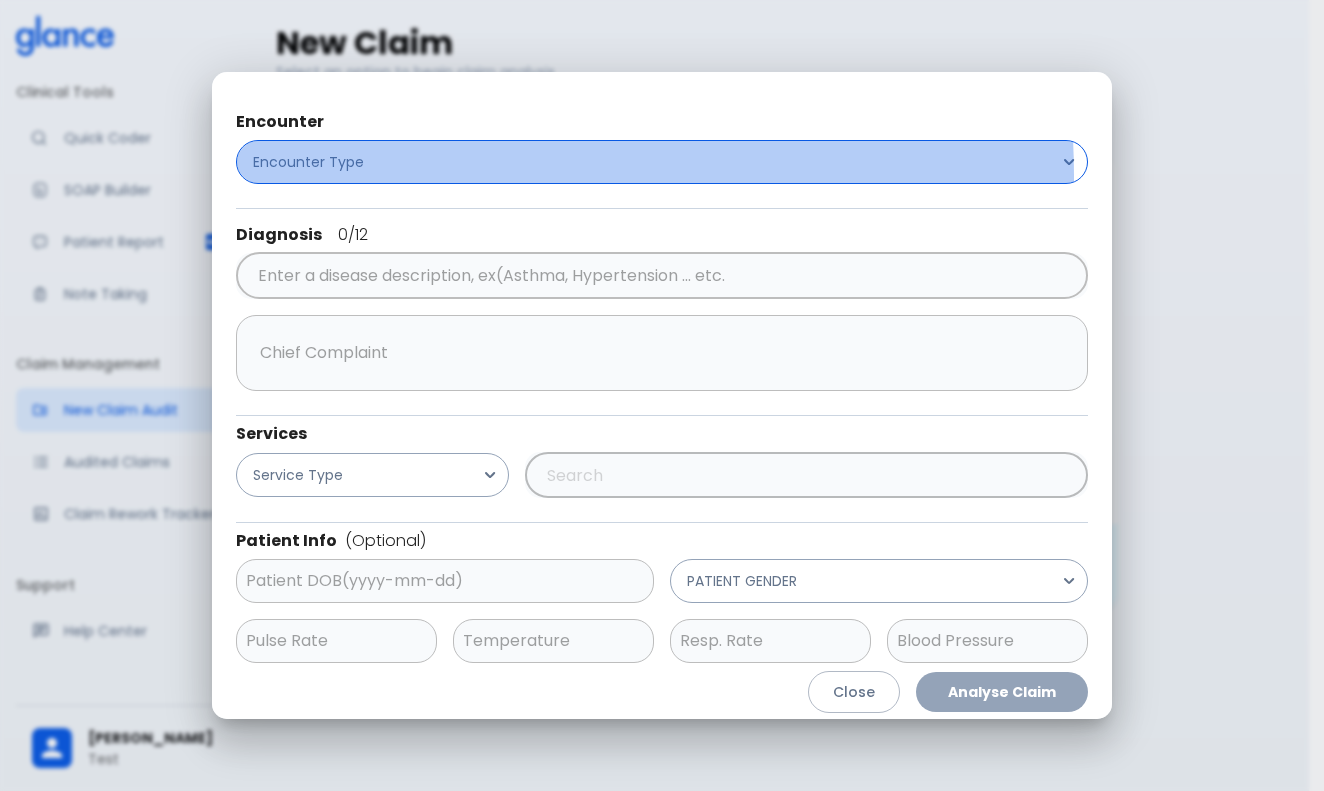click on "Encounter Type" at bounding box center [662, 162] 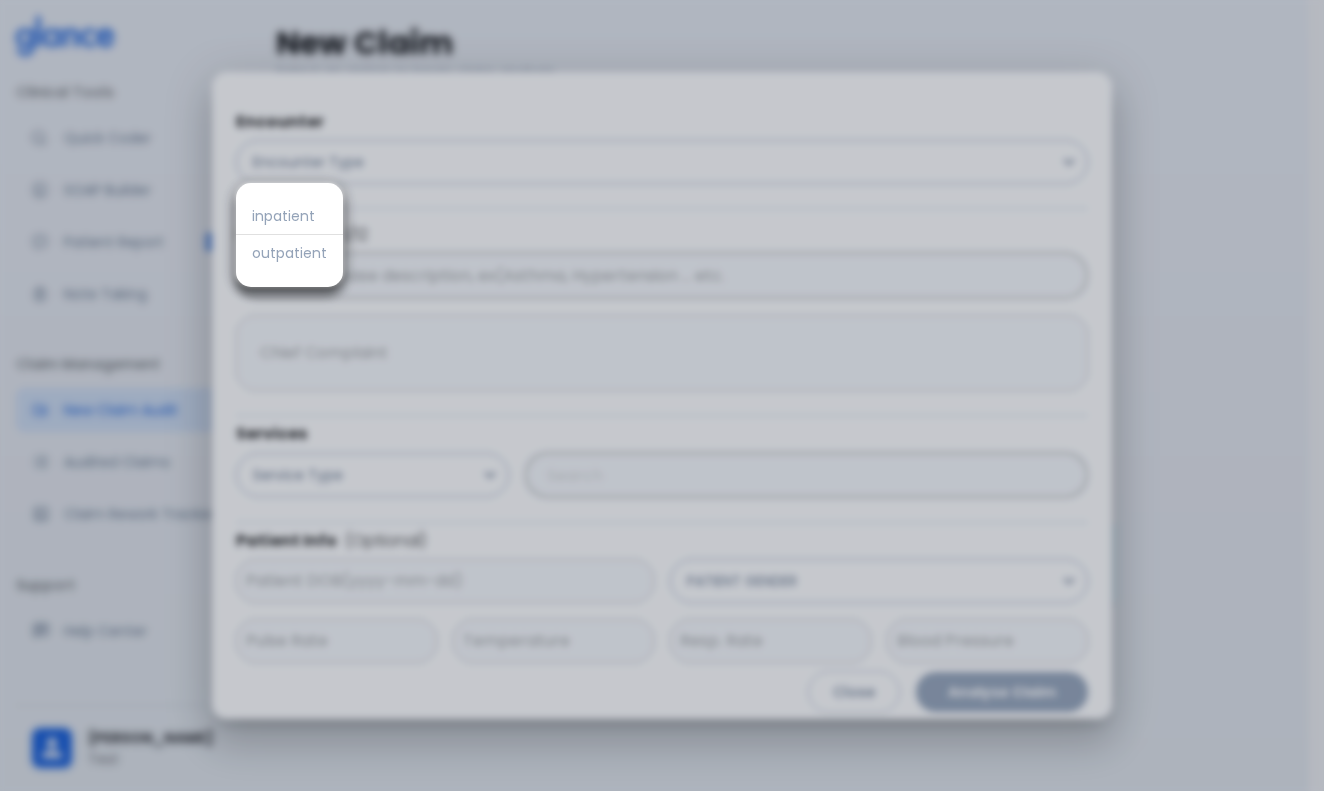 click on "outpatient" at bounding box center (289, 253) 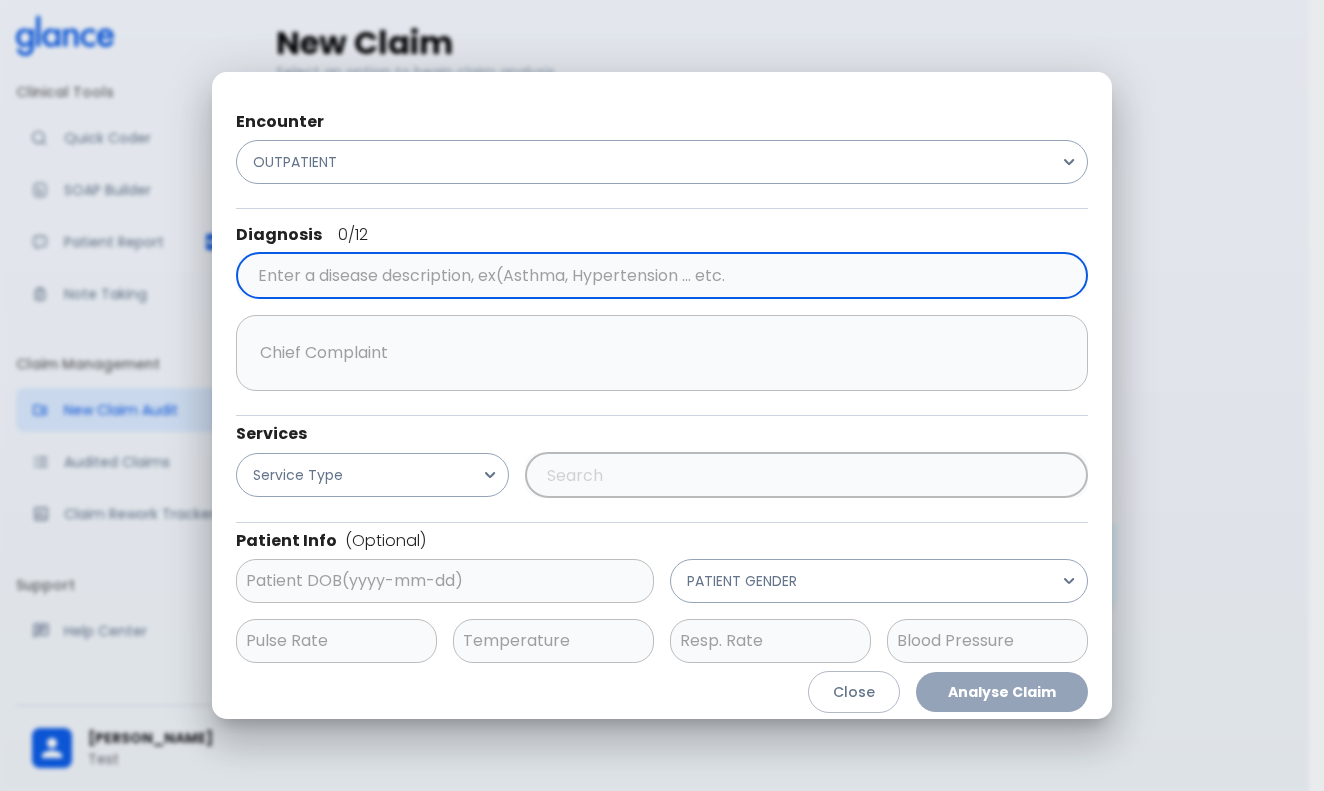 click at bounding box center (658, 276) 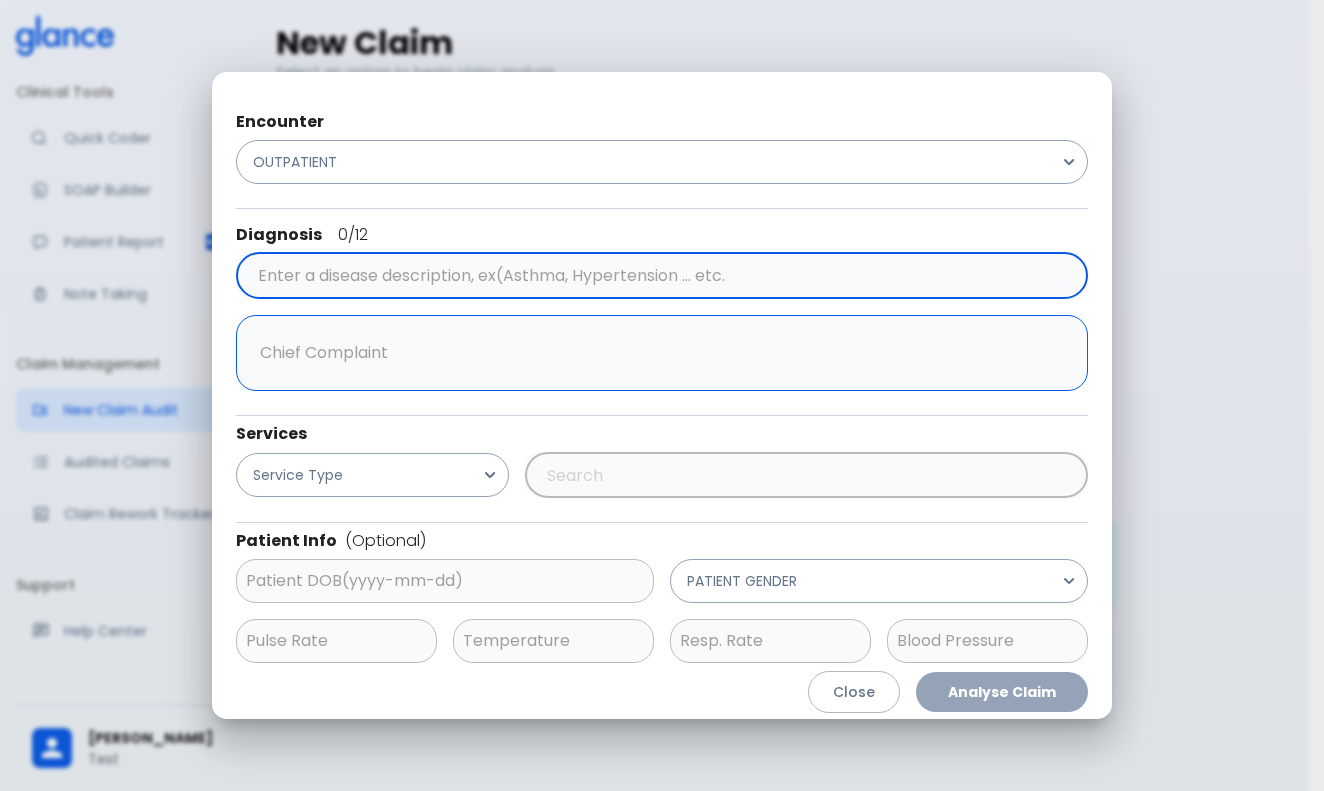 type on "a" 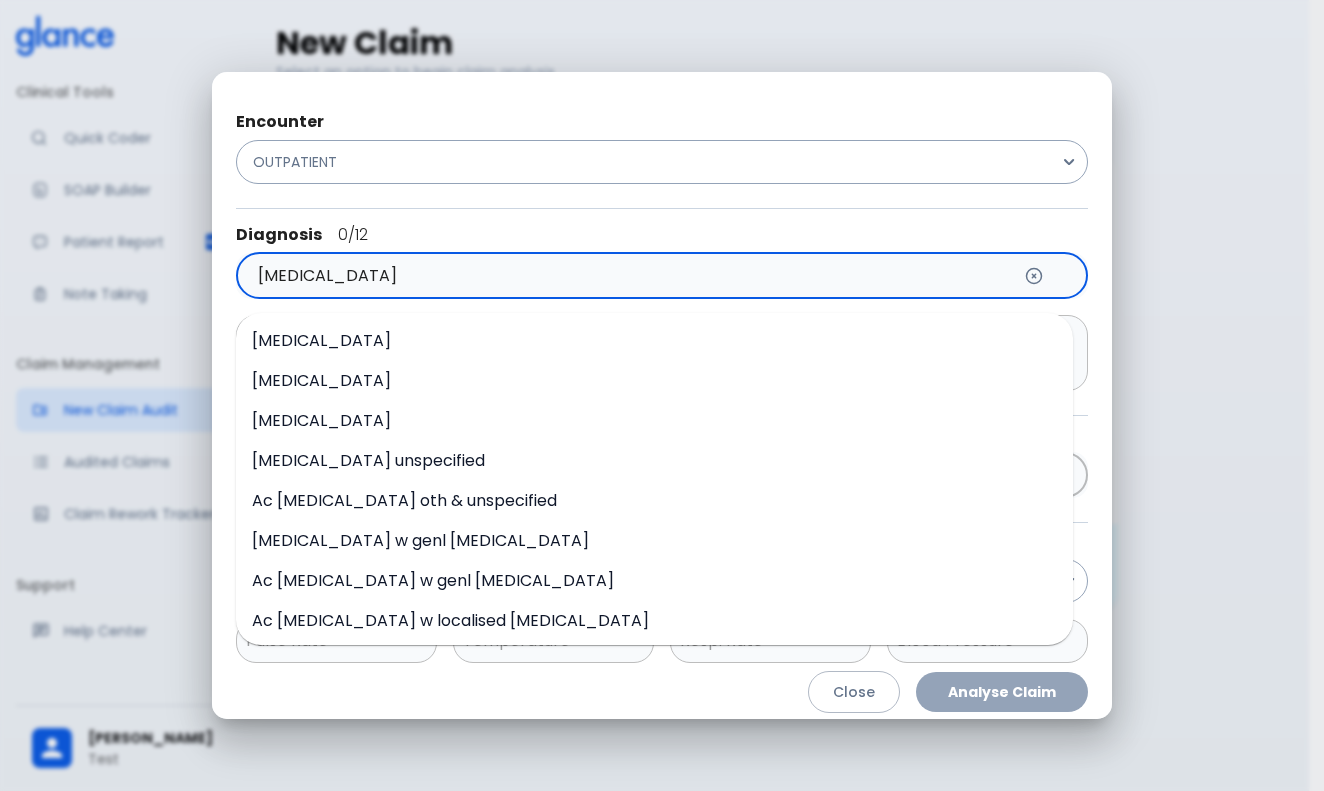 click on "OUTPATIENT" at bounding box center [662, 174] 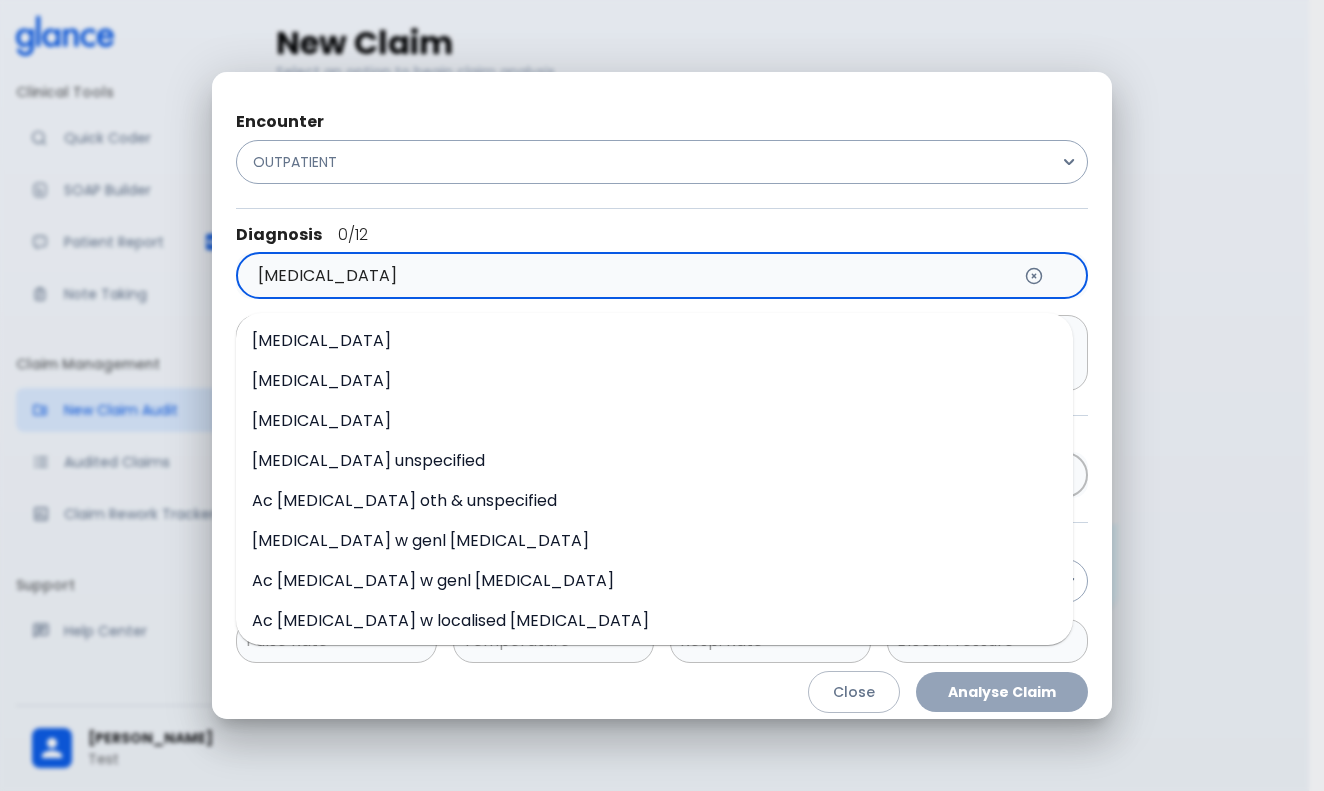 click on "[MEDICAL_DATA]" at bounding box center [631, 276] 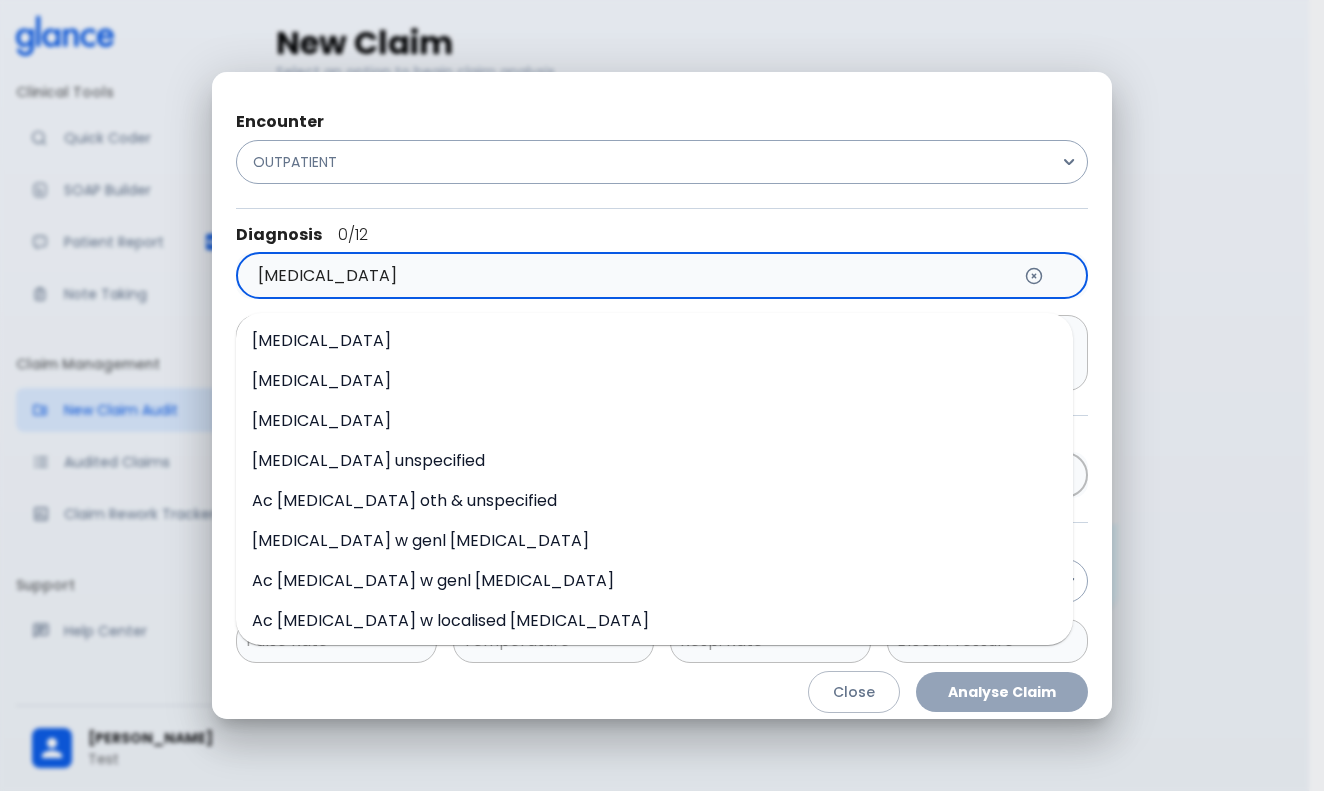type on "[MEDICAL_DATA]" 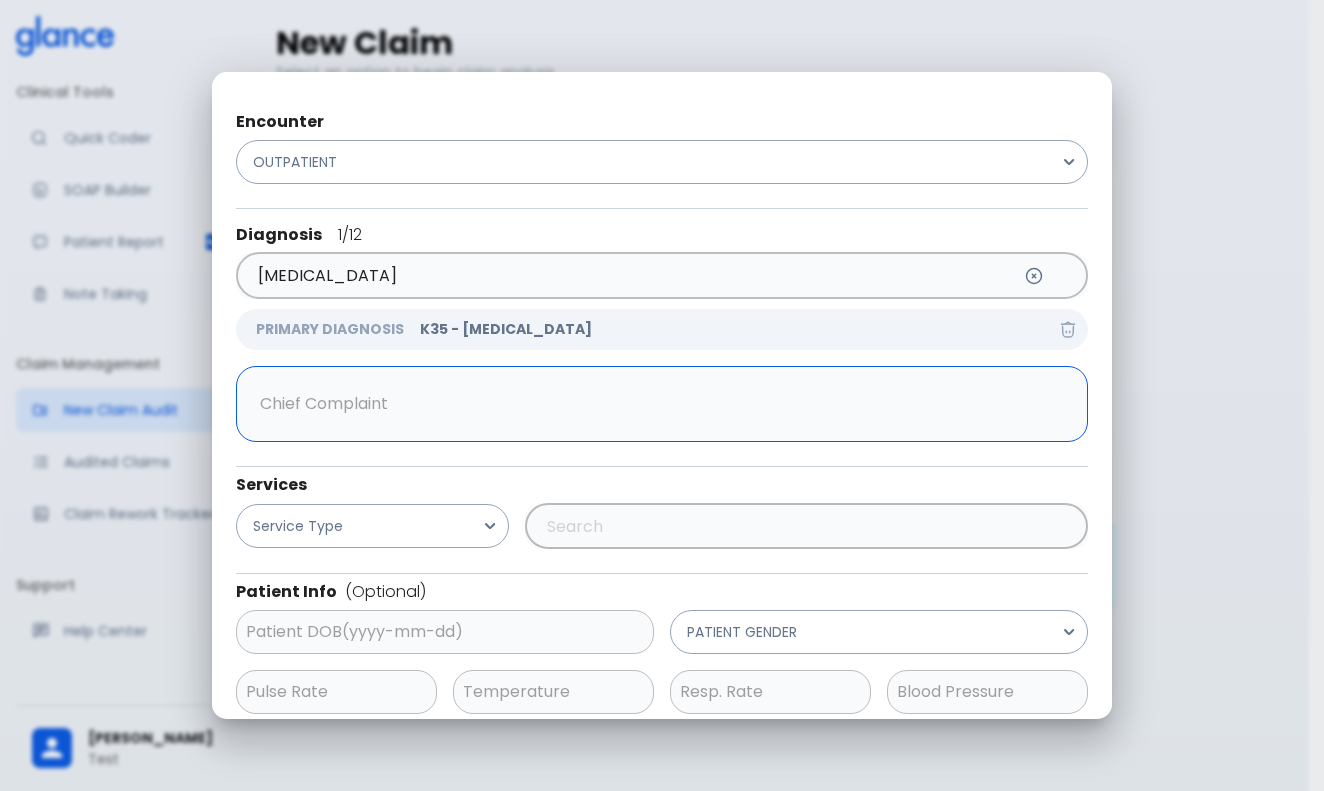 click on "x ​" at bounding box center (662, 404) 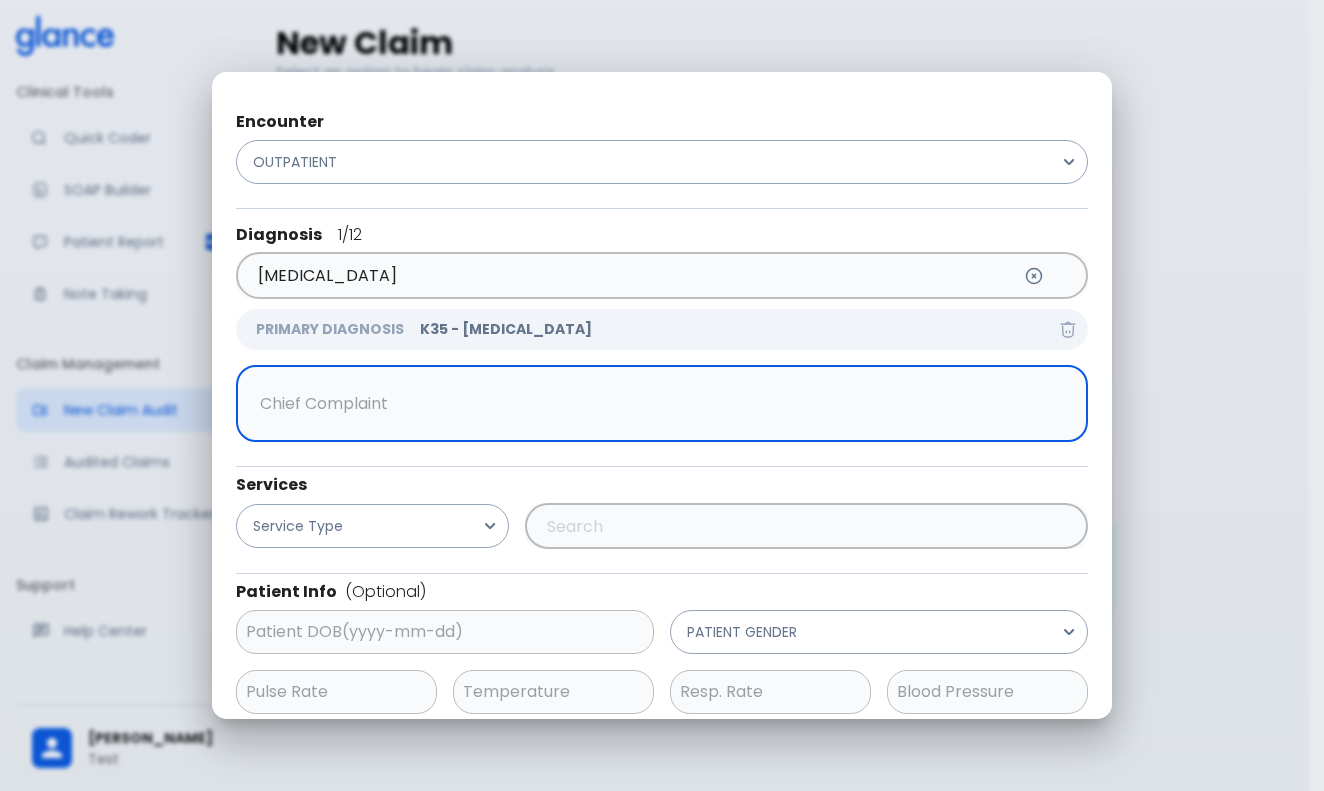click at bounding box center (657, 404) 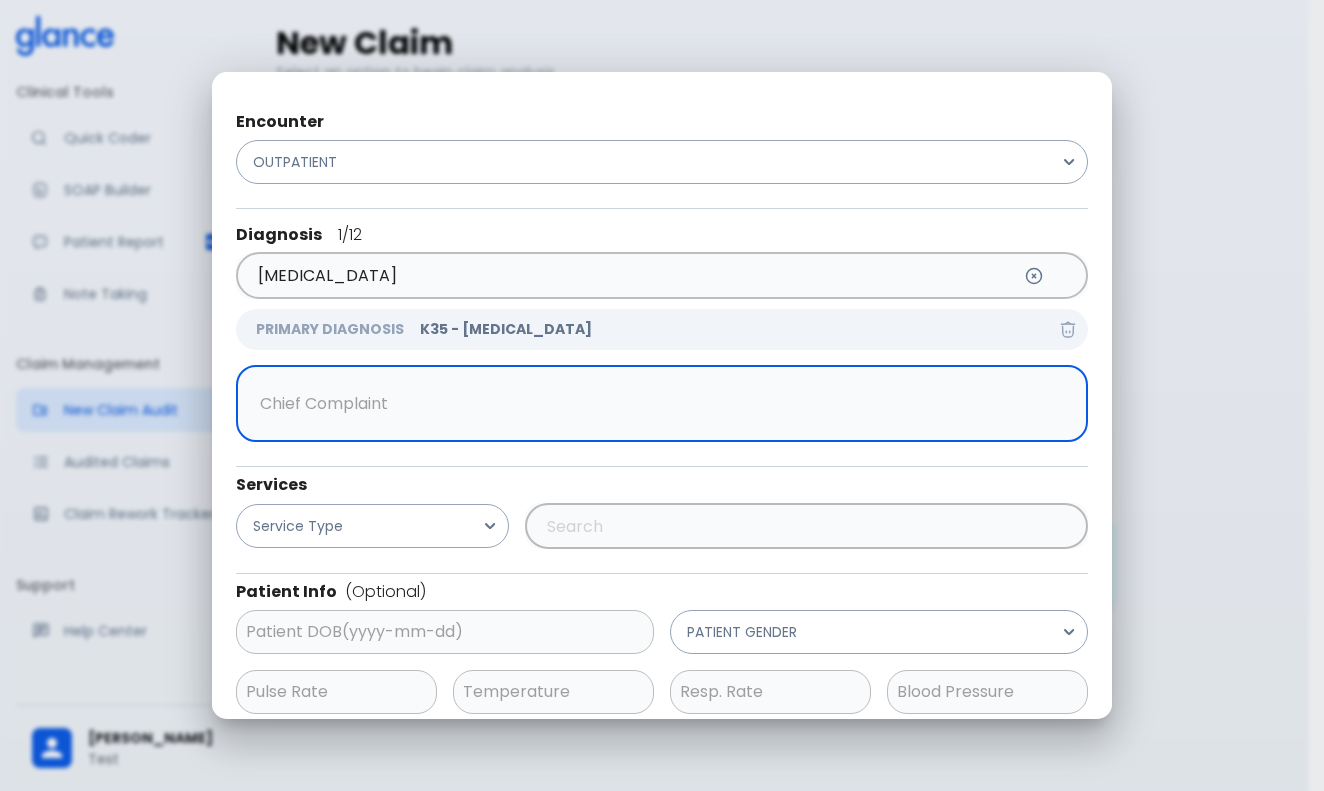 click at bounding box center [657, 404] 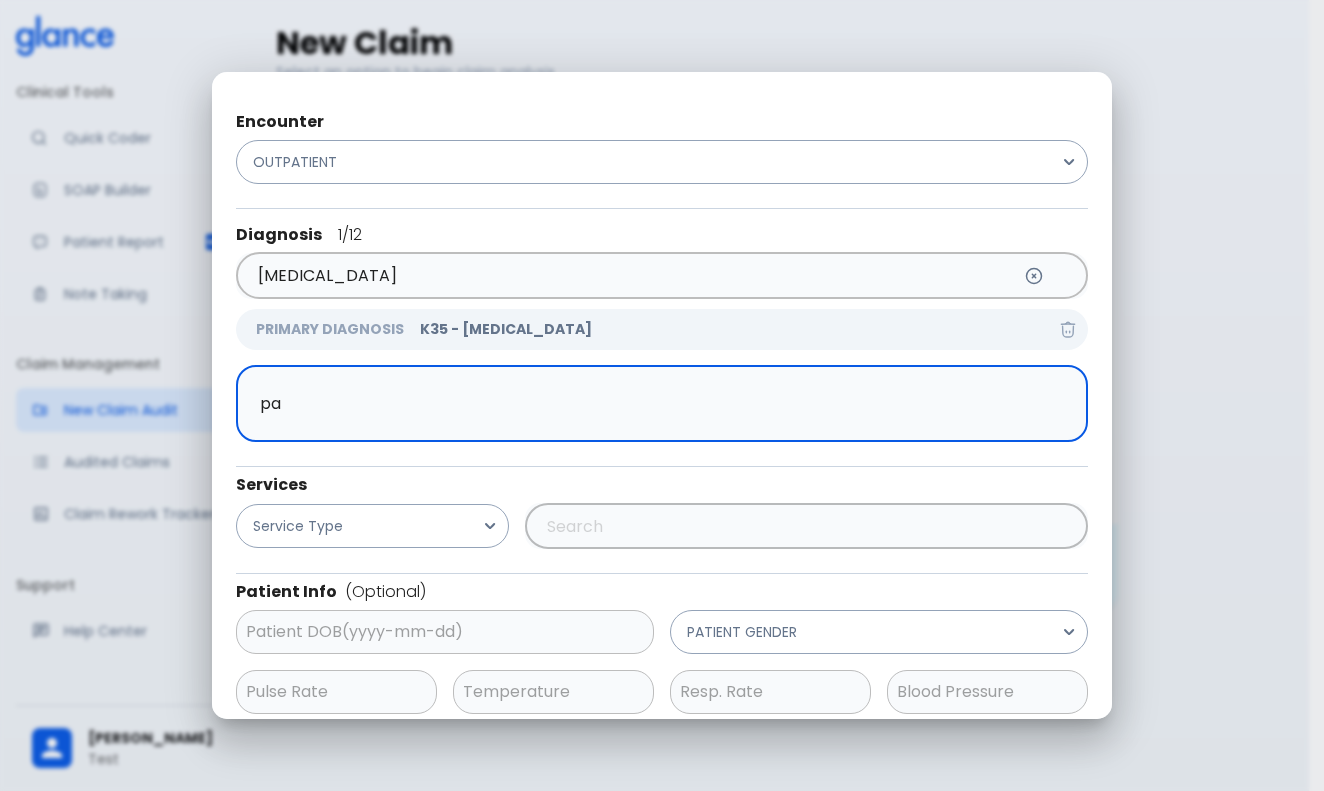type on "p" 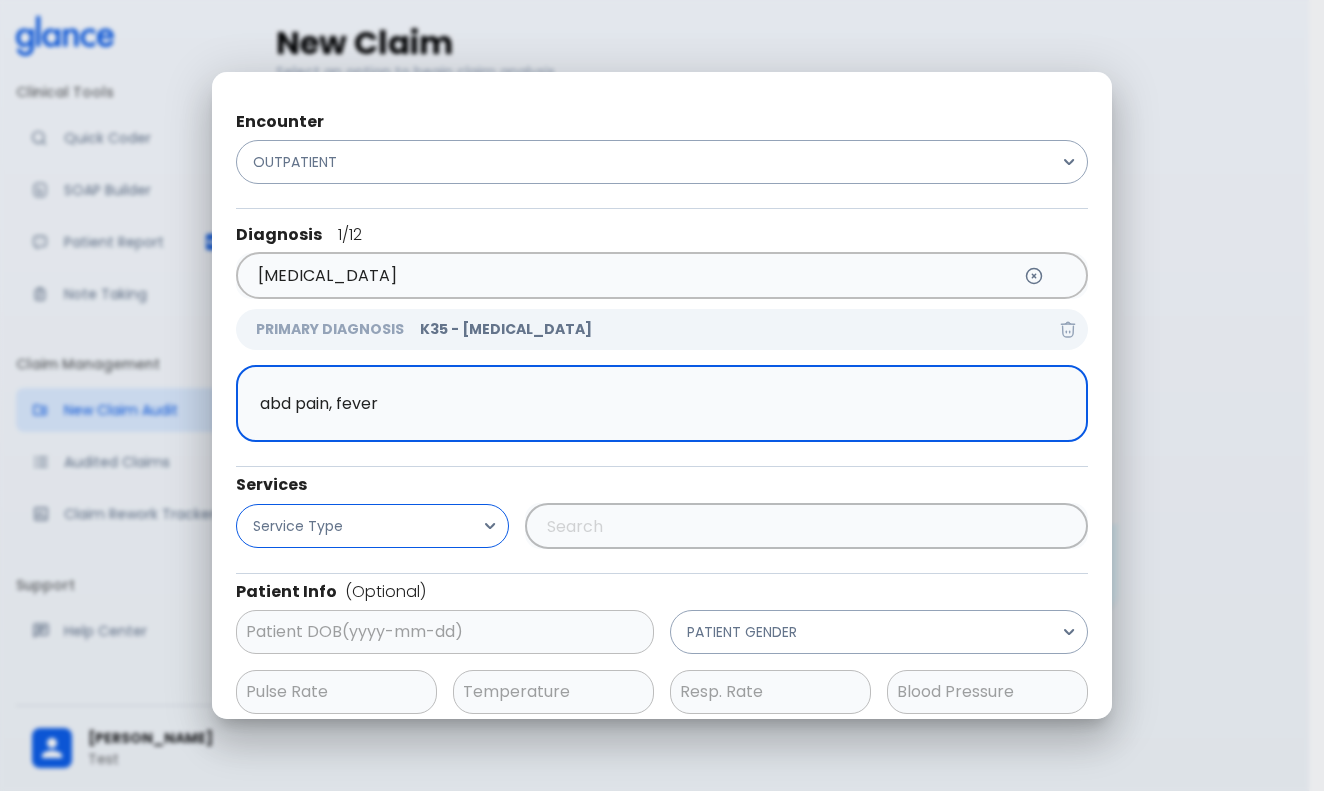 type on "abd pain, fever" 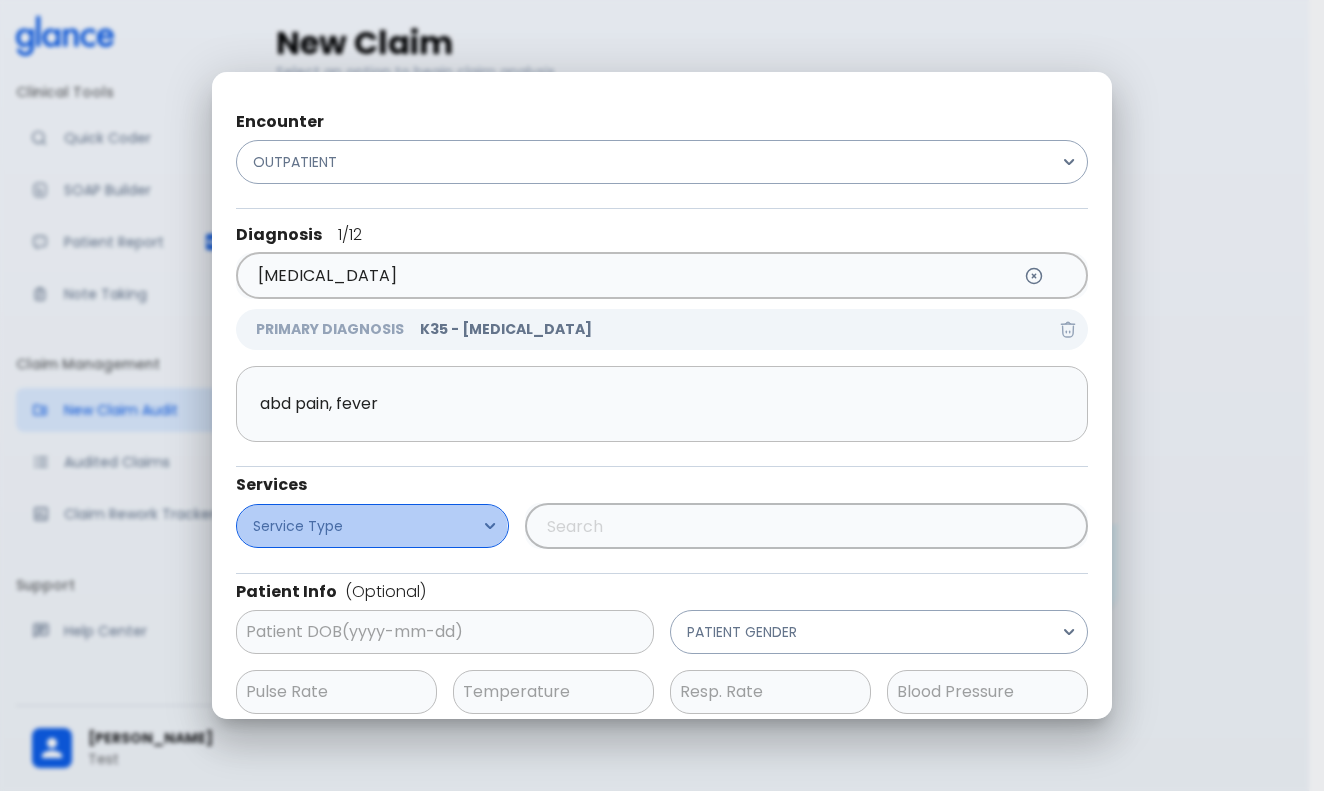 click on "Service Type" at bounding box center (372, 526) 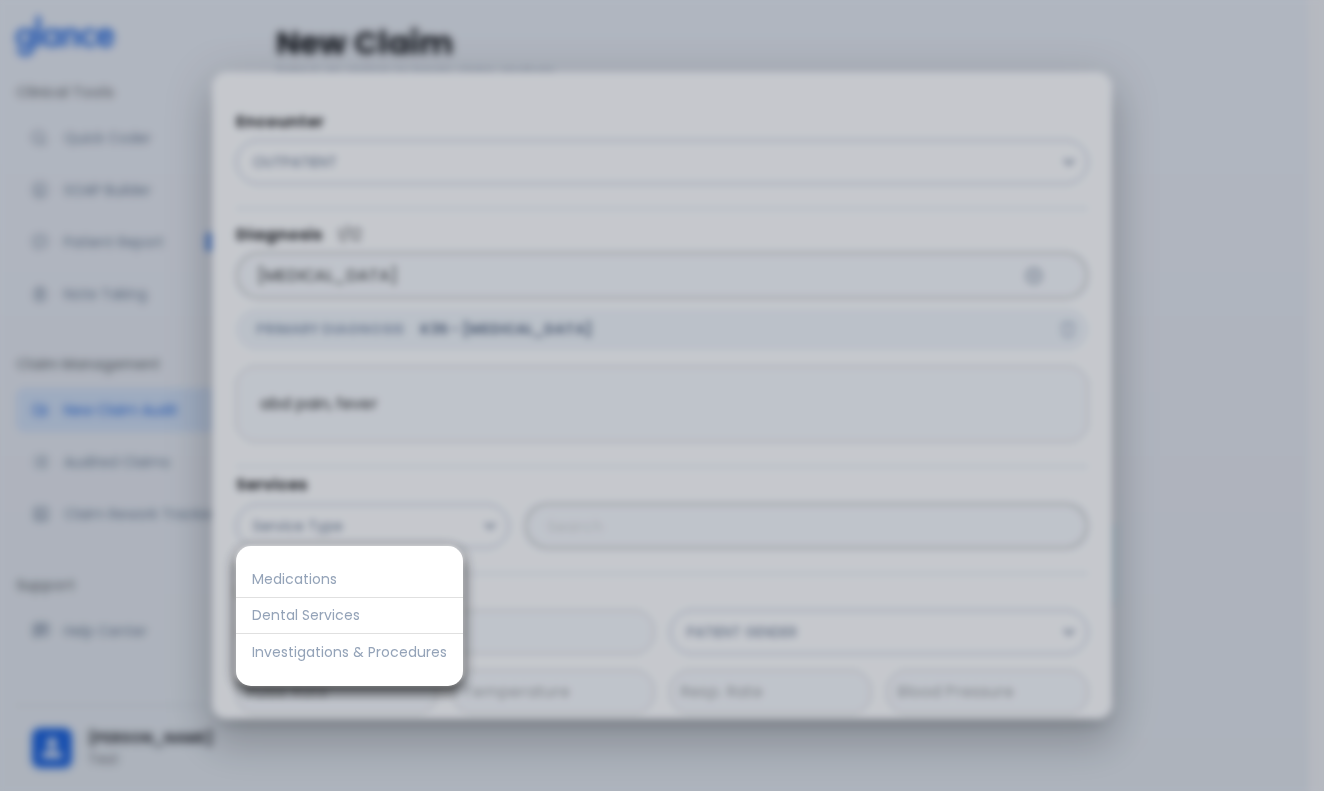 click on "Investigations & Procedures" at bounding box center [349, 652] 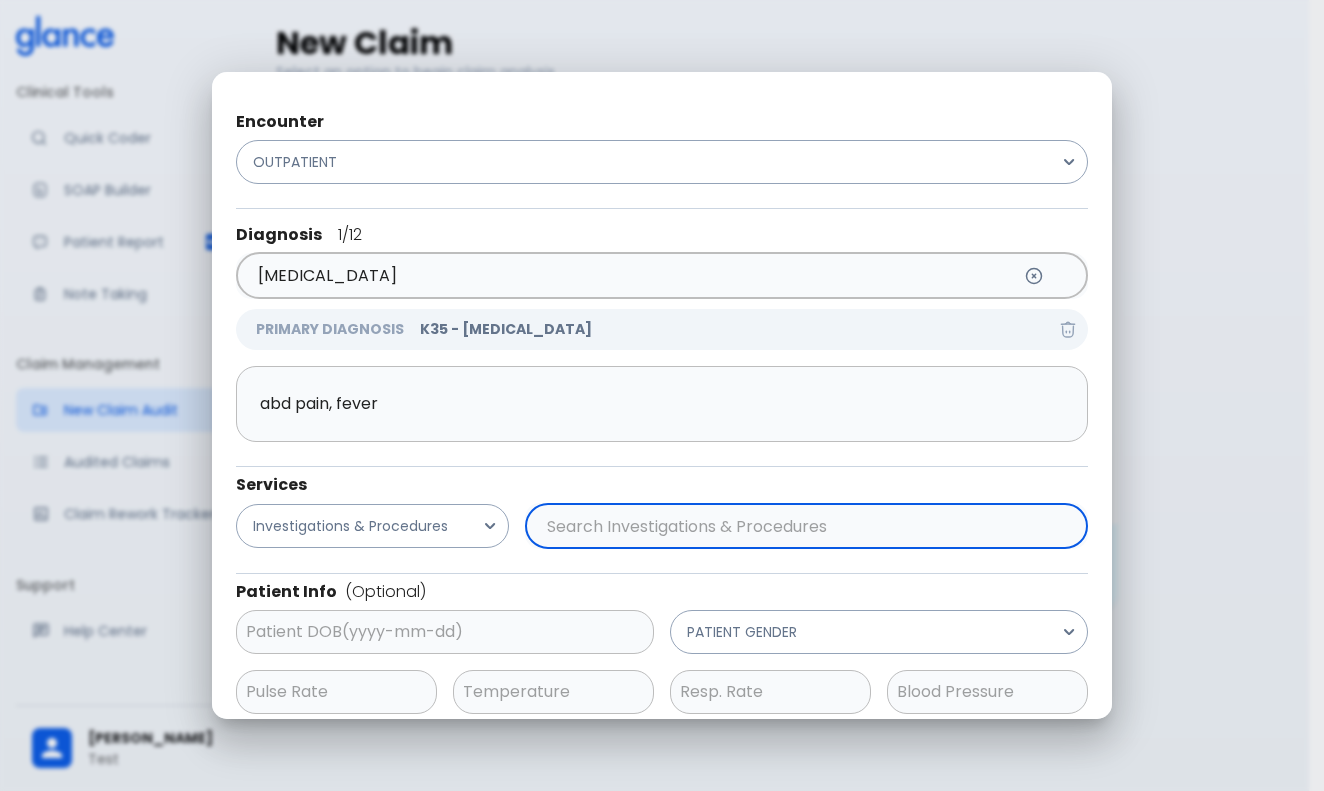 click at bounding box center (802, 526) 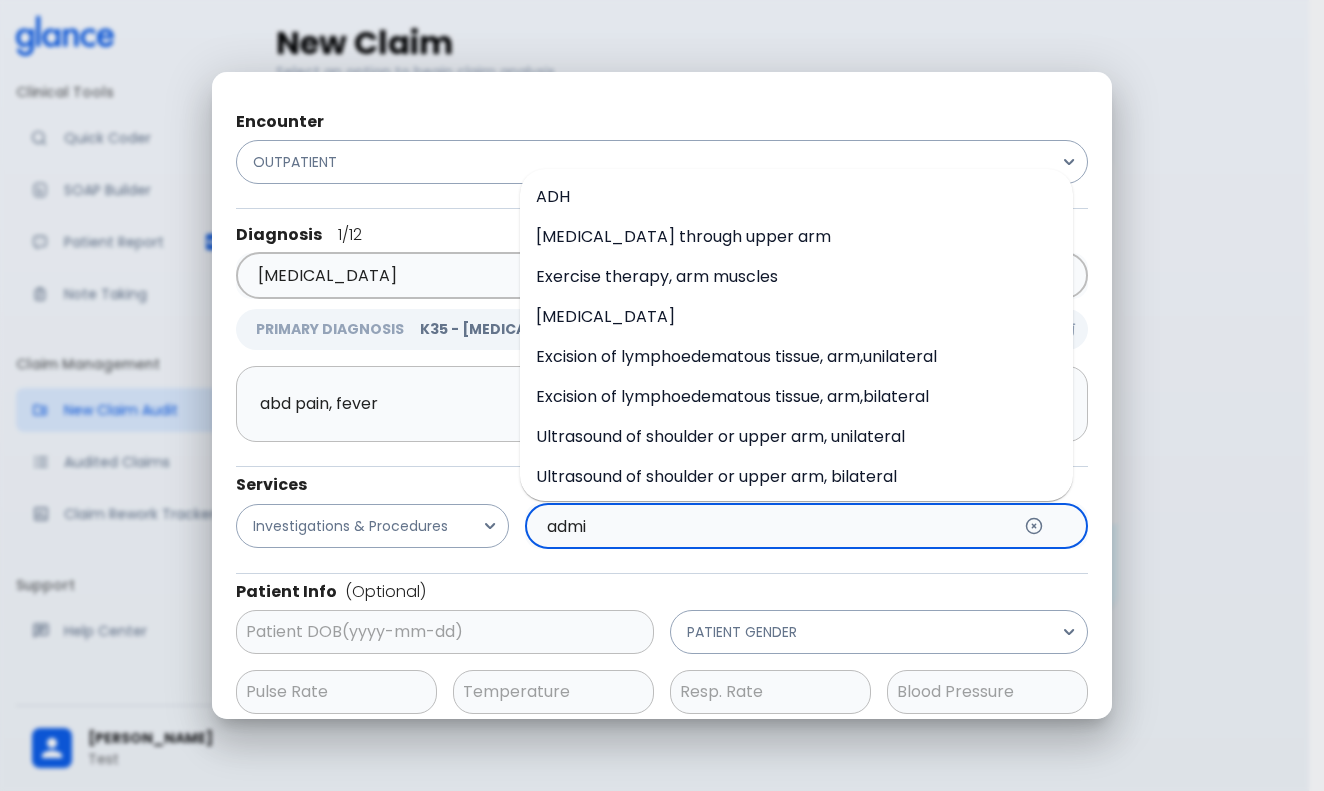 type on "admin" 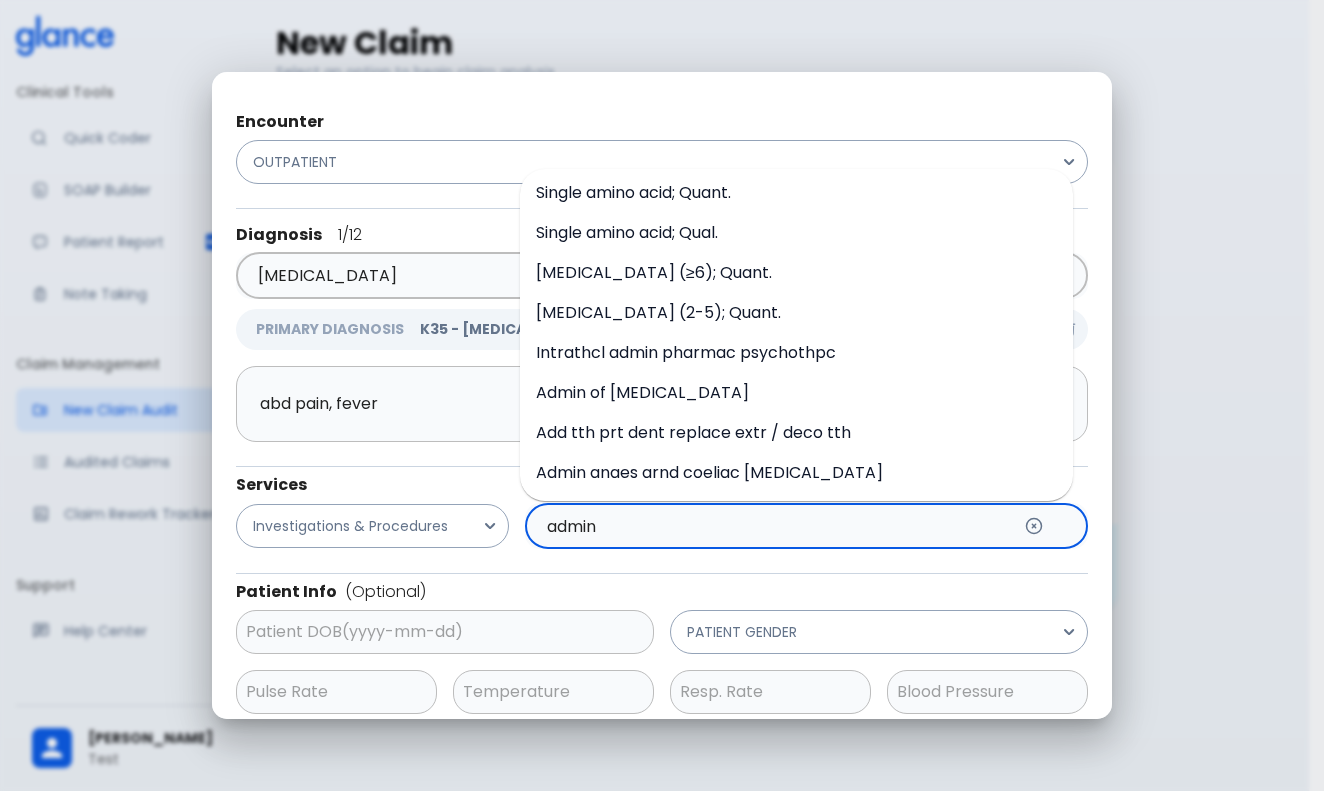 scroll, scrollTop: 84, scrollLeft: 0, axis: vertical 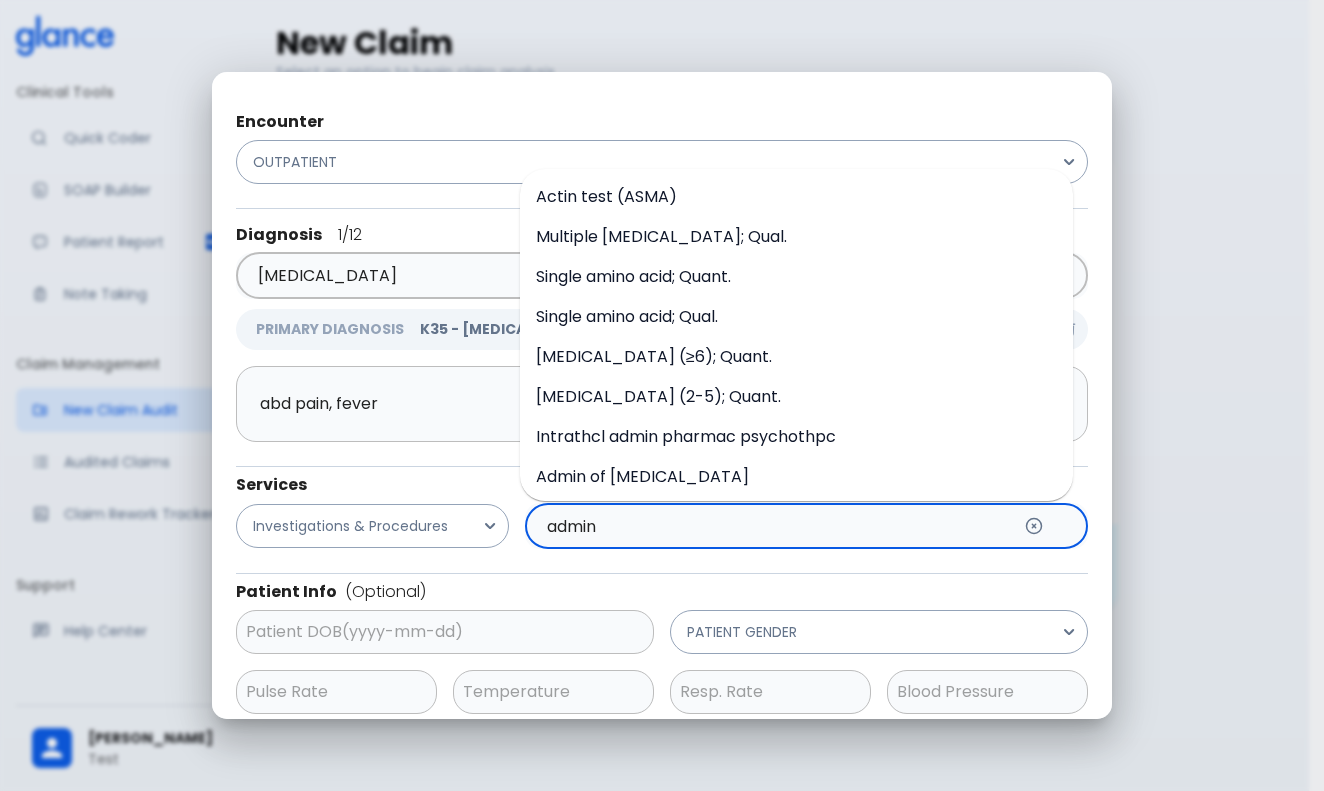 click on "admin" at bounding box center [776, 526] 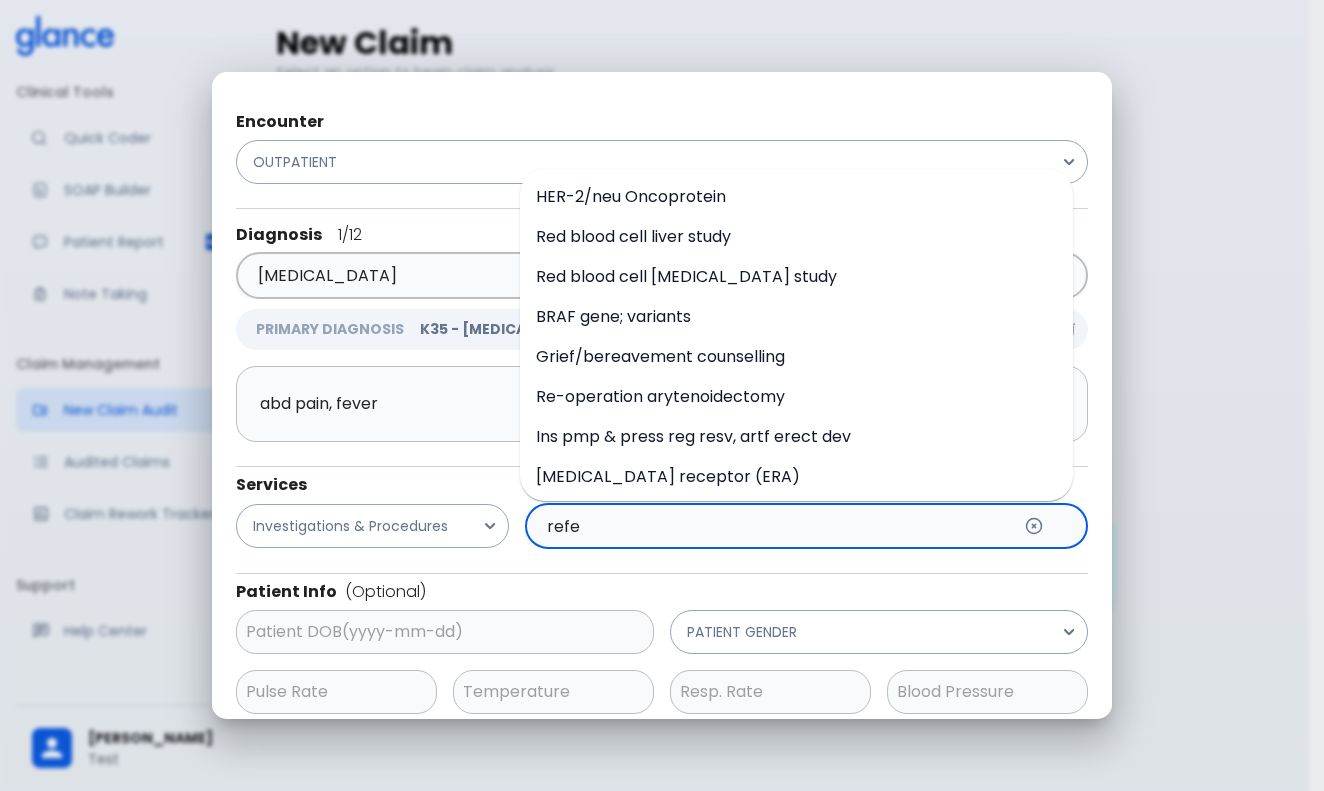 type on "refer" 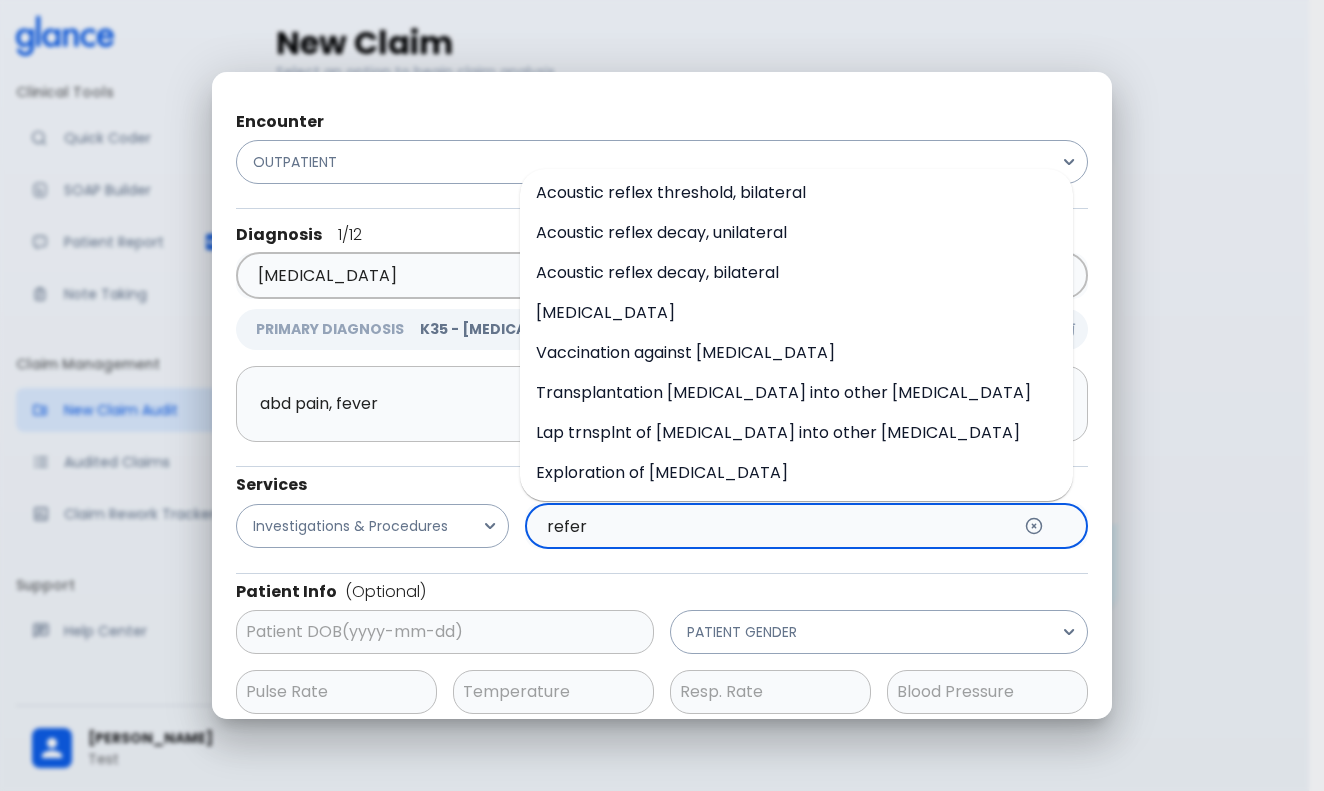 scroll, scrollTop: 84, scrollLeft: 0, axis: vertical 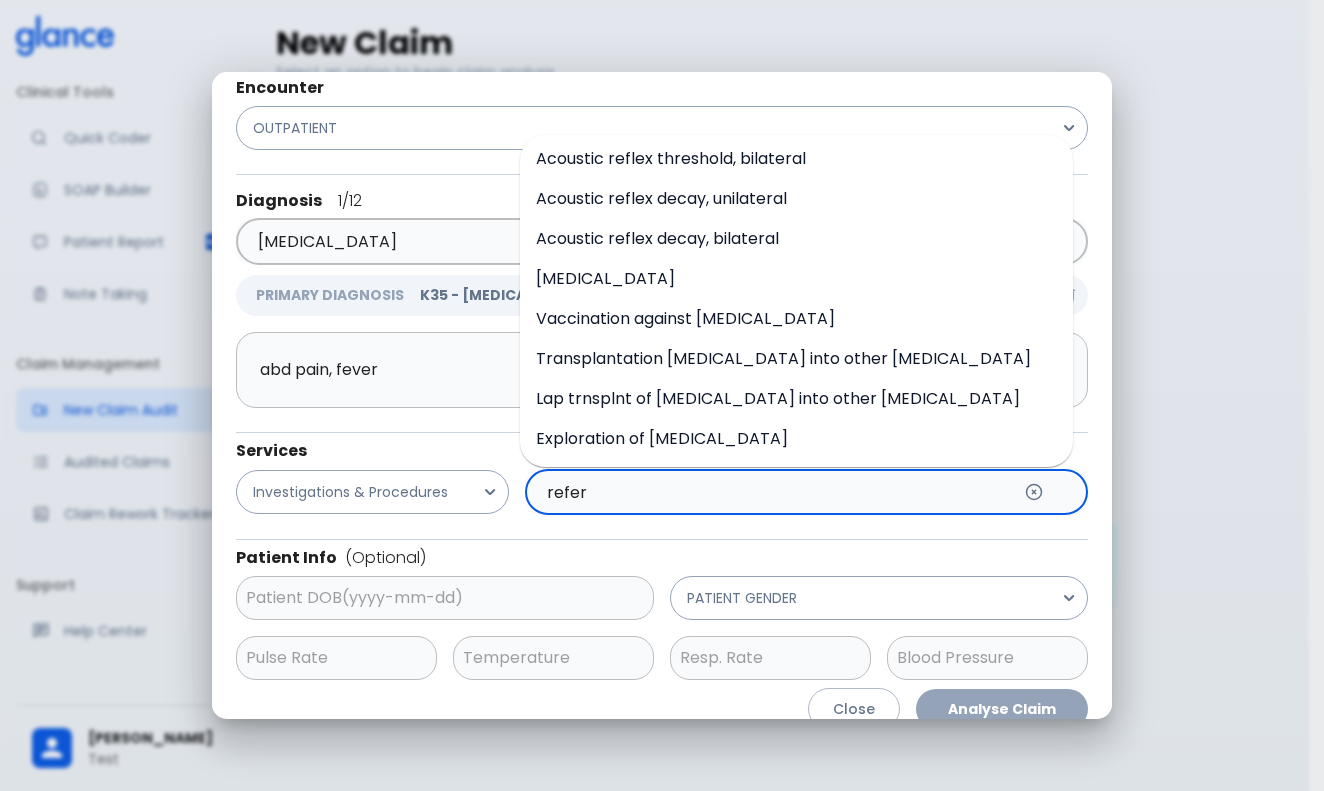 click on "refer" at bounding box center [776, 492] 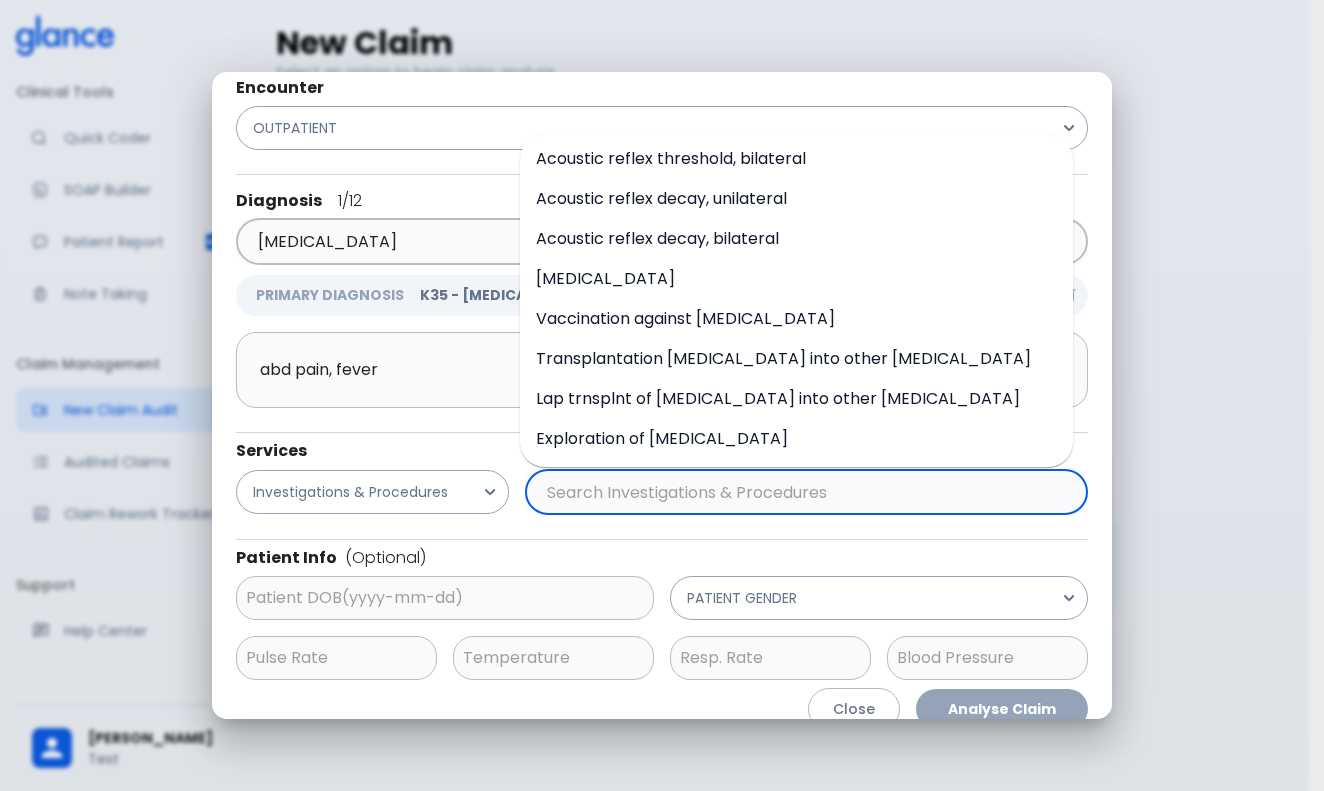 scroll, scrollTop: 0, scrollLeft: 0, axis: both 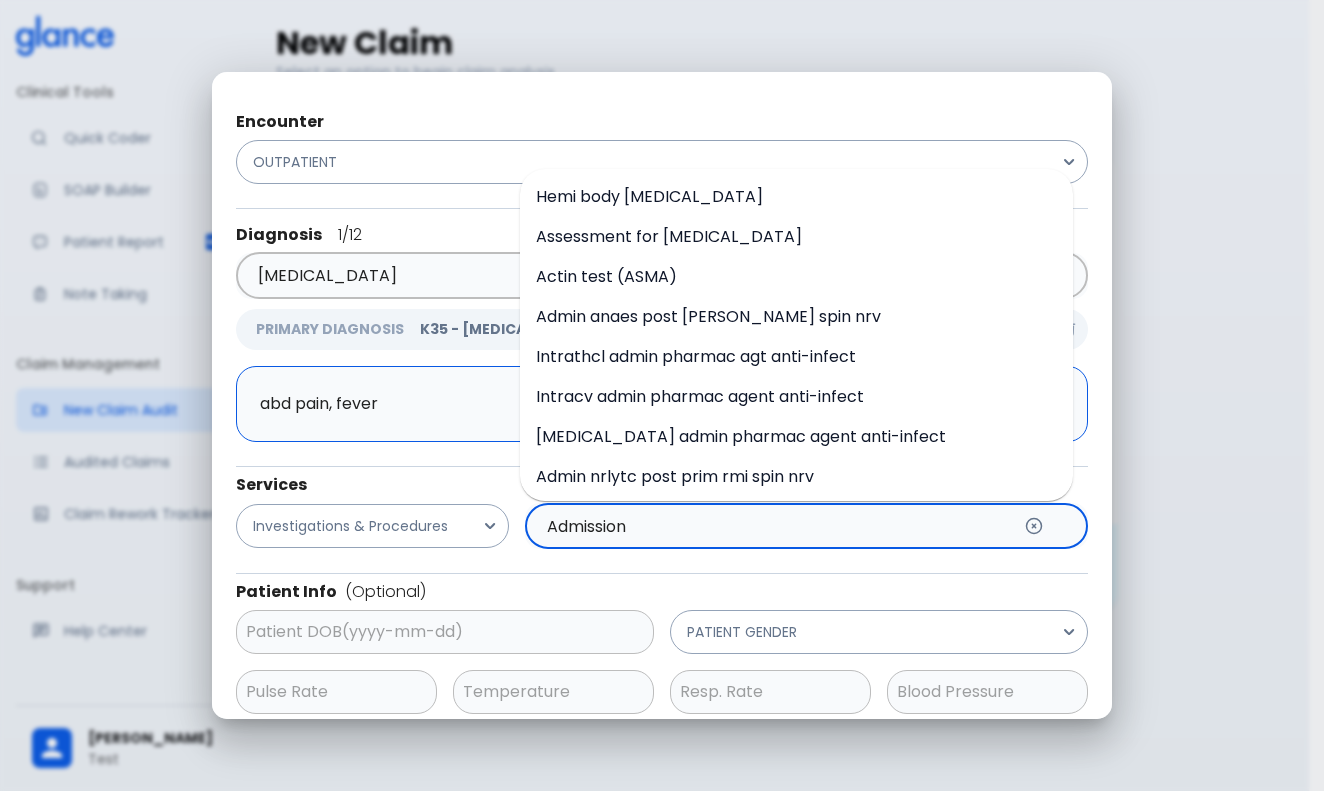 type on "Admission" 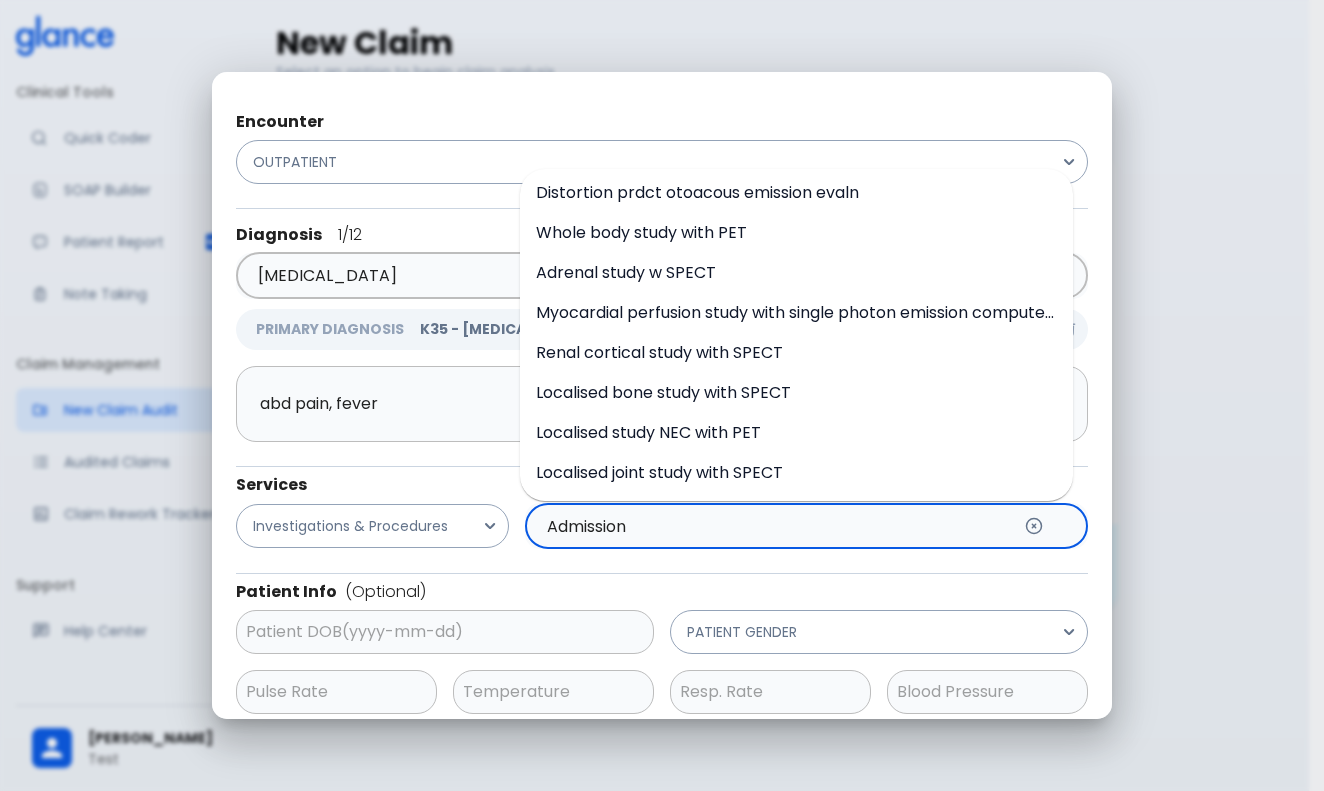 scroll, scrollTop: 84, scrollLeft: 0, axis: vertical 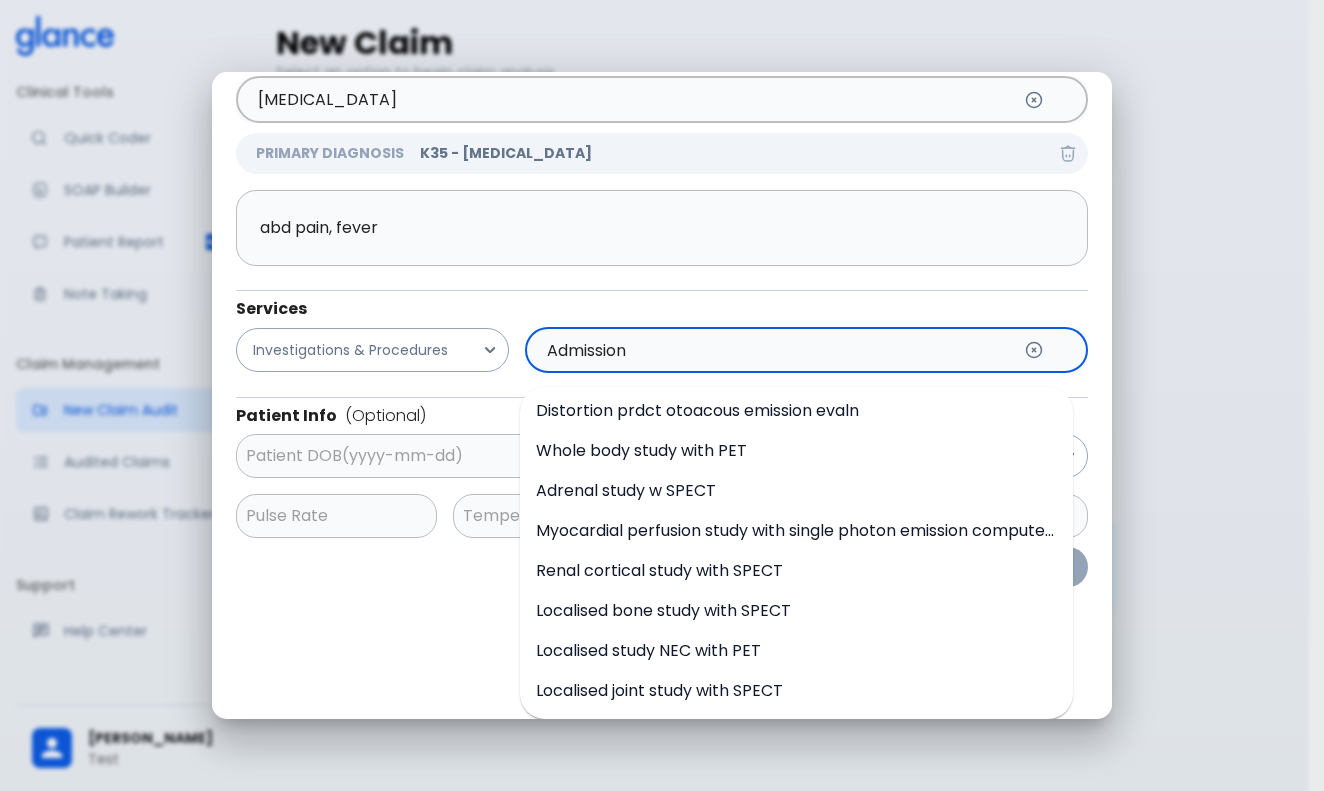 click on "Admission" at bounding box center (776, 350) 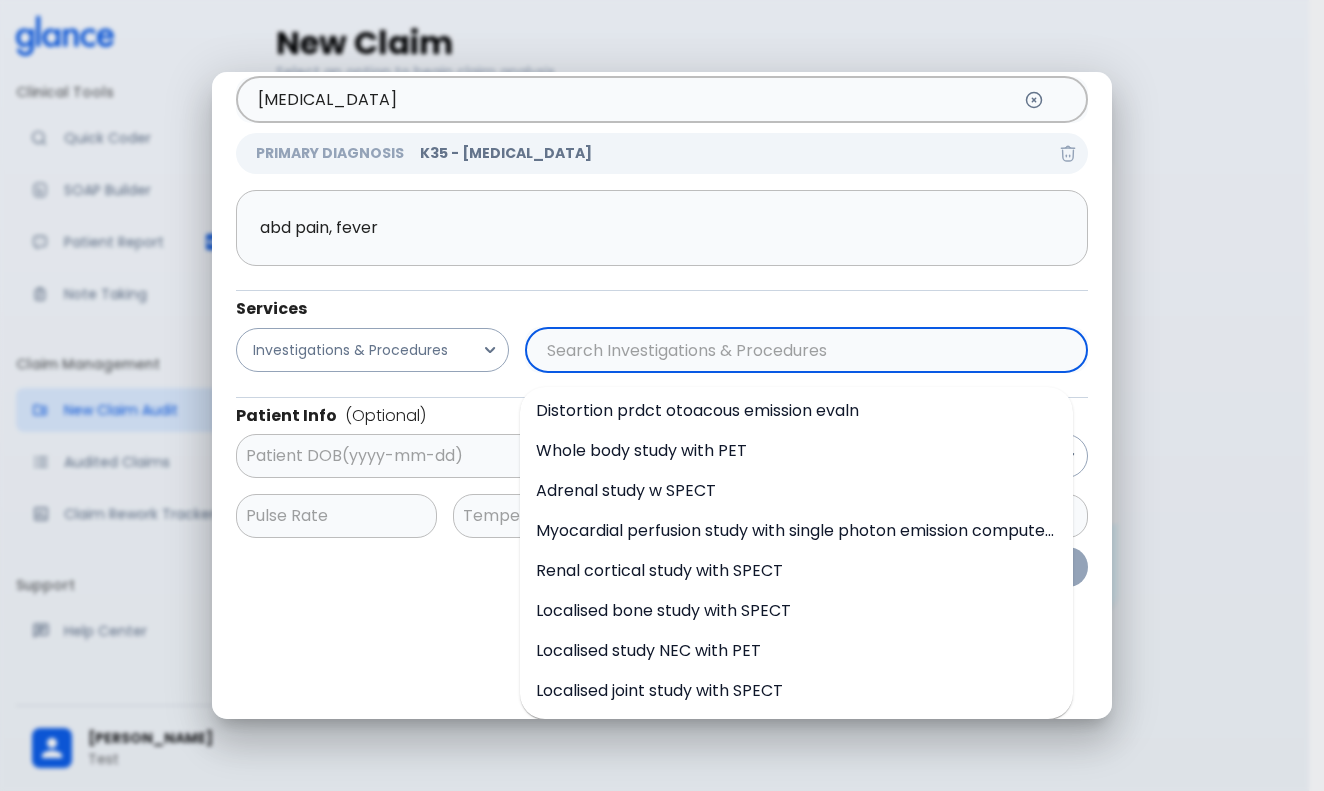 scroll, scrollTop: 0, scrollLeft: 0, axis: both 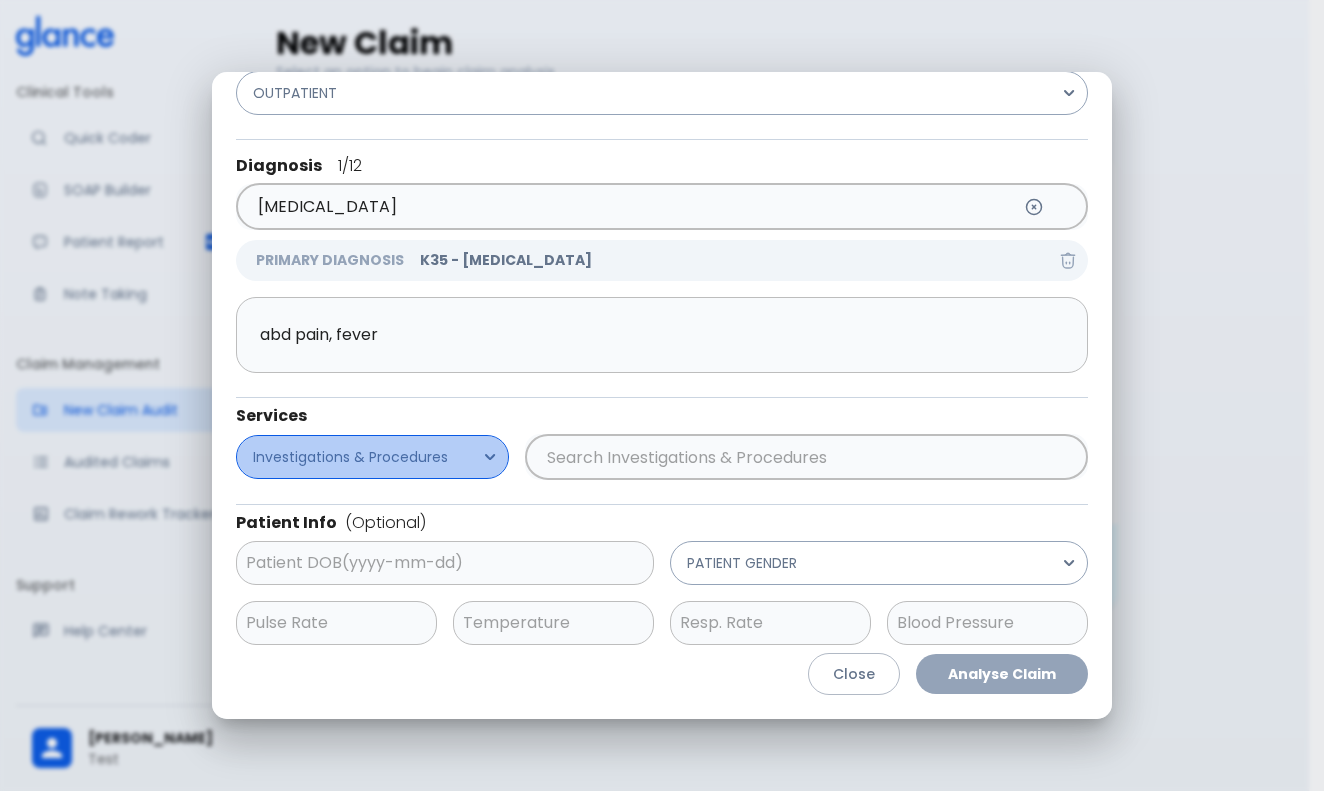 click on "Investigations & Procedures" at bounding box center (372, 457) 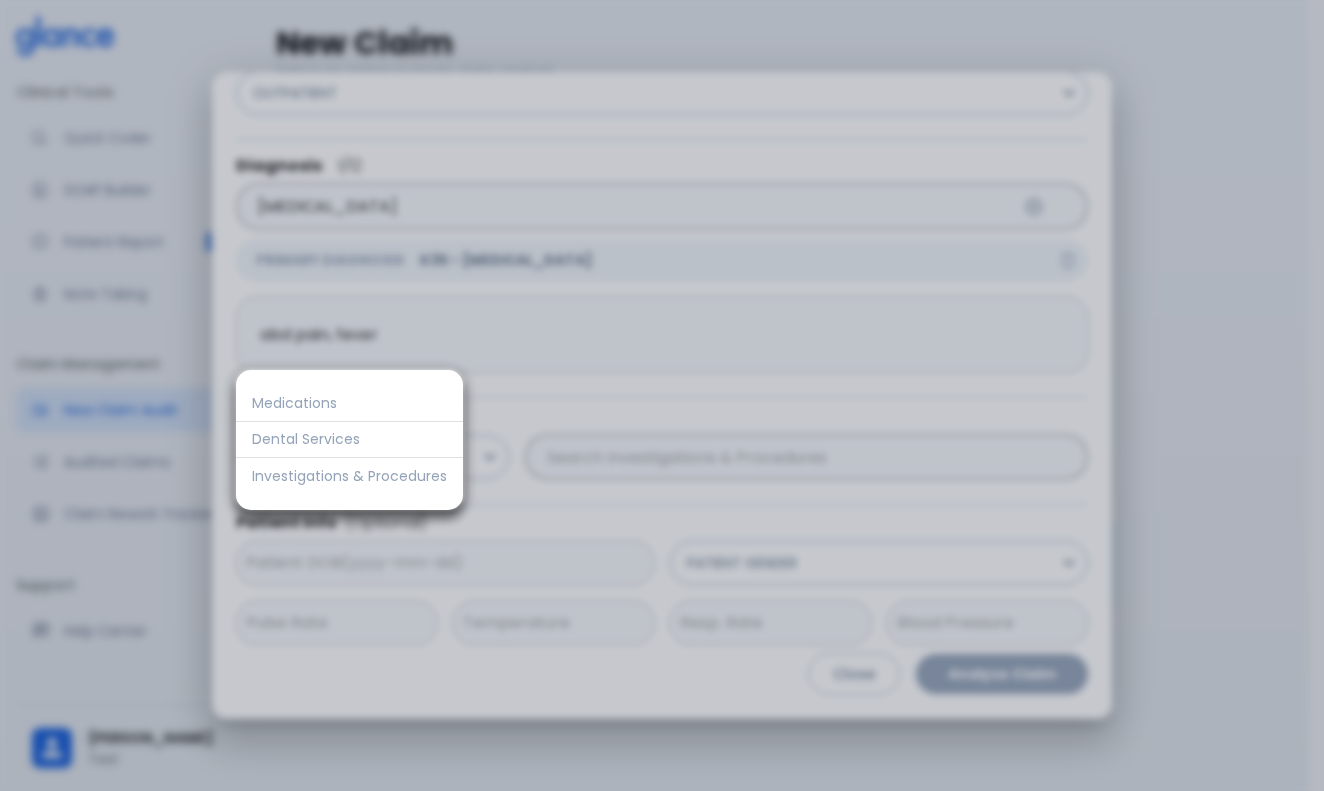 click at bounding box center [662, 395] 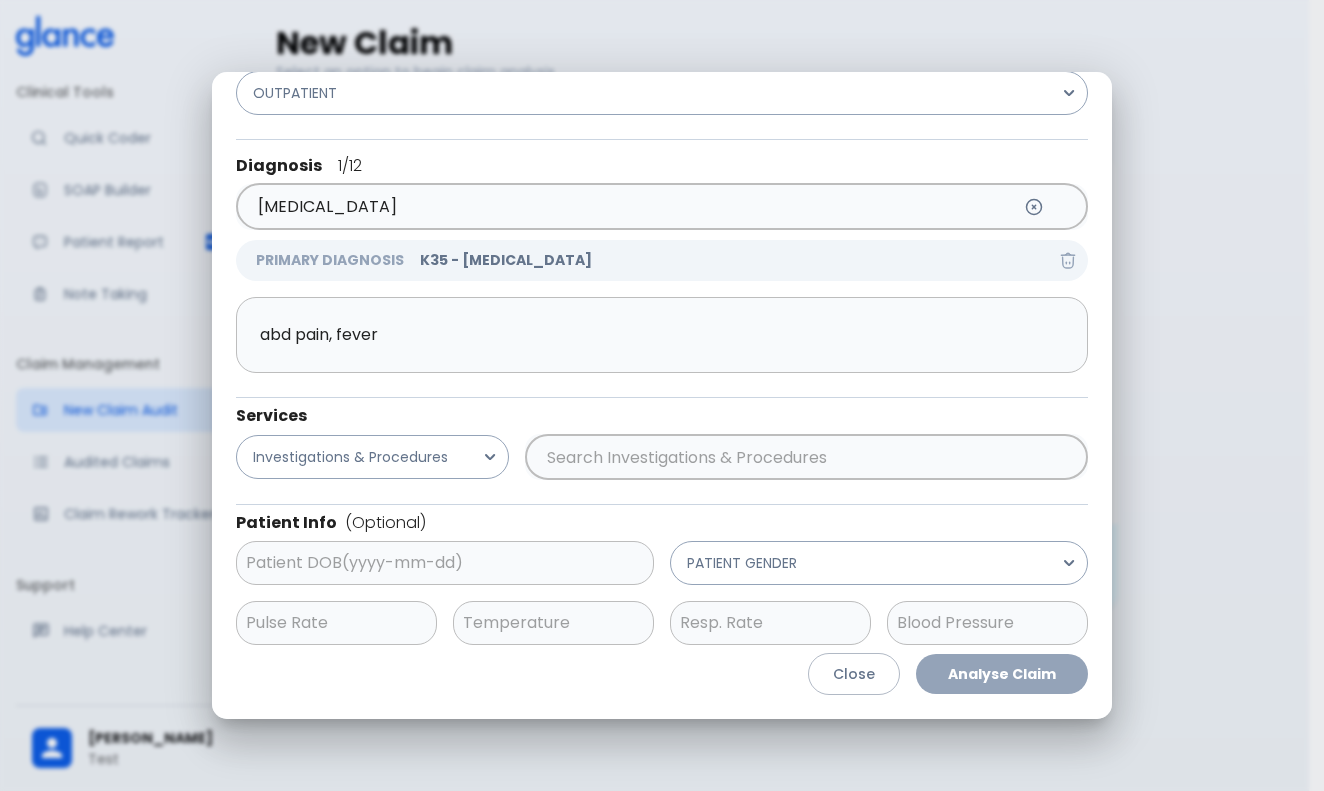 scroll, scrollTop: 0, scrollLeft: 0, axis: both 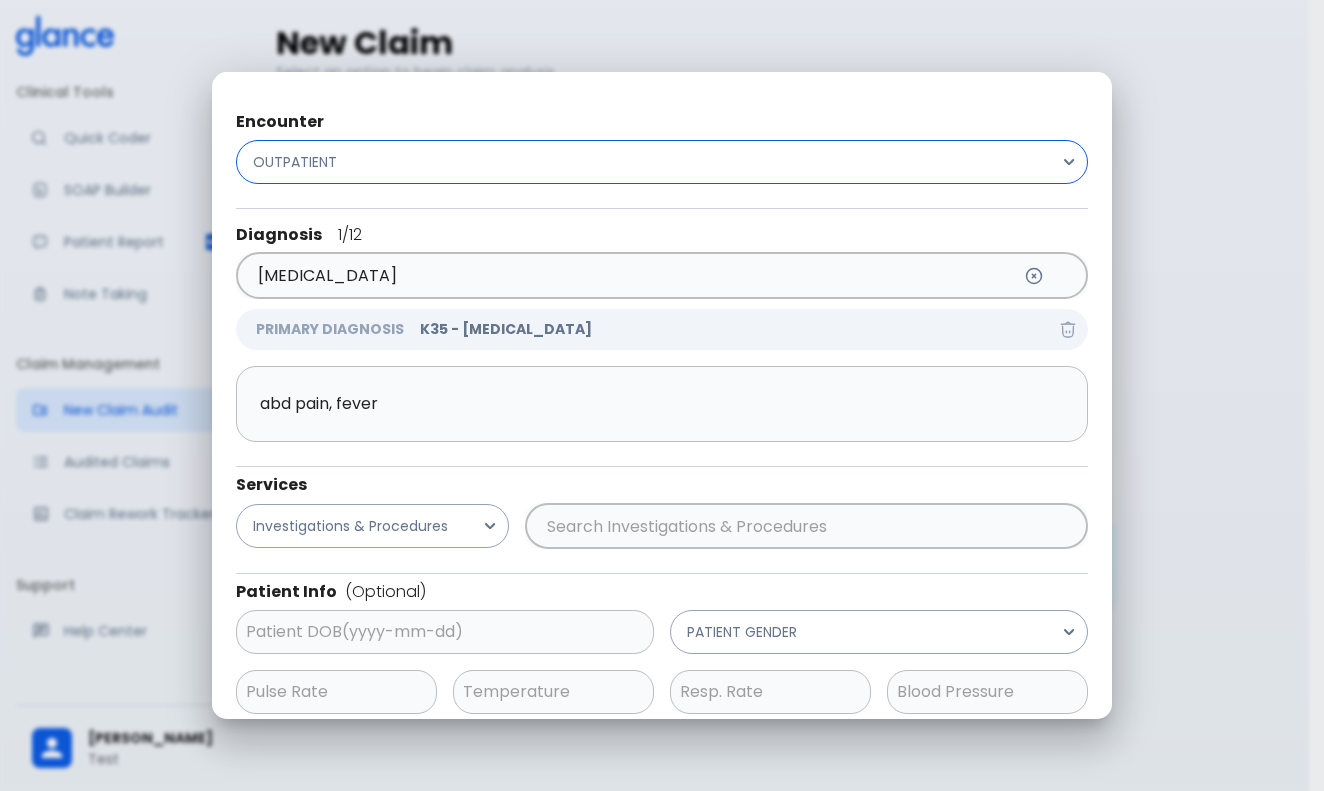 click on "OUTPATIENT" at bounding box center [662, 162] 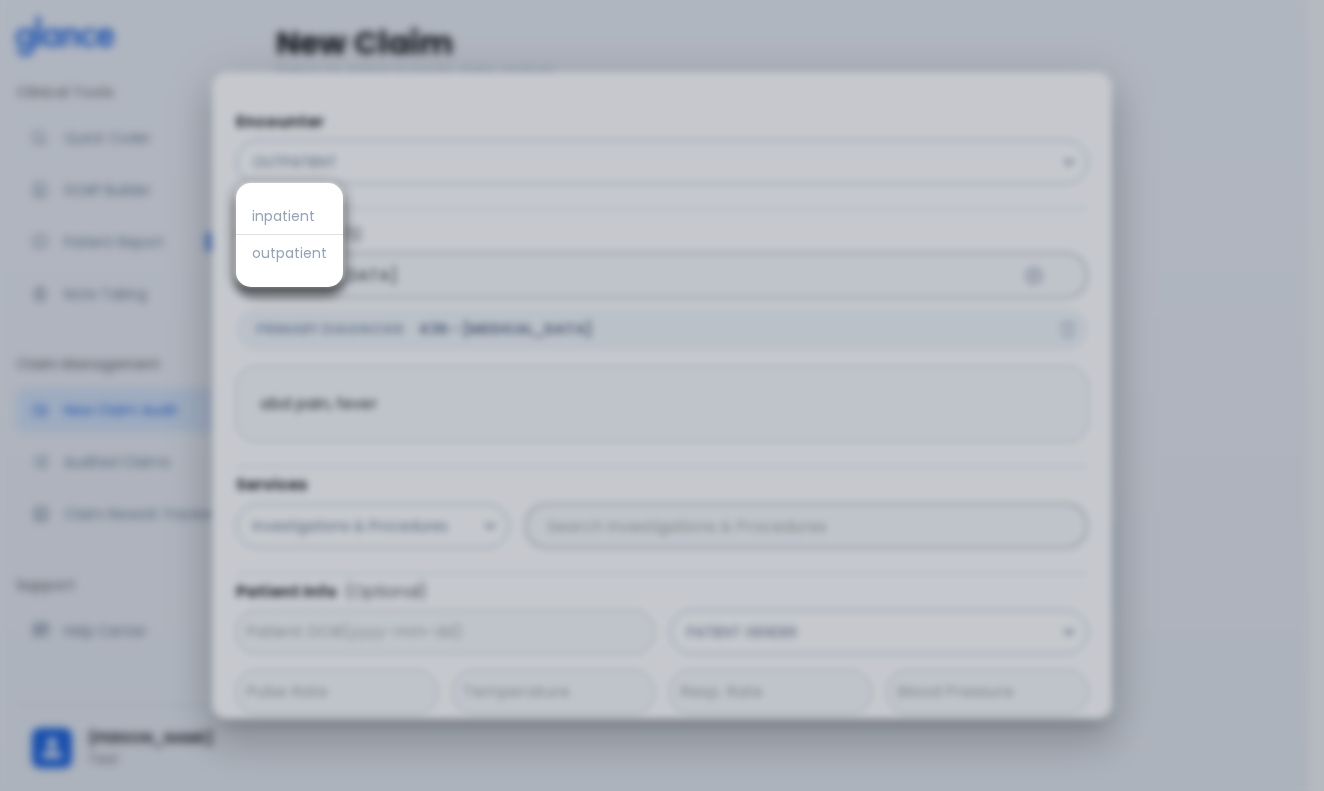 click on "outpatient" at bounding box center [289, 253] 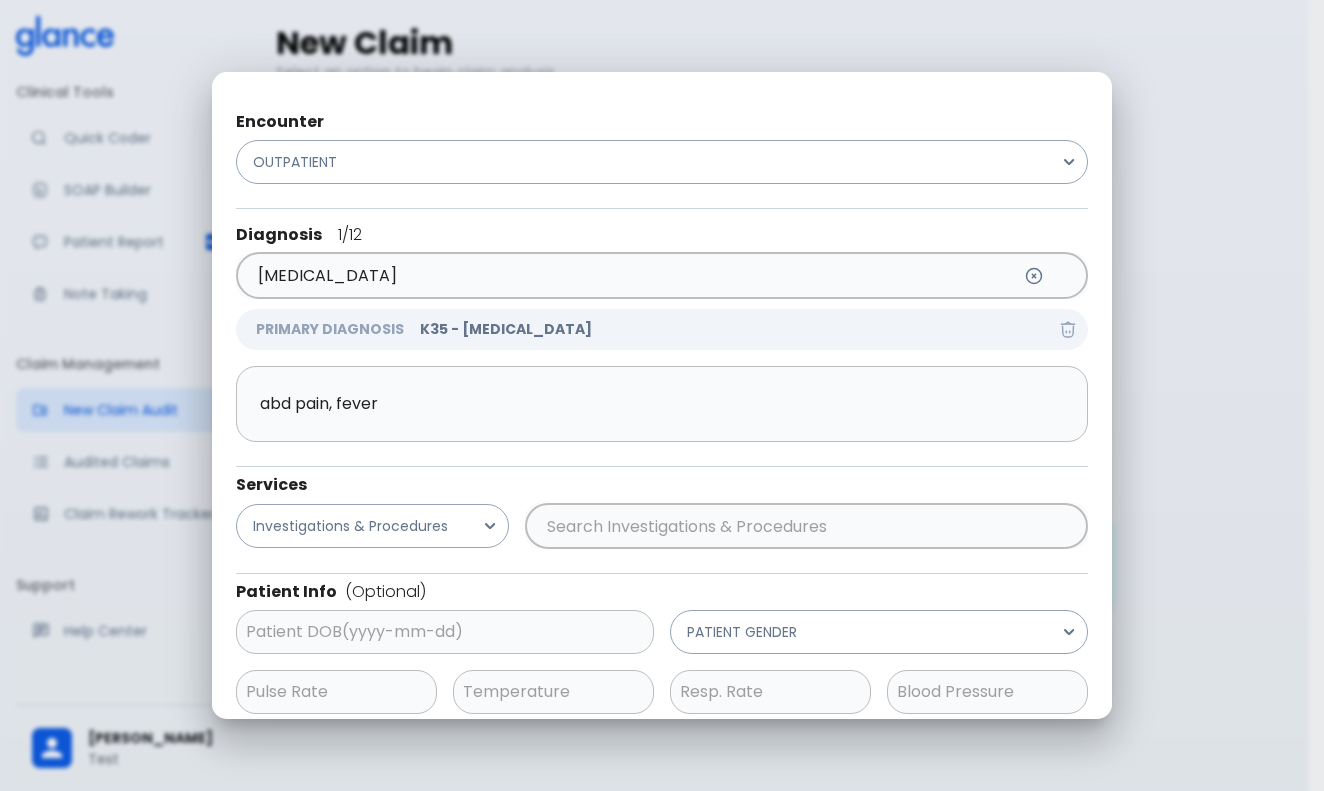 click on "Encounter OUTPATIENT Diagnosis 1 /12 [MEDICAL_DATA] ​  PRIMARY DIAGNOSIS K35 - [MEDICAL_DATA] abd pain, [MEDICAL_DATA] ​ Services Investigations & Procedures ​ Patient Info (Optional) ​ PATIENT GENDER ​ ​ ​ ​" at bounding box center [662, 413] 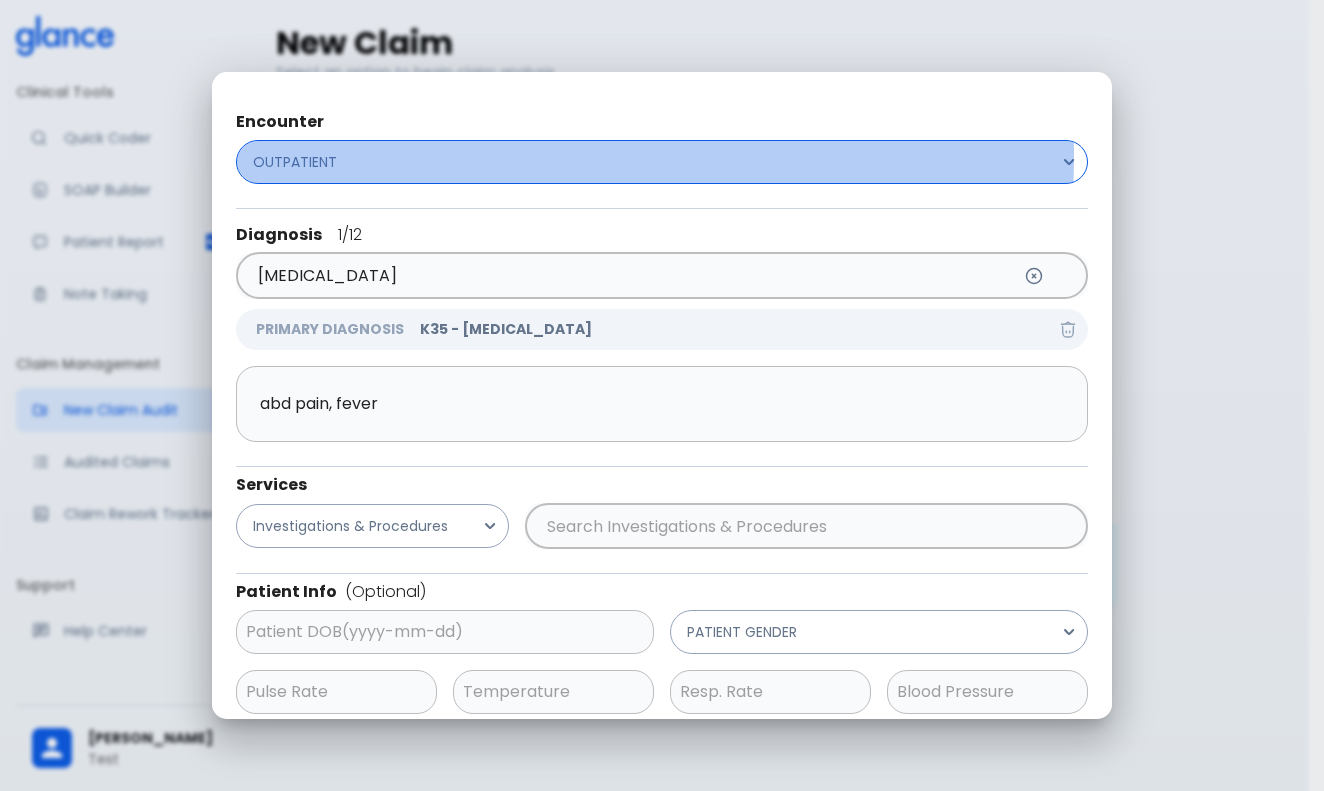 click on "OUTPATIENT" at bounding box center [662, 162] 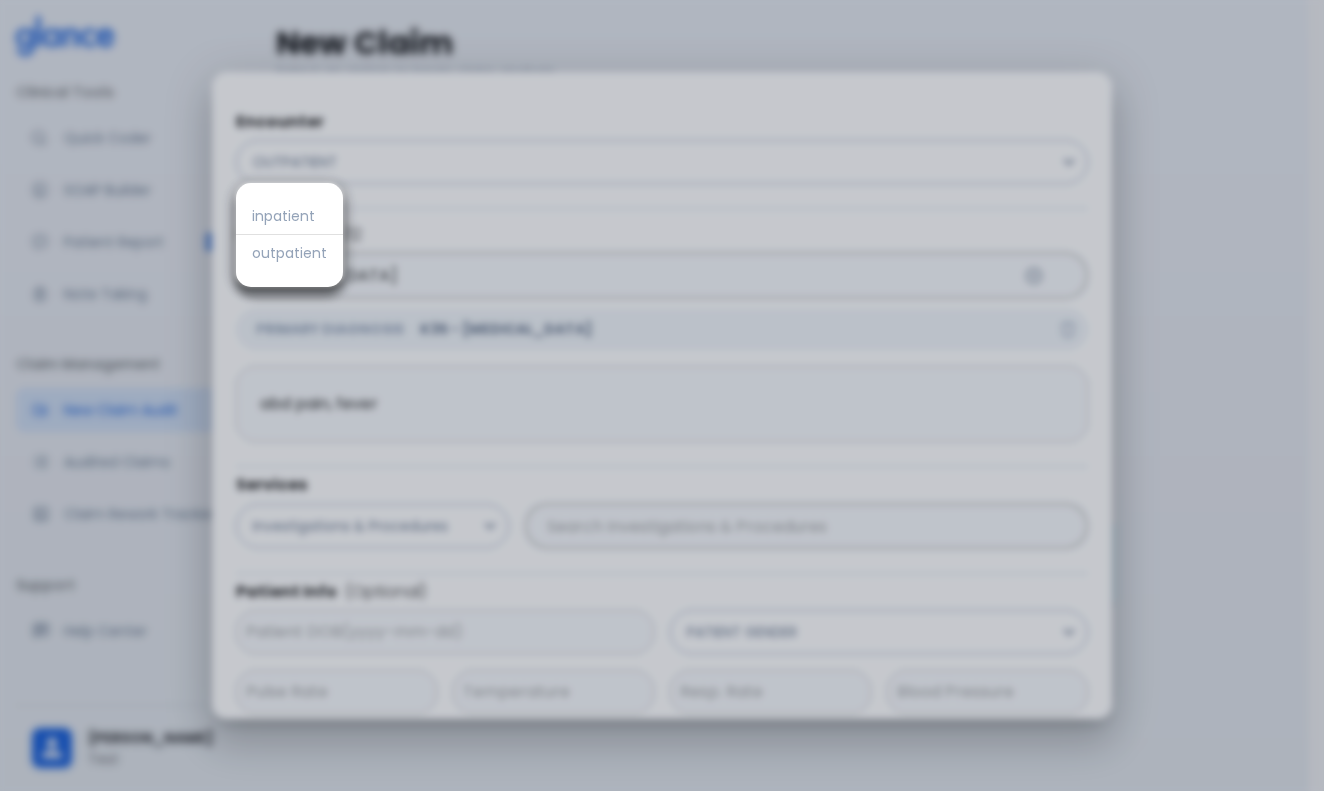 click on "inpatient" at bounding box center [289, 216] 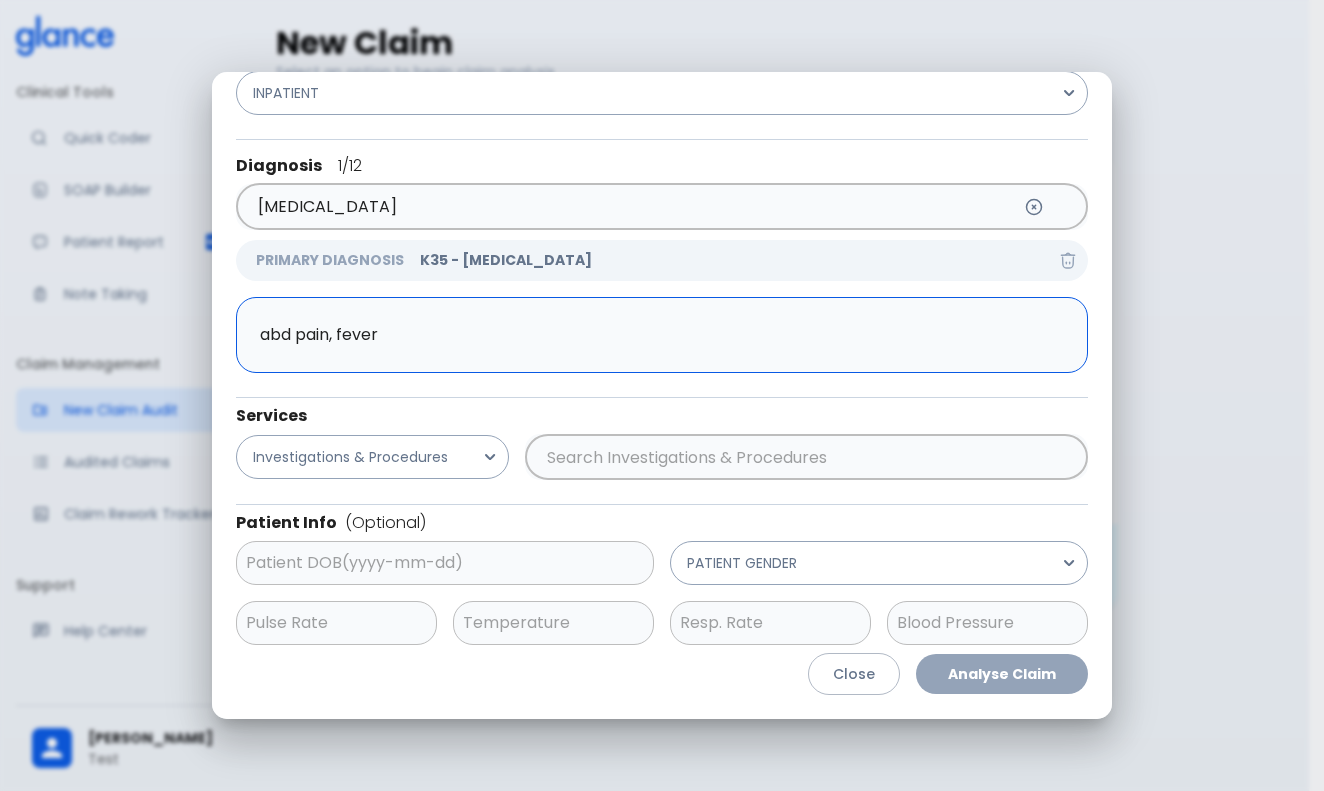 scroll, scrollTop: 66, scrollLeft: 0, axis: vertical 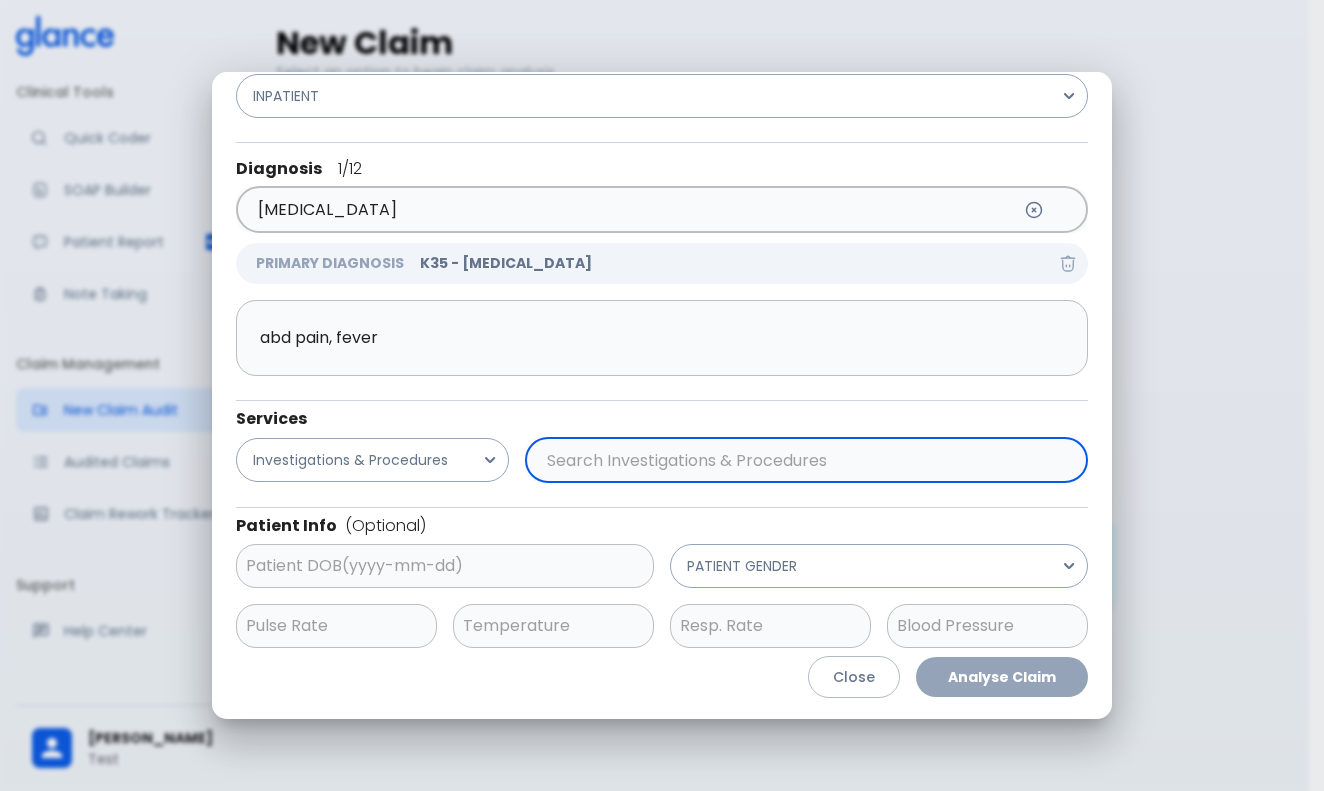 click at bounding box center (802, 460) 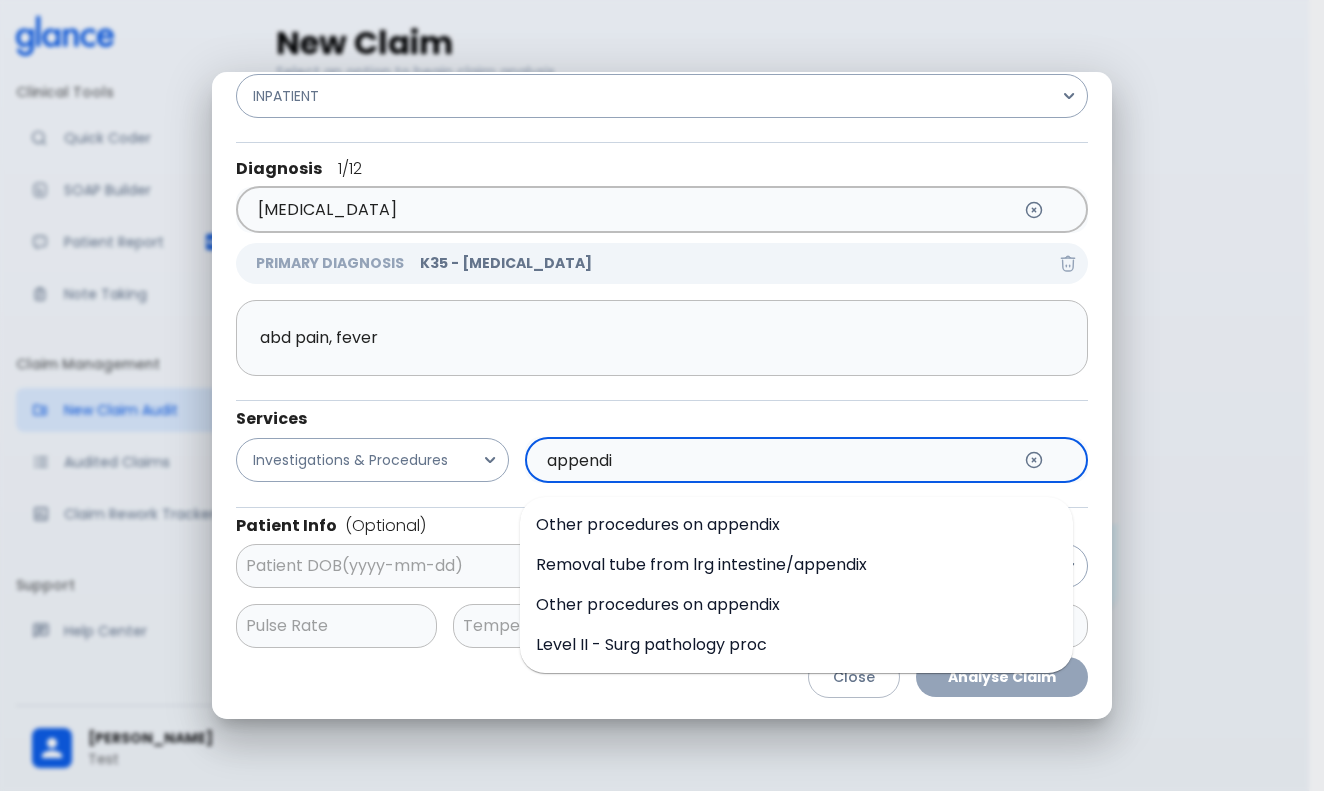 click on "Other procedures on appendix" at bounding box center (796, 525) 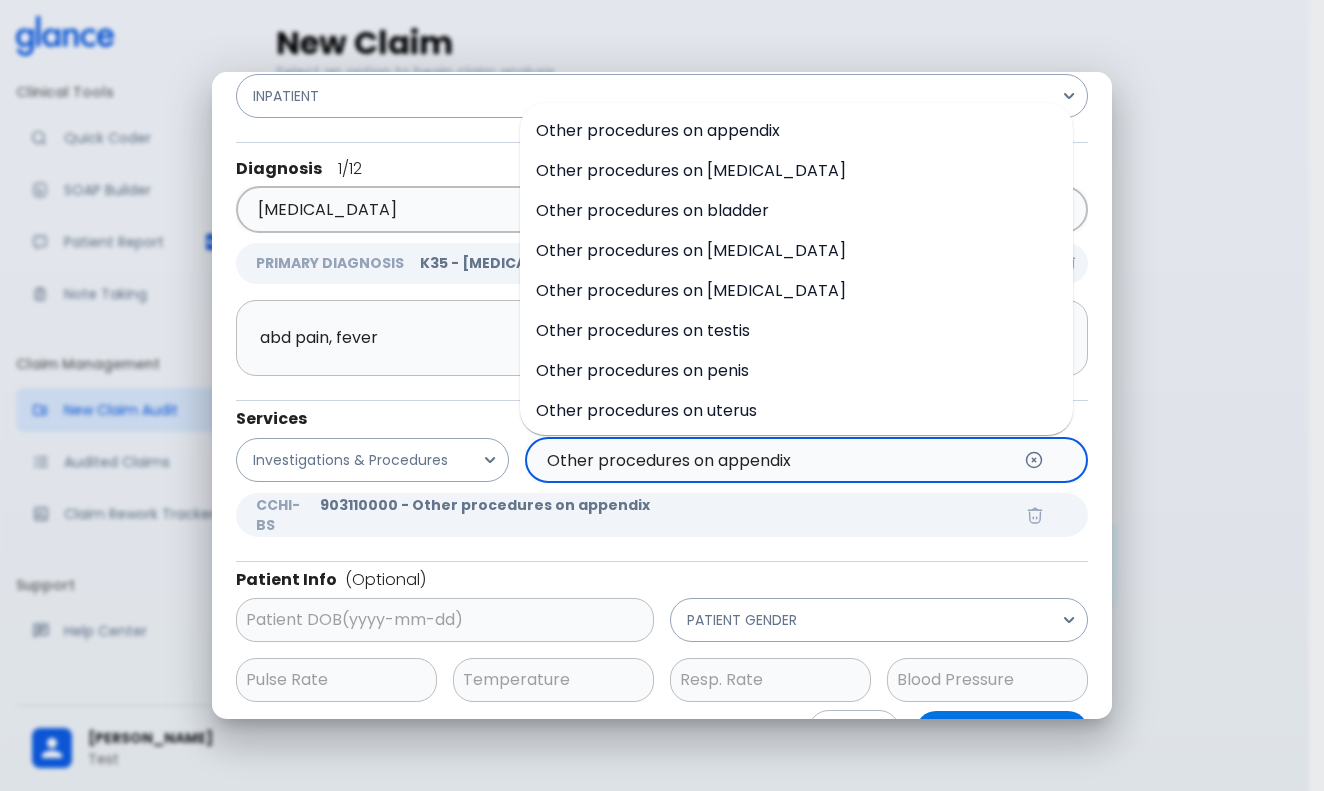 click on "Other procedures on appendix" at bounding box center [776, 460] 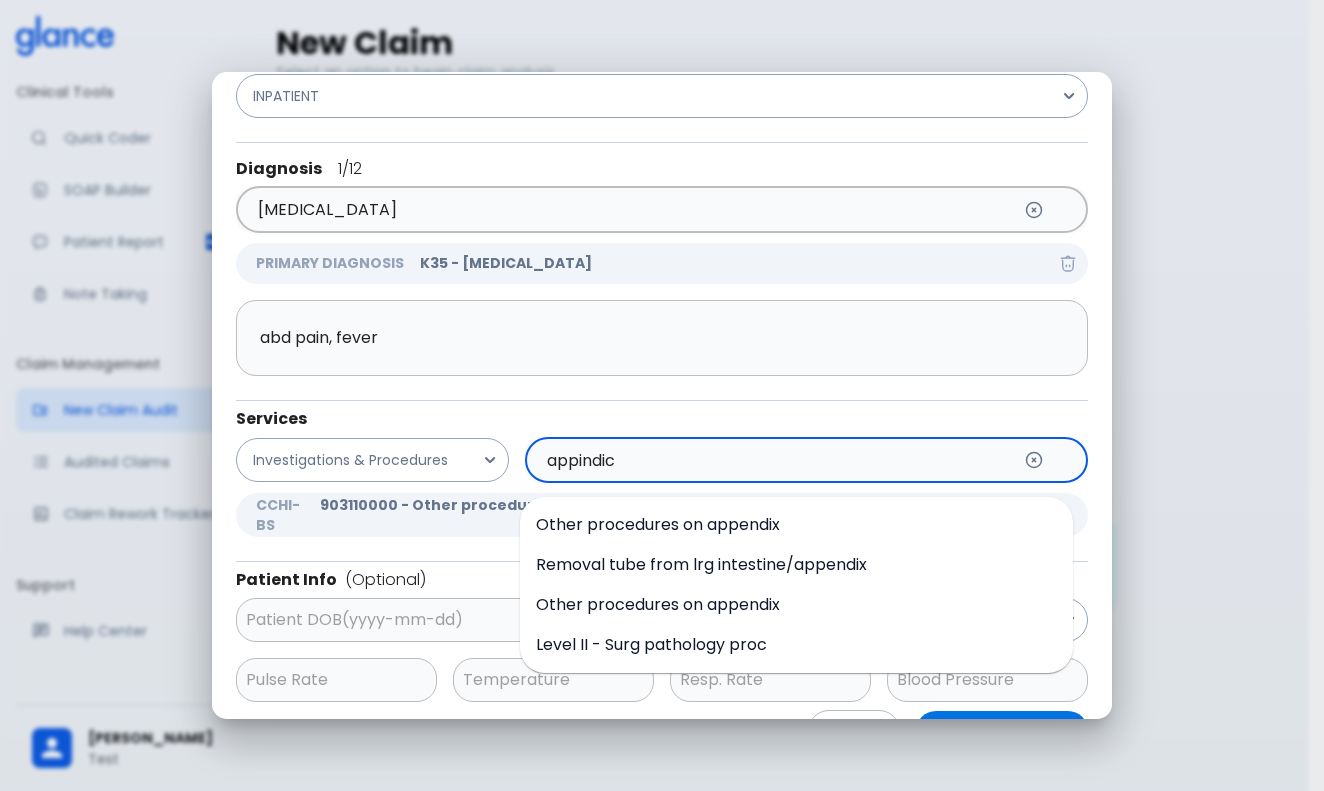 click on "Other procedures on appendix" at bounding box center (658, 604) 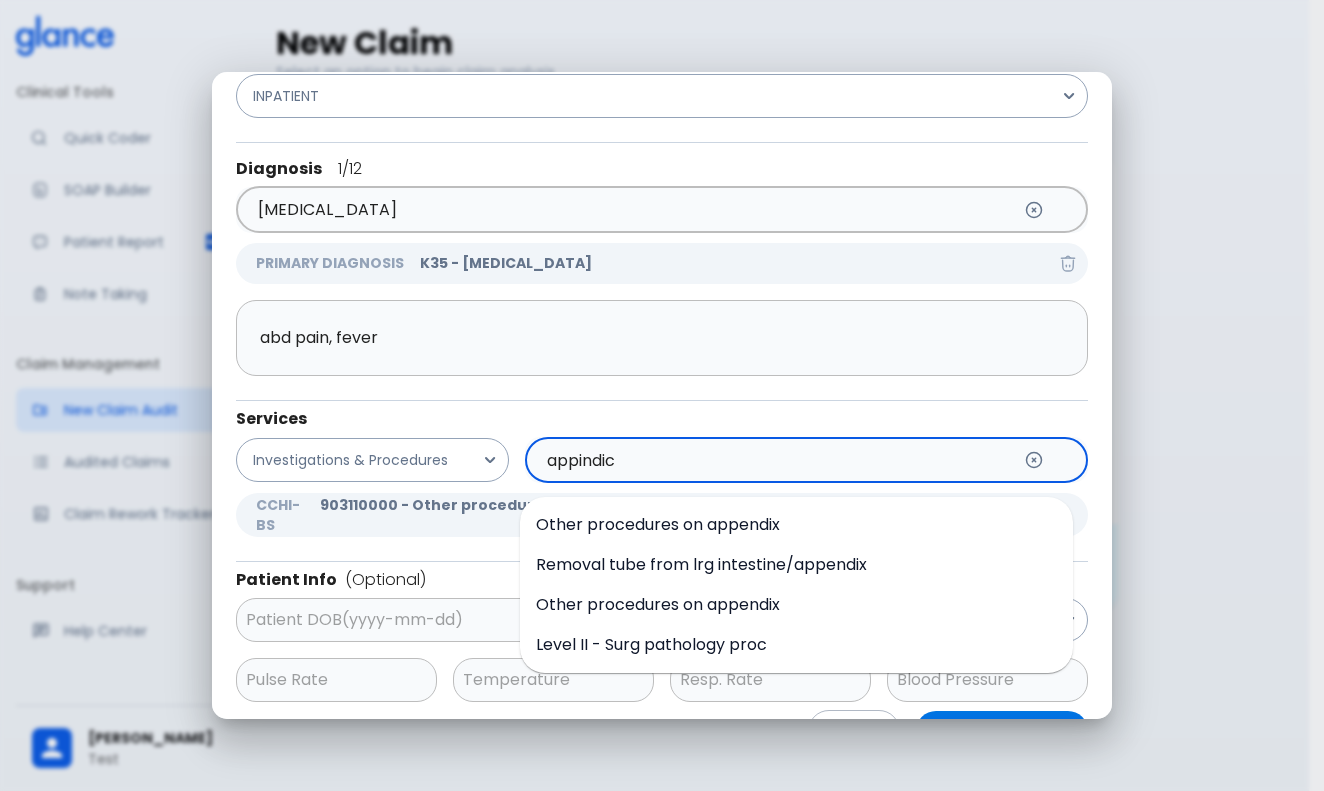 type on "Other procedures on appendix" 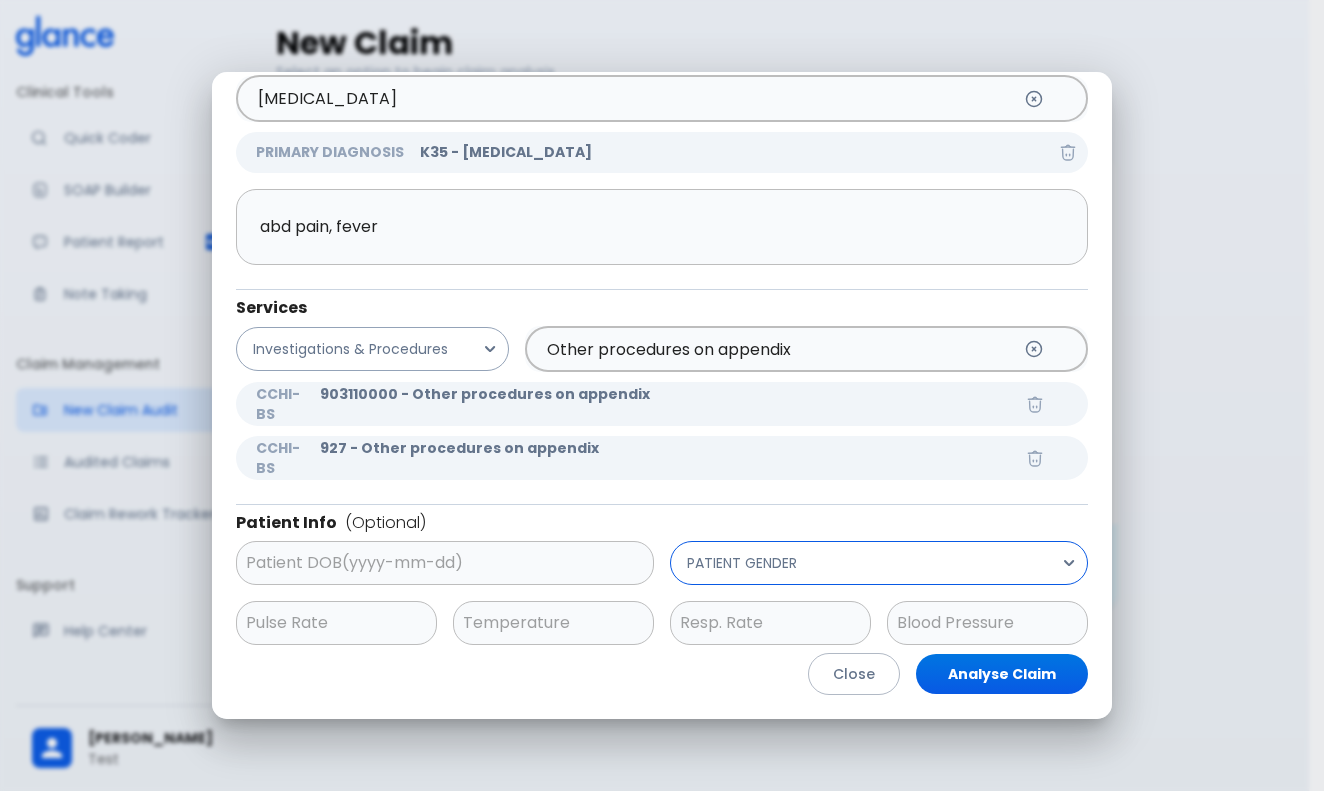 scroll, scrollTop: 174, scrollLeft: 0, axis: vertical 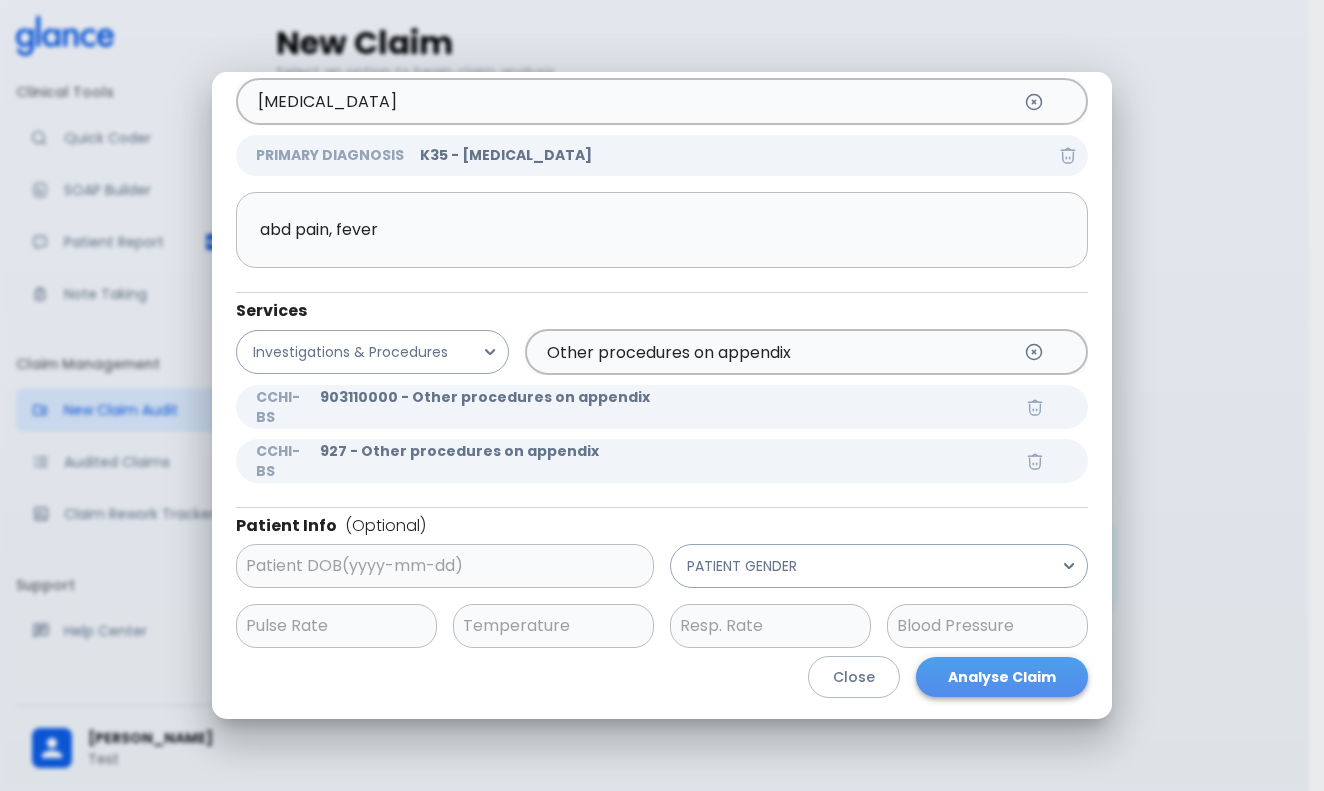 click on "Analyse Claim" at bounding box center [1002, 677] 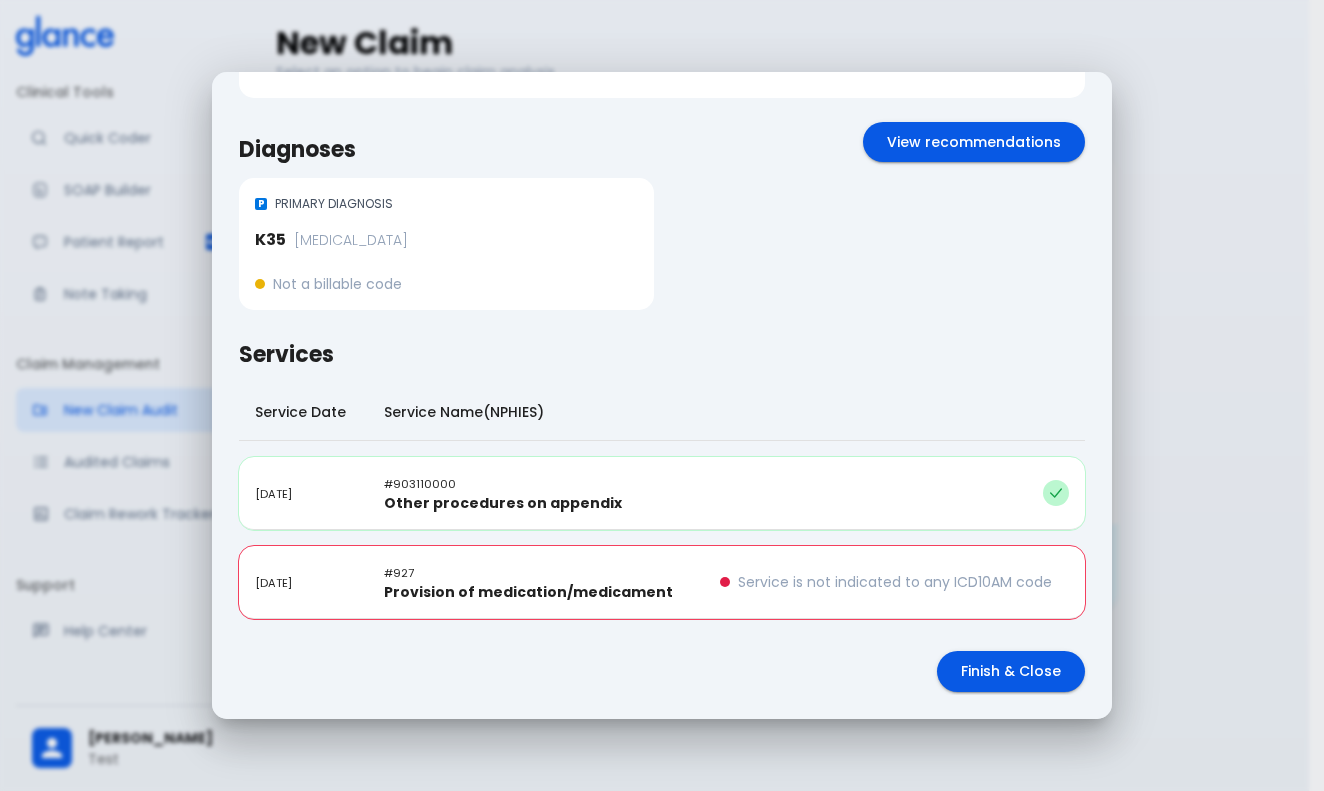 click on "Other procedures on appendix" at bounding box center [503, 503] 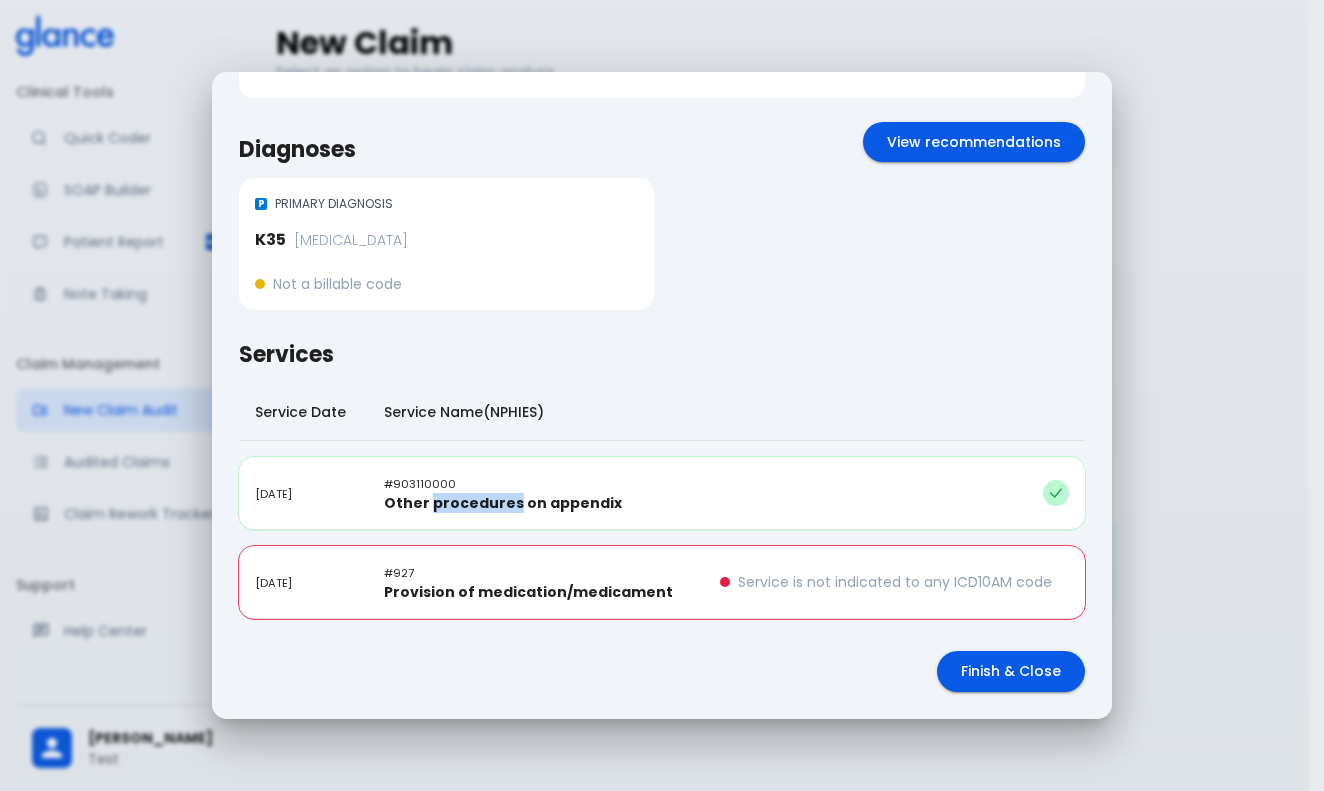 click on "Other procedures on appendix" at bounding box center [503, 503] 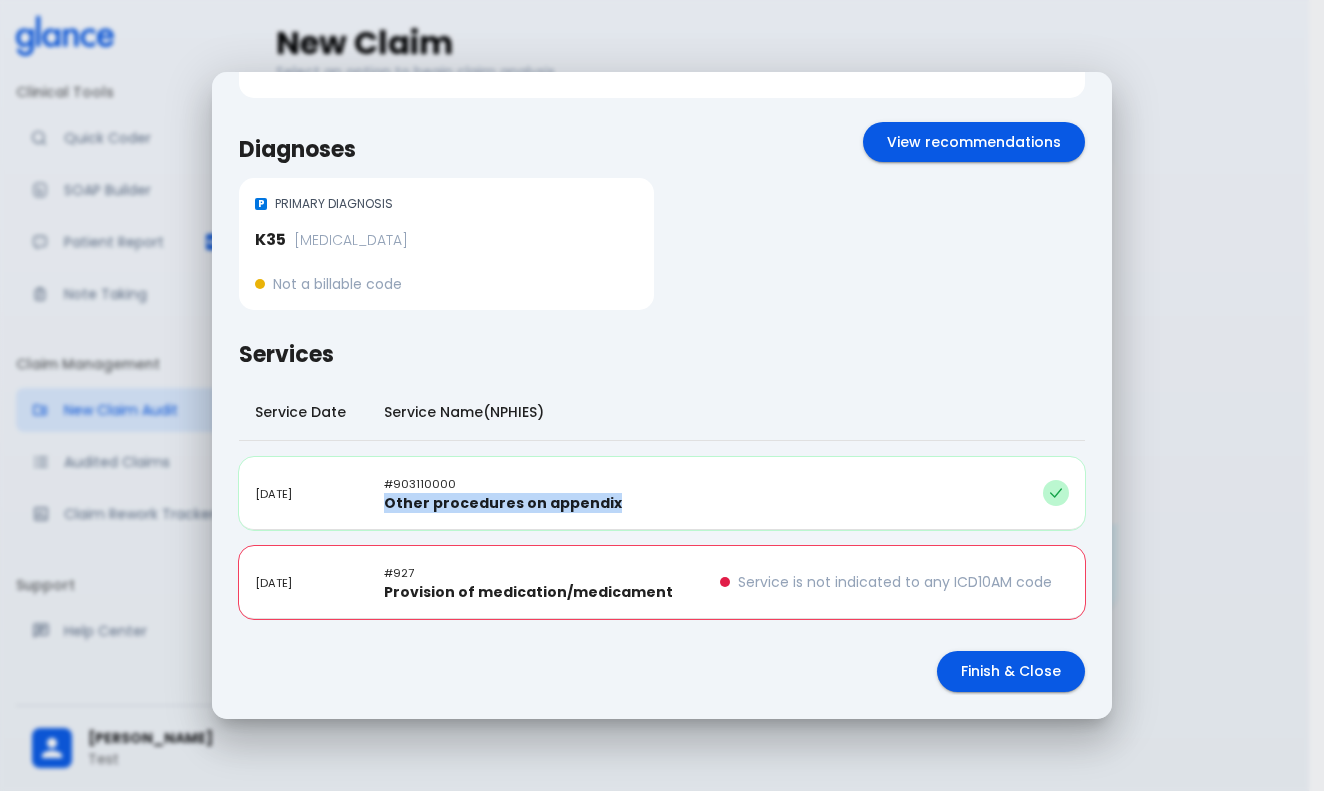 click on "Other procedures on appendix" at bounding box center (503, 503) 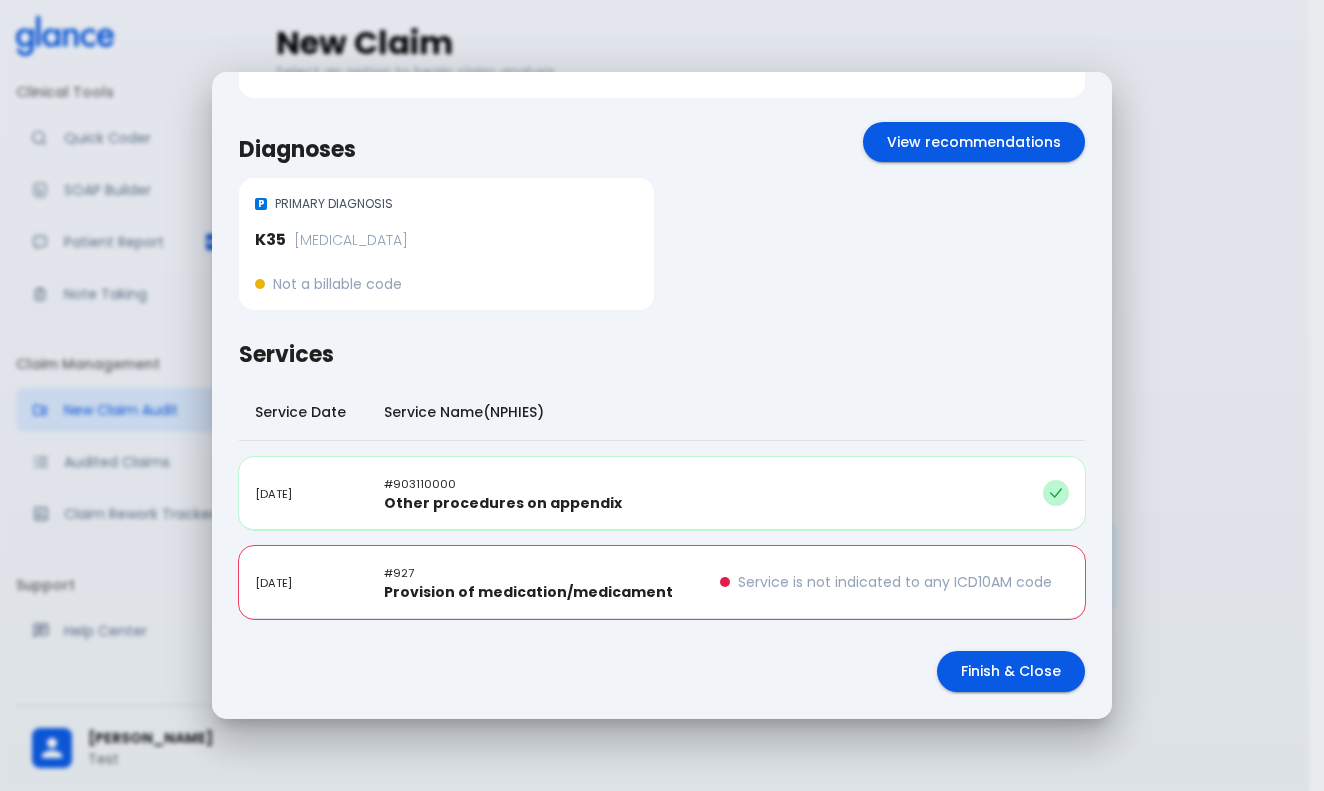 click on "Service Date Service Name(NPHIES) [DATE] # 903110000 Other procedures on appendix [DATE] # 927 Provision of medication/medicament Service is not indicated to any ICD10AM code" at bounding box center (662, 501) 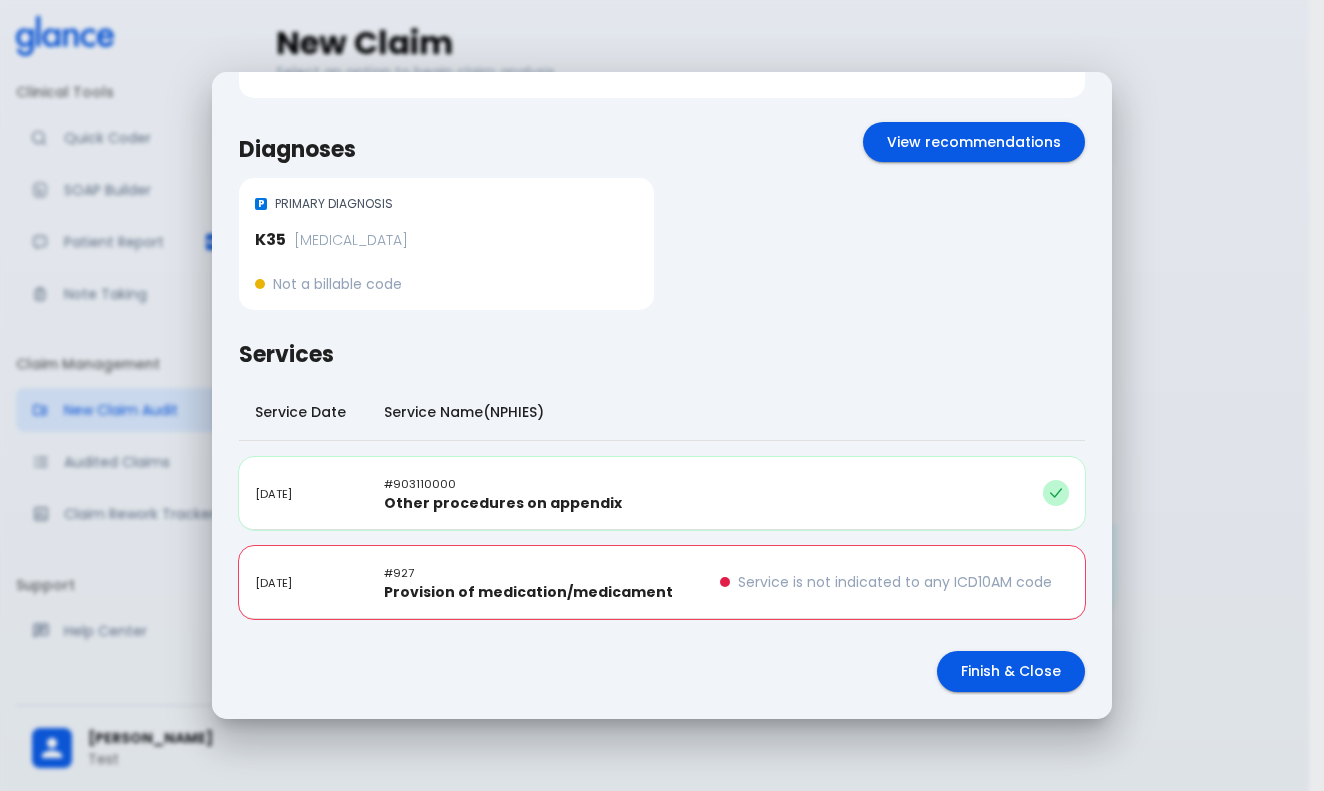 scroll, scrollTop: 149, scrollLeft: 0, axis: vertical 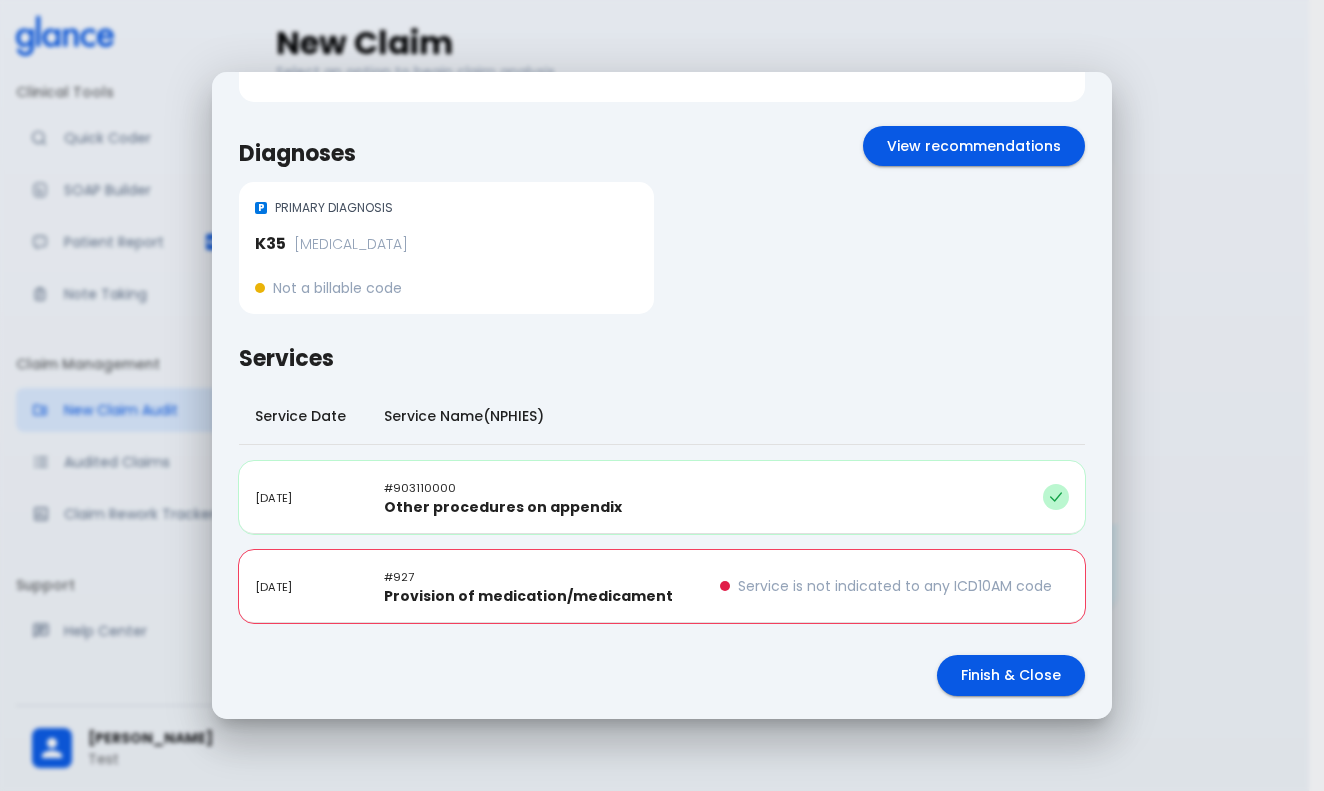 click on "# 927 Provision of medication/medicament" at bounding box center [536, 586] 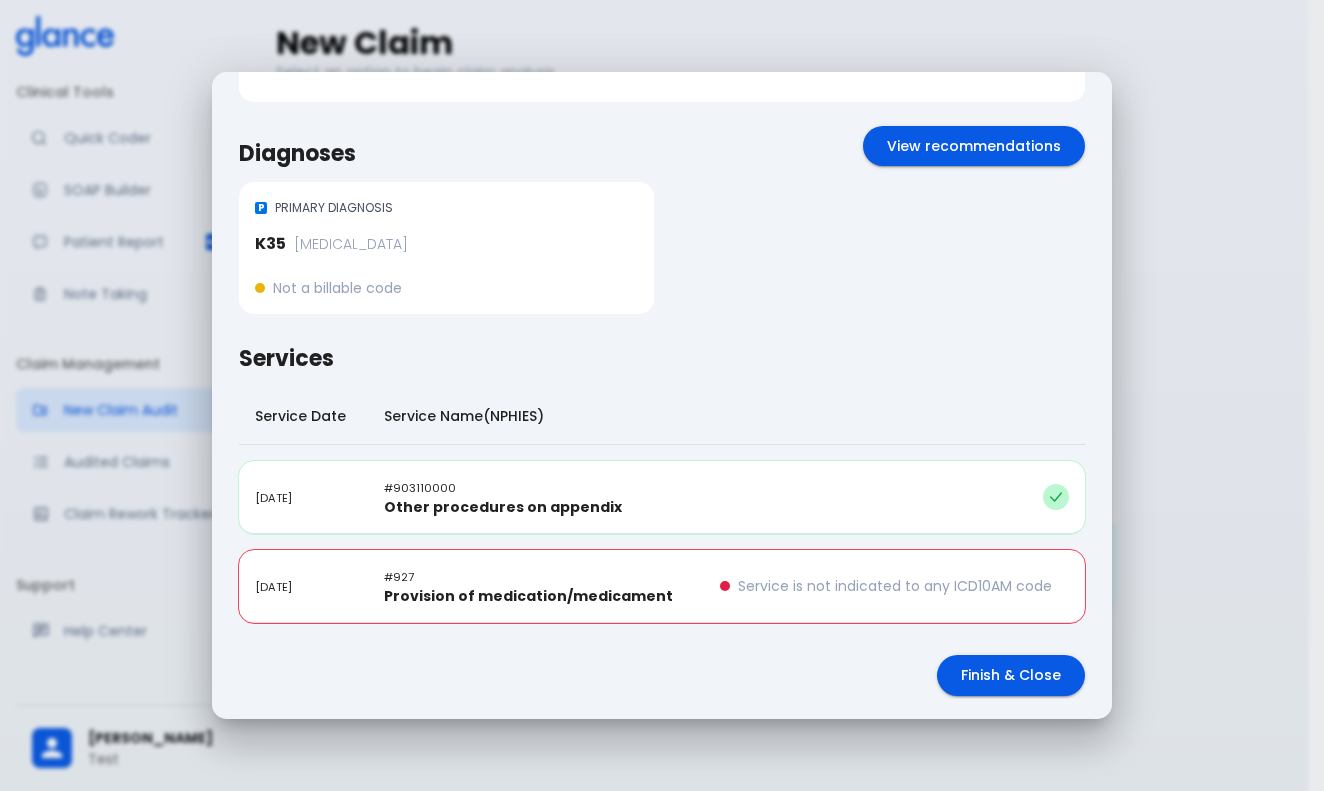 click on "Service is not indicated to any ICD10AM code" at bounding box center [895, 586] 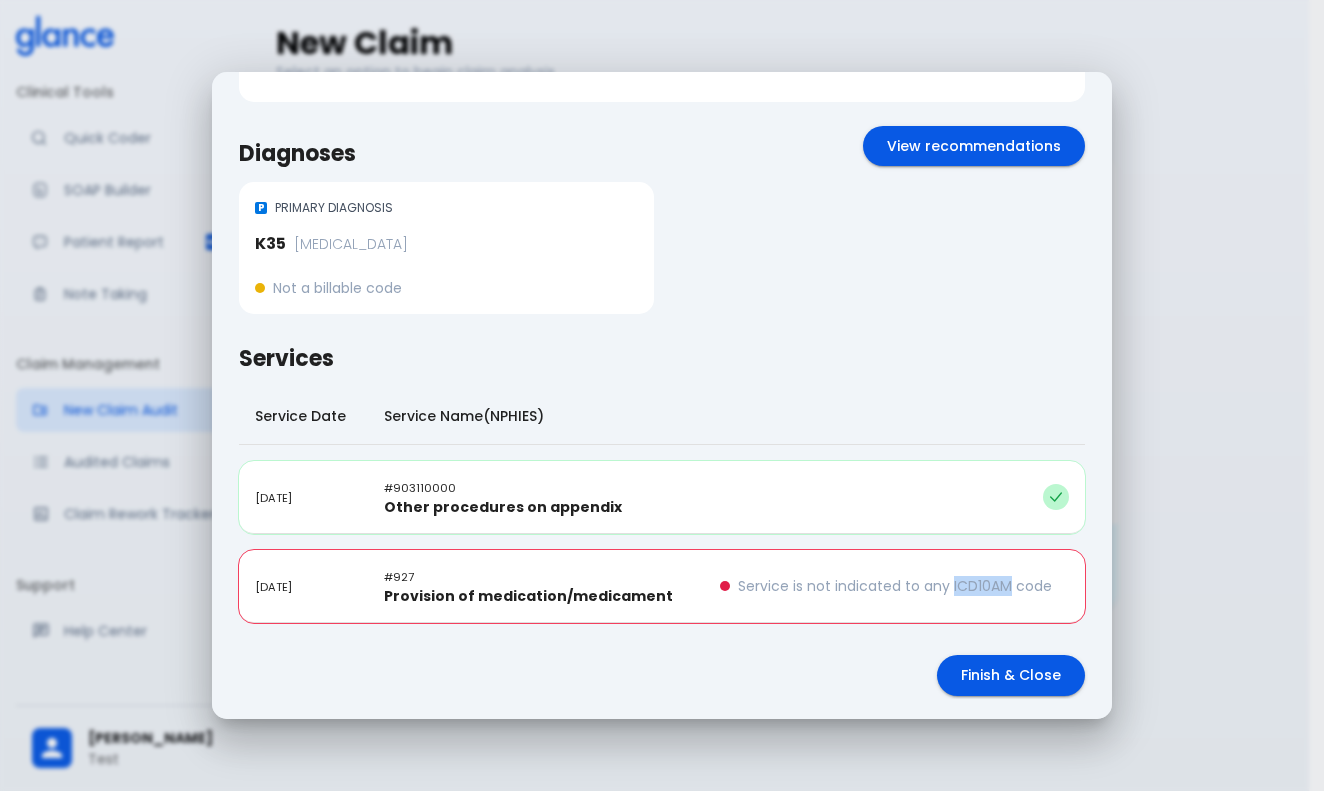 click on "Service is not indicated to any ICD10AM code" at bounding box center [895, 586] 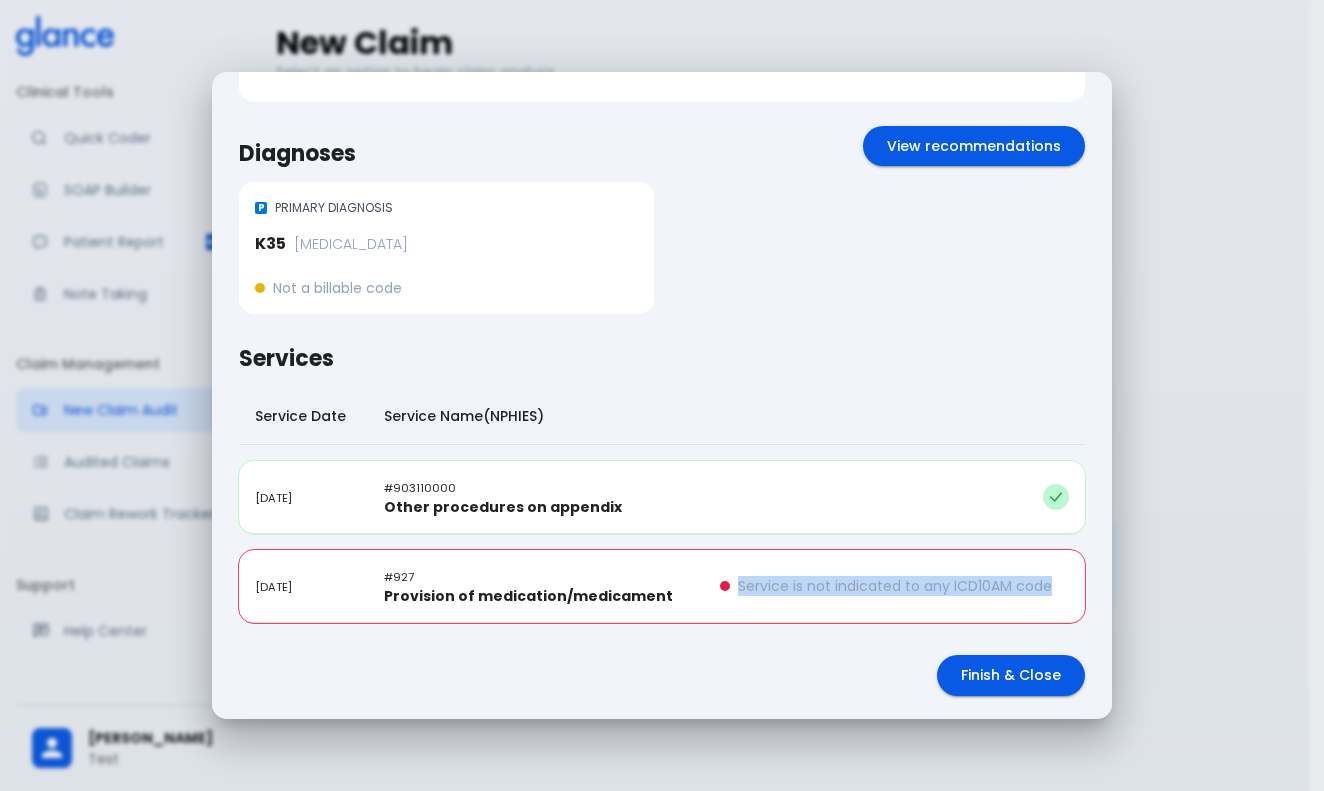 click on "Service is not indicated to any ICD10AM code" at bounding box center (895, 586) 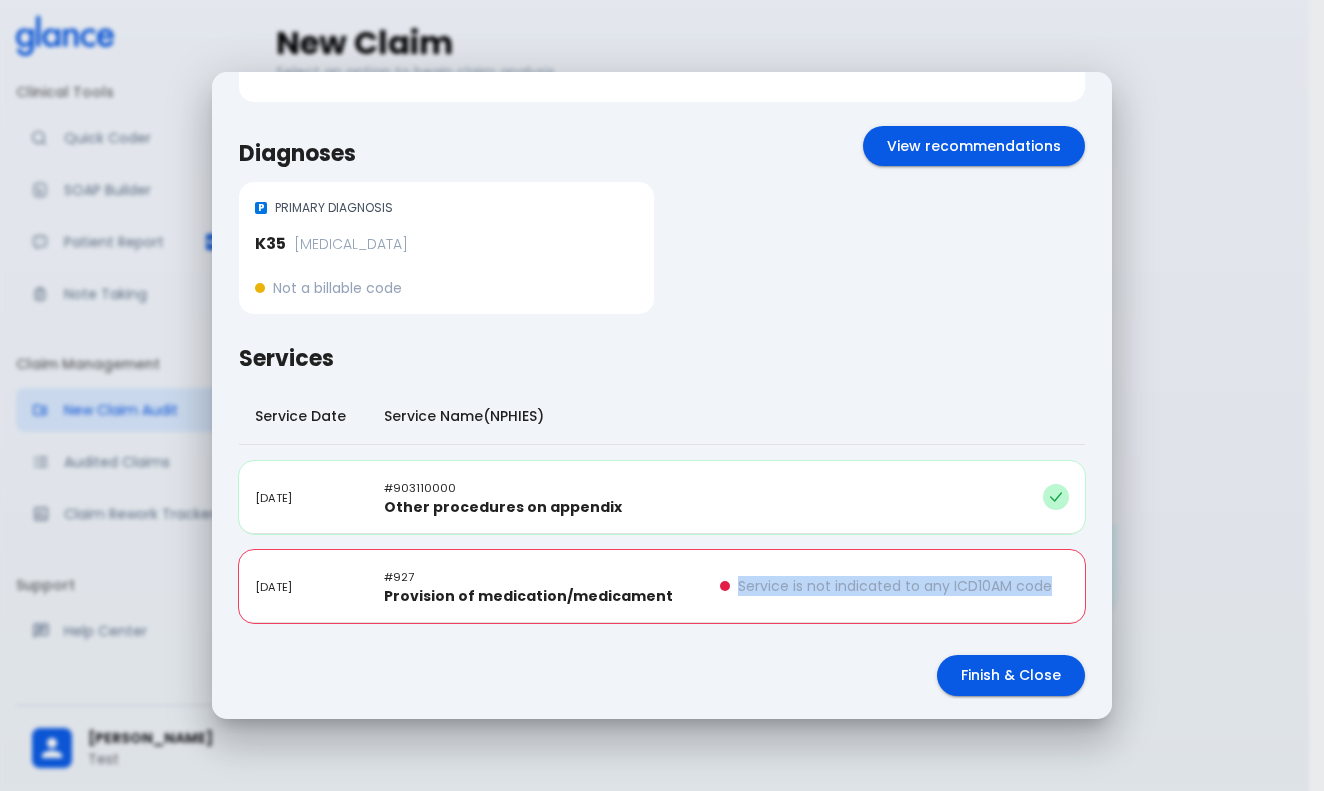 click on "Service is not indicated to any ICD10AM code" at bounding box center [894, 586] 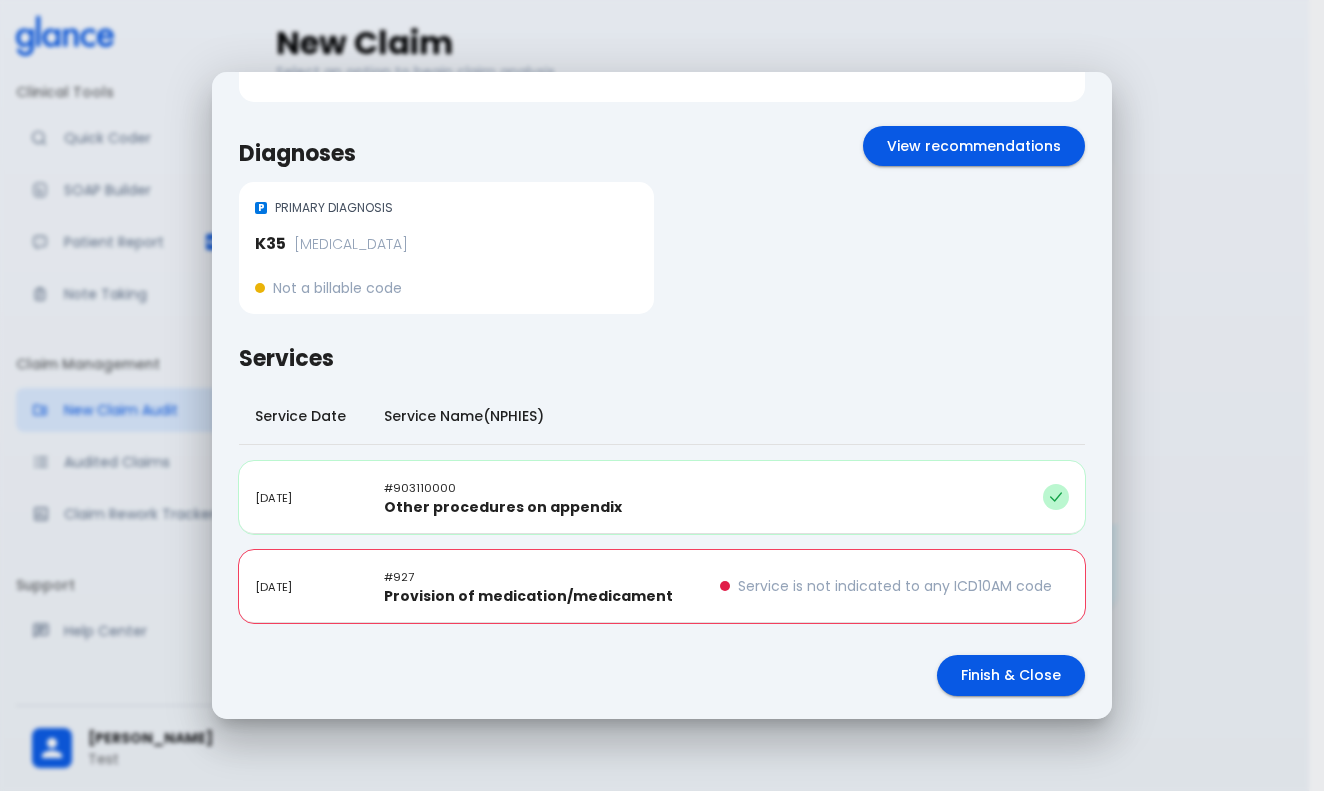 click on "Service is not indicated to any ICD10AM code" at bounding box center (894, 586) 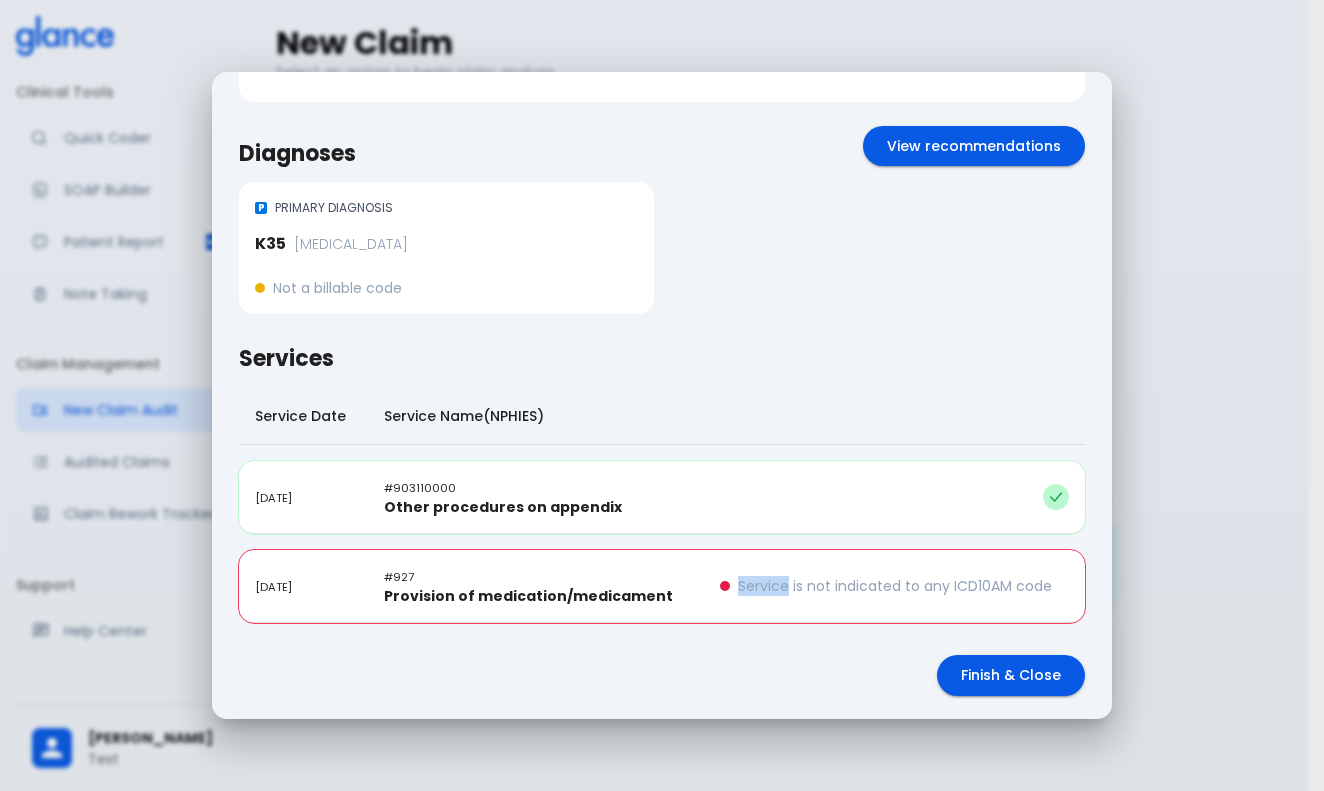 click on "Service is not indicated to any ICD10AM code" at bounding box center (895, 586) 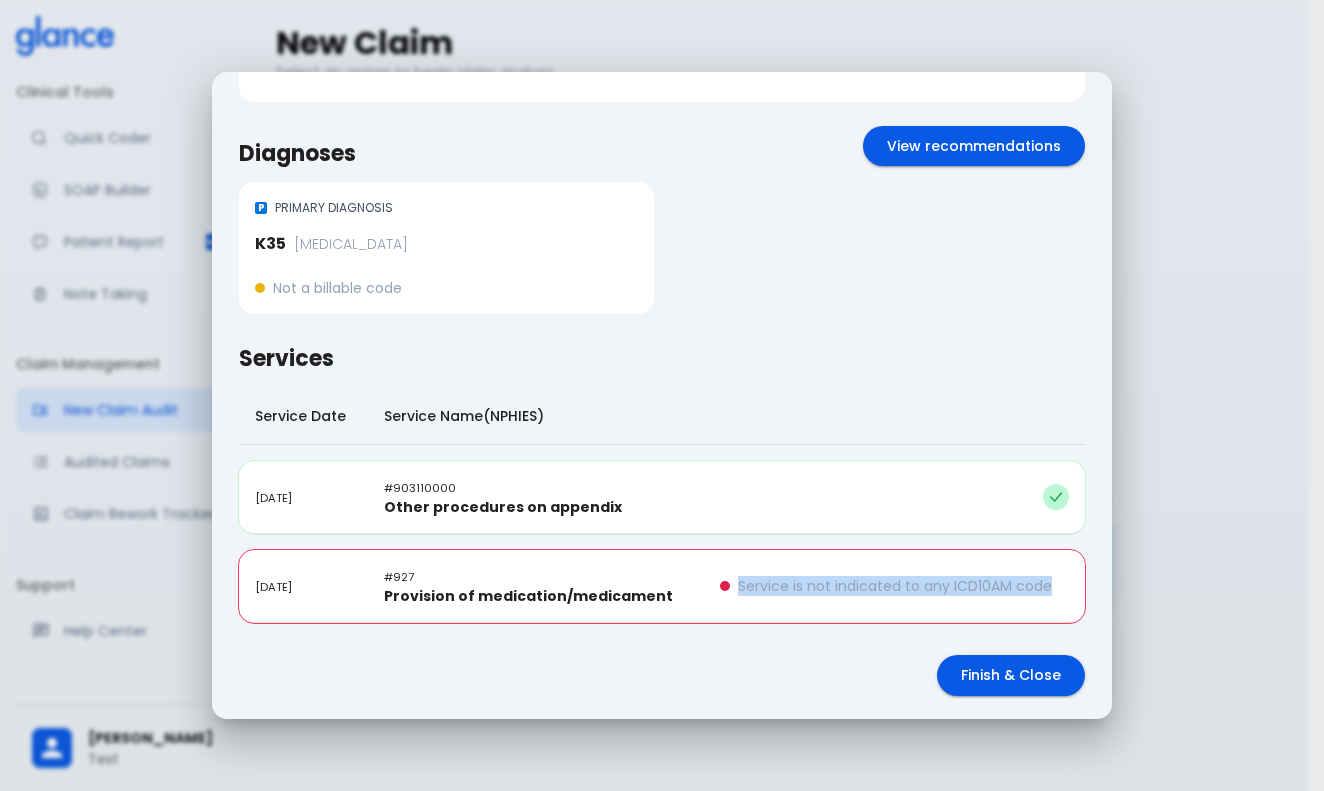drag, startPoint x: 763, startPoint y: 585, endPoint x: 870, endPoint y: 584, distance: 107.00467 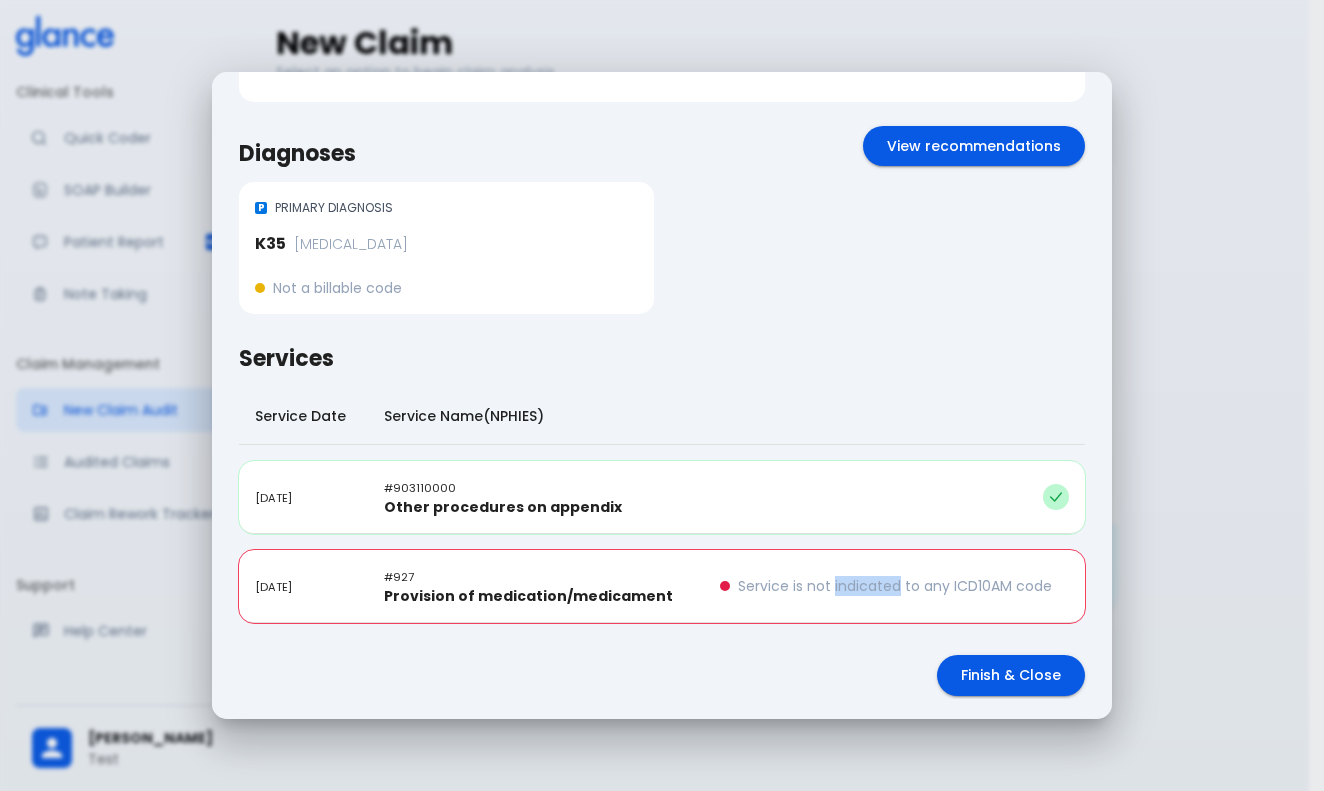 click on "Service is not indicated to any ICD10AM code" at bounding box center (895, 586) 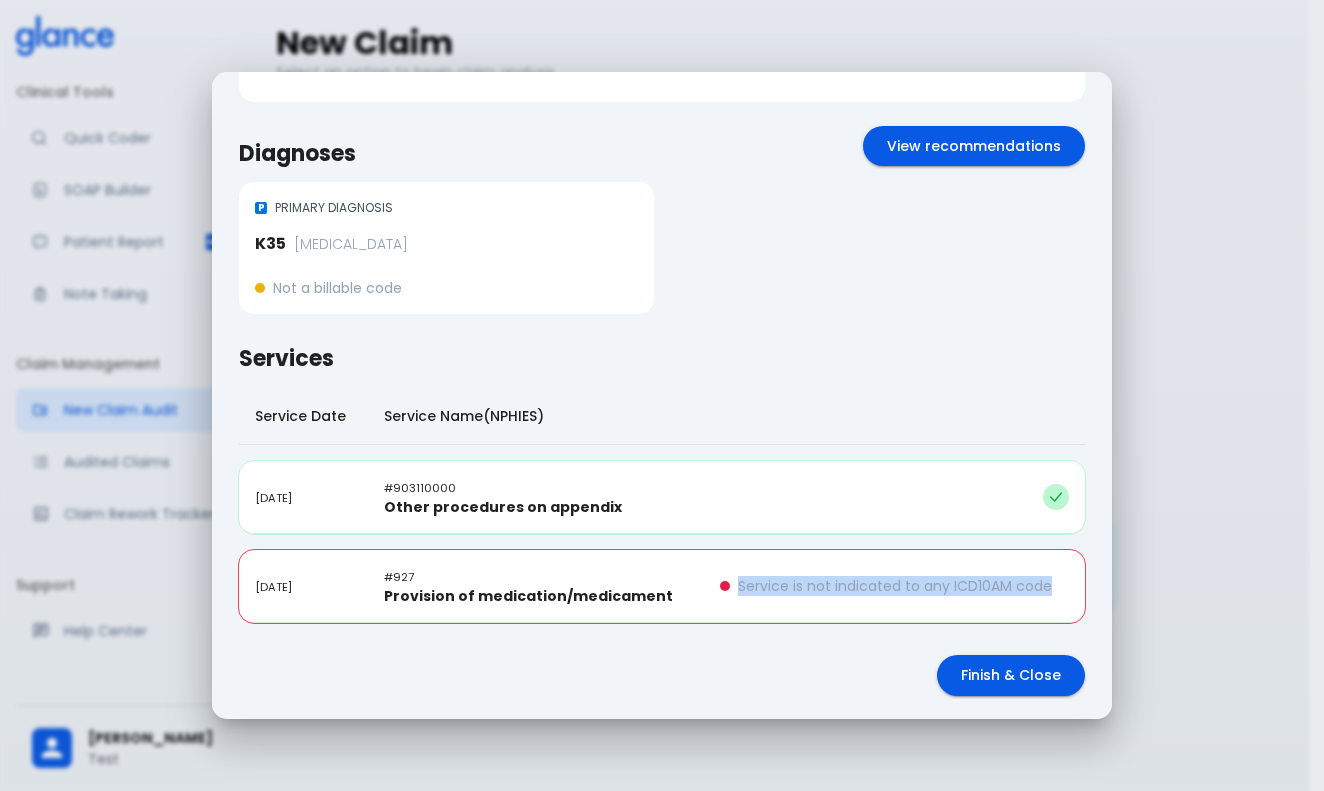 click on "Service is not indicated to any ICD10AM code" at bounding box center [895, 586] 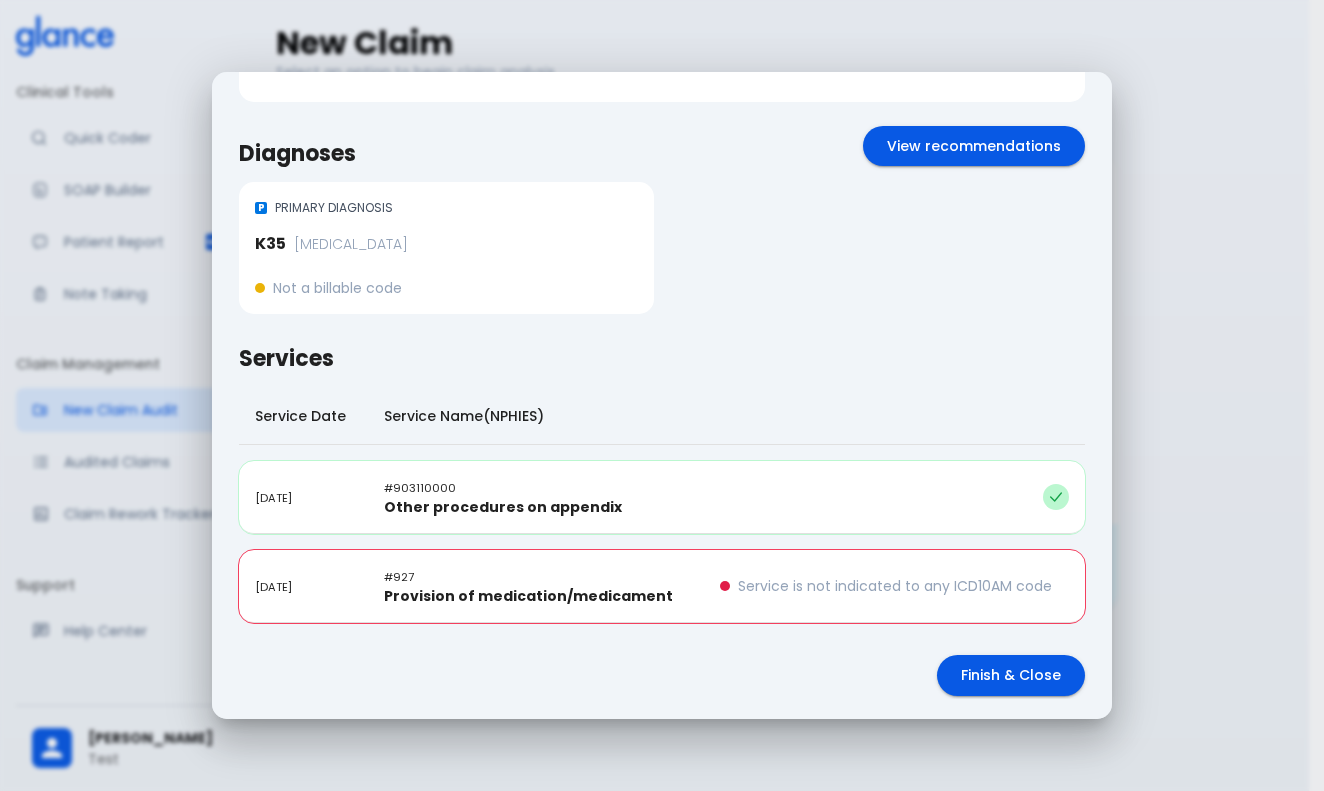 click on "# 903110000 Other procedures on appendix" at bounding box center (536, 497) 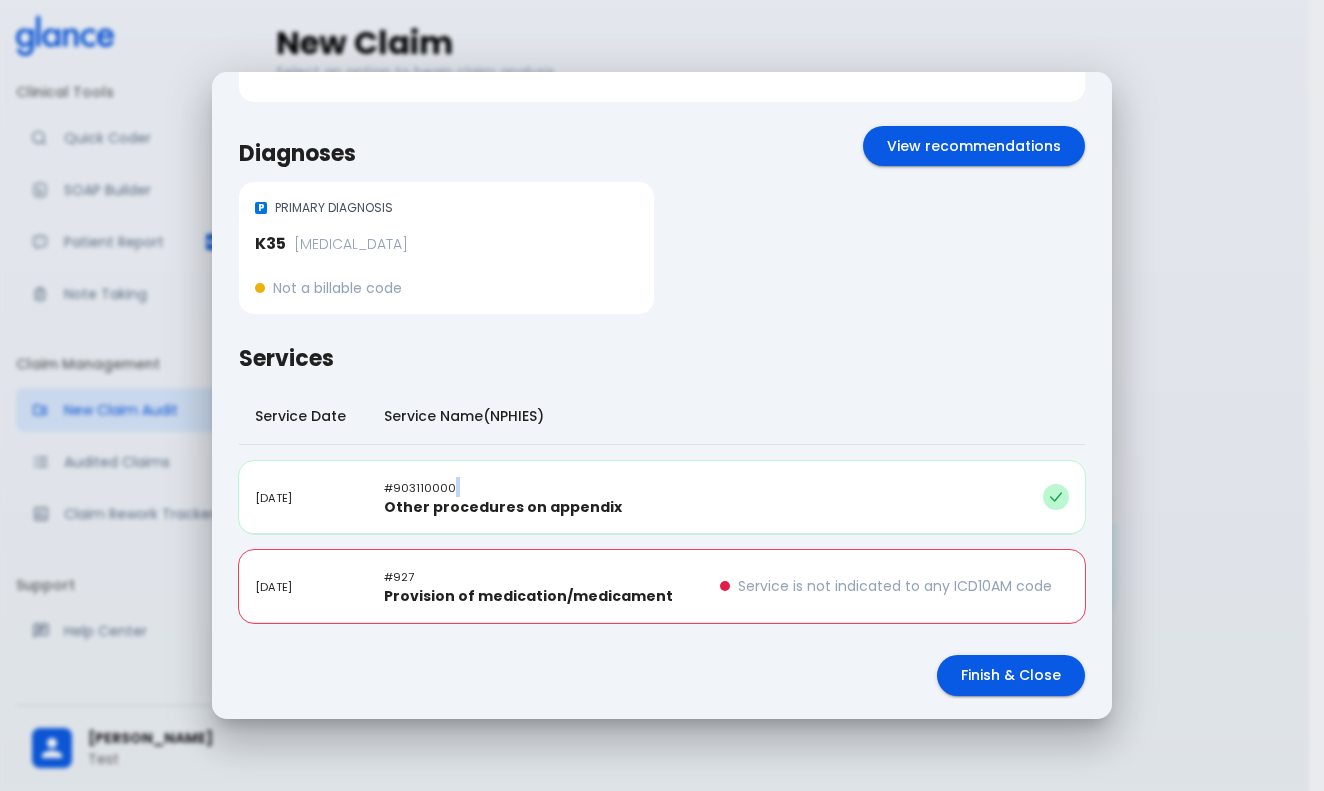 click on "# 903110000 Other procedures on appendix" at bounding box center (536, 497) 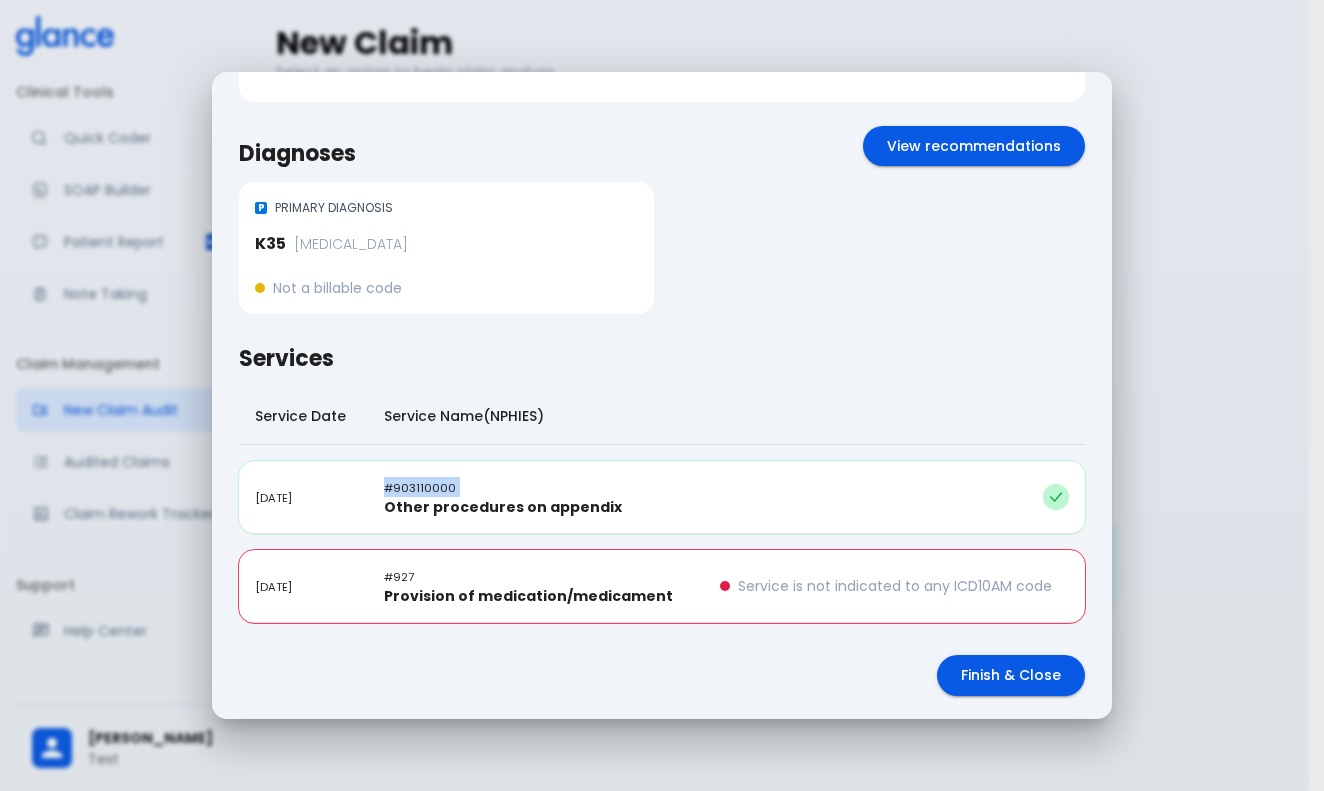 click on "# 903110000 Other procedures on appendix" at bounding box center (536, 497) 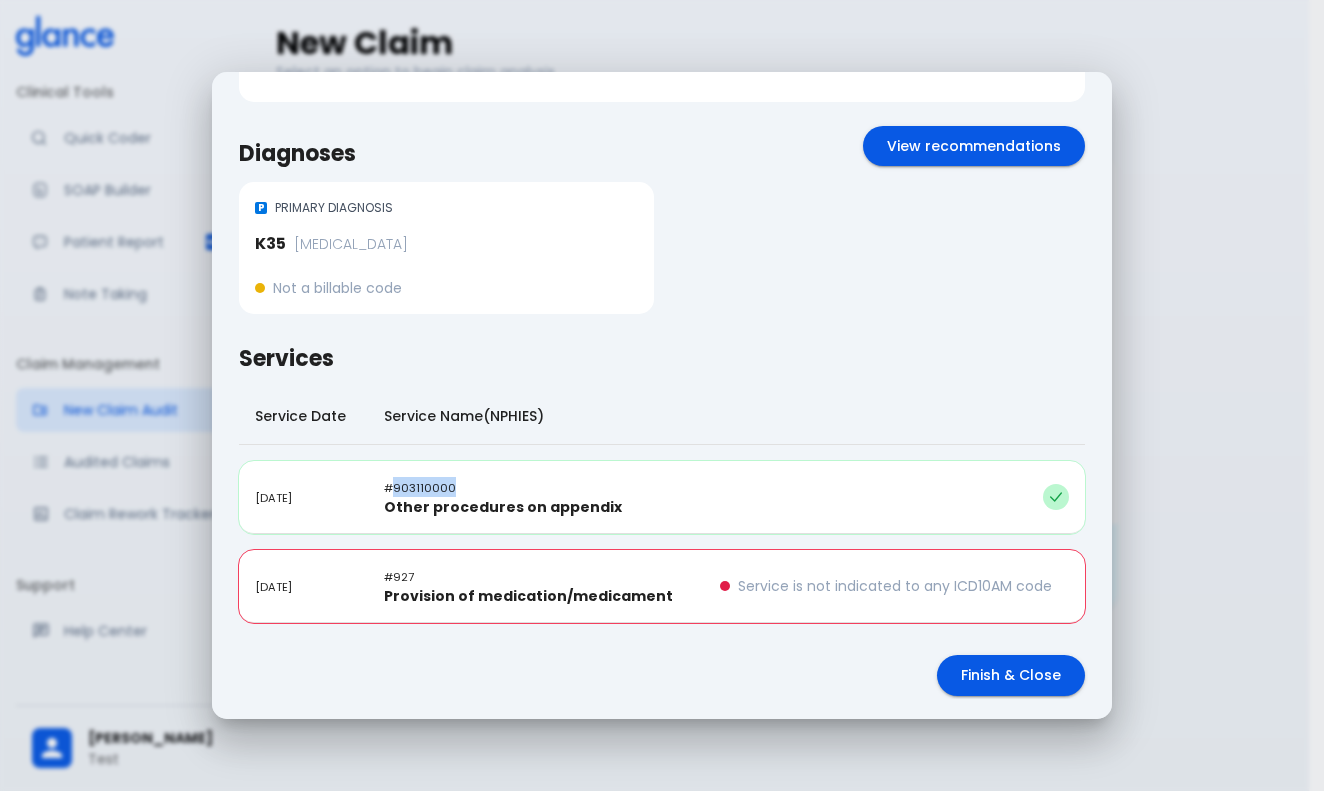 click on "# 903110000 Other procedures on appendix" at bounding box center (536, 497) 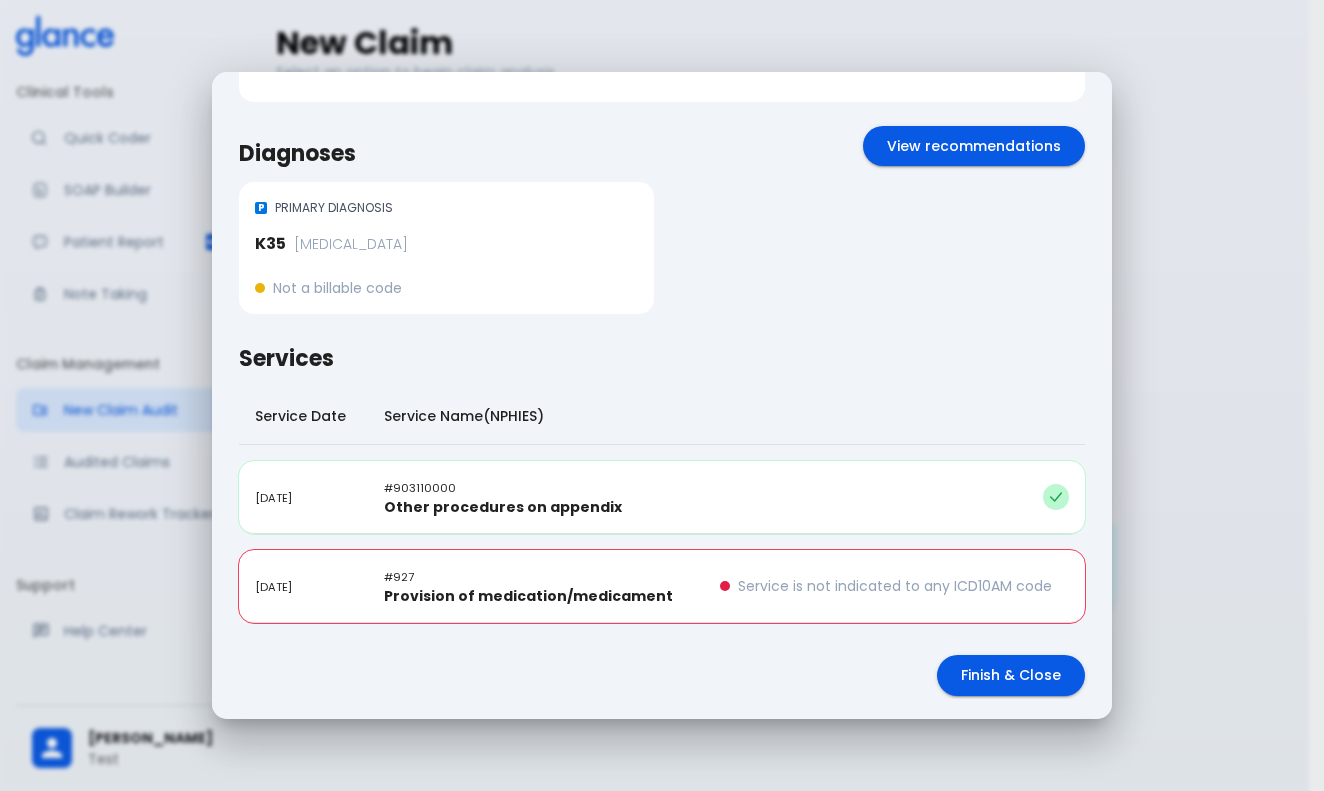 click on "# 903110000" at bounding box center [420, 488] 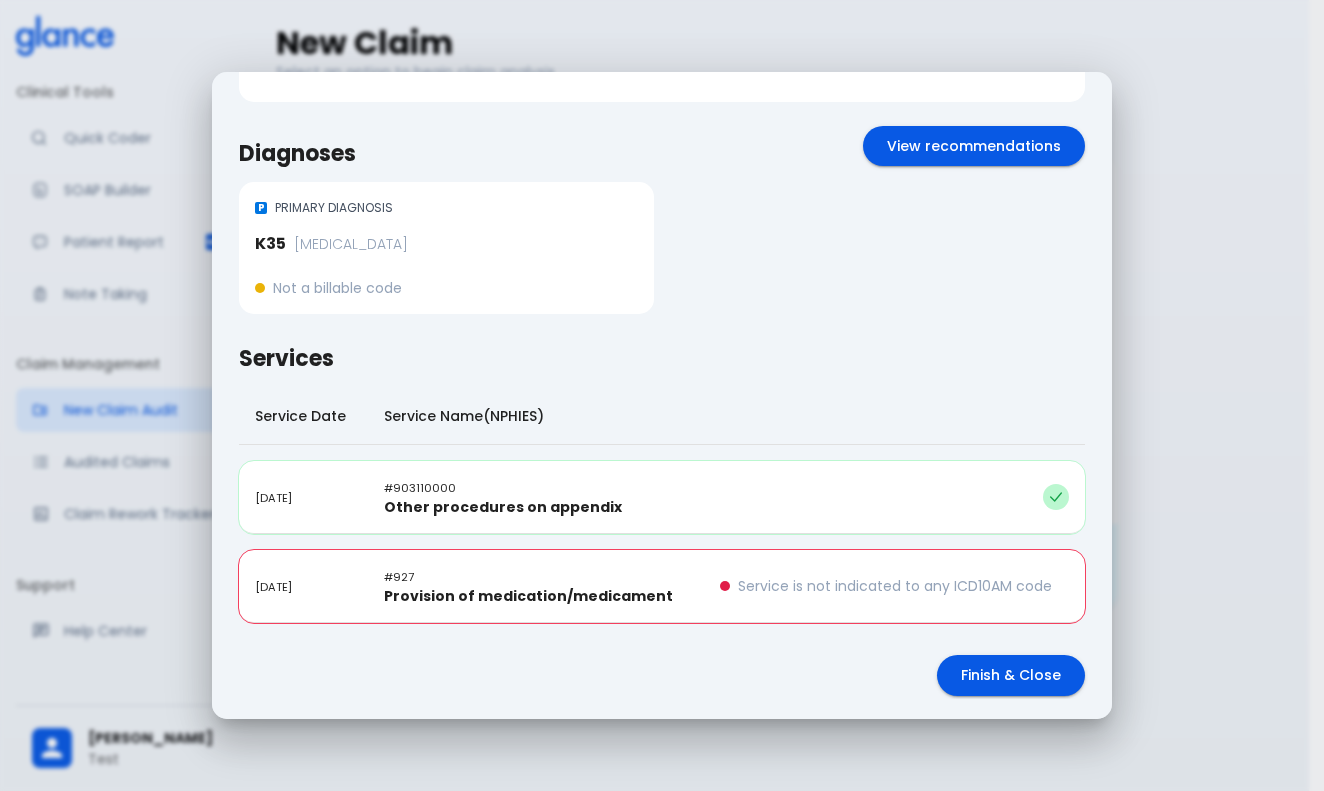 click on "Service is not indicated to any ICD10AM code" at bounding box center [894, 586] 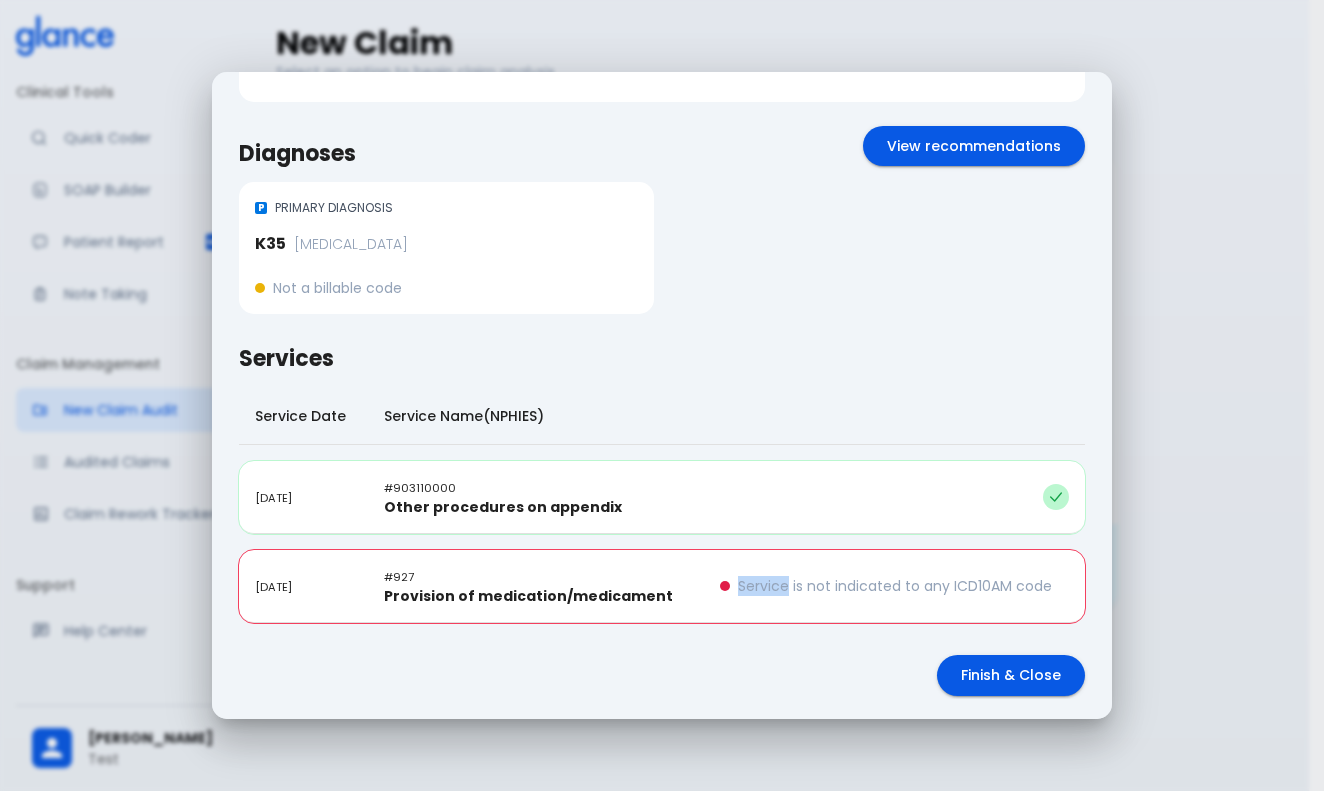 click on "Service is not indicated to any ICD10AM code" at bounding box center [894, 586] 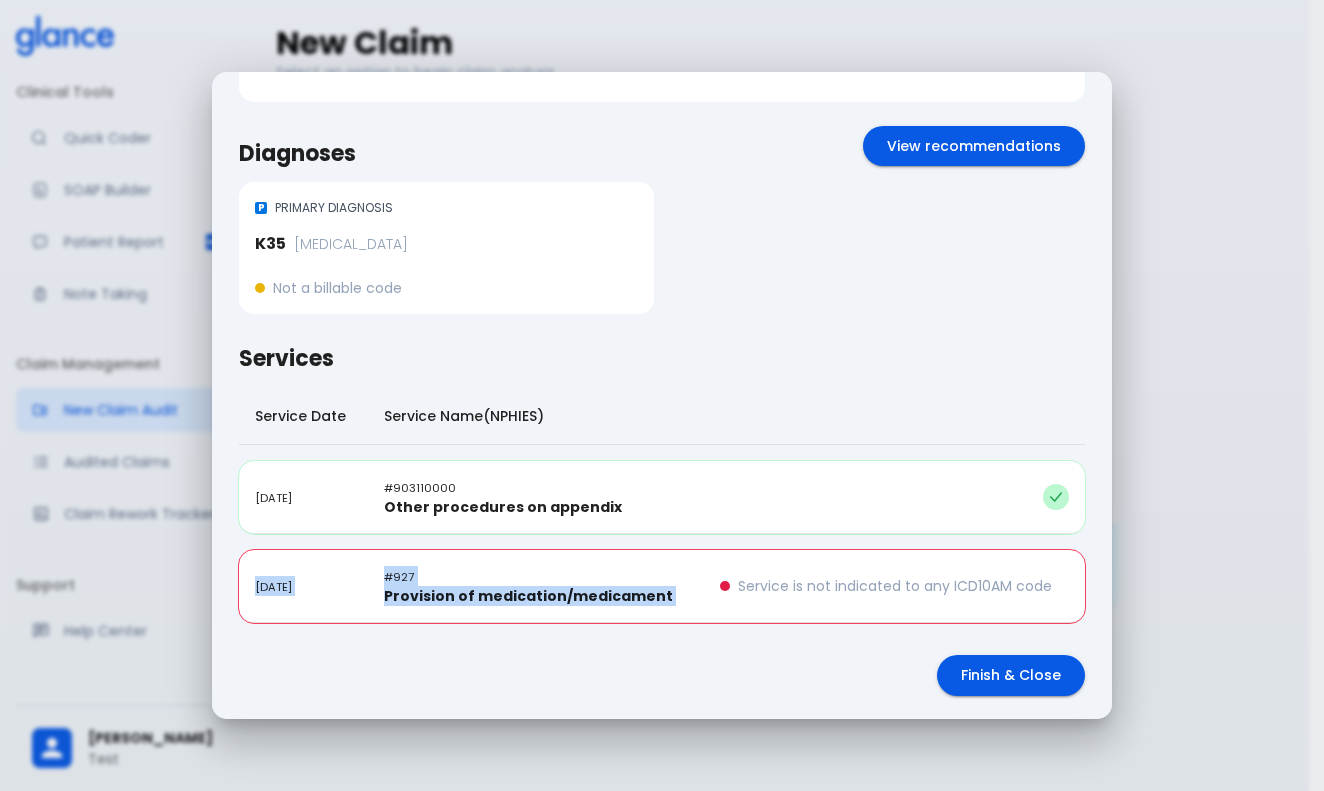 drag, startPoint x: 938, startPoint y: 558, endPoint x: 844, endPoint y: 490, distance: 116.01724 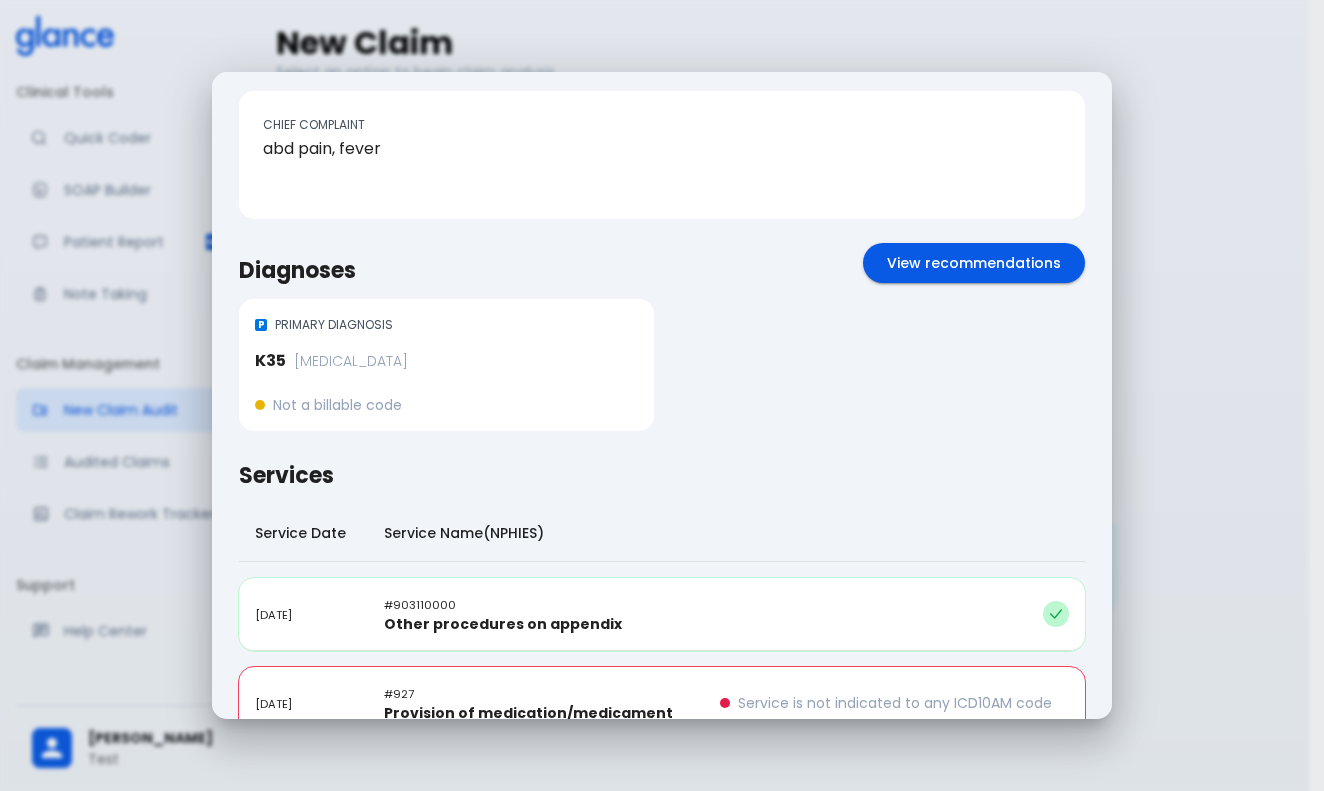 scroll, scrollTop: 0, scrollLeft: 0, axis: both 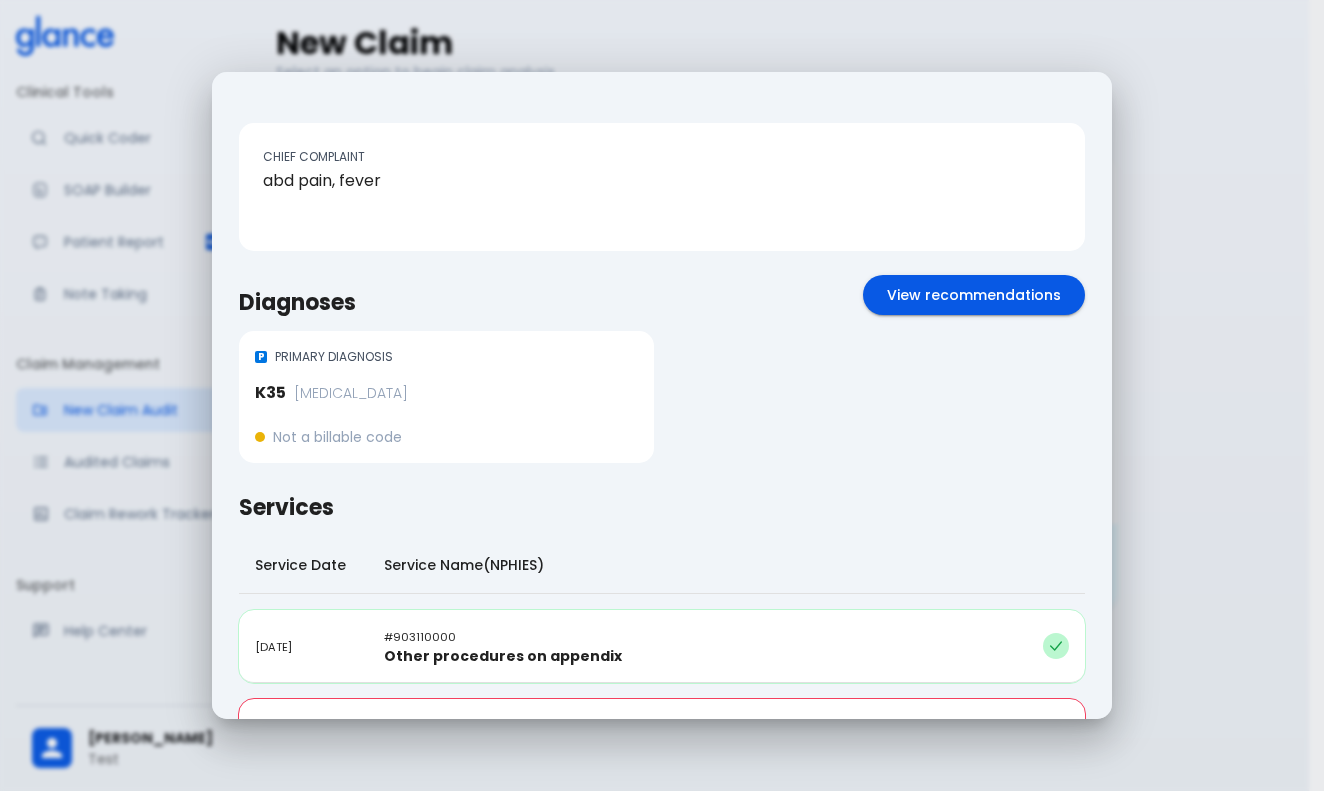 click on "[MEDICAL_DATA]" at bounding box center (351, 393) 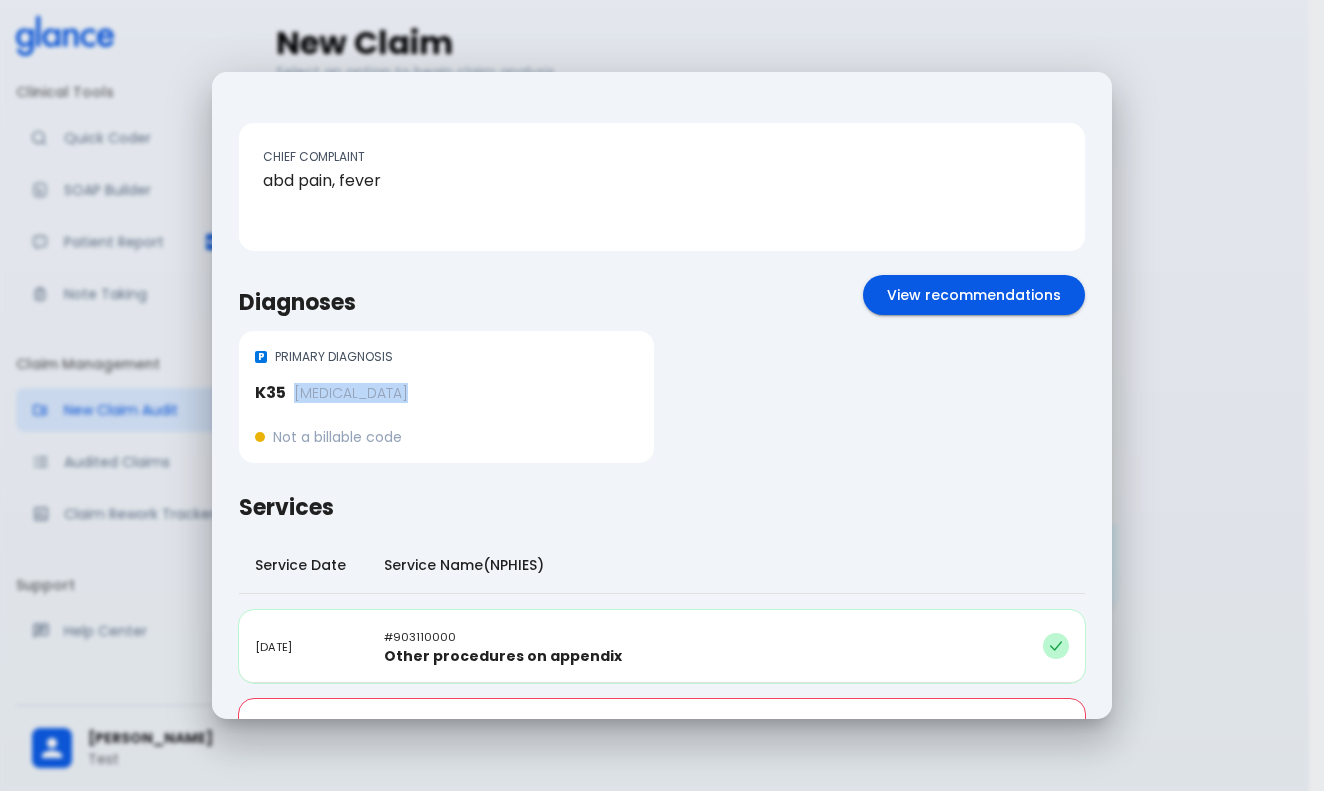 click on "[MEDICAL_DATA]" at bounding box center [351, 393] 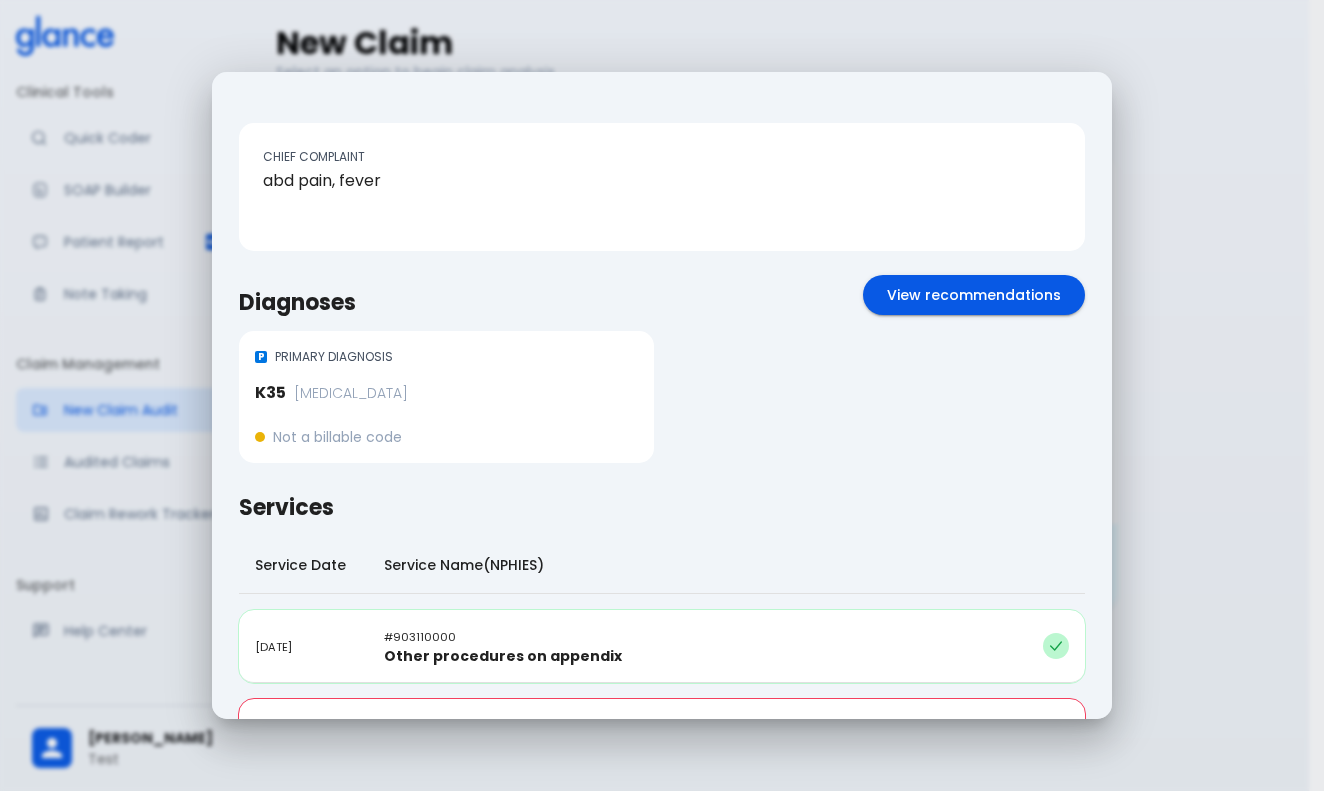 click on "K35 [MEDICAL_DATA] Not a billable code" at bounding box center [442, 411] 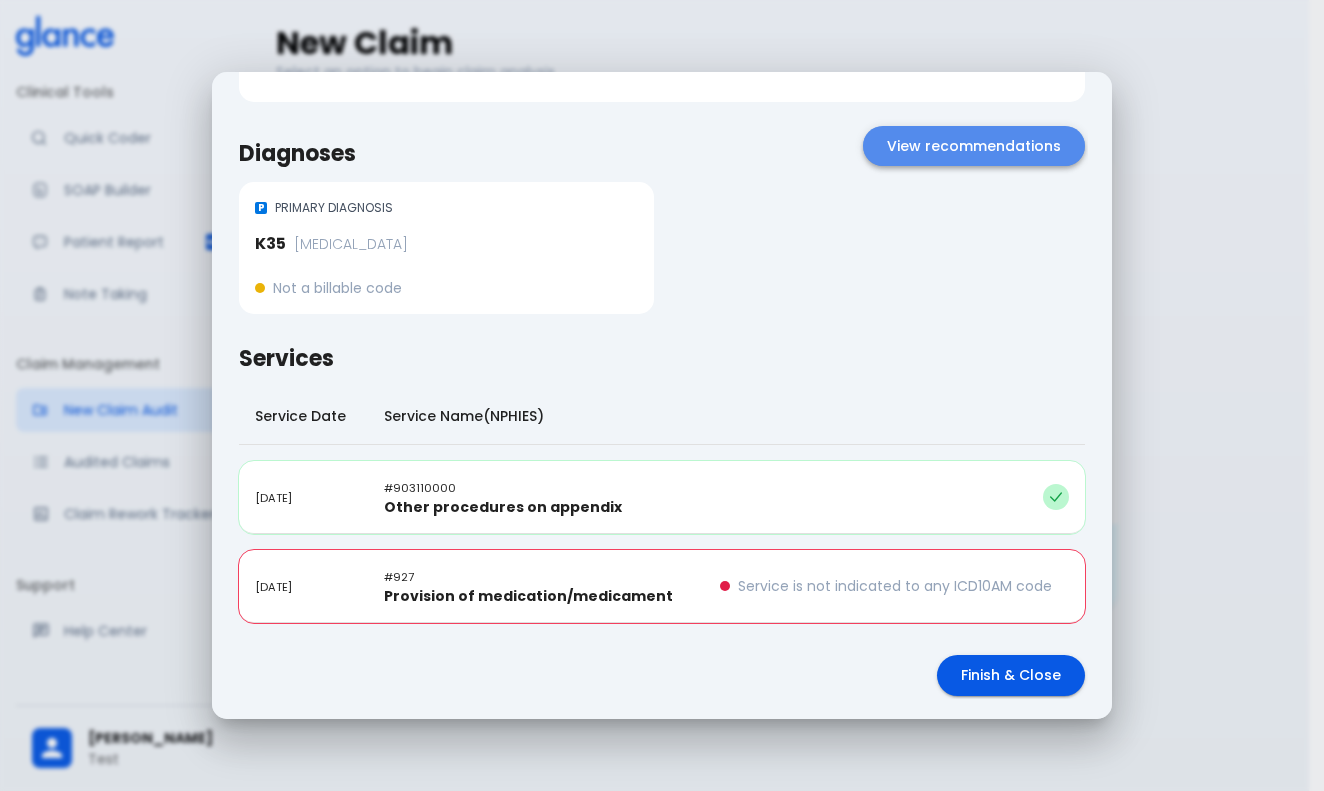 click on "View recommendations" at bounding box center [974, 146] 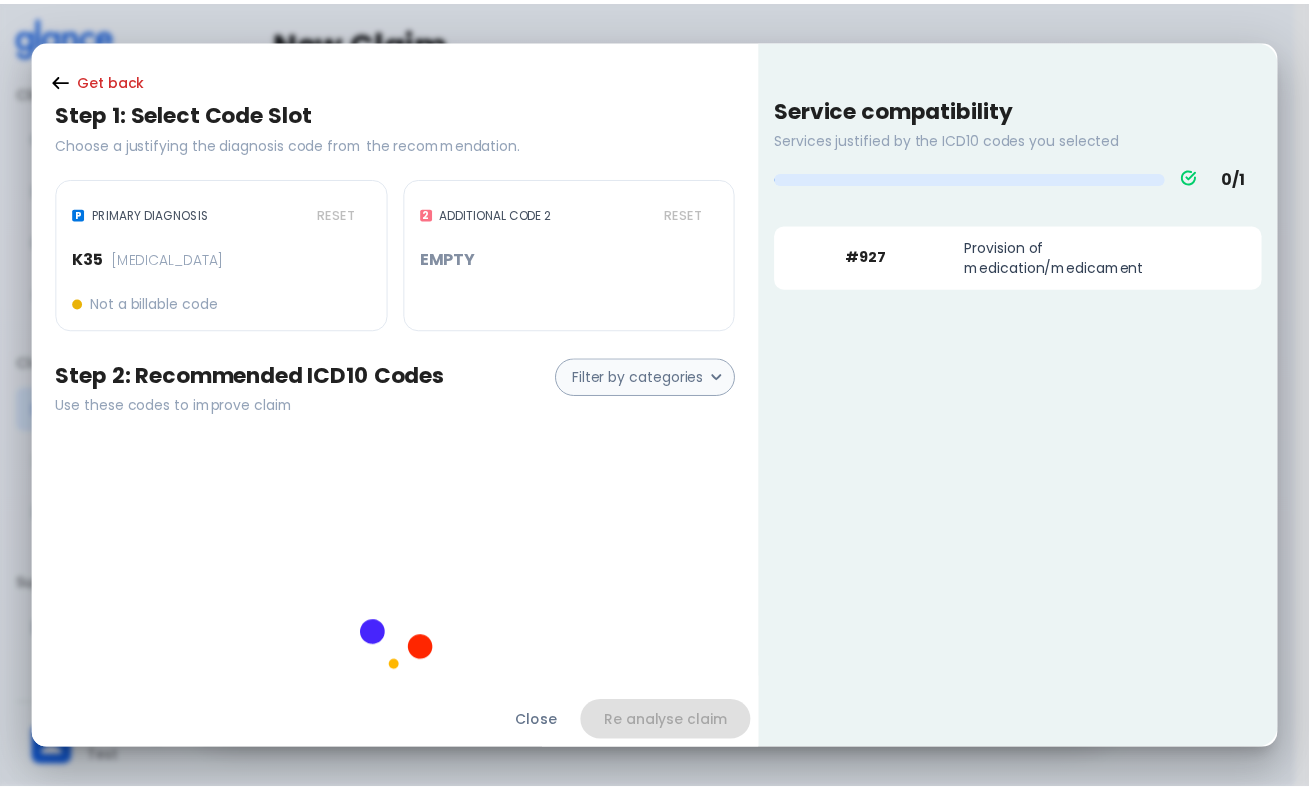 scroll, scrollTop: 0, scrollLeft: 0, axis: both 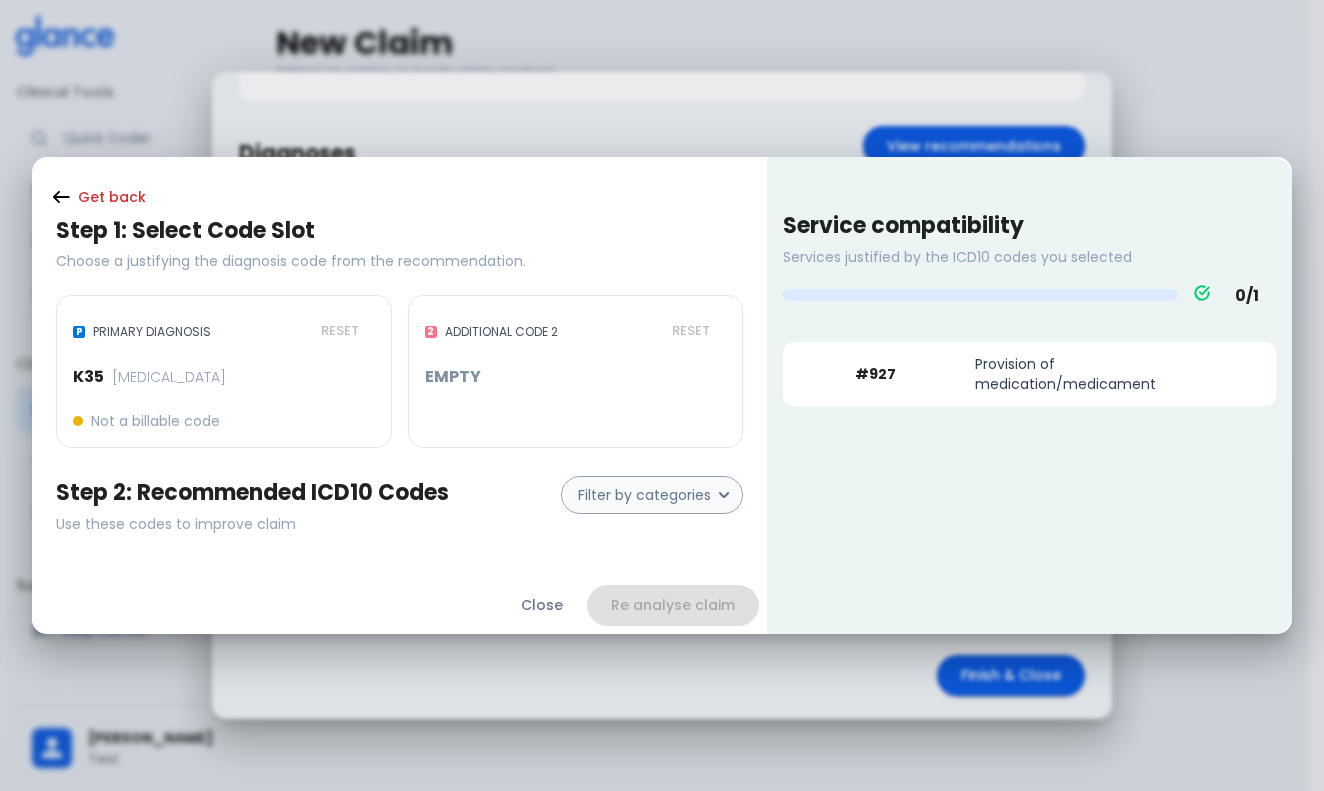 click on "2 ADDITIONAL CODE 2 RESET" at bounding box center [576, 339] 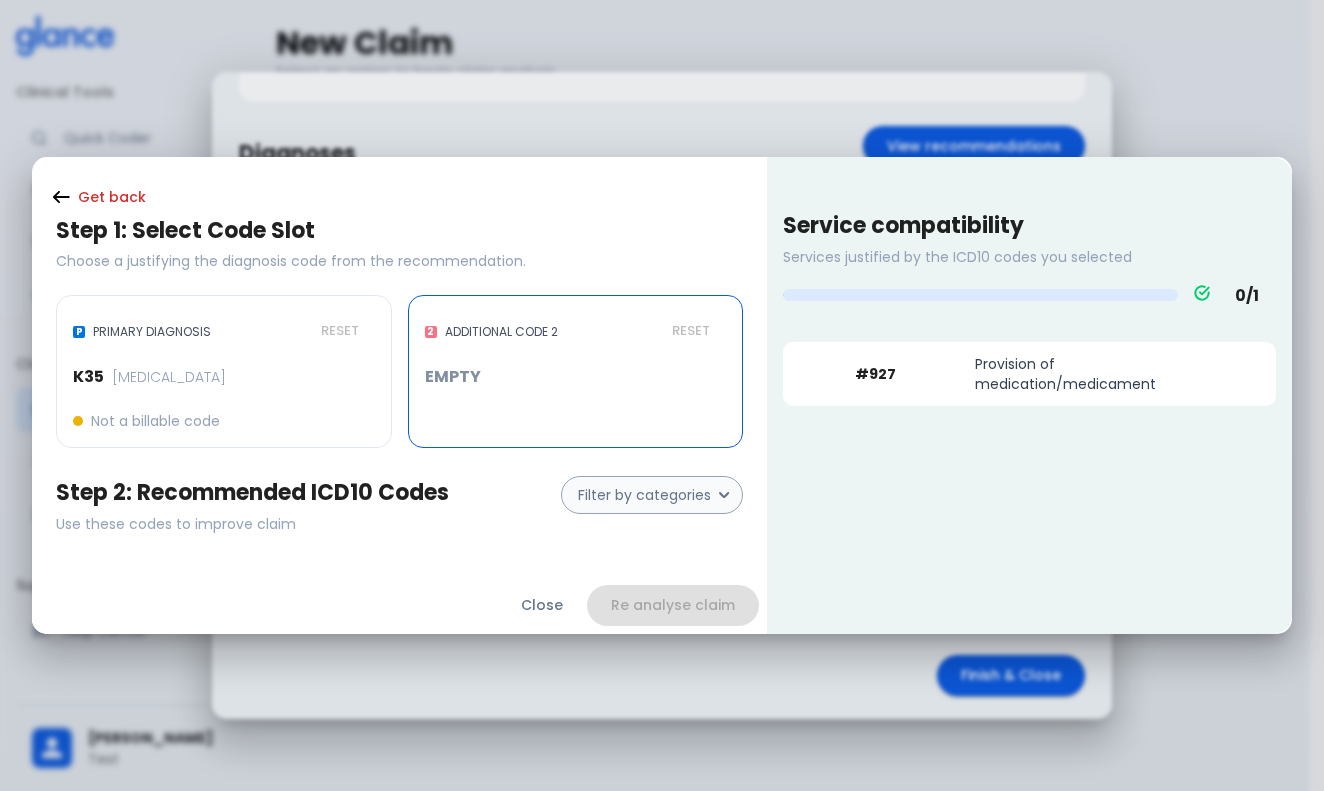 click on "2 ADDITIONAL CODE 2 RESET" at bounding box center [576, 339] 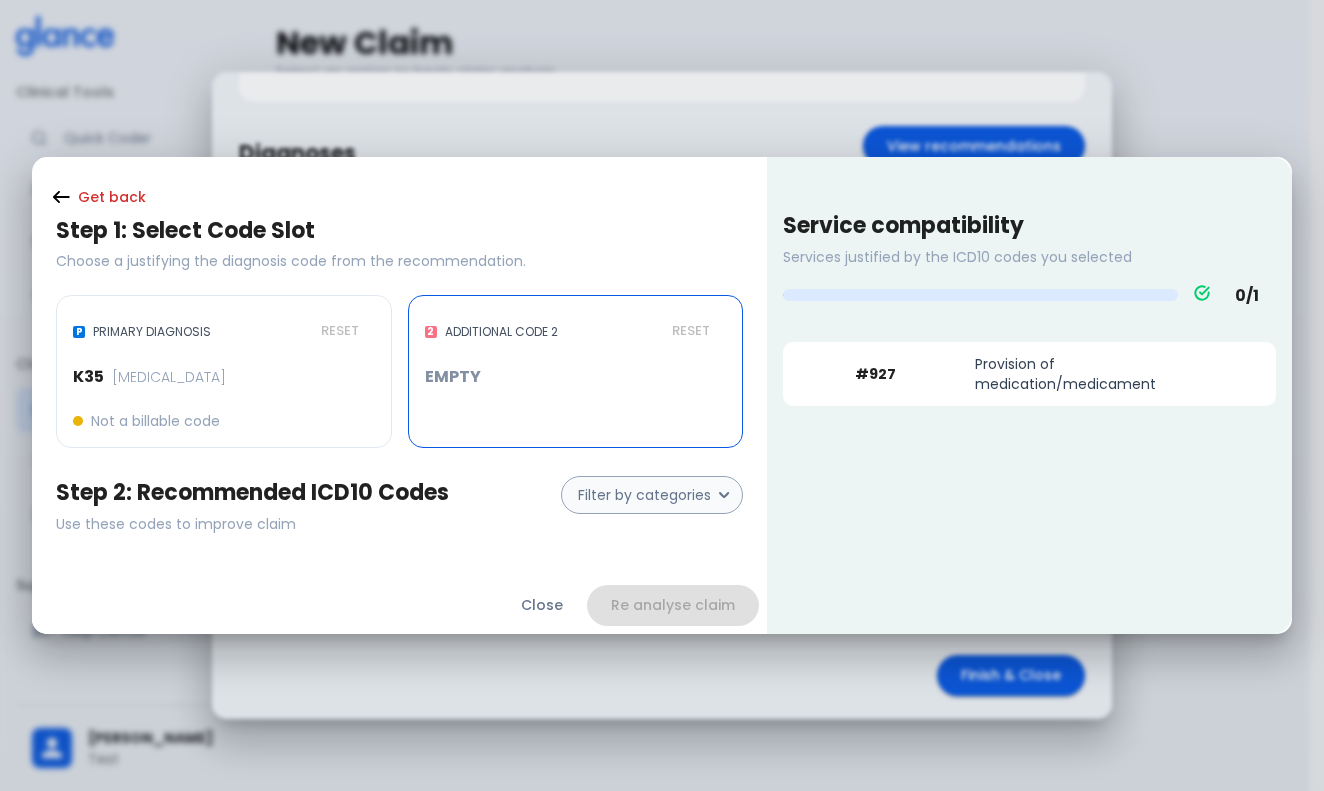 click on "RESET" at bounding box center [691, 331] 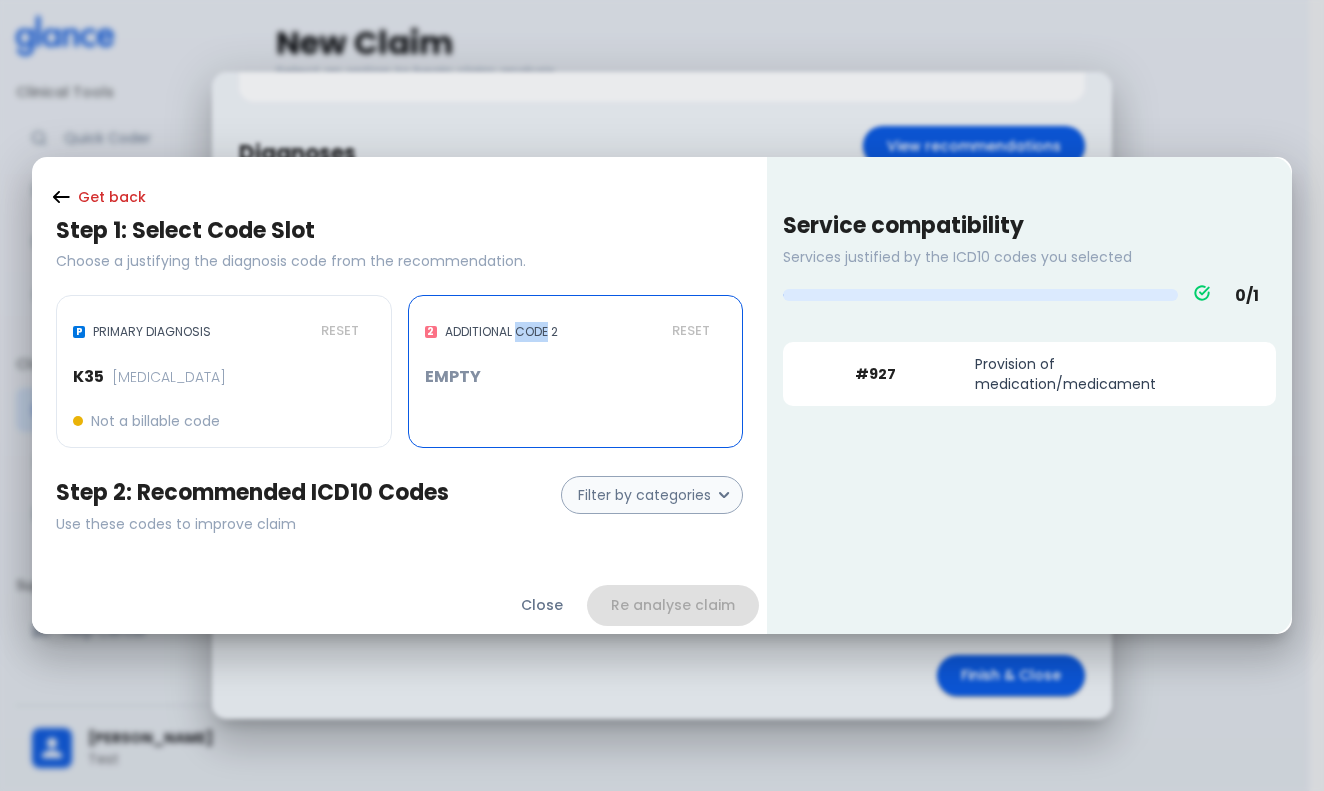 click on "ADDITIONAL CODE 2" at bounding box center (501, 332) 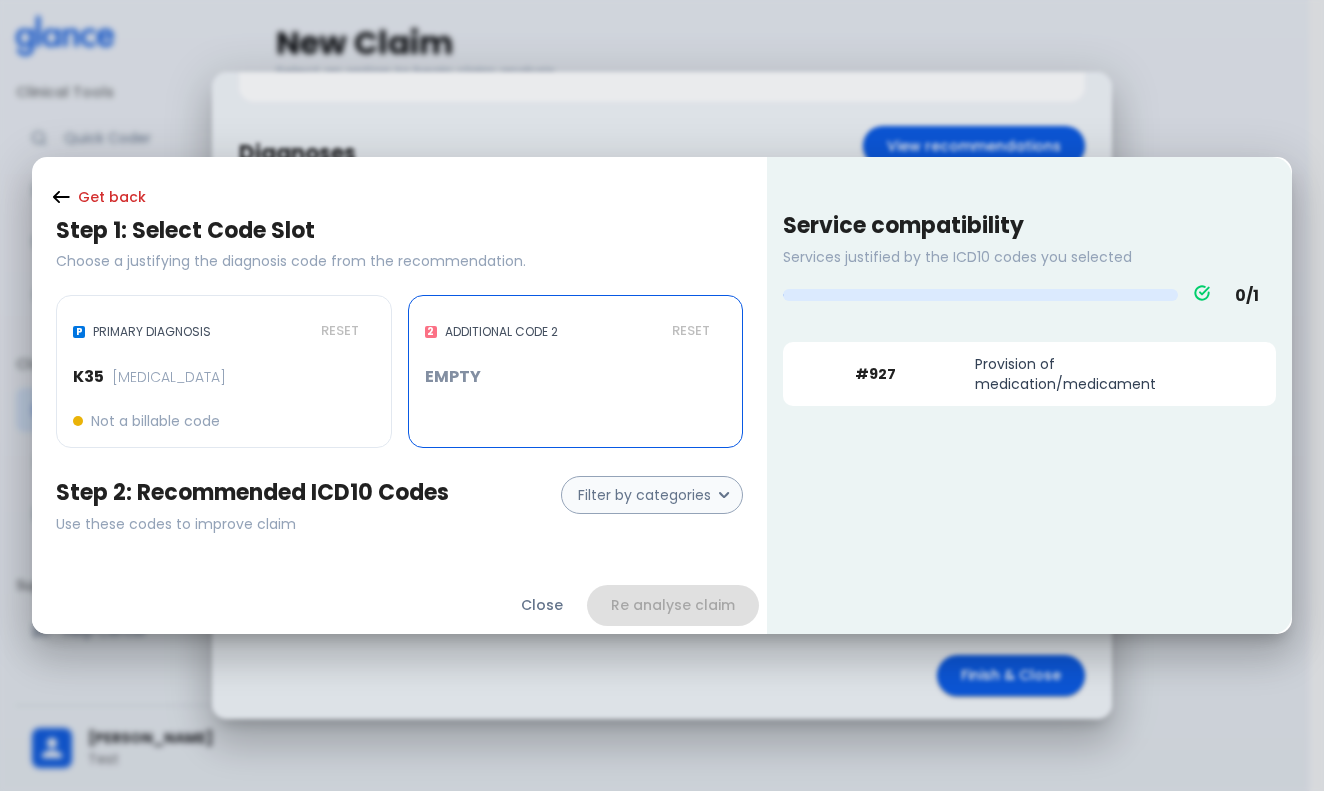 click on "2" at bounding box center [431, 332] 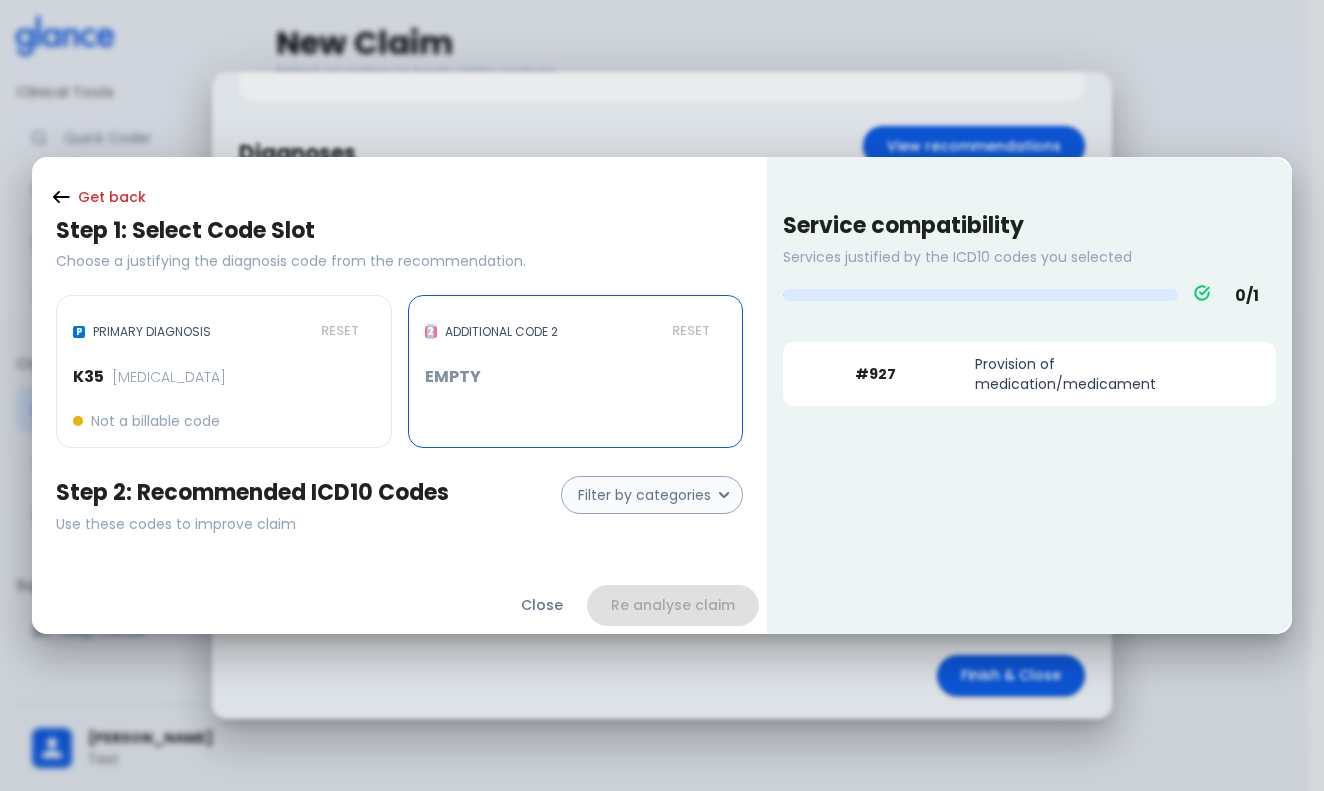 click on "2" at bounding box center (431, 332) 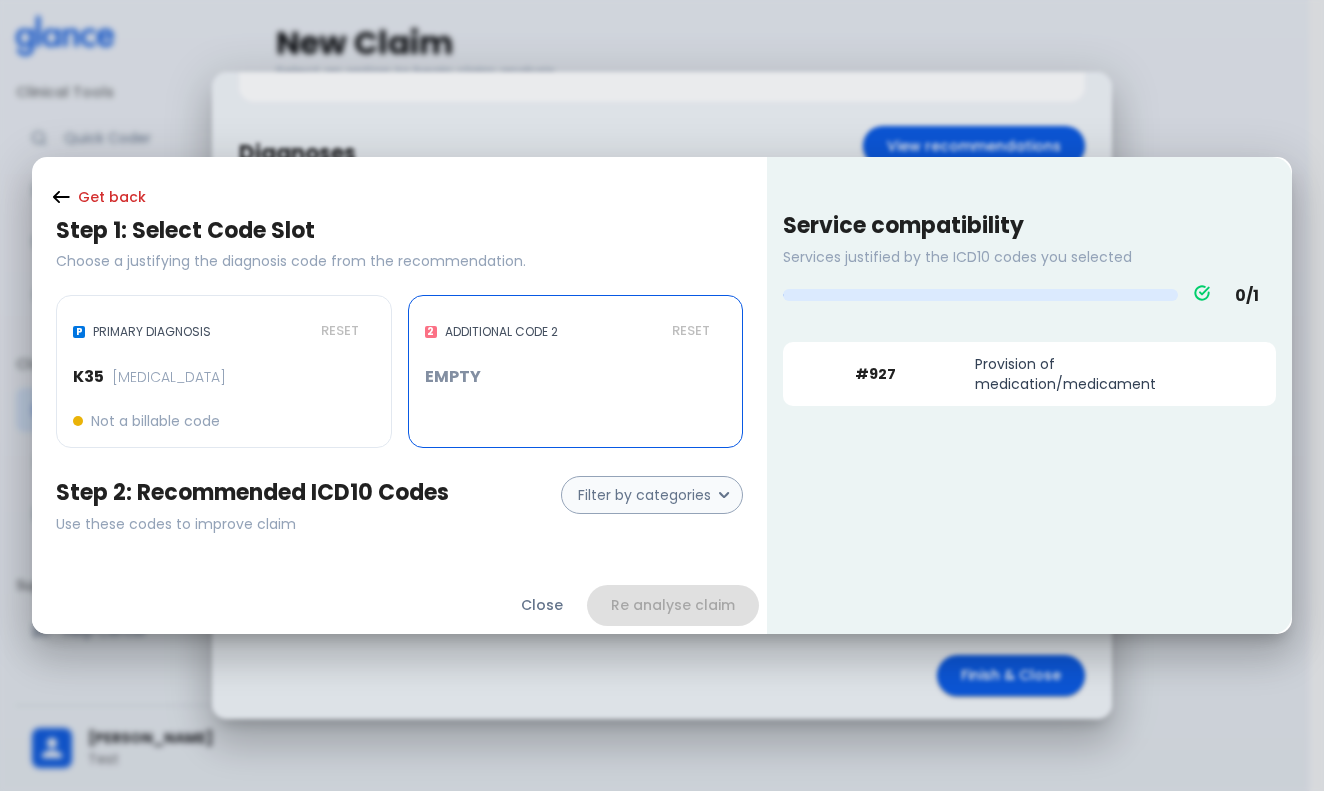 click on "2 ADDITIONAL CODE 2 RESET" at bounding box center (576, 339) 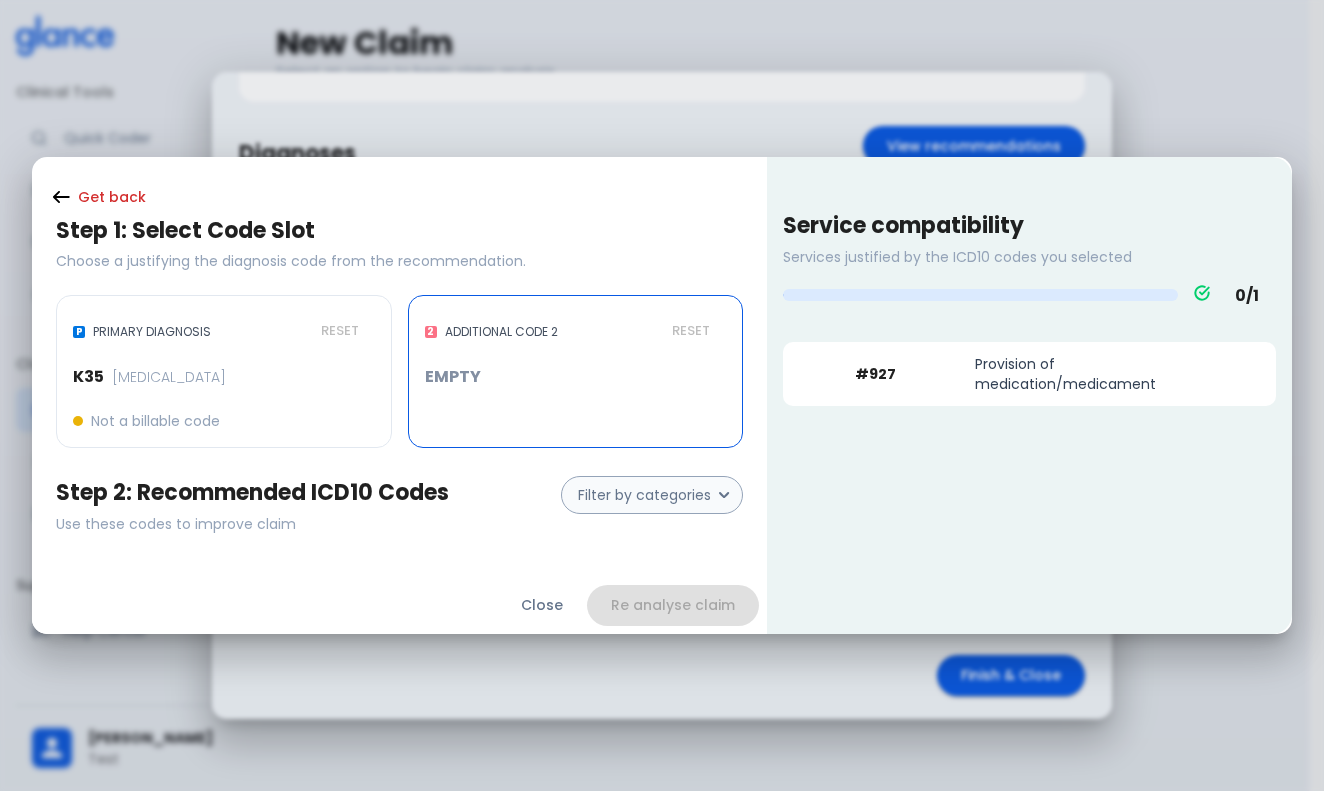 click on "P PRIMARY DIAGNOSIS RESET K35 [MEDICAL_DATA] Not a billable code" at bounding box center (224, 371) 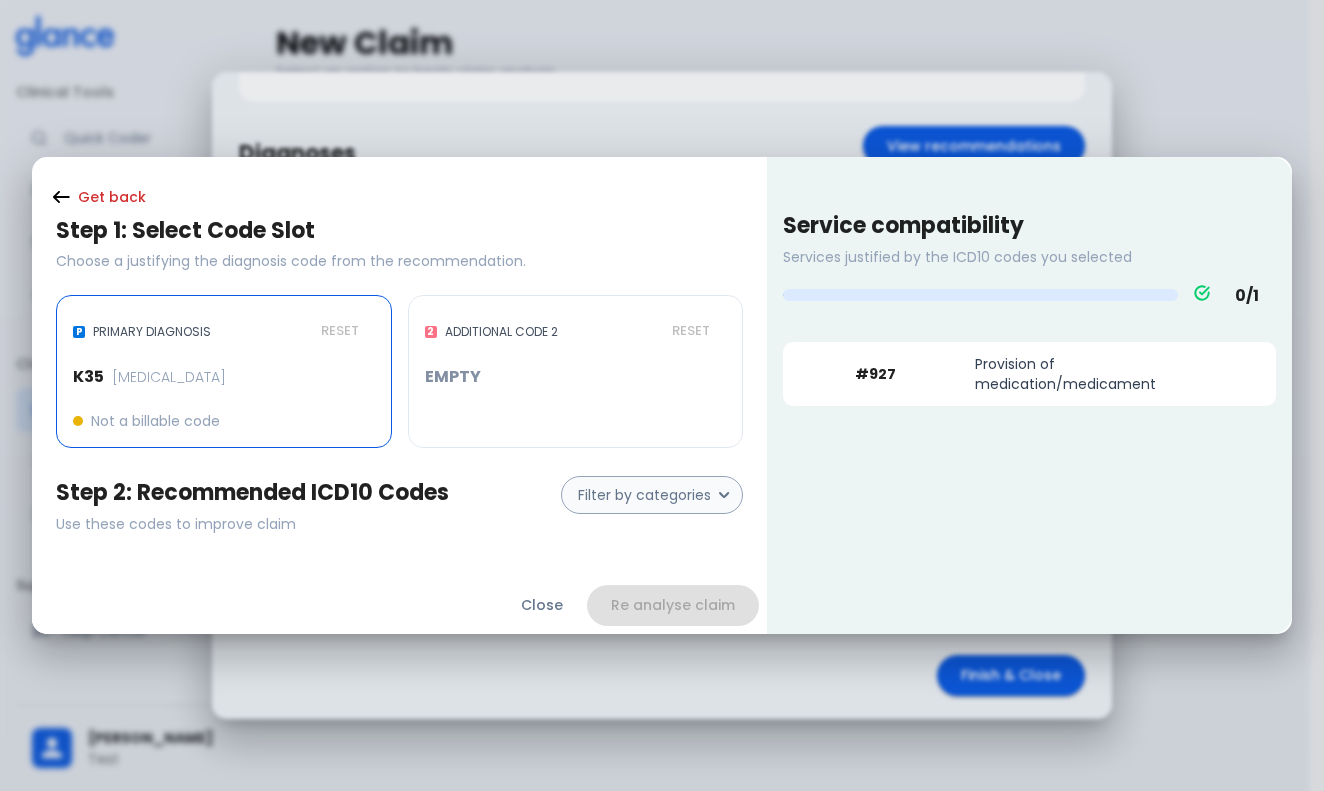 click on "RESET" at bounding box center (340, 331) 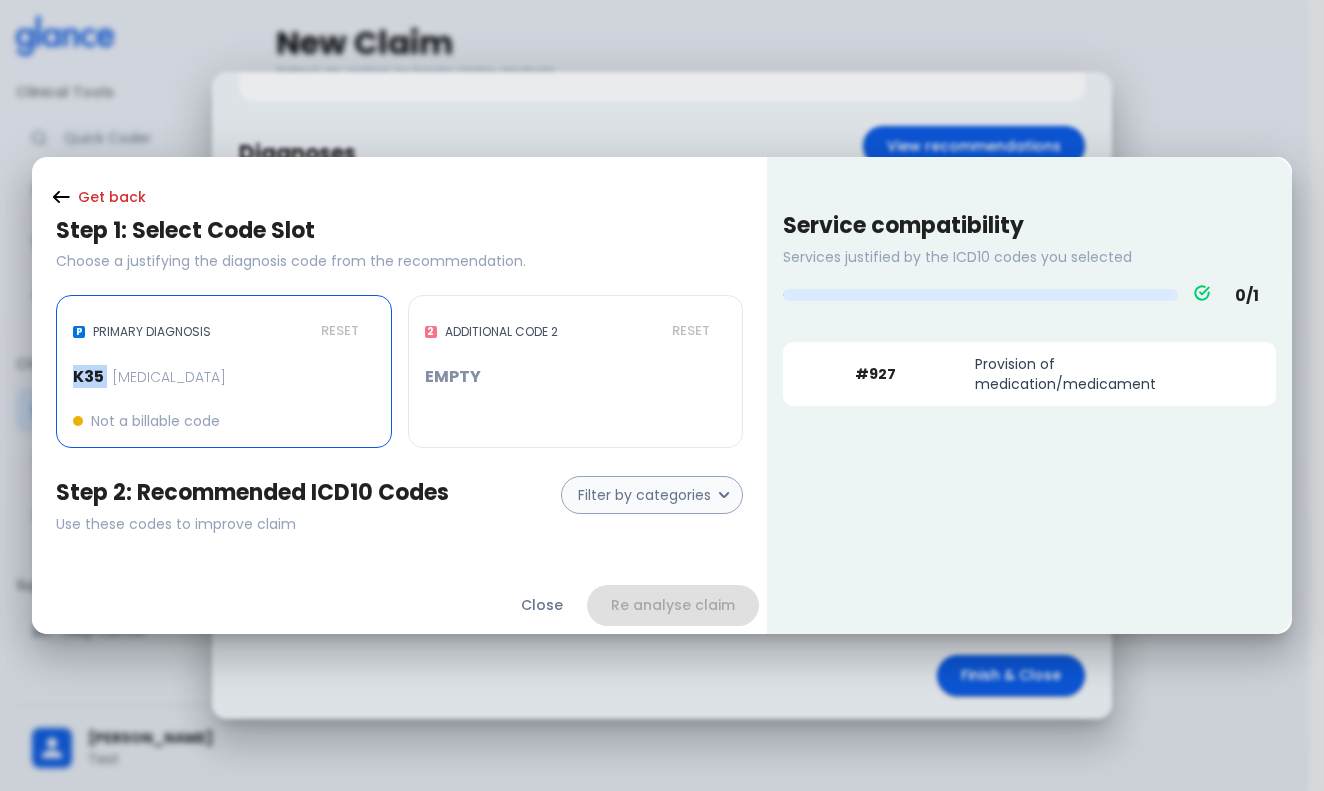 click on "RESET" at bounding box center [340, 331] 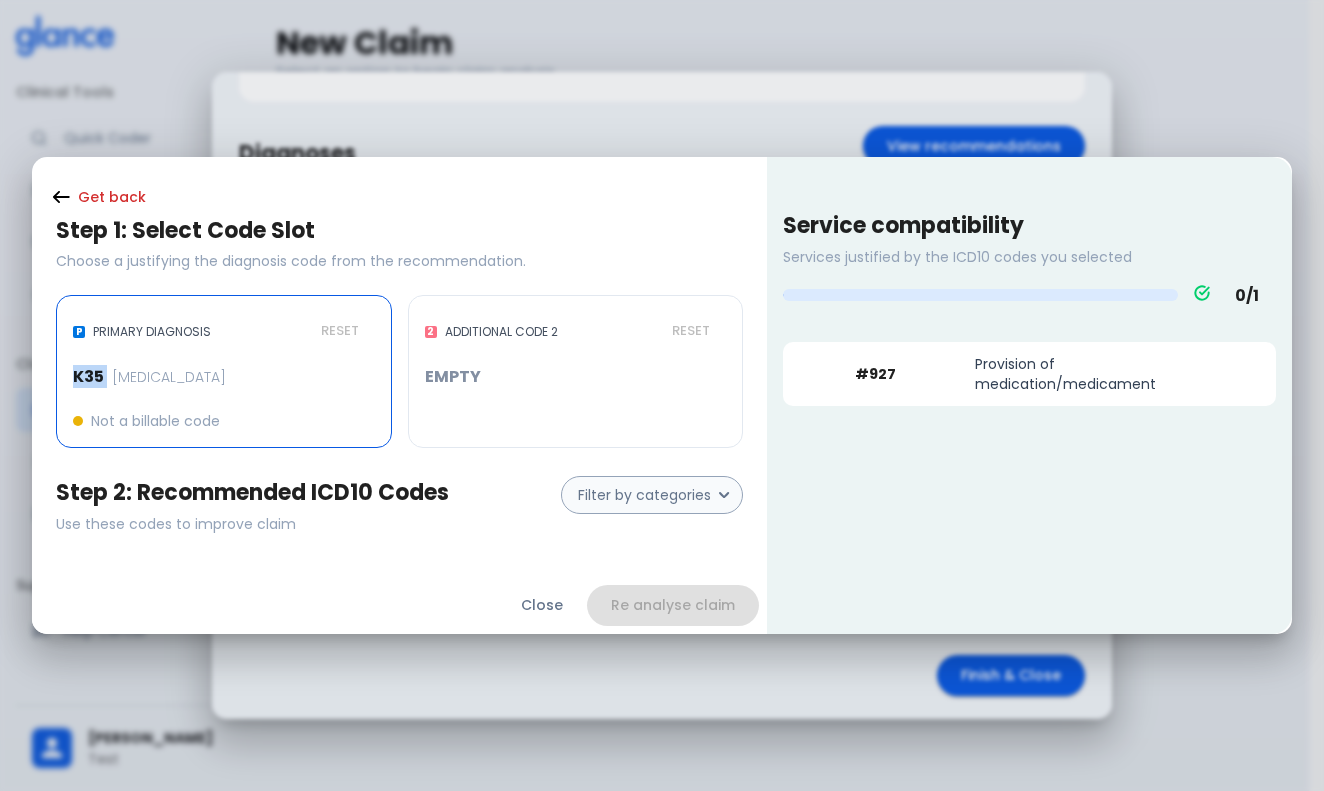 click on "Not a billable code" at bounding box center [220, 417] 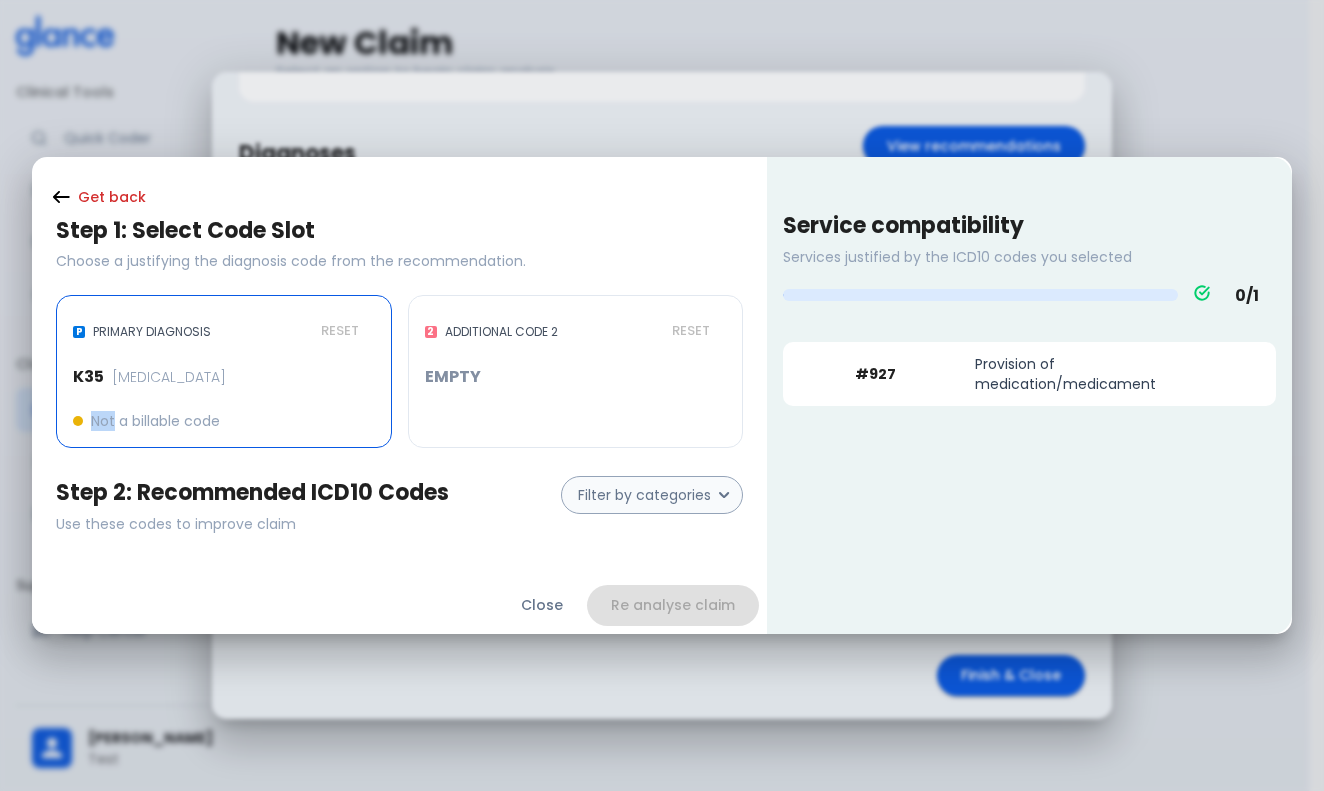 click on "Not a billable code" at bounding box center [220, 417] 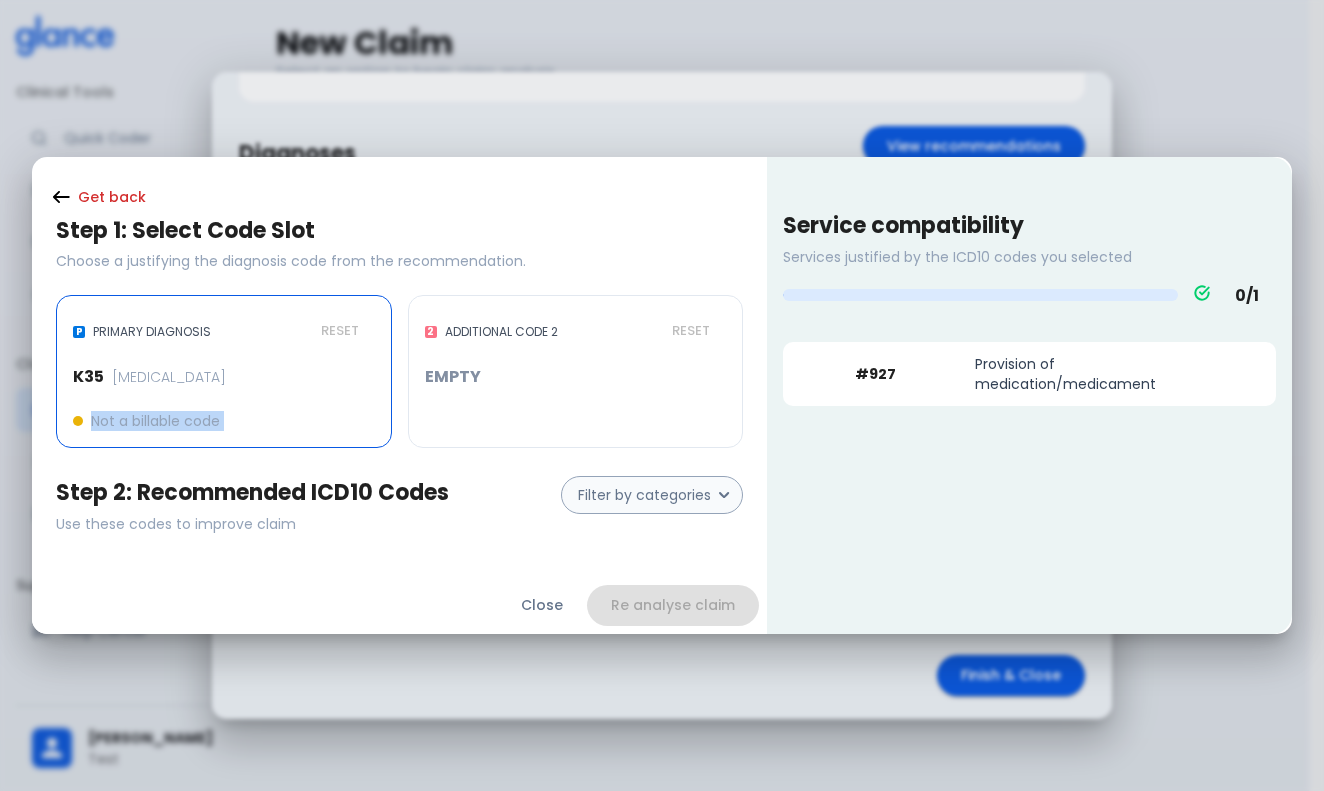 click on "Not a billable code" at bounding box center (220, 417) 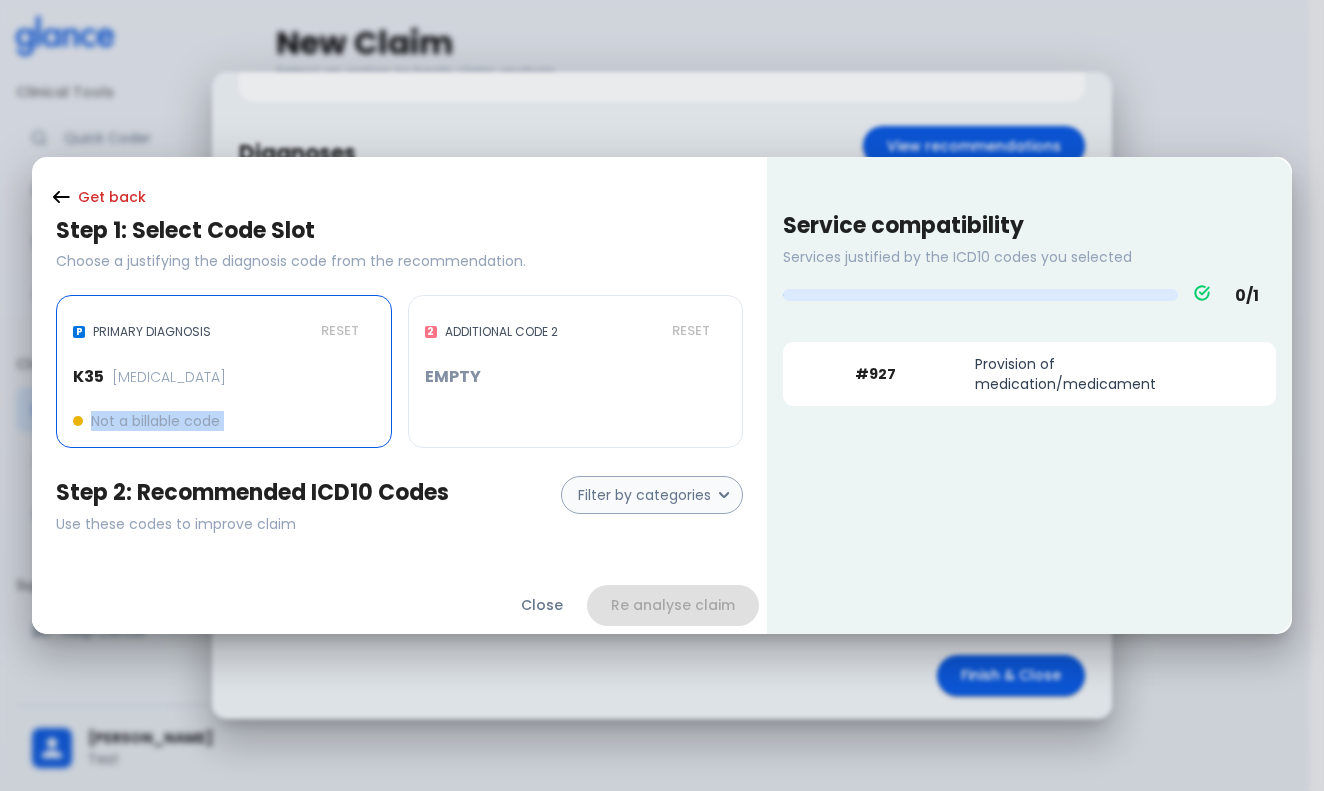 click on "Not a billable code" at bounding box center (155, 421) 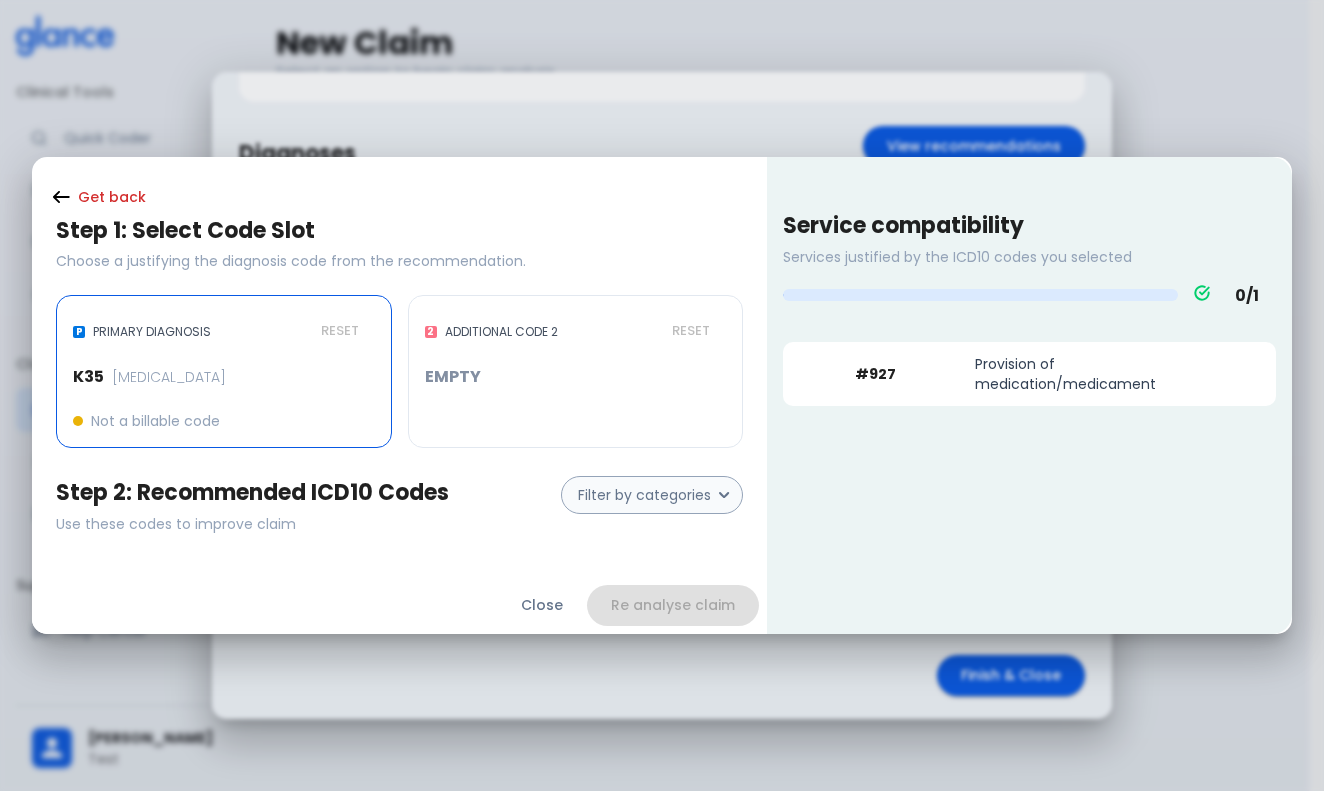 click on "K35 [MEDICAL_DATA] Not a billable code" at bounding box center [220, 395] 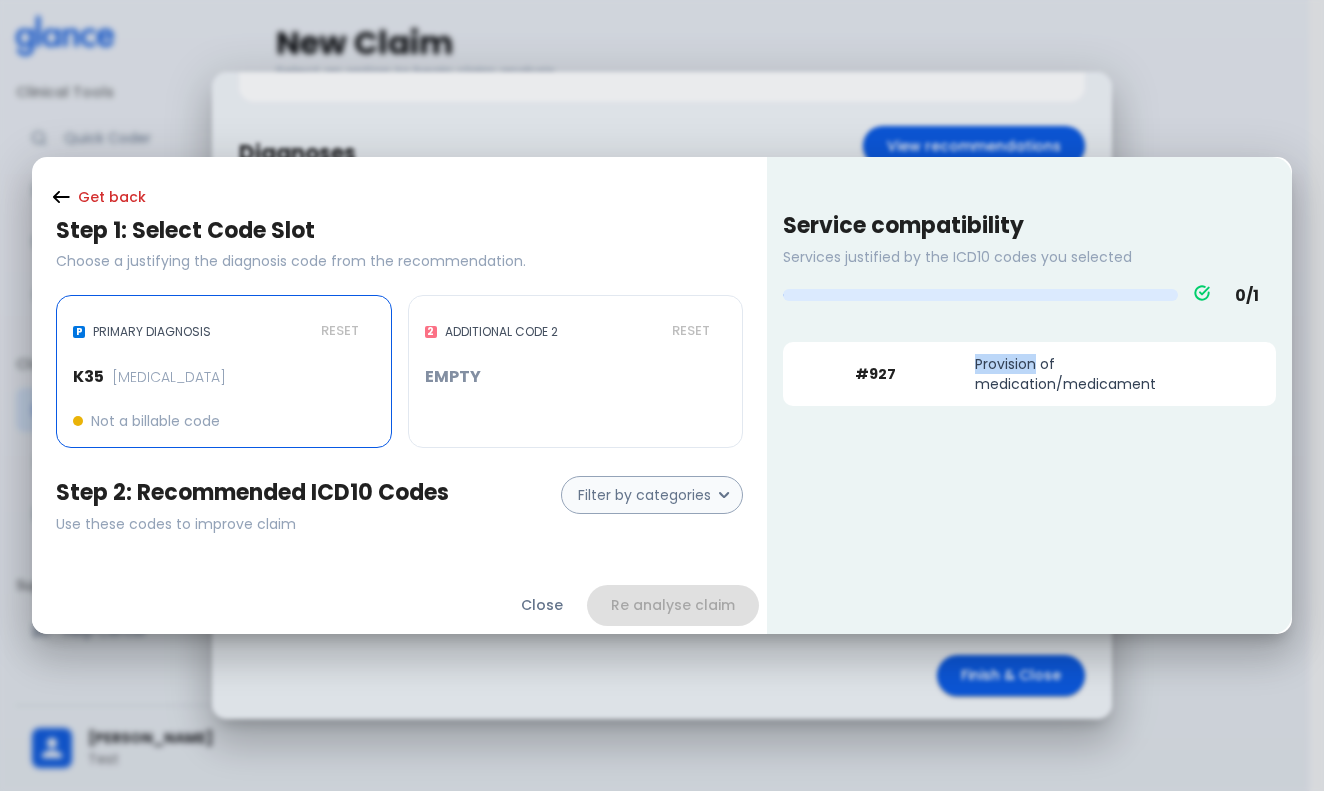 click on "Provision of medication/medicament" at bounding box center [1087, 374] 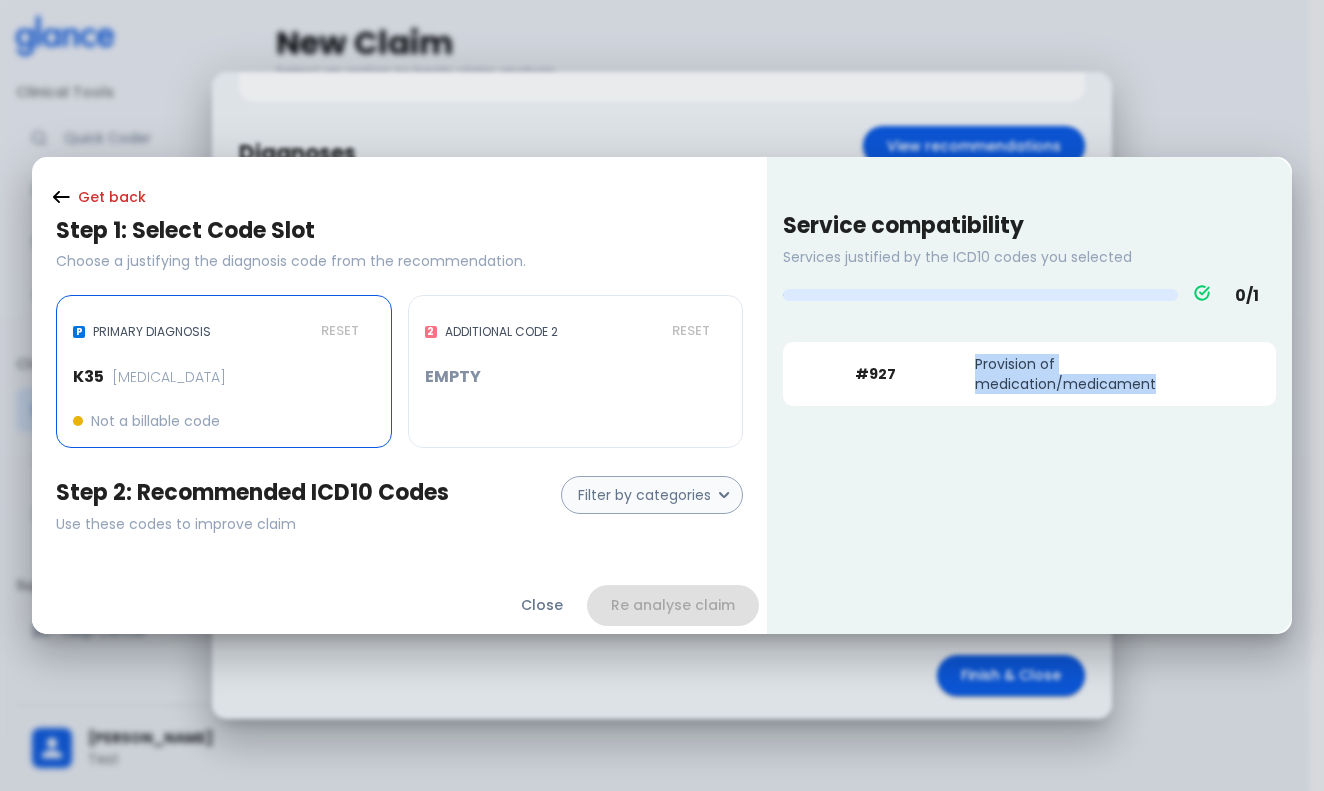 click on "Provision of medication/medicament" at bounding box center (1087, 374) 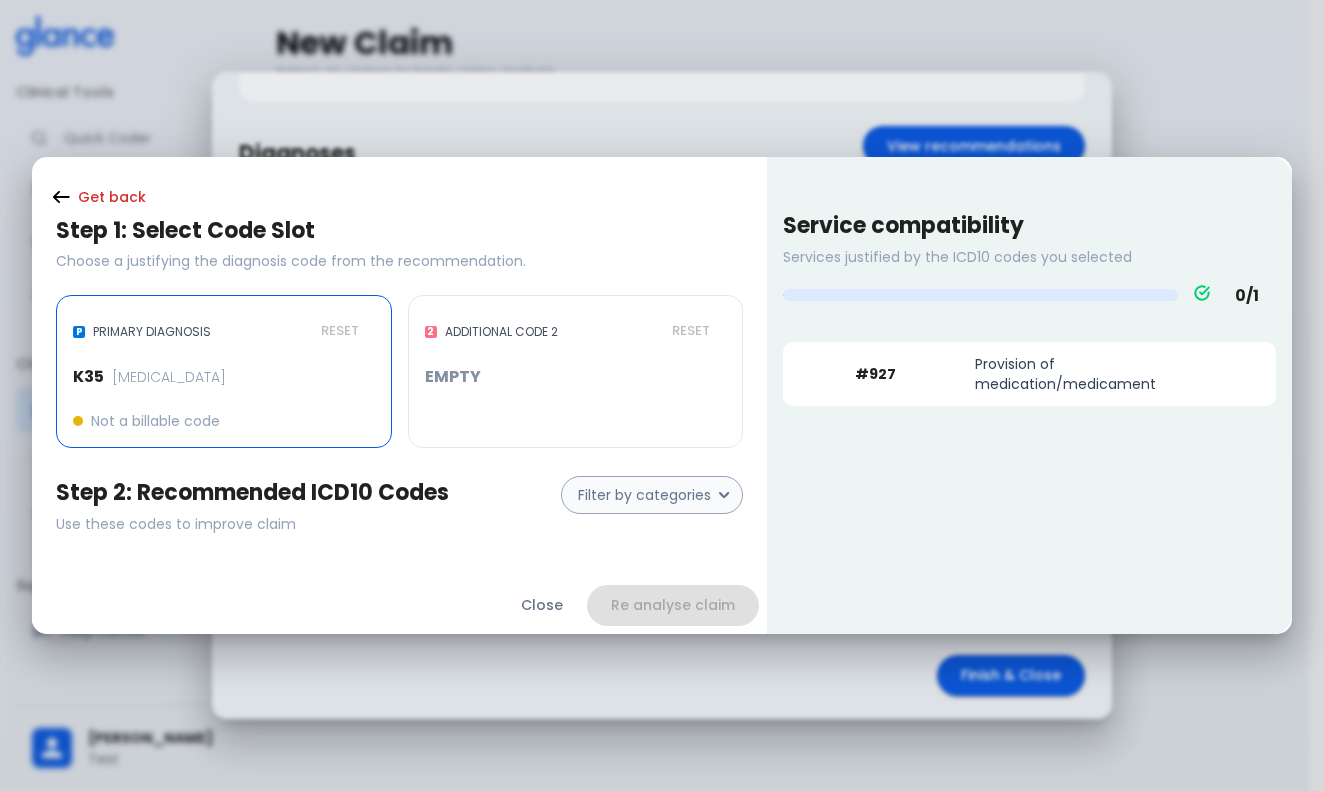click on "Provision of medication/medicament" at bounding box center [1087, 374] 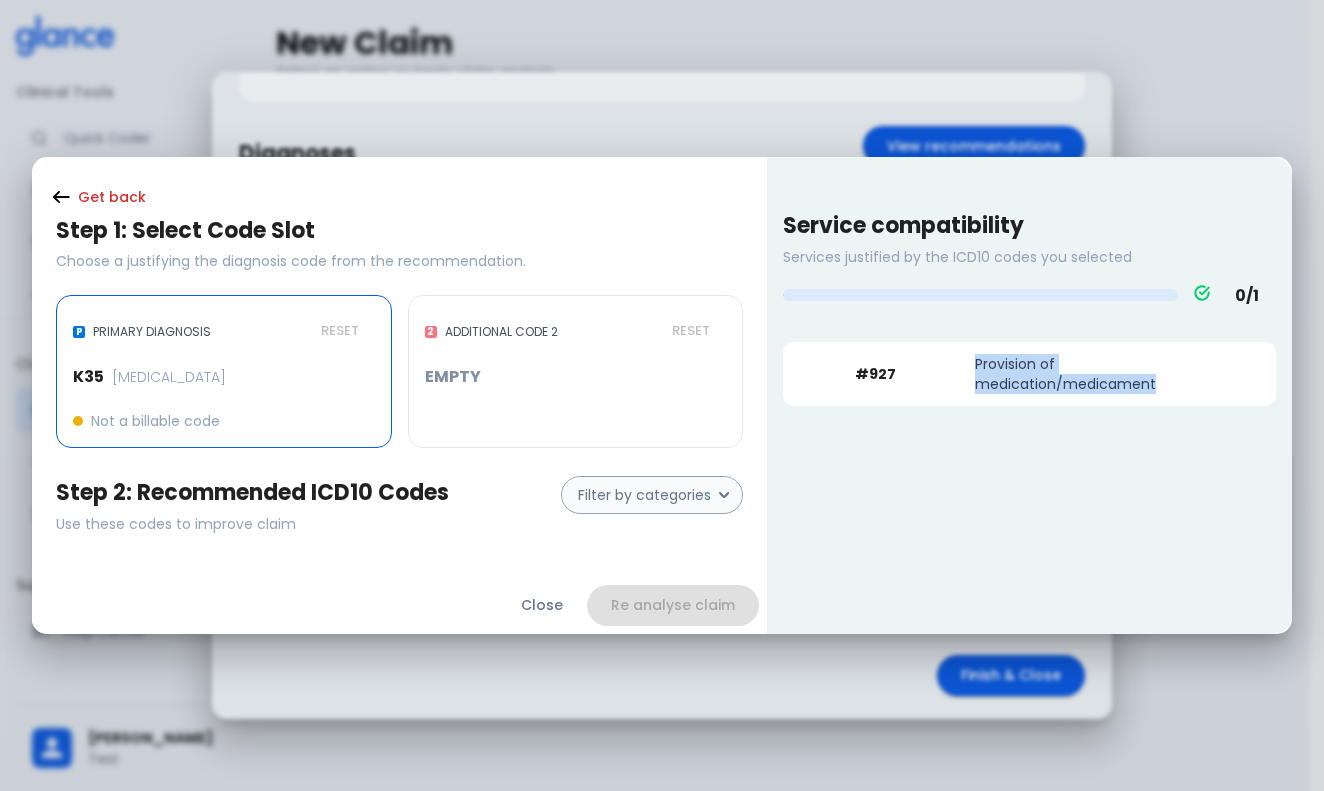drag, startPoint x: 984, startPoint y: 360, endPoint x: 1081, endPoint y: 394, distance: 102.78619 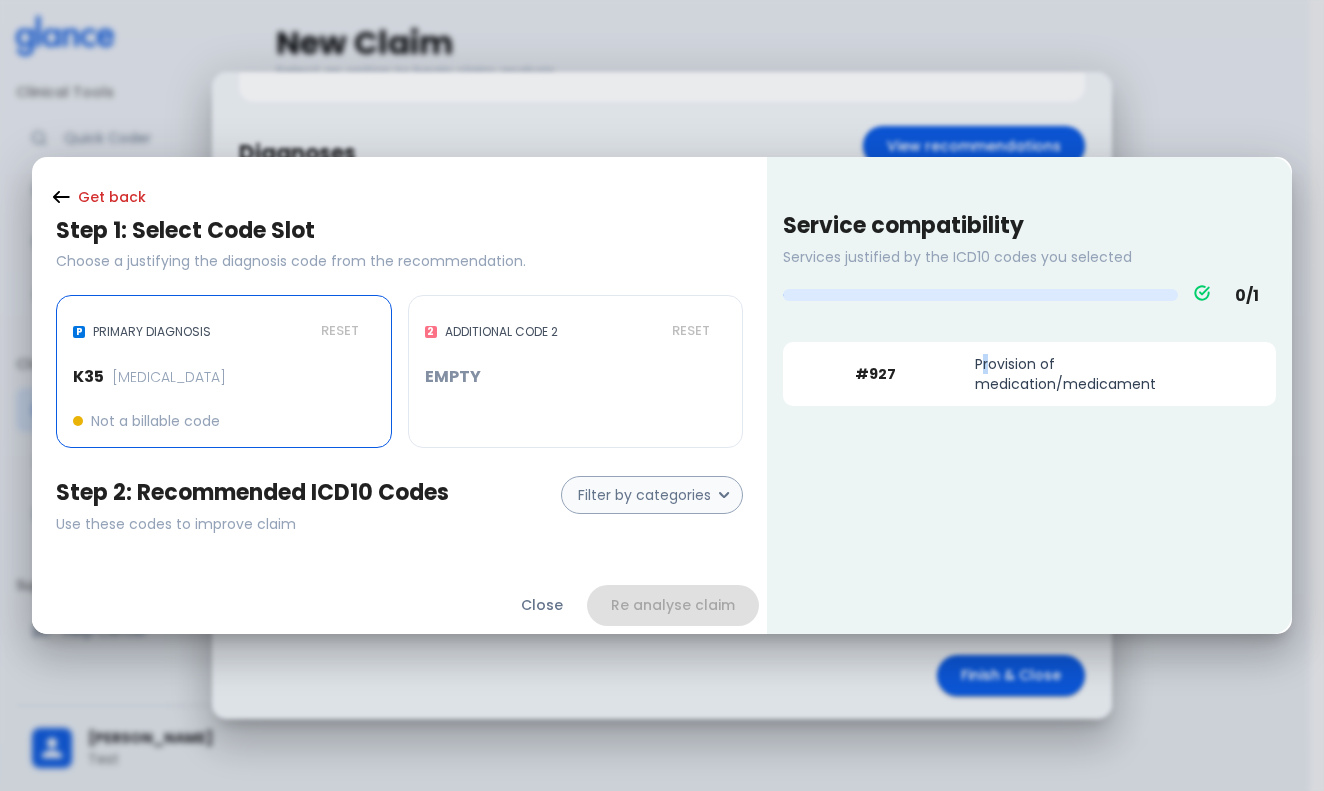 click on "Provision of medication/medicament" at bounding box center [1087, 374] 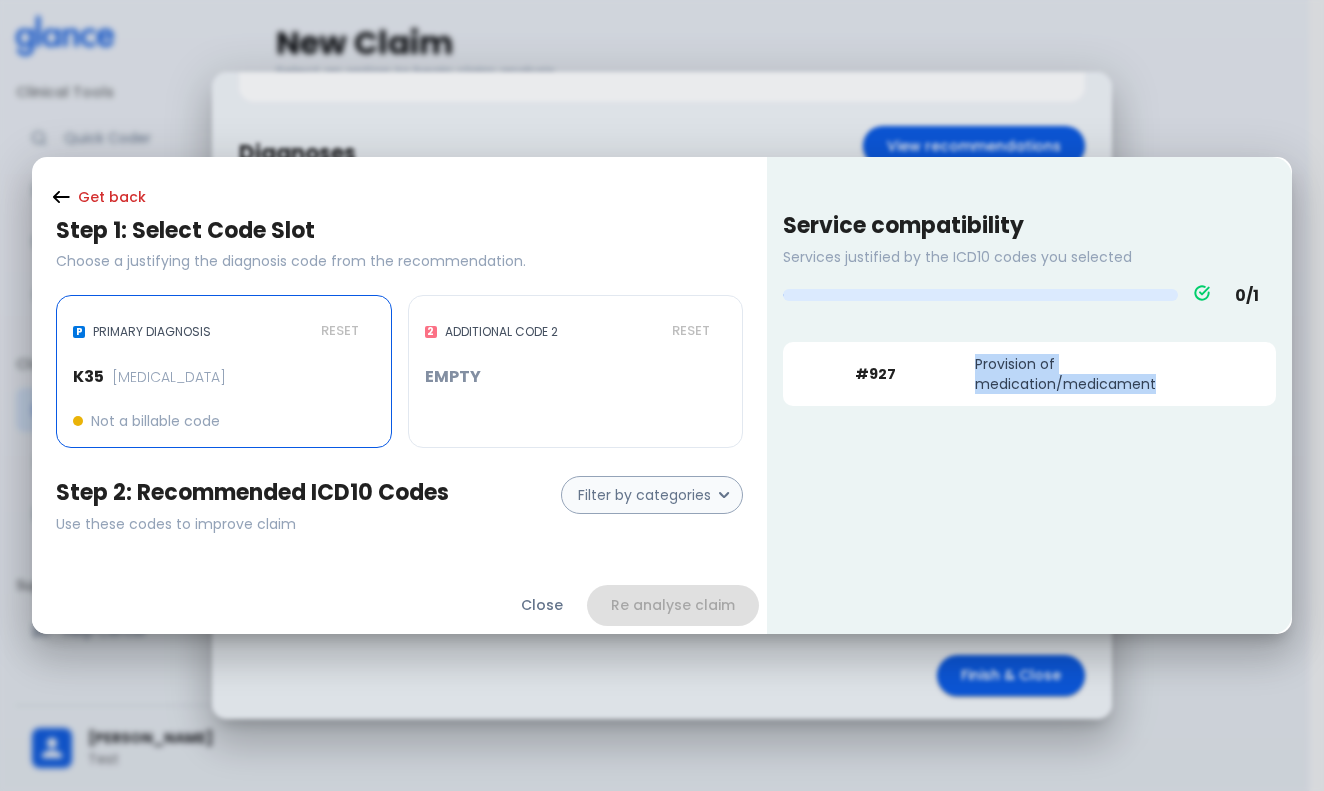 drag, startPoint x: 987, startPoint y: 372, endPoint x: 1007, endPoint y: 394, distance: 29.732138 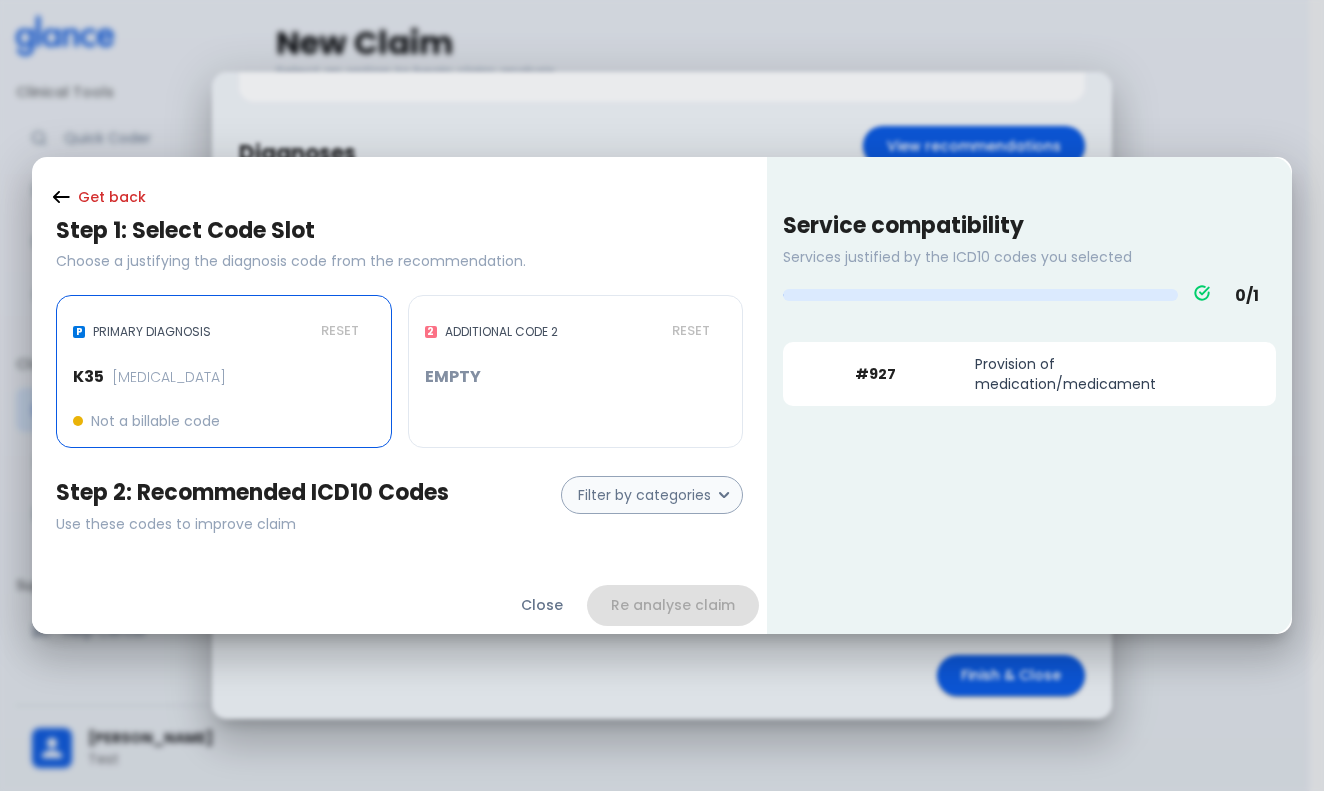click on "Get back Step 1: Select Code Slot Choose a justifying the diagnosis code from the recommendation. P PRIMARY DIAGNOSIS RESET K35 [MEDICAL_DATA] Not a billable code 2 ADDITIONAL CODE 2 RESET EMPTY Step 2: Recommended ICD10 Codes Use these codes to improve claim Filter by categories Close Re analyse claim Service compatibility Services justified by the ICD10 codes you selected 0 / 1 #  927 Provision of medication/medicament" at bounding box center [662, 395] 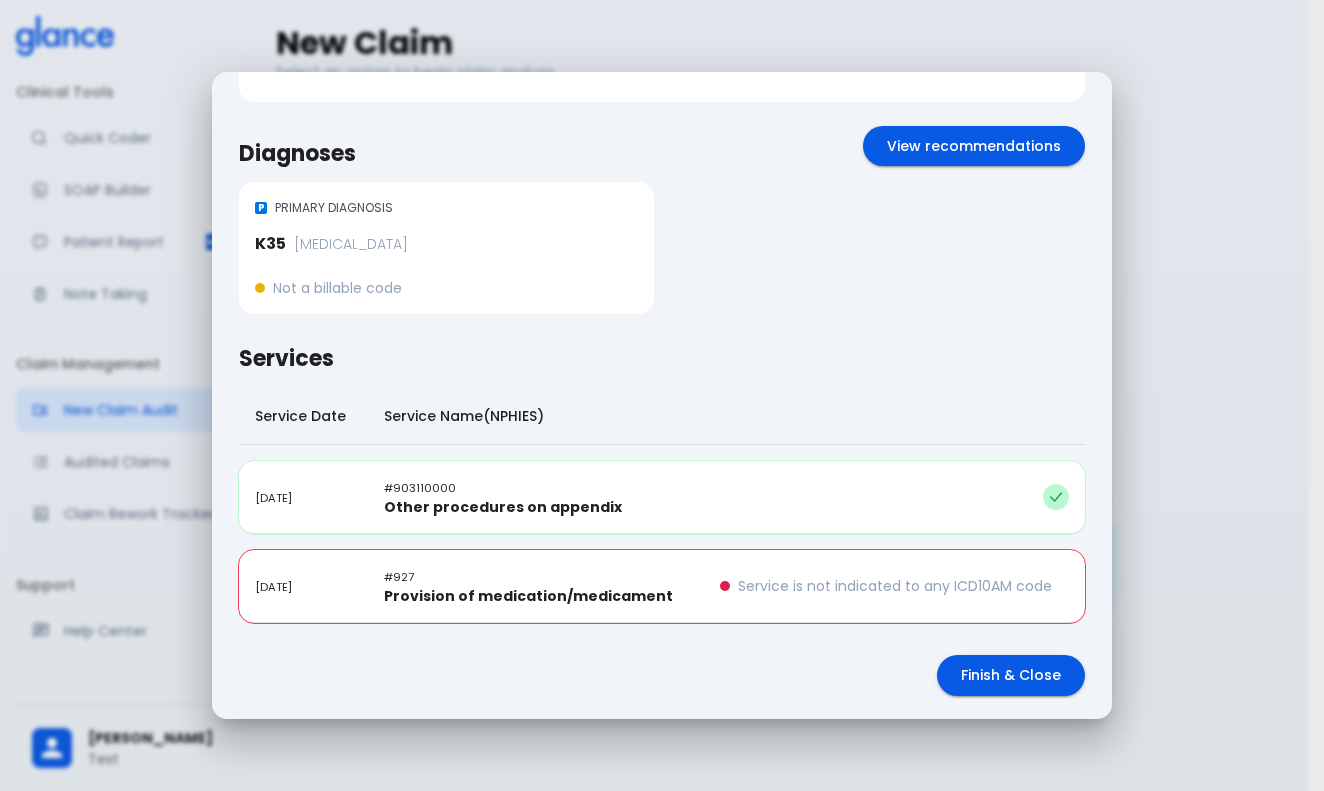 click on "Service is not indicated to any ICD10AM code" at bounding box center (894, 586) 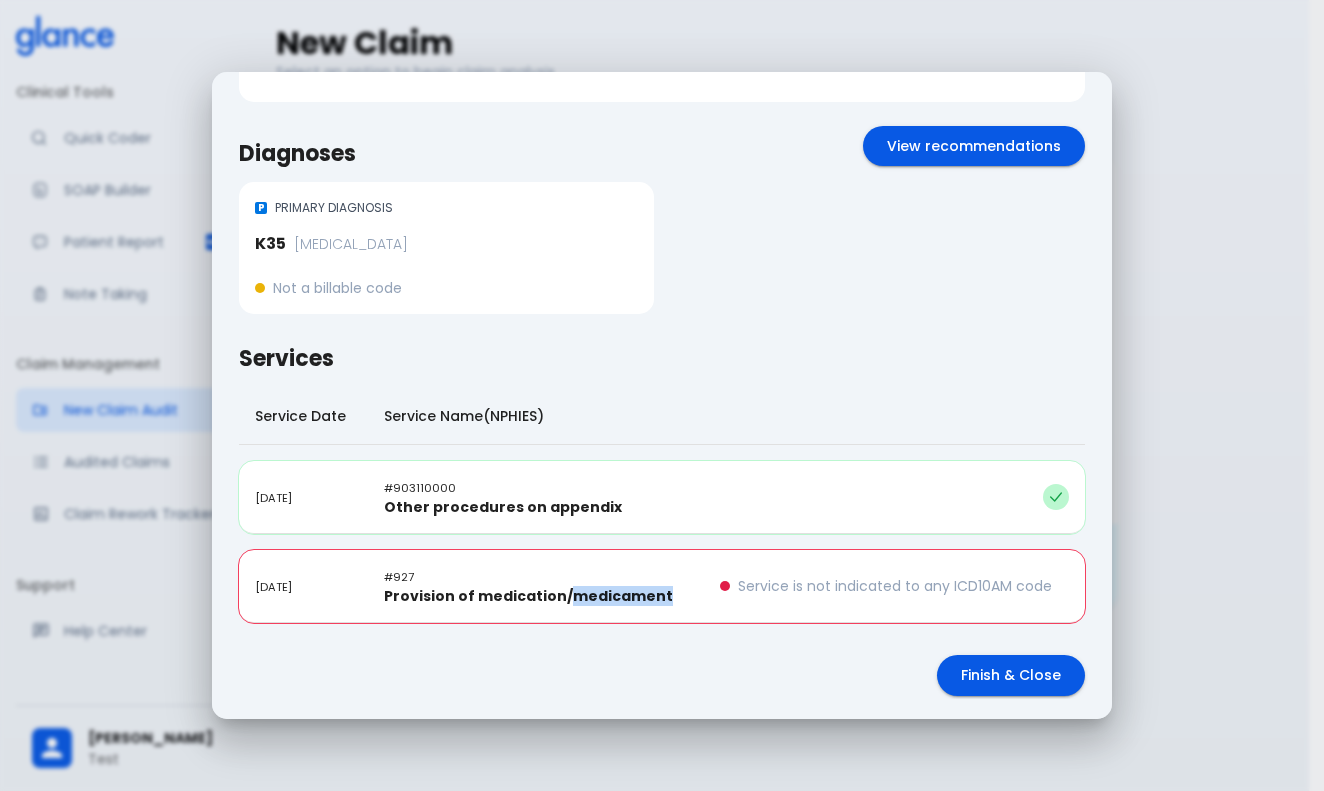 click on "Provision of medication/medicament" at bounding box center (528, 596) 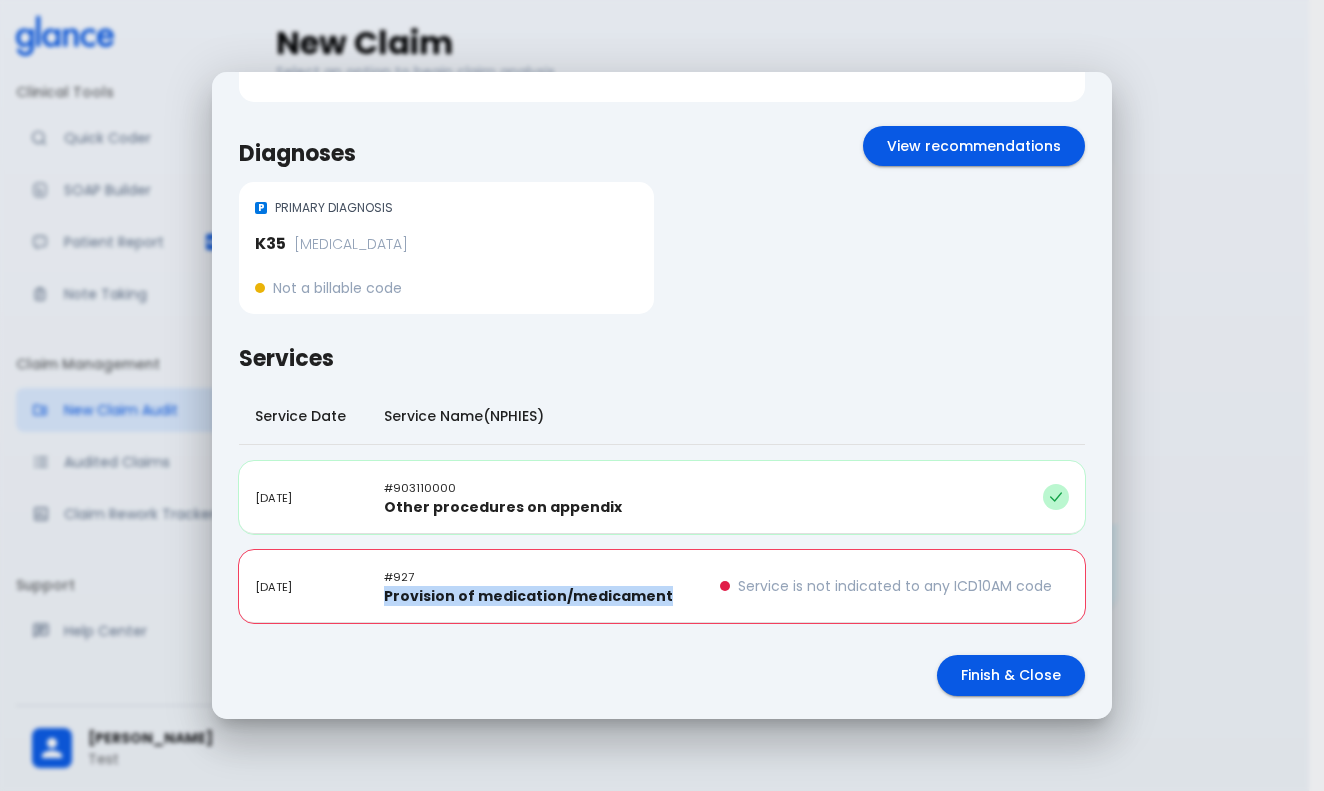 click on "Provision of medication/medicament" at bounding box center [528, 596] 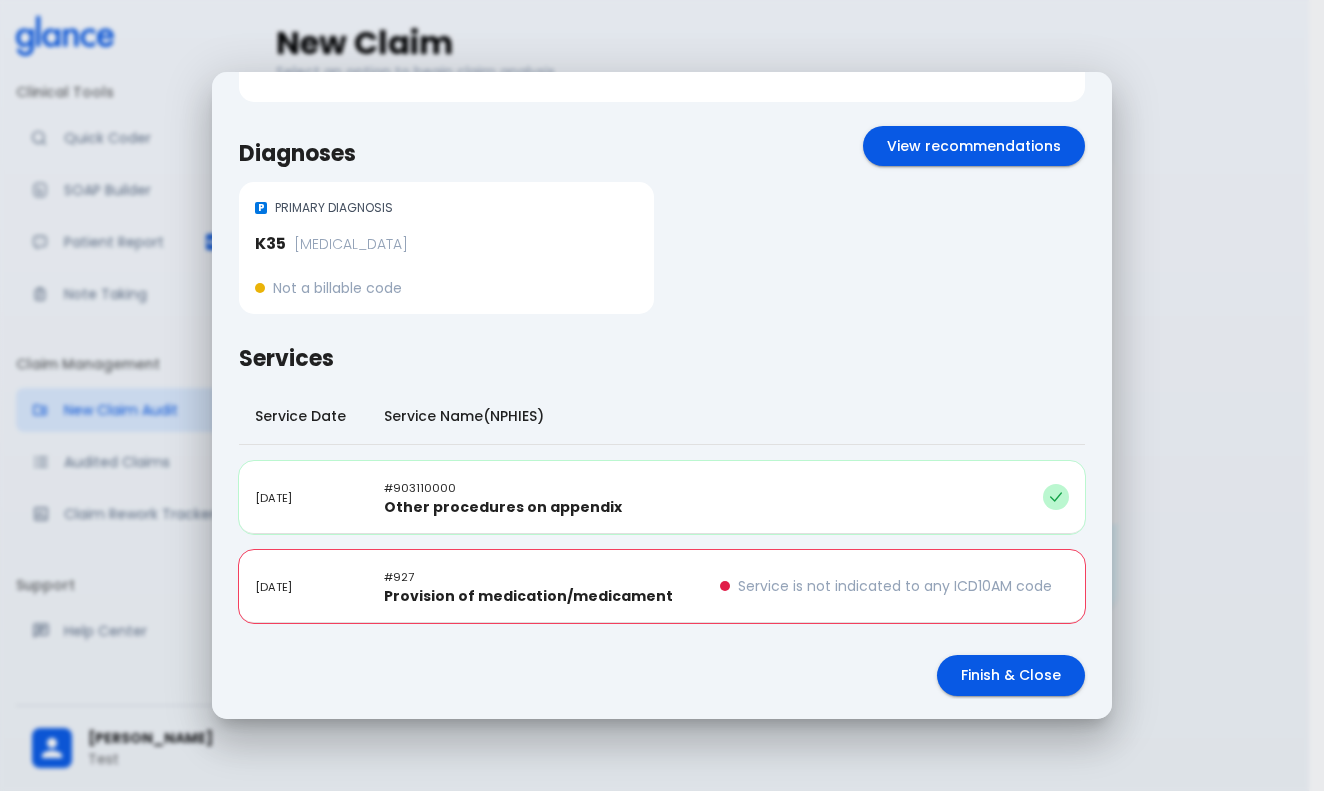 click on "[DATE]" at bounding box center (303, 586) 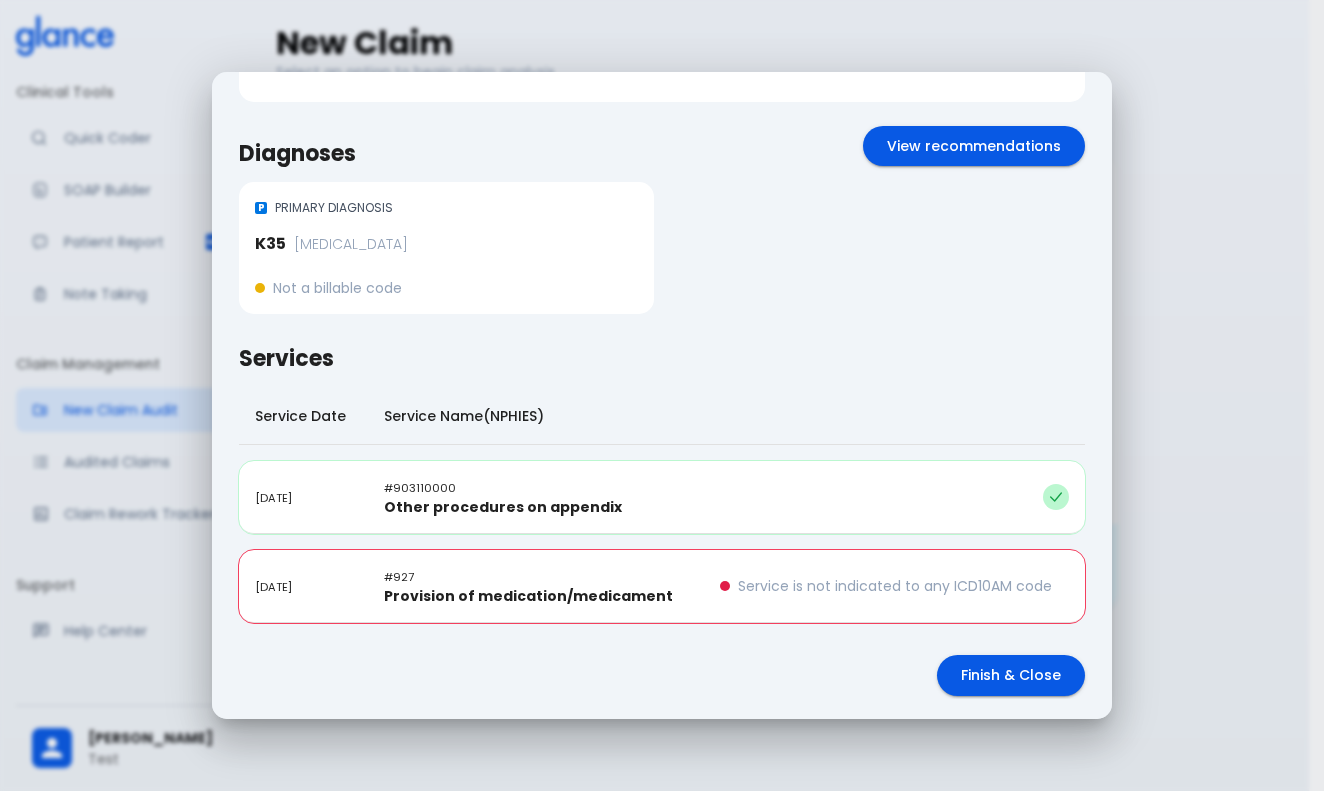 click on "Other procedures on appendix" at bounding box center [503, 507] 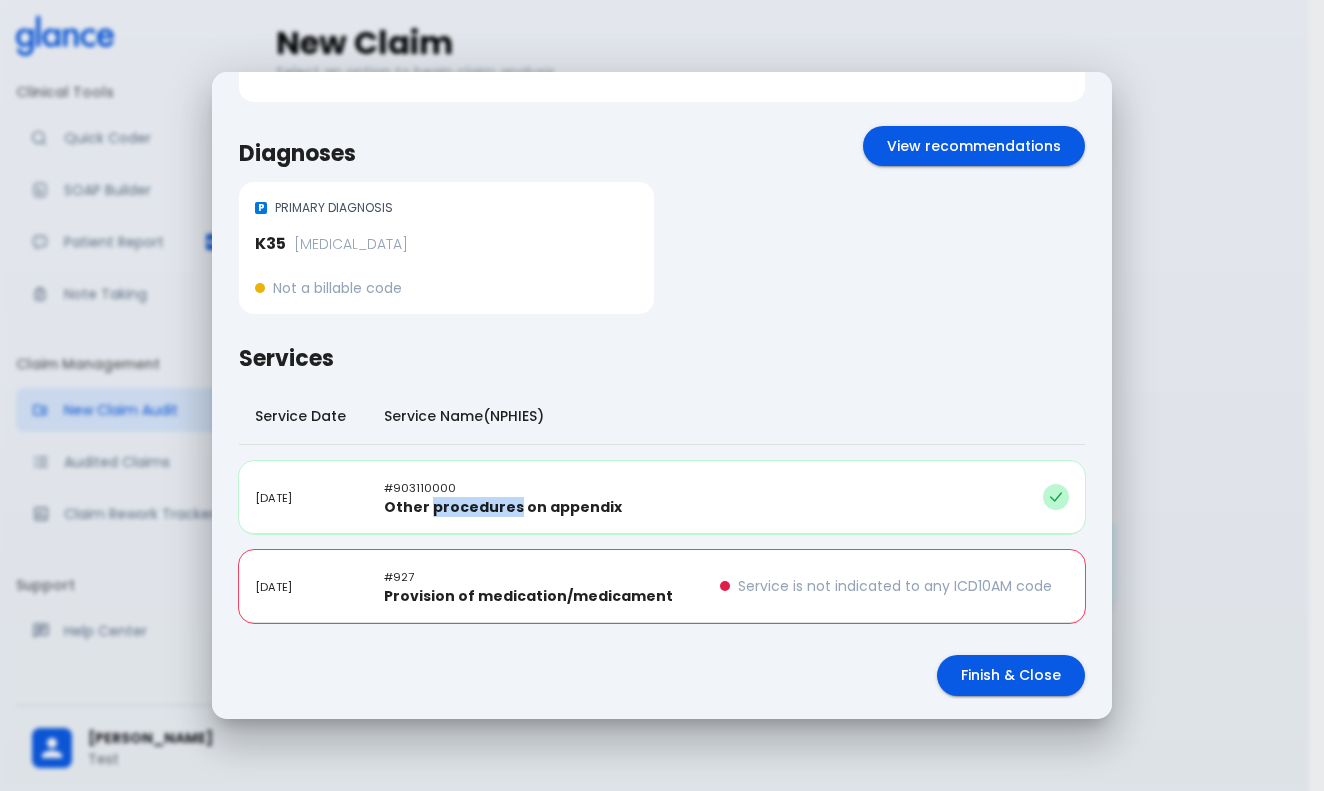click on "Other procedures on appendix" at bounding box center [503, 507] 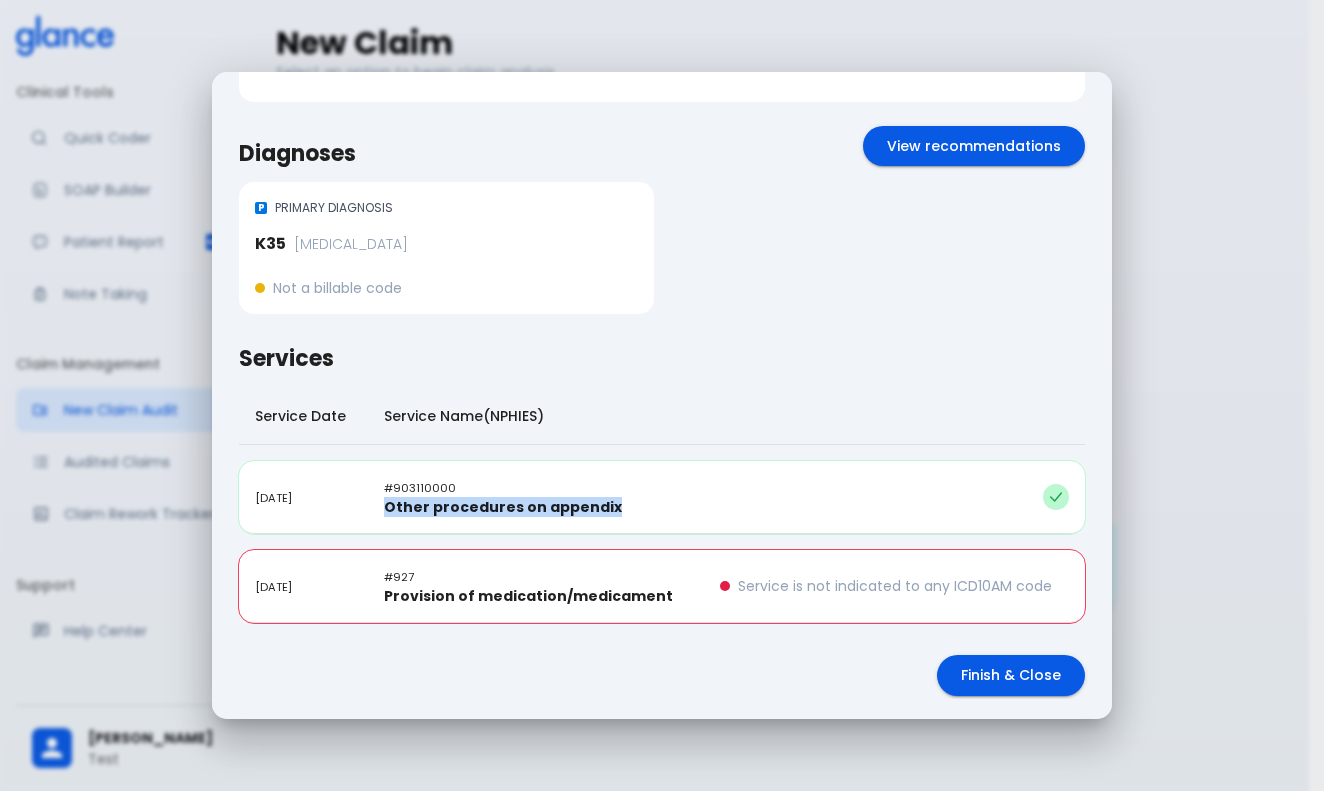 click on "Other procedures on appendix" at bounding box center (503, 507) 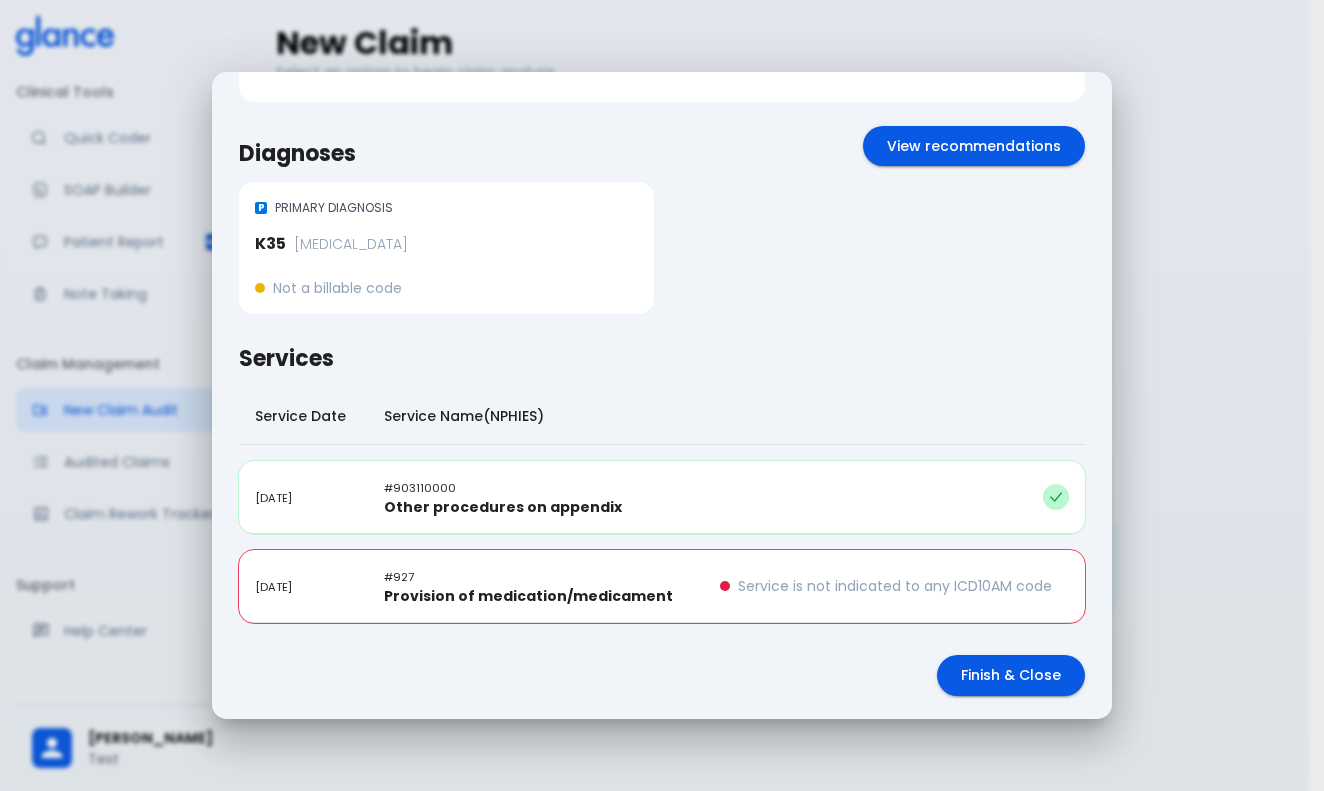 click on "# 927 Provision of medication/medicament" at bounding box center [536, 586] 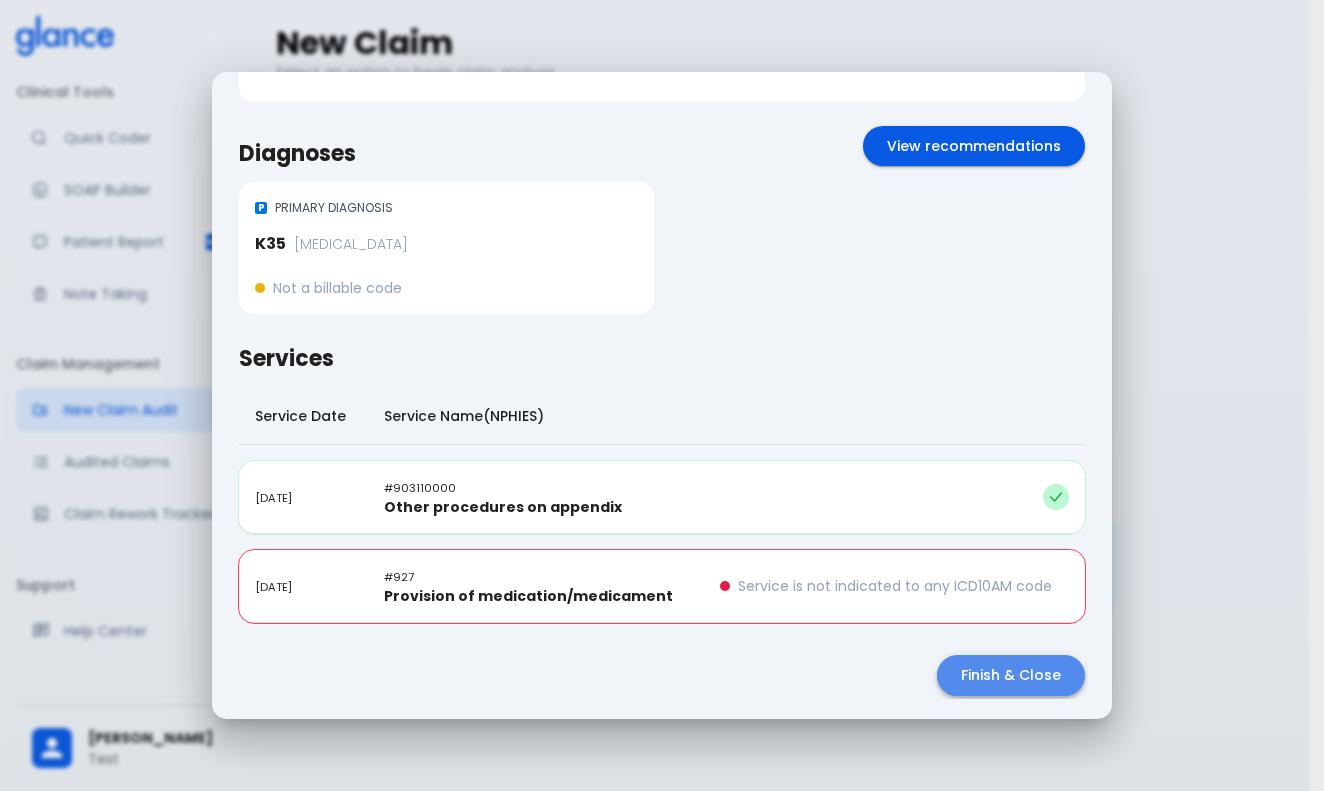 click on "Finish & Close" at bounding box center [1011, 675] 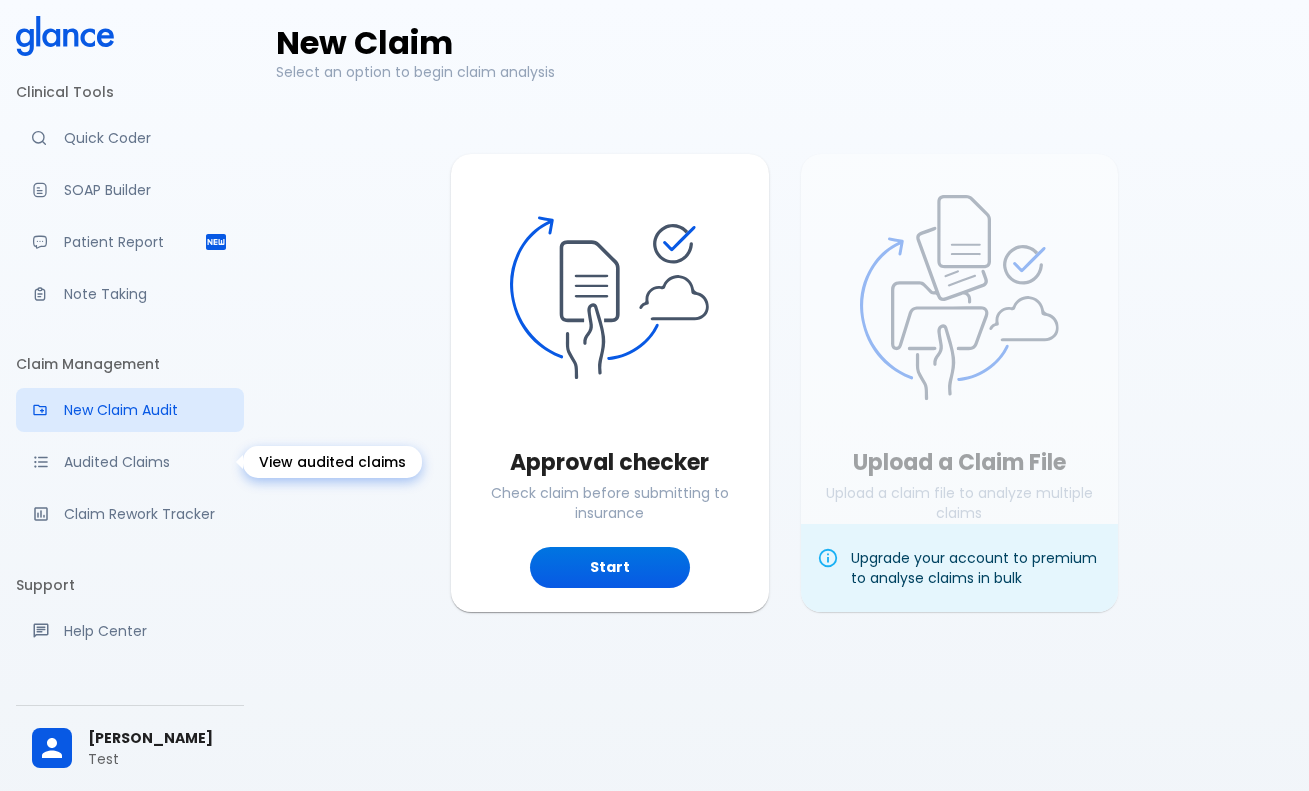 click on "Audited Claims" at bounding box center [130, 462] 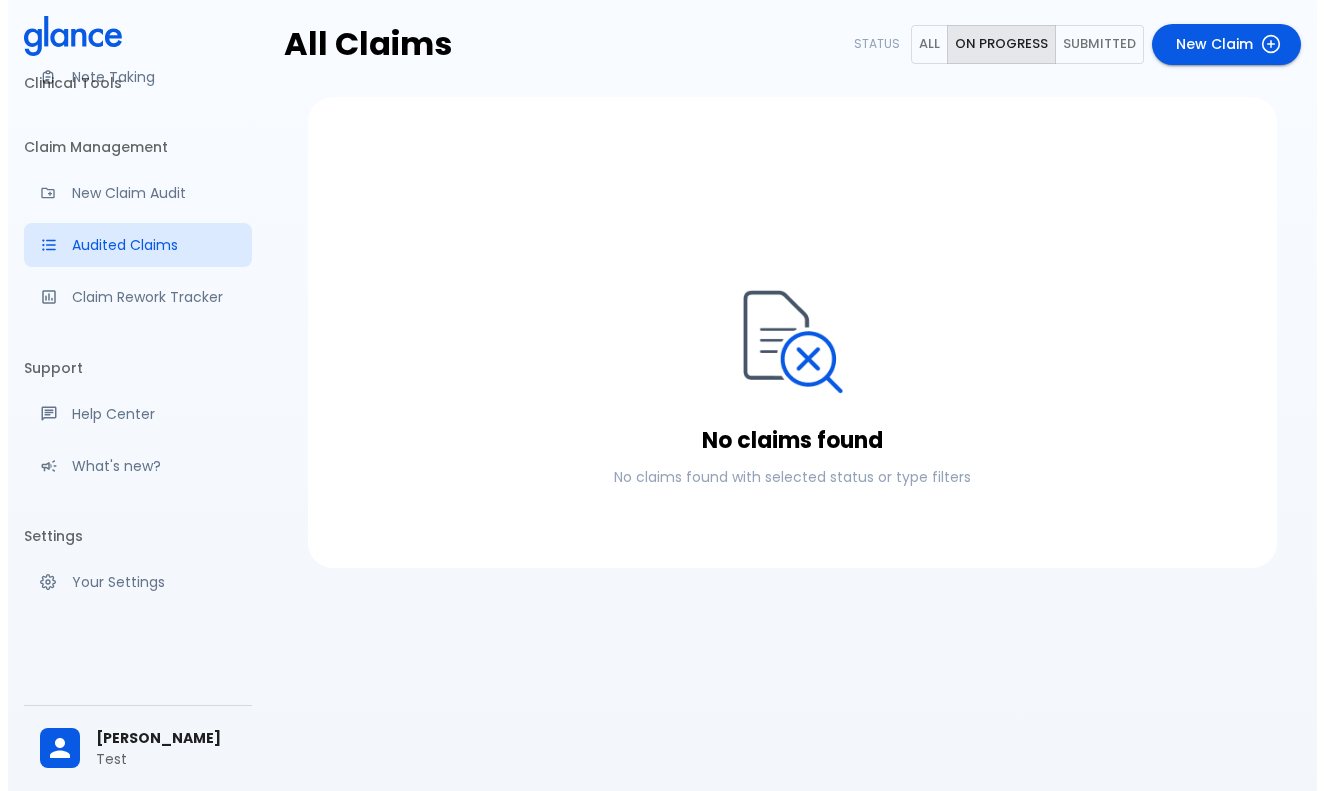 scroll, scrollTop: 90, scrollLeft: 0, axis: vertical 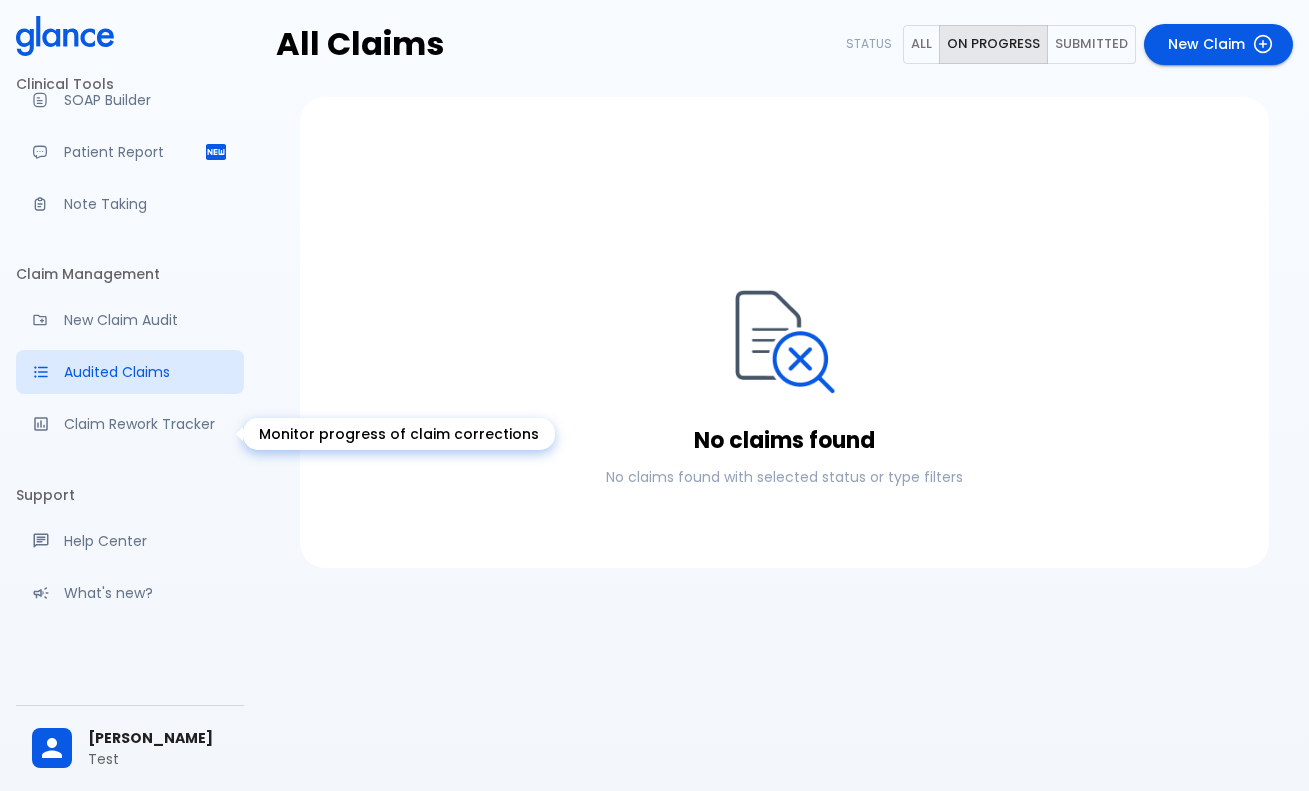 click on "Claim Rework Tracker" at bounding box center (146, 424) 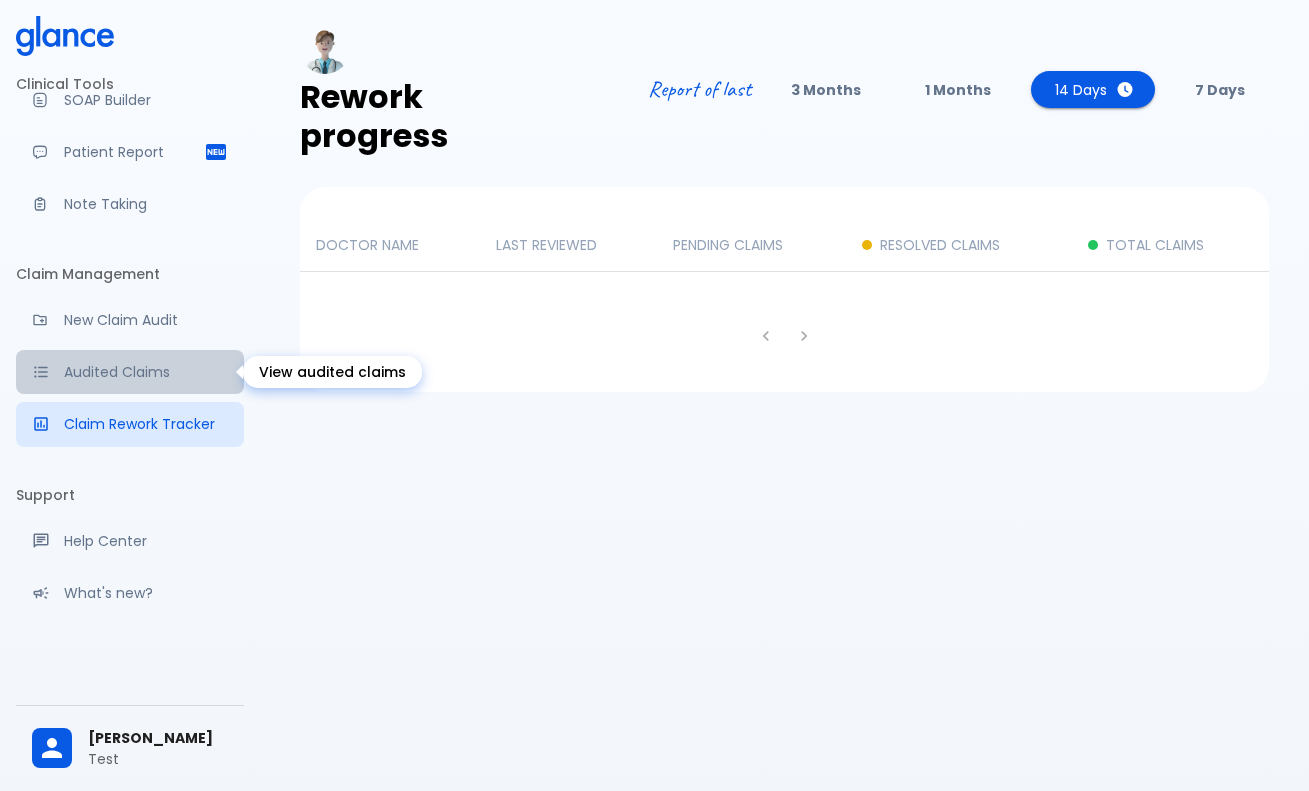 click on "Audited Claims" at bounding box center (146, 372) 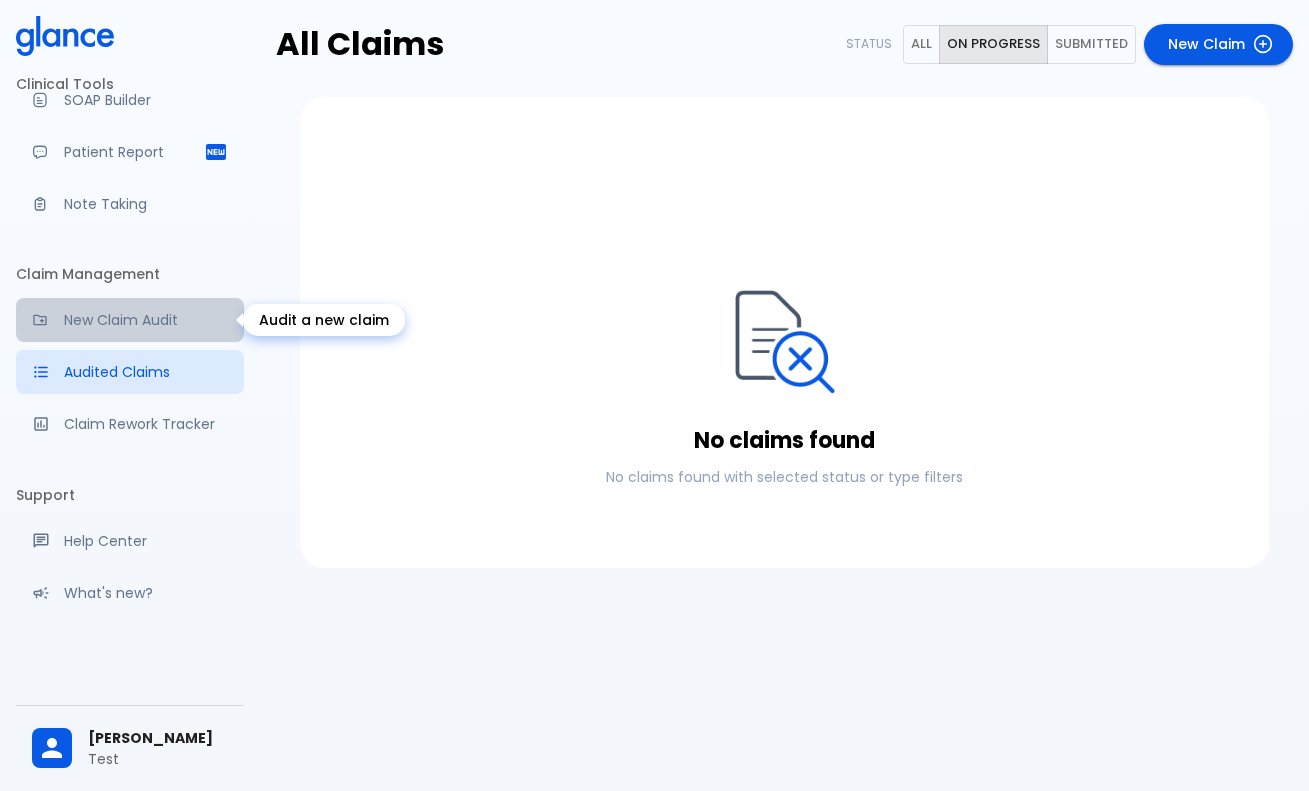 click on "New Claim Audit" at bounding box center (130, 320) 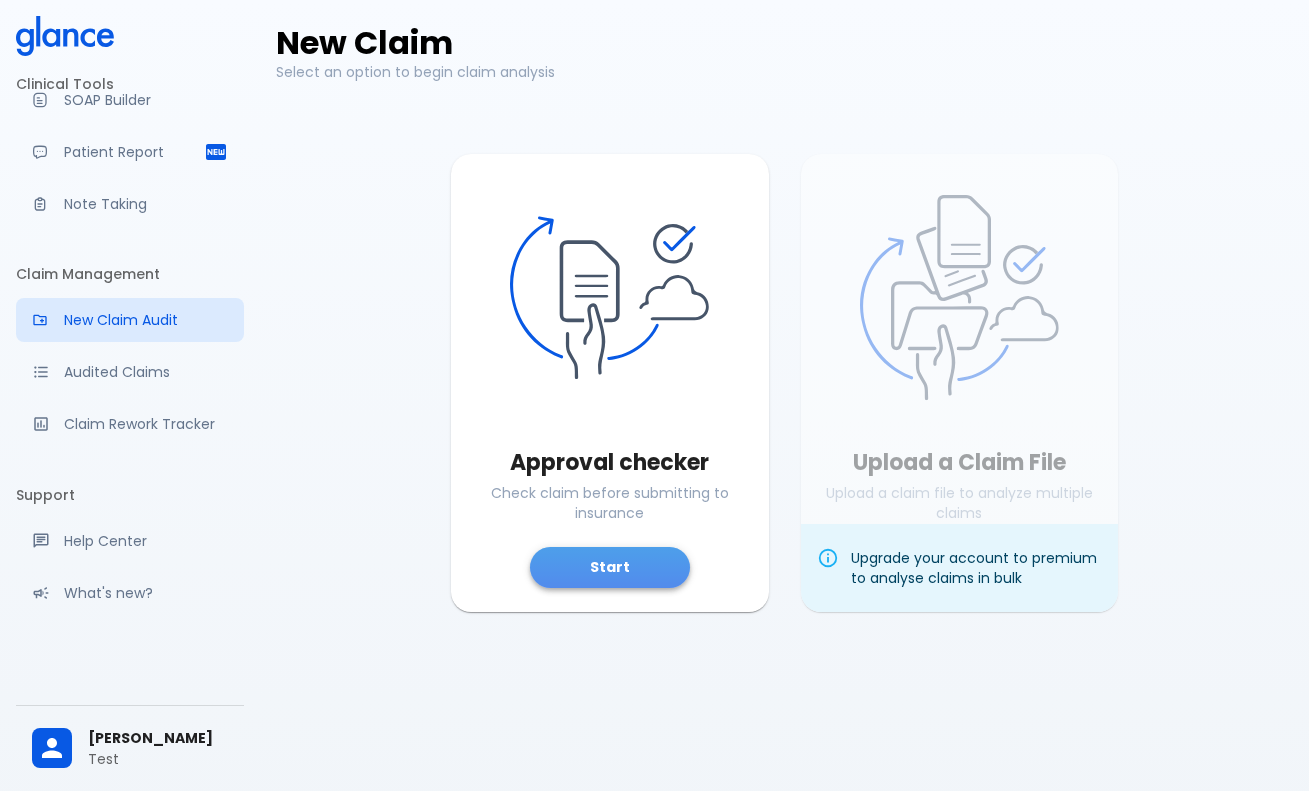 click on "Start" at bounding box center [610, 567] 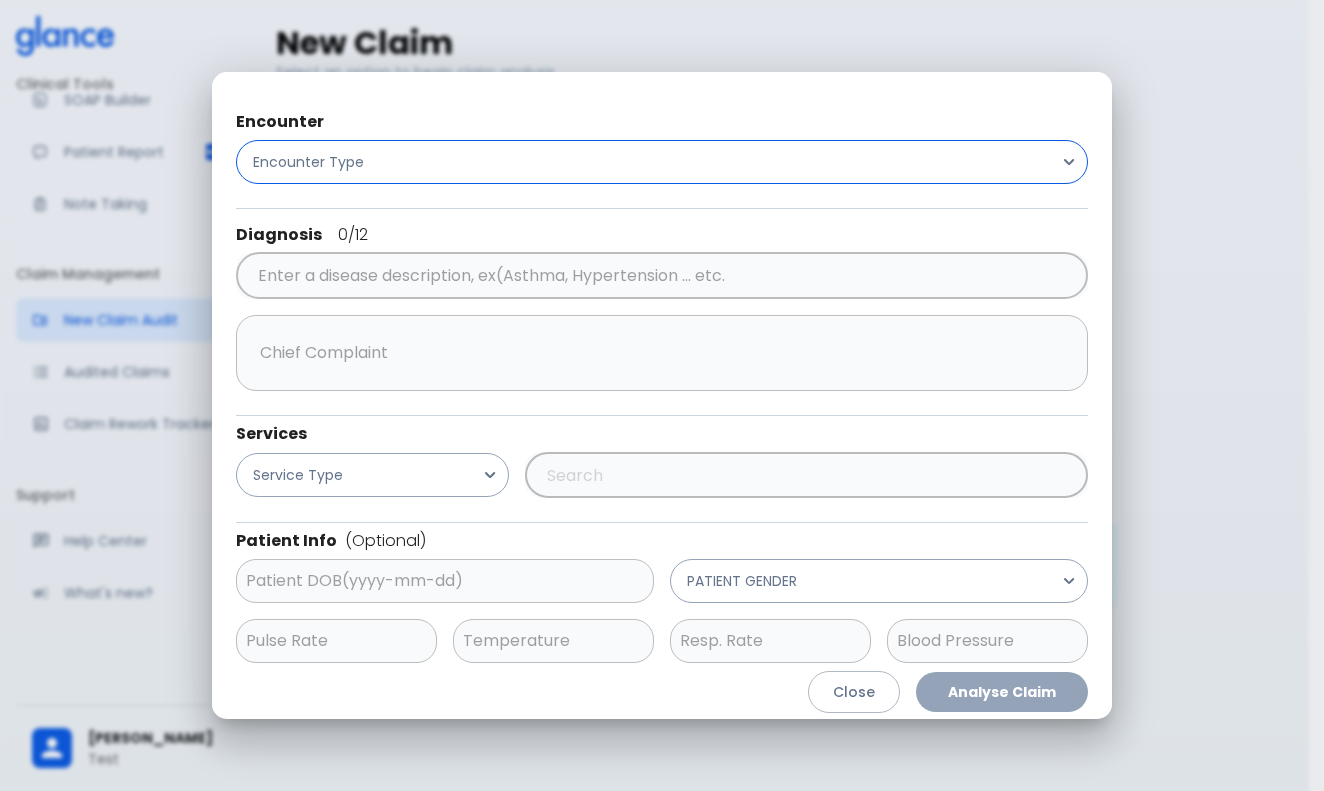 click on "Encounter Type" at bounding box center [662, 174] 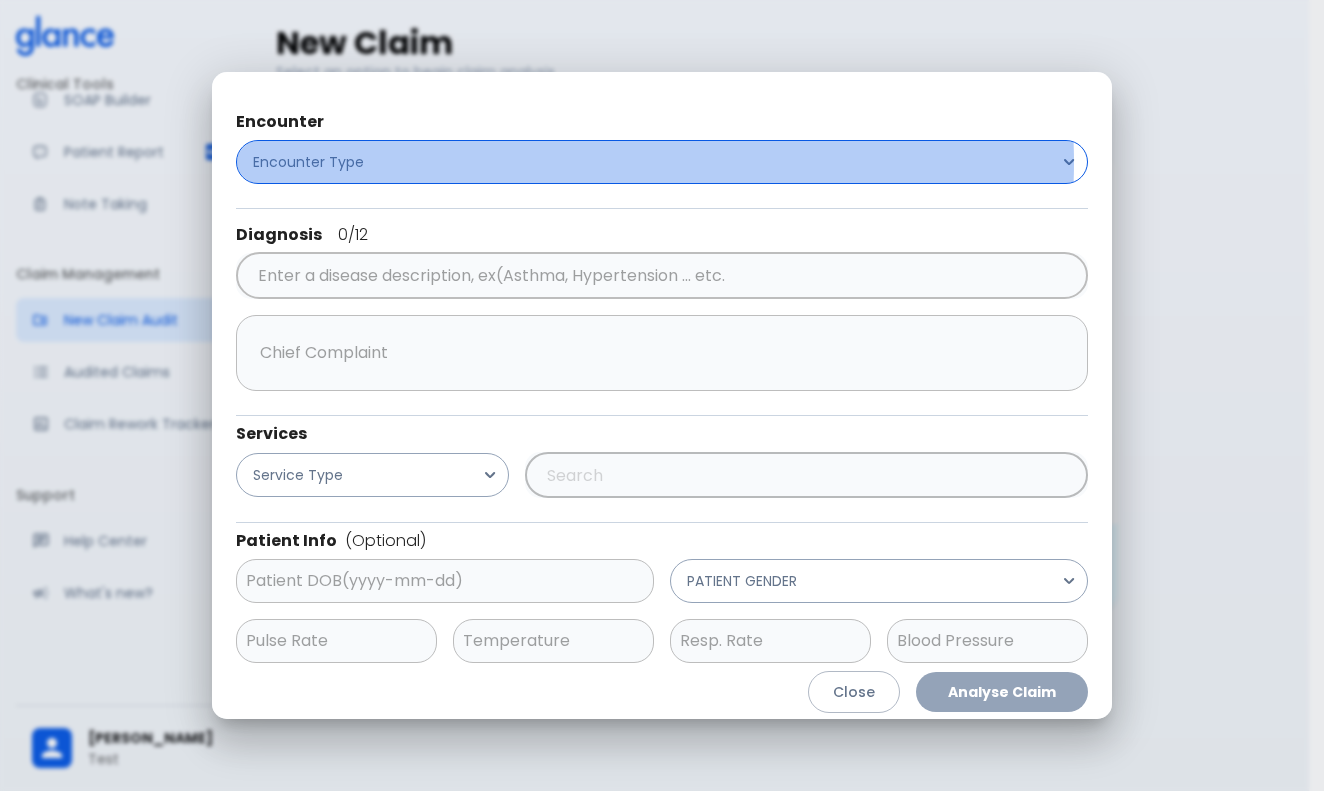 click on "Encounter Type" at bounding box center (662, 162) 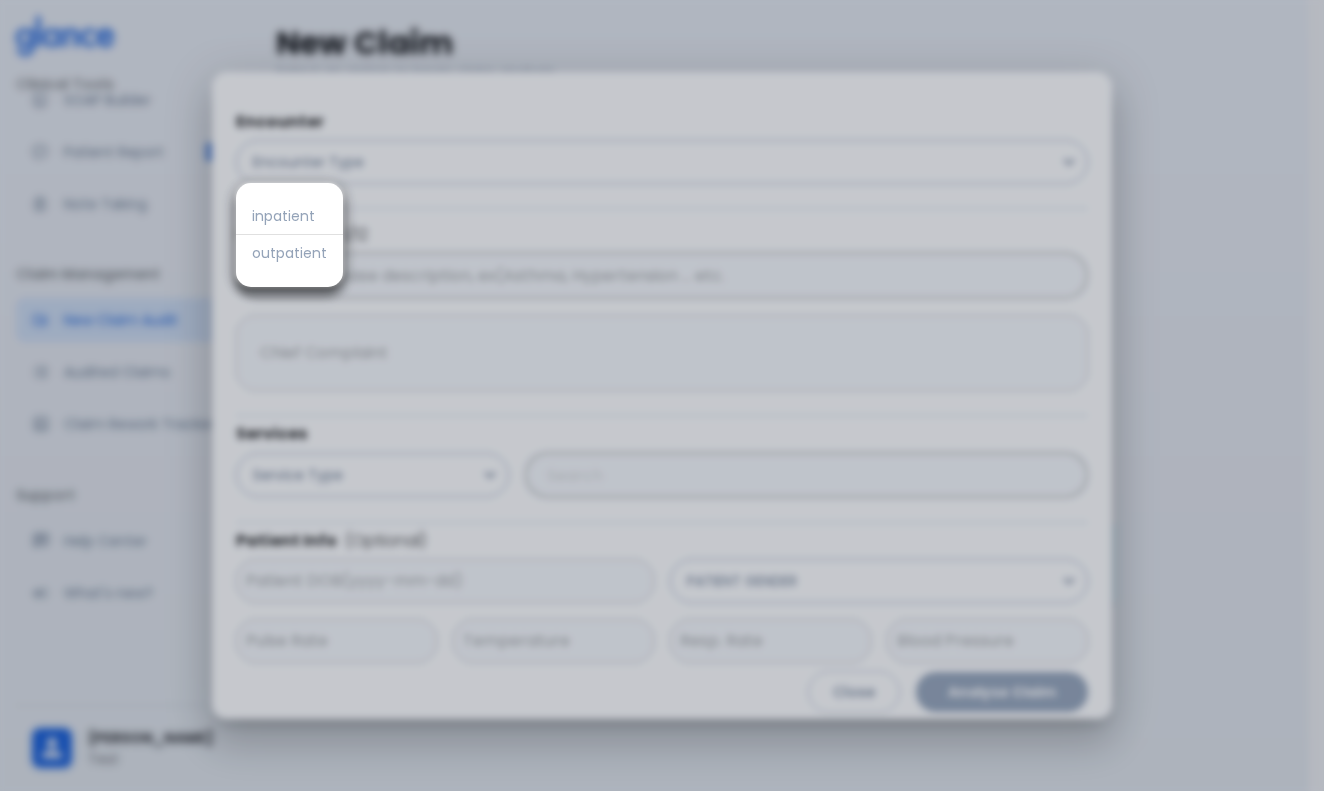 click on "inpatient" at bounding box center (289, 216) 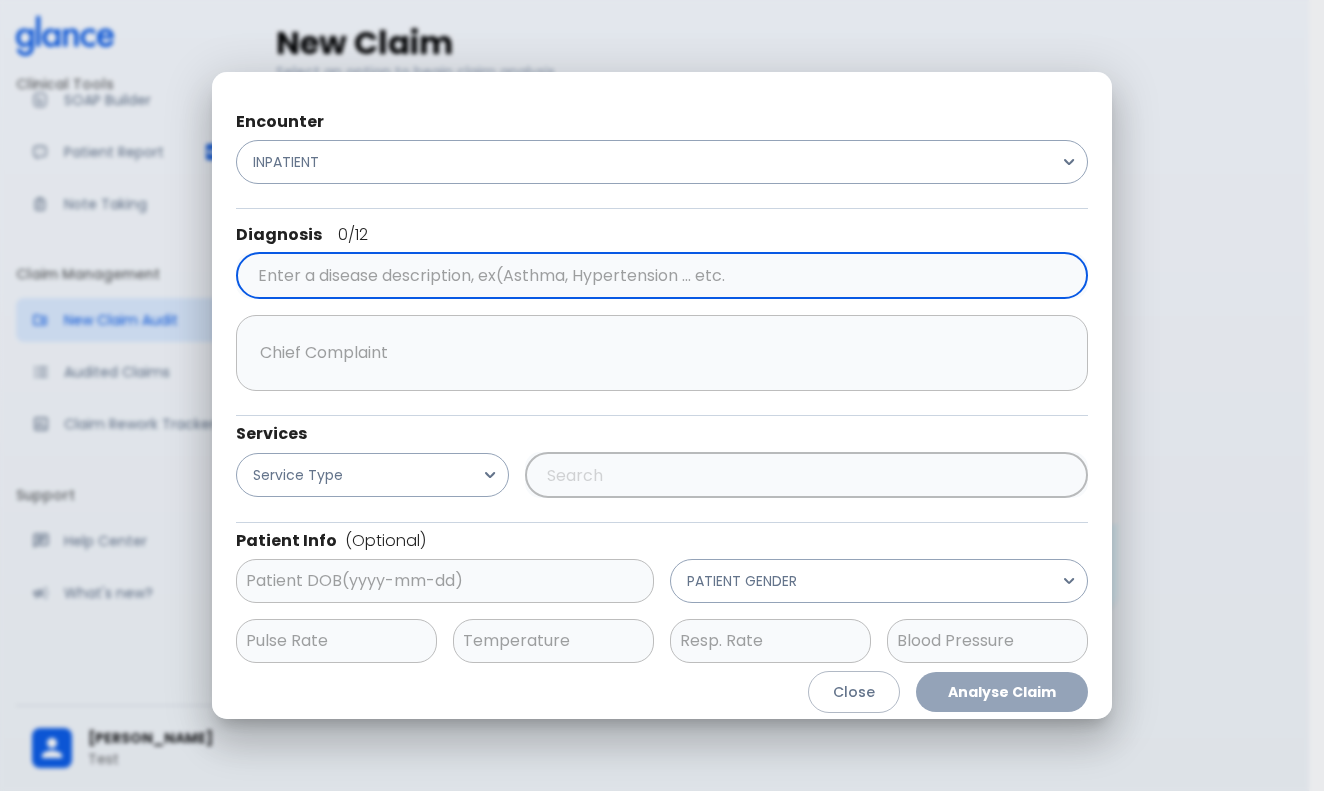 click at bounding box center (658, 276) 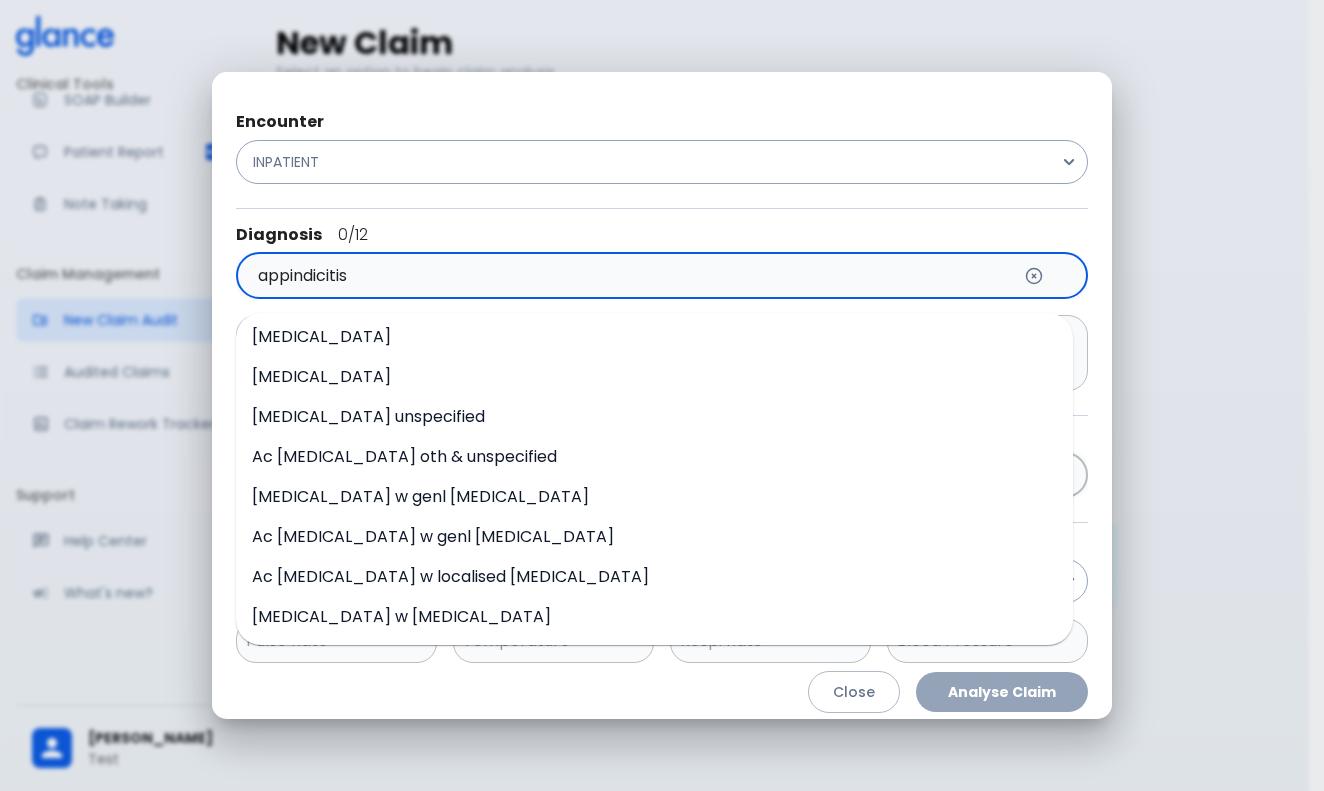 scroll, scrollTop: 44, scrollLeft: 0, axis: vertical 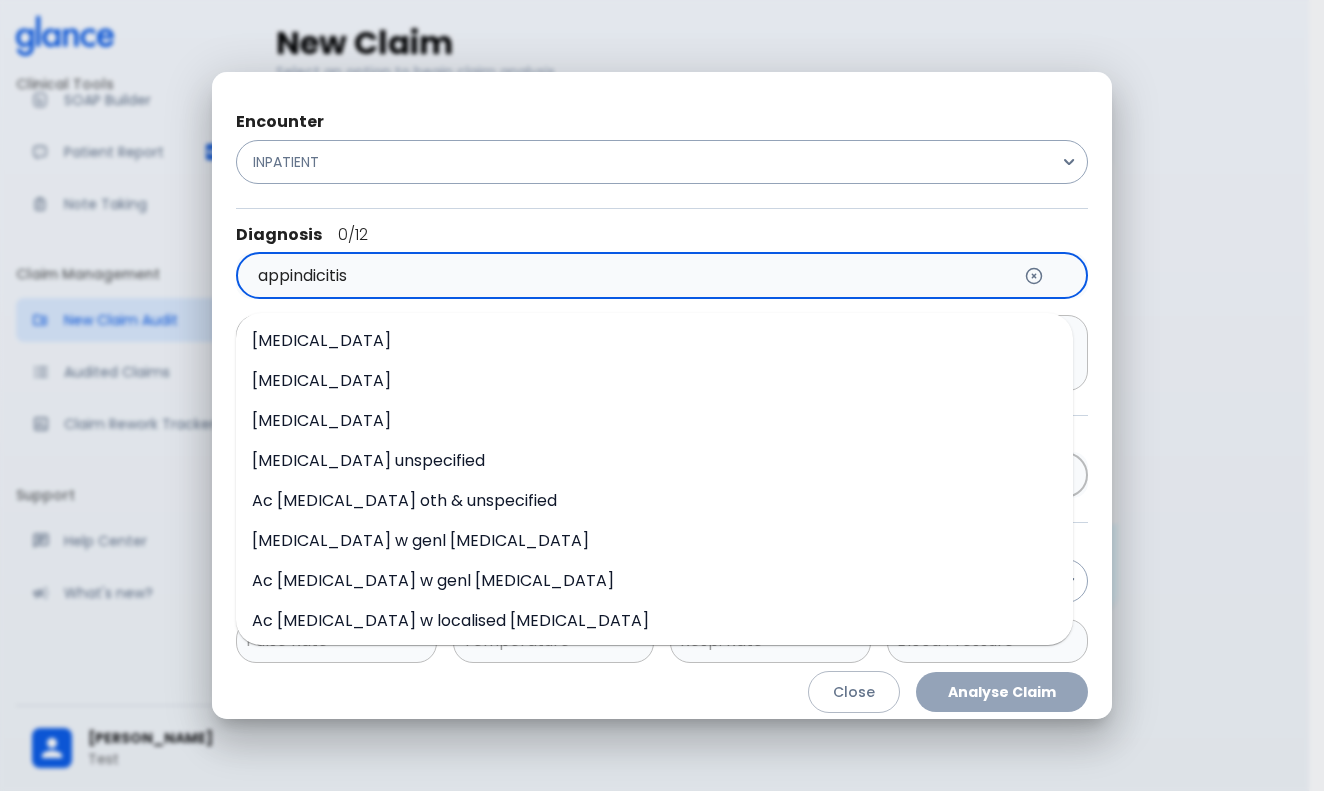 click on "[MEDICAL_DATA]" at bounding box center [654, 341] 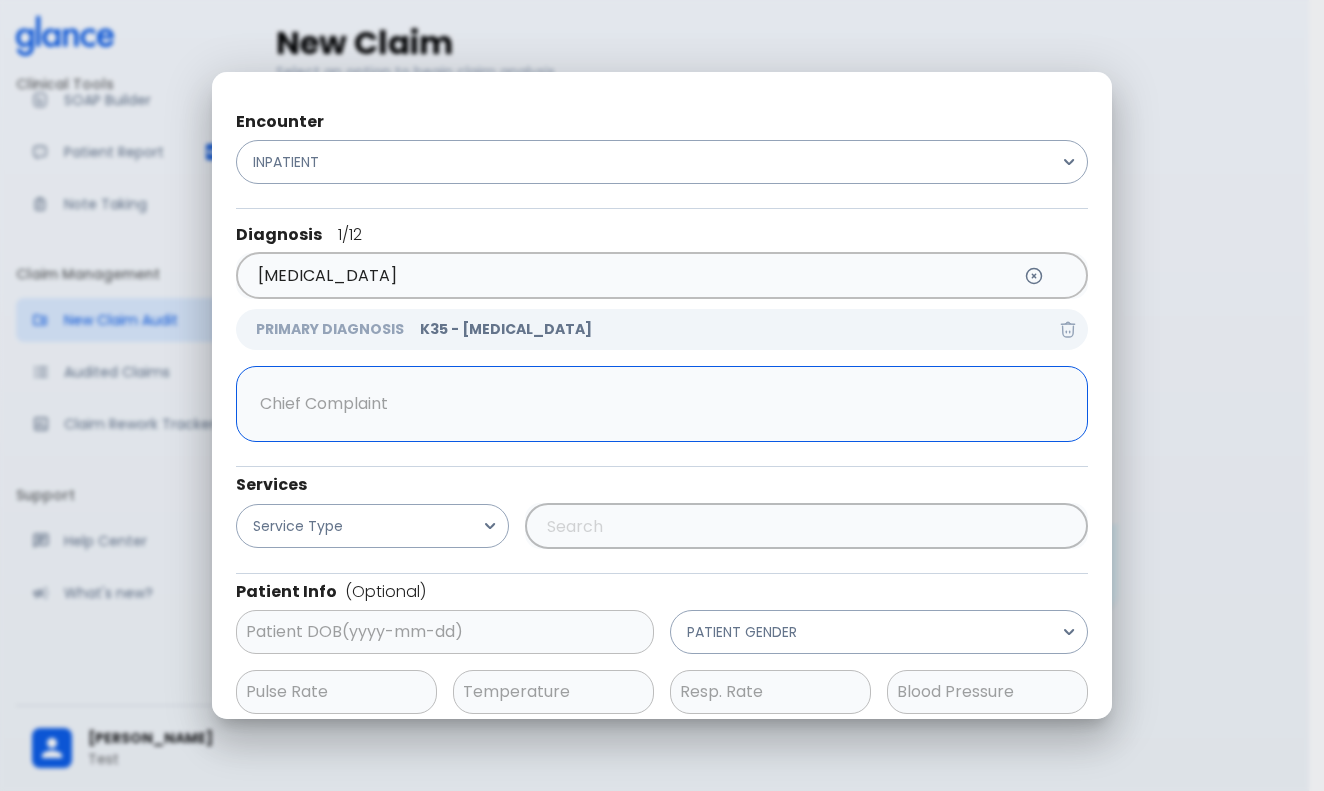 click at bounding box center [657, 404] 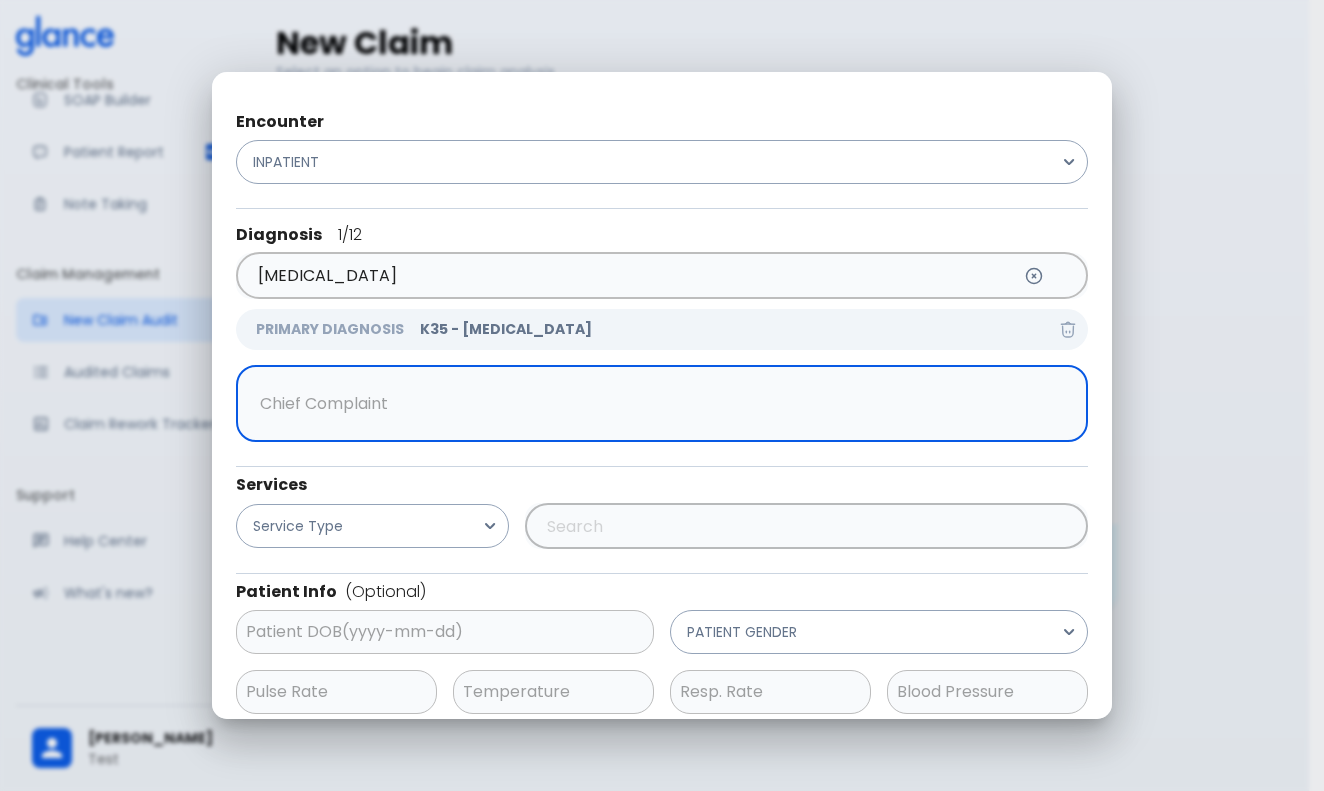 click at bounding box center (657, 404) 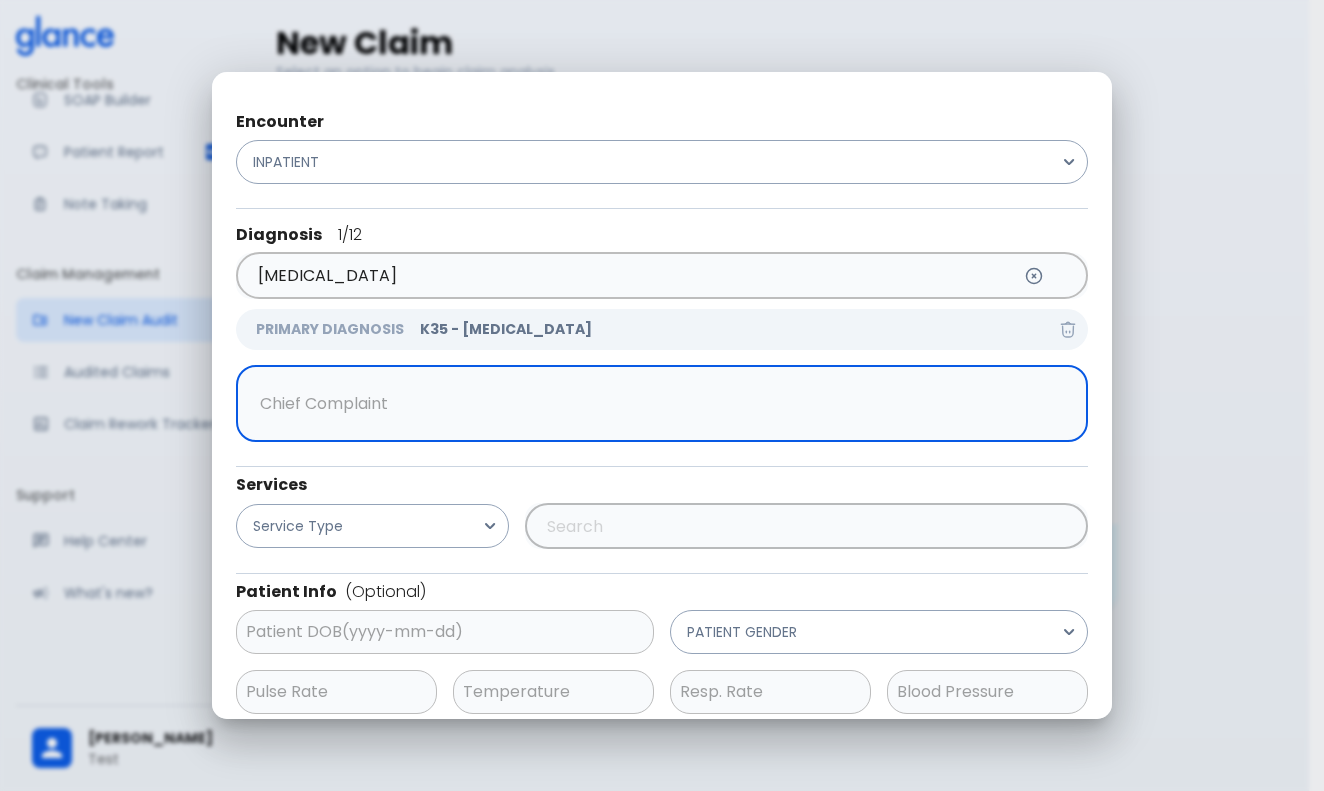 click at bounding box center [657, 404] 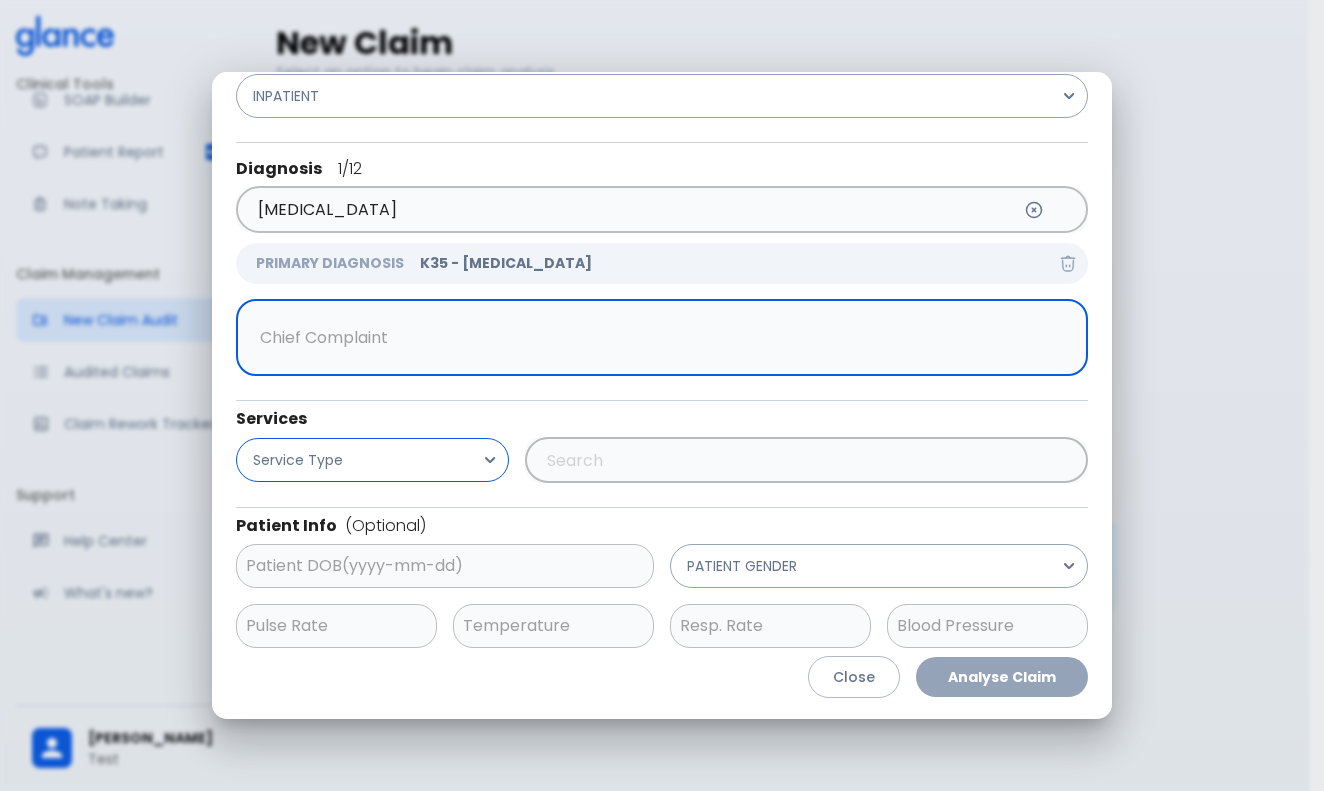 click on "Service Type" at bounding box center (372, 460) 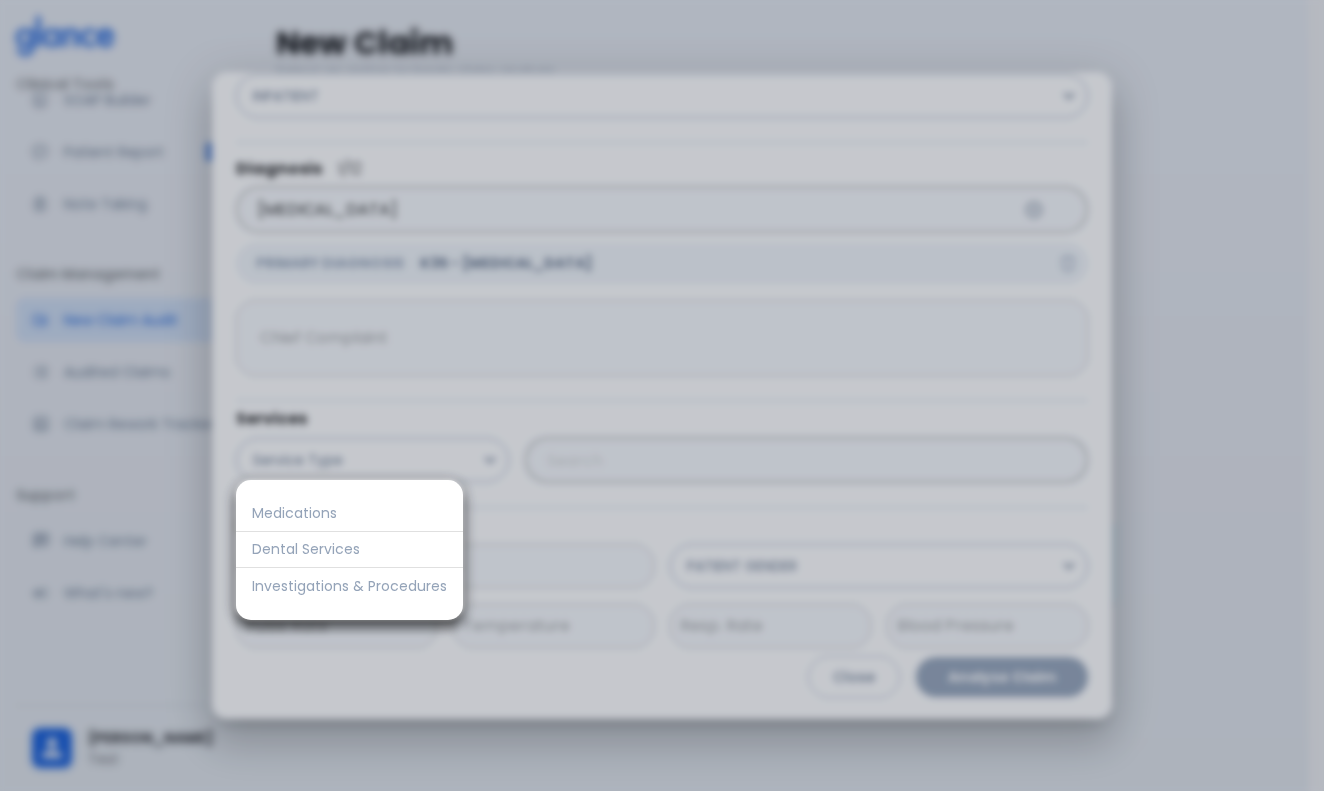 click on "Investigations & Procedures" at bounding box center (349, 586) 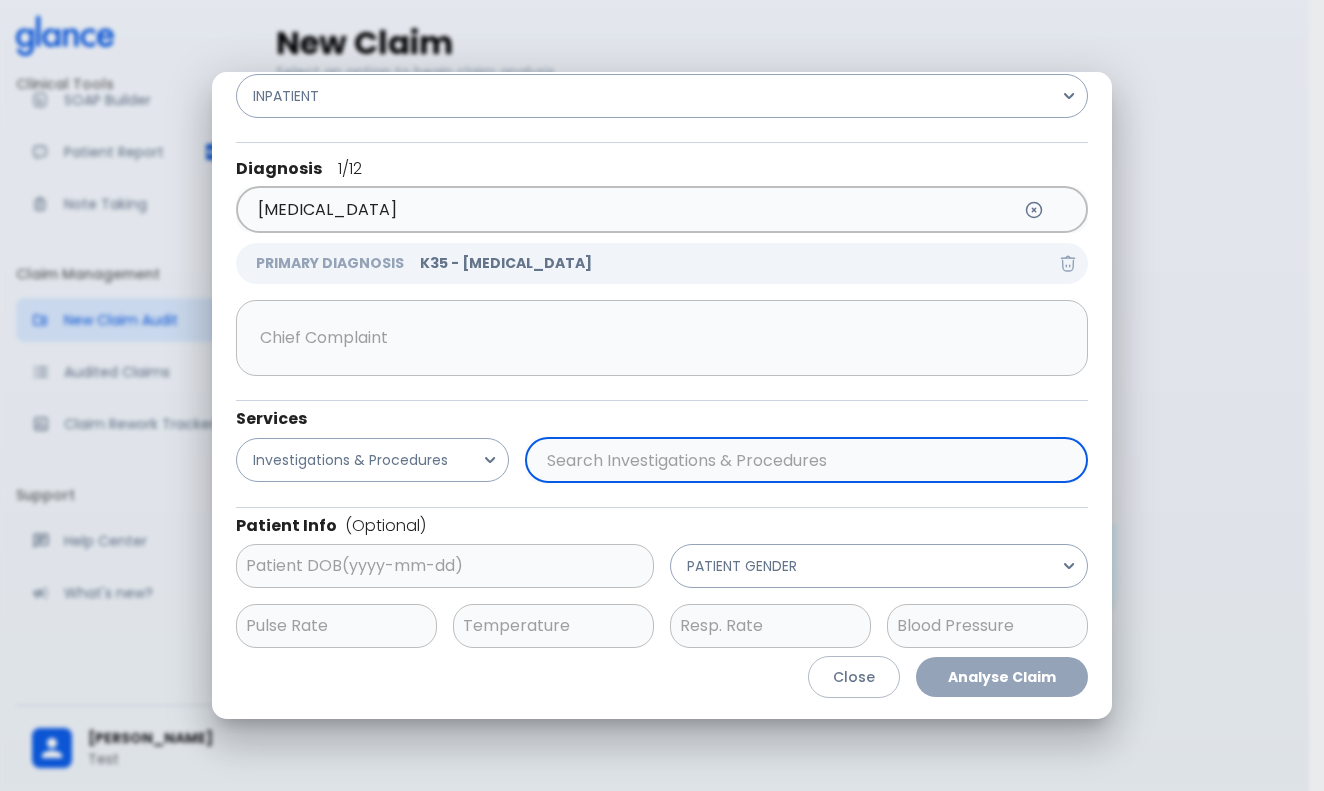 click at bounding box center (802, 460) 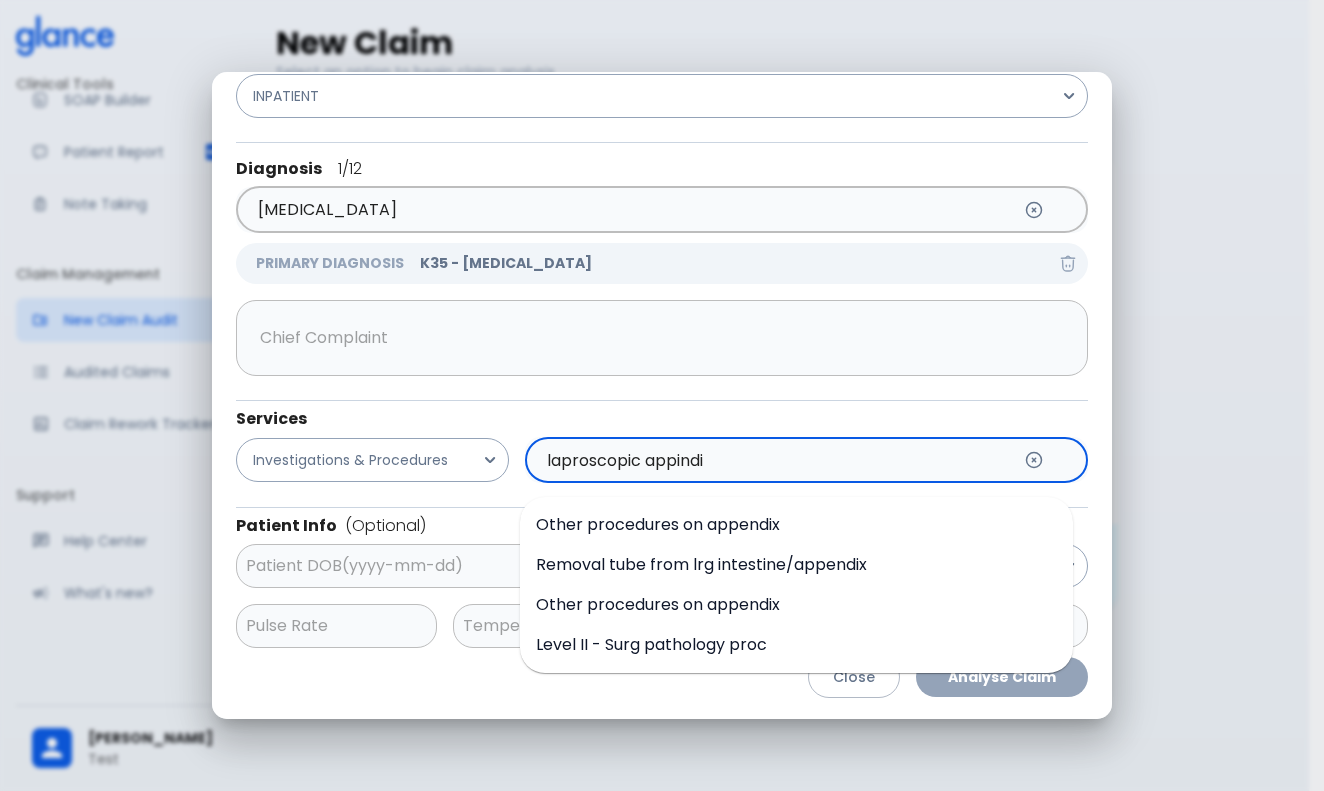 click on "Other procedures on appendix" at bounding box center [658, 524] 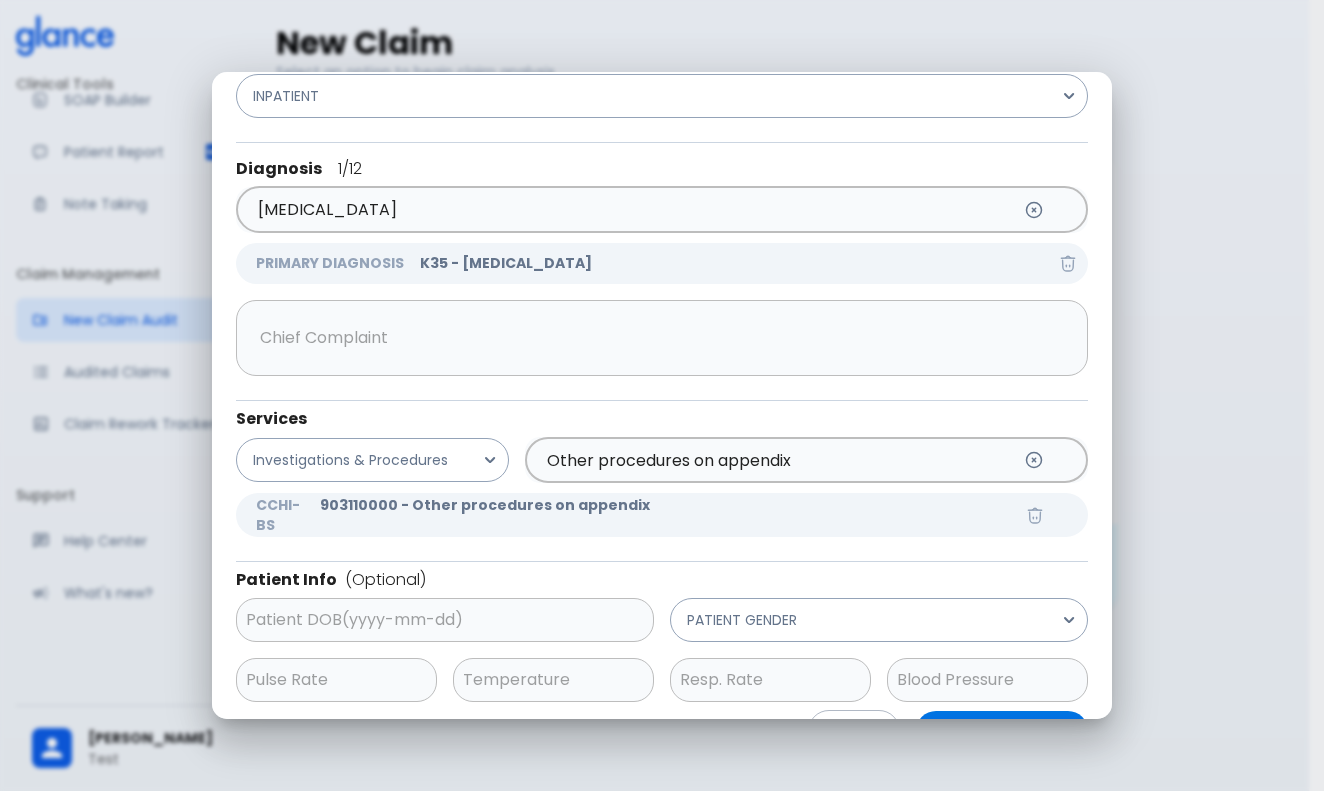 click on "Encounter INPATIENT Diagnosis 1 /12 [MEDICAL_DATA] ​  PRIMARY DIAGNOSIS K35 - [MEDICAL_DATA] x ​ Services Investigations & Procedures Other procedures on appendix ​ CCHI-BS 903110000 - Other procedures on appendix Patient Info (Optional) ​ PATIENT GENDER ​ ​ ​ ​" at bounding box center (662, 374) 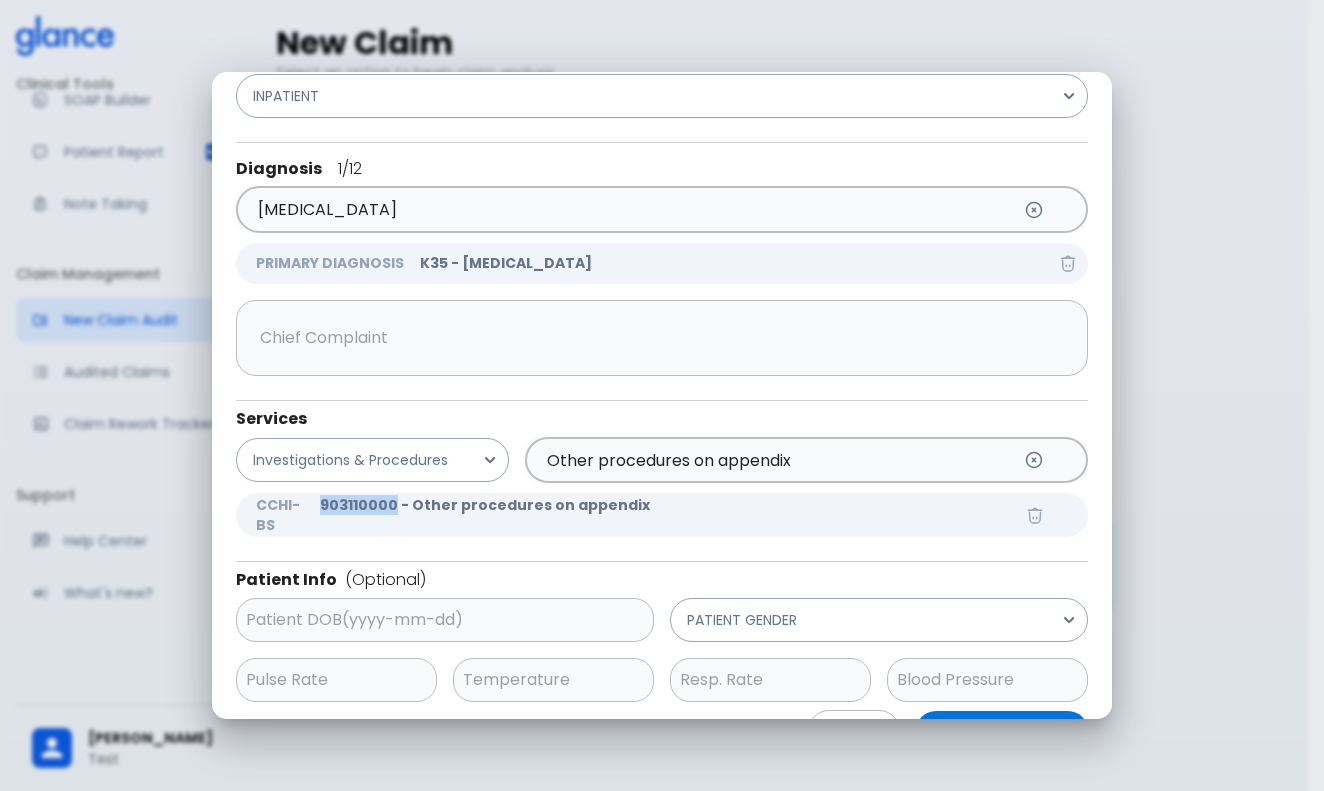 click on "903110000 - Other procedures on appendix" at bounding box center (668, 505) 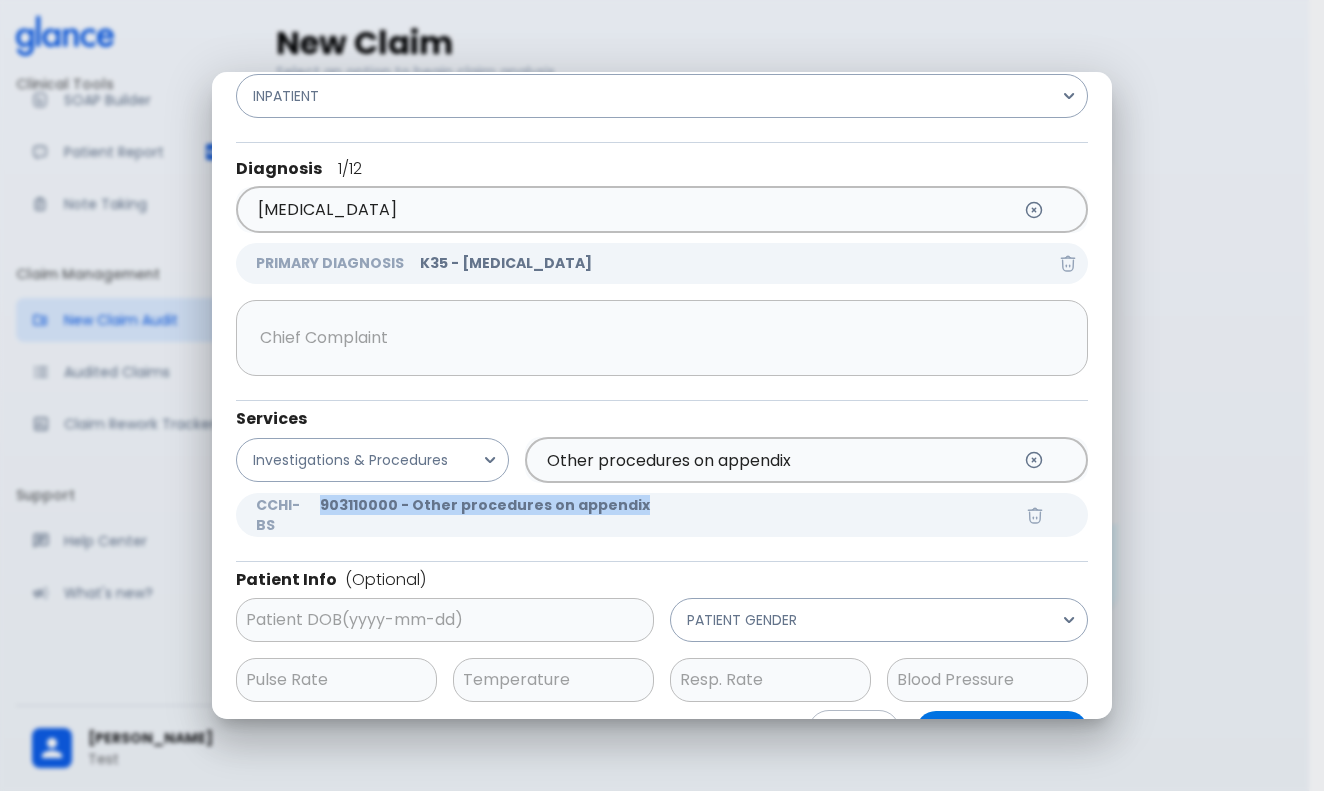 click on "CCHI-BS" at bounding box center (284, 515) 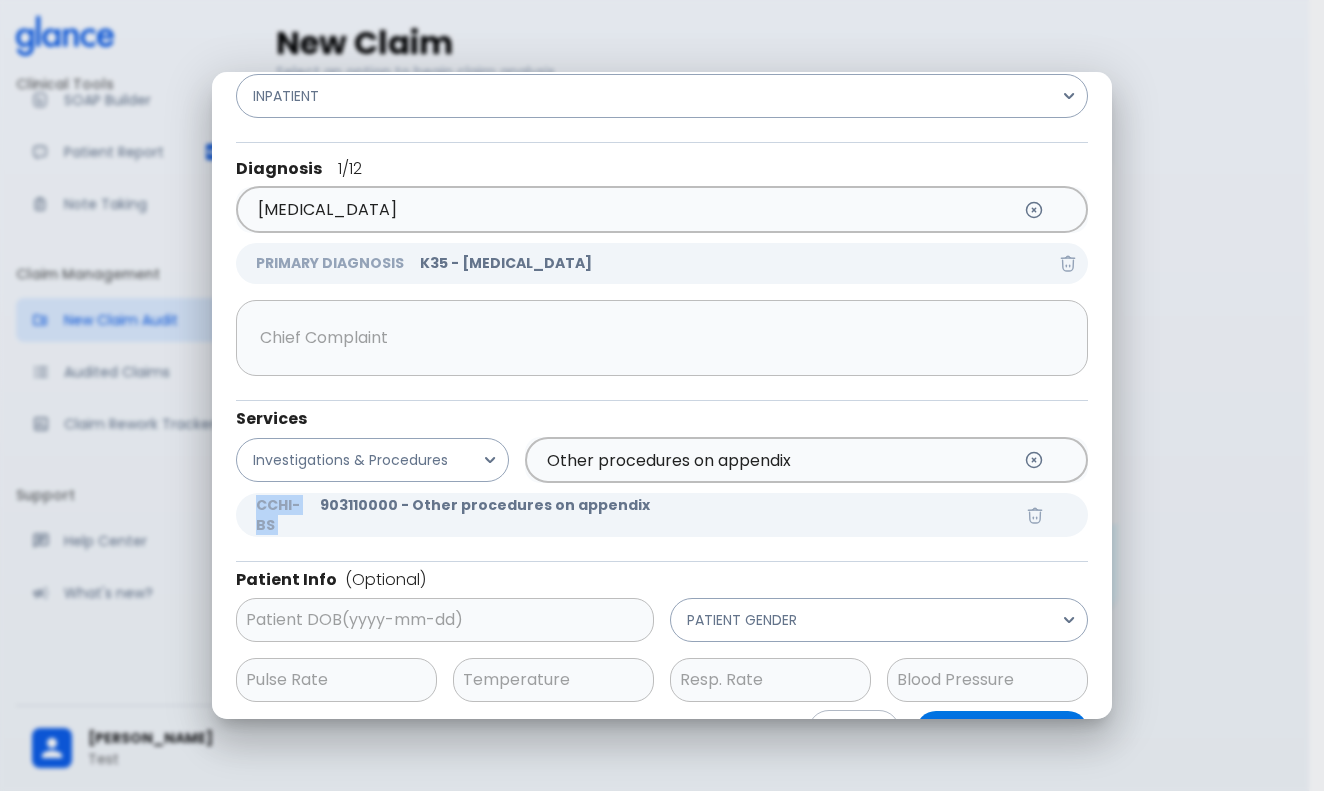 drag, startPoint x: 286, startPoint y: 512, endPoint x: 278, endPoint y: 524, distance: 14.422205 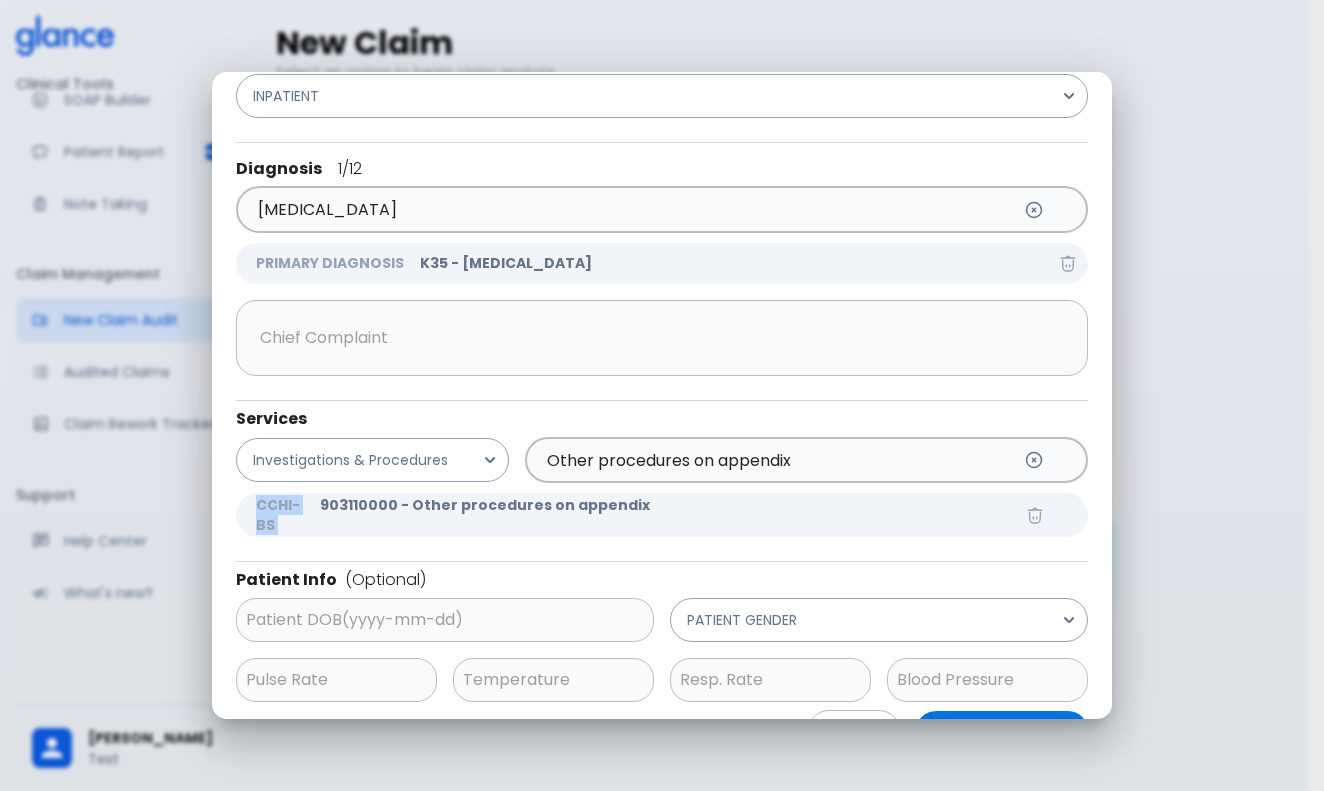 click on "CCHI-BS" at bounding box center (284, 515) 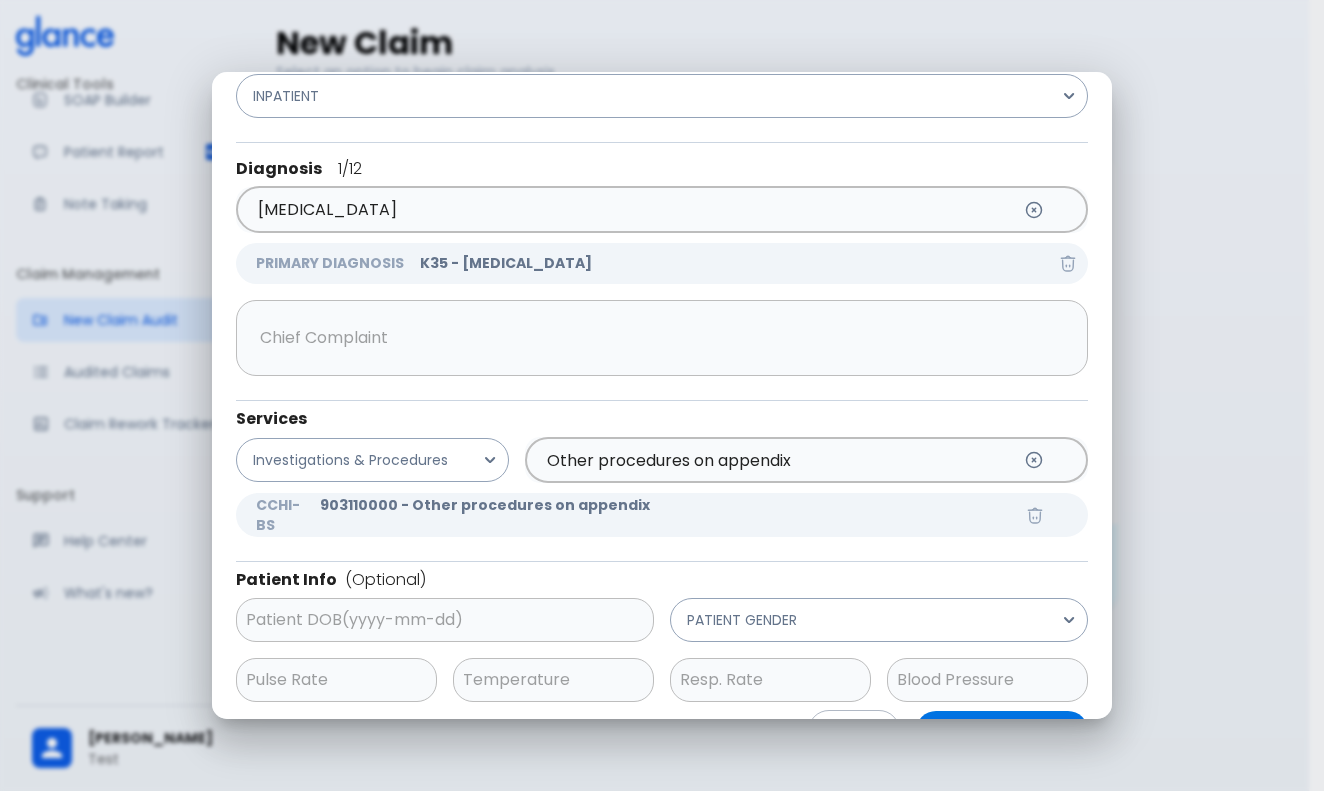 click on "903110000 - Other procedures on appendix" at bounding box center (668, 505) 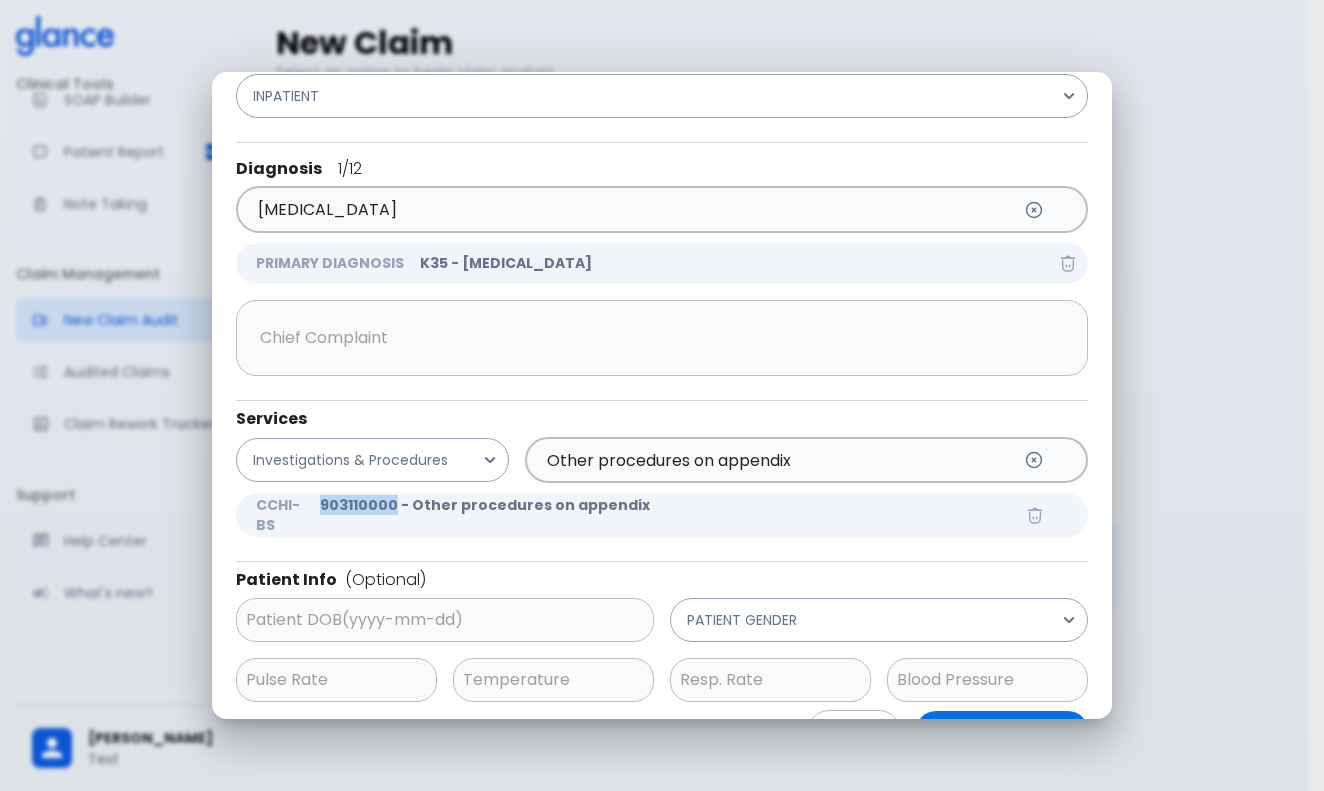 click on "903110000 - Other procedures on appendix" at bounding box center [668, 505] 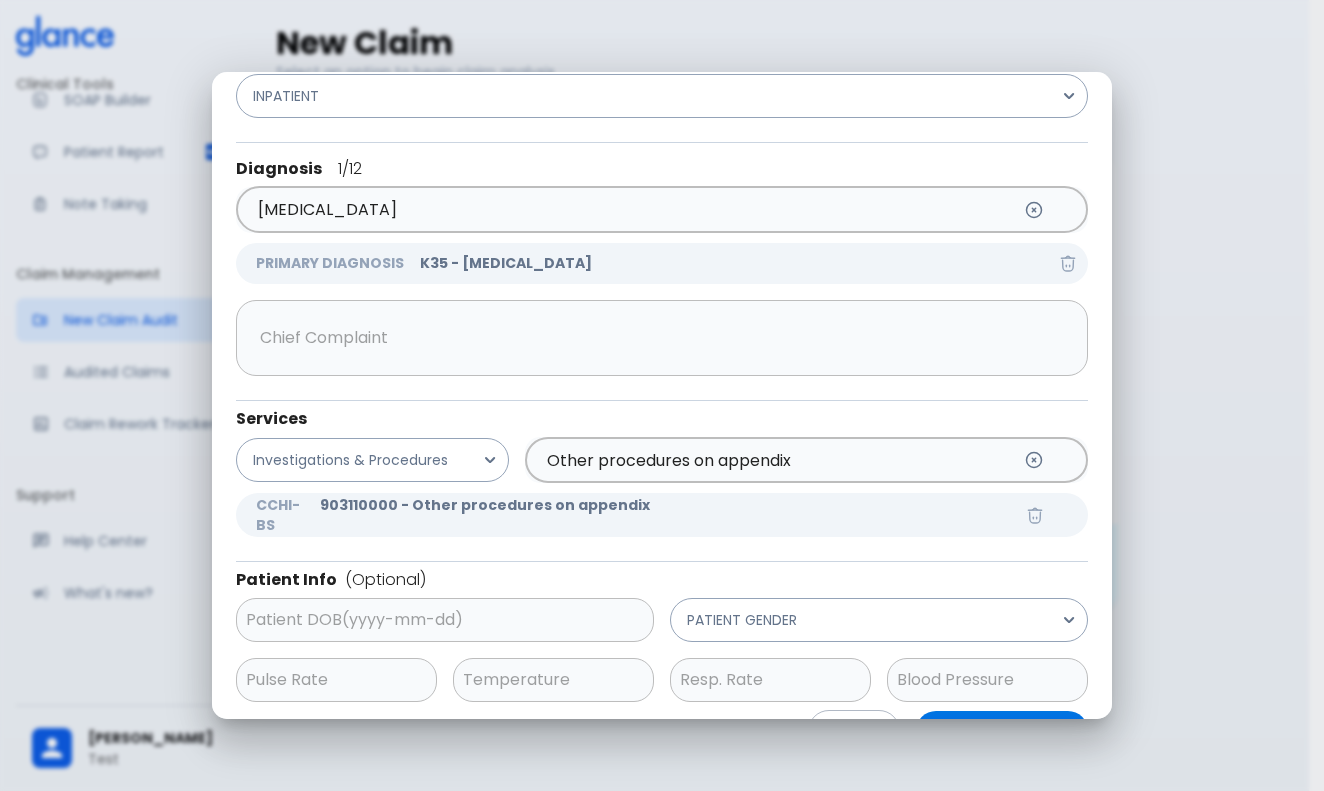 click on "903110000 - Other procedures on appendix" at bounding box center [668, 505] 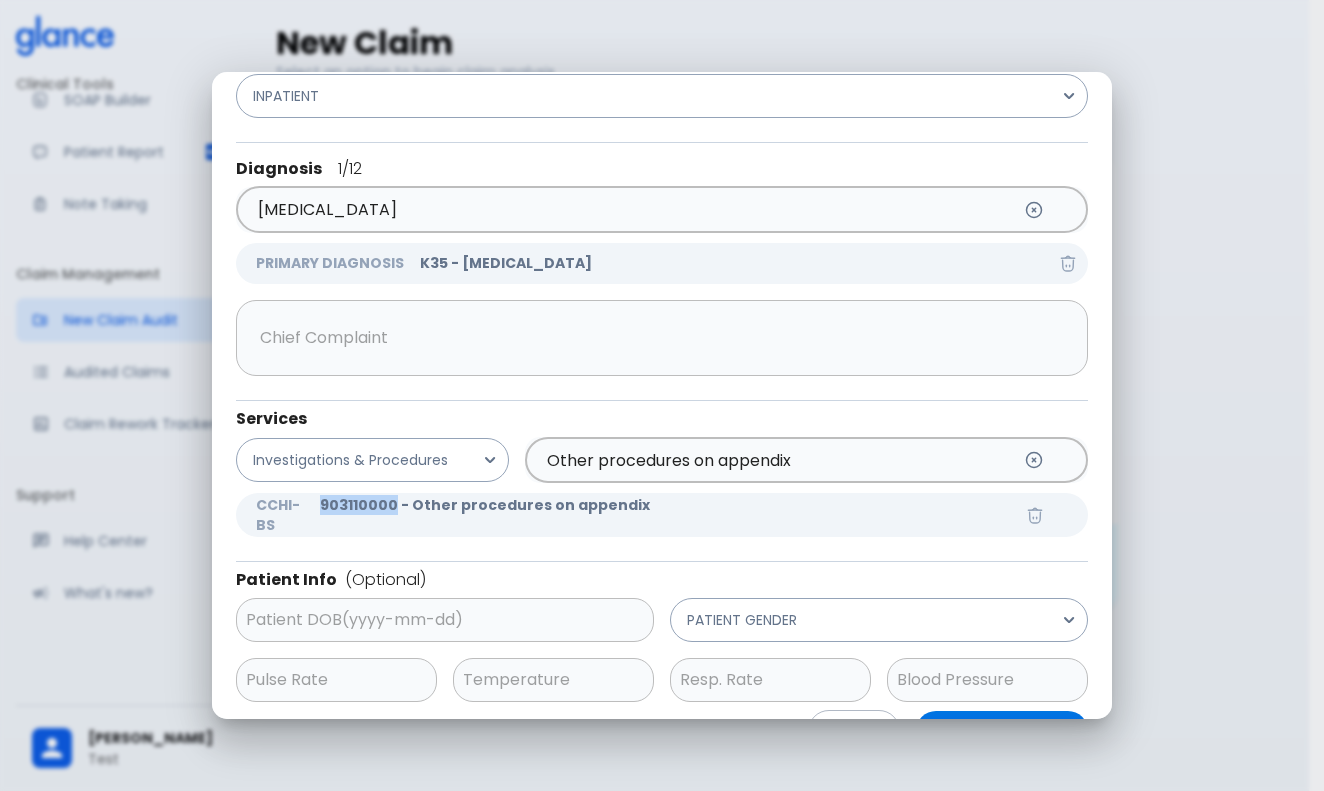 click on "903110000 - Other procedures on appendix" at bounding box center [668, 505] 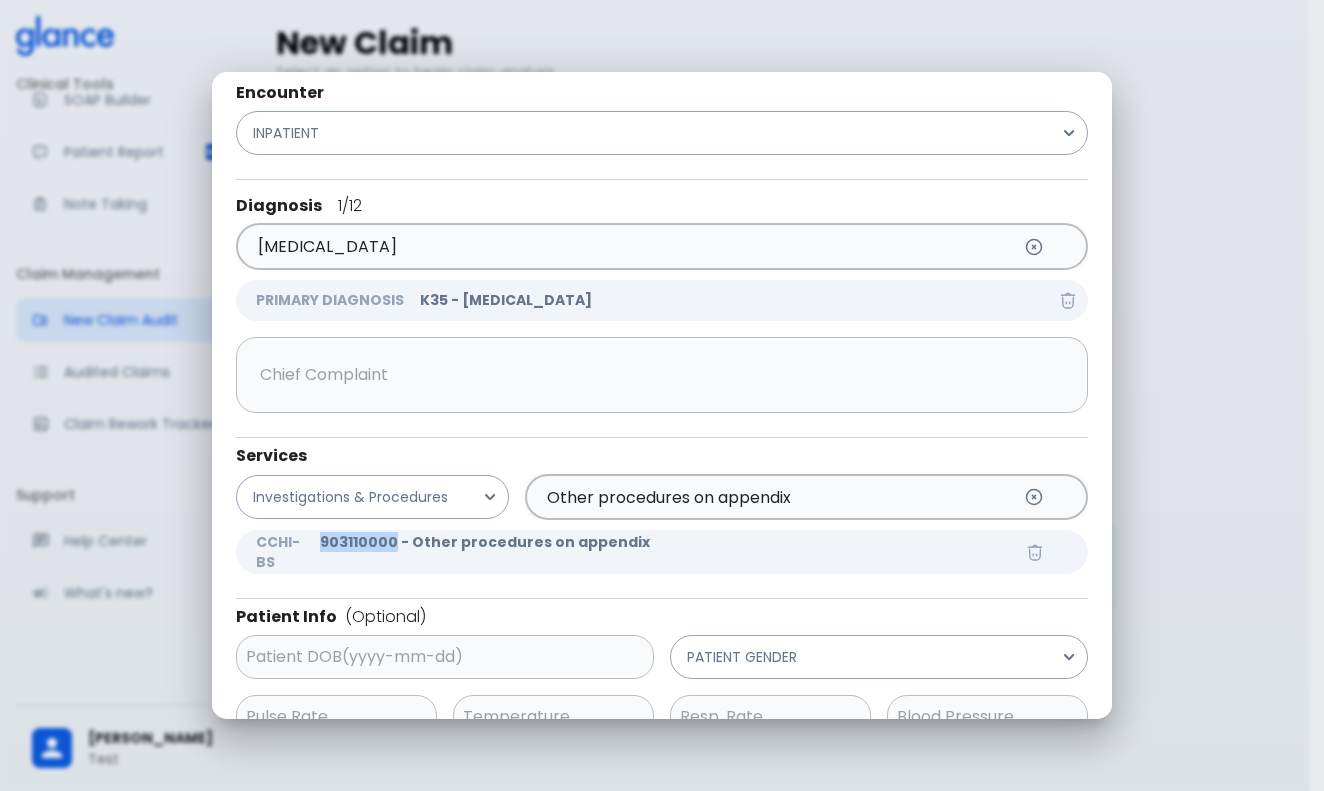scroll, scrollTop: 120, scrollLeft: 0, axis: vertical 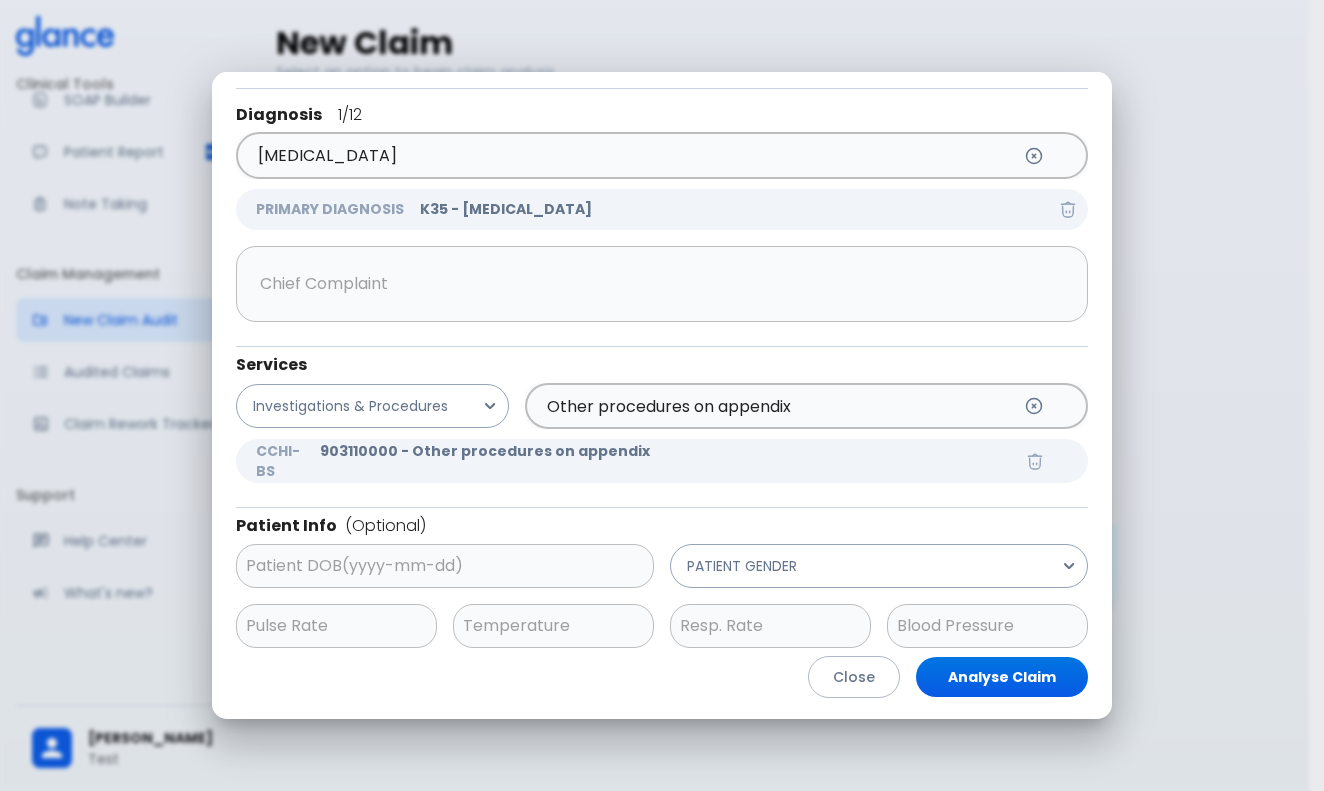 click on "903110000 - Other procedures on appendix" at bounding box center [664, 457] 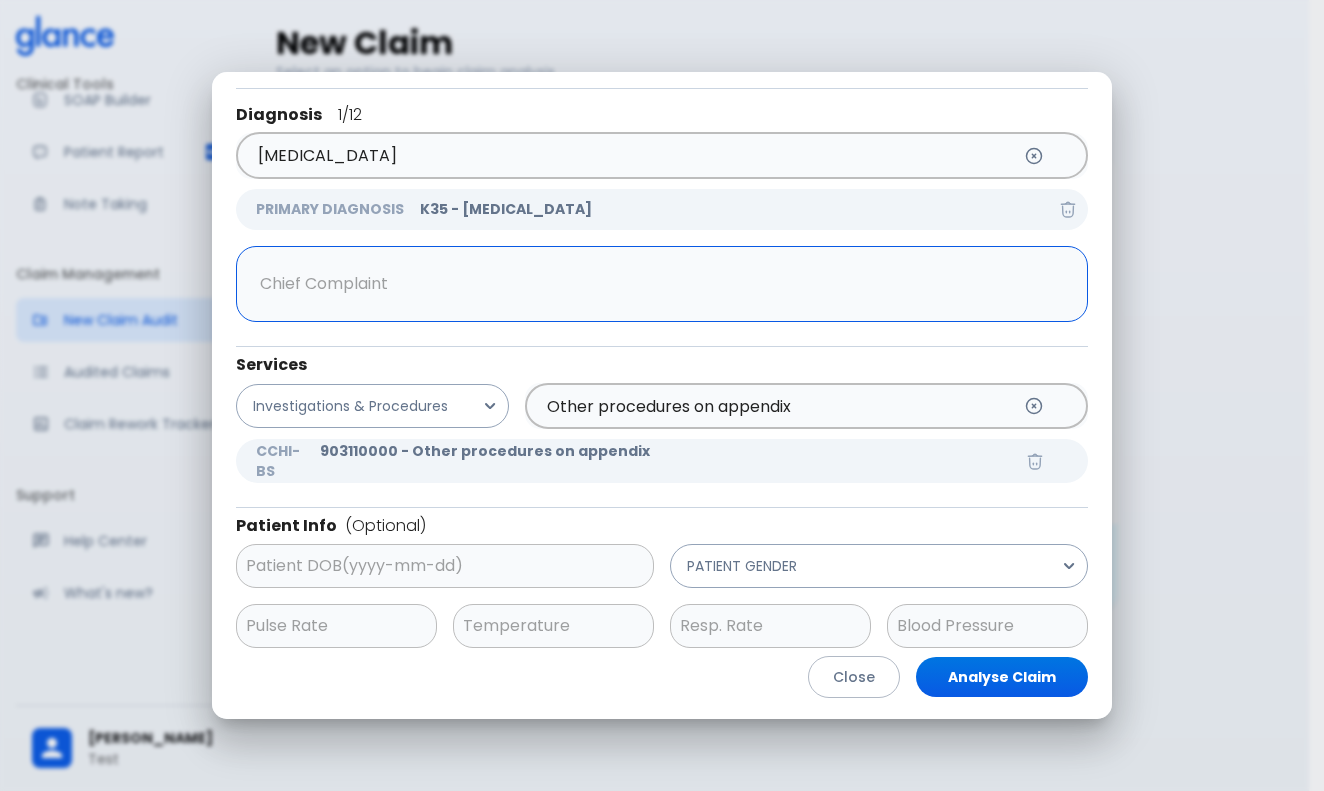 click on "x ​" at bounding box center (662, 284) 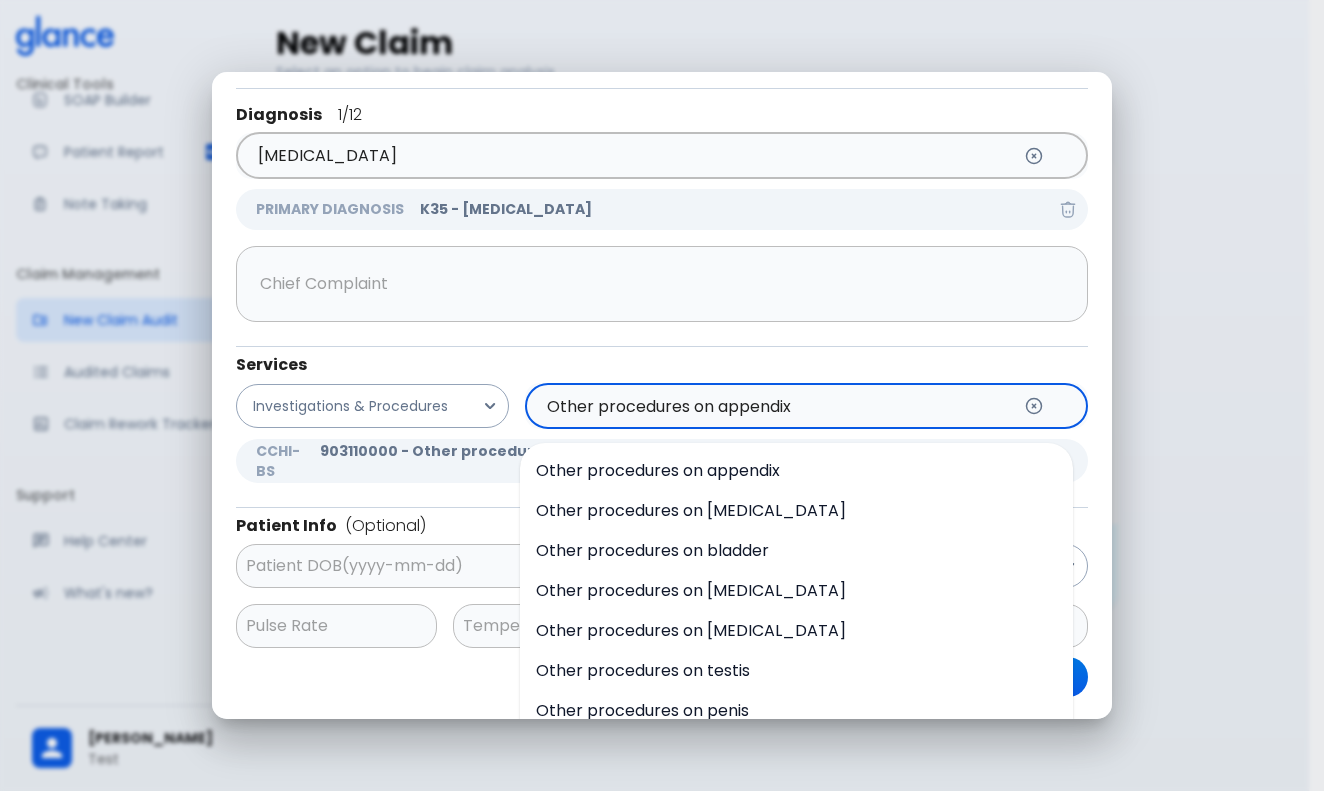 click on "Other procedures on appendix" at bounding box center (776, 406) 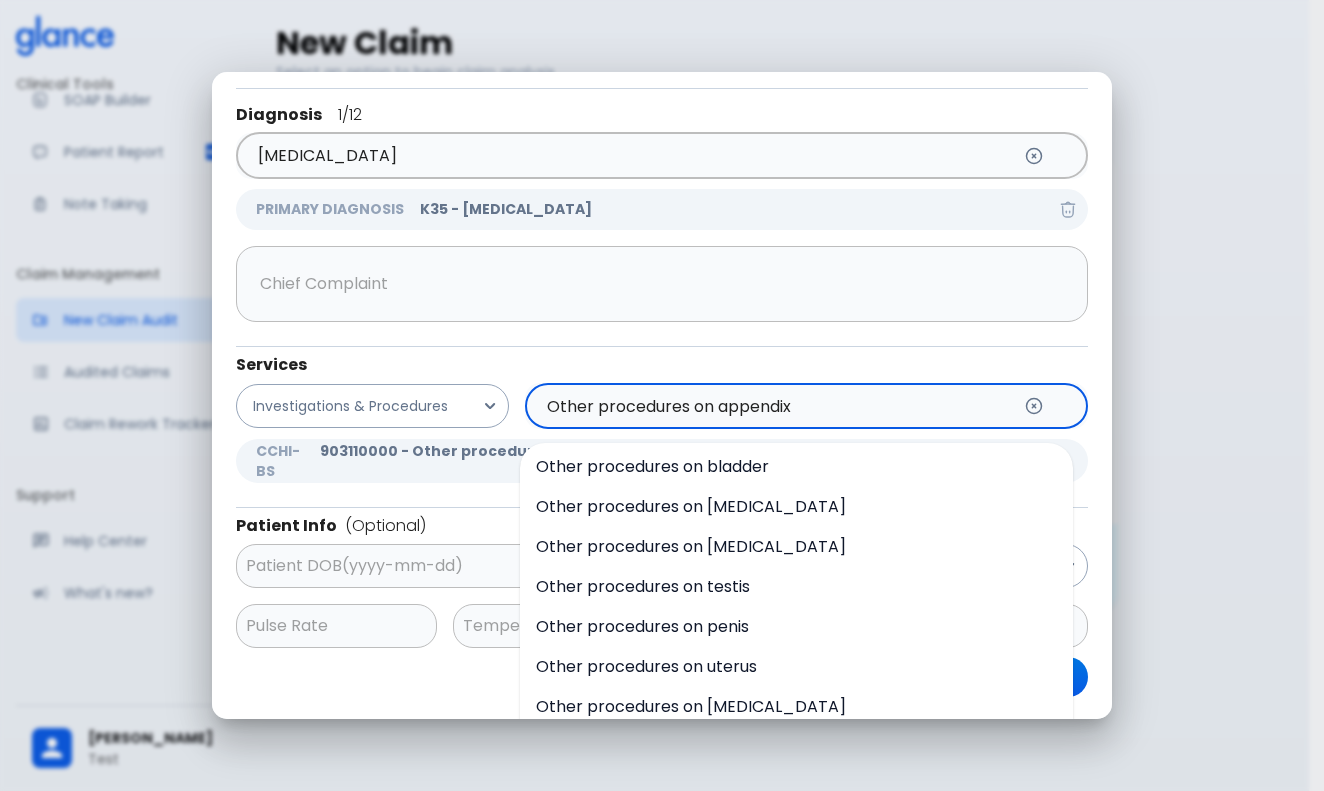 scroll, scrollTop: 84, scrollLeft: 0, axis: vertical 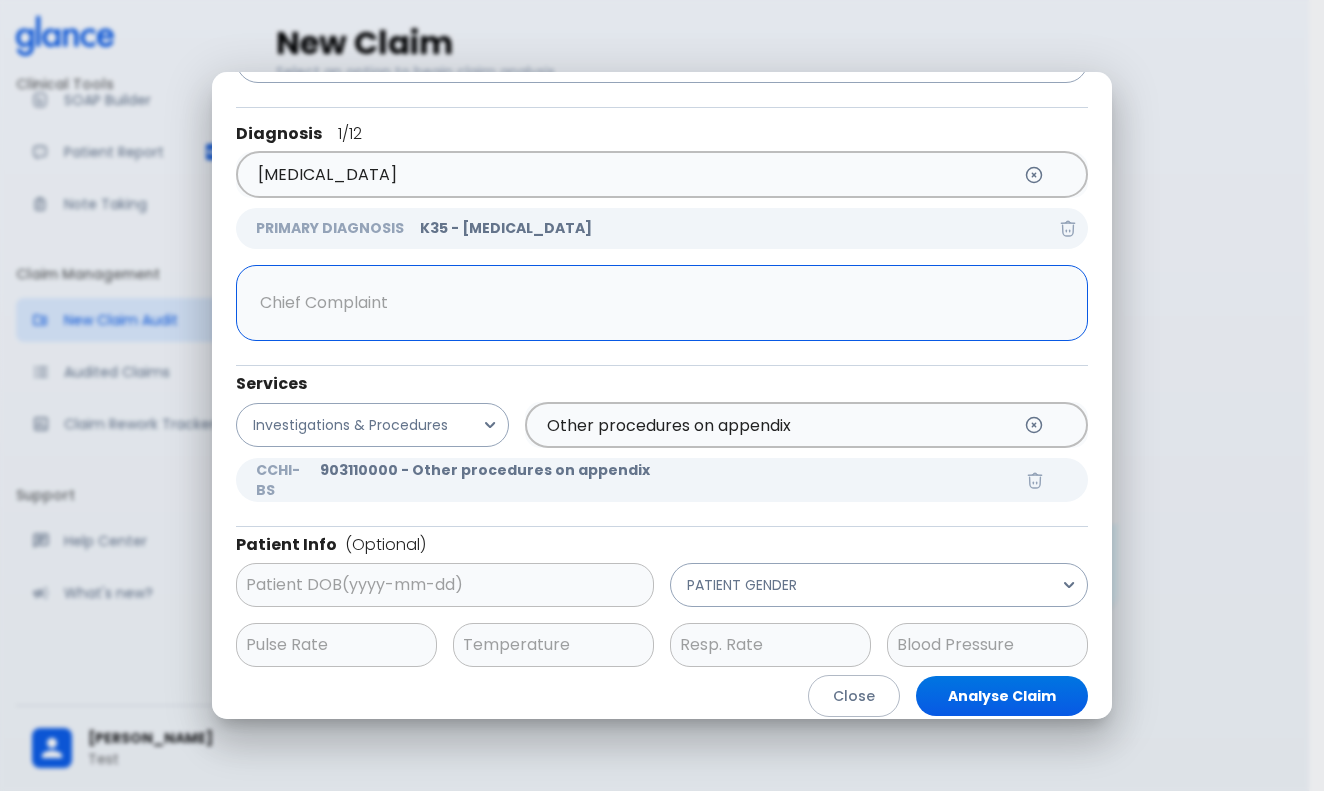 click on "x ​" at bounding box center (662, 303) 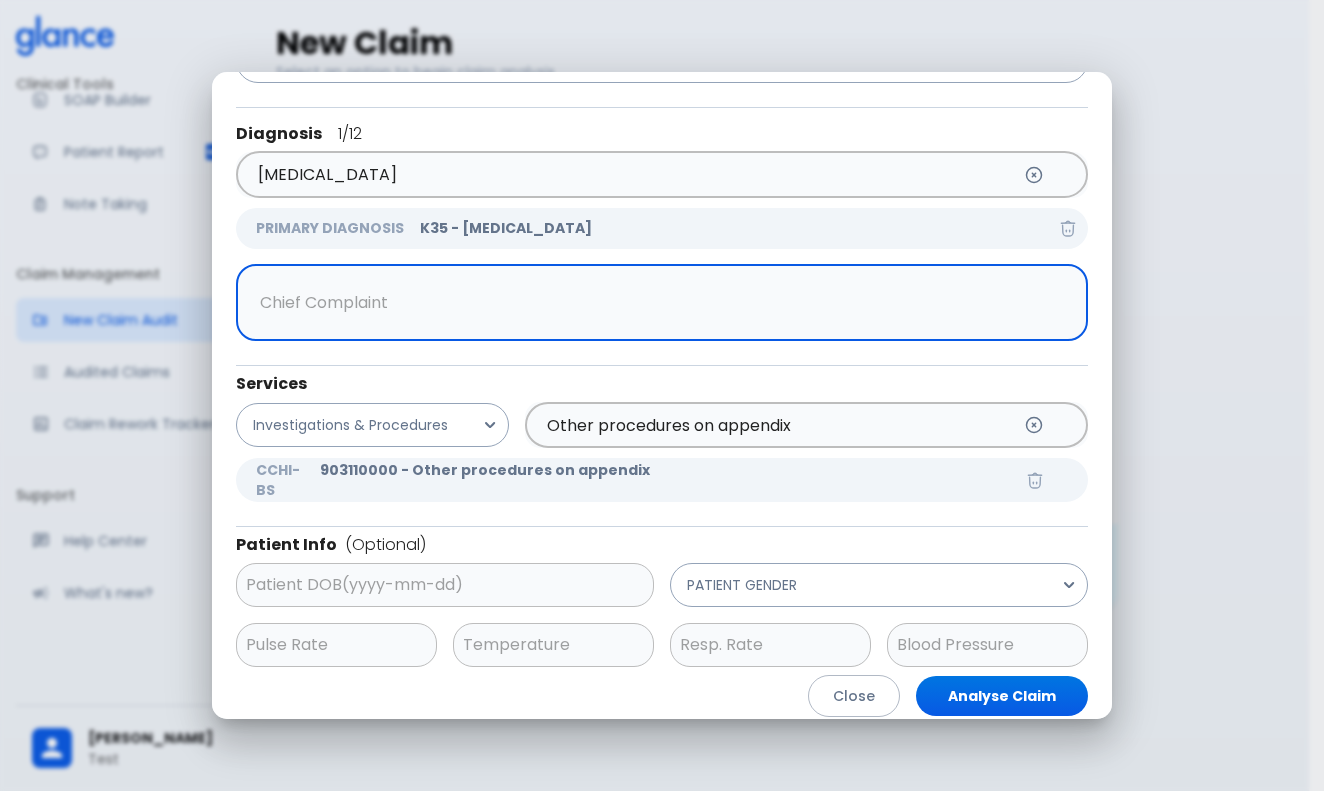 click on "x ​" at bounding box center (662, 308) 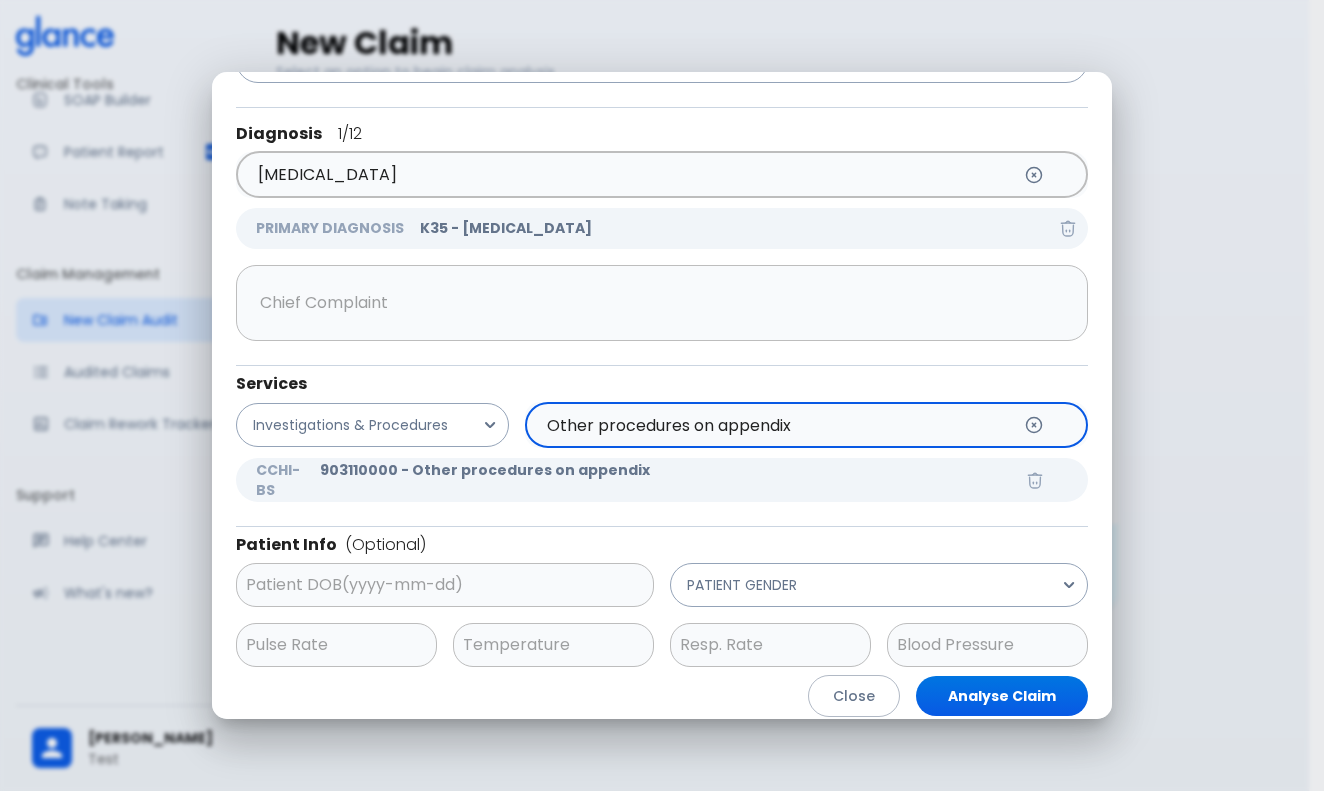 click on "Other procedures on appendix" at bounding box center (776, 425) 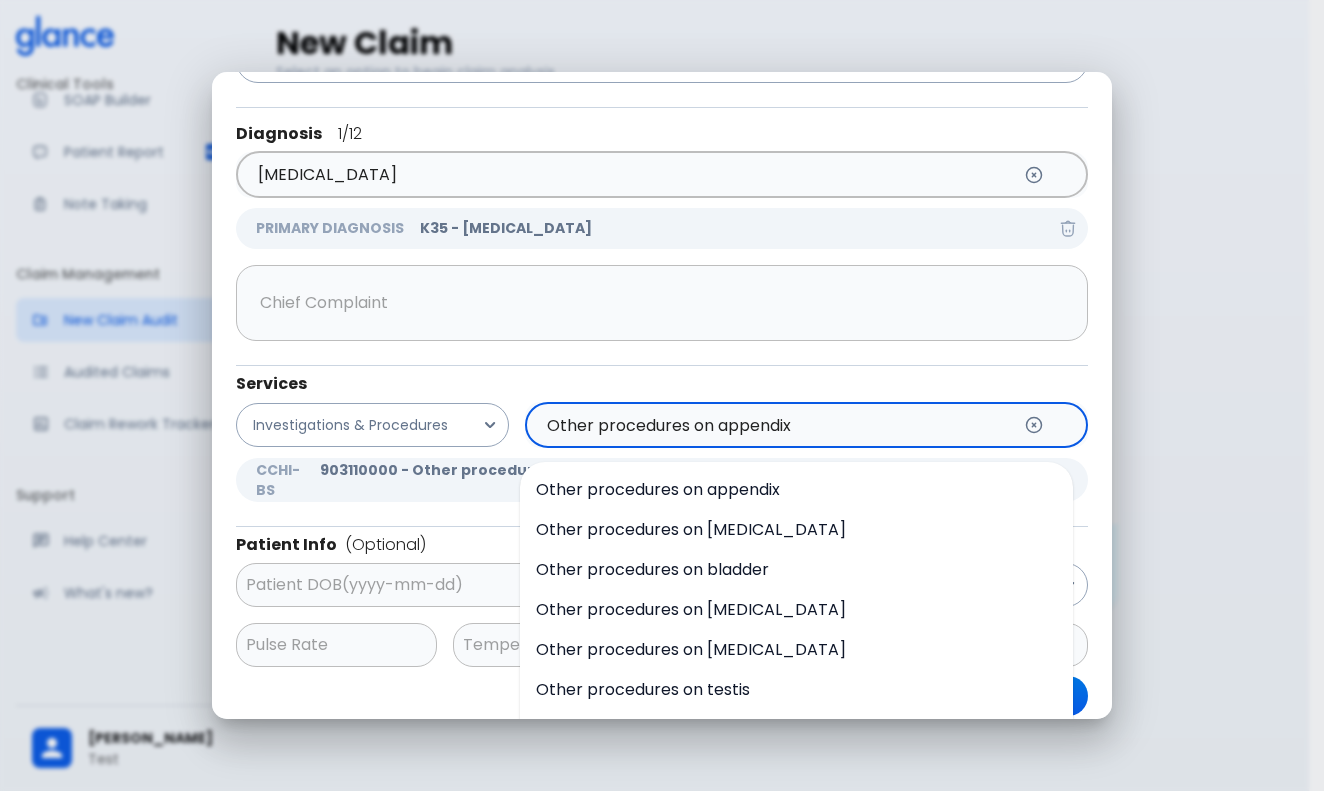 click on "Other procedures on appendix" at bounding box center (776, 425) 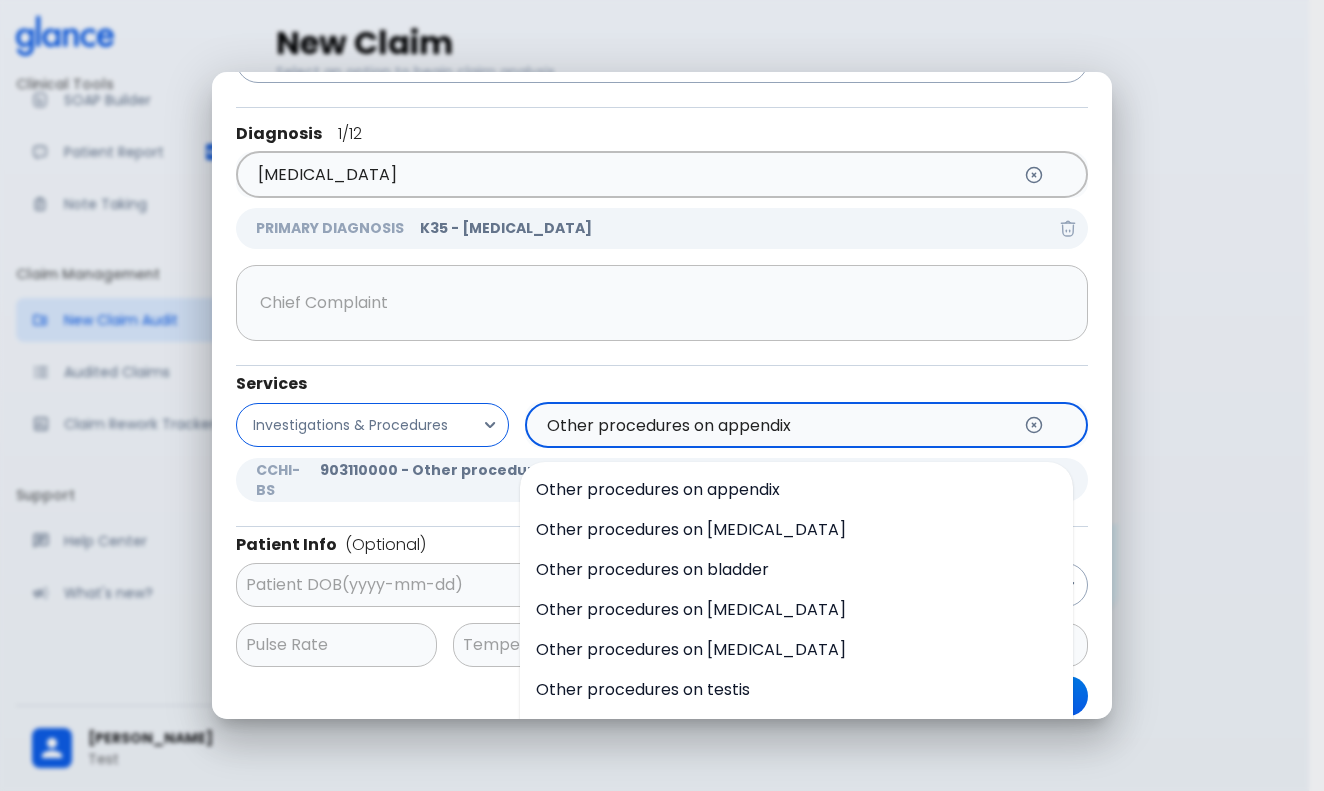 drag, startPoint x: 718, startPoint y: 426, endPoint x: 407, endPoint y: 437, distance: 311.19446 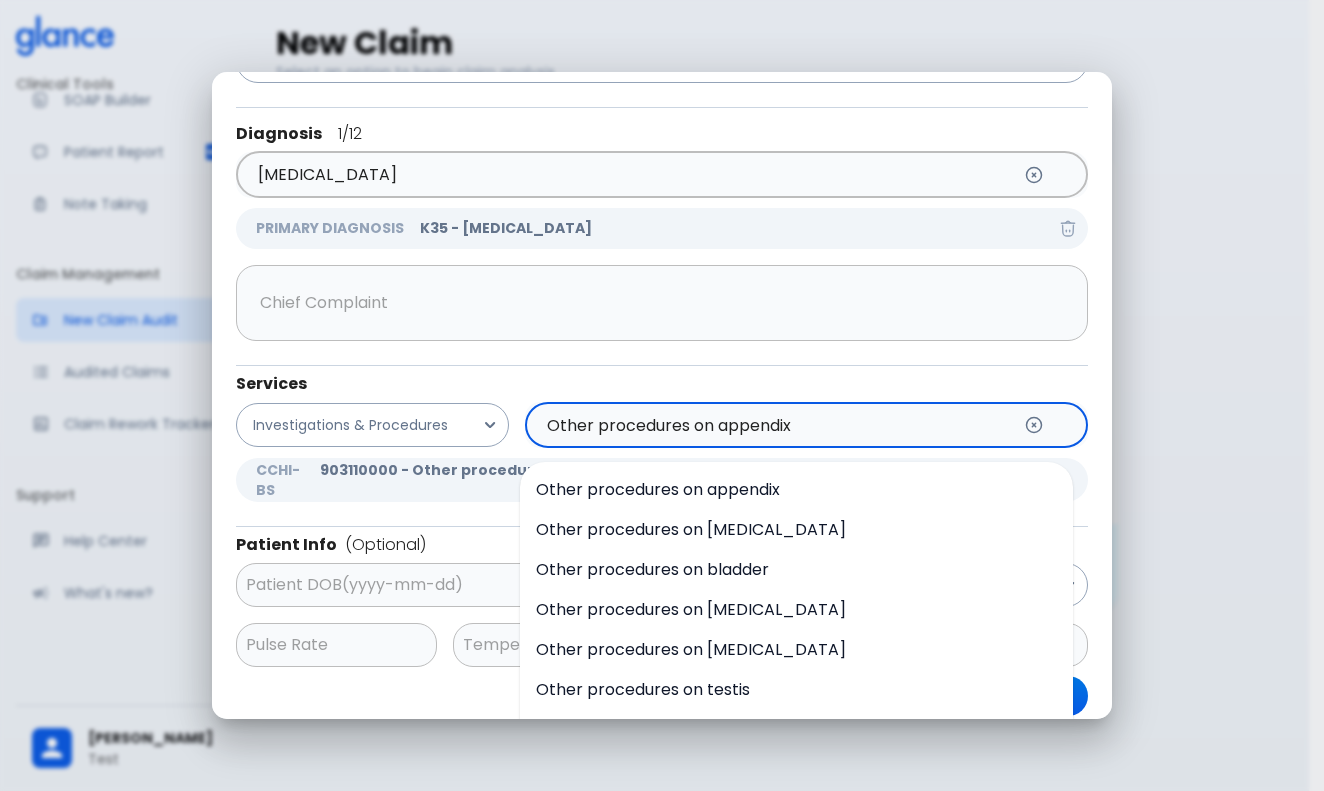 click on "Other procedures on appendix" at bounding box center [776, 425] 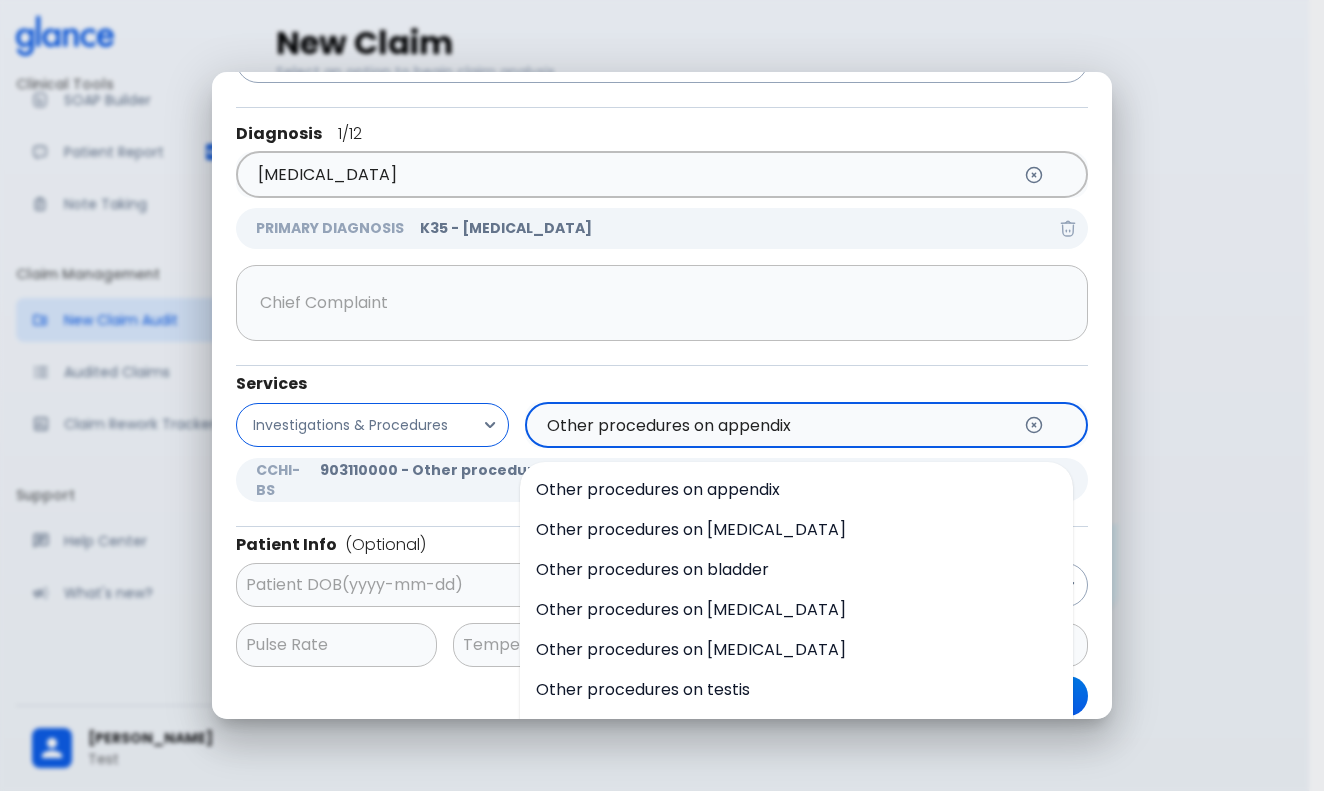 drag, startPoint x: 719, startPoint y: 424, endPoint x: 435, endPoint y: 426, distance: 284.00705 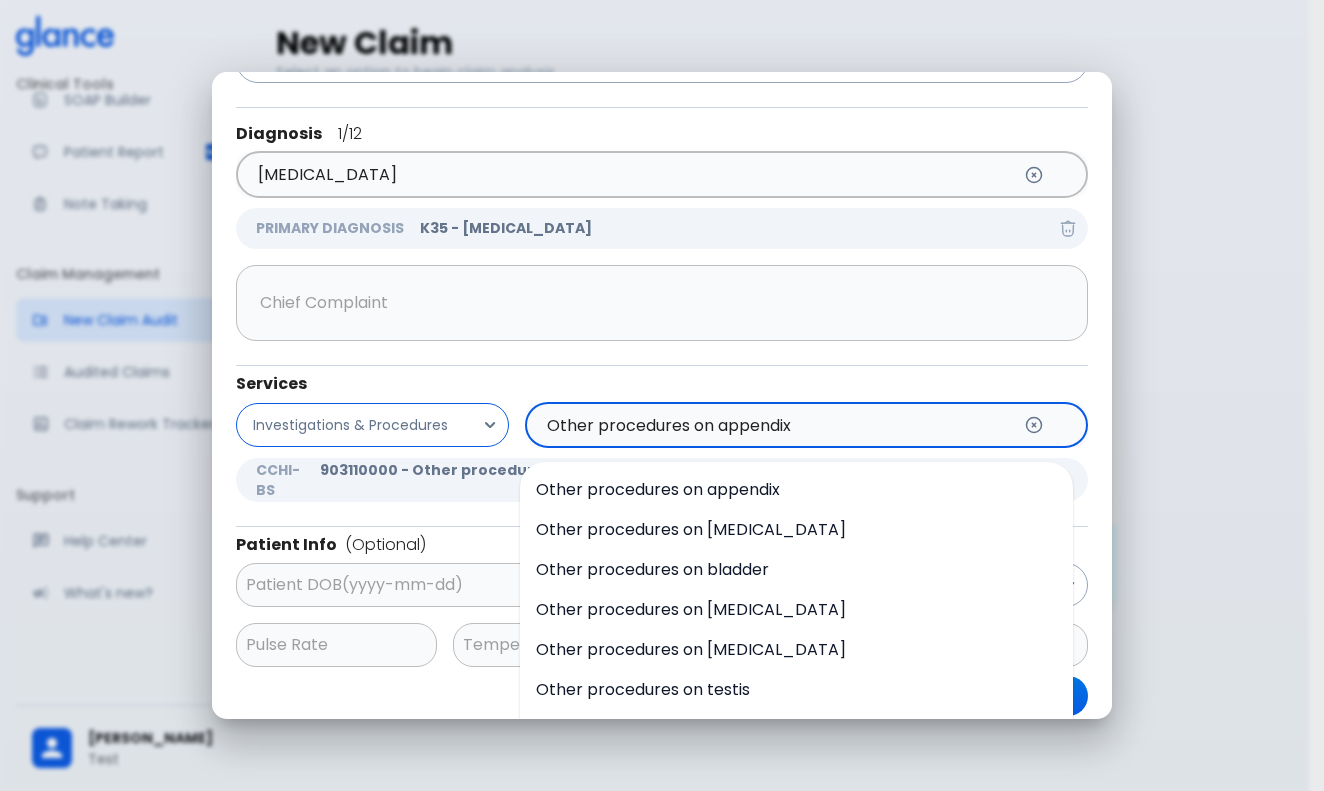 click on "Investigations & Procedures Other procedures on appendix ​ Other procedures on appendix Other procedures on [MEDICAL_DATA] Other procedures on bladder Other procedures on [MEDICAL_DATA] Other procedures on [MEDICAL_DATA] Other procedures on testis Other procedures on penis Other procedures on uterus Other procedures on [MEDICAL_DATA] Other procedures on vagina" at bounding box center [654, 417] 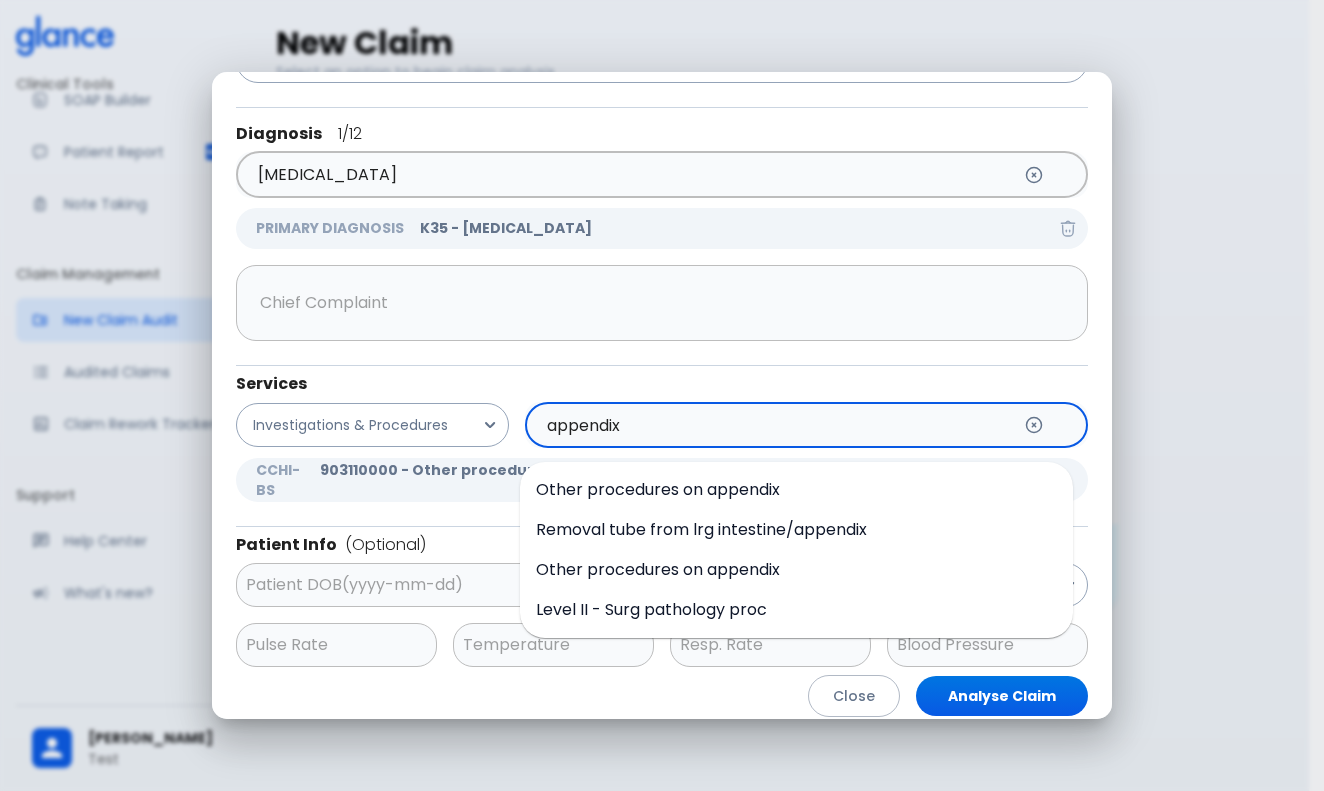 click on "appendix" at bounding box center (776, 425) 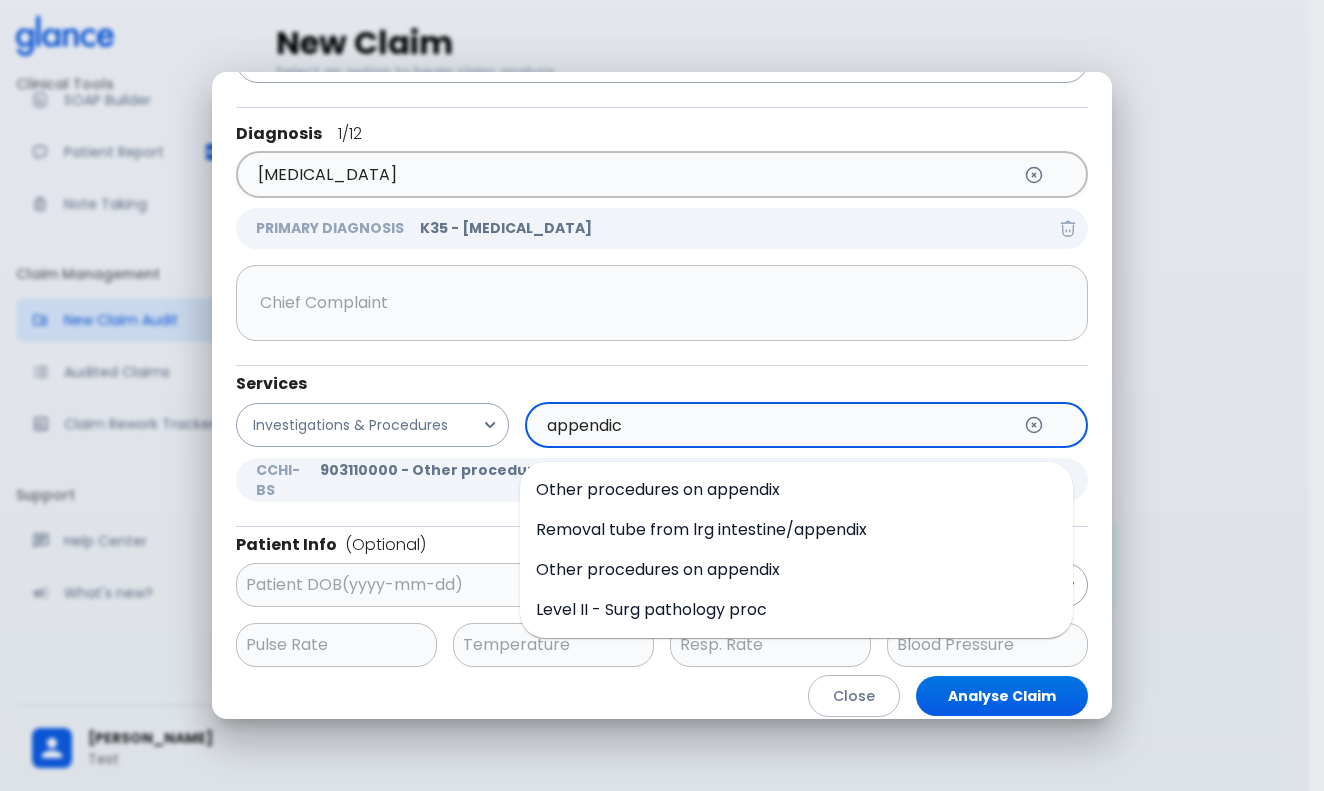 type on "appendic" 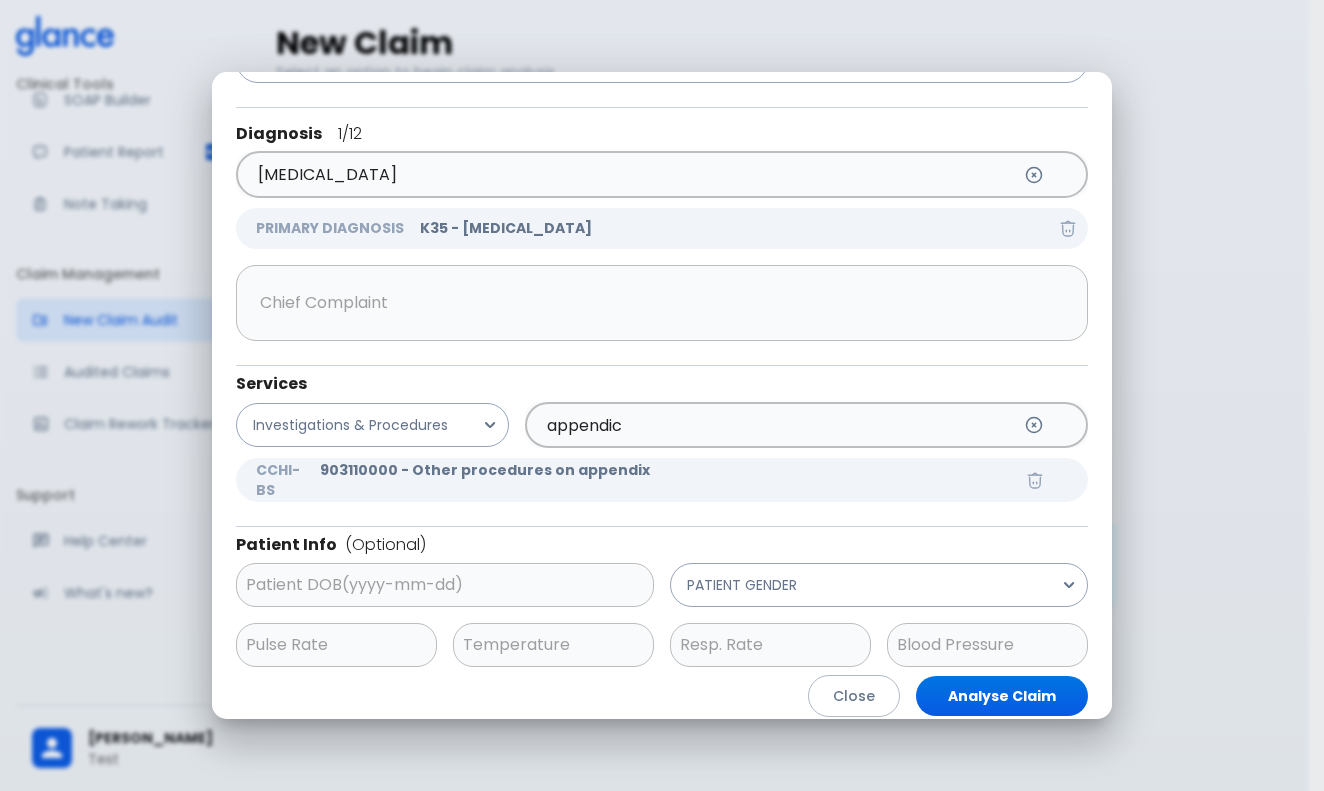 click on "appendic ​" at bounding box center (798, 417) 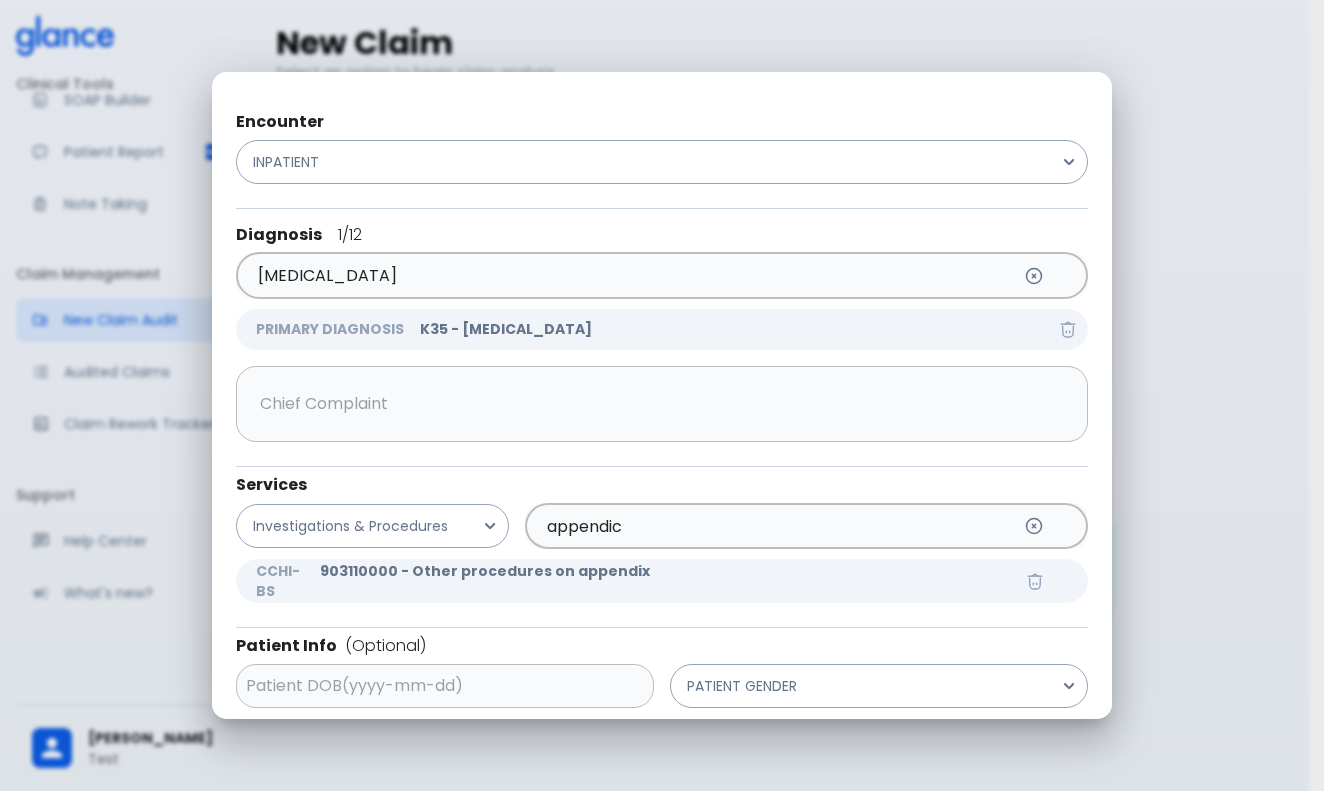 scroll, scrollTop: 0, scrollLeft: 0, axis: both 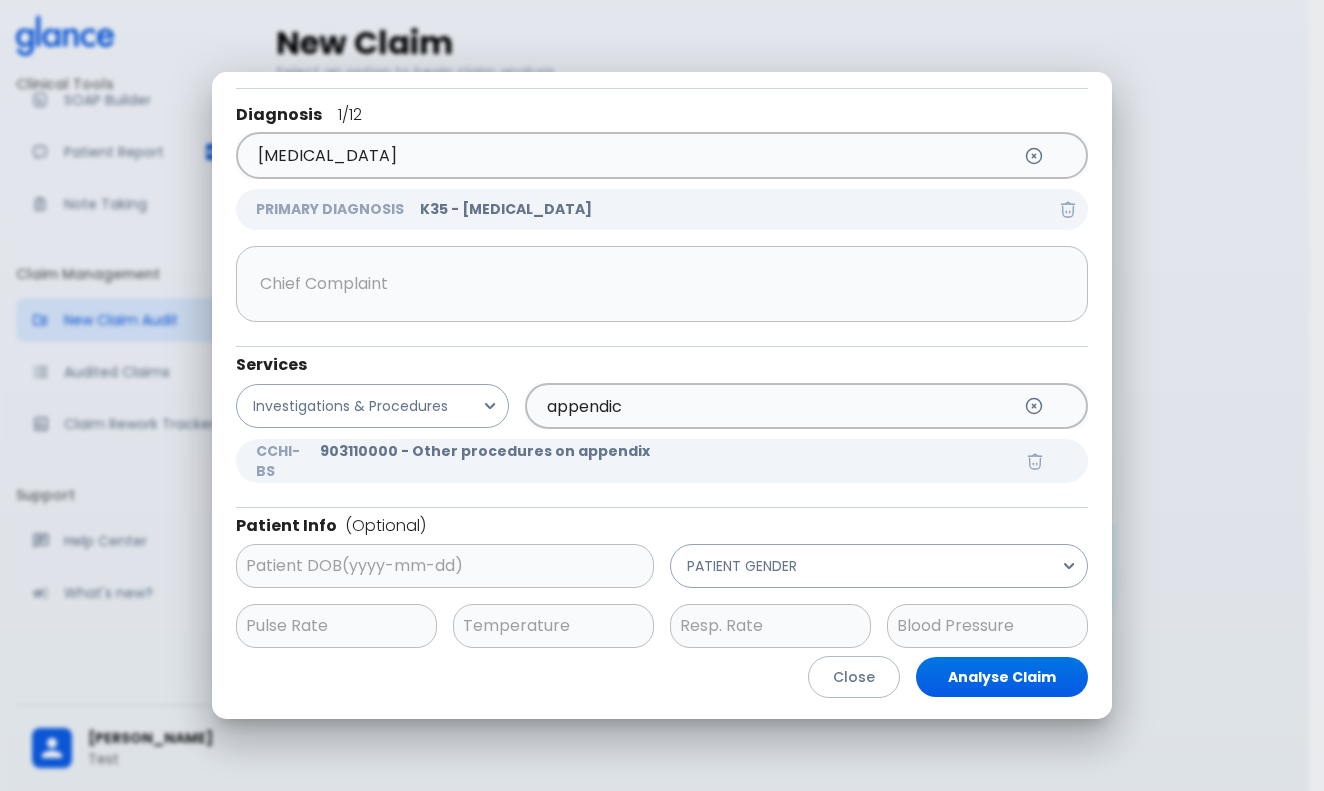click on "903110000 - Other procedures on appendix" at bounding box center [668, 451] 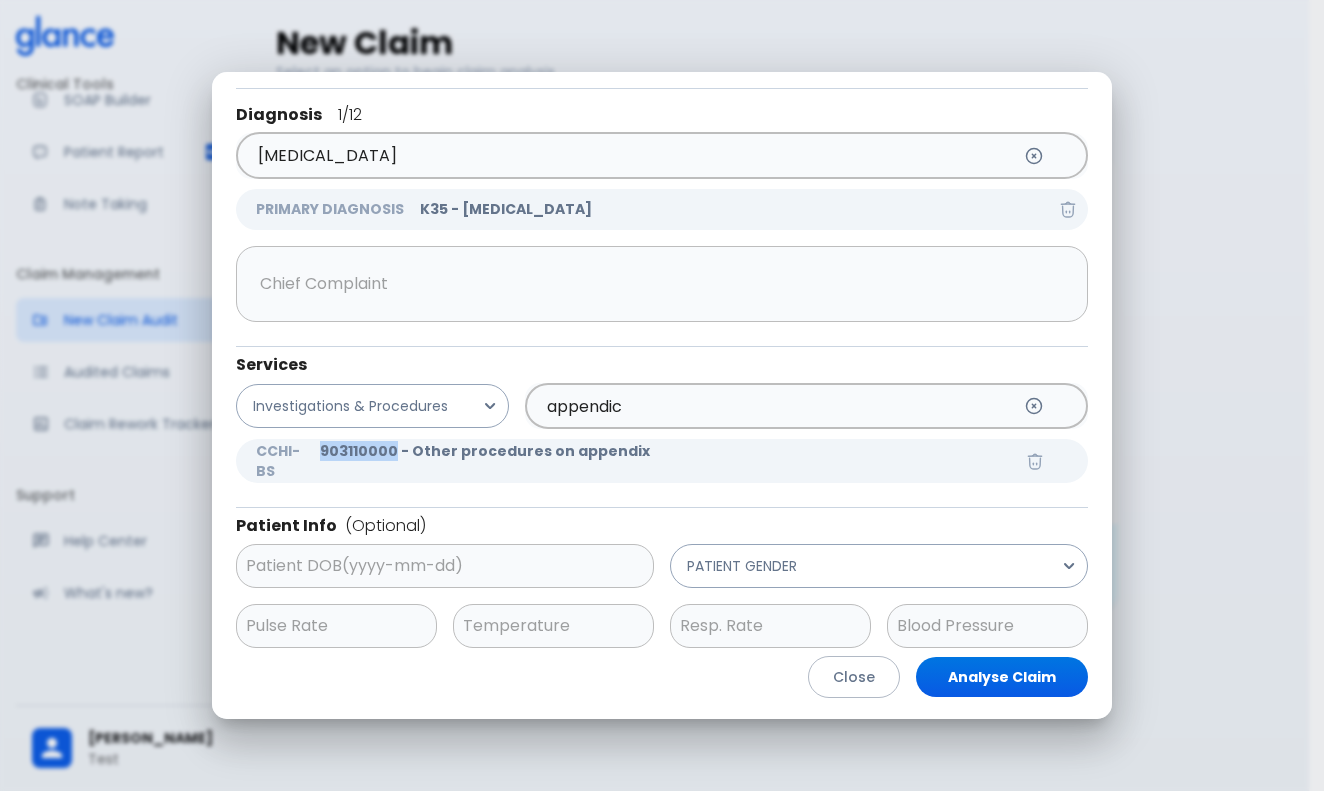 click on "903110000 - Other procedures on appendix" at bounding box center (668, 451) 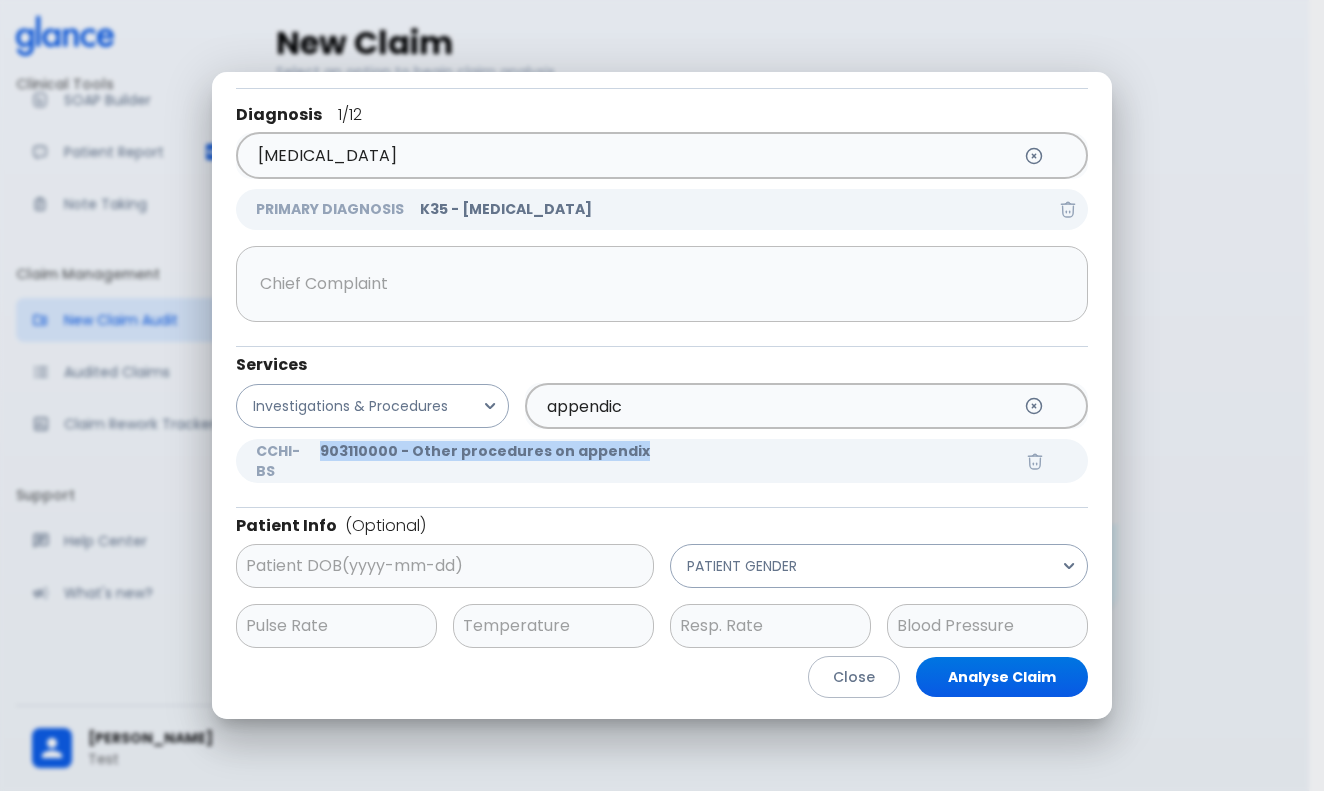 click on "903110000 - Other procedures on appendix" at bounding box center [668, 451] 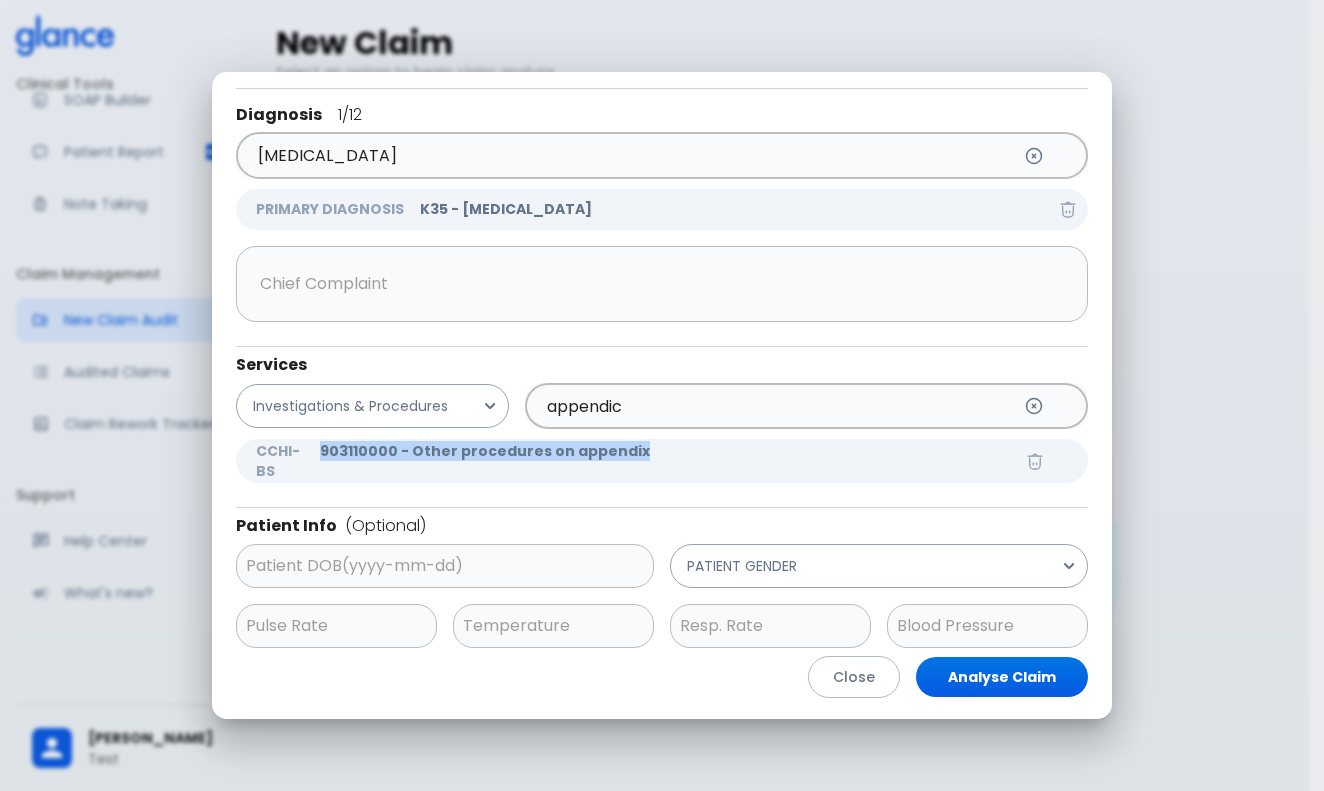 click on "x ​" at bounding box center (662, 289) 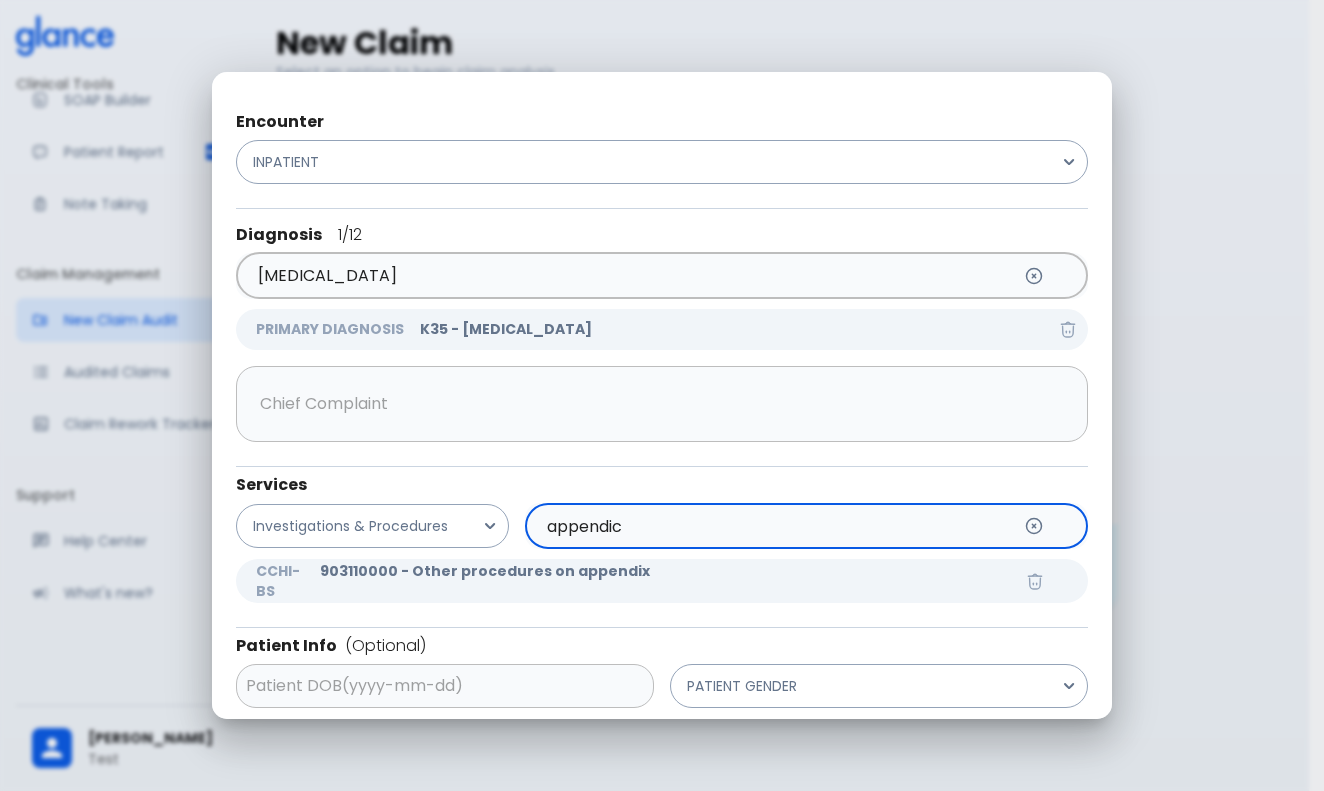 scroll, scrollTop: 0, scrollLeft: 0, axis: both 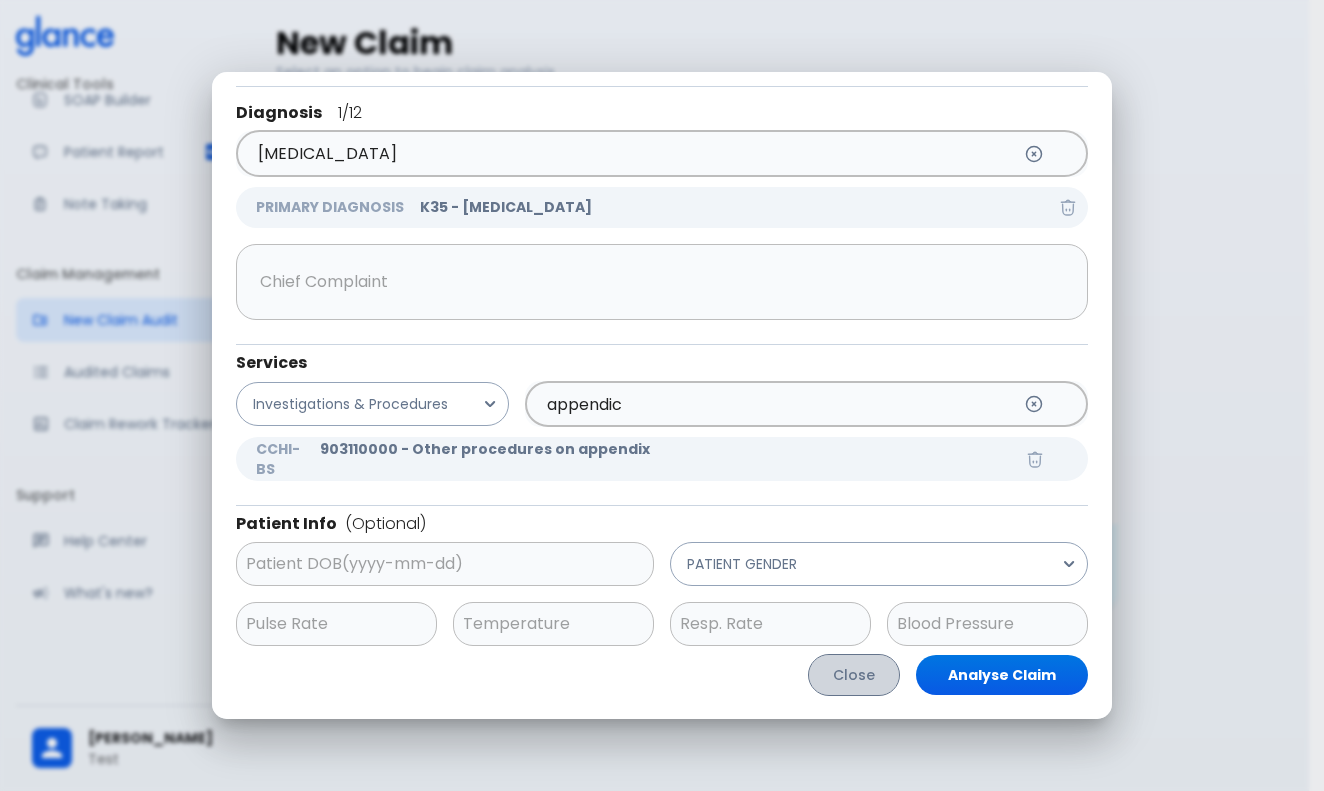 click on "Close" at bounding box center (854, 675) 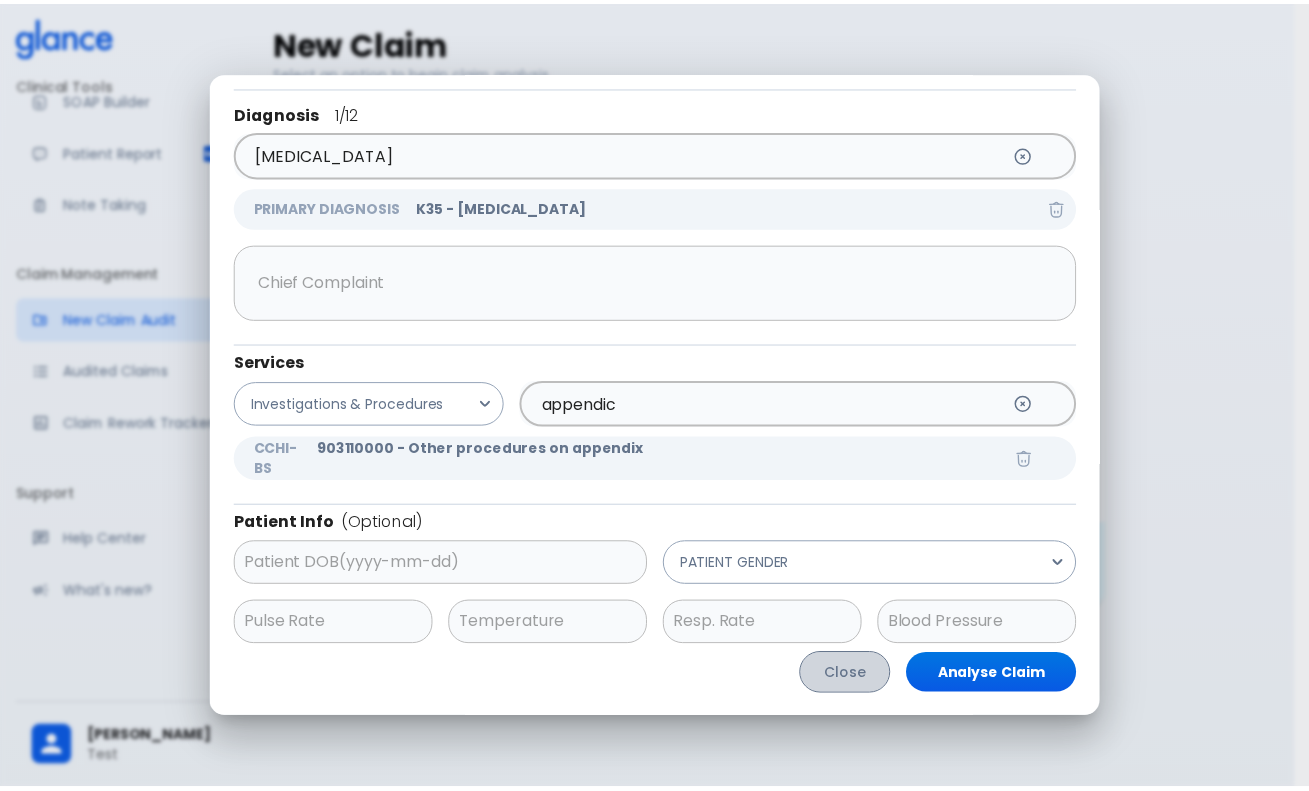 scroll, scrollTop: 120, scrollLeft: 0, axis: vertical 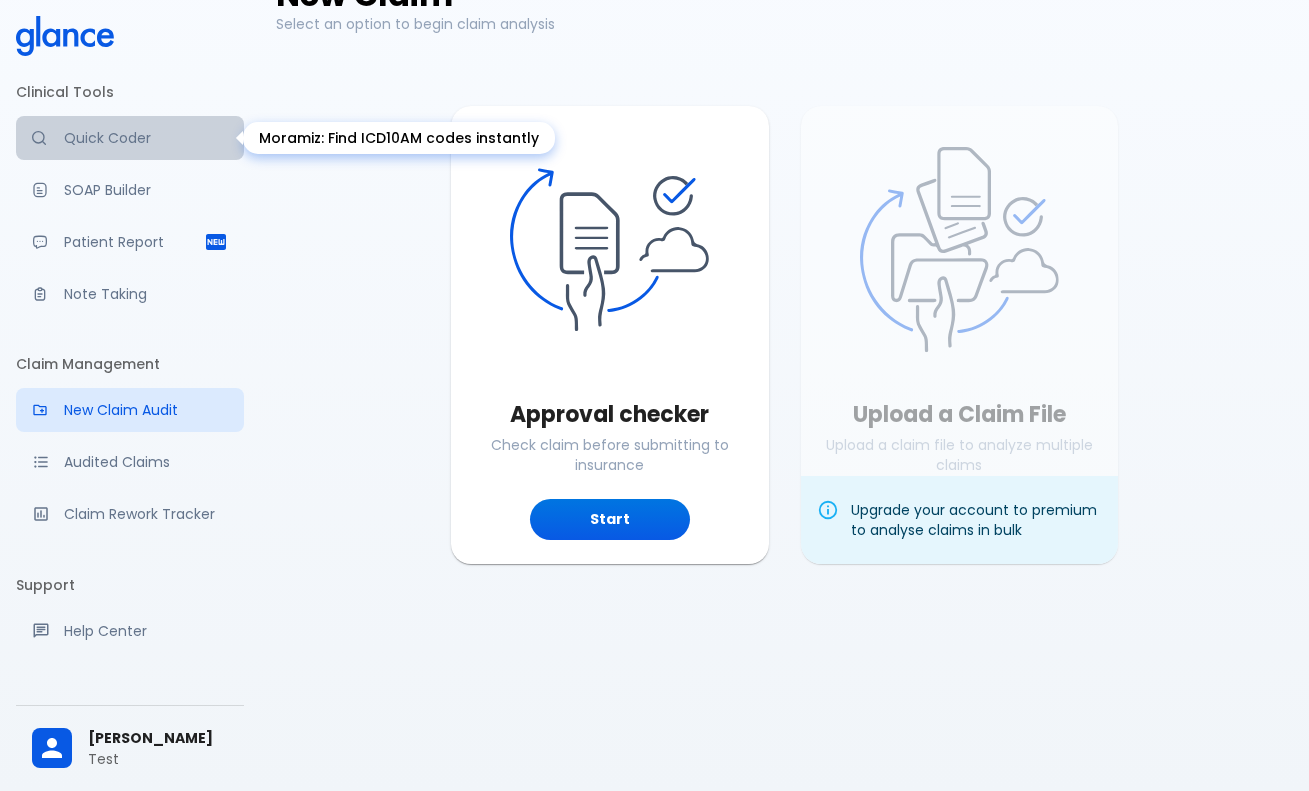 click on "Quick Coder" at bounding box center [146, 138] 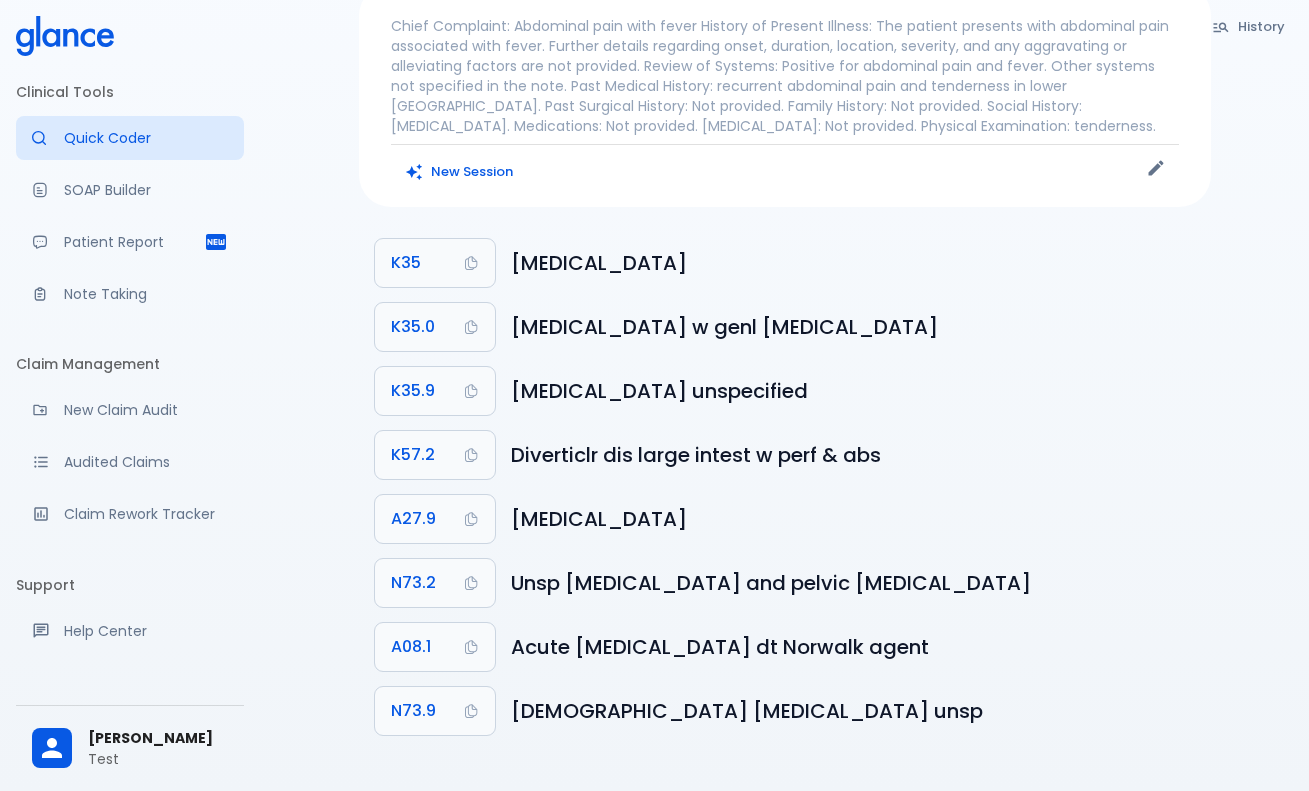 scroll, scrollTop: 90, scrollLeft: 0, axis: vertical 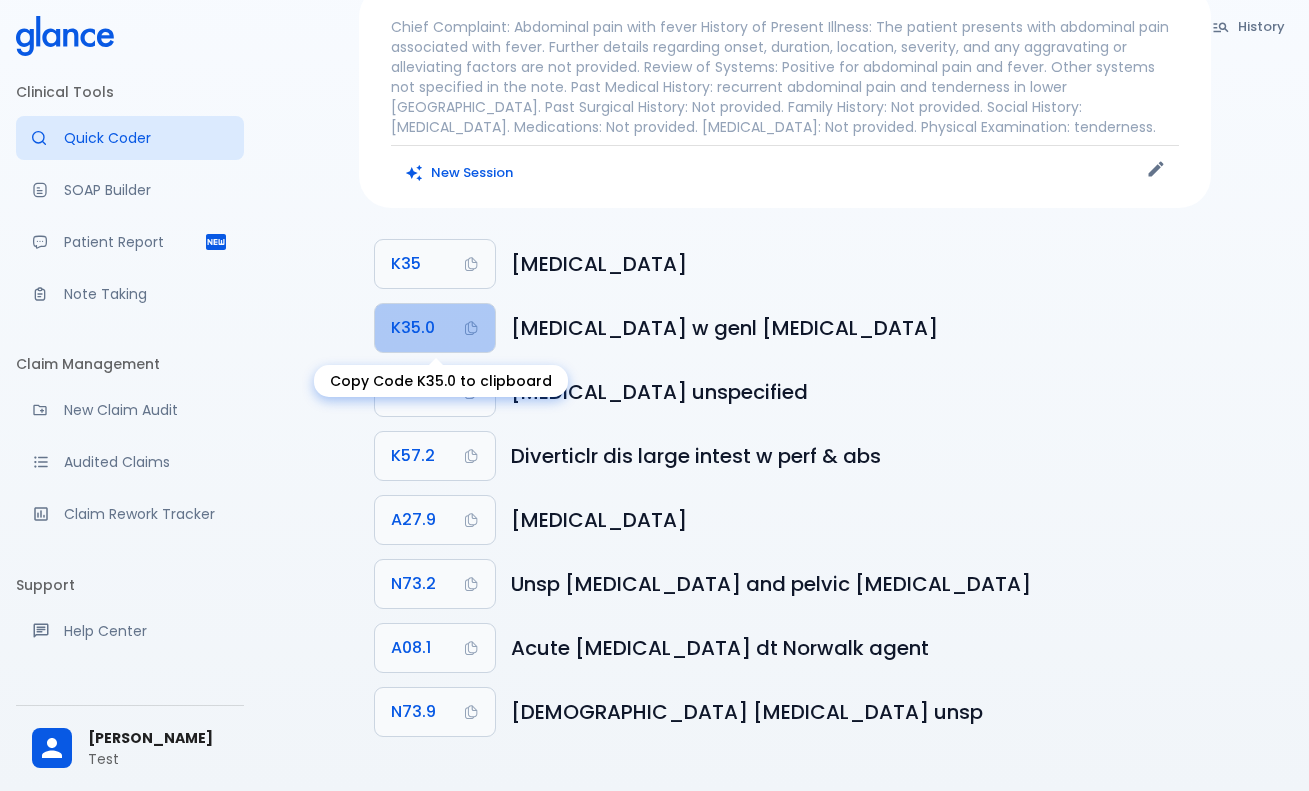 click 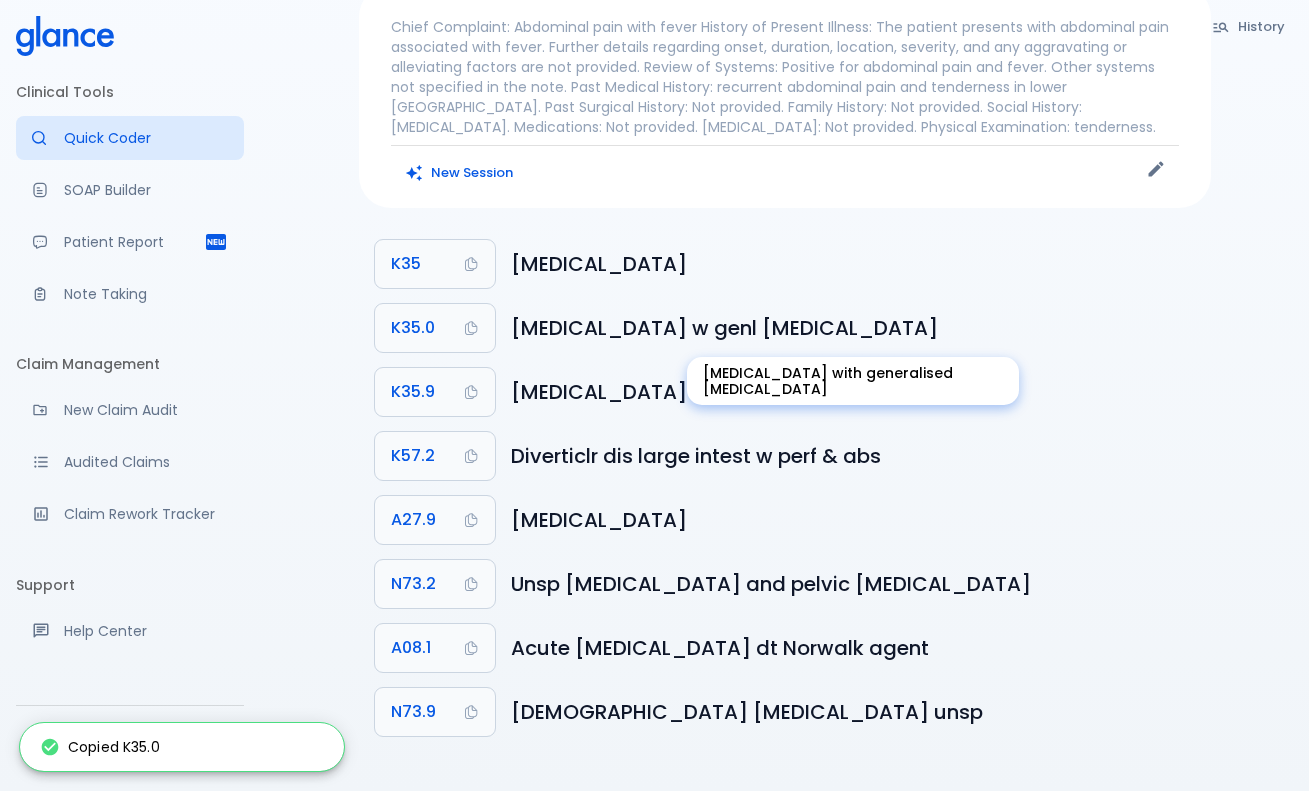 click on "[MEDICAL_DATA] w genl [MEDICAL_DATA]" at bounding box center (853, 328) 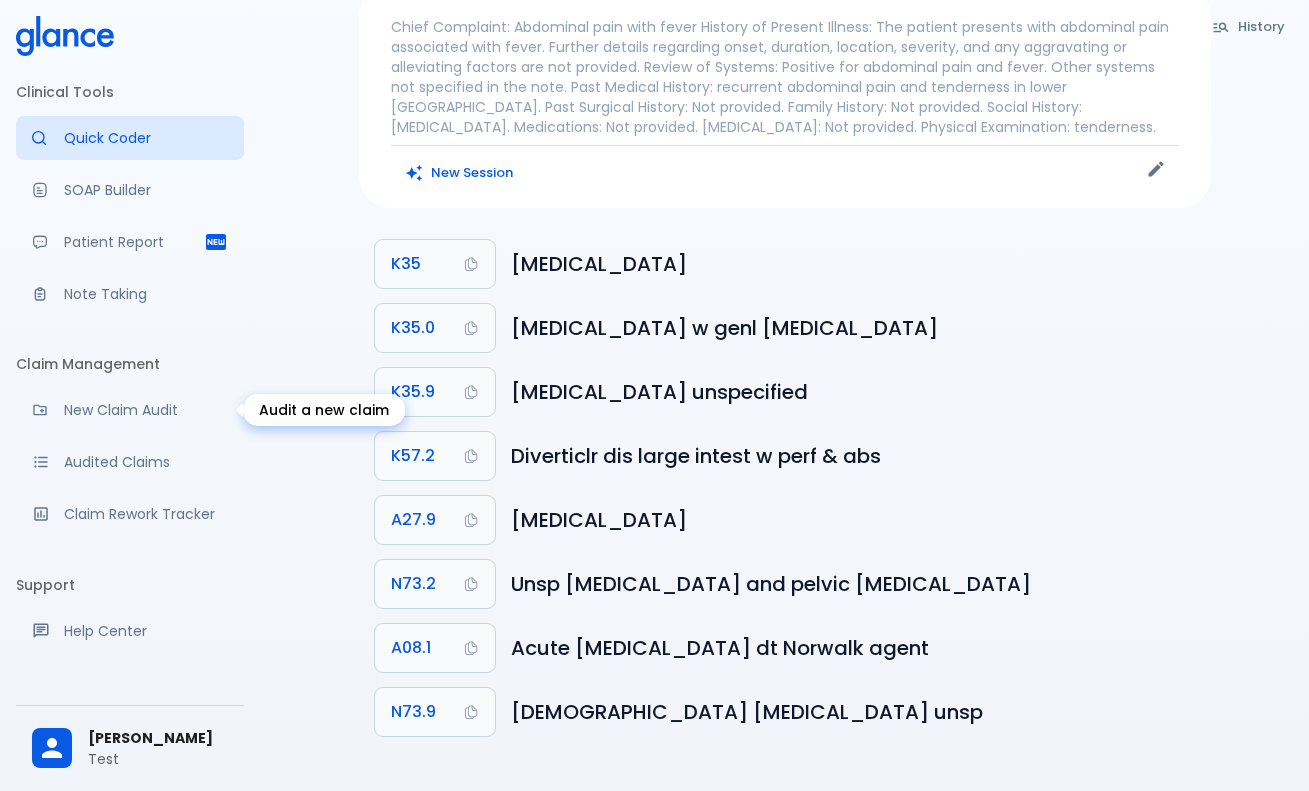 drag, startPoint x: 143, startPoint y: 407, endPoint x: 175, endPoint y: 416, distance: 33.24154 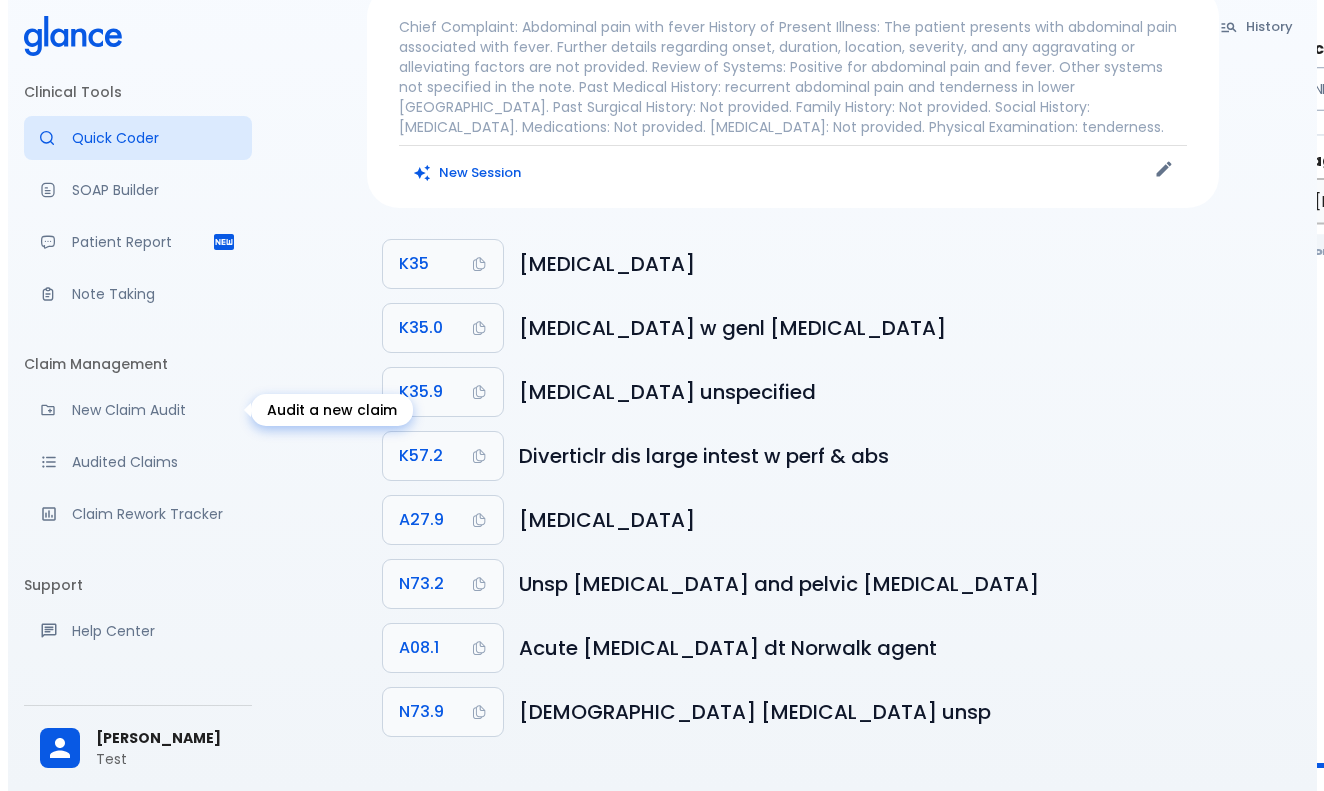 scroll, scrollTop: 48, scrollLeft: 0, axis: vertical 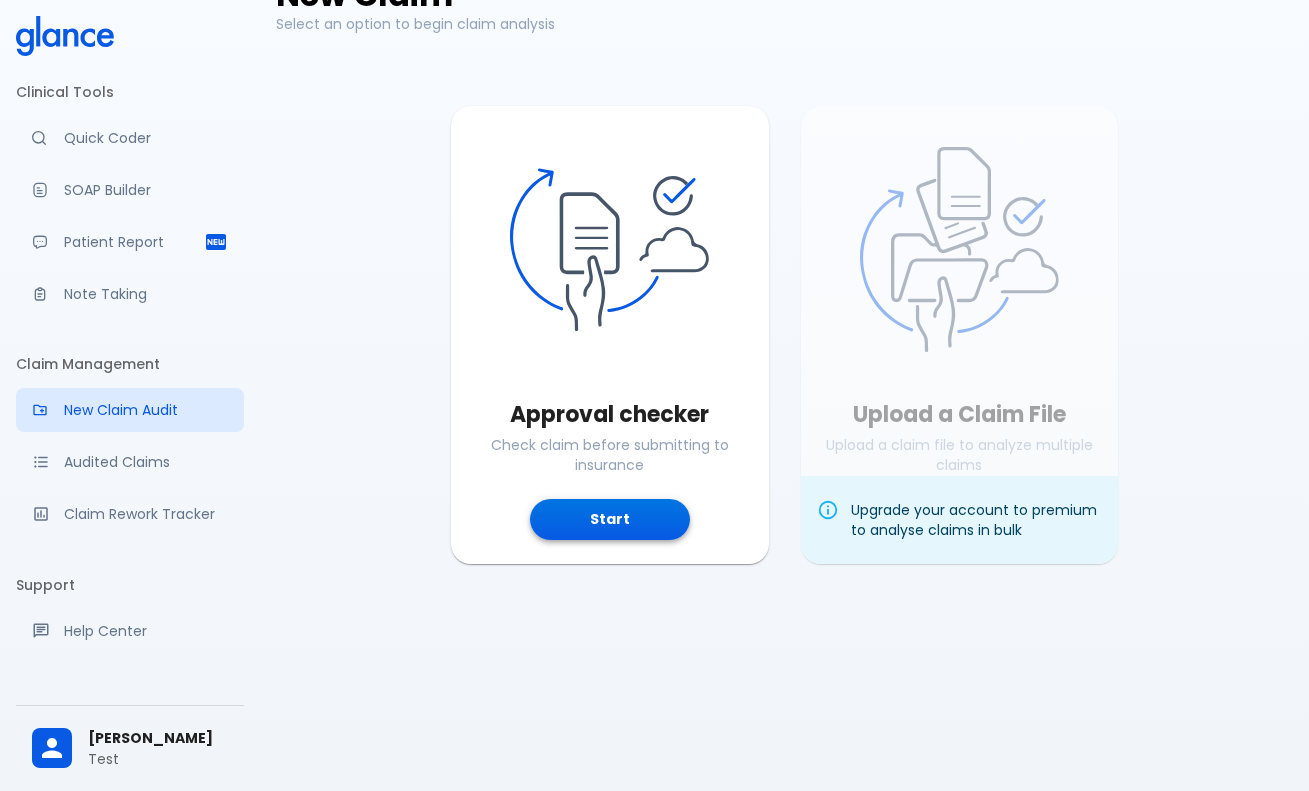 click on "Start" at bounding box center (610, 519) 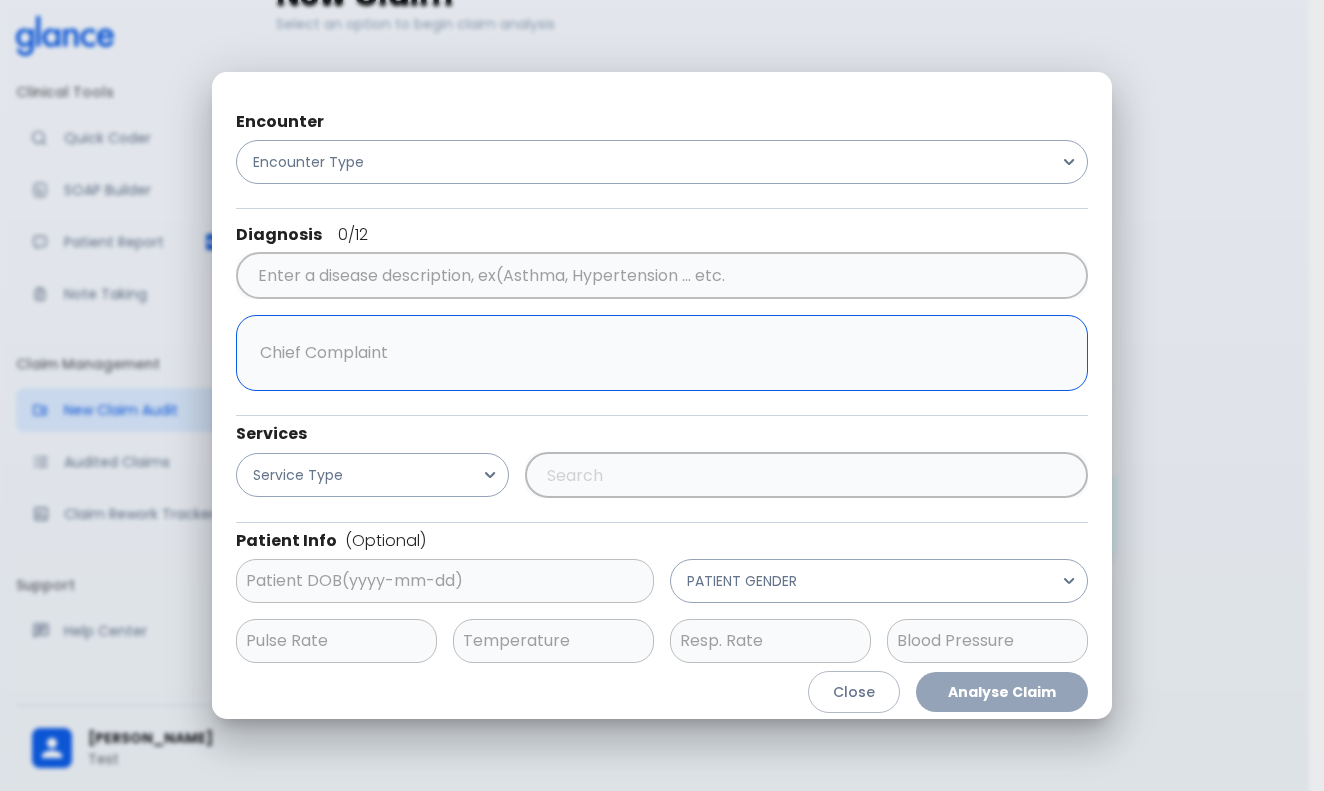 click at bounding box center [657, 353] 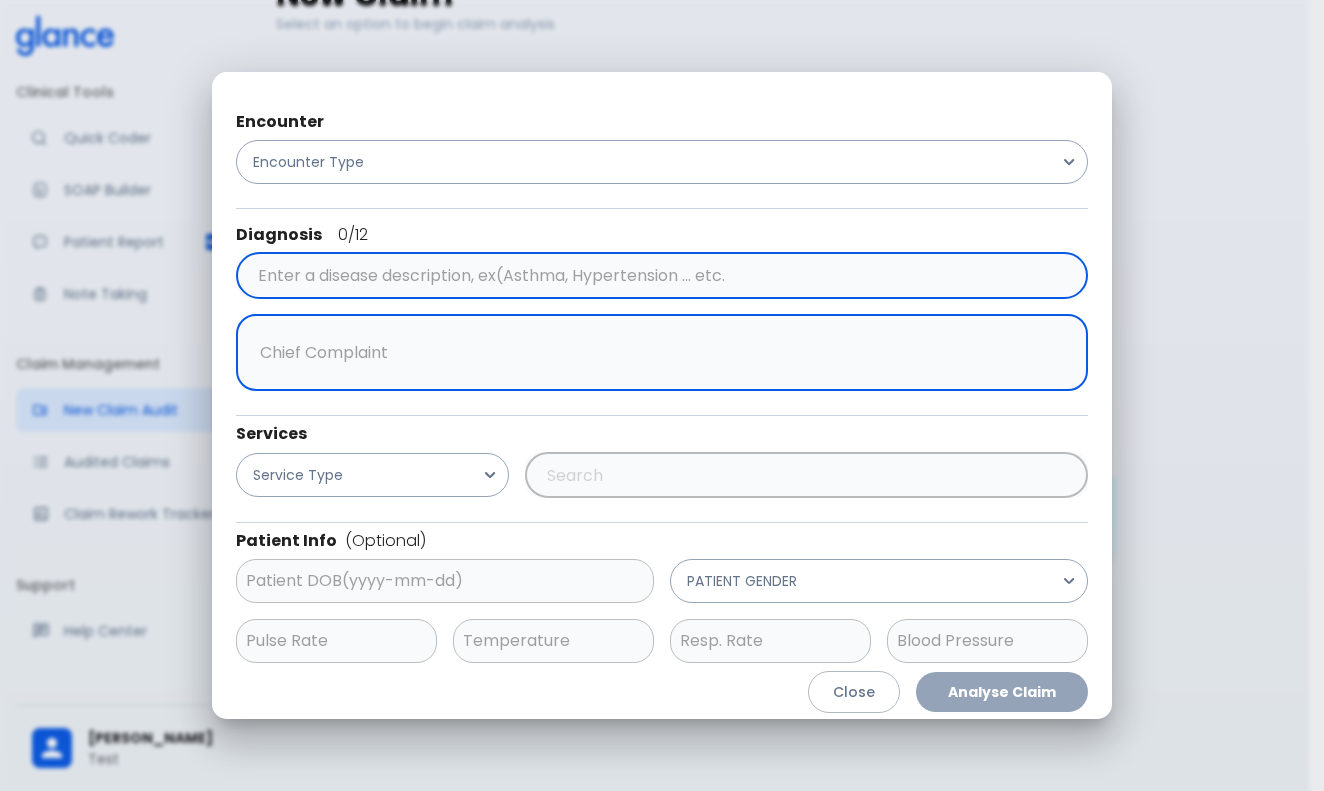 click at bounding box center (658, 276) 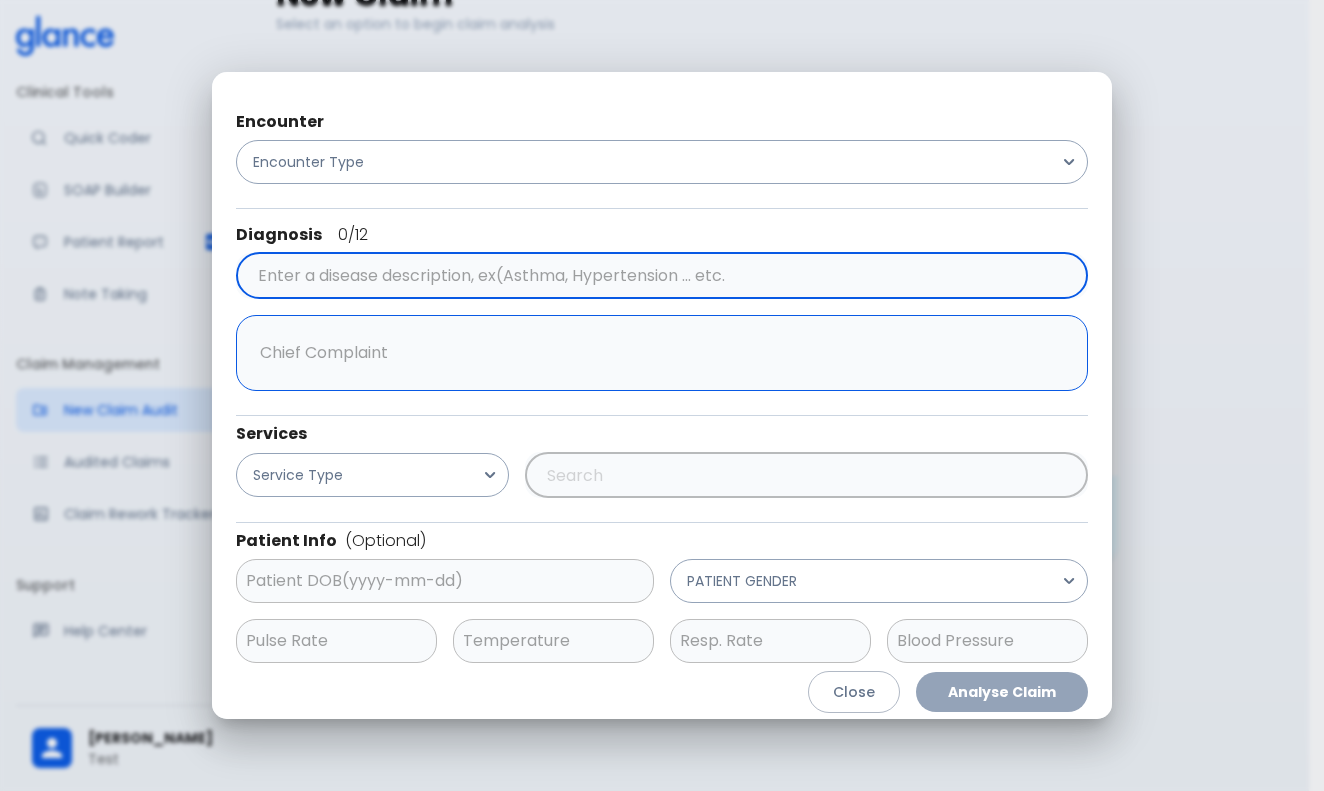 paste on "K35.0" 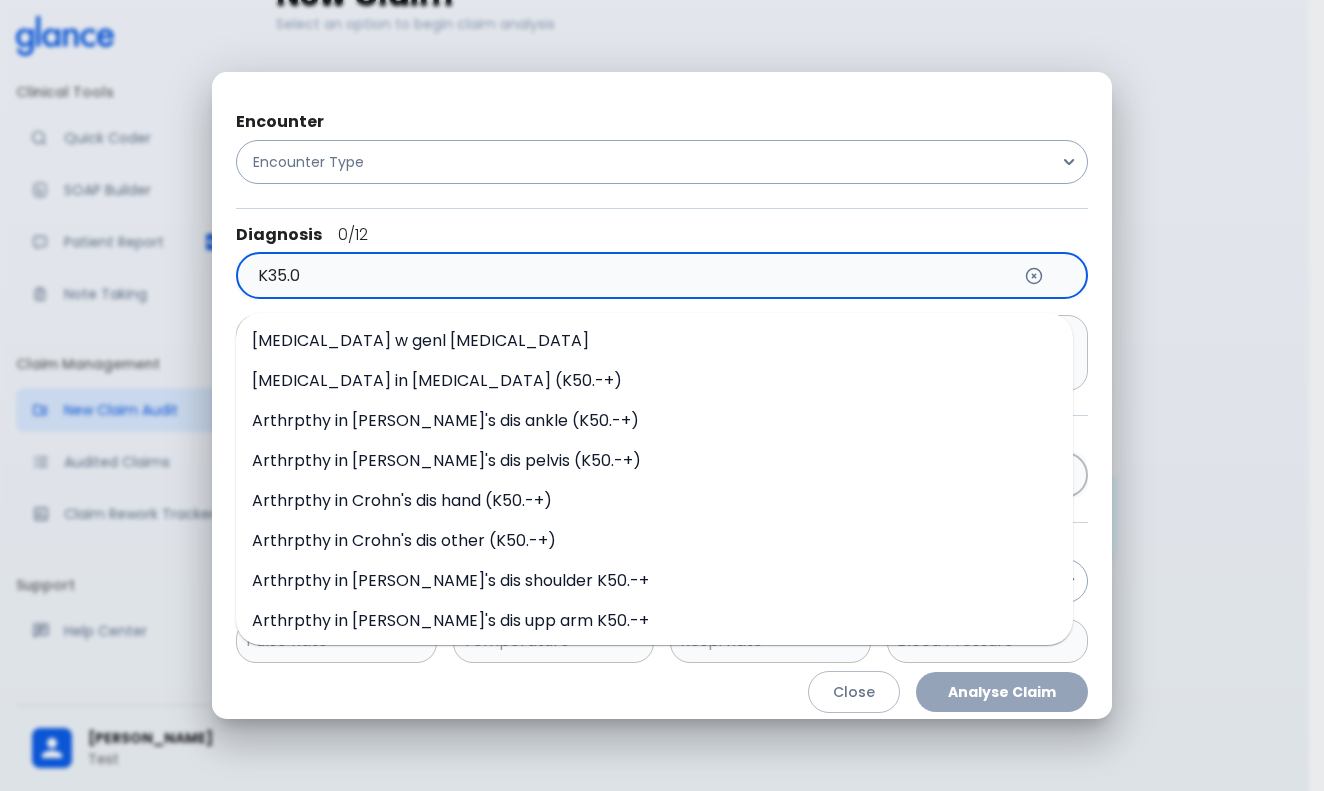 click on "[MEDICAL_DATA] w genl [MEDICAL_DATA]" at bounding box center [420, 340] 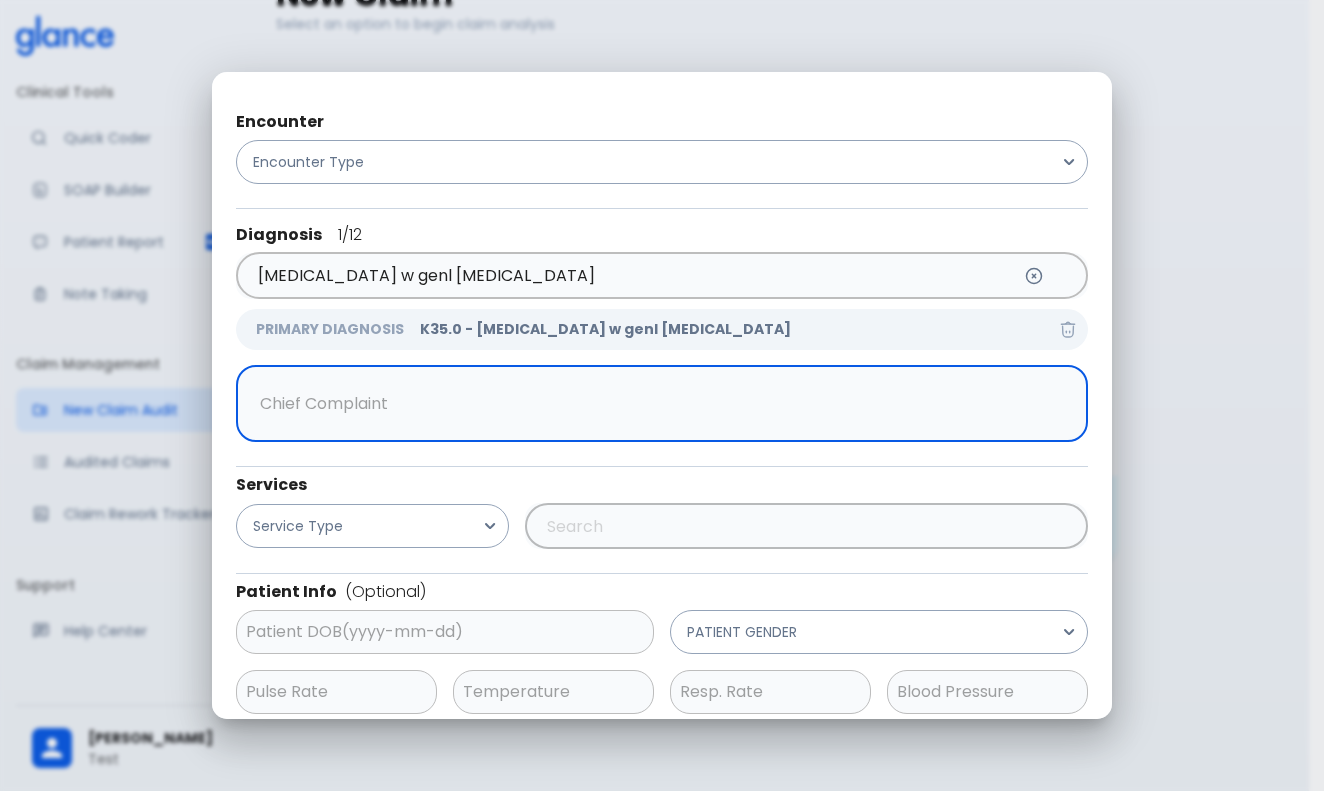 click at bounding box center [657, 404] 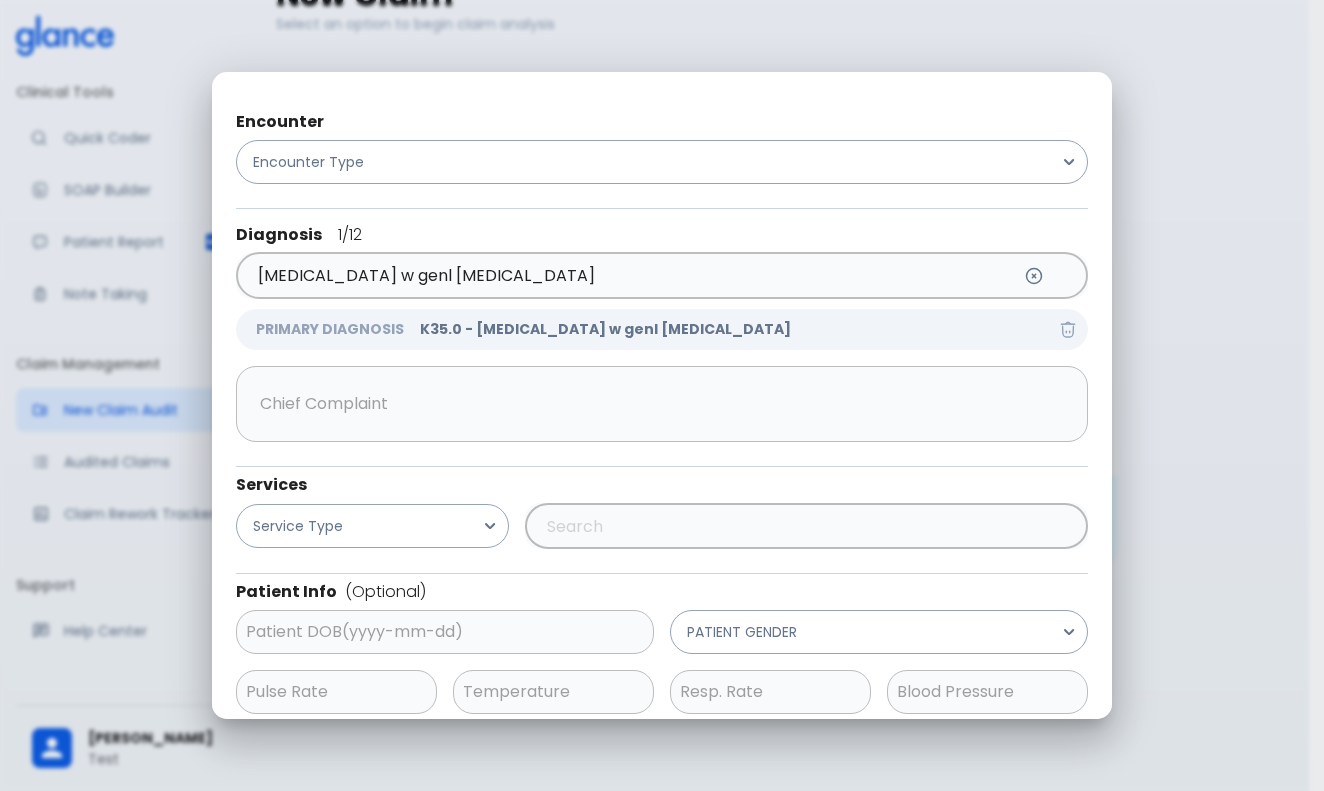 click on "Encounter Encounter Type Diagnosis 1 /12 [MEDICAL_DATA] w genl [MEDICAL_DATA] ​  PRIMARY DIAGNOSIS K35.0 - [MEDICAL_DATA] w genl [MEDICAL_DATA] x ​ Services Service Type ​ Patient Info (Optional) ​ PATIENT GENDER ​ ​ ​ ​" at bounding box center [662, 413] 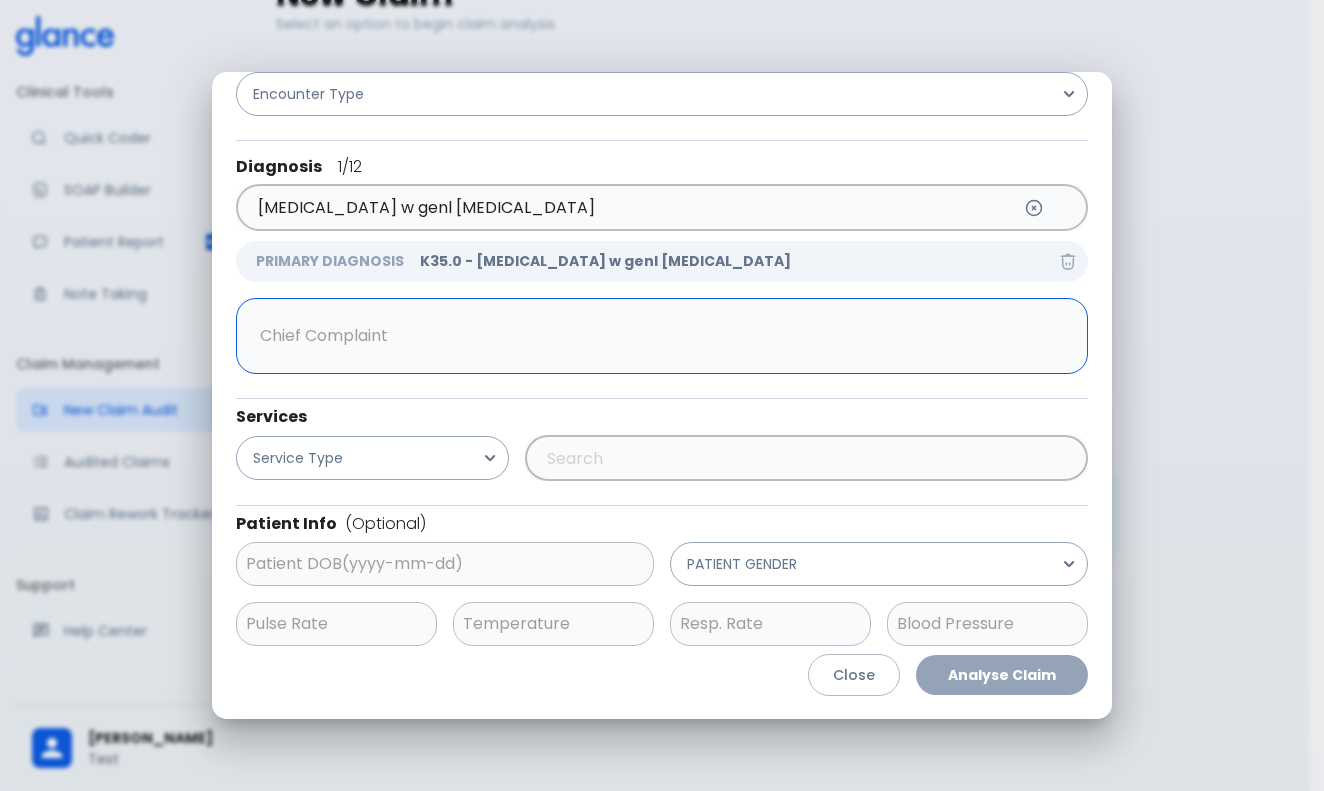 scroll, scrollTop: 66, scrollLeft: 0, axis: vertical 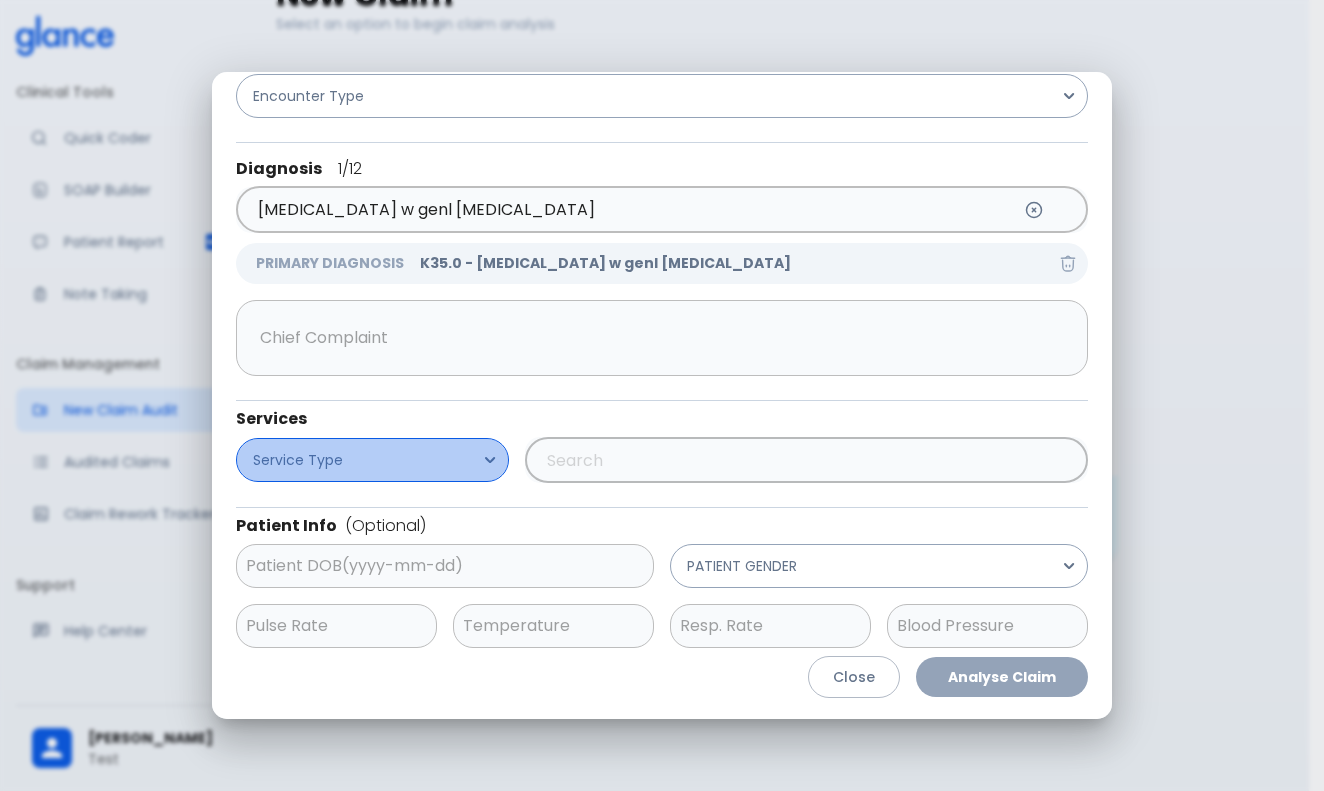 click on "Service Type" at bounding box center [372, 460] 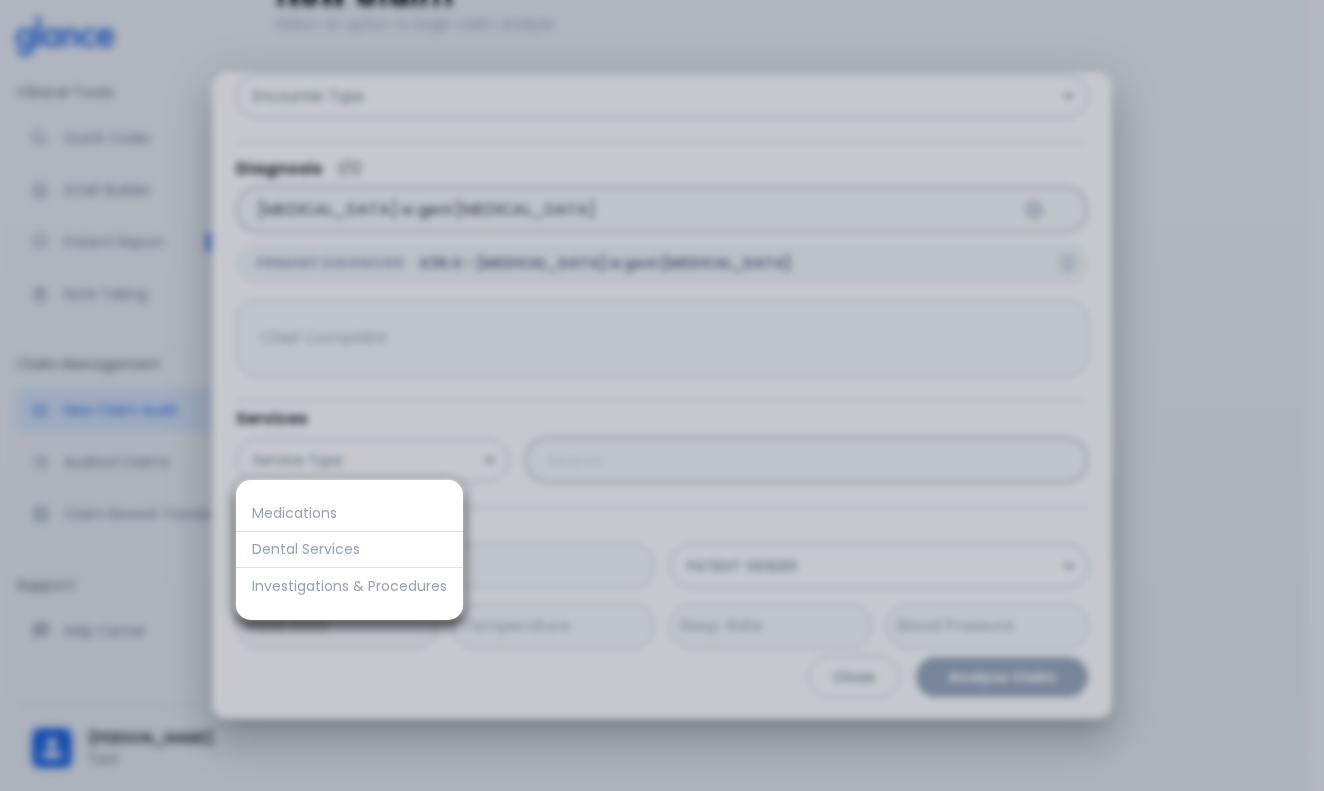 click on "Investigations & Procedures" at bounding box center (349, 586) 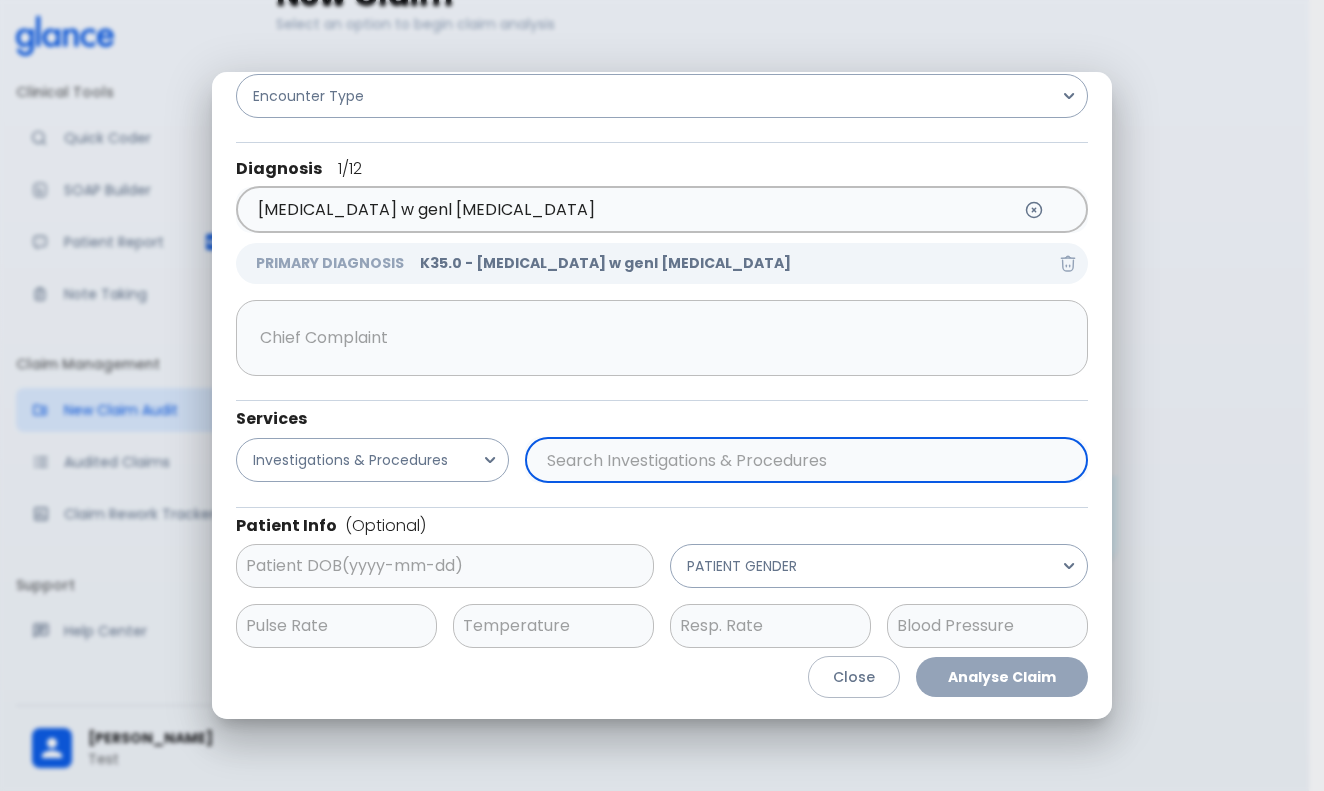click at bounding box center (802, 460) 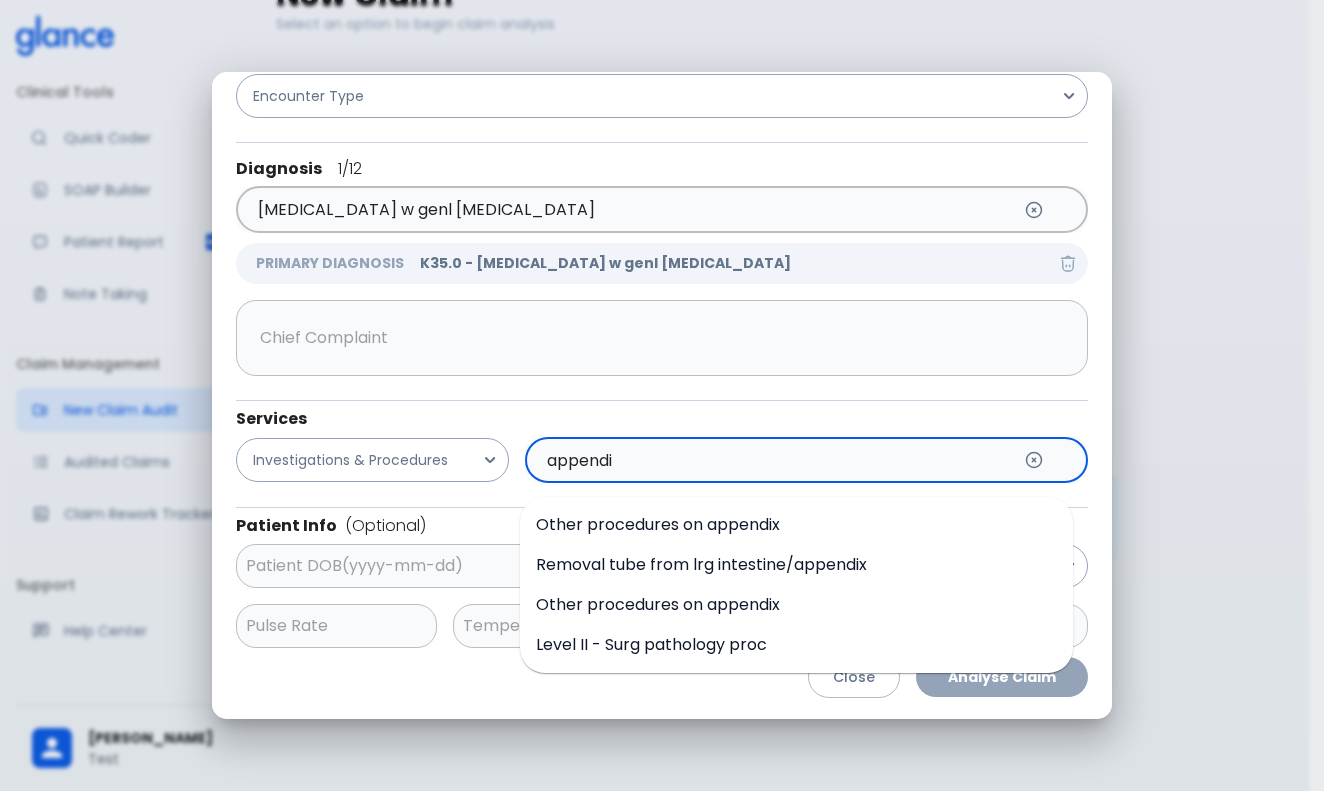 click on "Level II - Surg pathology proc" at bounding box center (651, 644) 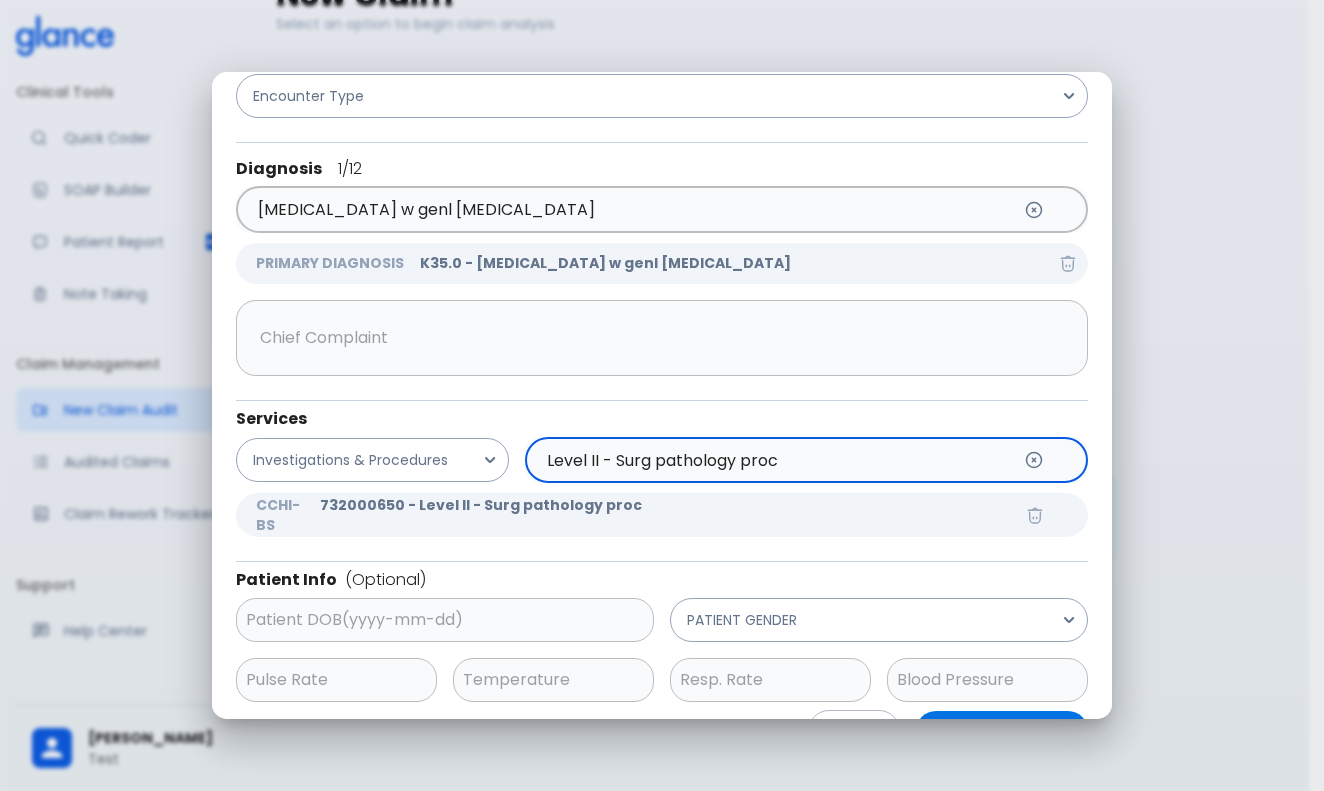 click on "Level II - Surg pathology proc" at bounding box center (776, 460) 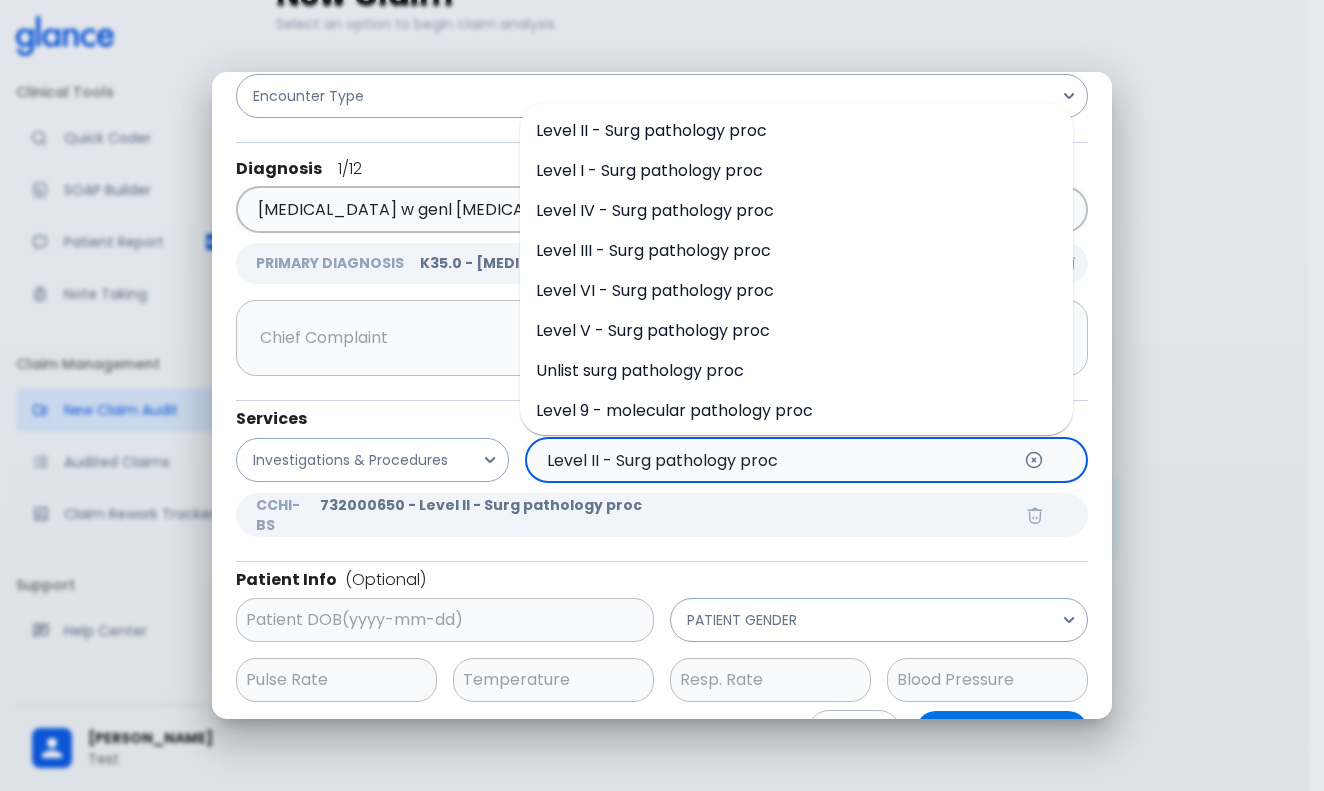 click on "Level II - Surg pathology proc" at bounding box center [776, 460] 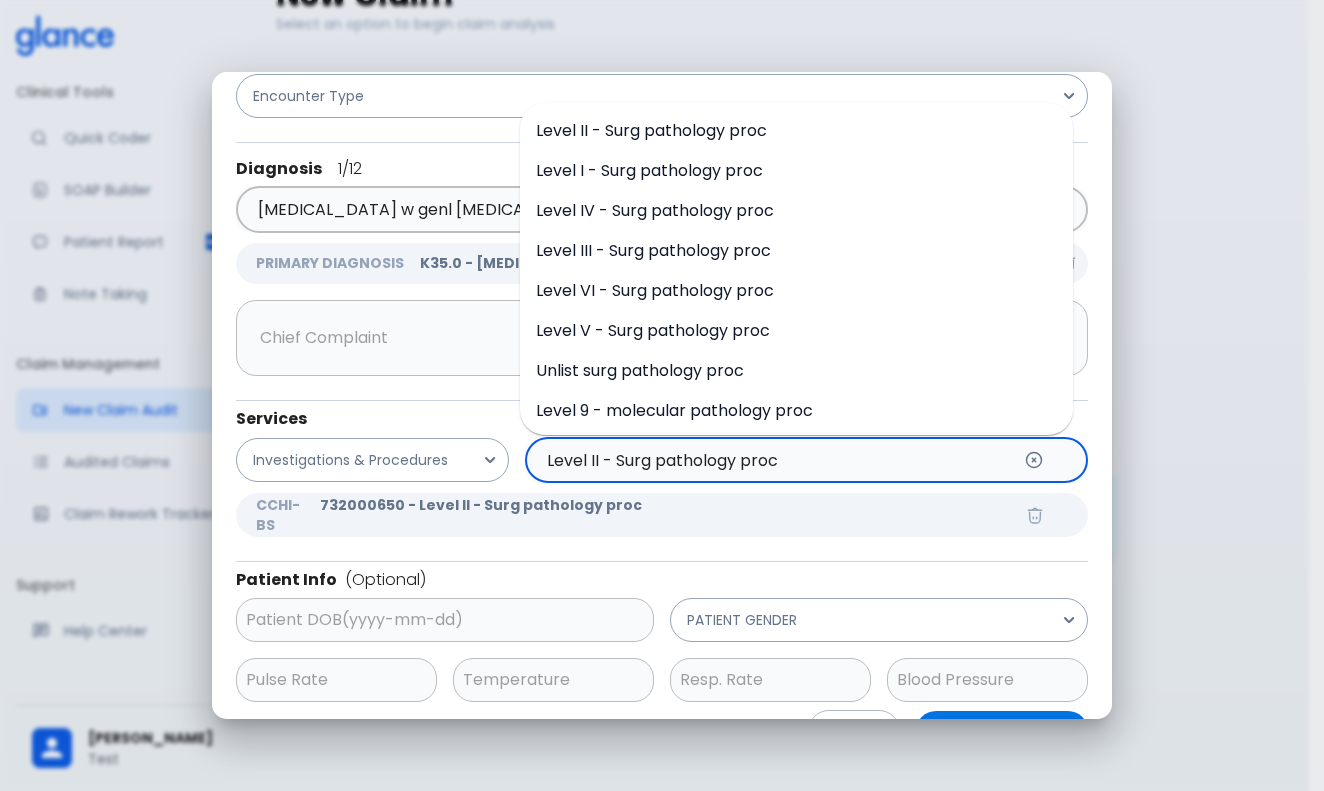 click on "Level II - Surg pathology proc" at bounding box center [776, 460] 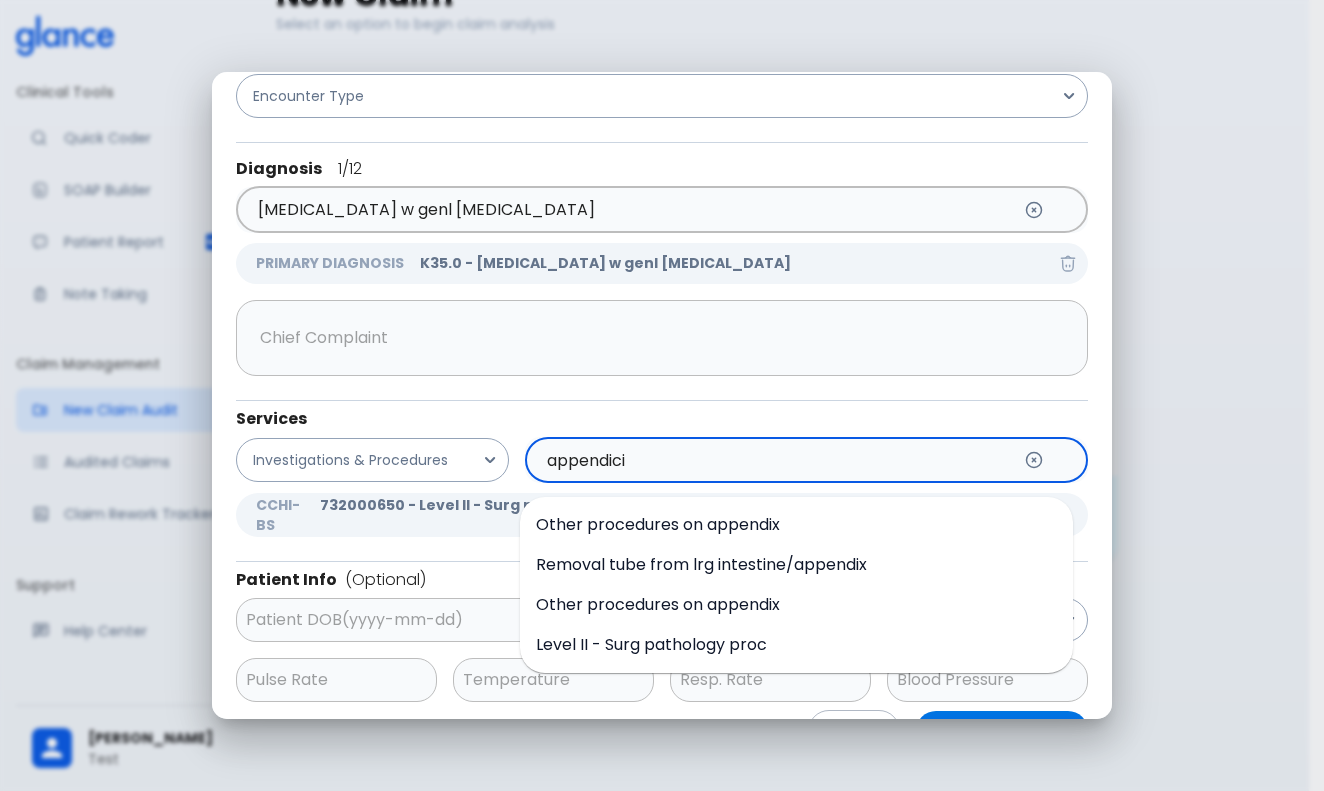 click on "Other procedures on appendix" at bounding box center (658, 524) 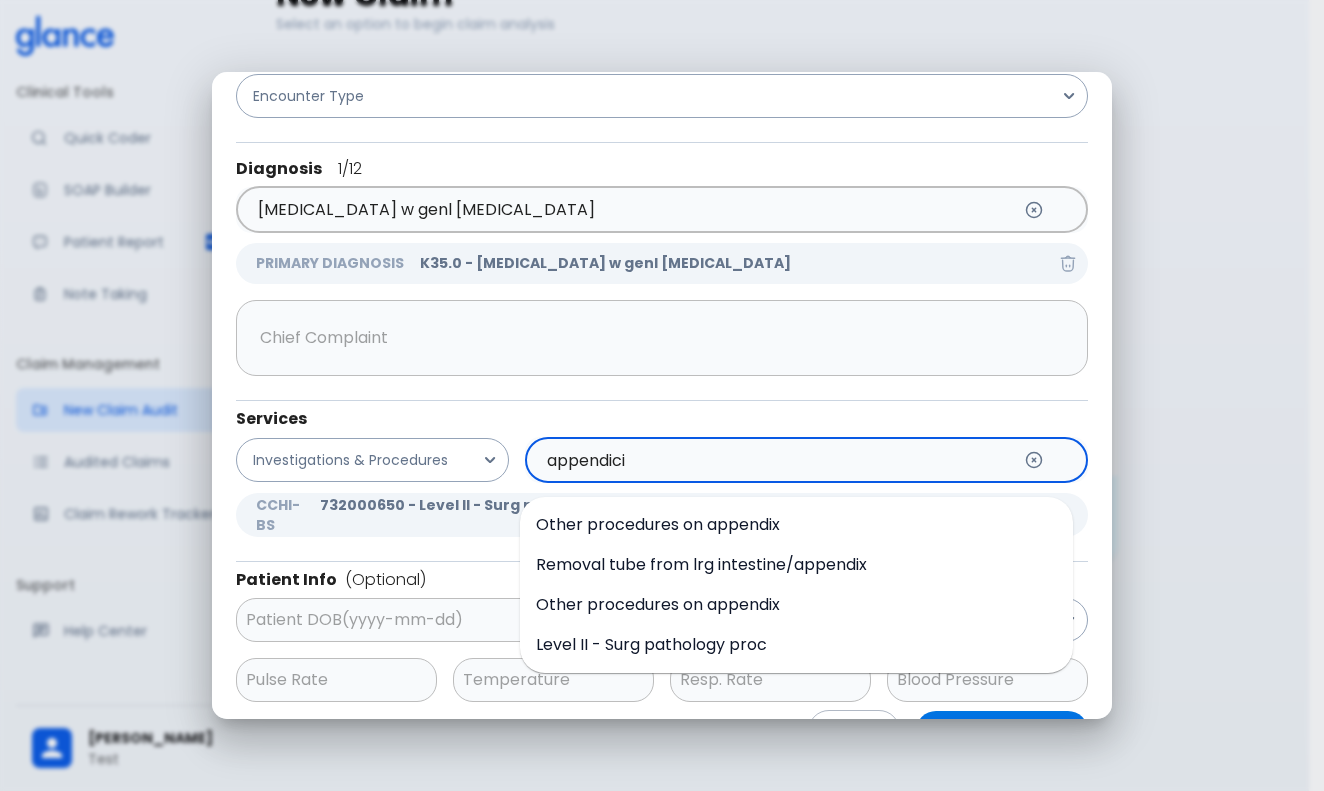 type on "Other procedures on appendix" 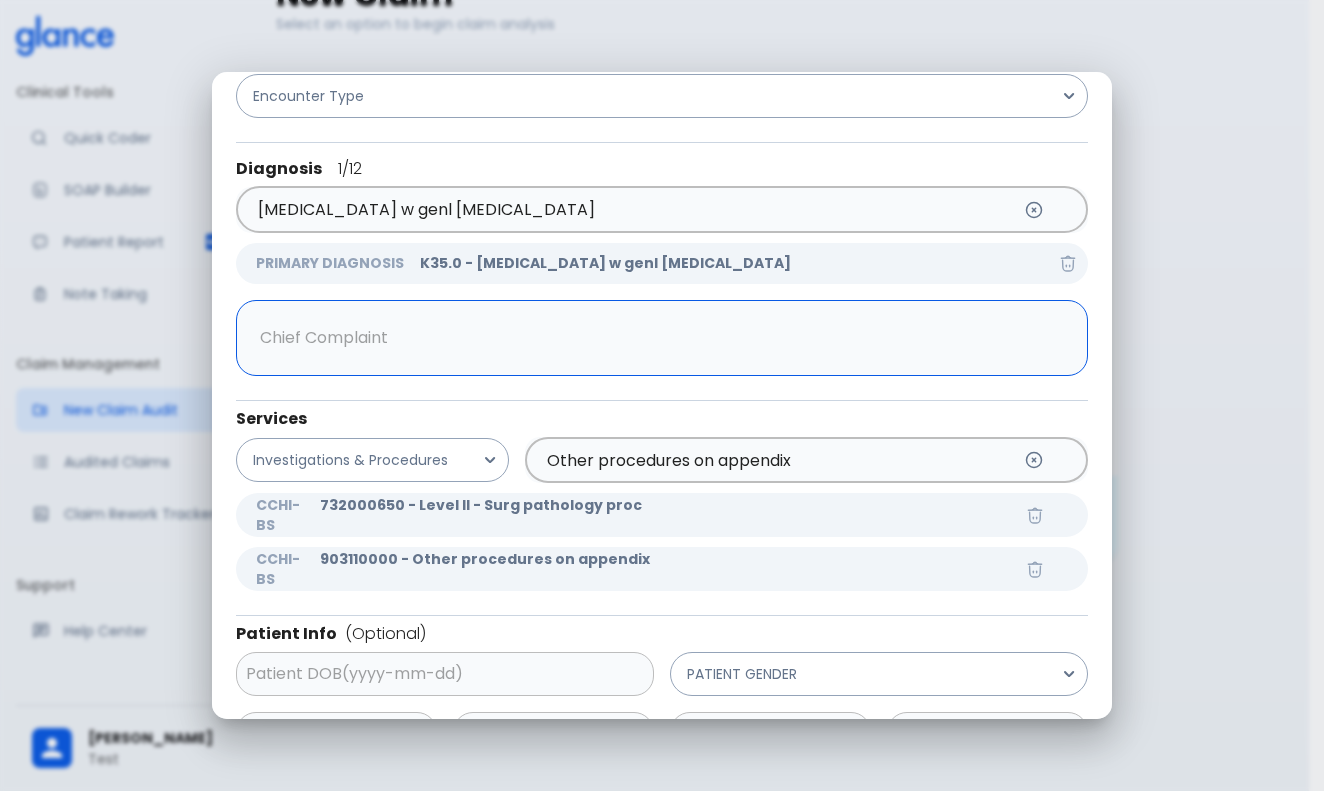 click at bounding box center [657, 338] 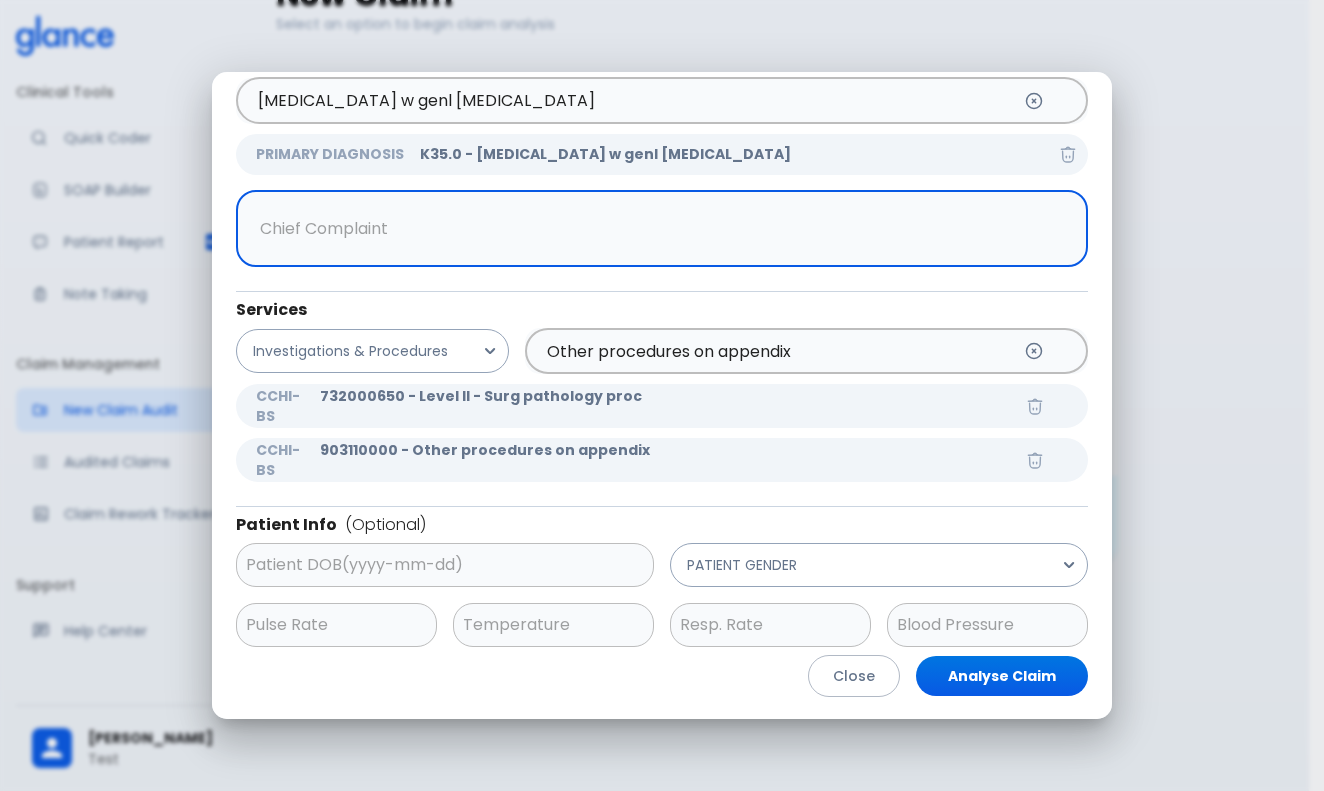 scroll, scrollTop: 174, scrollLeft: 0, axis: vertical 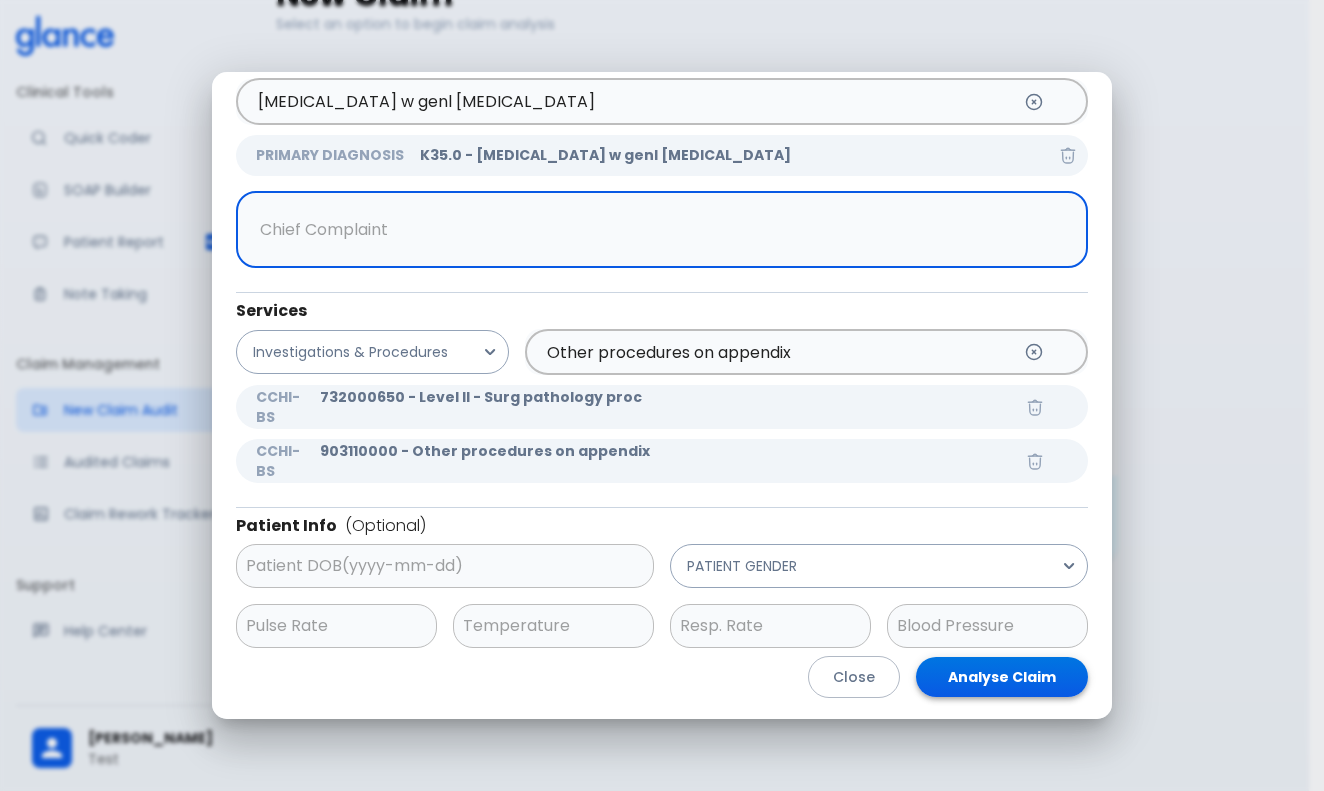 click on "Analyse Claim" at bounding box center [1002, 677] 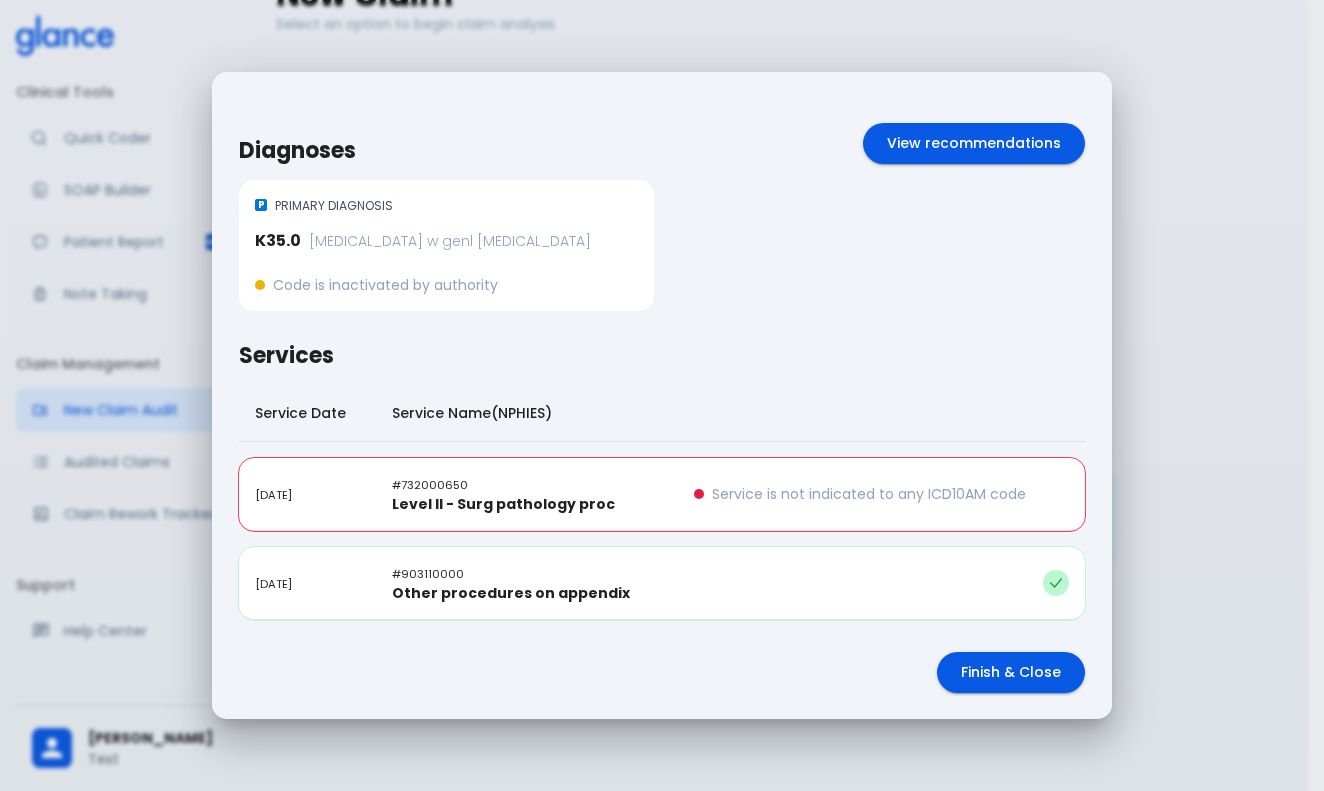 scroll, scrollTop: -25, scrollLeft: 0, axis: vertical 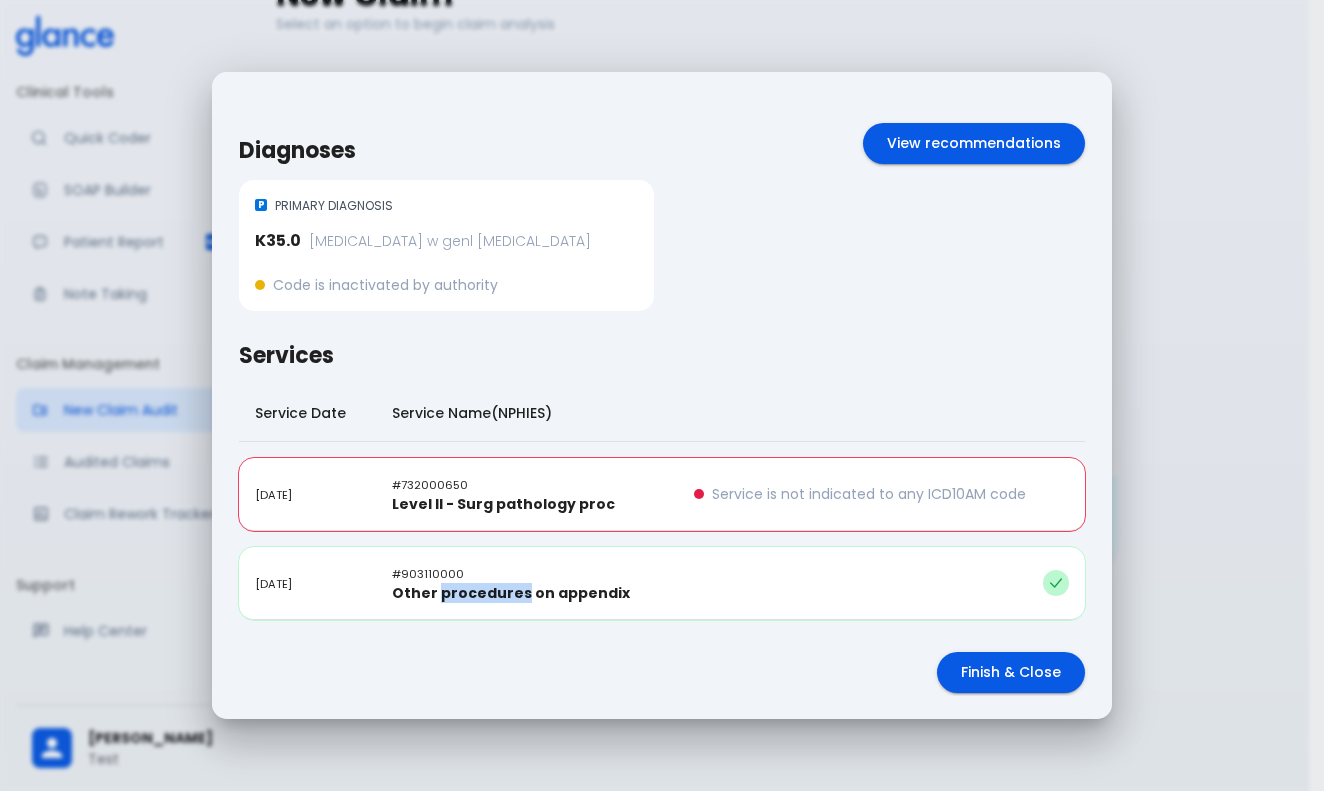 click on "Other procedures on appendix" at bounding box center (511, 593) 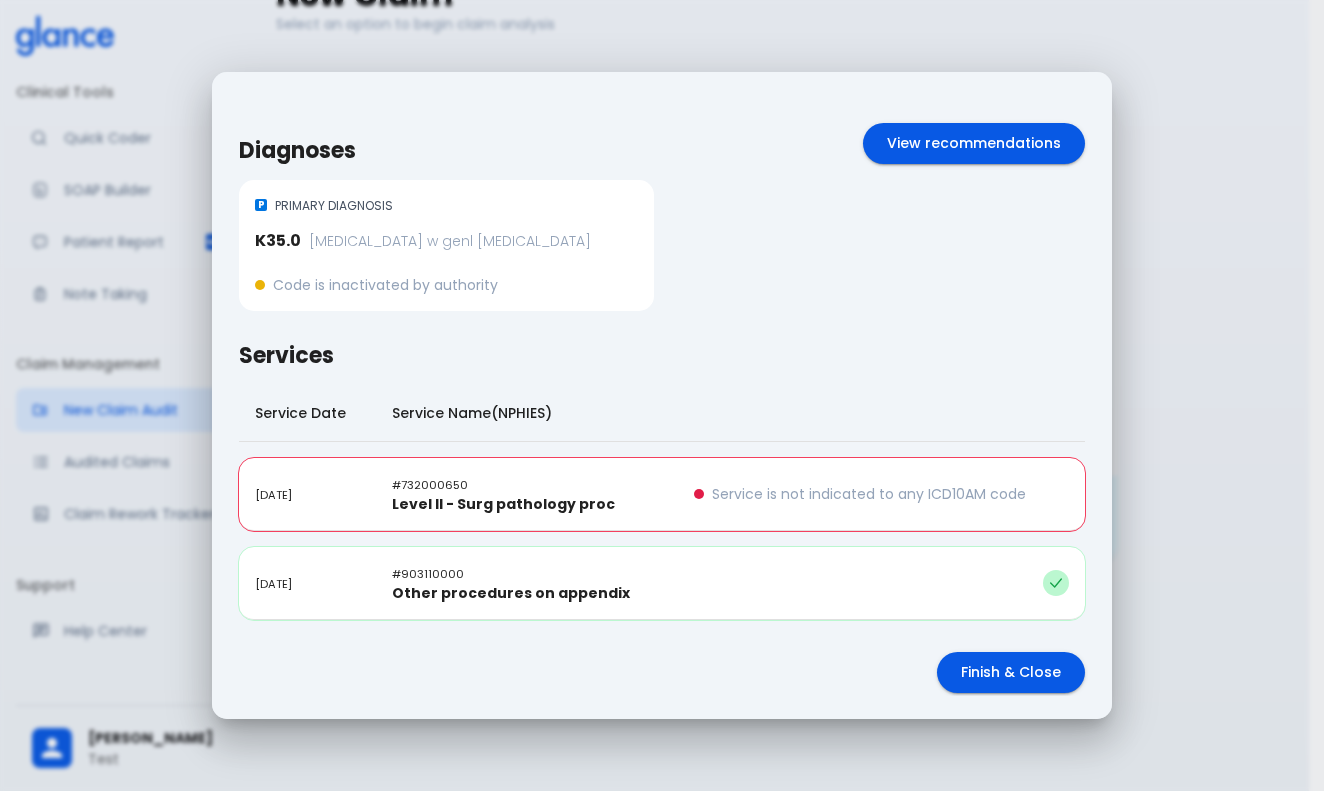 click on "# 903110000" at bounding box center [428, 574] 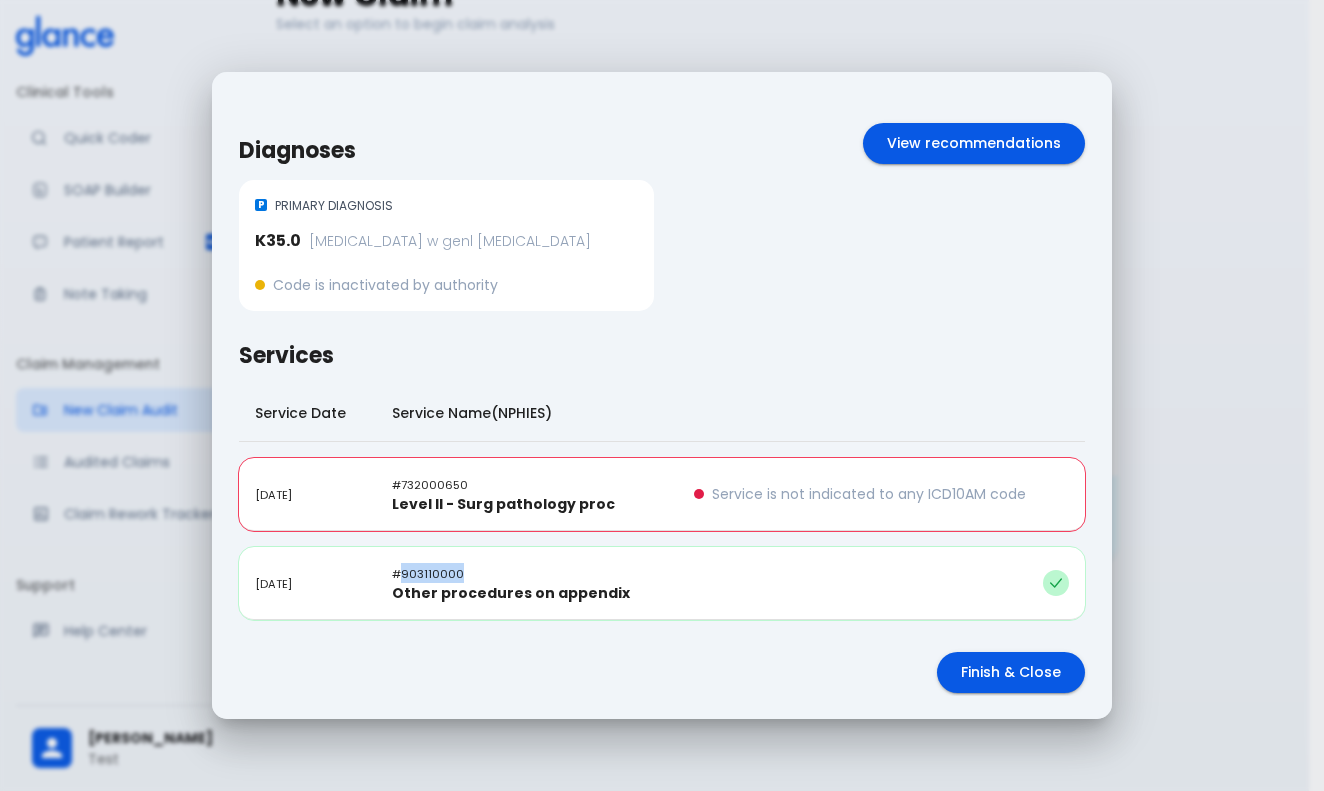 click on "# 903110000" at bounding box center [428, 574] 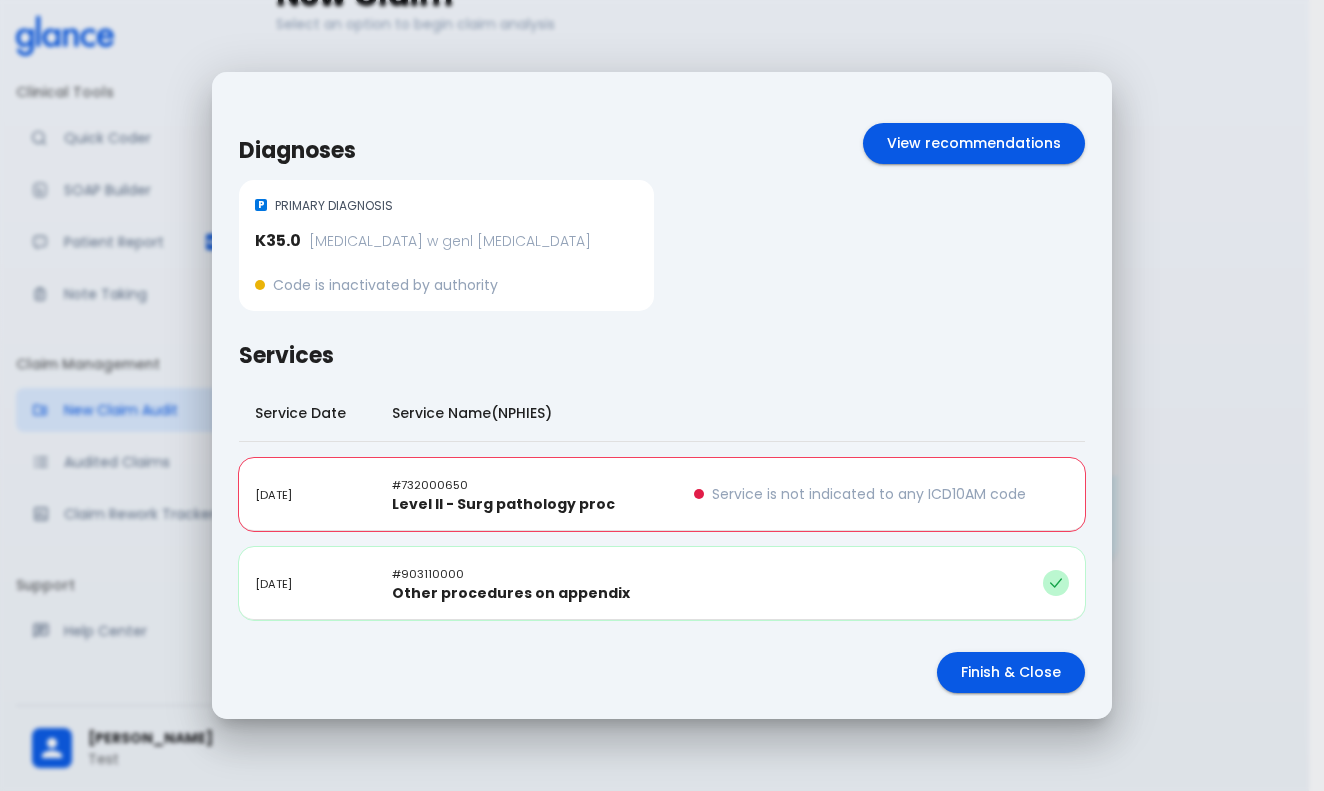 click on "# 732000650" at bounding box center [430, 485] 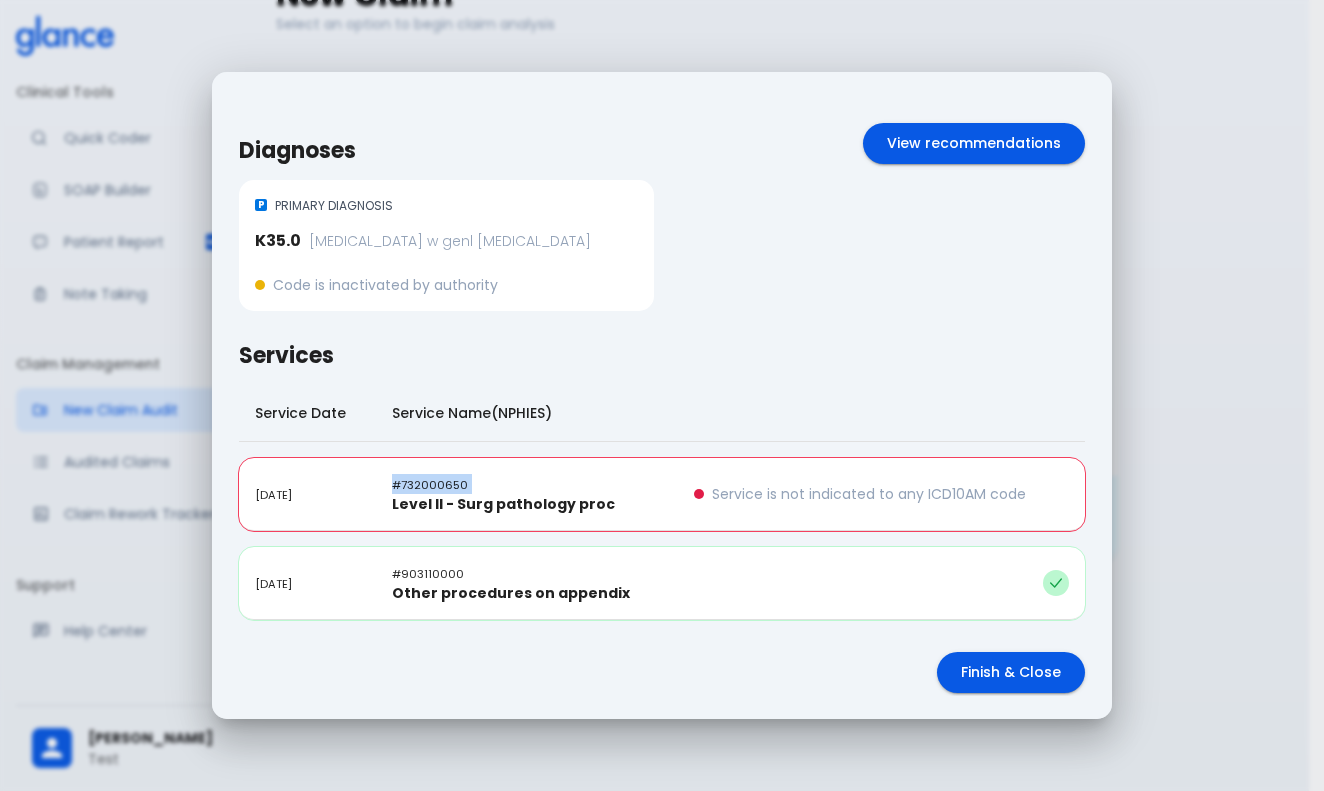 click on "# 732000650" at bounding box center [430, 485] 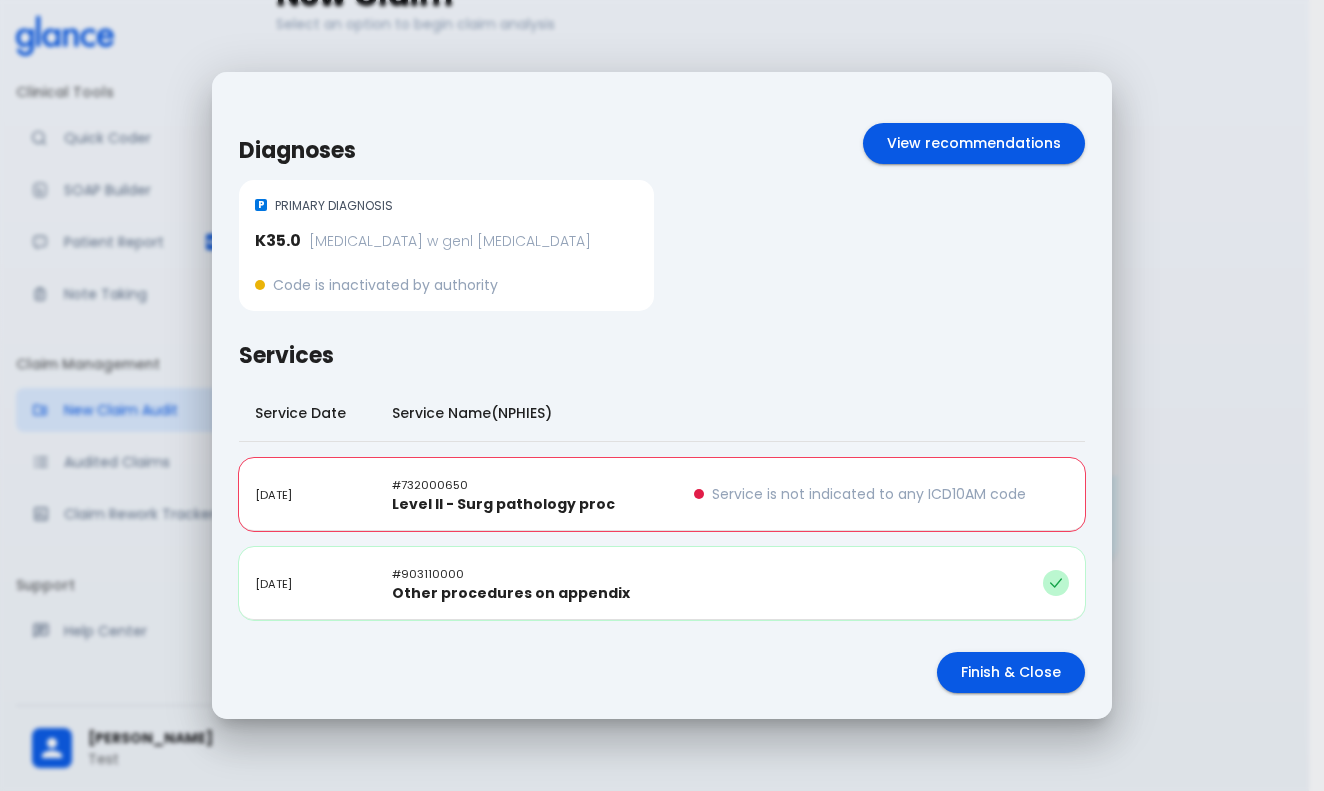 click on "# 732000650" at bounding box center [430, 485] 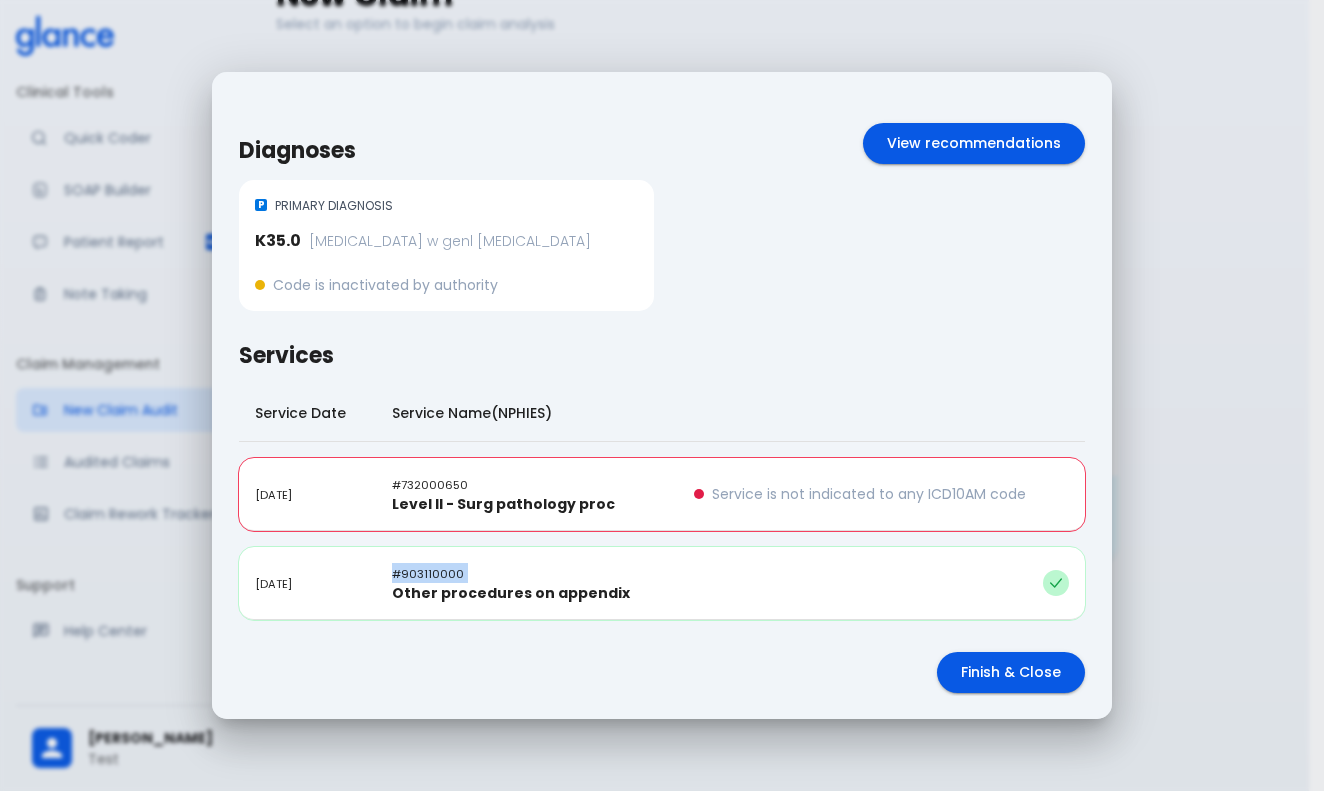 click on "# 903110000 Other procedures on appendix" at bounding box center [527, 583] 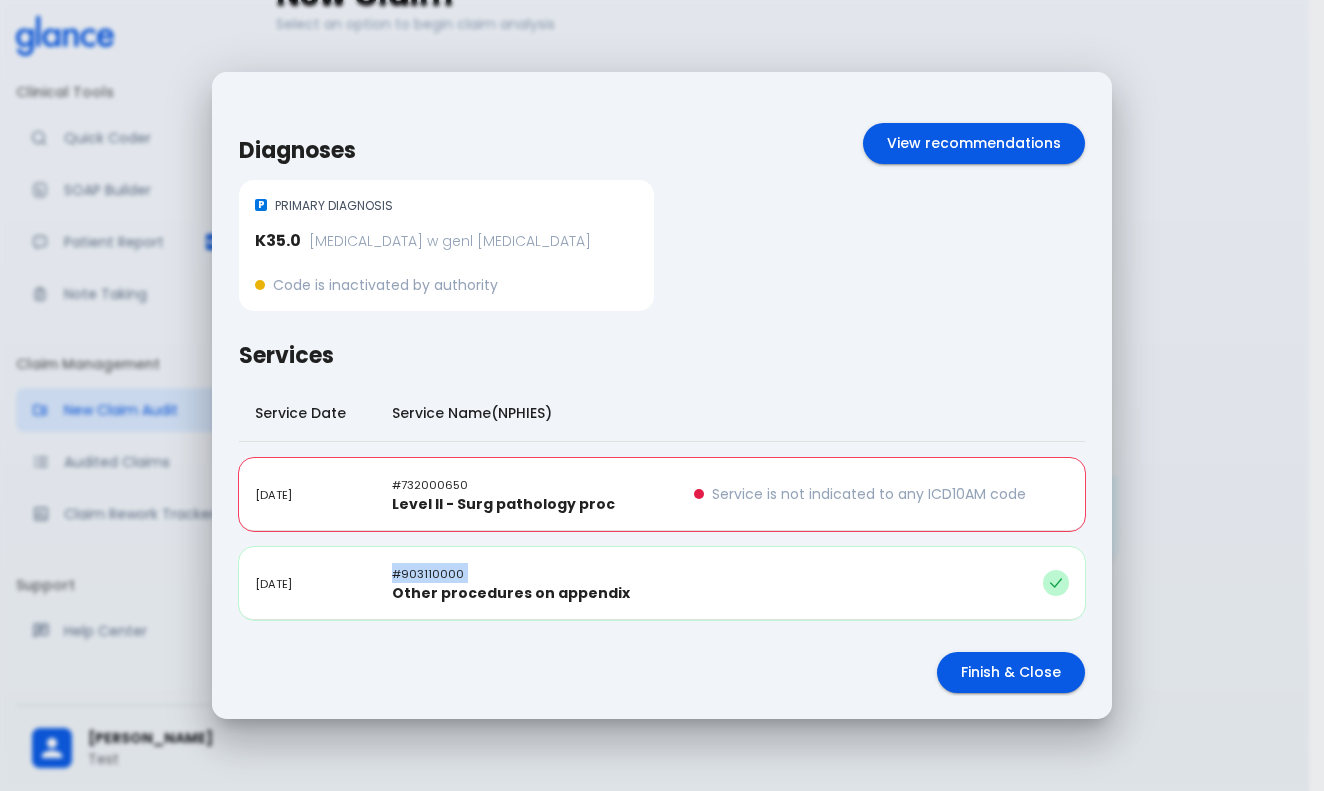 scroll, scrollTop: 0, scrollLeft: 0, axis: both 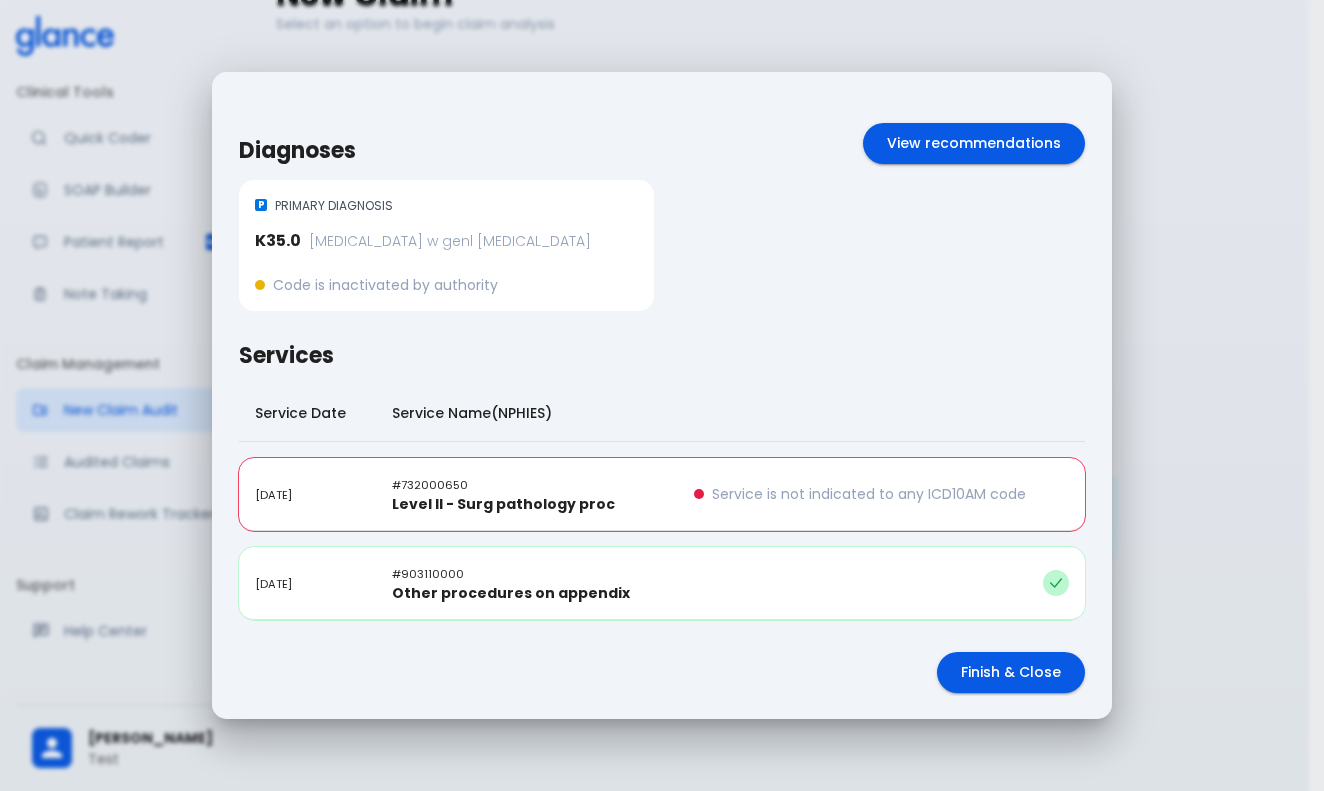 click on "PRIMARY DIAGNOSIS" at bounding box center (334, 206) 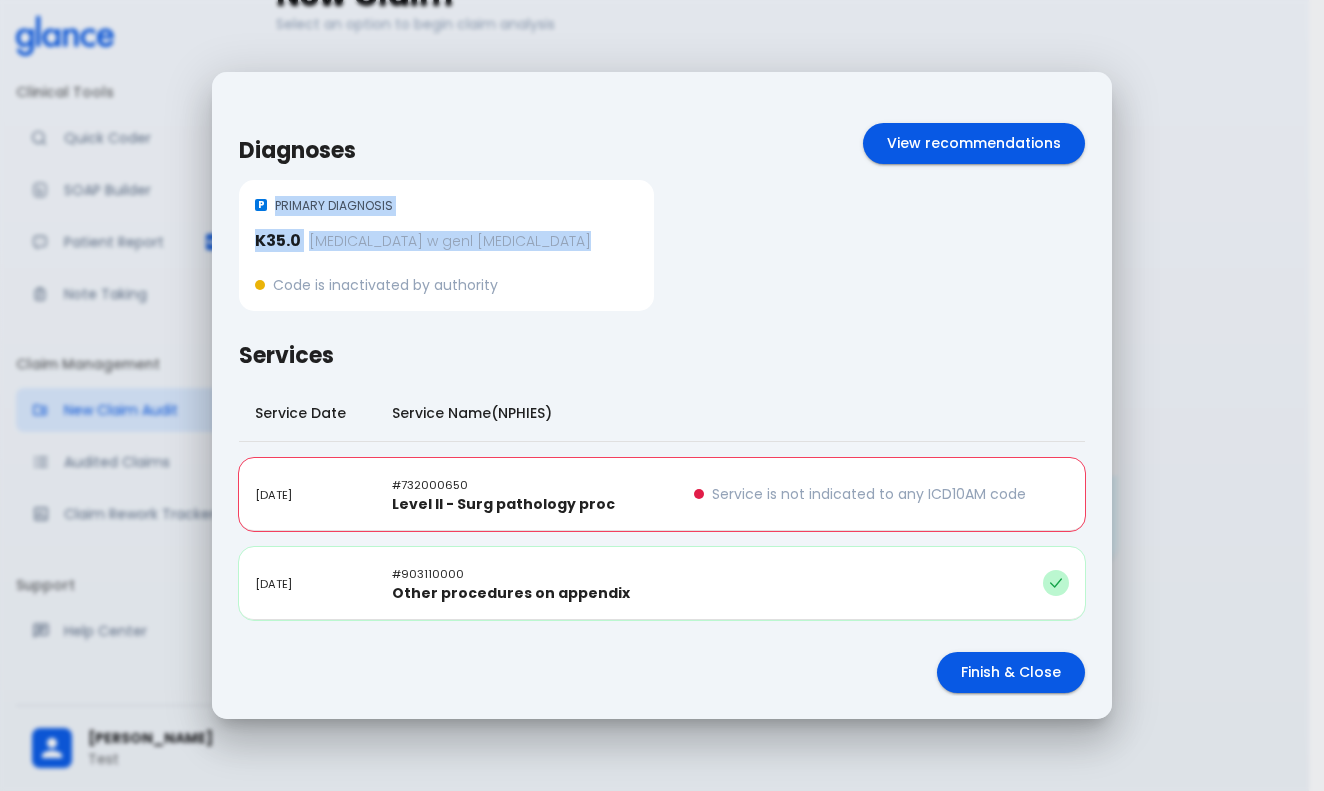 drag, startPoint x: 358, startPoint y: 207, endPoint x: 492, endPoint y: 258, distance: 143.37712 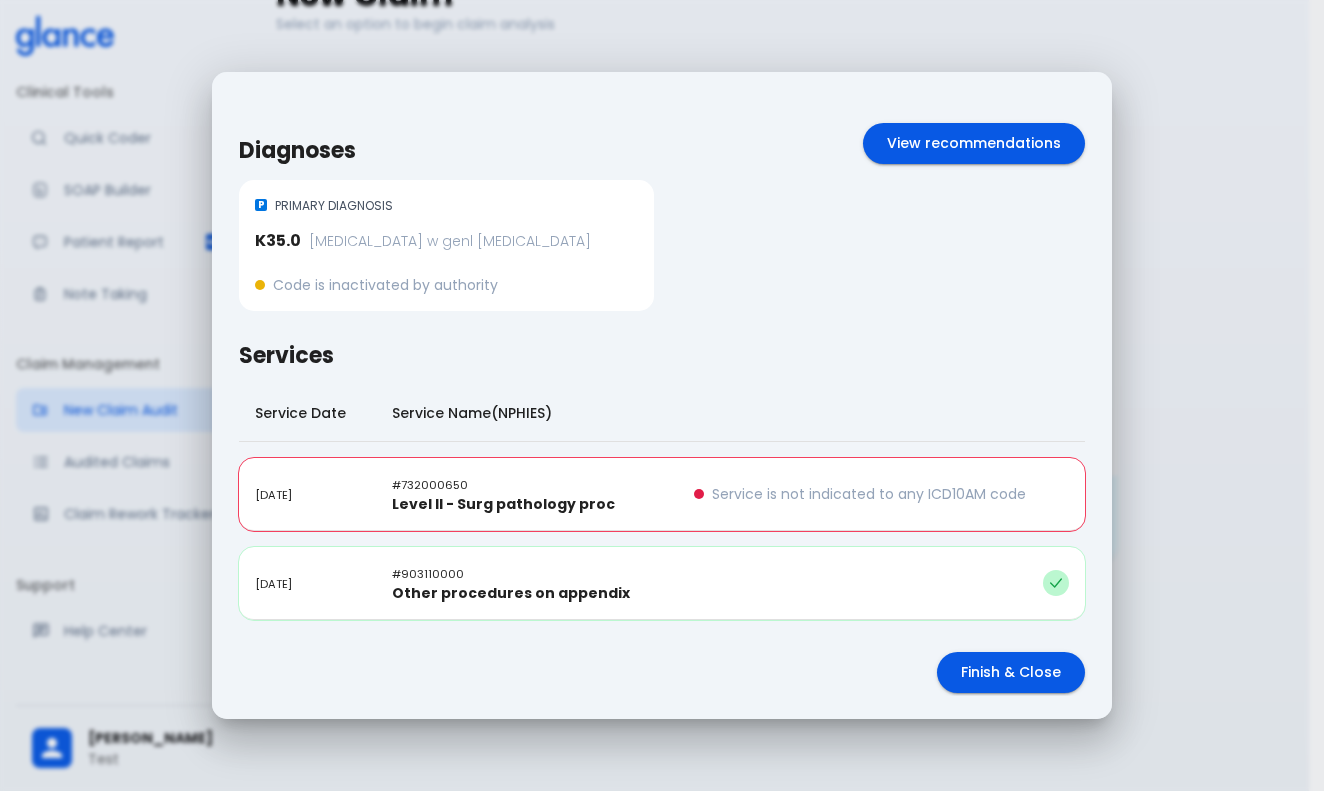 click on "P PRIMARY DIAGNOSIS K35.0 [MEDICAL_DATA] w genl [MEDICAL_DATA] Code is inactivated by authority" at bounding box center [446, 246] 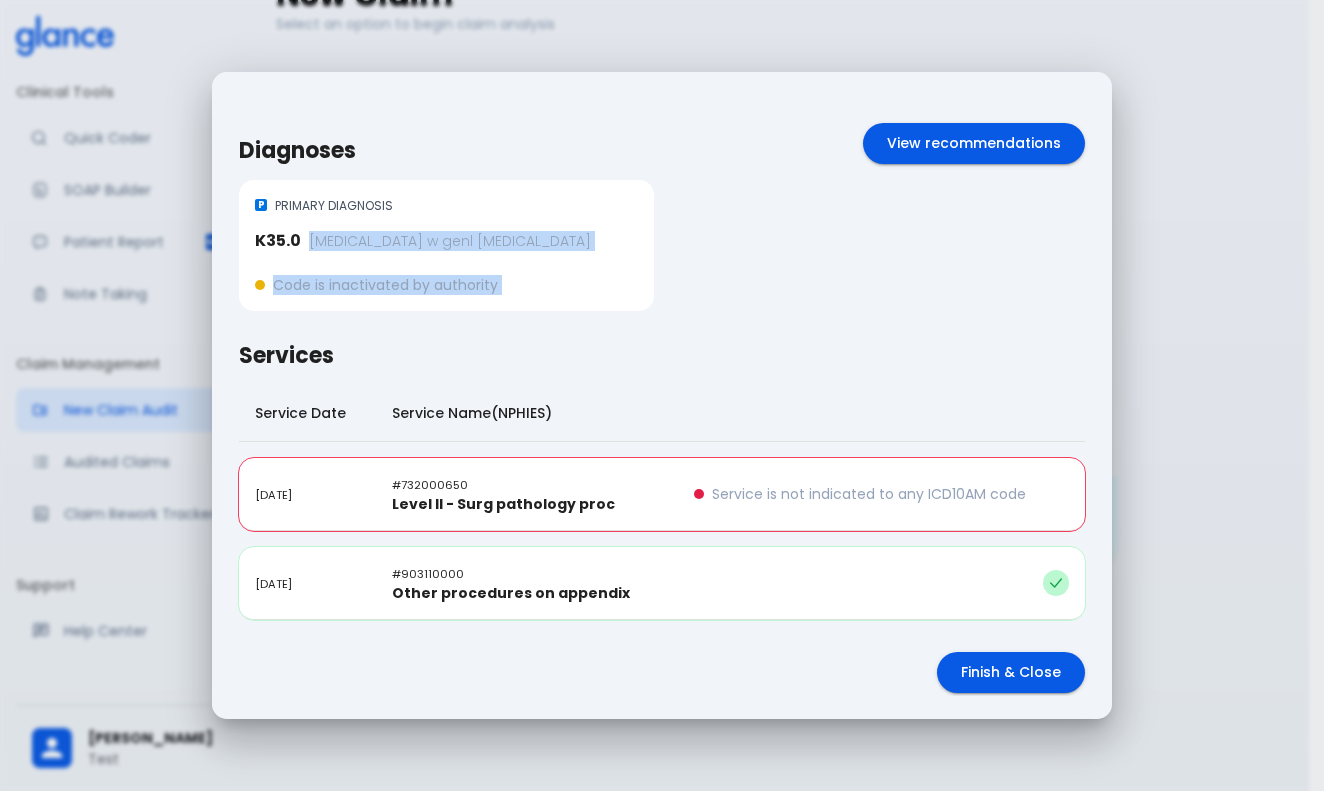 drag, startPoint x: 462, startPoint y: 300, endPoint x: 478, endPoint y: 204, distance: 97.3242 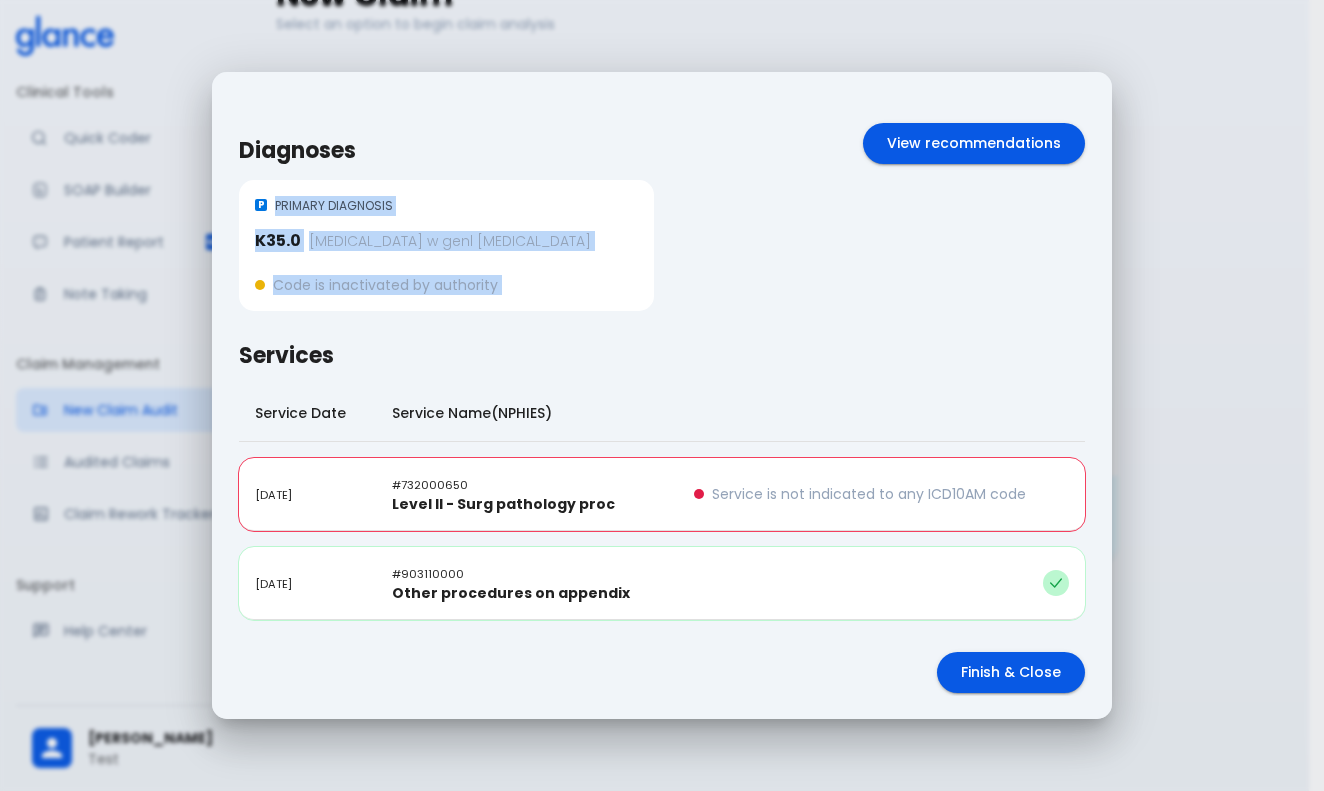 click on "P PRIMARY DIAGNOSIS" at bounding box center (382, 206) 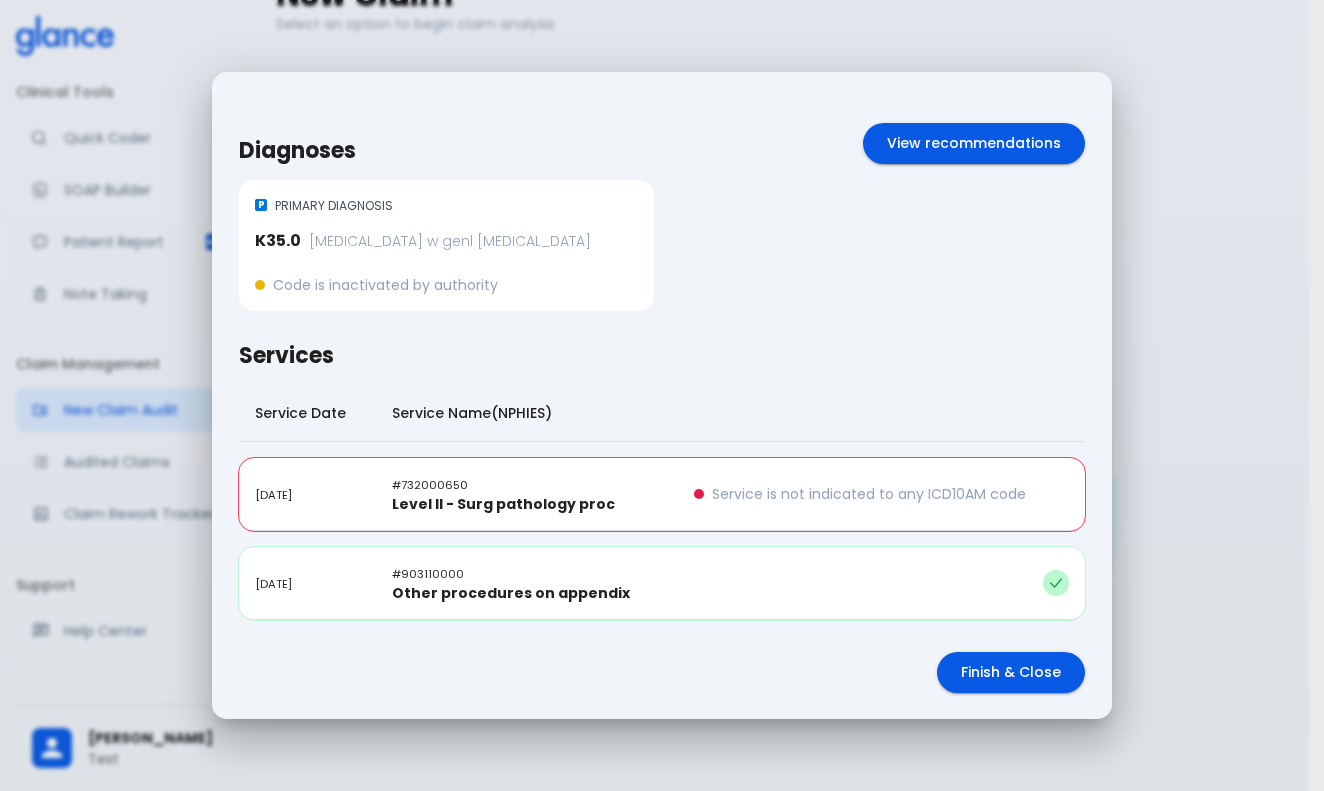 click on "P PRIMARY DIAGNOSIS K35.0 [MEDICAL_DATA] w genl [MEDICAL_DATA] Code is inactivated by authority" at bounding box center [446, 246] 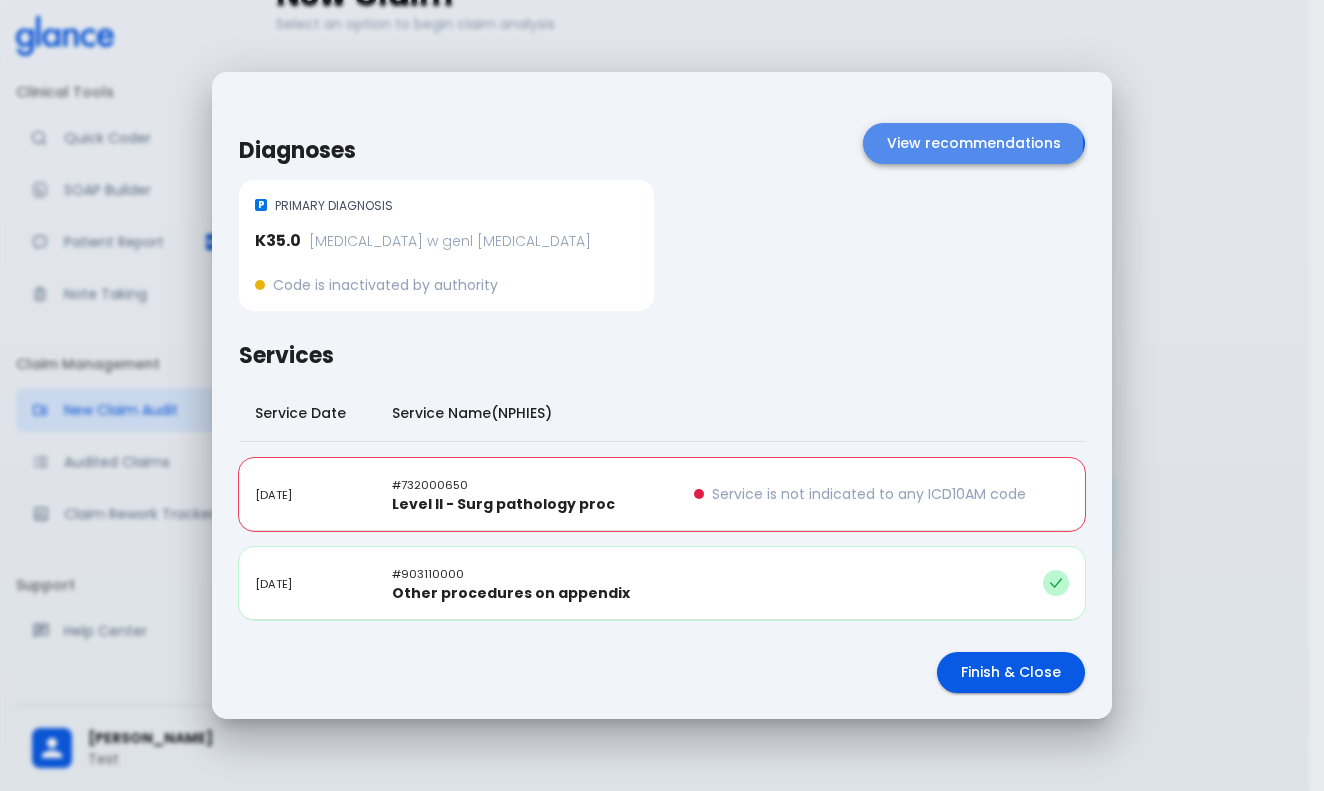 click on "View recommendations" at bounding box center [974, 143] 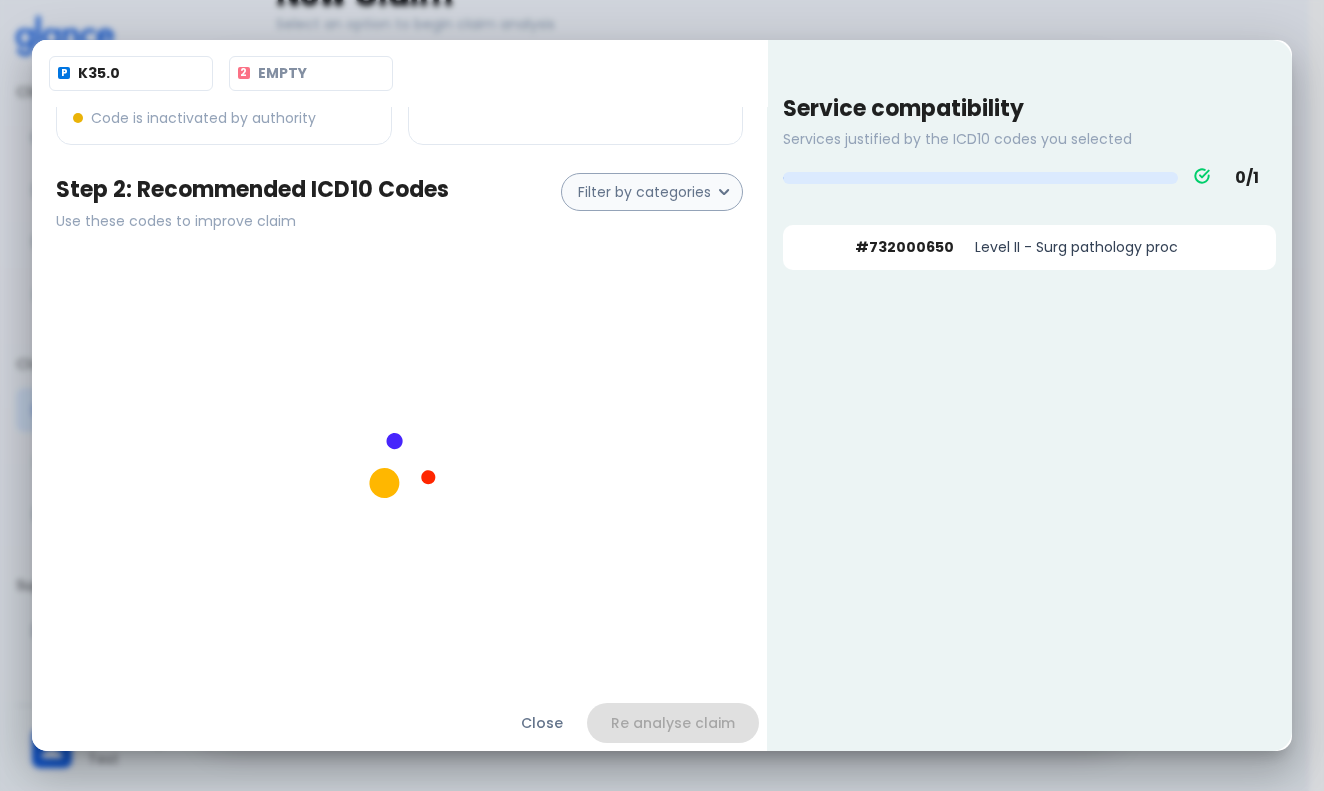 scroll, scrollTop: 246, scrollLeft: 0, axis: vertical 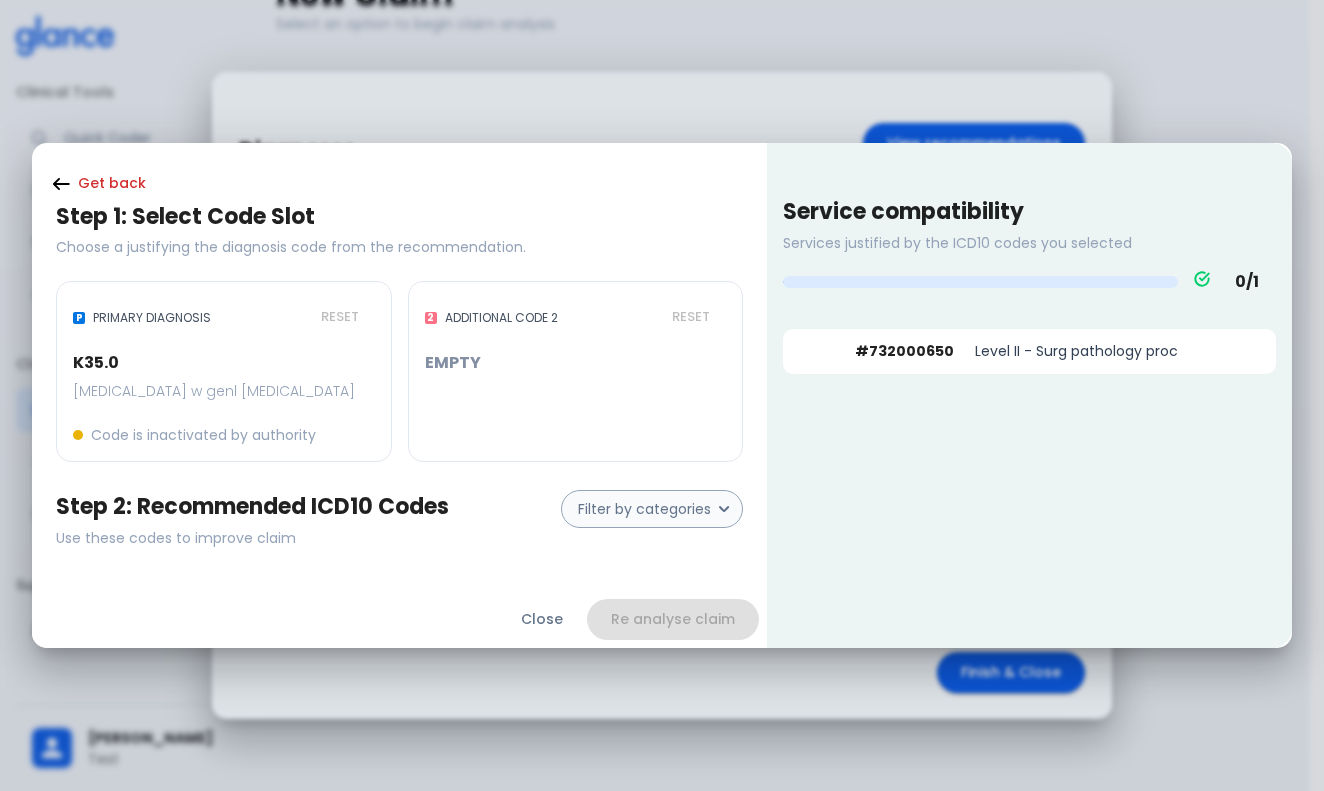 click on "Get back Step 1: Select Code Slot Choose a justifying the diagnosis code from the recommendation. P PRIMARY DIAGNOSIS RESET K35.0 [MEDICAL_DATA] w genl [MEDICAL_DATA] Code is inactivated by authority 2 ADDITIONAL CODE 2 RESET EMPTY P K35.0 2 EMPTY Step 2: Recommended ICD10 Codes Use these codes to improve claim Filter by categories" at bounding box center [399, 395] 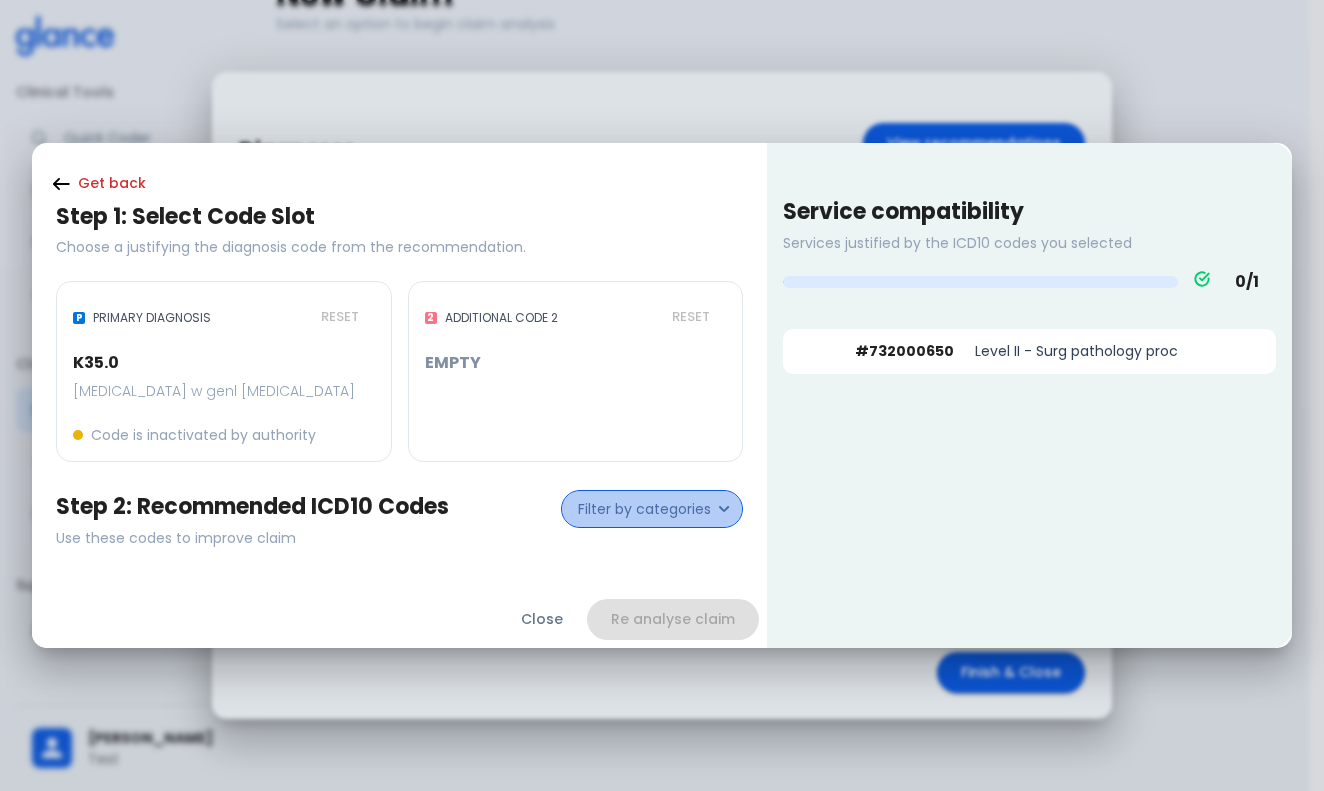 click on "Filter by categories" at bounding box center (652, 509) 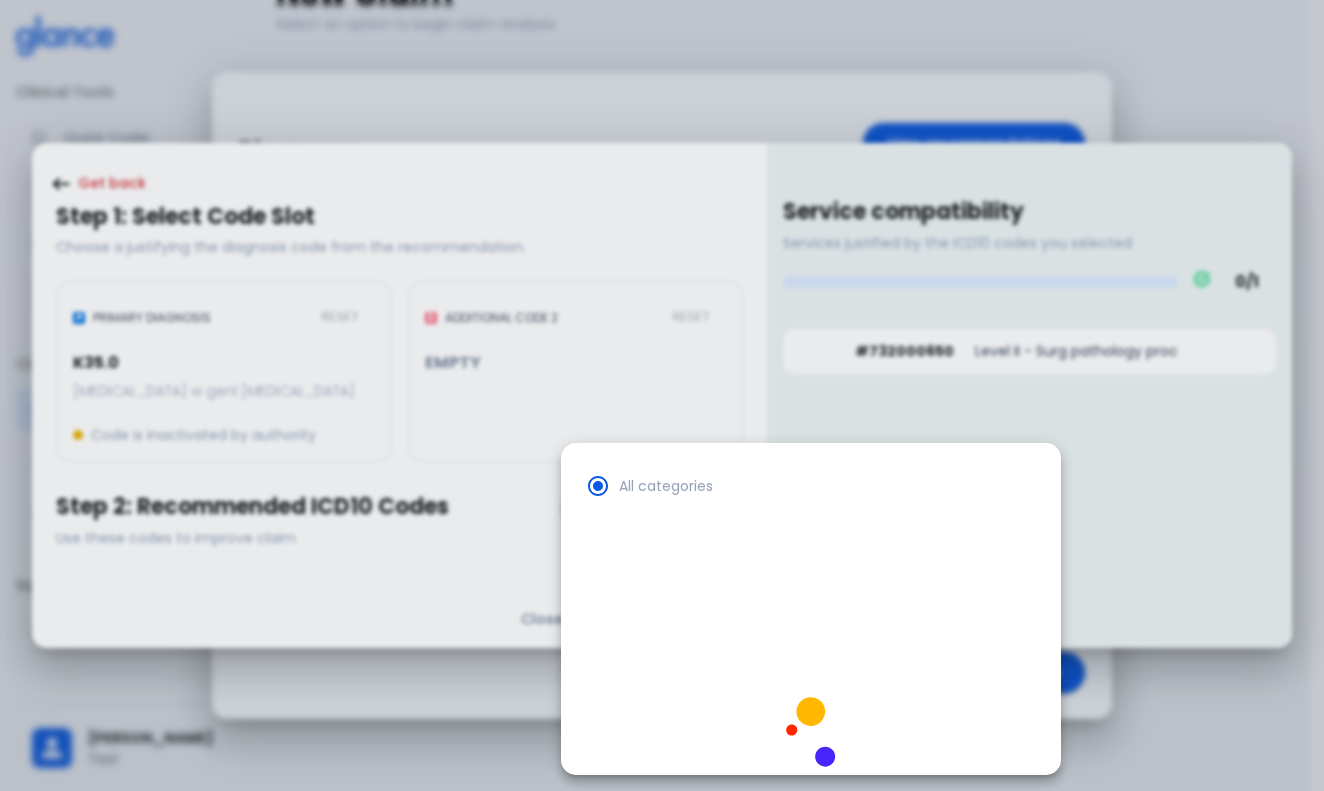 click at bounding box center (811, 733) 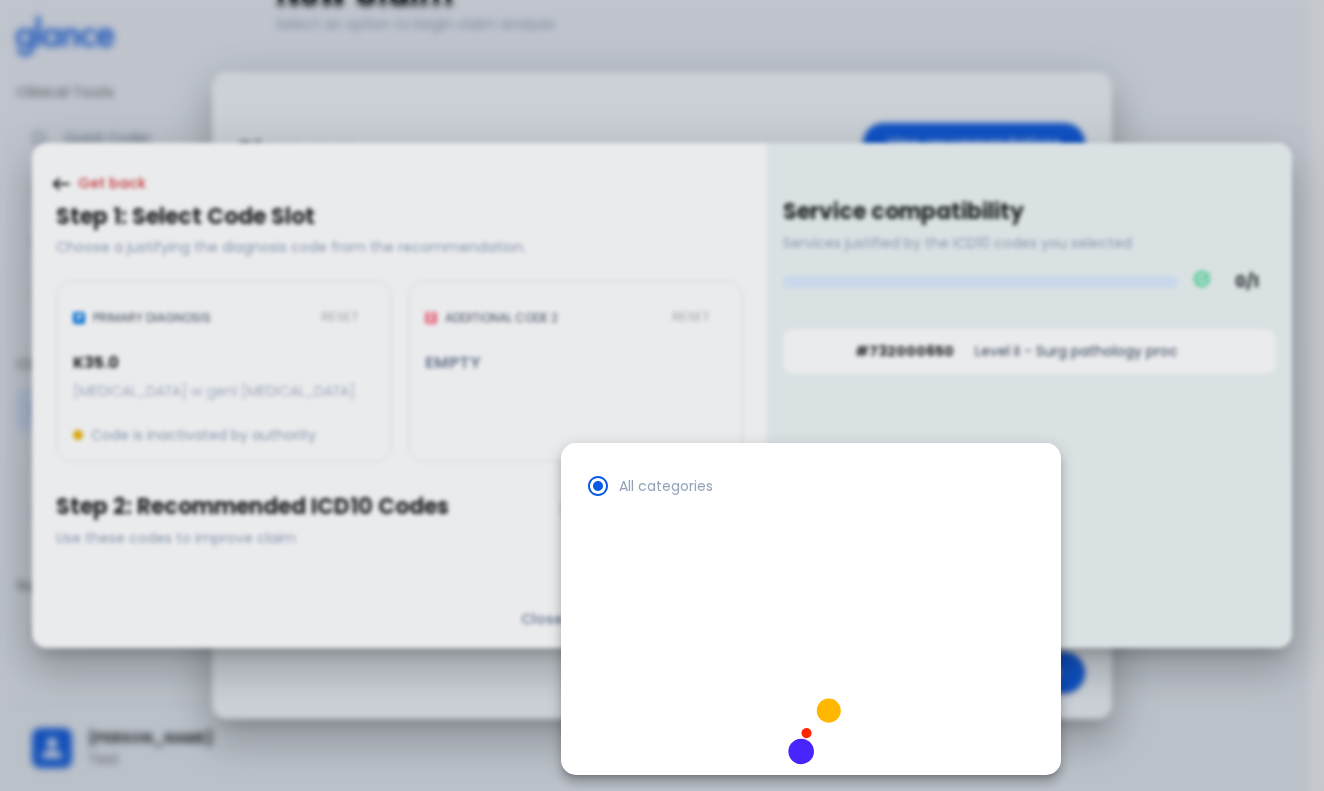 click at bounding box center [662, 395] 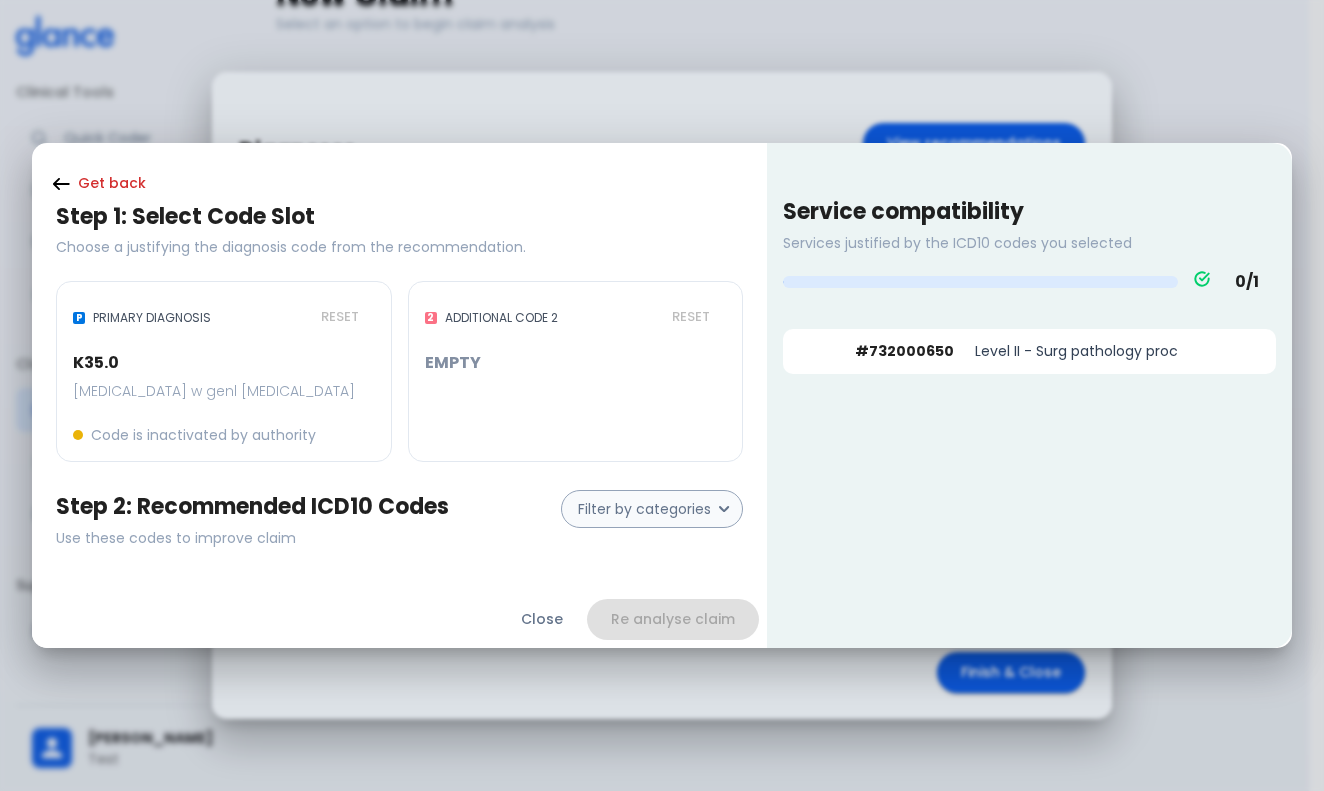 click on "Level II - Surg pathology proc" at bounding box center [1087, 351] 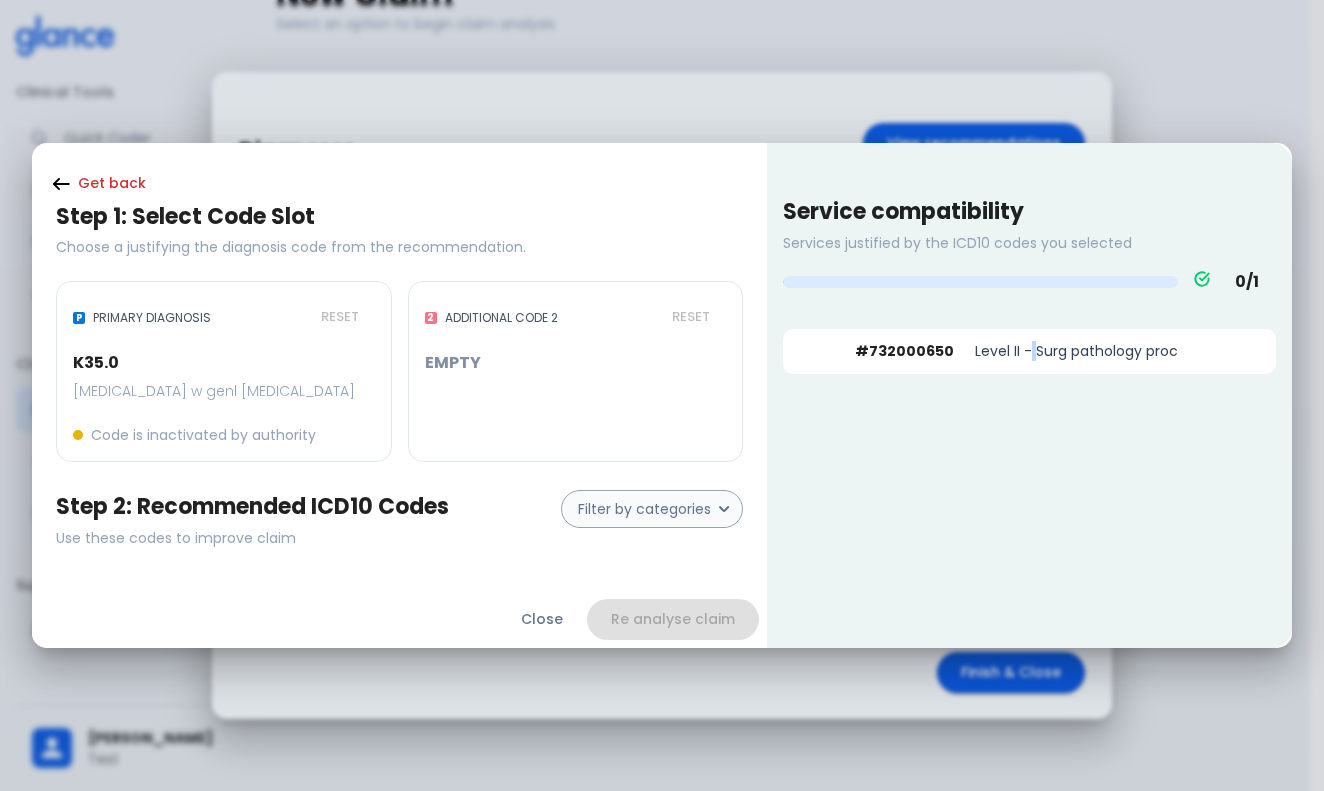 click on "Level II - Surg pathology proc" at bounding box center [1087, 351] 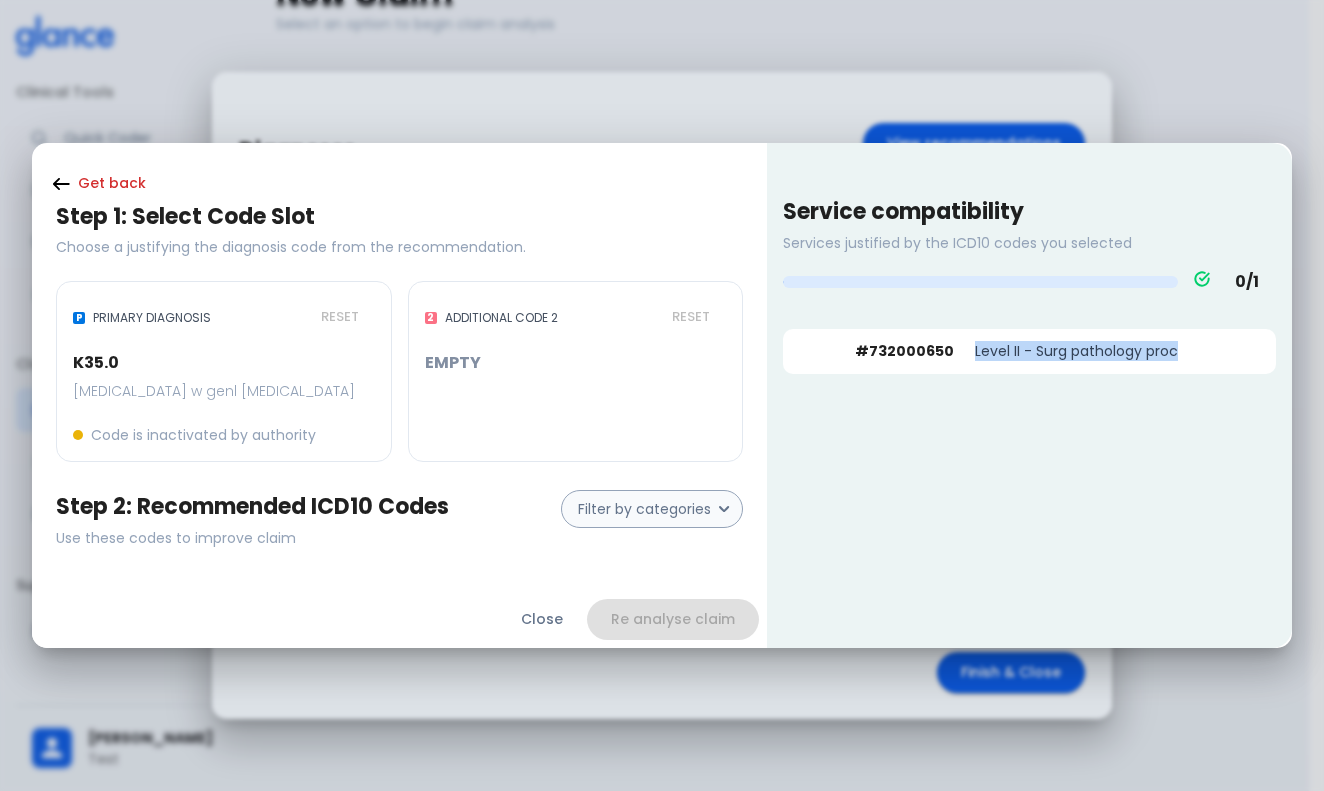 click on "Service compatibility Services justified by the ICD10 codes you selected 0 / 1 #  732000650 Level II - Surg pathology proc" at bounding box center (1029, 395) 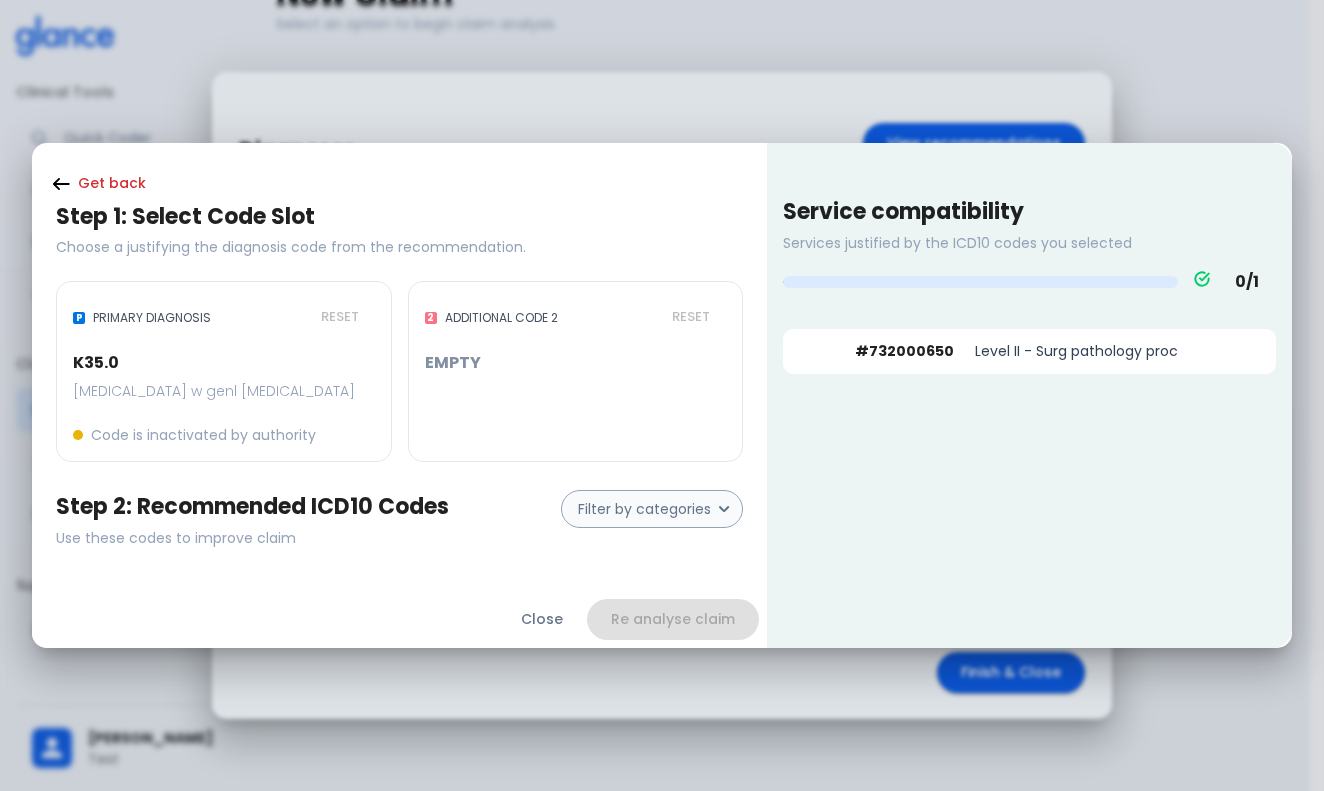 click on "Services justified by the ICD10 codes you selected" at bounding box center [1029, 243] 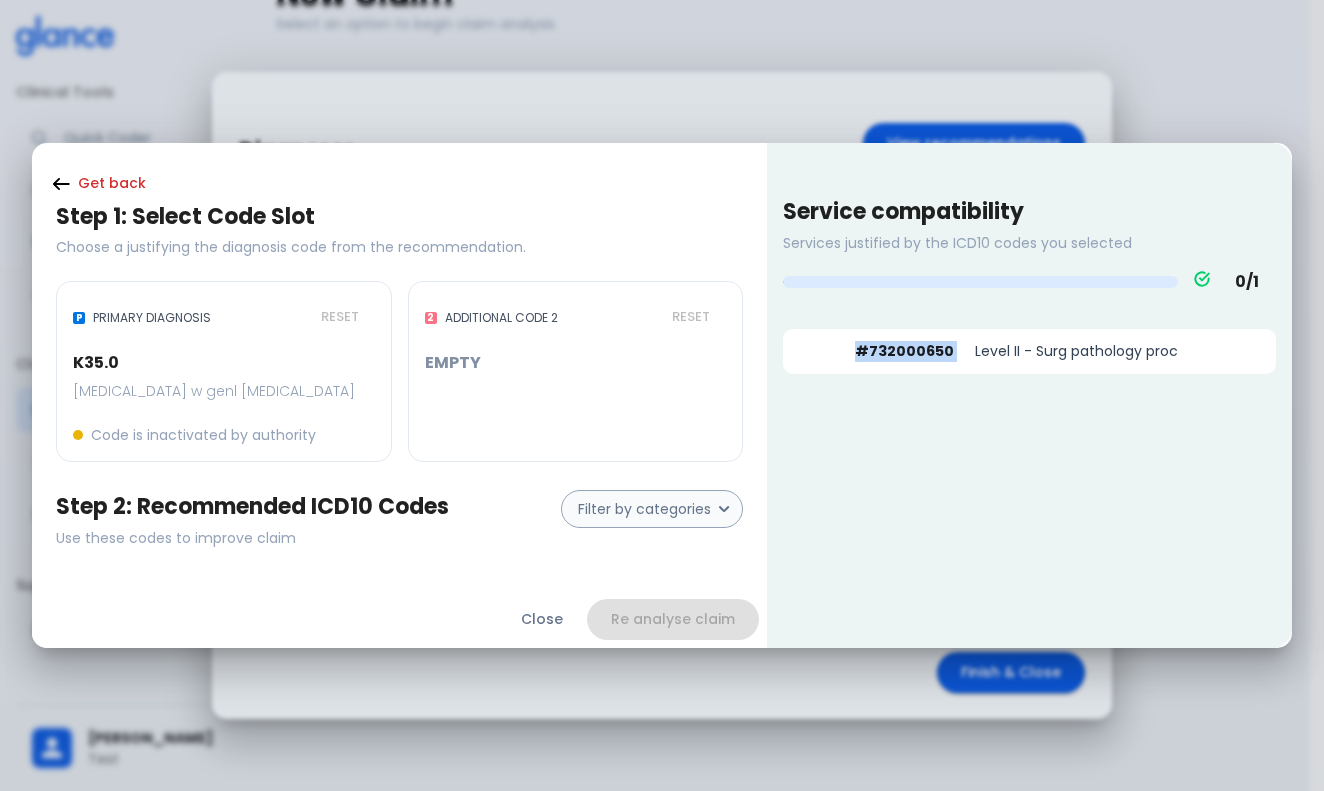 click on "#  732000650" at bounding box center (899, 343) 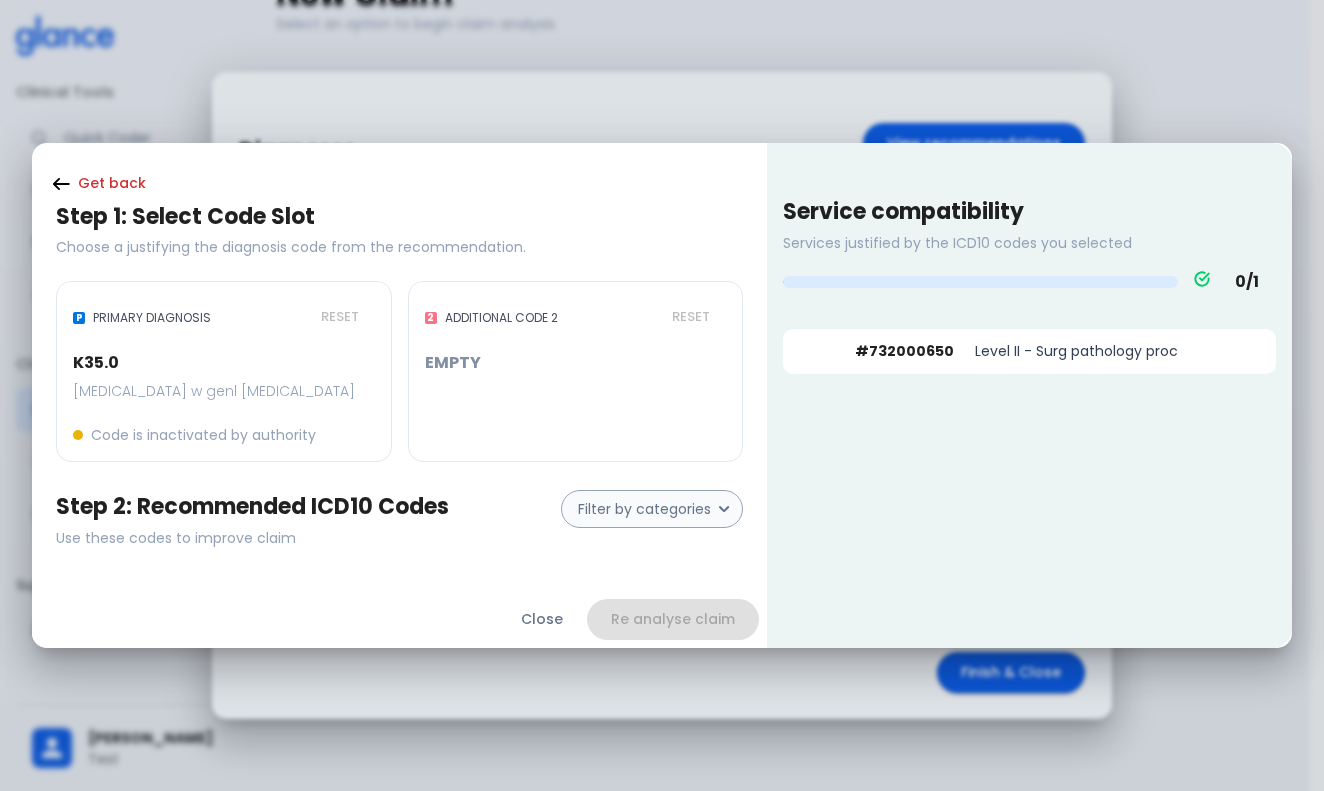 click on "#  732000650" at bounding box center (907, 351) 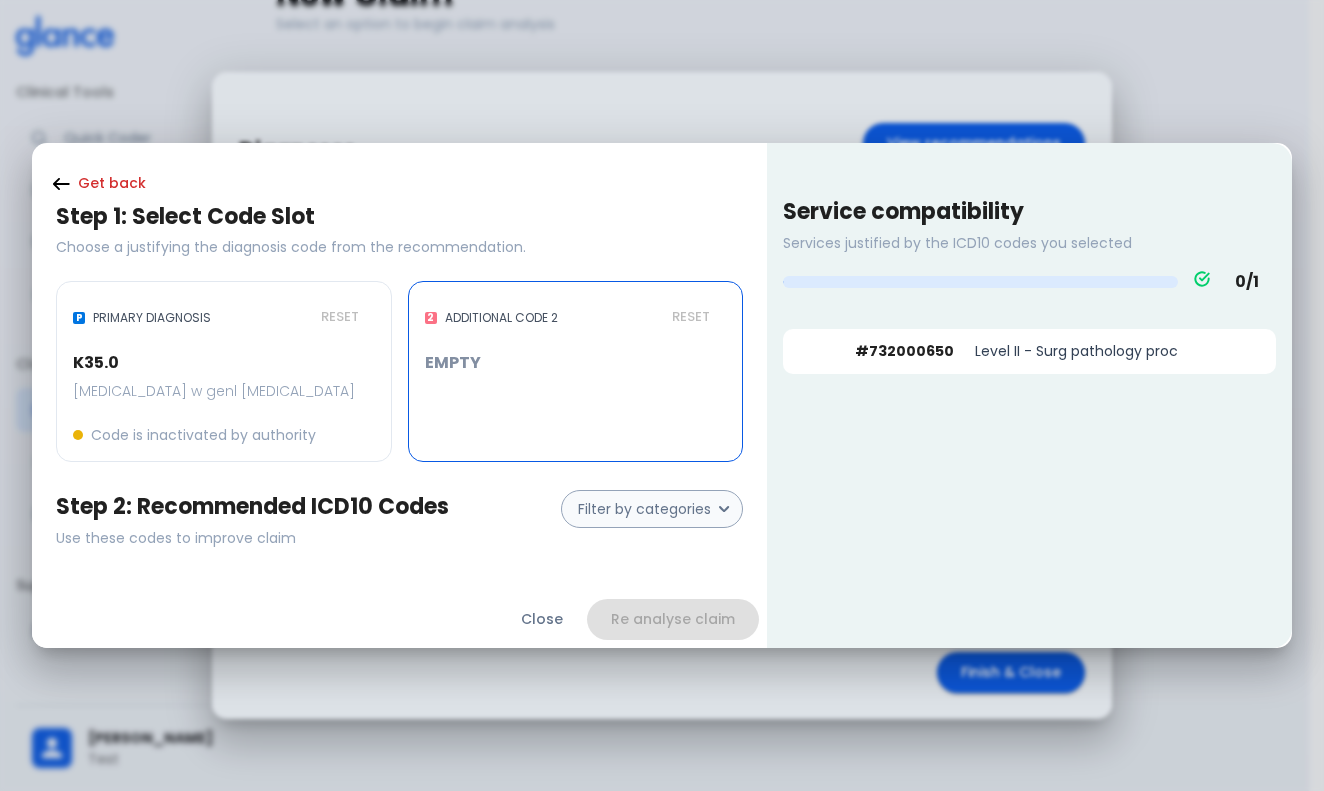 click on "Service compatibility Services justified by the ICD10 codes you selected 0 / 1 #  732000650 Level II - Surg pathology proc" at bounding box center (1029, 395) 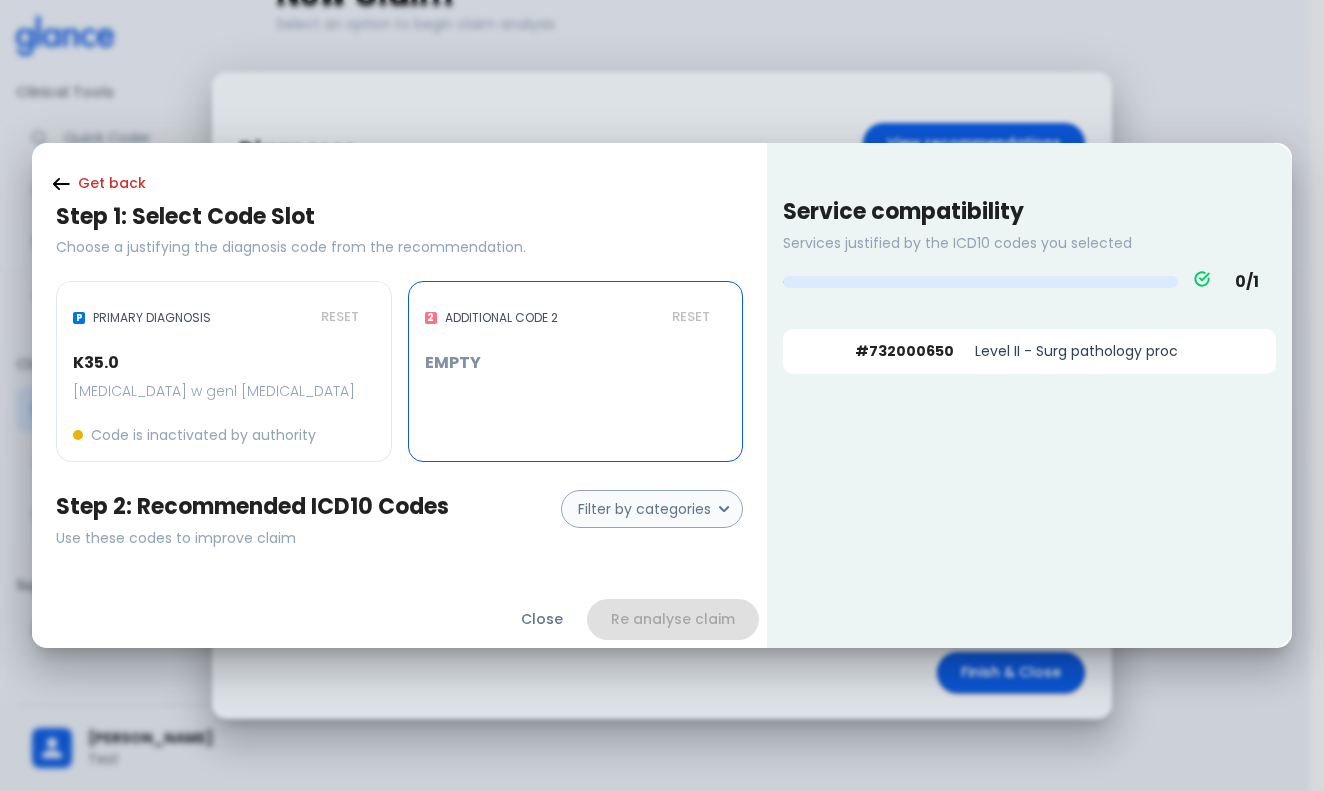 click on "Service compatibility Services justified by the ICD10 codes you selected 0 / 1 #  732000650 Level II - Surg pathology proc" at bounding box center [1029, 395] 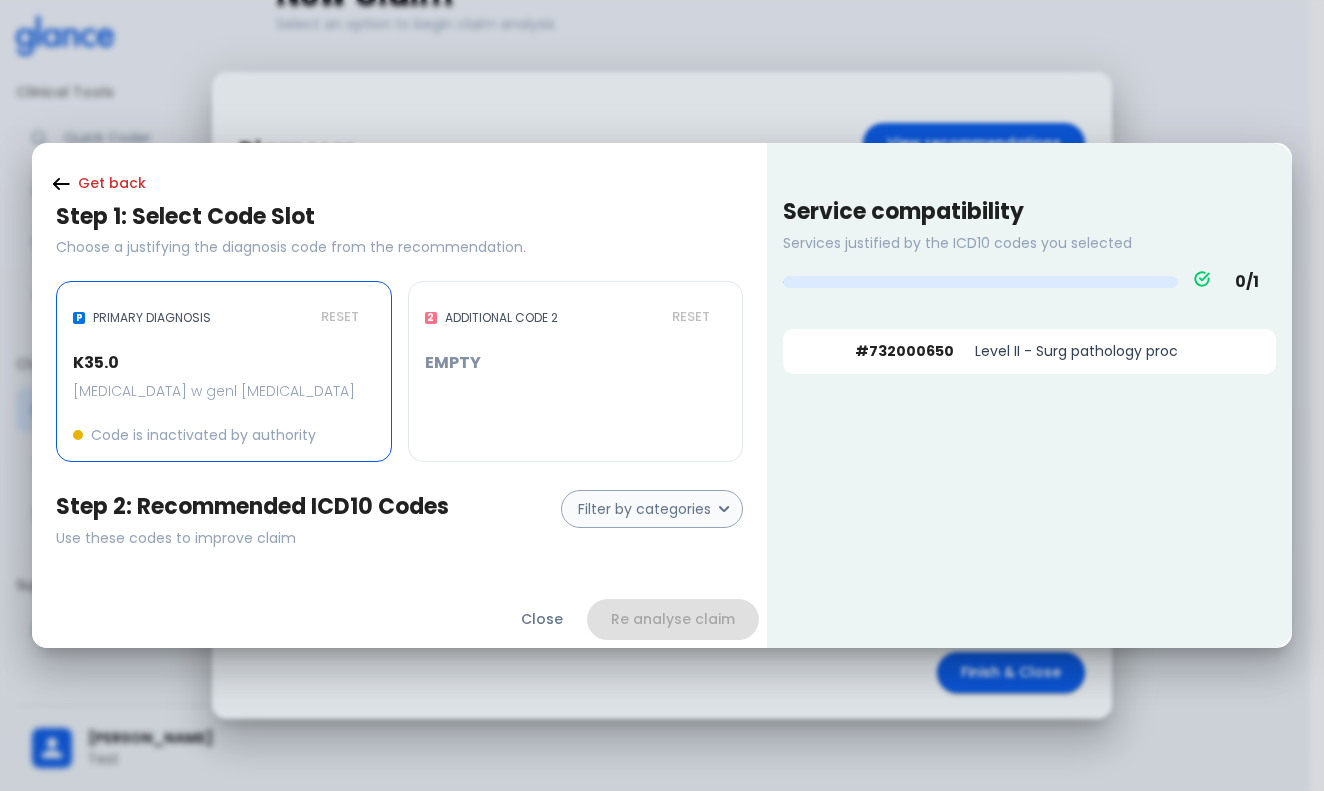 click on "[MEDICAL_DATA] w genl [MEDICAL_DATA]" at bounding box center [214, 391] 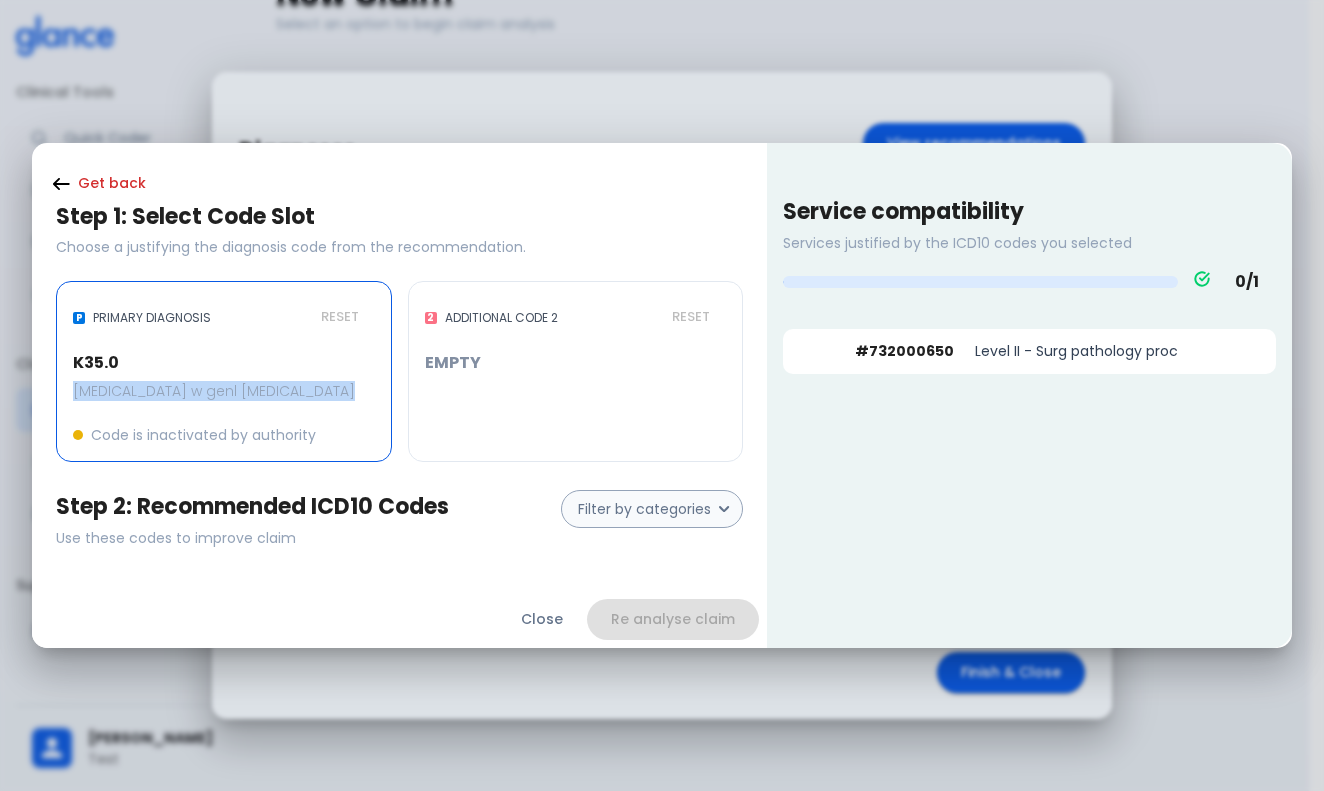 click on "2 ADDITIONAL CODE 2 RESET EMPTY" at bounding box center [576, 371] 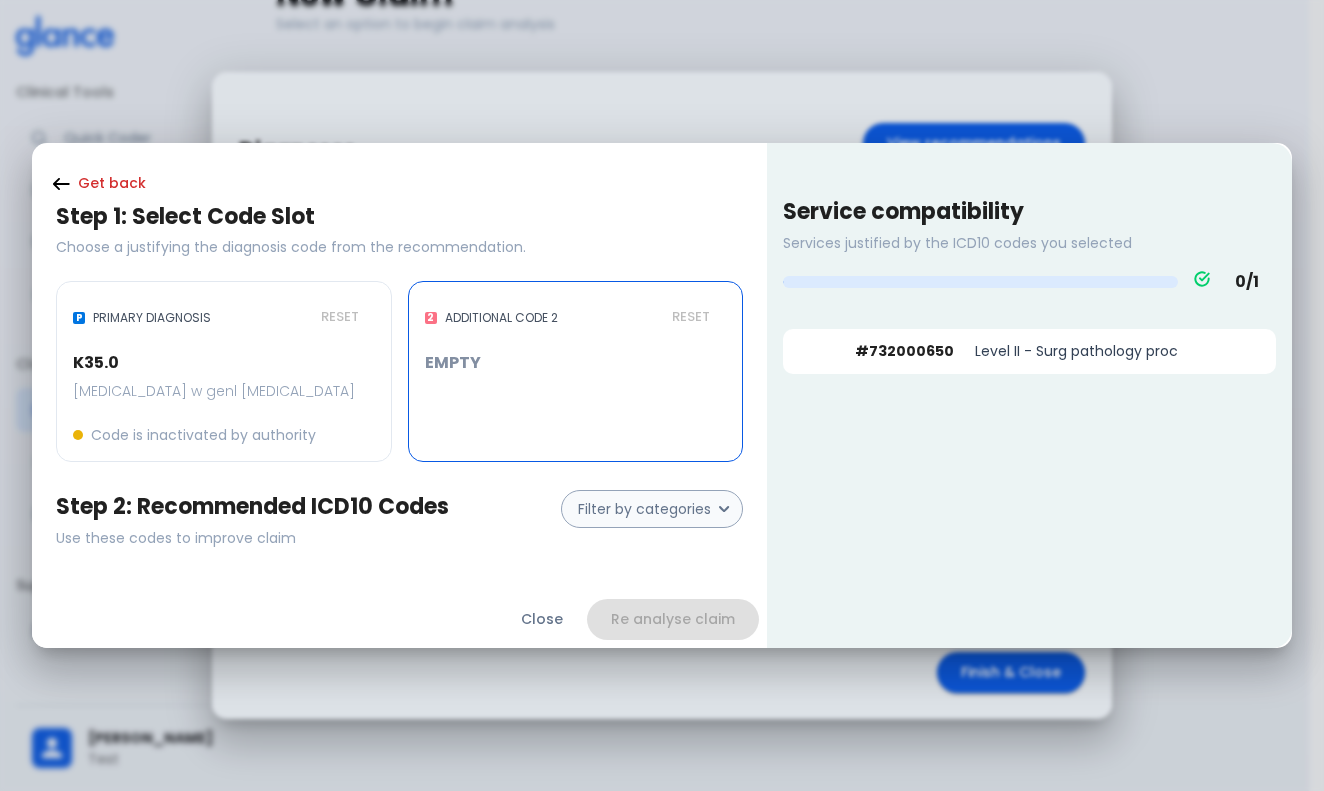 click on "2 ADDITIONAL CODE 2 RESET EMPTY" at bounding box center [576, 371] 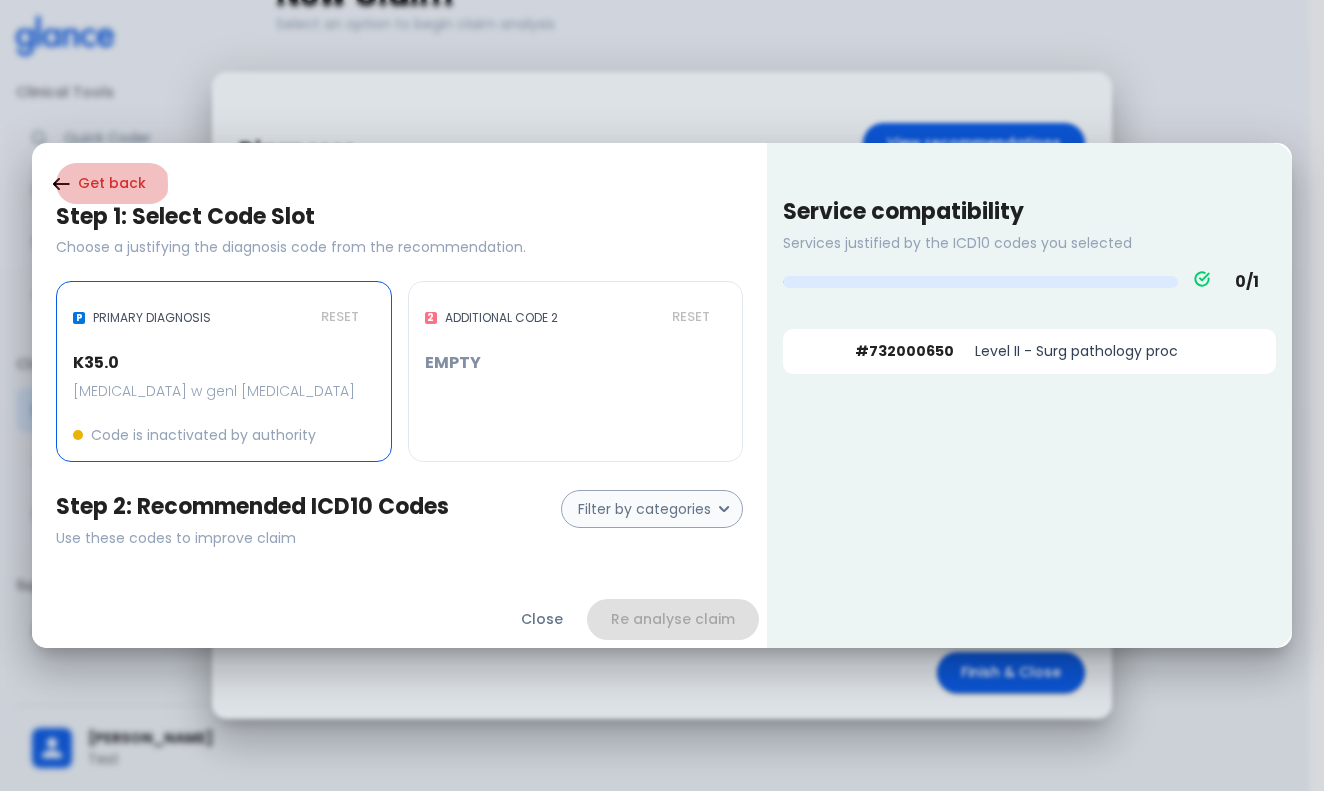 click 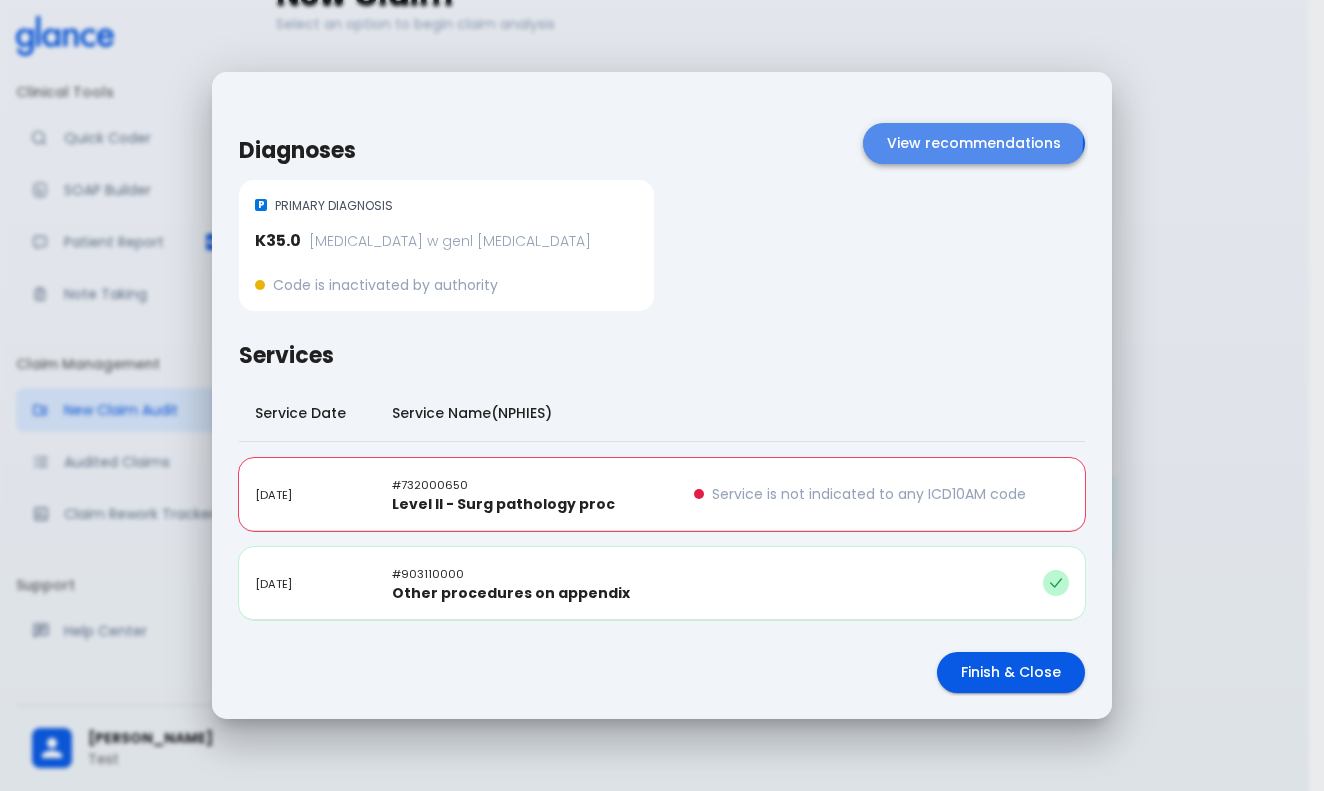 click on "View recommendations" at bounding box center [974, 143] 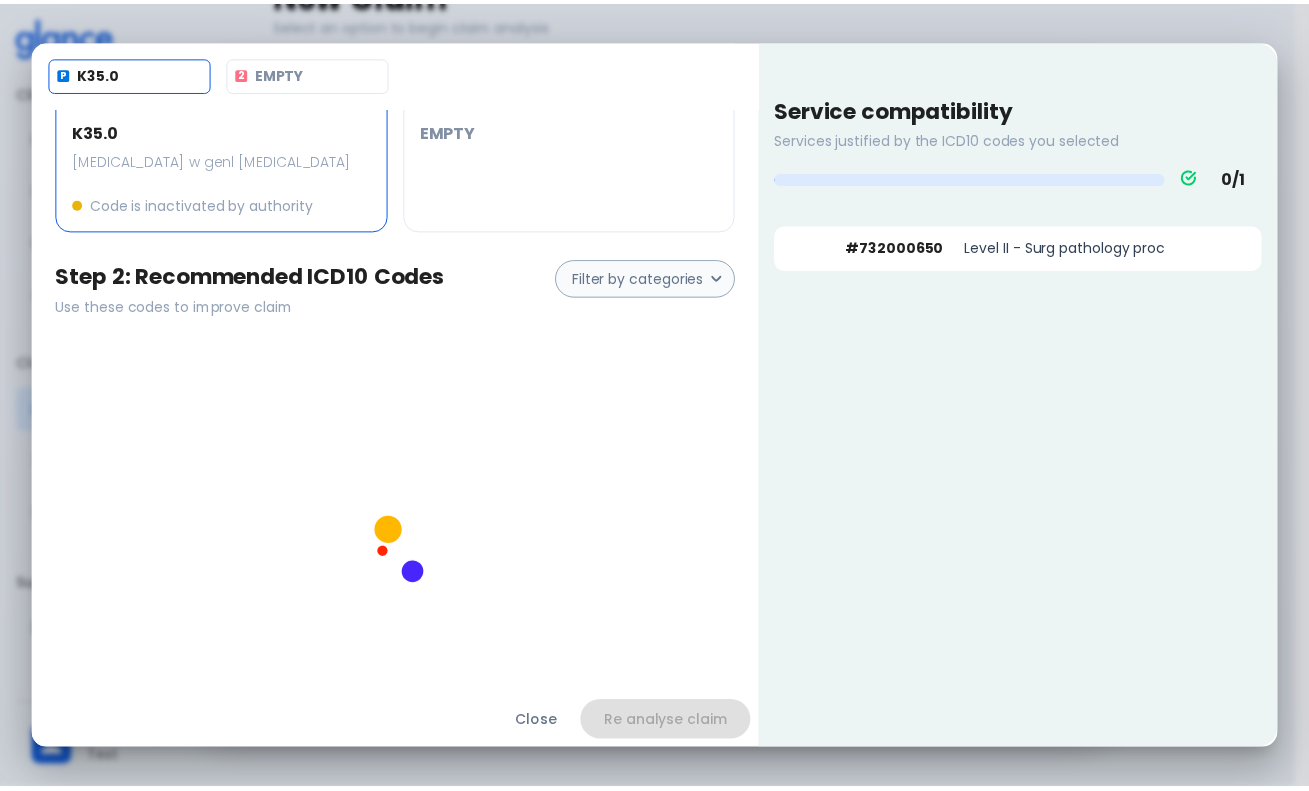 scroll, scrollTop: 246, scrollLeft: 0, axis: vertical 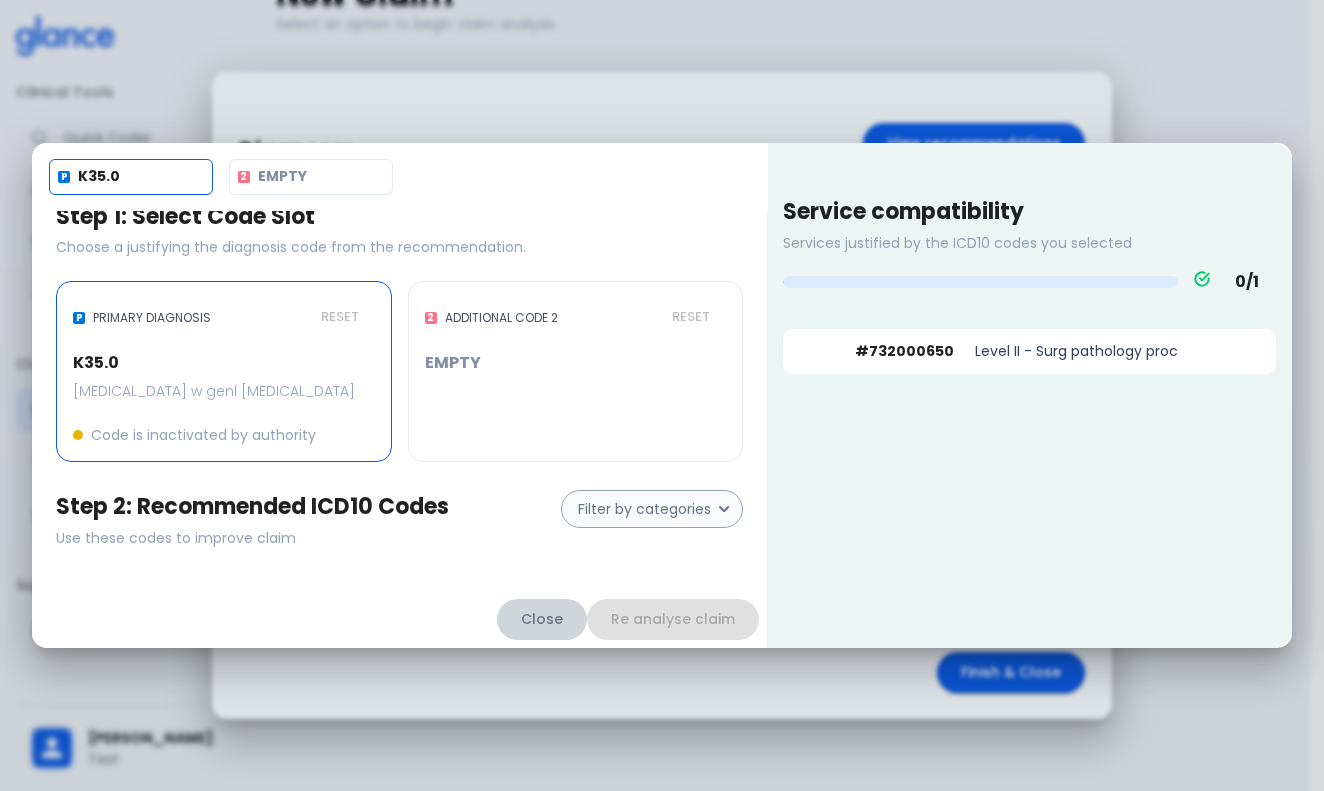 click on "Close" at bounding box center (542, 619) 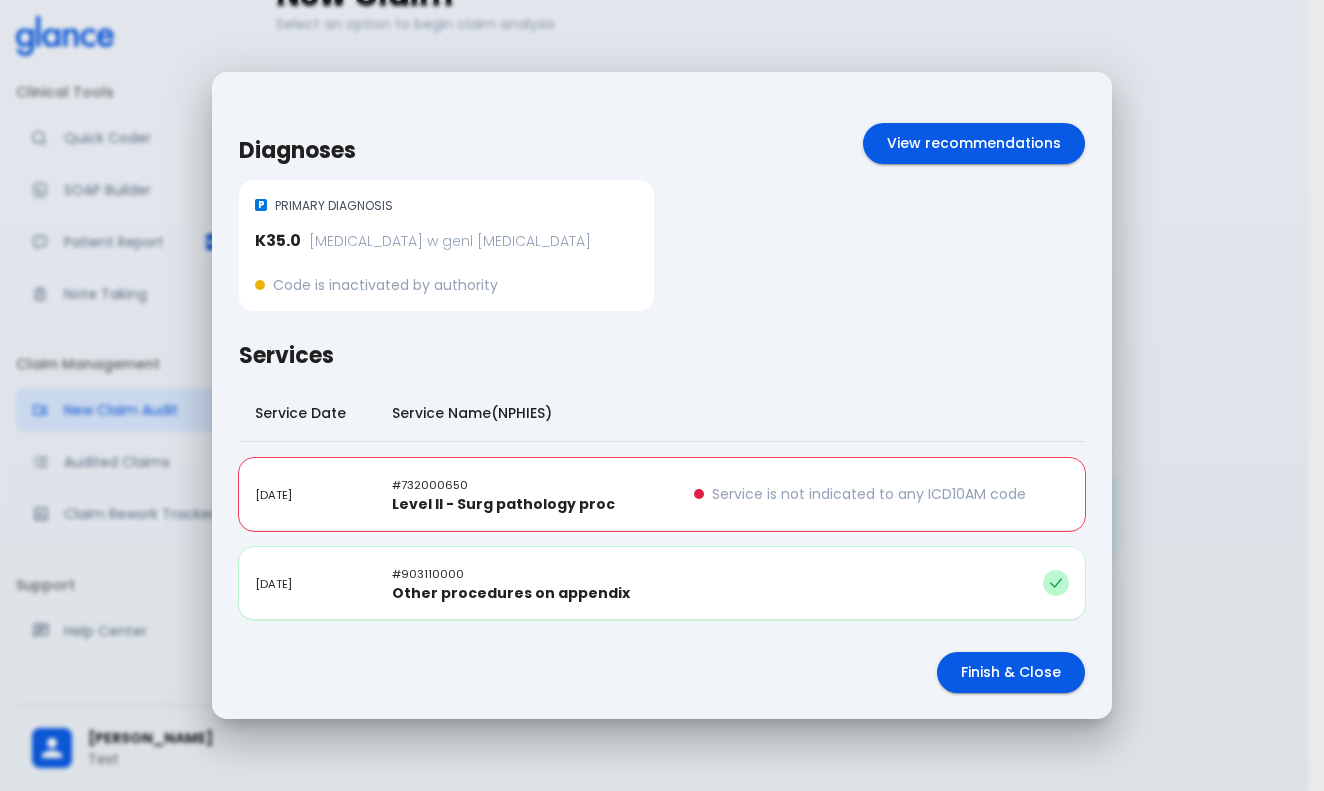 click on "Diagnoses View recommendations P PRIMARY DIAGNOSIS K35.0 [MEDICAL_DATA] w genl [MEDICAL_DATA] Code is inactivated by authority Services Service Date Service Name(NPHIES) [DATE] # 732000650 Level II - Surg pathology proc  Service is not indicated to any ICD10AM code [DATE] # 903110000 Other procedures on appendix Finish & Close" at bounding box center [662, 395] 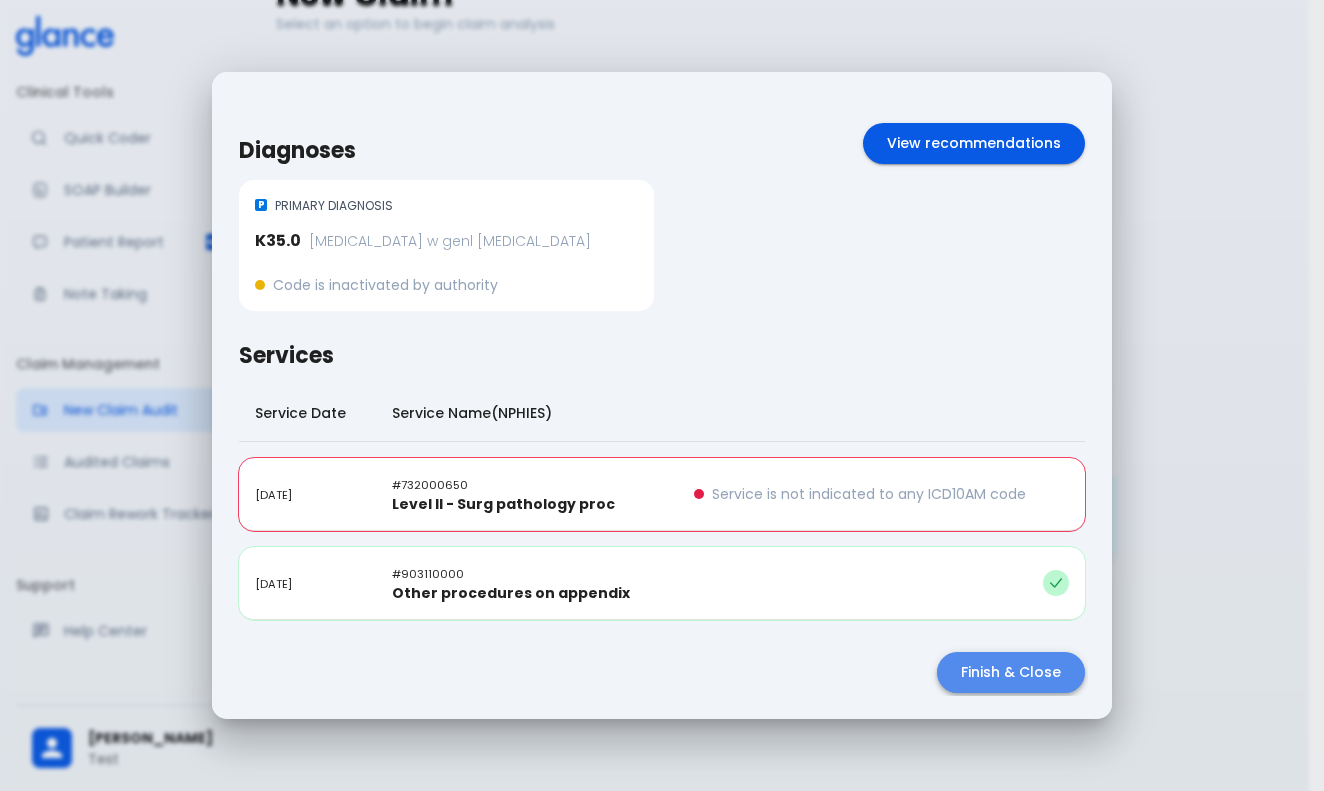 click on "Finish & Close" at bounding box center [1011, 672] 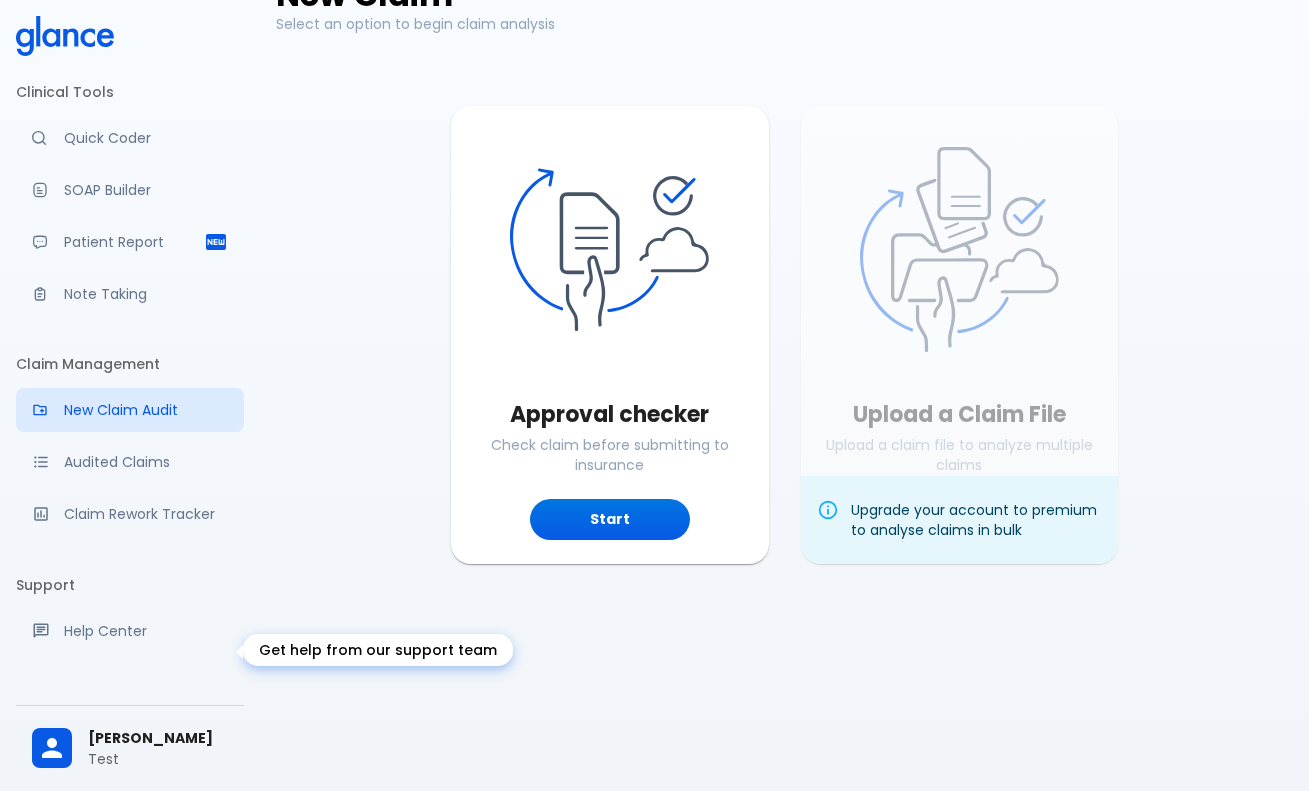 scroll, scrollTop: 48, scrollLeft: 0, axis: vertical 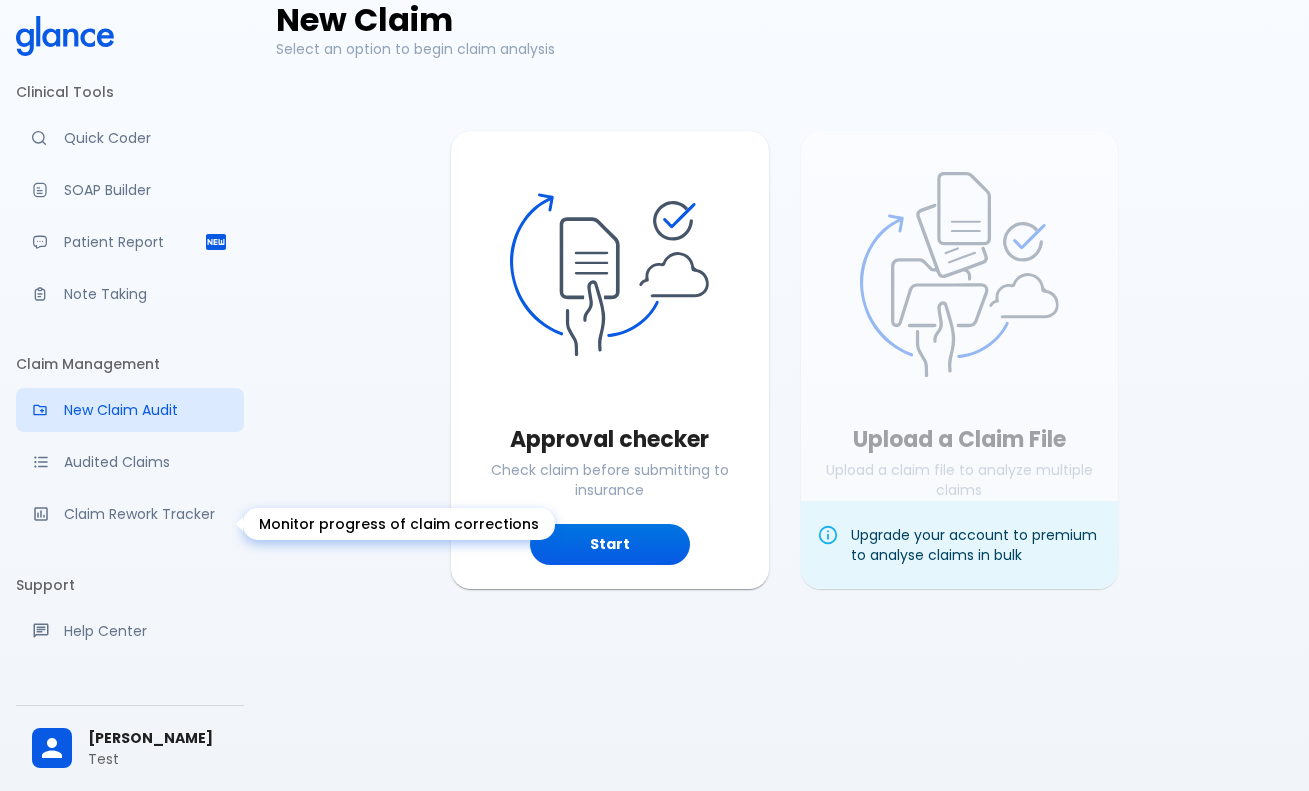 drag, startPoint x: 128, startPoint y: 521, endPoint x: 128, endPoint y: 491, distance: 30 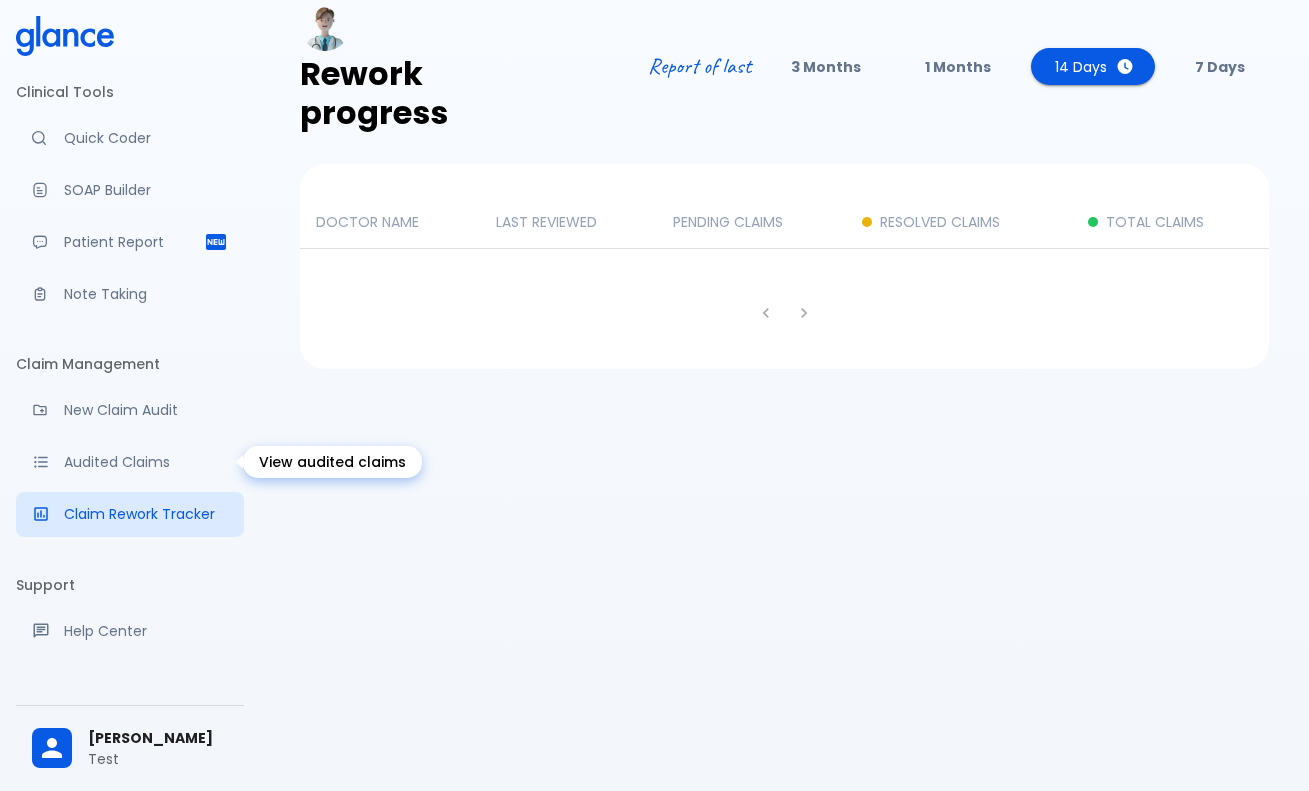 click on "Audited Claims" at bounding box center (146, 462) 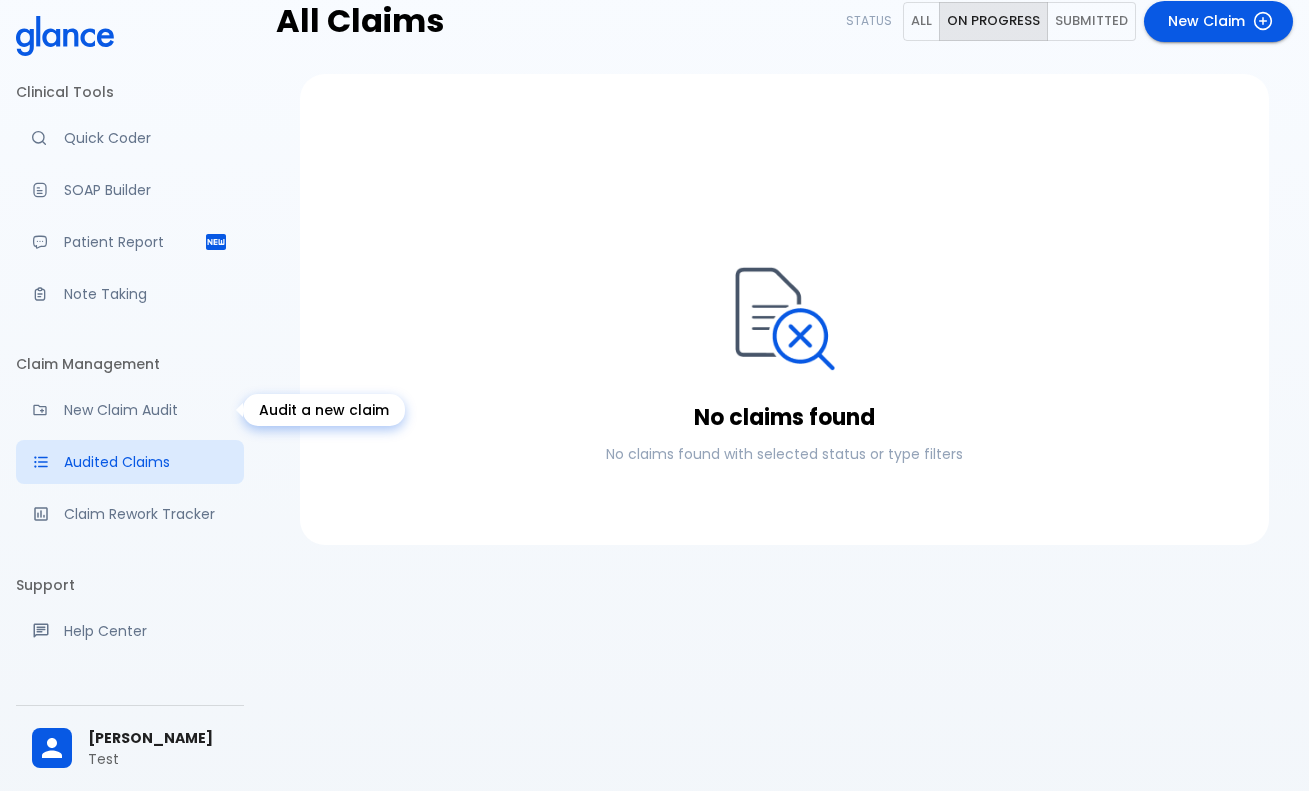 click on "New Claim Audit" at bounding box center (146, 410) 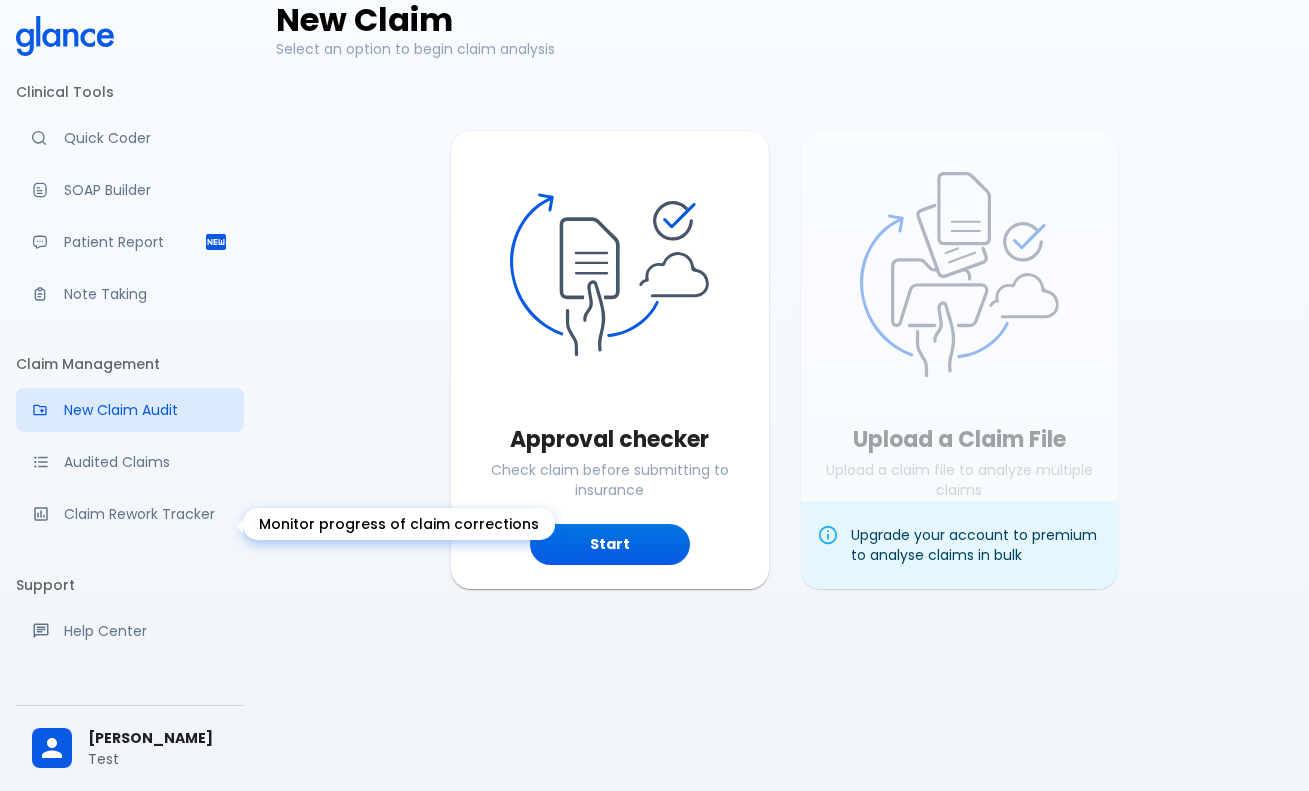 click on "Audited Claims" at bounding box center (130, 462) 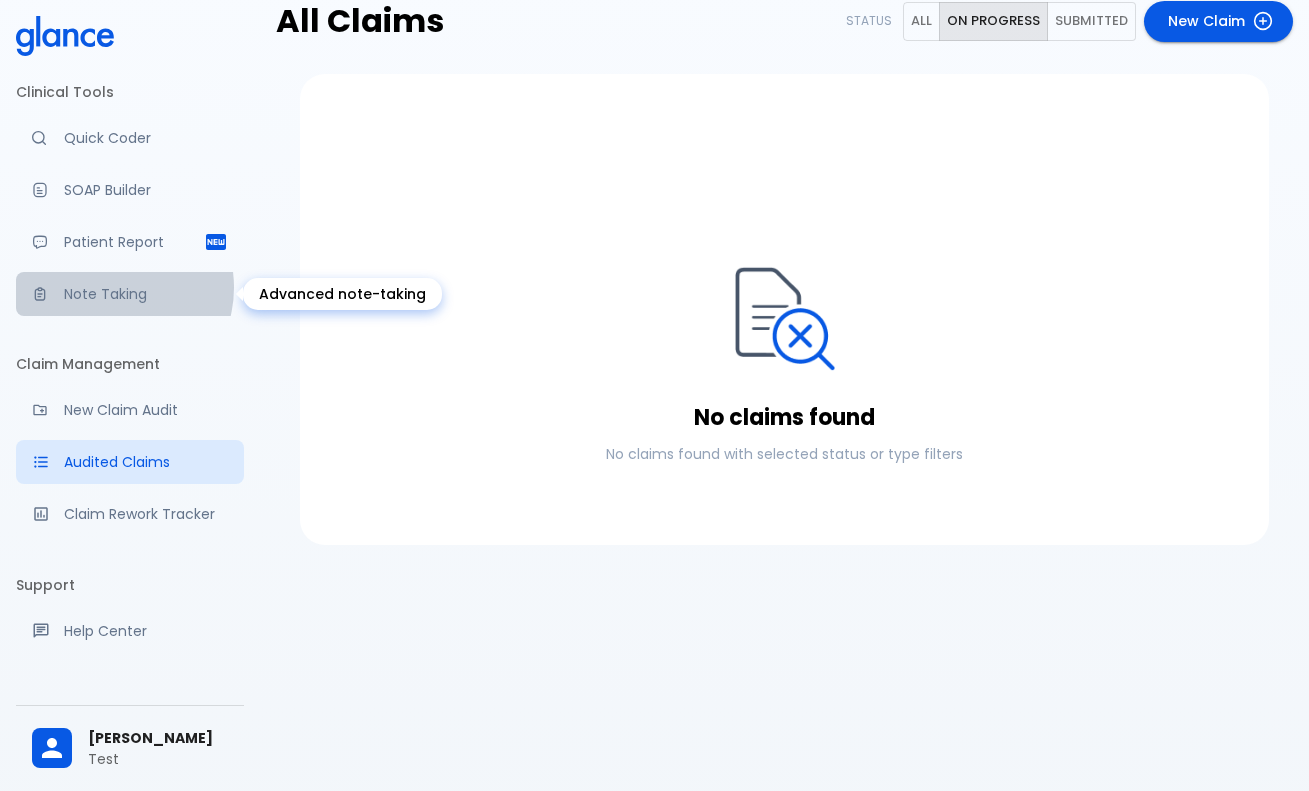 click on "Note Taking" at bounding box center [146, 294] 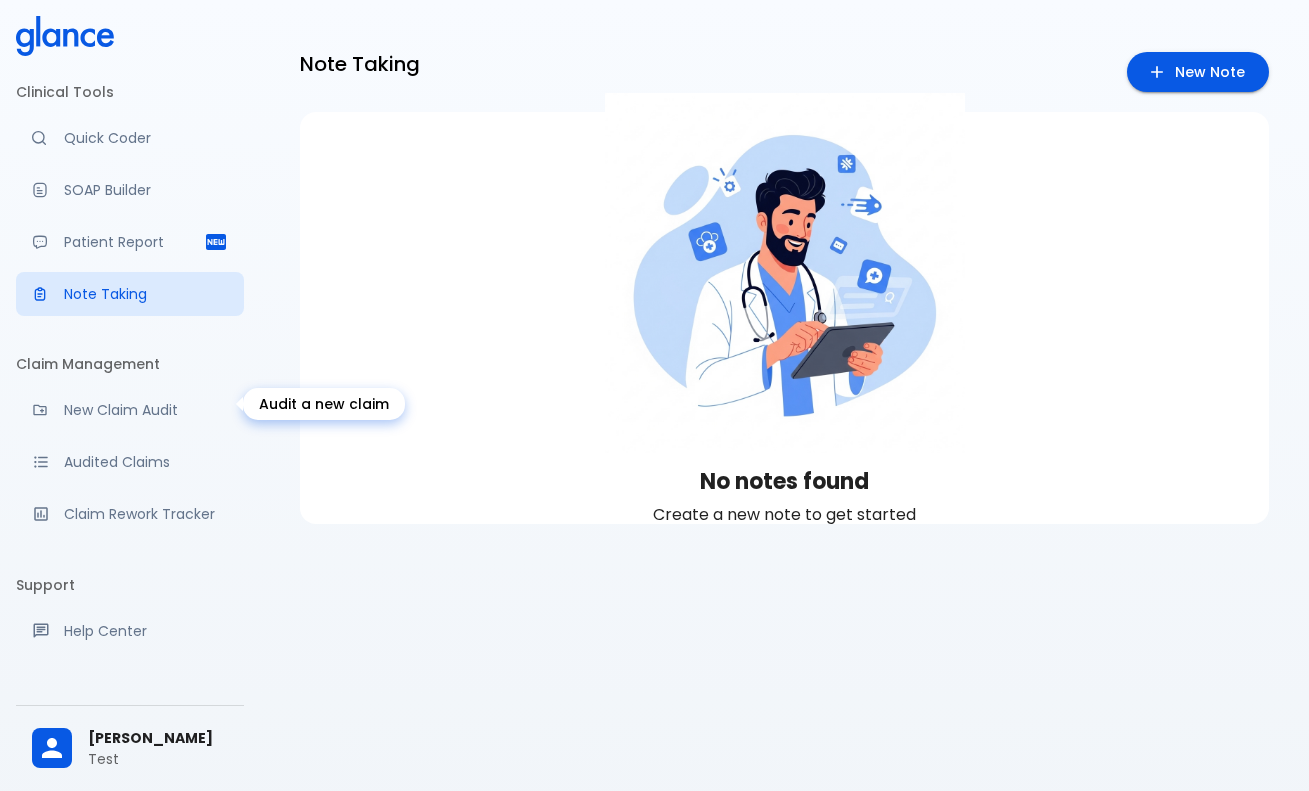 scroll, scrollTop: 0, scrollLeft: 0, axis: both 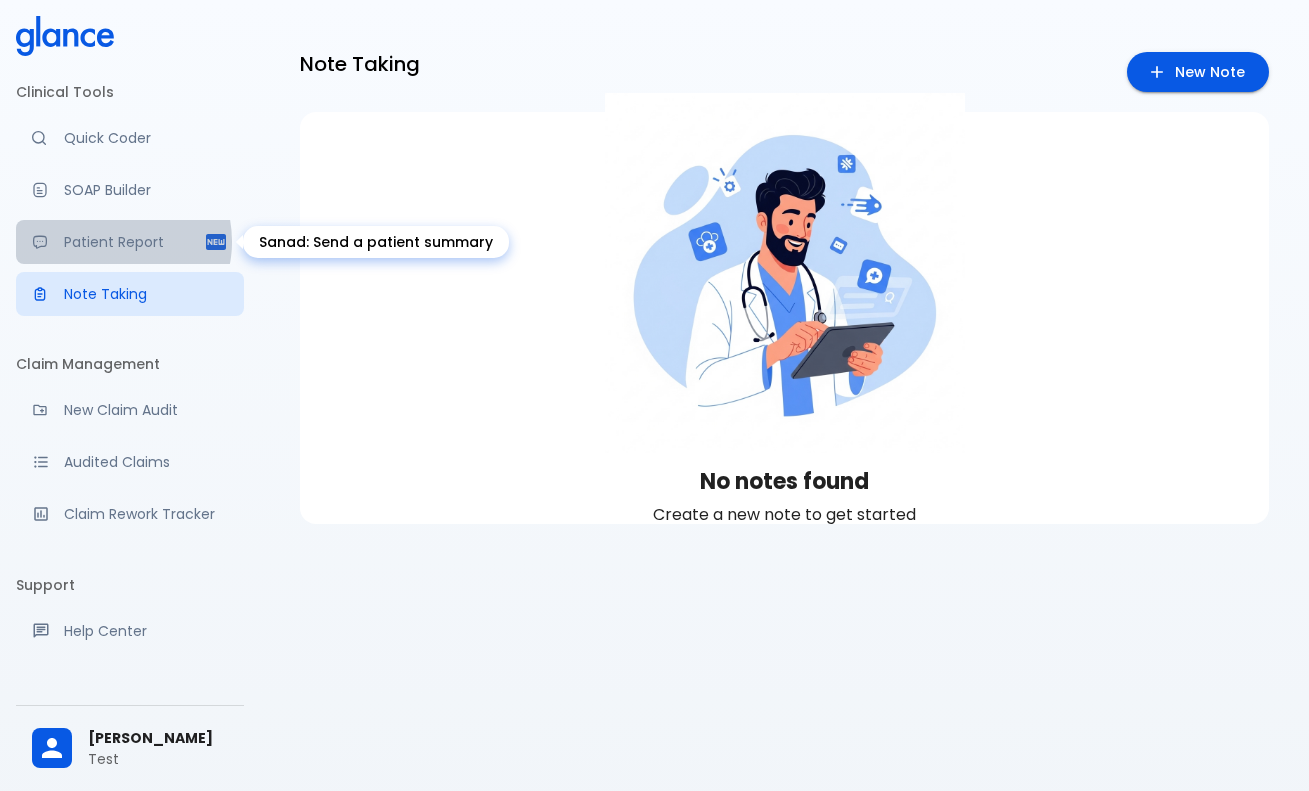 click on "Patient Report" at bounding box center (134, 242) 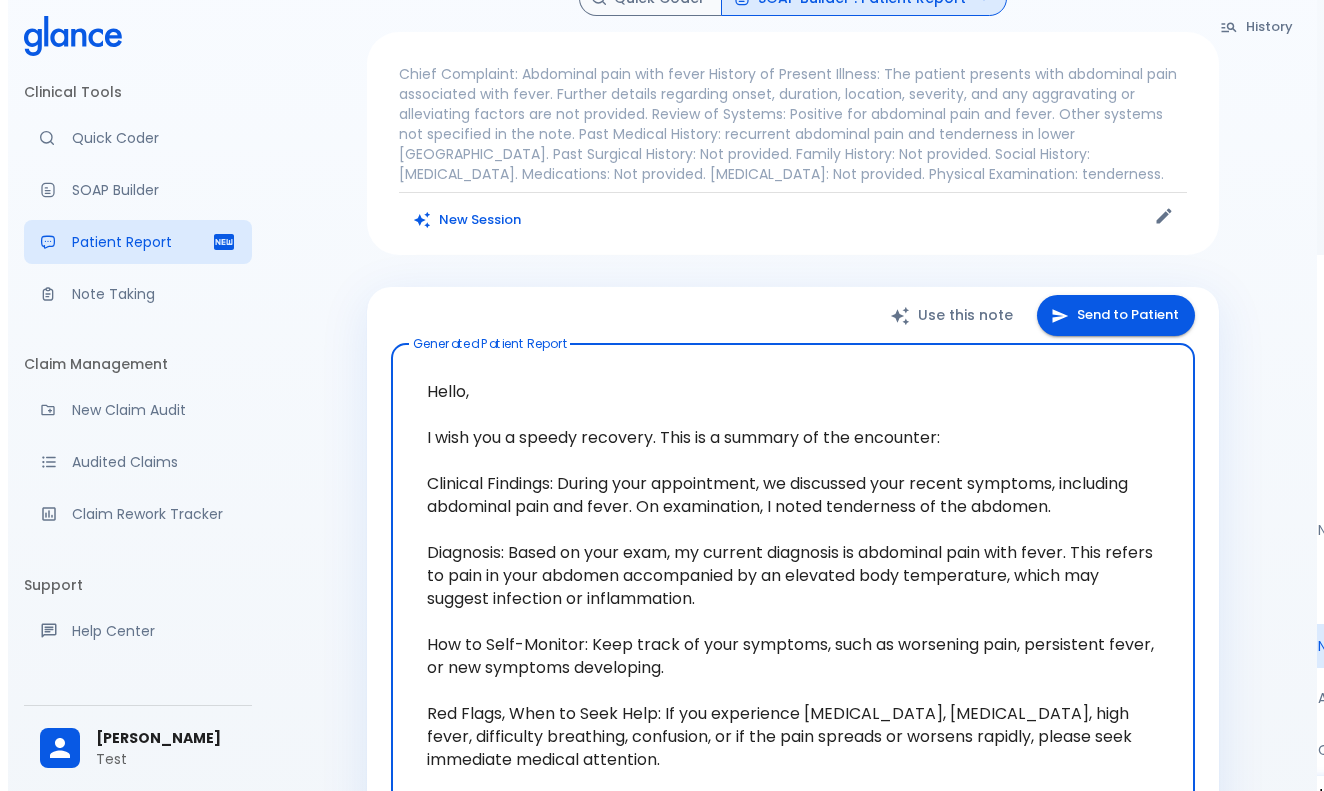 scroll, scrollTop: 103, scrollLeft: 0, axis: vertical 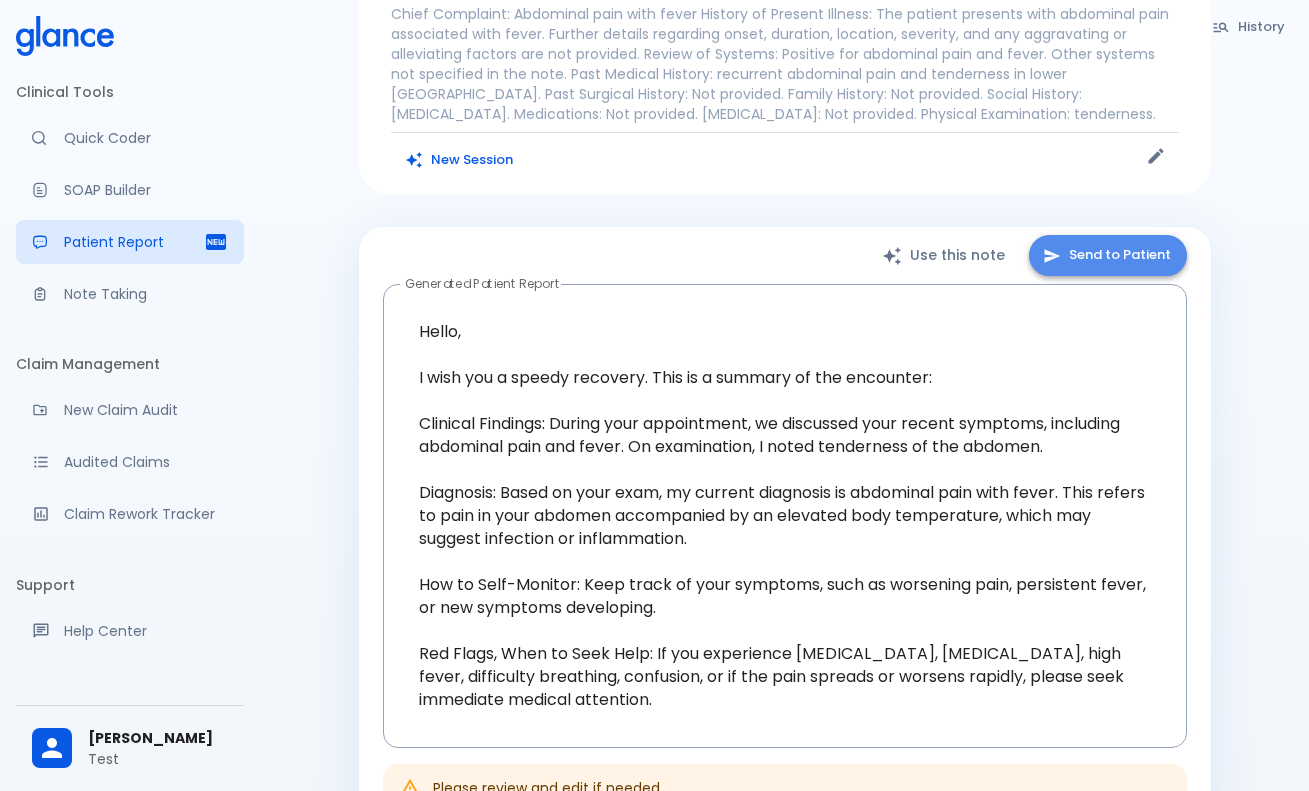 click on "Send to Patient" at bounding box center [1108, 255] 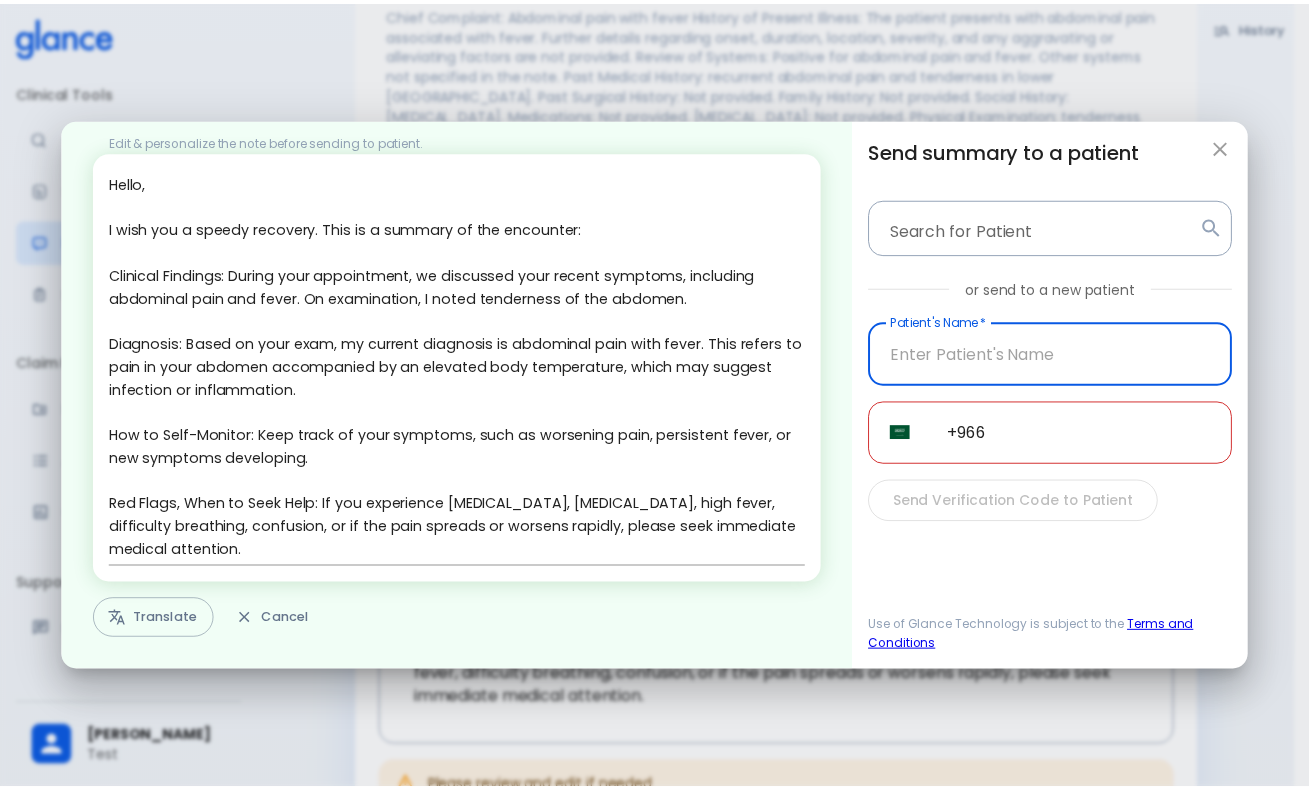 scroll, scrollTop: 17, scrollLeft: 0, axis: vertical 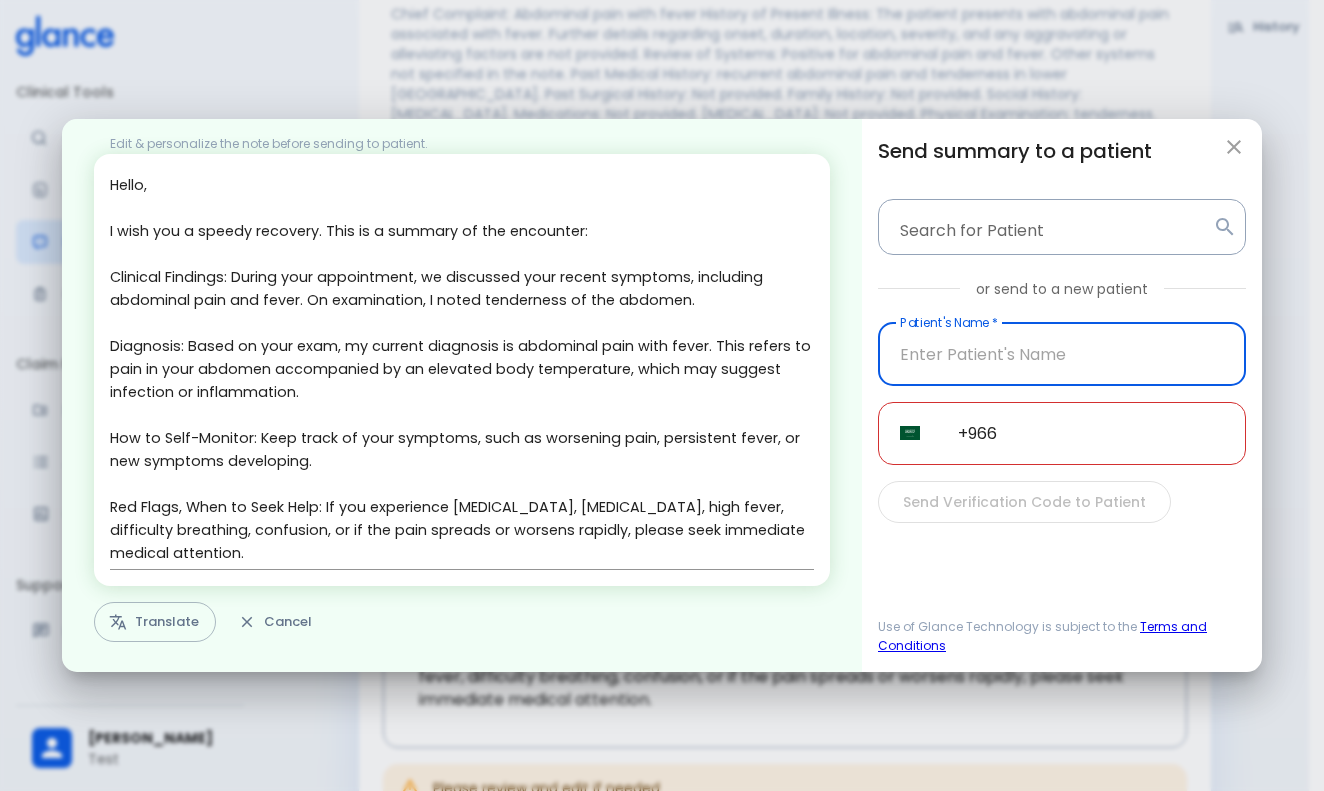 click at bounding box center (1062, 354) 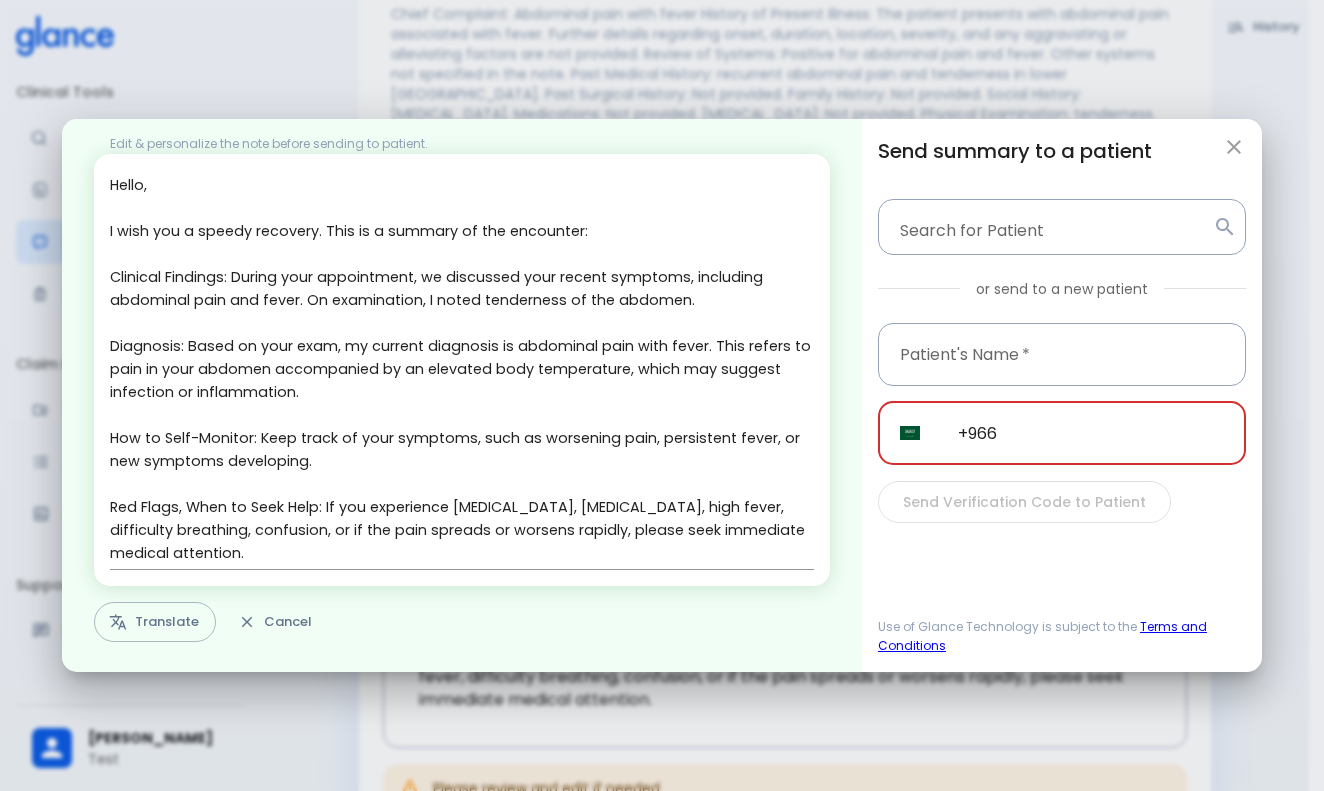 click on "+966" at bounding box center (1091, 433) 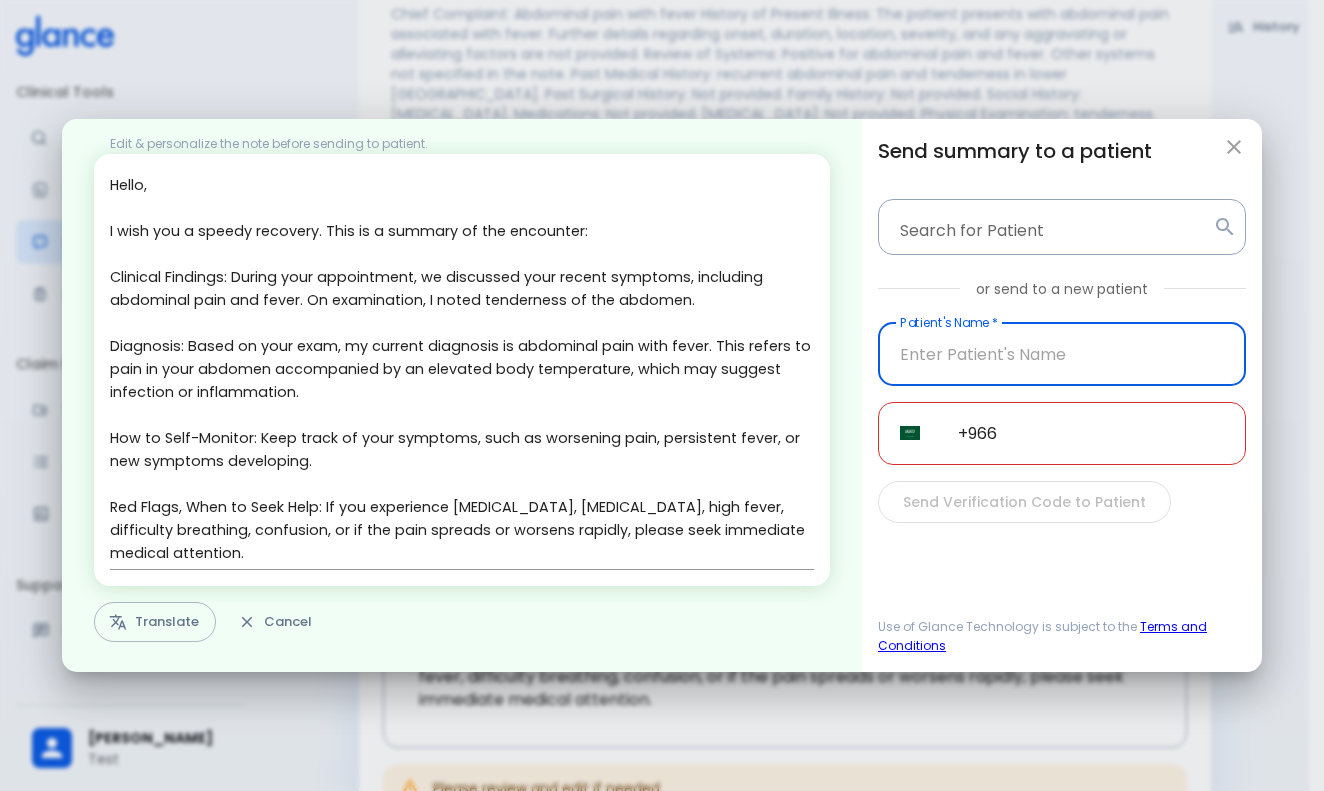 click at bounding box center [1062, 354] 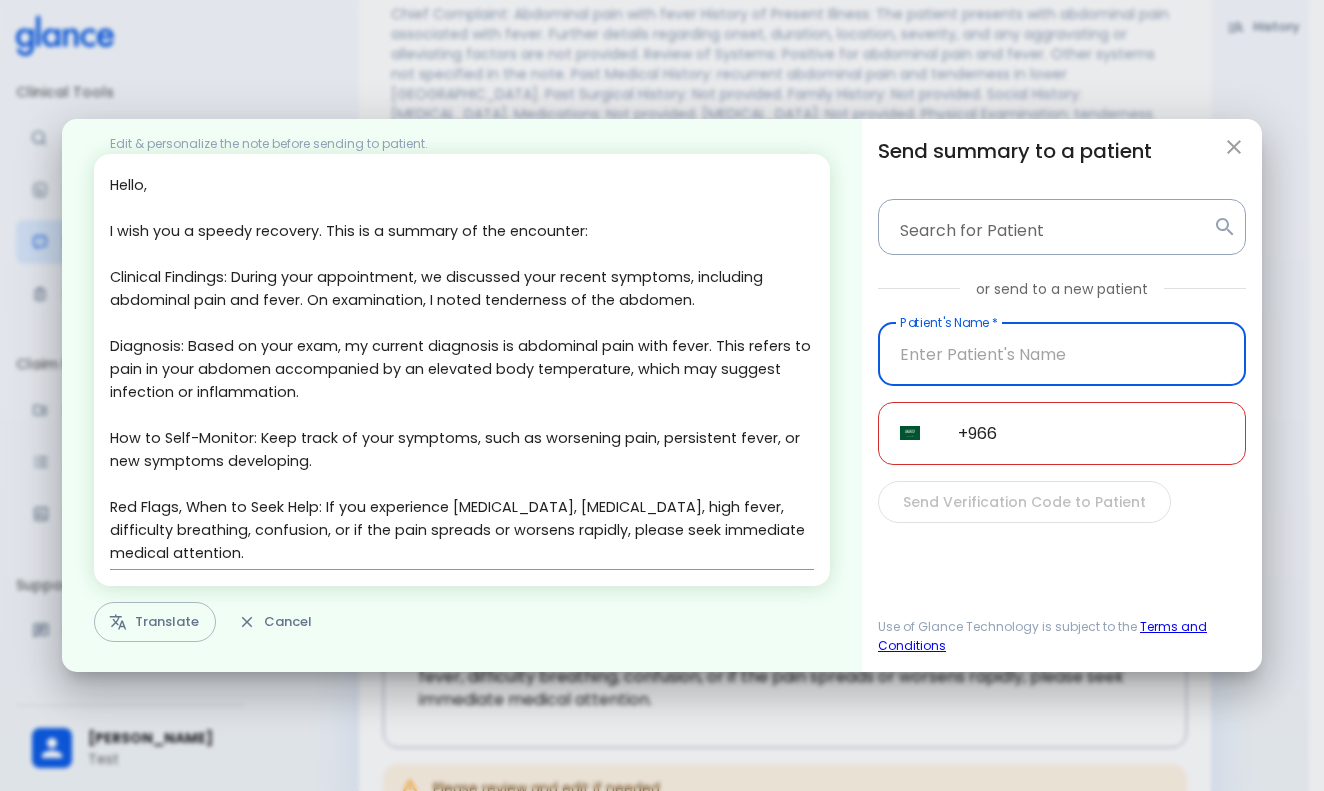 click at bounding box center [1062, 354] 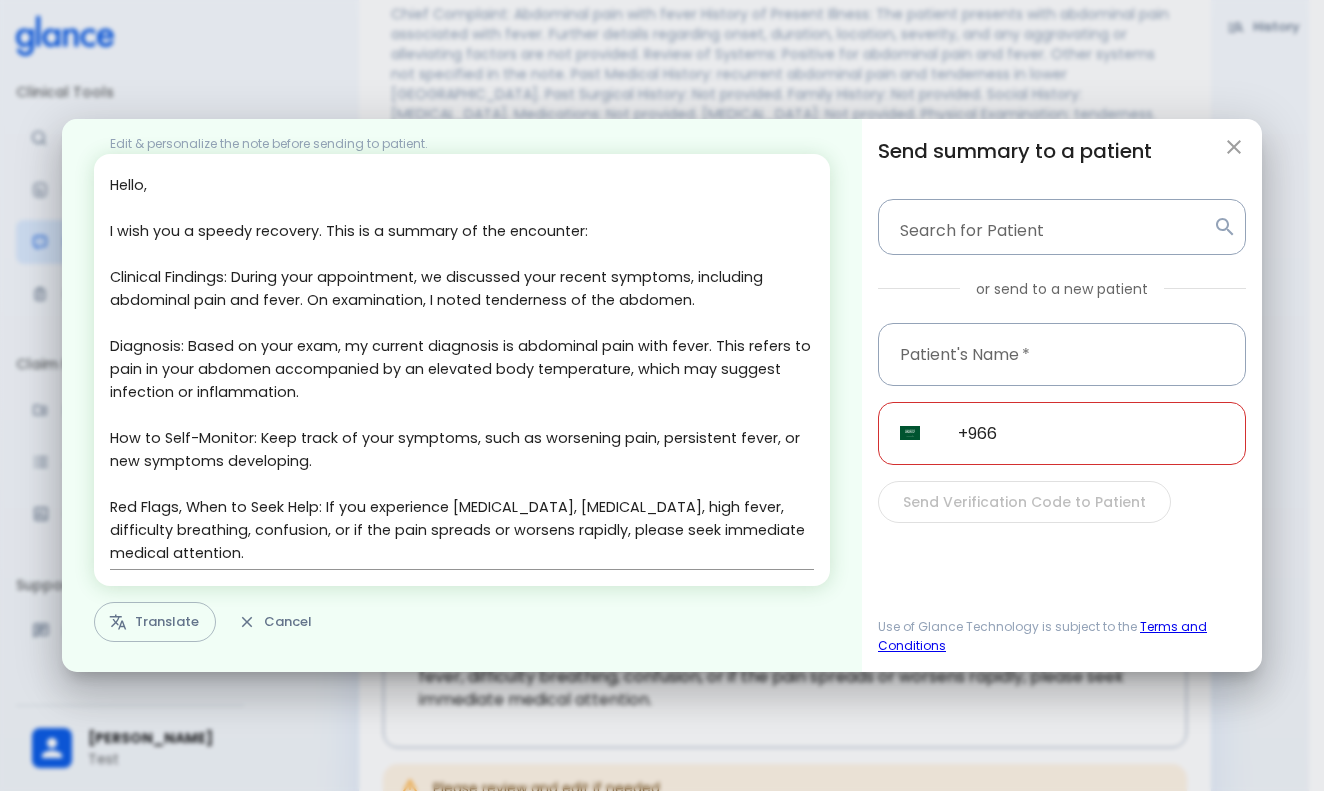 click on "Send summary to a patient Search for Patient Search for Patient or send to a new patient Patient's Name   * Patient's Name  * ​ SA +966 ​ Send Verification Code to Patient" at bounding box center [1062, 329] 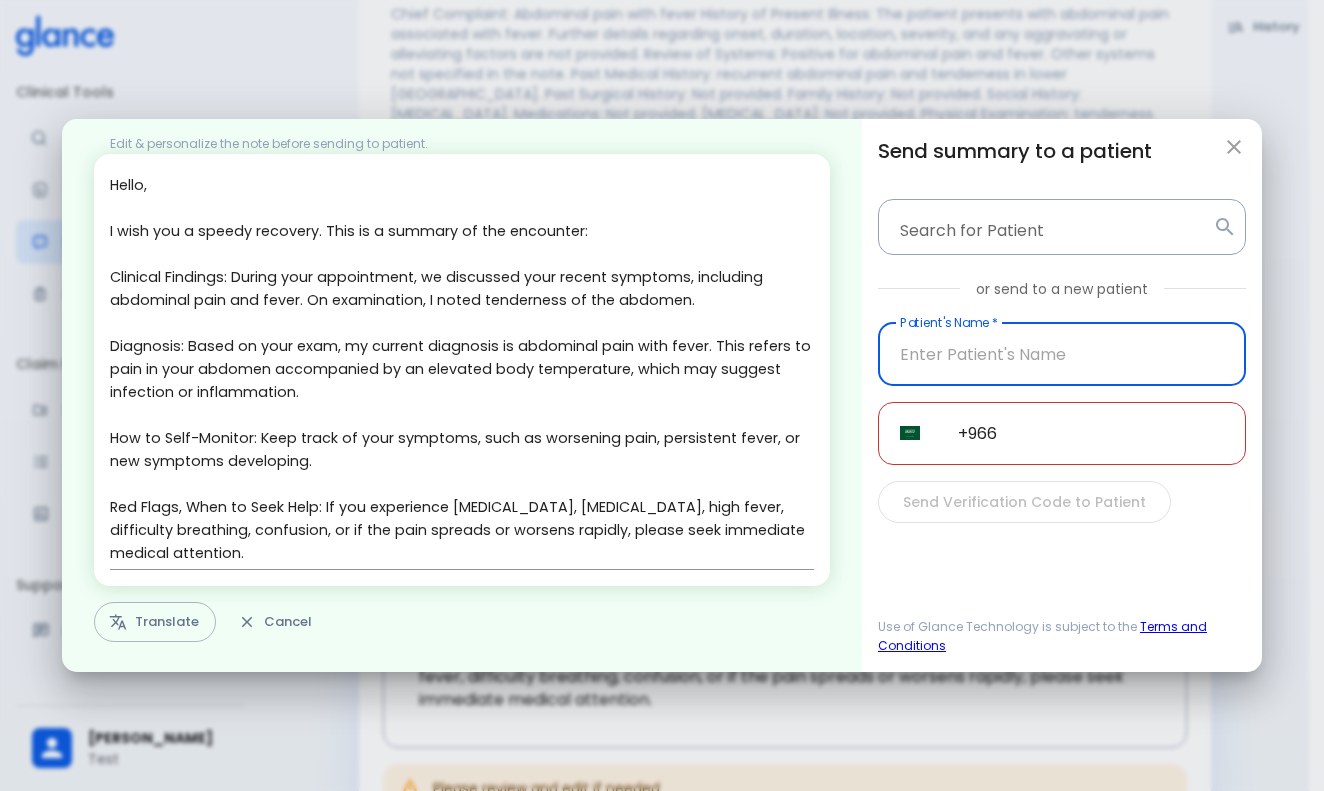 click at bounding box center (1062, 354) 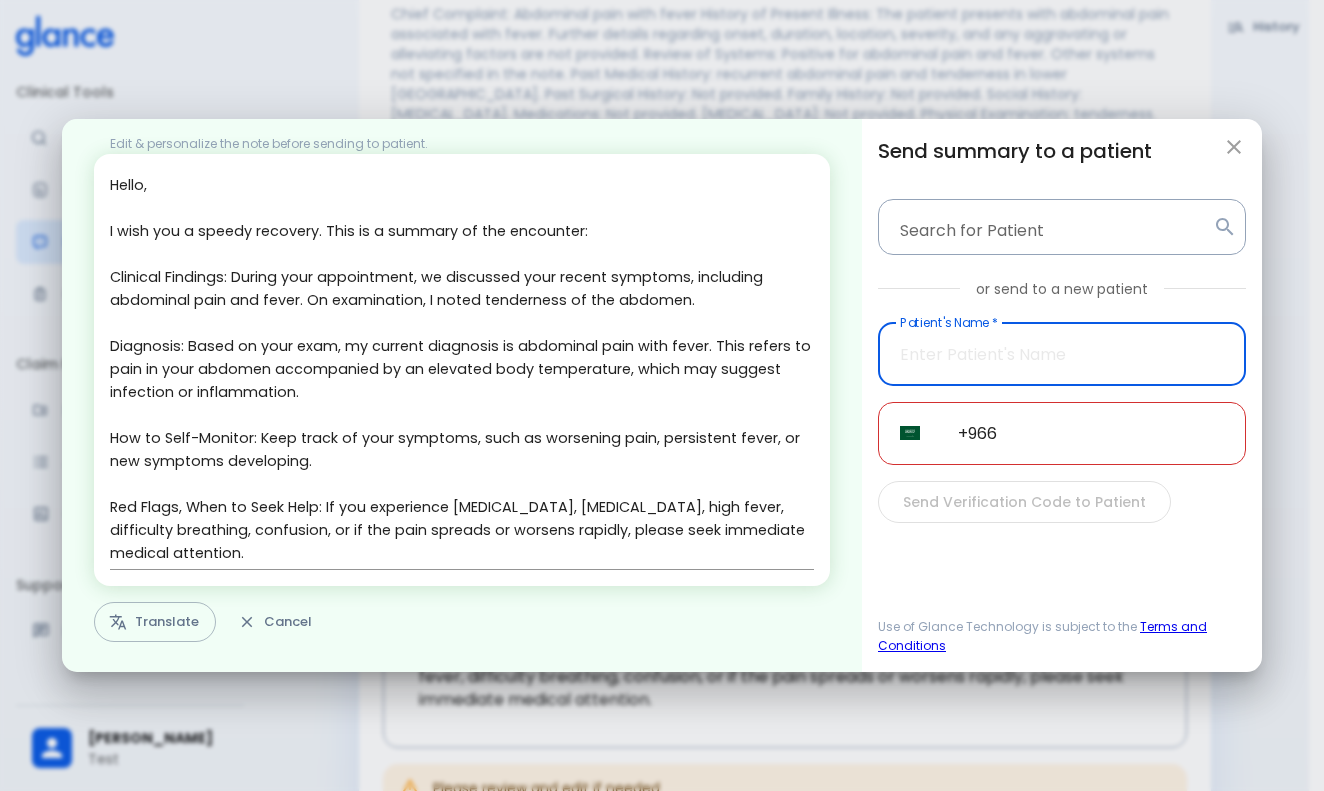 click at bounding box center [1062, 354] 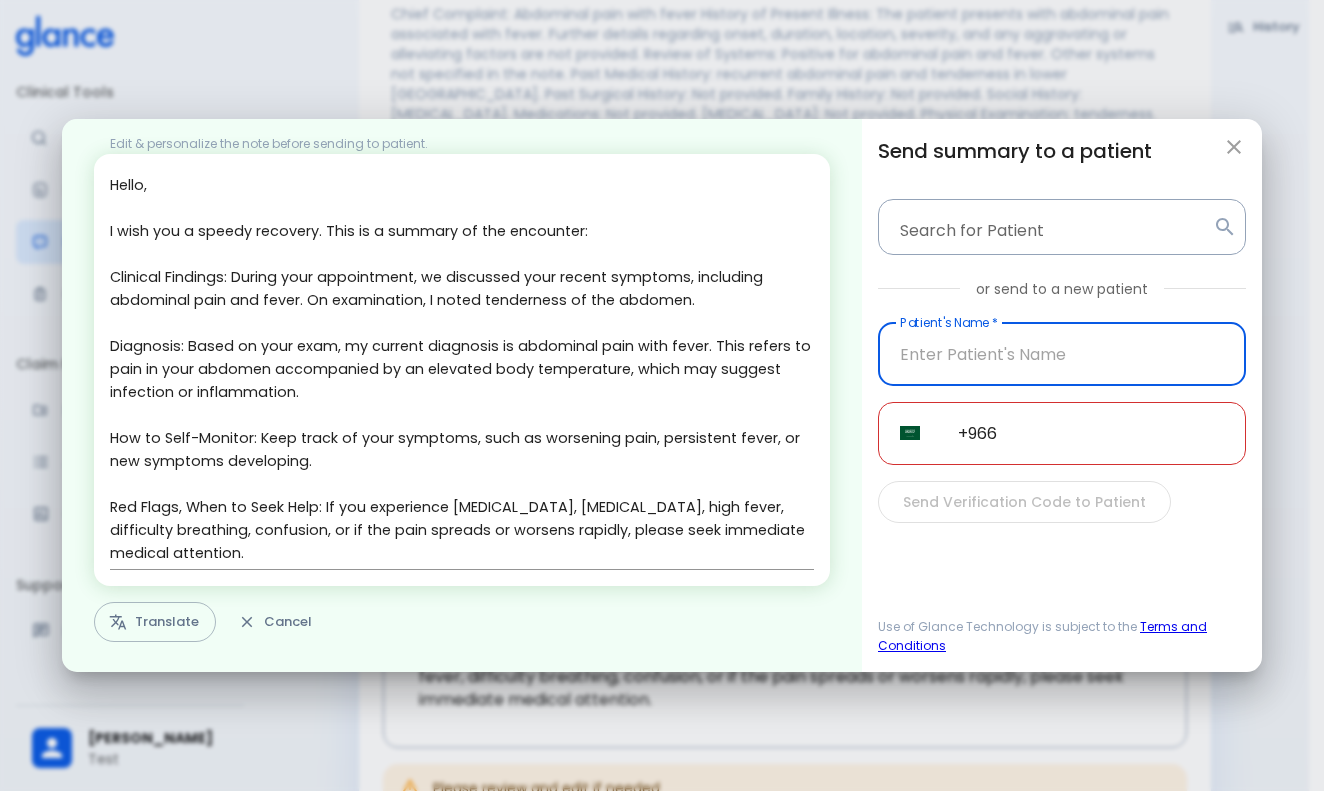 click on "+966" at bounding box center (1091, 433) 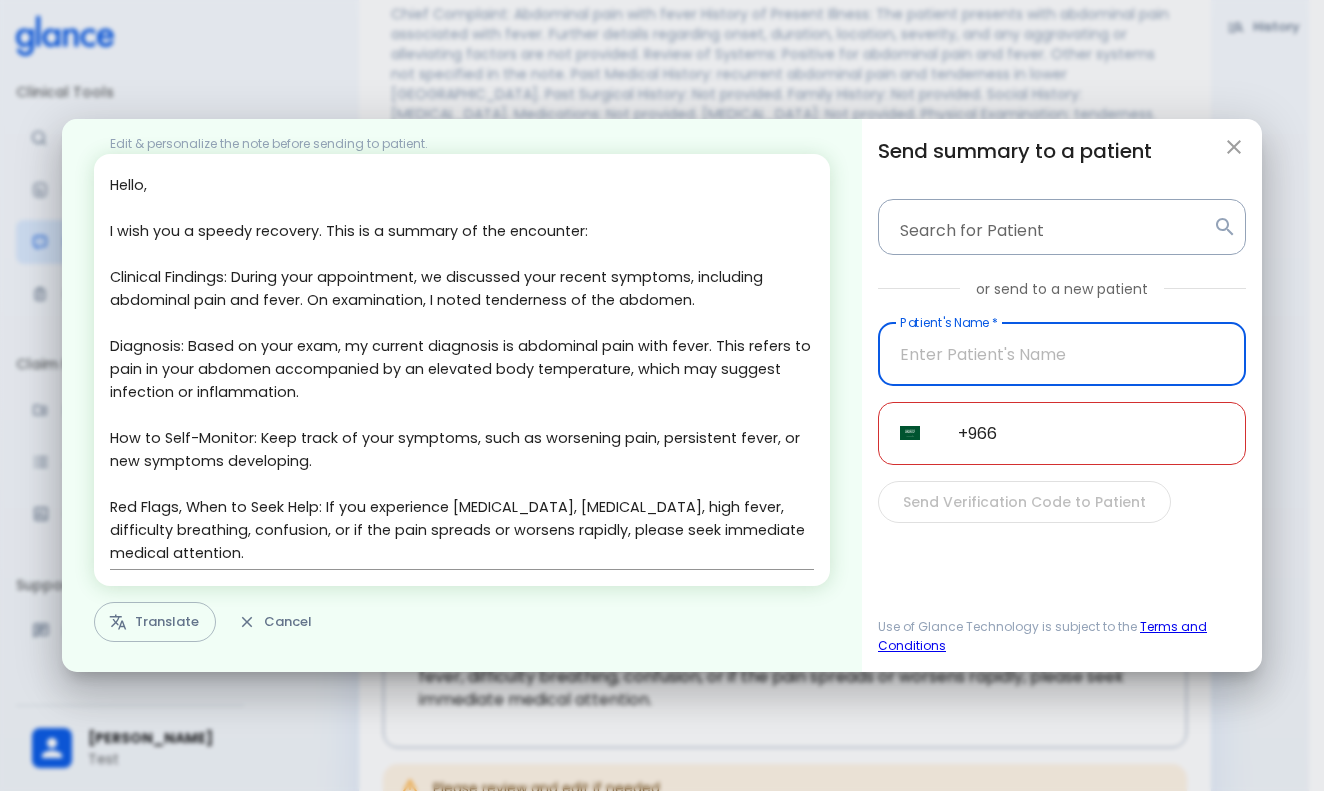 click at bounding box center [1062, 354] 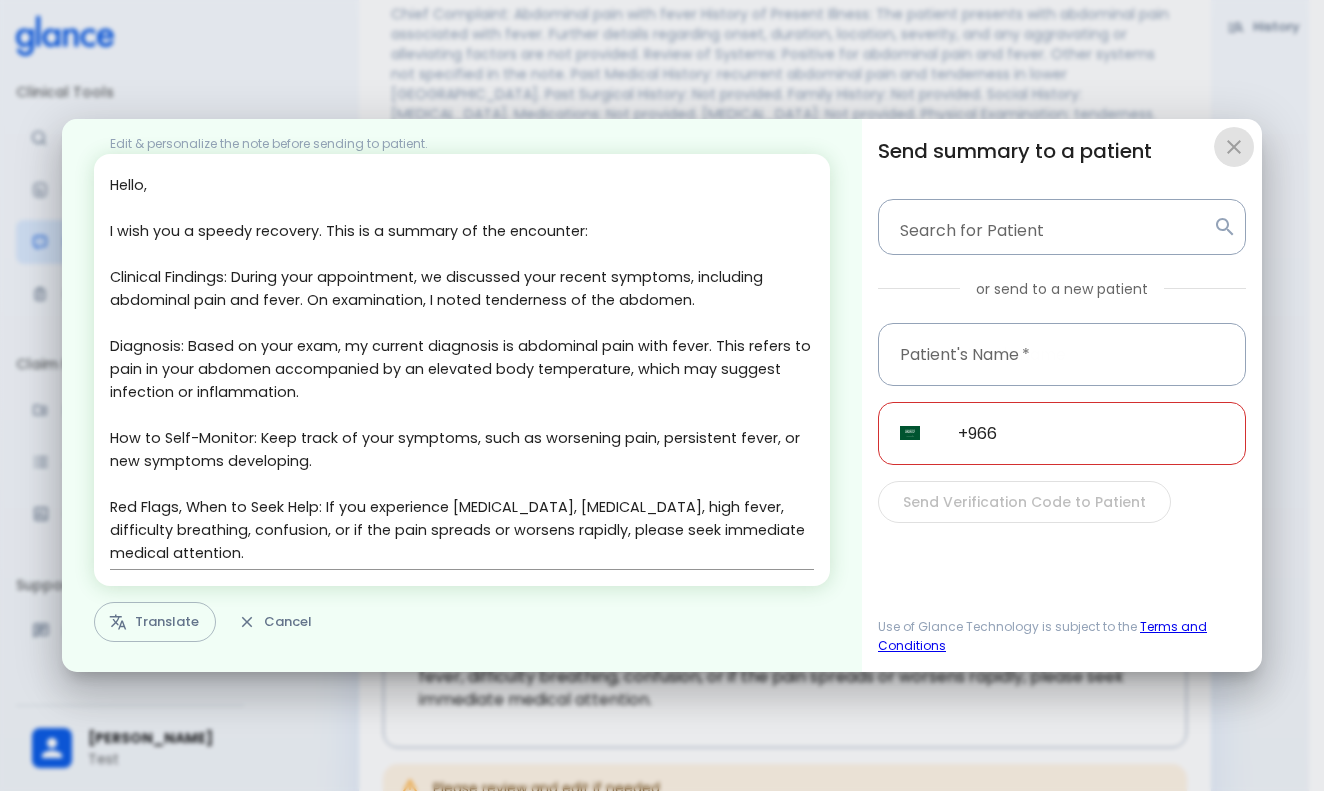 click 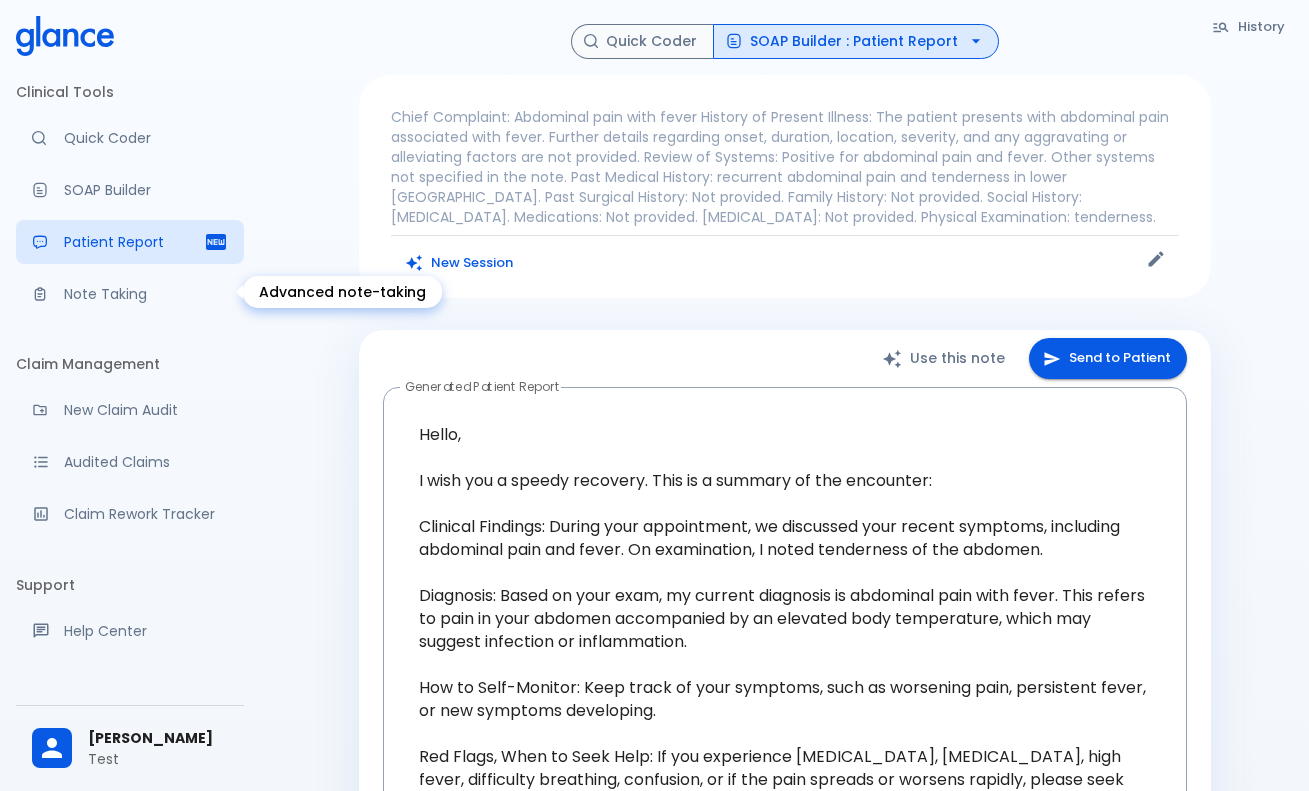 scroll, scrollTop: 0, scrollLeft: 0, axis: both 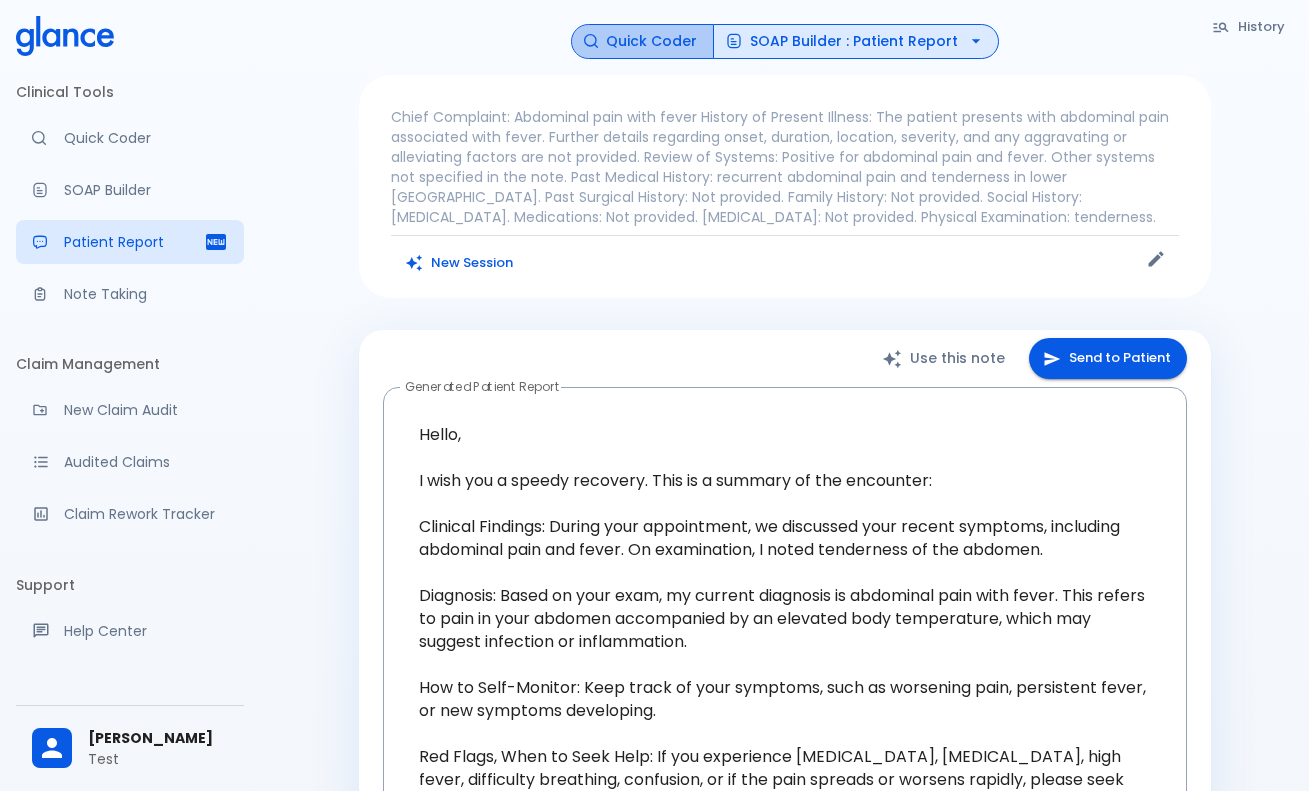 click on "Quick Coder" at bounding box center (642, 41) 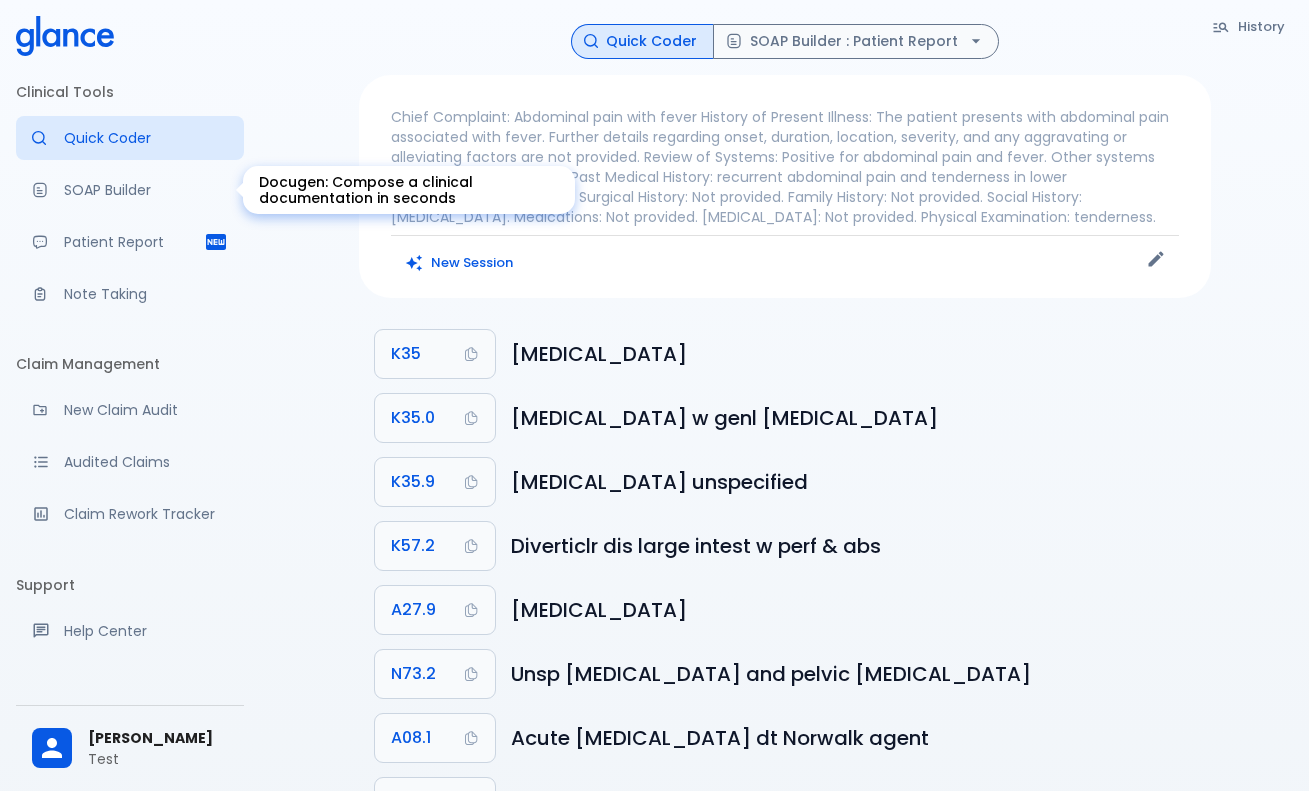 scroll, scrollTop: 0, scrollLeft: 0, axis: both 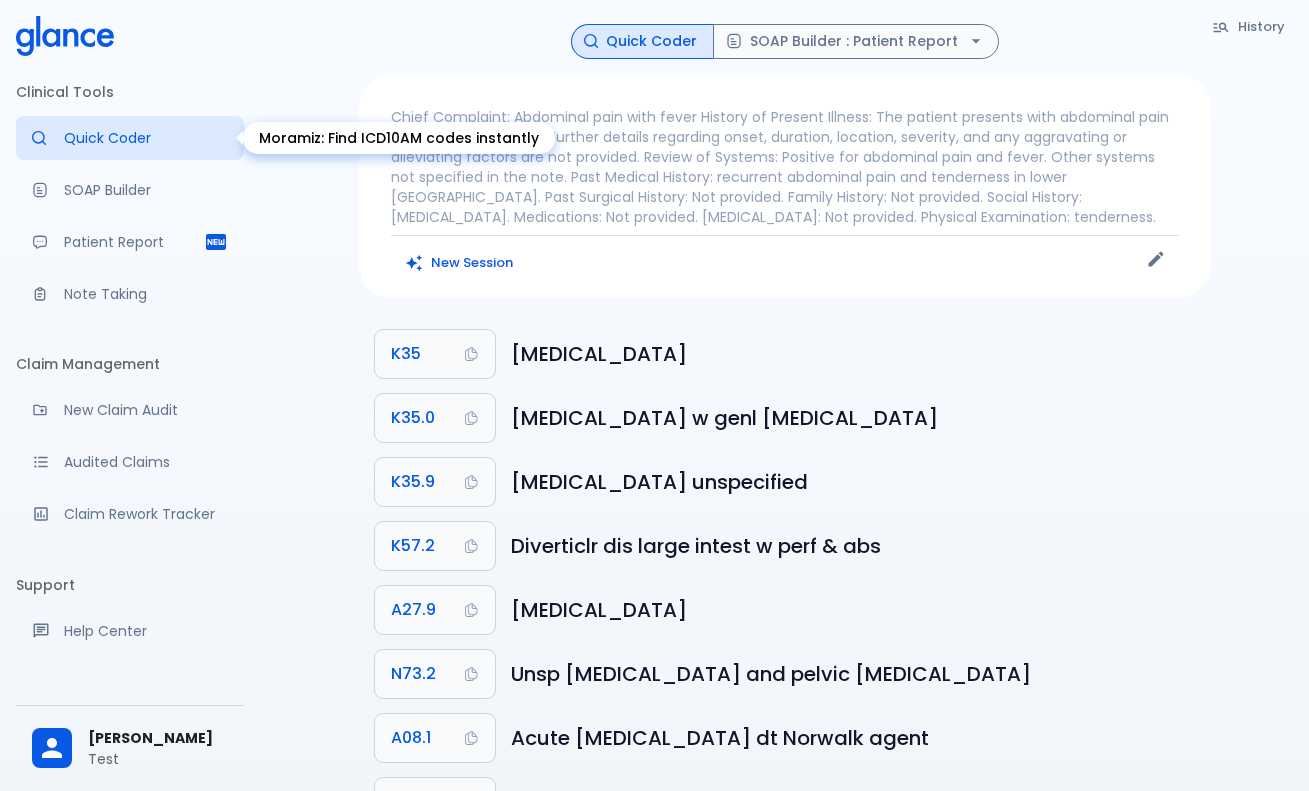 click on "Quick Coder" at bounding box center [146, 138] 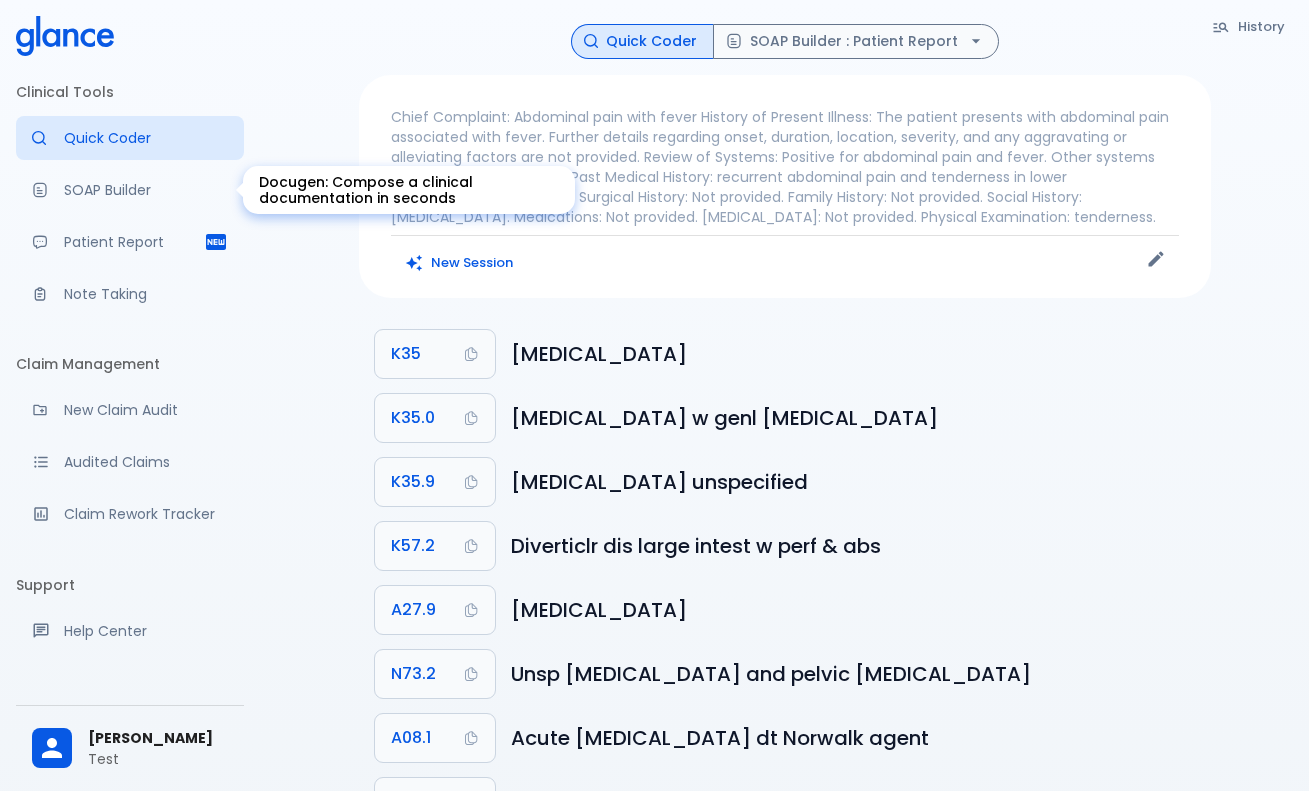 click on "SOAP Builder" at bounding box center (146, 190) 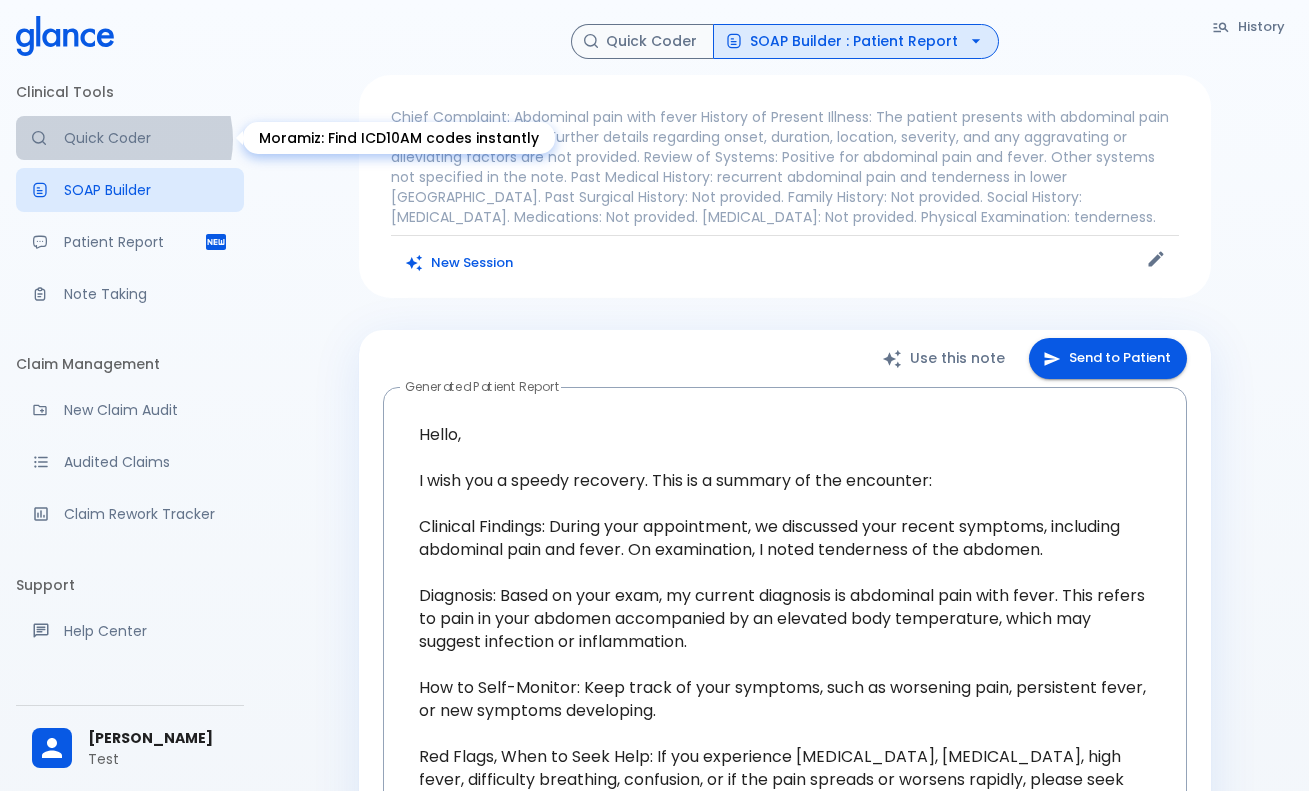 click on "Quick Coder" at bounding box center (146, 138) 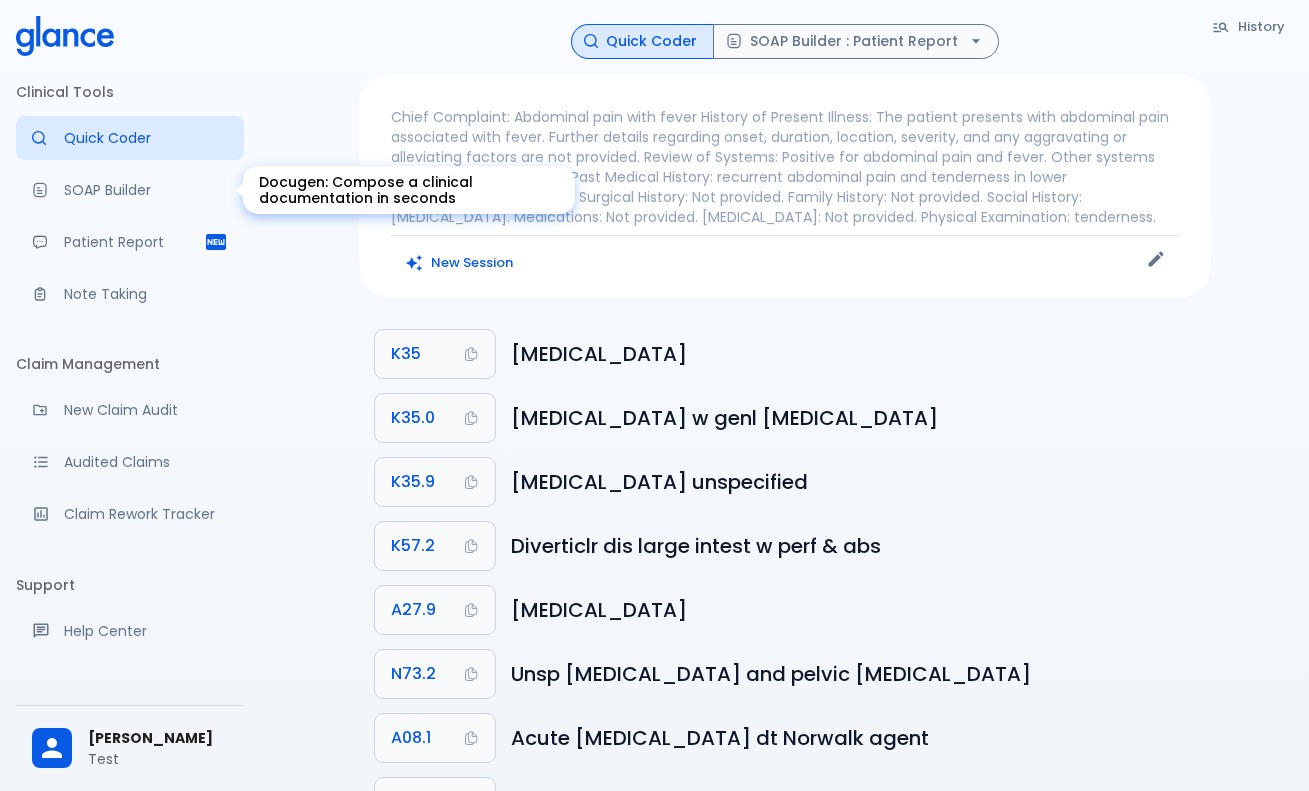 click on "SOAP Builder" at bounding box center [130, 190] 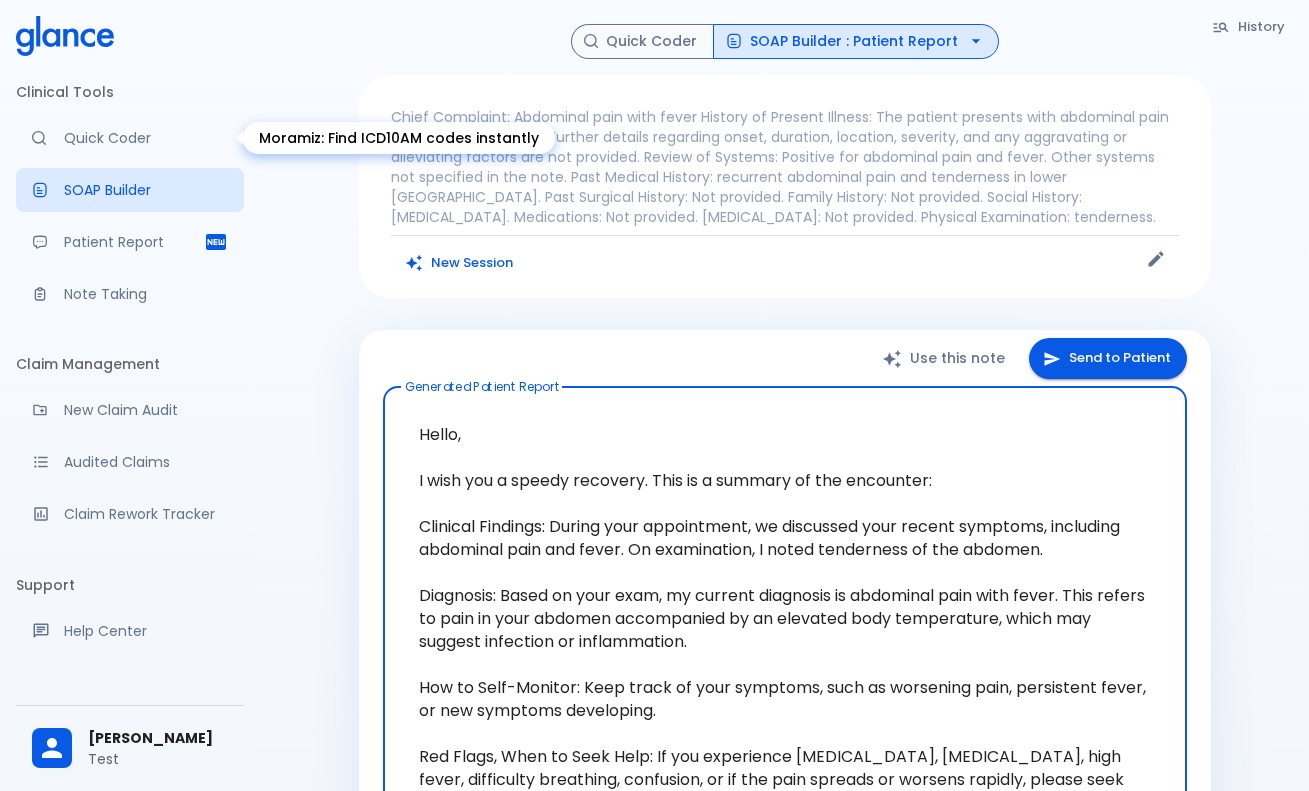 click on "Quick Coder" at bounding box center [130, 138] 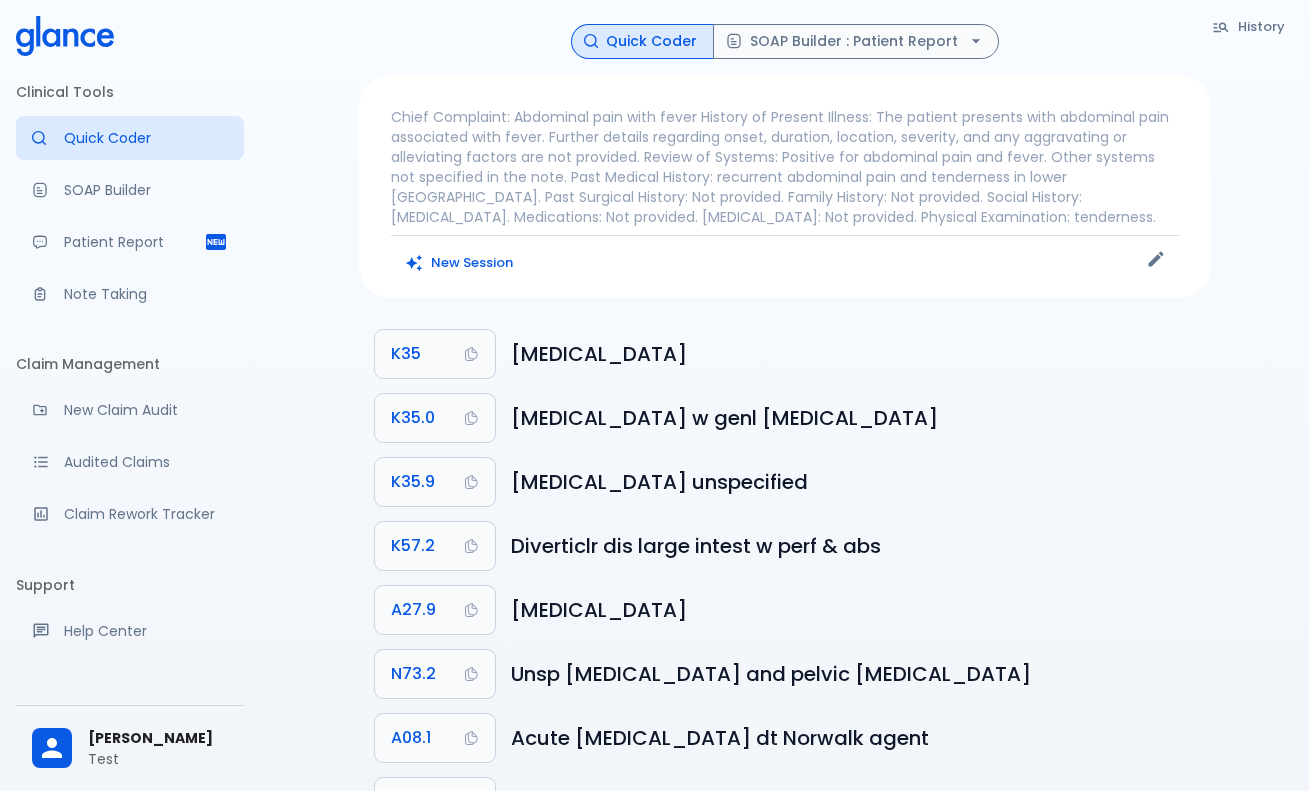 scroll, scrollTop: 0, scrollLeft: 0, axis: both 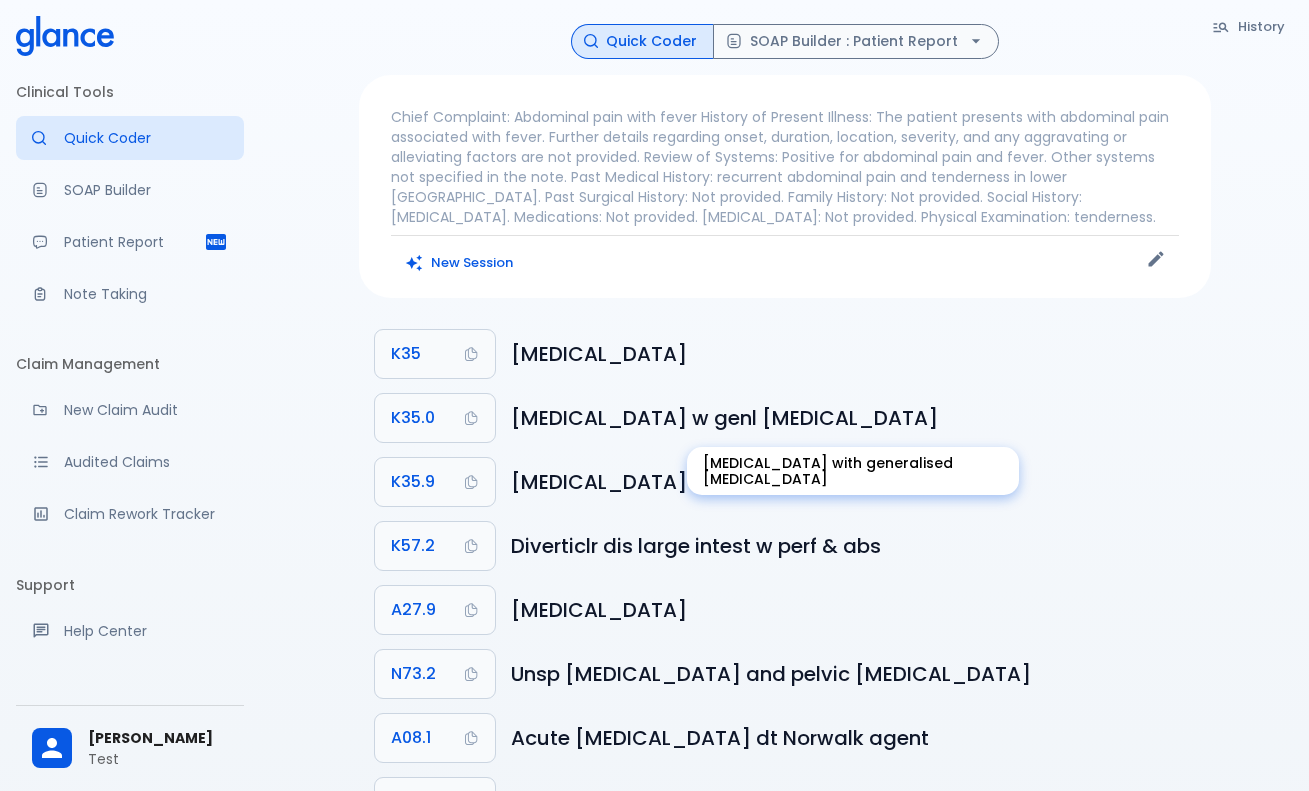 click on "[MEDICAL_DATA] w genl [MEDICAL_DATA]" at bounding box center (853, 418) 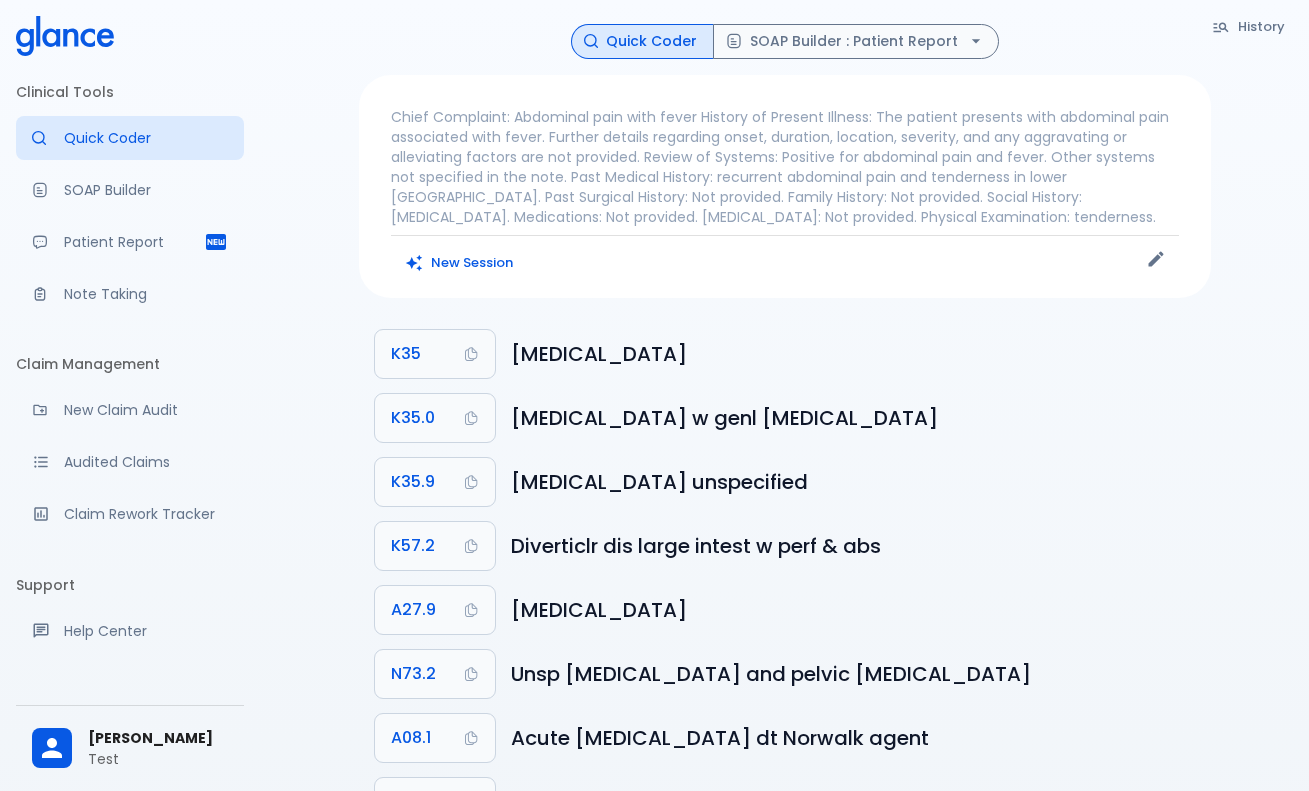 click on "[MEDICAL_DATA]" at bounding box center [853, 354] 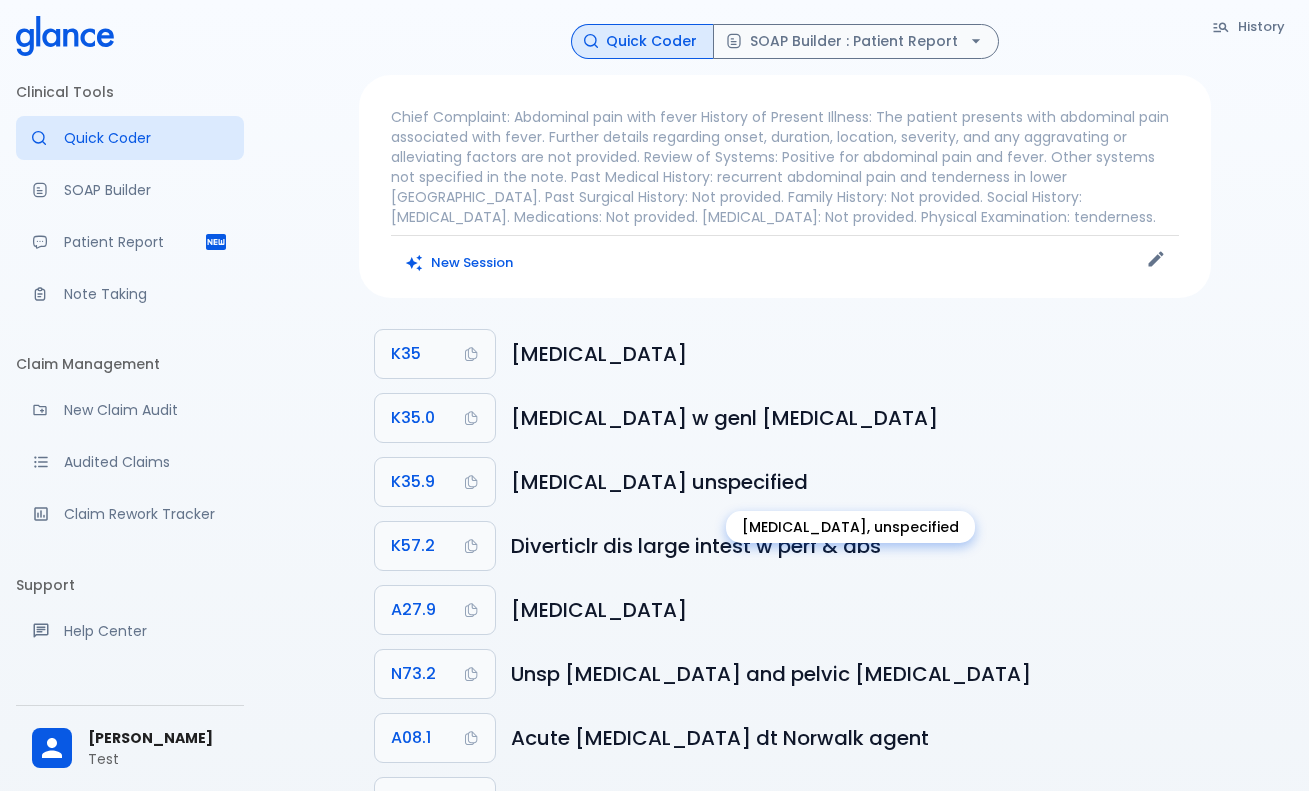 drag, startPoint x: 943, startPoint y: 503, endPoint x: 957, endPoint y: 534, distance: 34.0147 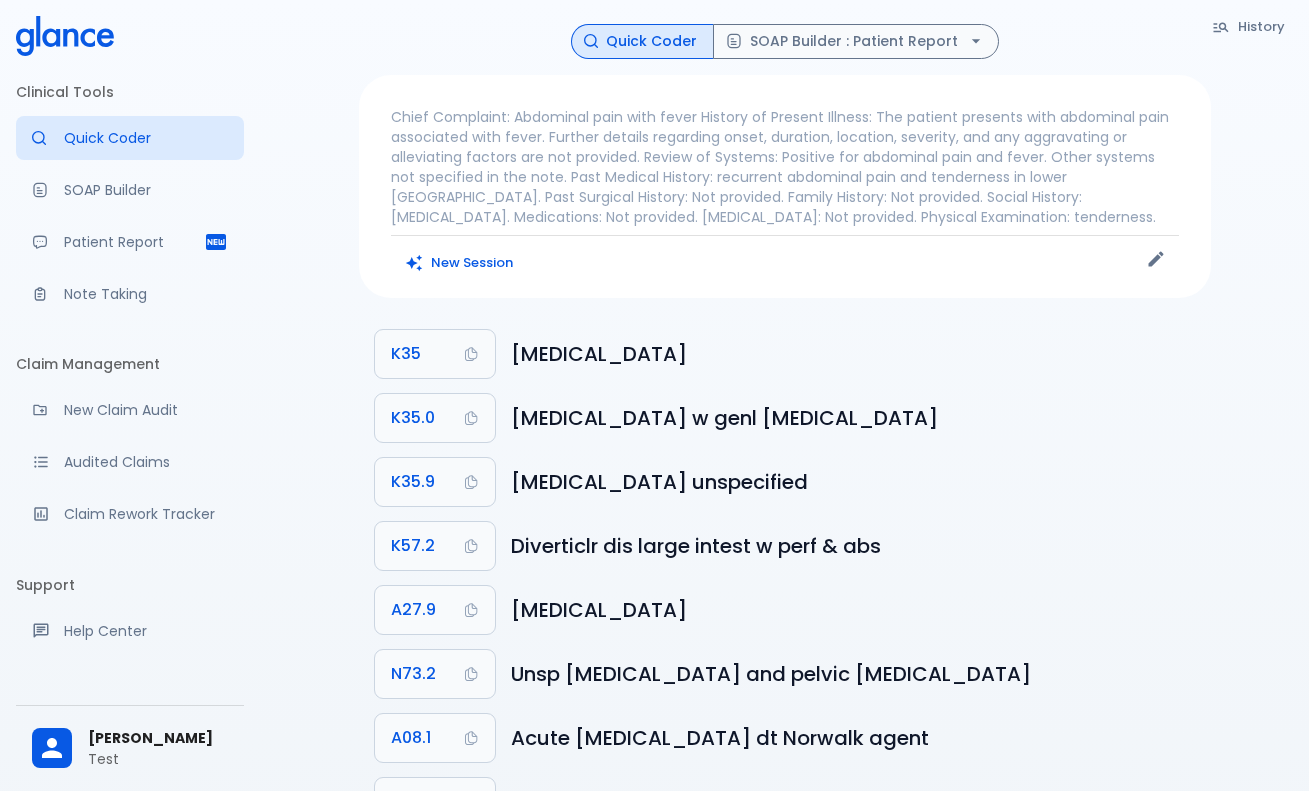 scroll, scrollTop: 0, scrollLeft: 0, axis: both 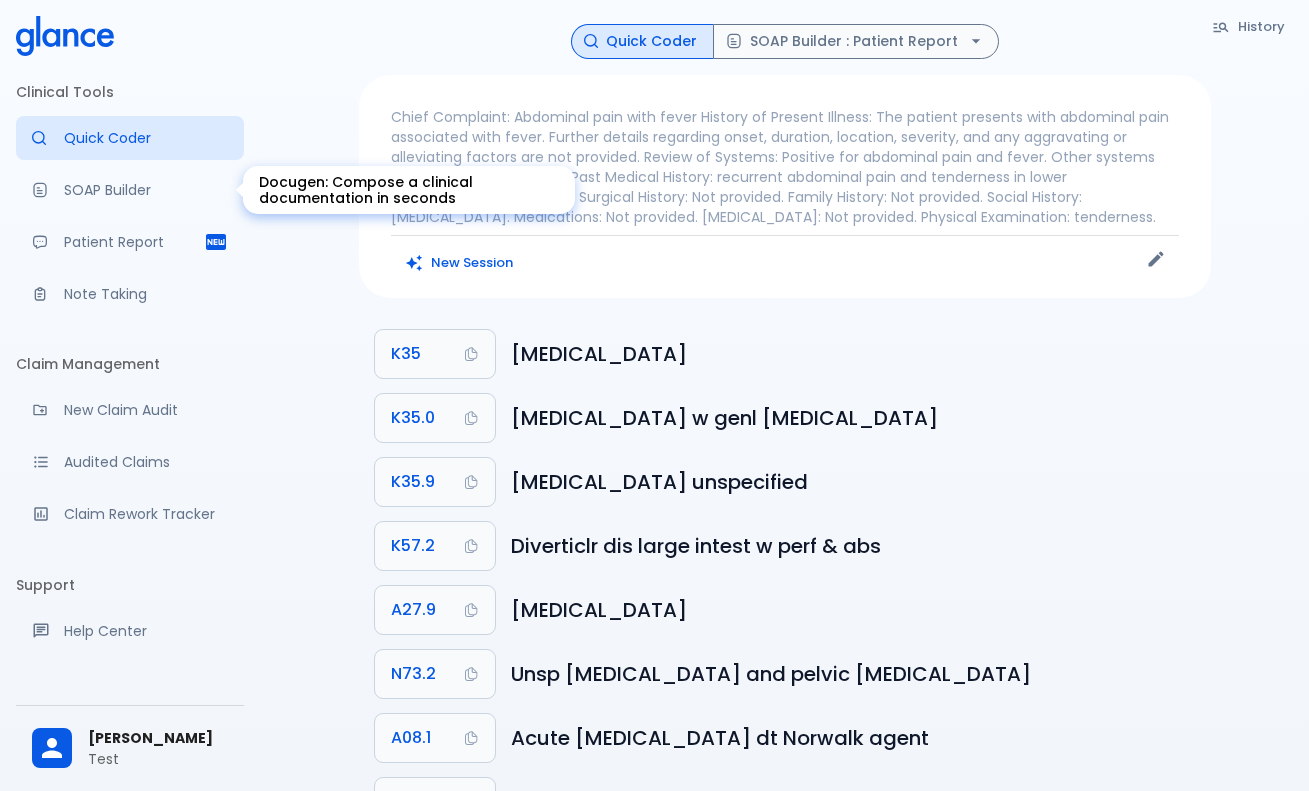 click on "SOAP Builder" at bounding box center [146, 190] 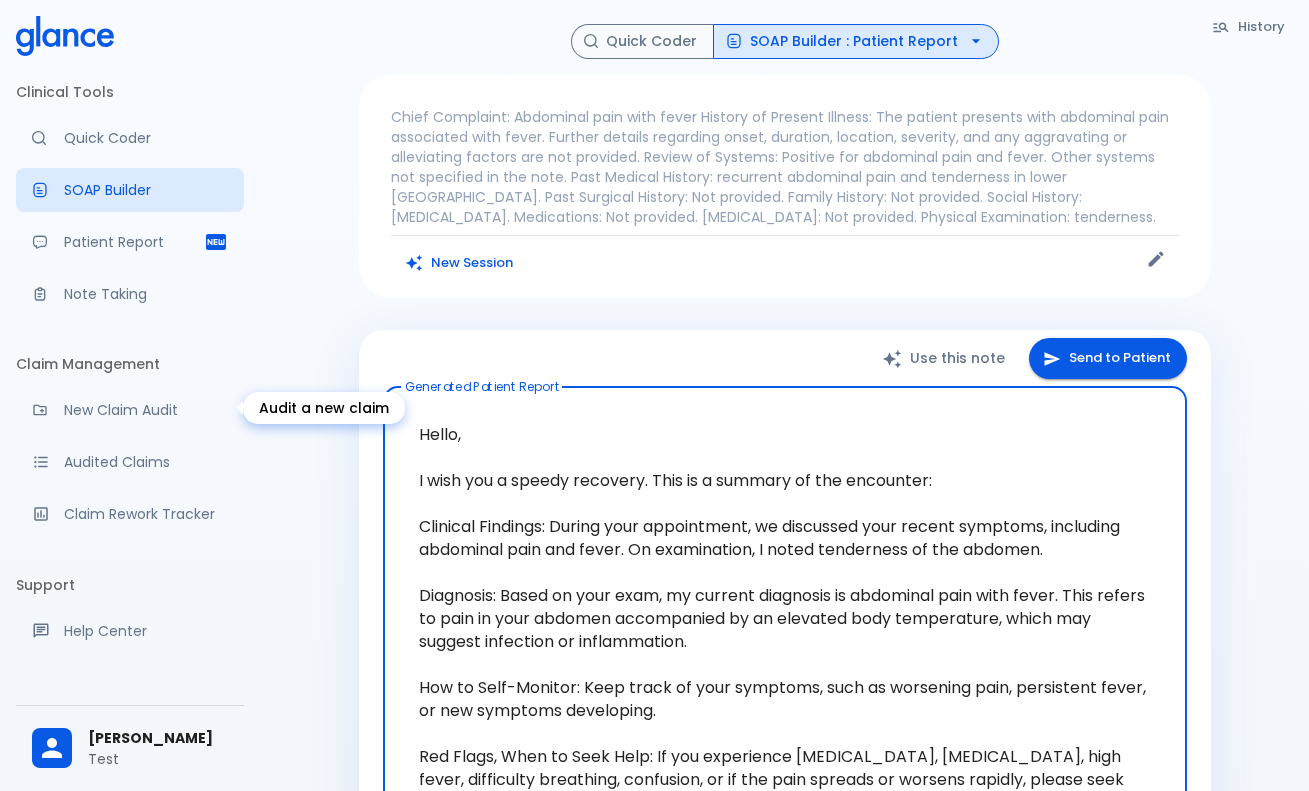 scroll, scrollTop: 0, scrollLeft: 0, axis: both 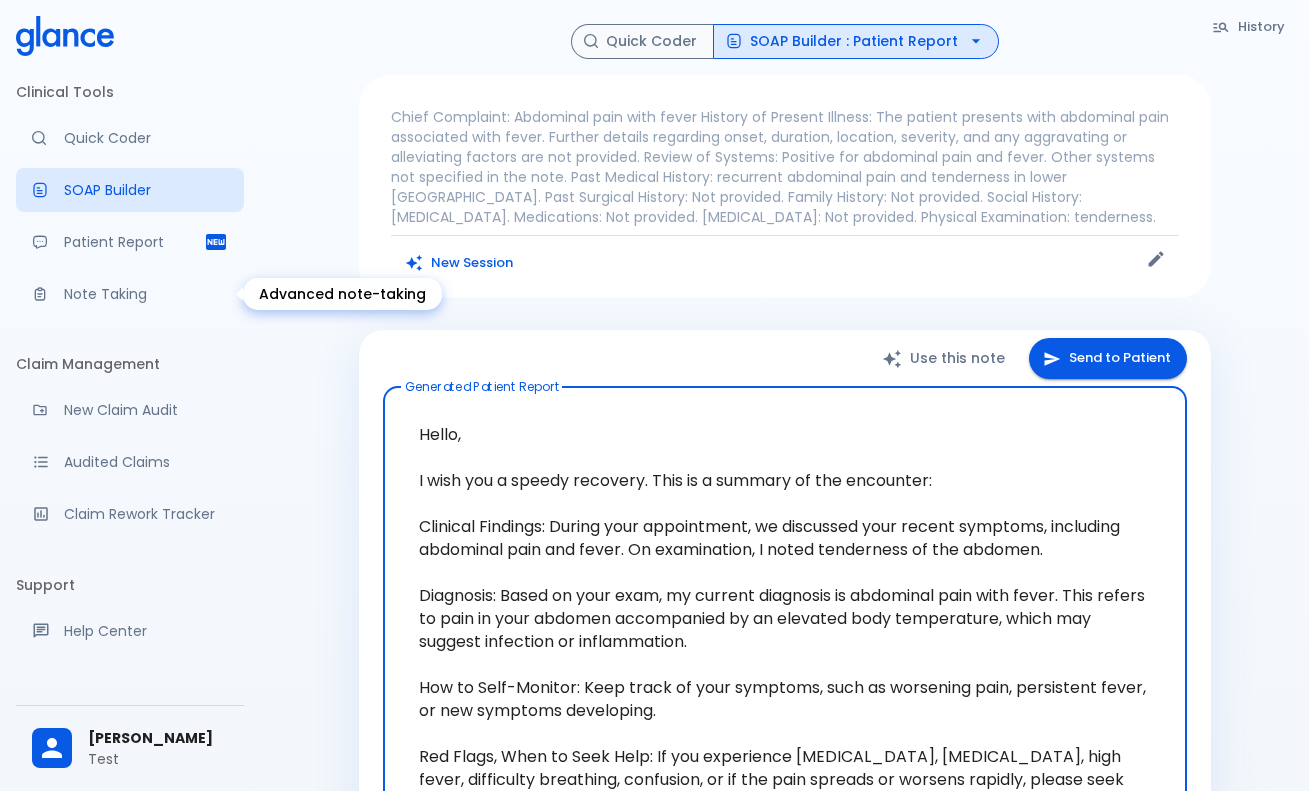 click on "Patient Report" at bounding box center [130, 242] 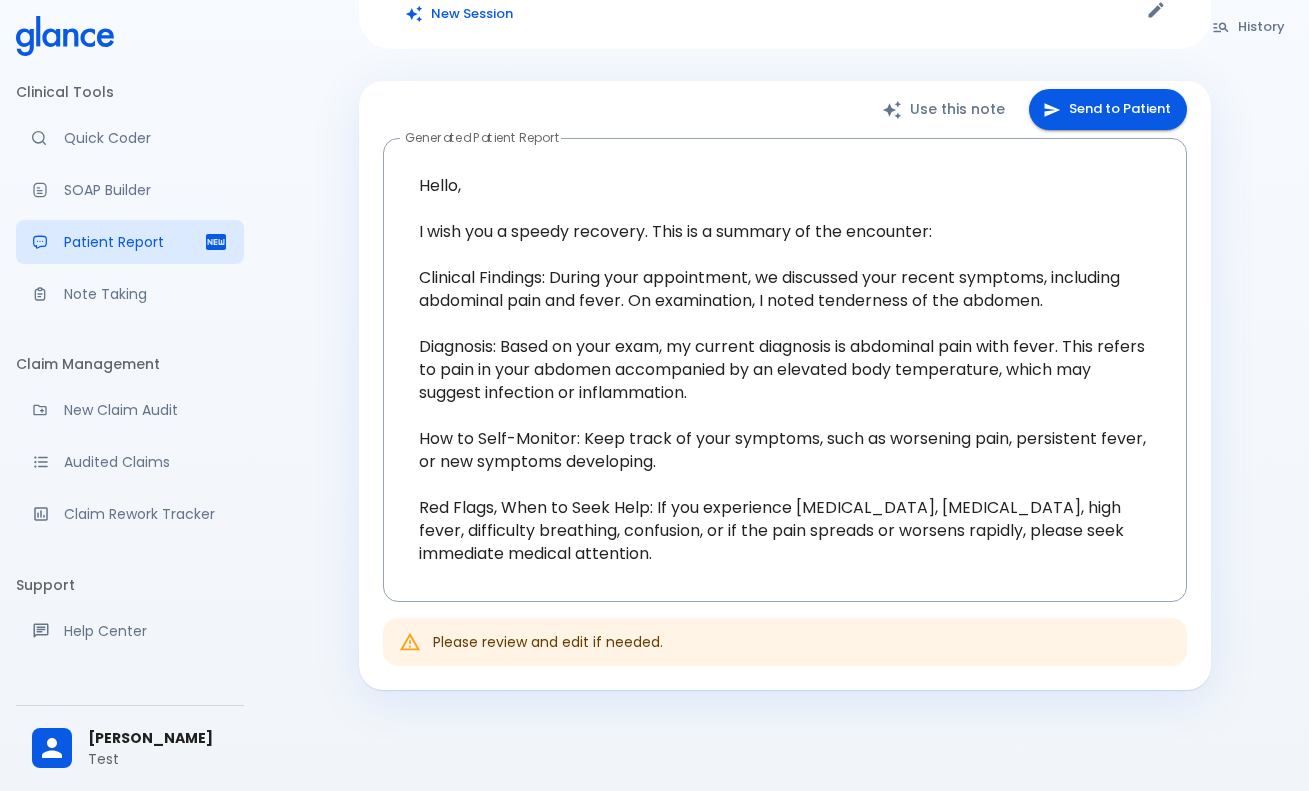 scroll, scrollTop: 291, scrollLeft: 0, axis: vertical 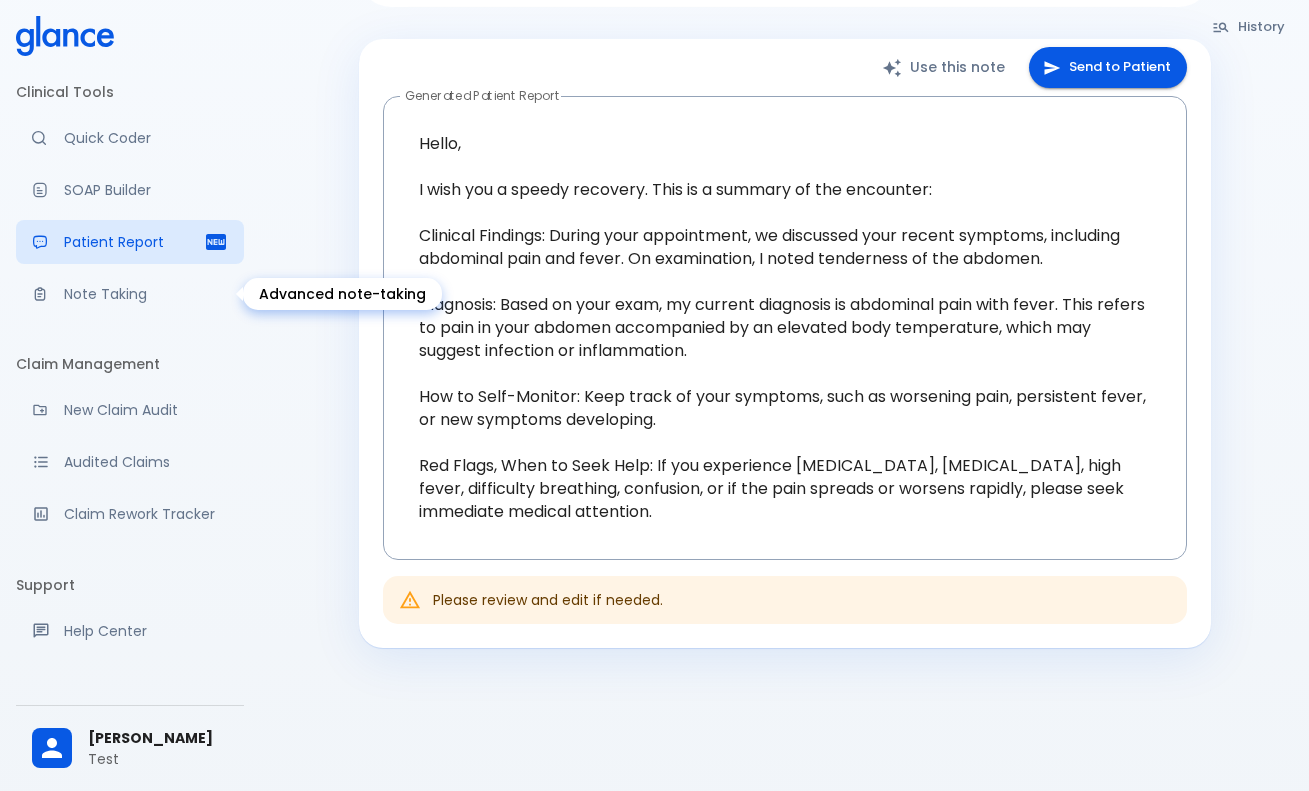 click on "Note Taking" at bounding box center (130, 294) 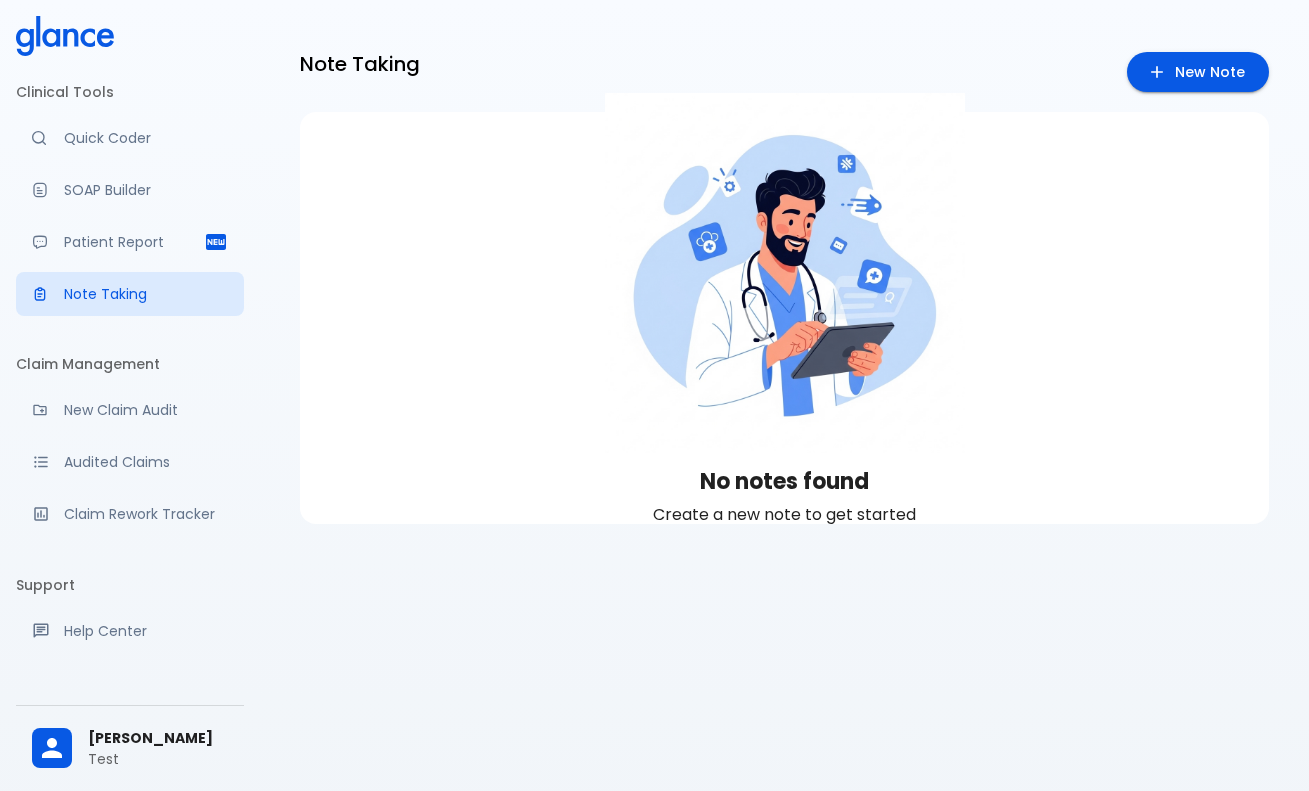 scroll, scrollTop: 0, scrollLeft: 0, axis: both 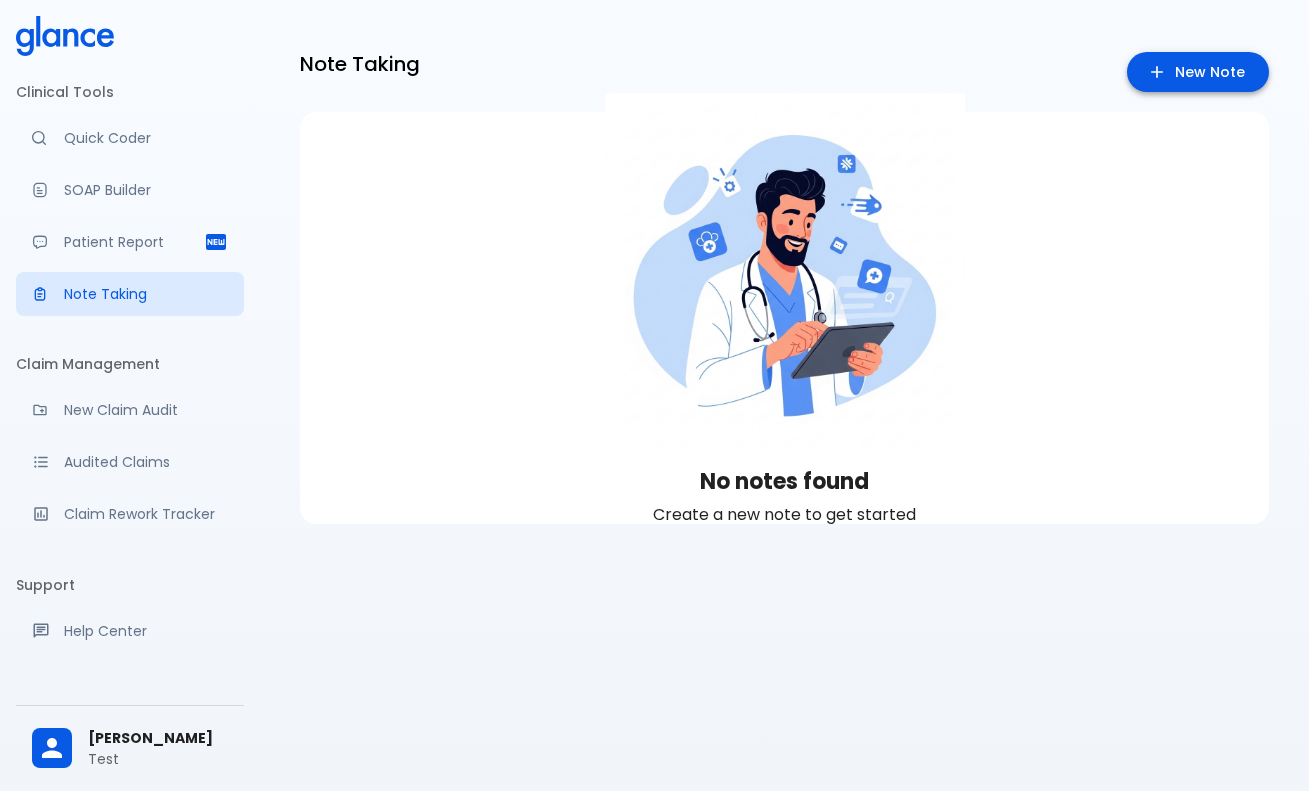click on "New Note" at bounding box center [1198, 72] 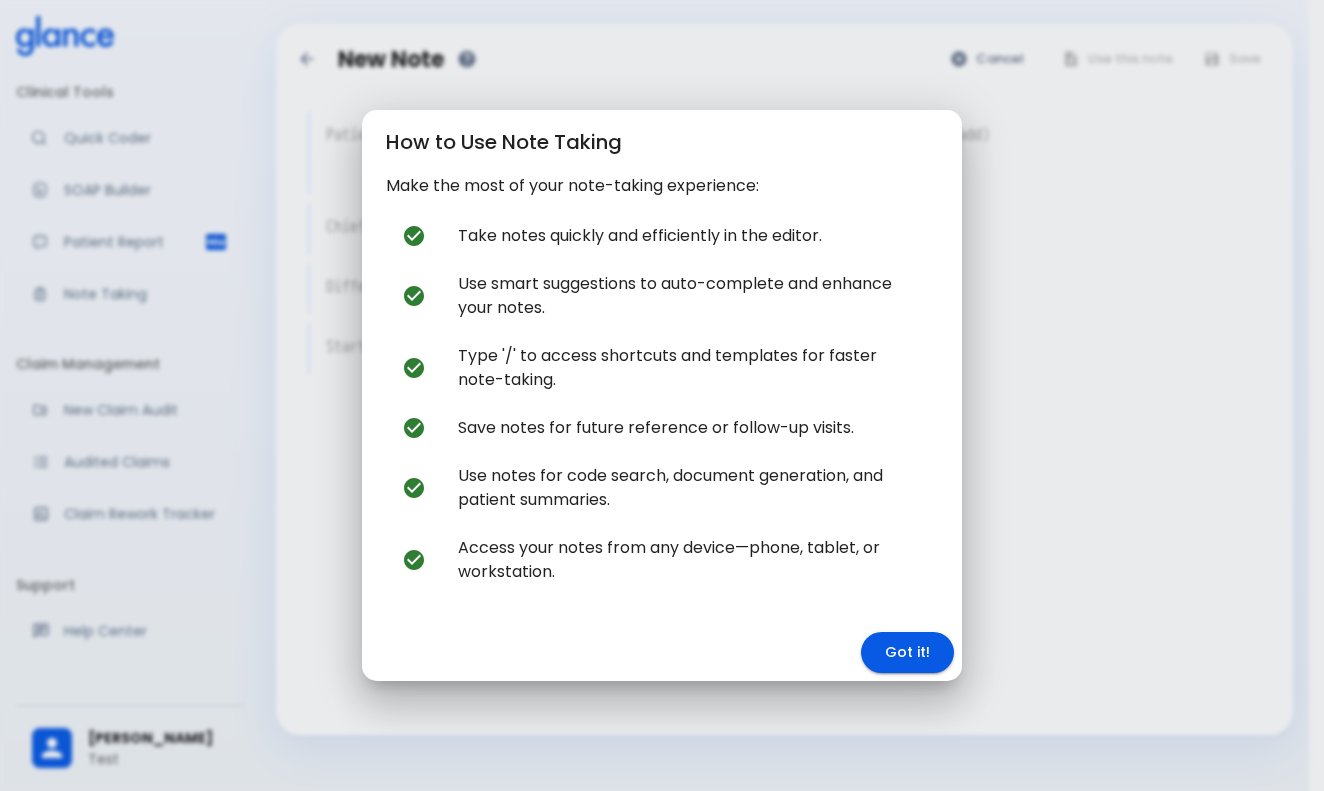 click on "Take notes quickly and efficiently in the editor." at bounding box center [690, 236] 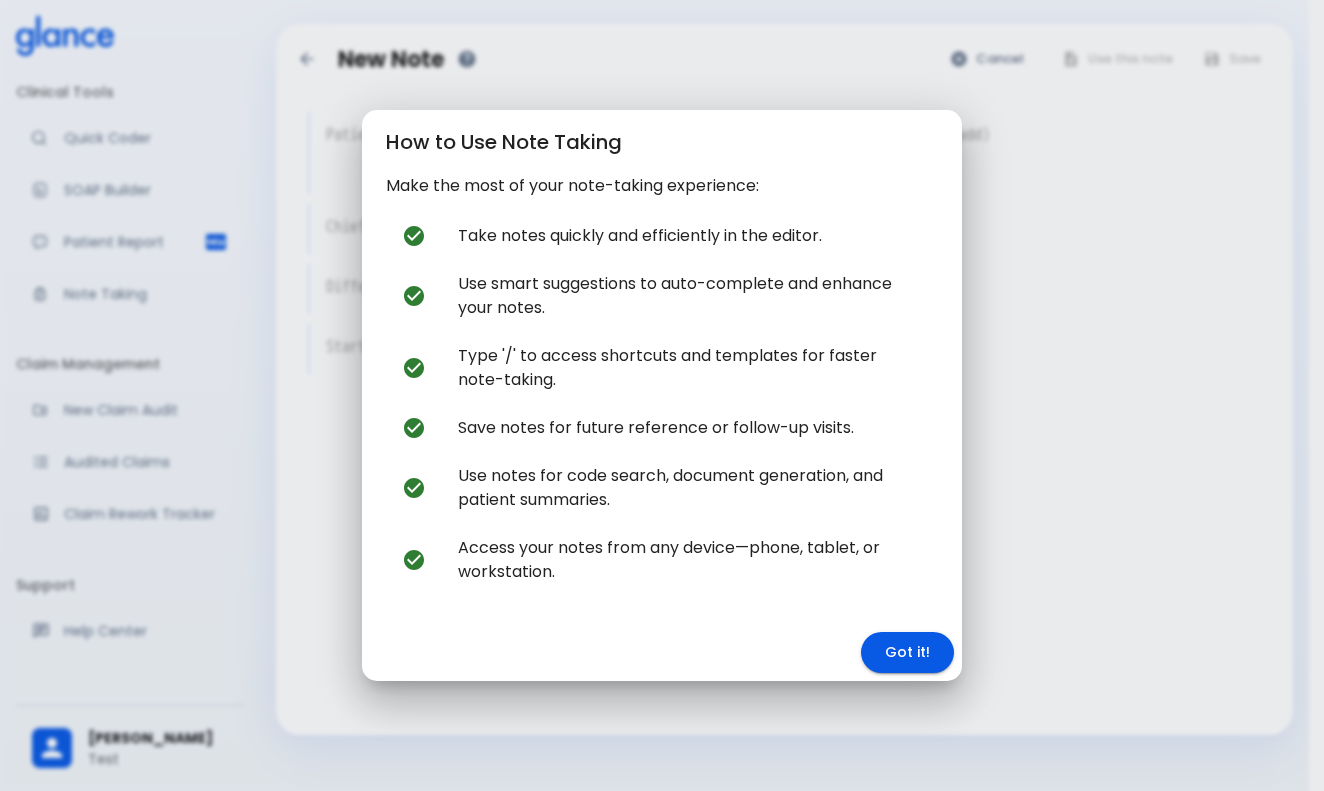 click on "Take notes quickly and efficiently in the editor." at bounding box center (690, 236) 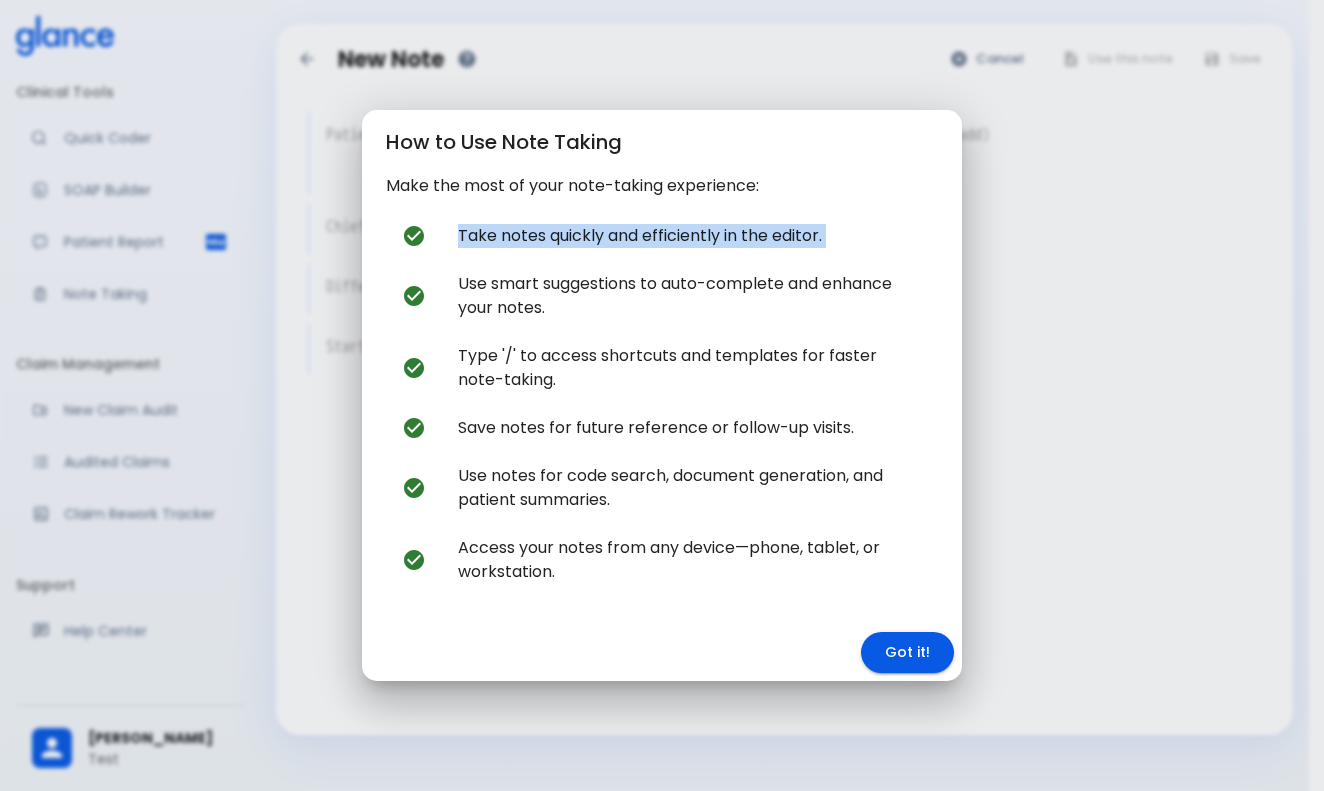 drag, startPoint x: 541, startPoint y: 241, endPoint x: 722, endPoint y: 394, distance: 237.0021 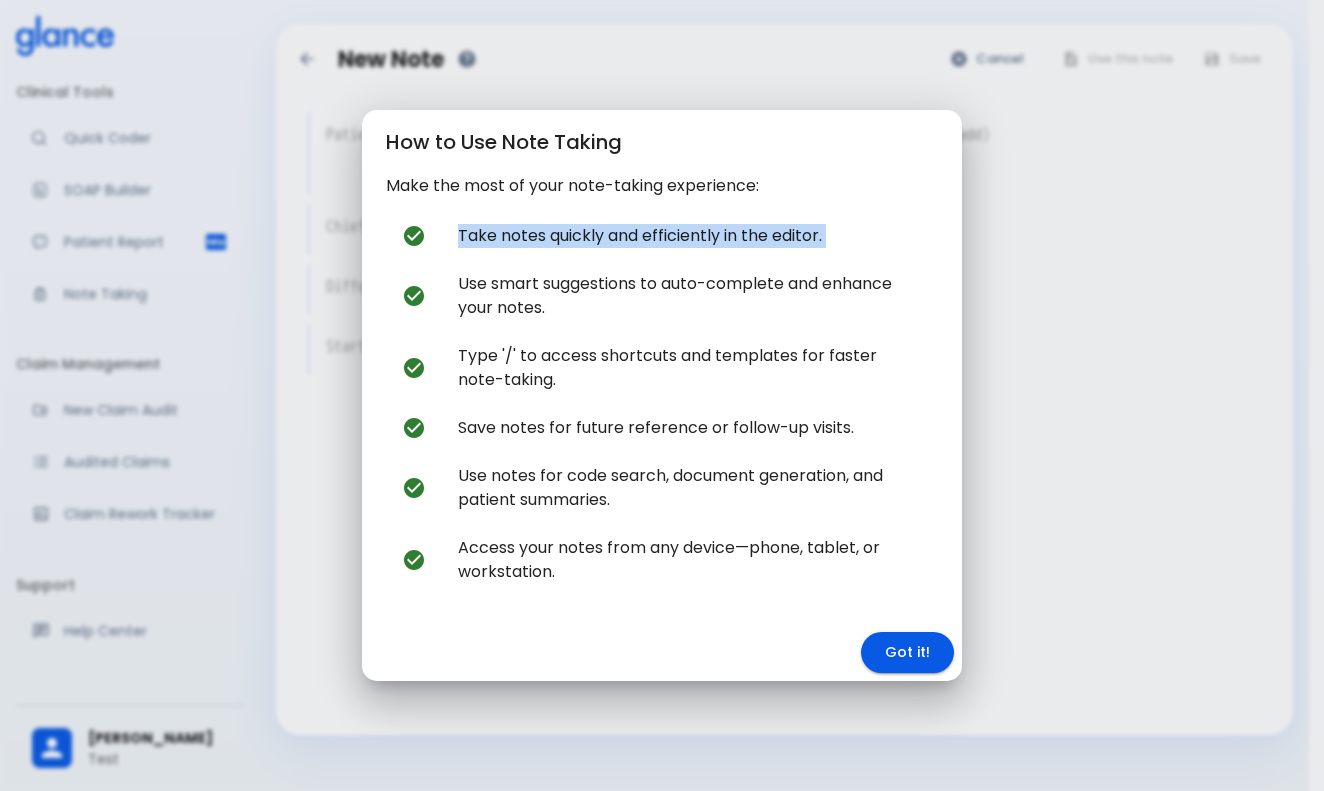 click on "Take notes quickly and efficiently in the editor. Use smart suggestions to auto-complete and enhance your notes. Type '/' to access shortcuts and templates for faster note-taking. Save notes for future reference or follow-up visits. Use notes for code search, document generation, and patient summaries. Access your notes from any device—phone, tablet, or workstation." at bounding box center [662, 404] 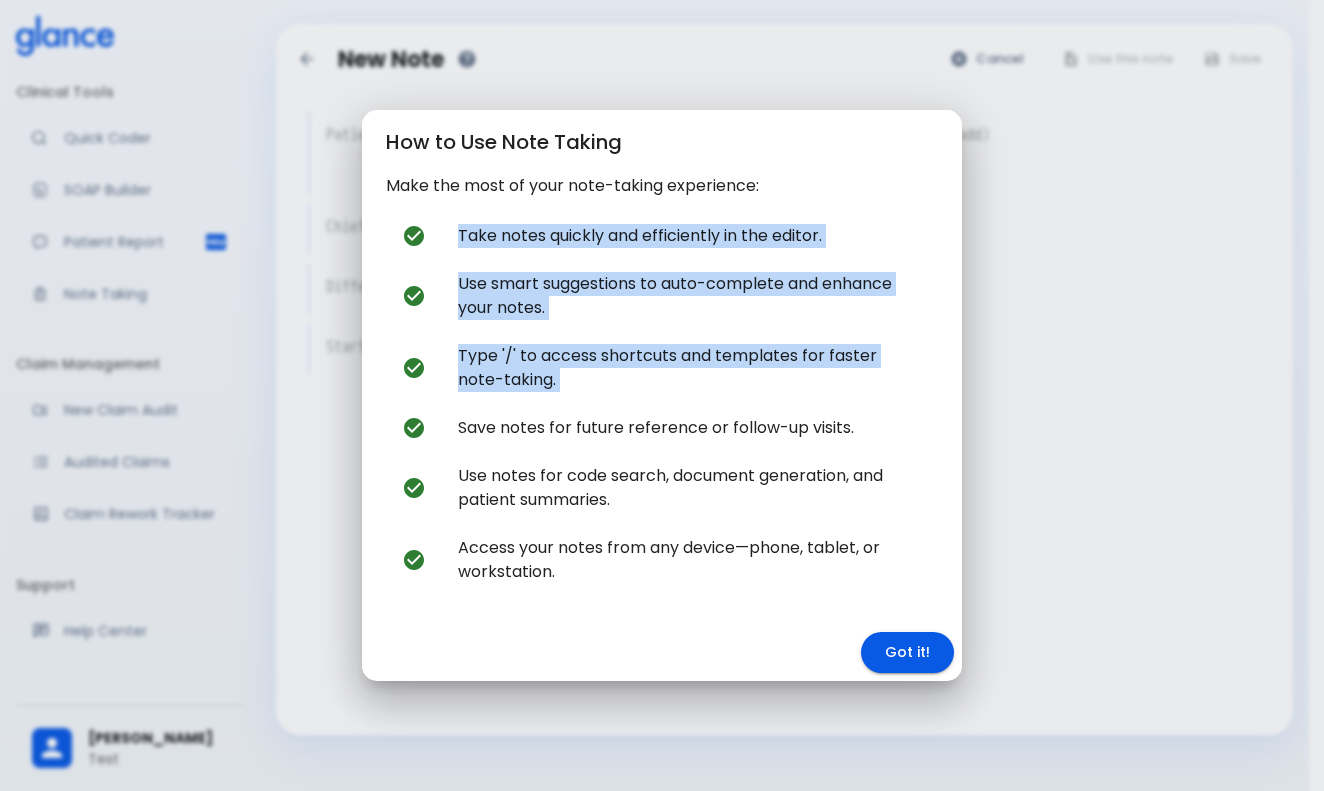 click on "Type '/' to access shortcuts and templates for faster note-taking." at bounding box center (662, 368) 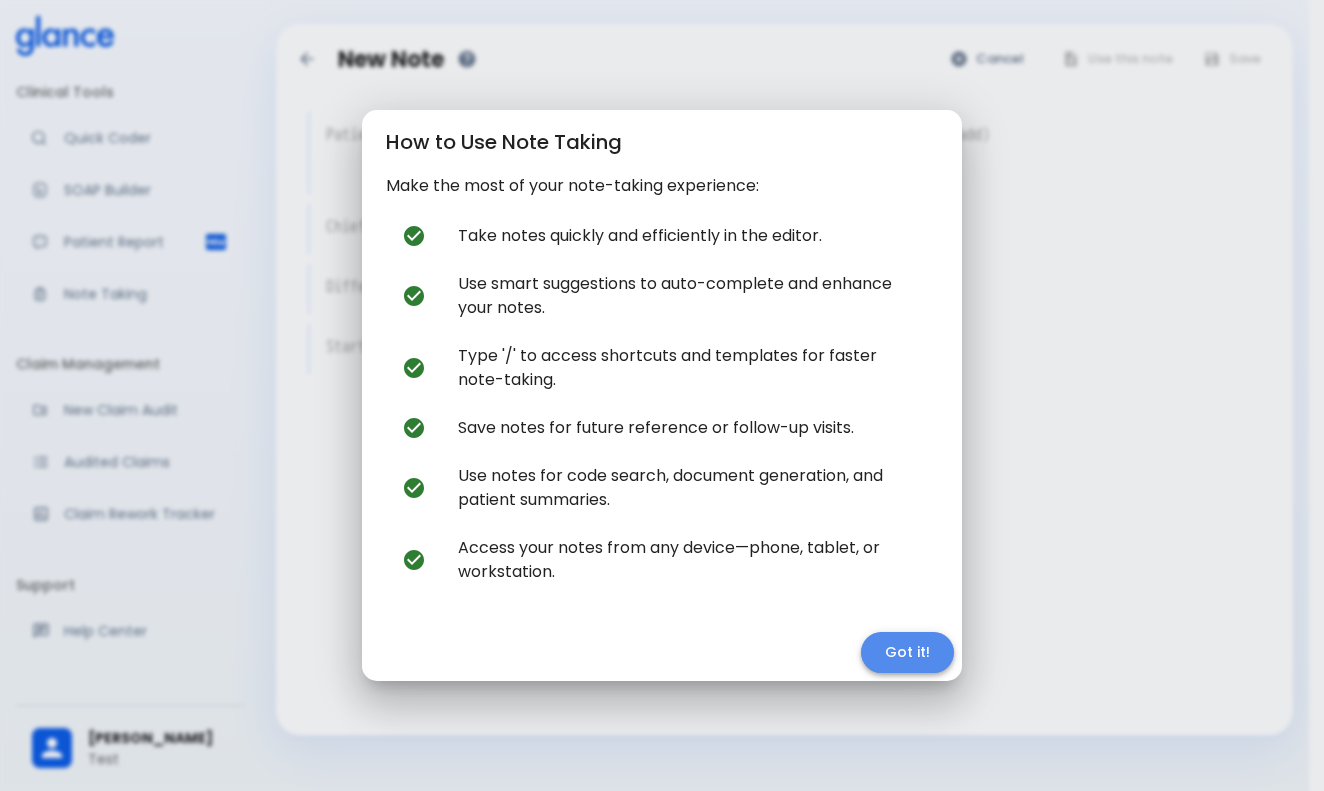 click on "Got it!" at bounding box center [907, 652] 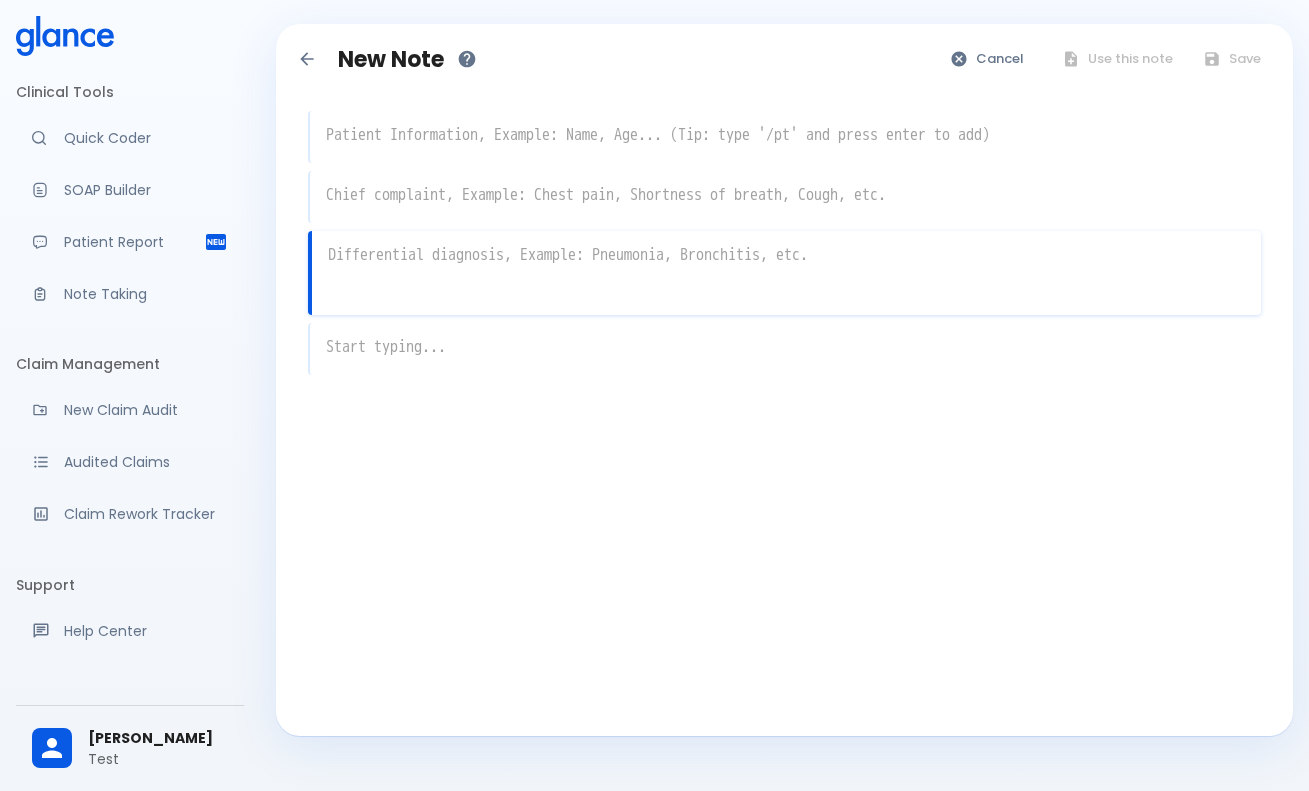 click on "x" at bounding box center [784, 273] 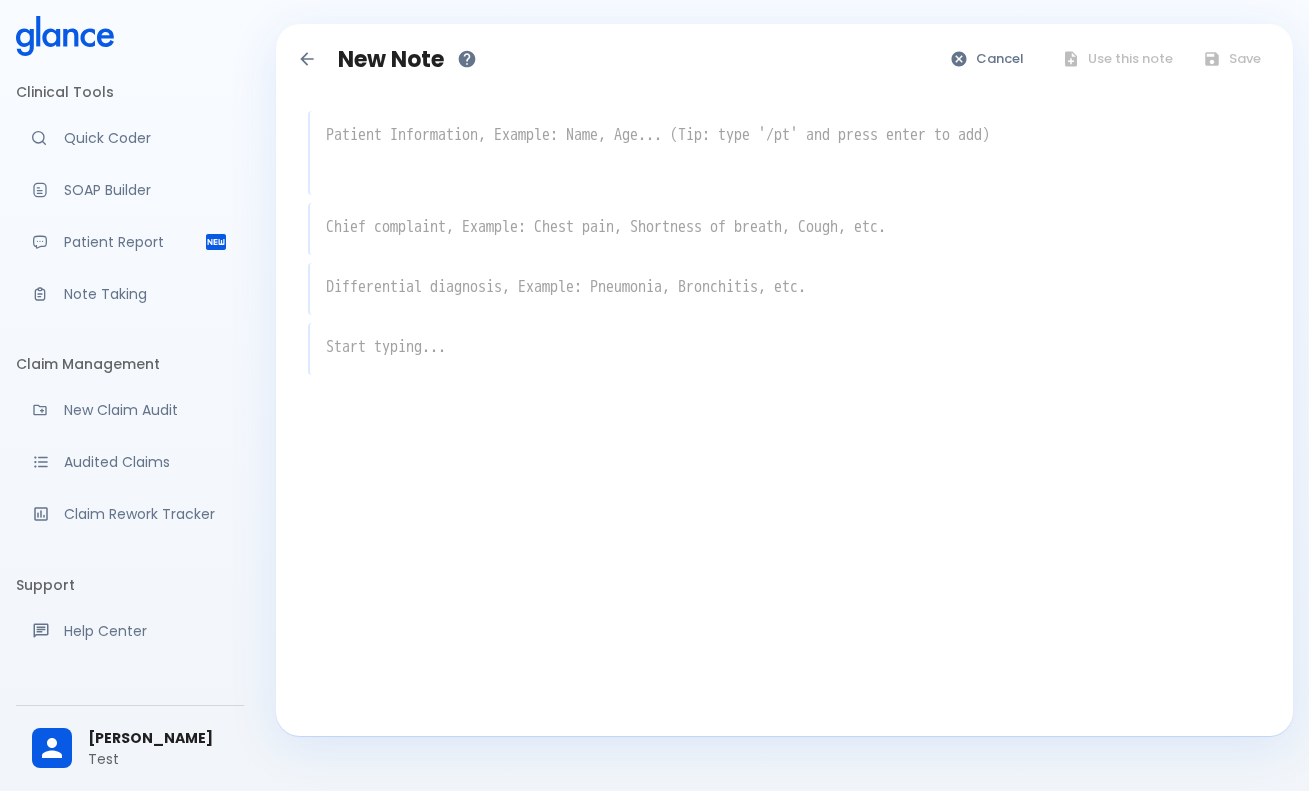 click on "x" at bounding box center [784, 229] 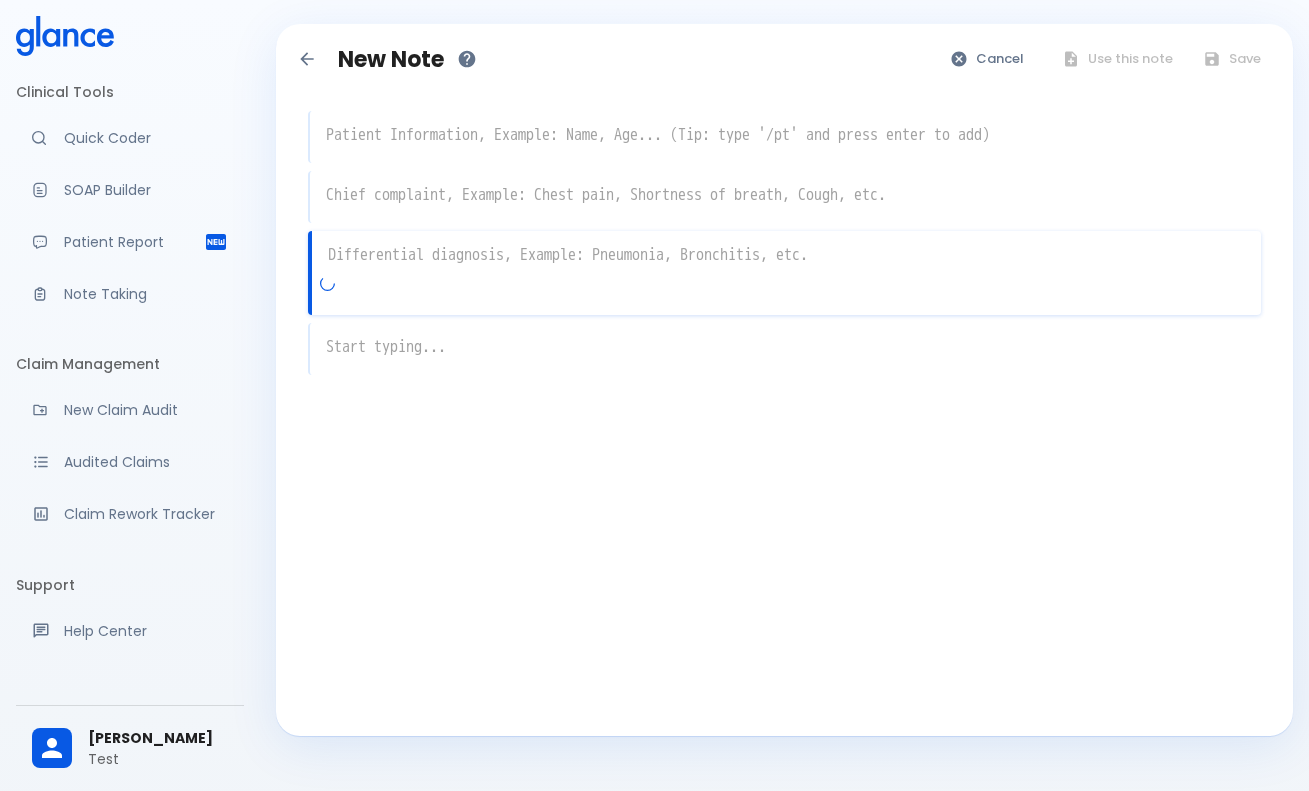 click on "x" at bounding box center [784, 273] 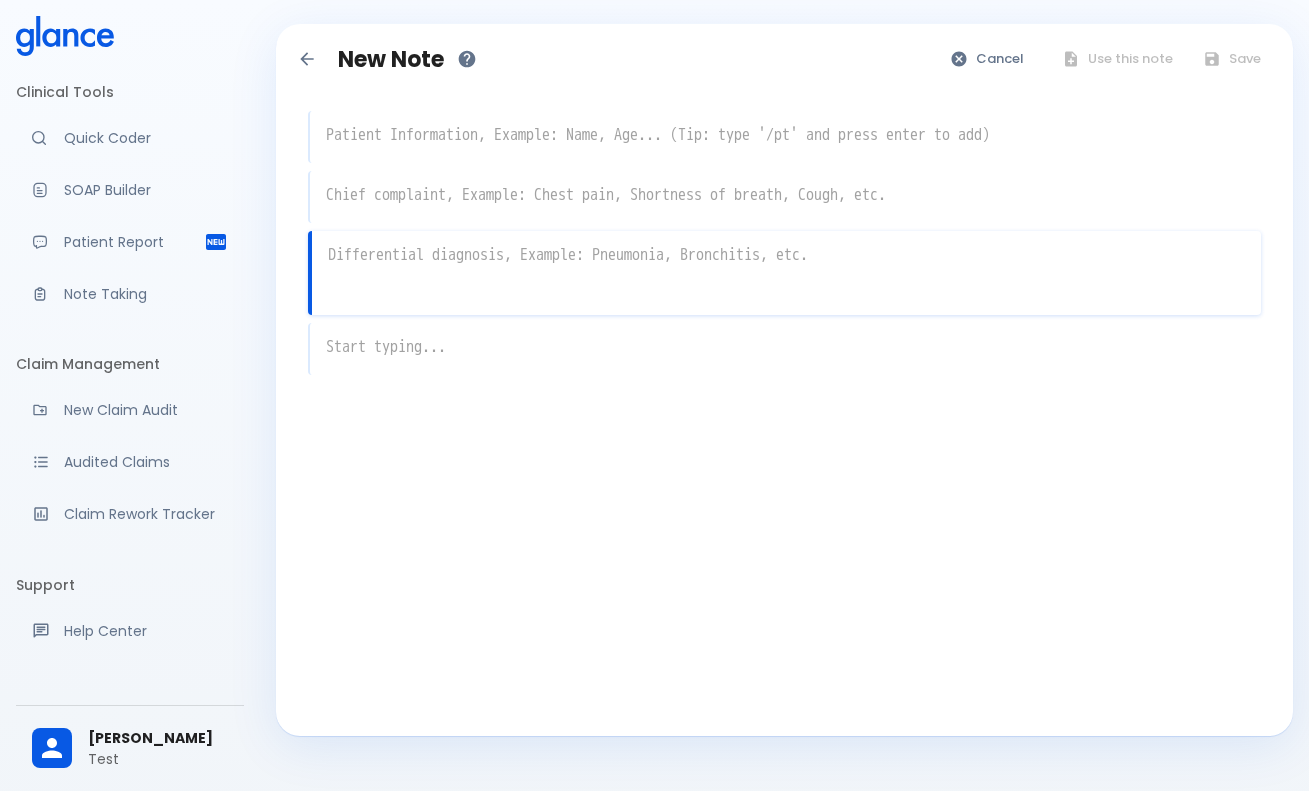 click on "x" at bounding box center (784, 349) 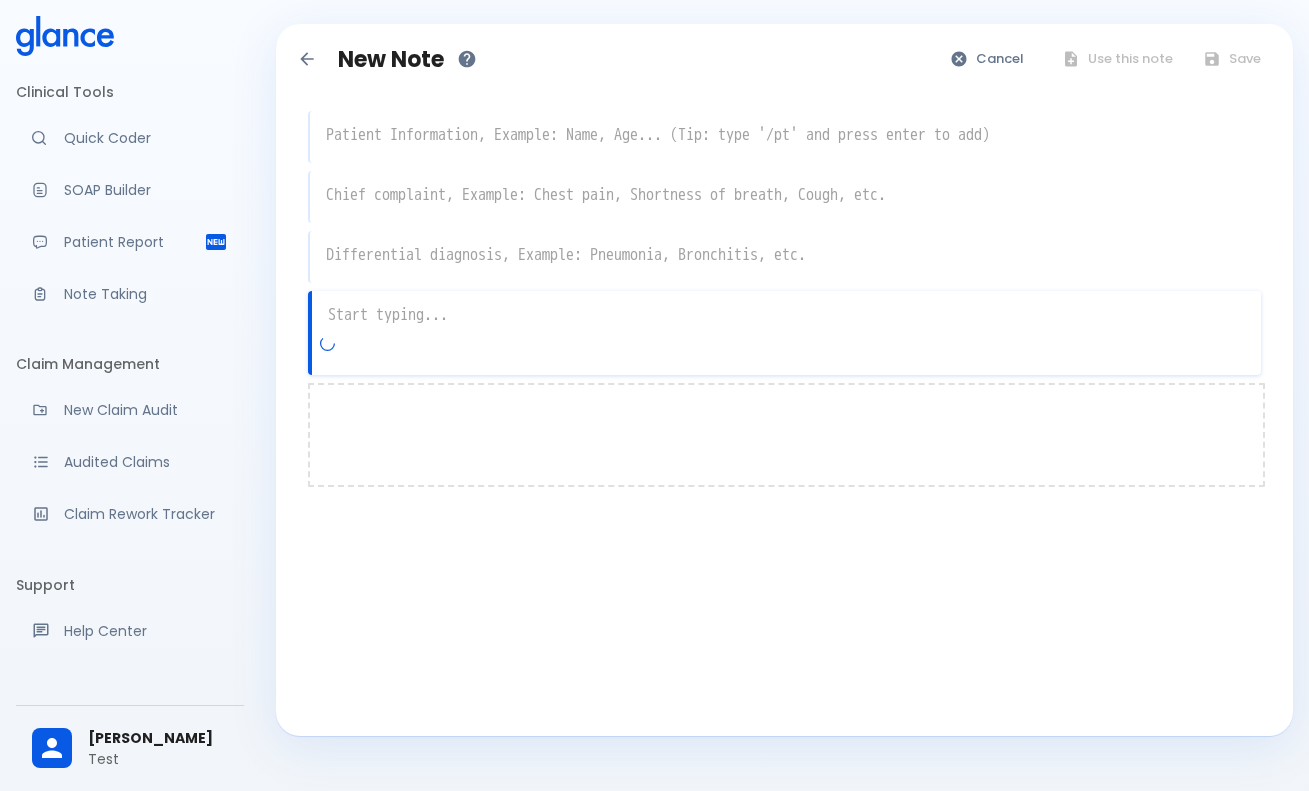 click at bounding box center (786, 435) 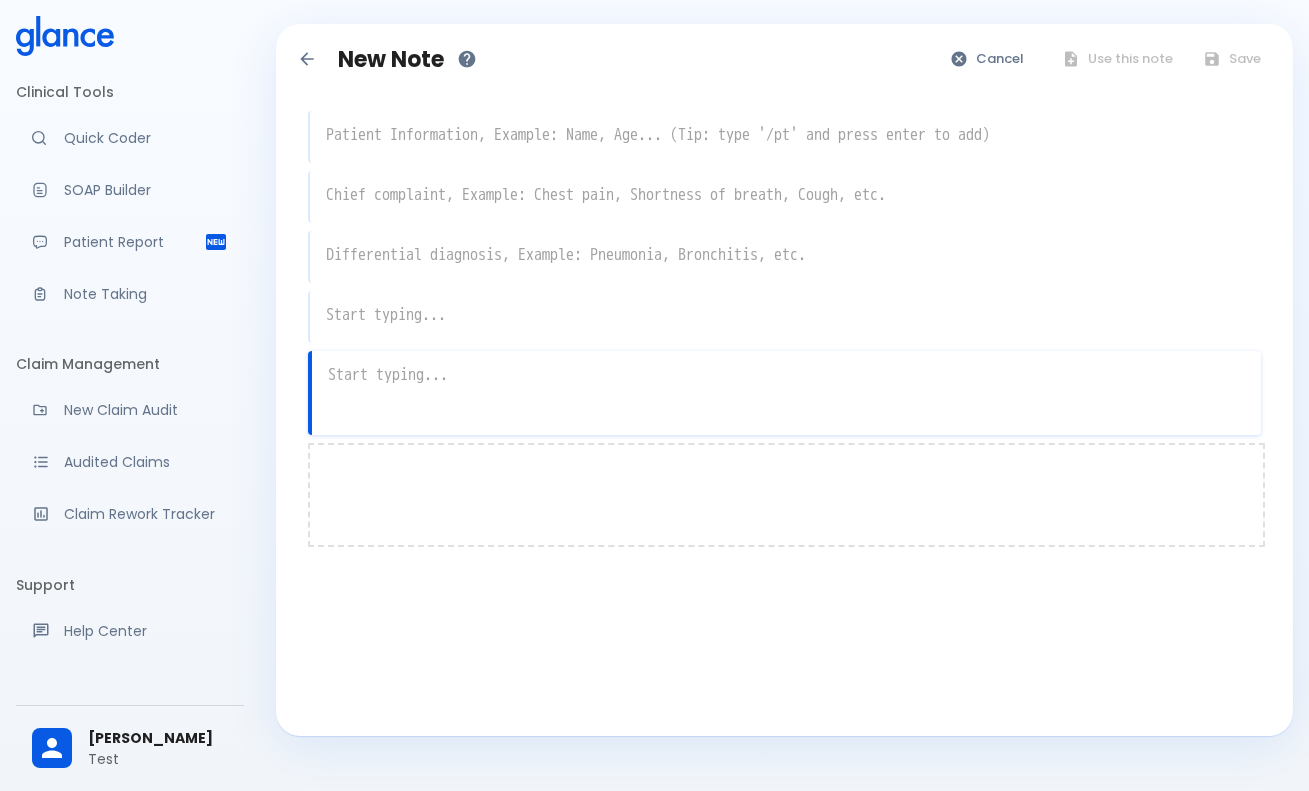 click at bounding box center [786, 495] 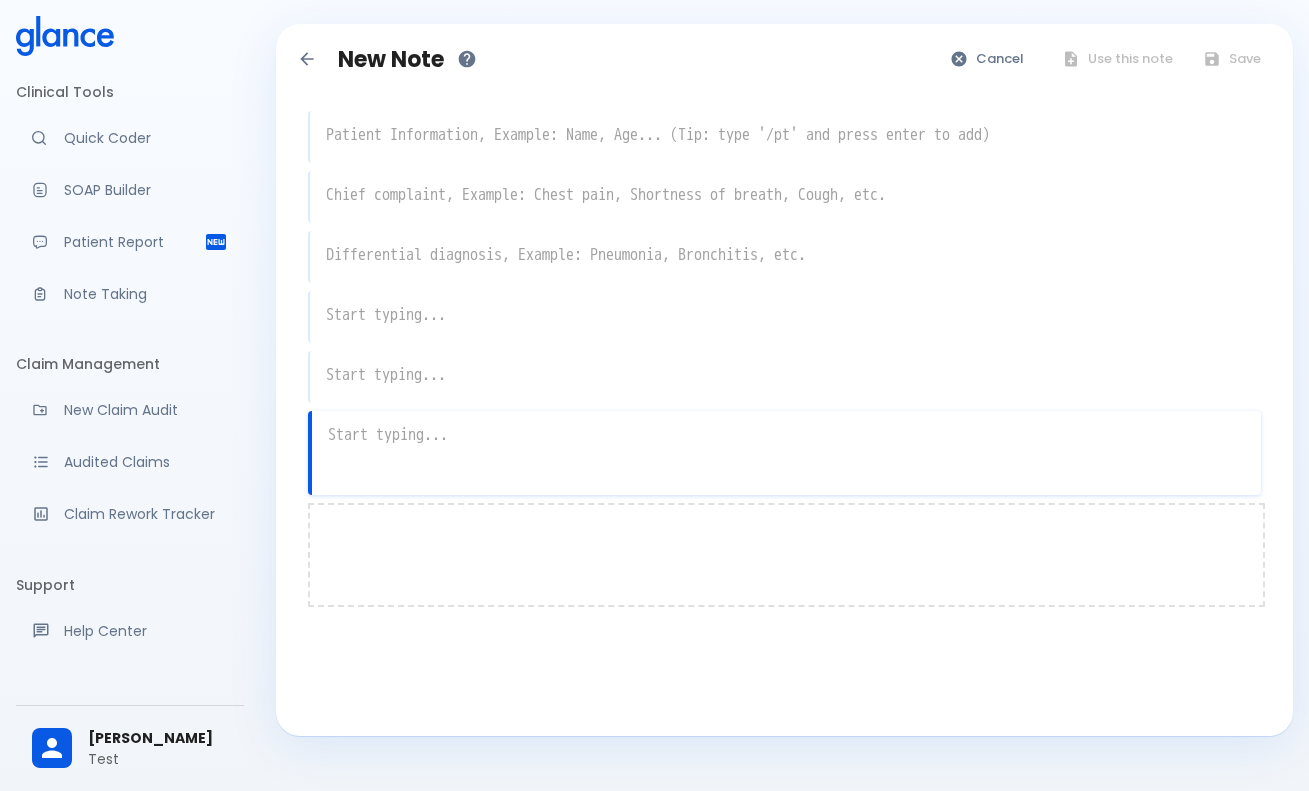 click at bounding box center [786, 555] 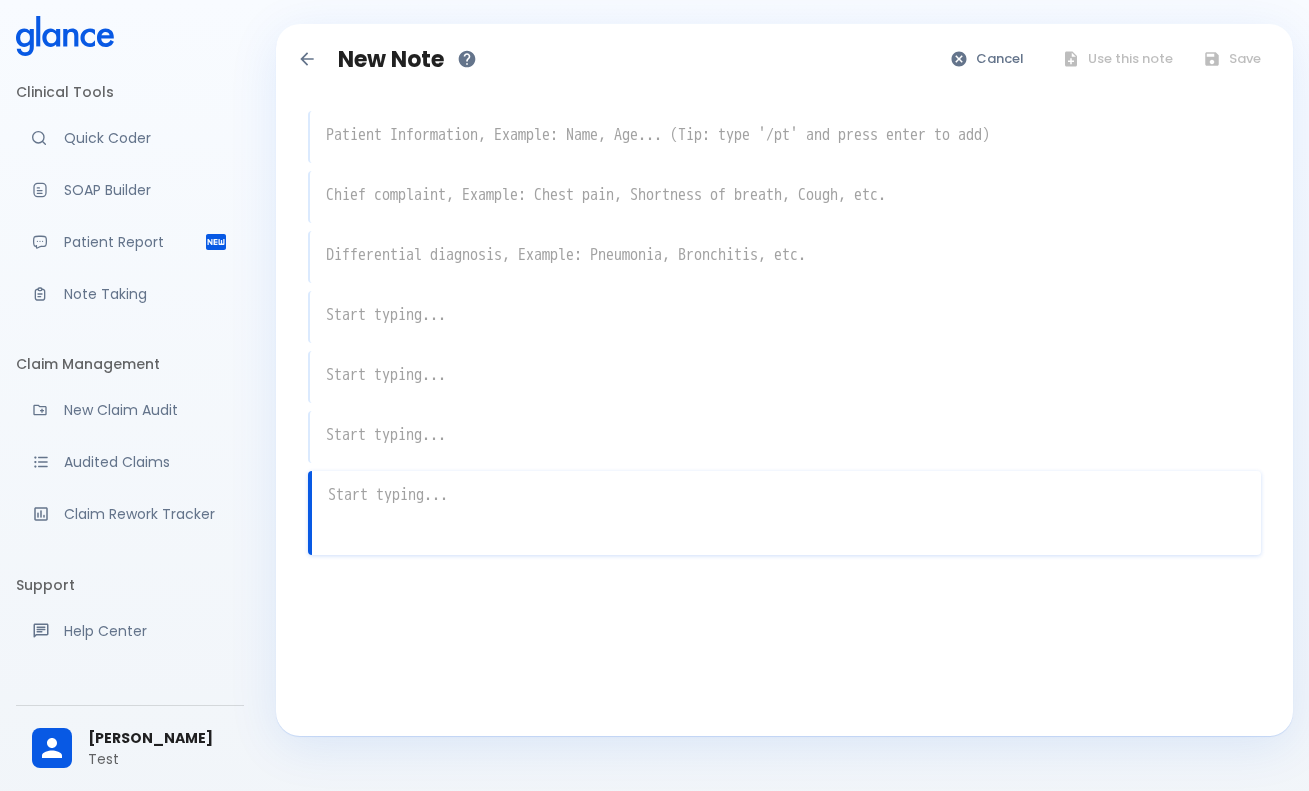 click at bounding box center (785, 255) 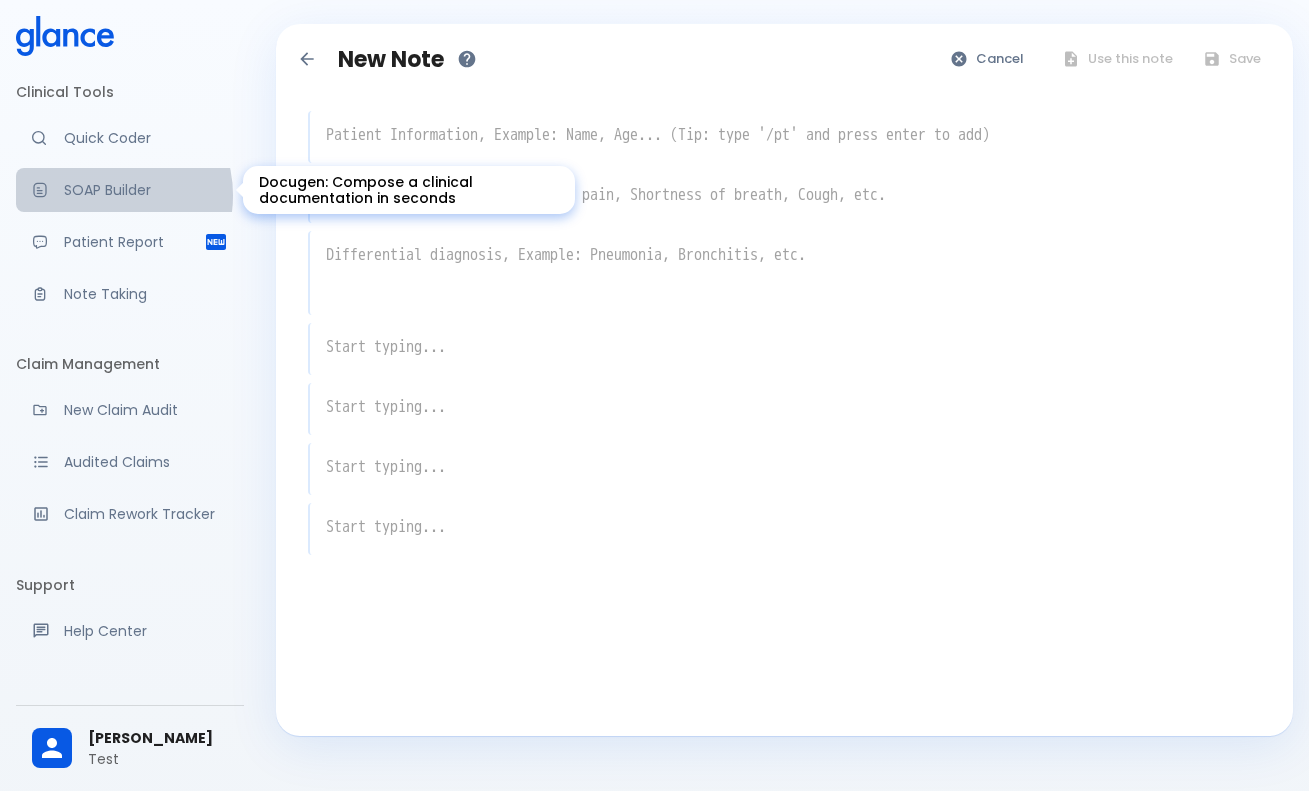 click on "SOAP Builder" at bounding box center (146, 190) 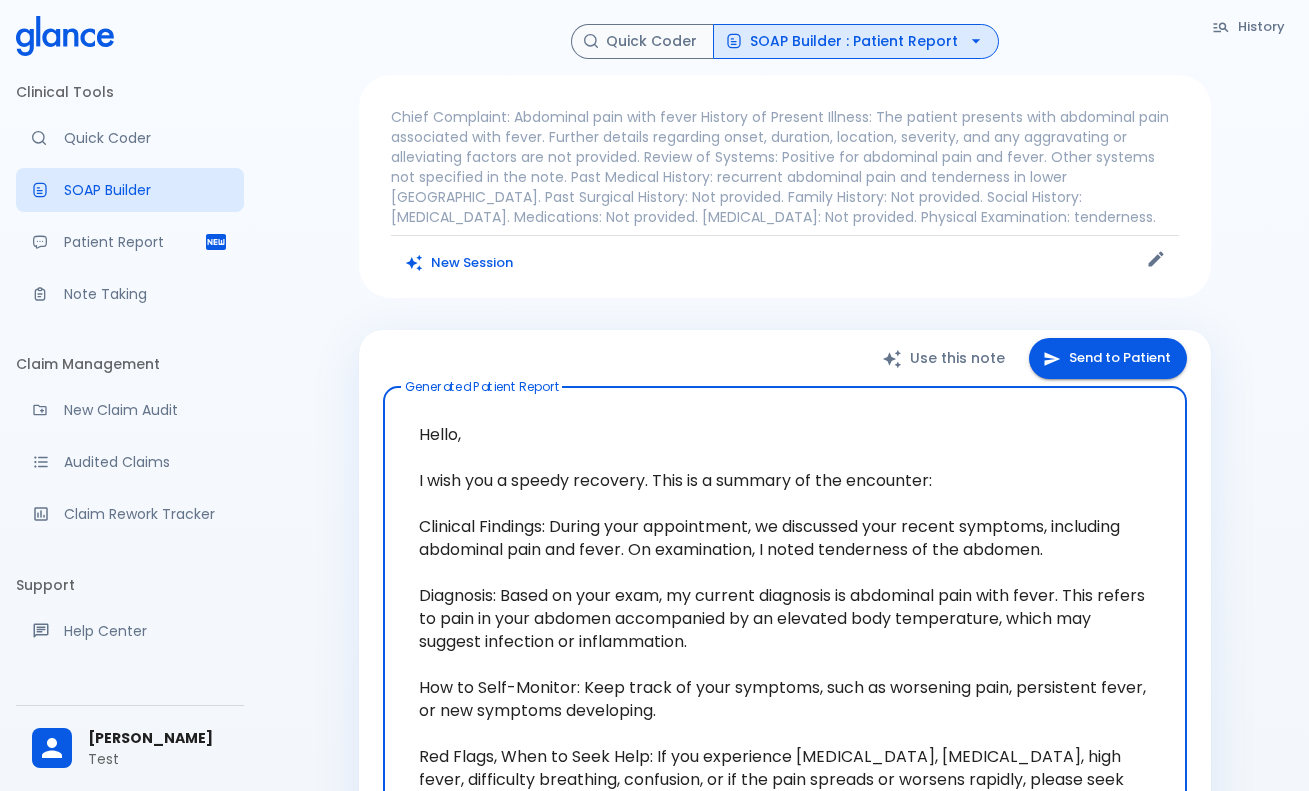 scroll, scrollTop: 0, scrollLeft: 0, axis: both 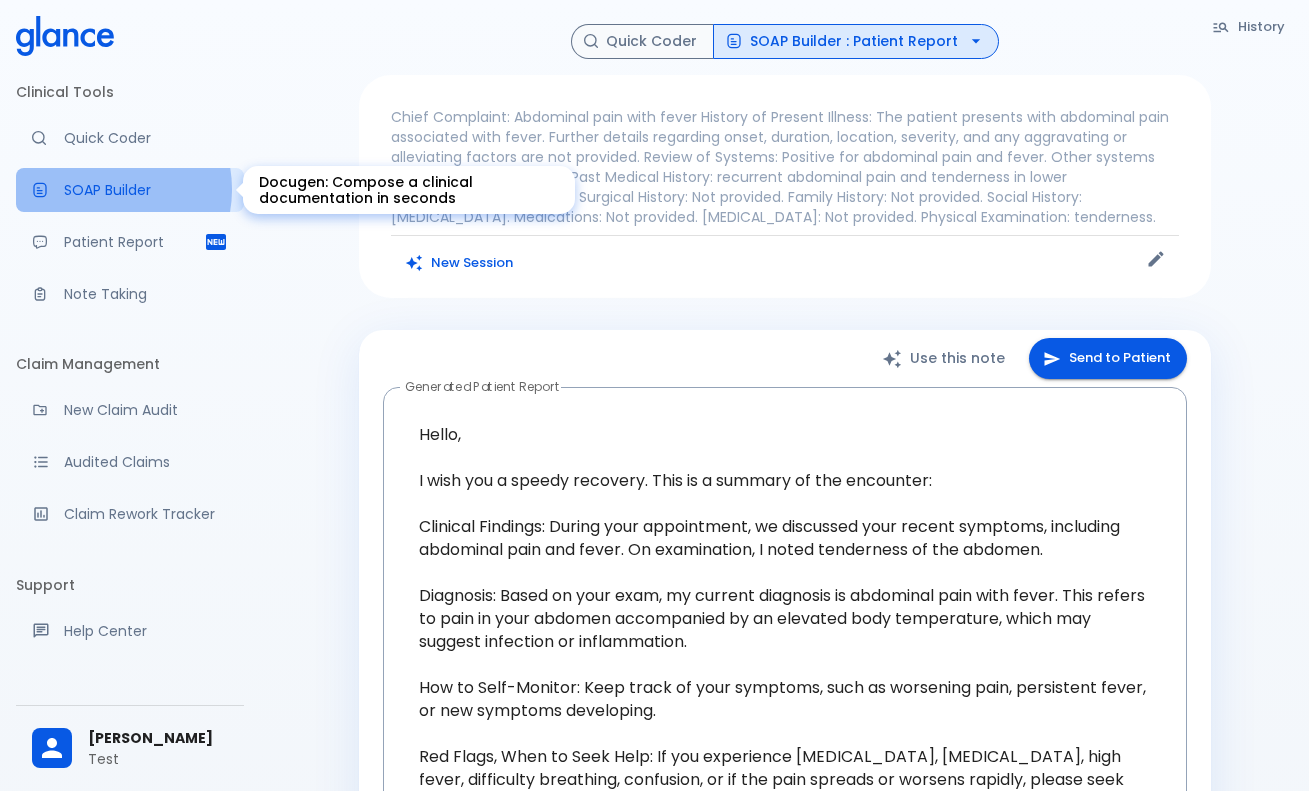 click on "SOAP Builder" at bounding box center (146, 190) 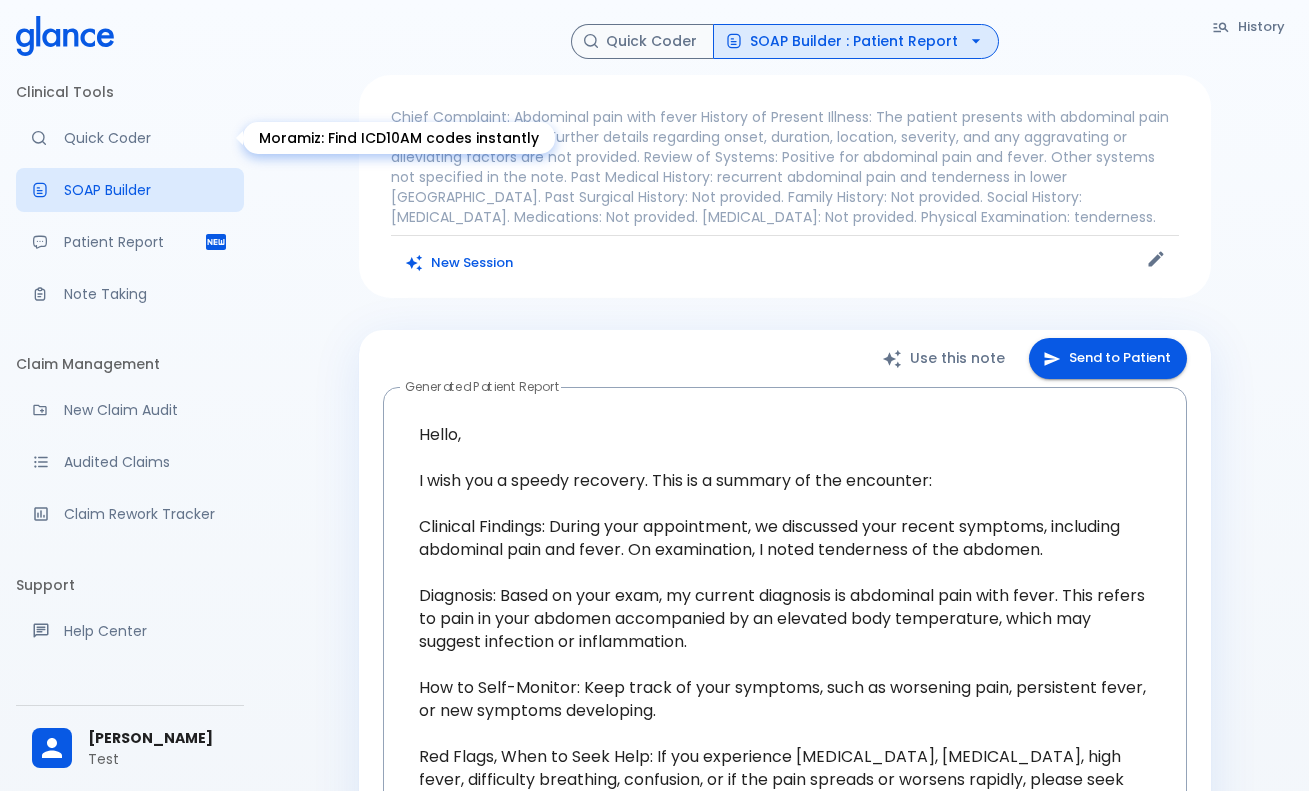 click on "Clinical Tools Quick Coder SOAP Builder Patient Report Note Taking" at bounding box center [130, 200] 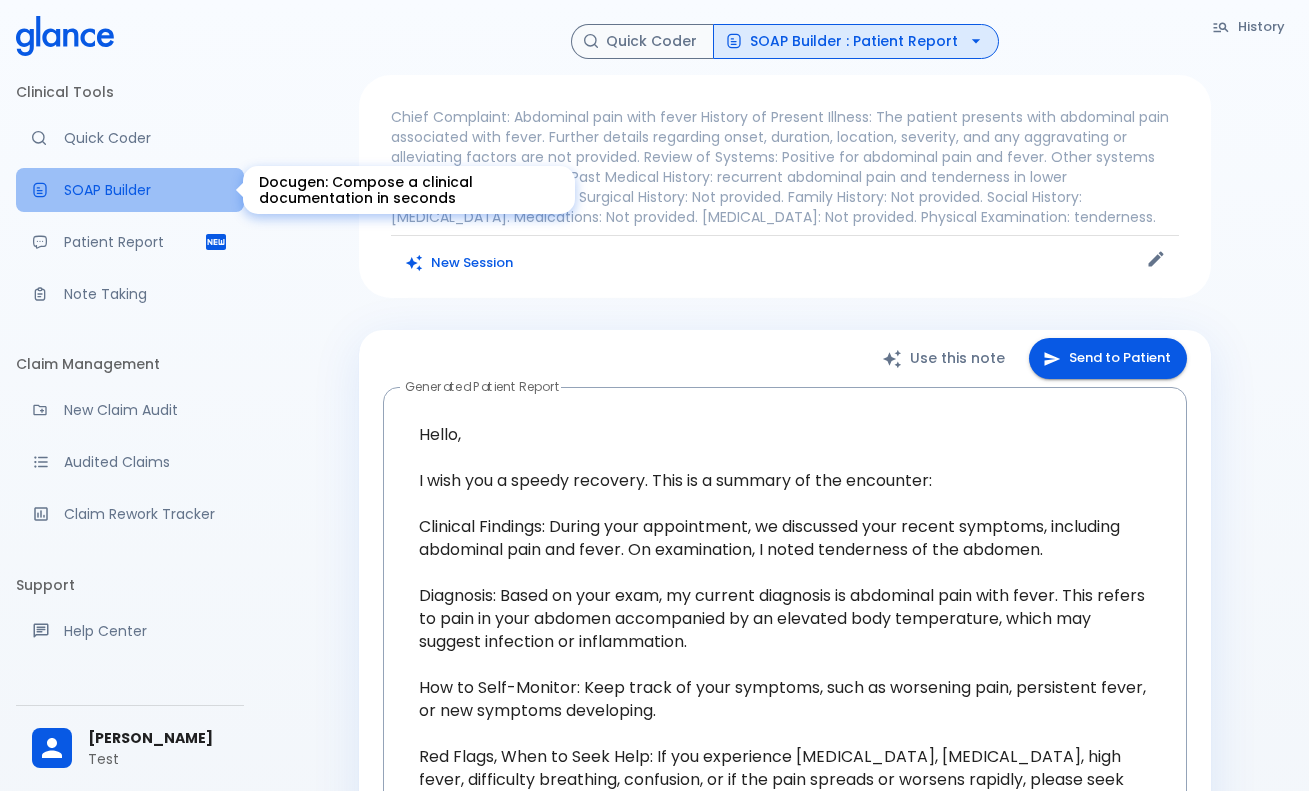 click on "SOAP Builder" at bounding box center (146, 190) 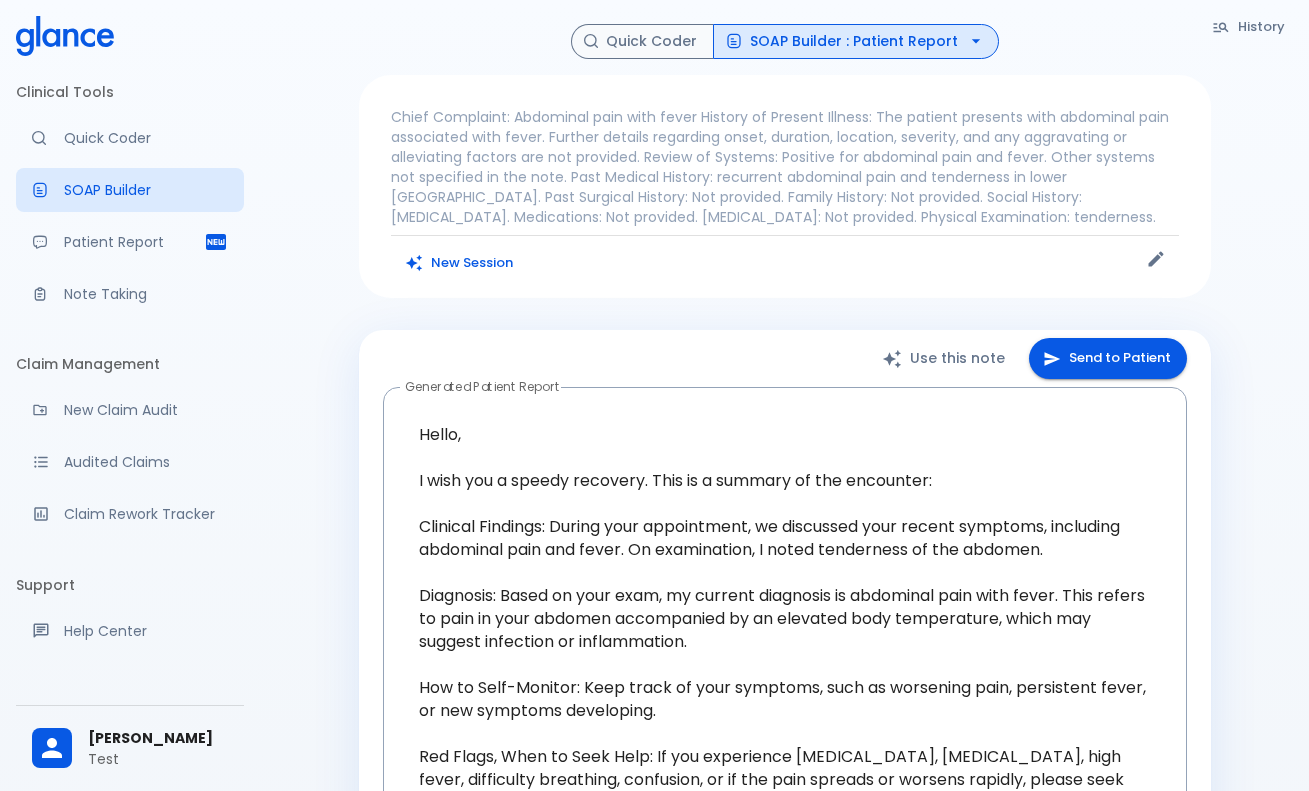 scroll, scrollTop: 0, scrollLeft: 0, axis: both 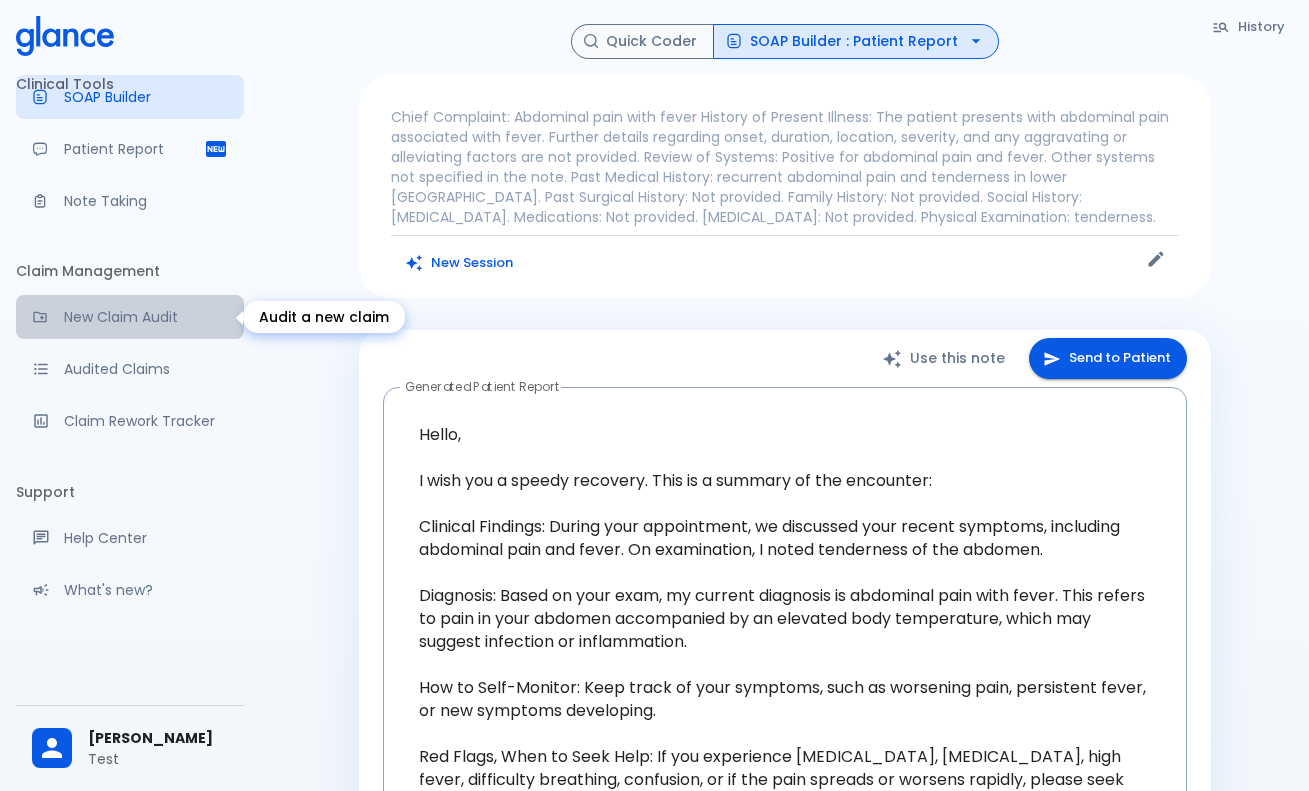 click on "New Claim Audit" at bounding box center (146, 317) 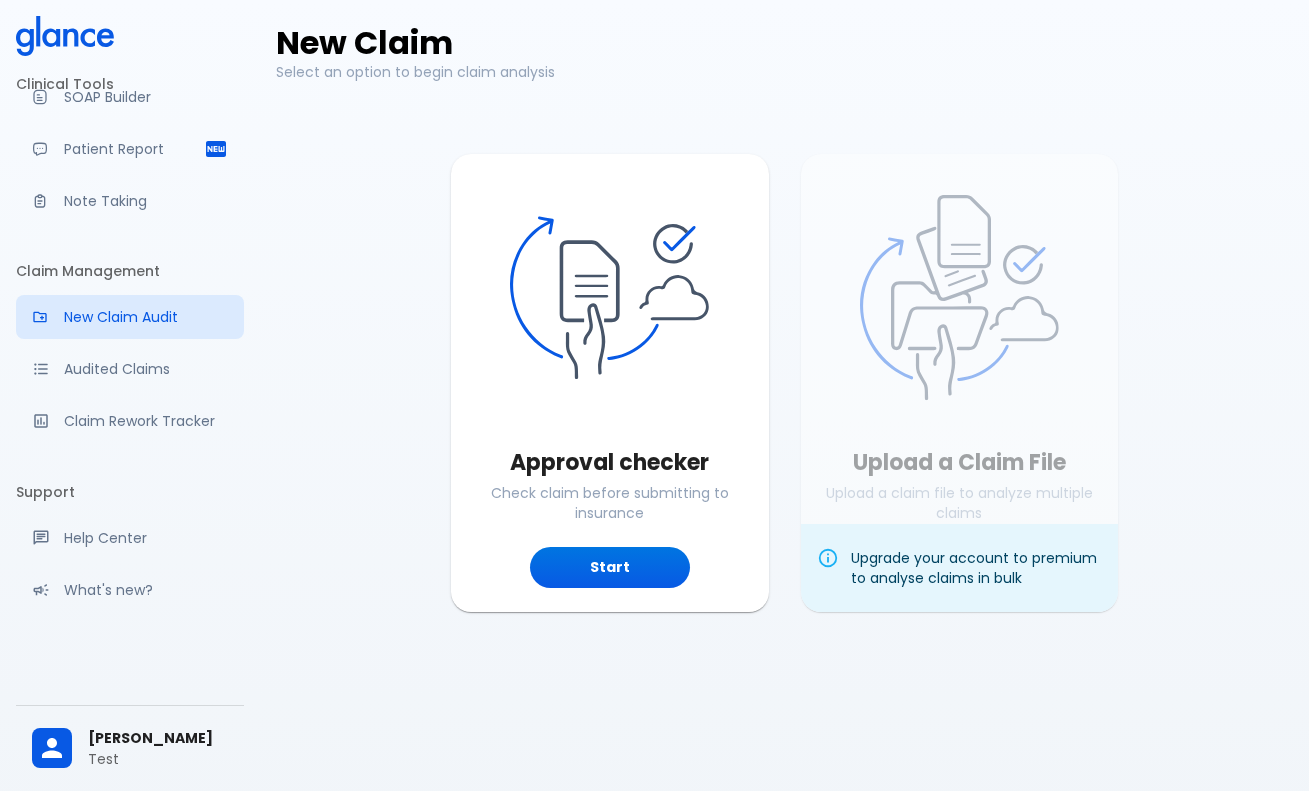 scroll, scrollTop: -2, scrollLeft: 0, axis: vertical 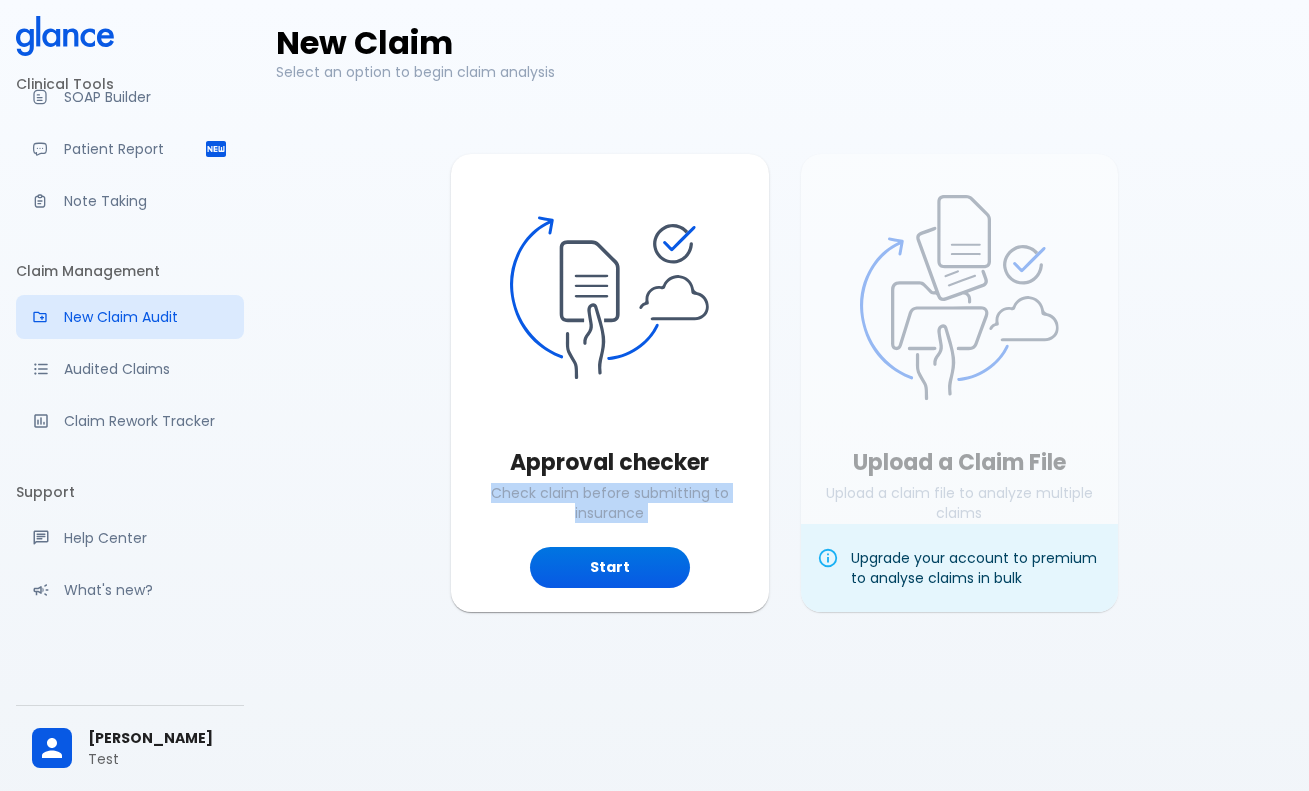 click on "Check claim before submitting to insurance" at bounding box center [610, 503] 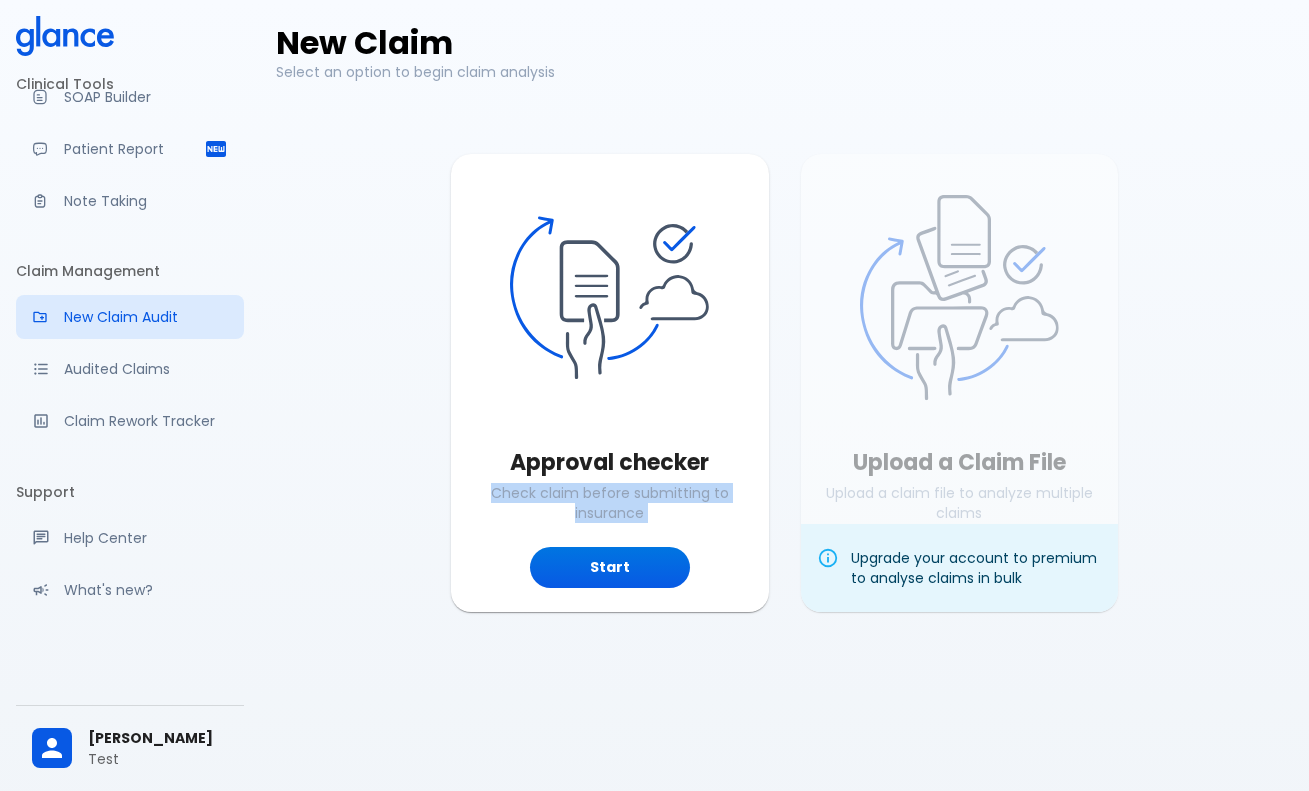 click on "Approval checker Check claim before submitting to insurance Start Upload a Claim File Upload a claim file to analyze multiple claims Upload File Upgrade your account to premium to analyse claims in bulk" at bounding box center (768, 366) 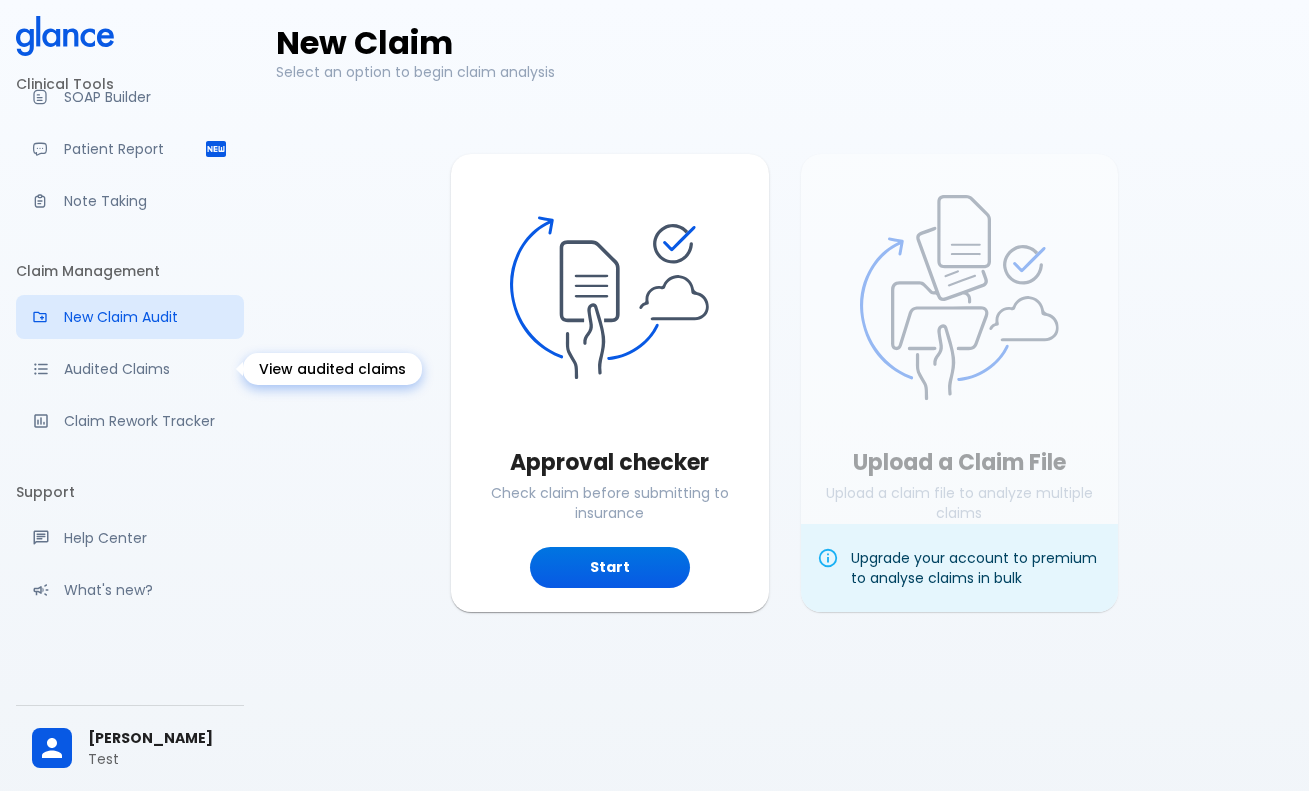 scroll, scrollTop: 0, scrollLeft: 0, axis: both 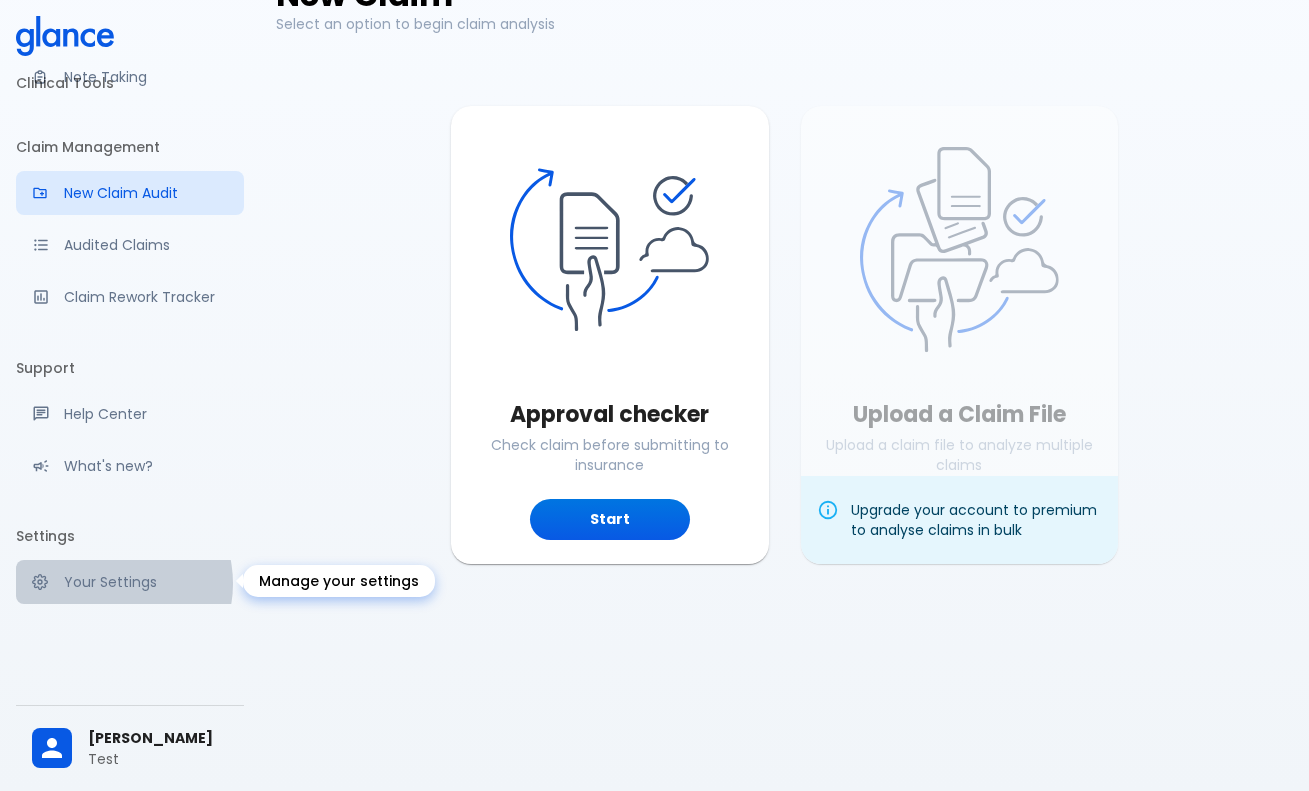 click on "Your Settings" at bounding box center (146, 582) 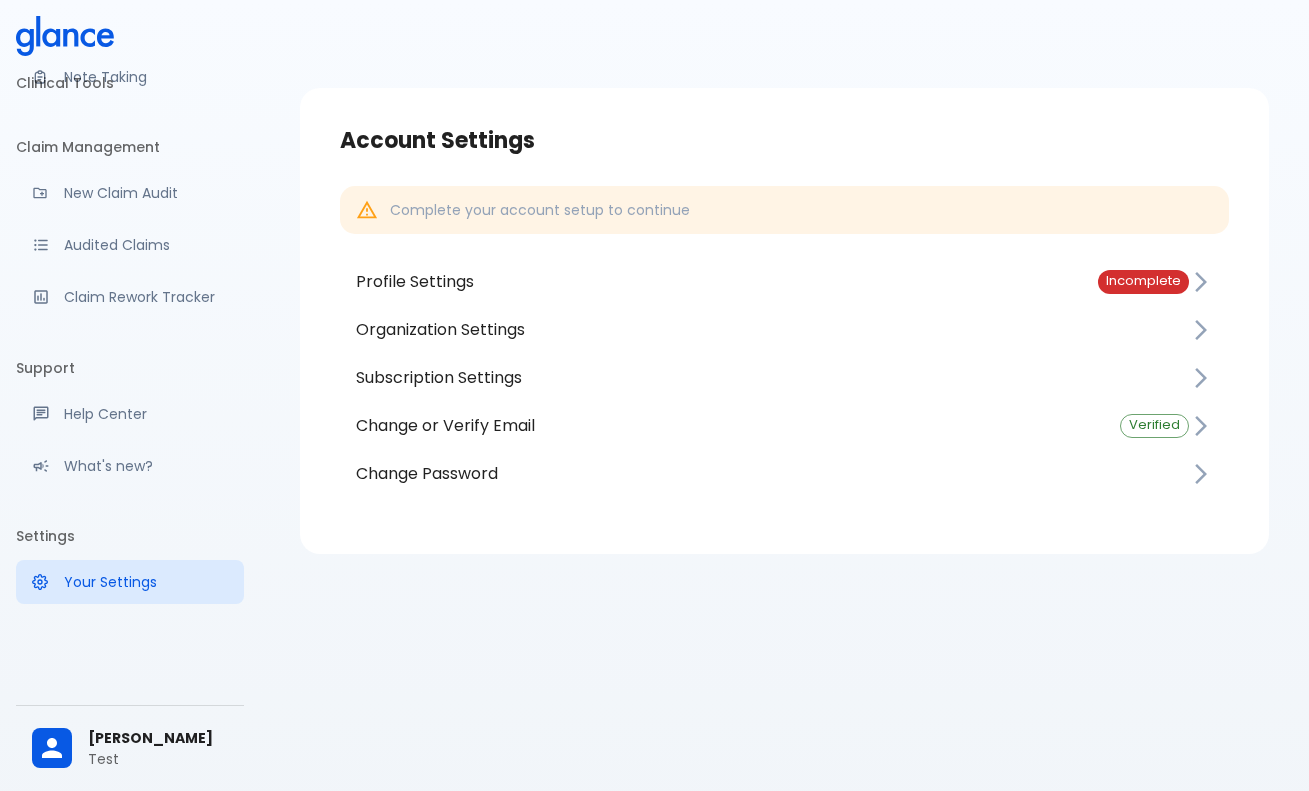 scroll, scrollTop: 0, scrollLeft: 0, axis: both 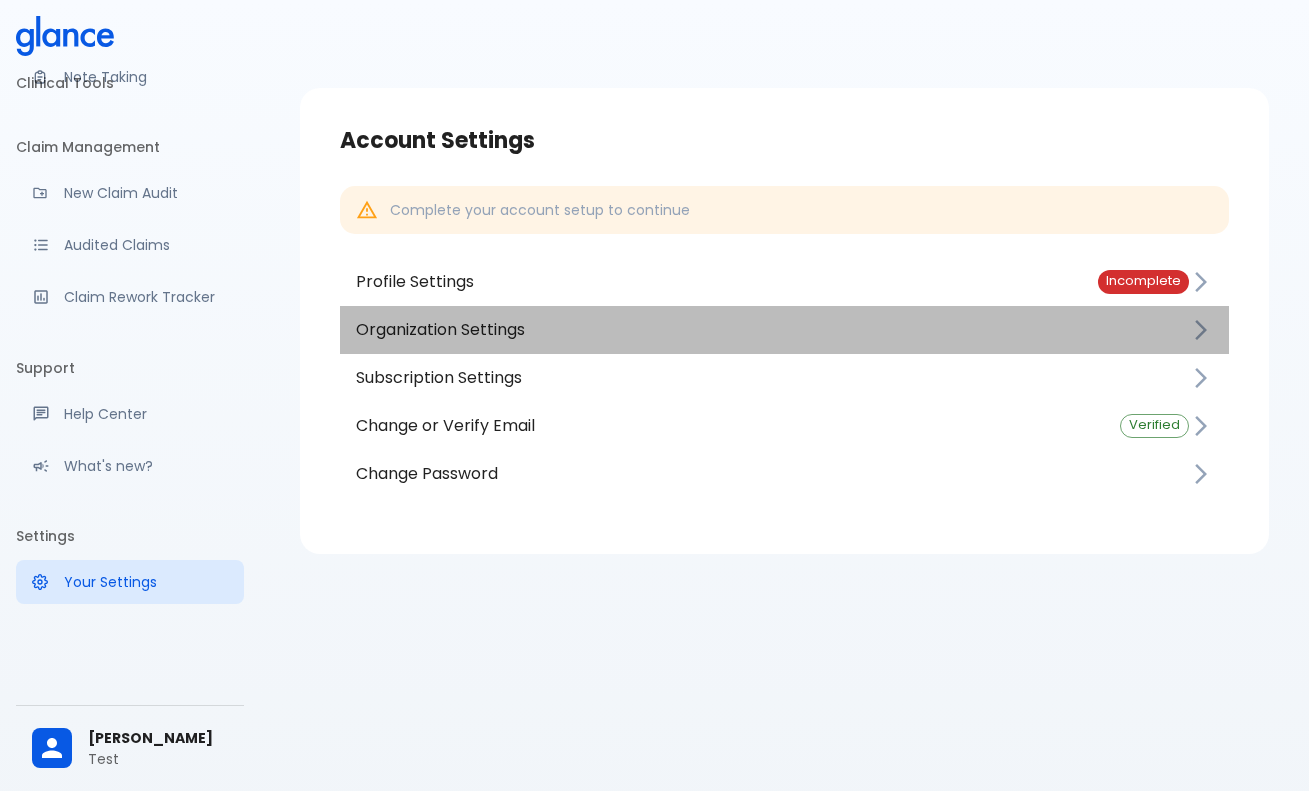 click on "Organization Settings" at bounding box center [772, 330] 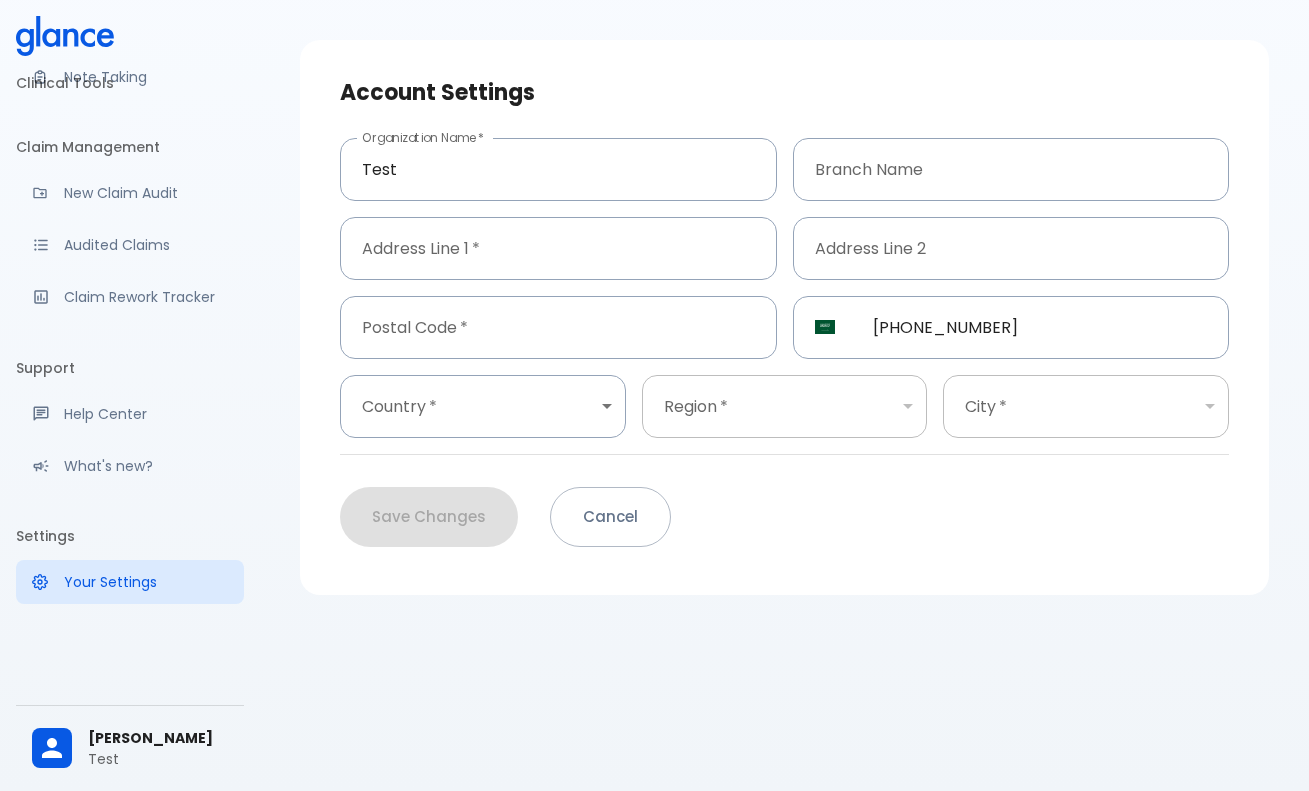 click on "Your Settings" at bounding box center [146, 582] 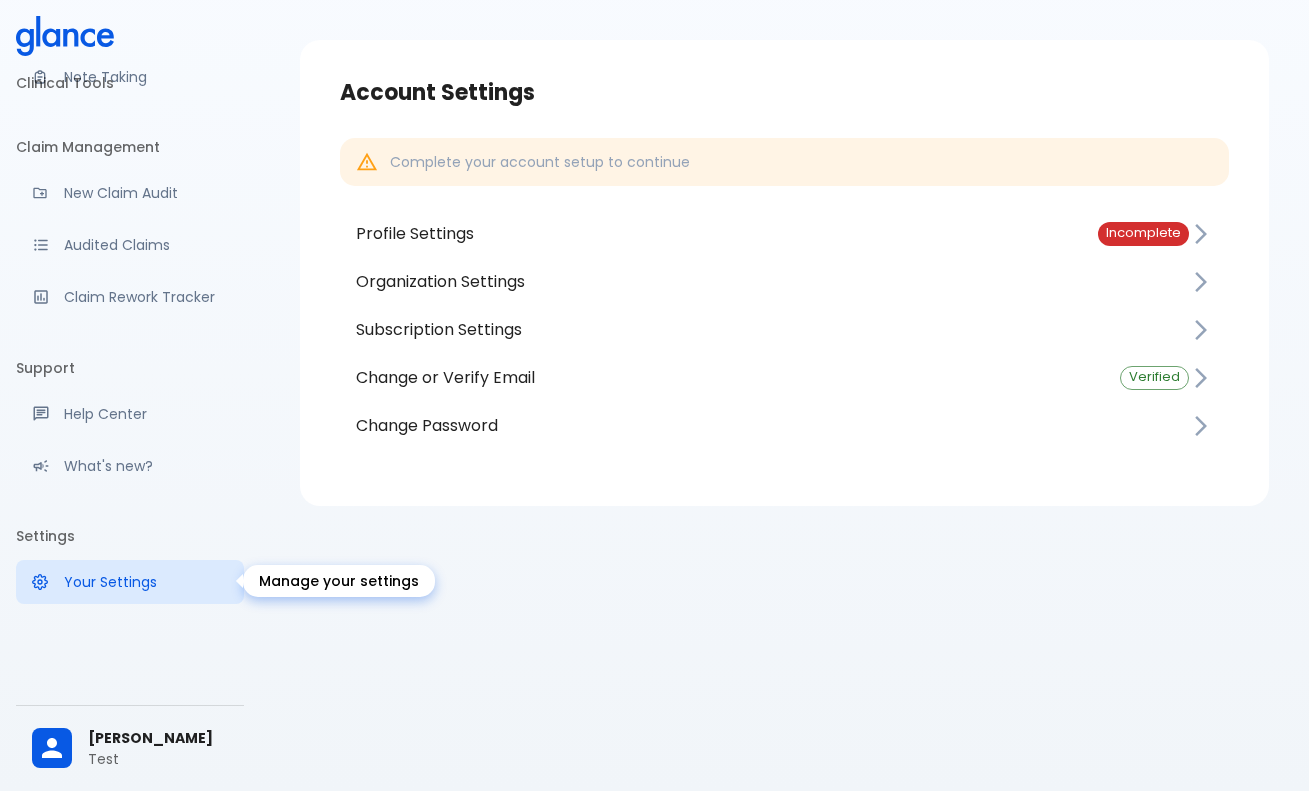 scroll, scrollTop: 48, scrollLeft: 0, axis: vertical 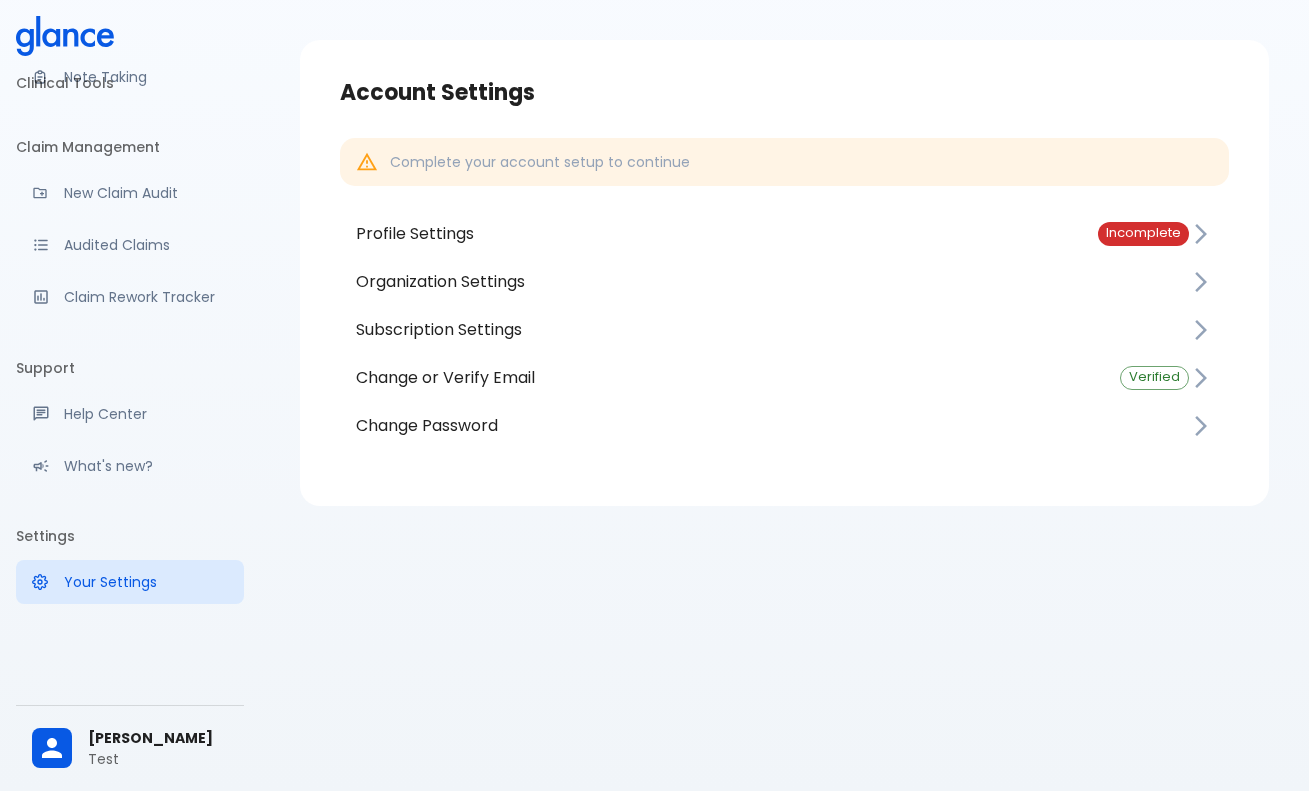 click on "What's new?" at bounding box center [146, 466] 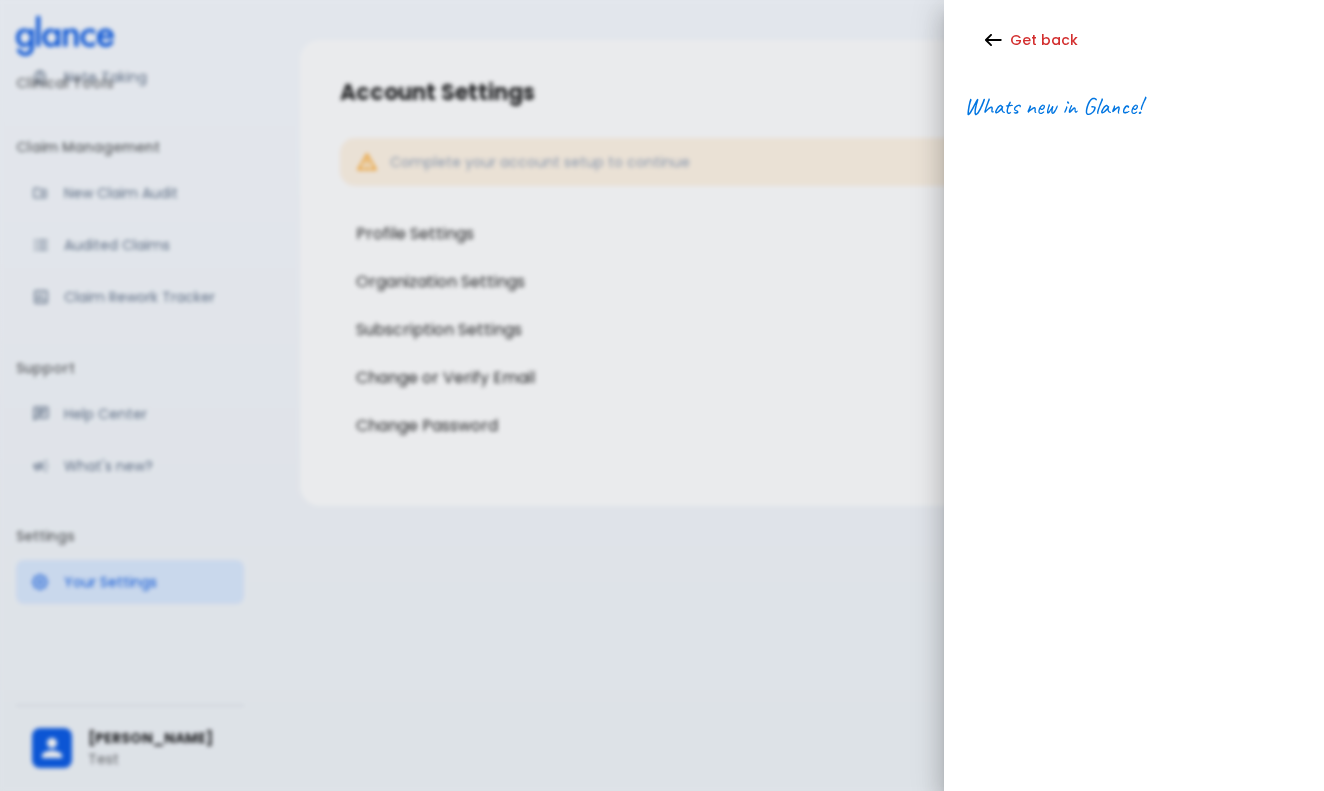 click at bounding box center (662, 395) 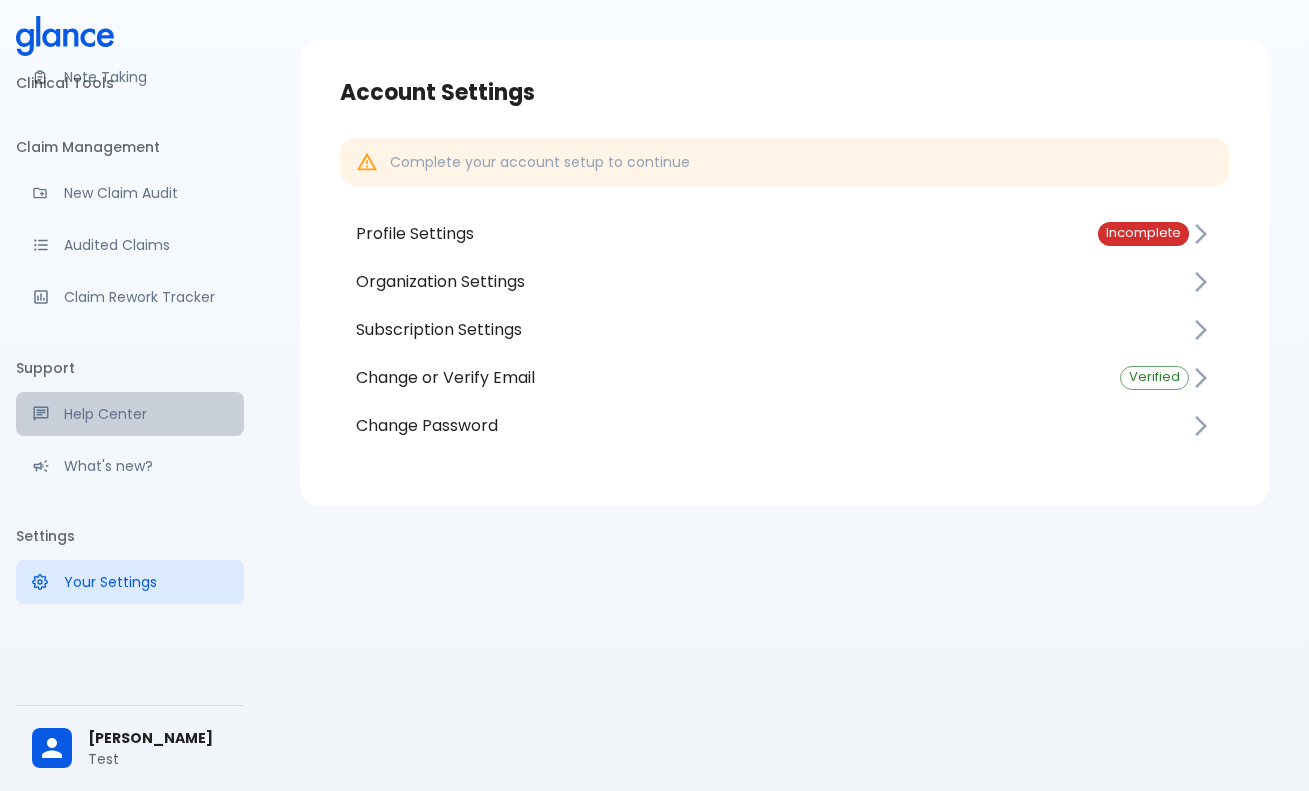 click on "Help Center" at bounding box center (146, 414) 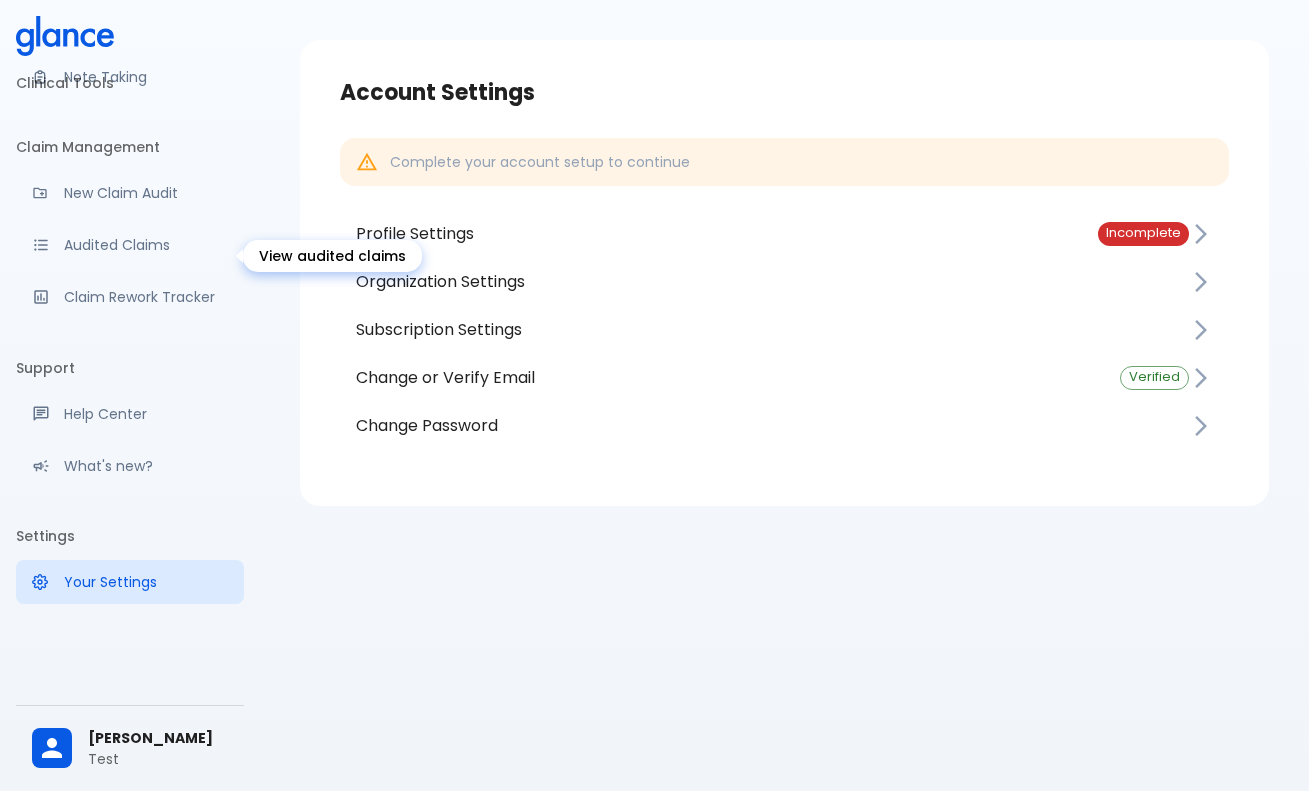 scroll, scrollTop: 0, scrollLeft: 0, axis: both 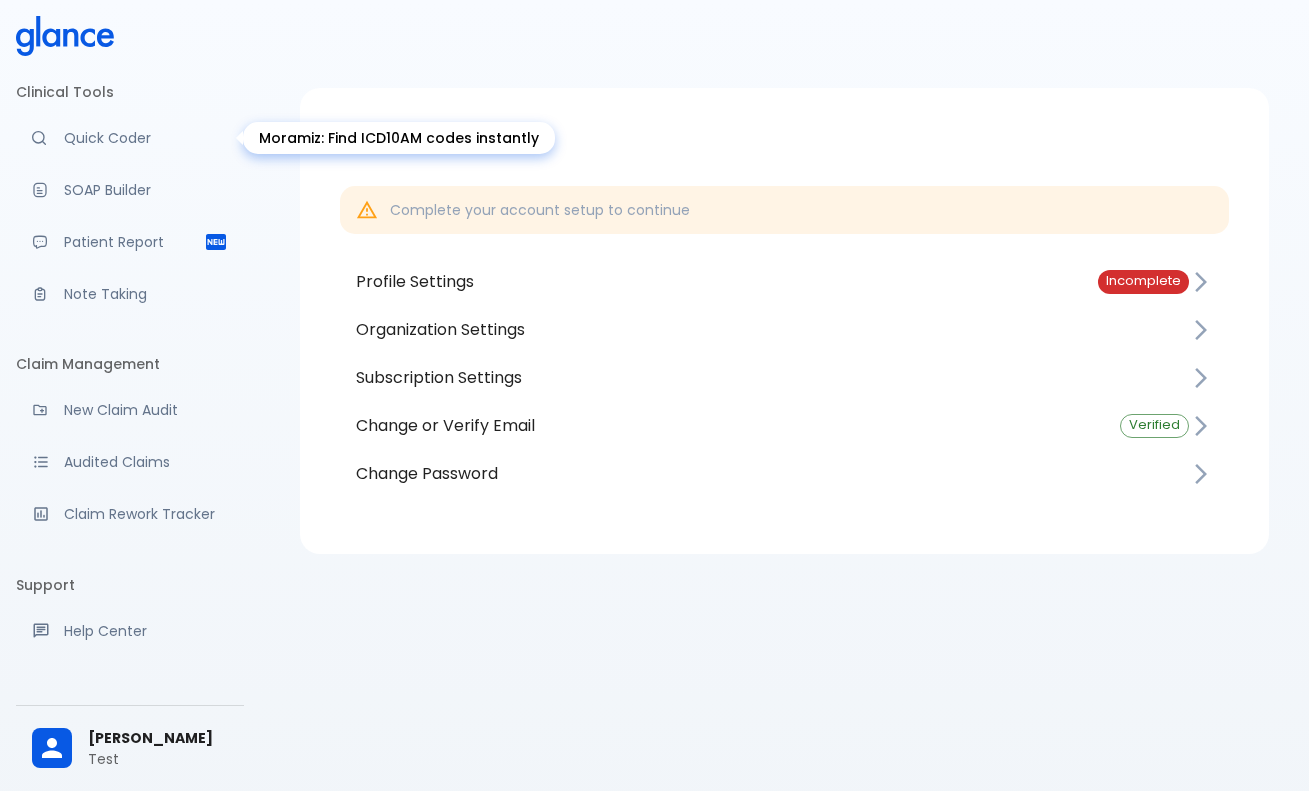 click on "Quick Coder" at bounding box center (130, 138) 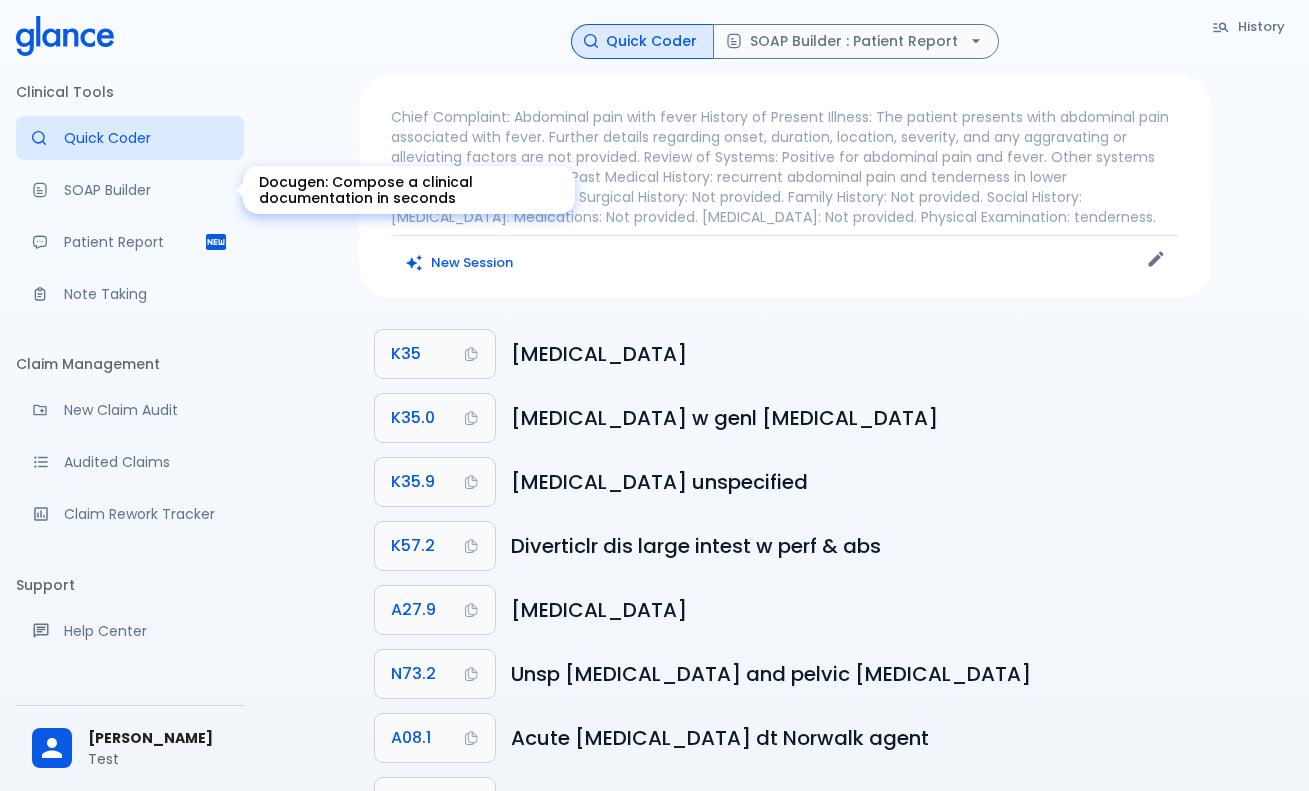 click on "SOAP Builder" at bounding box center [146, 190] 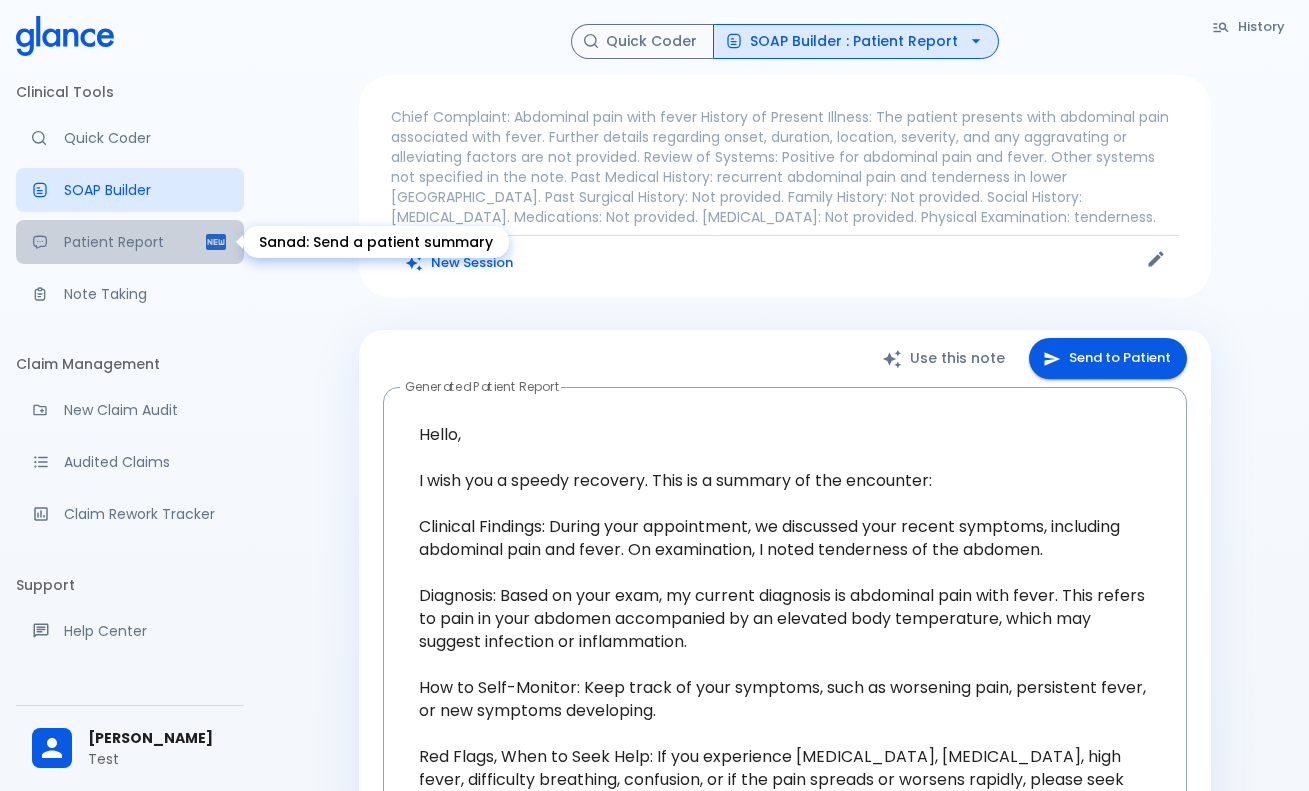 click on "Patient Report" at bounding box center [134, 242] 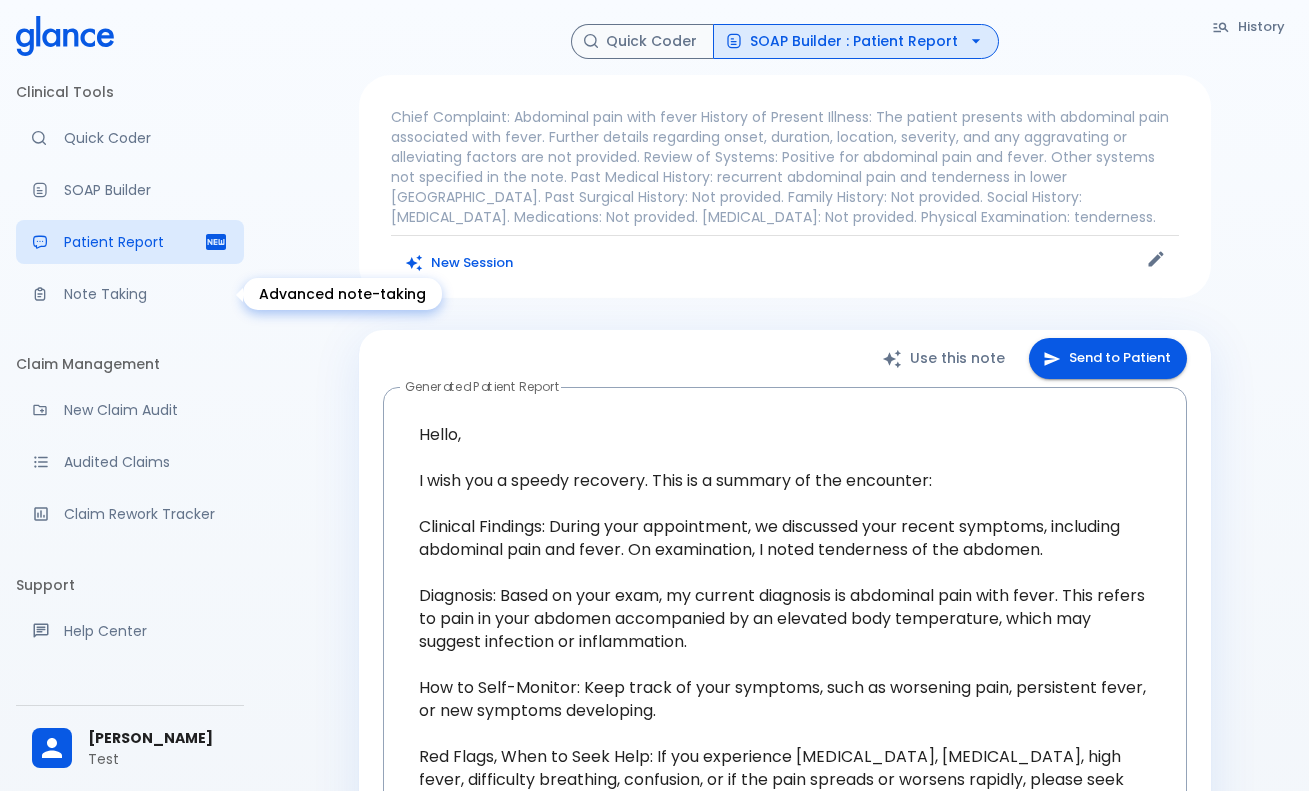 click on "Note Taking" at bounding box center [146, 294] 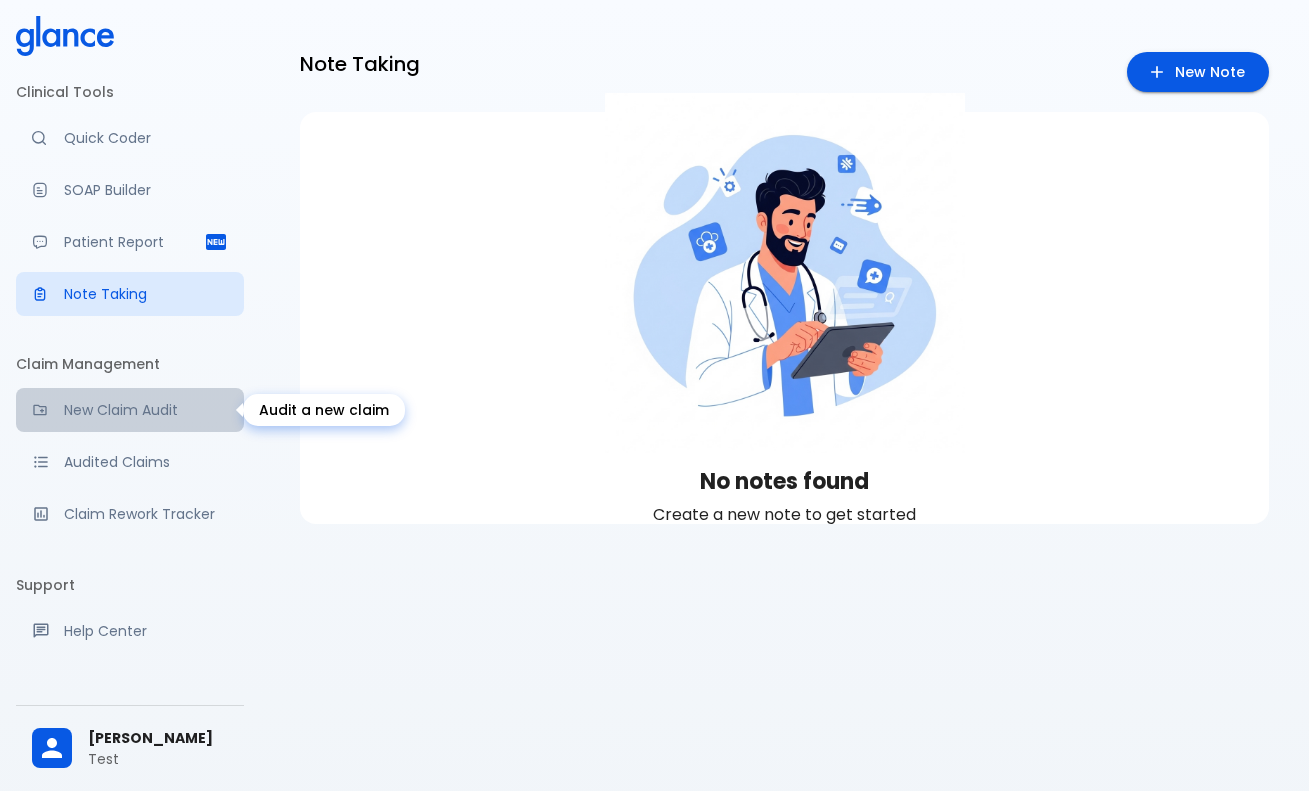 click on "New Claim Audit" at bounding box center (130, 410) 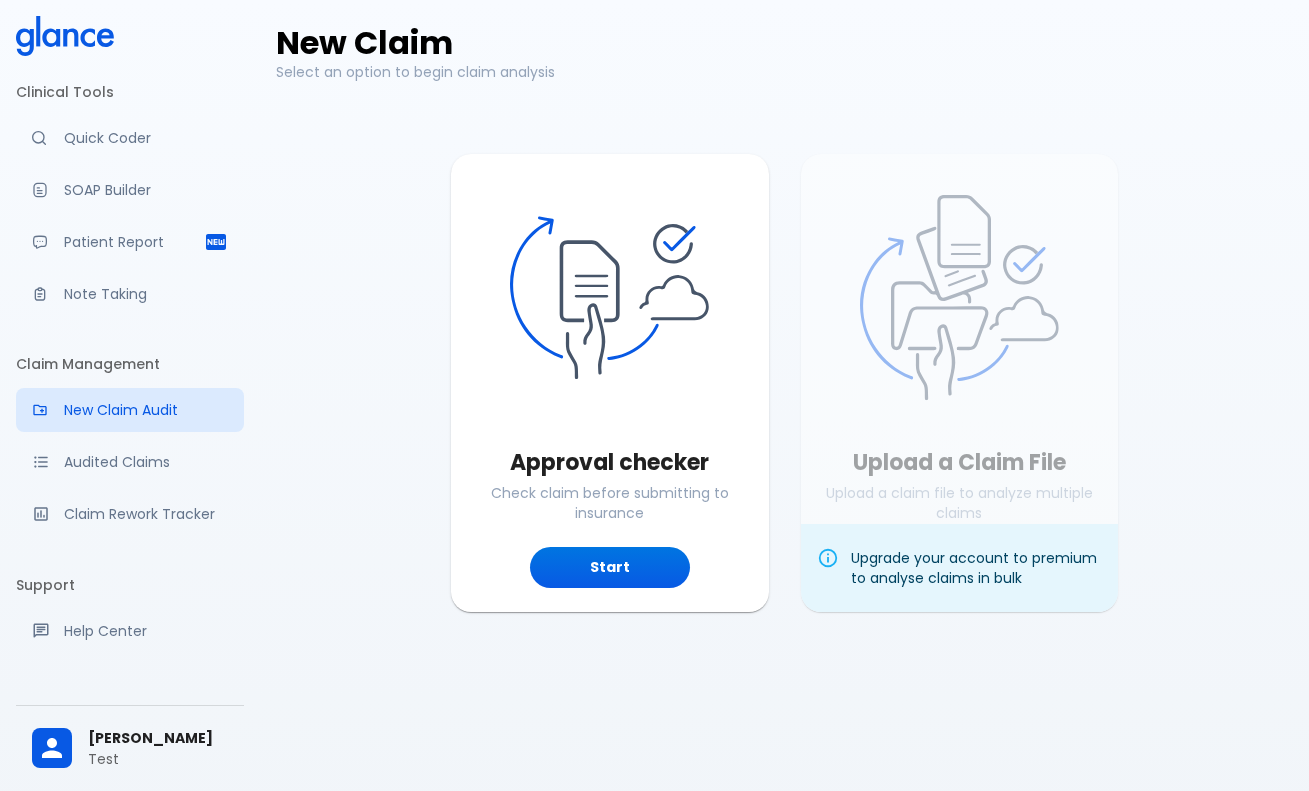 click on "Clinical Tools" at bounding box center [130, 92] 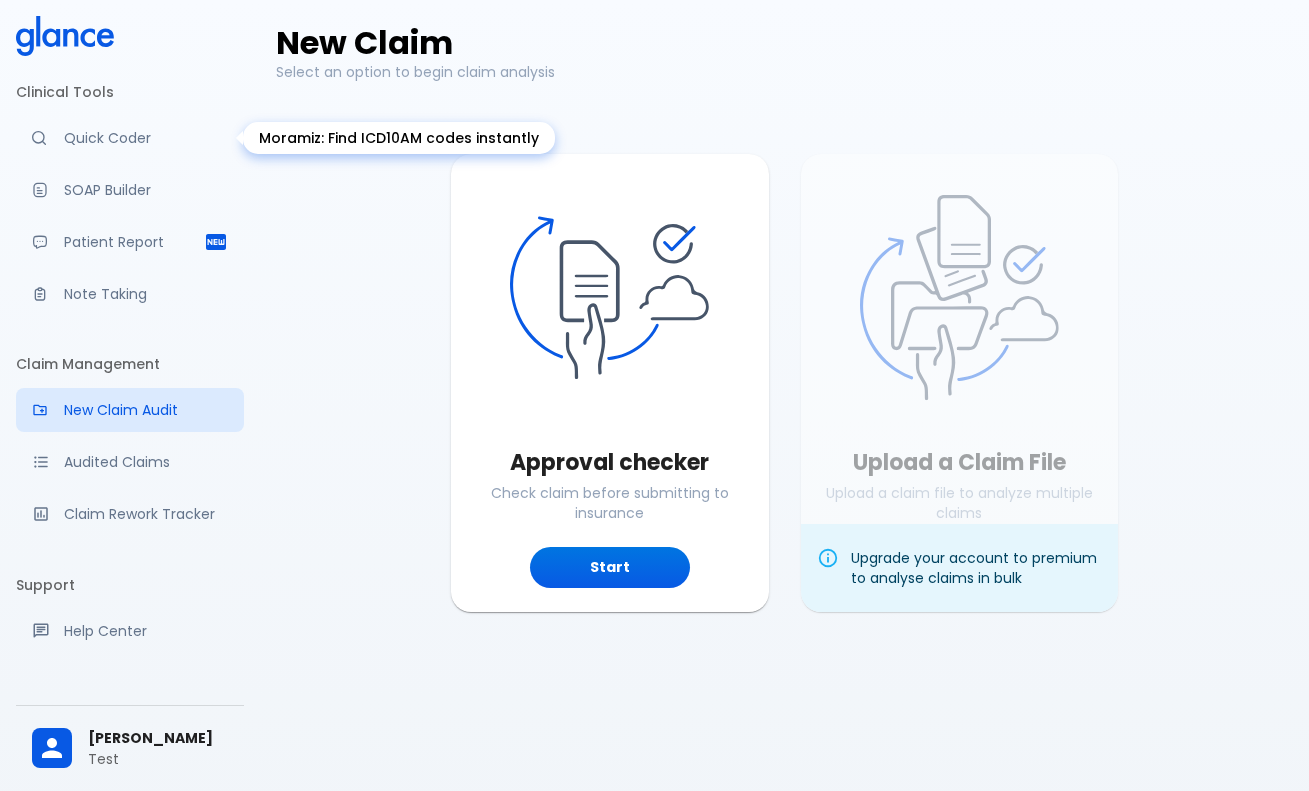 click on "Quick Coder" at bounding box center [146, 138] 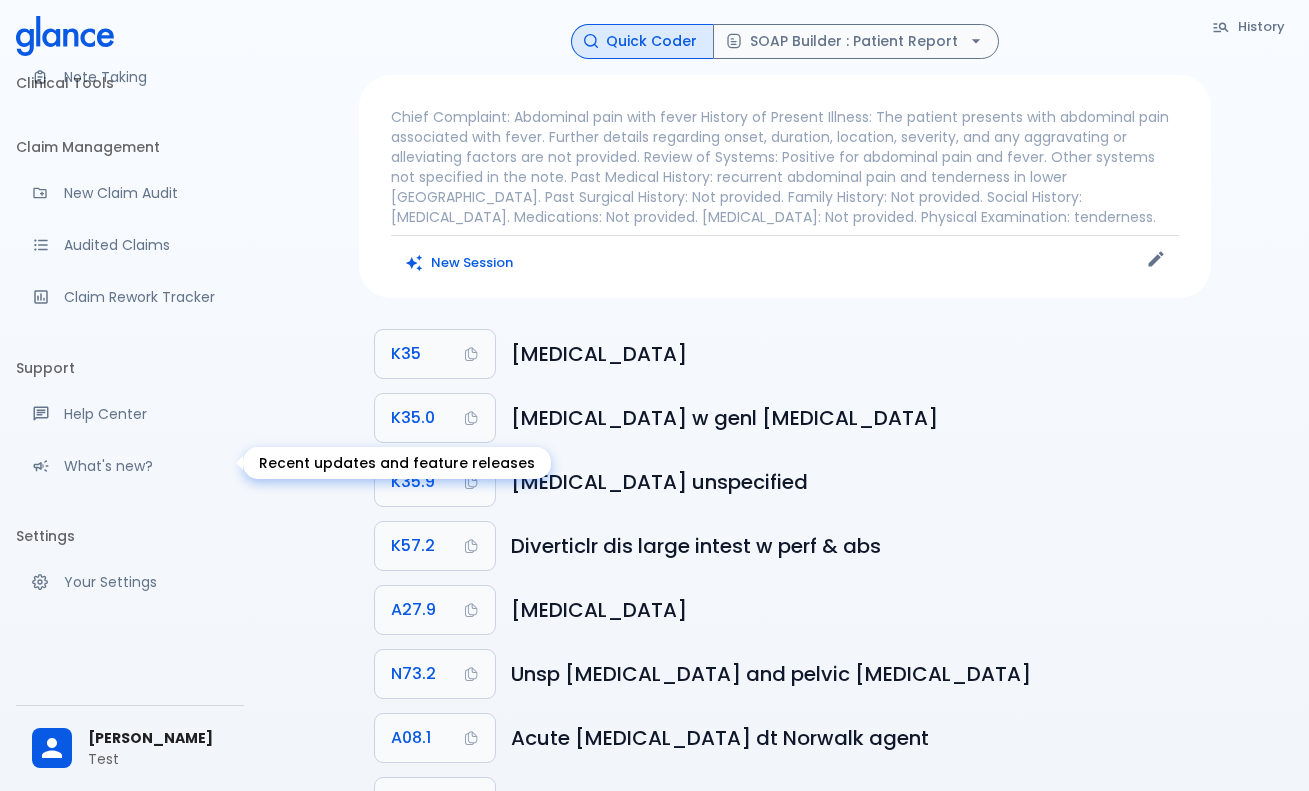 click on "What's new?" at bounding box center (130, 466) 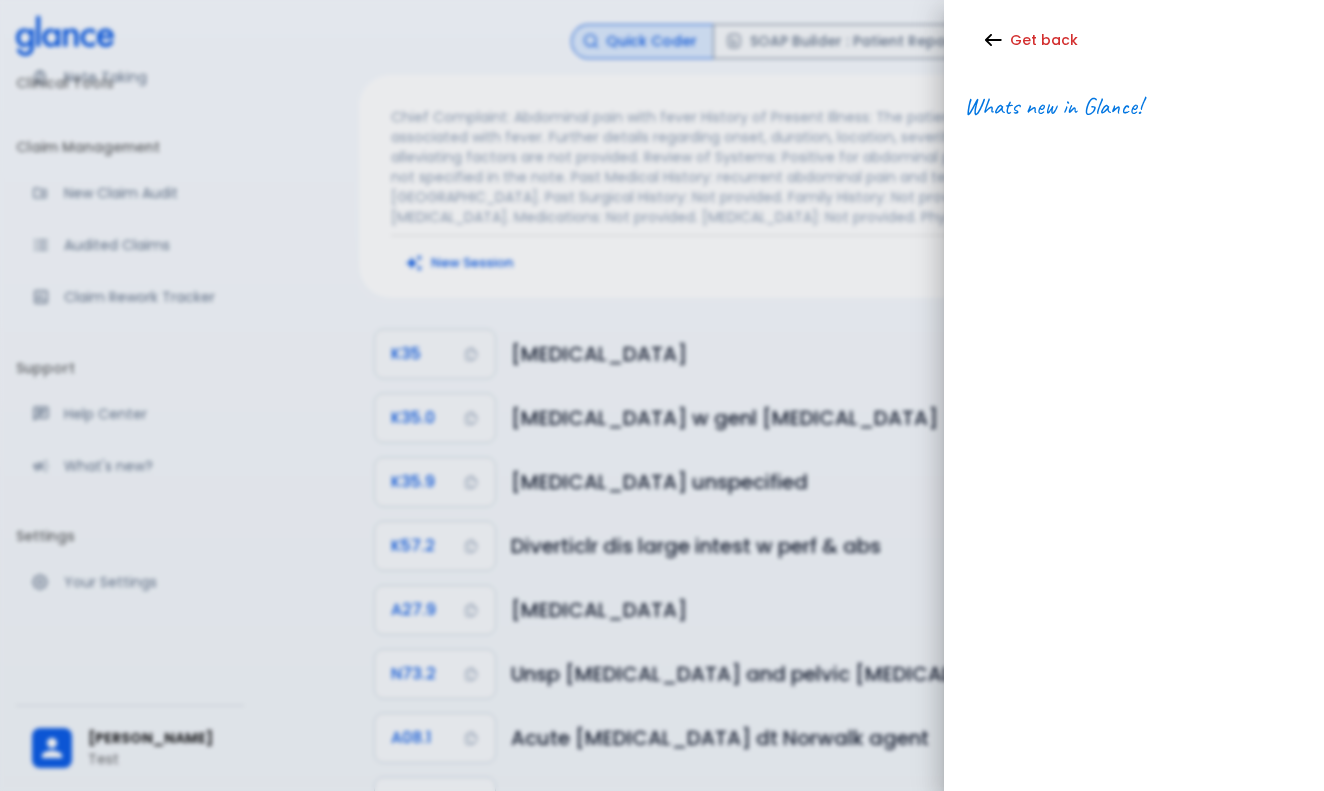 click at bounding box center (662, 395) 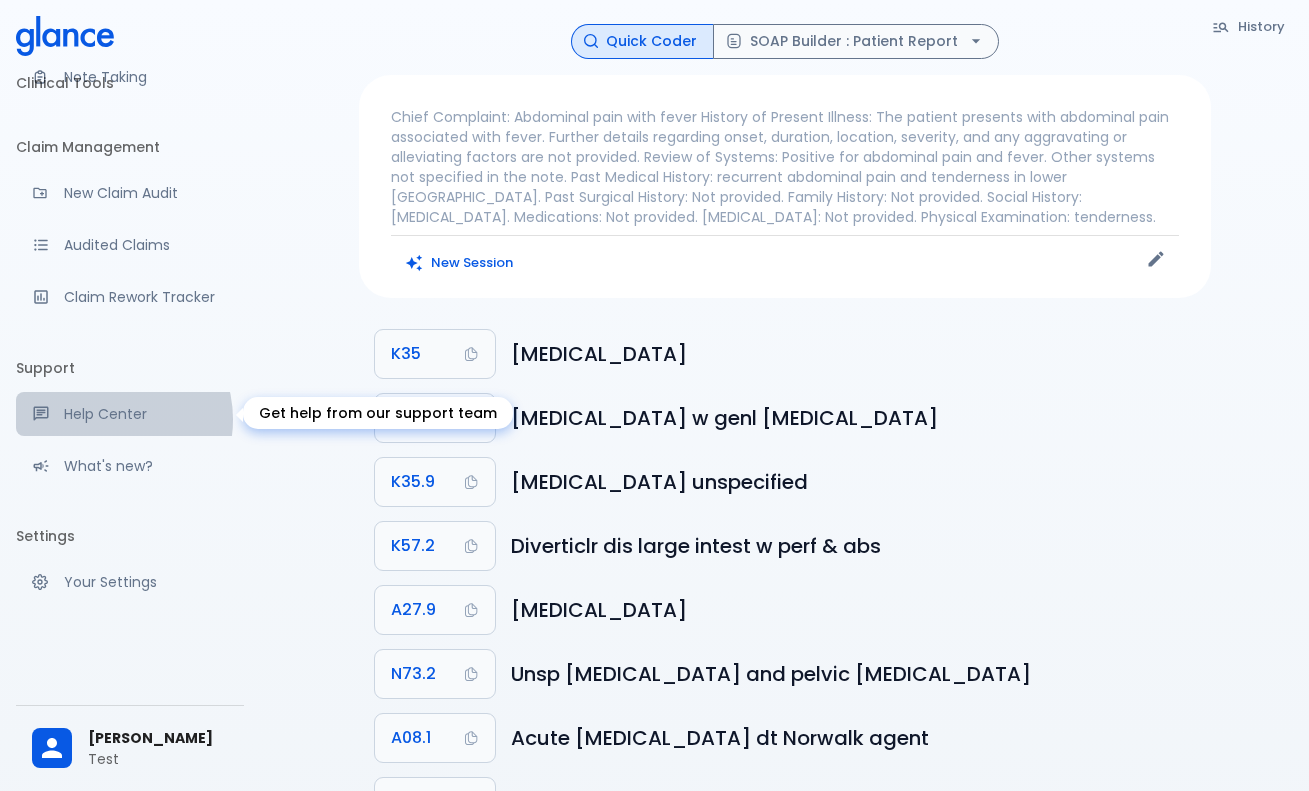 click on "Help Center" at bounding box center (146, 414) 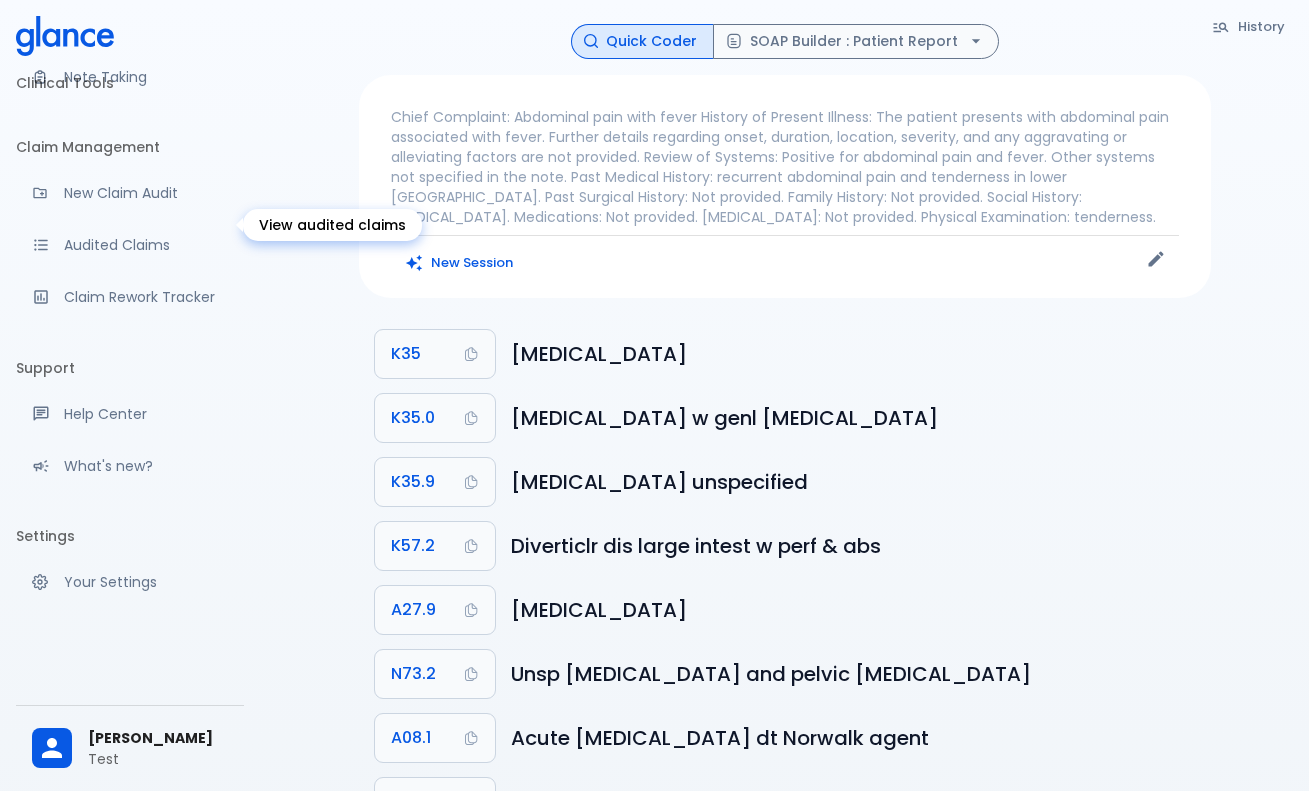 scroll, scrollTop: 27, scrollLeft: 0, axis: vertical 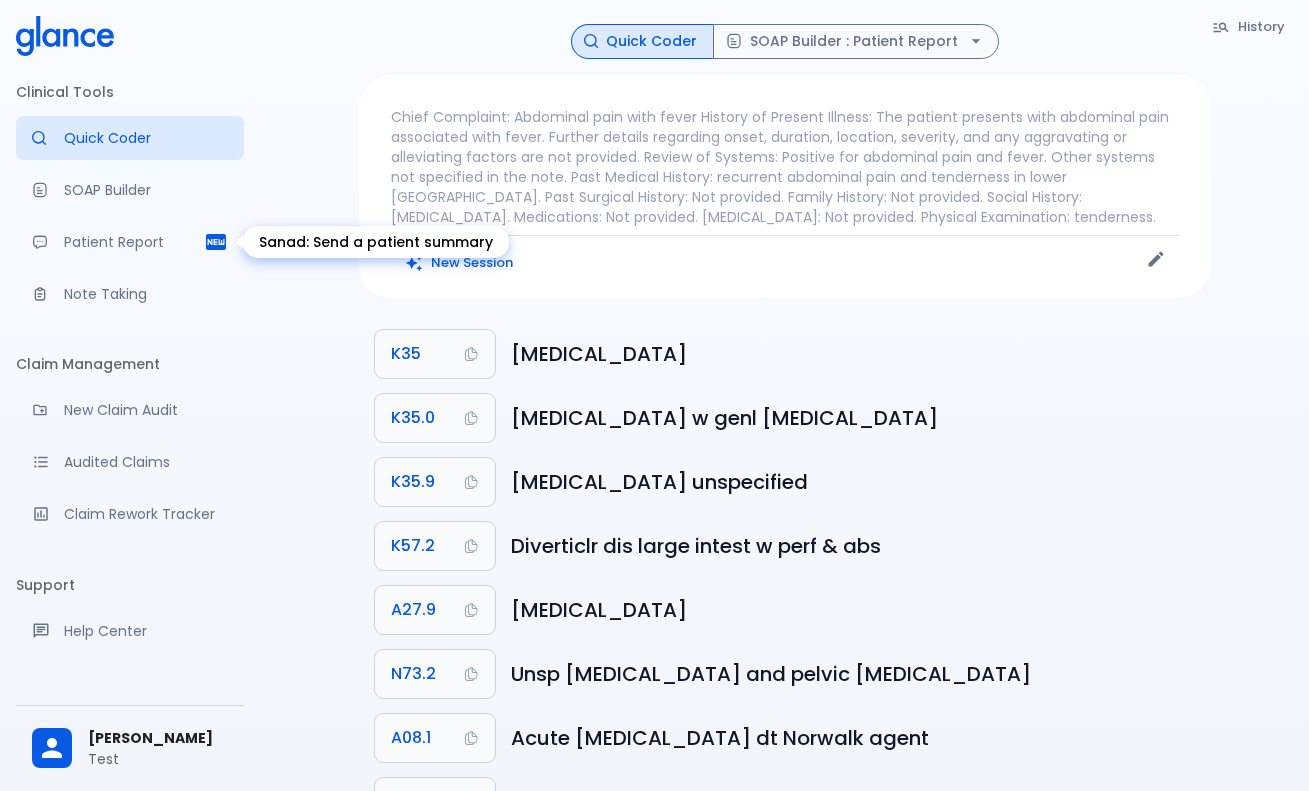 click on "Patient Report" at bounding box center [134, 242] 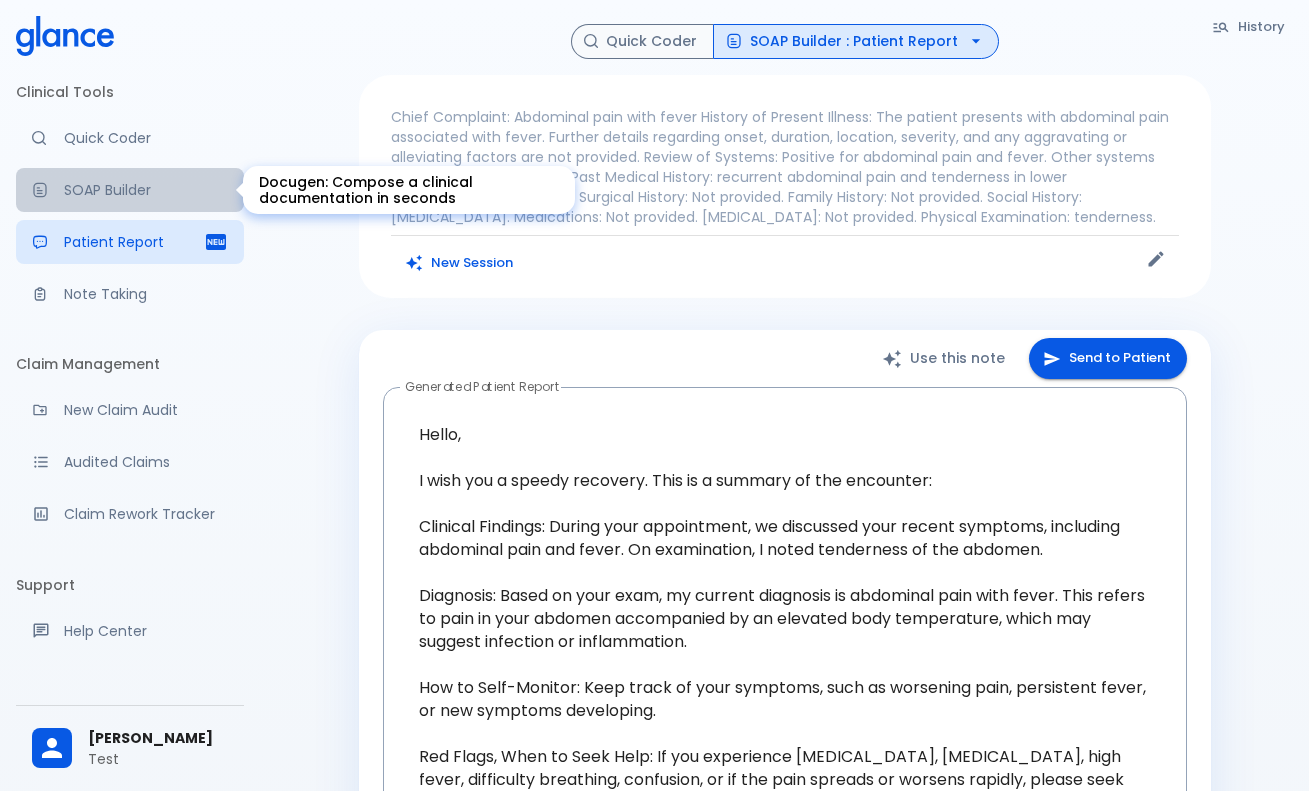 click on "SOAP Builder" at bounding box center [146, 190] 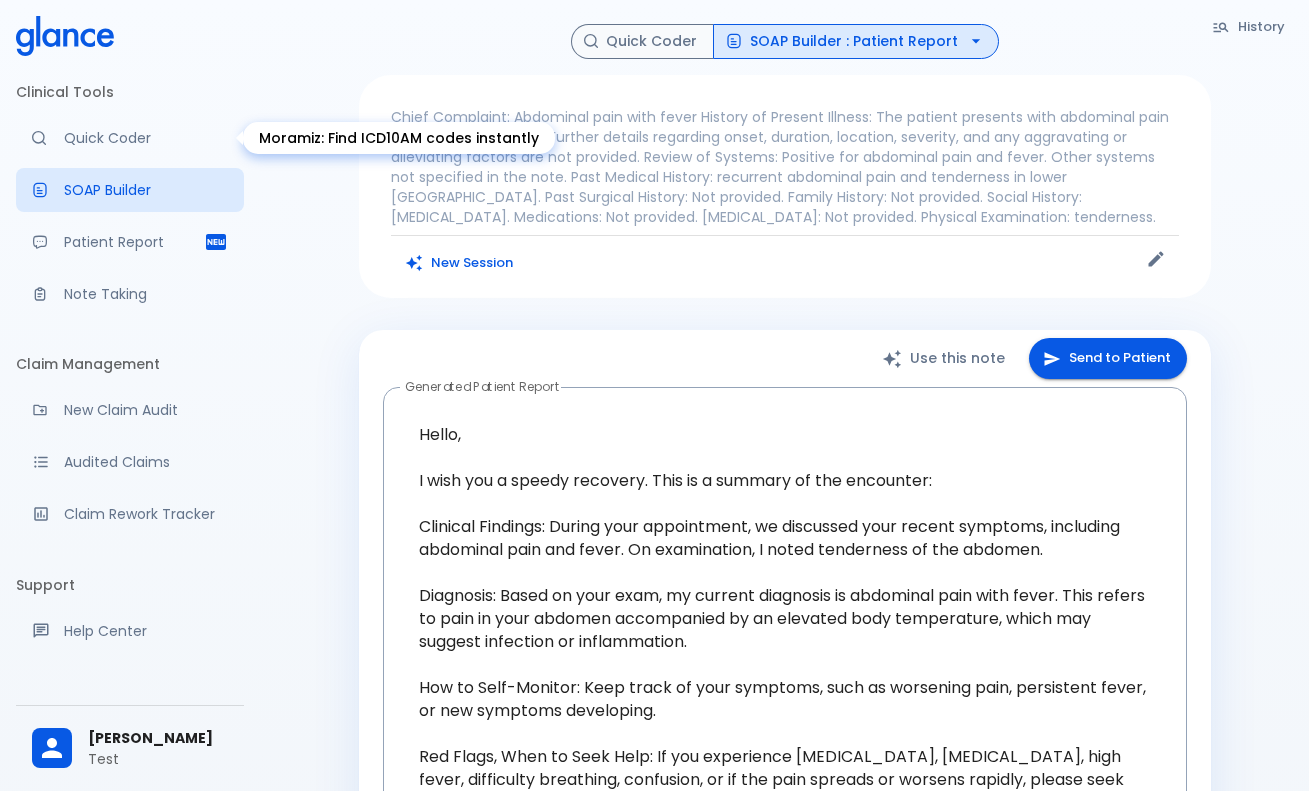 click on "Quick Coder" at bounding box center [146, 138] 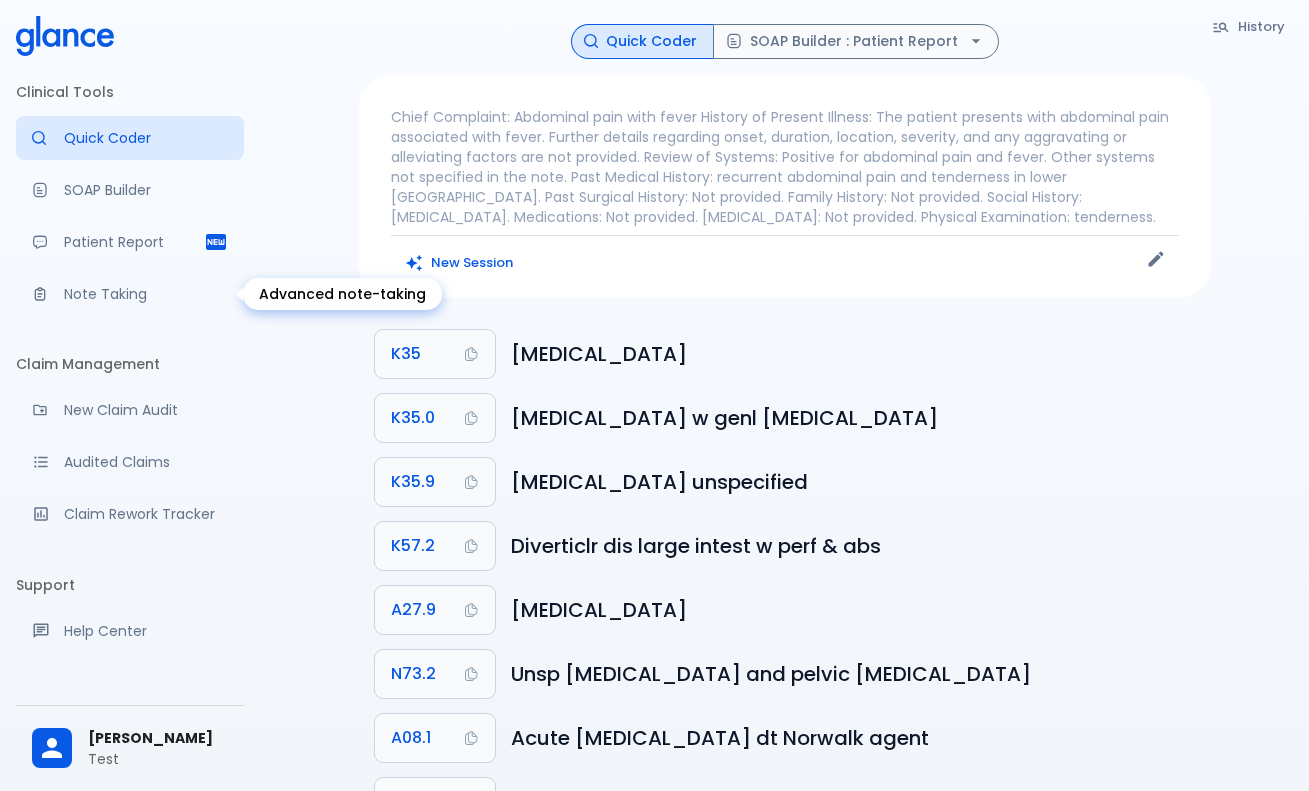 click on "Note Taking" at bounding box center (146, 294) 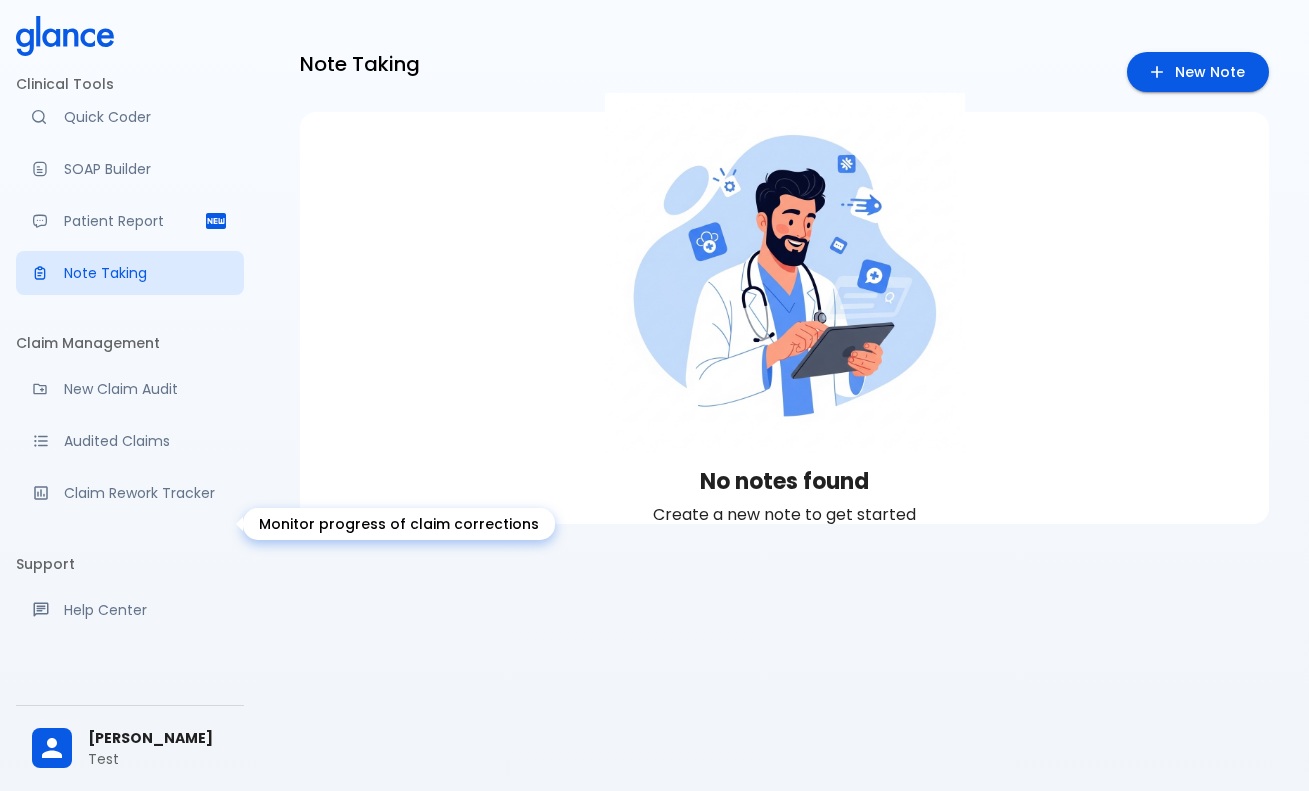 scroll, scrollTop: 0, scrollLeft: 0, axis: both 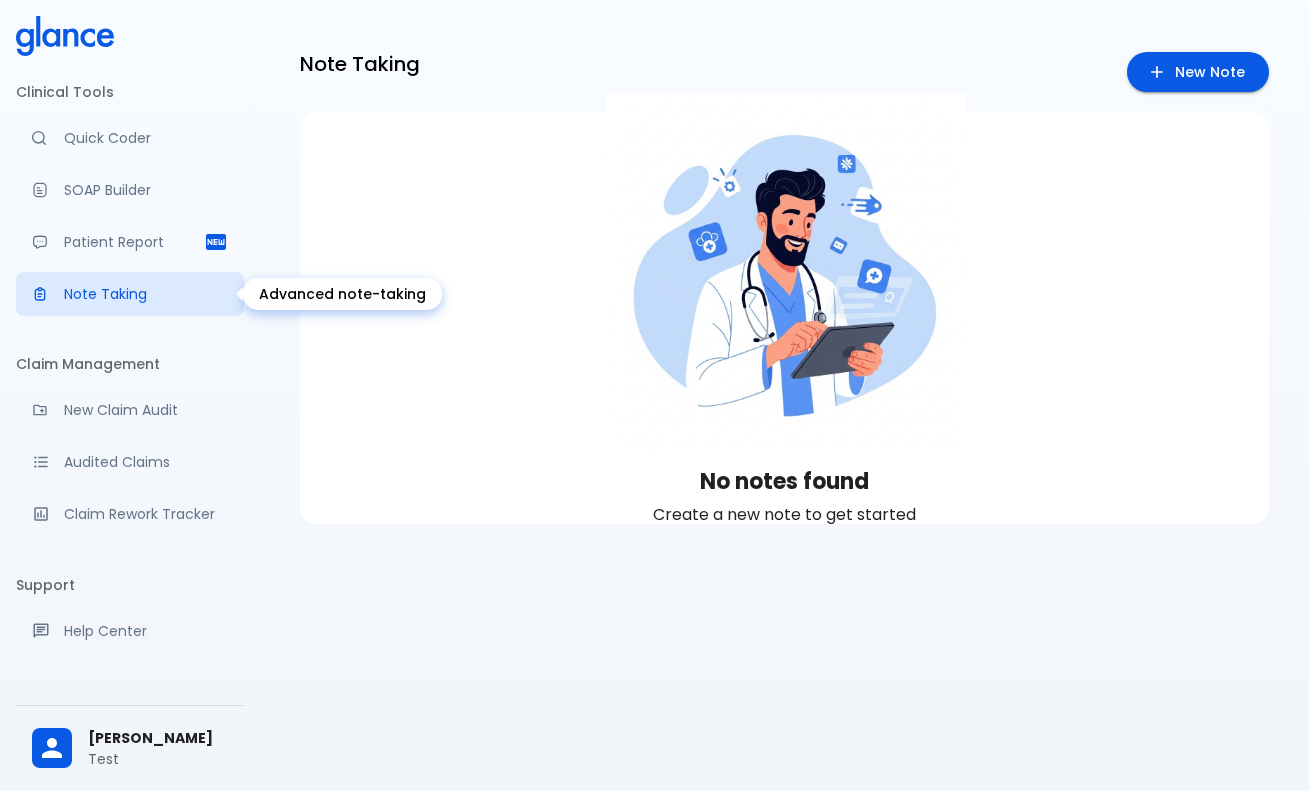 click on "Note Taking" at bounding box center [130, 294] 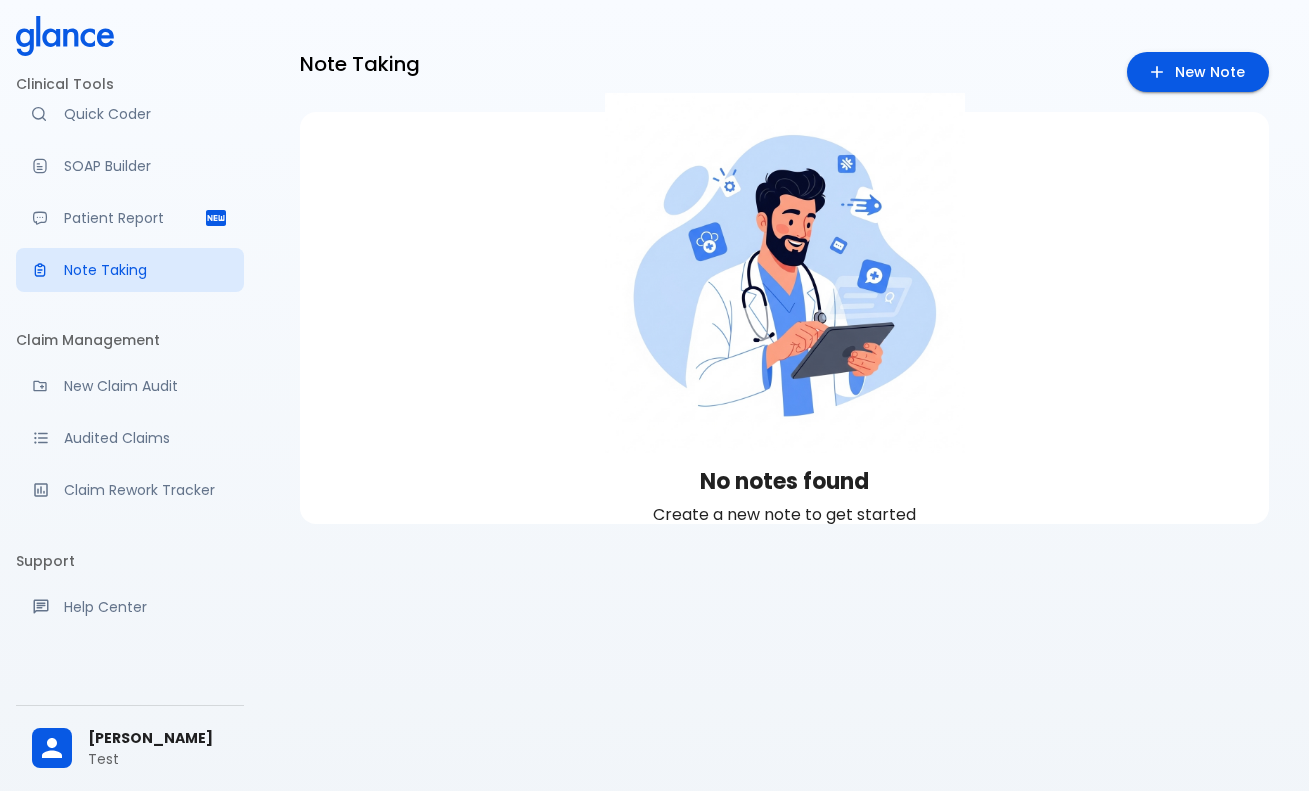 scroll, scrollTop: 0, scrollLeft: 0, axis: both 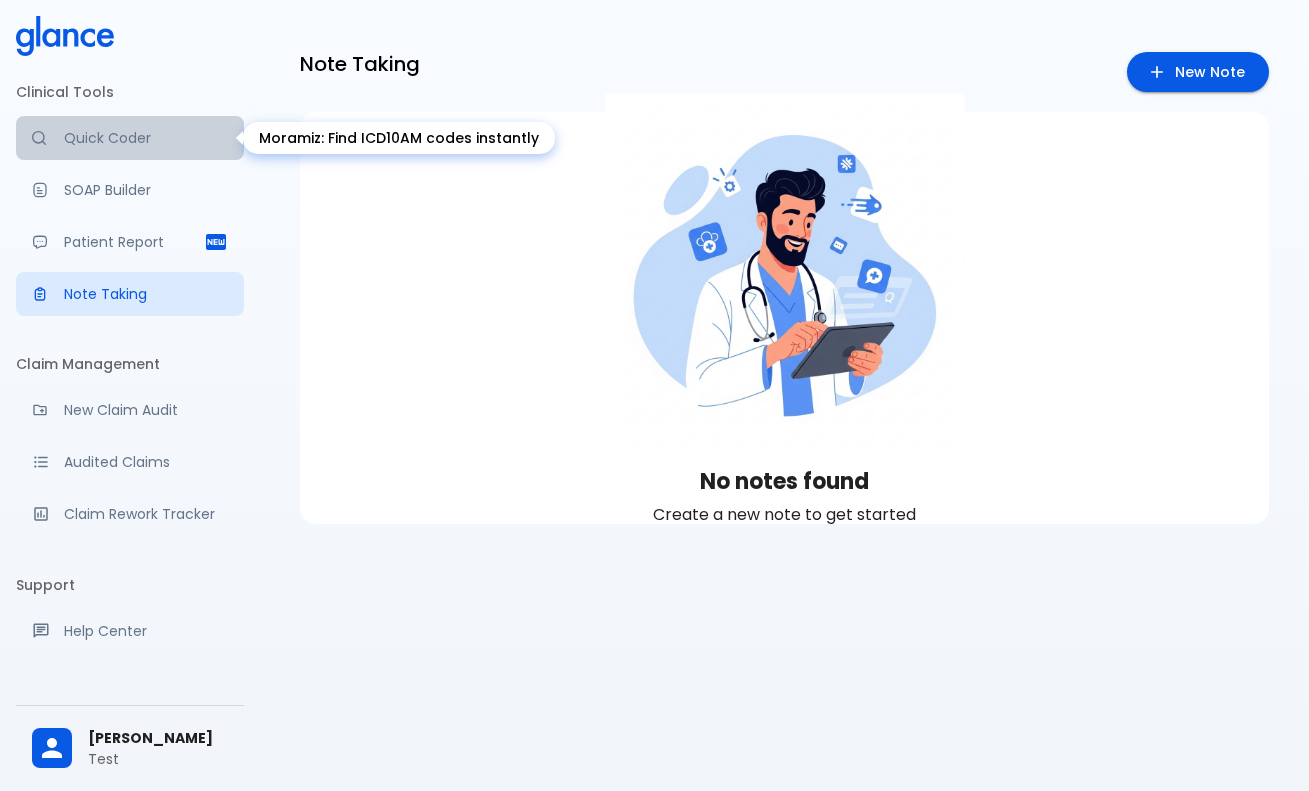 click on "Quick Coder" at bounding box center (146, 138) 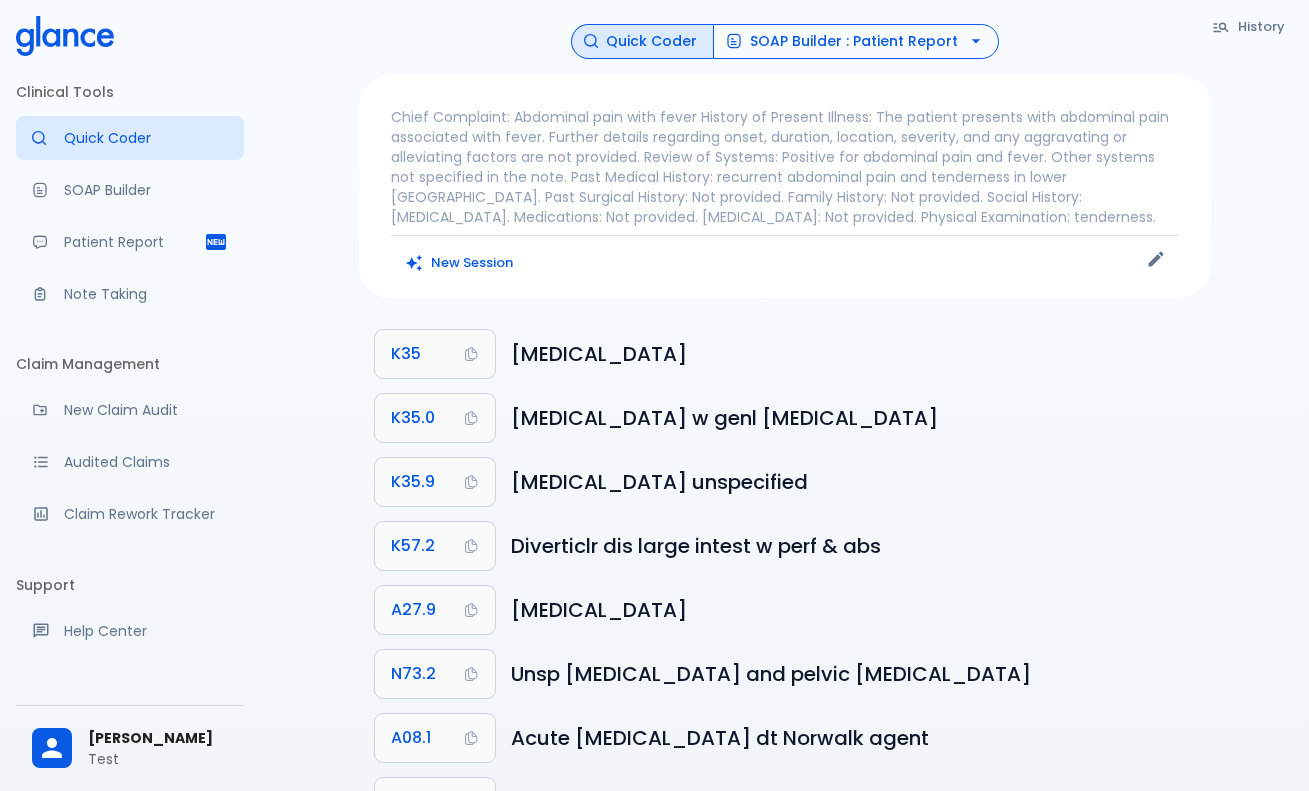 scroll, scrollTop: 0, scrollLeft: 0, axis: both 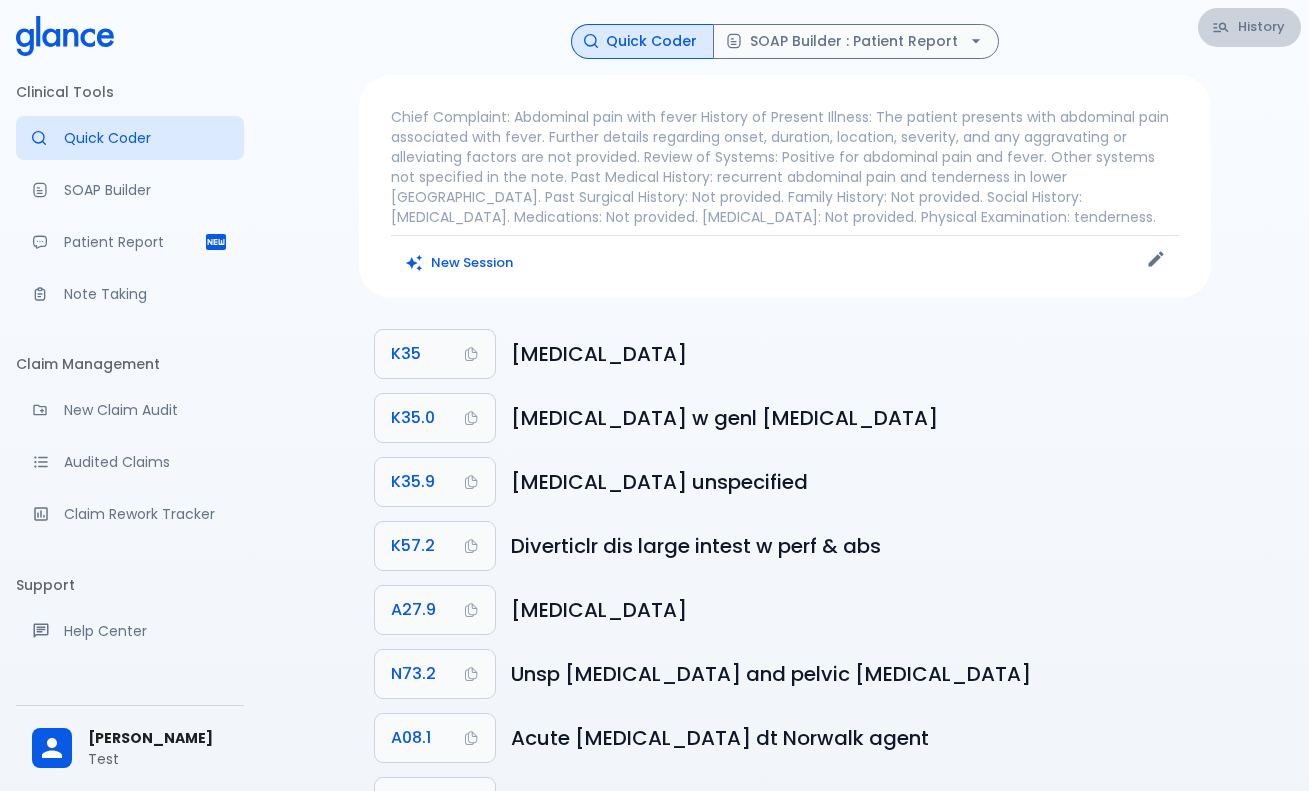 click 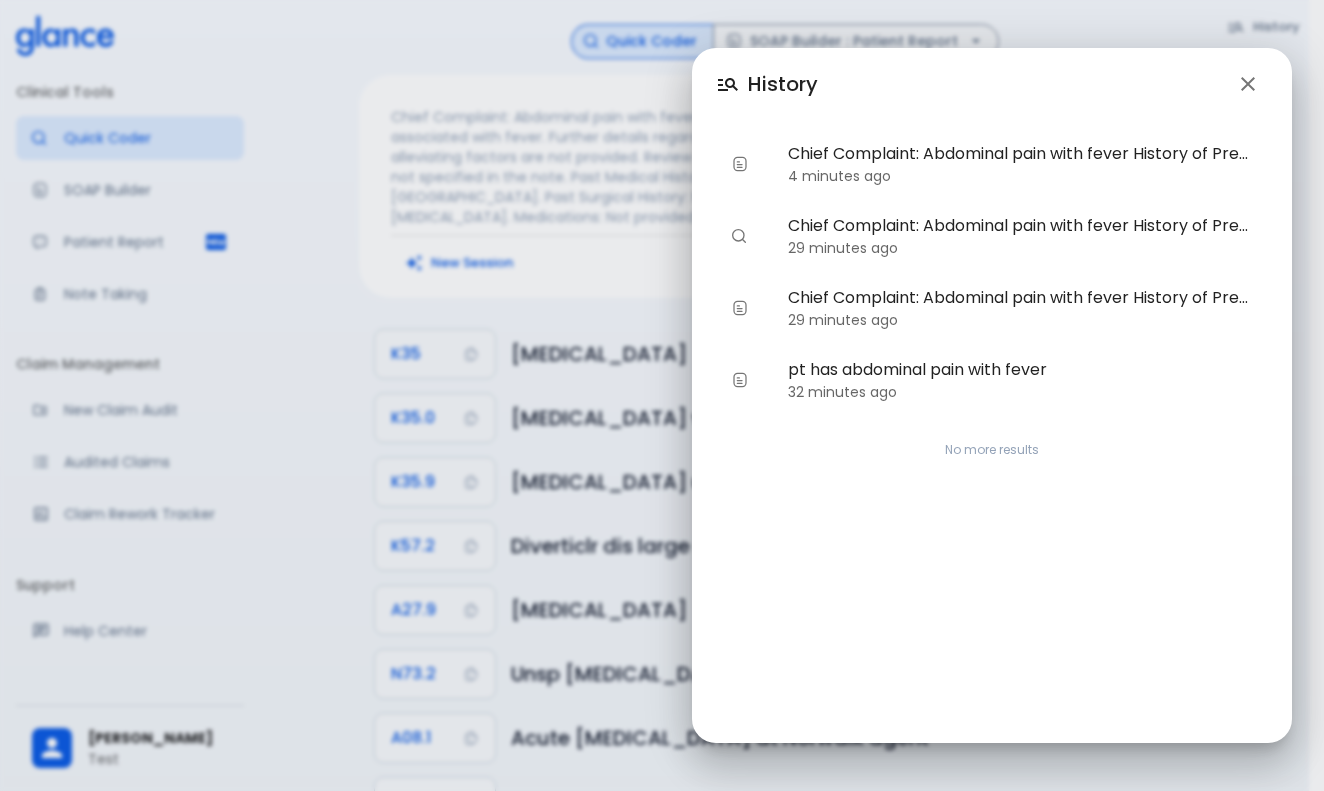 click at bounding box center (1248, 84) 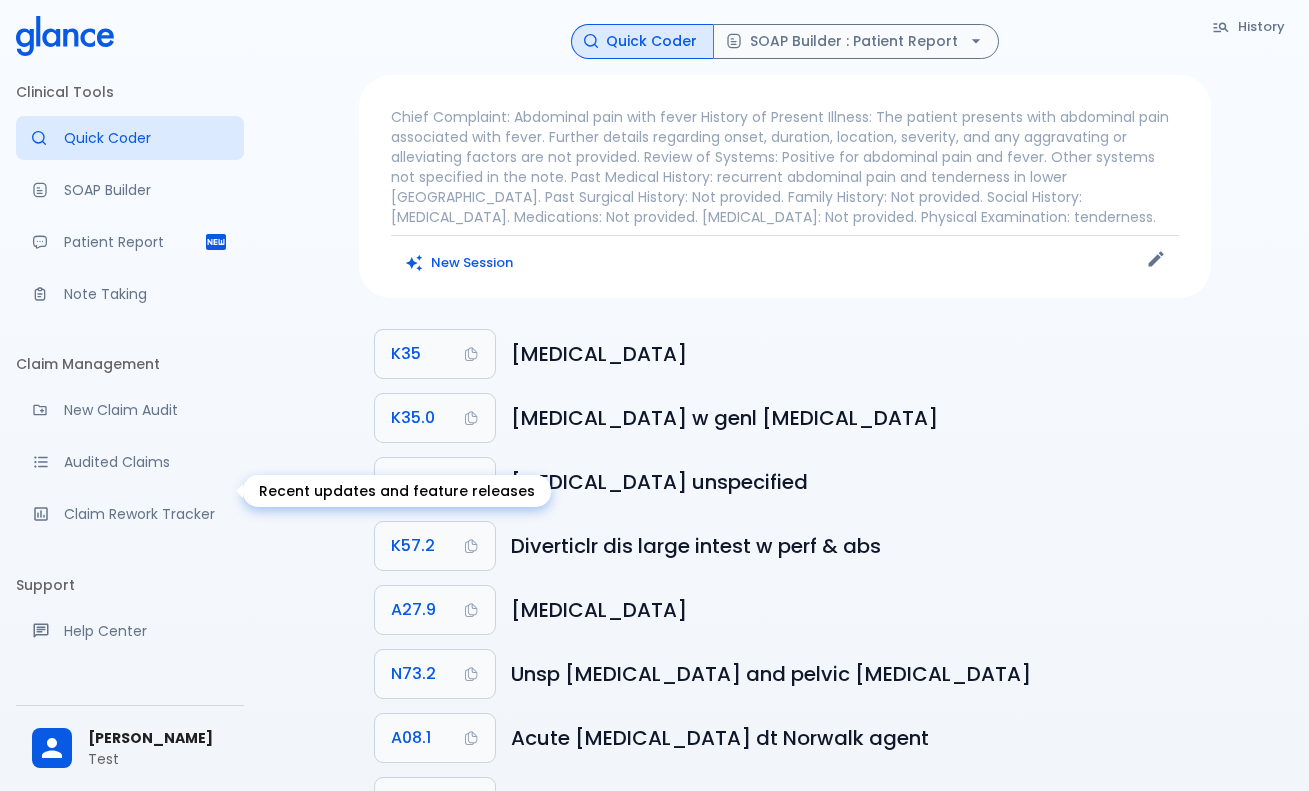 scroll, scrollTop: 211, scrollLeft: 0, axis: vertical 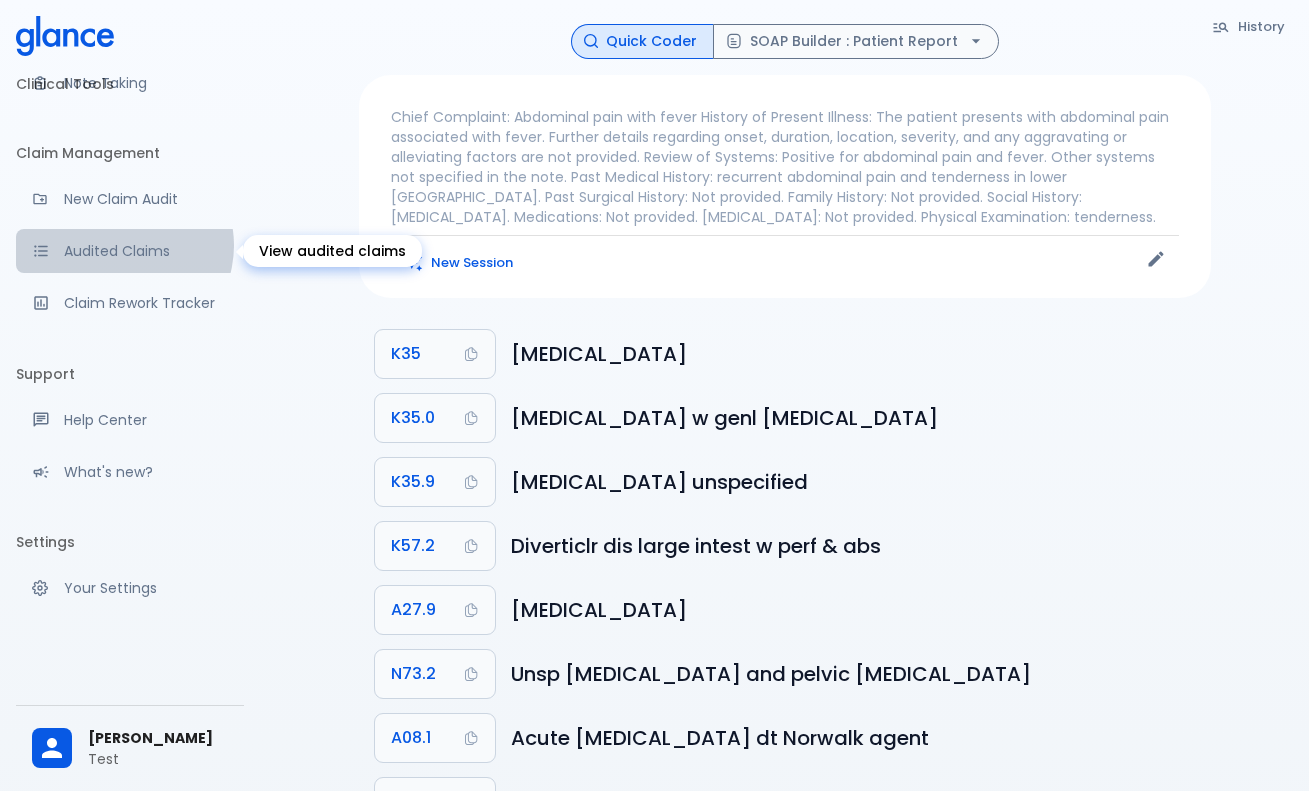 click on "Audited Claims" at bounding box center (146, 251) 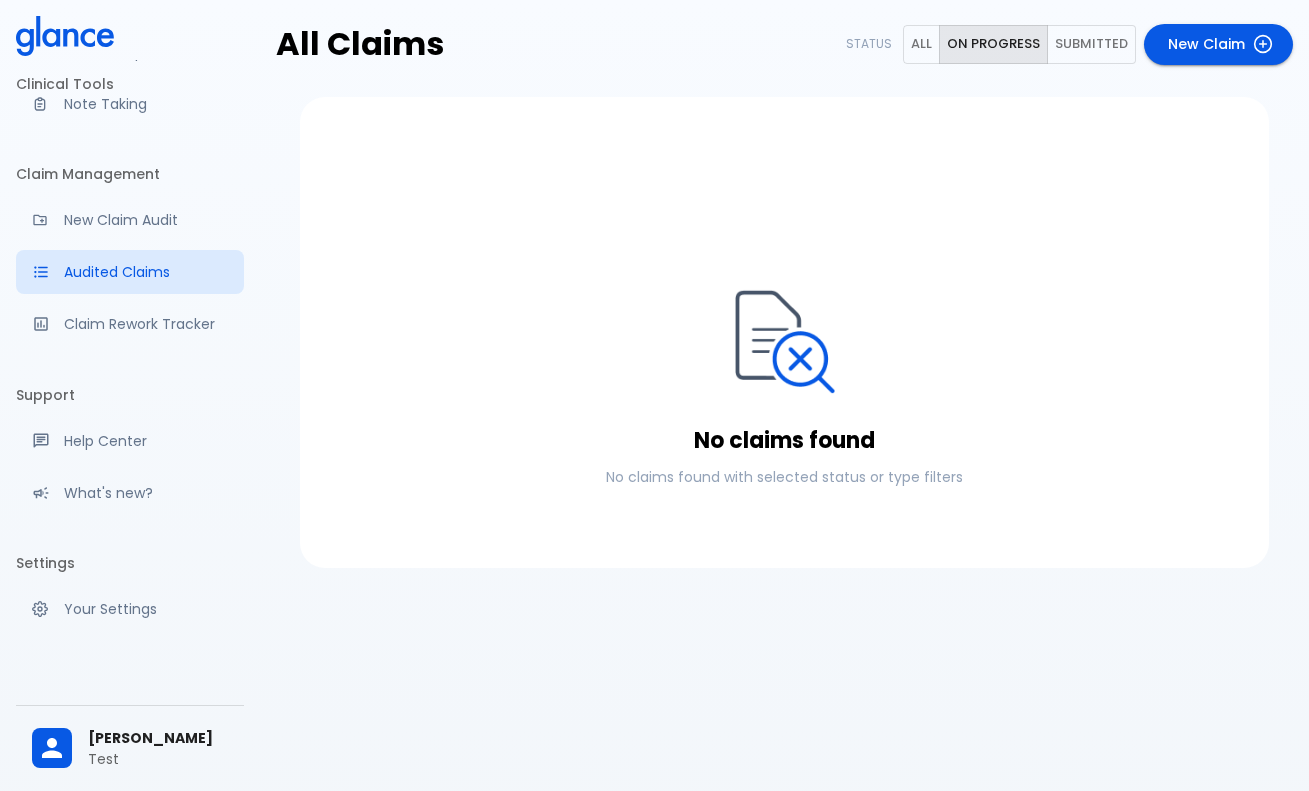 scroll, scrollTop: 190, scrollLeft: 0, axis: vertical 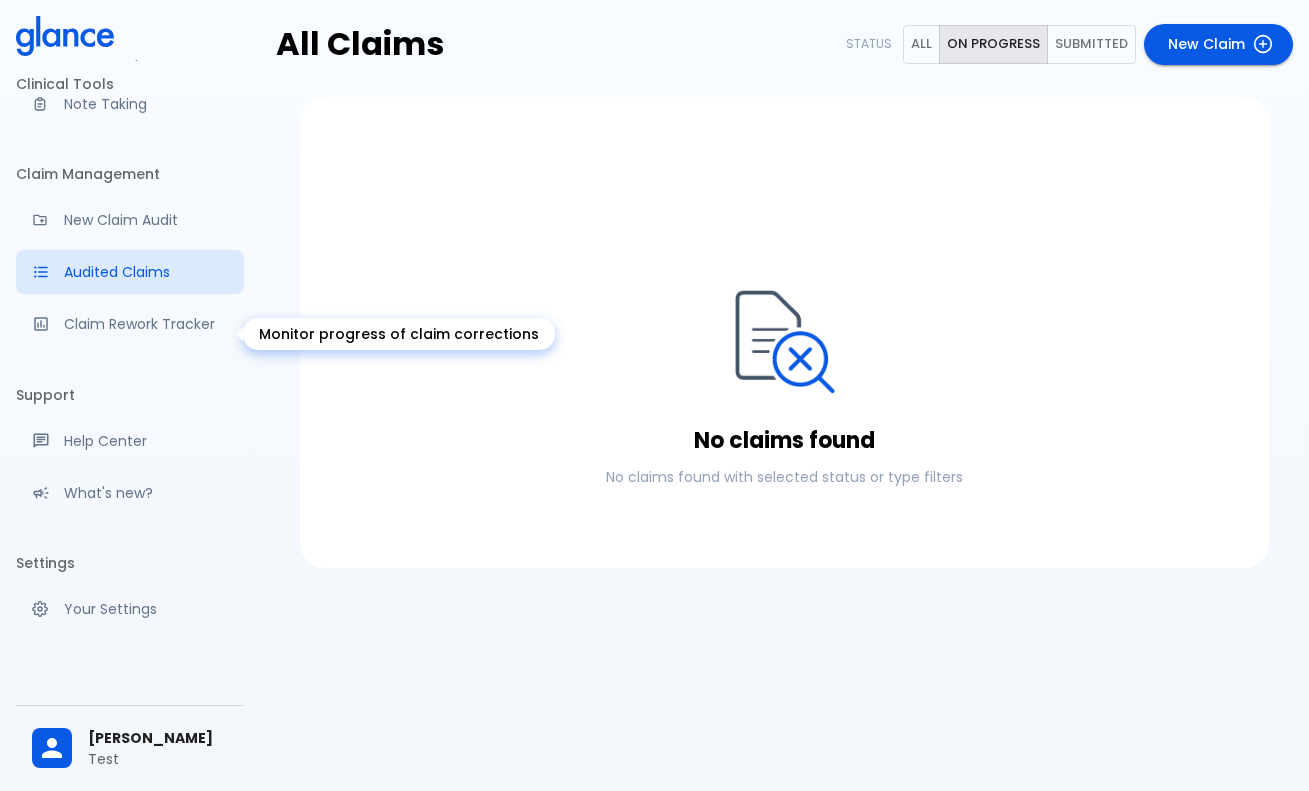 drag, startPoint x: 97, startPoint y: 324, endPoint x: 108, endPoint y: 360, distance: 37.64306 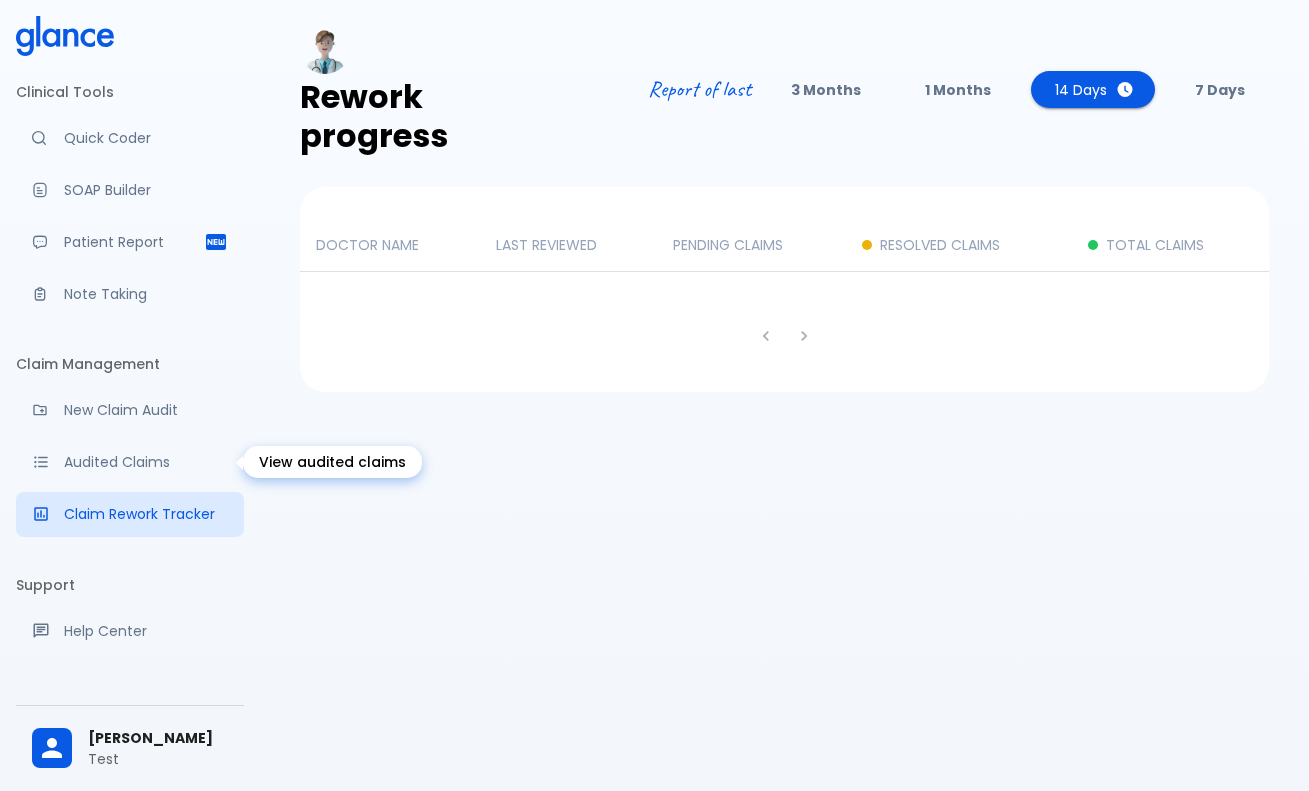 scroll, scrollTop: 0, scrollLeft: 0, axis: both 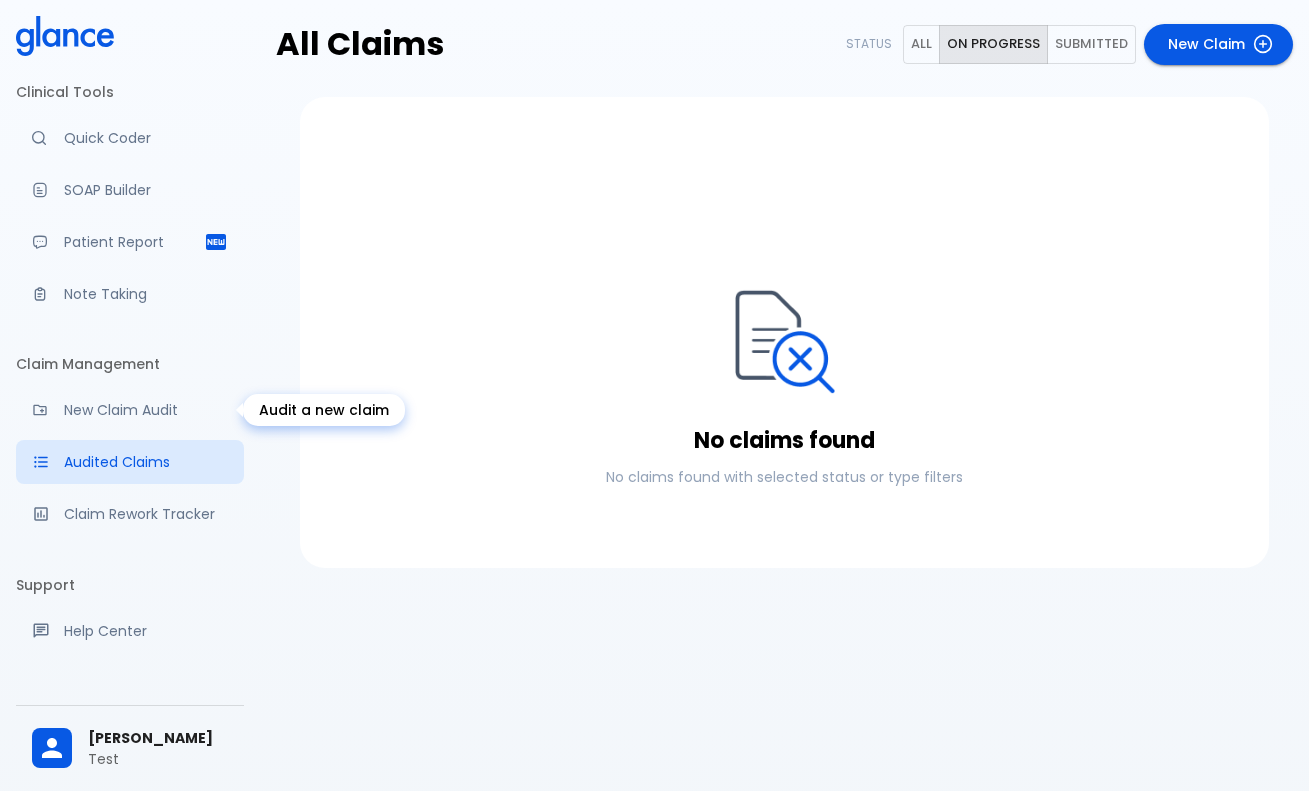 click on "New Claim Audit" at bounding box center [146, 410] 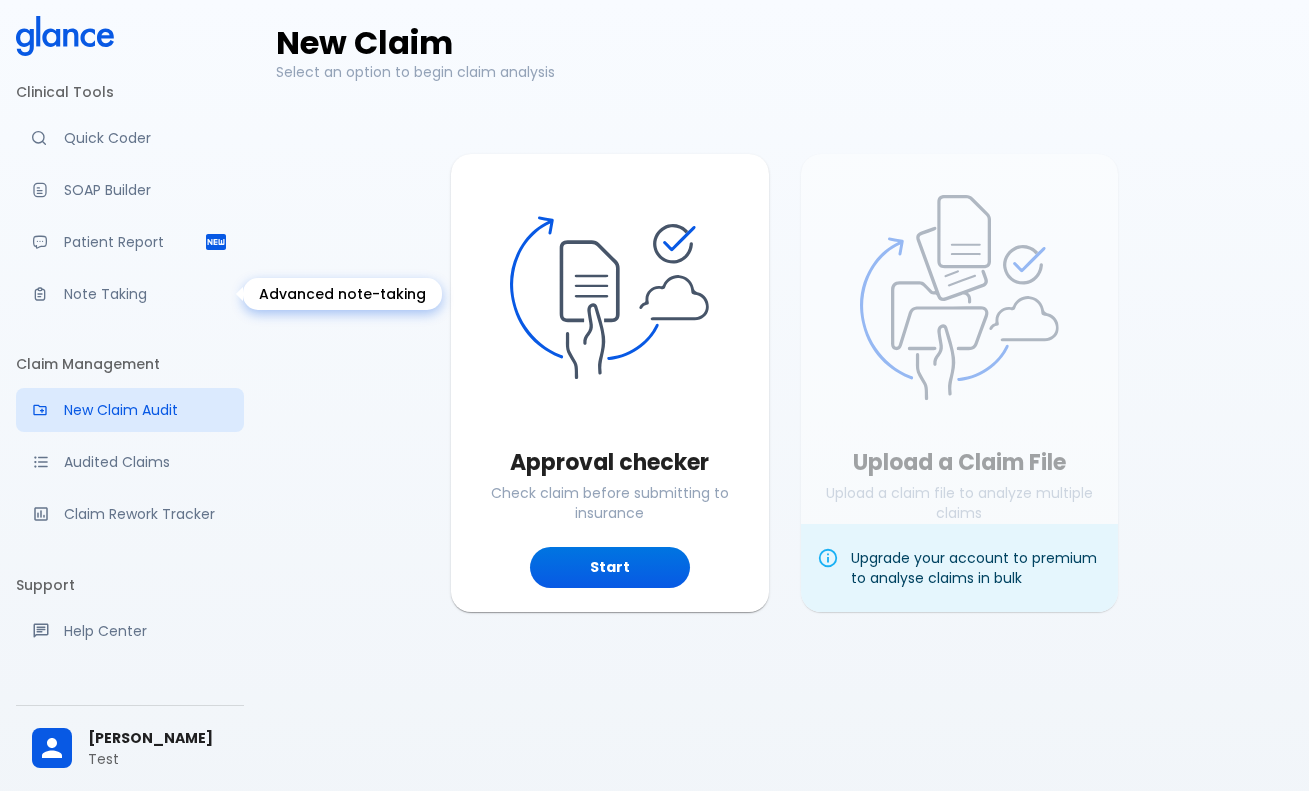 click on "Note Taking" at bounding box center [146, 294] 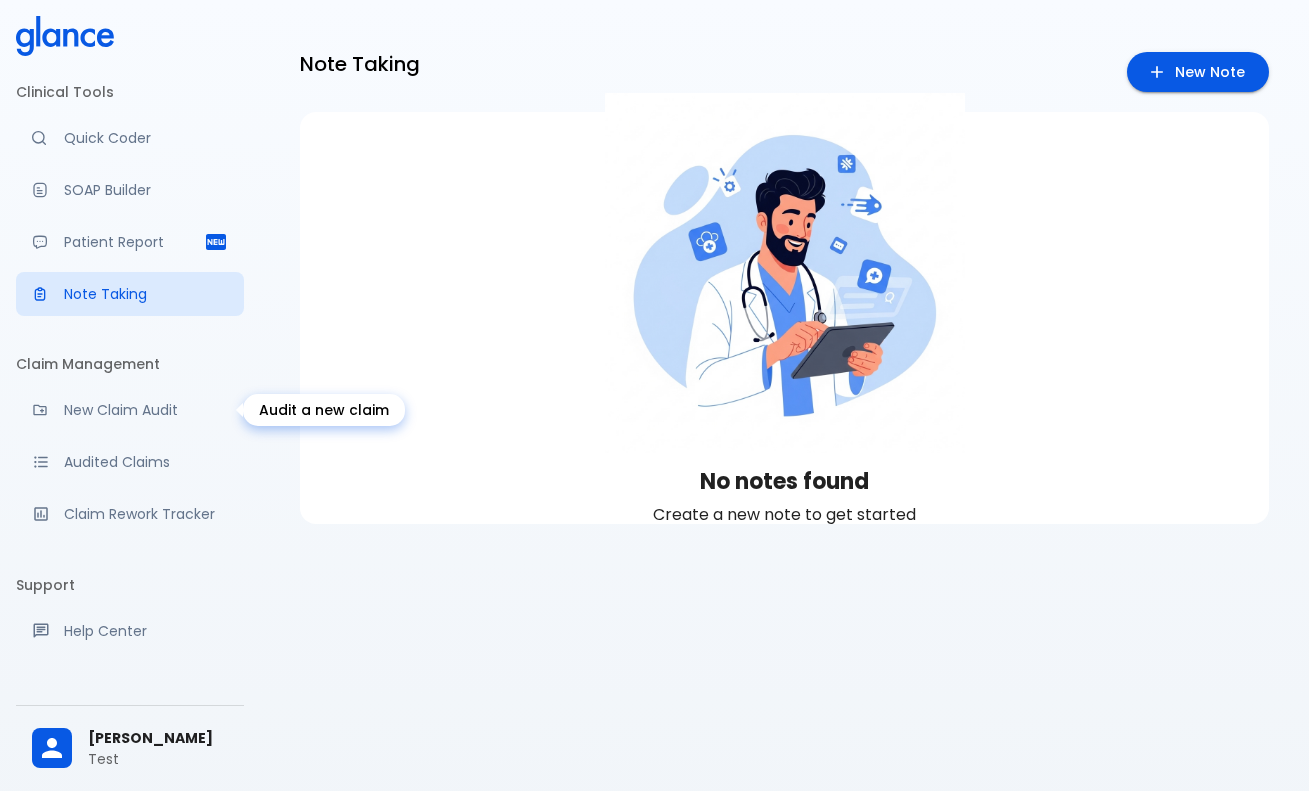 click on "New Claim Audit" at bounding box center (130, 410) 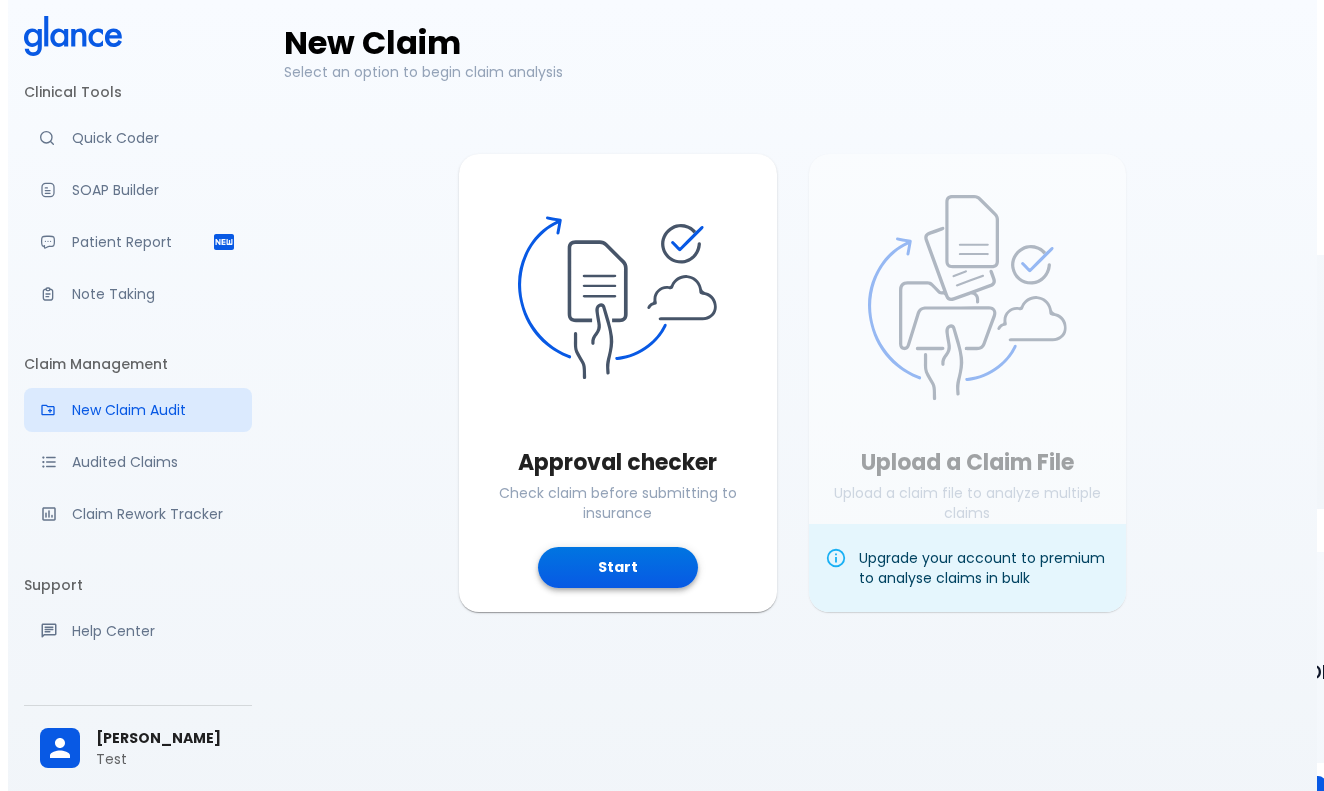 scroll, scrollTop: 0, scrollLeft: 0, axis: both 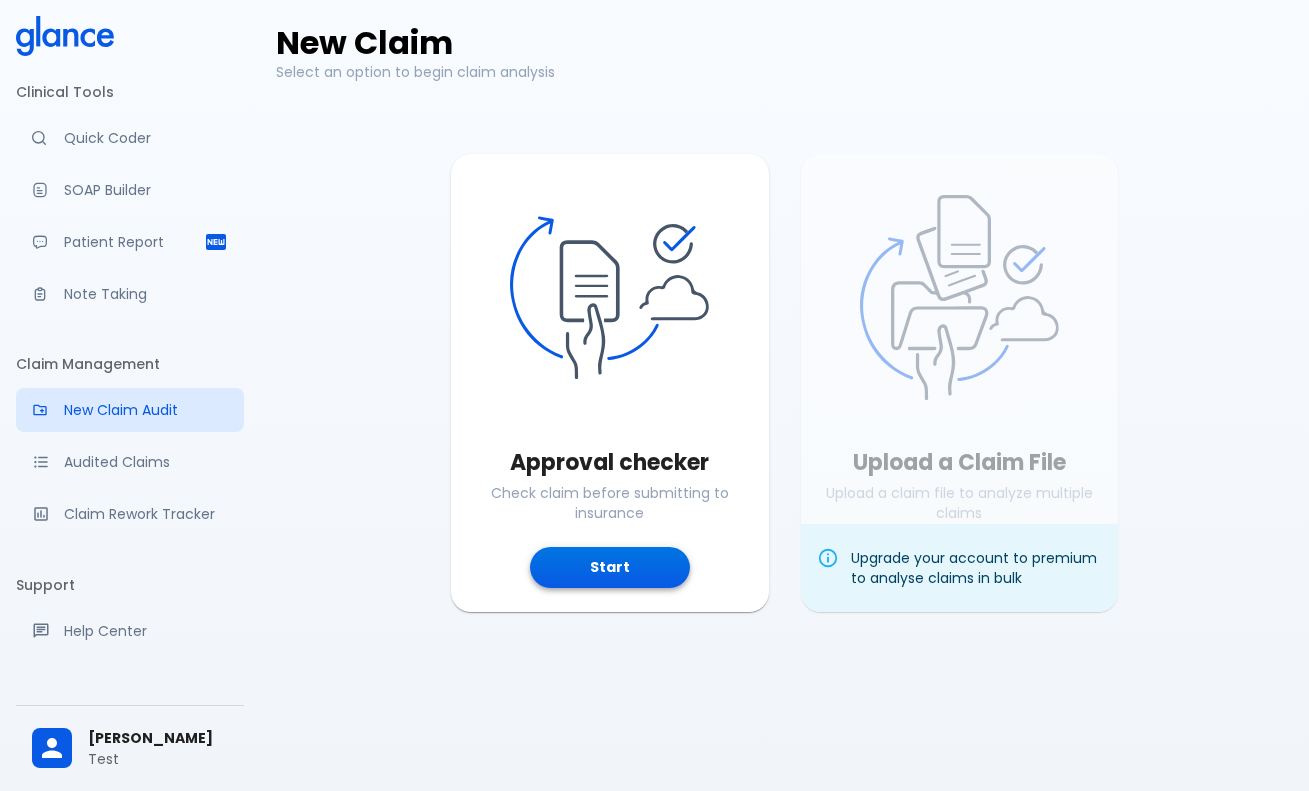 click on "Start" at bounding box center (610, 567) 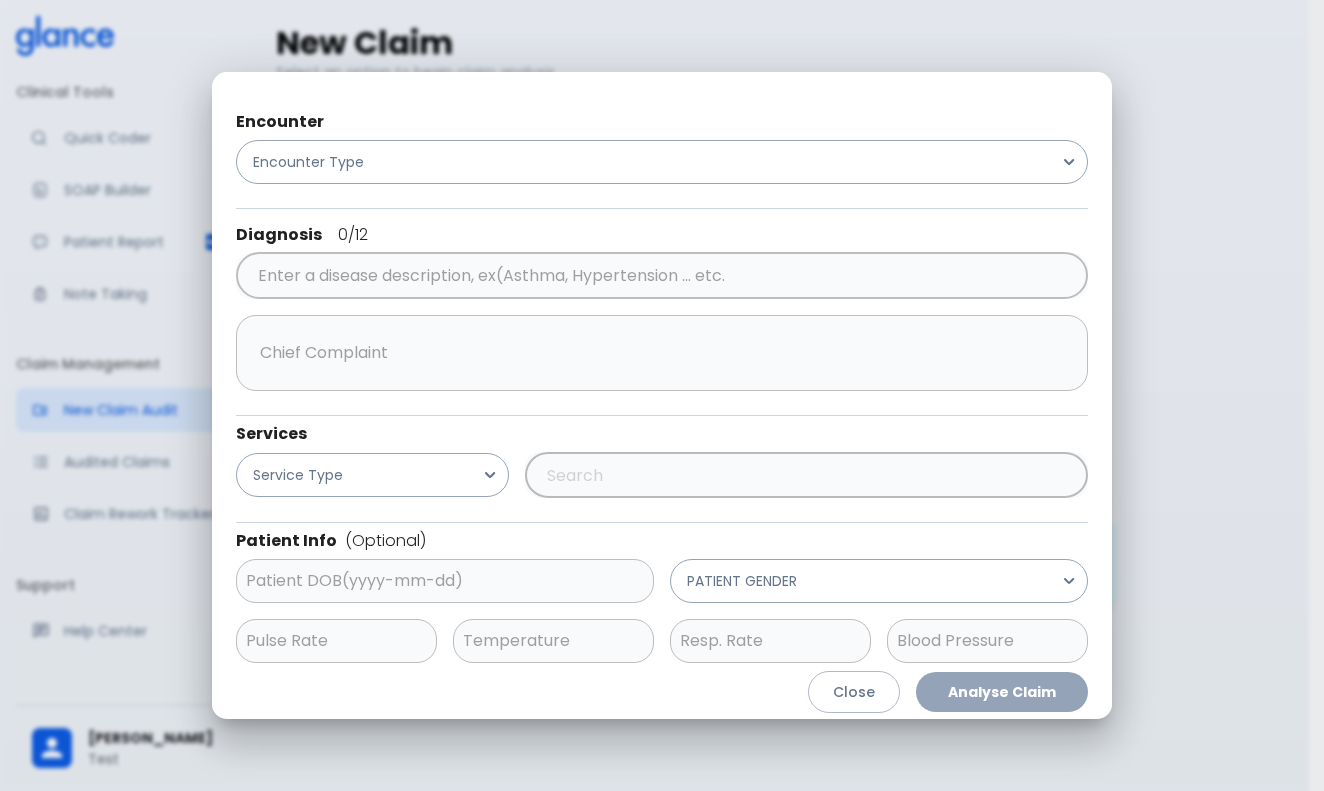 click on "Encounter Encounter Type Diagnosis 0 /12 ​ x ​ Services Service Type ​ Patient Info (Optional) ​ PATIENT GENDER ​ ​ ​ ​ Close Analyse Claim" at bounding box center [662, 395] 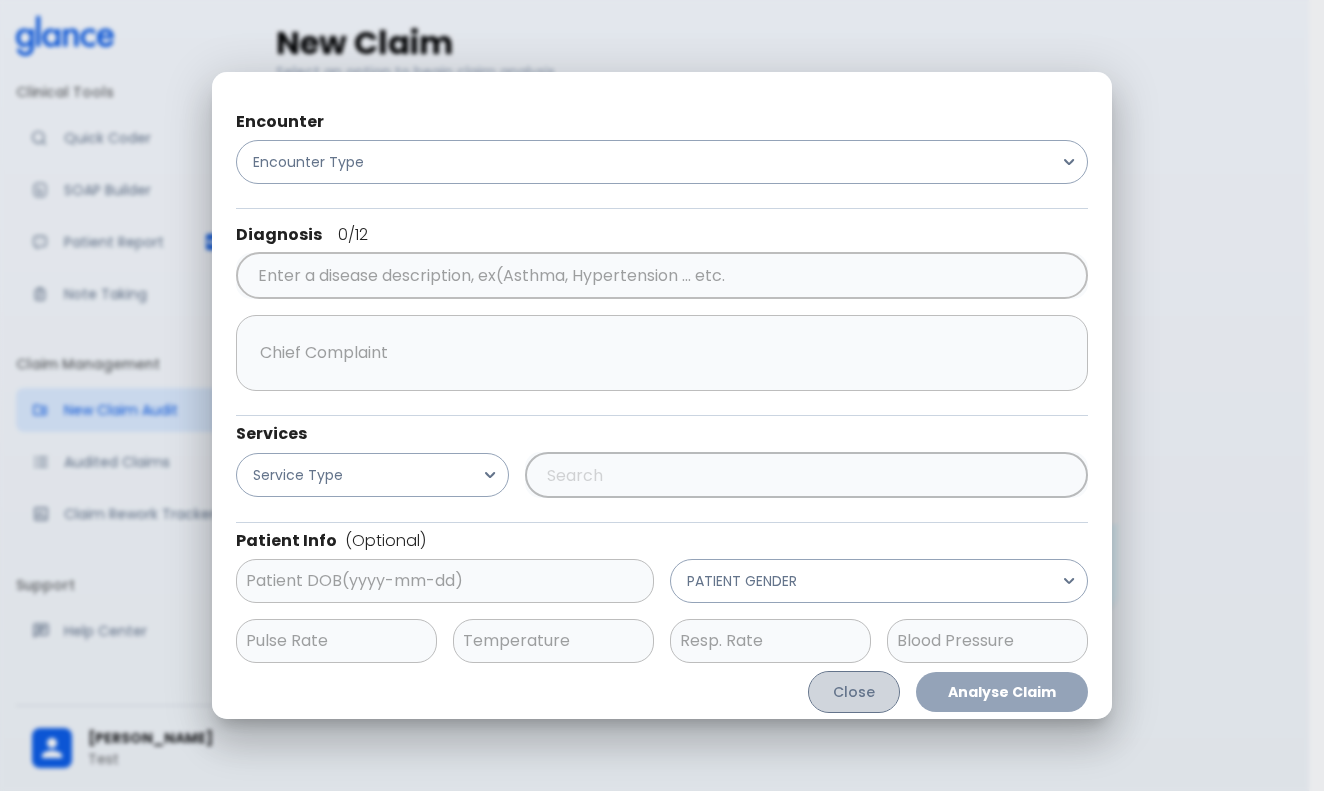 click on "Close" at bounding box center (854, 692) 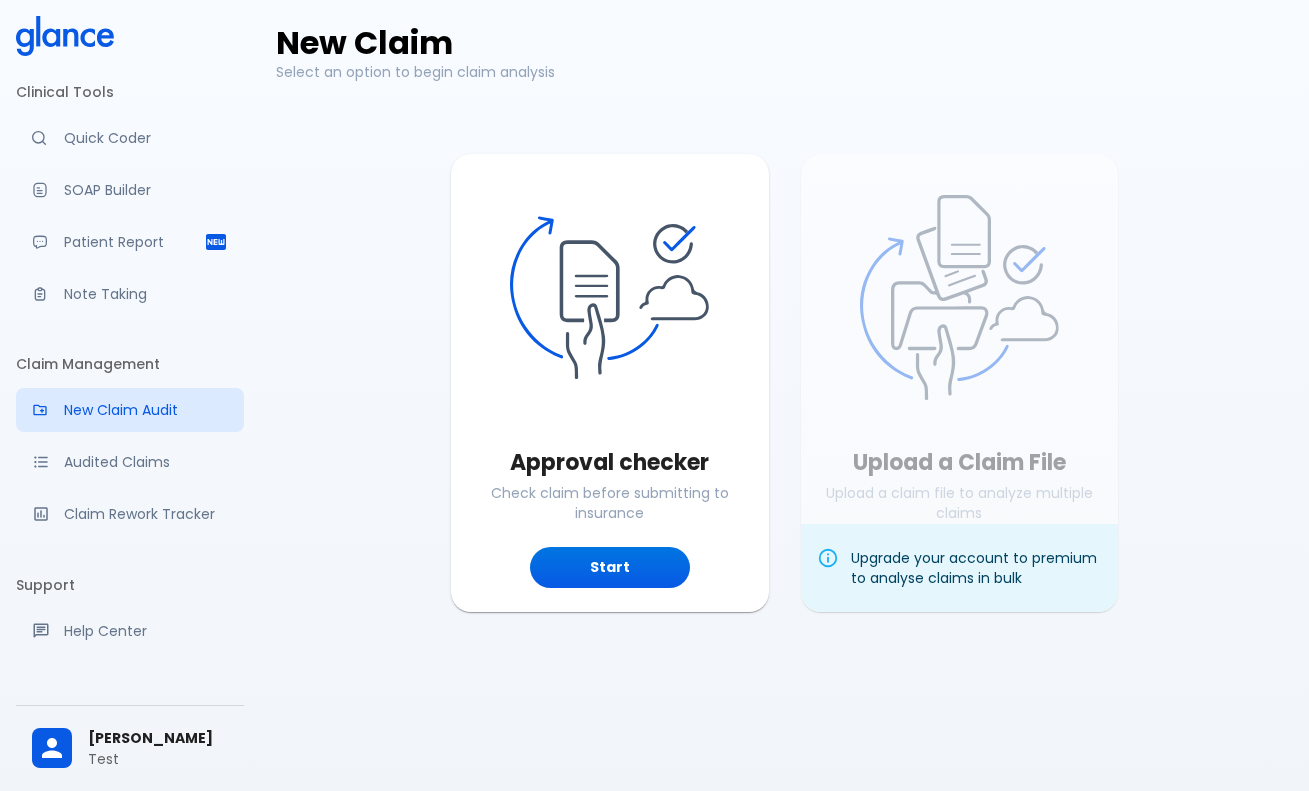 scroll, scrollTop: 0, scrollLeft: 0, axis: both 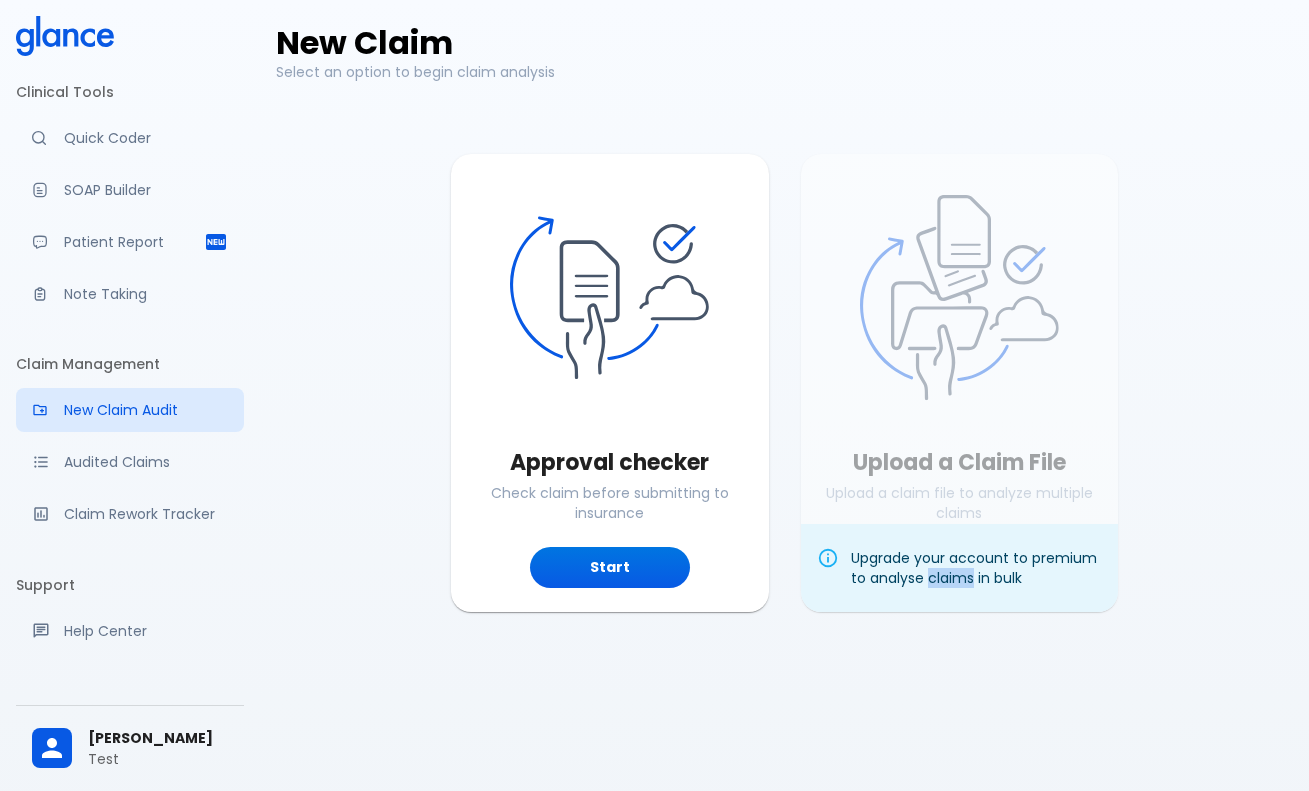 click on "Upgrade your account to premium to analyse claims in bulk" at bounding box center (977, 568) 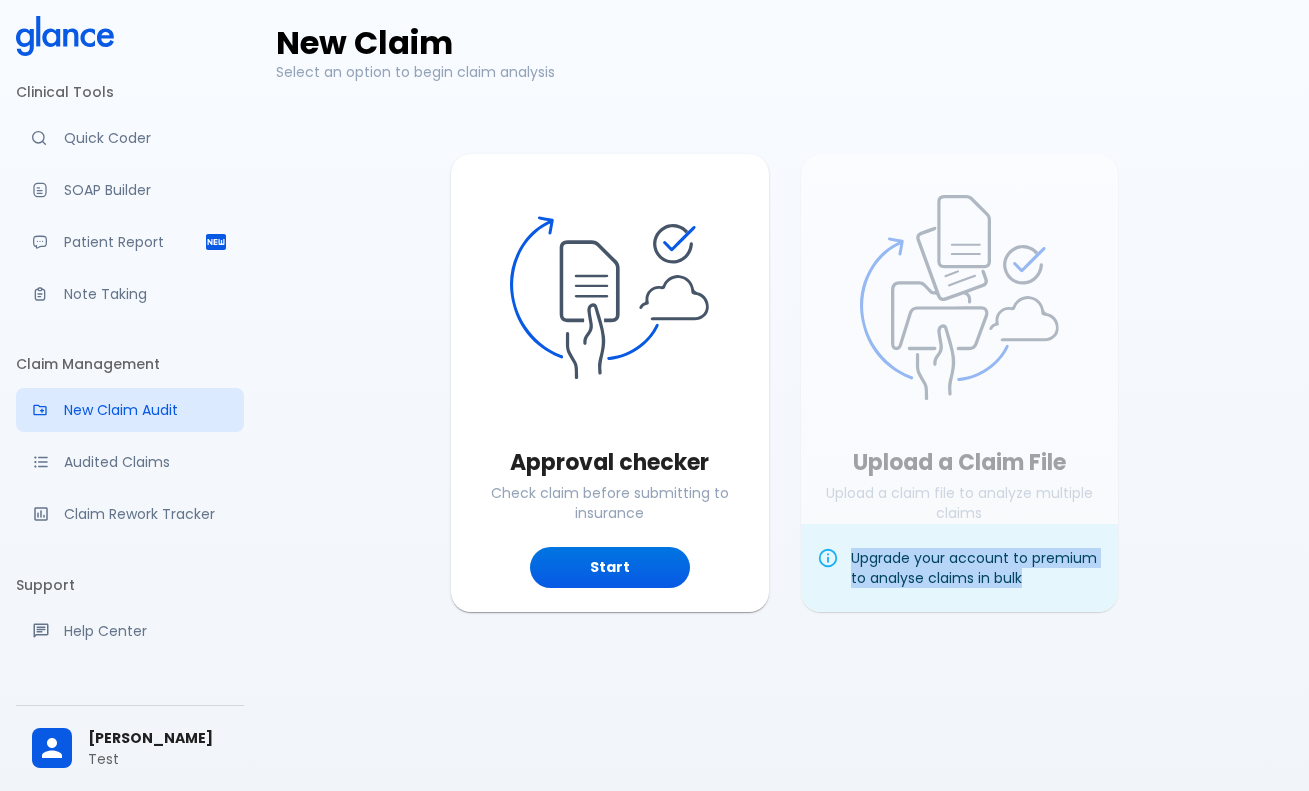 click on "Upgrade your account to premium to analyse claims in bulk" at bounding box center [960, 568] 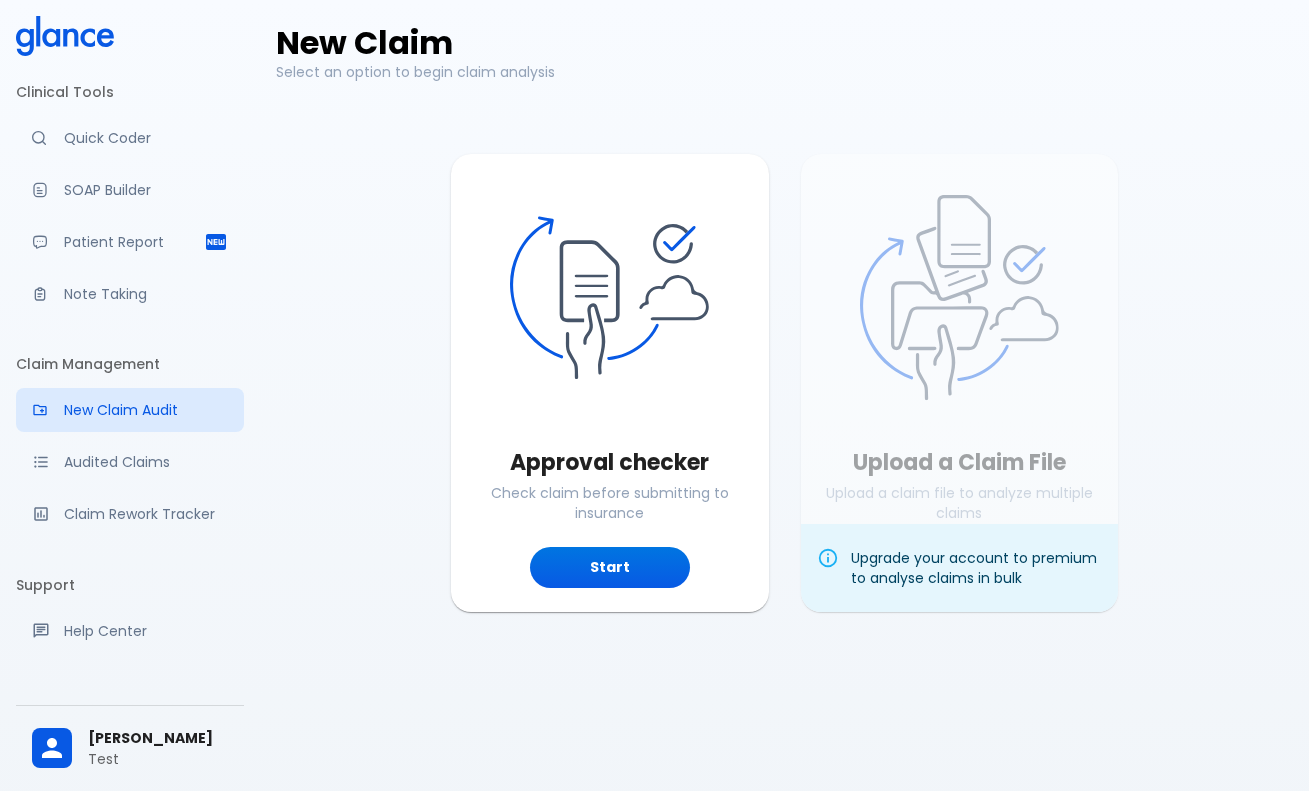 click 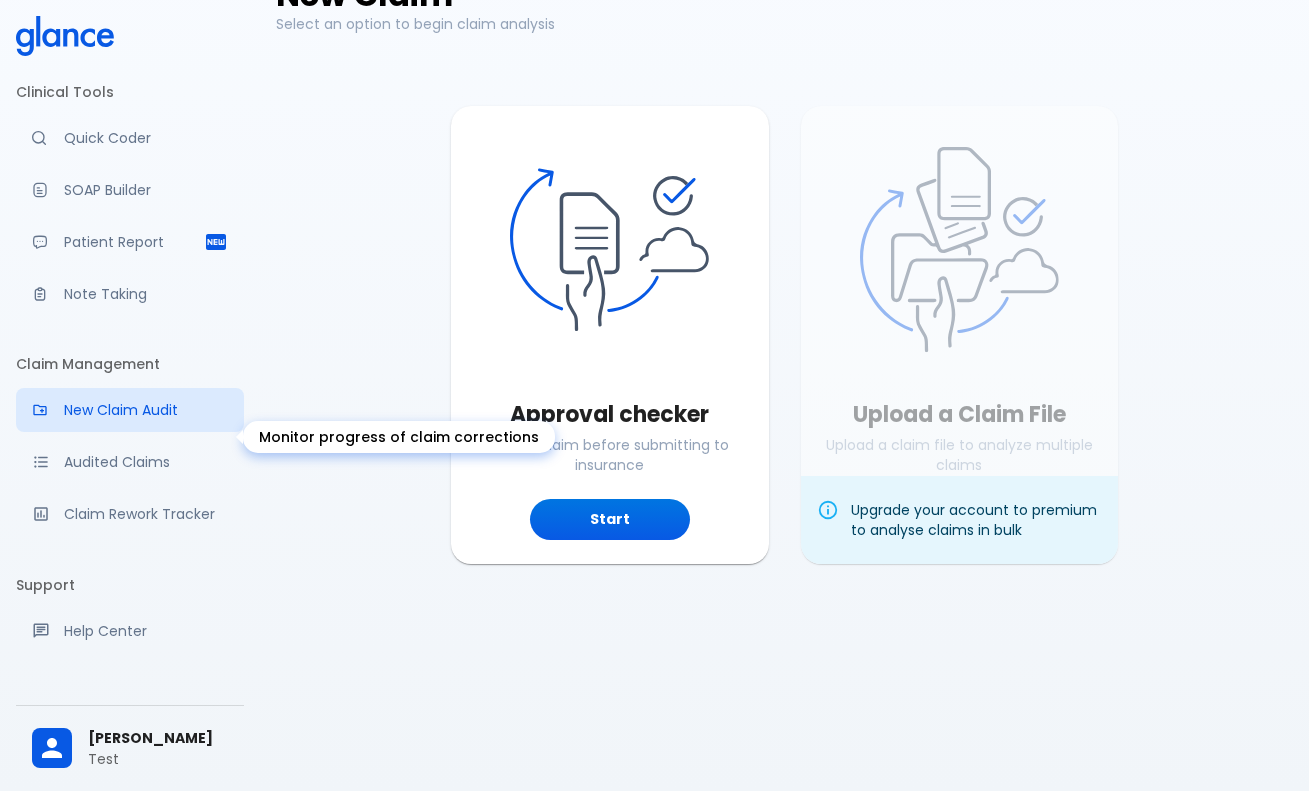 scroll, scrollTop: 48, scrollLeft: 0, axis: vertical 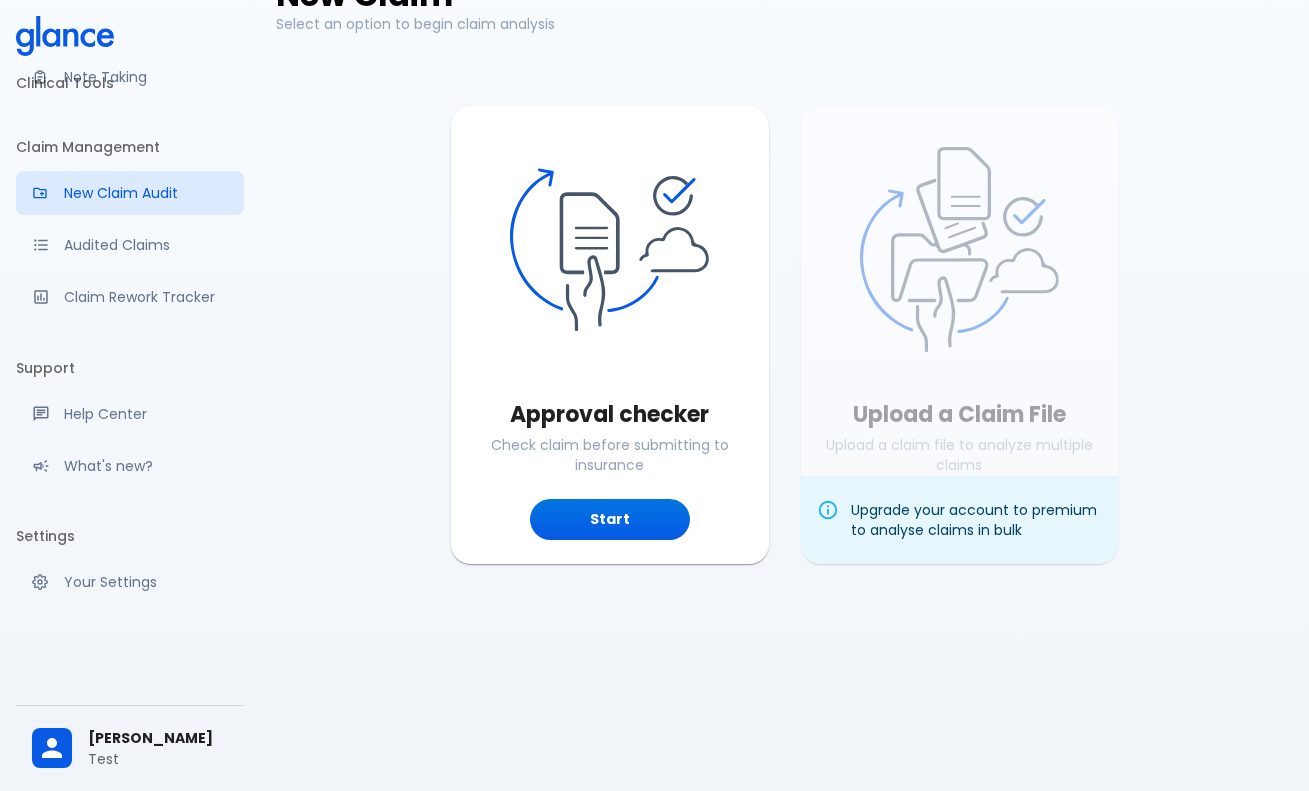 click on "Claim Rework Tracker" at bounding box center [130, 297] 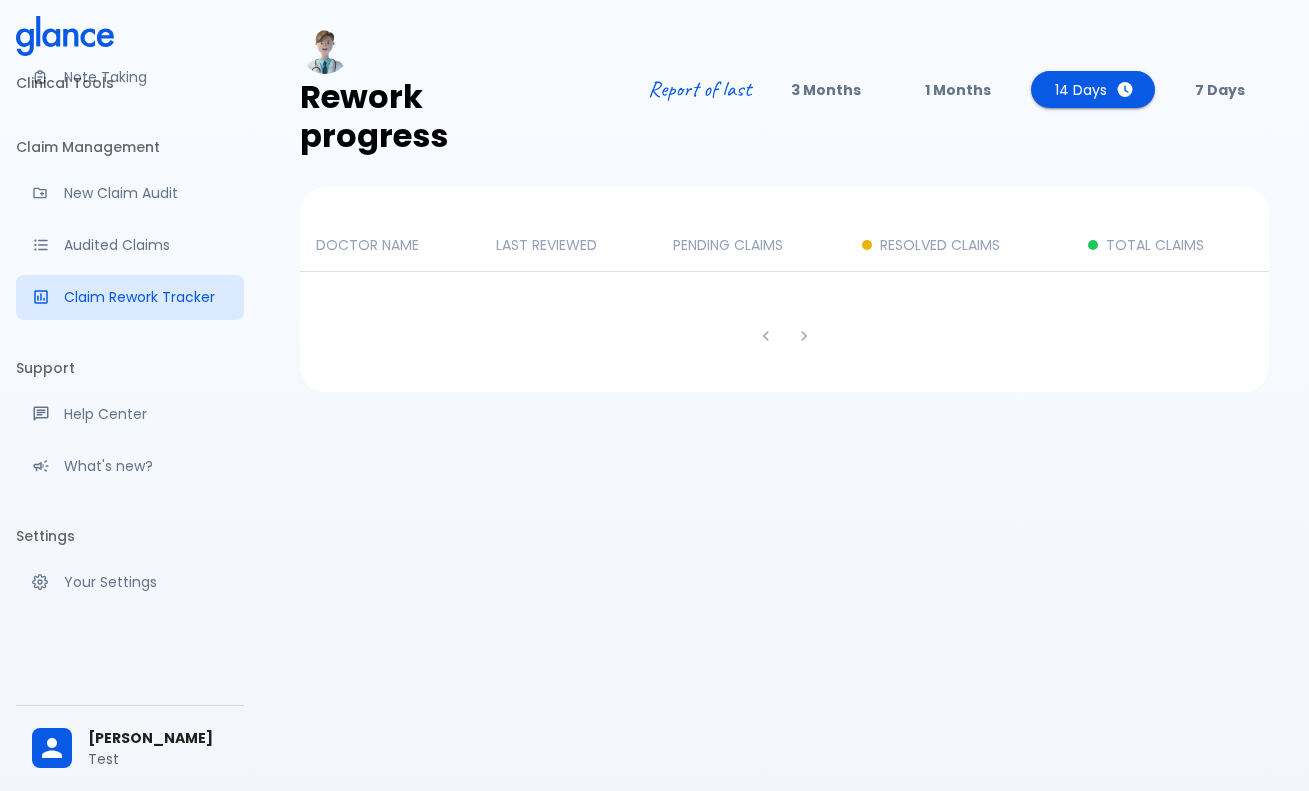 scroll, scrollTop: 0, scrollLeft: 0, axis: both 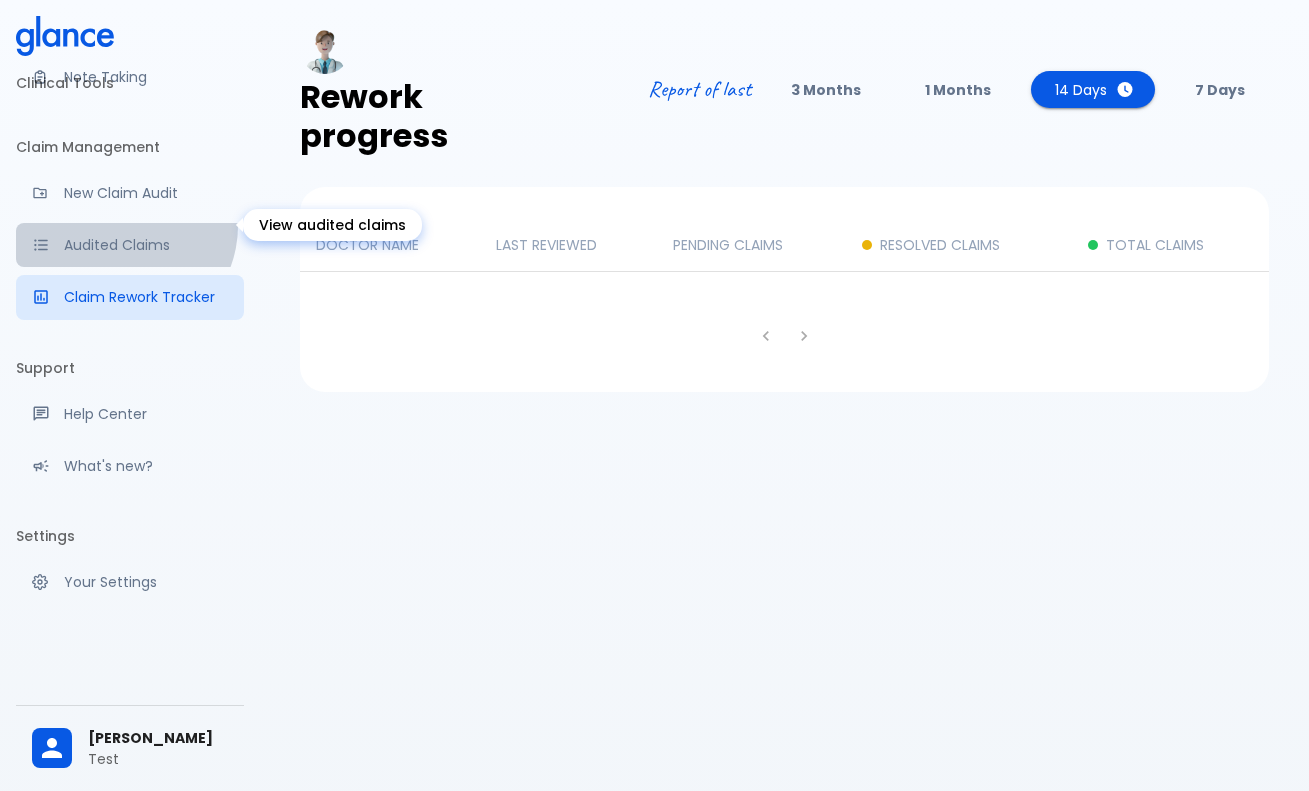 click on "Audited Claims" at bounding box center [130, 245] 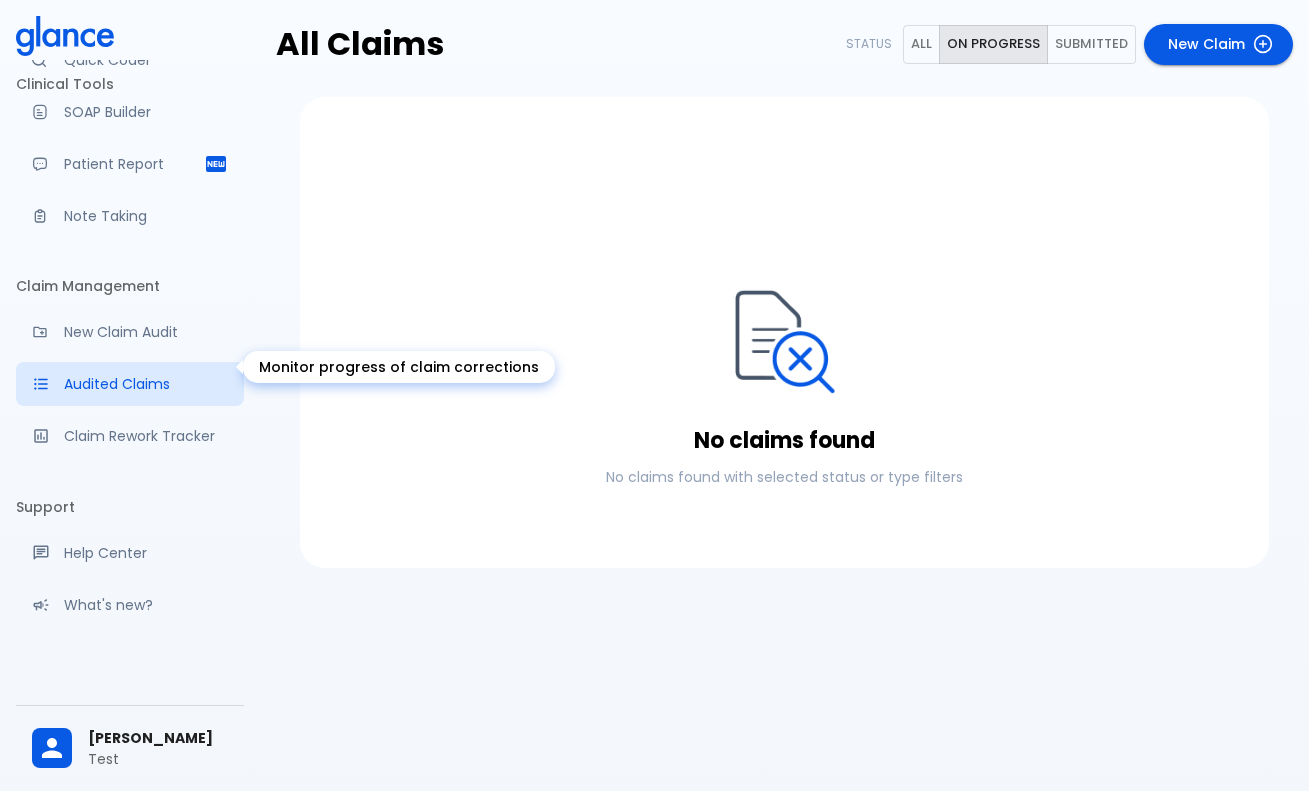 scroll, scrollTop: 49, scrollLeft: 0, axis: vertical 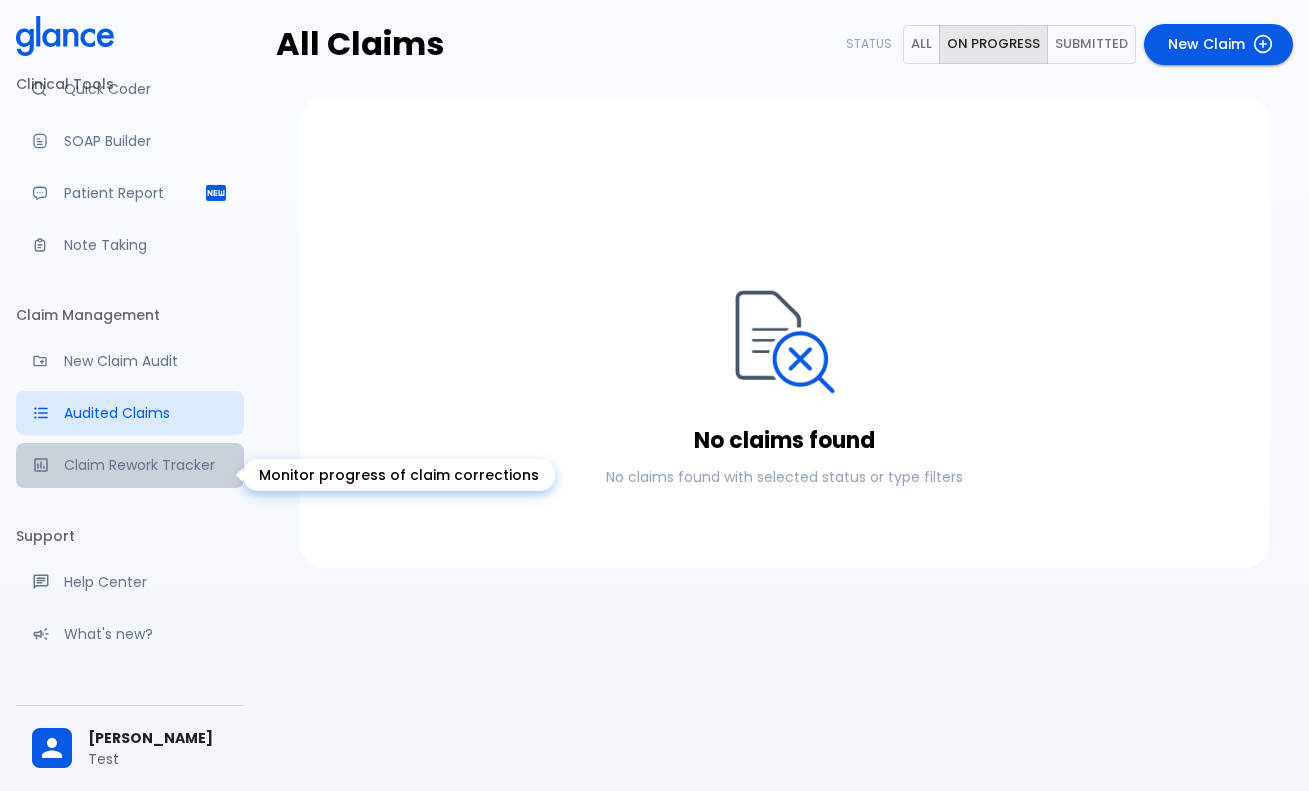 click on "Claim Rework Tracker" at bounding box center [146, 465] 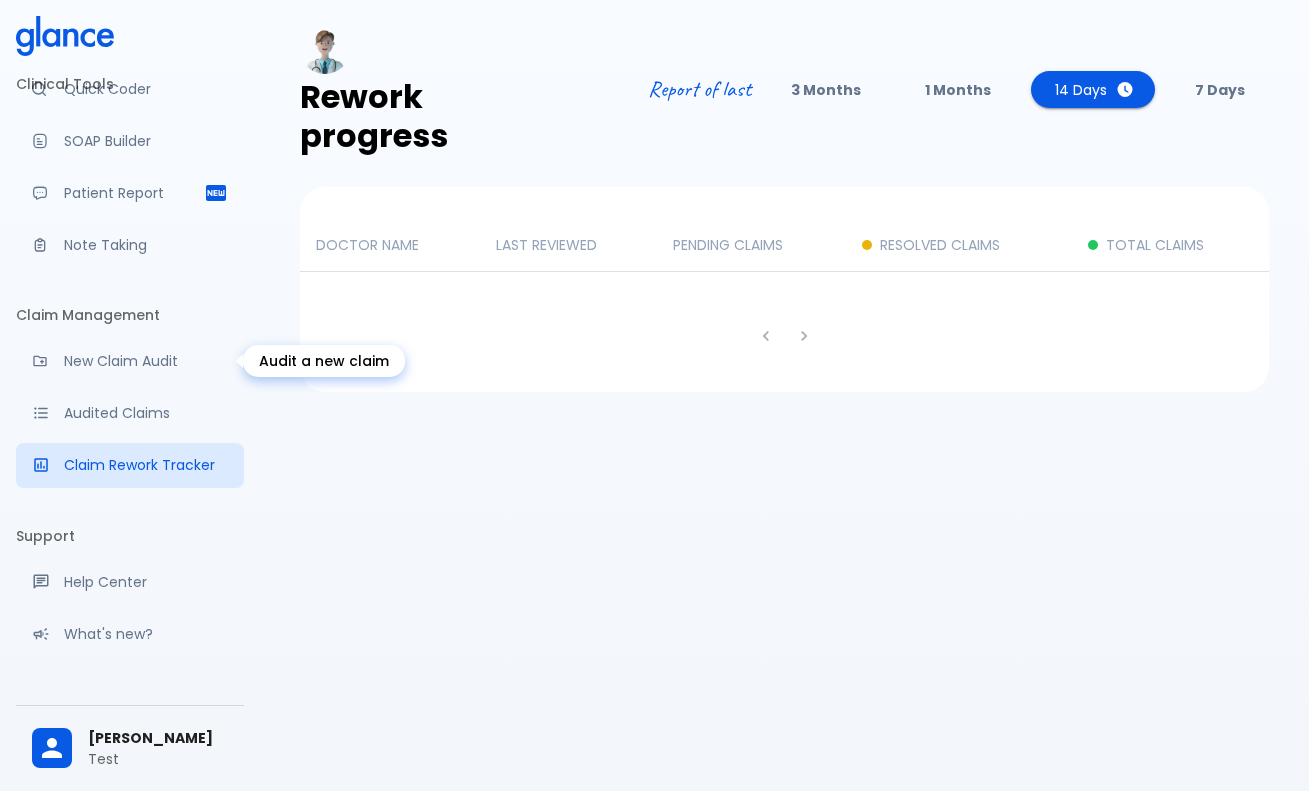 click on "New Claim Audit" at bounding box center [146, 361] 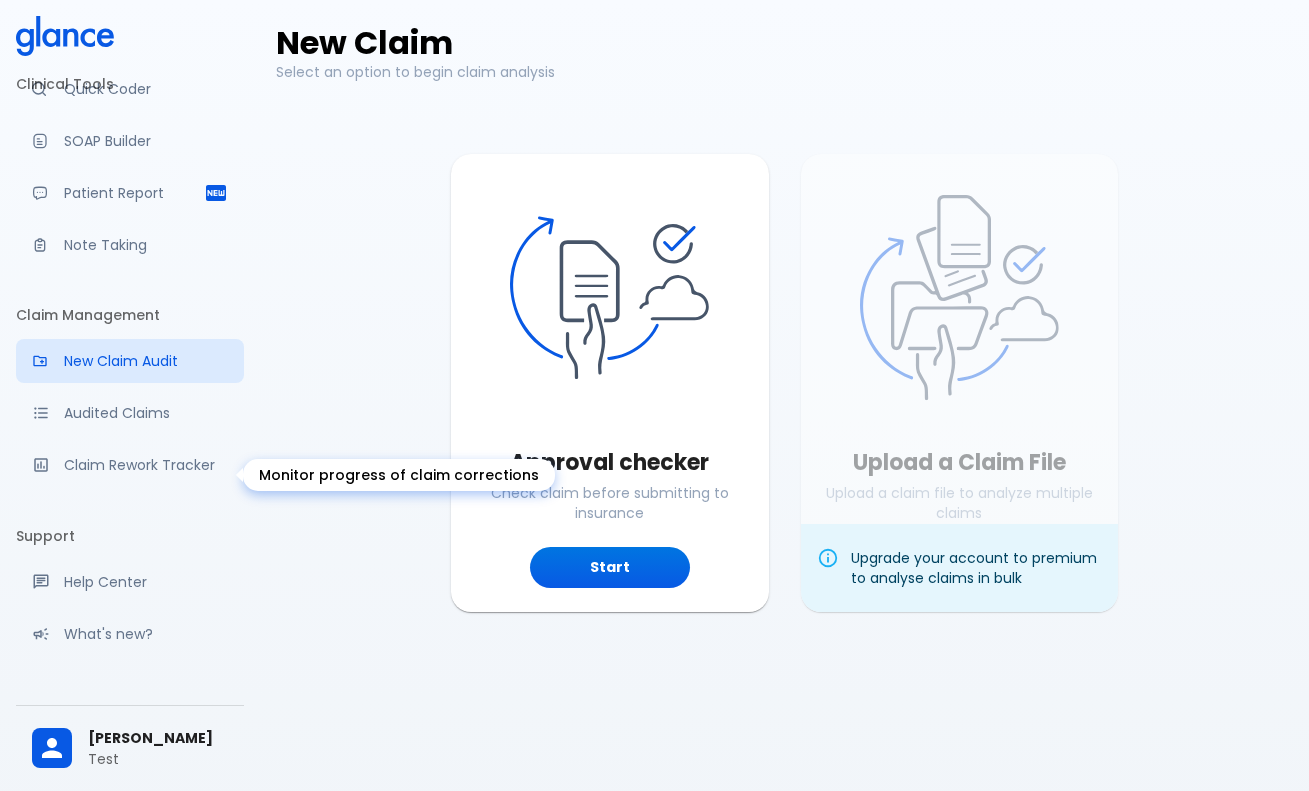 click on "Claim Rework Tracker" at bounding box center [146, 465] 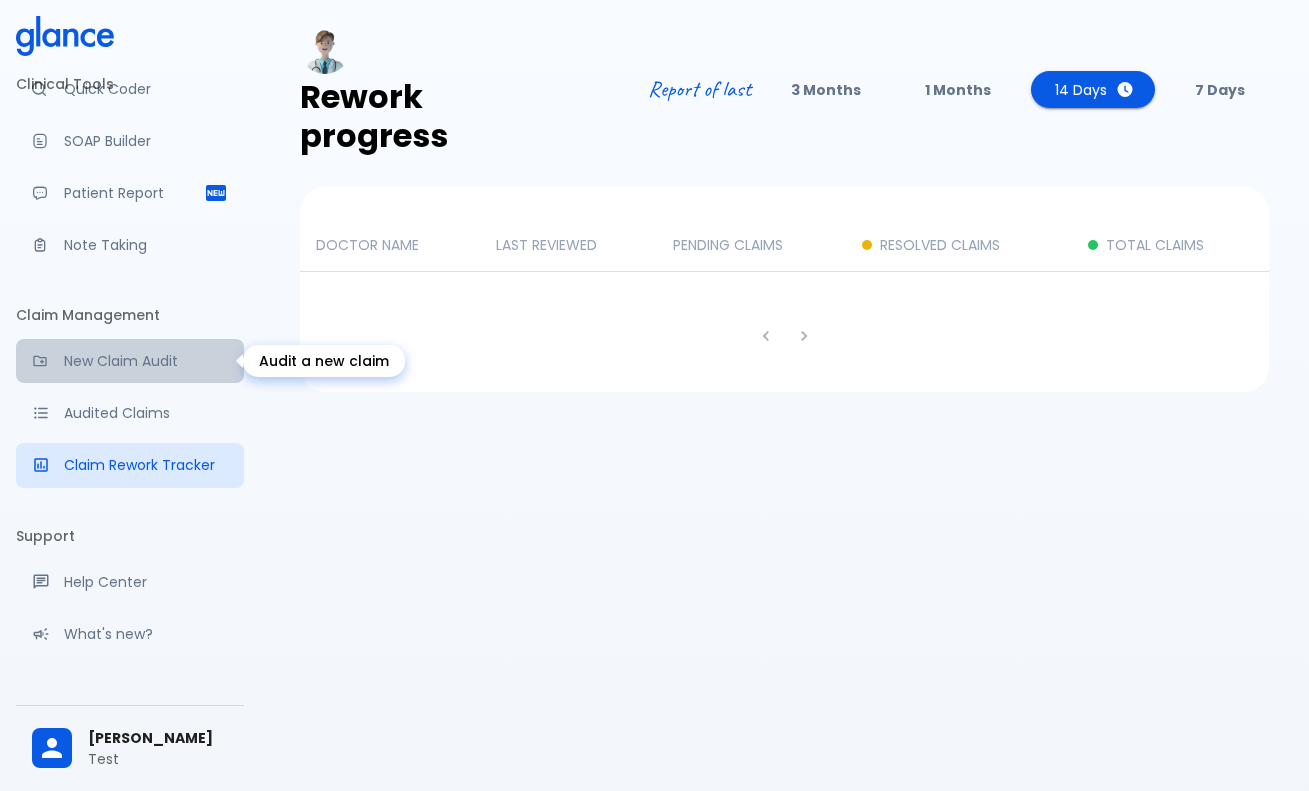 click on "New Claim Audit" at bounding box center [146, 361] 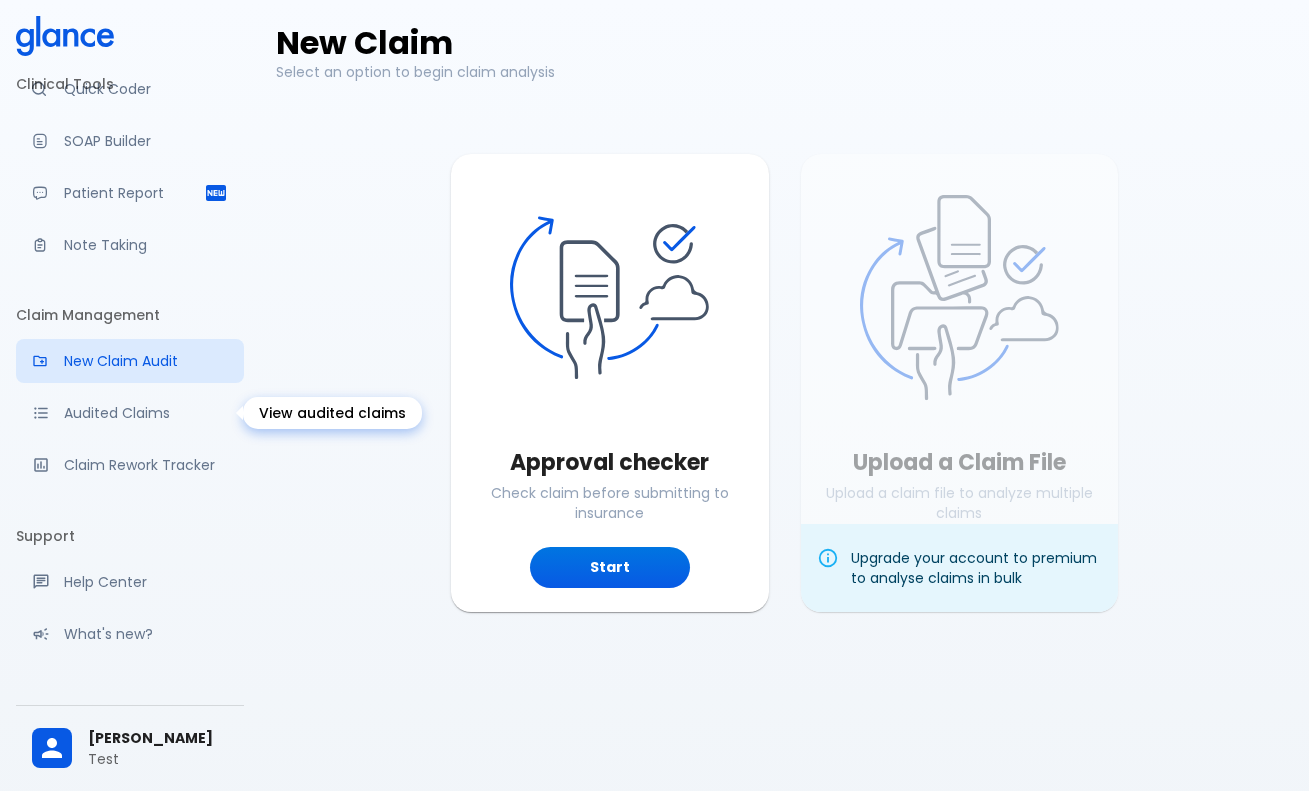click on "Audited Claims" at bounding box center (146, 413) 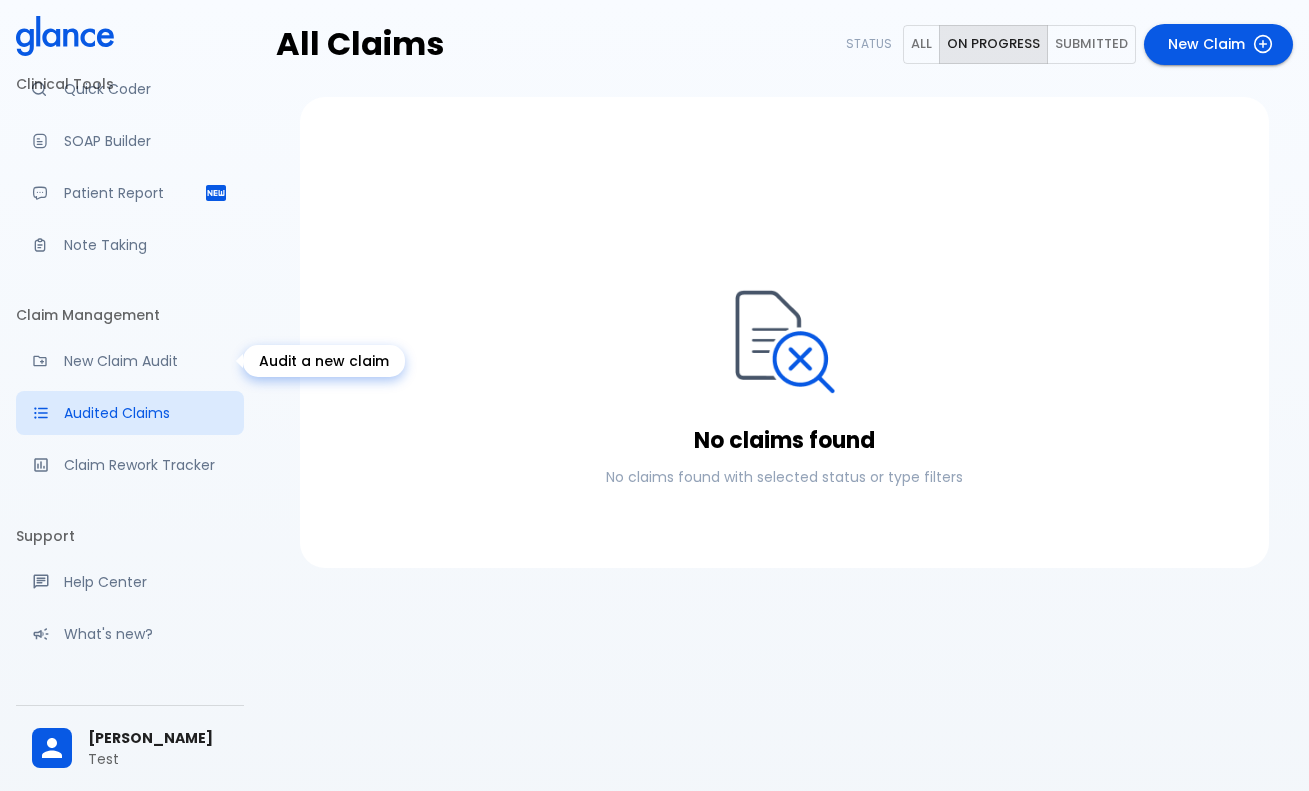 click on "New Claim Audit" at bounding box center (146, 361) 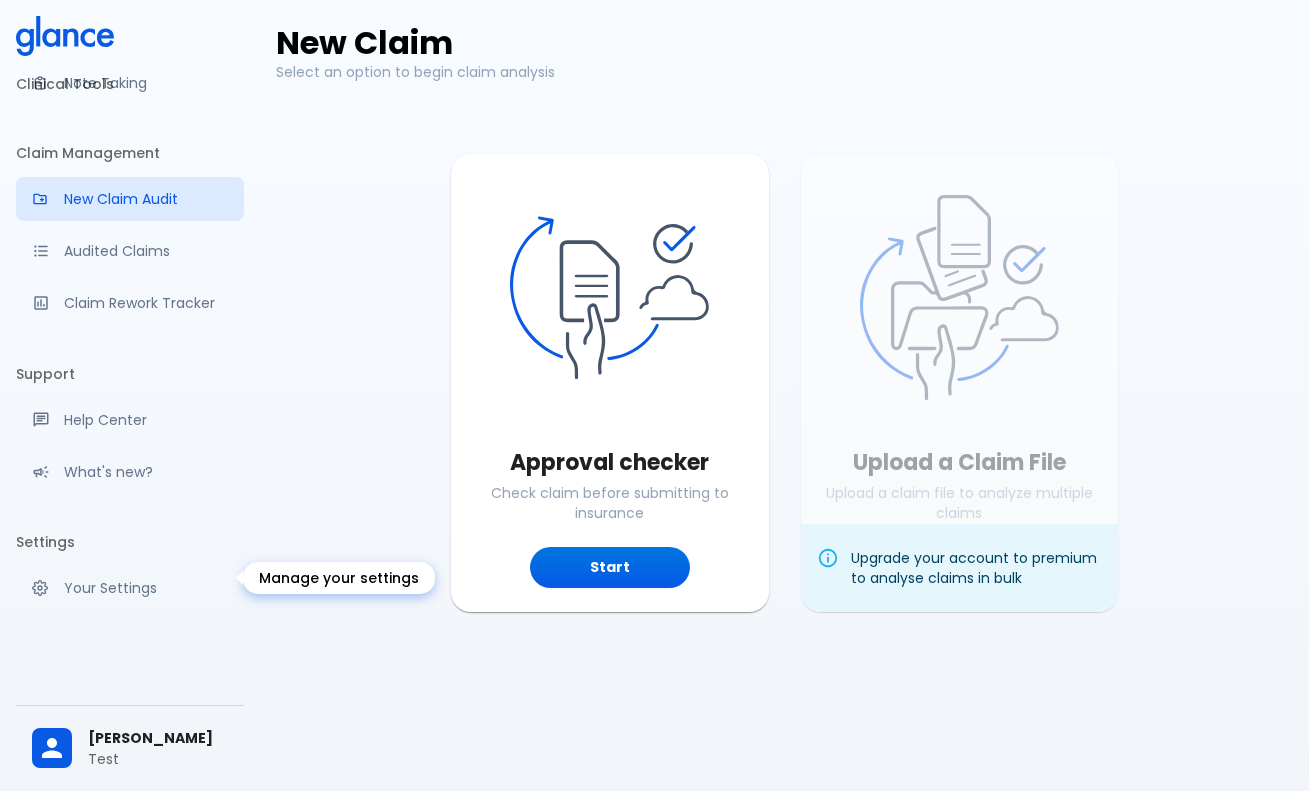 scroll, scrollTop: 245, scrollLeft: 0, axis: vertical 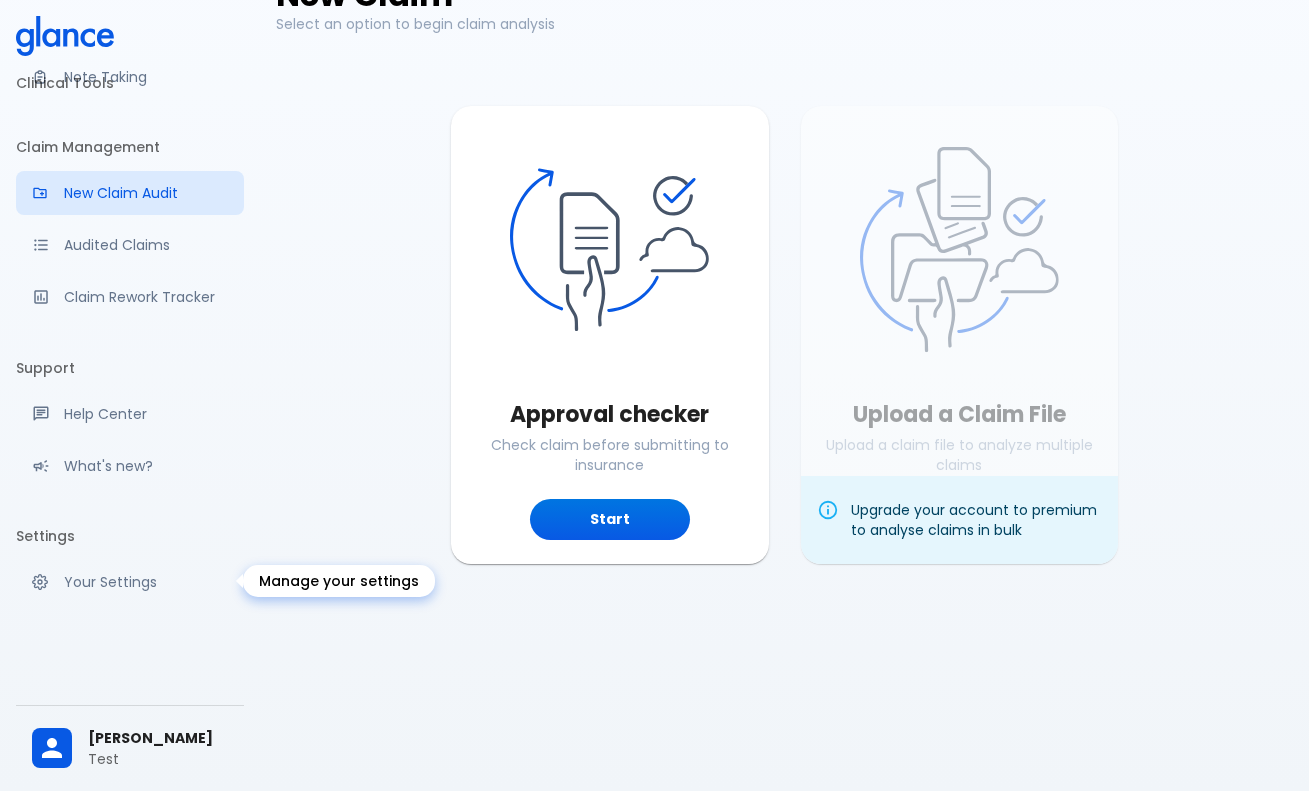 click on "Your Settings" at bounding box center [146, 582] 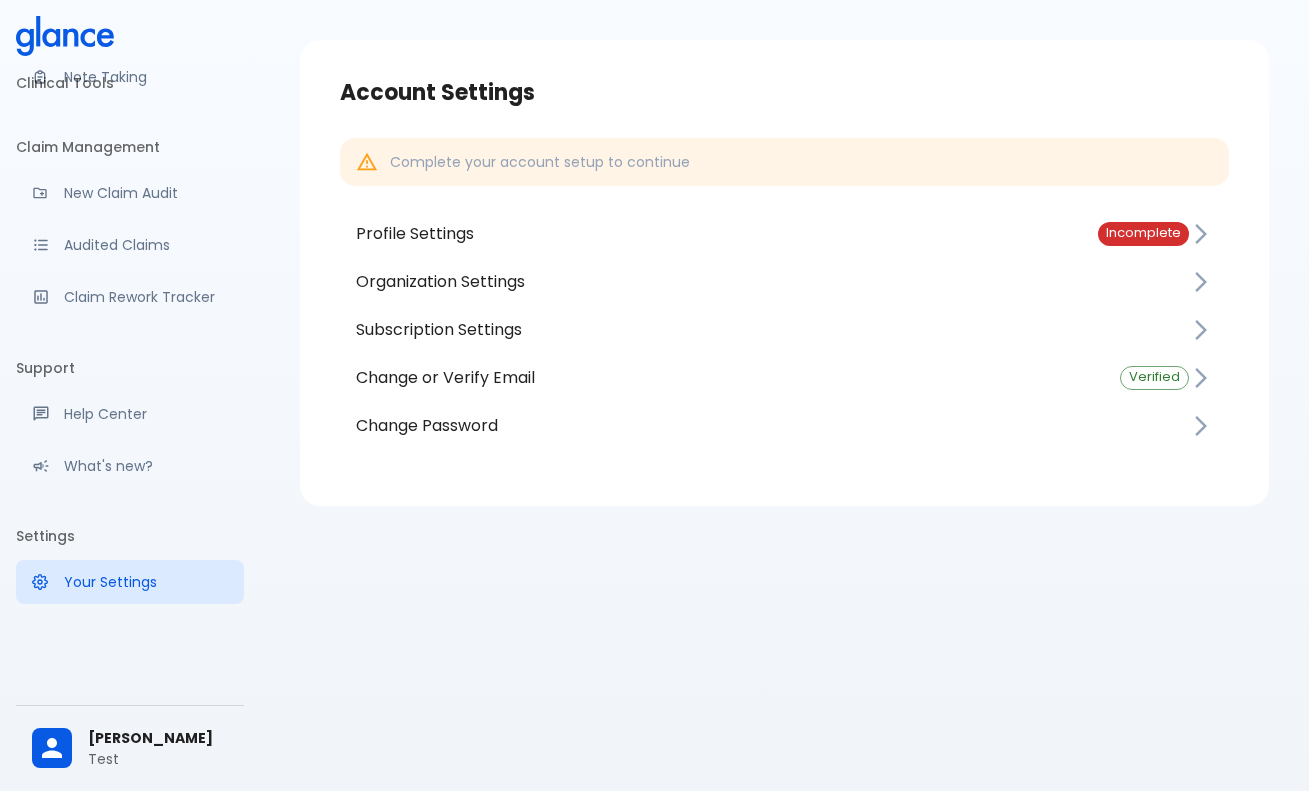 click on "Subscription Settings" at bounding box center (772, 330) 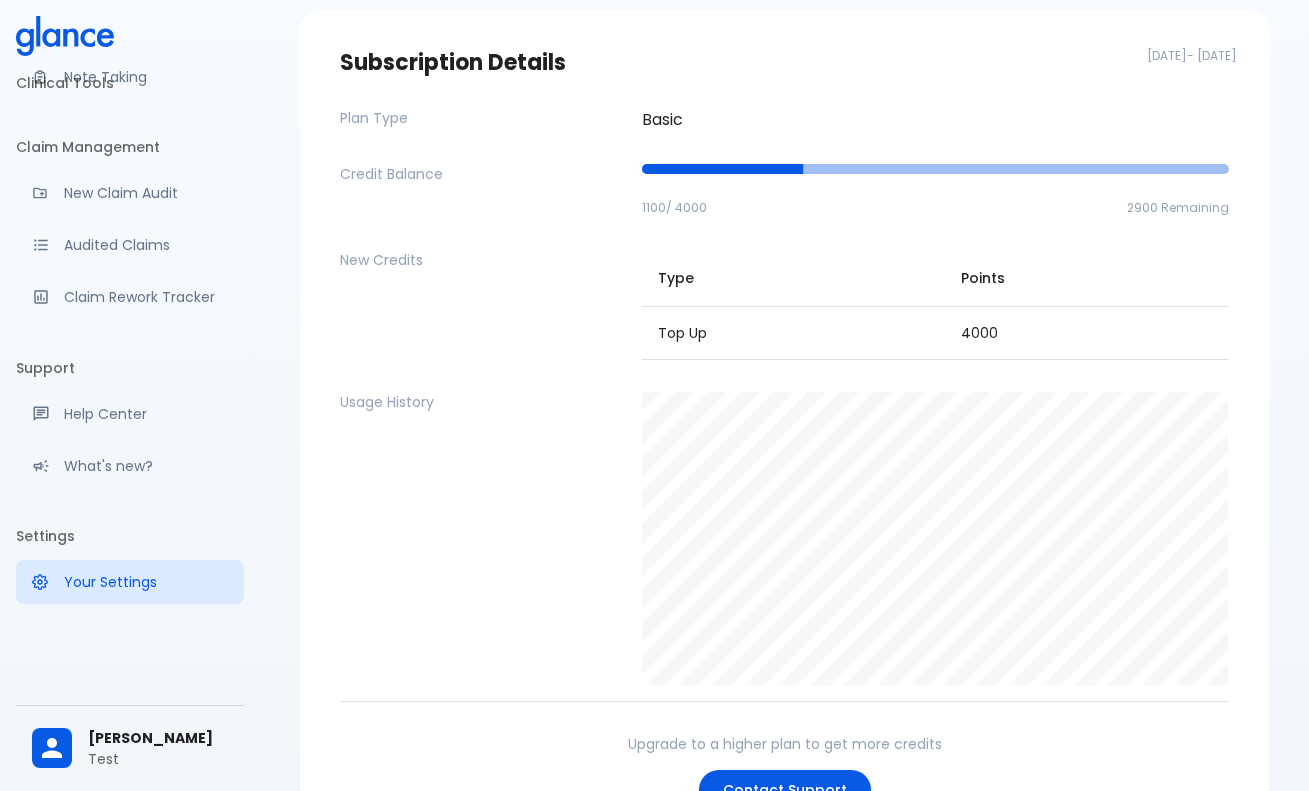 scroll, scrollTop: 77, scrollLeft: 0, axis: vertical 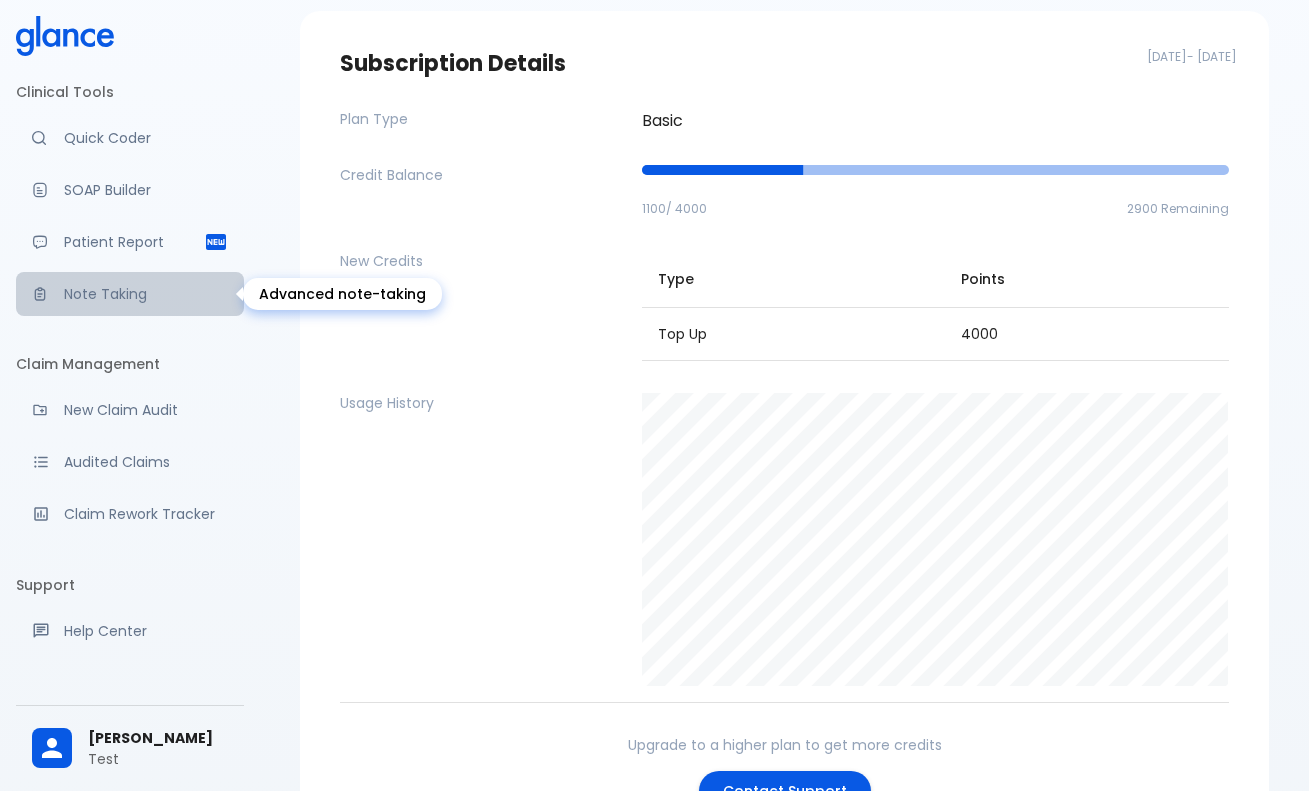 click on "Note Taking" at bounding box center (146, 294) 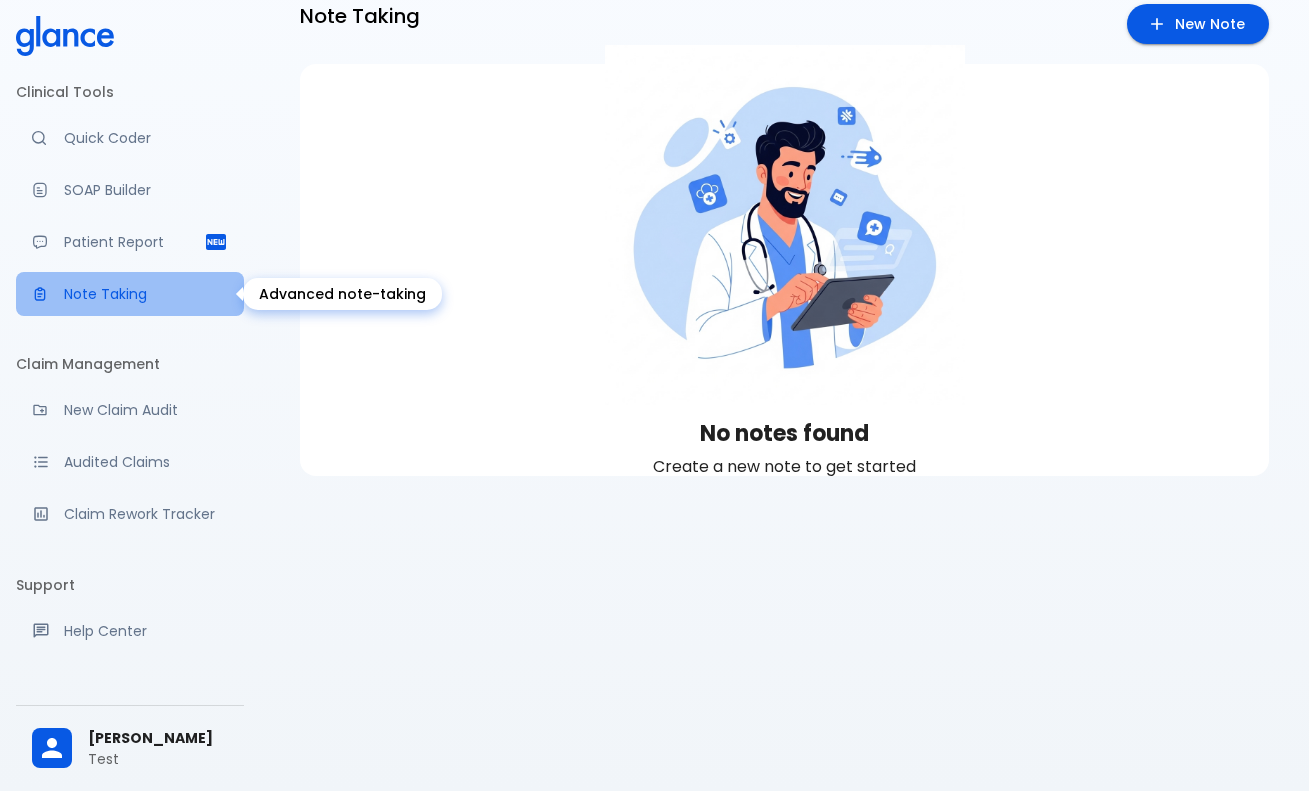 click on "Note Taking" at bounding box center (130, 294) 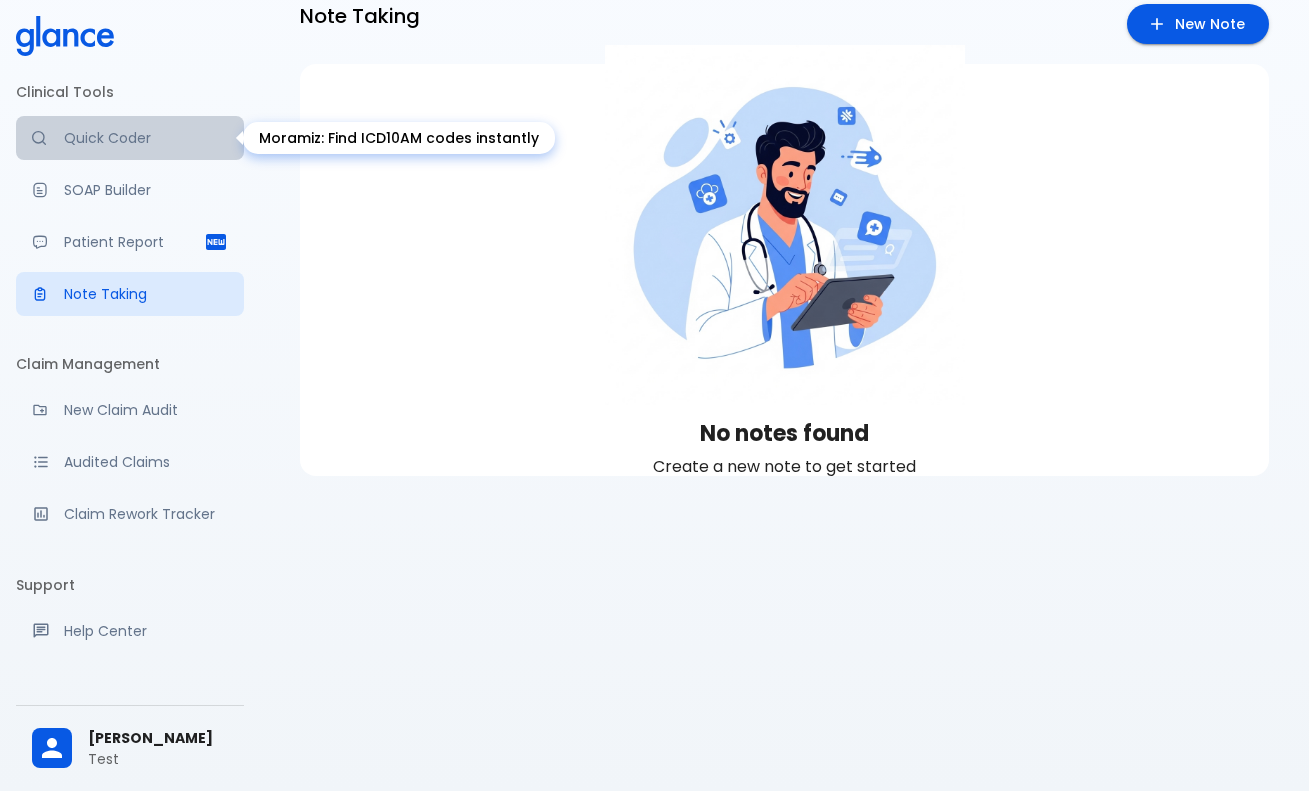 click on "Quick Coder" at bounding box center (146, 138) 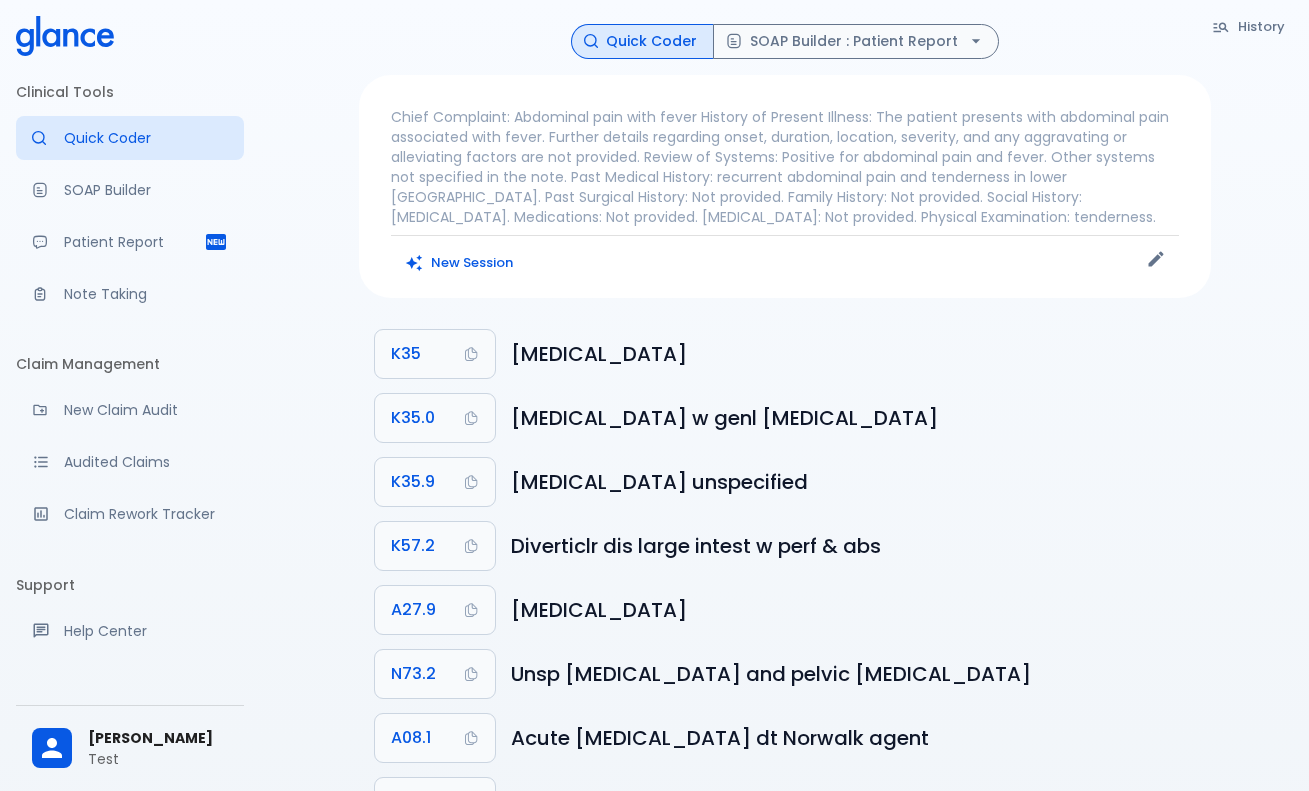 scroll, scrollTop: 0, scrollLeft: 0, axis: both 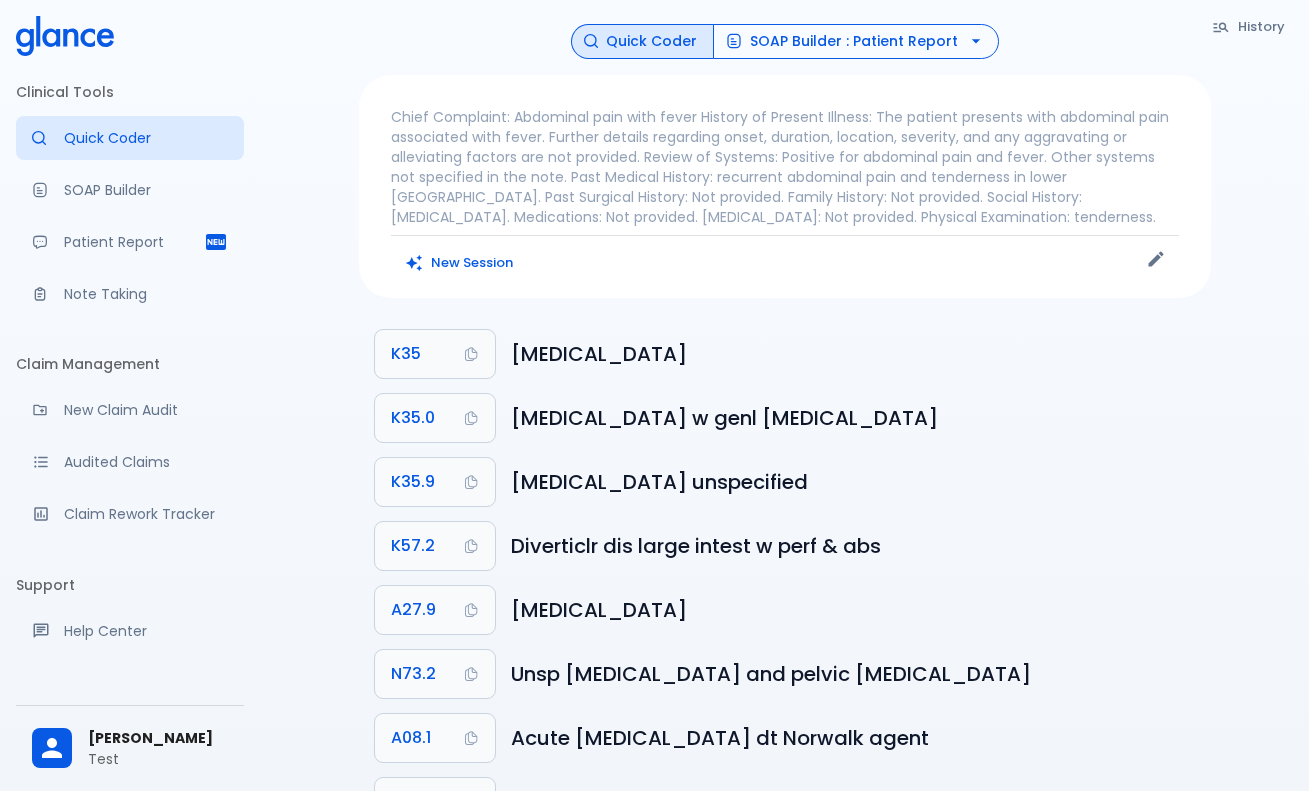 click on "SOAP Builder   : Patient Report" at bounding box center [856, 41] 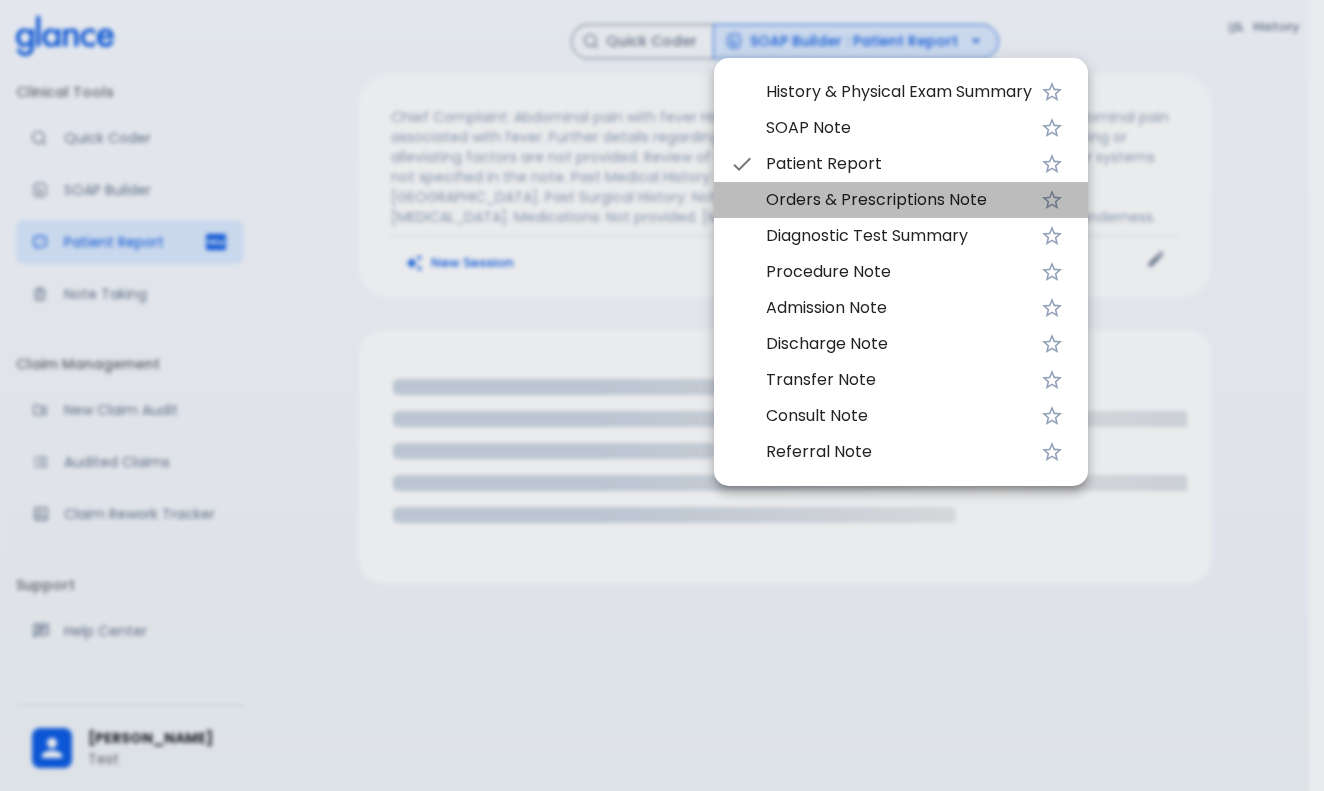 click on "Orders & Prescriptions Note" at bounding box center [899, 200] 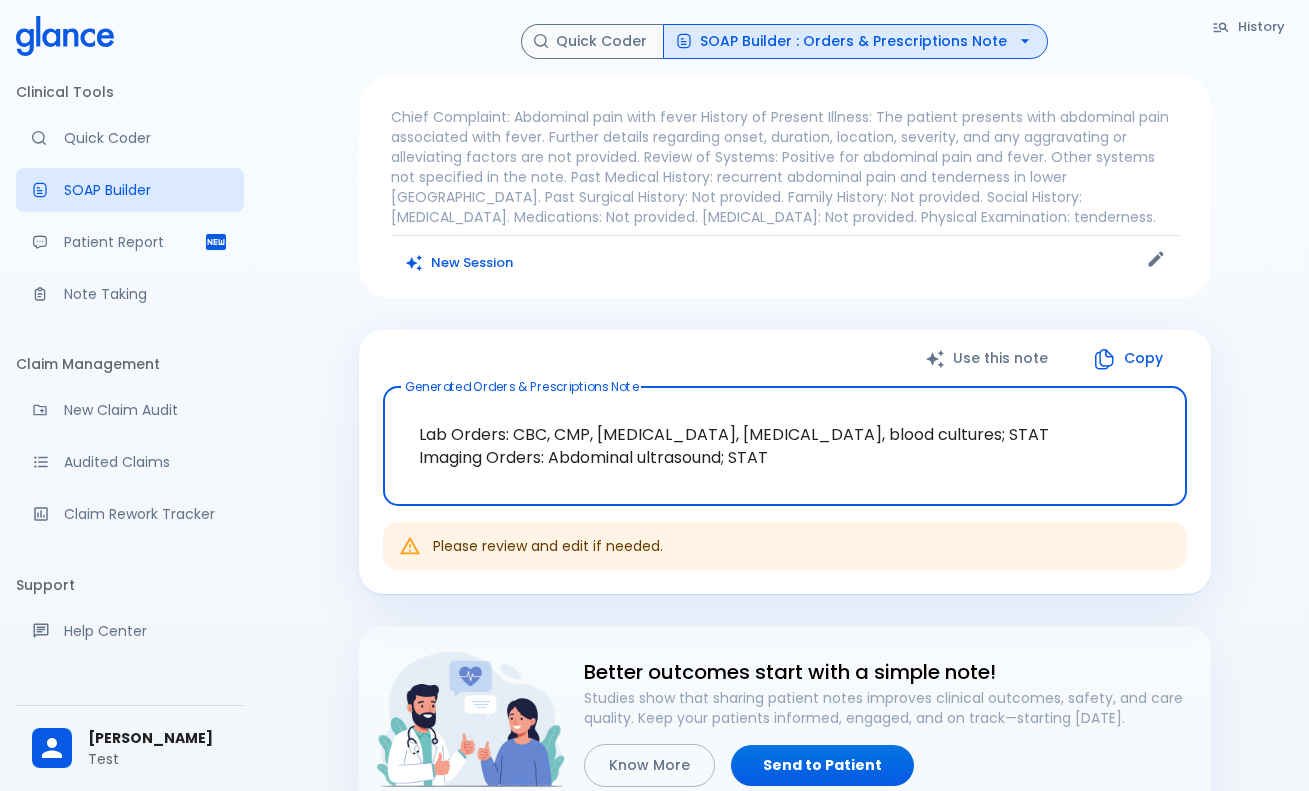 scroll, scrollTop: 0, scrollLeft: 0, axis: both 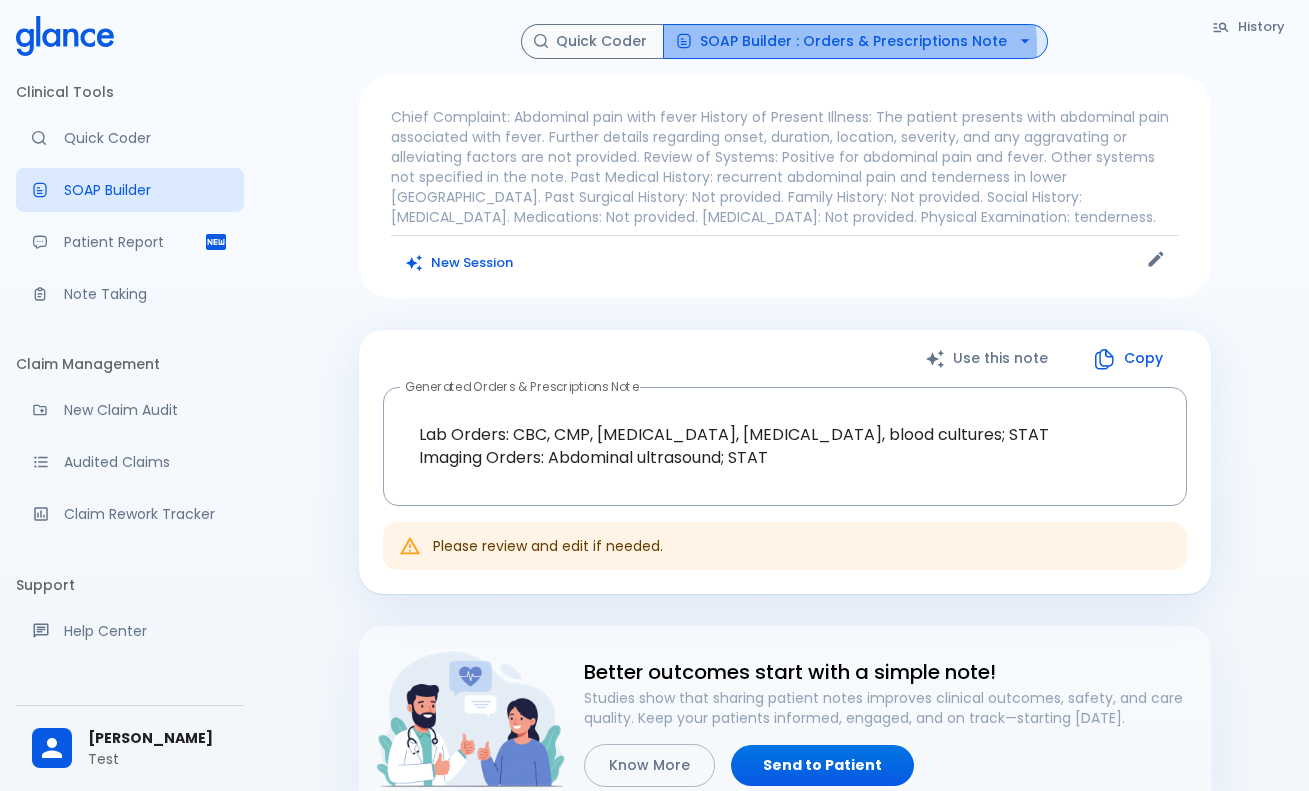 click on "SOAP Builder   : Orders & Prescriptions Note" at bounding box center (855, 41) 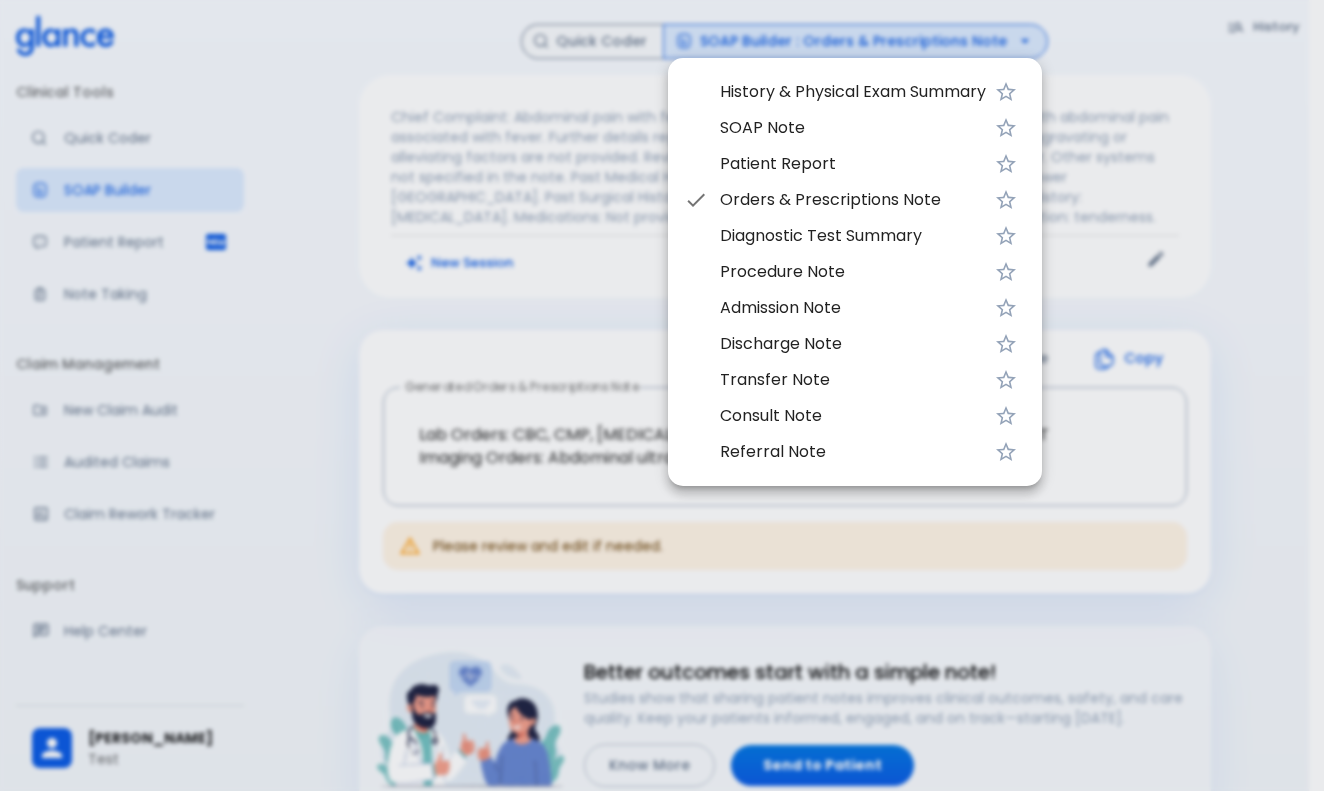 click on "Diagnostic Test Summary" at bounding box center (853, 236) 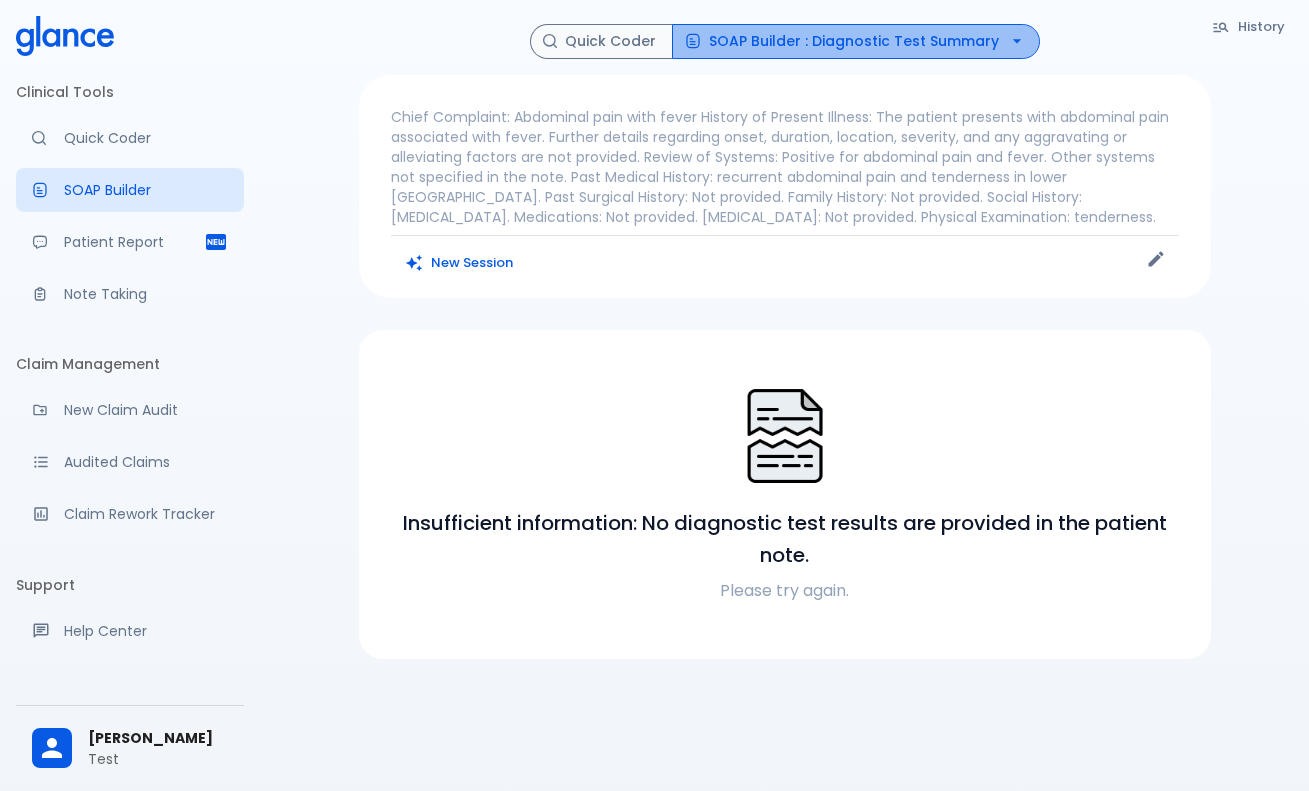 click on "SOAP Builder   : Diagnostic Test Summary" at bounding box center (856, 41) 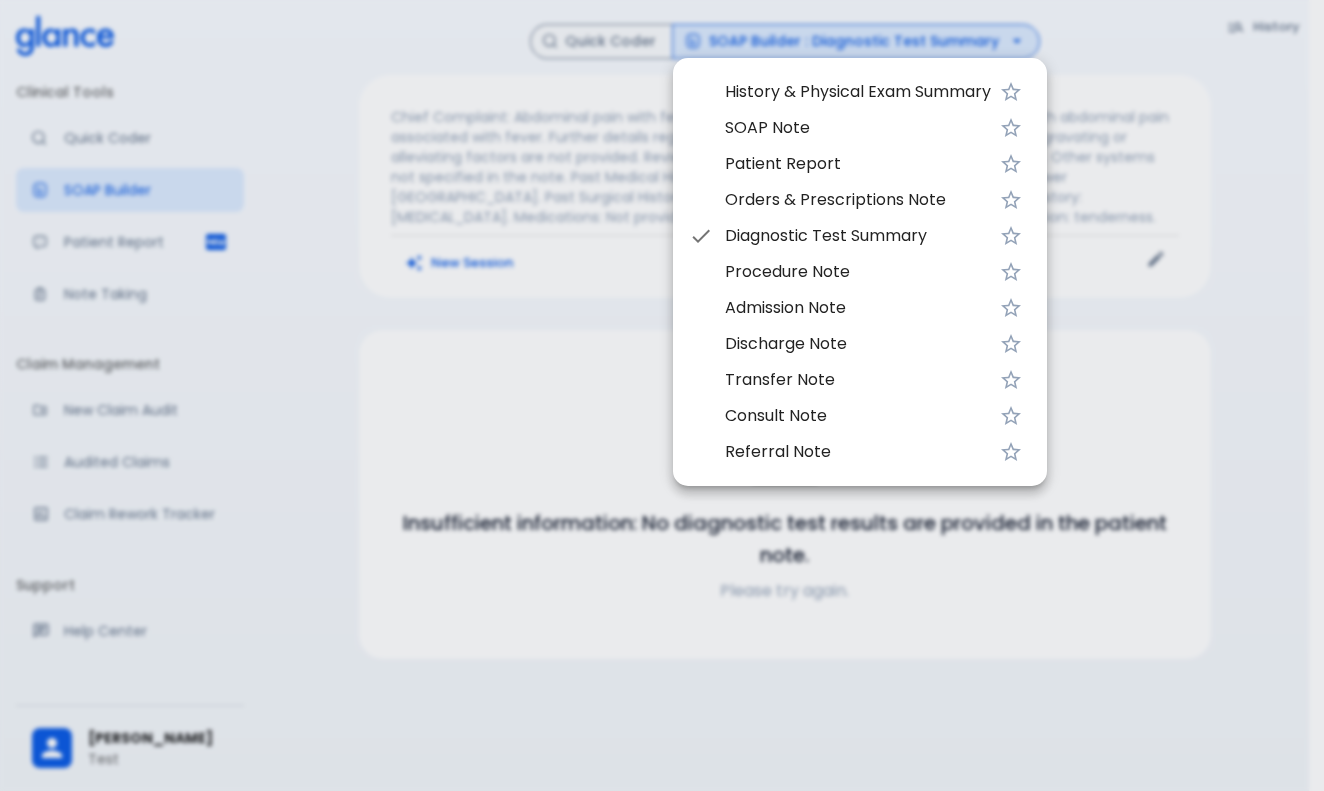 drag, startPoint x: 606, startPoint y: 237, endPoint x: 768, endPoint y: 202, distance: 165.73775 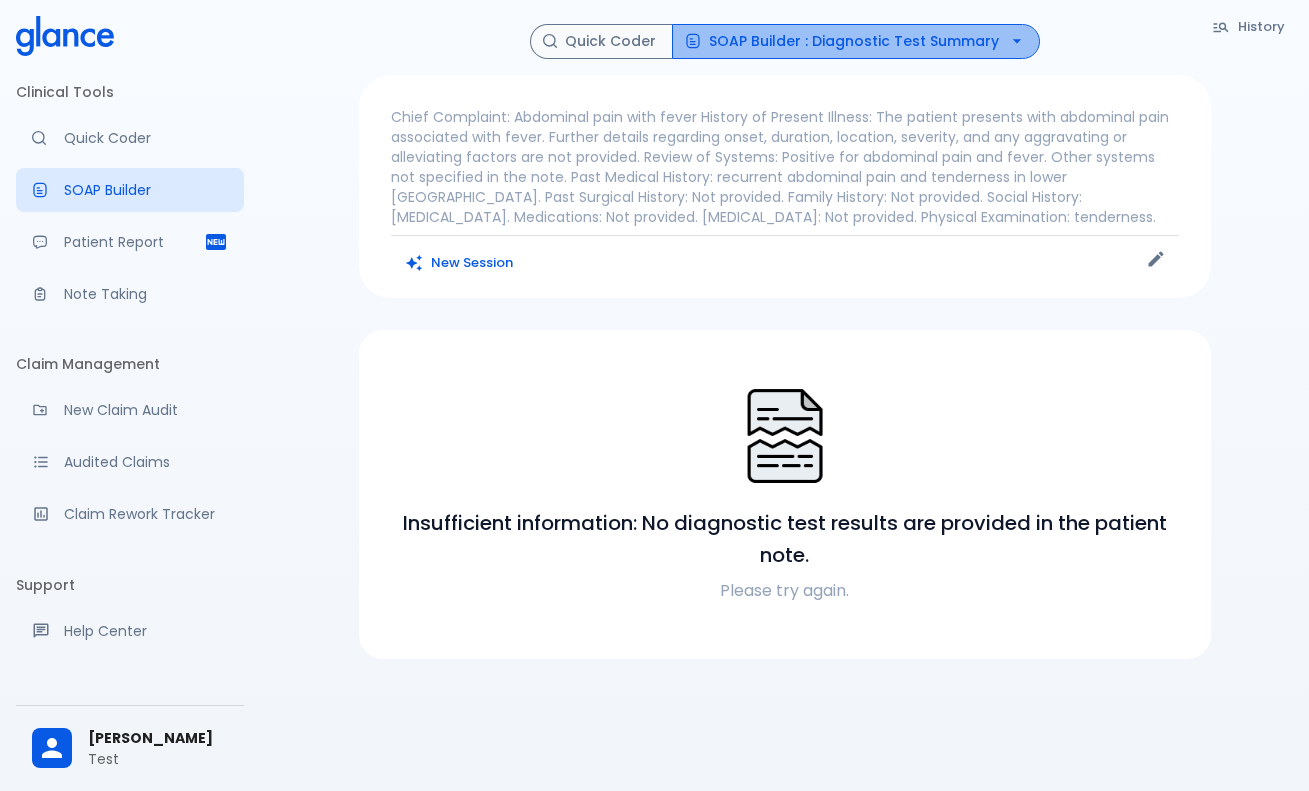 click on "SOAP Builder   : Diagnostic Test Summary" at bounding box center (856, 41) 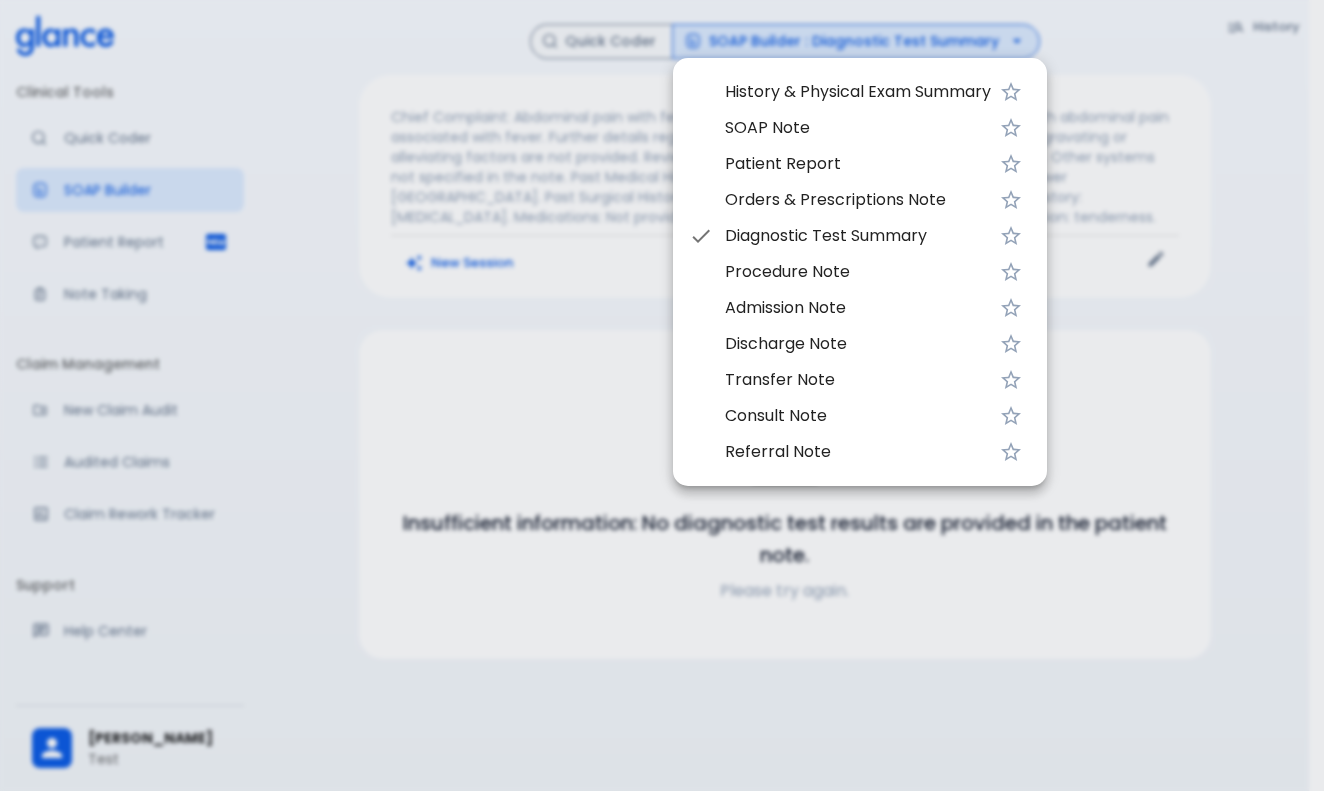 click on "Orders & Prescriptions Note" at bounding box center (858, 200) 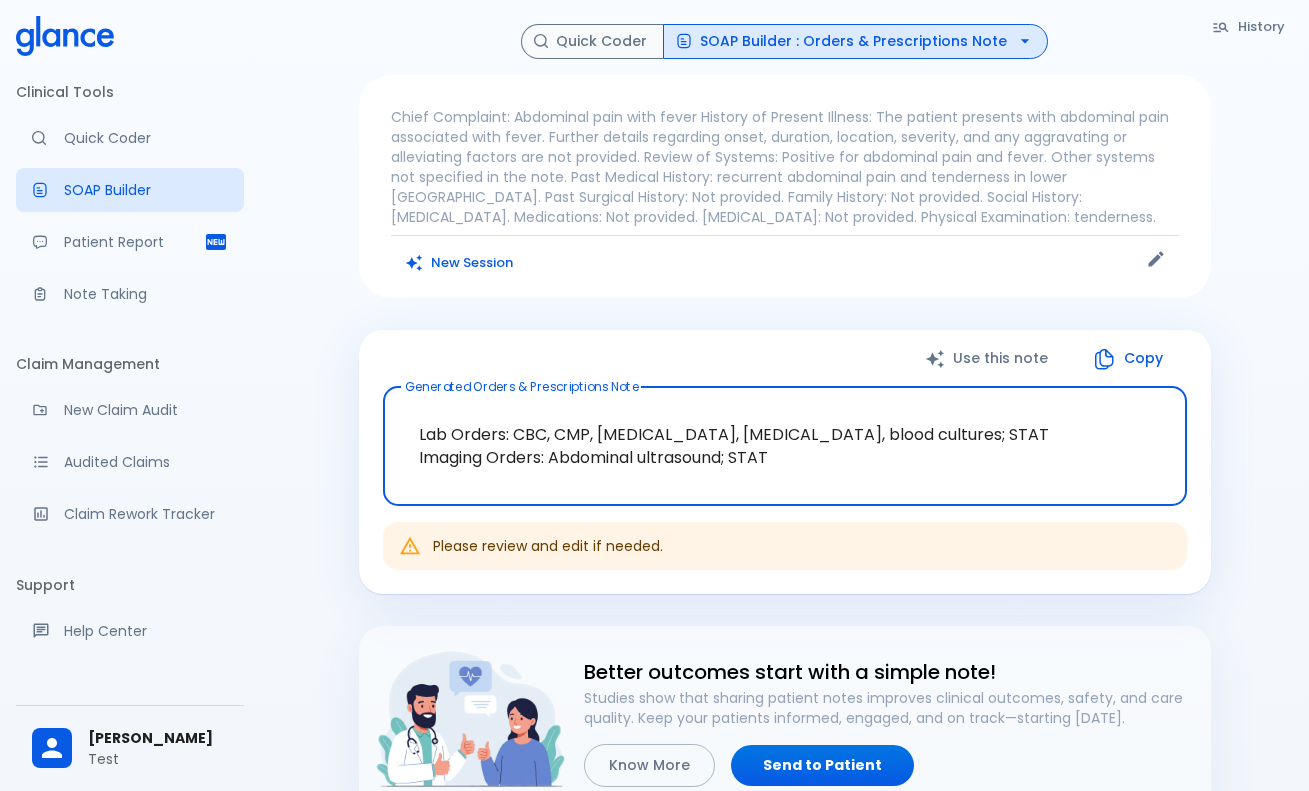 click on "Lab Orders: CBC, CMP, [MEDICAL_DATA], [MEDICAL_DATA], blood cultures; STAT
Imaging Orders: Abdominal ultrasound; STAT" at bounding box center [785, 446] 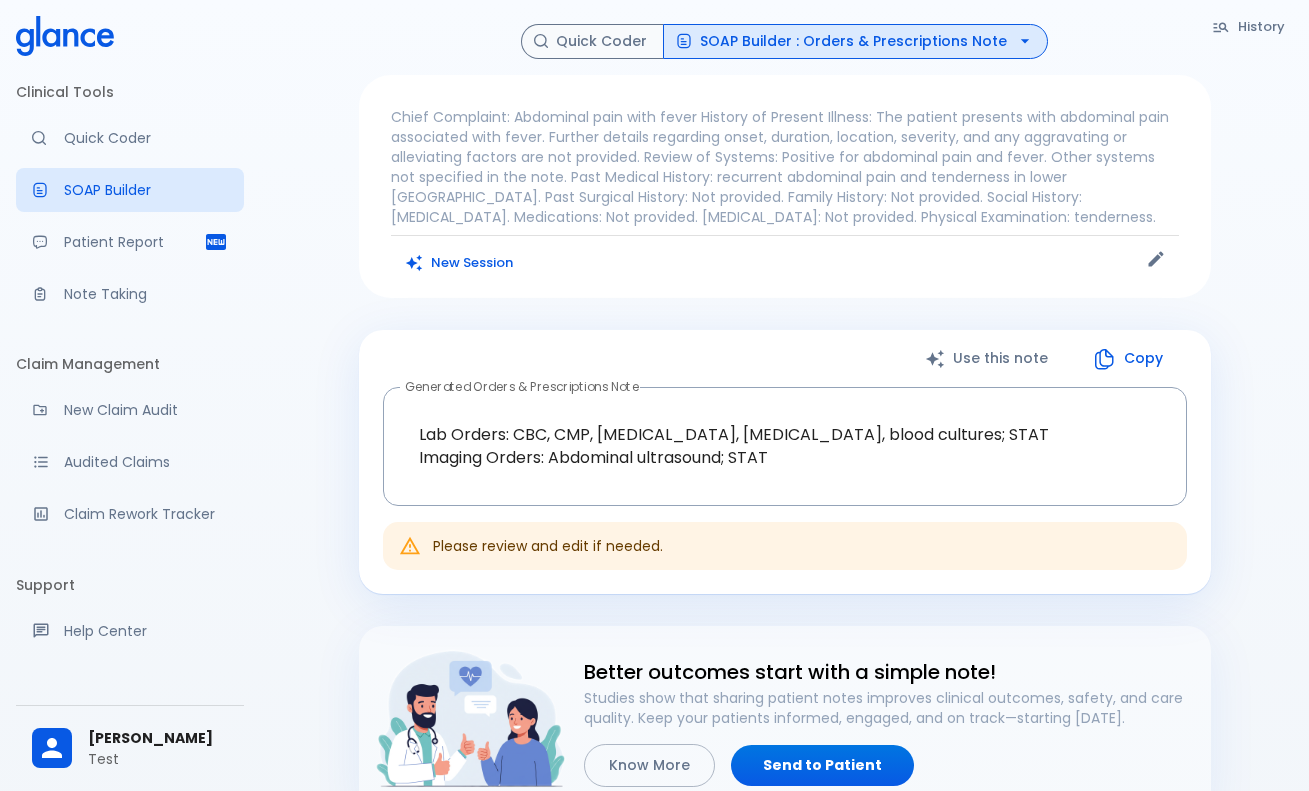 click on "Copy" at bounding box center [1129, 358] 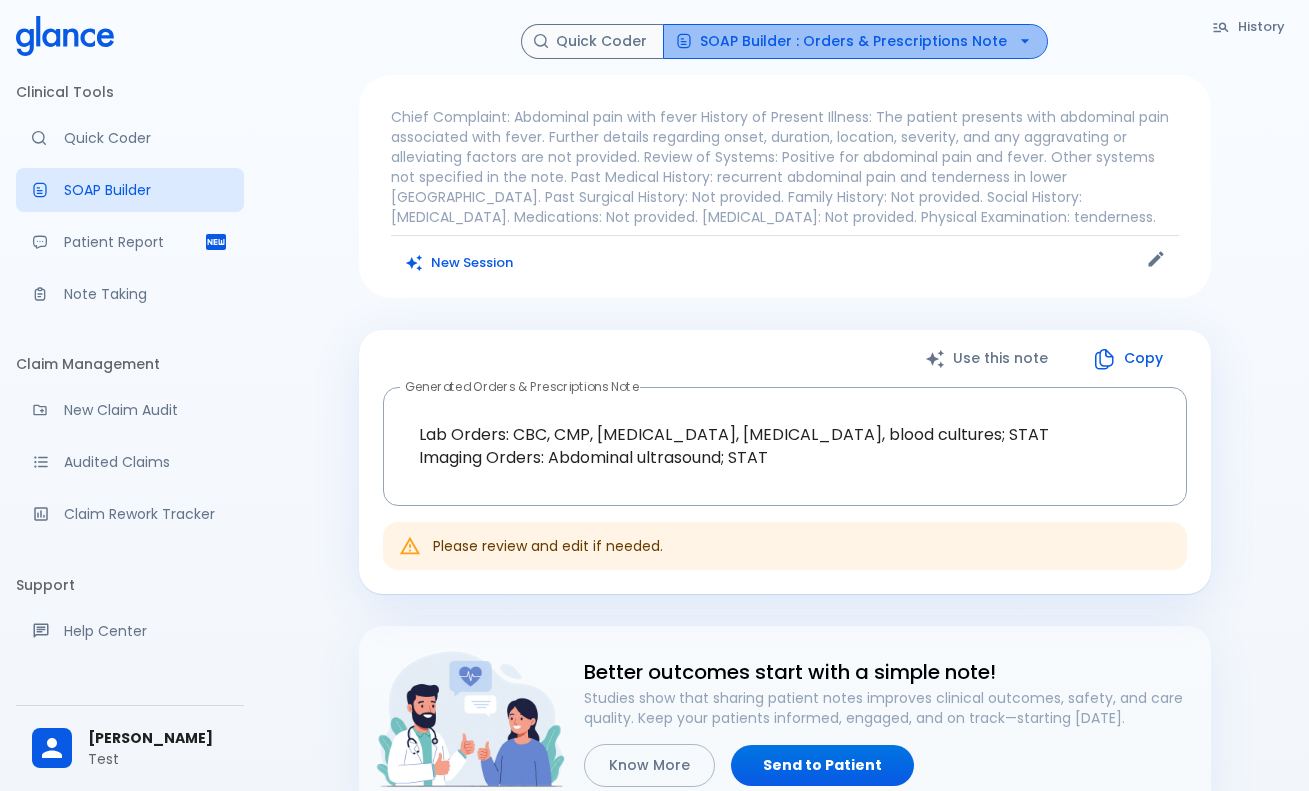 click 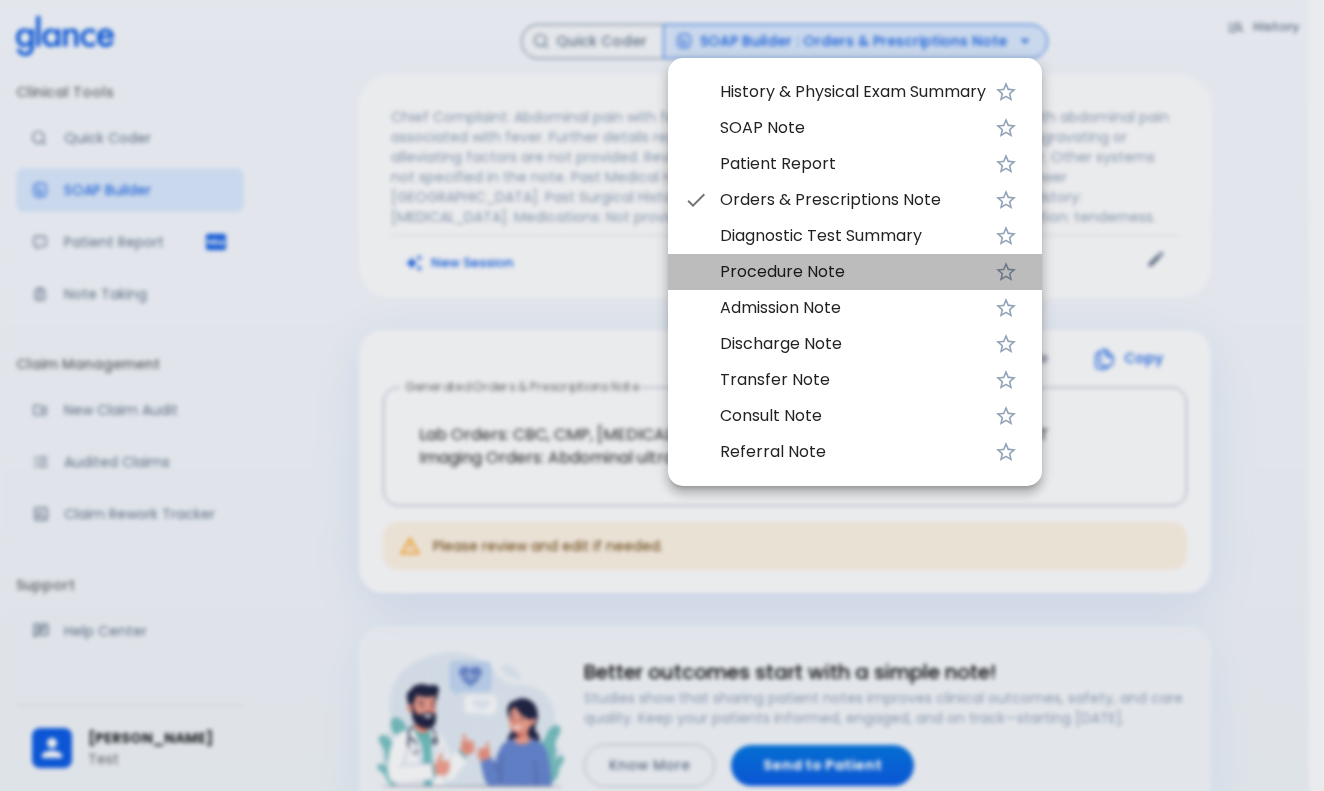 click on "Procedure Note" at bounding box center (853, 272) 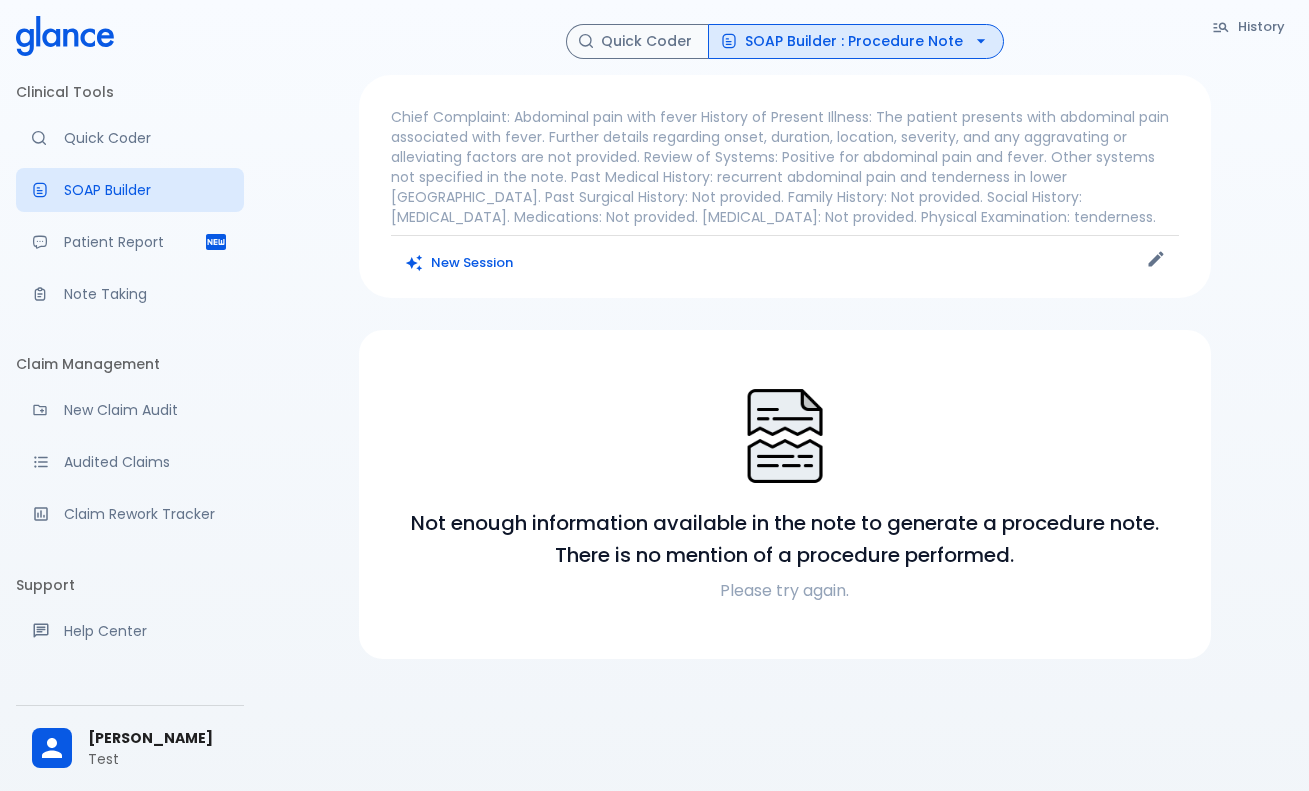 click on "SOAP Builder   : Procedure Note" at bounding box center [856, 41] 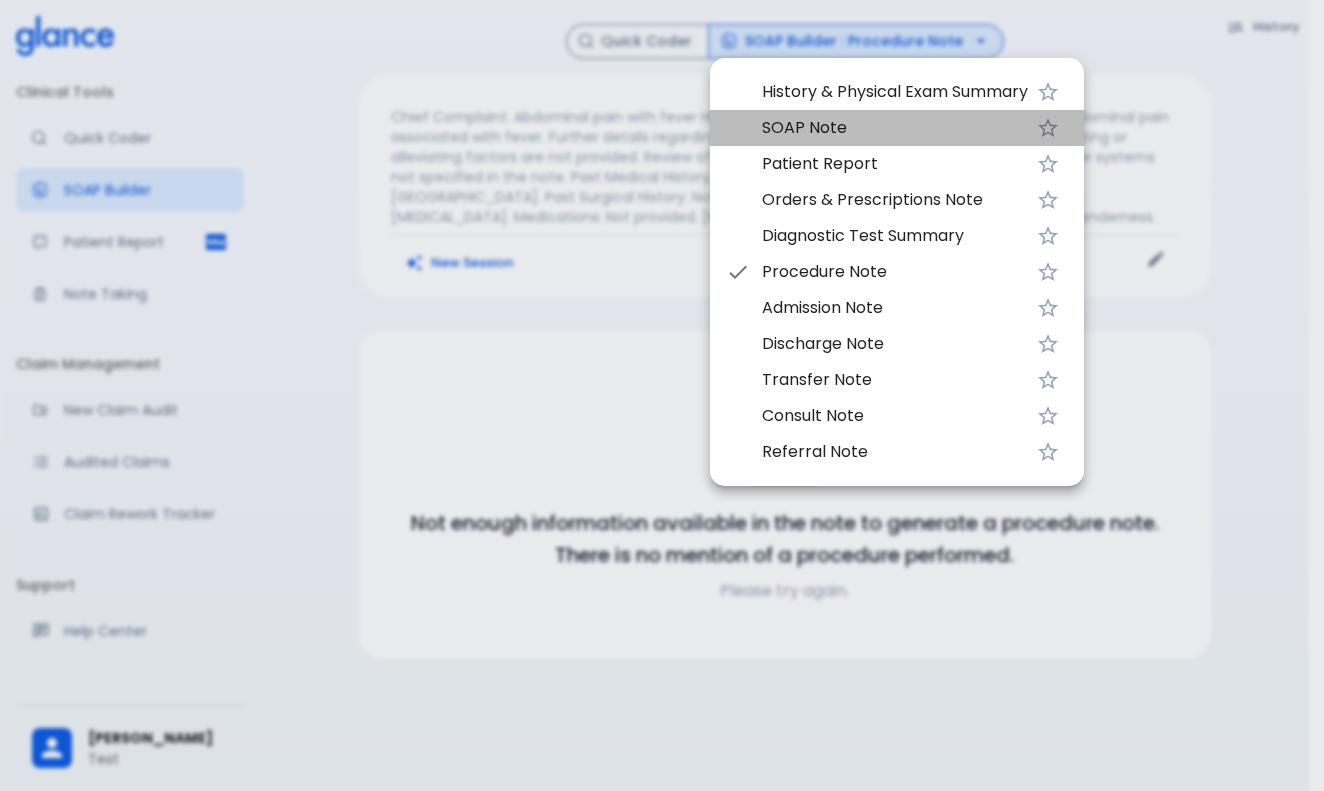 click on "SOAP Note" at bounding box center [895, 128] 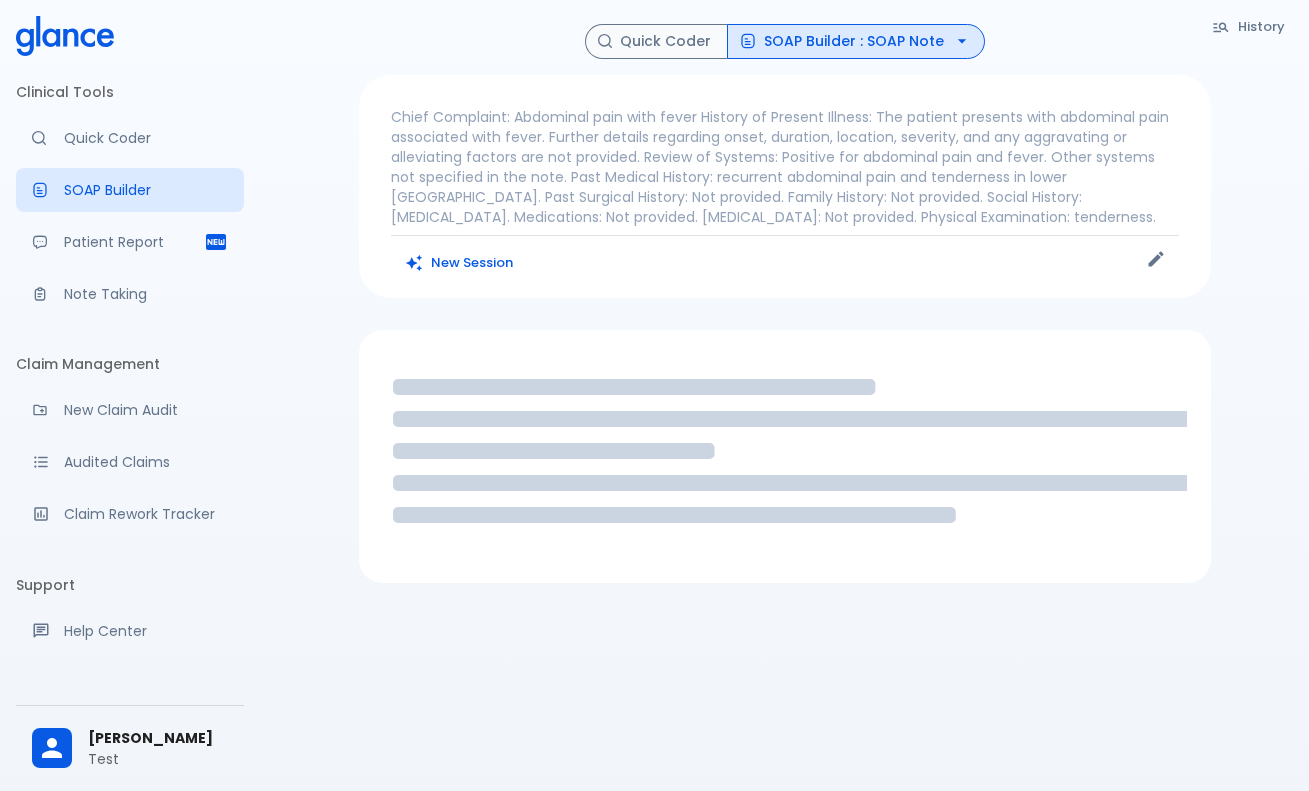 click on "SOAP Builder   : SOAP Note" at bounding box center [856, 41] 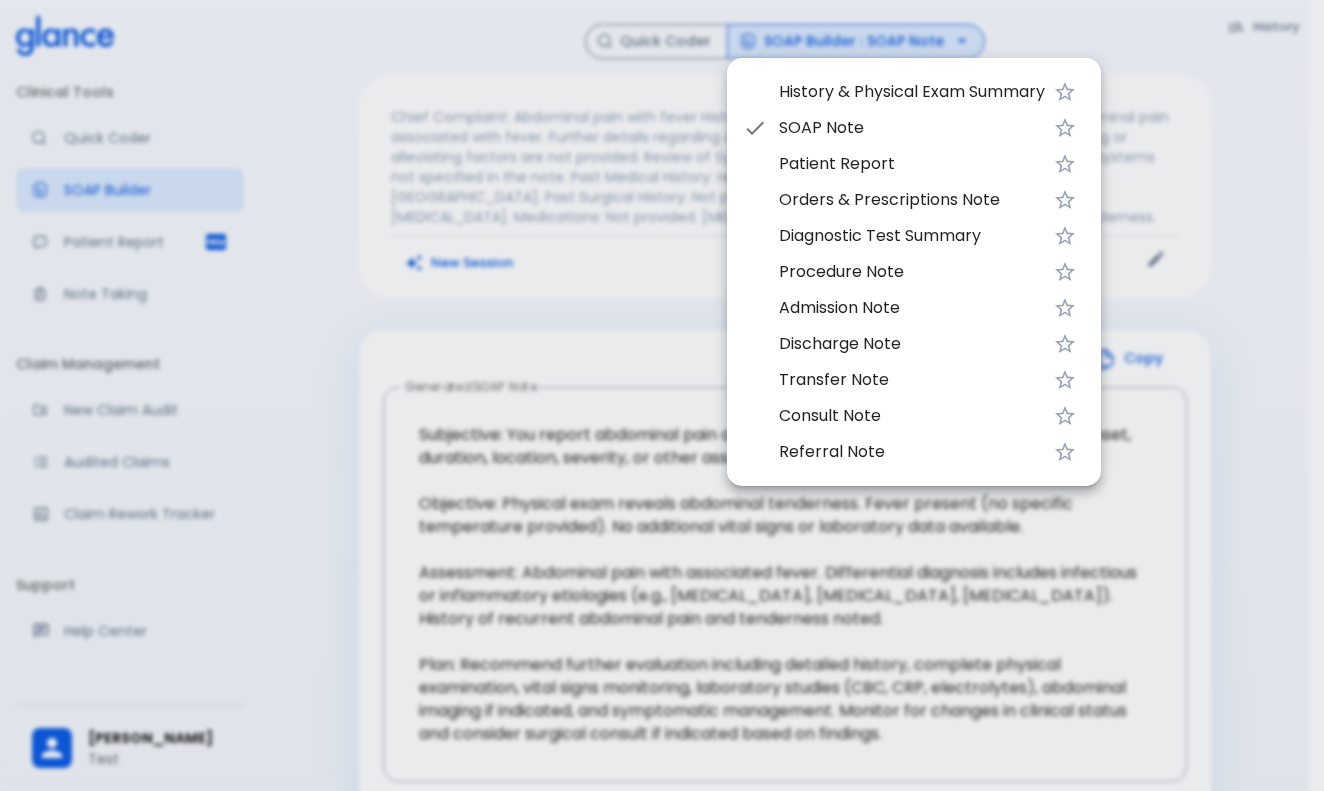 click at bounding box center [662, 395] 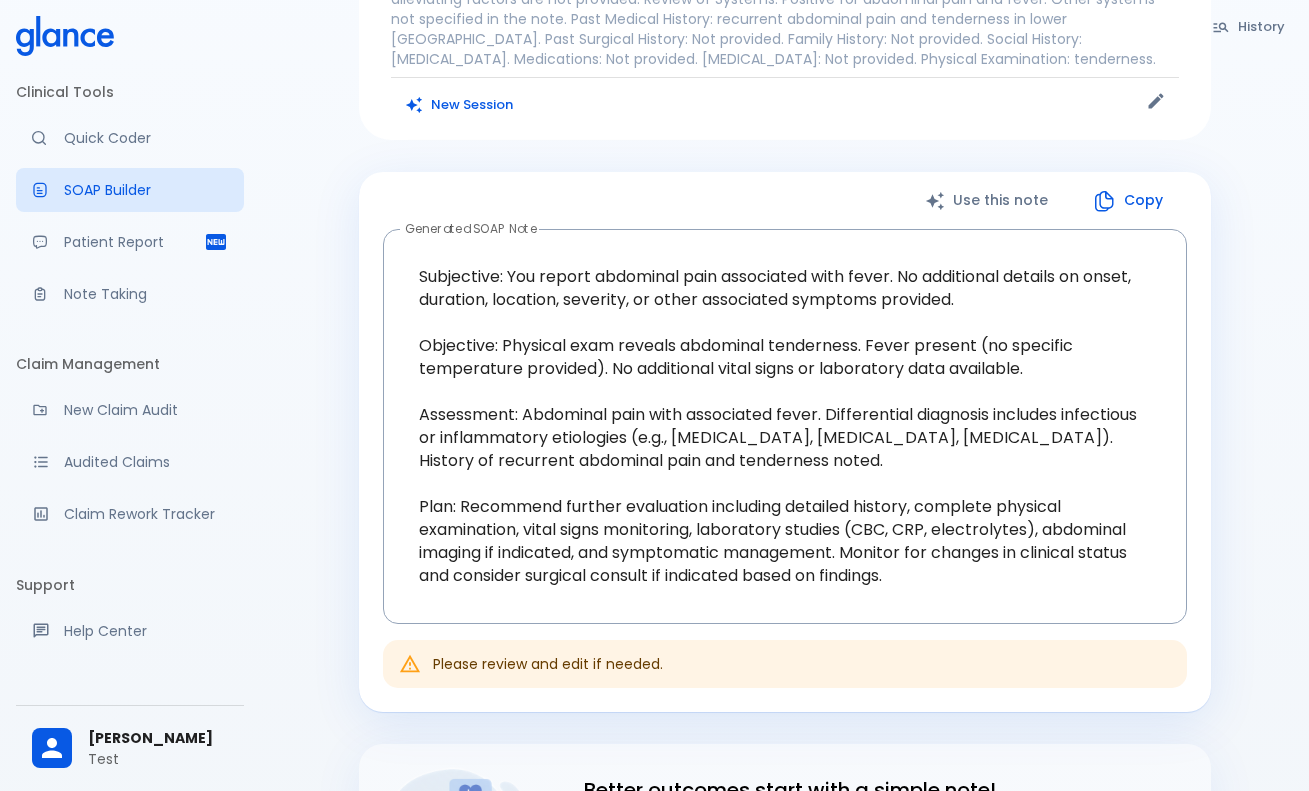 scroll, scrollTop: 137, scrollLeft: 0, axis: vertical 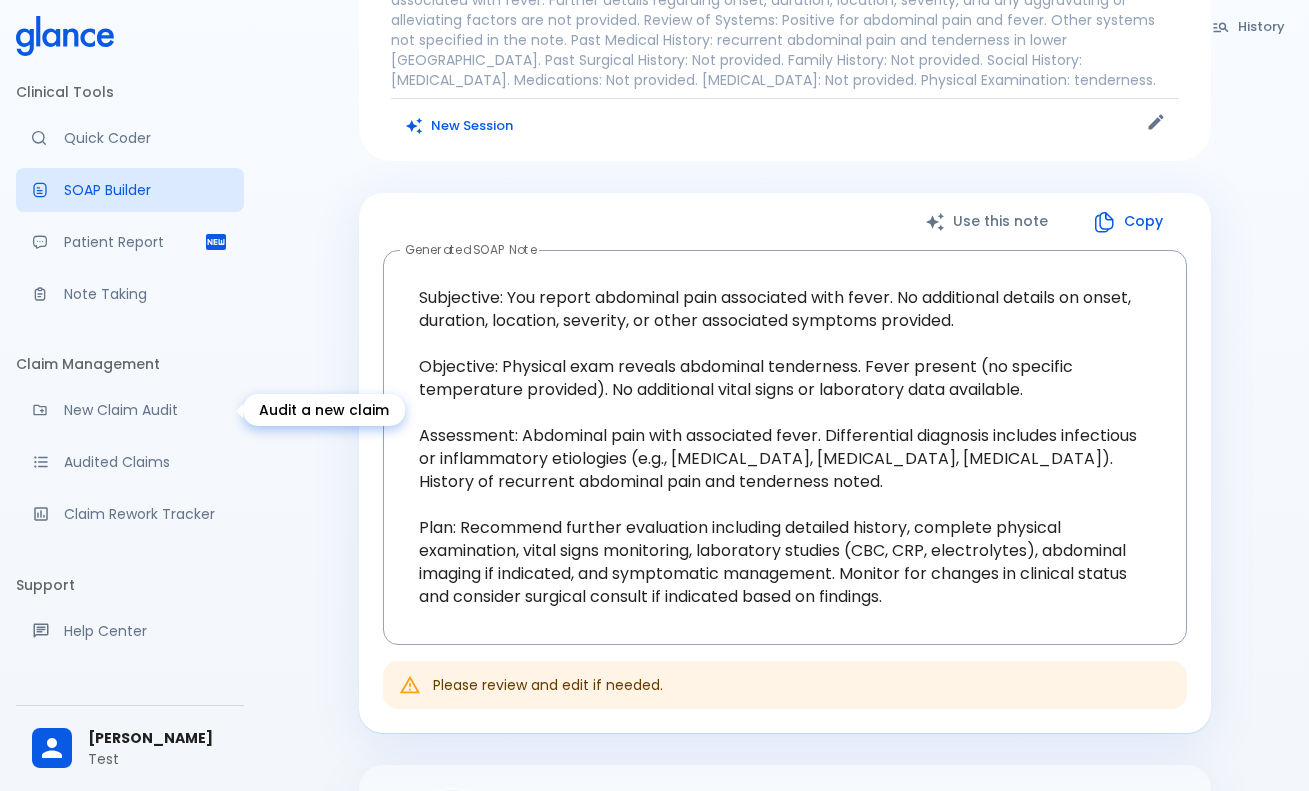 click on "New Claim Audit" at bounding box center (146, 410) 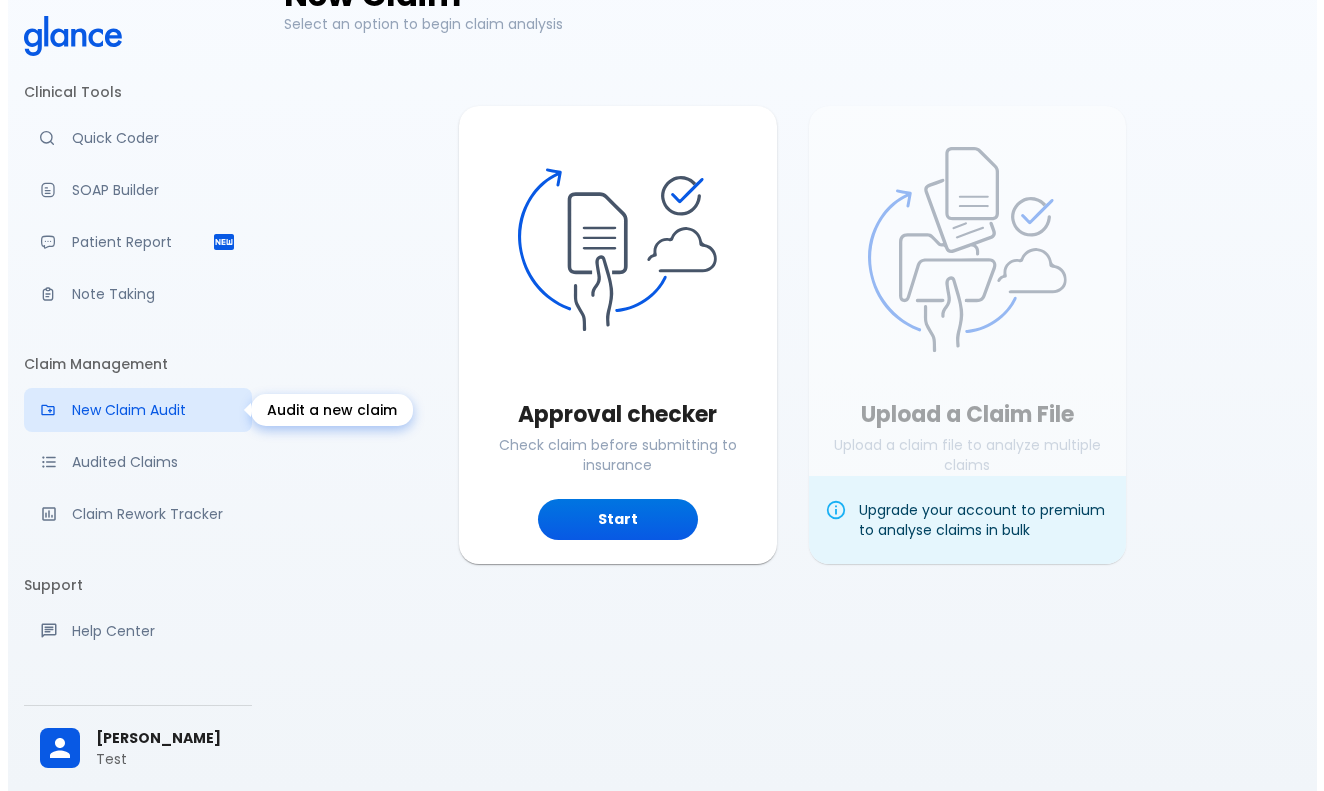 scroll, scrollTop: 48, scrollLeft: 0, axis: vertical 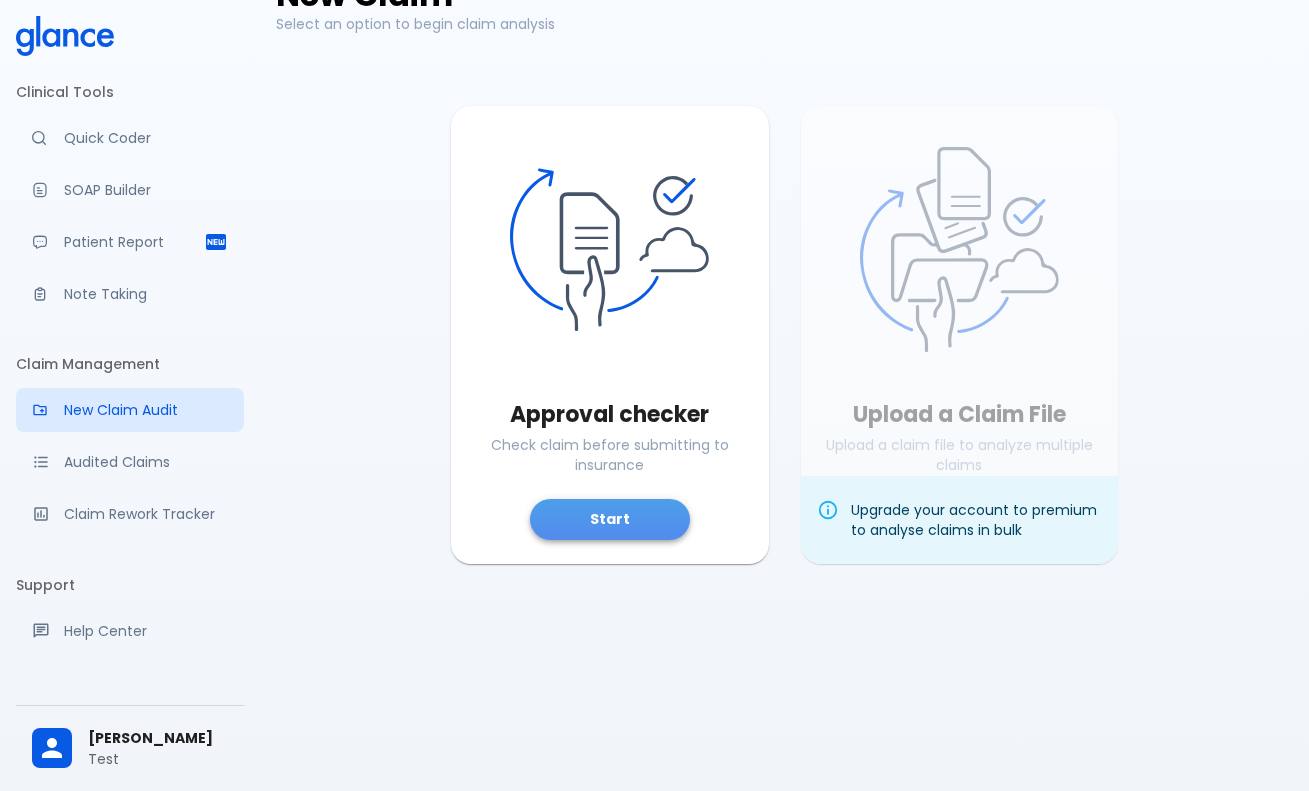 click on "Start" at bounding box center (610, 519) 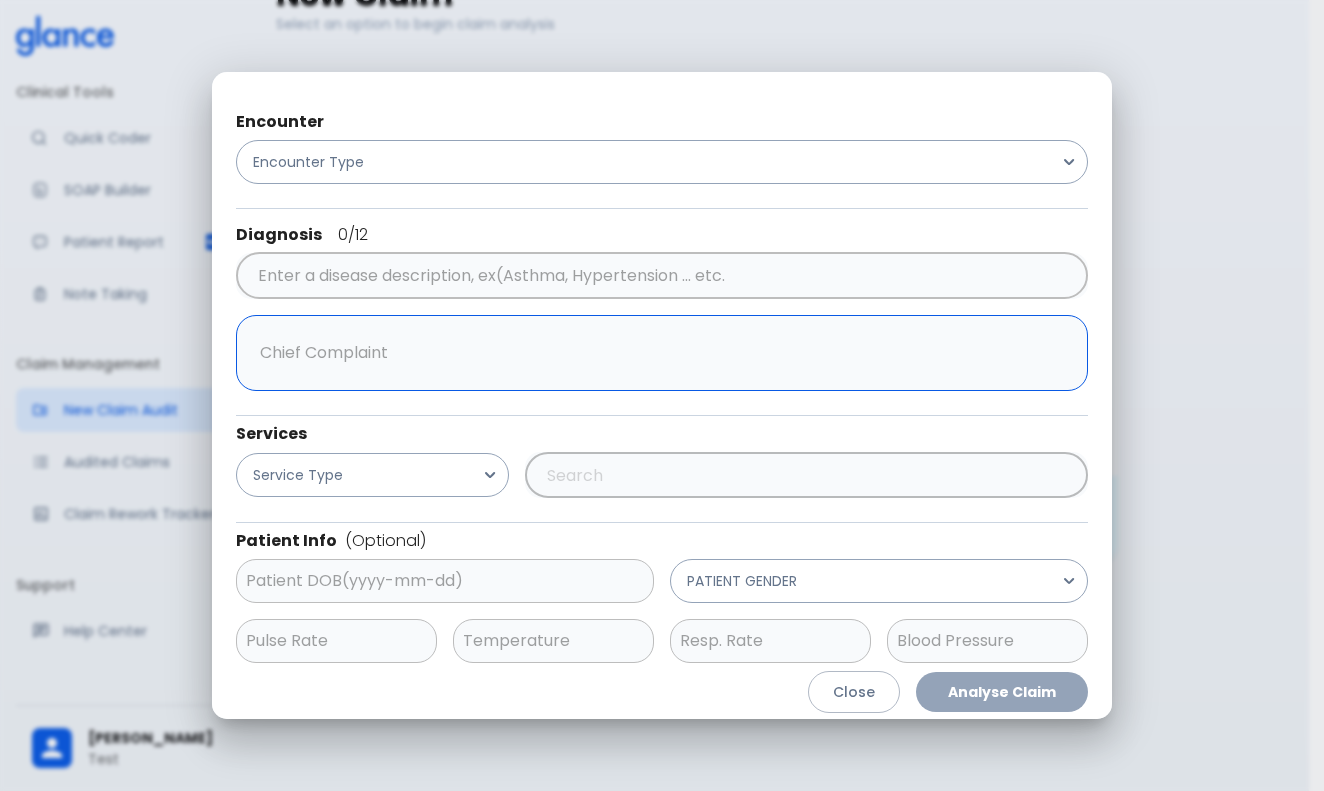 click at bounding box center (657, 353) 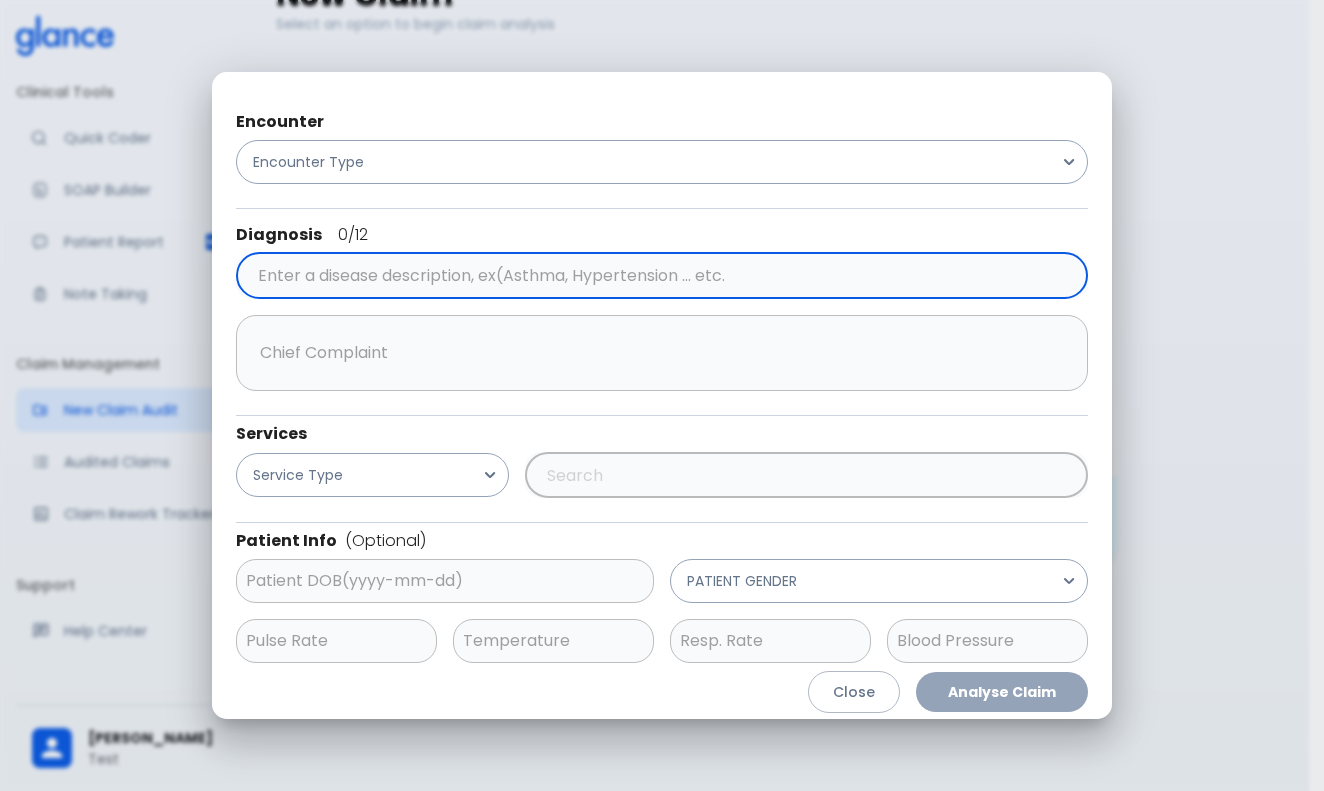 click at bounding box center (658, 276) 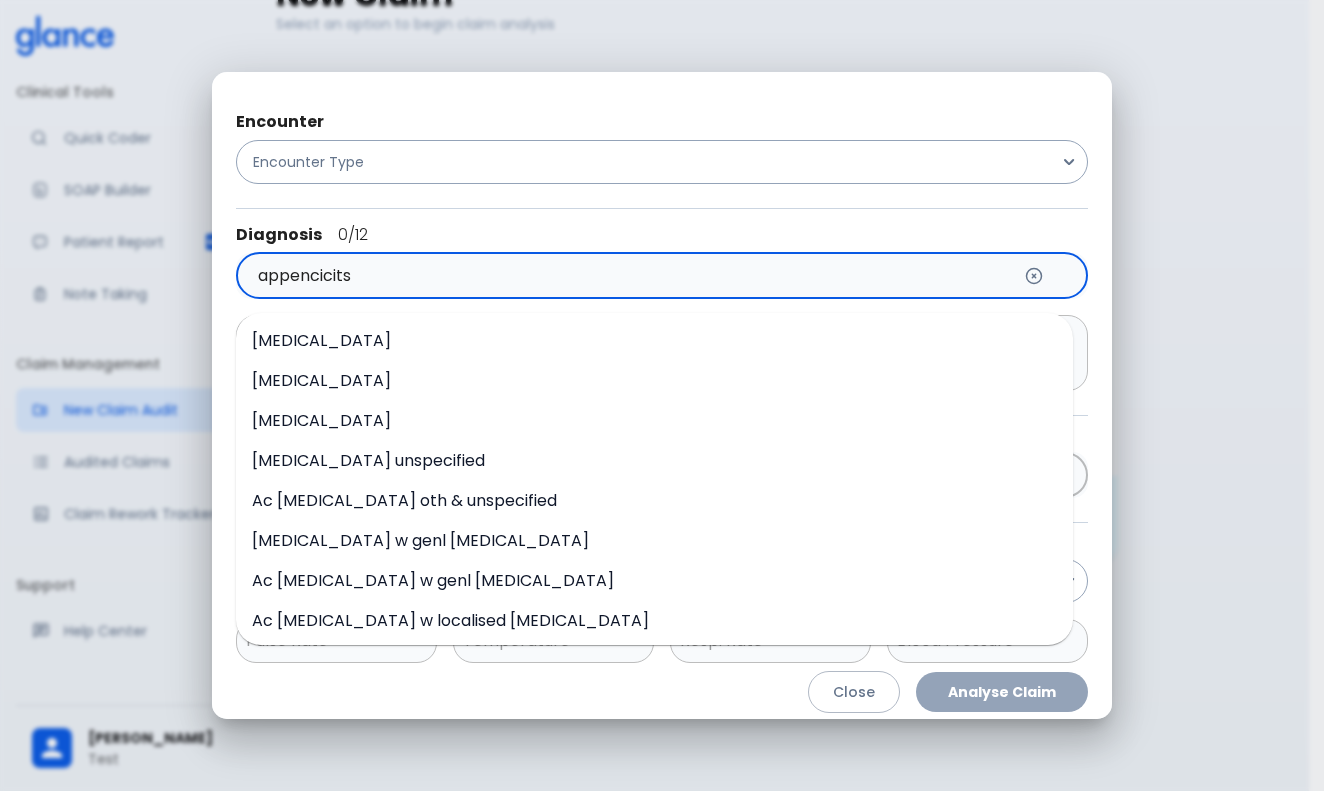 scroll, scrollTop: 44, scrollLeft: 0, axis: vertical 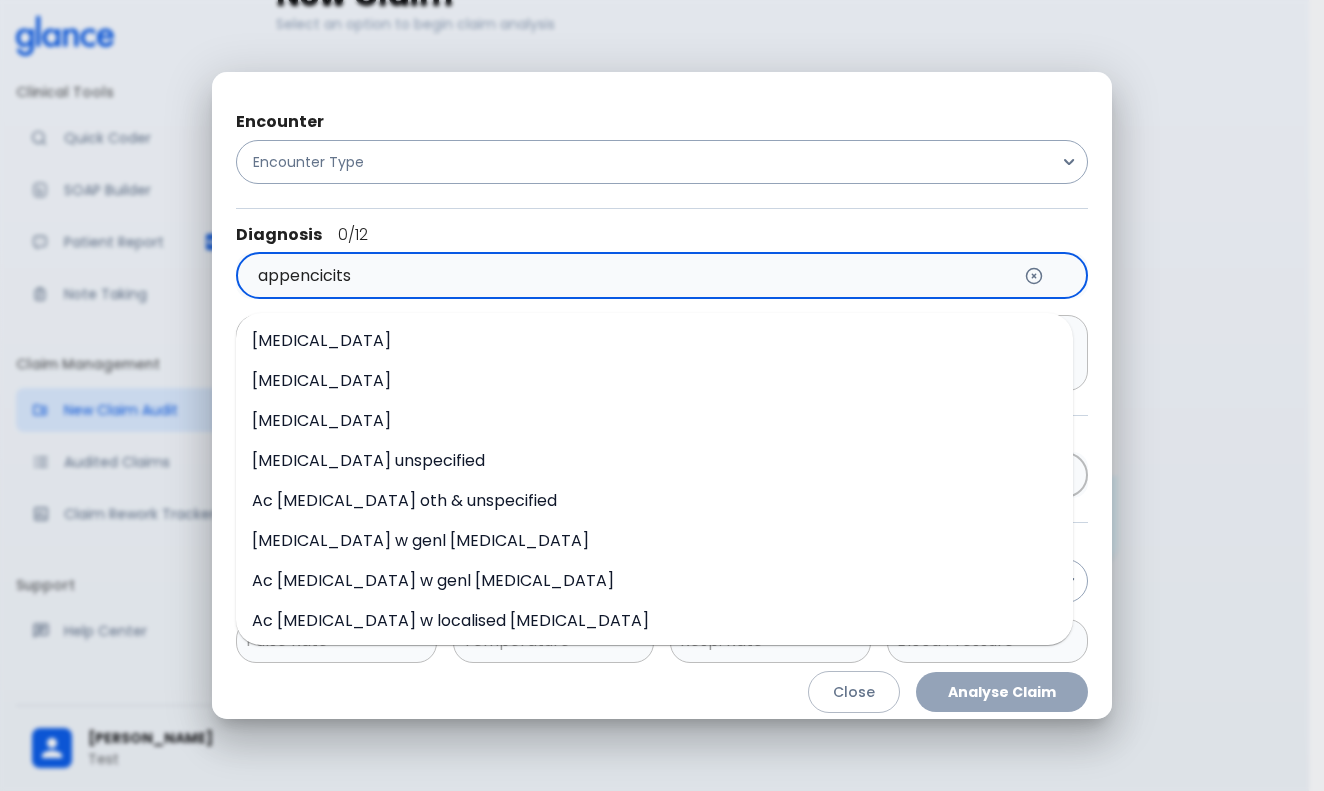 click on "[MEDICAL_DATA] unspecified" at bounding box center [368, 460] 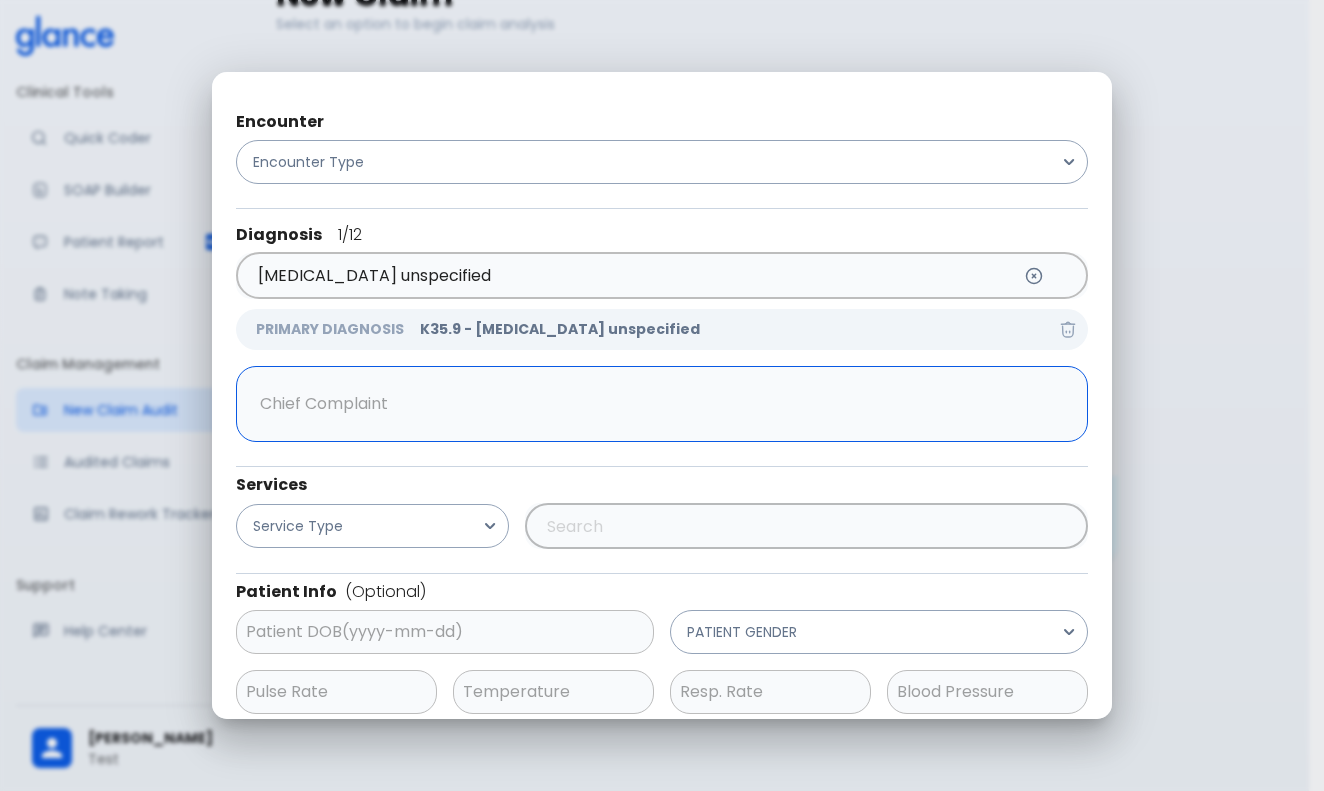 click at bounding box center (657, 404) 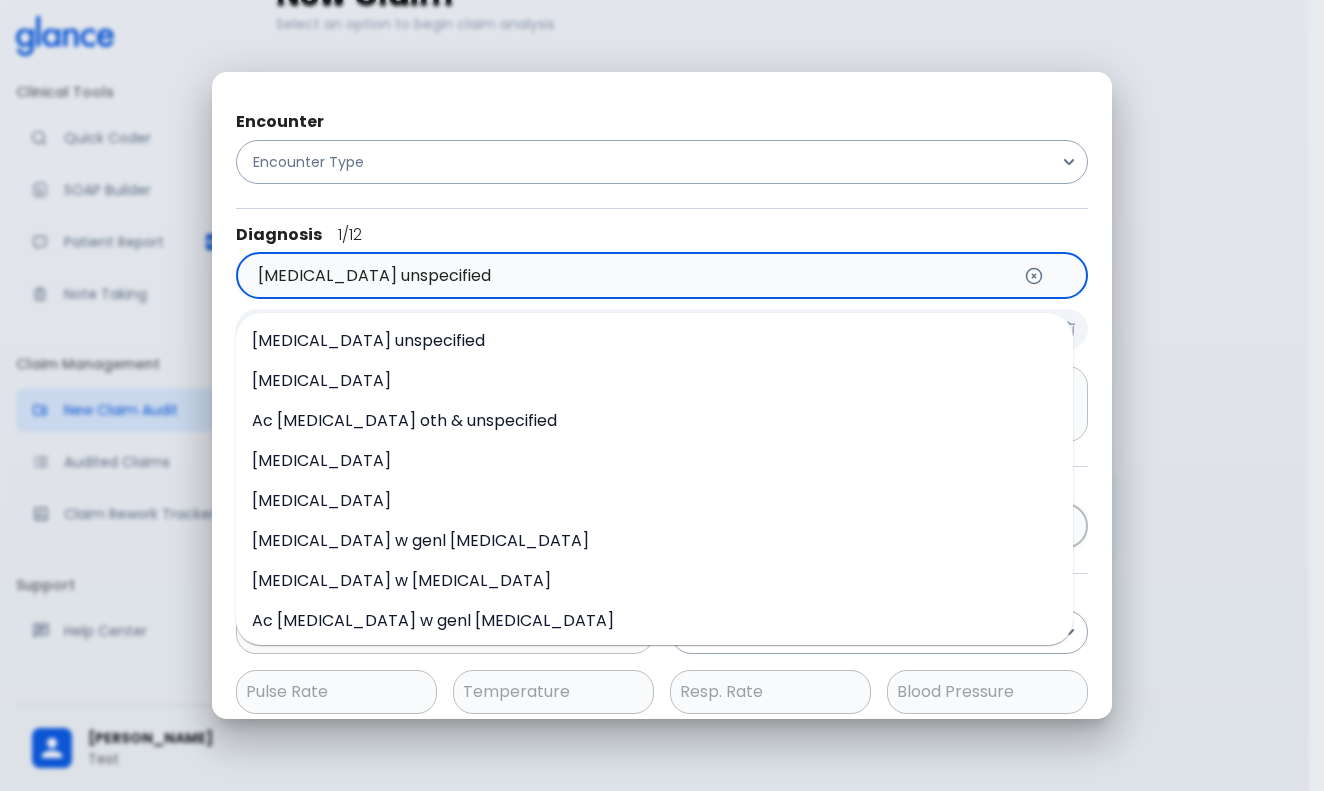 click on "[MEDICAL_DATA] unspecified" at bounding box center [631, 276] 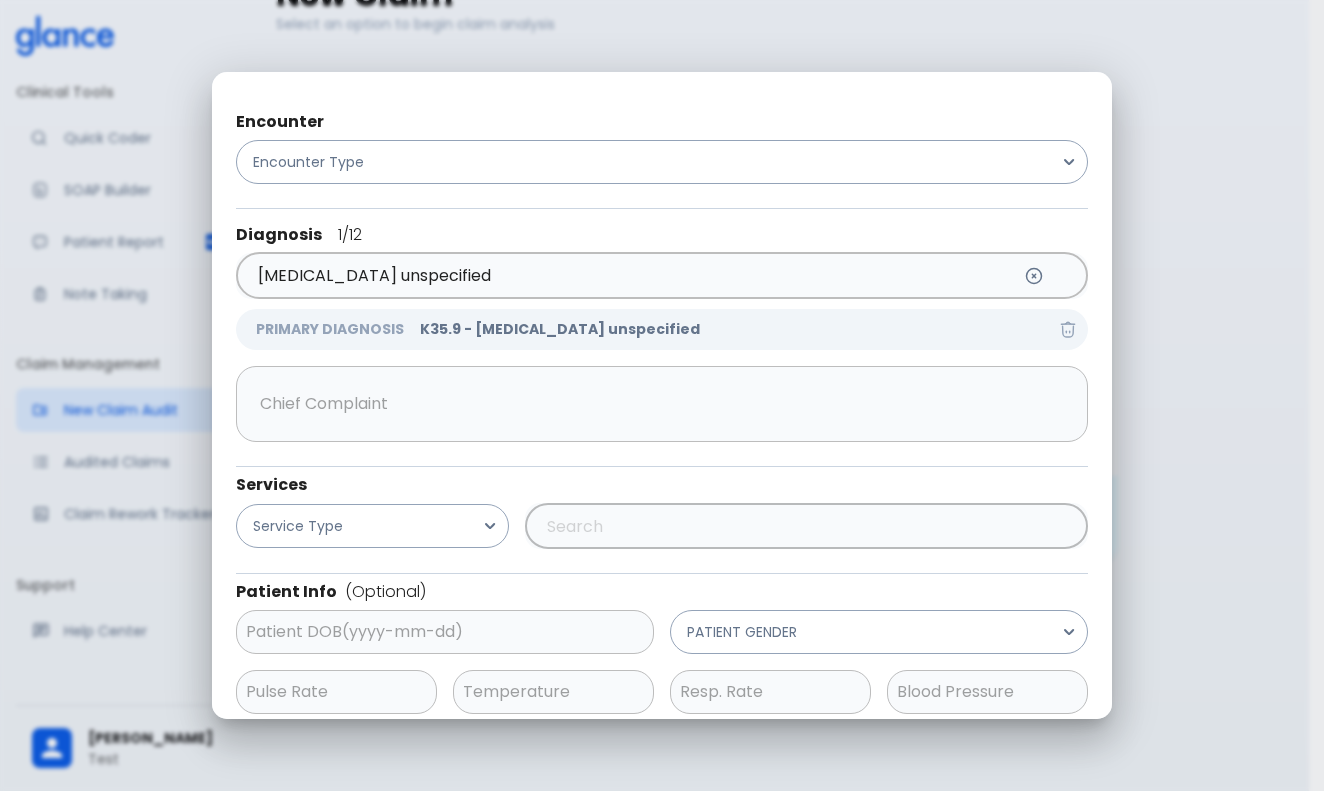 click on "Diagnosis 1 /12 [MEDICAL_DATA] unspecified ​" at bounding box center (662, 254) 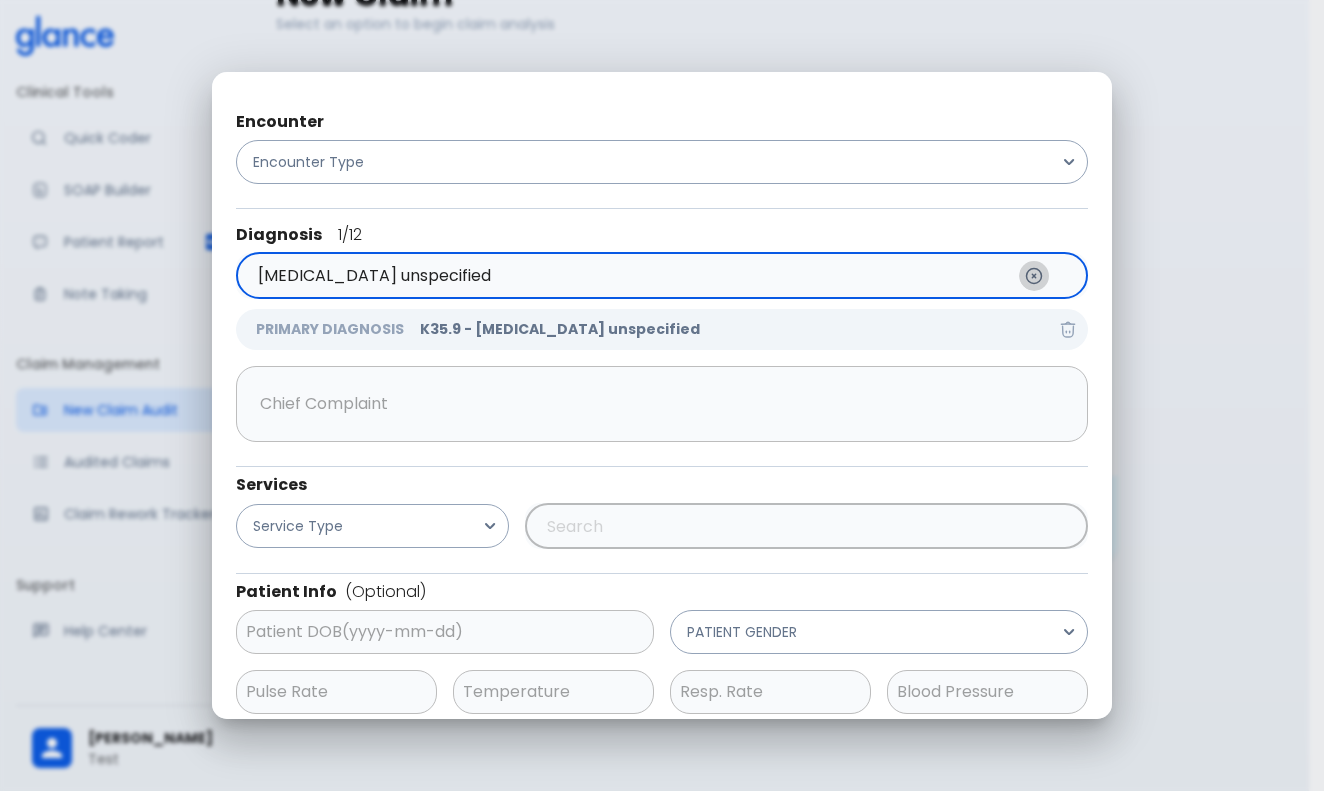 click 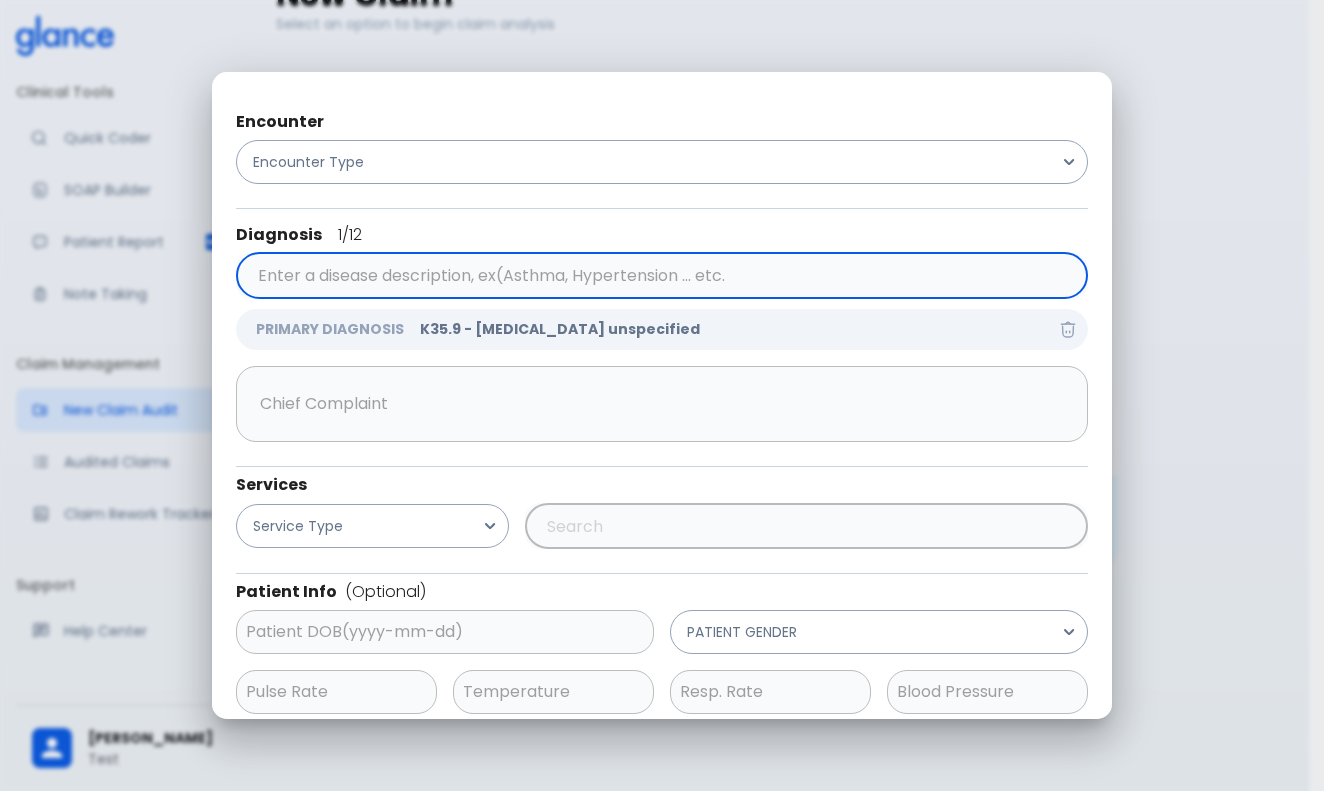 click at bounding box center [658, 276] 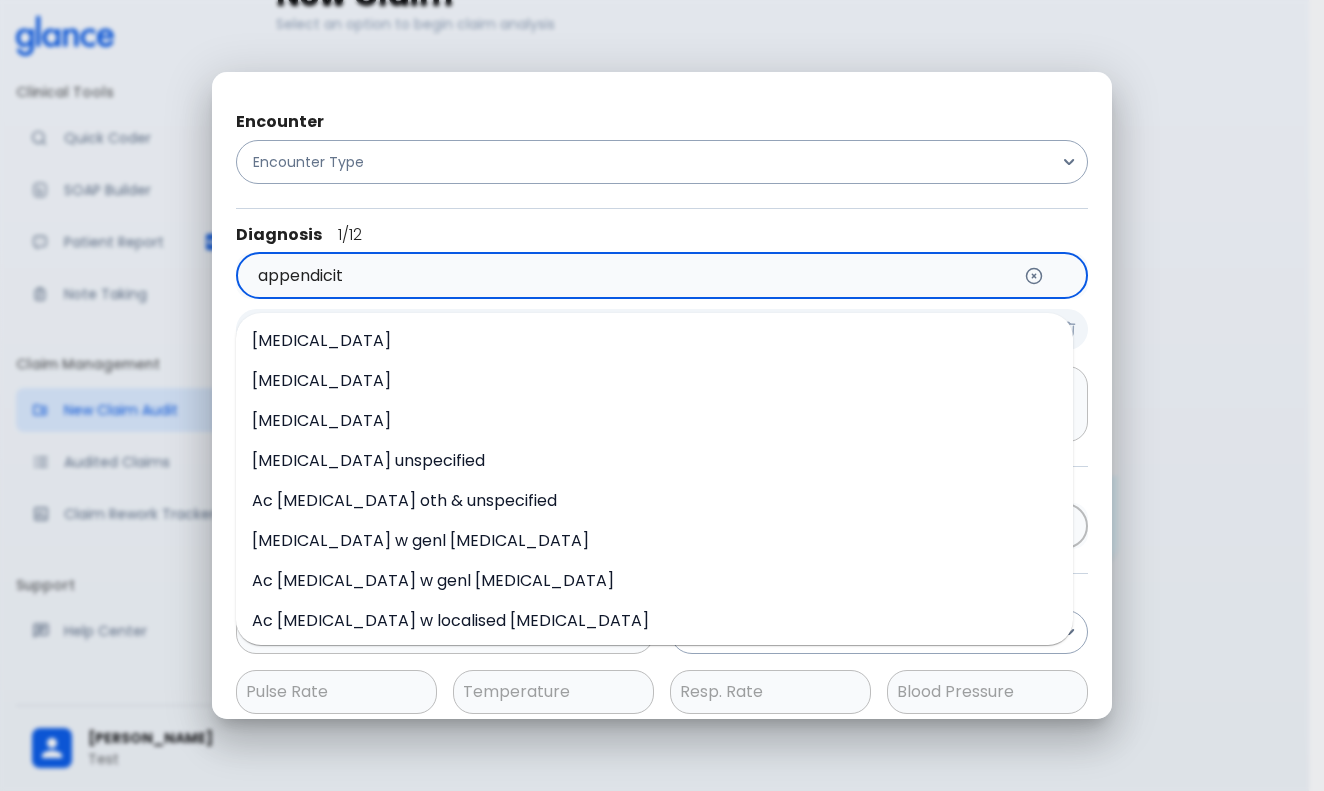 click on "[MEDICAL_DATA]" at bounding box center [654, 341] 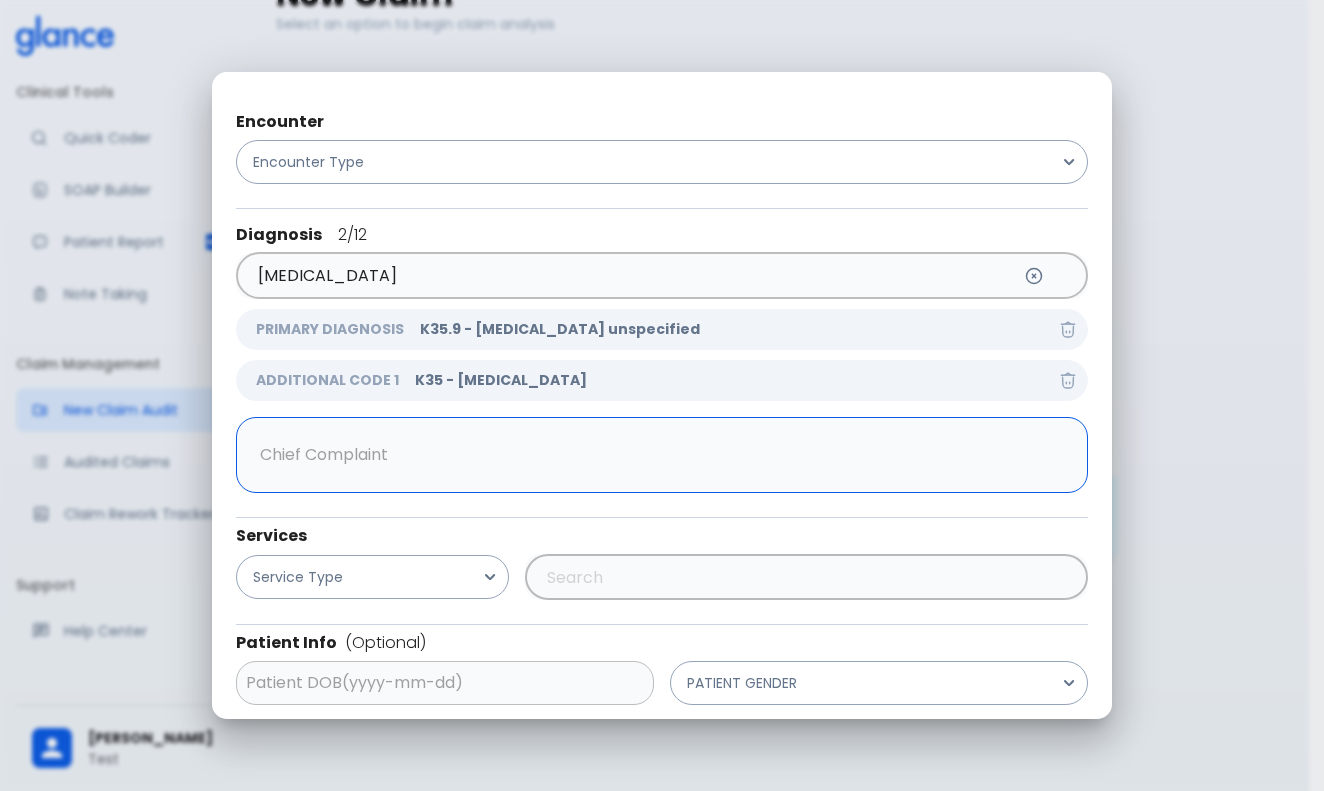 click on "x ​" at bounding box center [662, 455] 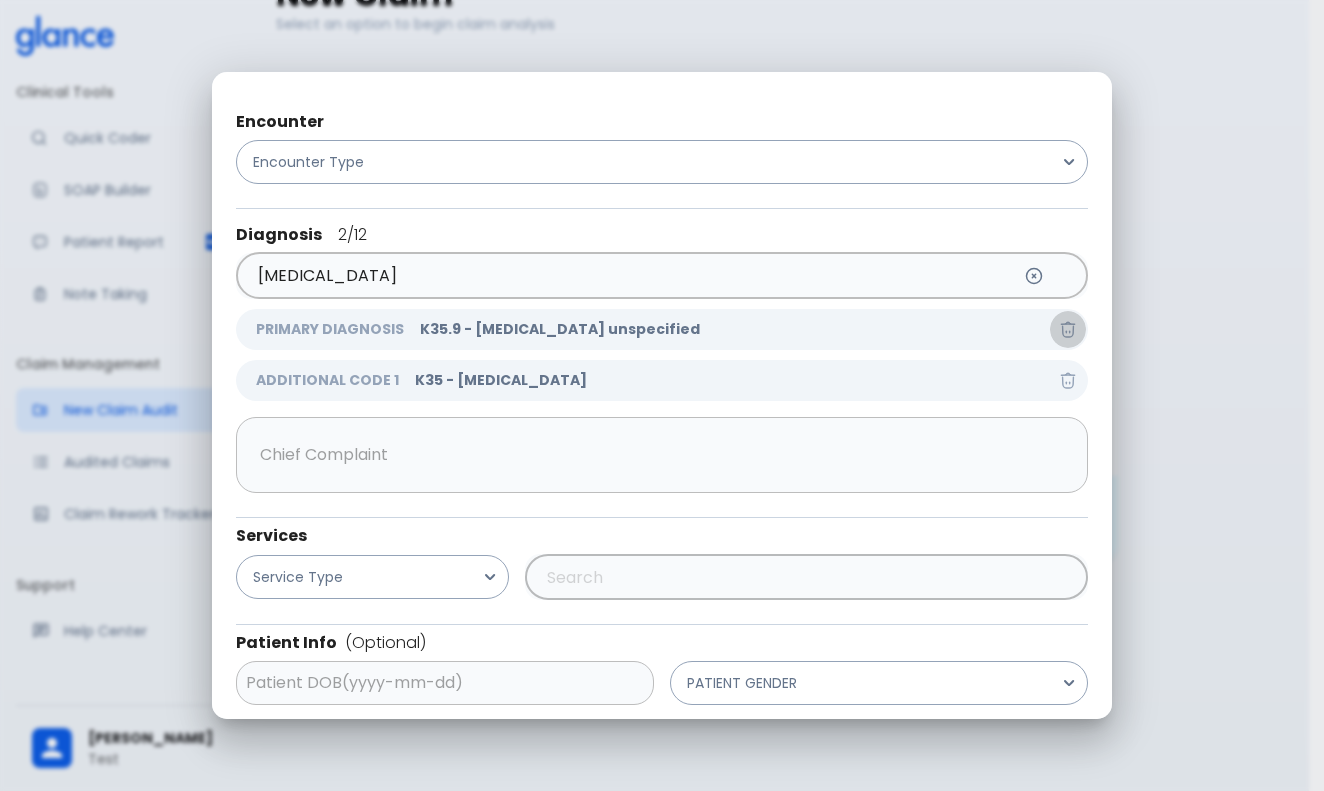click 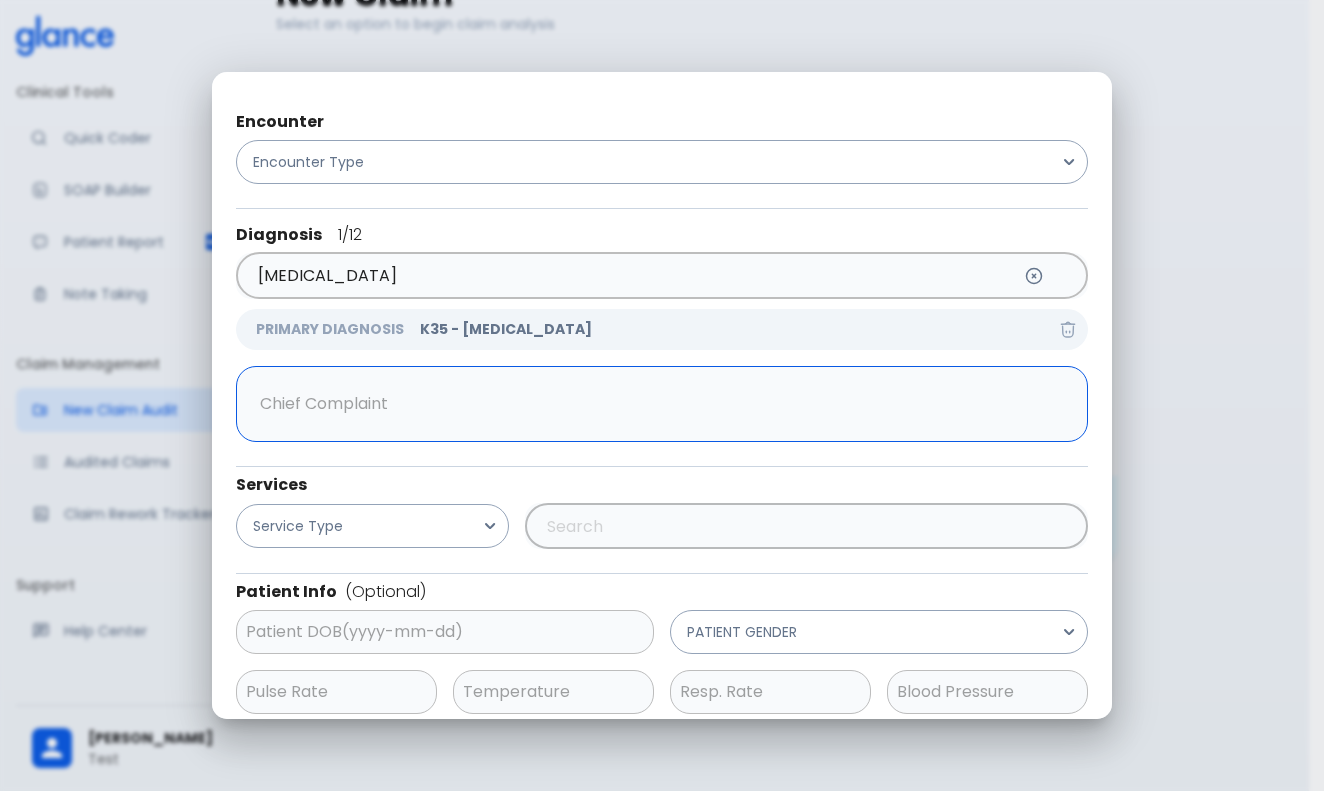 click at bounding box center (657, 404) 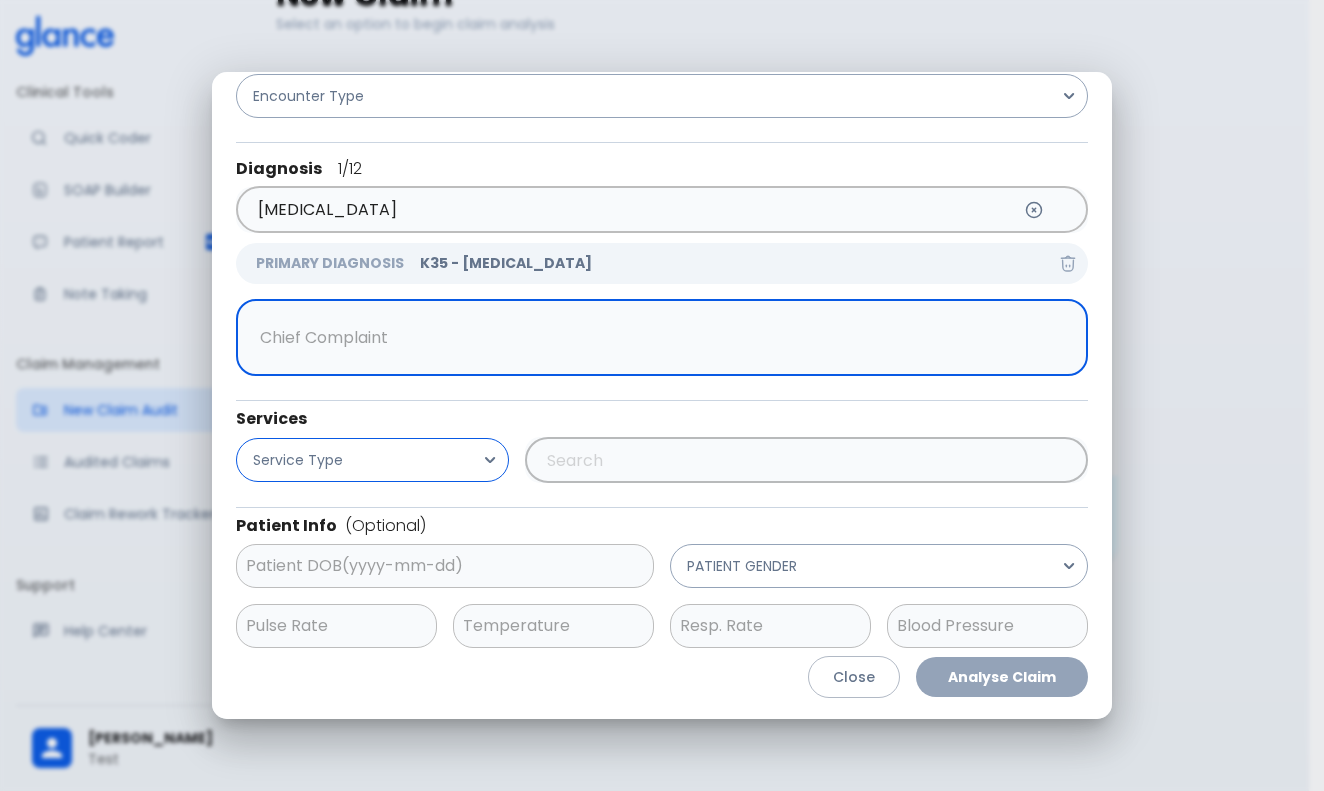 scroll, scrollTop: 66, scrollLeft: 0, axis: vertical 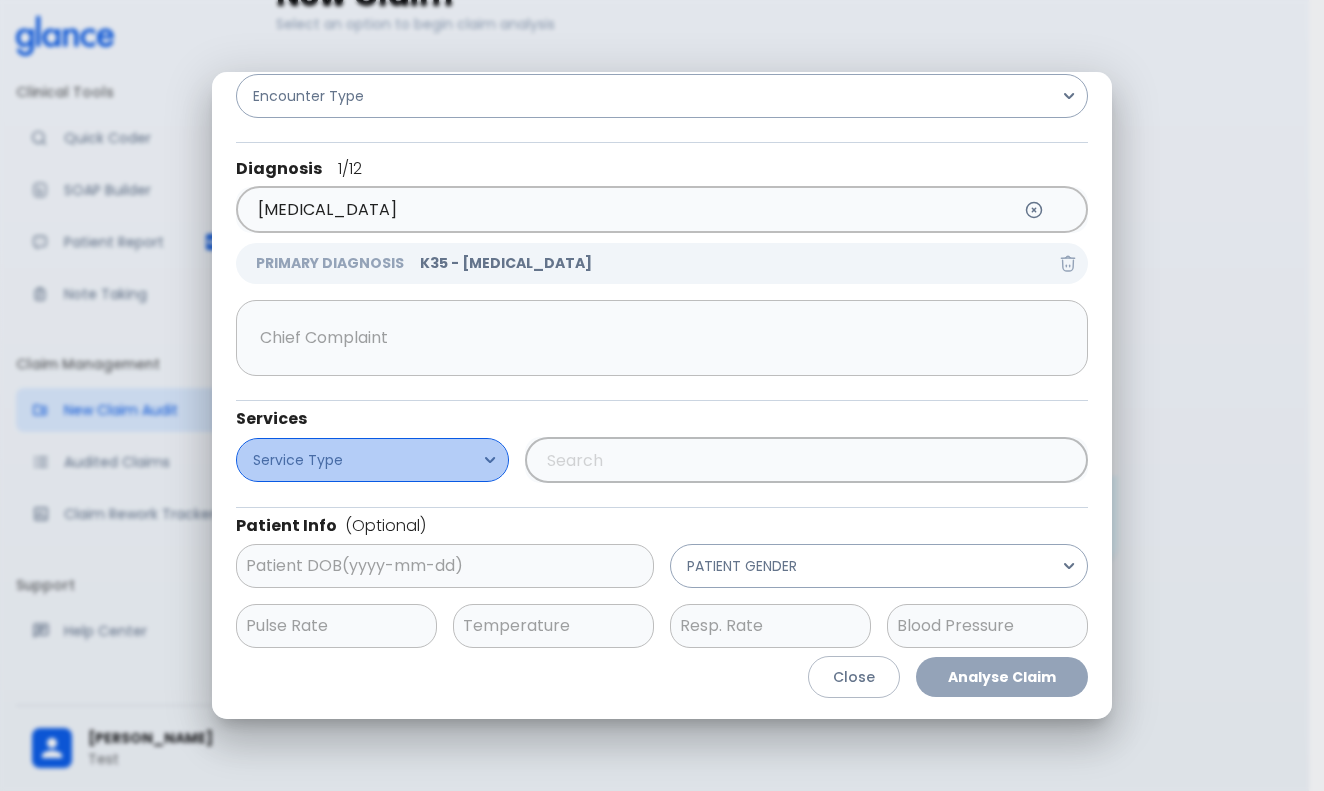 click on "Service Type" at bounding box center [372, 460] 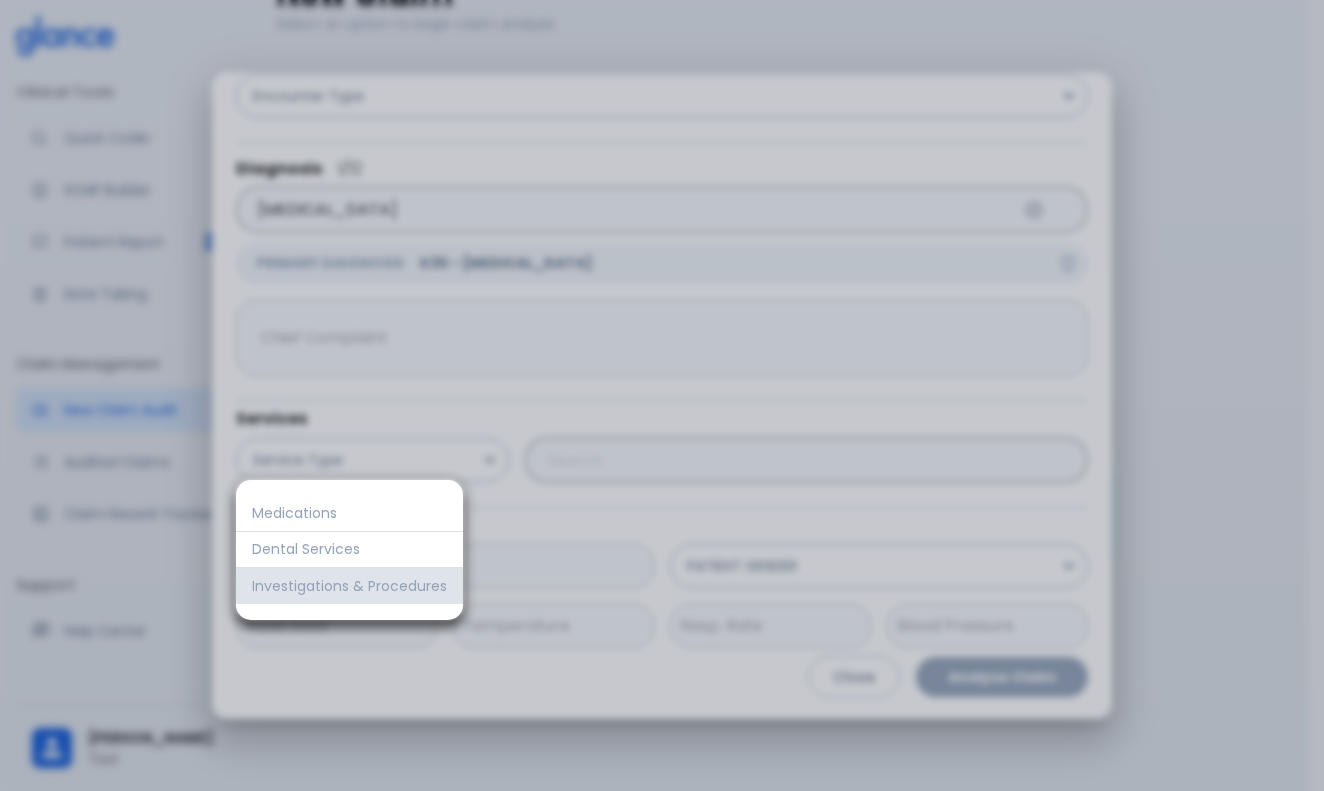 click on "Investigations & Procedures" at bounding box center (349, 586) 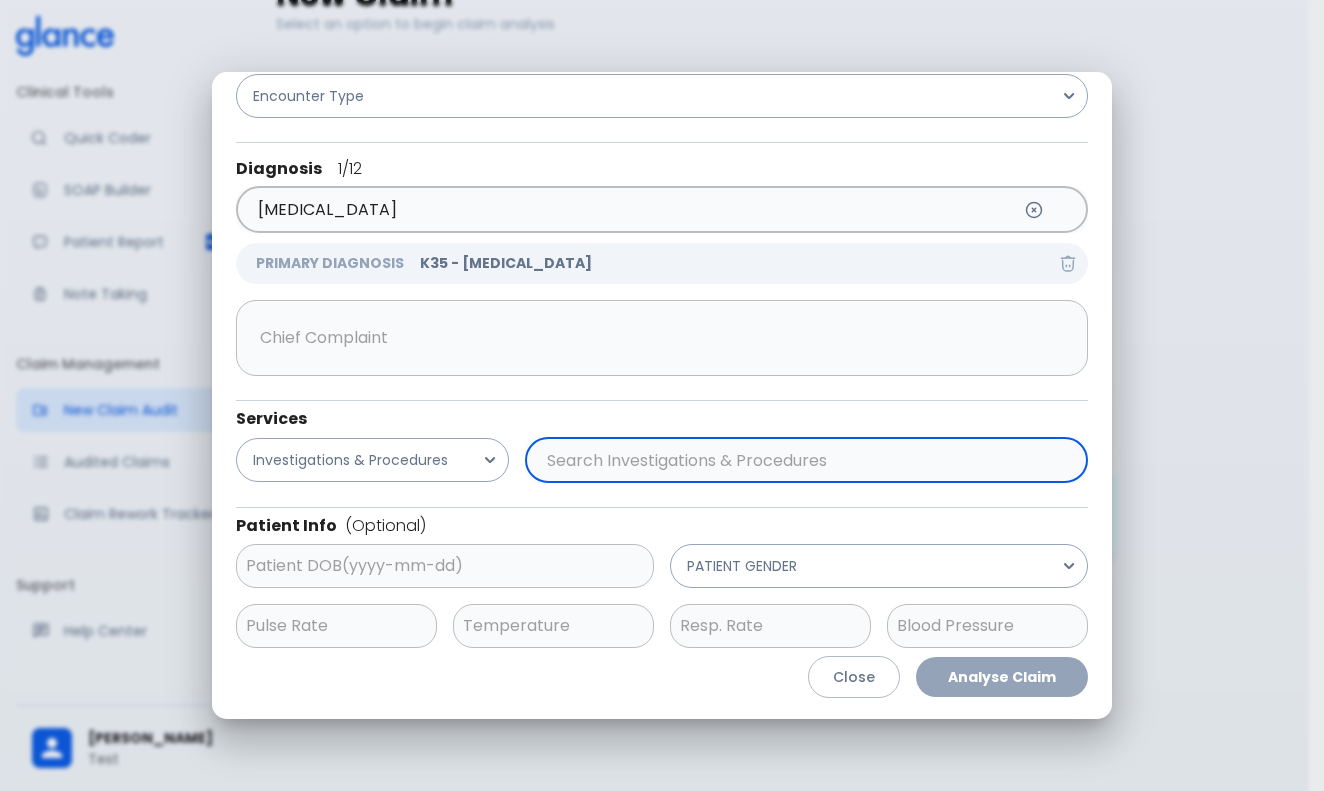 click at bounding box center [802, 460] 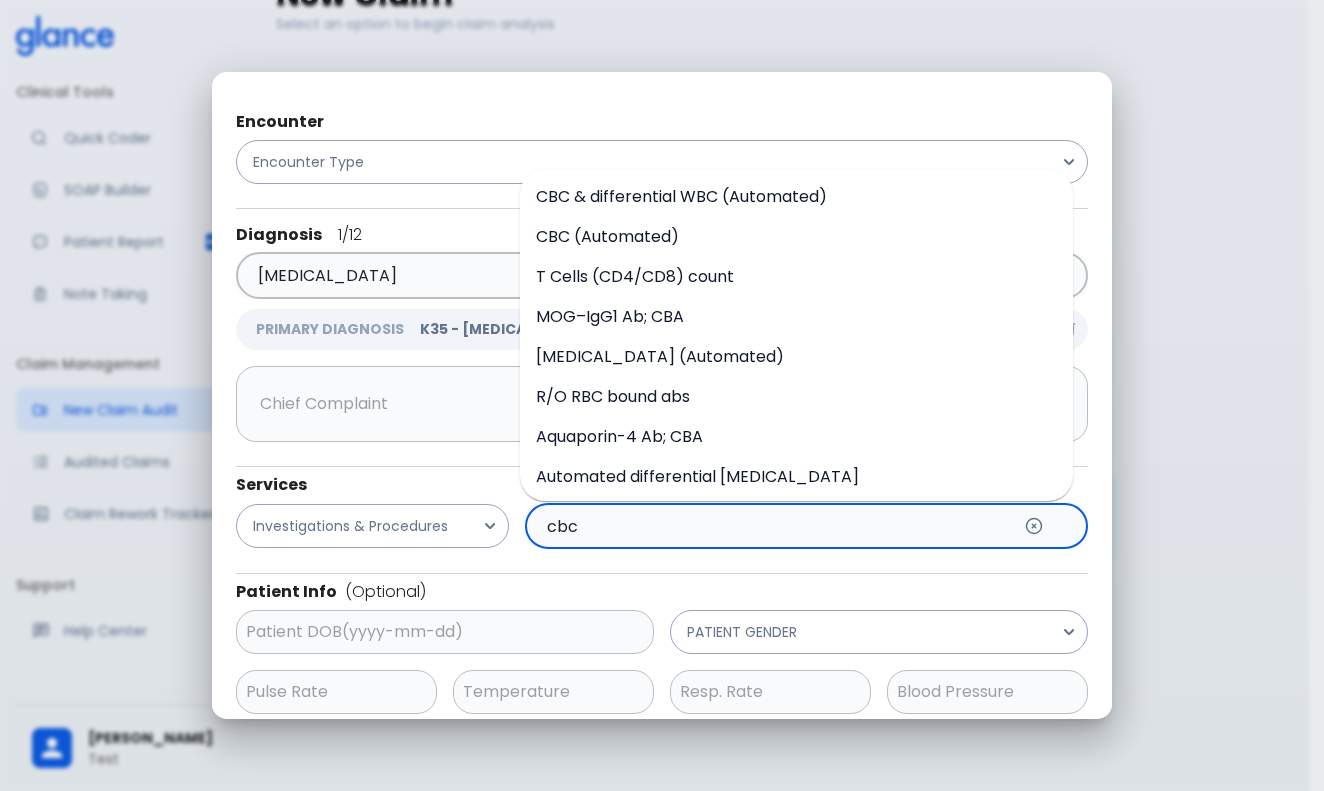 scroll, scrollTop: 0, scrollLeft: 0, axis: both 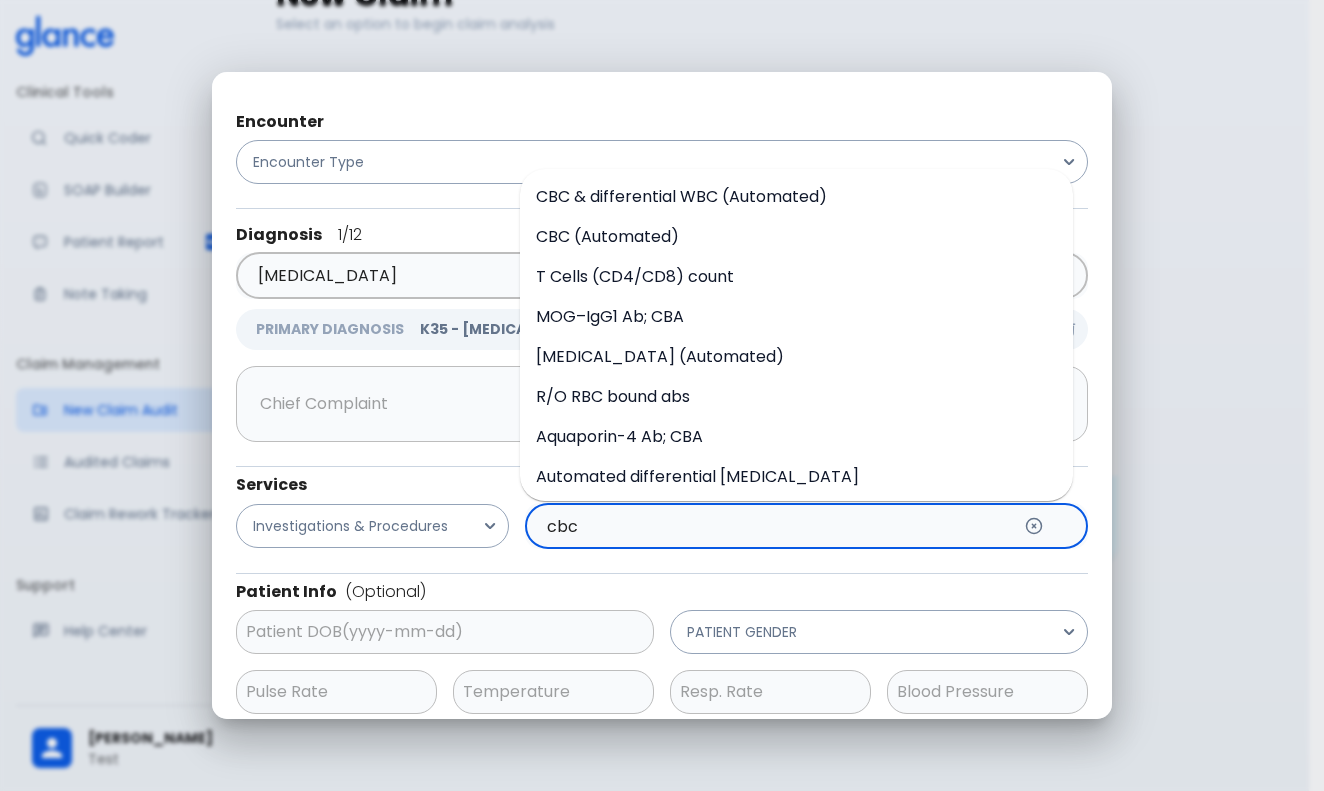 click on "[MEDICAL_DATA] (Automated)" at bounding box center (660, 356) 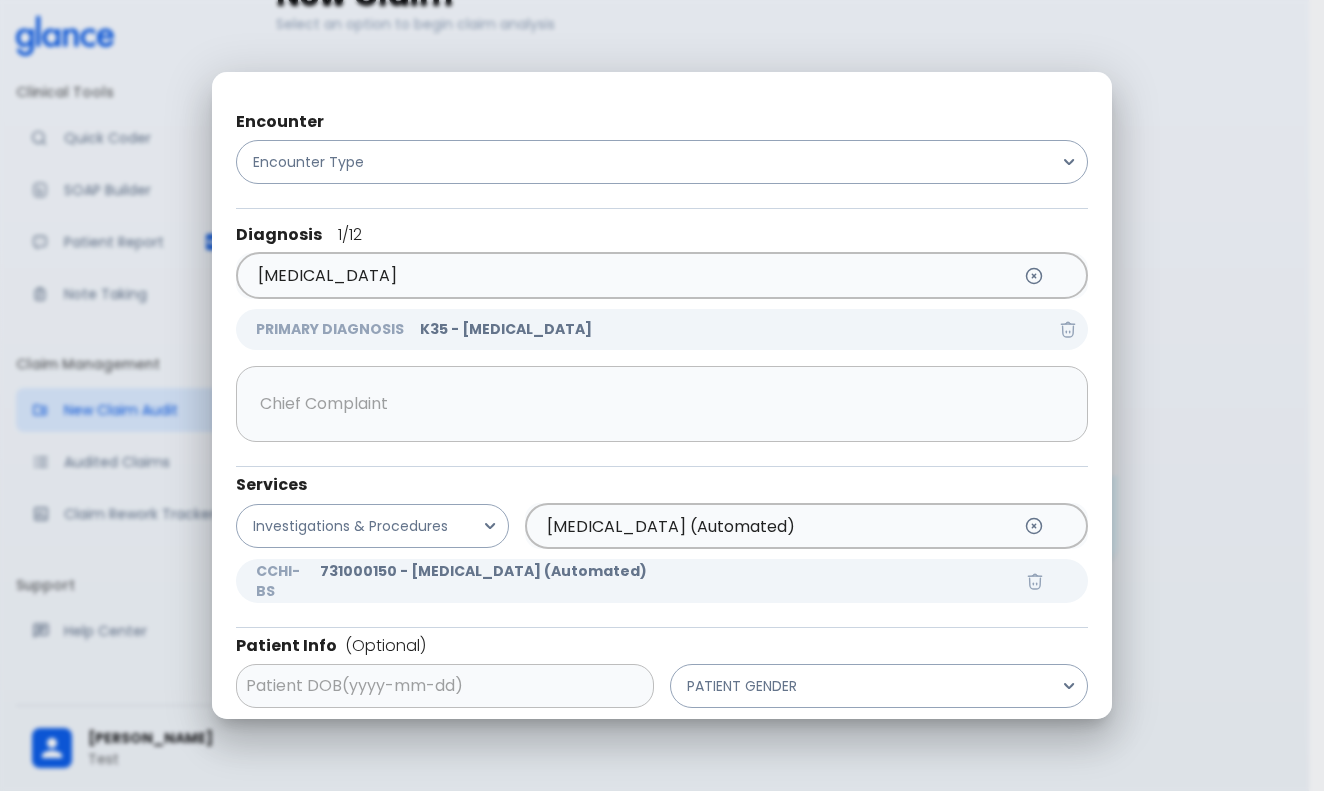 scroll, scrollTop: 43, scrollLeft: 0, axis: vertical 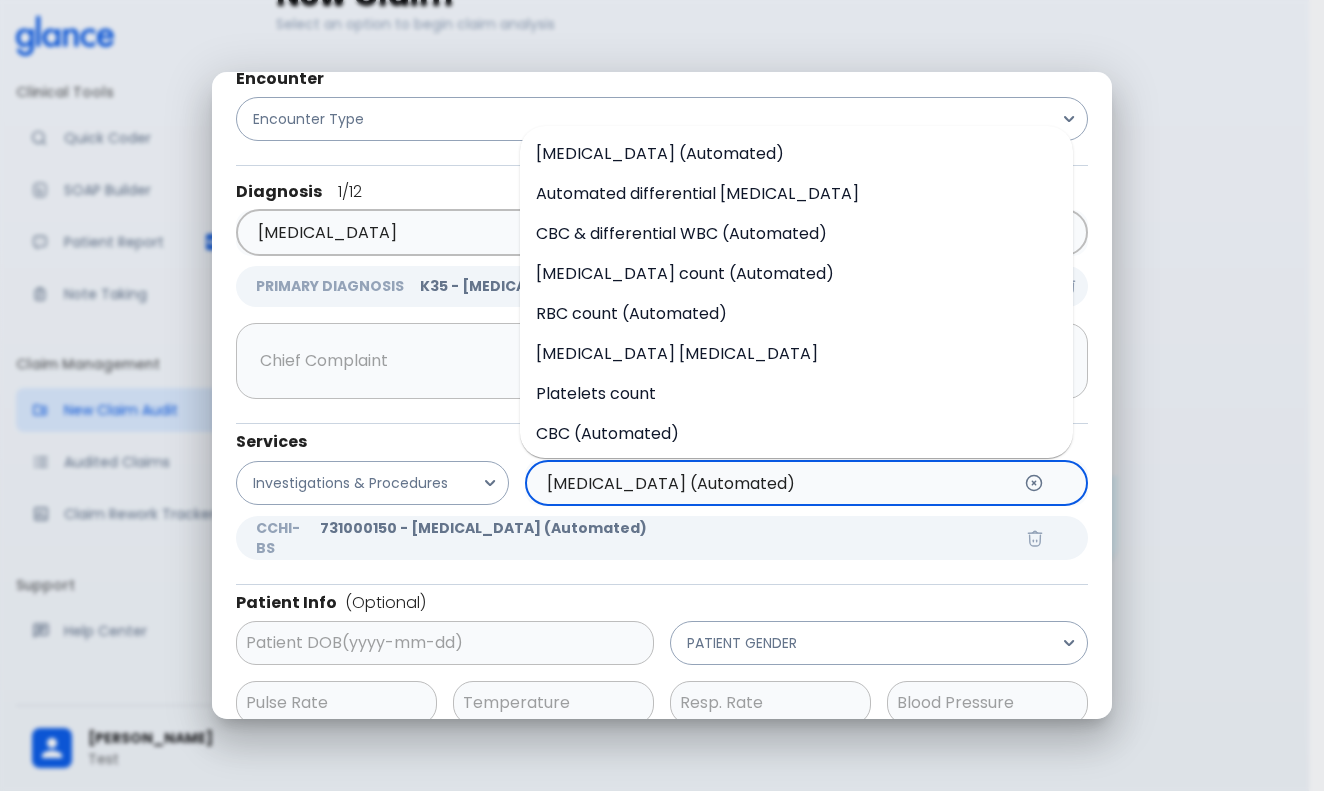 click on "[MEDICAL_DATA] (Automated)" at bounding box center (776, 483) 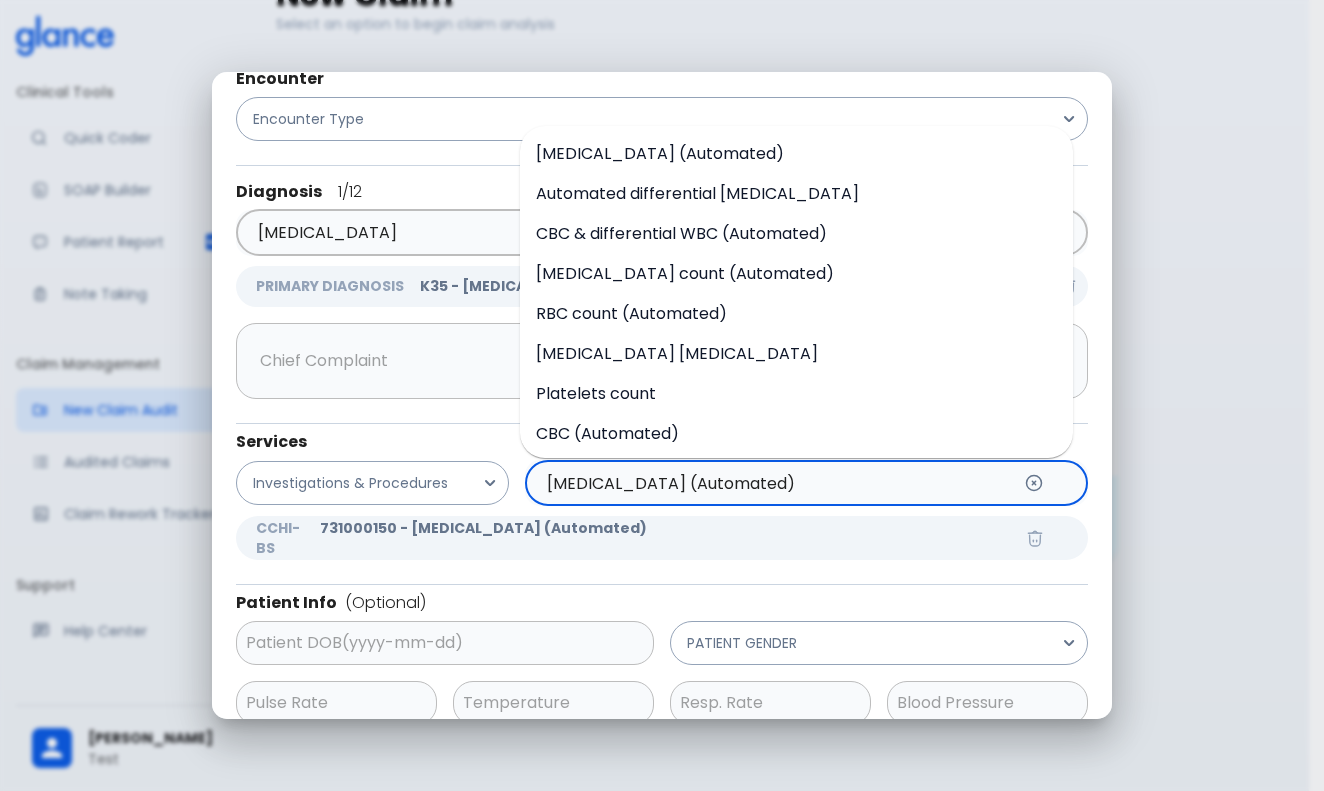 click on "[MEDICAL_DATA] (Automated)" at bounding box center [776, 483] 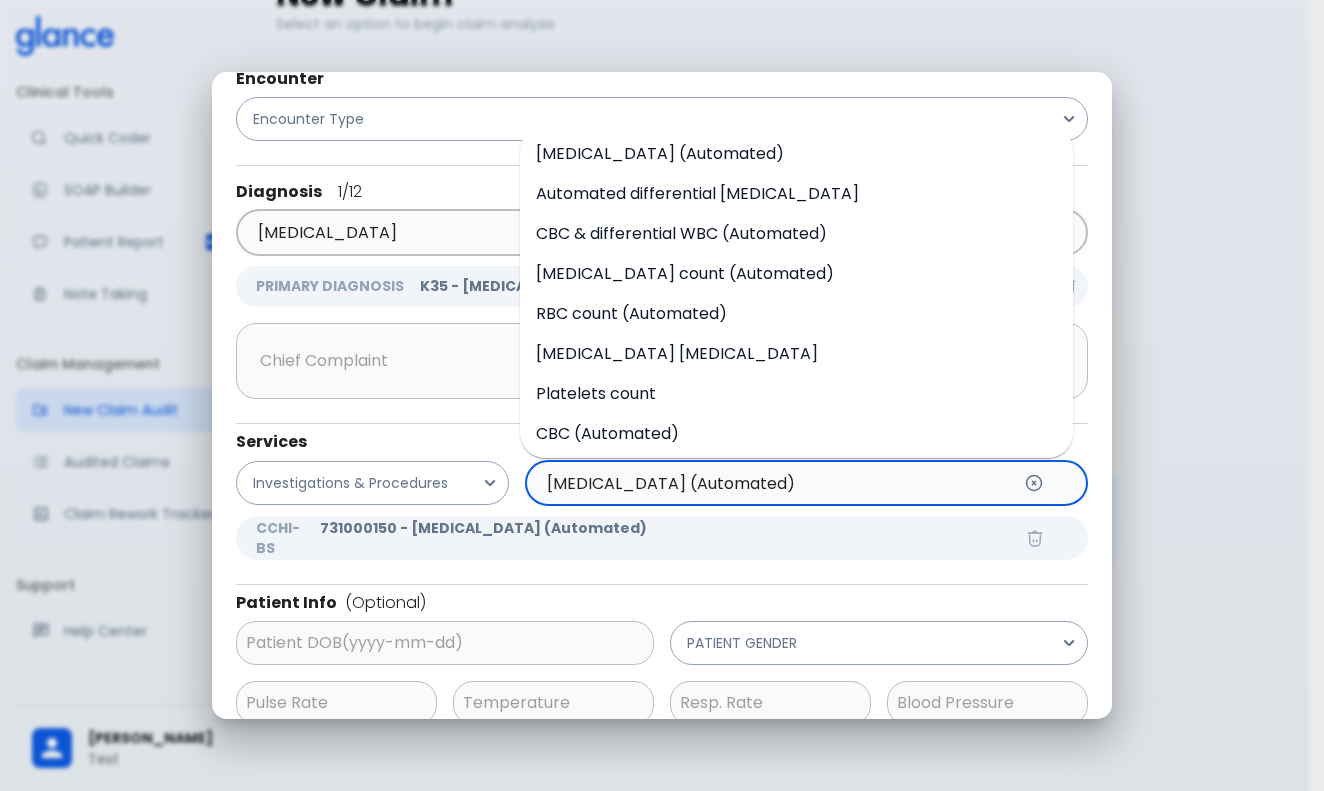 scroll, scrollTop: 0, scrollLeft: 0, axis: both 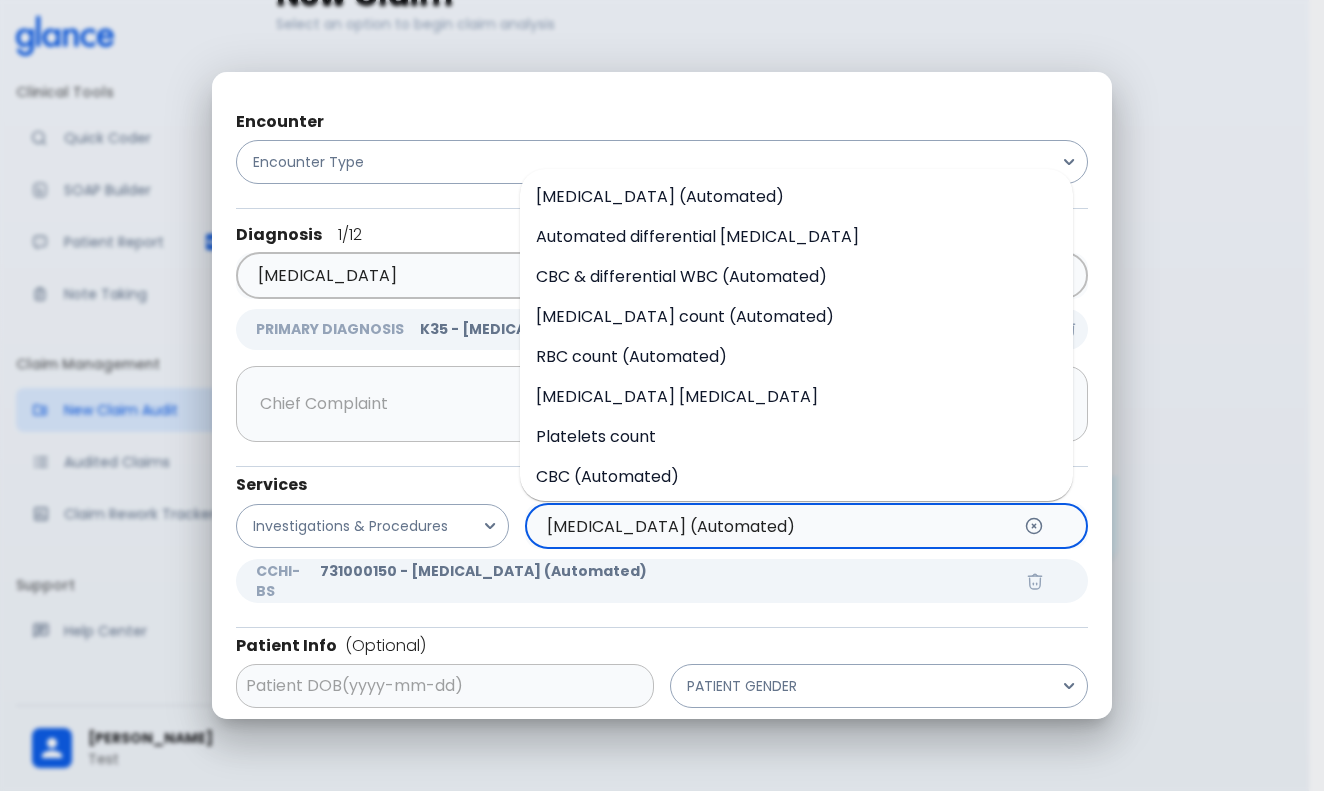 click on "CBC (Automated)" at bounding box center (607, 476) 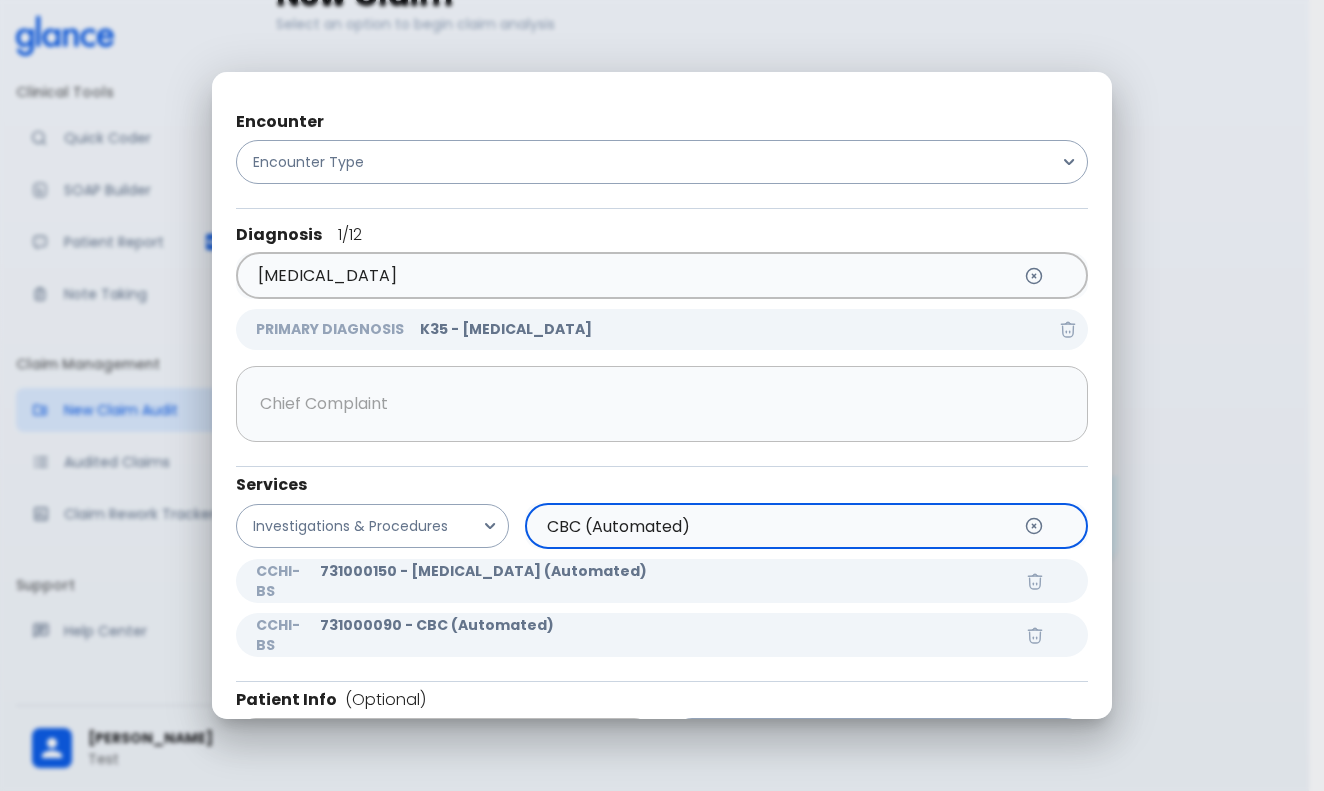 scroll, scrollTop: 43, scrollLeft: 0, axis: vertical 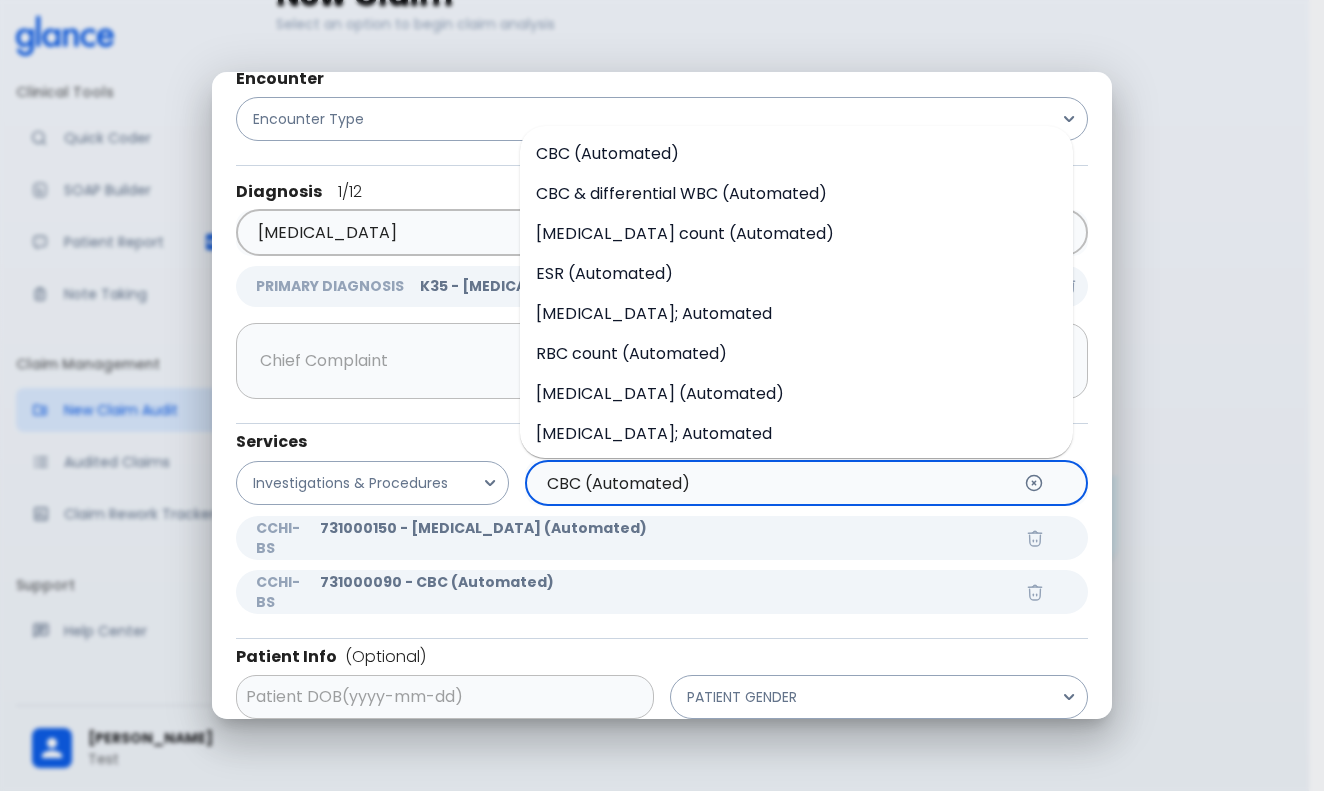 click on "CBC (Automated)" at bounding box center [776, 483] 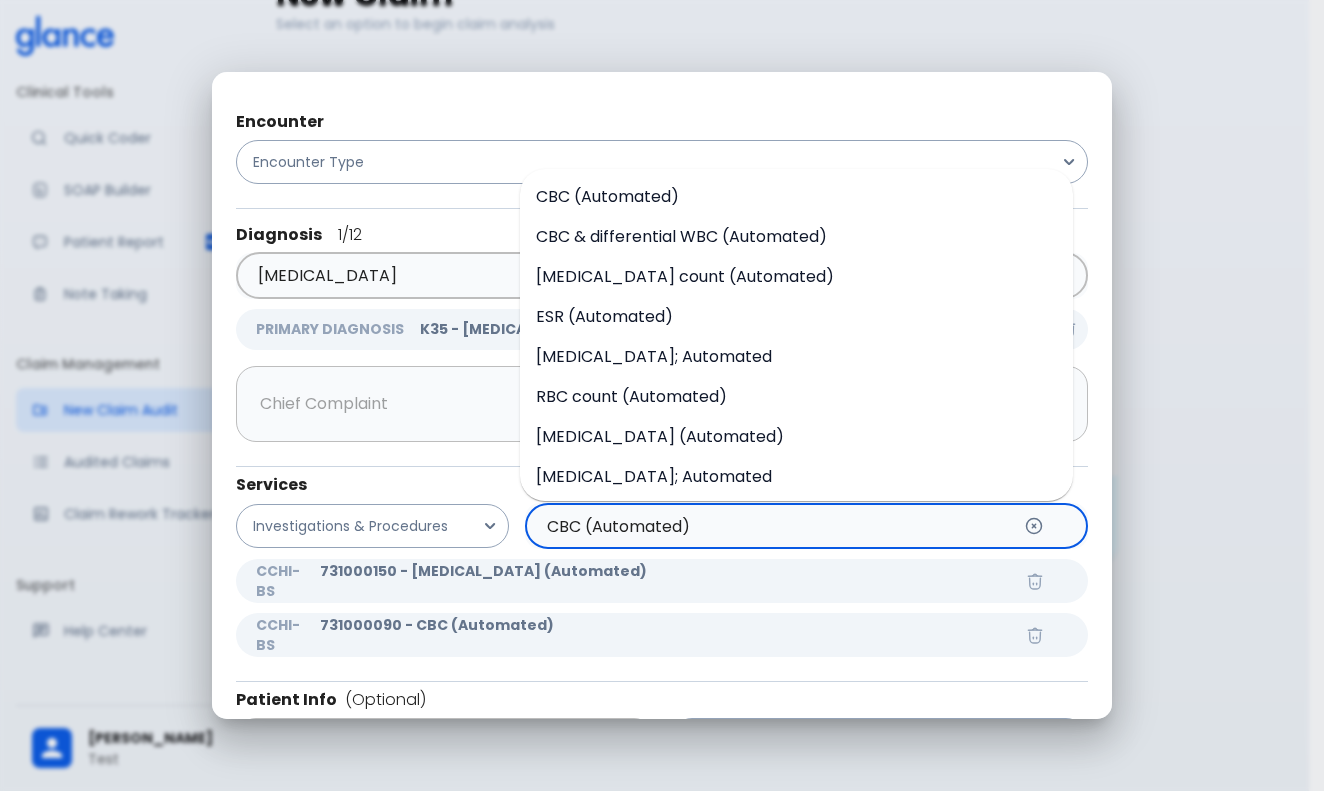 scroll, scrollTop: 0, scrollLeft: 0, axis: both 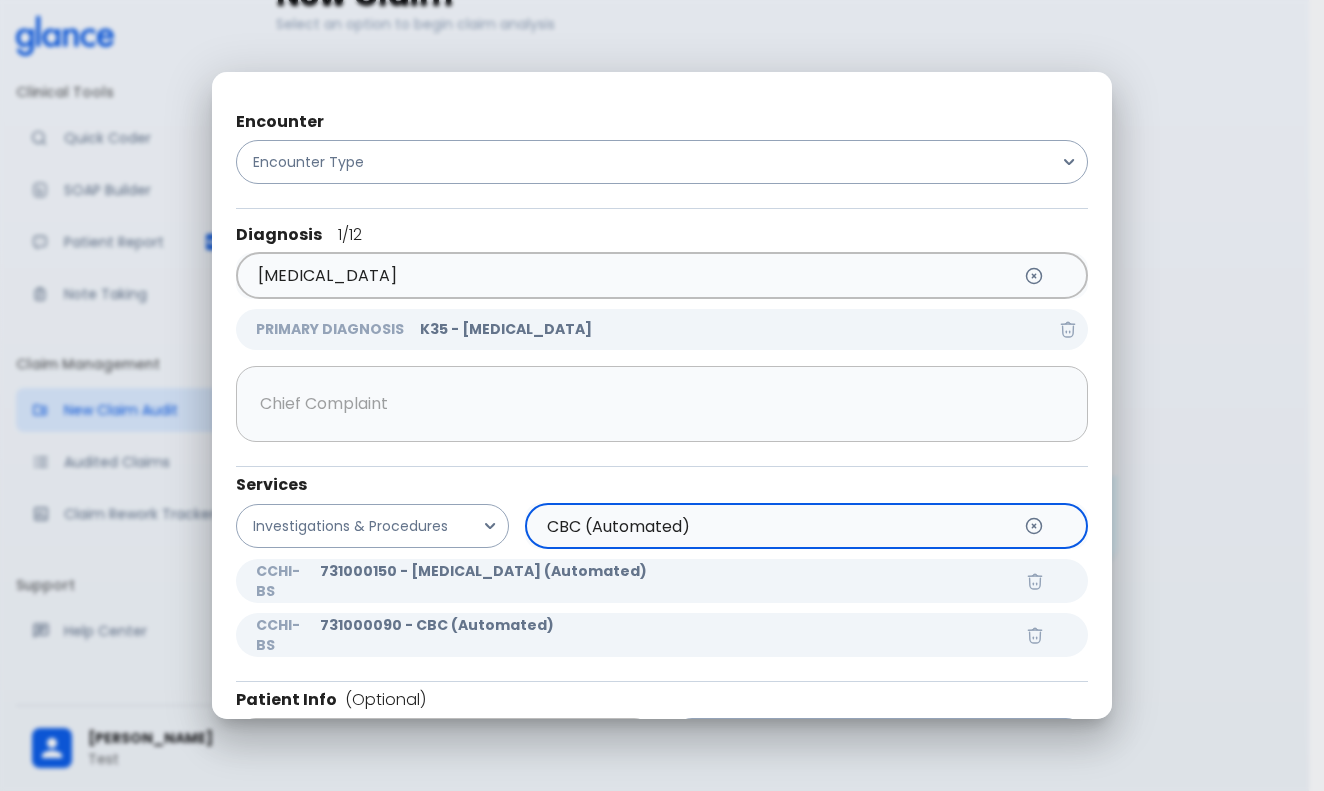 click on "CBC (Automated)" at bounding box center [776, 526] 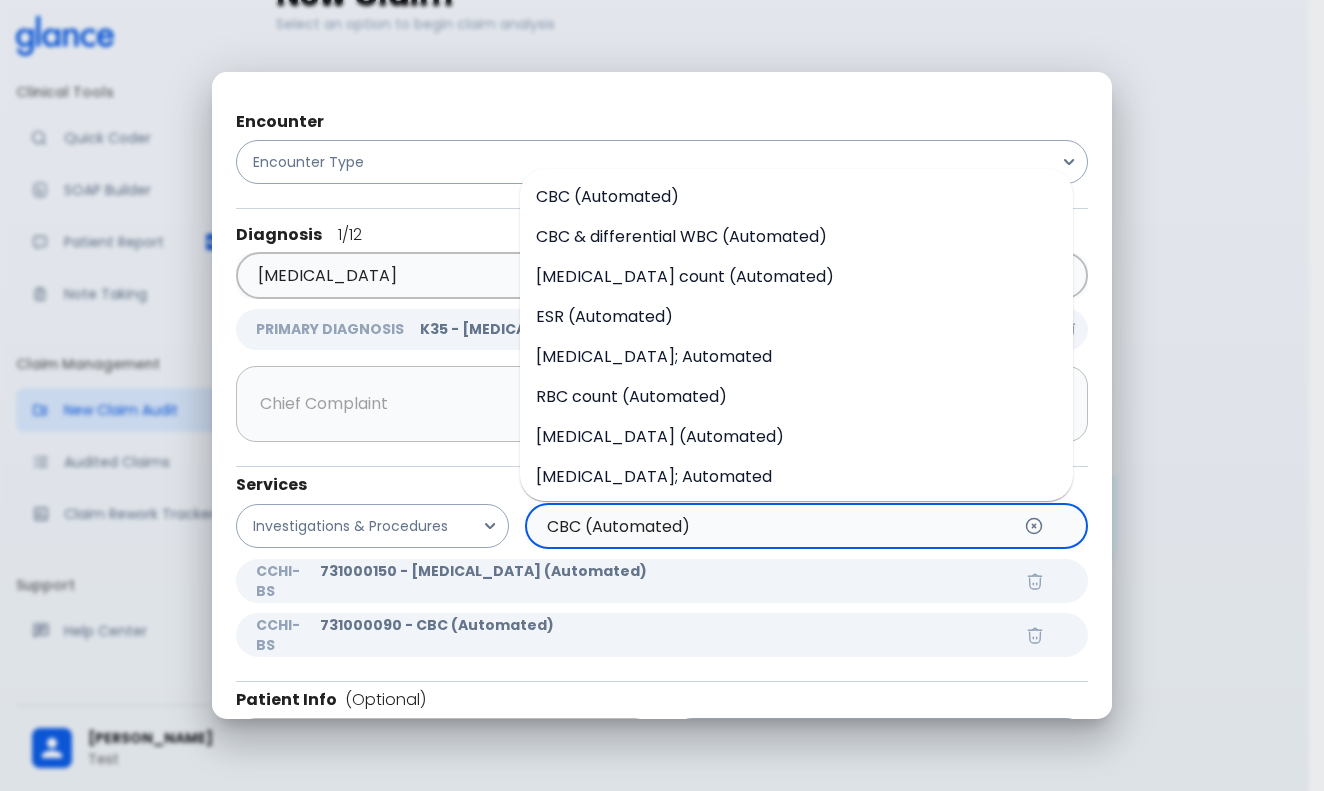 click on "ESR (Automated)" at bounding box center (604, 316) 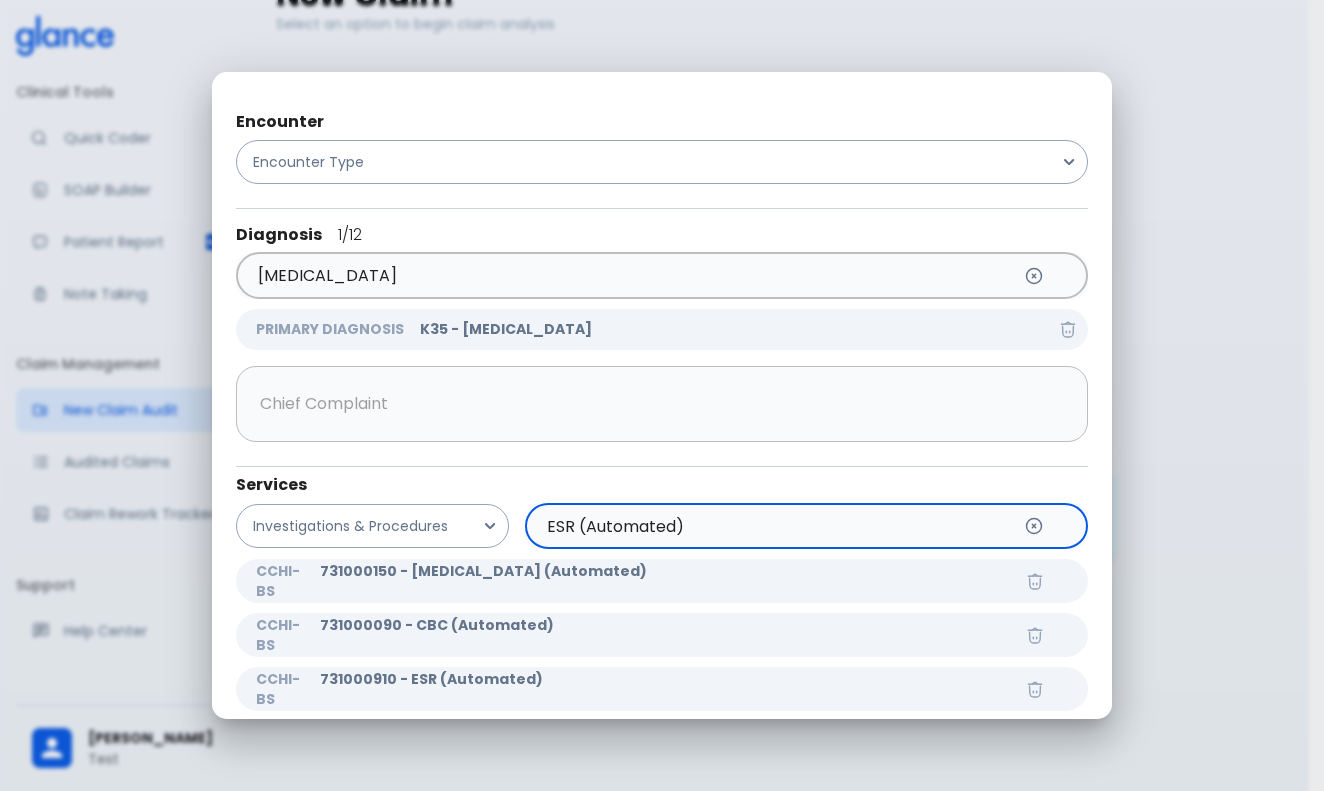 click on "ESR (Automated)" at bounding box center (776, 526) 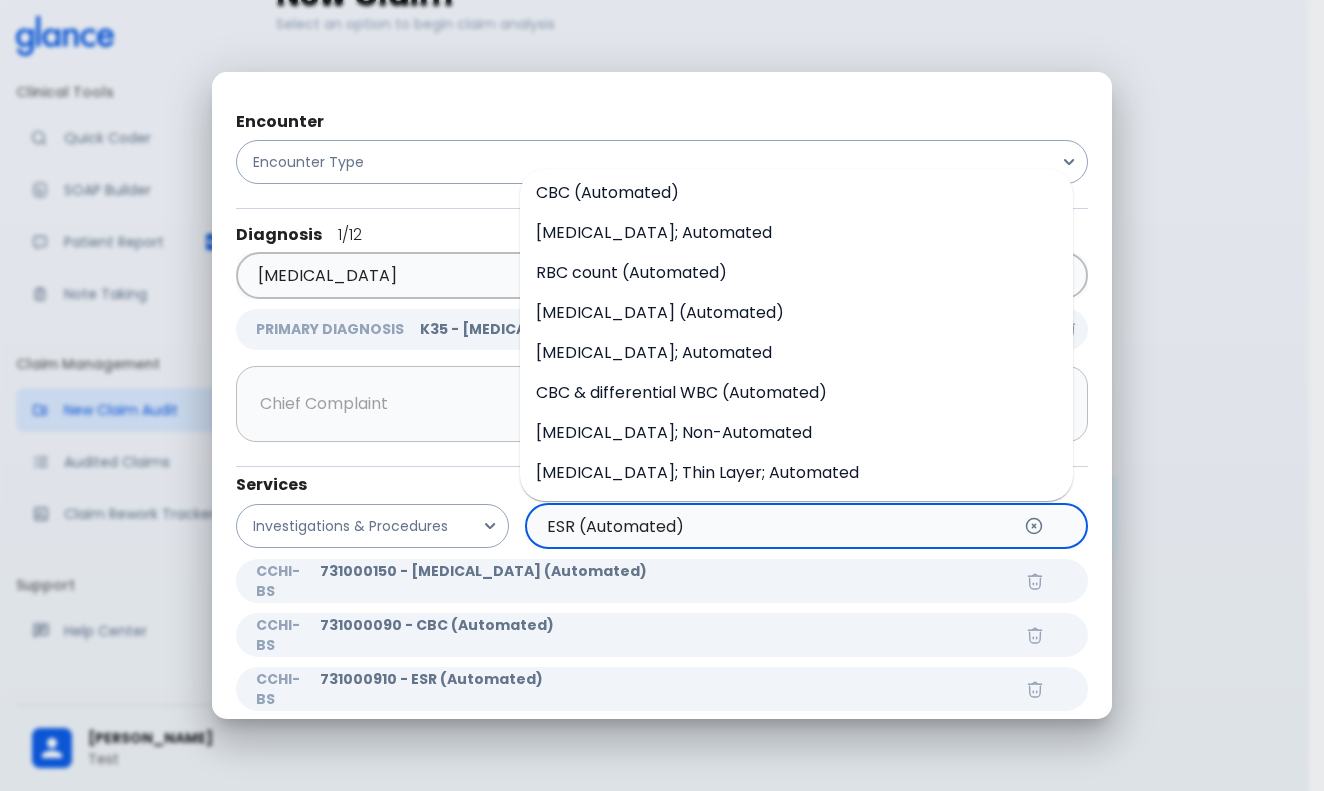 scroll, scrollTop: 84, scrollLeft: 0, axis: vertical 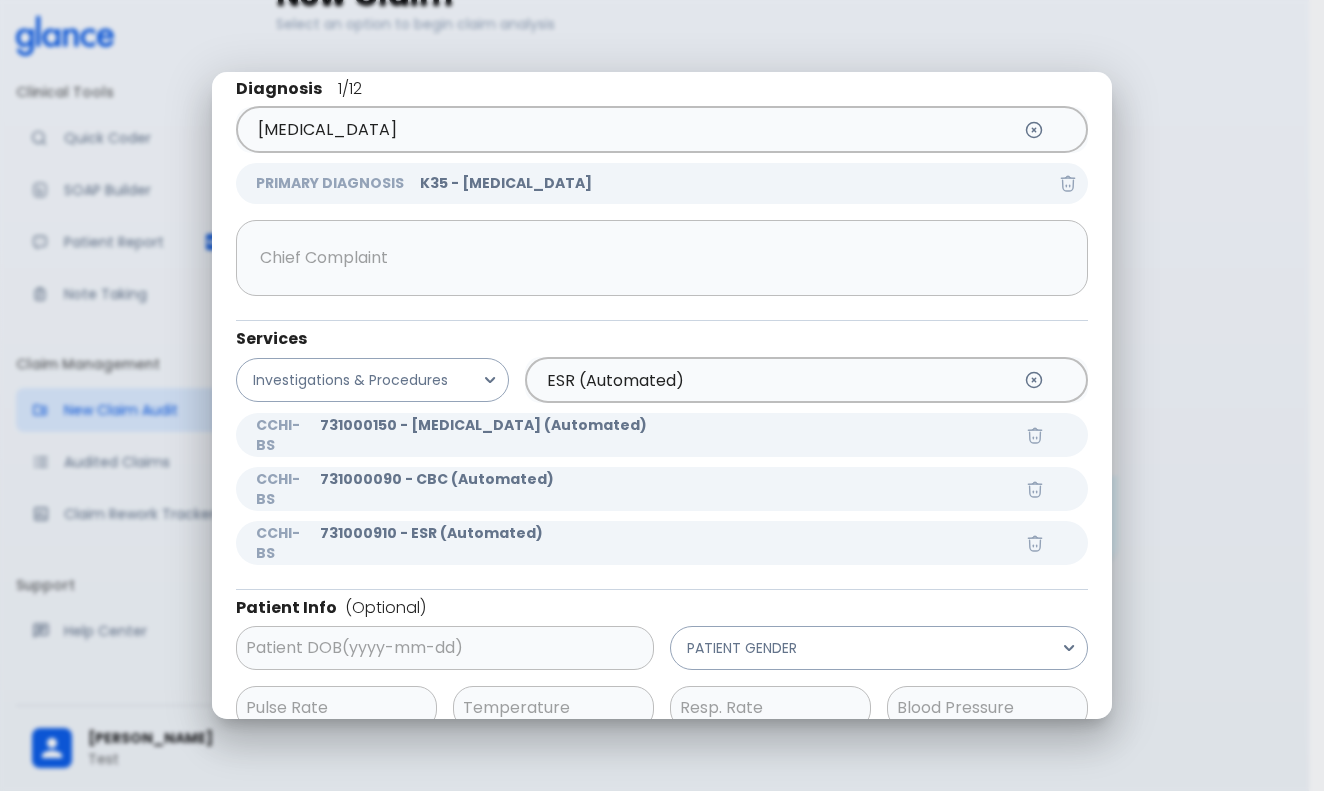 click on "Investigations & Procedures" at bounding box center [364, 372] 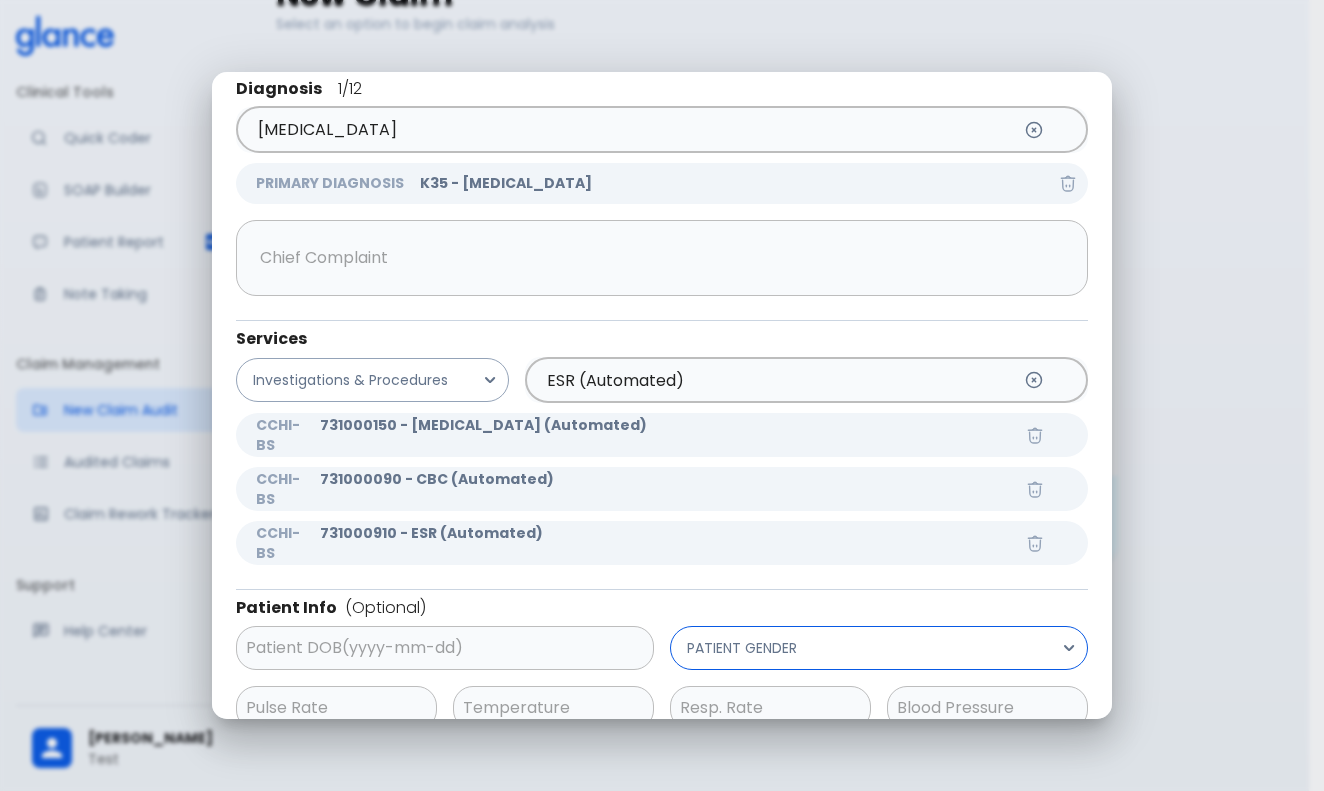 scroll, scrollTop: 228, scrollLeft: 0, axis: vertical 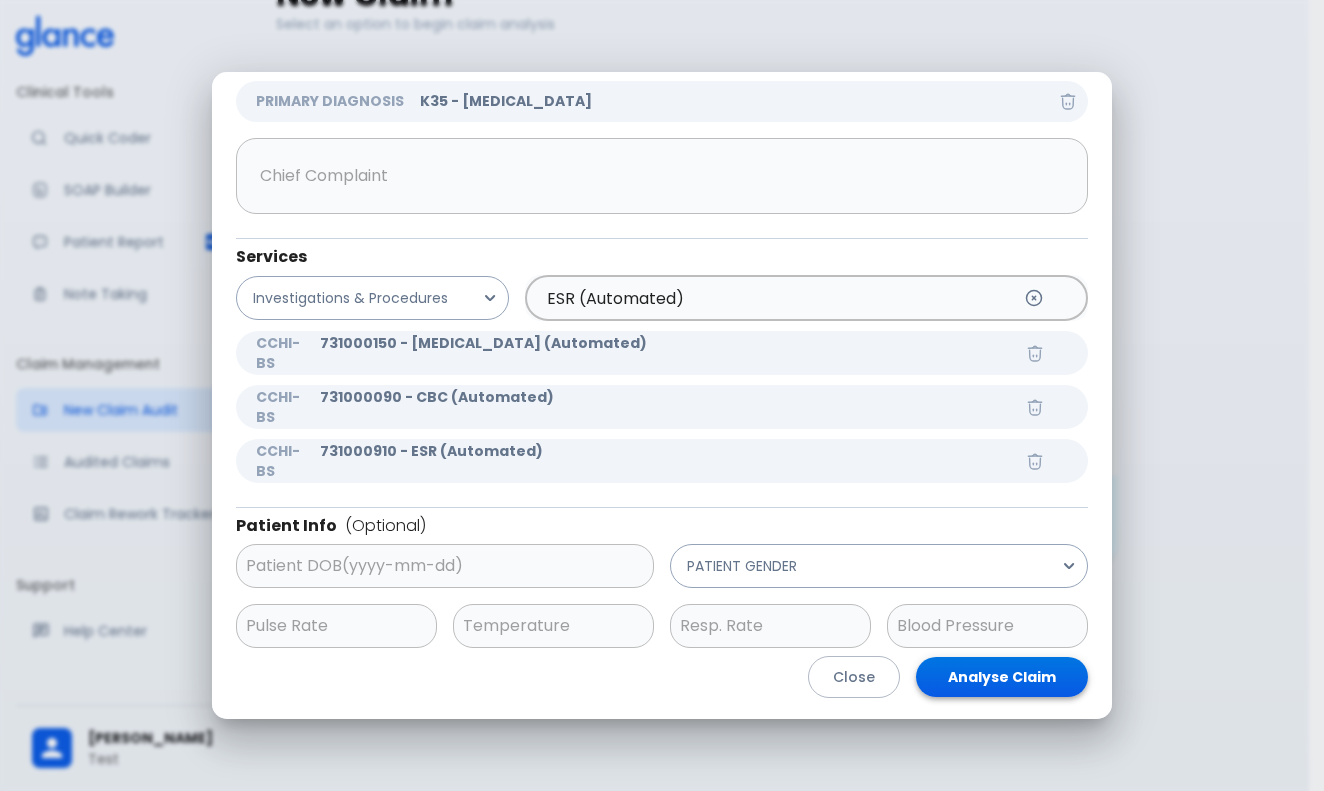 click on "Analyse Claim" at bounding box center (1002, 677) 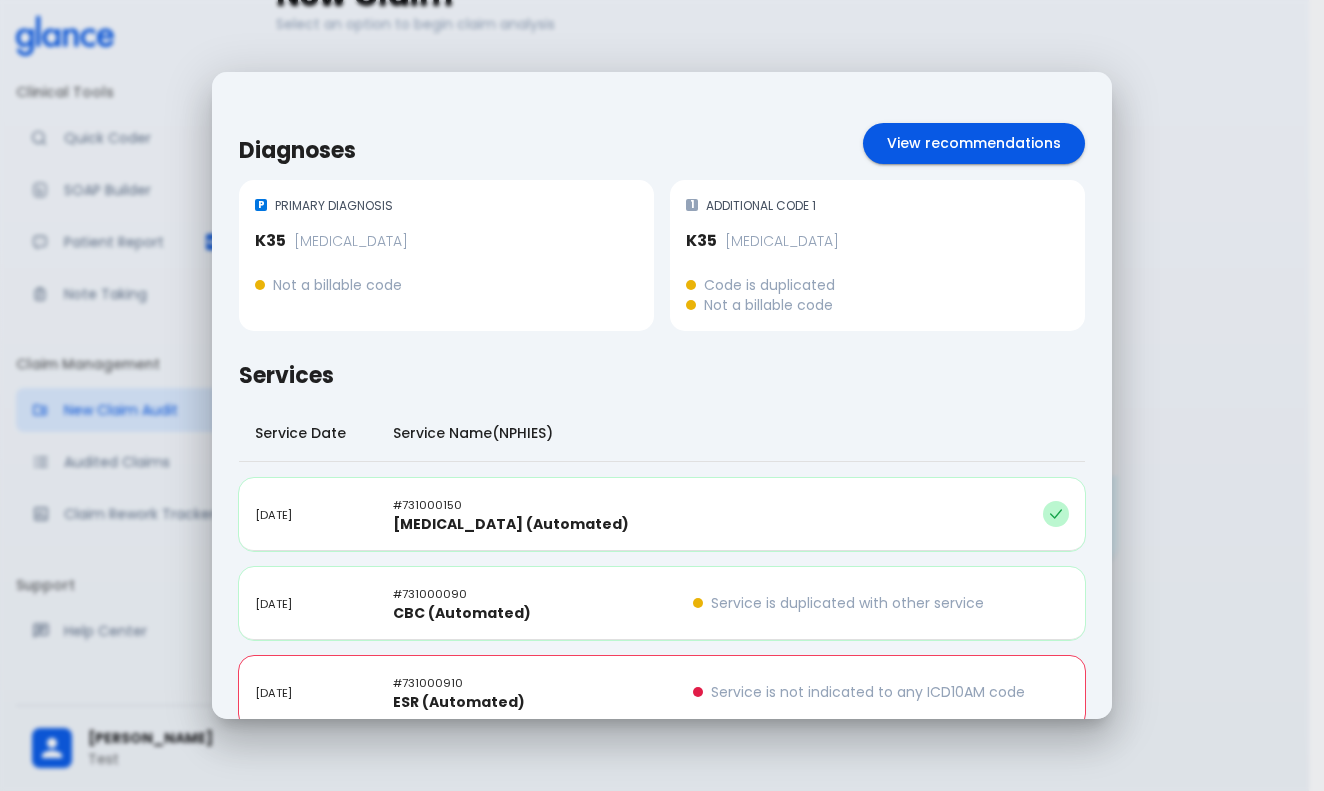 scroll, scrollTop: 107, scrollLeft: 0, axis: vertical 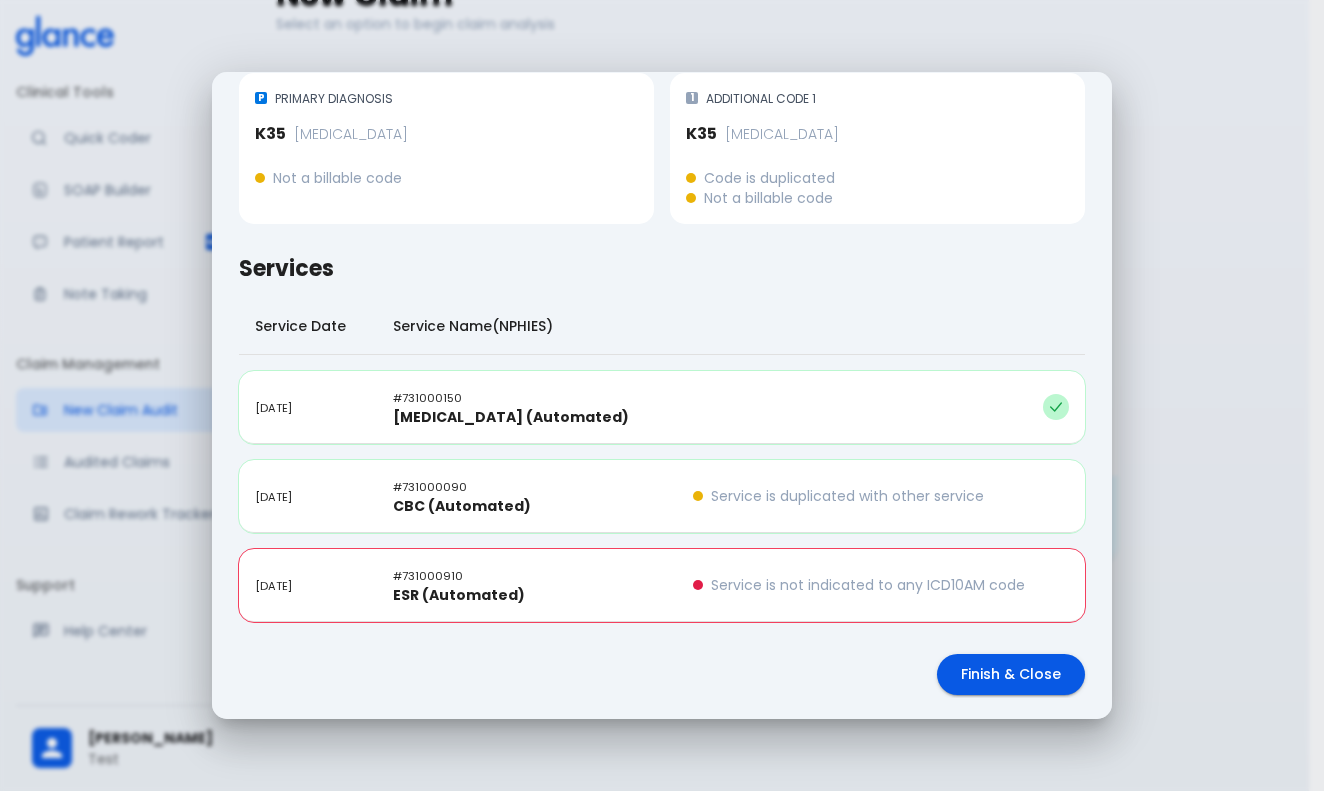 click on "Service is duplicated with other service" at bounding box center [847, 496] 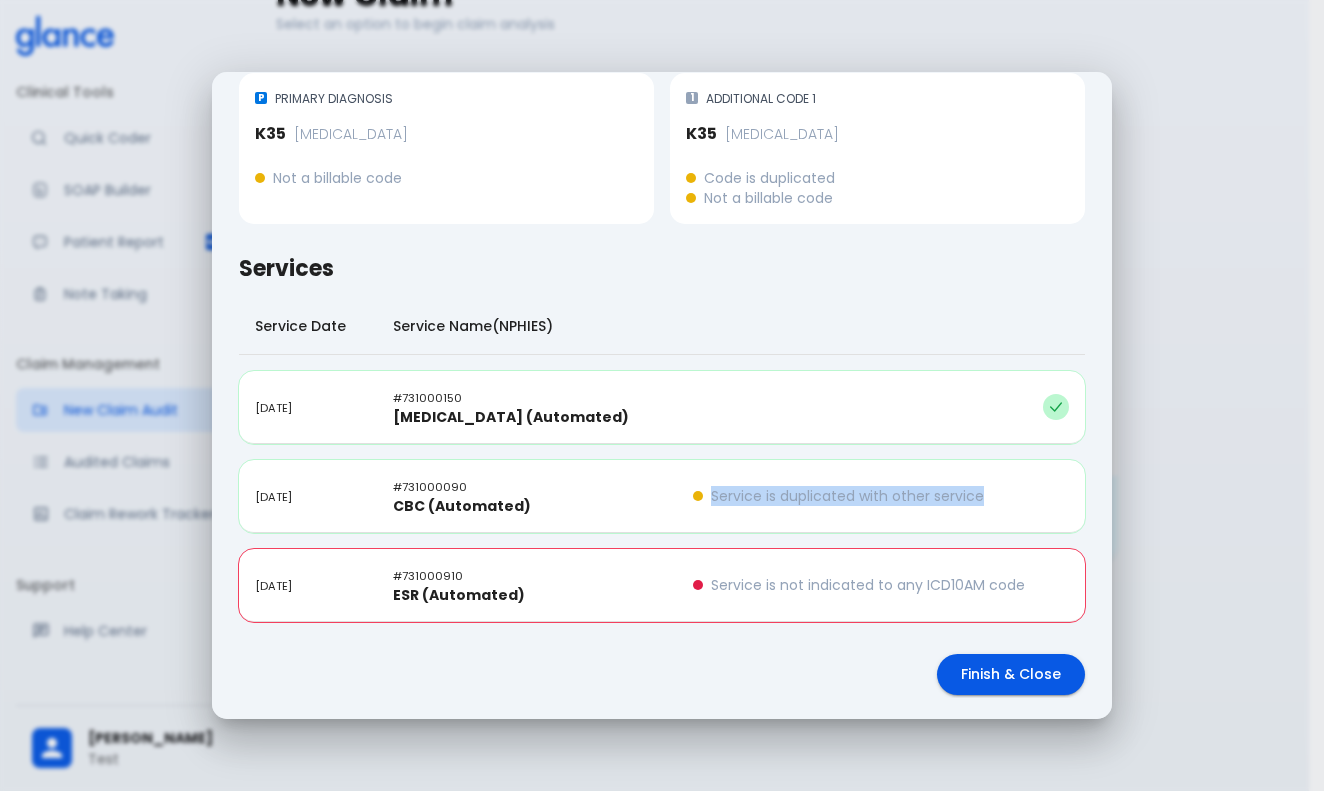 click on "Service is duplicated with other service" at bounding box center (847, 496) 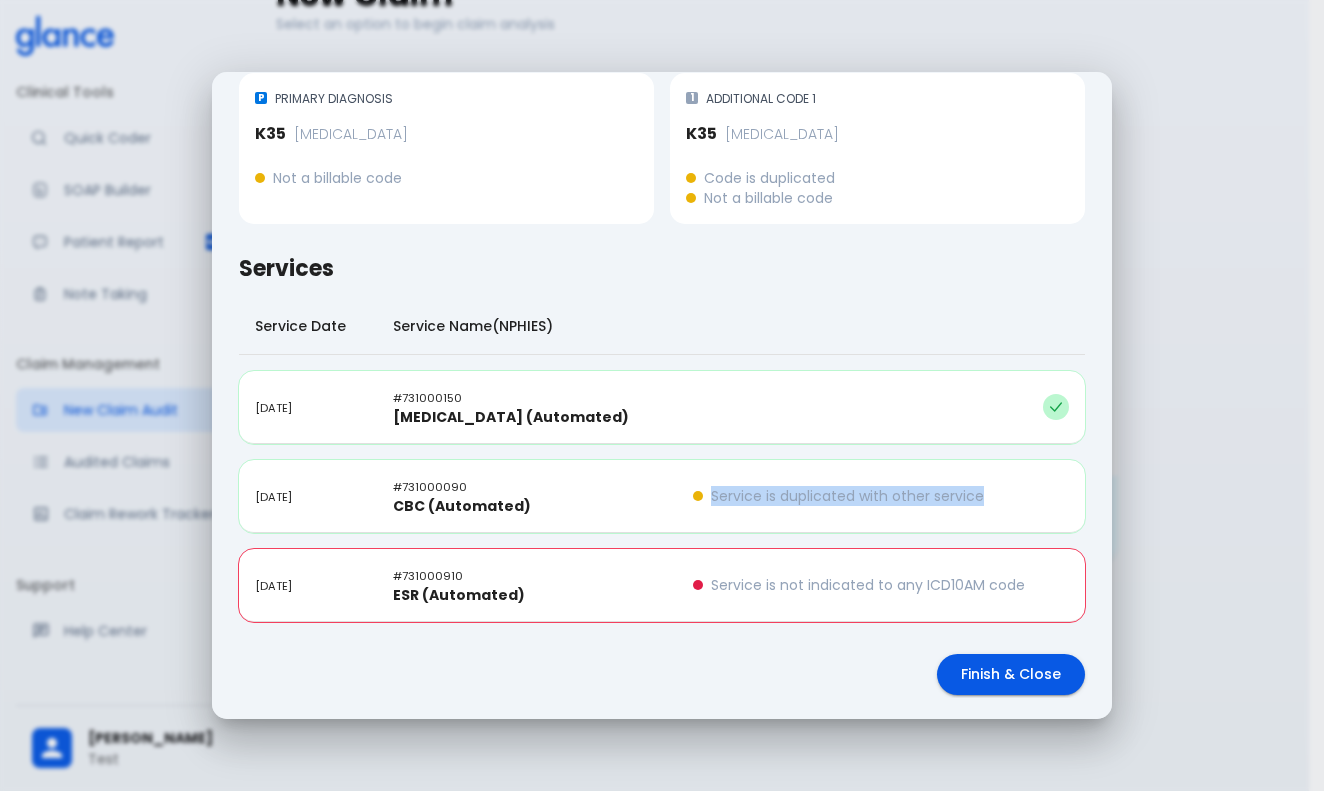 click on "# 731000090 CBC (Automated)" at bounding box center (527, 496) 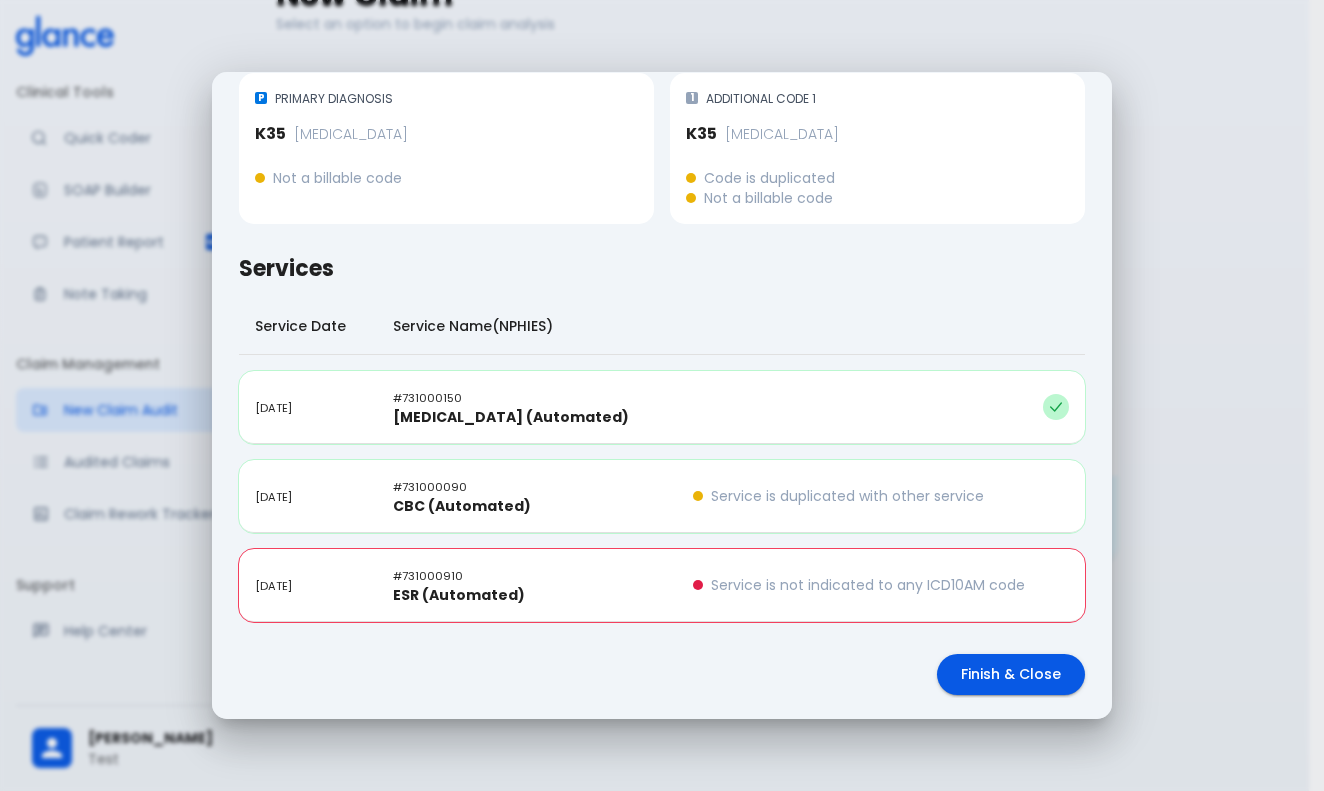 click on "Service is not indicated to any ICD10AM code" at bounding box center (881, 585) 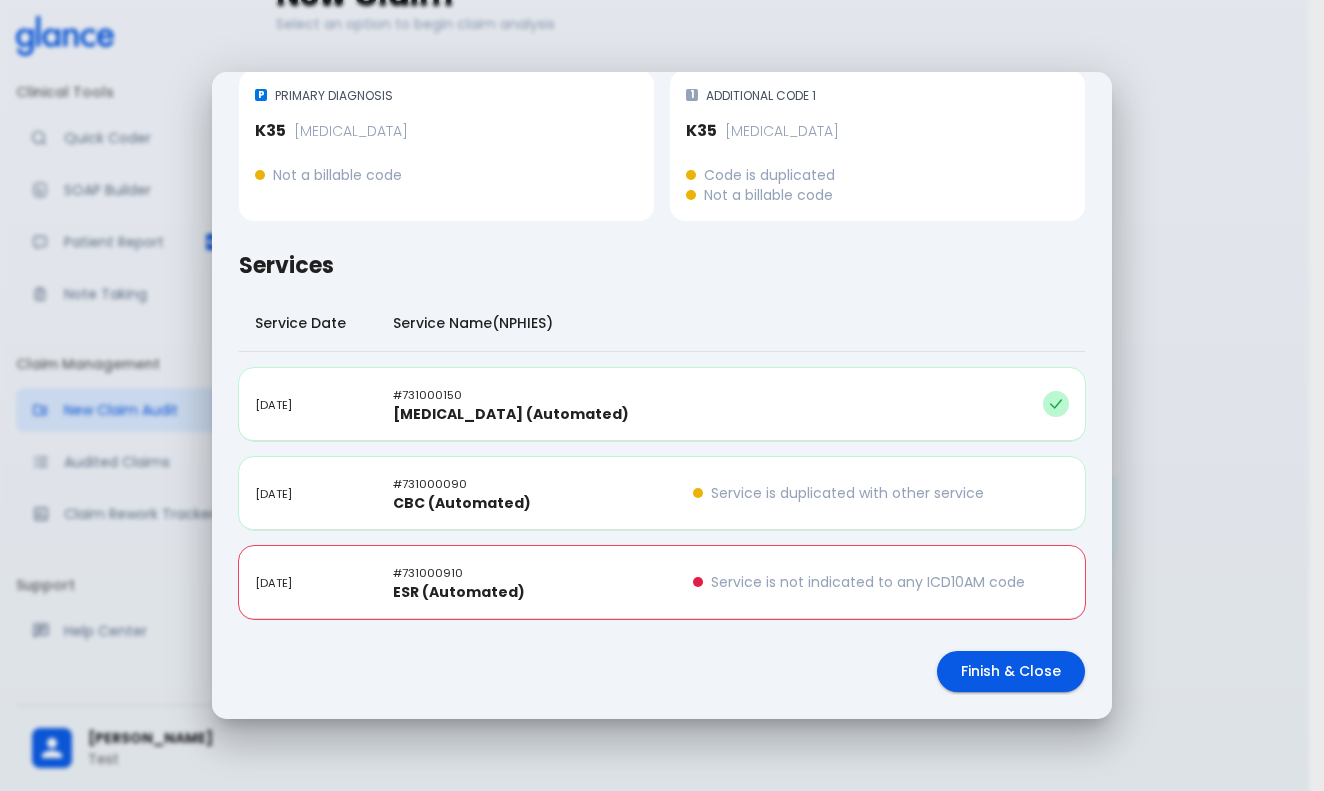 scroll, scrollTop: 107, scrollLeft: 0, axis: vertical 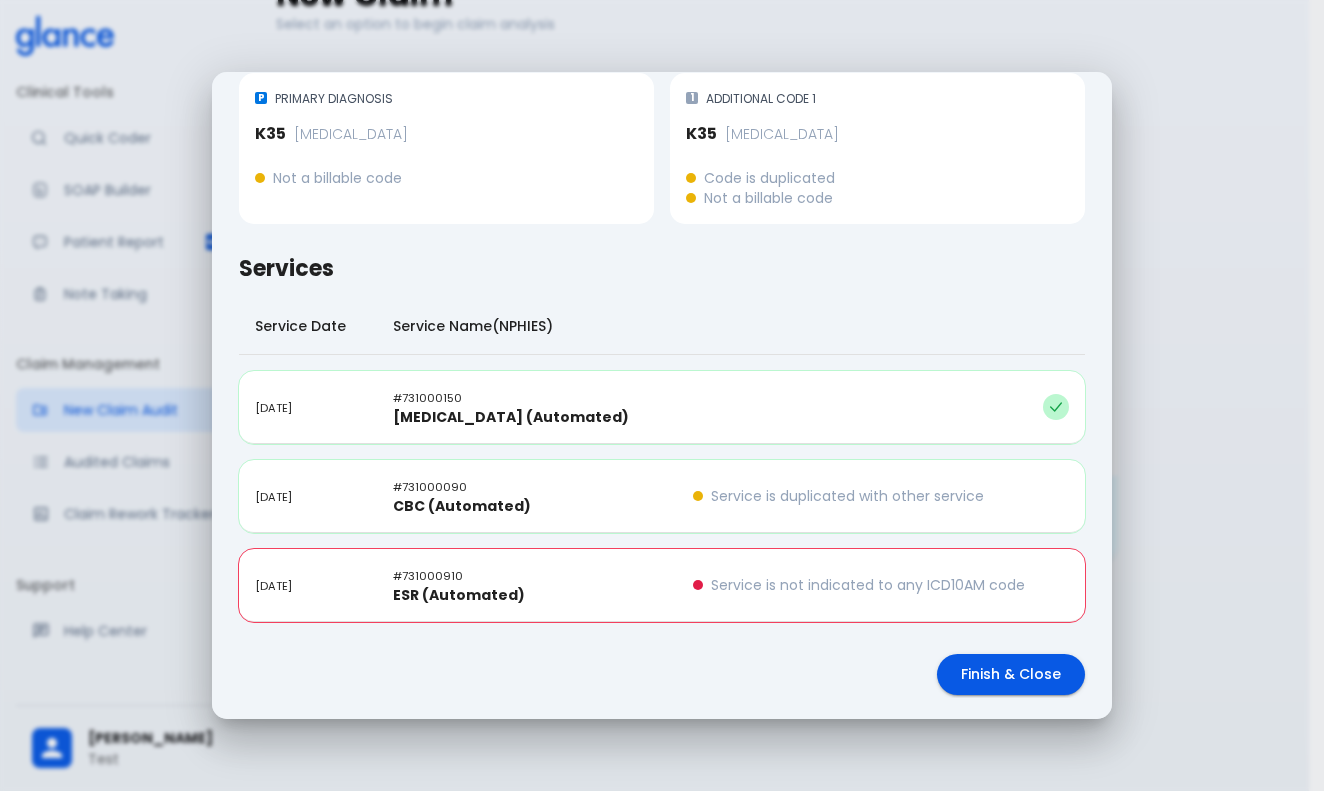 click on "Service is duplicated with other service" at bounding box center (881, 496) 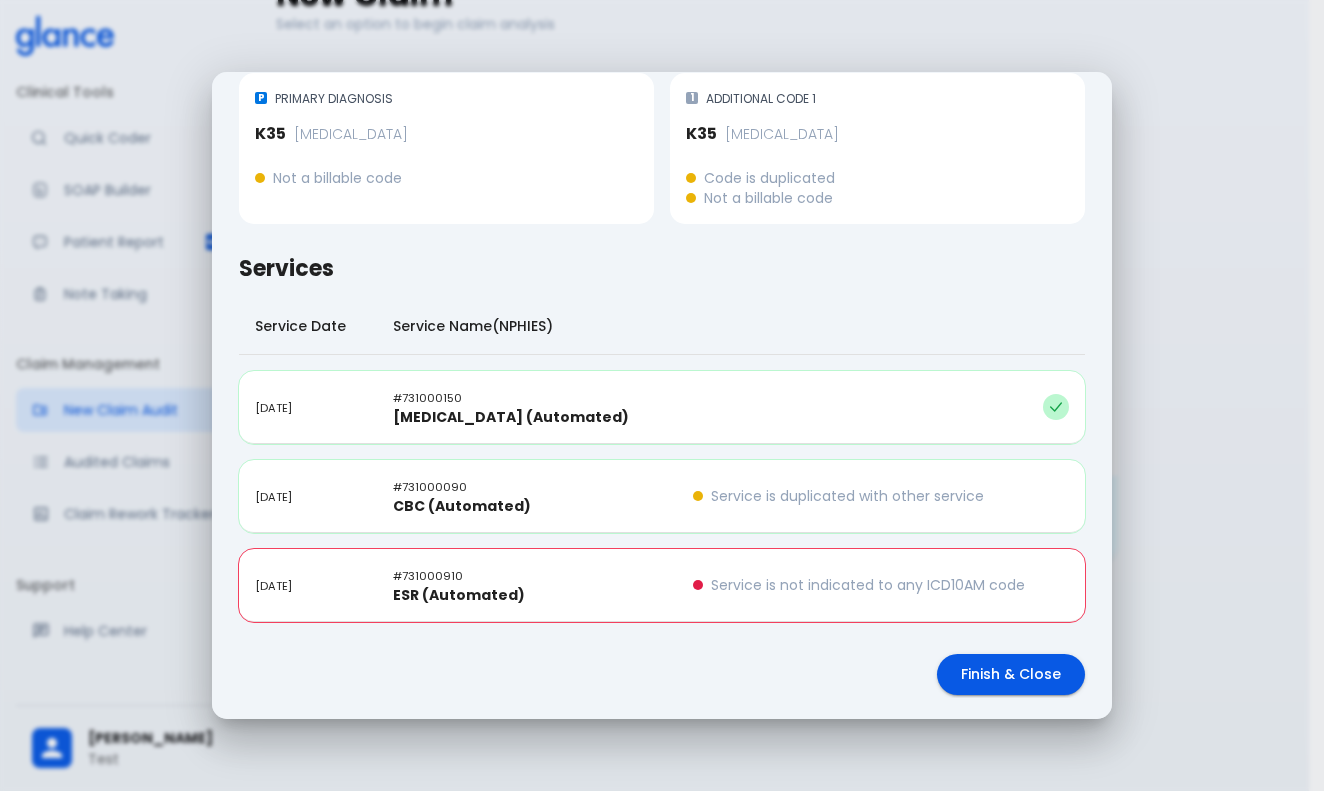 click on "Service is duplicated with other service" at bounding box center (881, 496) 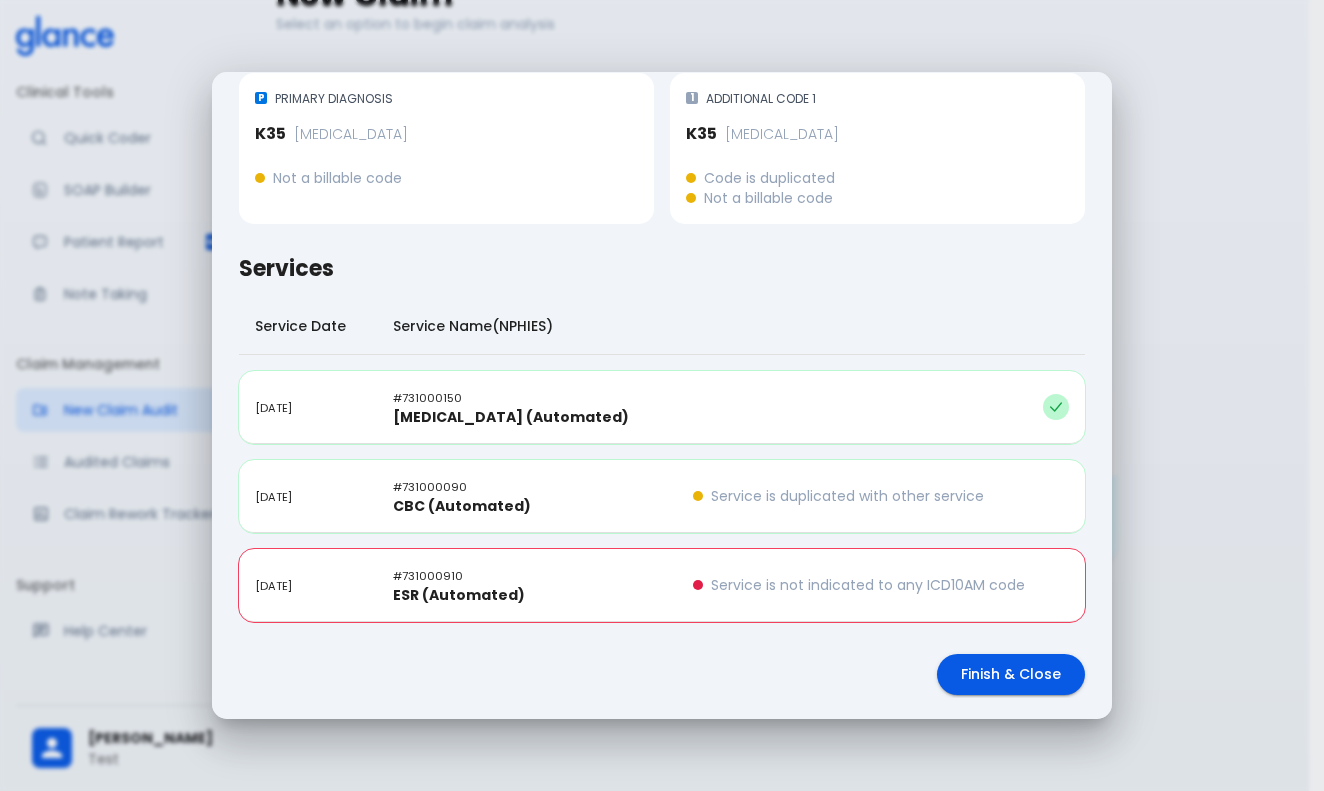 click on "Service is duplicated with other service" at bounding box center [847, 496] 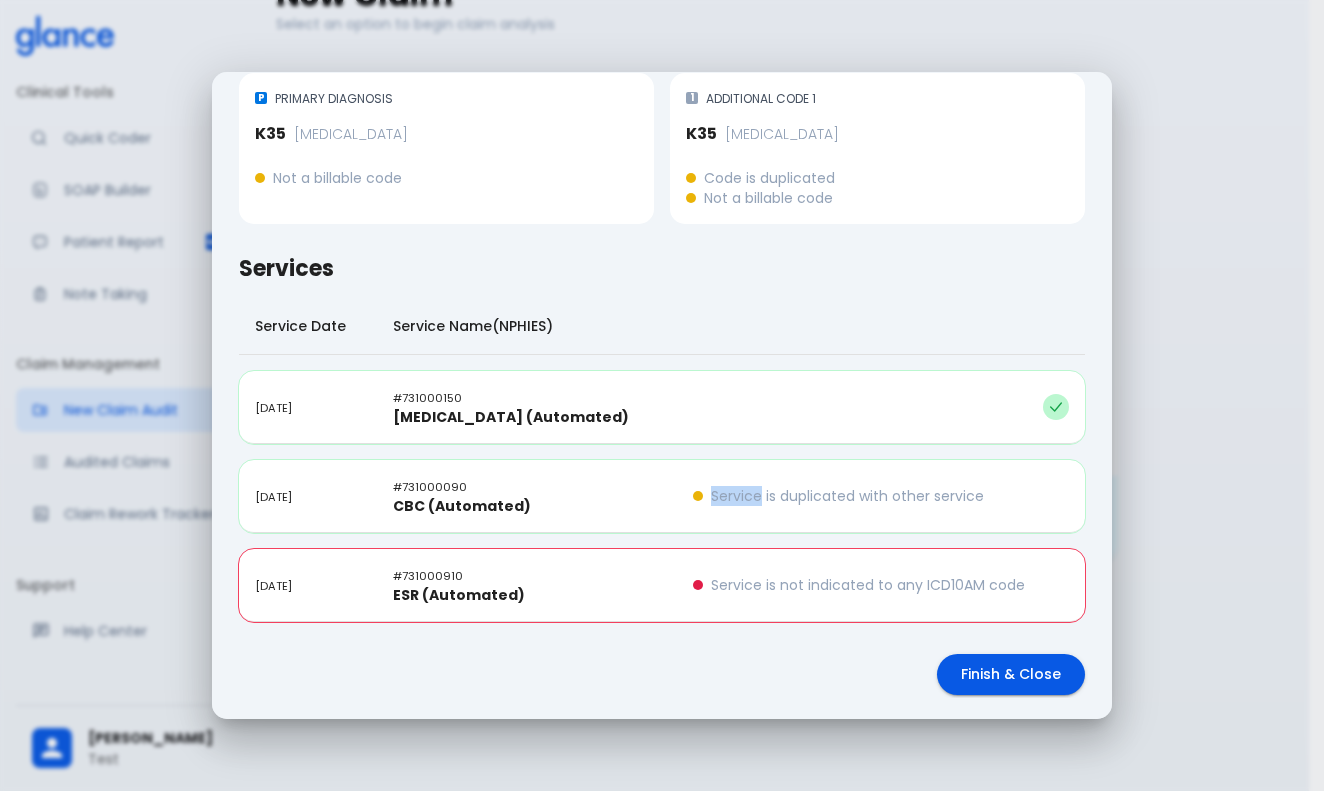 click on "Service is duplicated with other service" at bounding box center [847, 496] 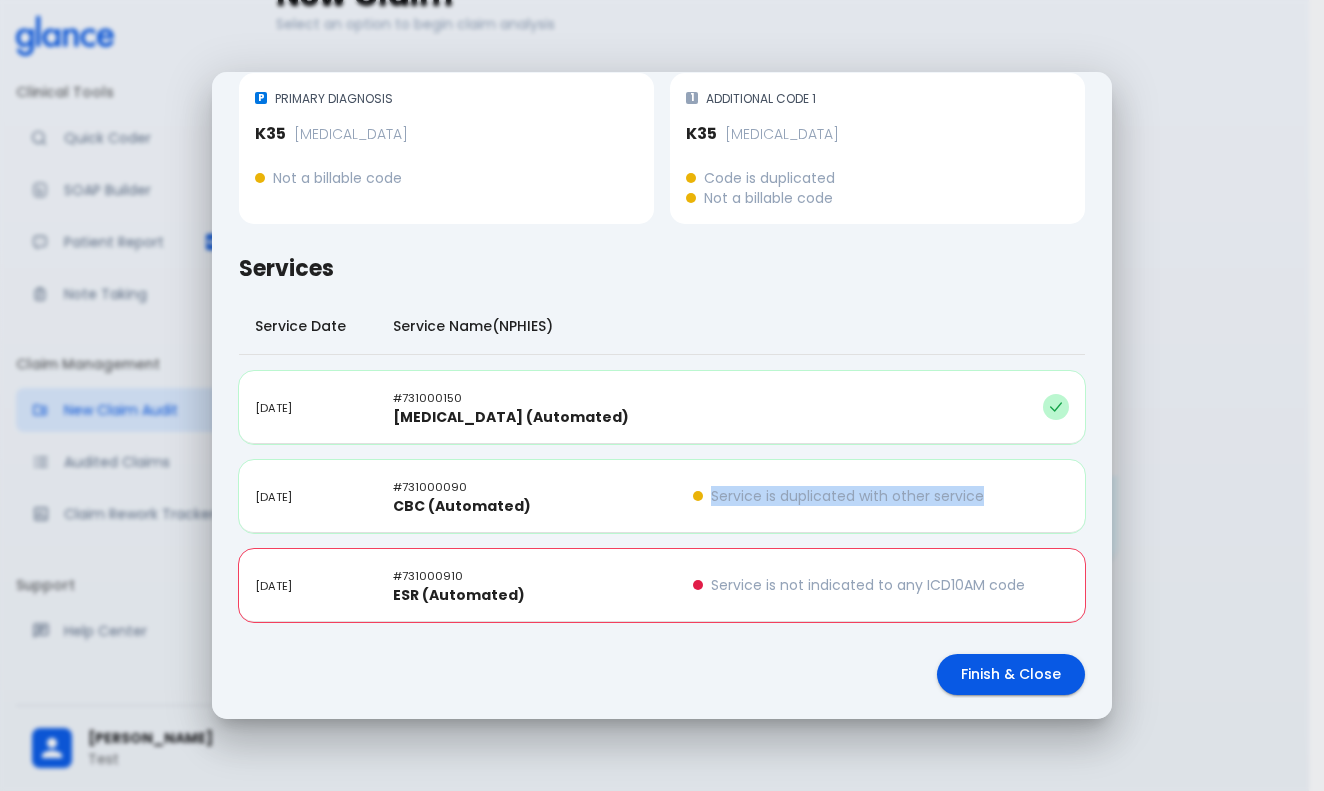 click on "Service is duplicated with other service" at bounding box center (847, 496) 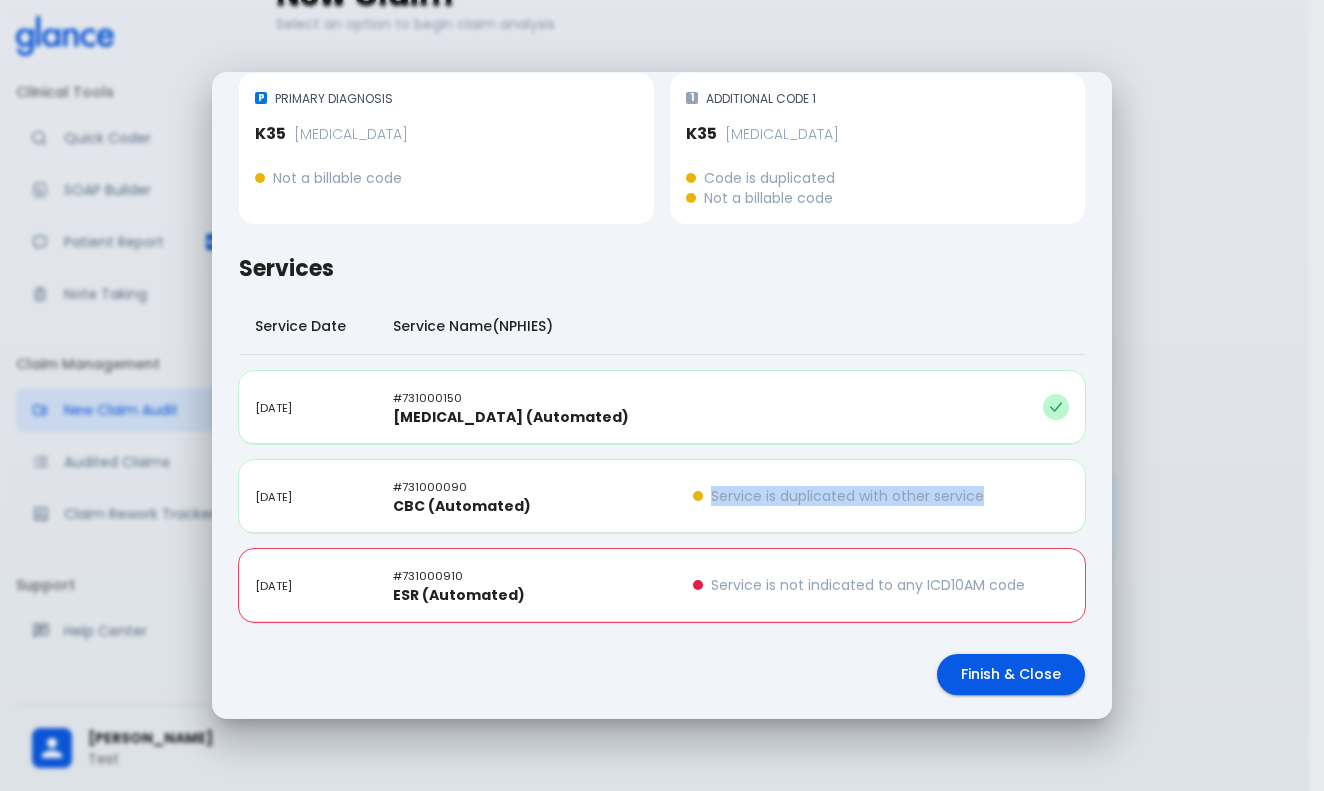 click on "Service is not indicated to any ICD10AM code" at bounding box center [881, 585] 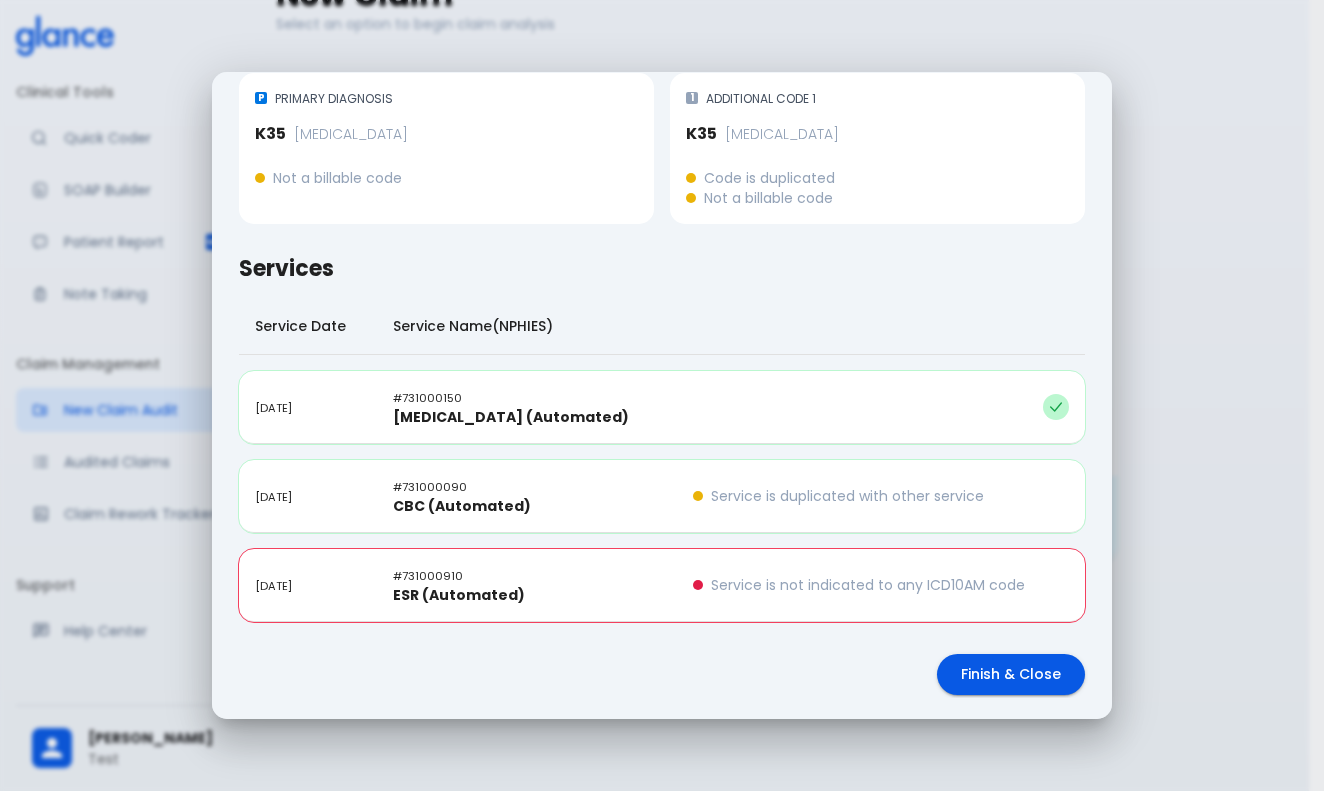 click on "Service is not indicated to any ICD10AM code" at bounding box center (868, 585) 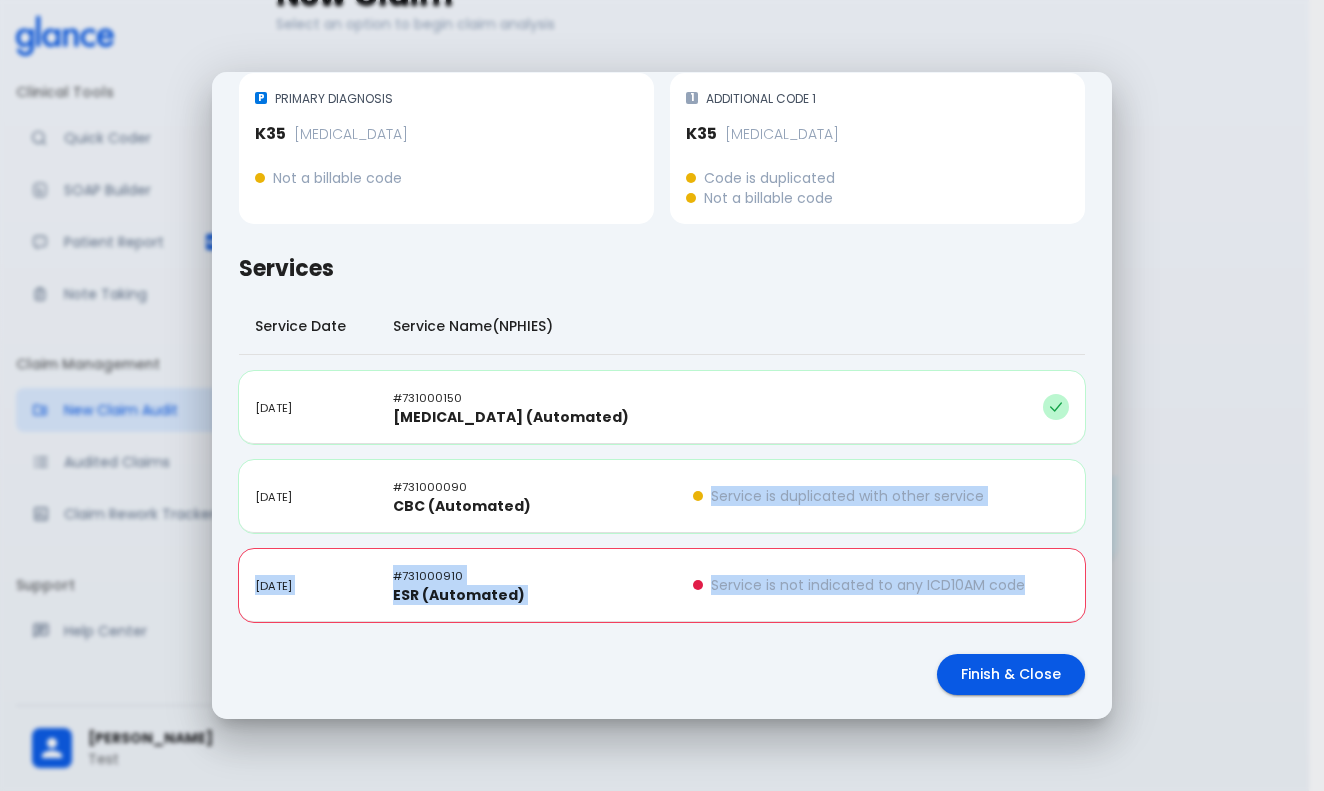 drag, startPoint x: 719, startPoint y: 576, endPoint x: 734, endPoint y: 497, distance: 80.411446 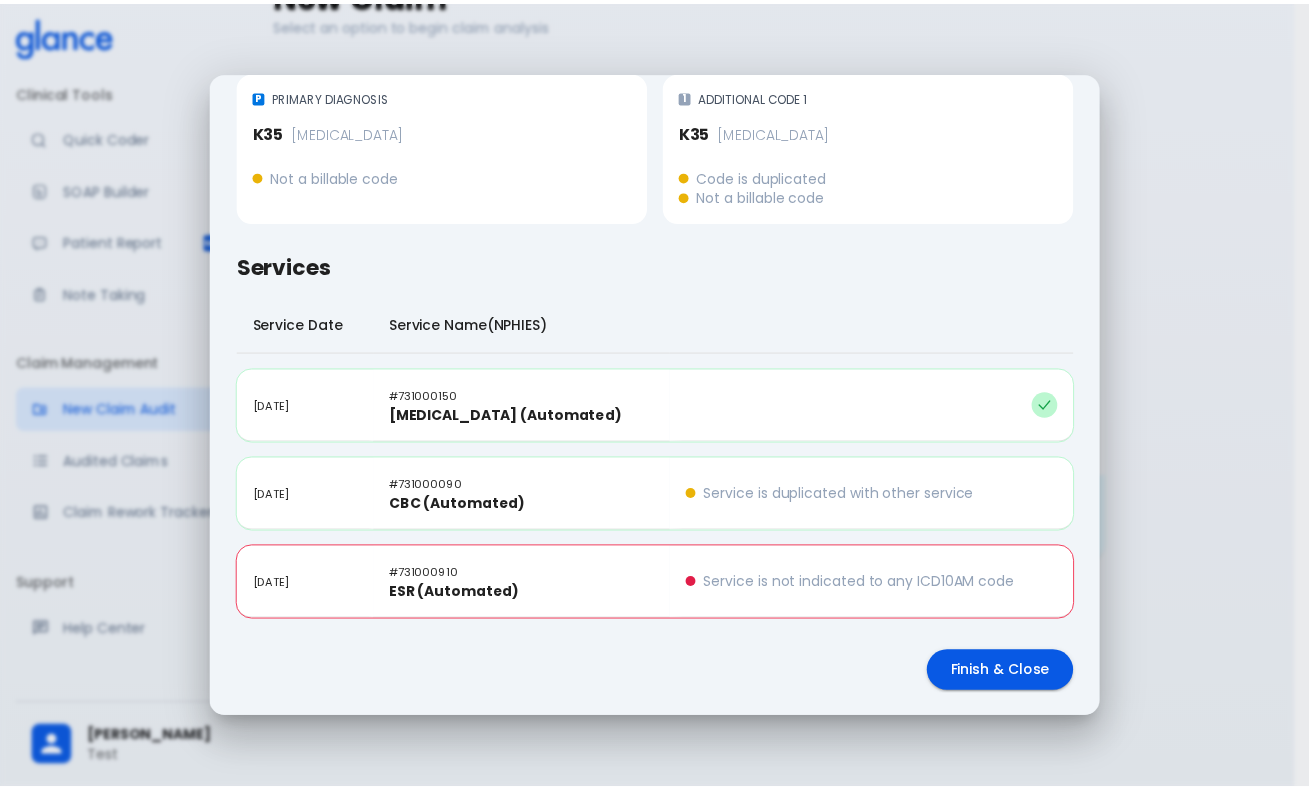 scroll, scrollTop: 107, scrollLeft: 0, axis: vertical 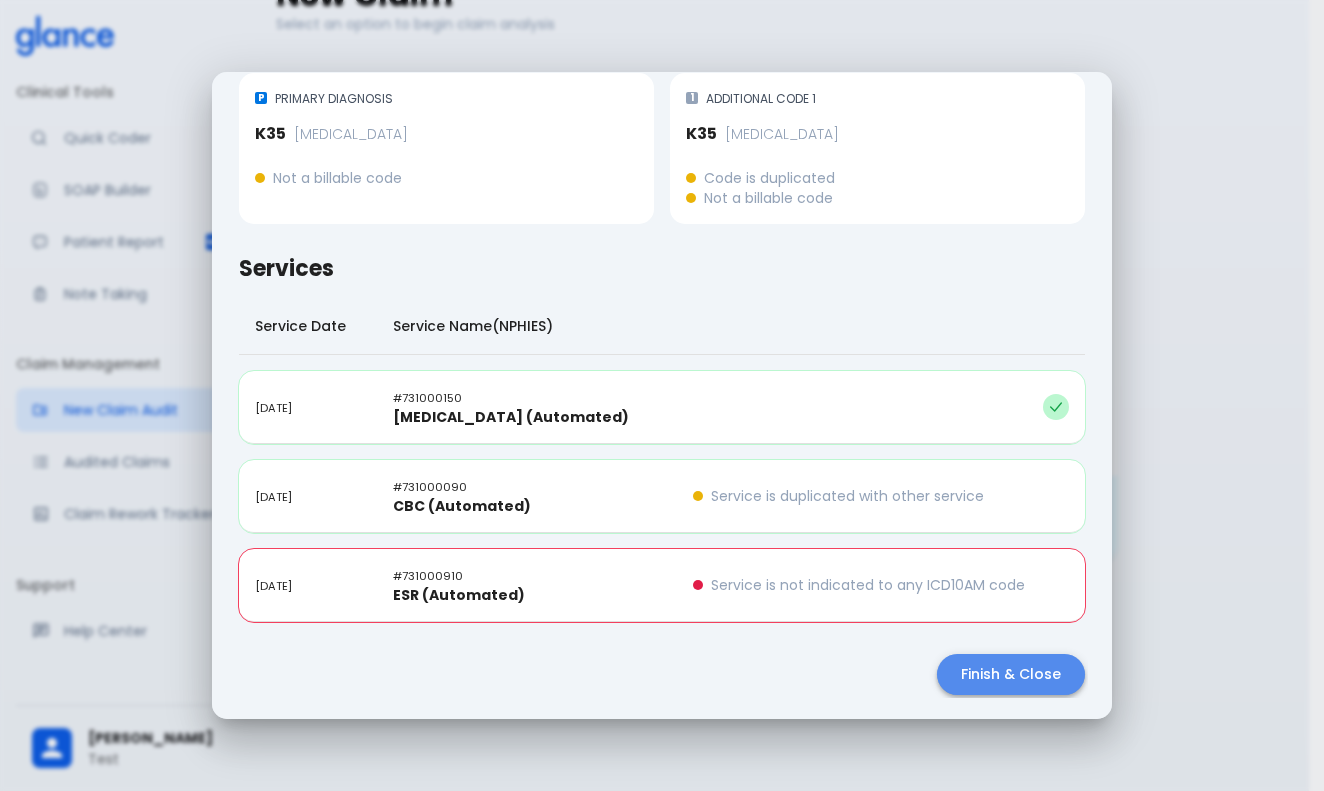 click on "Finish & Close" at bounding box center (1011, 674) 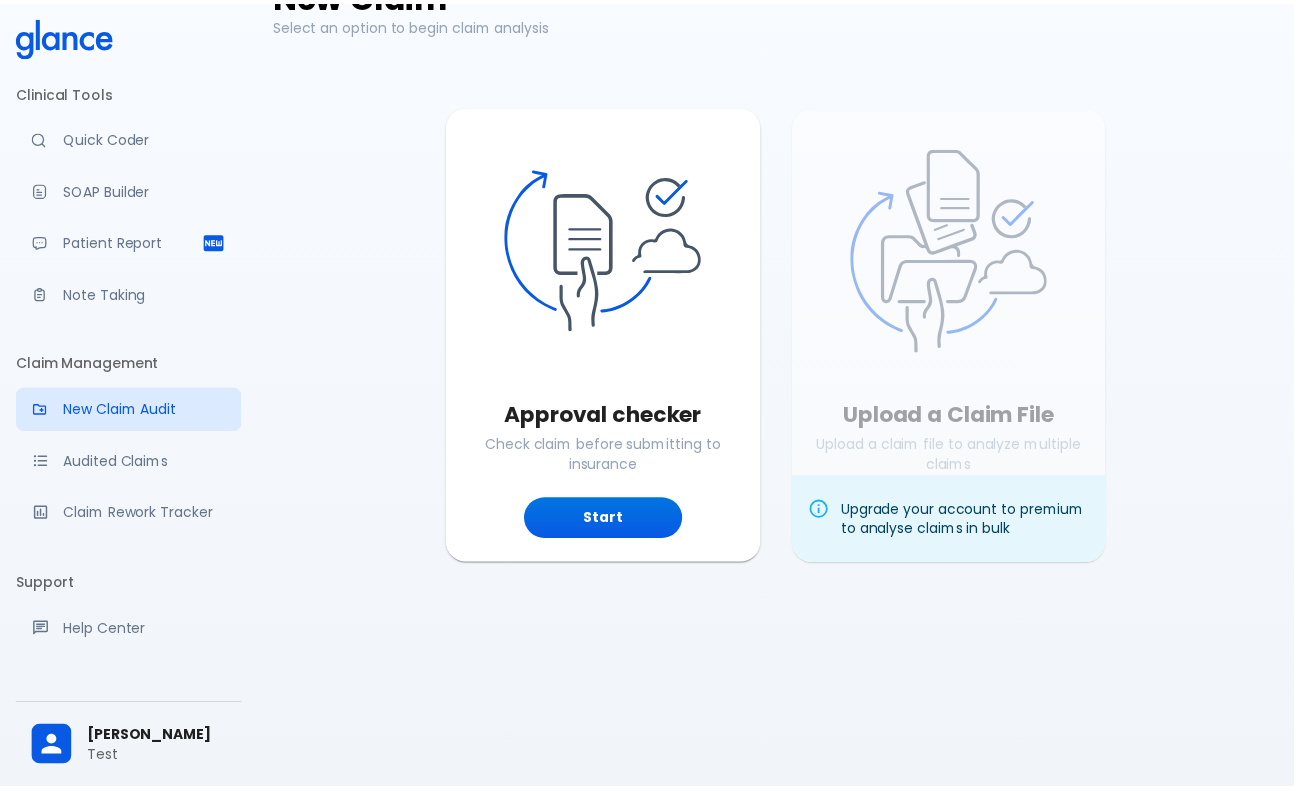 scroll, scrollTop: 0, scrollLeft: 0, axis: both 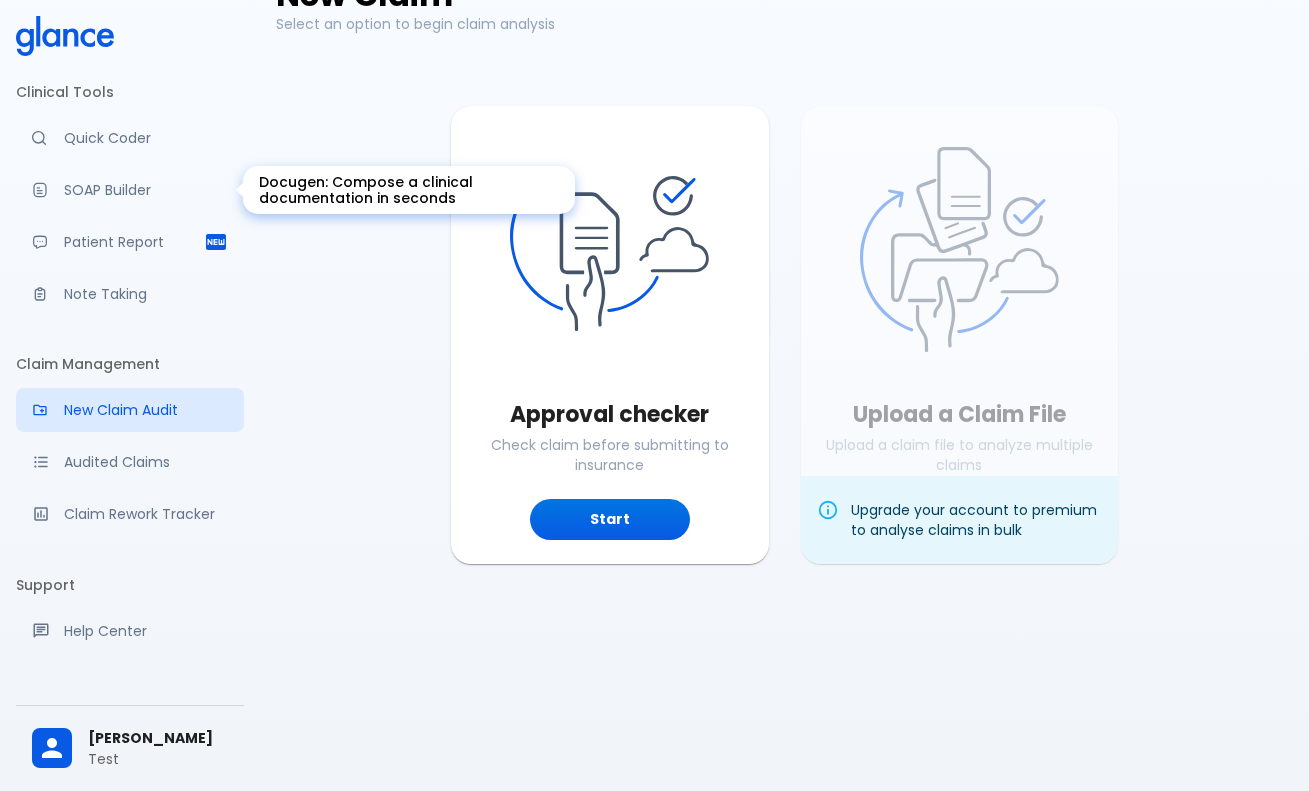 click on "SOAP Builder" at bounding box center [146, 190] 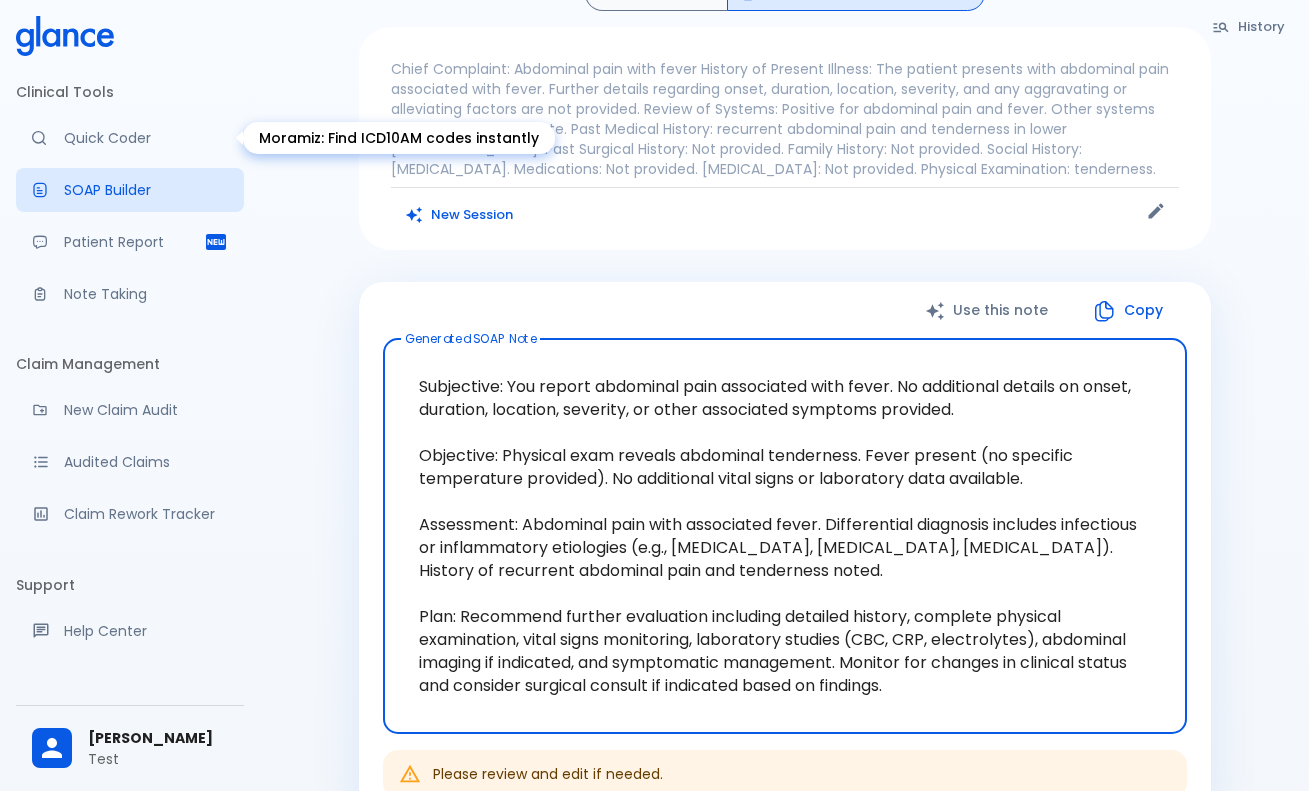 click on "Quick Coder" at bounding box center (146, 138) 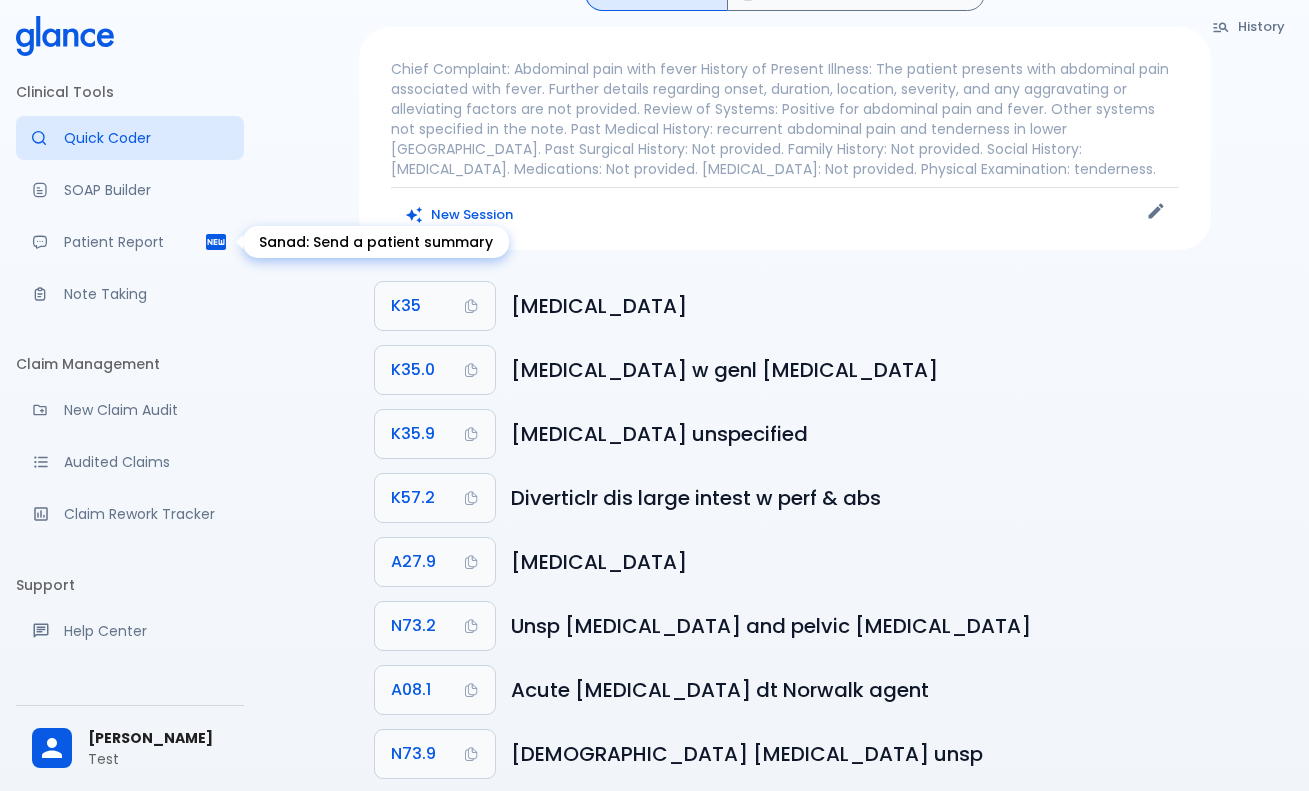 click on "Patient Report" at bounding box center (134, 242) 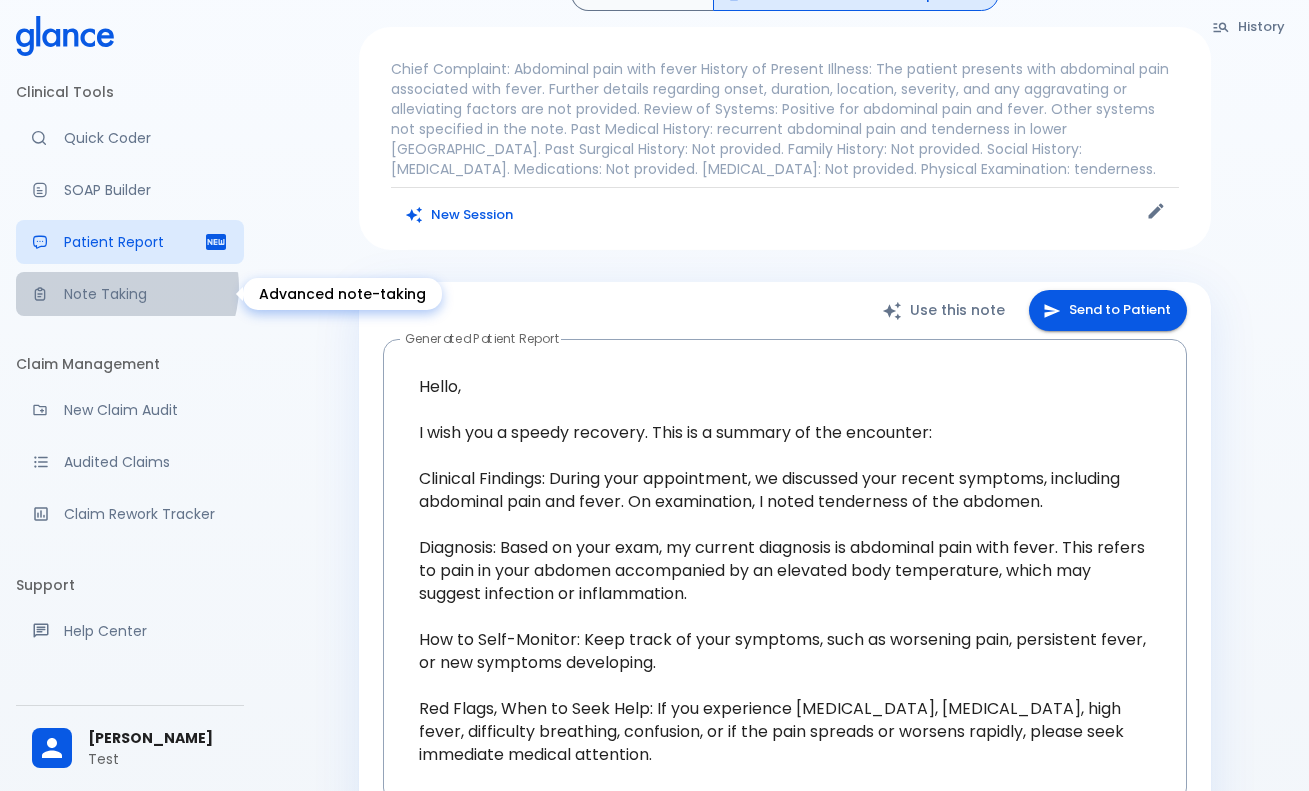 click on "Note Taking" at bounding box center (146, 294) 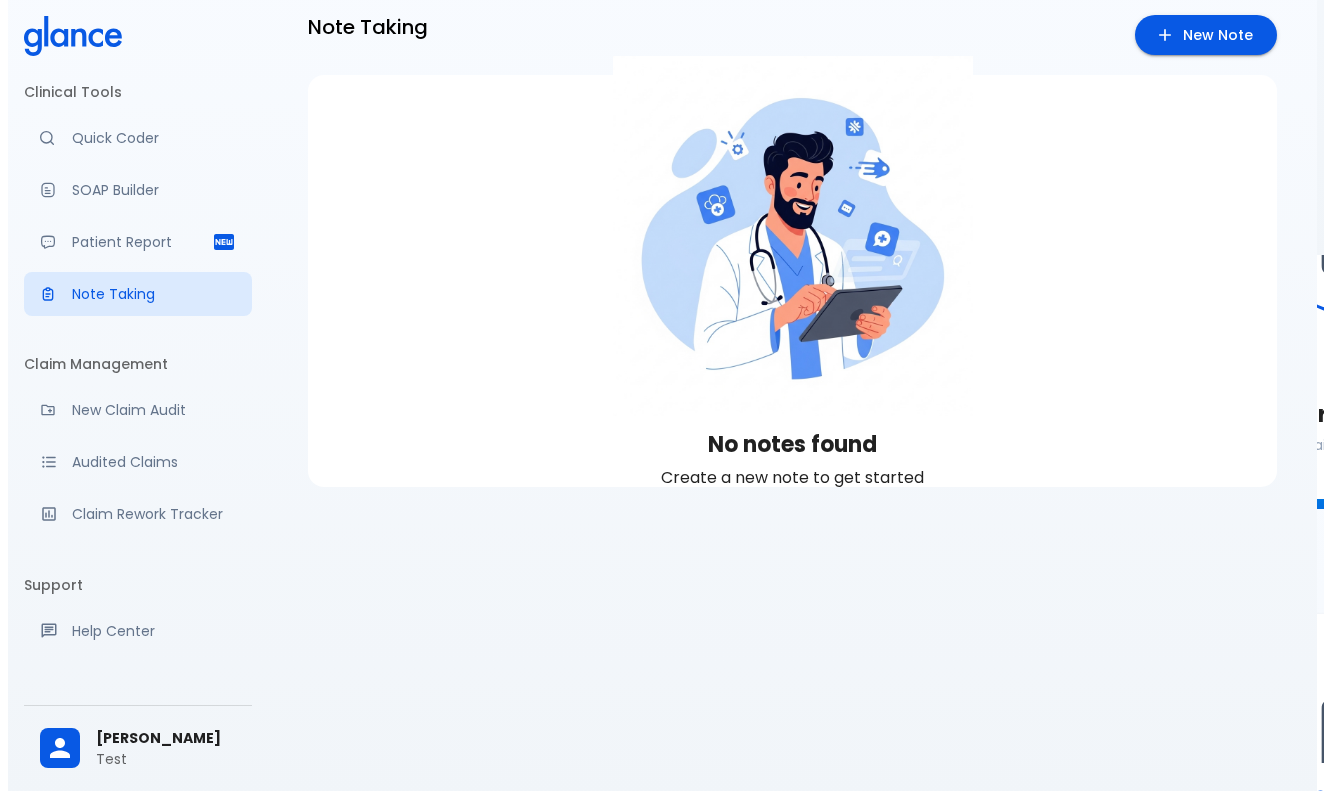 scroll, scrollTop: 0, scrollLeft: 0, axis: both 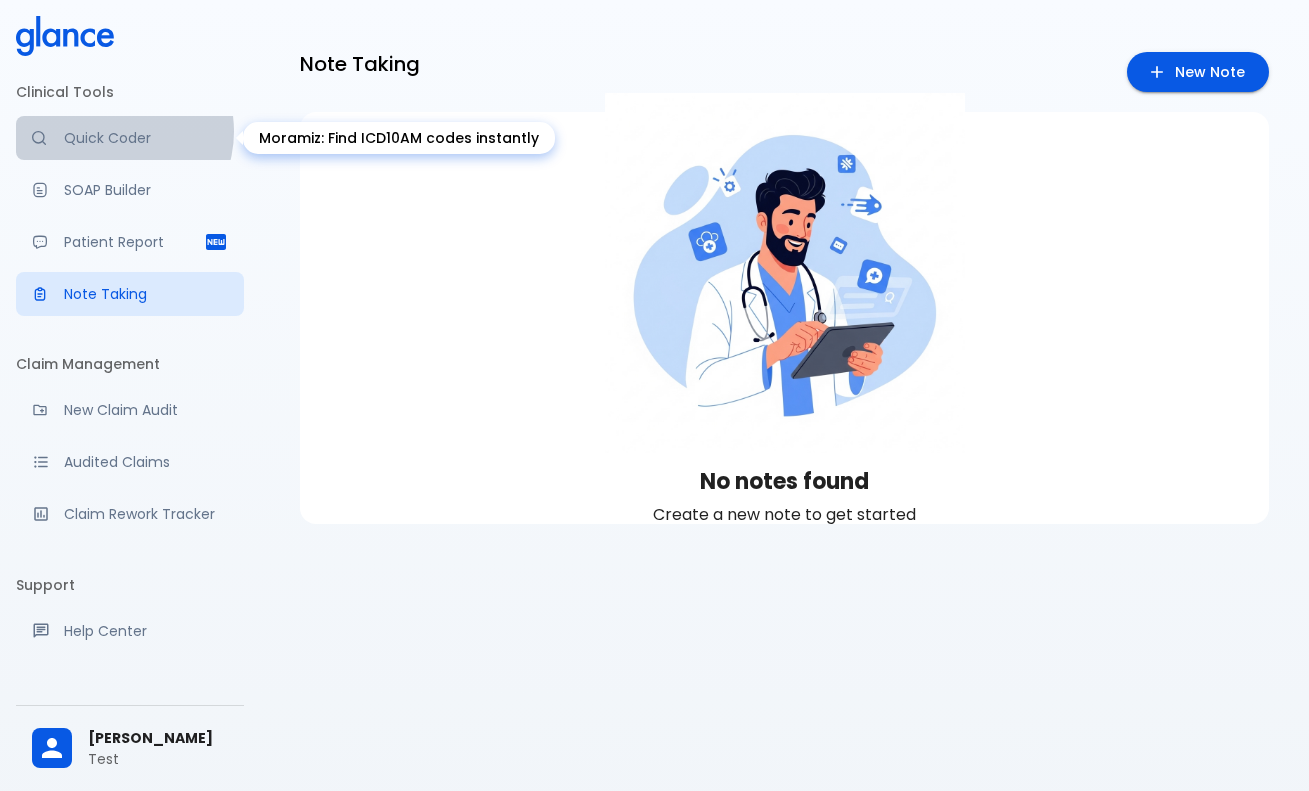 click on "Quick Coder" at bounding box center (146, 138) 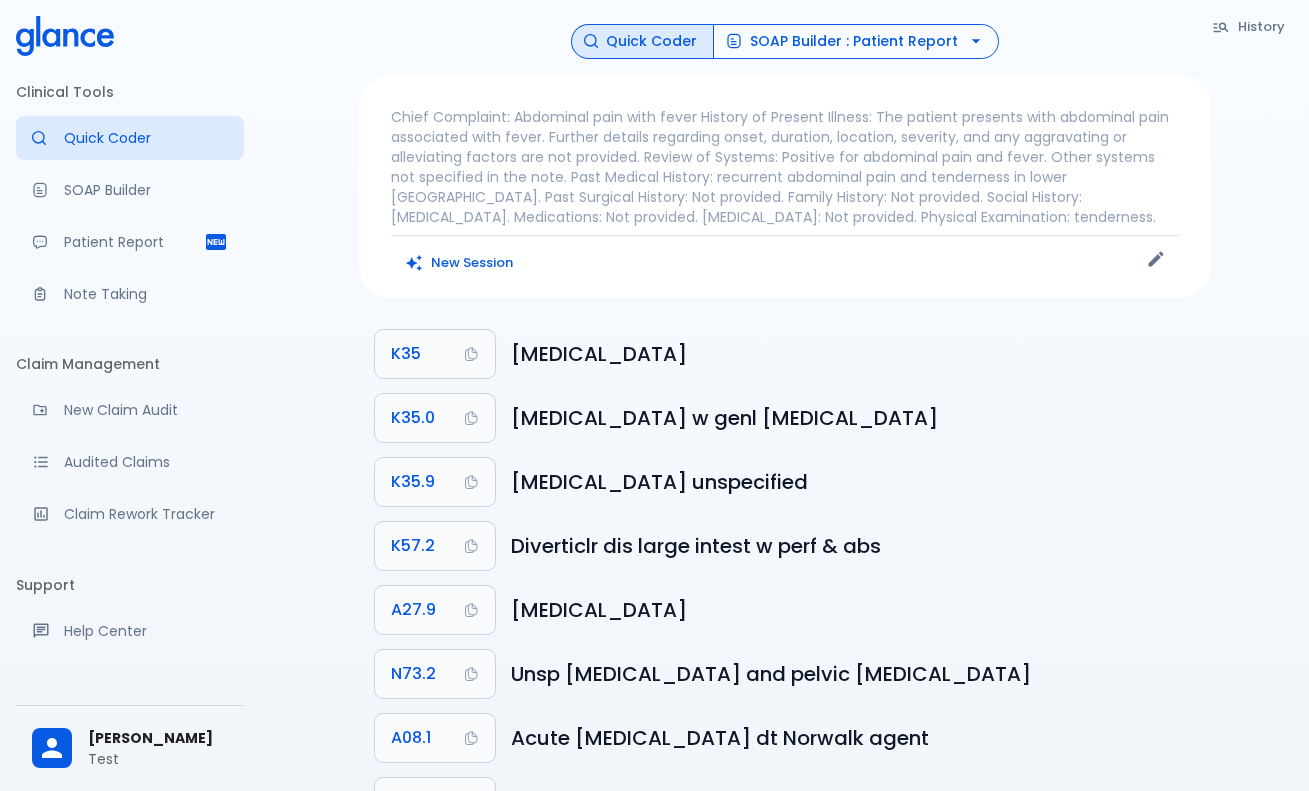 click 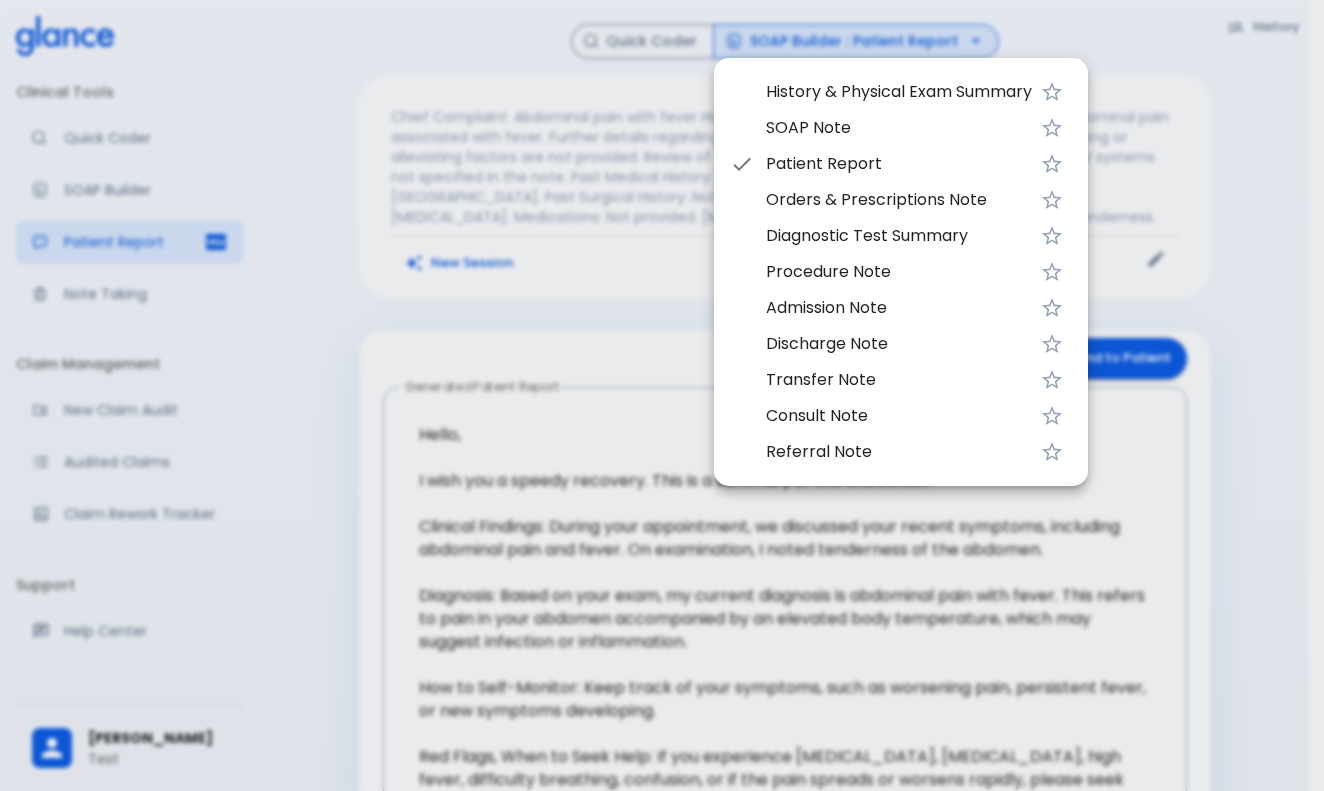 click on "Orders & Prescriptions Note" at bounding box center (899, 200) 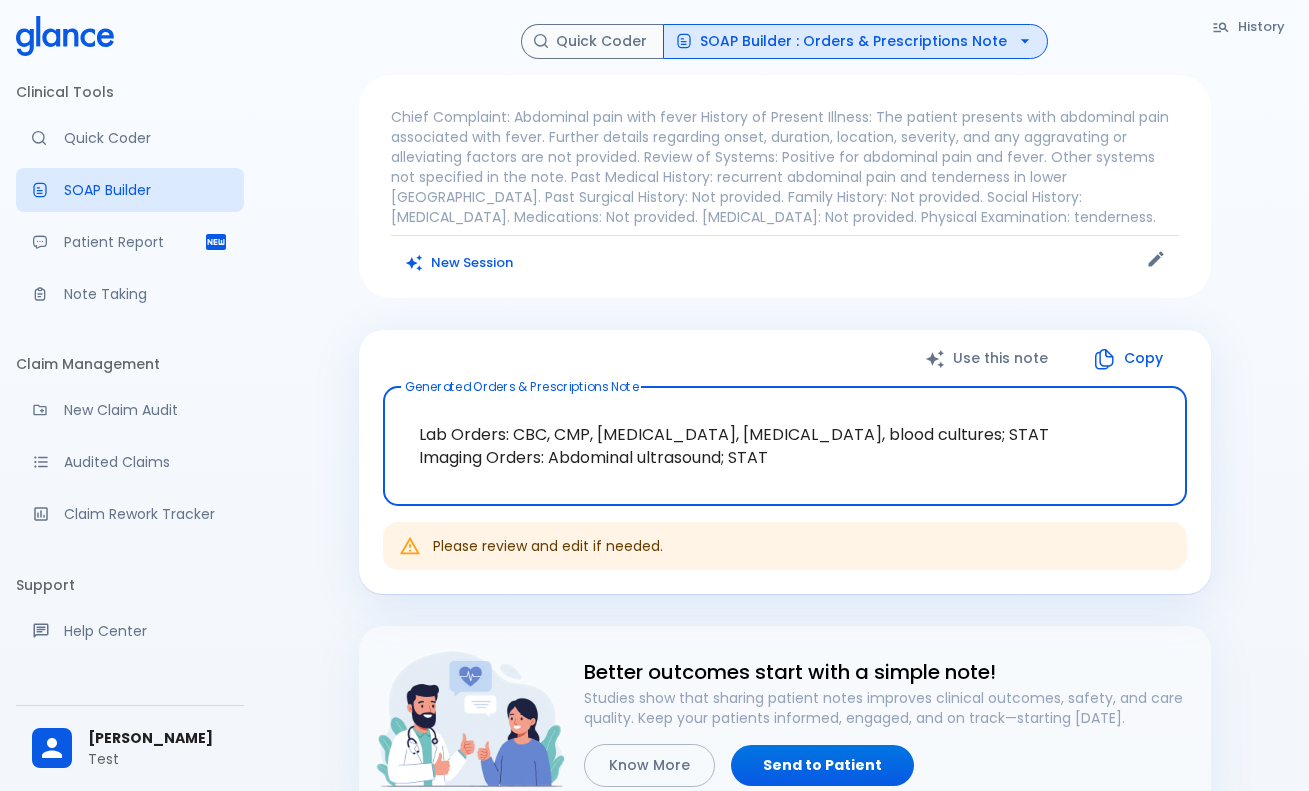 drag, startPoint x: 521, startPoint y: 431, endPoint x: 630, endPoint y: 435, distance: 109.07337 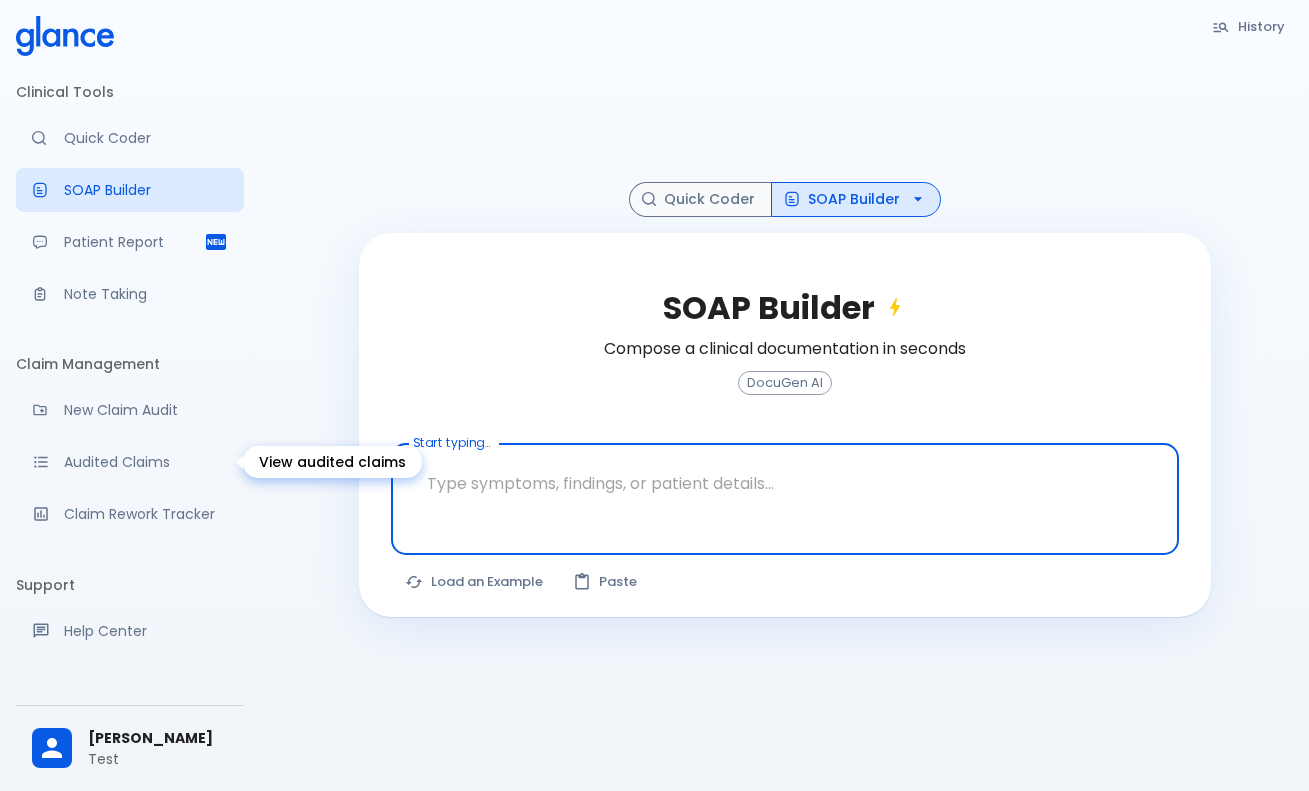 click on "New Claim Audit" at bounding box center (146, 410) 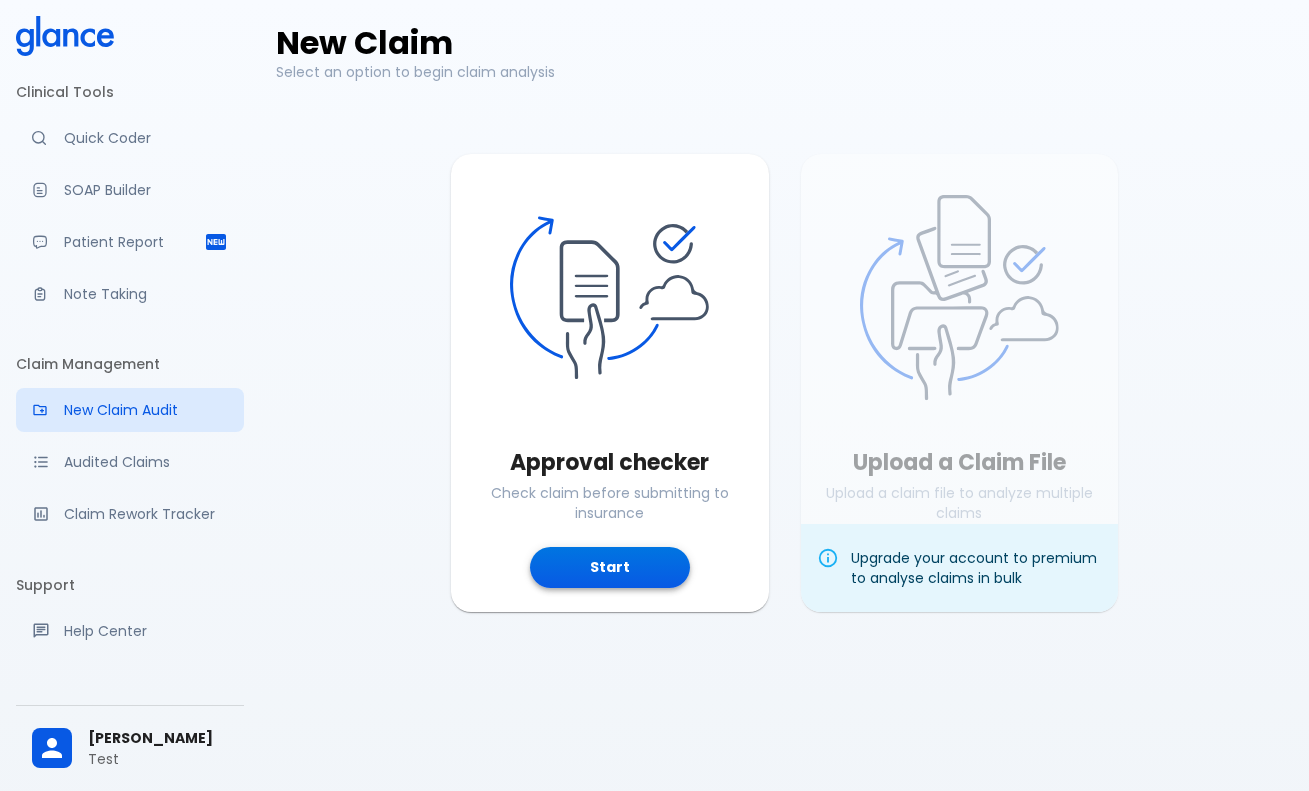 click on "Start" at bounding box center [610, 567] 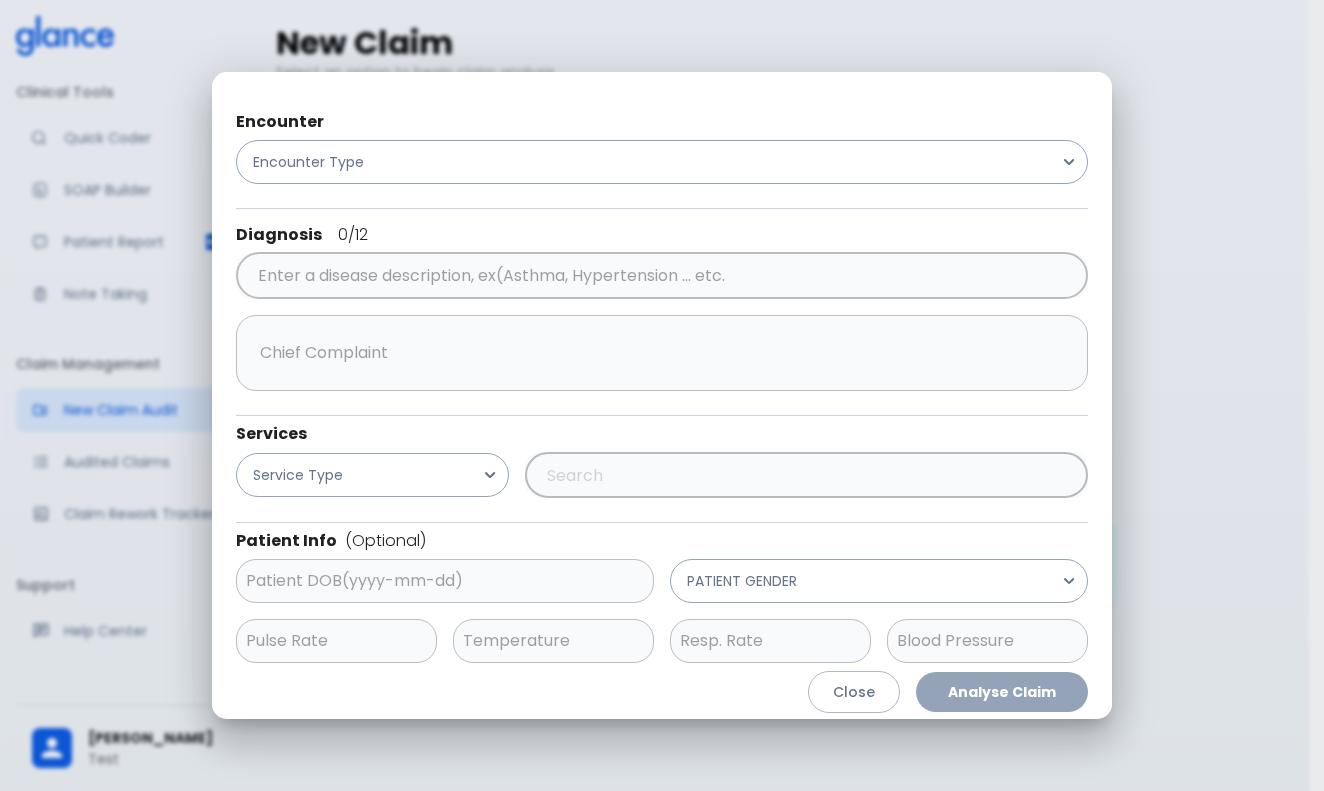 click on "Encounter Encounter Type Diagnosis 0 /12 ​ x ​ Services Service Type ​ Patient Info (Optional) ​ PATIENT GENDER ​ ​ ​ ​" at bounding box center (662, 387) 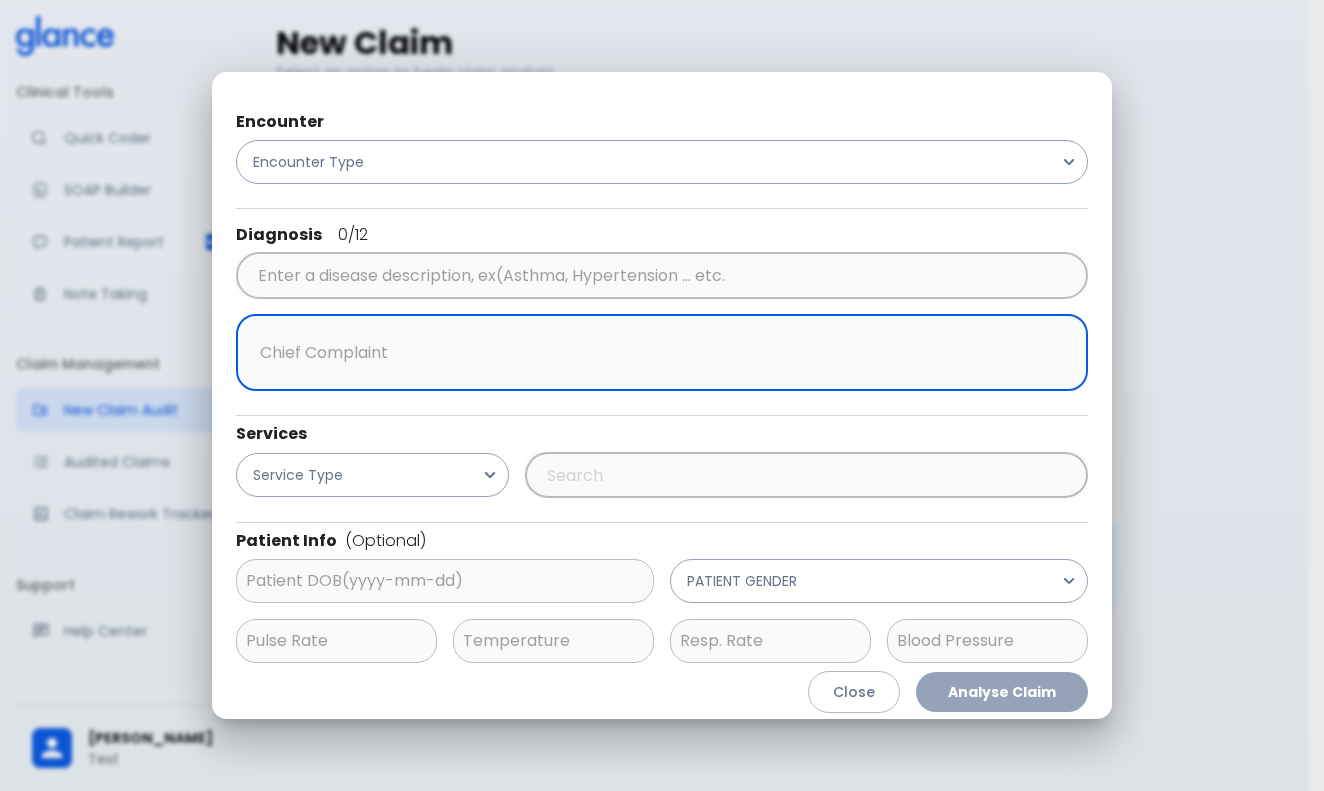 click at bounding box center (657, 353) 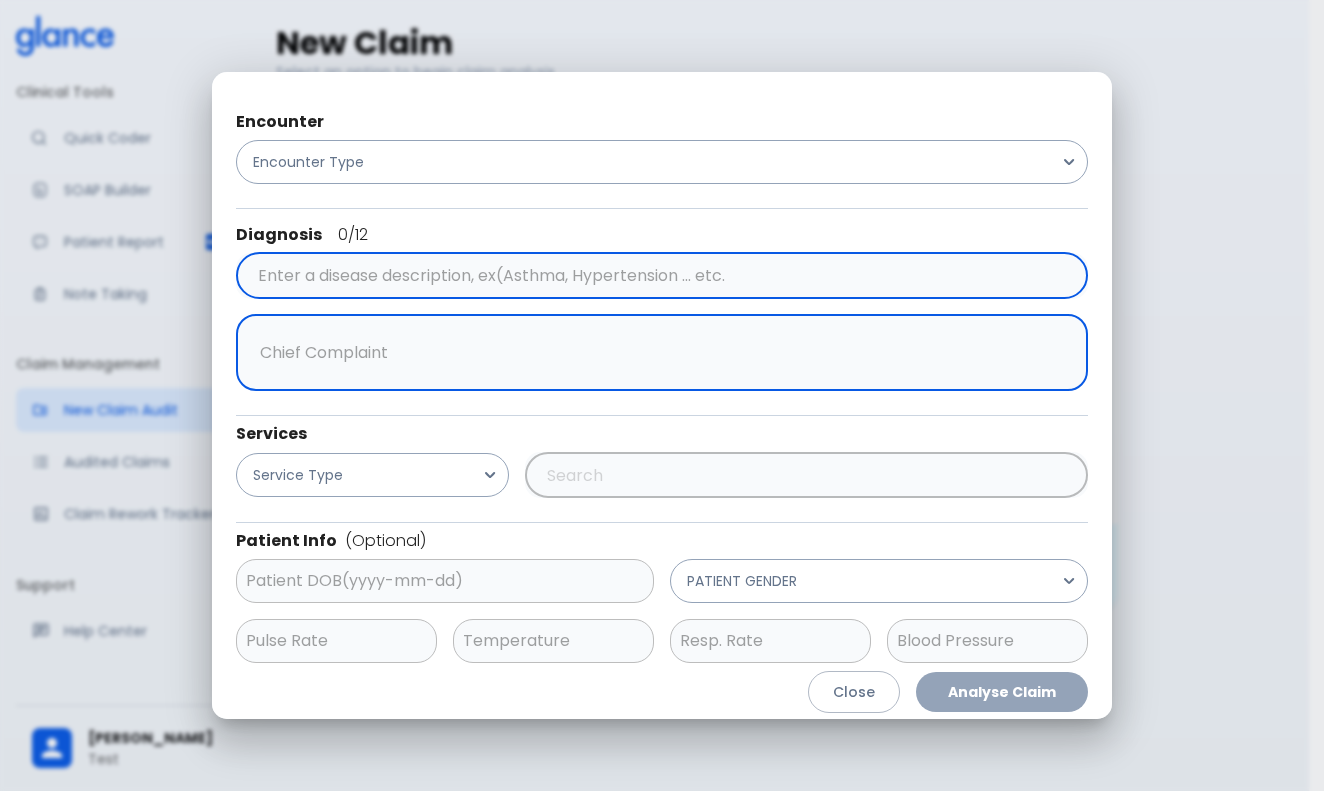 click at bounding box center [658, 276] 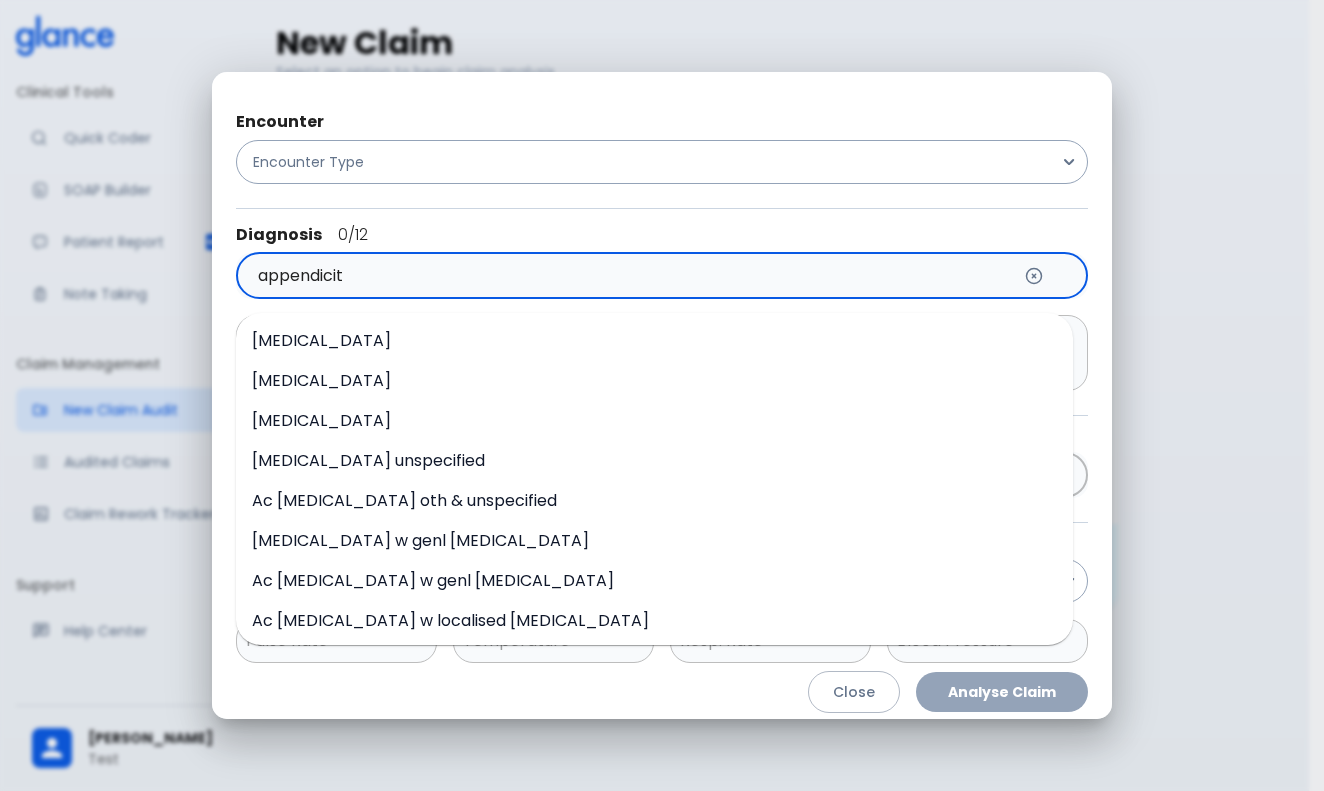 click on "[MEDICAL_DATA]" at bounding box center (654, 341) 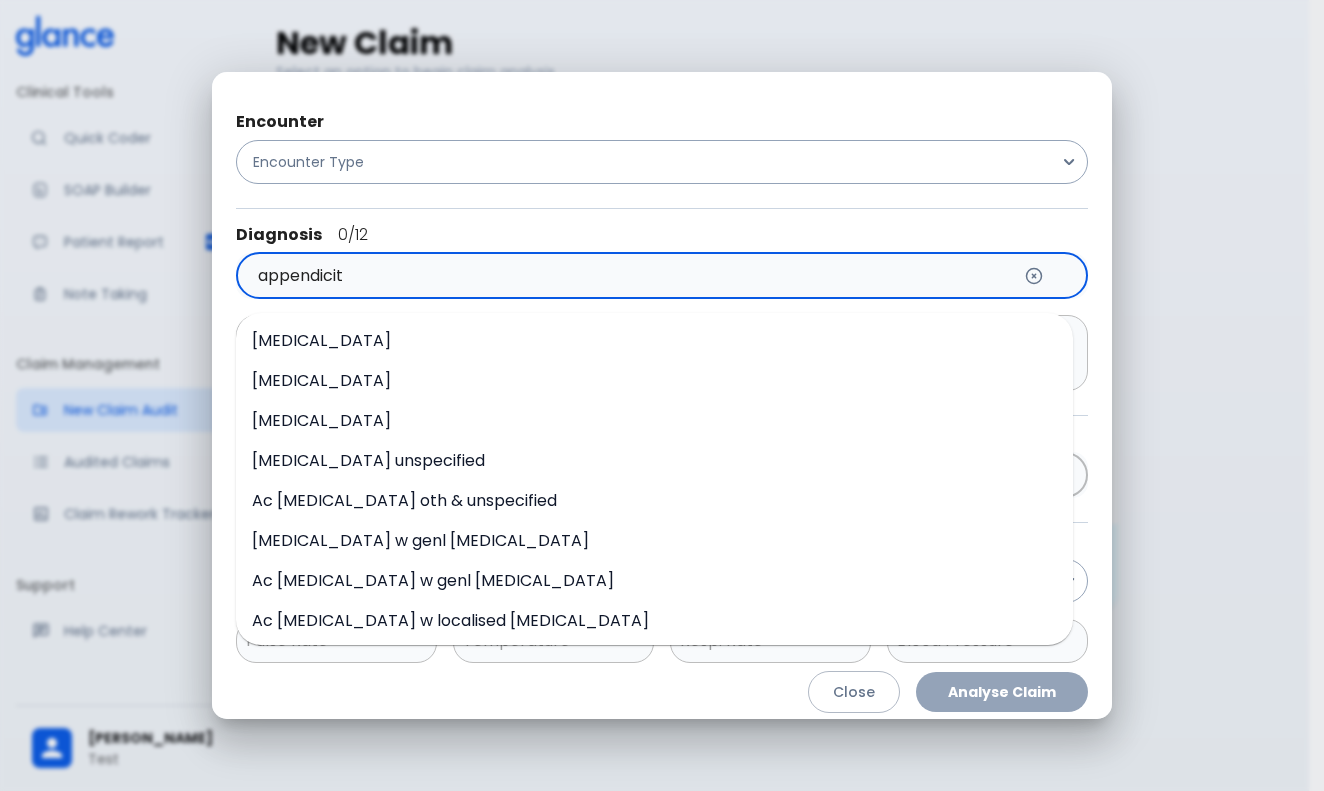 type on "[MEDICAL_DATA]" 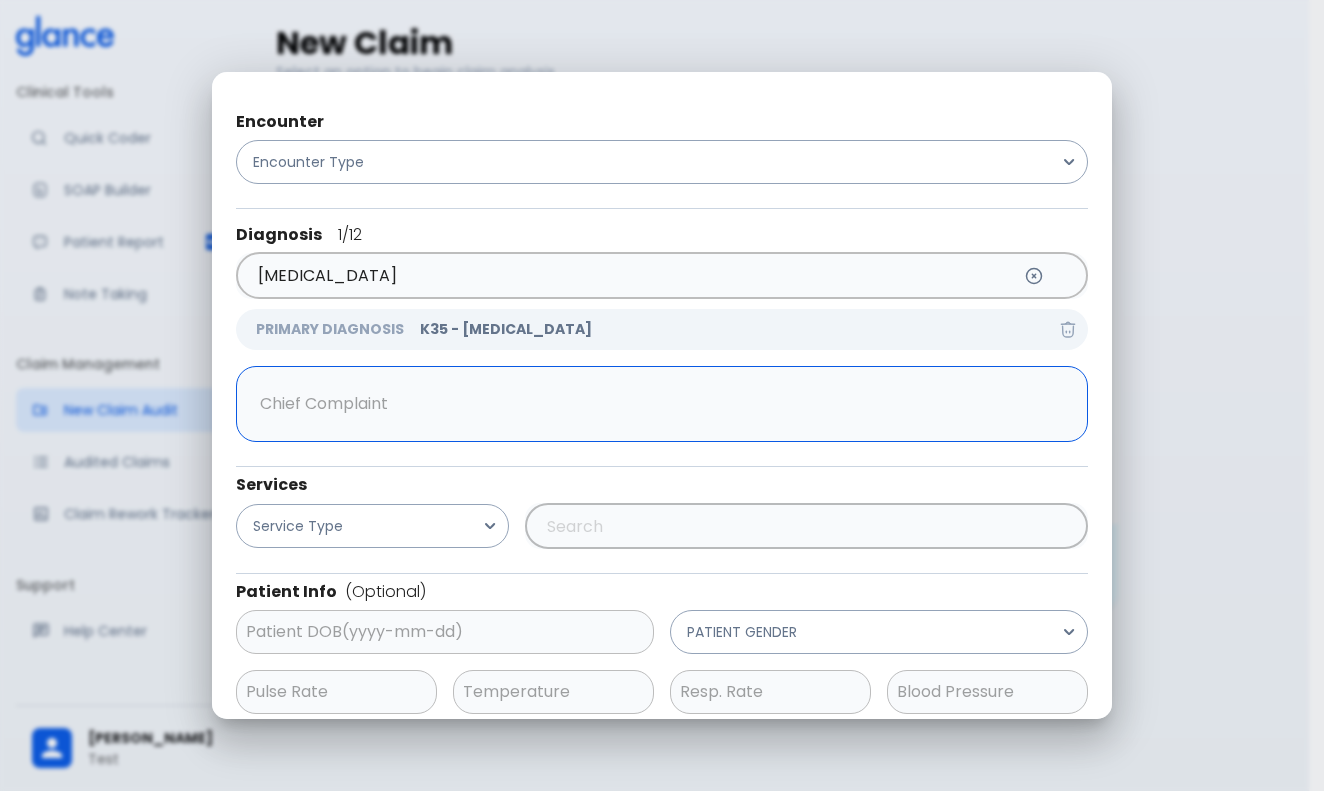 click at bounding box center (657, 404) 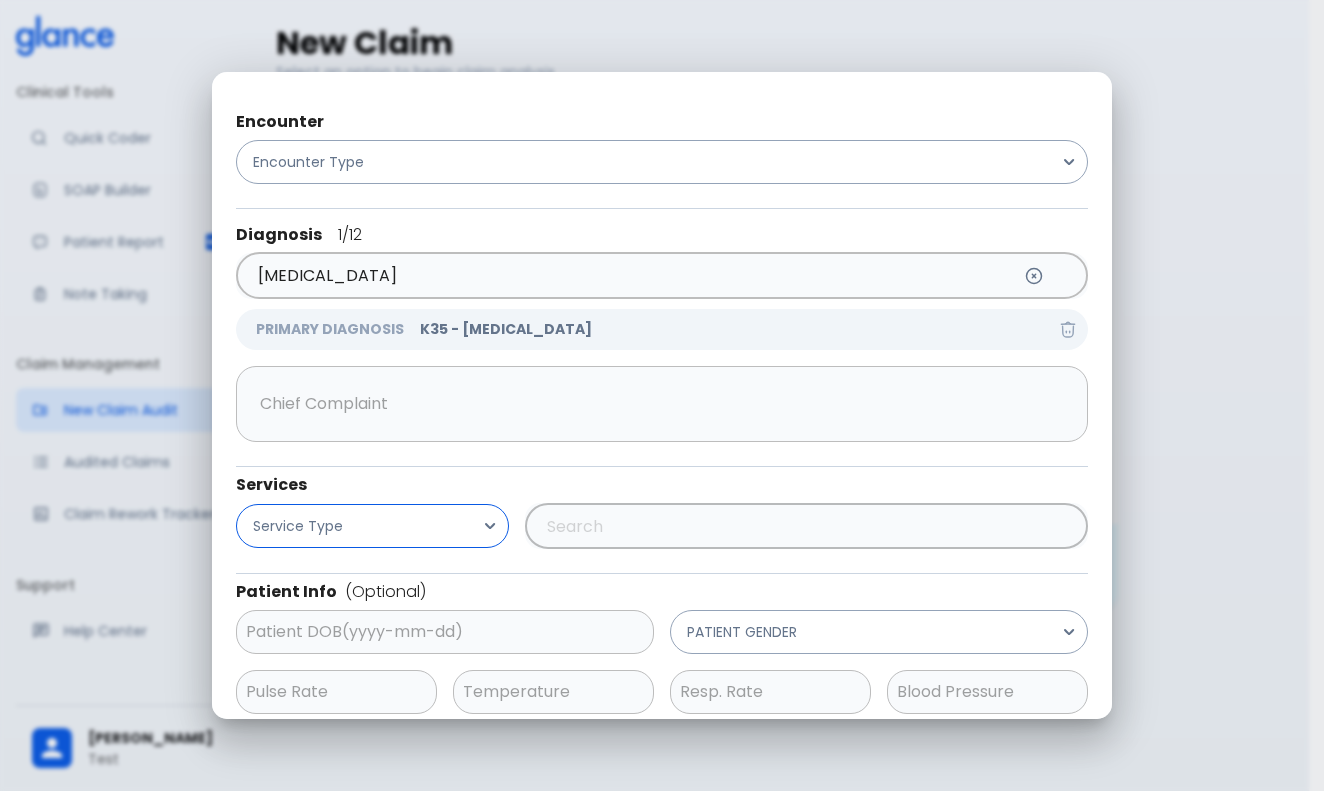 click on "Service Type" at bounding box center [372, 526] 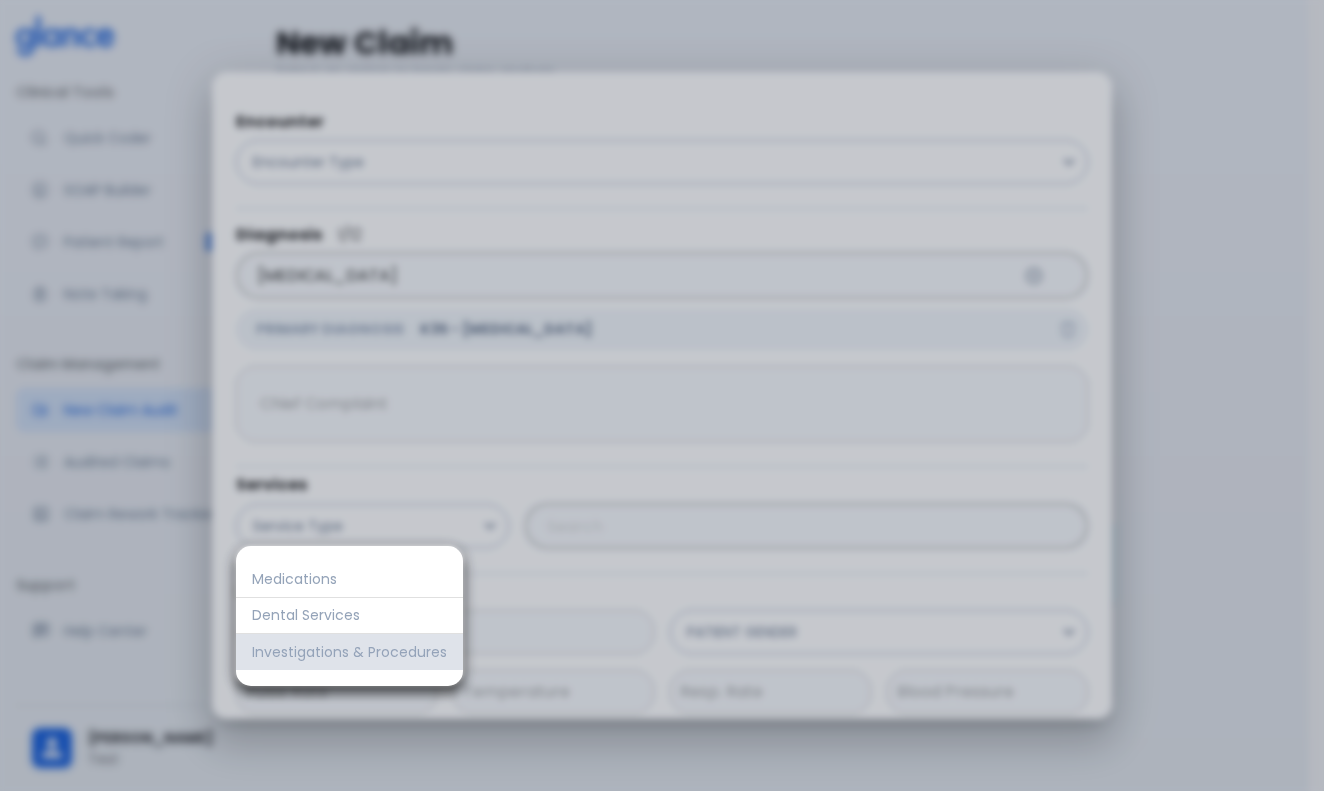 click on "Investigations & Procedures" at bounding box center (349, 652) 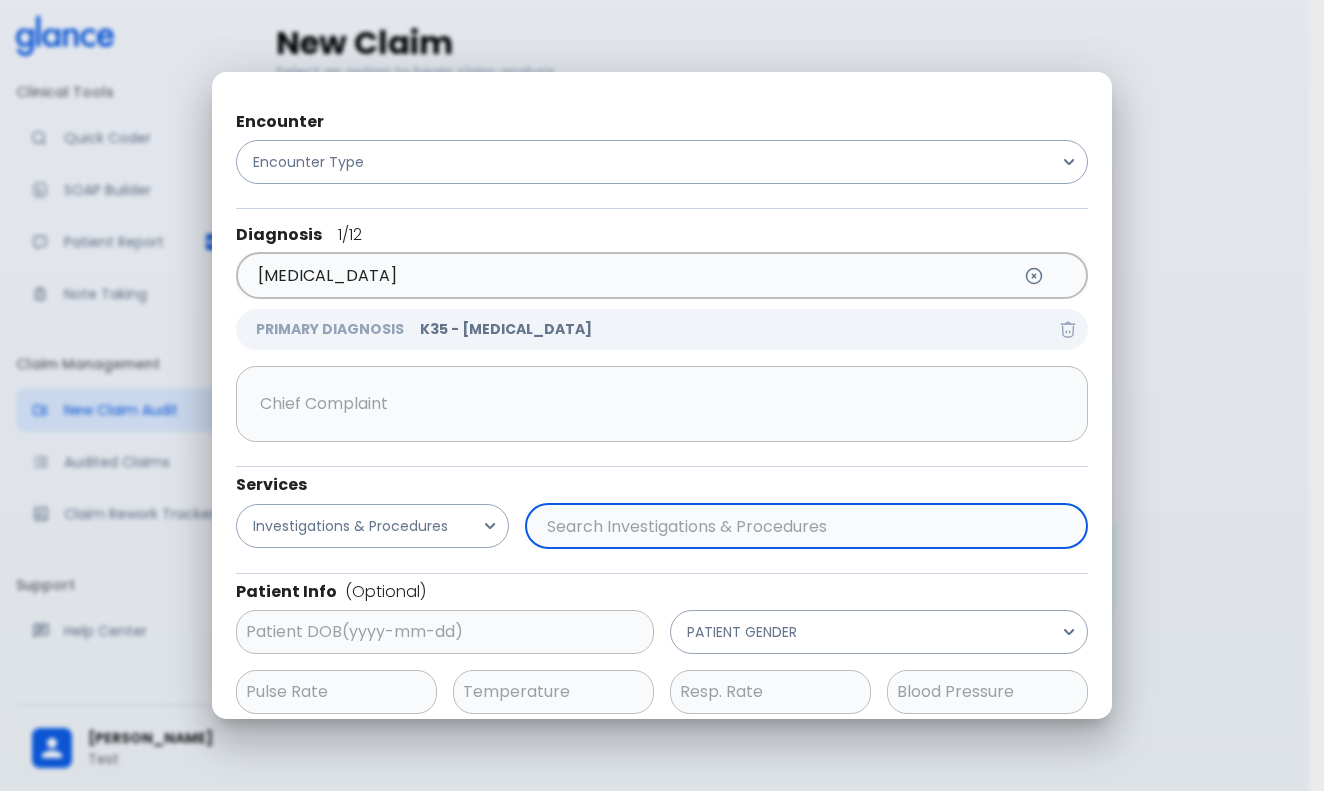 click at bounding box center (802, 526) 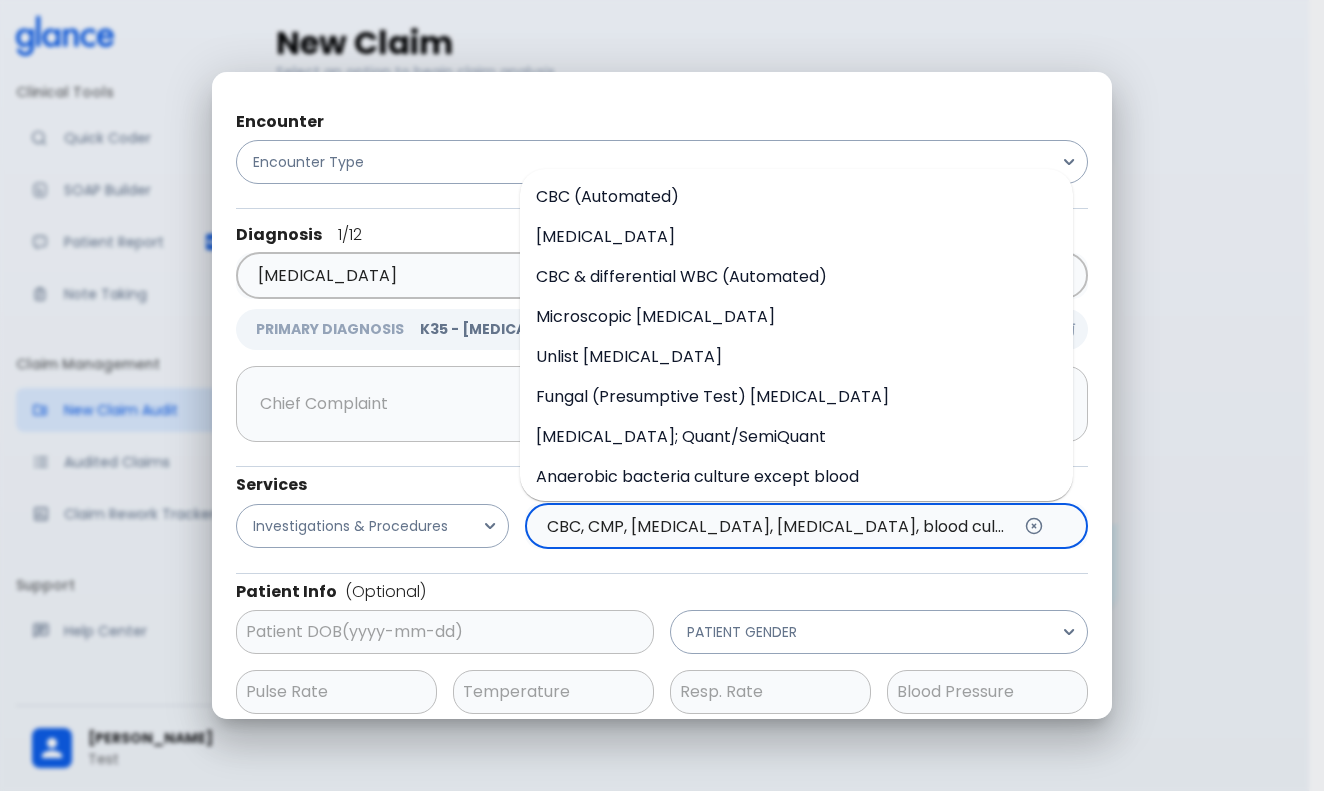 click on "CBC (Automated)" at bounding box center (607, 196) 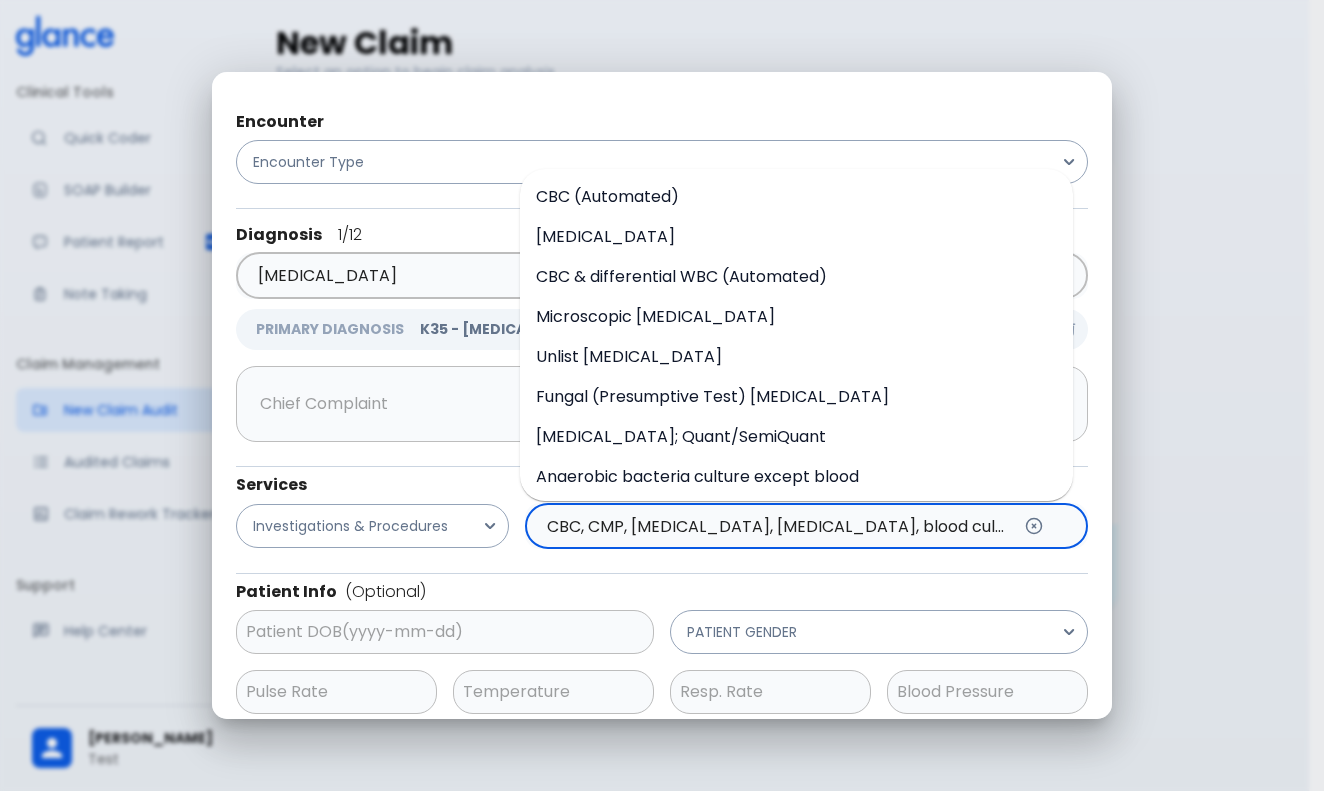 type on "CBC (Automated)" 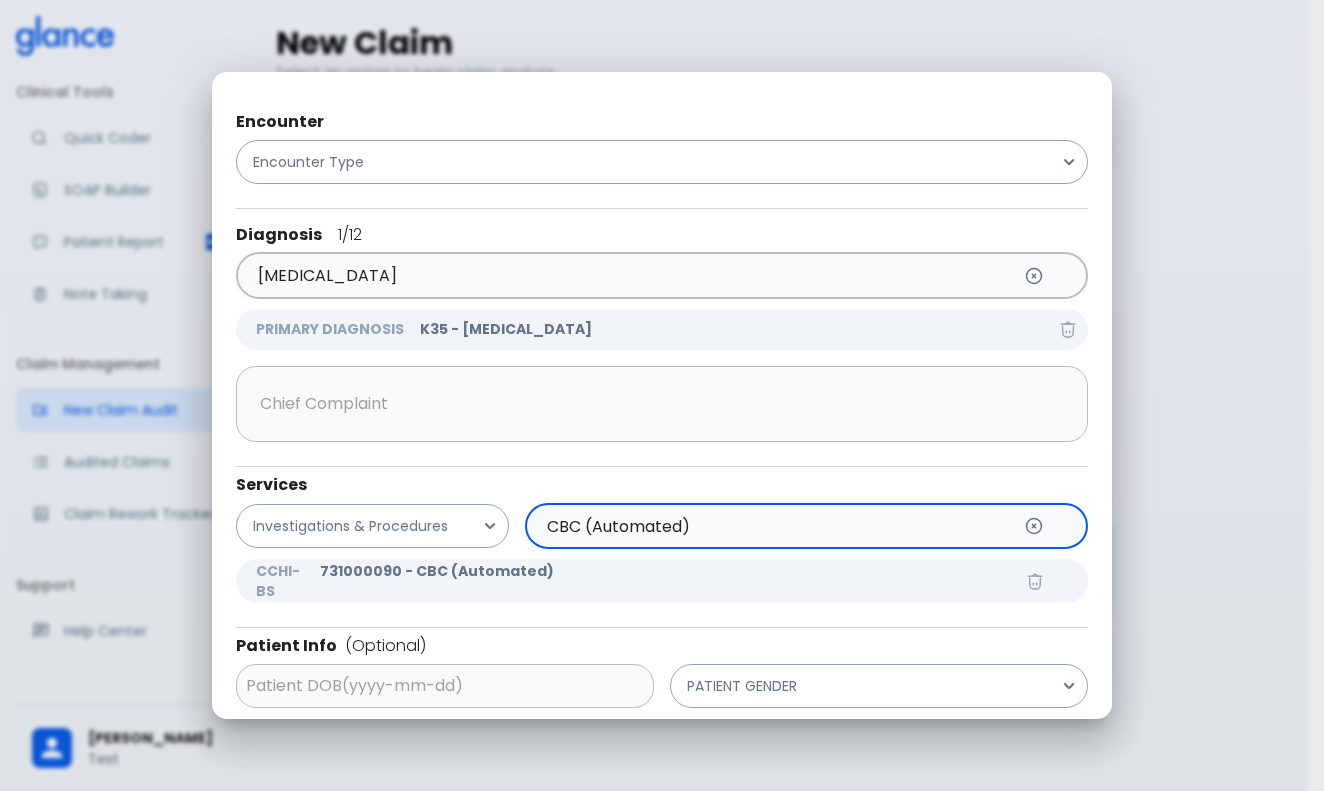 click on "CBC (Automated)" at bounding box center [776, 526] 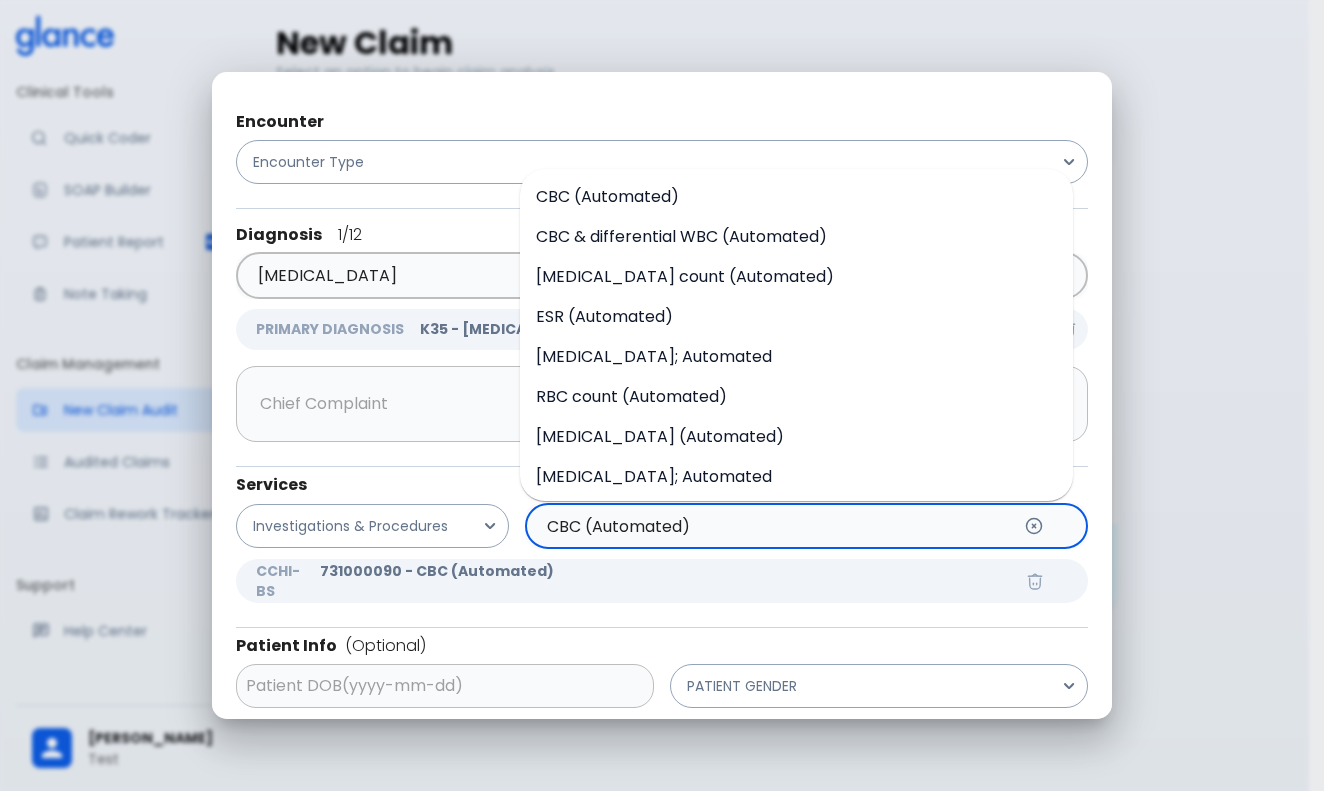 click on "CBC (Automated)" at bounding box center (776, 526) 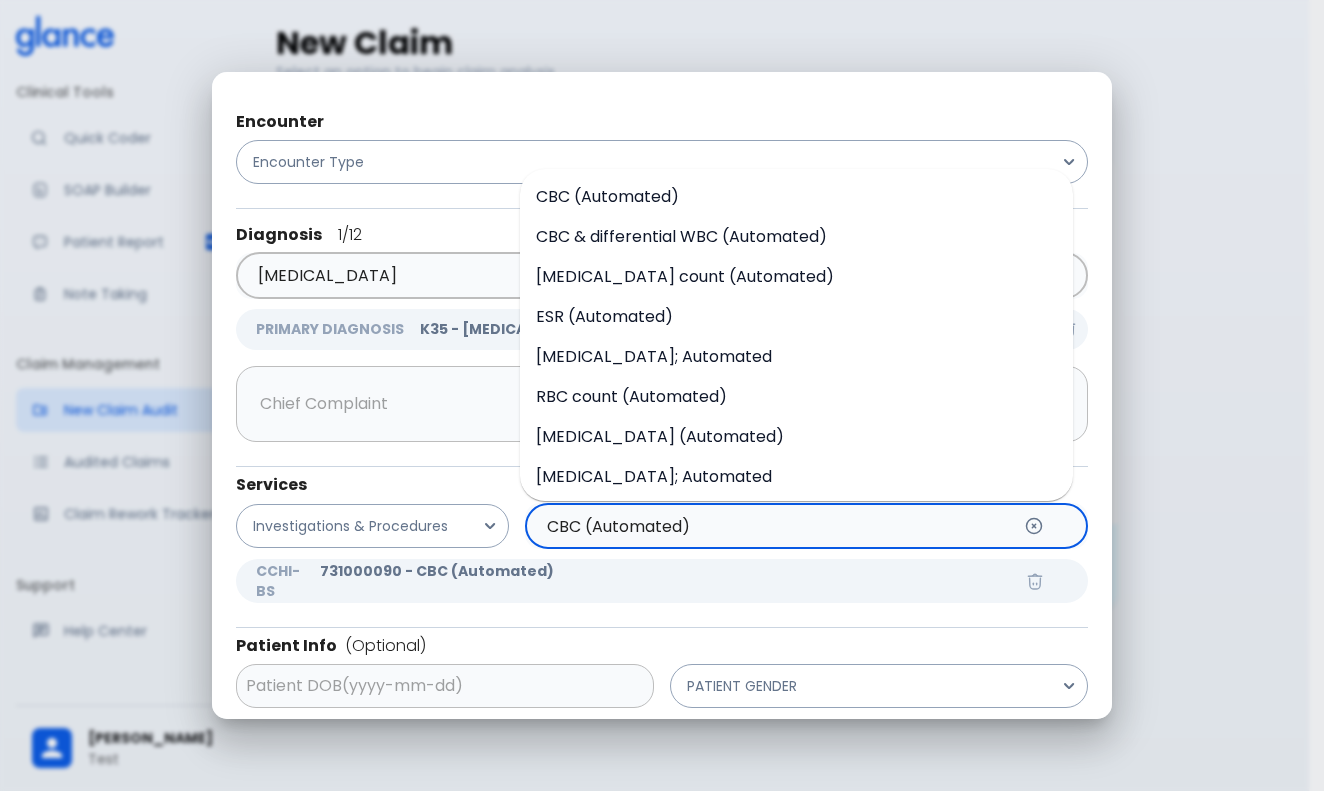 click on "CBC (Automated) ​" at bounding box center (806, 526) 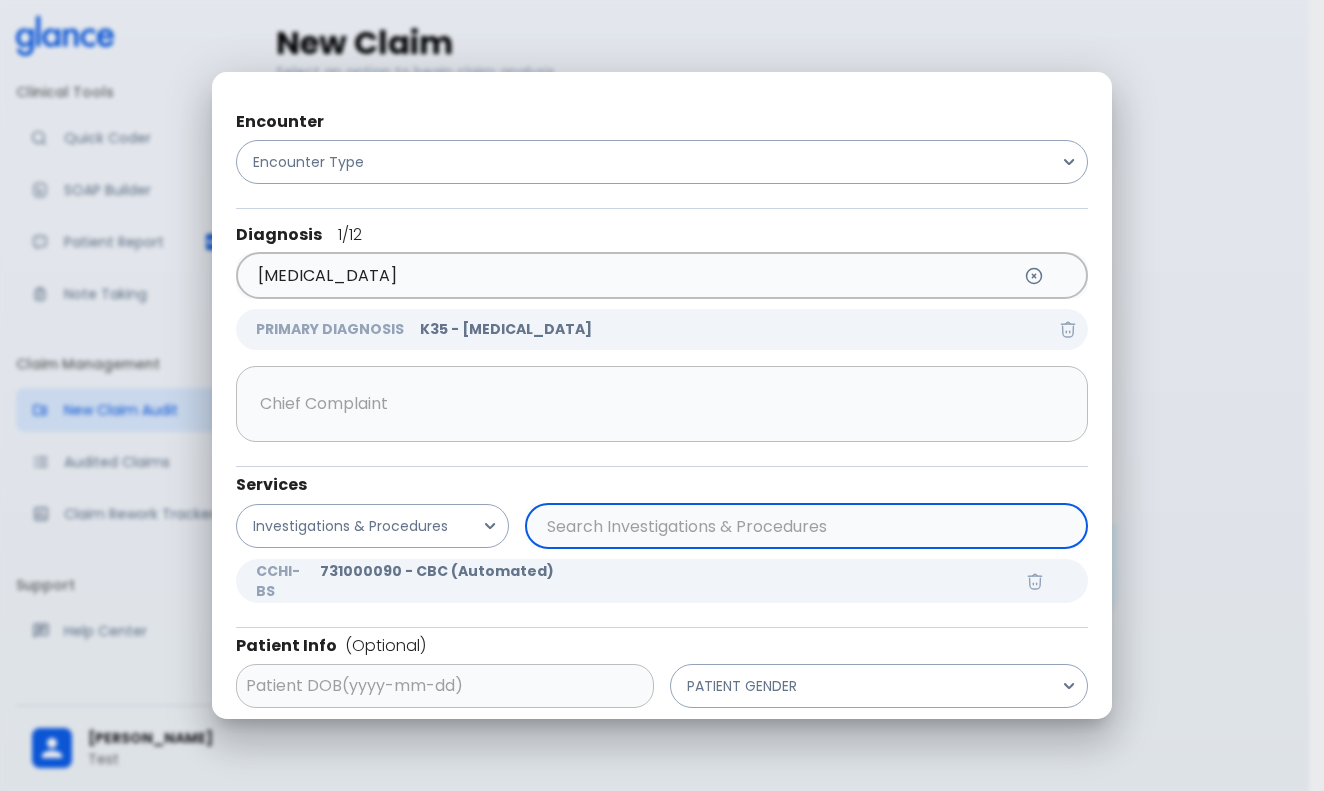 paste on "CBC, CMP, [MEDICAL_DATA], [MEDICAL_DATA], blood cultures" 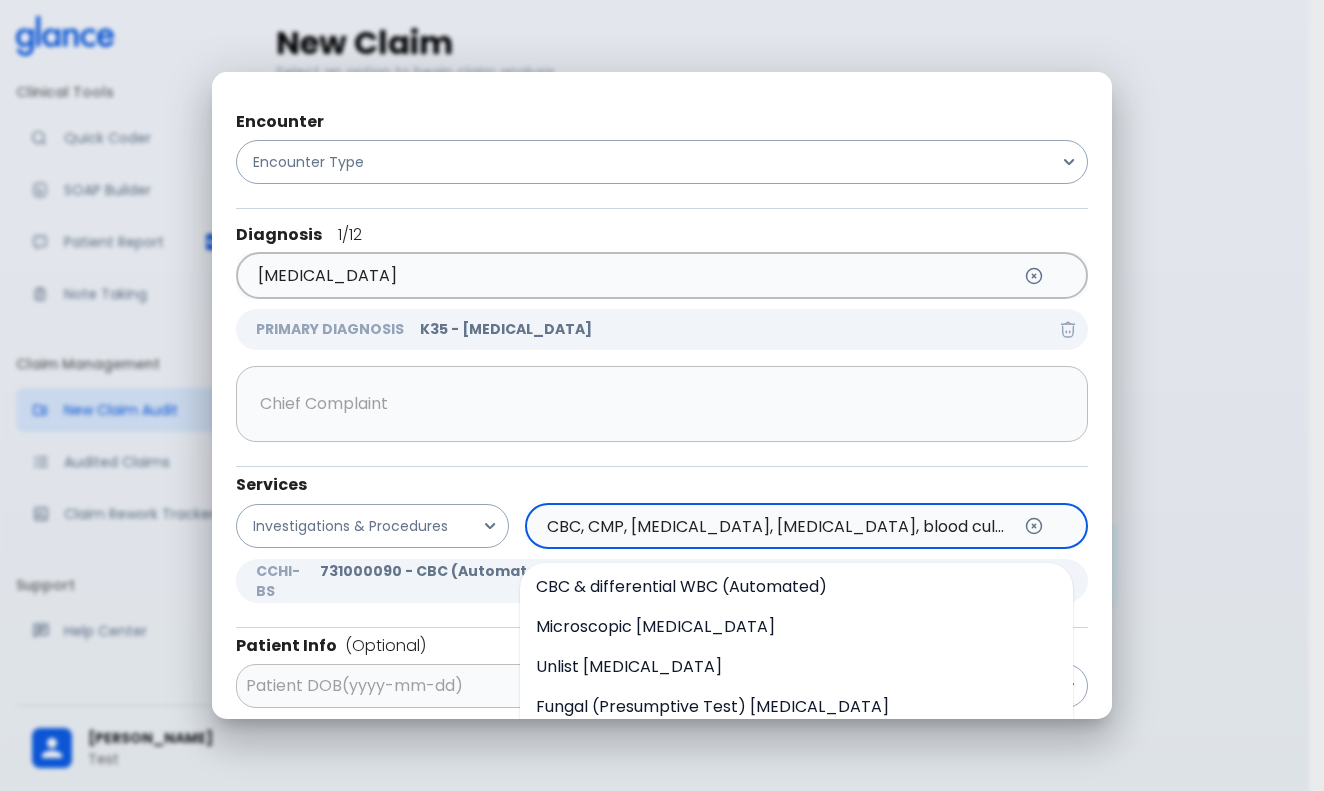 scroll, scrollTop: 84, scrollLeft: 0, axis: vertical 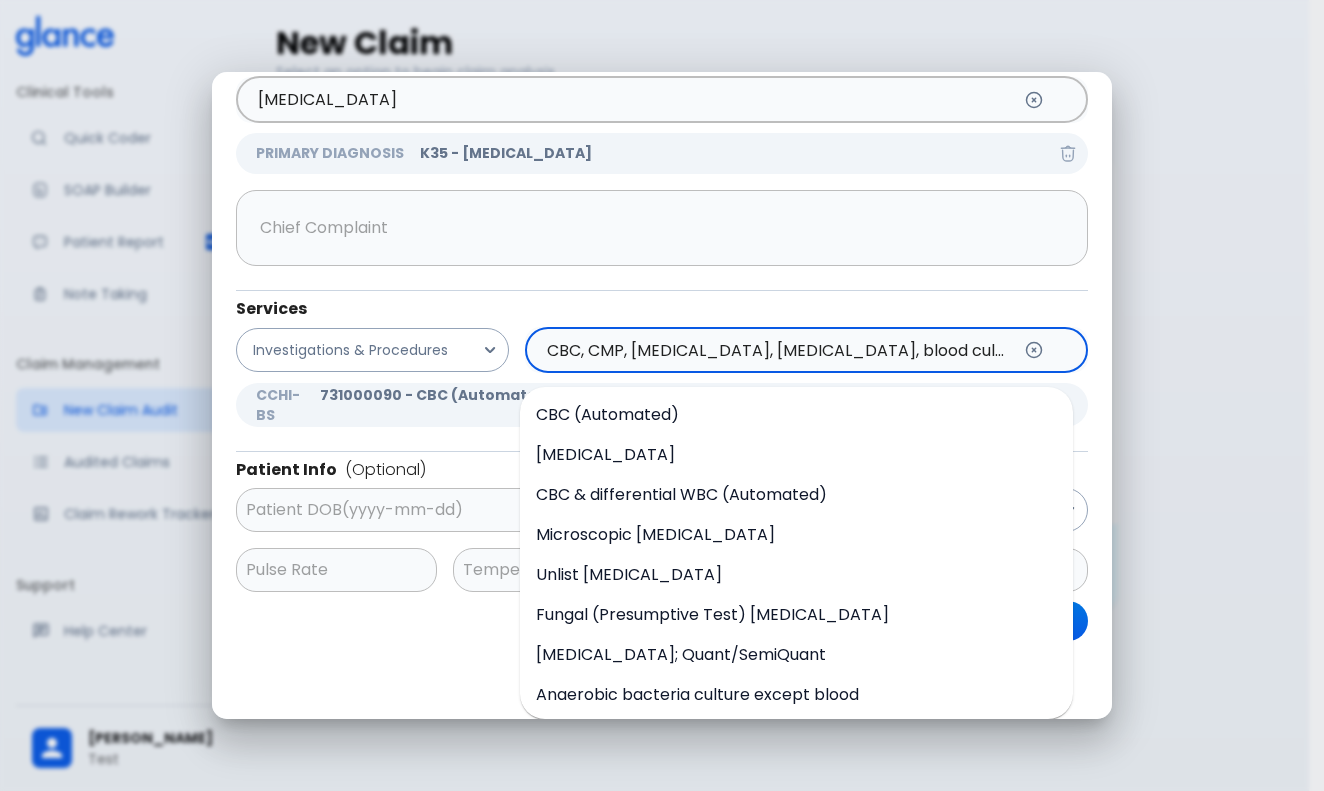 click on "[MEDICAL_DATA]" at bounding box center [796, 455] 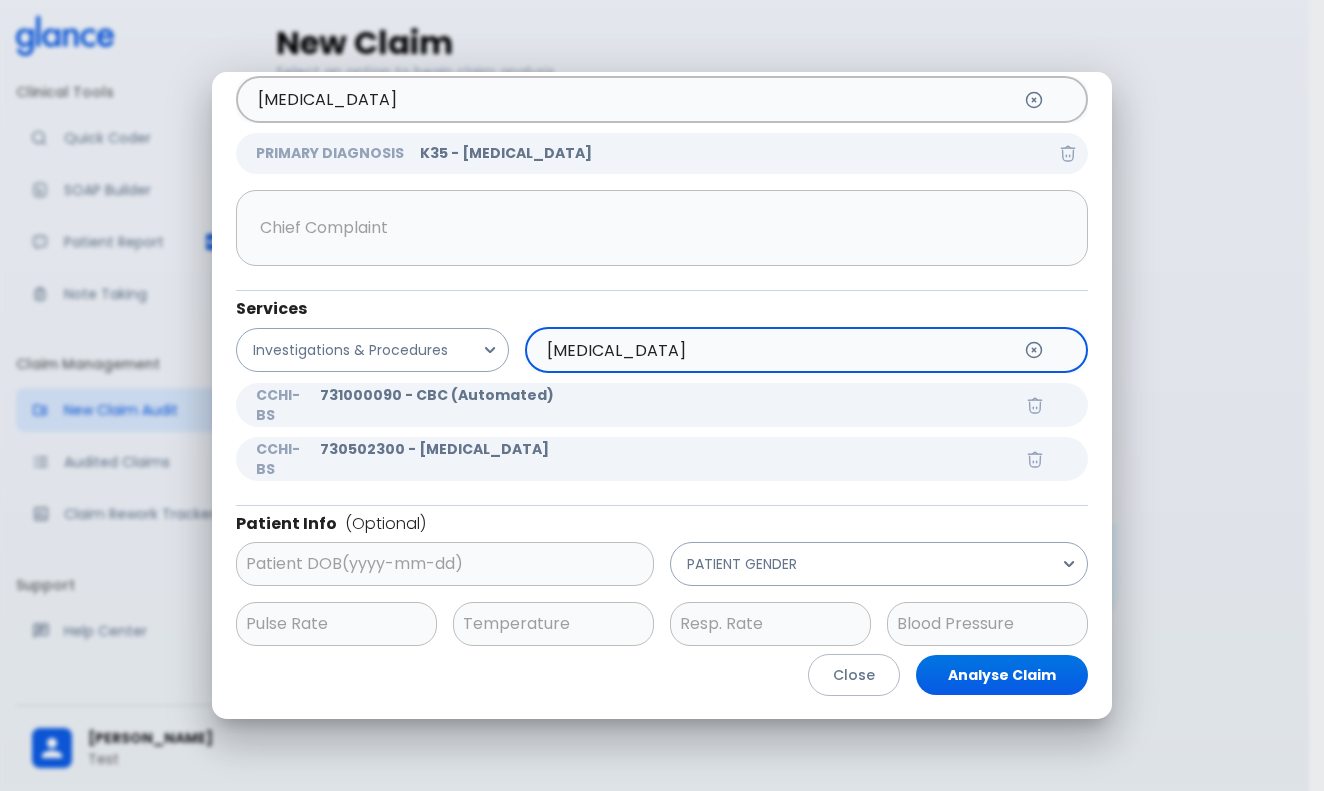 scroll, scrollTop: 174, scrollLeft: 0, axis: vertical 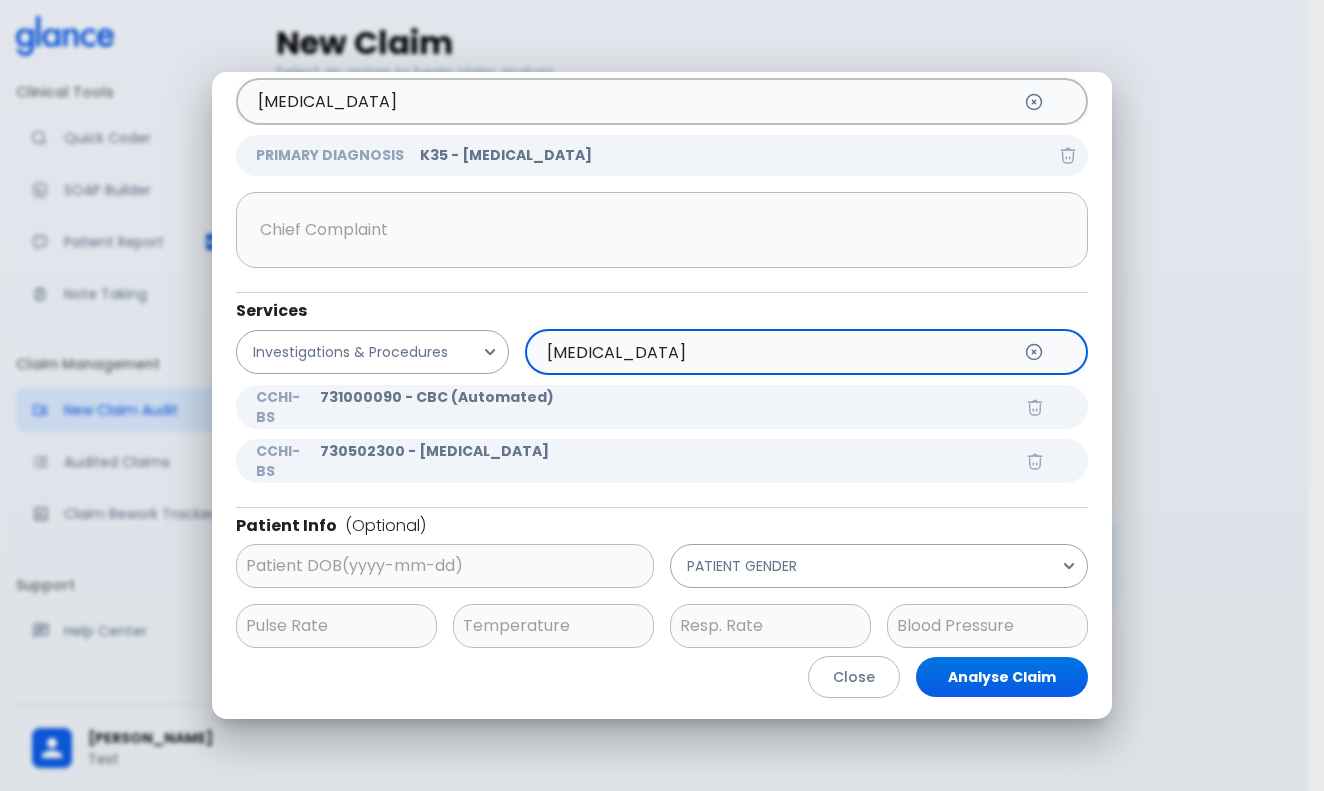 click on "[MEDICAL_DATA]" at bounding box center (776, 352) 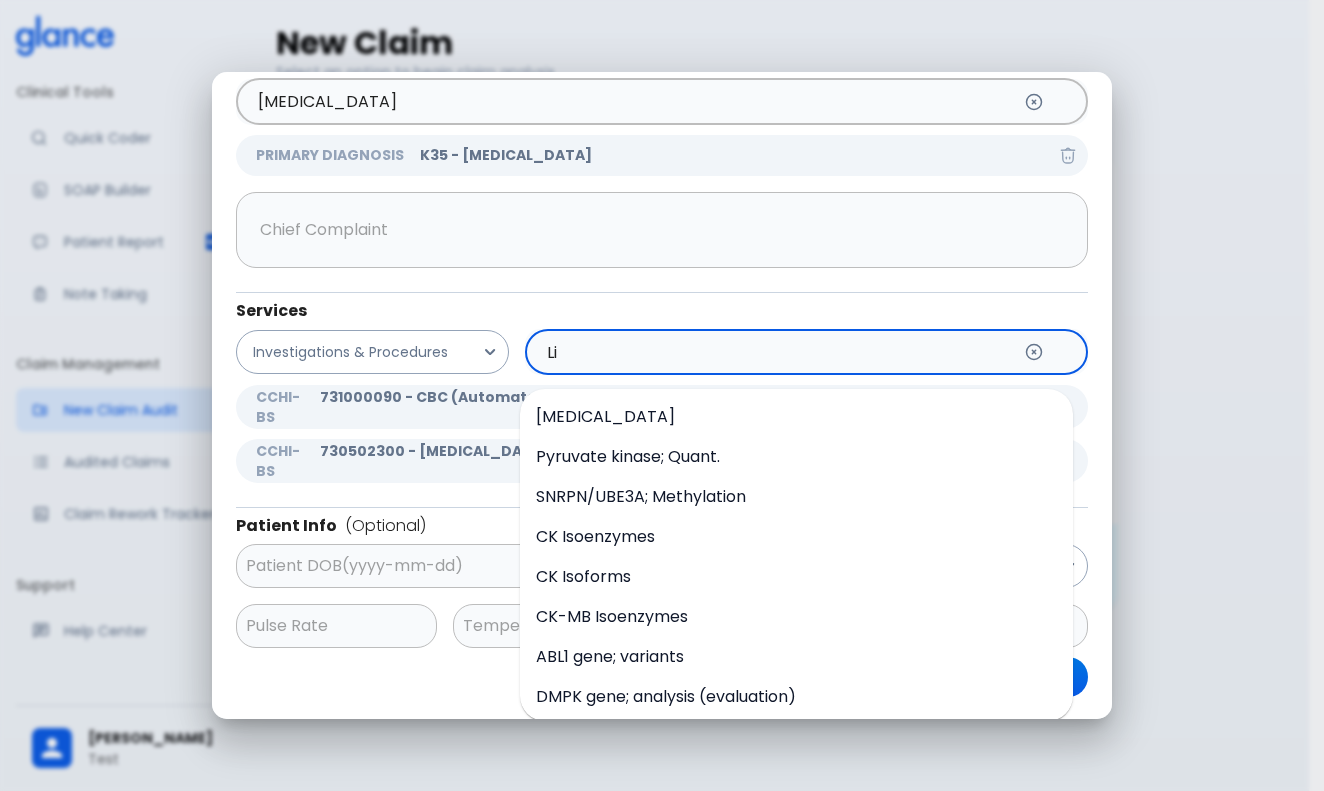 type on "L" 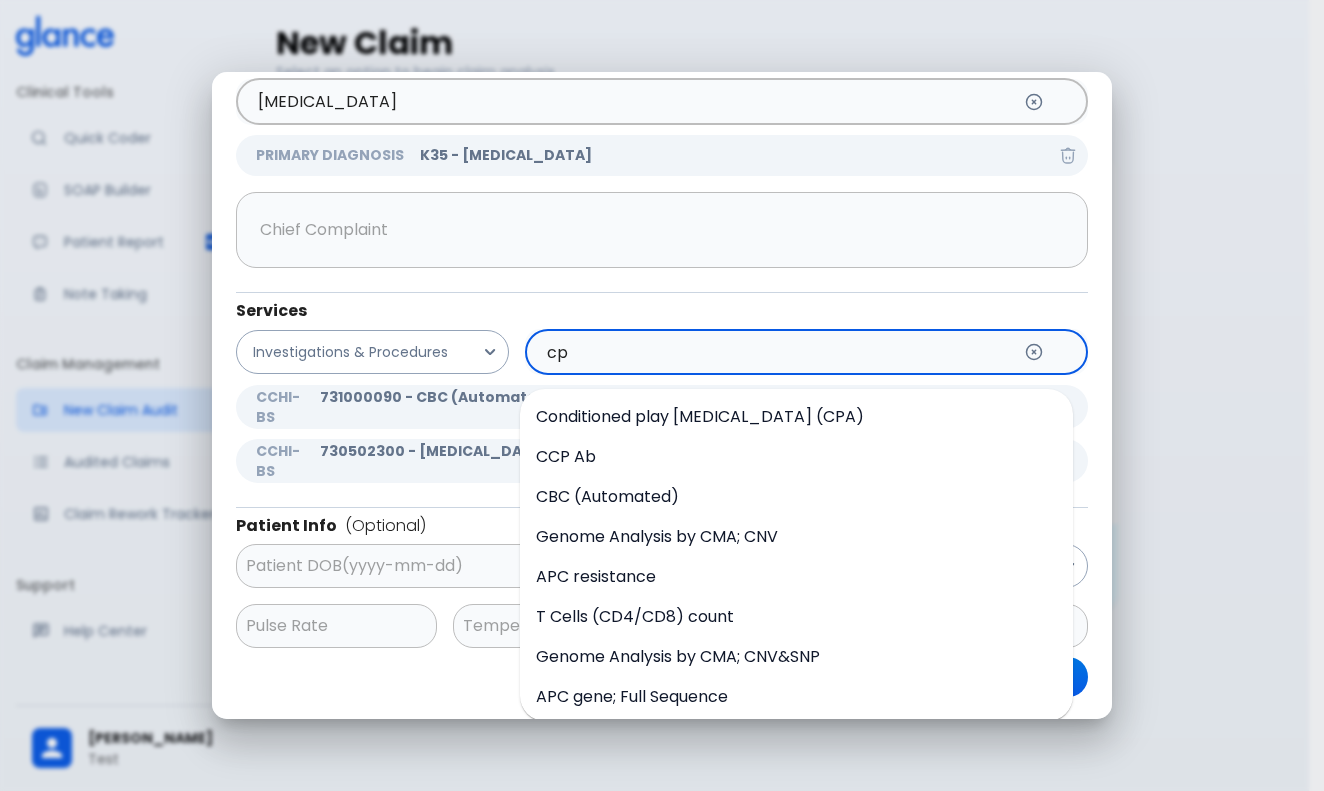 type on "c" 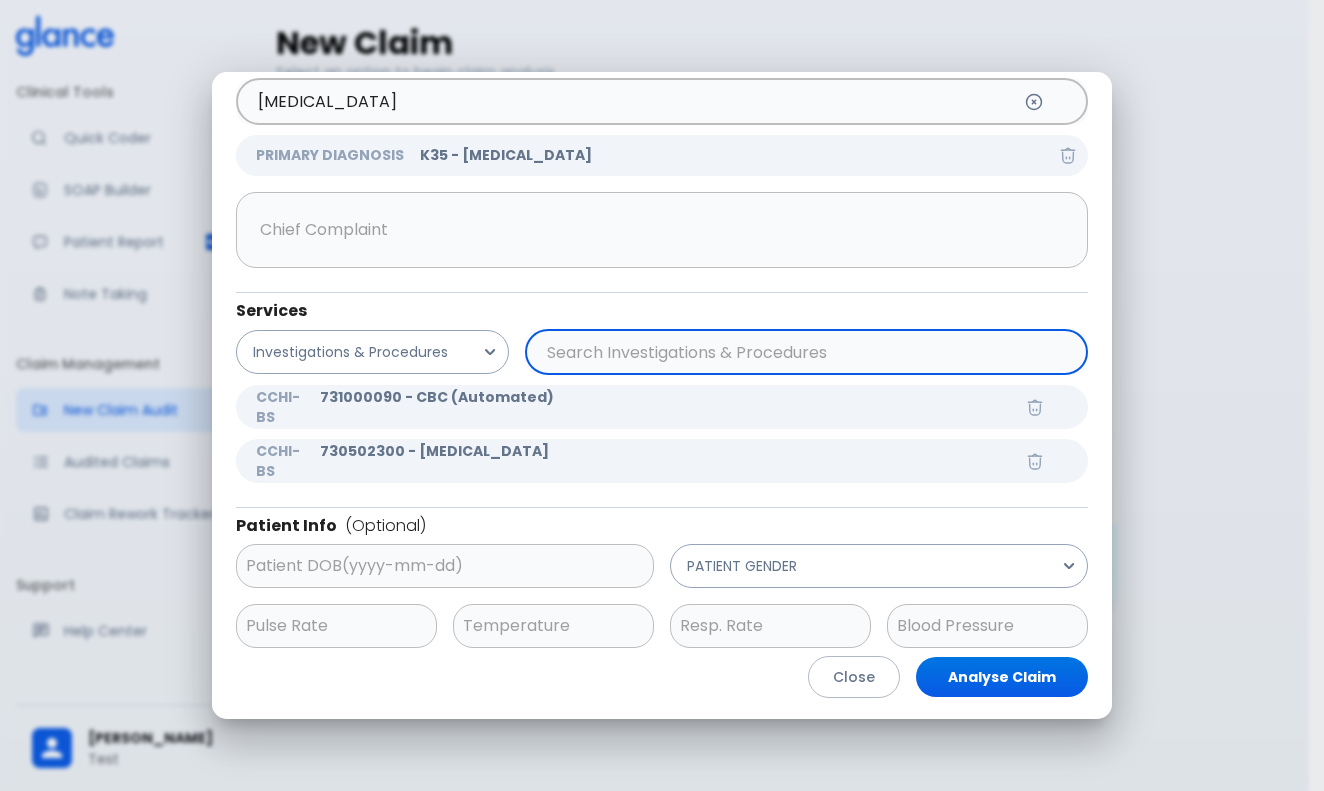 paste on "CBC, CMP, [MEDICAL_DATA], [MEDICAL_DATA], blood cultures" 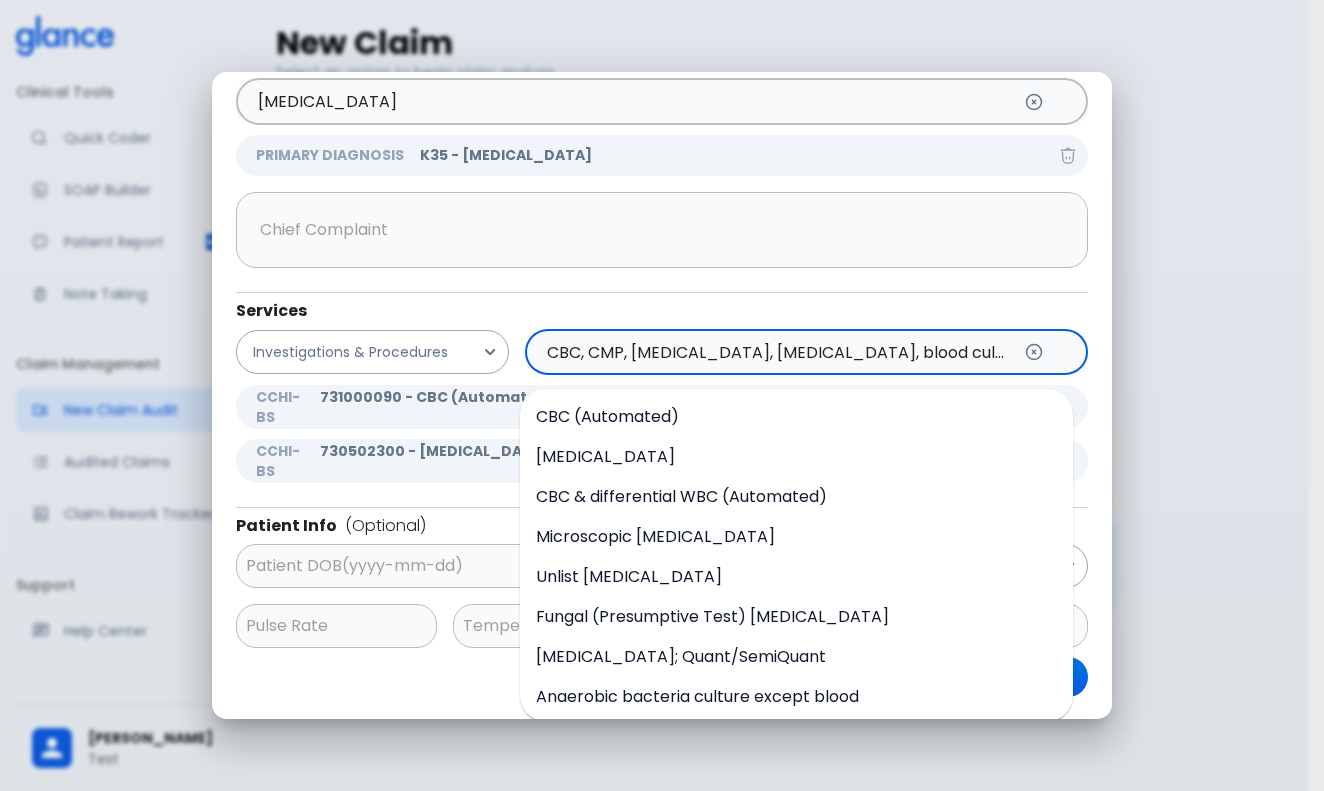 click on "CBC, CMP, [MEDICAL_DATA], [MEDICAL_DATA], blood cultures ​" at bounding box center [806, 352] 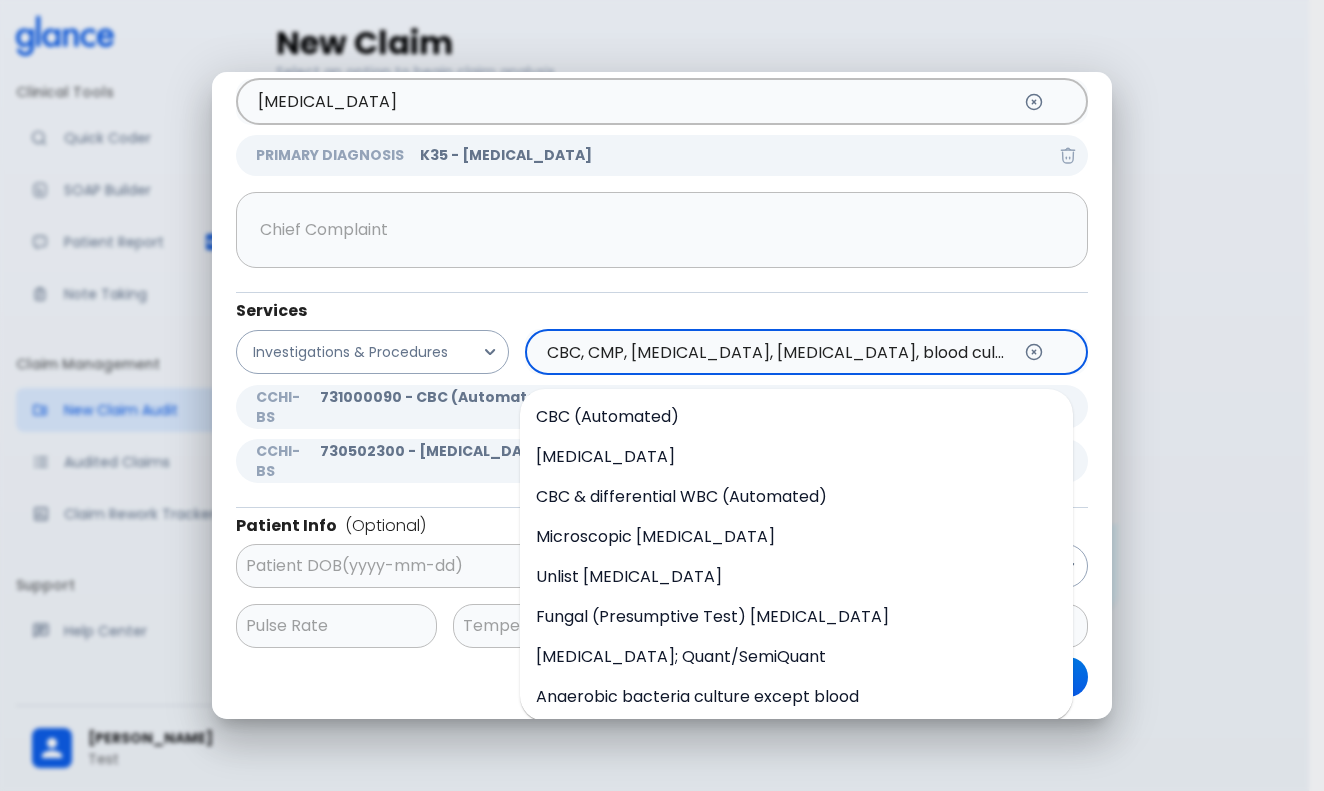 click on "CBC, CMP, [MEDICAL_DATA], [MEDICAL_DATA], blood cultures ​" at bounding box center (806, 352) 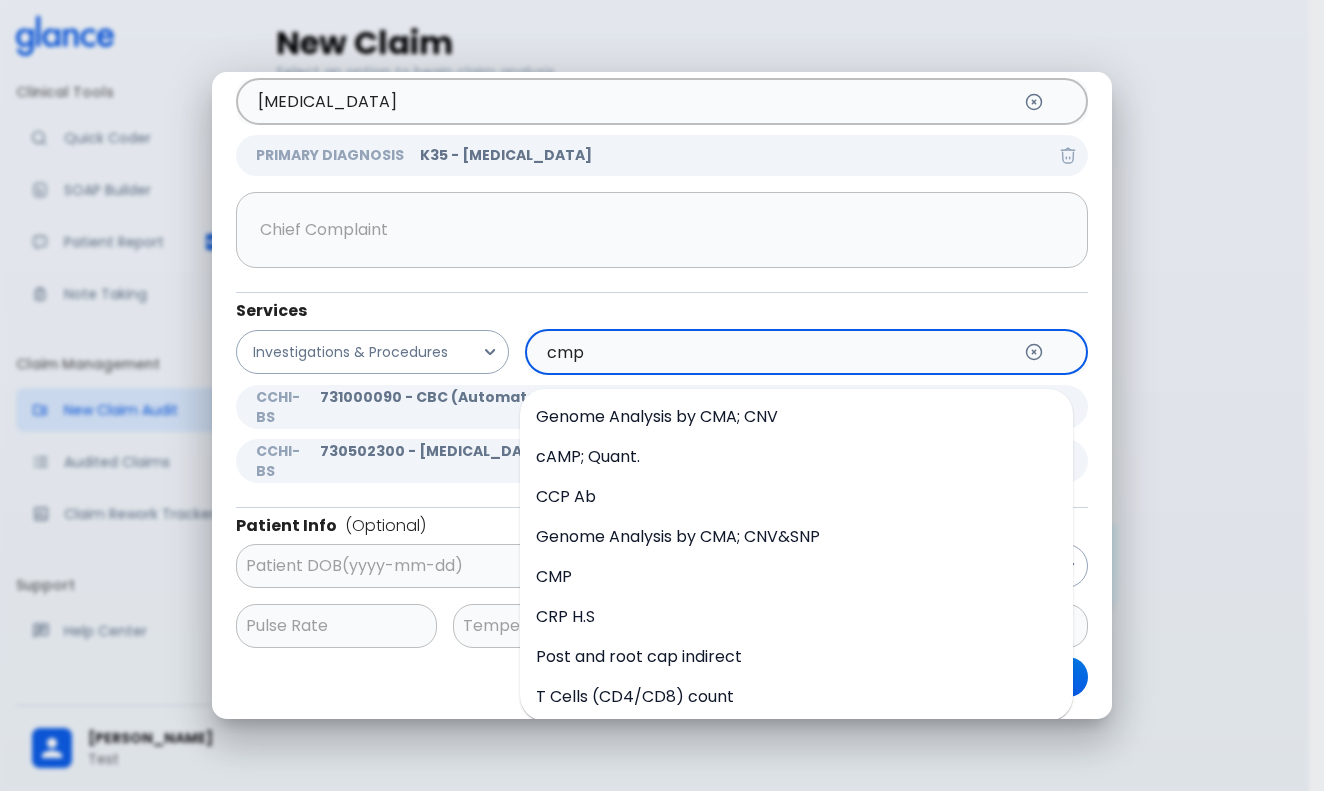 scroll, scrollTop: 25, scrollLeft: 0, axis: vertical 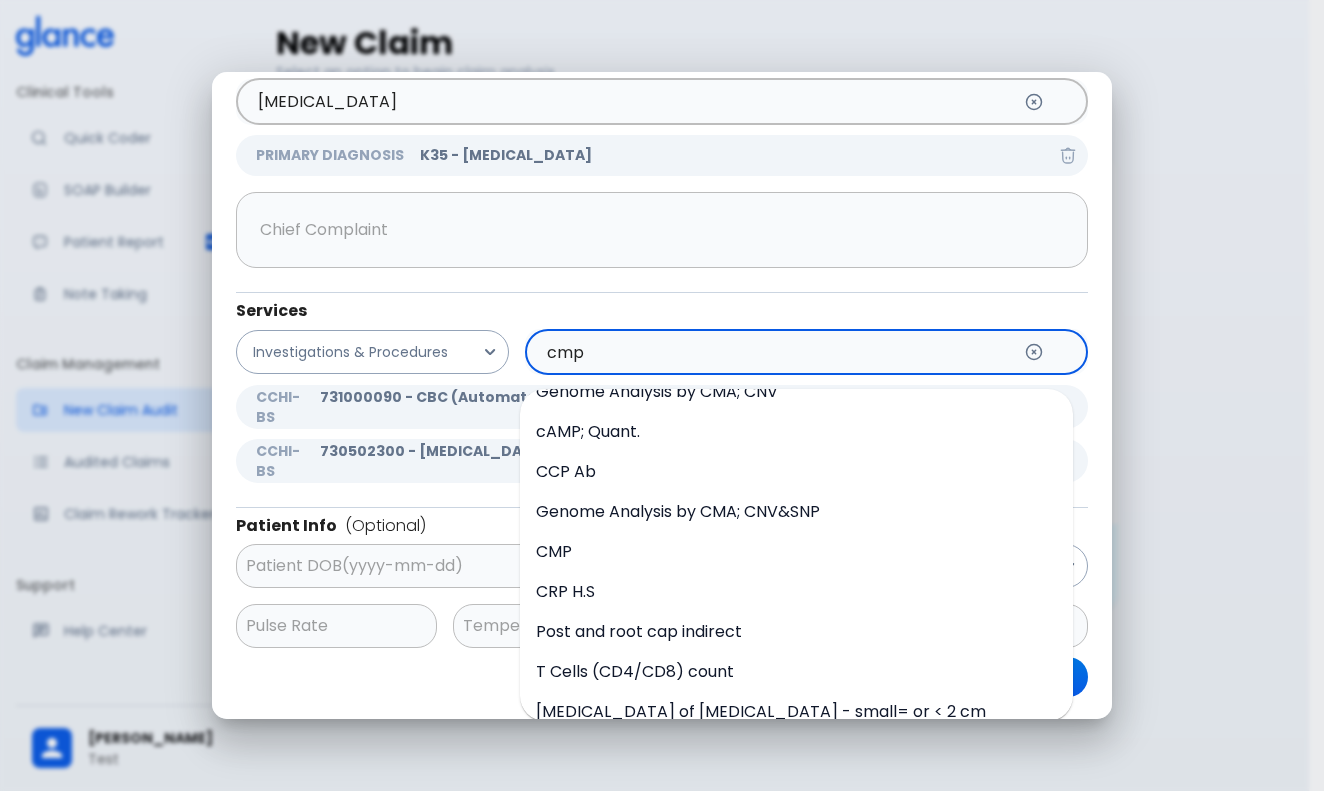click on "CMP" at bounding box center (796, 552) 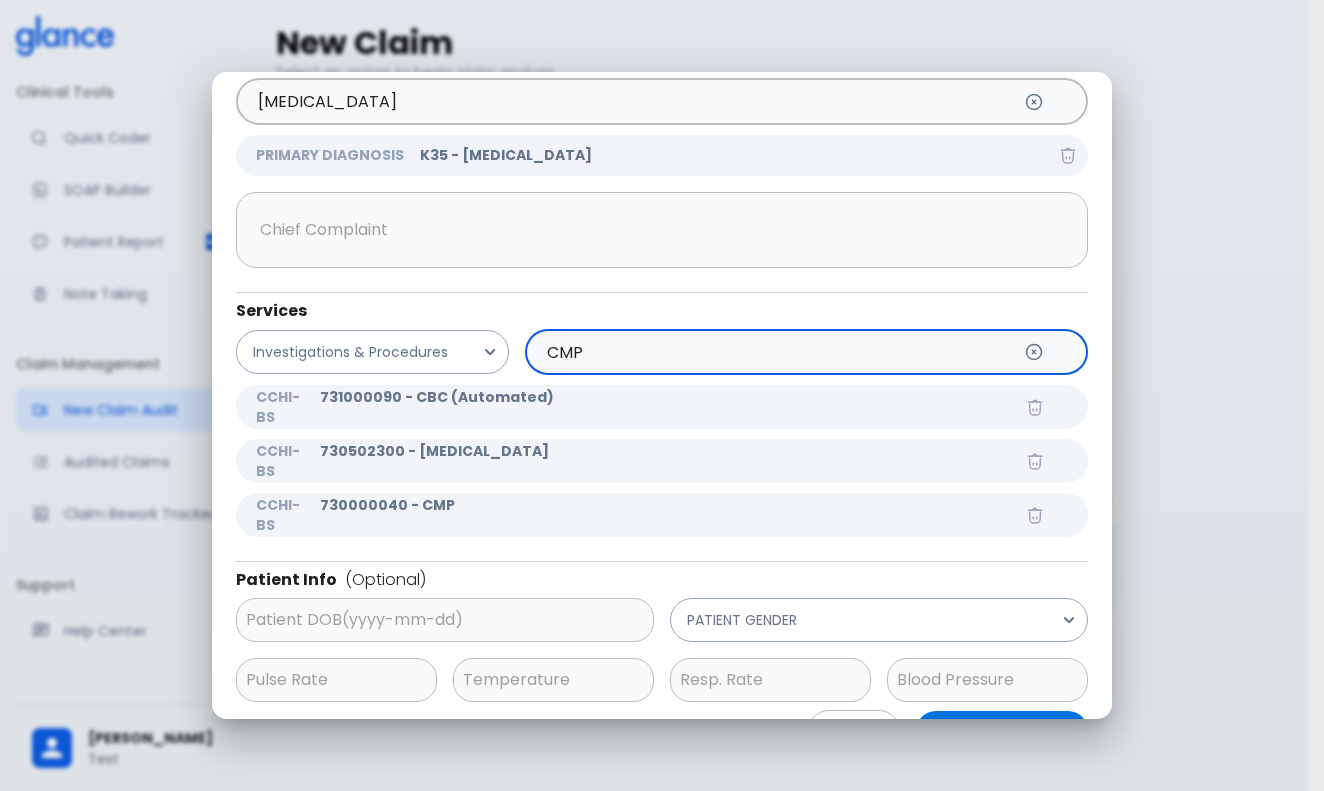 click on "CMP" at bounding box center (776, 352) 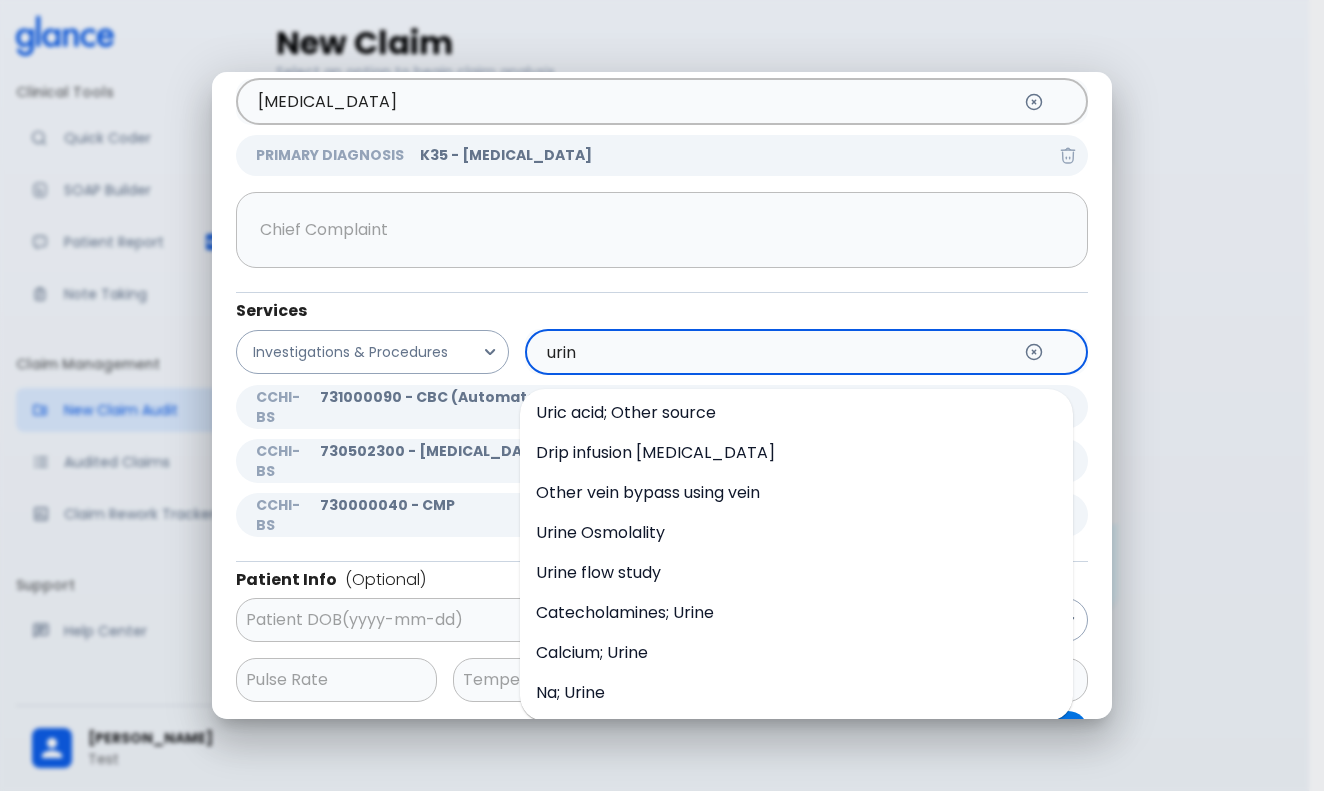 scroll, scrollTop: 84, scrollLeft: 0, axis: vertical 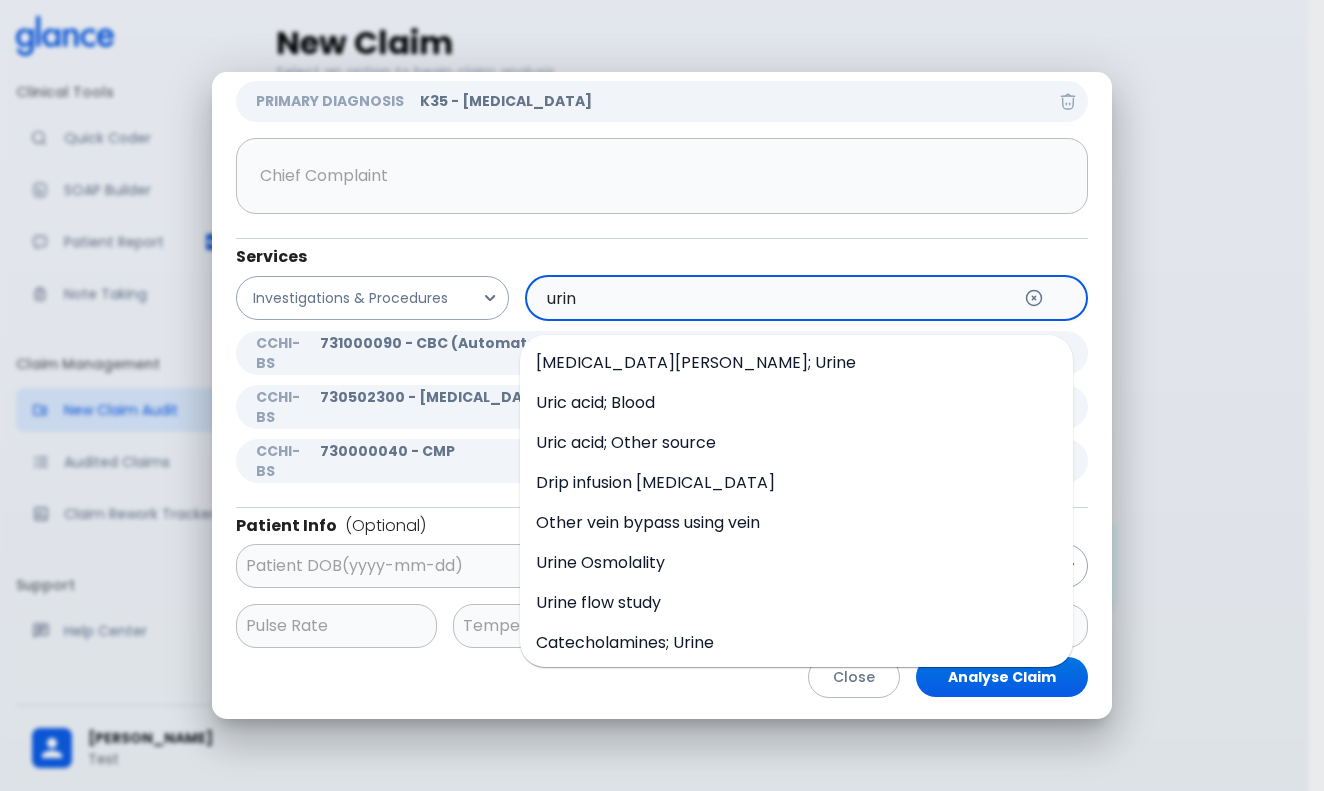 click on "urin" at bounding box center (776, 298) 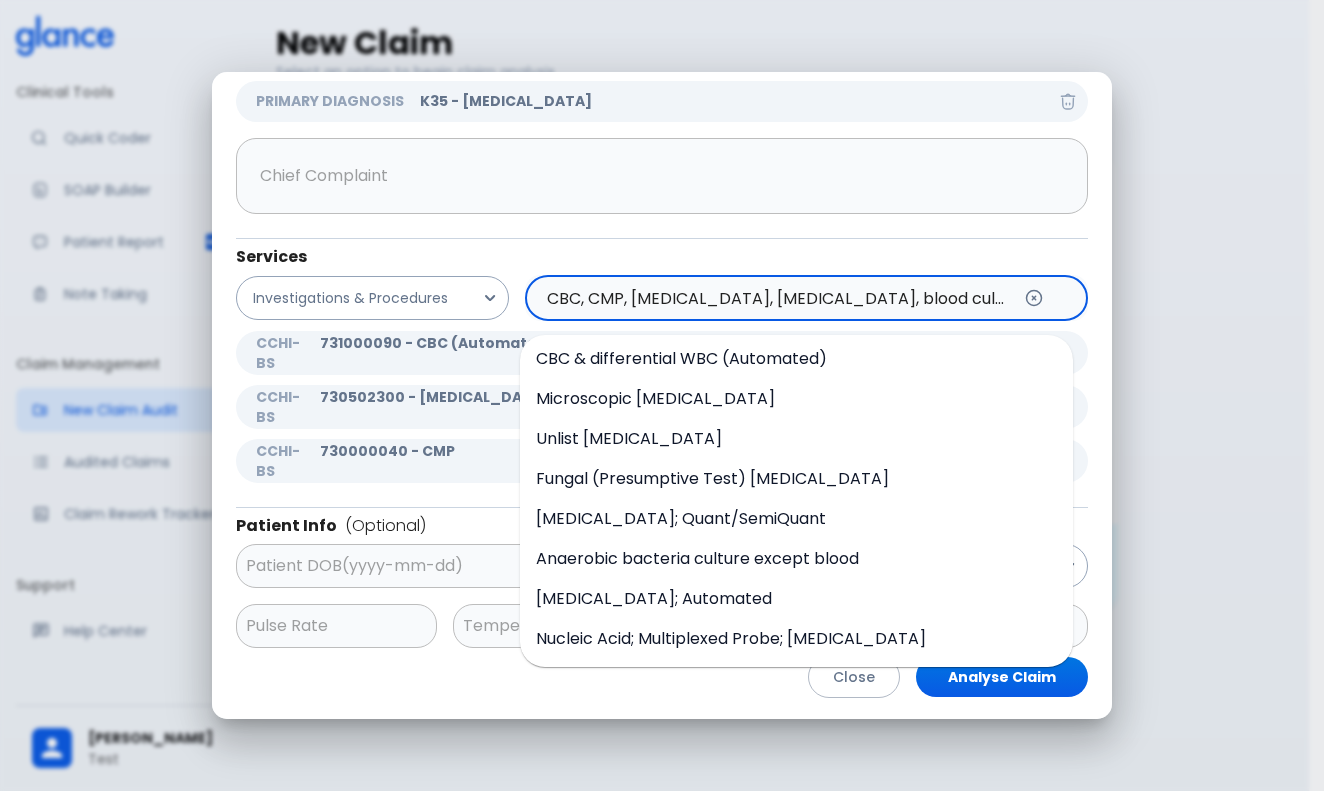 scroll, scrollTop: 84, scrollLeft: 0, axis: vertical 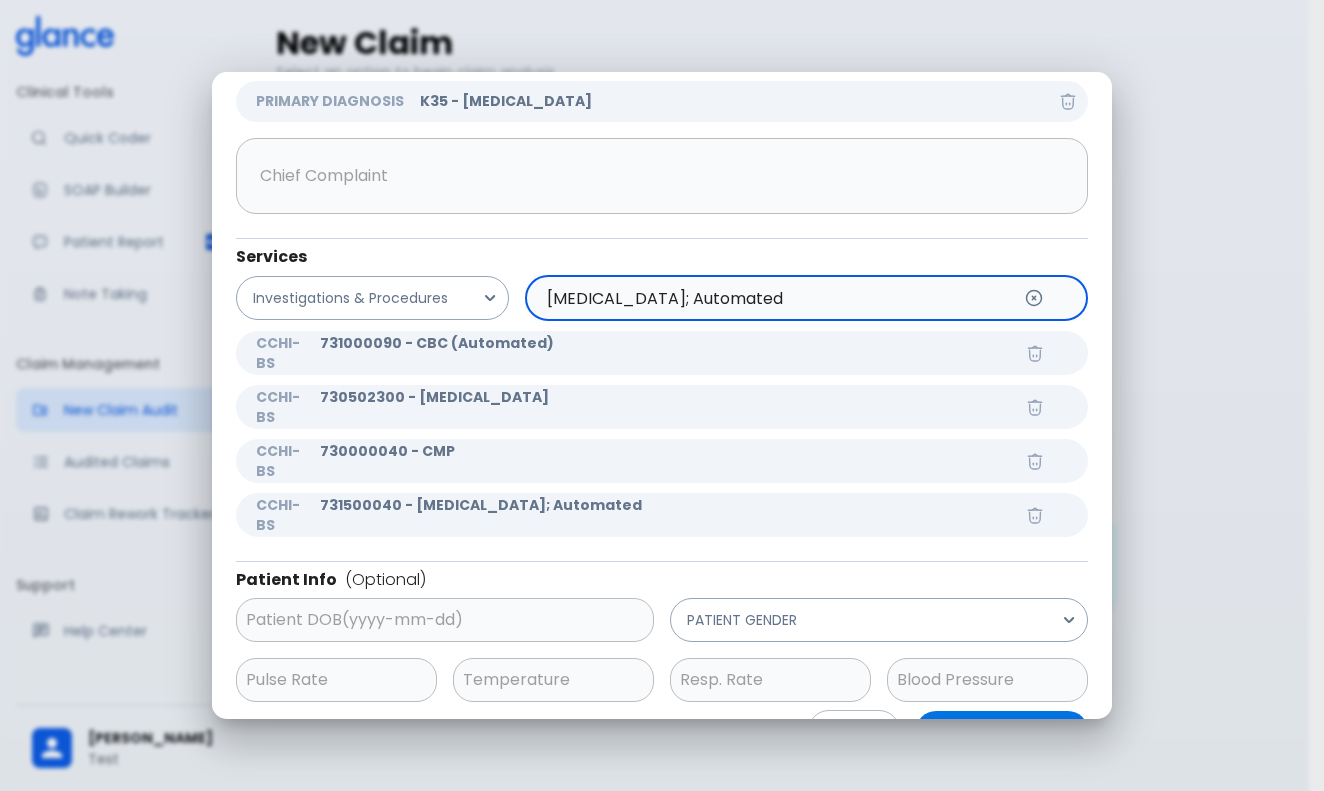 click on "[MEDICAL_DATA]; Automated" at bounding box center [776, 298] 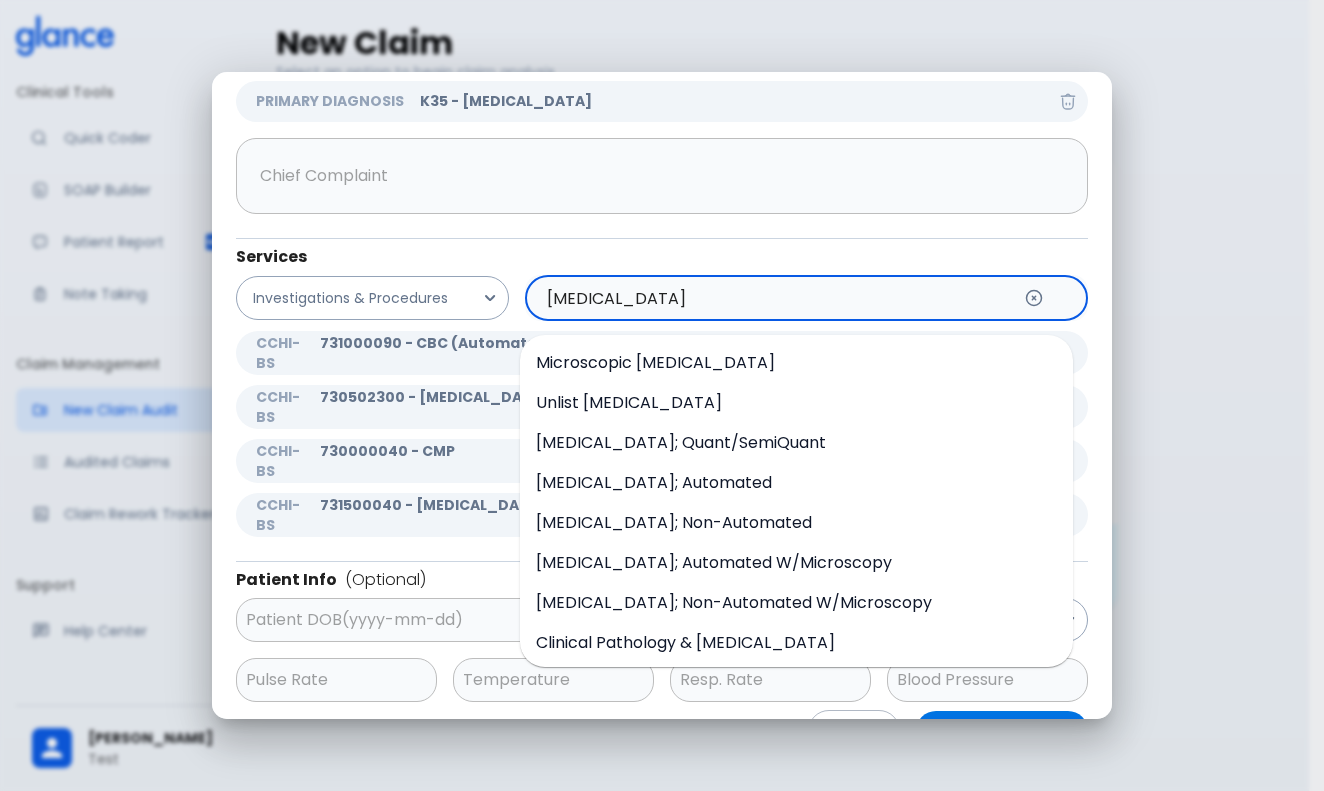 click on "[MEDICAL_DATA]" at bounding box center (776, 298) 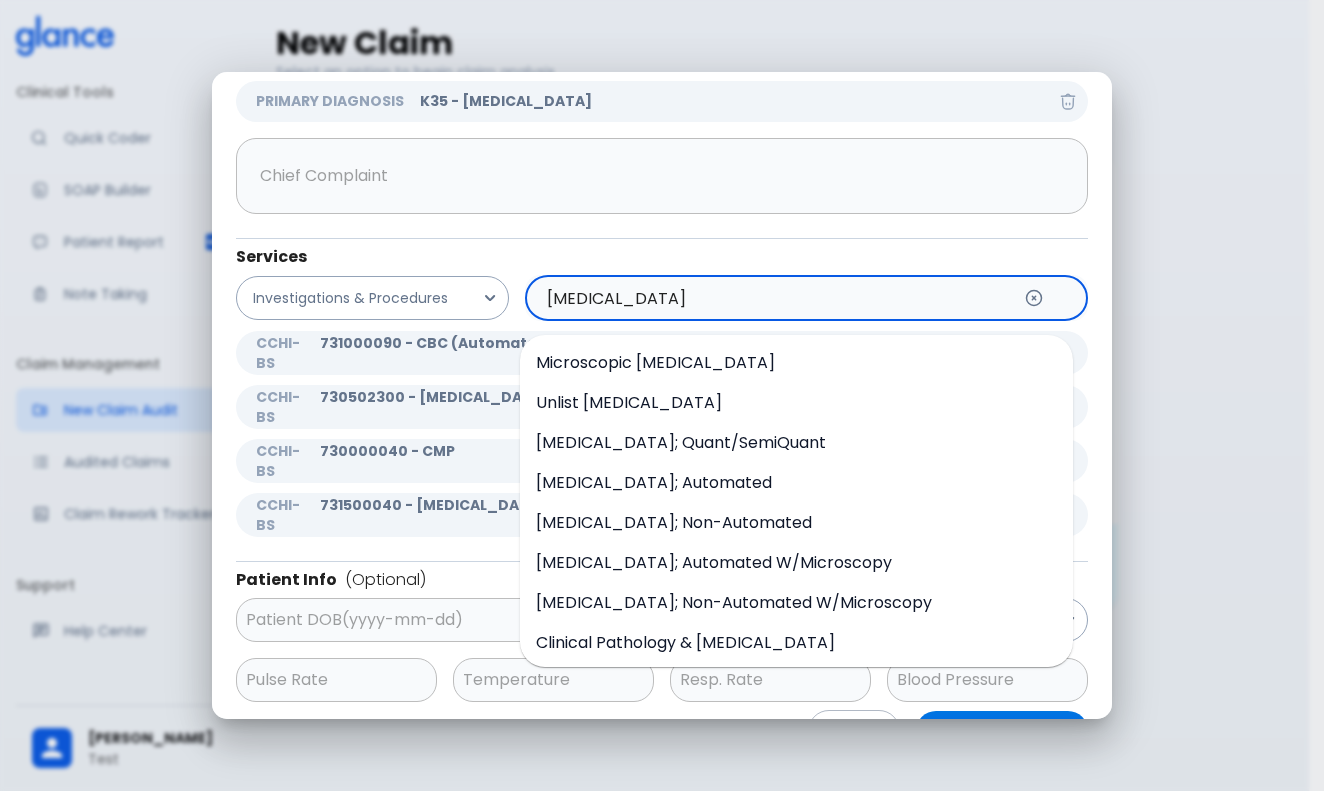 click on "[MEDICAL_DATA]" at bounding box center (776, 298) 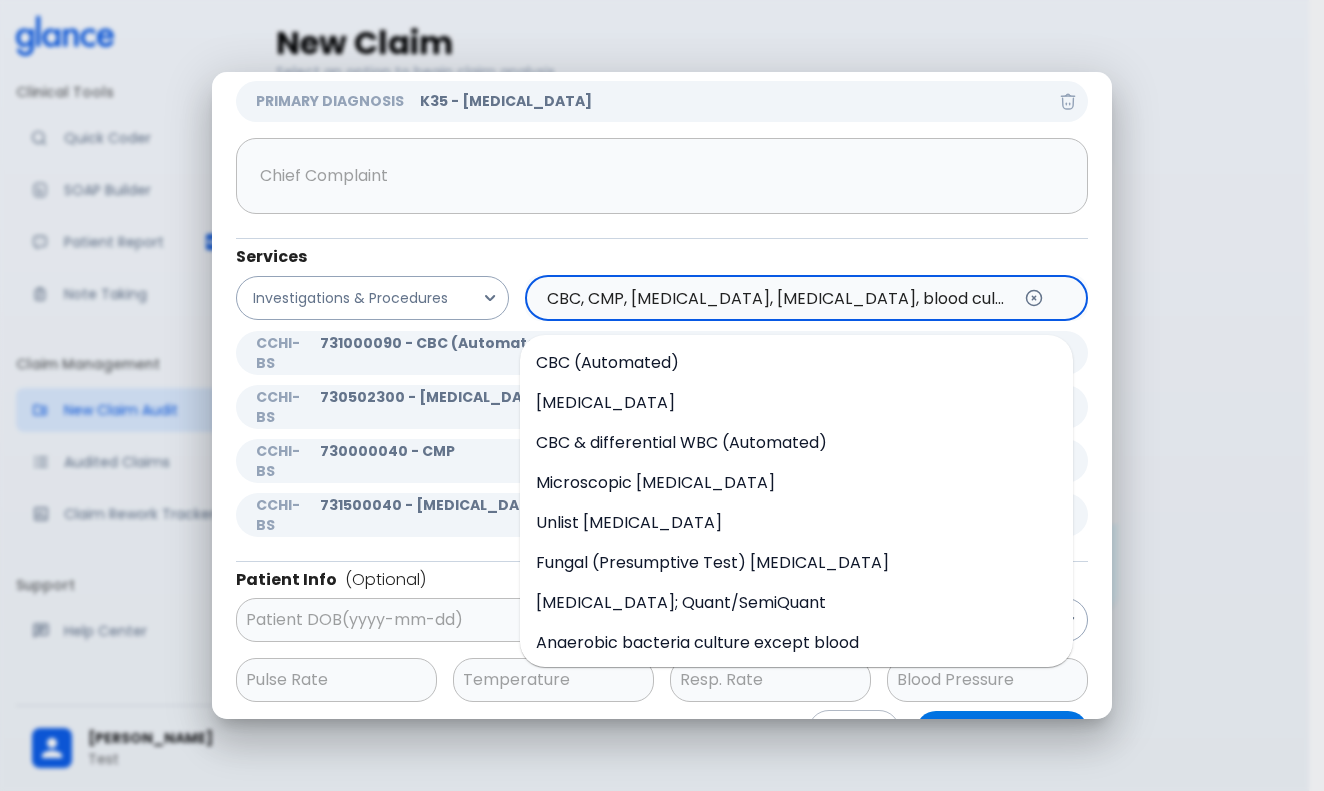 click on "CBC, CMP, [MEDICAL_DATA], [MEDICAL_DATA], blood cultures" at bounding box center [776, 298] 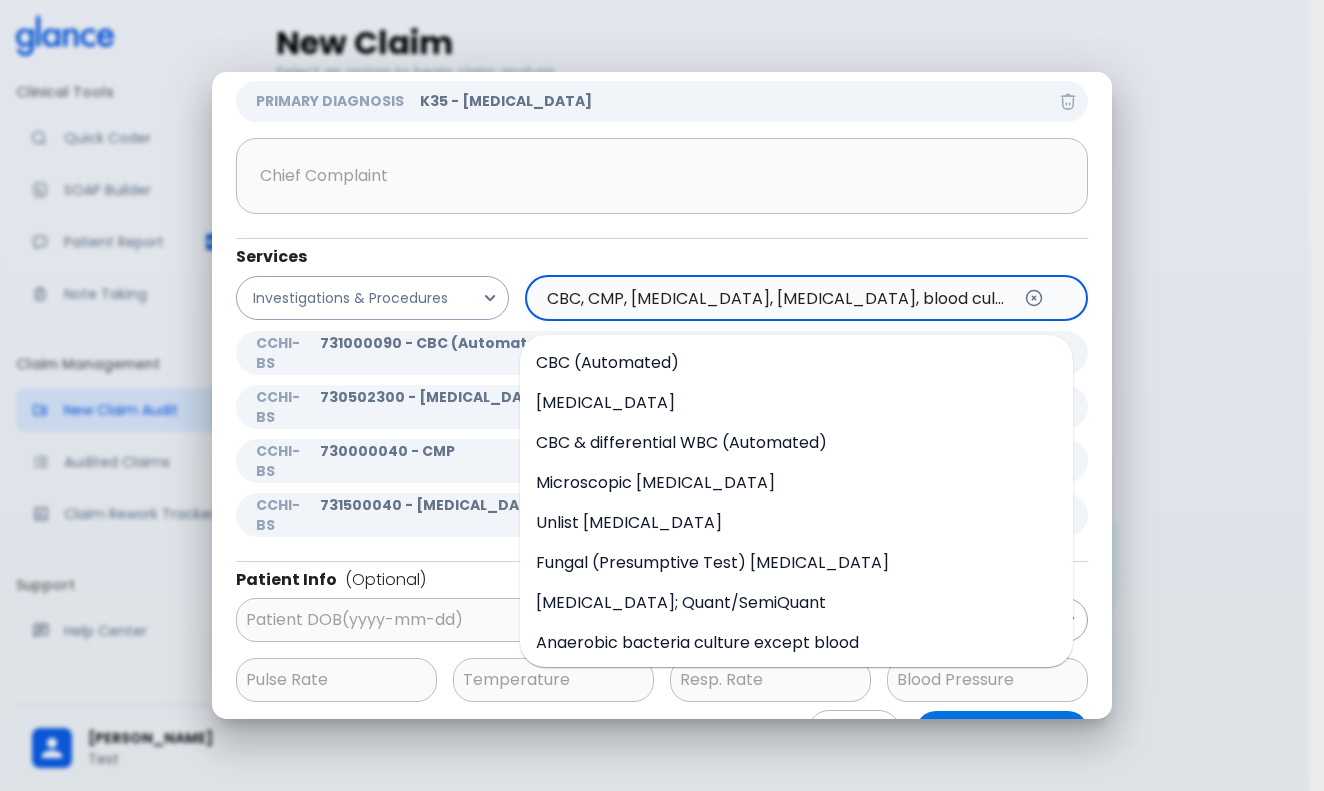 drag, startPoint x: 751, startPoint y: 297, endPoint x: 559, endPoint y: 297, distance: 192 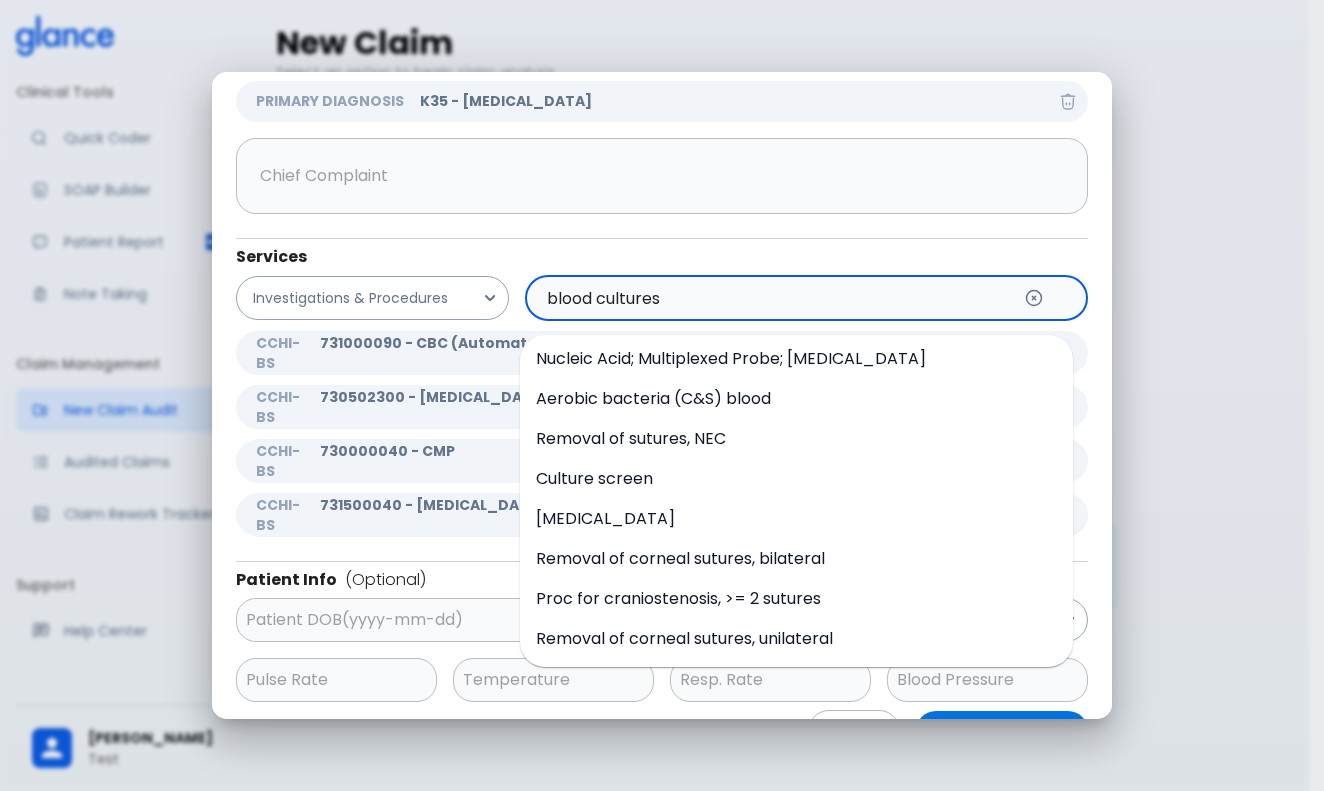 scroll, scrollTop: 84, scrollLeft: 0, axis: vertical 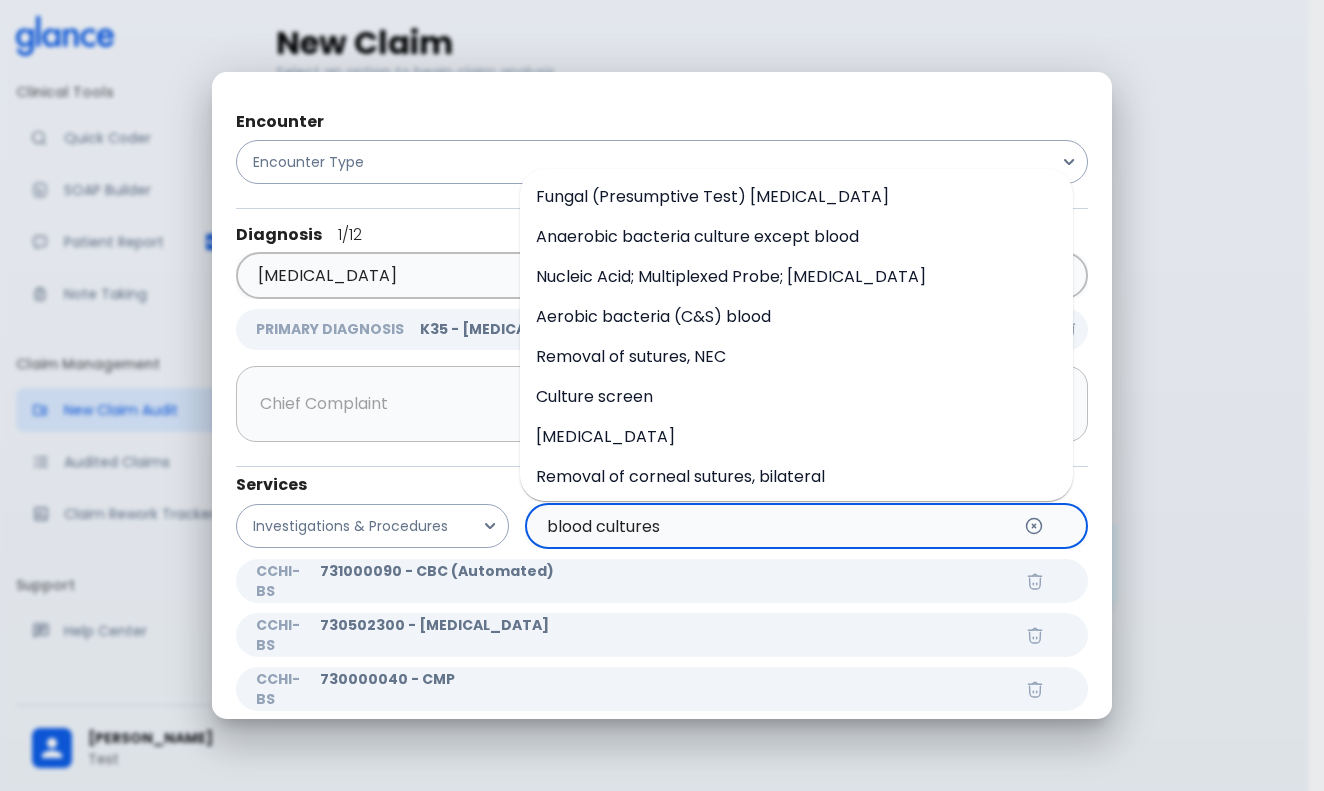 click on "Fungal (Presumptive Test) [MEDICAL_DATA]" at bounding box center [712, 196] 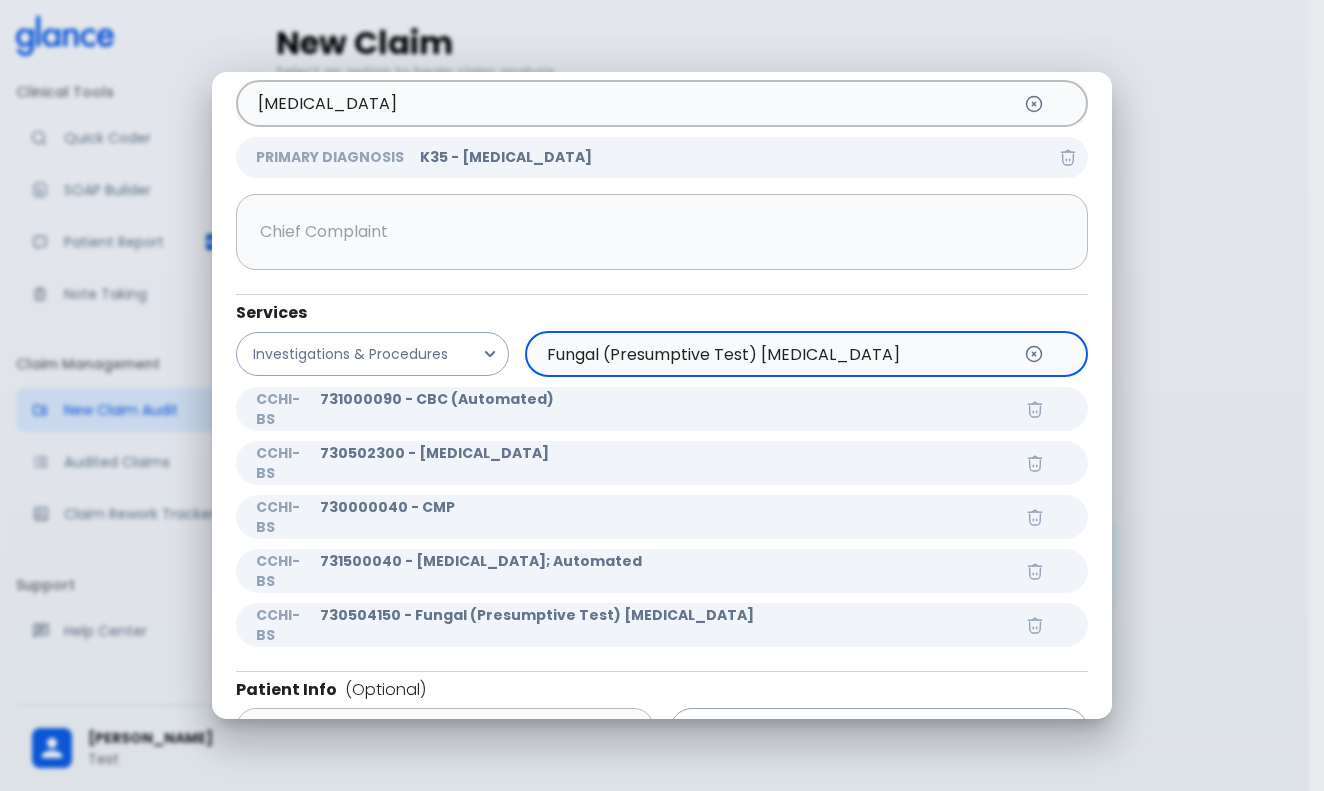 scroll, scrollTop: 190, scrollLeft: 0, axis: vertical 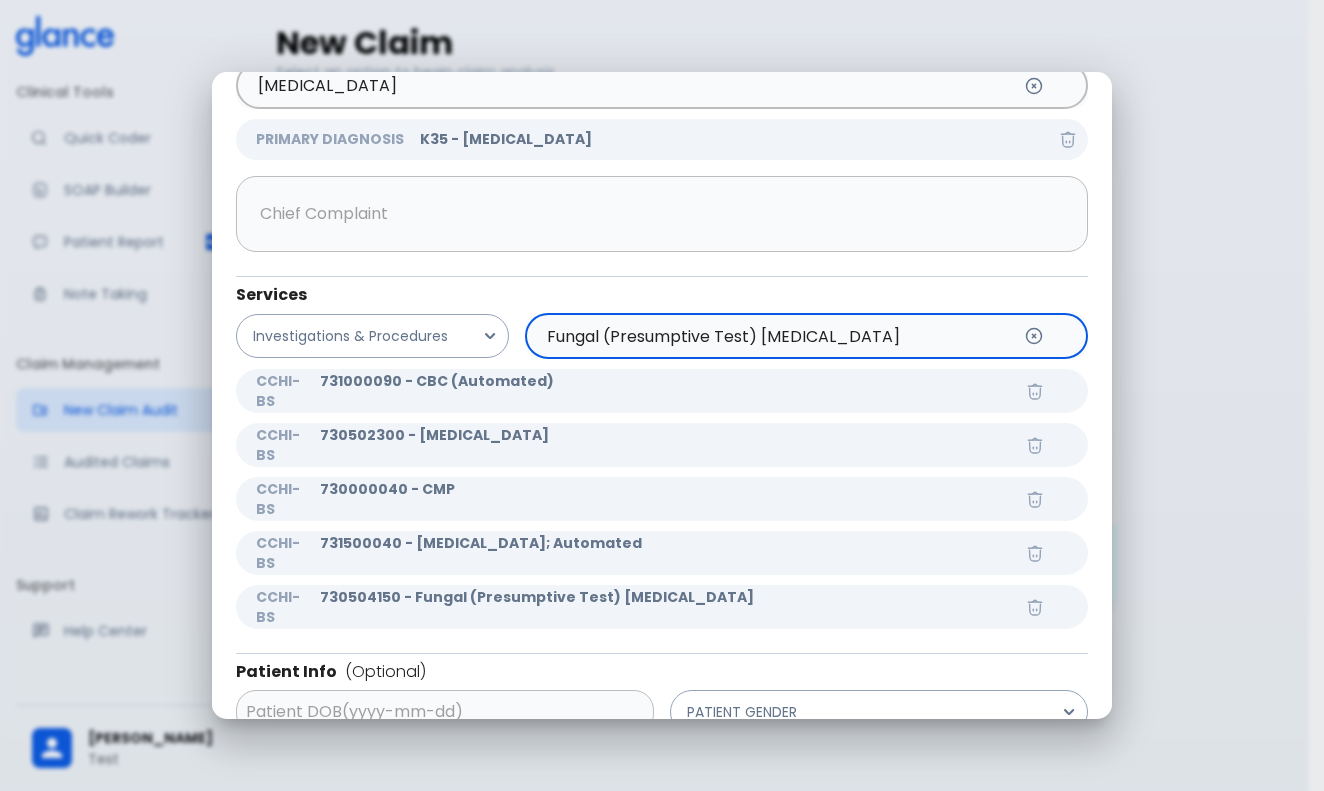 click on "Fungal (Presumptive Test) [MEDICAL_DATA]" at bounding box center (776, 336) 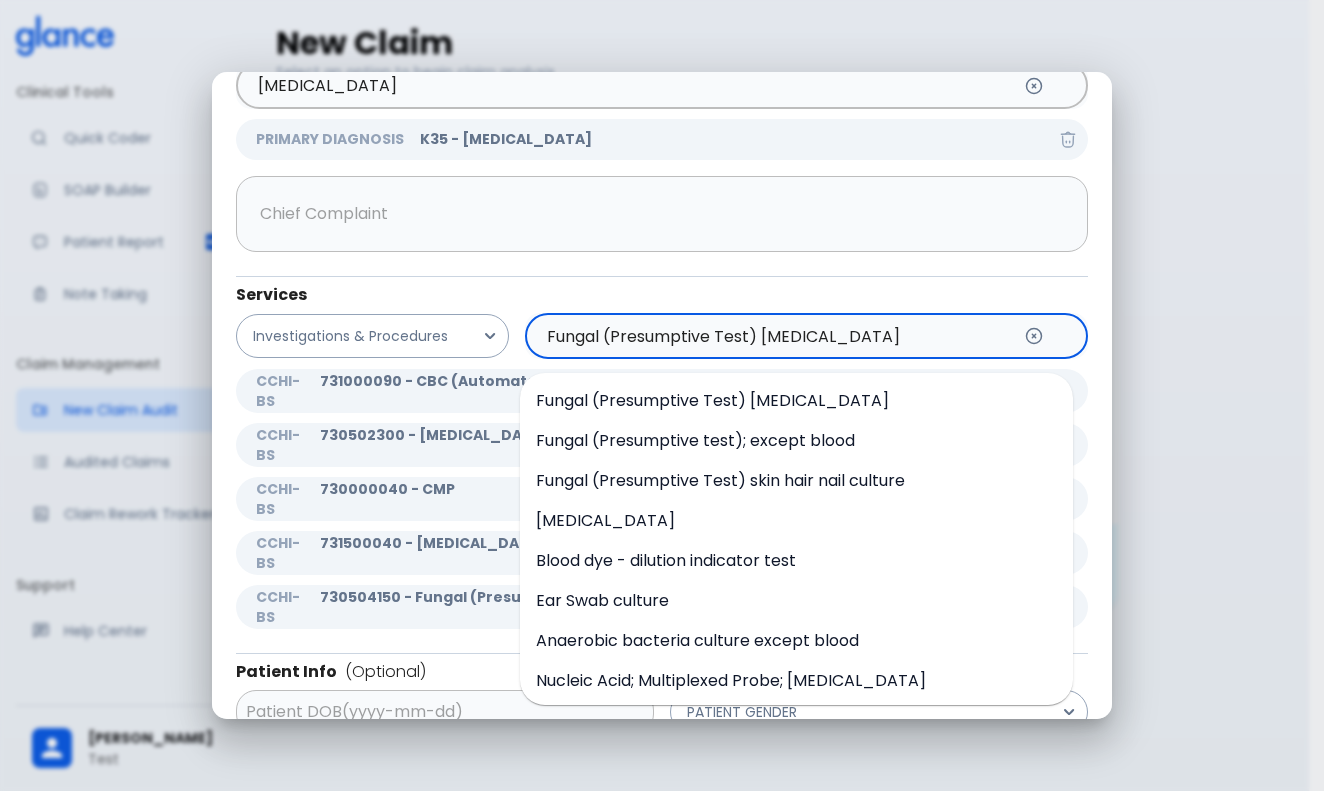 click on "Fungal (Presumptive Test) [MEDICAL_DATA]" at bounding box center [776, 336] 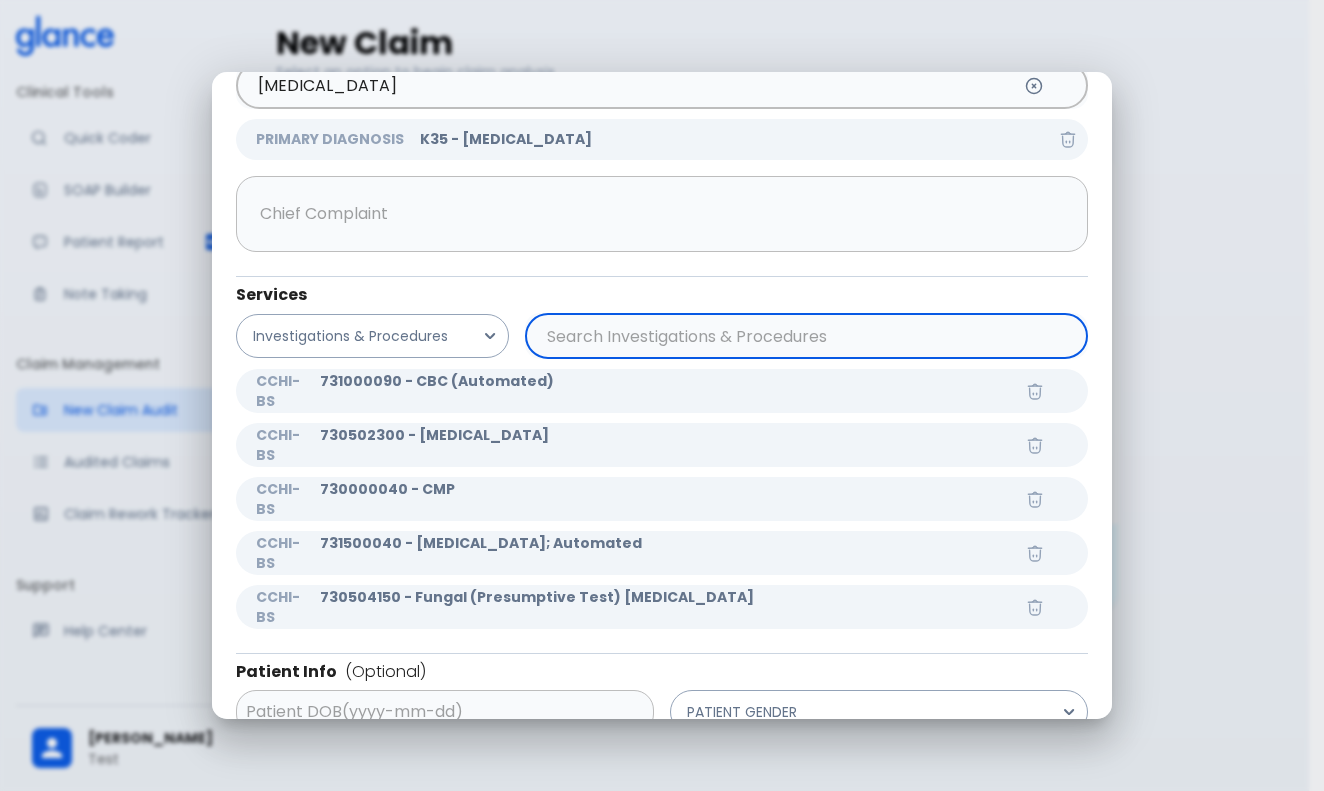 type 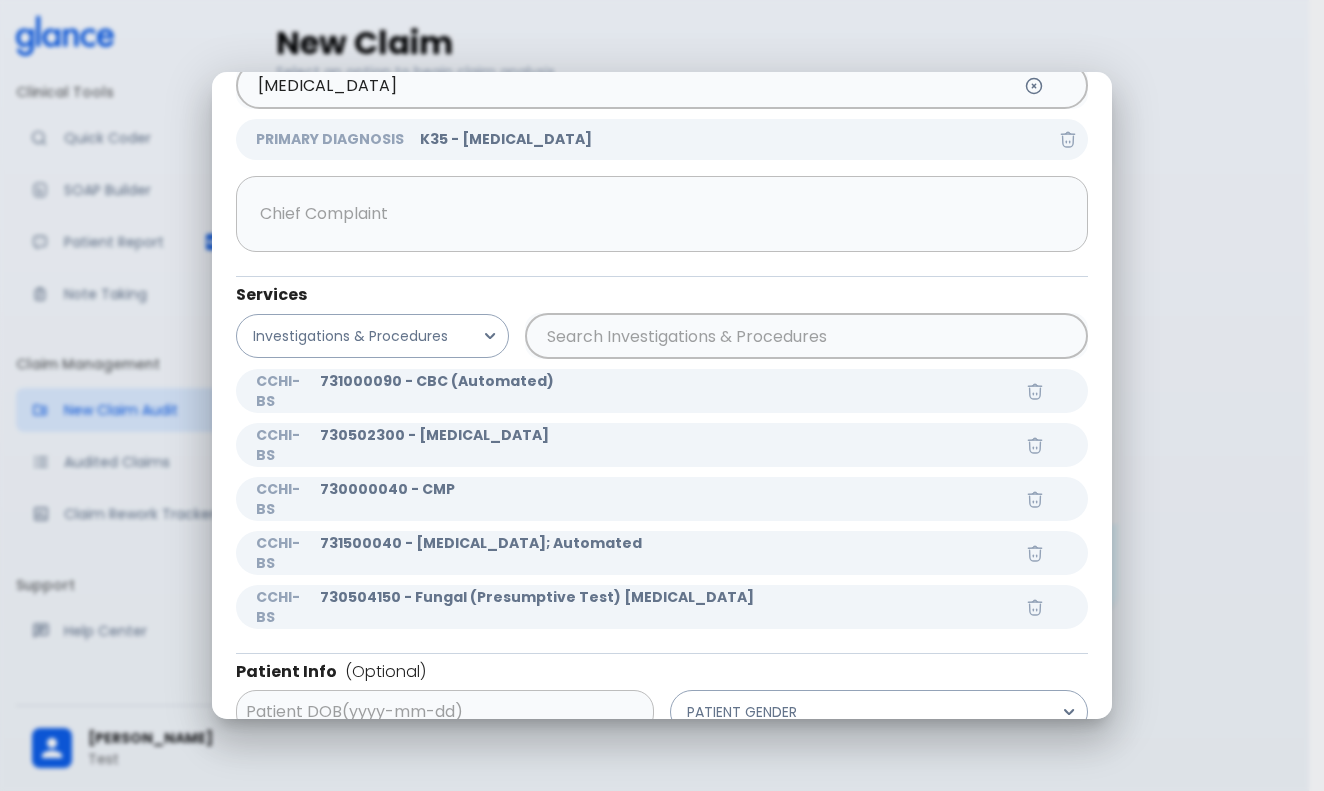 click on "​" at bounding box center (798, 328) 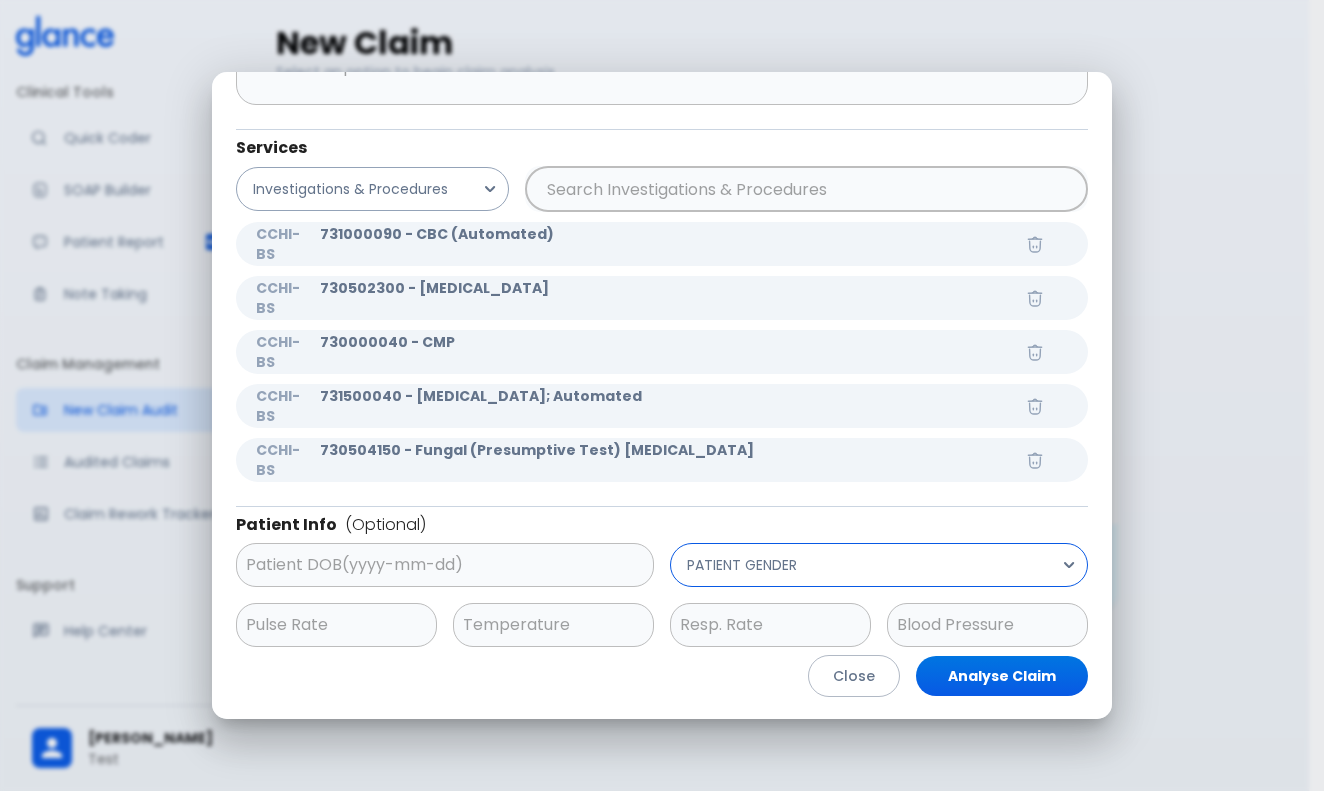 scroll, scrollTop: 336, scrollLeft: 0, axis: vertical 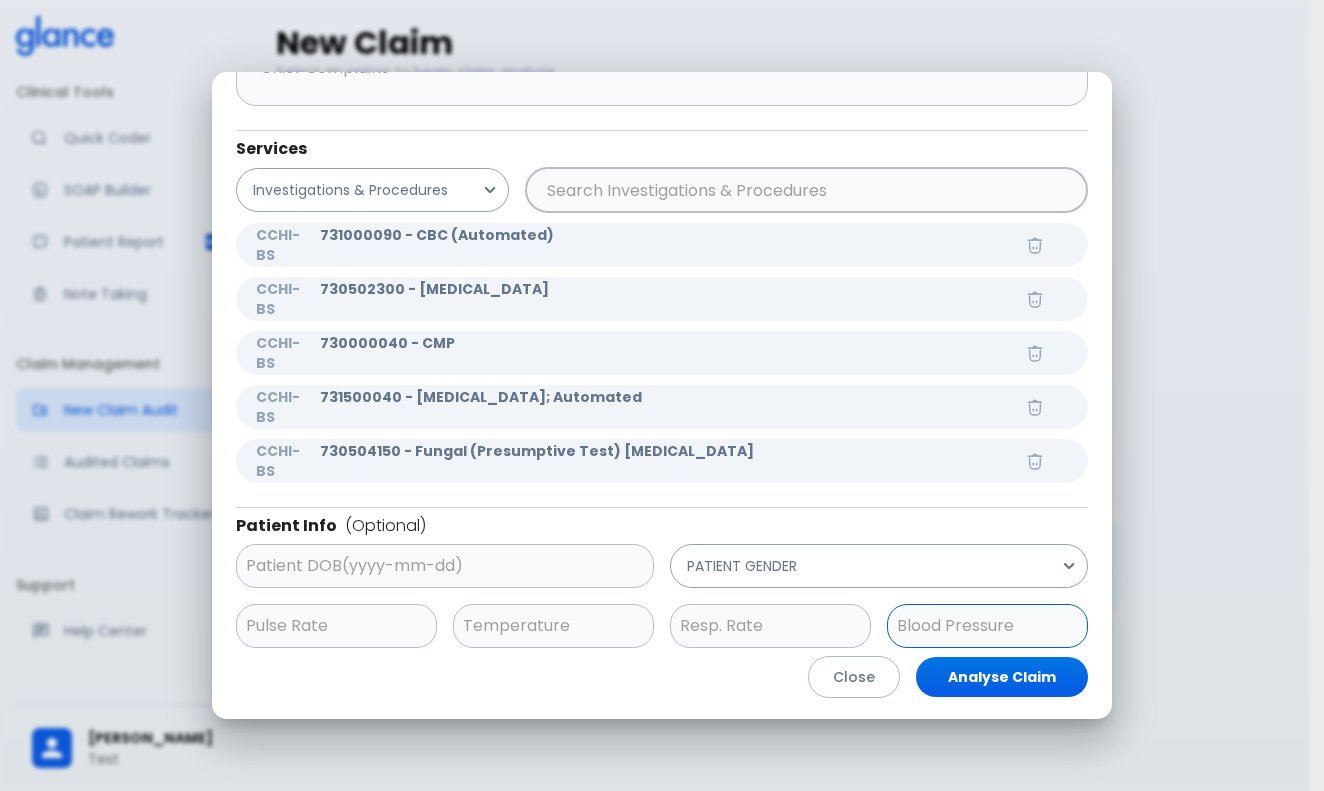 click at bounding box center [975, 626] 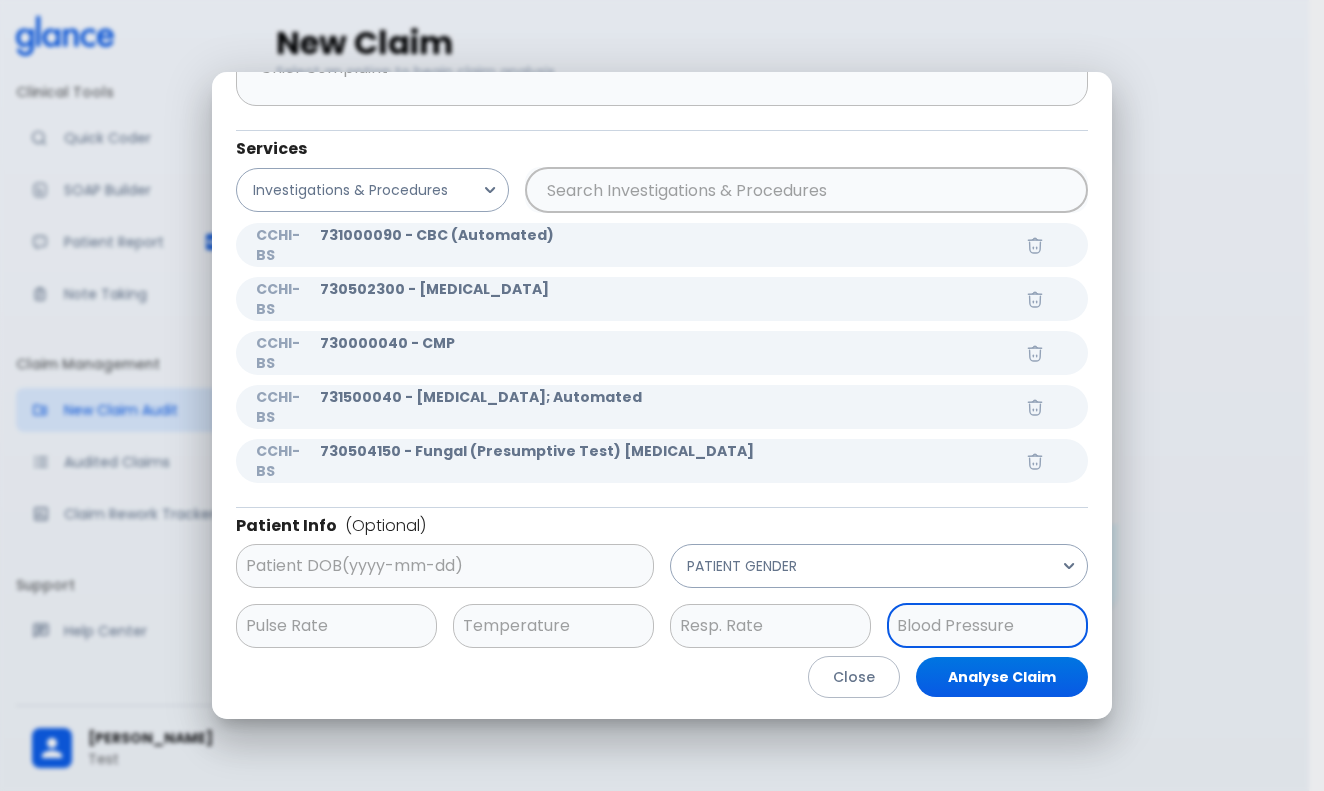 click on "Close Analyse Claim" at bounding box center [662, 677] 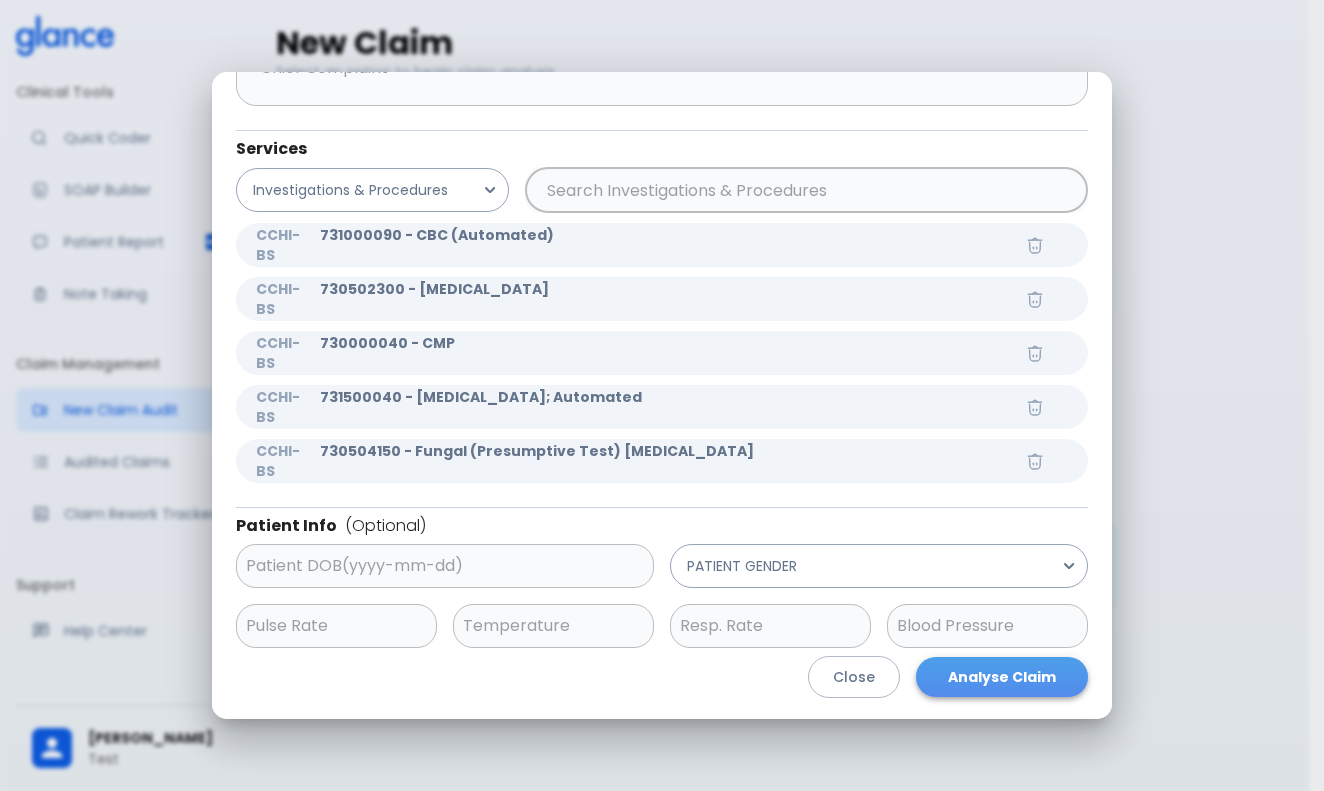 click on "Analyse Claim" at bounding box center [1002, 677] 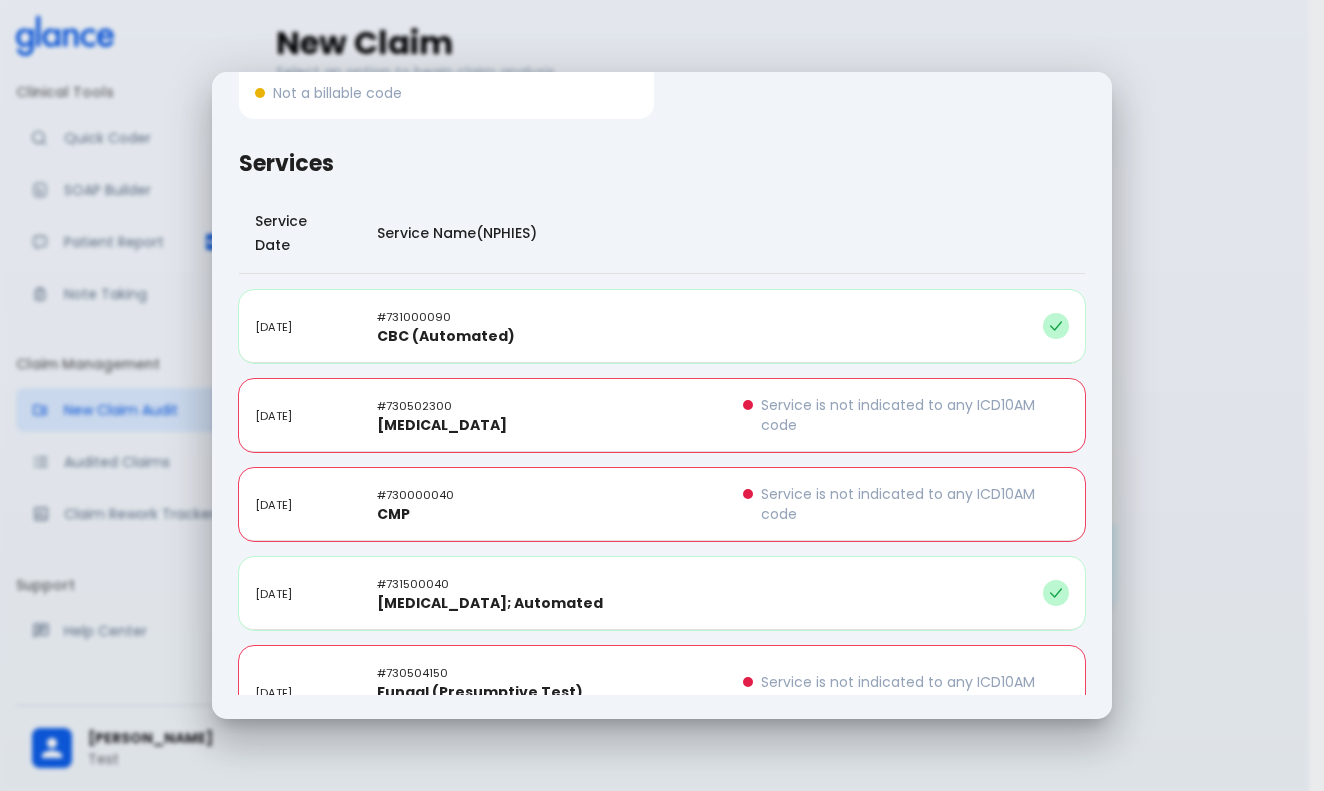 scroll, scrollTop: 192, scrollLeft: 0, axis: vertical 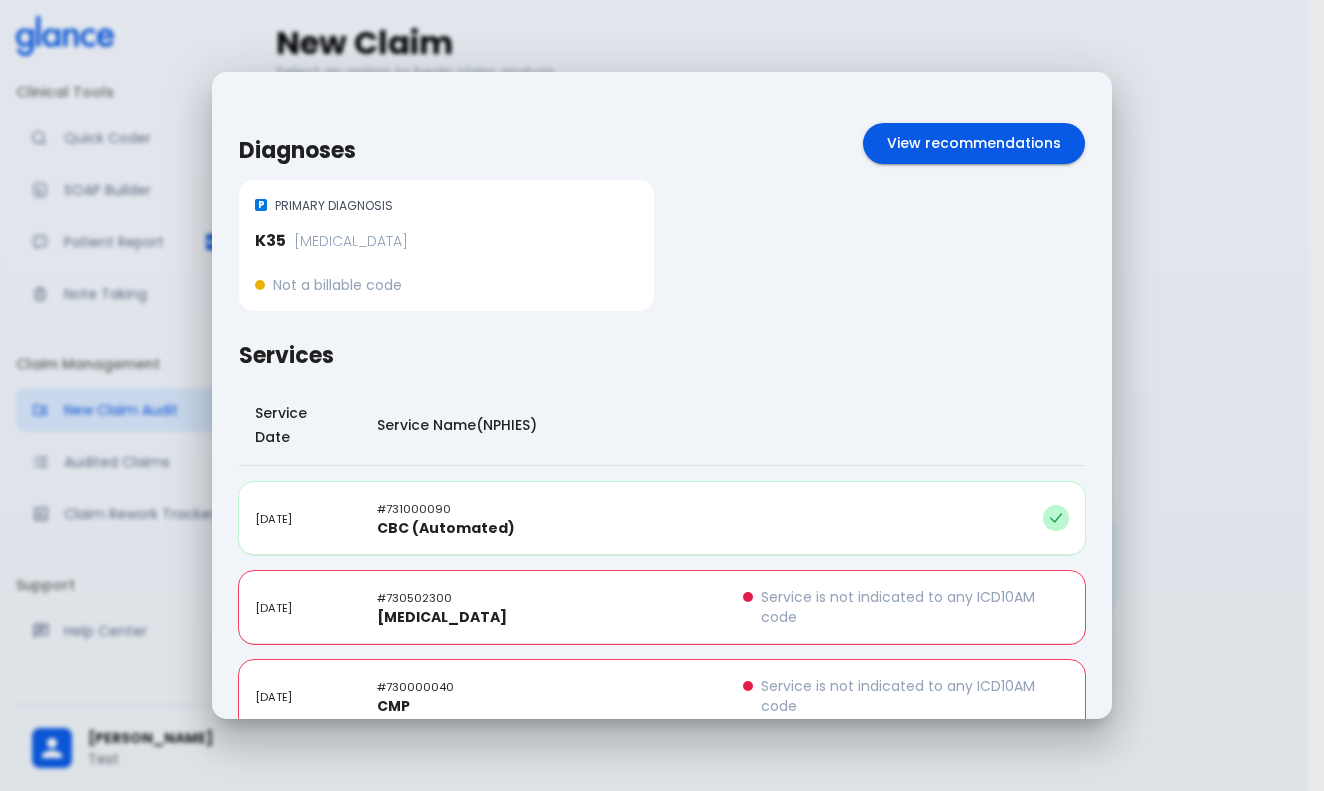 click on "[MEDICAL_DATA]" at bounding box center (351, 241) 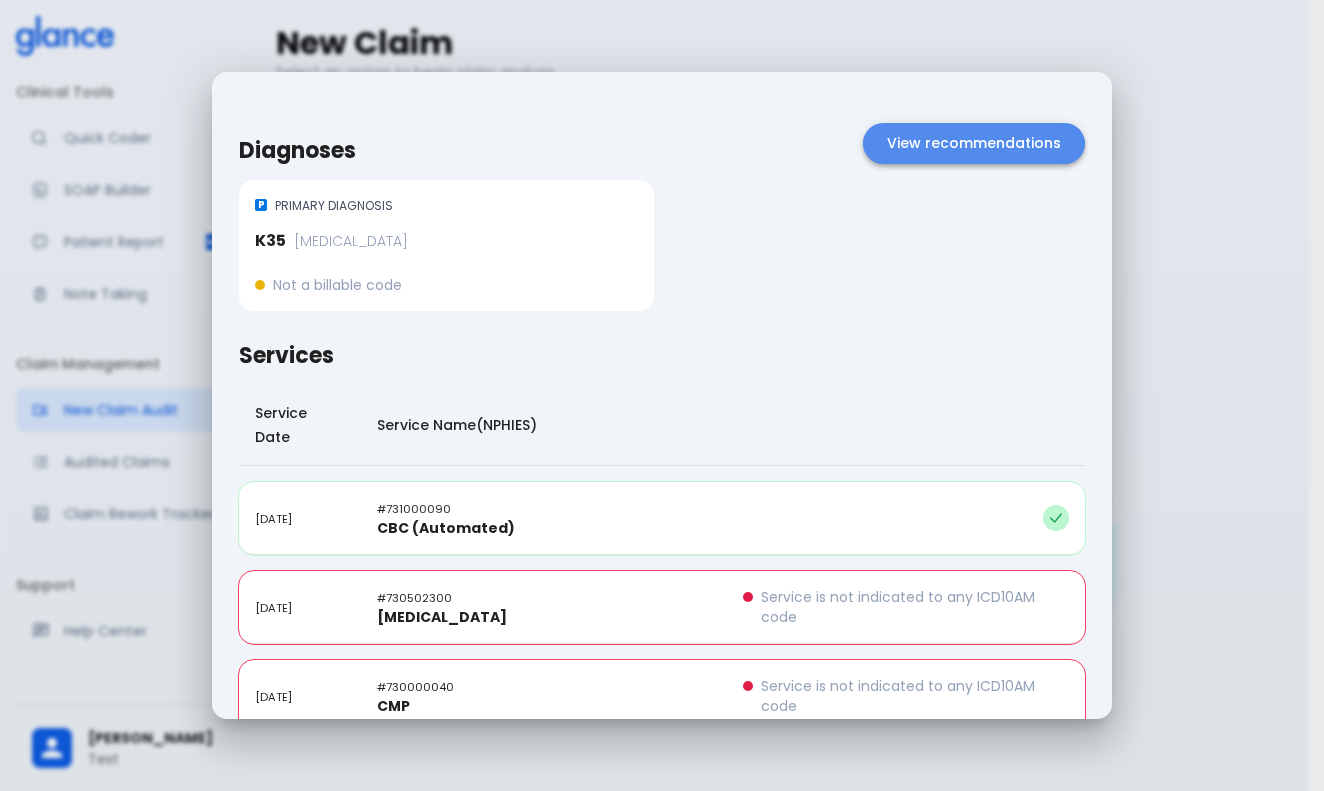 click on "View recommendations" at bounding box center [974, 143] 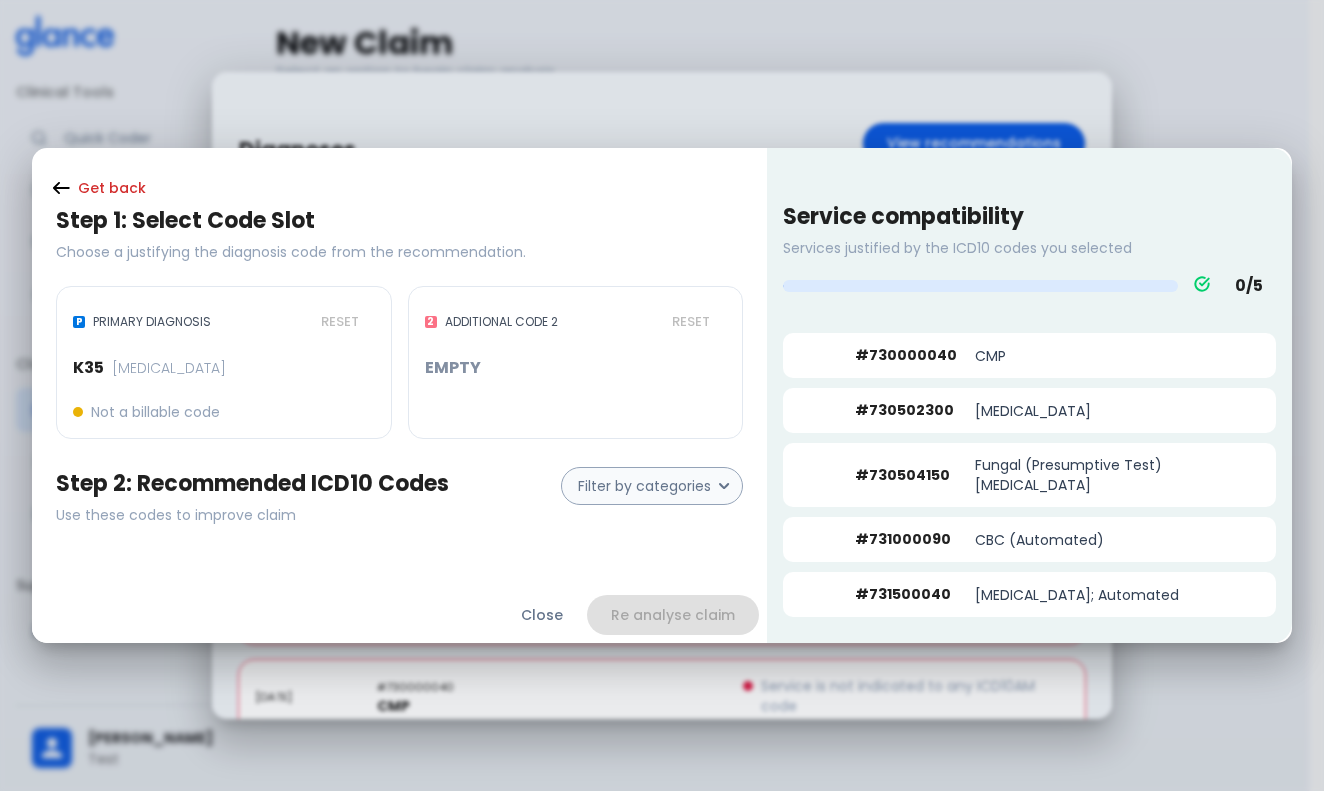 click on "CMP" at bounding box center (1079, 348) 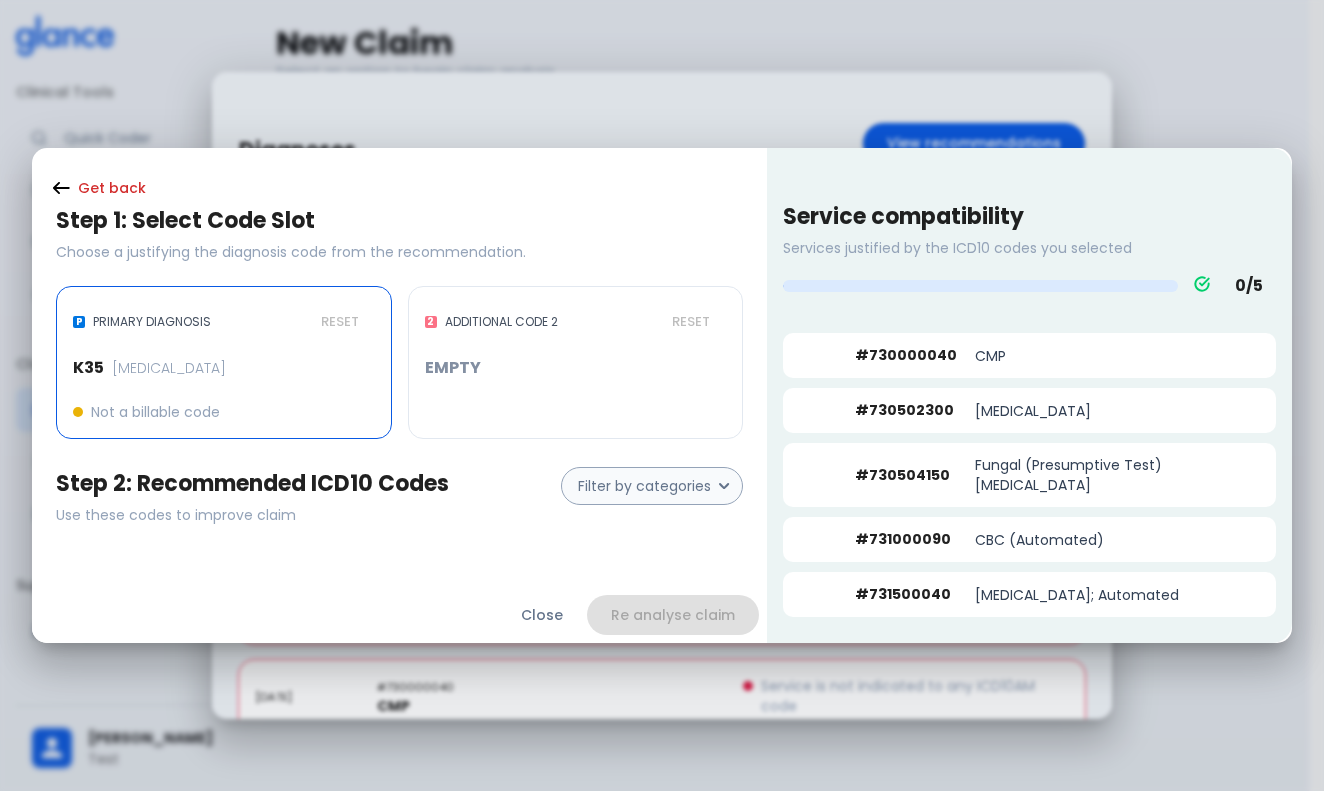 click on "EMPTY" at bounding box center (572, 376) 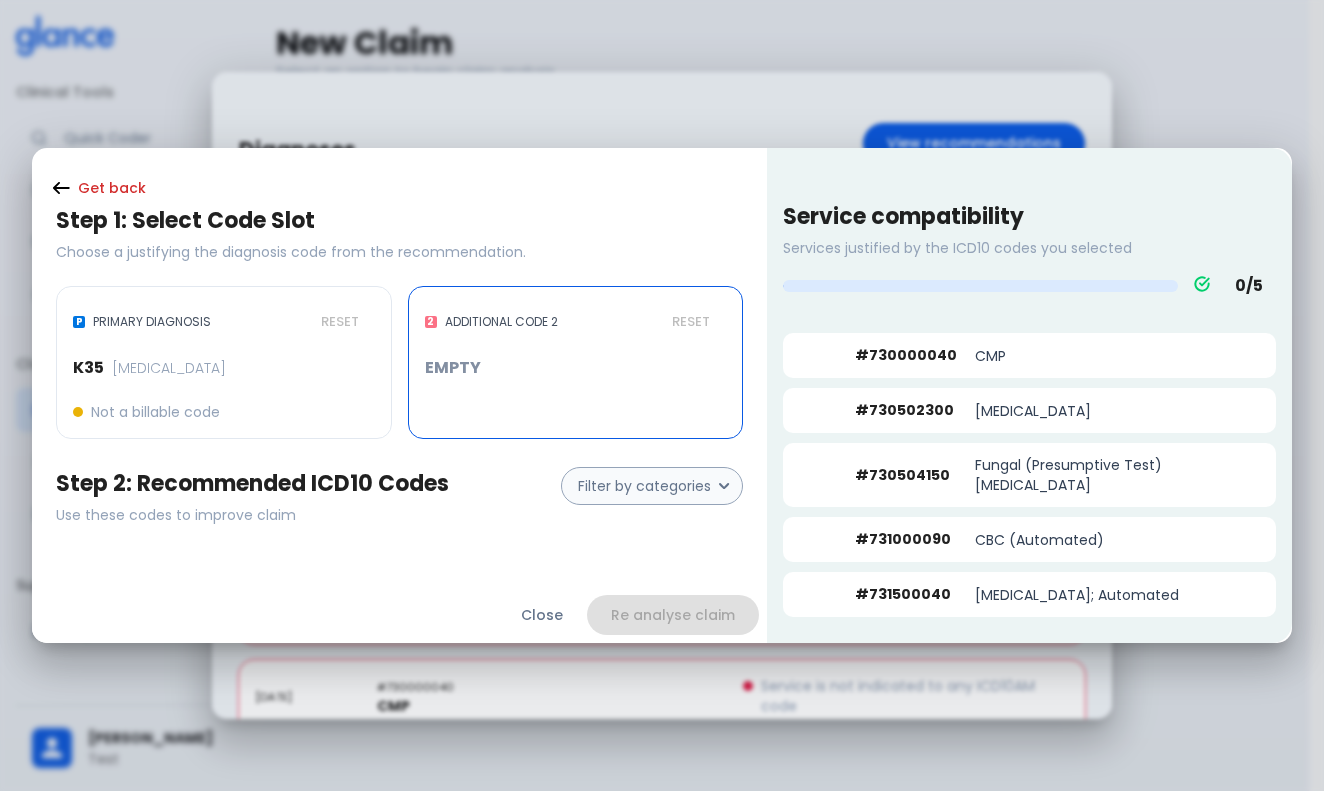 click on "EMPTY" at bounding box center [572, 376] 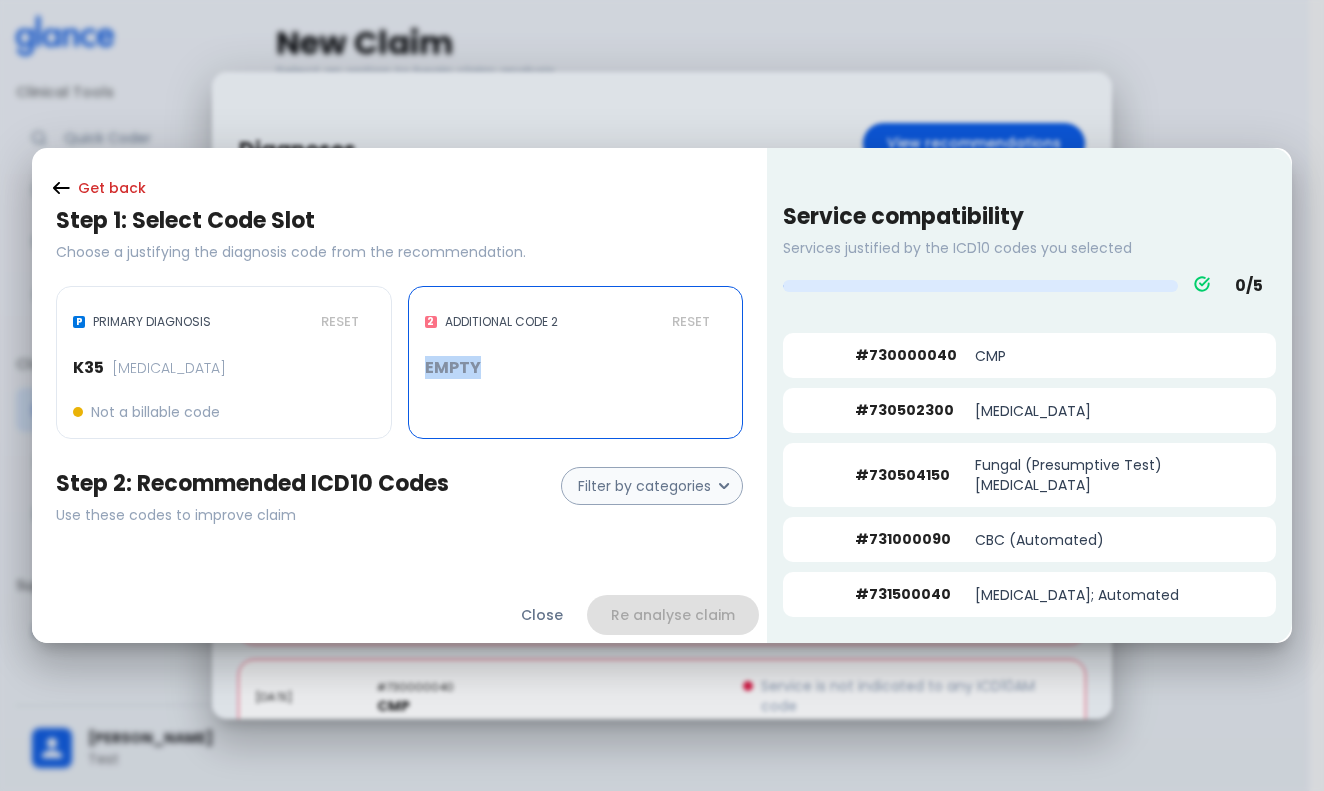 click on "P PRIMARY DIAGNOSIS RESET K35 [MEDICAL_DATA] Not a billable code" at bounding box center (224, 362) 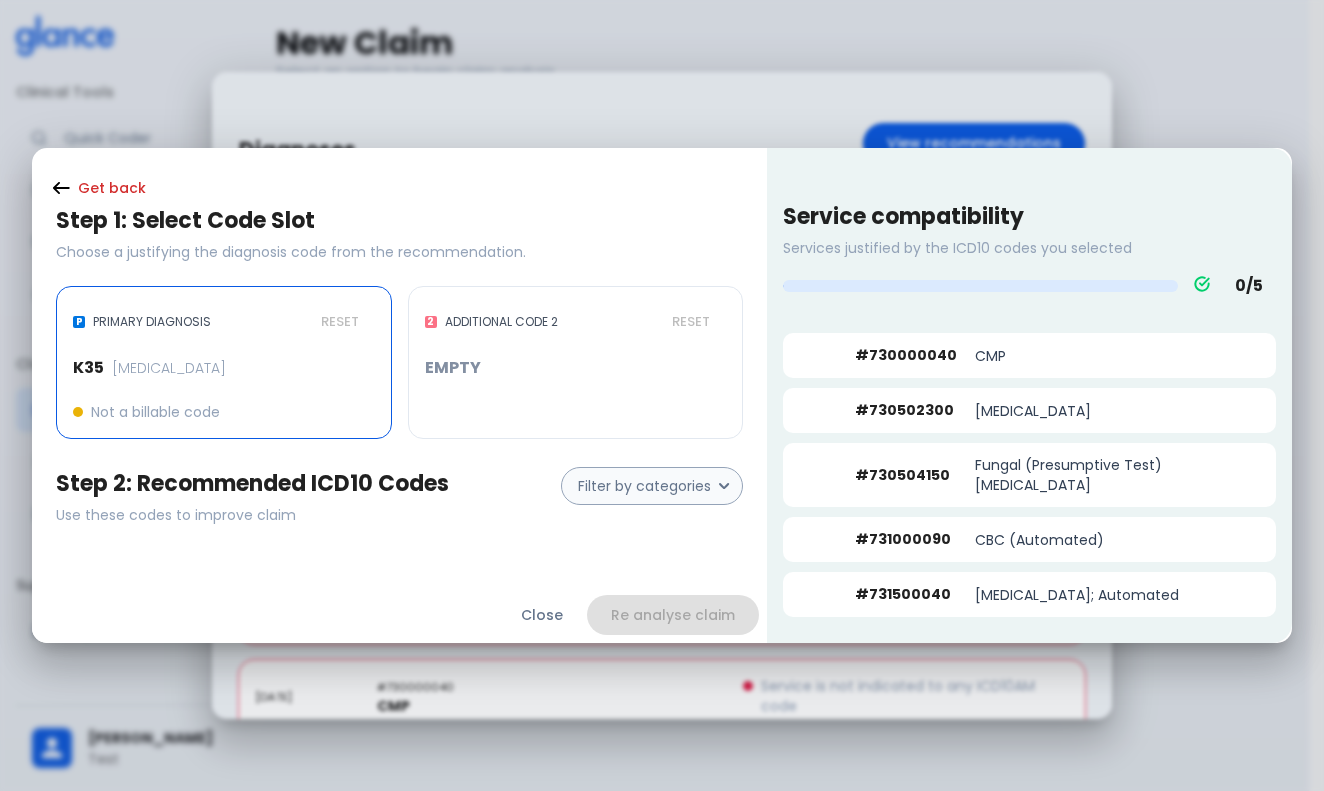 click on "RESET" at bounding box center [340, 322] 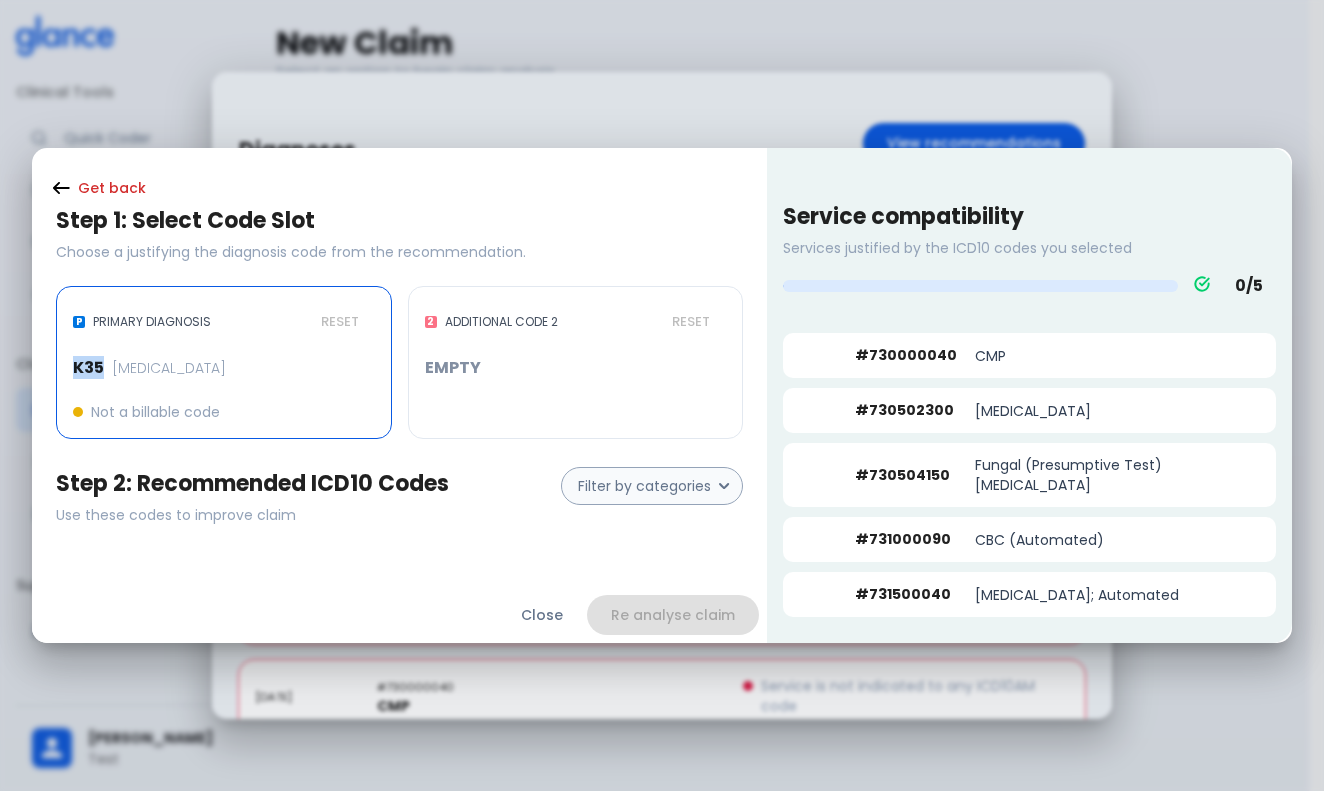 click on "RESET" at bounding box center (340, 322) 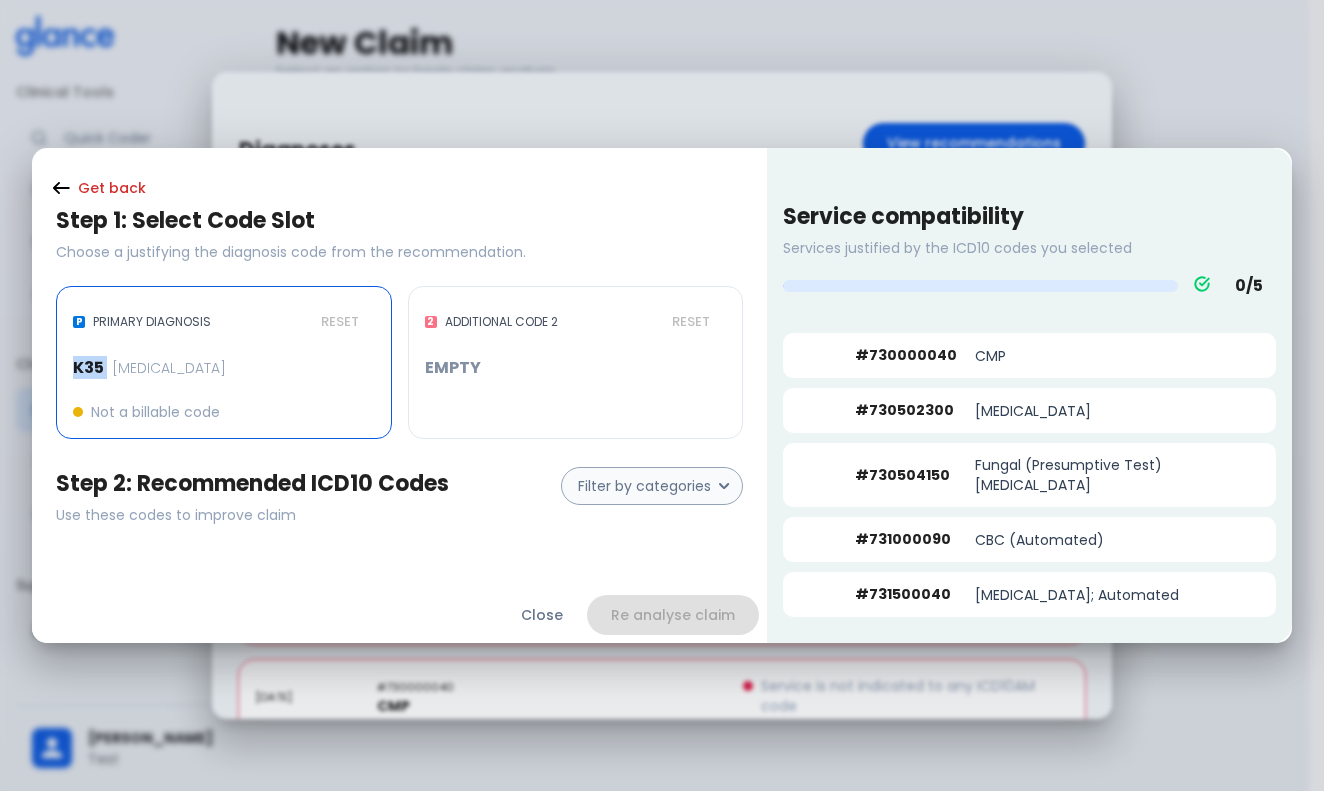 click on "P PRIMARY DIAGNOSIS RESET" at bounding box center [224, 330] 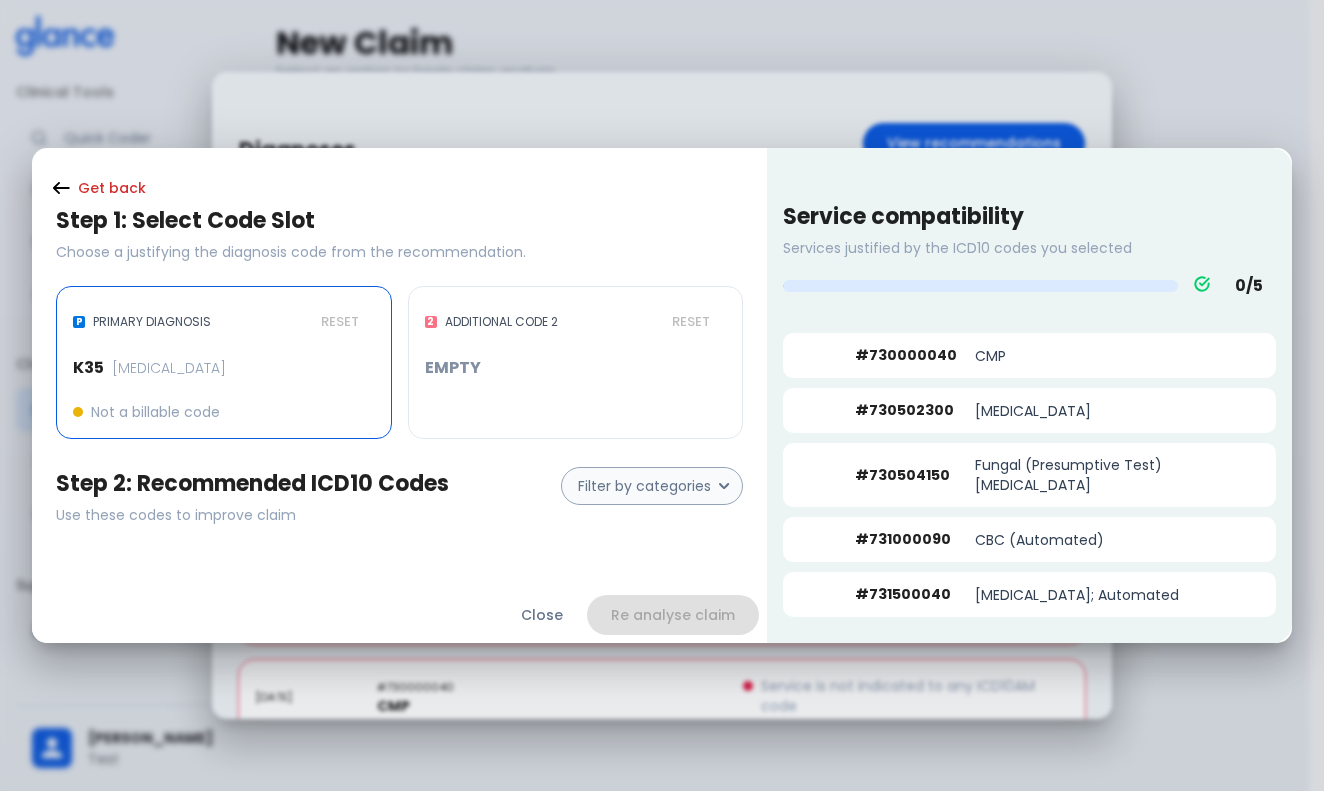 click on "K35 [MEDICAL_DATA] Not a billable code" at bounding box center [220, 386] 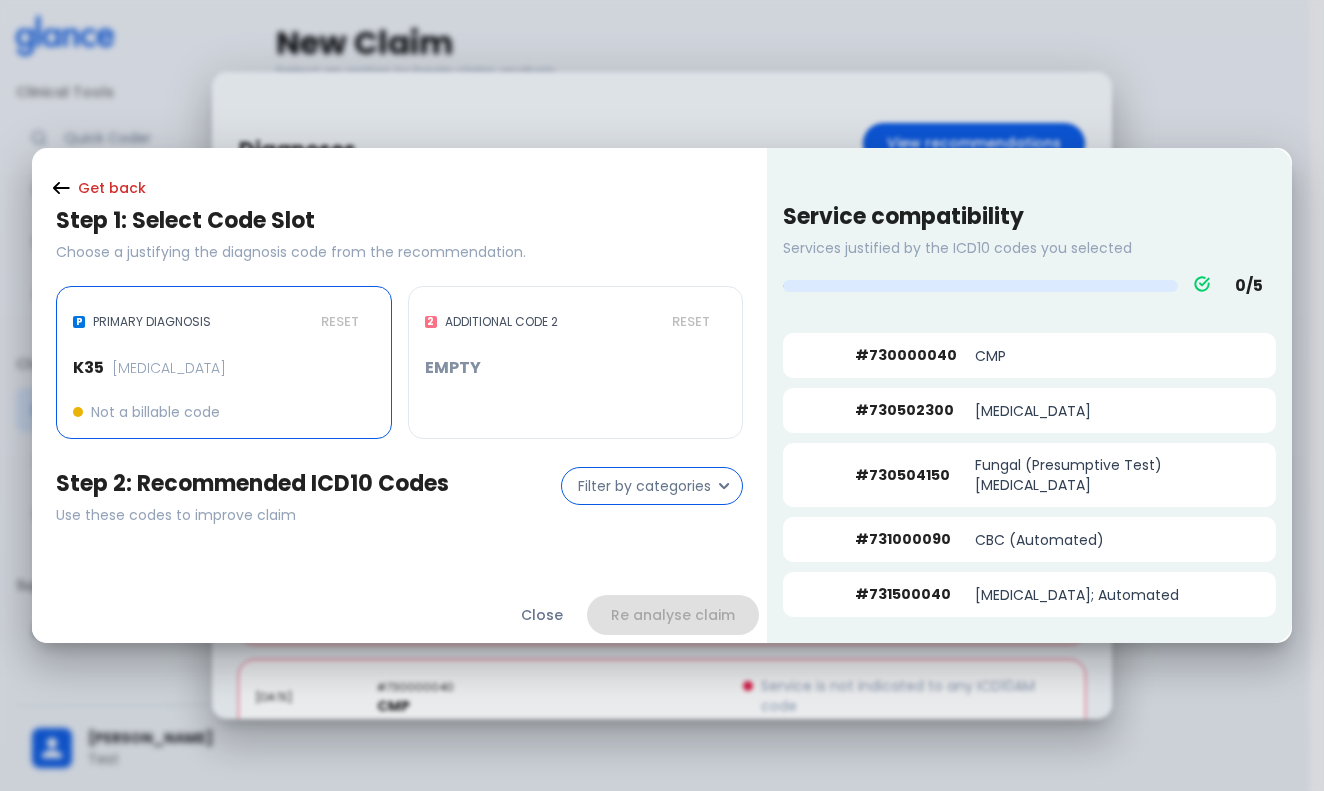 click on "Filter by categories" at bounding box center (644, 486) 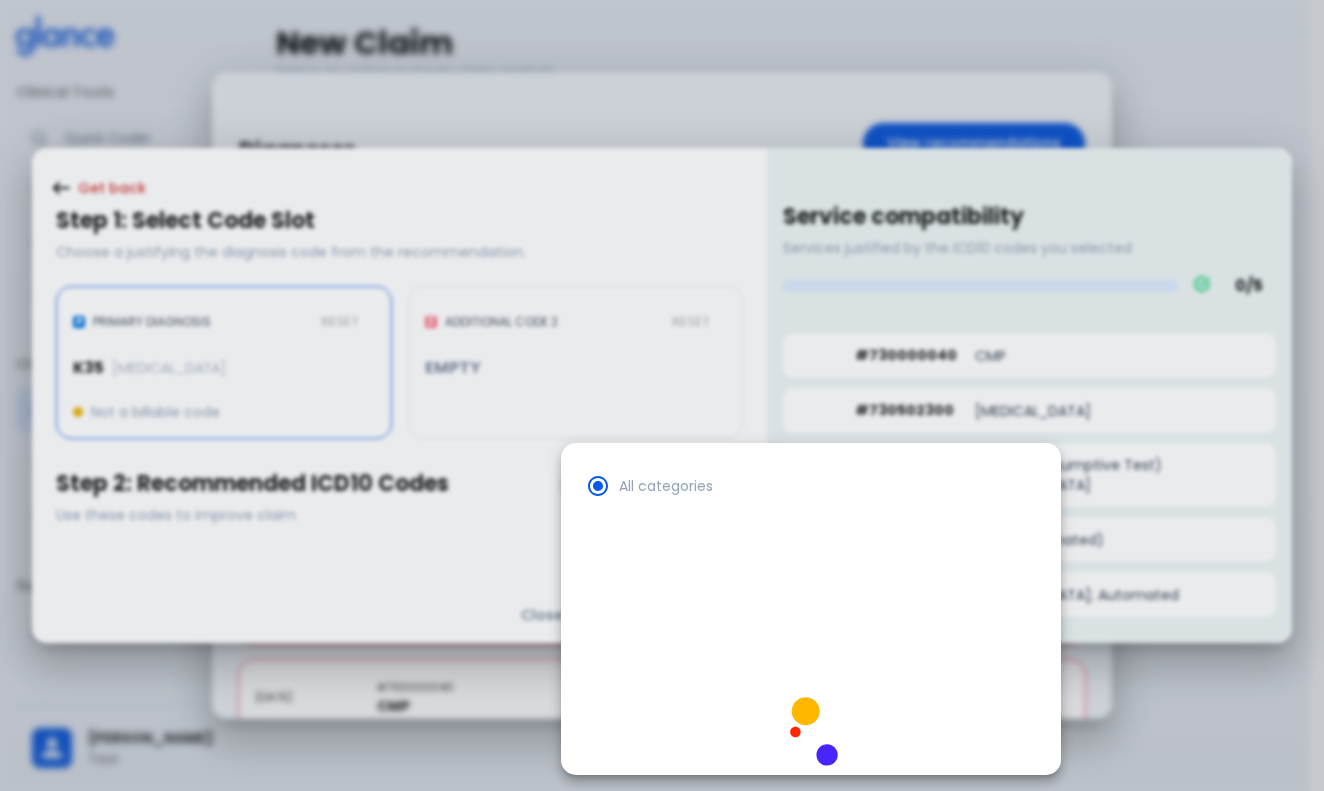 click at bounding box center [662, 395] 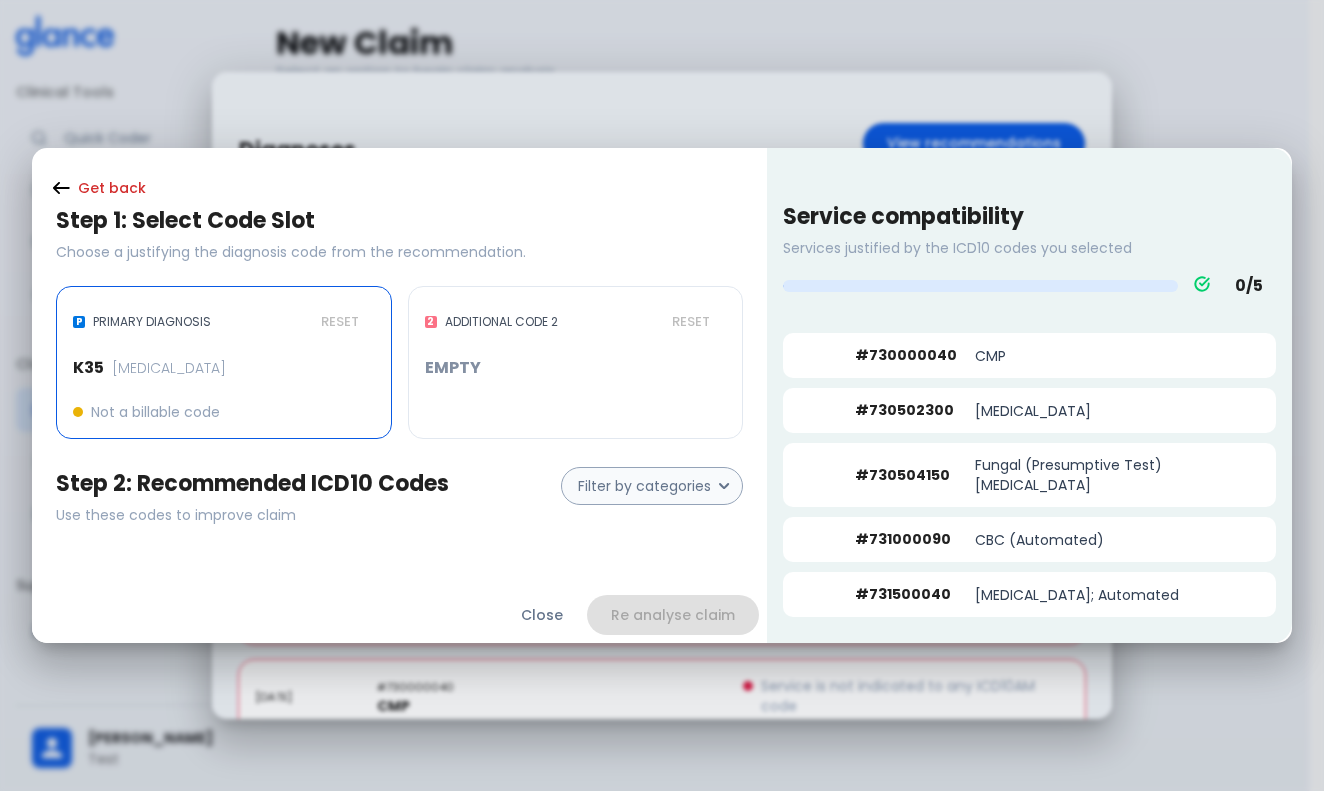 click on "Step 2: Recommended ICD10 Codes Use these codes to improve claim" at bounding box center (252, 486) 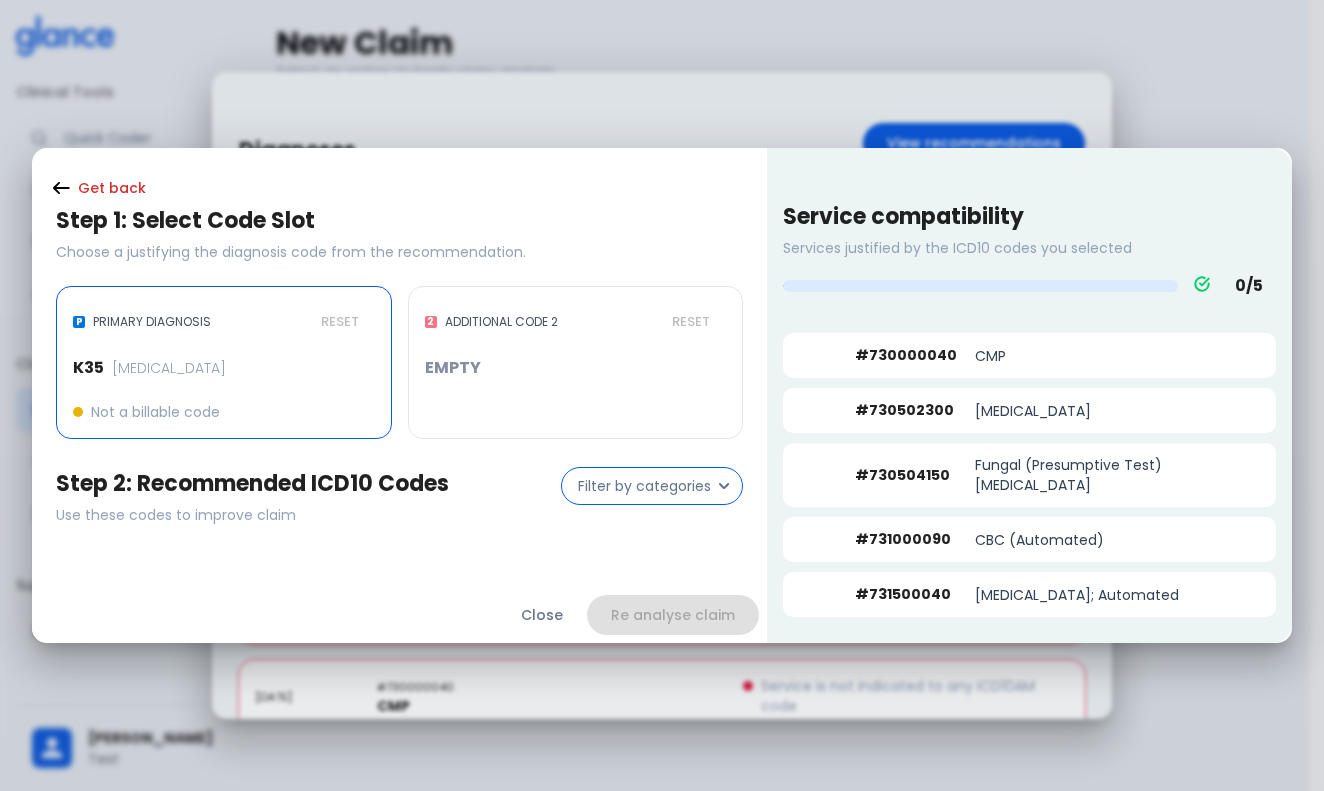 click on "Filter by categories" at bounding box center (644, 486) 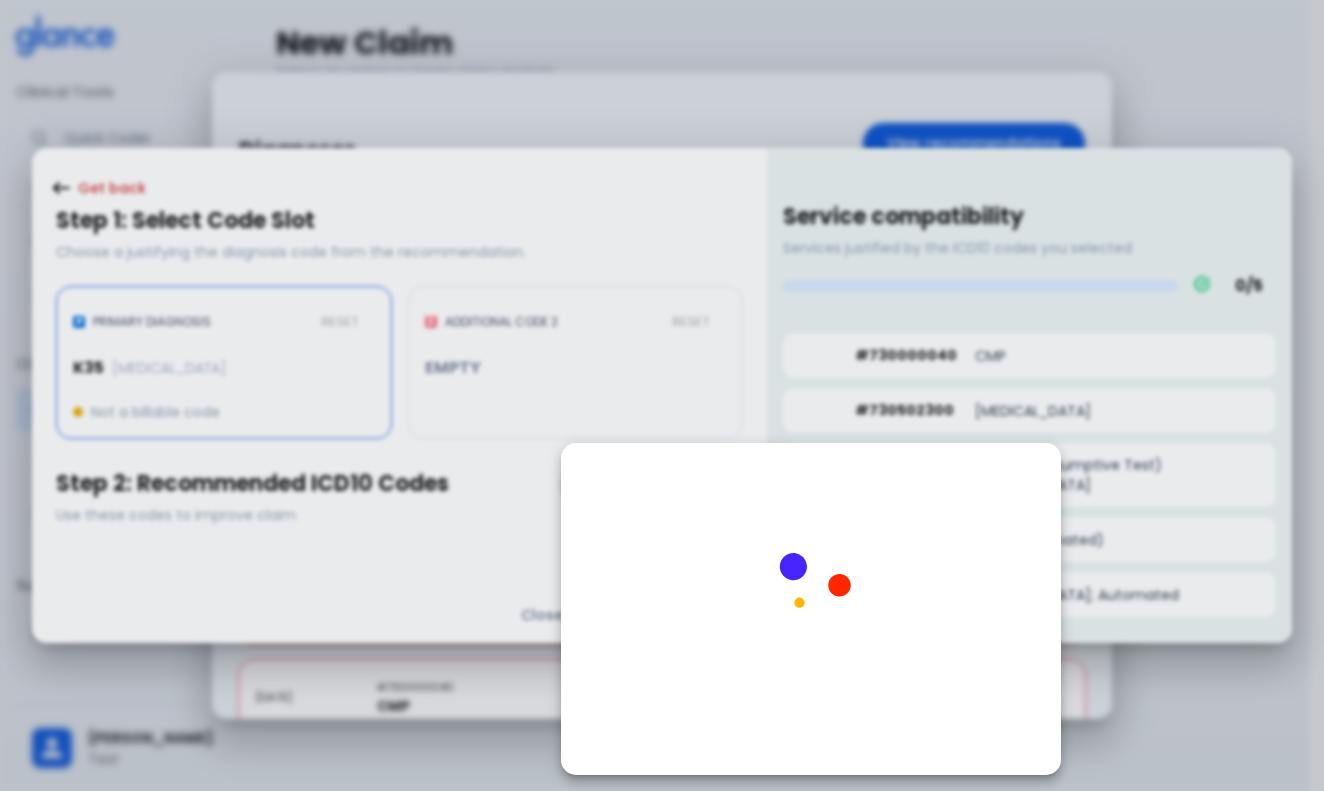 scroll, scrollTop: 135, scrollLeft: 0, axis: vertical 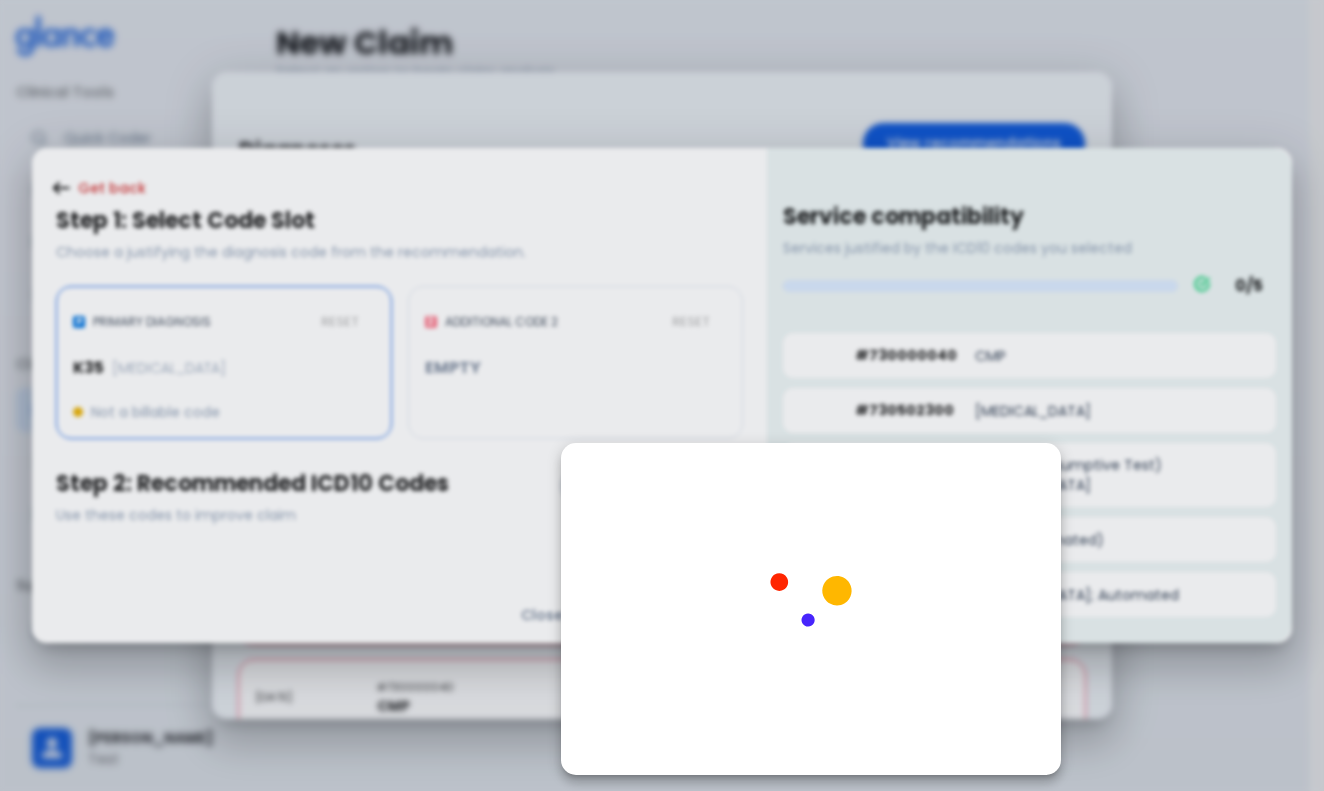 click at bounding box center (662, 395) 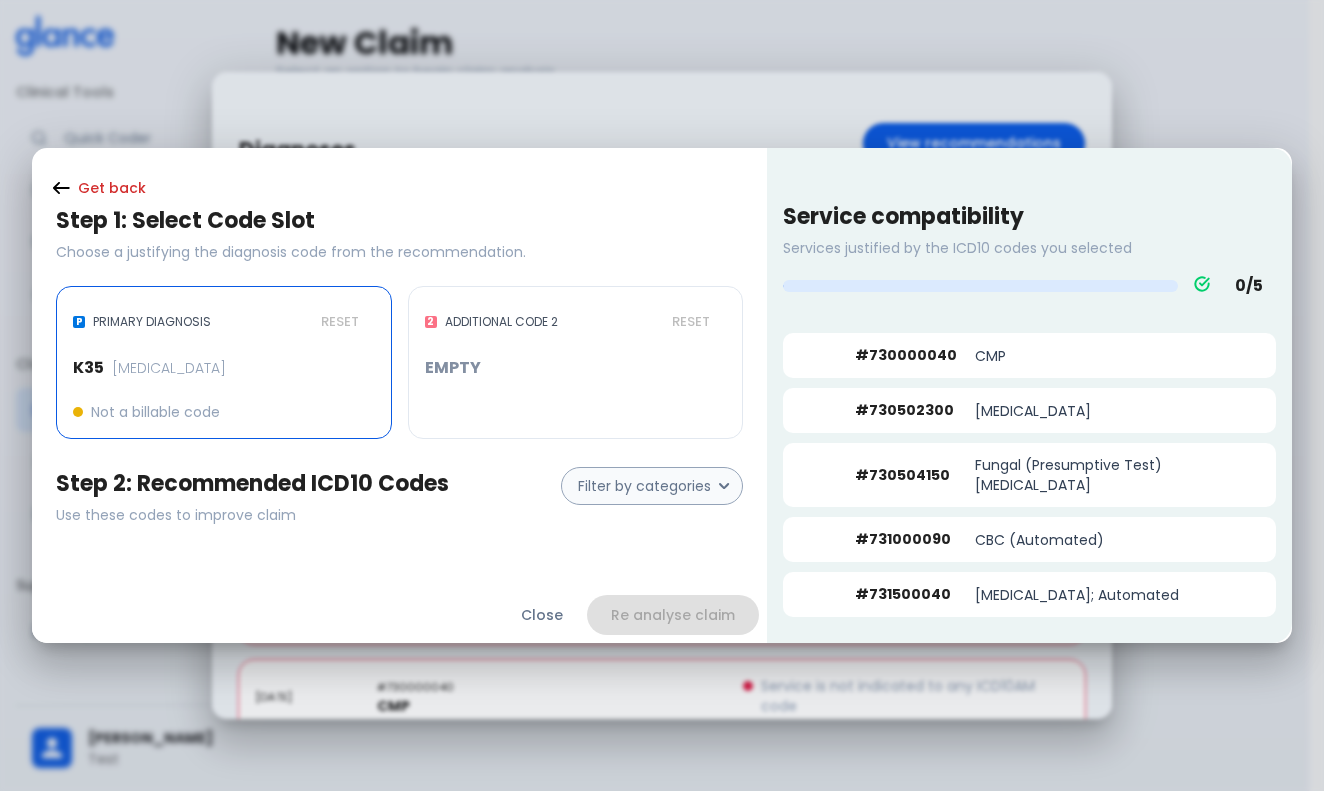 click on "Get back Step 1: Select Code Slot Choose a justifying the diagnosis code from the recommendation. P PRIMARY DIAGNOSIS RESET K35 [MEDICAL_DATA] Not a billable code 2 ADDITIONAL CODE 2 RESET EMPTY Step 2: Recommended ICD10 Codes Use these codes to improve claim Filter by categories Close Re analyse claim Service compatibility Services justified by the ICD10 codes you selected 0 / 5 #  730000040 CMP #  730502300 [MEDICAL_DATA]  #  730504150 Fungal (Presumptive Test) [MEDICAL_DATA] #  731000090 CBC (Automated) #  731500040 [MEDICAL_DATA]; Automated" at bounding box center [662, 395] 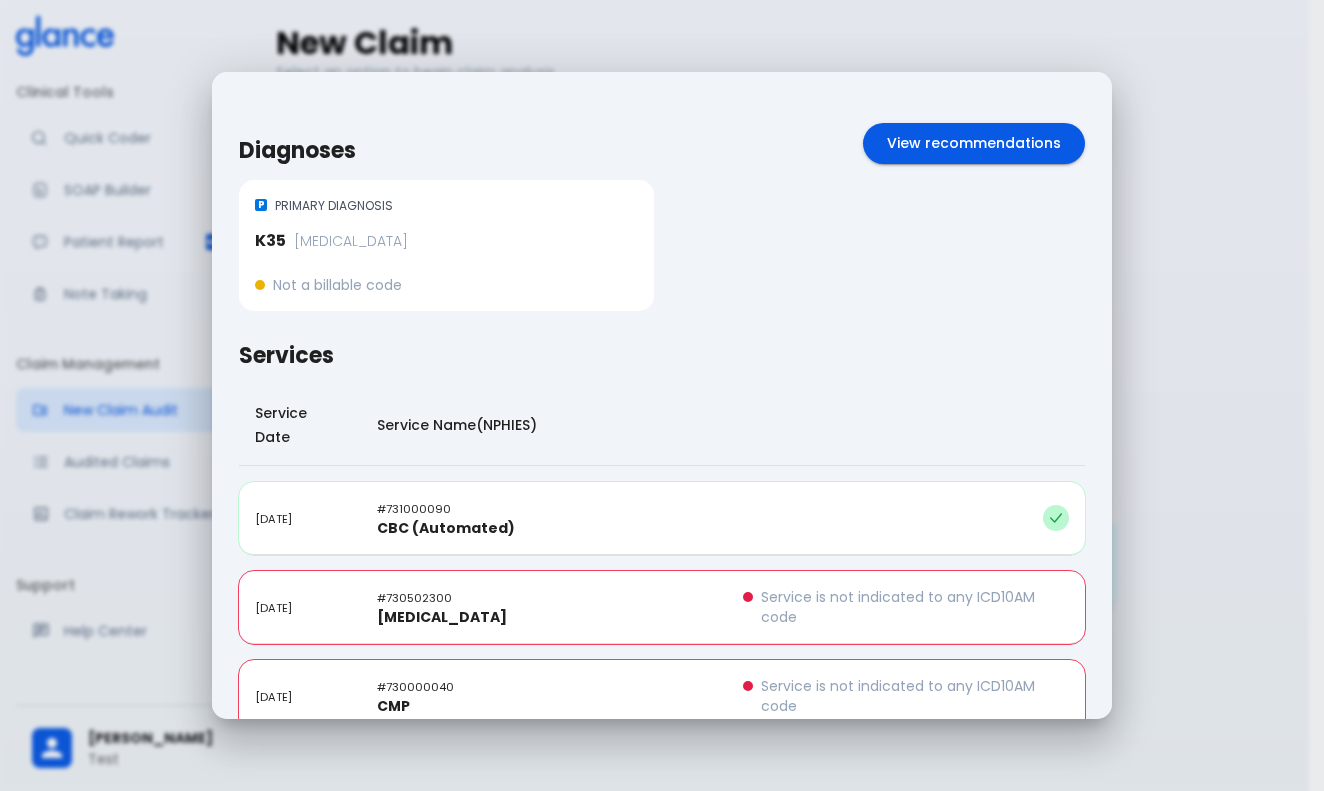 click on "Diagnoses View recommendations P PRIMARY DIAGNOSIS K35 [MEDICAL_DATA] Not a billable code Services Service Date Service Name(NPHIES) [DATE] # 731000090 CBC (Automated) [DATE] # 730502300 [MEDICAL_DATA]  Service is not indicated to any ICD10AM code [DATE] # 730000040 CMP Service is not indicated to any ICD10AM code [DATE] # 731500040 [MEDICAL_DATA]; Automated  [DATE] # 730504150 Fungal (Presumptive Test) [MEDICAL_DATA] Service is not indicated to any ICD10AM code Finish & Close" at bounding box center [662, 395] 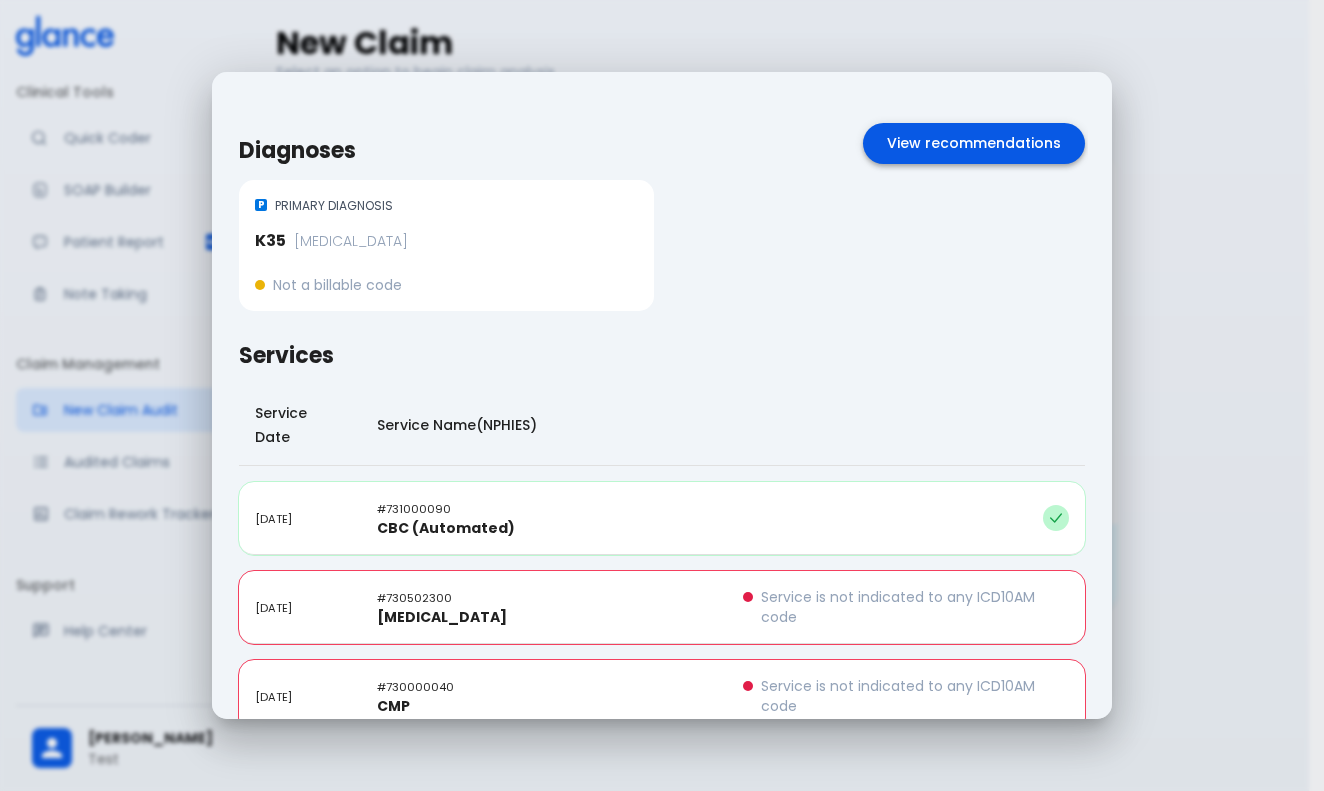 click on "View recommendations" at bounding box center [974, 143] 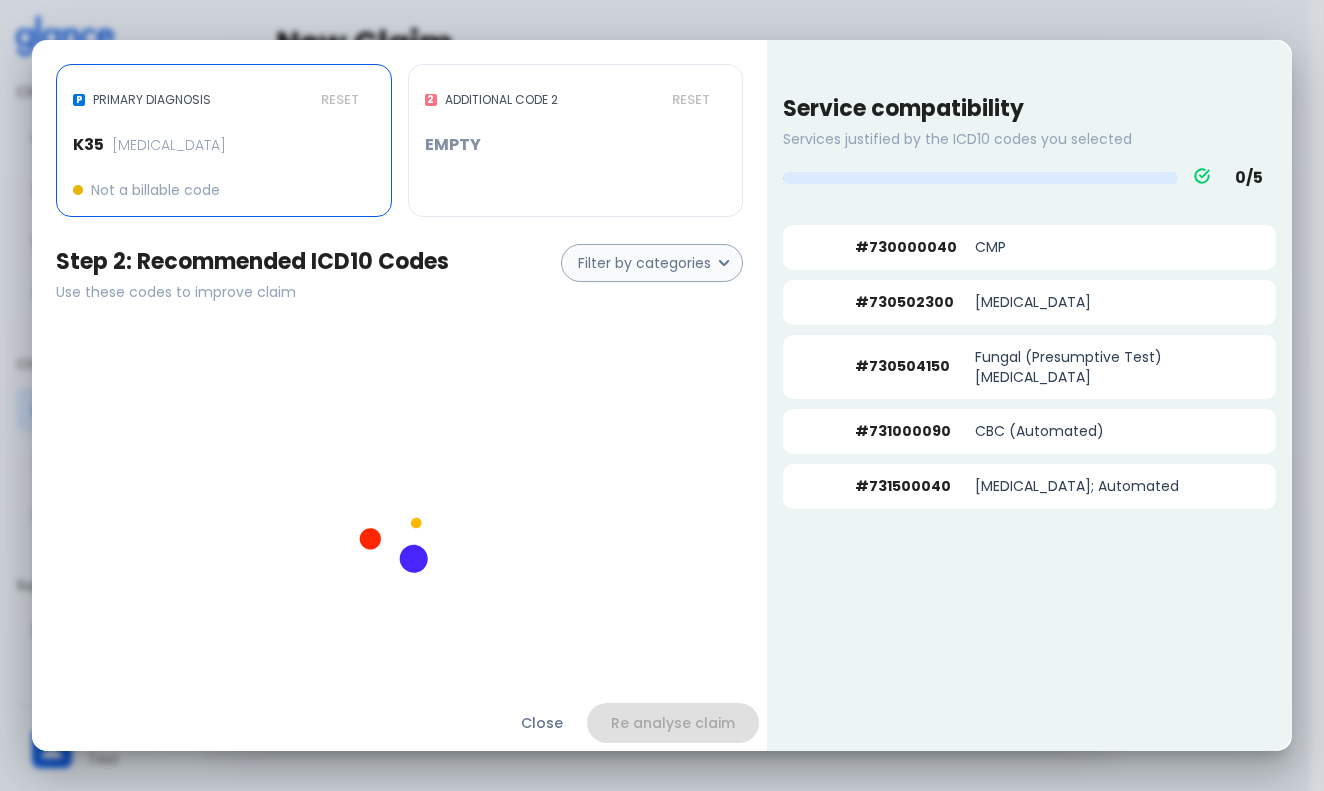 scroll, scrollTop: 0, scrollLeft: 0, axis: both 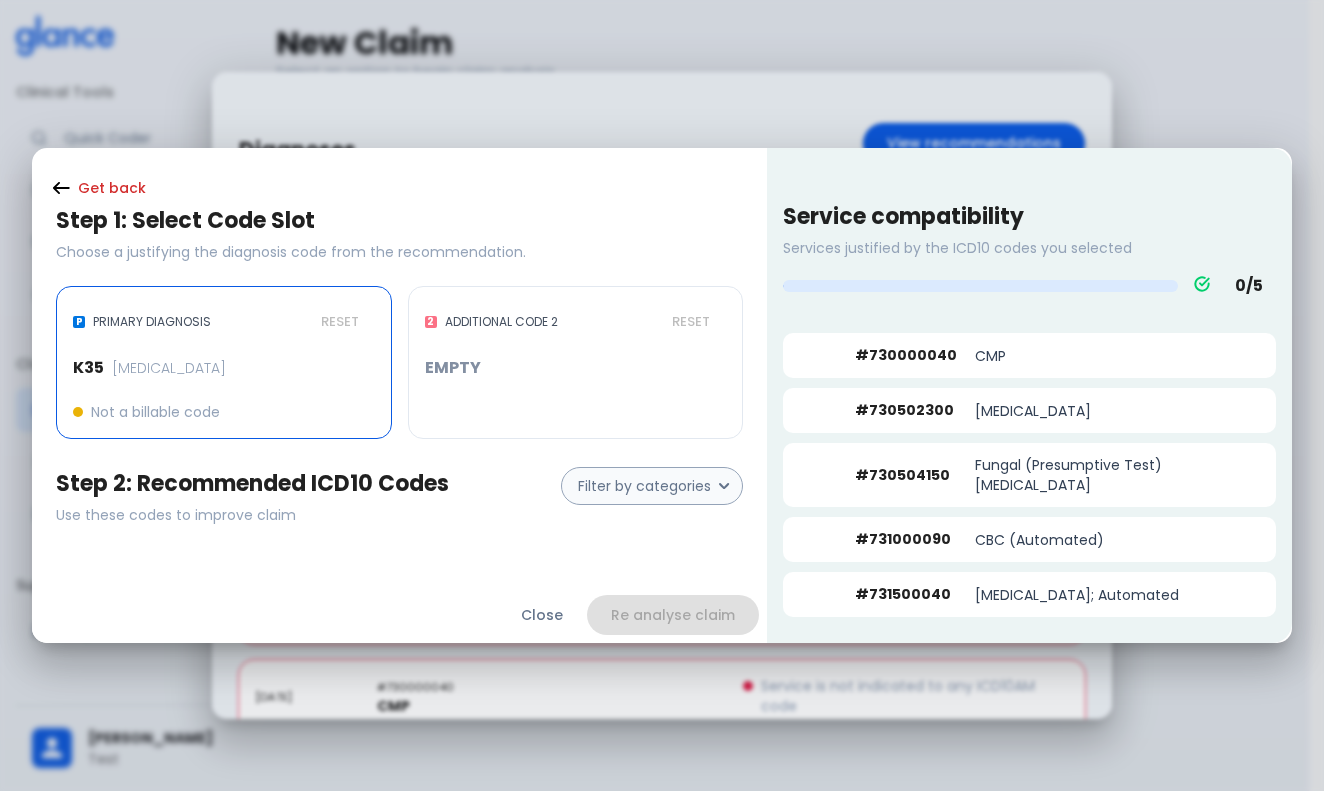 click on "PRIMARY DIAGNOSIS" at bounding box center [152, 322] 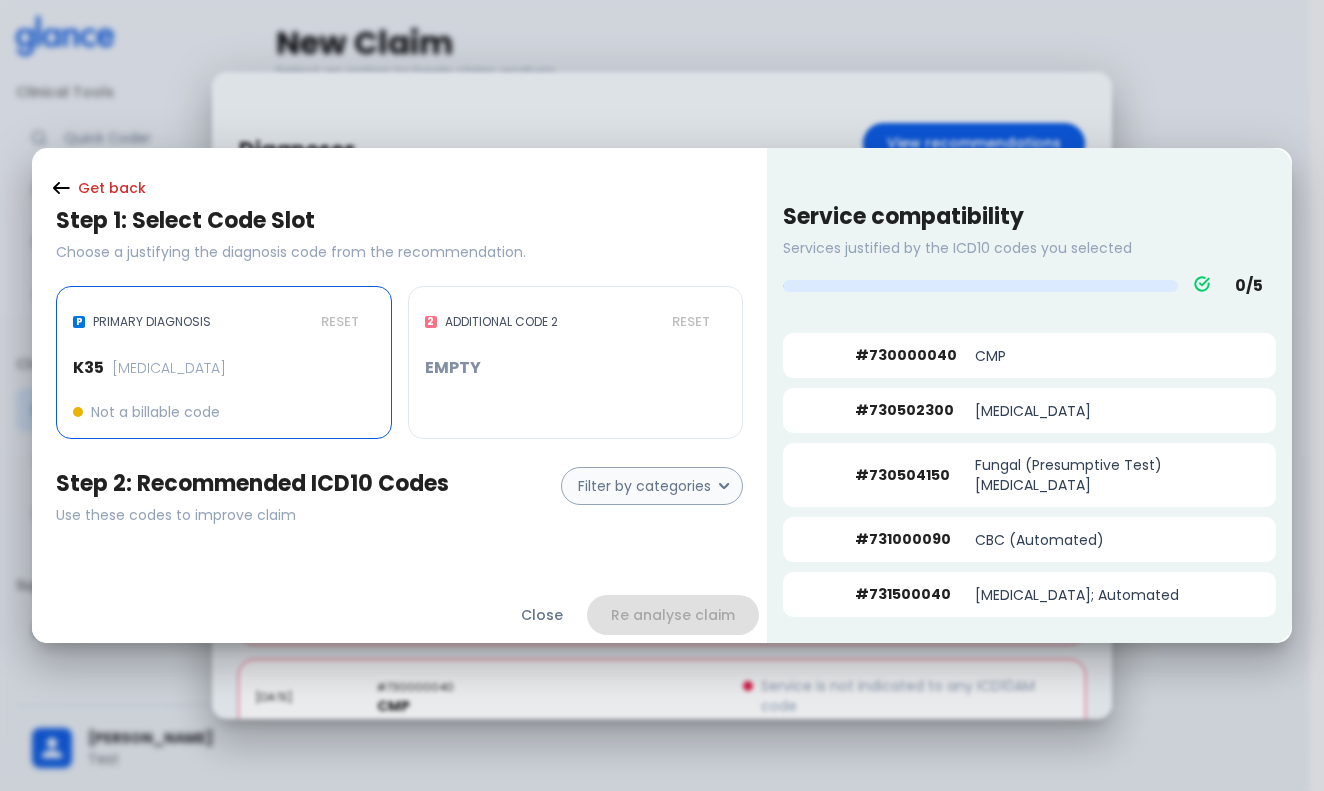 click 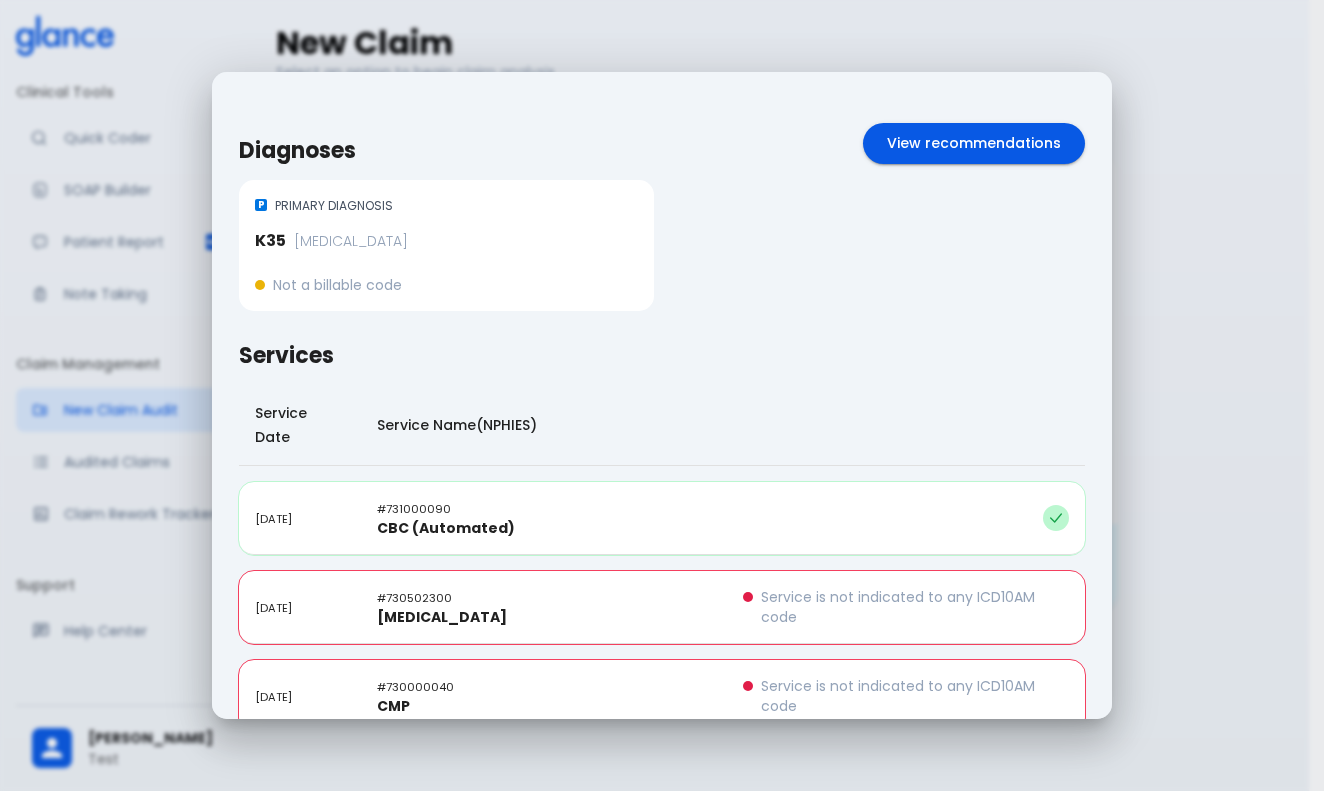 click on "Diagnoses View recommendations P PRIMARY DIAGNOSIS K35 [MEDICAL_DATA] Not a billable code Services Service Date Service Name(NPHIES) [DATE] # 731000090 CBC (Automated) [DATE] # 730502300 [MEDICAL_DATA]  Service is not indicated to any ICD10AM code [DATE] # 730000040 CMP Service is not indicated to any ICD10AM code [DATE] # 731500040 [MEDICAL_DATA]; Automated  [DATE] # 730504150 Fungal (Presumptive Test) [MEDICAL_DATA] Service is not indicated to any ICD10AM code Finish & Close" at bounding box center [662, 395] 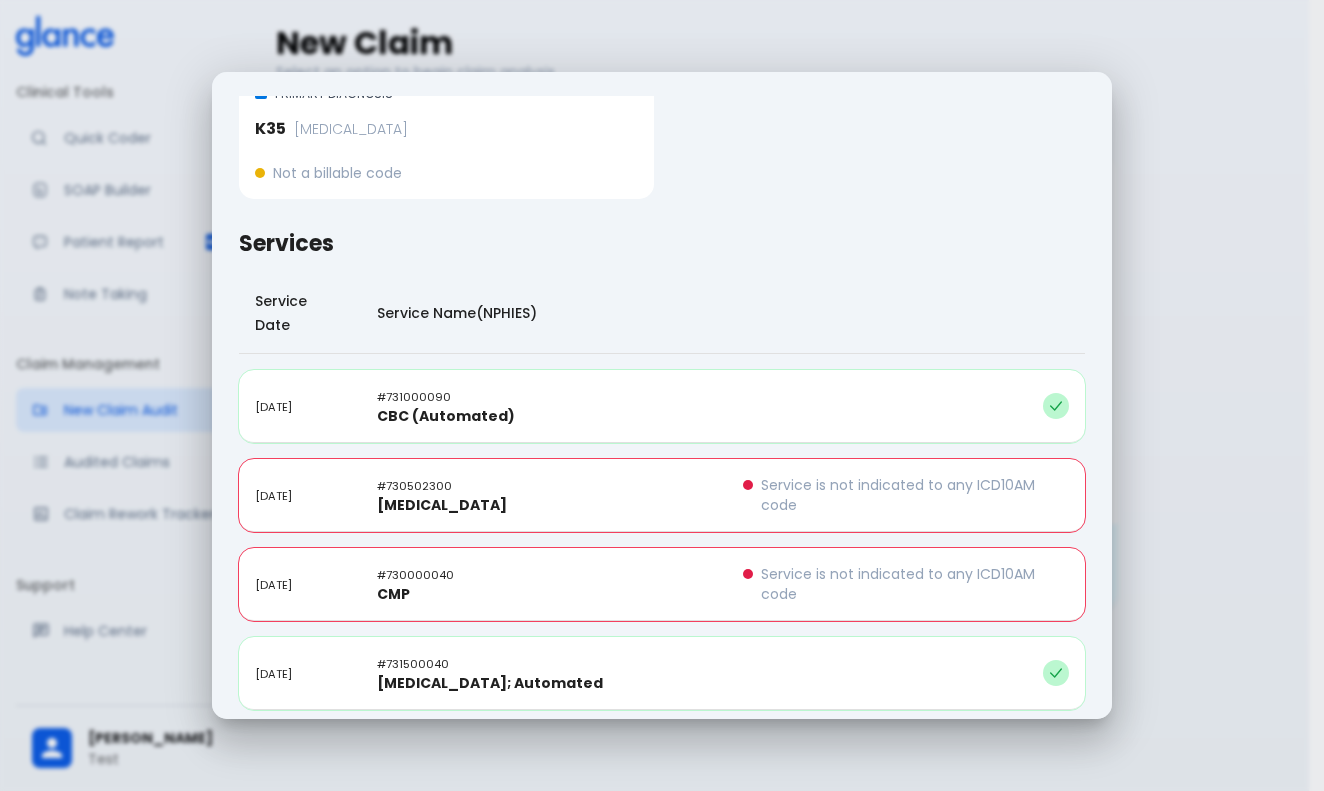 scroll, scrollTop: 88, scrollLeft: 0, axis: vertical 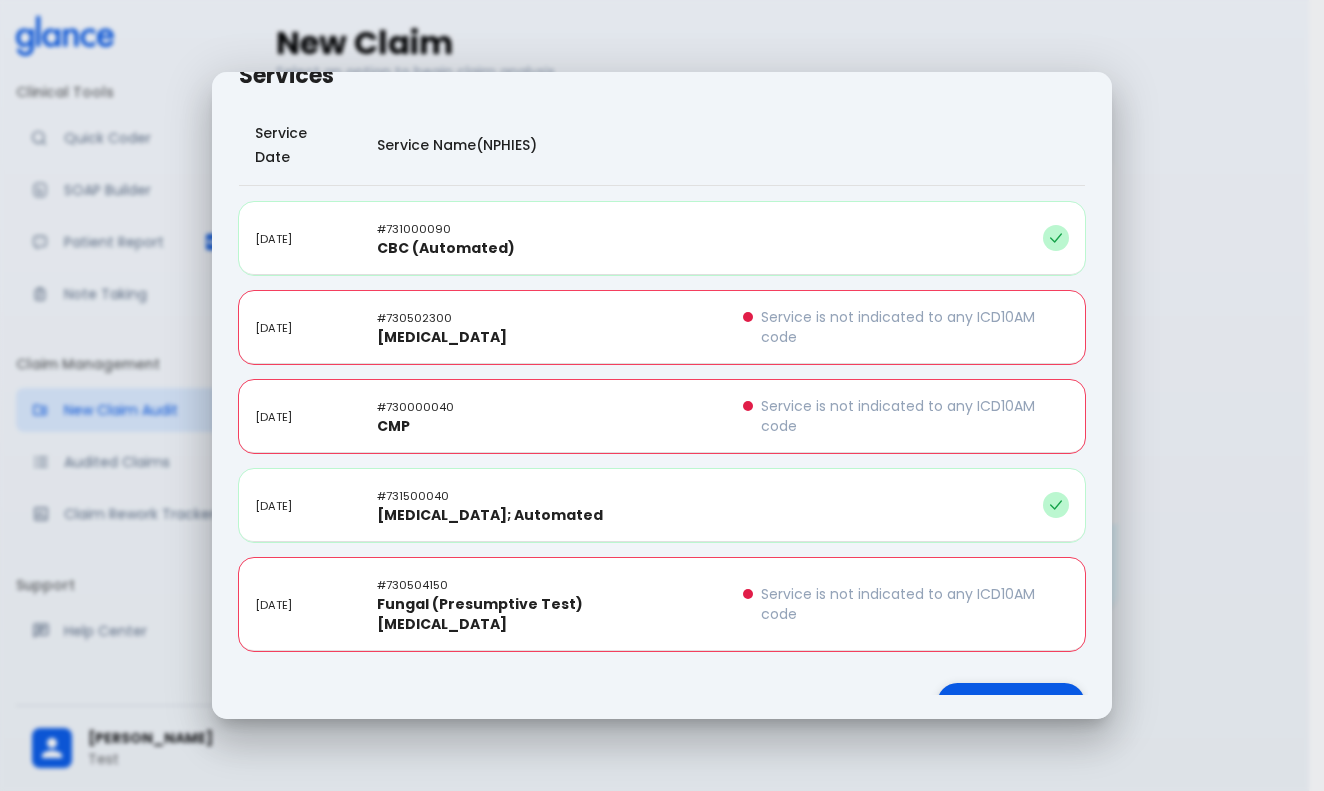 click on "Finish & Close" at bounding box center (1011, 703) 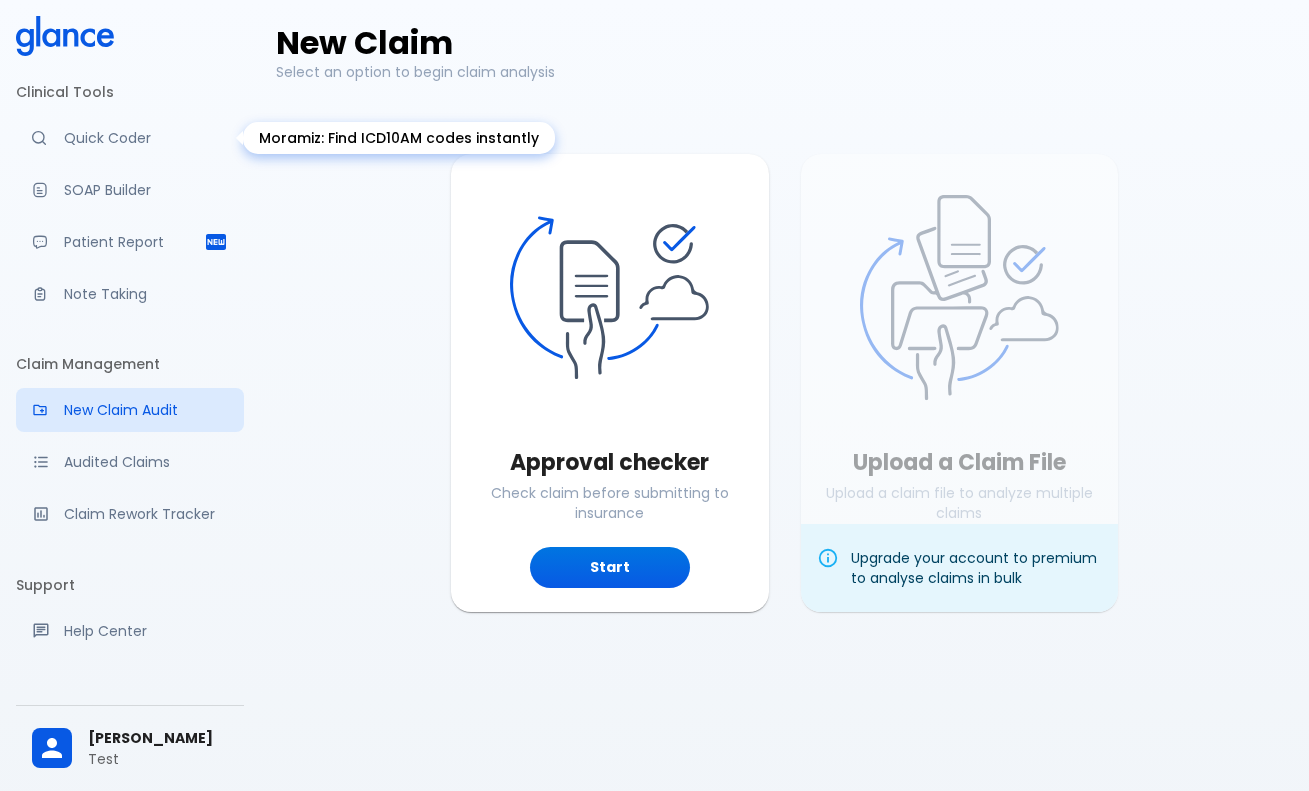drag, startPoint x: 122, startPoint y: 144, endPoint x: 141, endPoint y: 229, distance: 87.09765 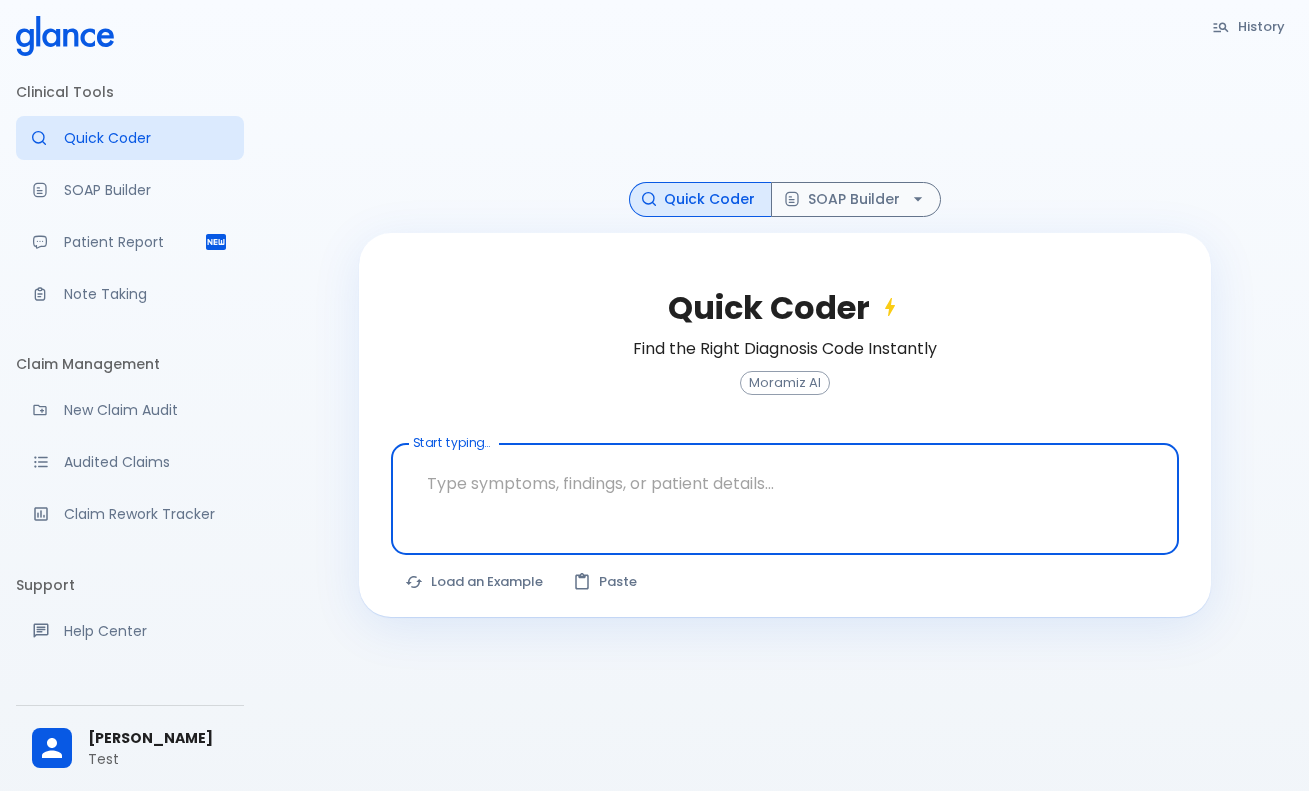 click at bounding box center (785, 483) 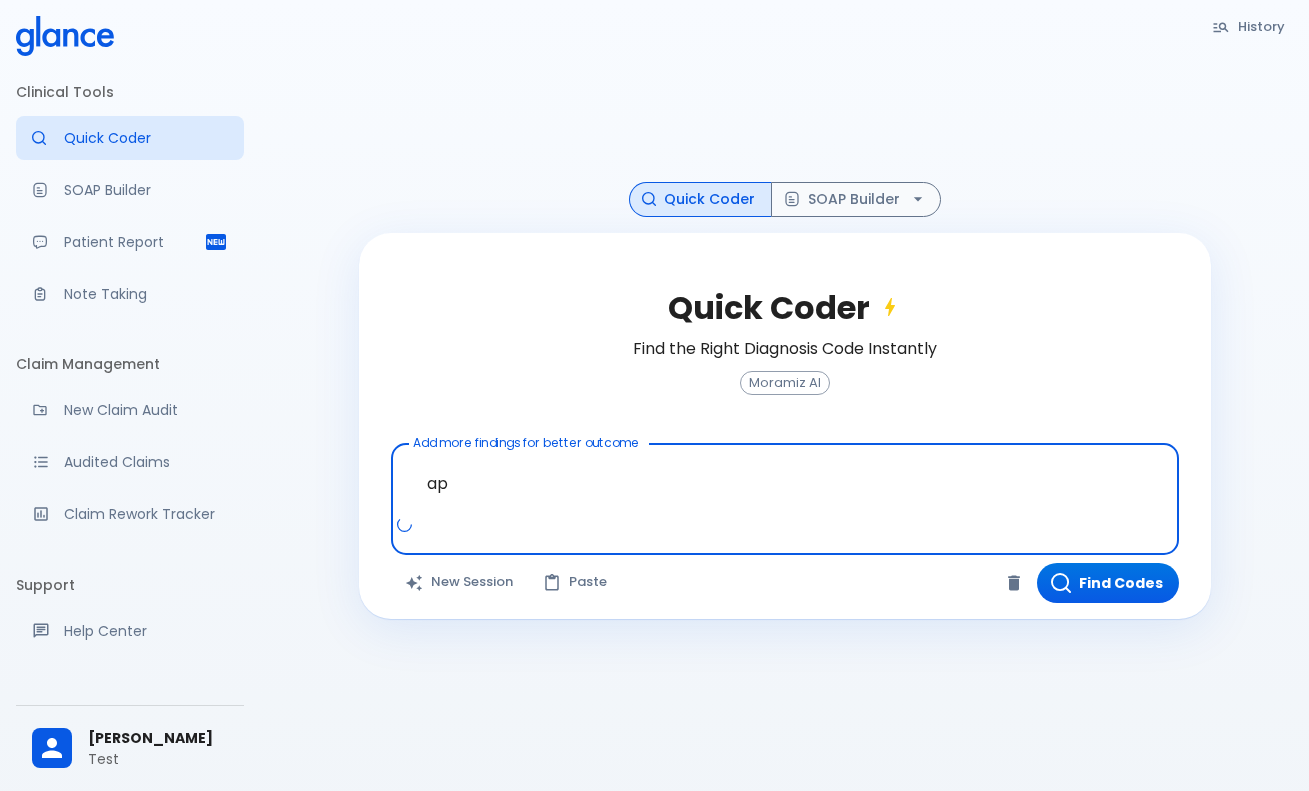type on "a" 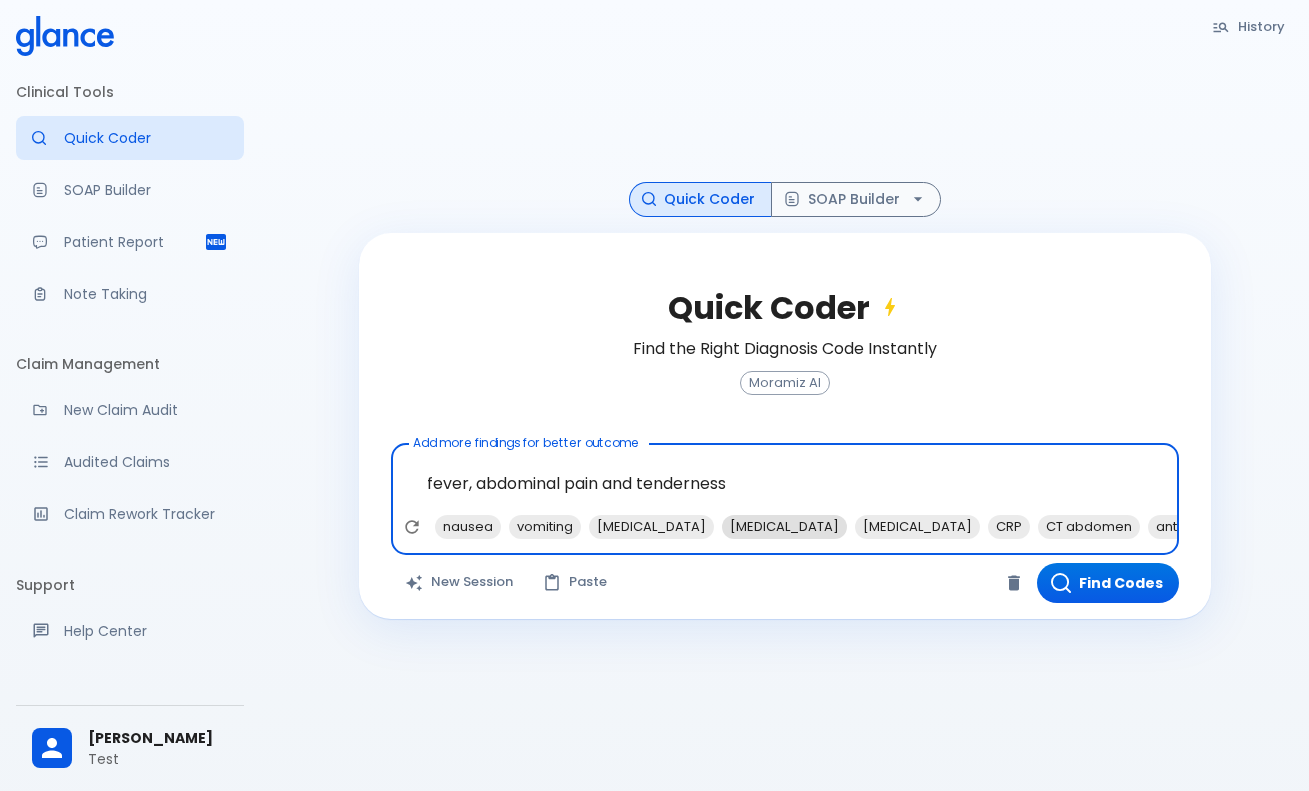 click on "[MEDICAL_DATA]" at bounding box center [784, 526] 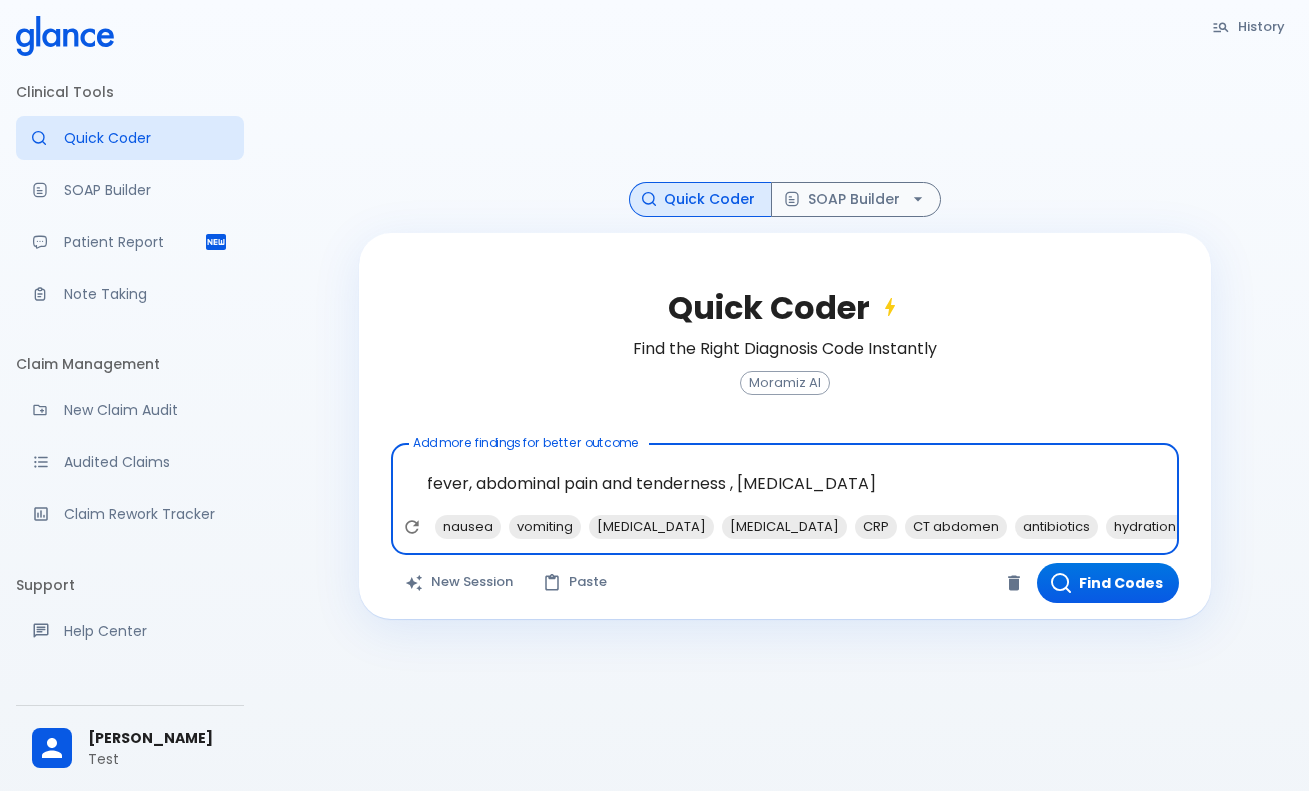 click on "fever, abdominal pain and tenderness , [MEDICAL_DATA]" at bounding box center (785, 483) 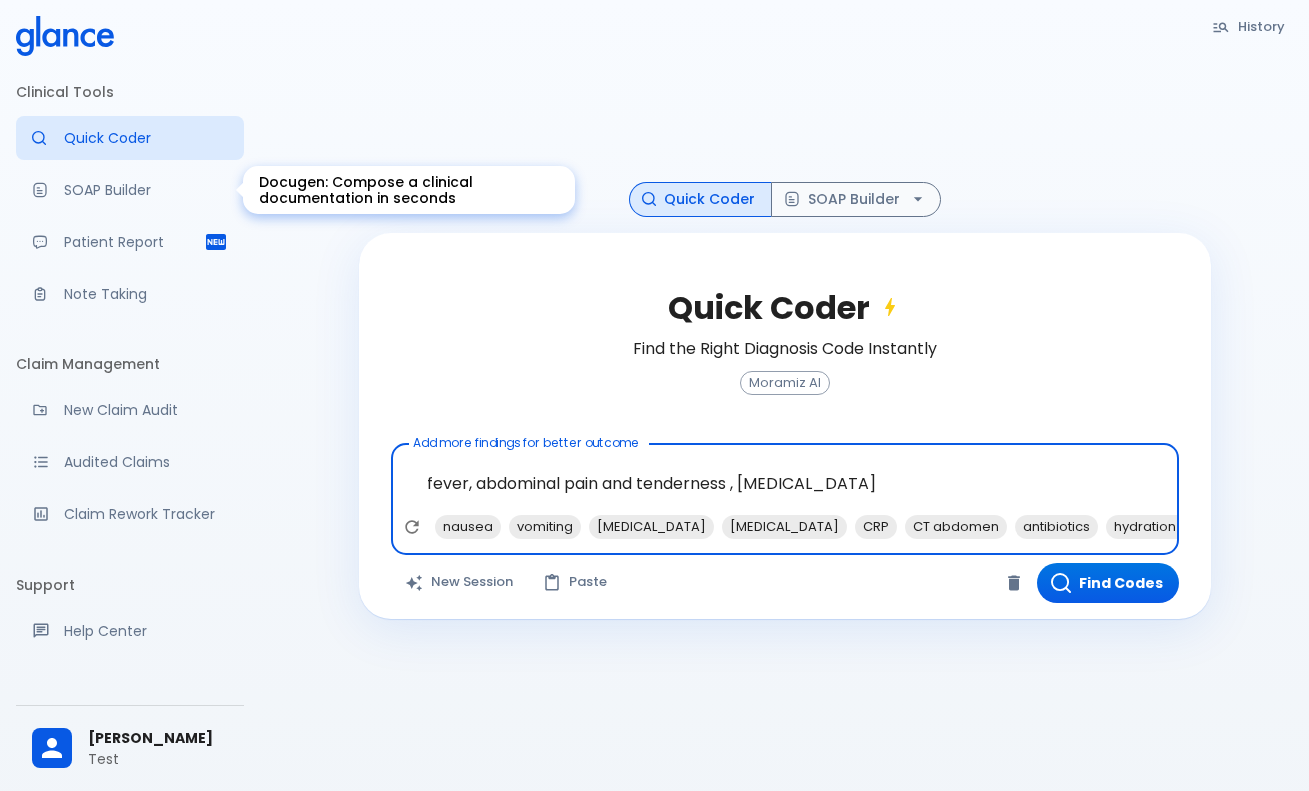 drag, startPoint x: 120, startPoint y: 200, endPoint x: 433, endPoint y: 302, distance: 329.20056 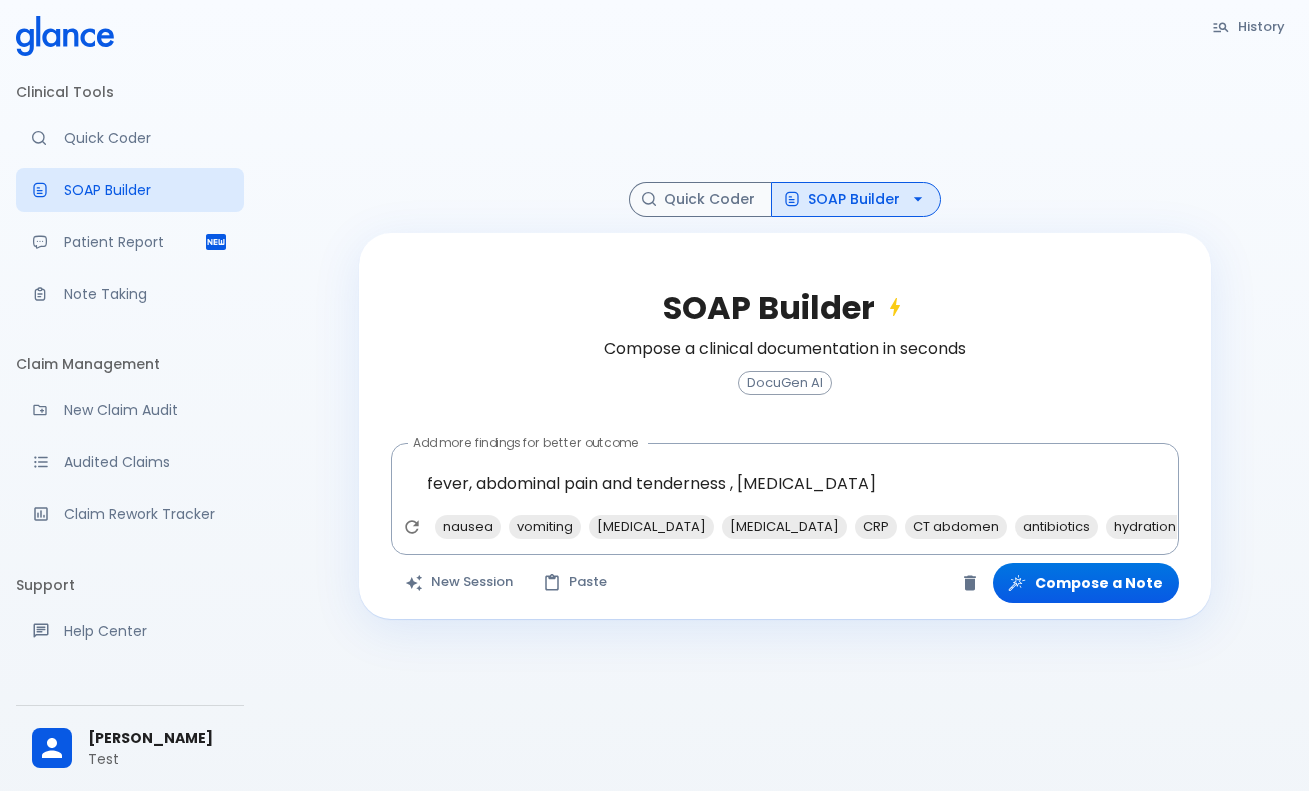 click on "SOAP Builder" at bounding box center [856, 199] 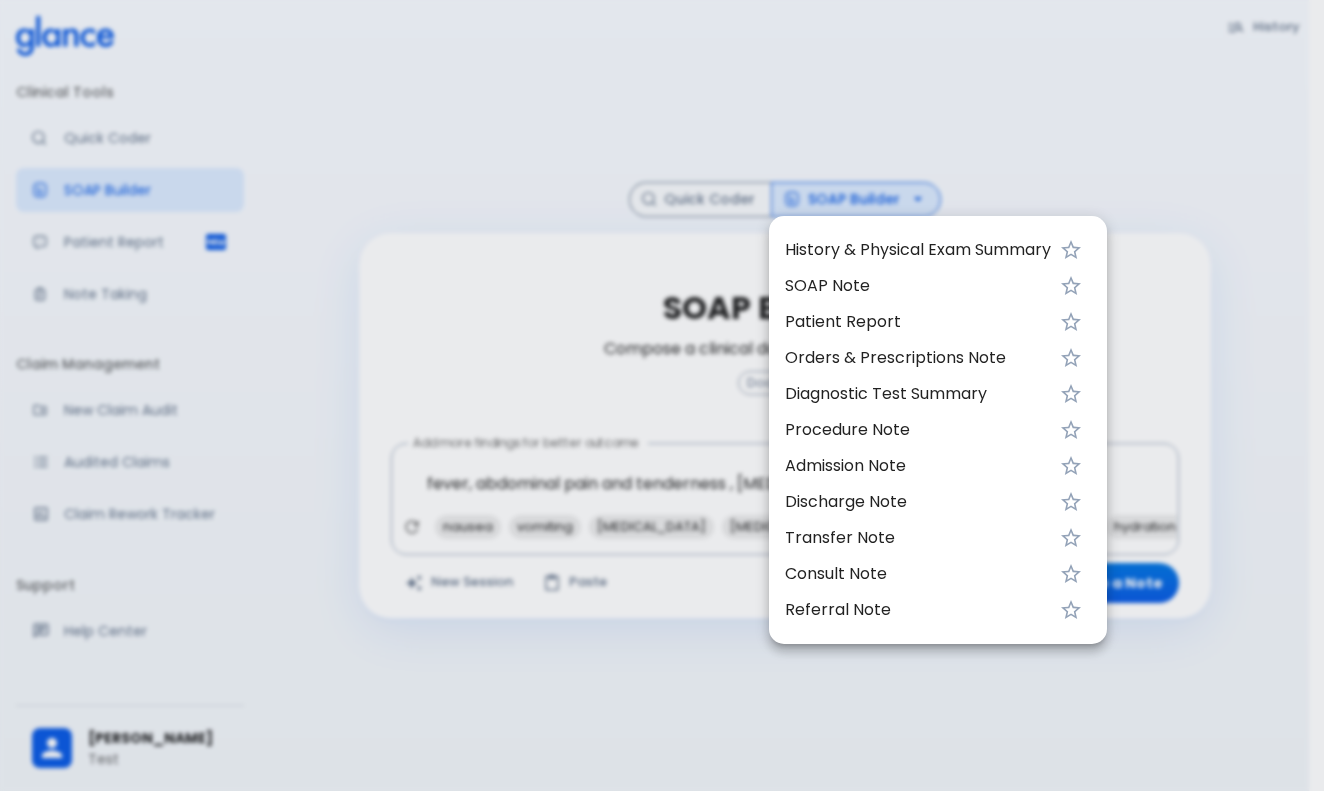click at bounding box center (662, 395) 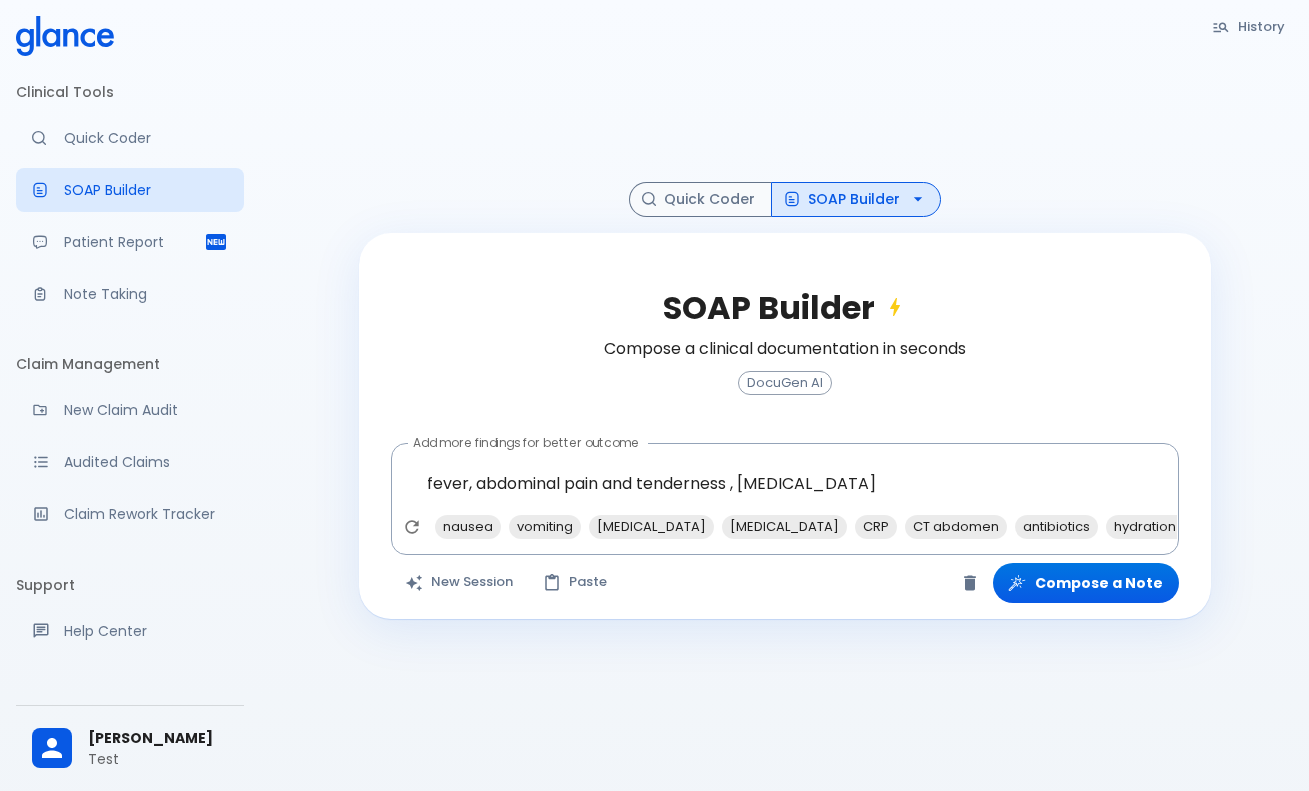 click 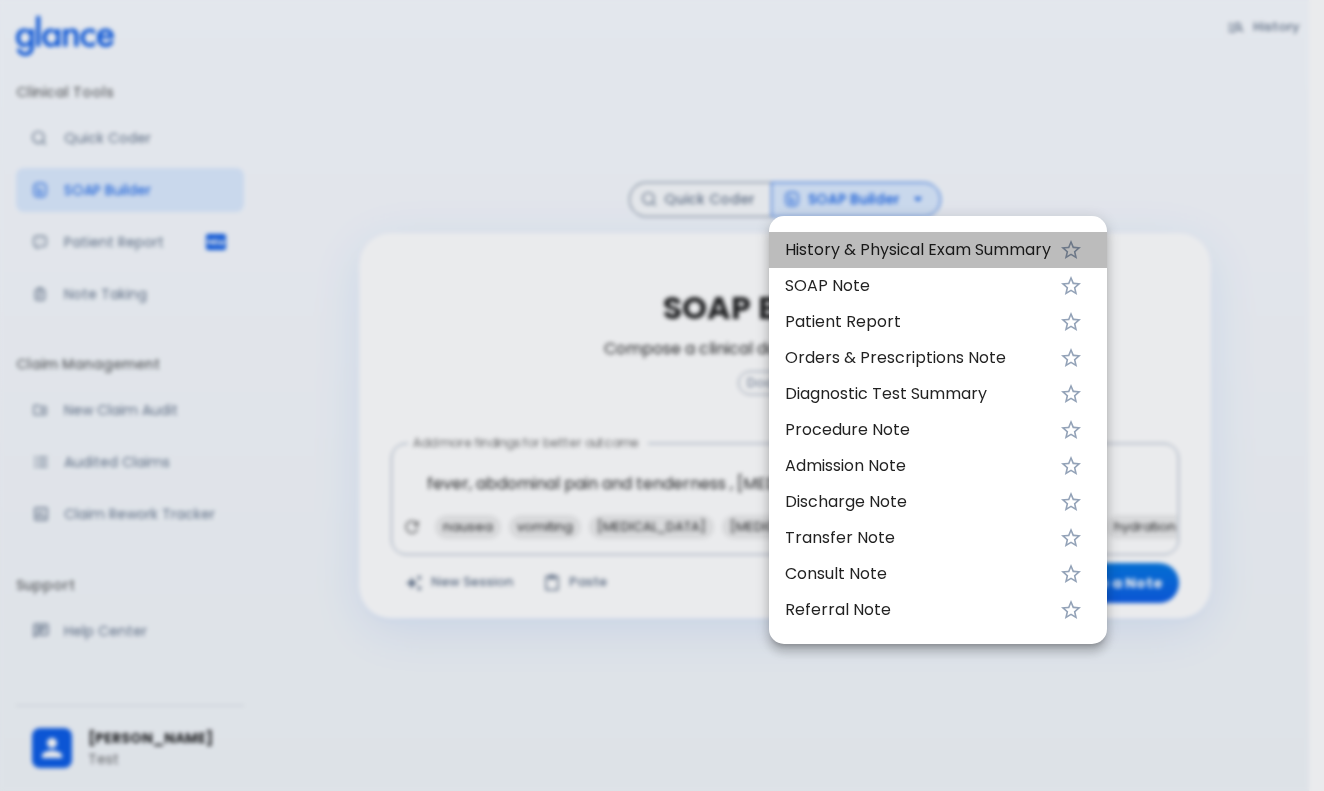 click on "History & Physical Exam Summary" at bounding box center [918, 250] 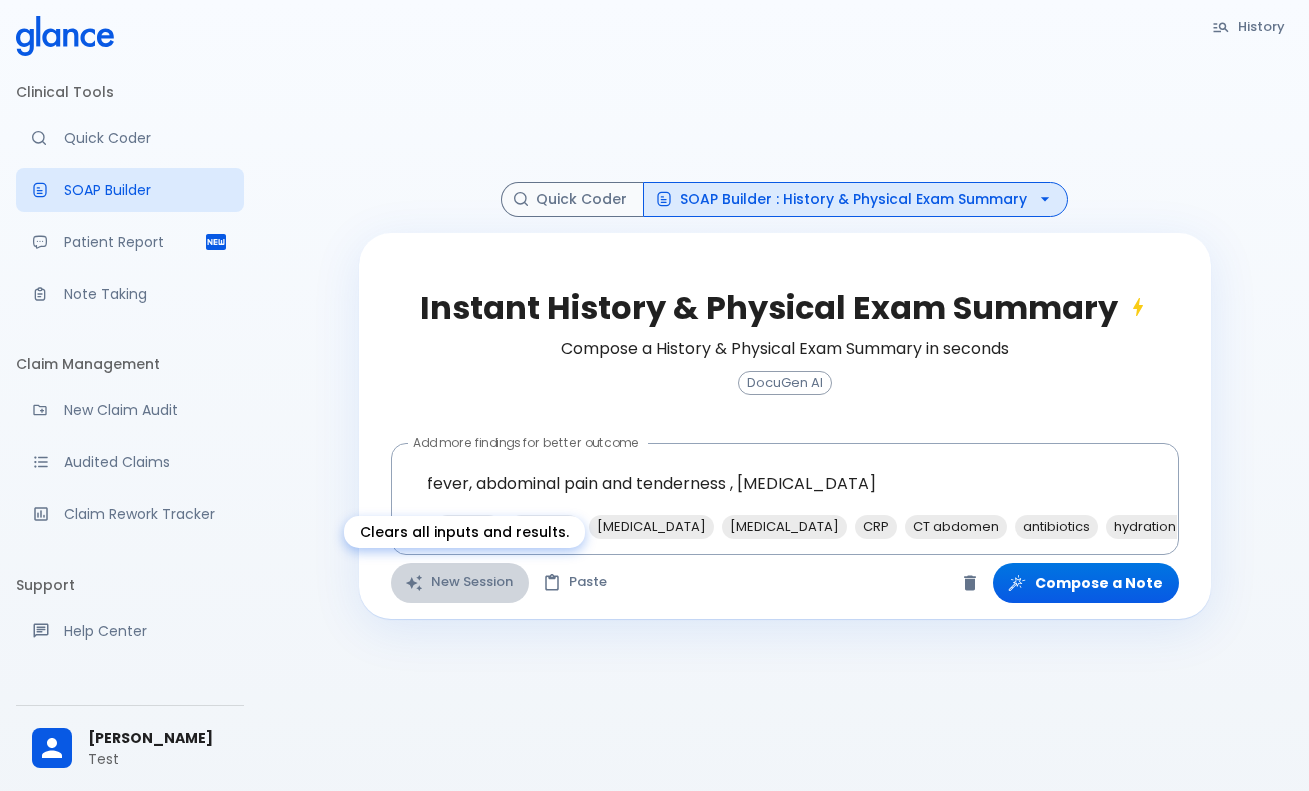 click on "New Session" at bounding box center (460, 583) 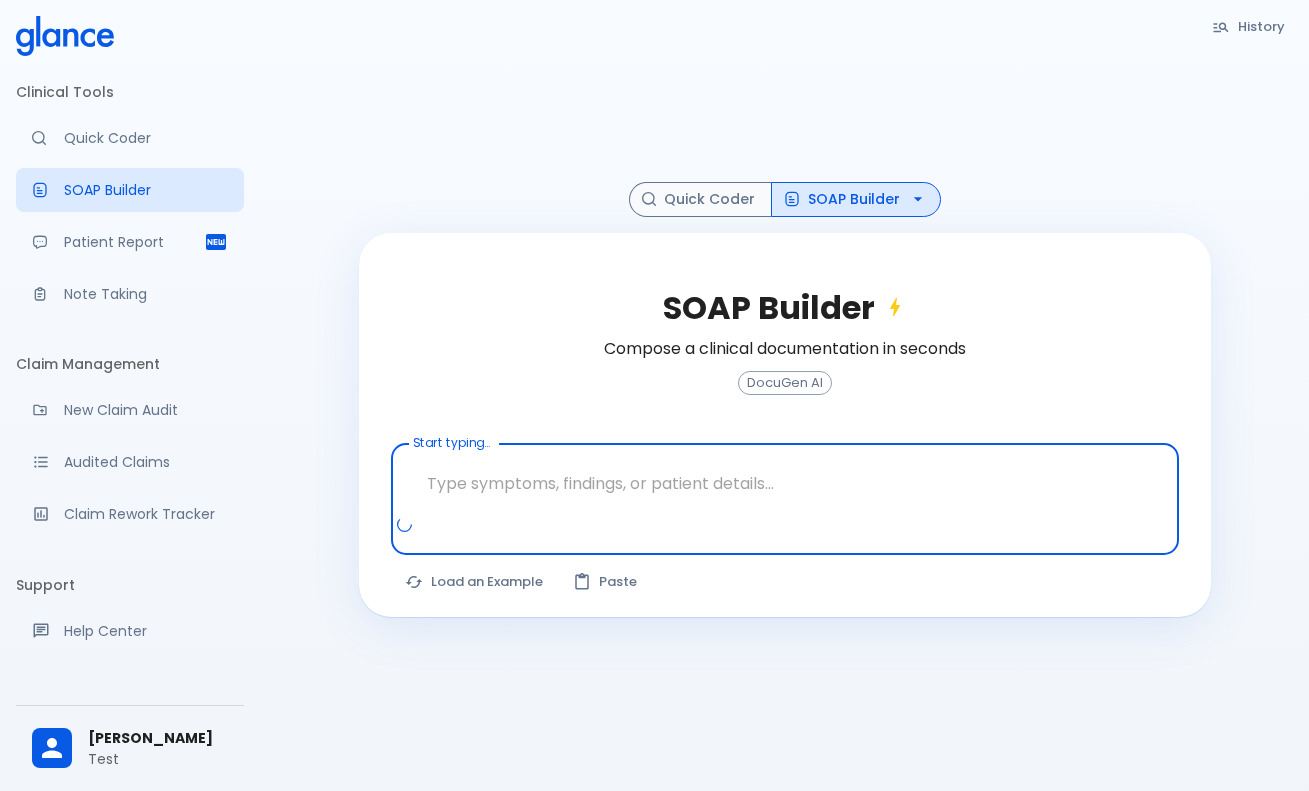click at bounding box center [785, 483] 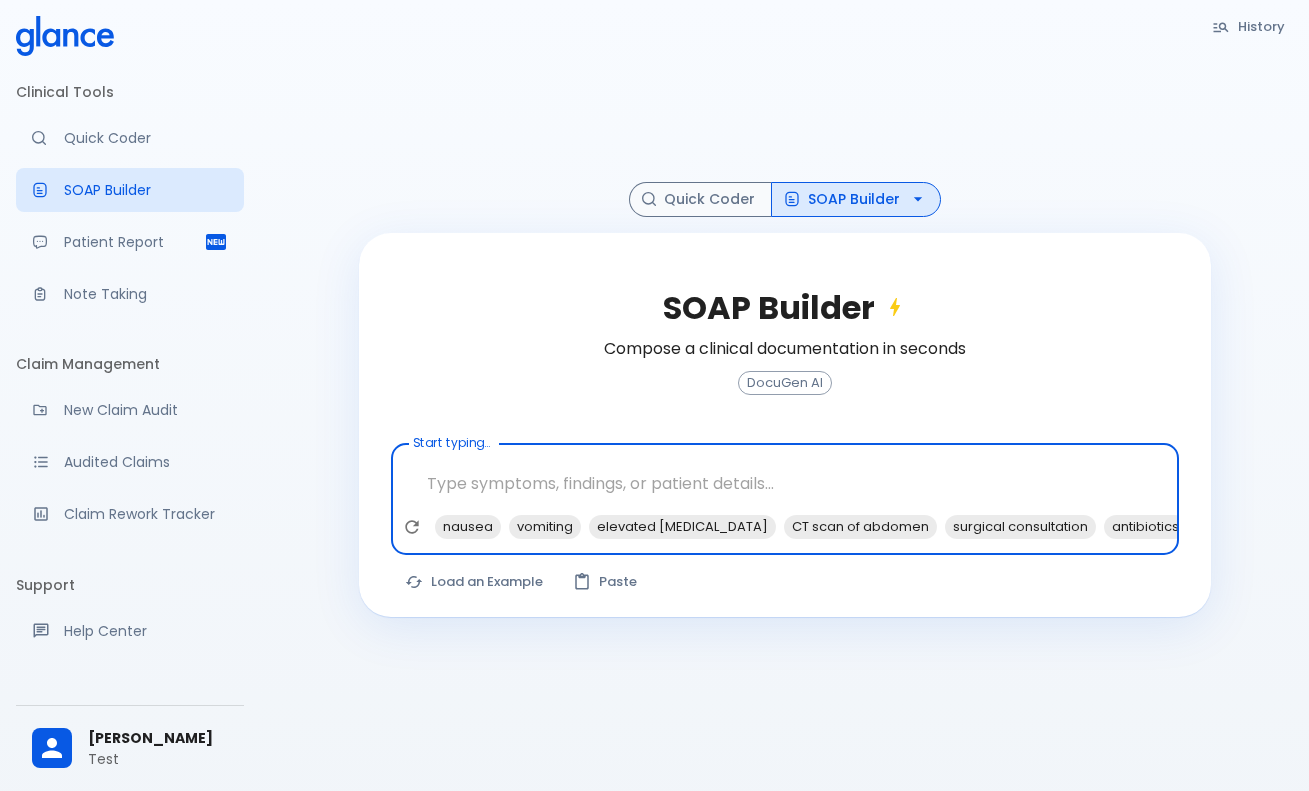 click at bounding box center (785, 483) 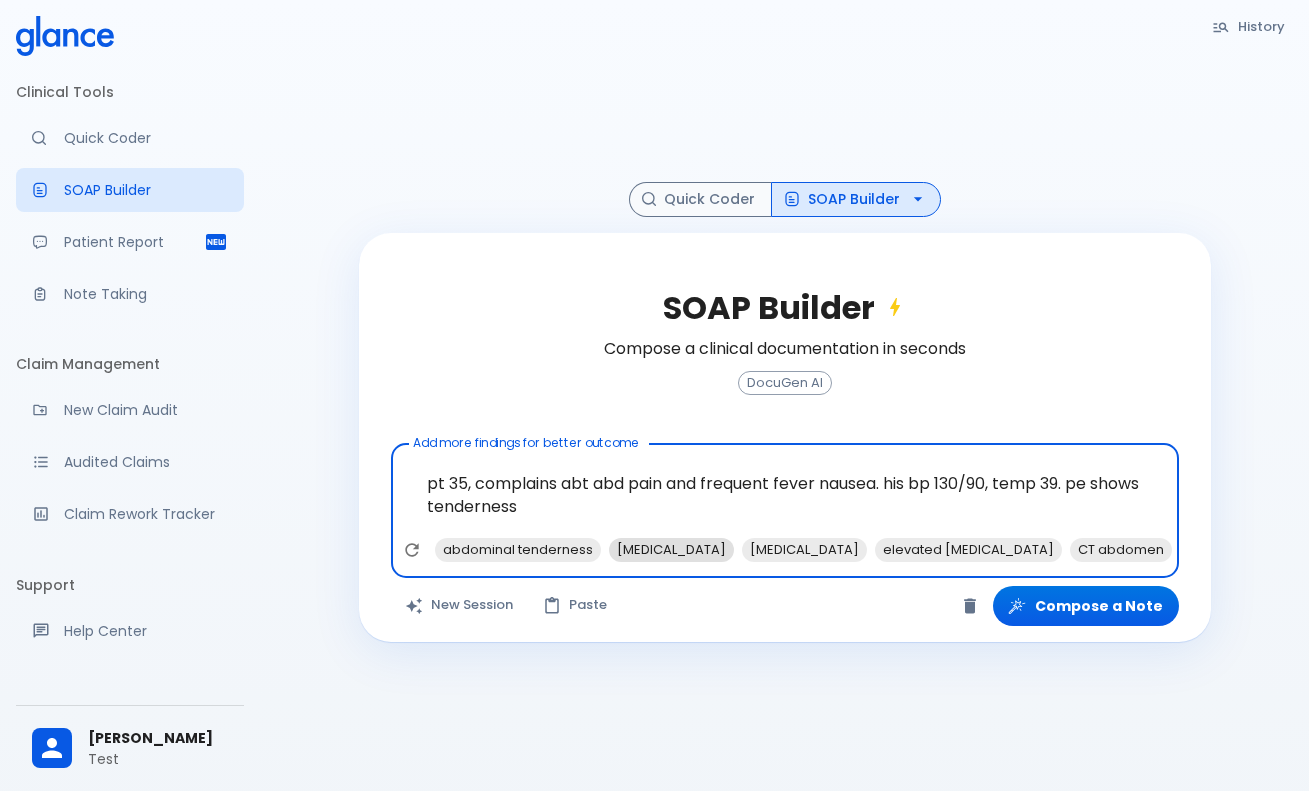 click on "abdominal tenderness" at bounding box center [518, 549] 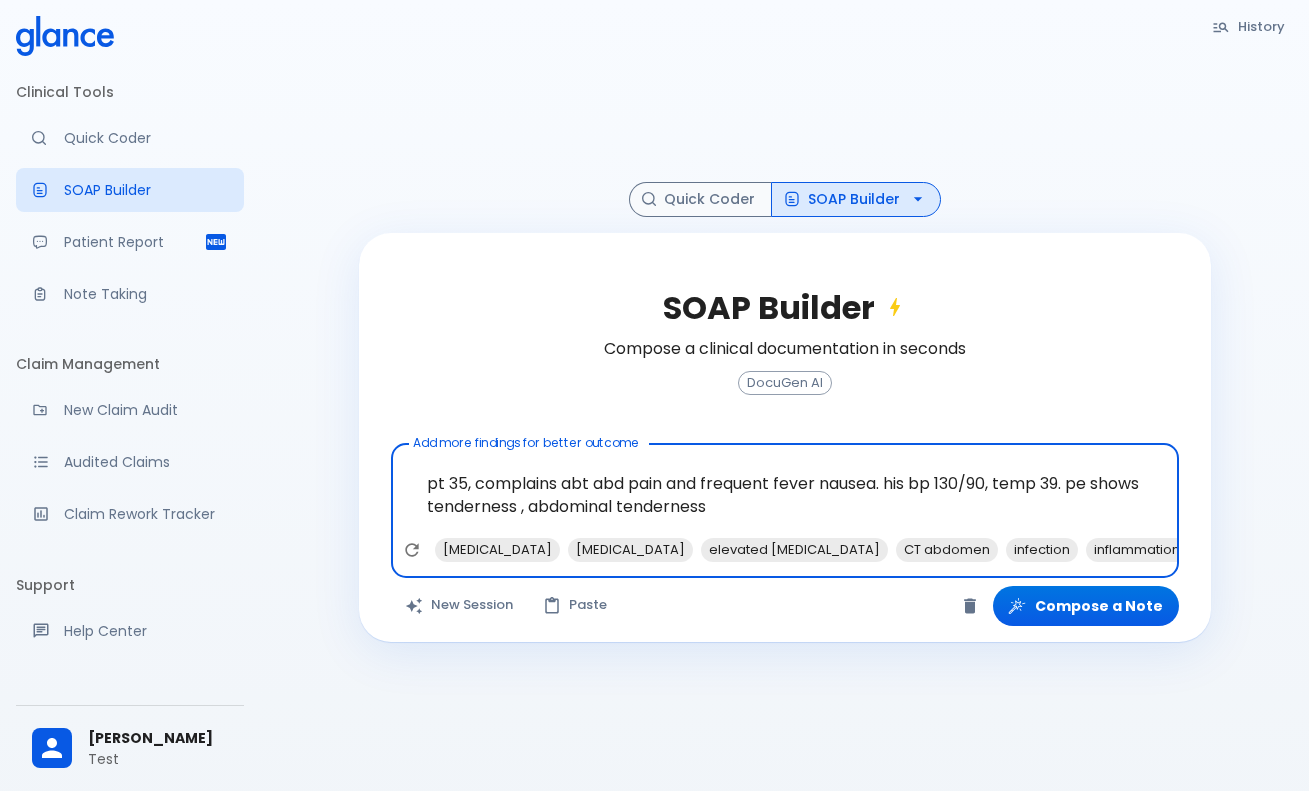 click on "pt 35, complains abt abd pain and frequent fever nausea. his bp 130/90, temp 39. pe shows tenderness , abdominal tenderness" at bounding box center (785, 495) 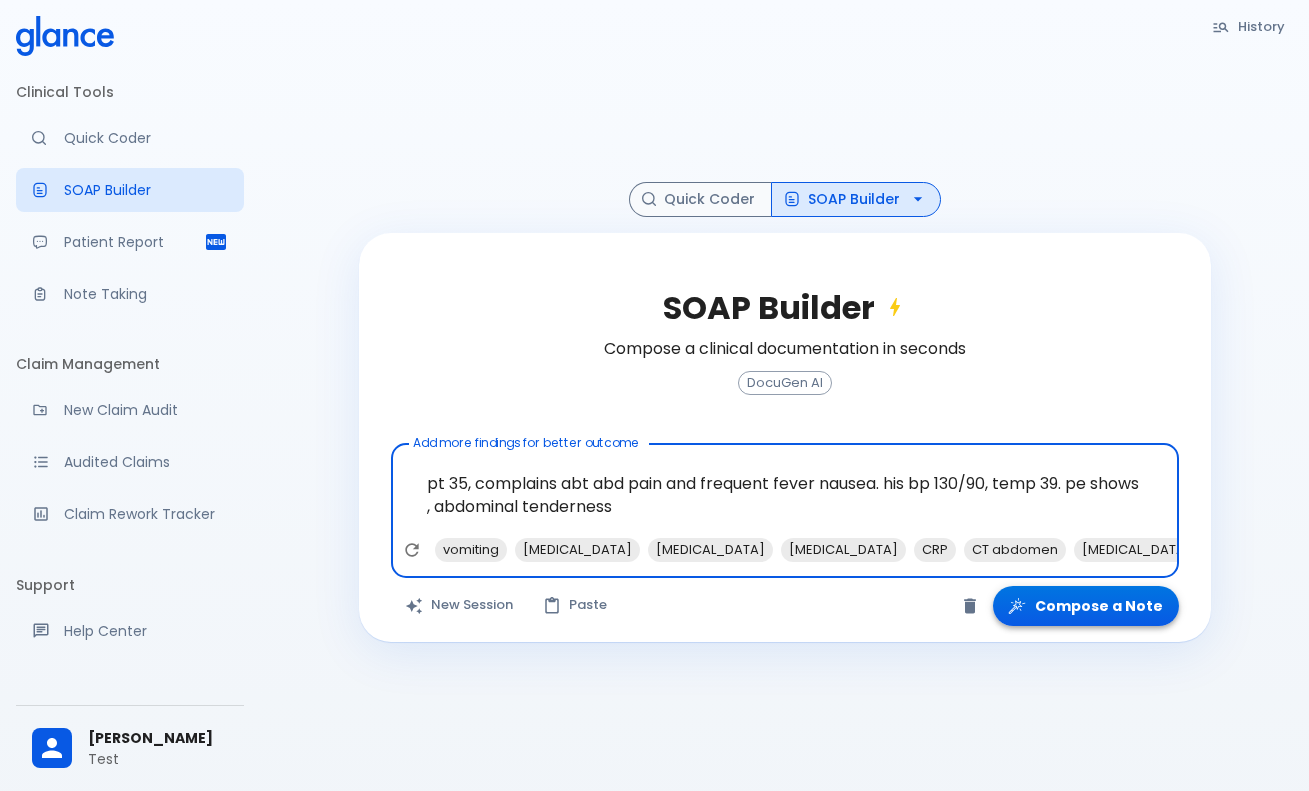 type on "pt 35, complains abt abd pain and frequent fever nausea. his bp 130/90, temp 39. pe shows , abdominal tenderness" 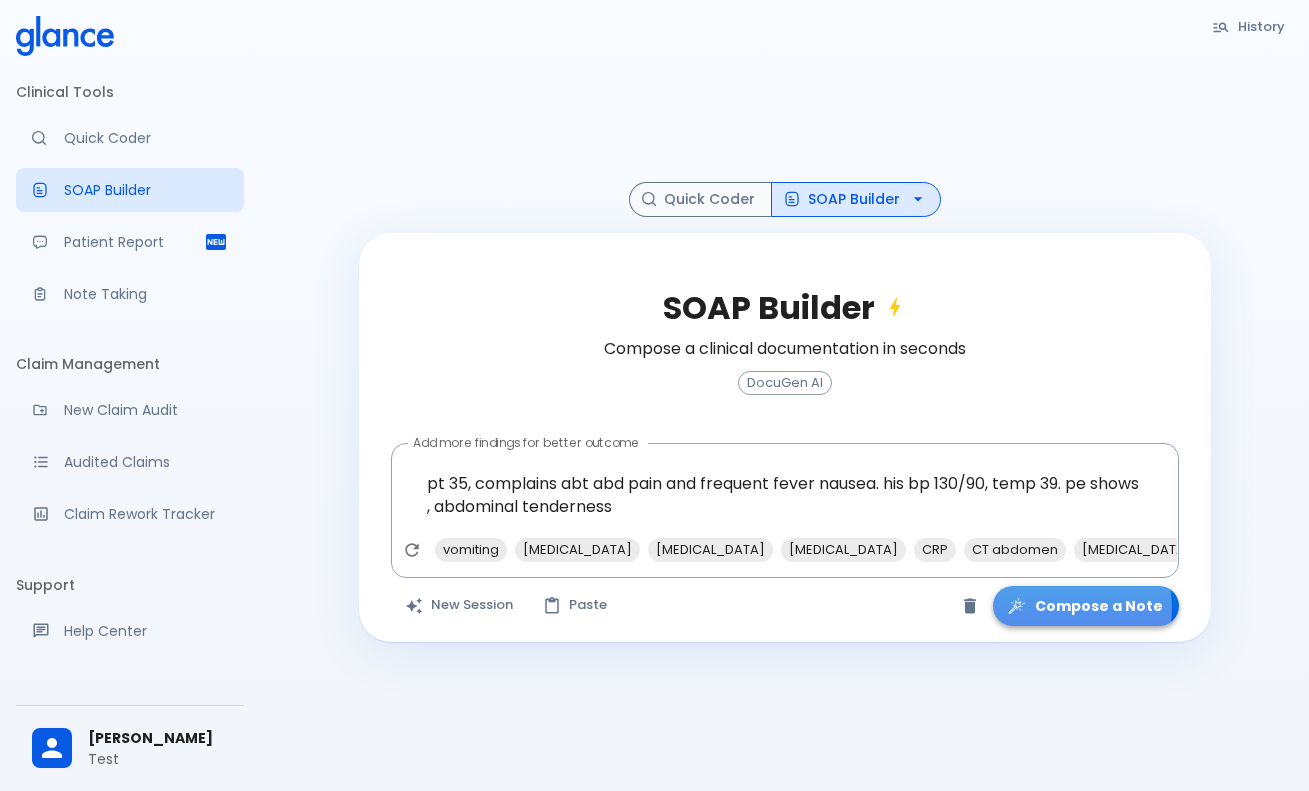 click on "Compose a Note" at bounding box center [1086, 606] 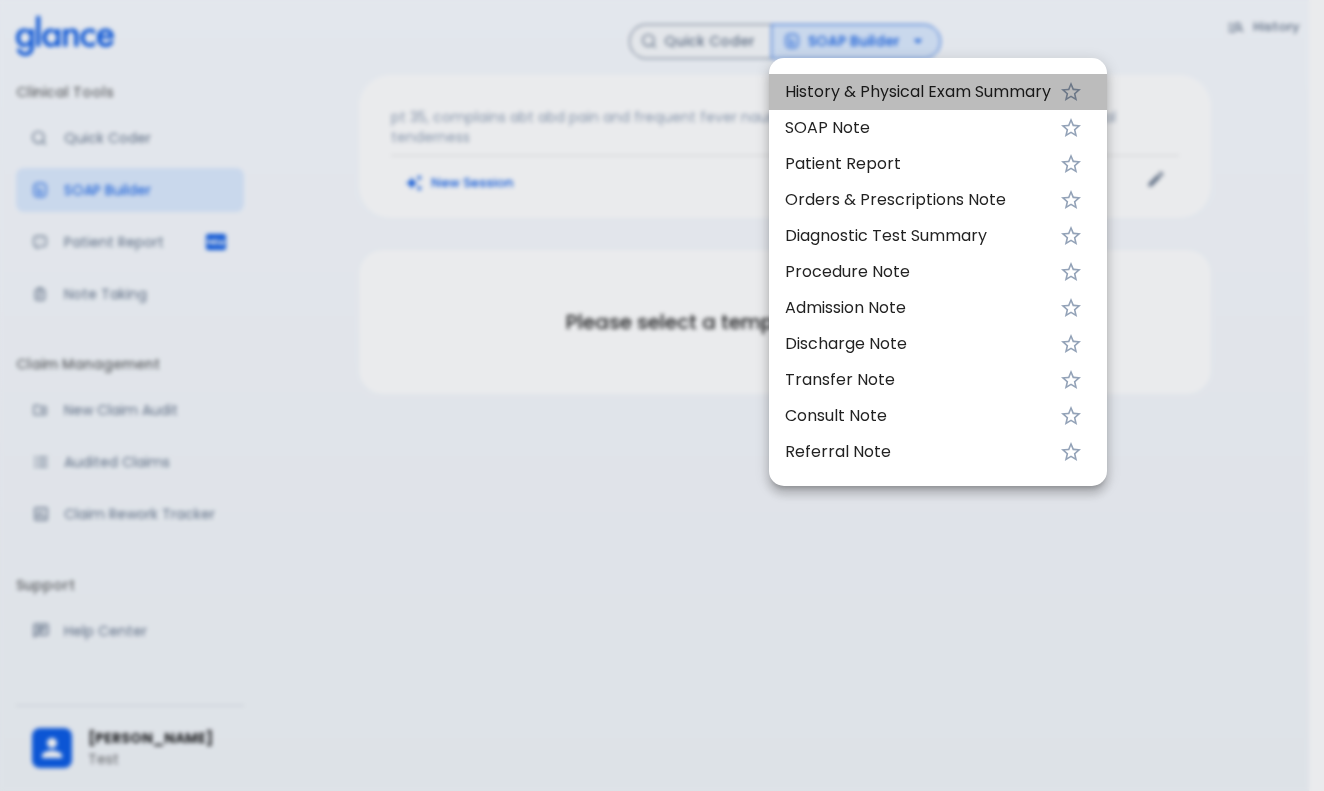 click on "History & Physical Exam Summary" at bounding box center (918, 92) 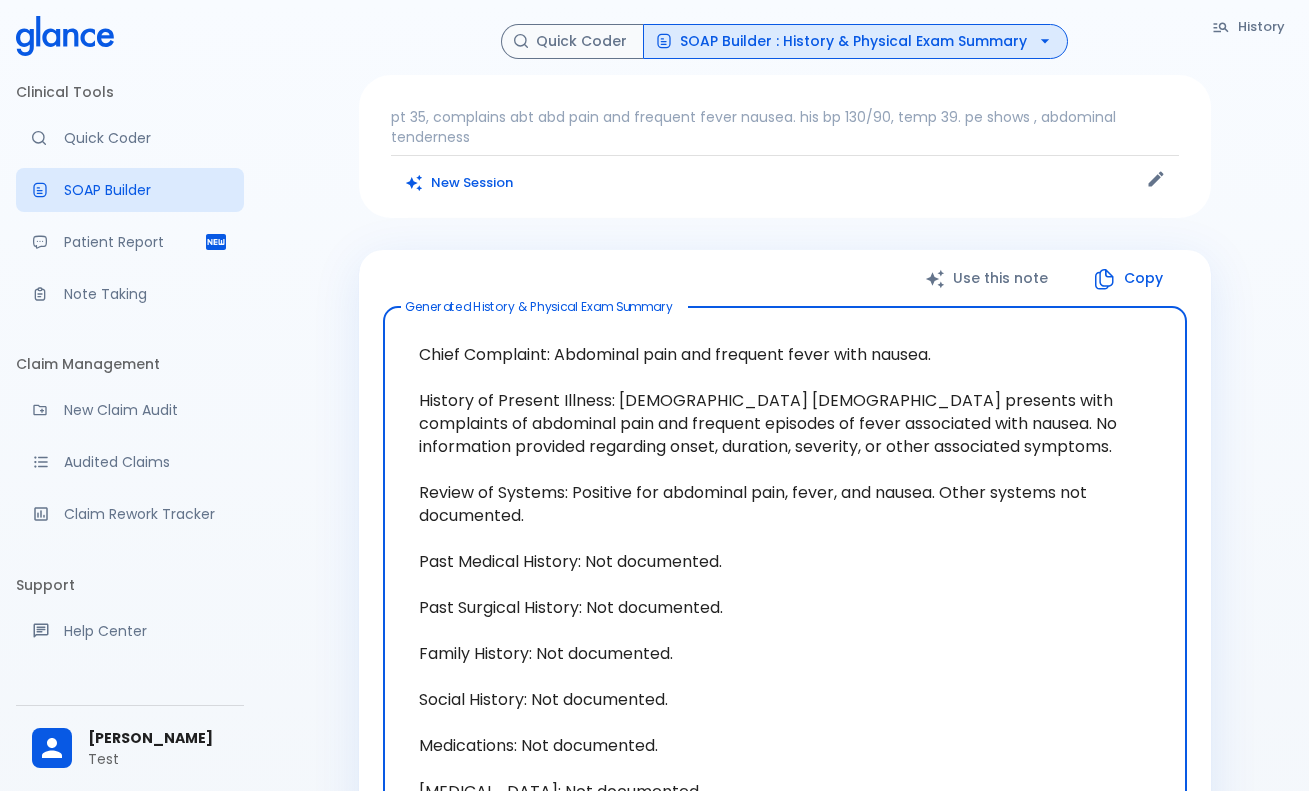 scroll, scrollTop: 0, scrollLeft: 0, axis: both 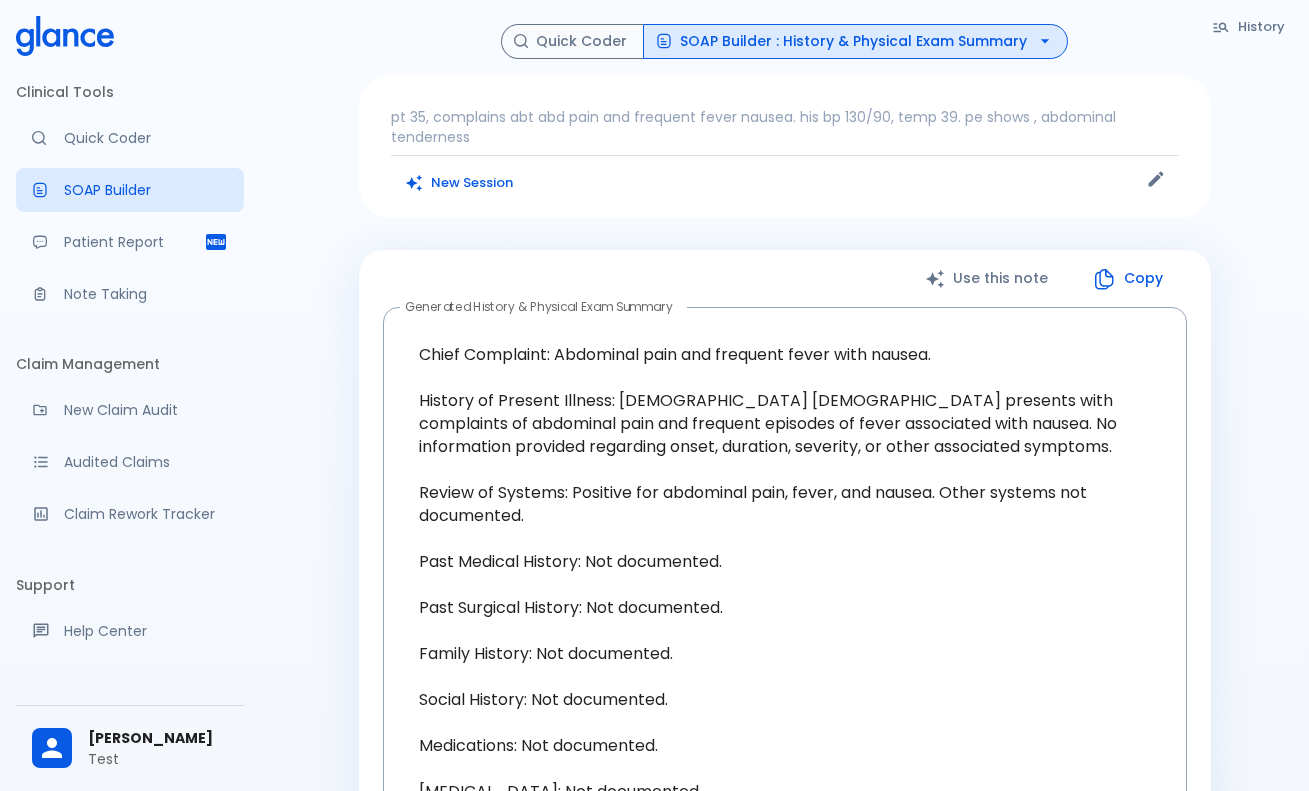 click on "Quick Coder SOAP Builder   : History & Physical Exam Summary" at bounding box center [785, 41] 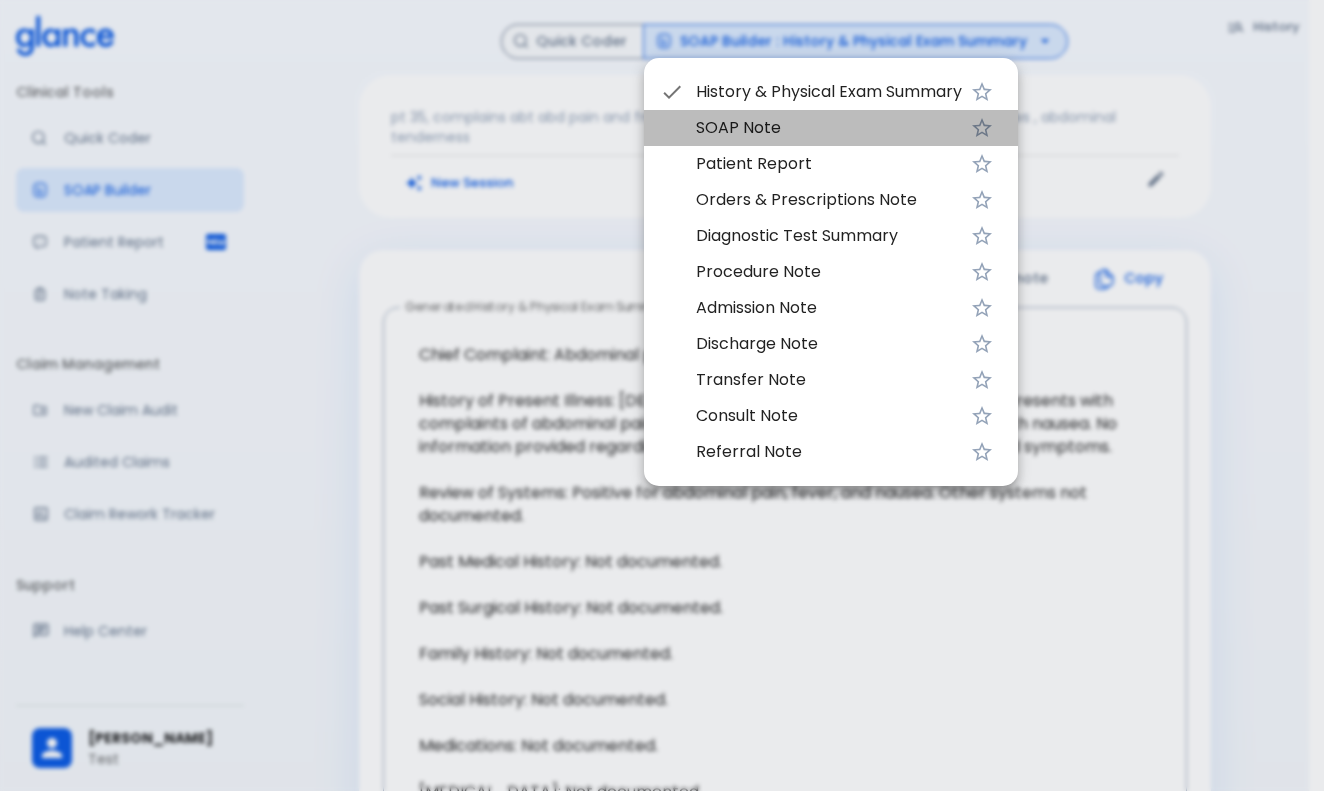 click on "SOAP Note" at bounding box center (829, 128) 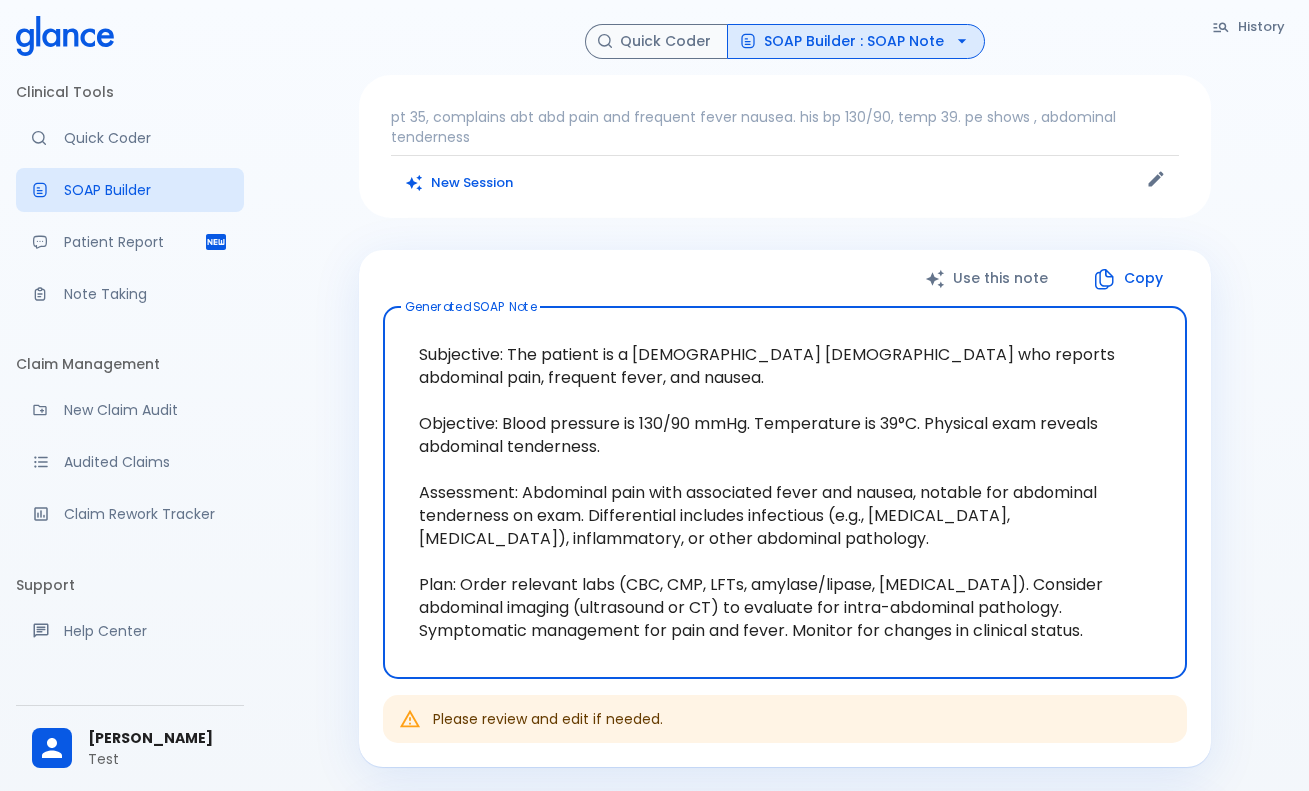 scroll, scrollTop: 0, scrollLeft: 0, axis: both 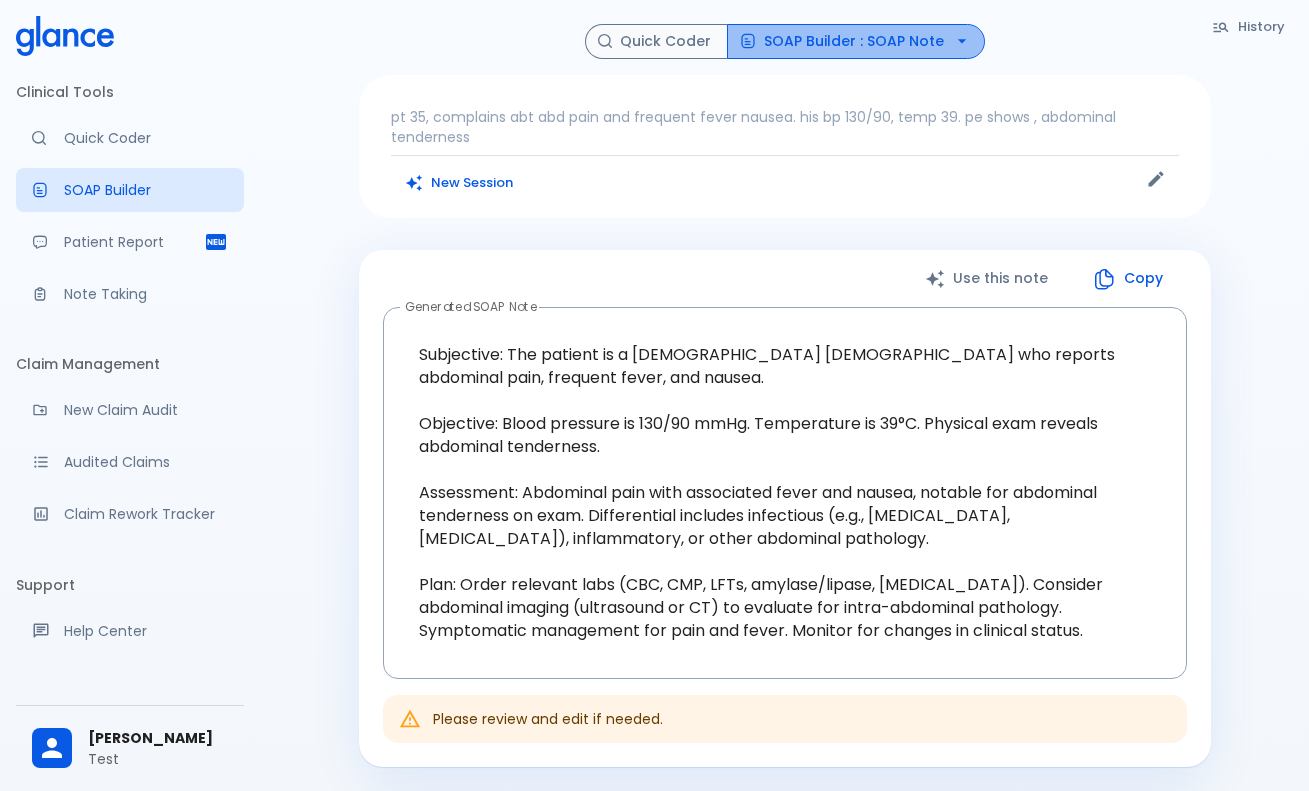 click 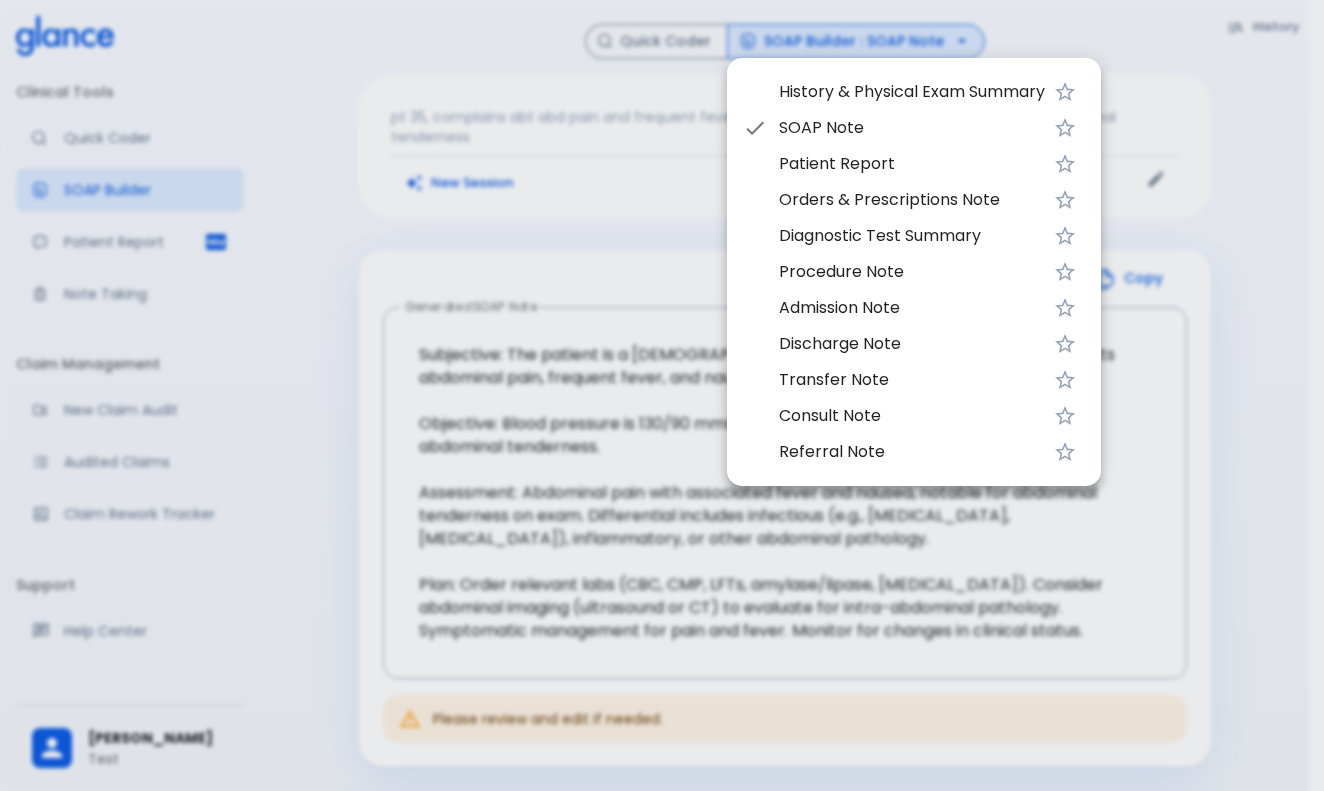 click on "Procedure Note" at bounding box center (912, 272) 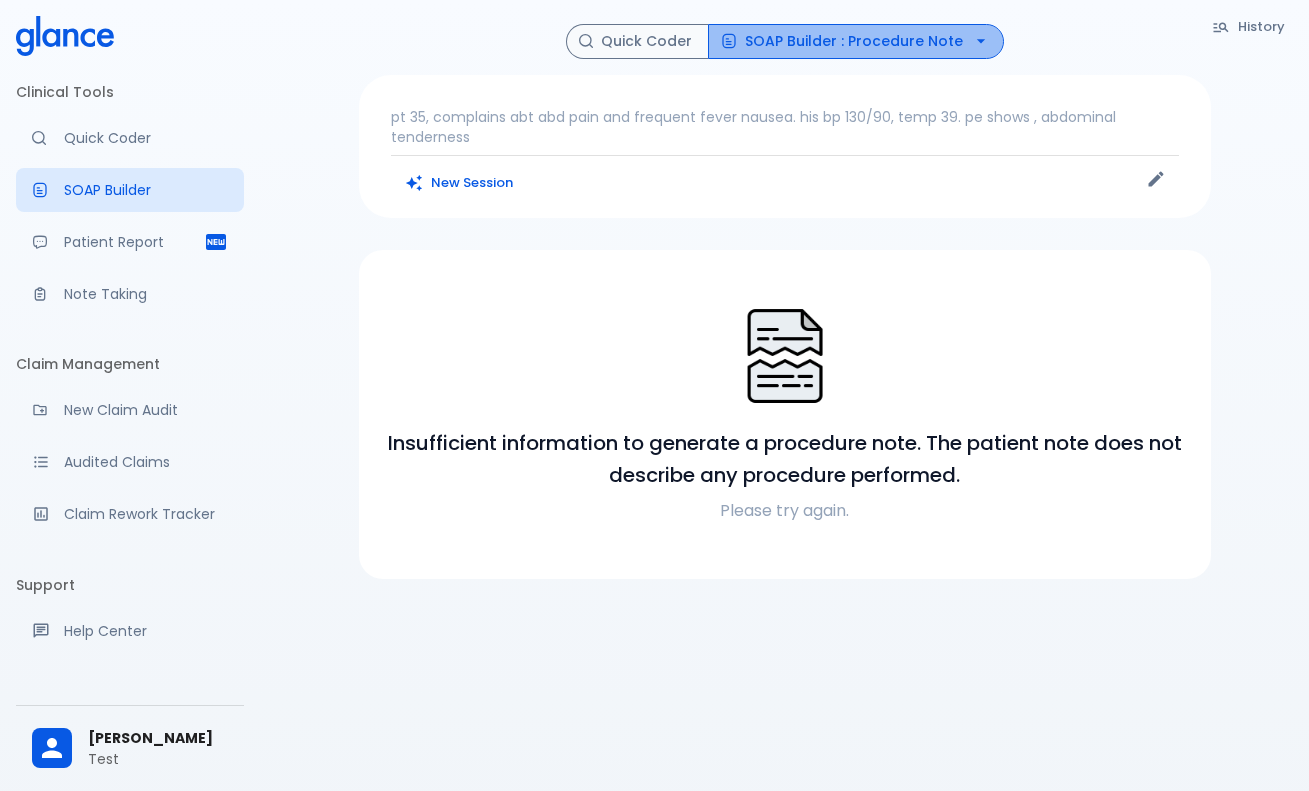 click 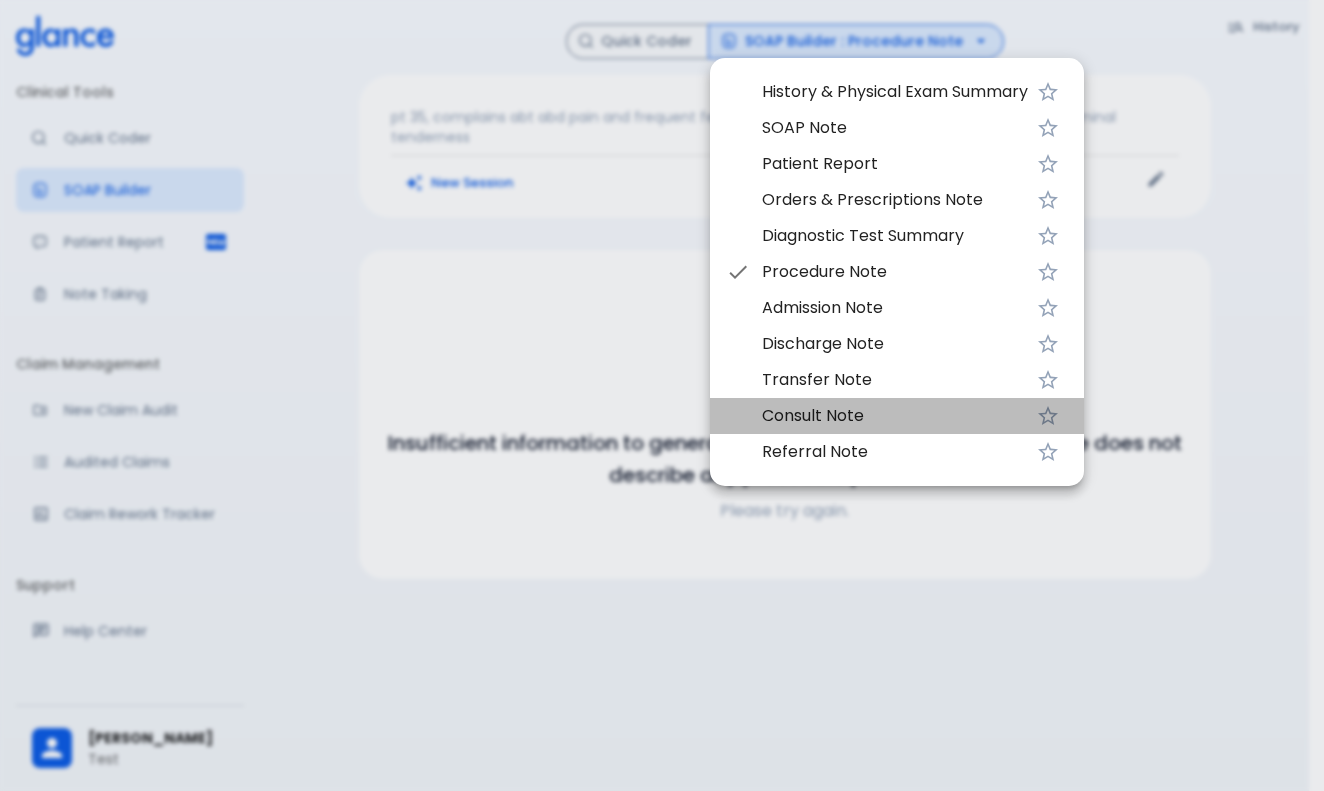 click on "Consult Note" at bounding box center (895, 416) 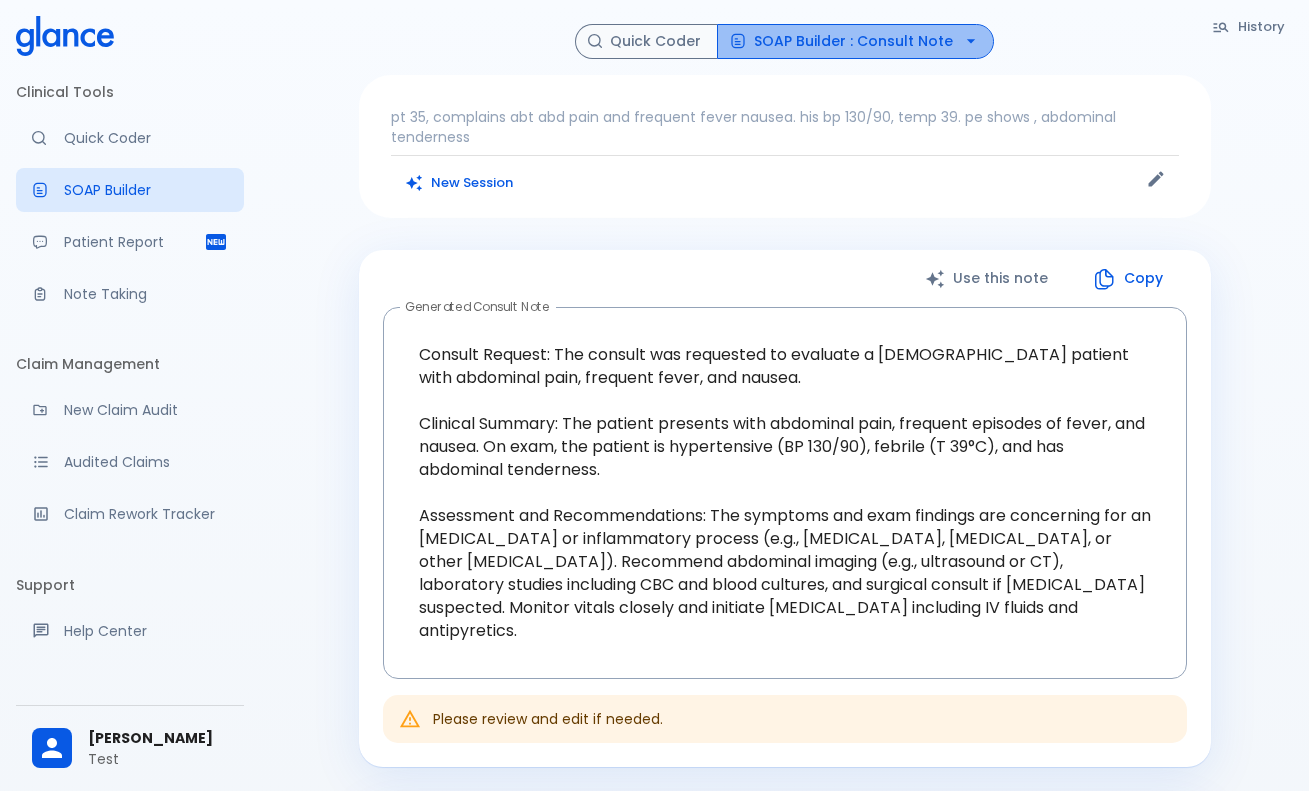 click on "SOAP Builder   : Consult Note" at bounding box center [855, 41] 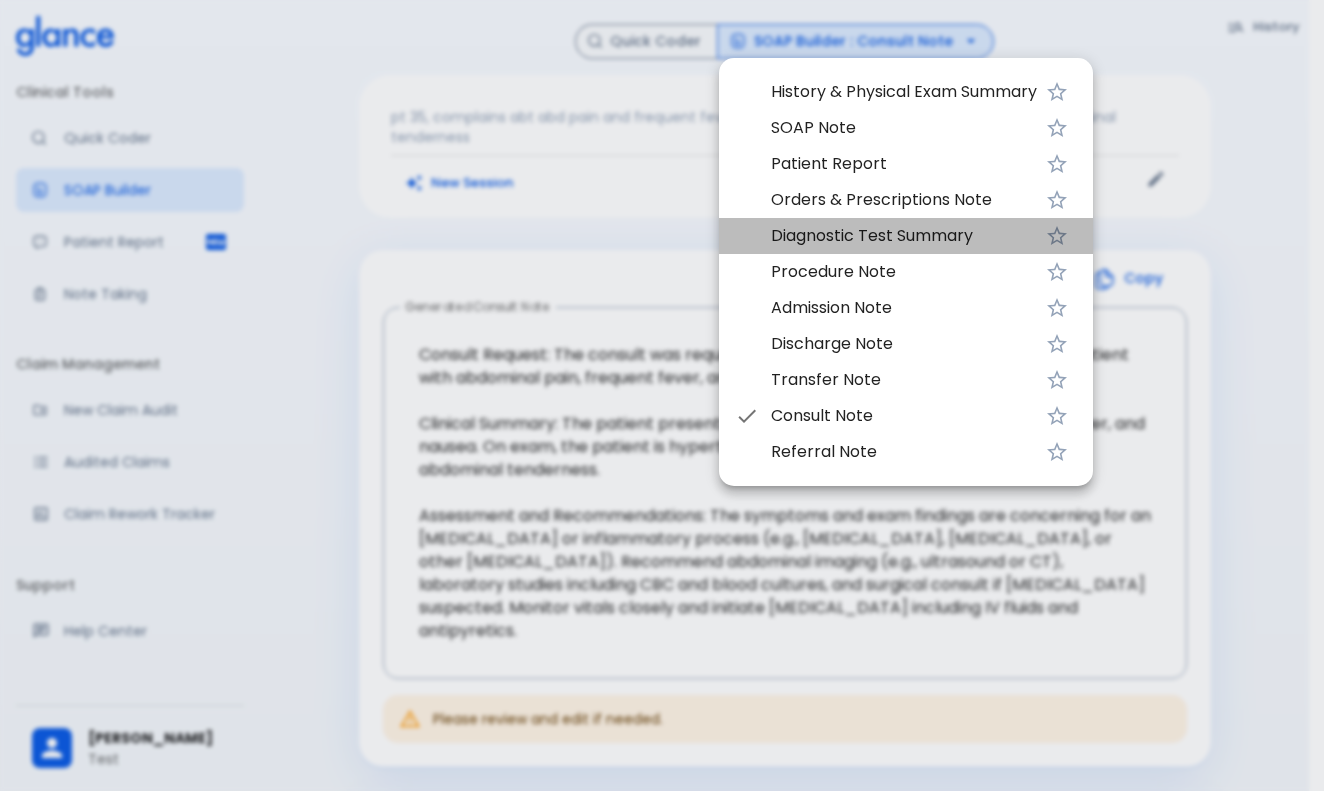 click on "Diagnostic Test Summary" at bounding box center (904, 236) 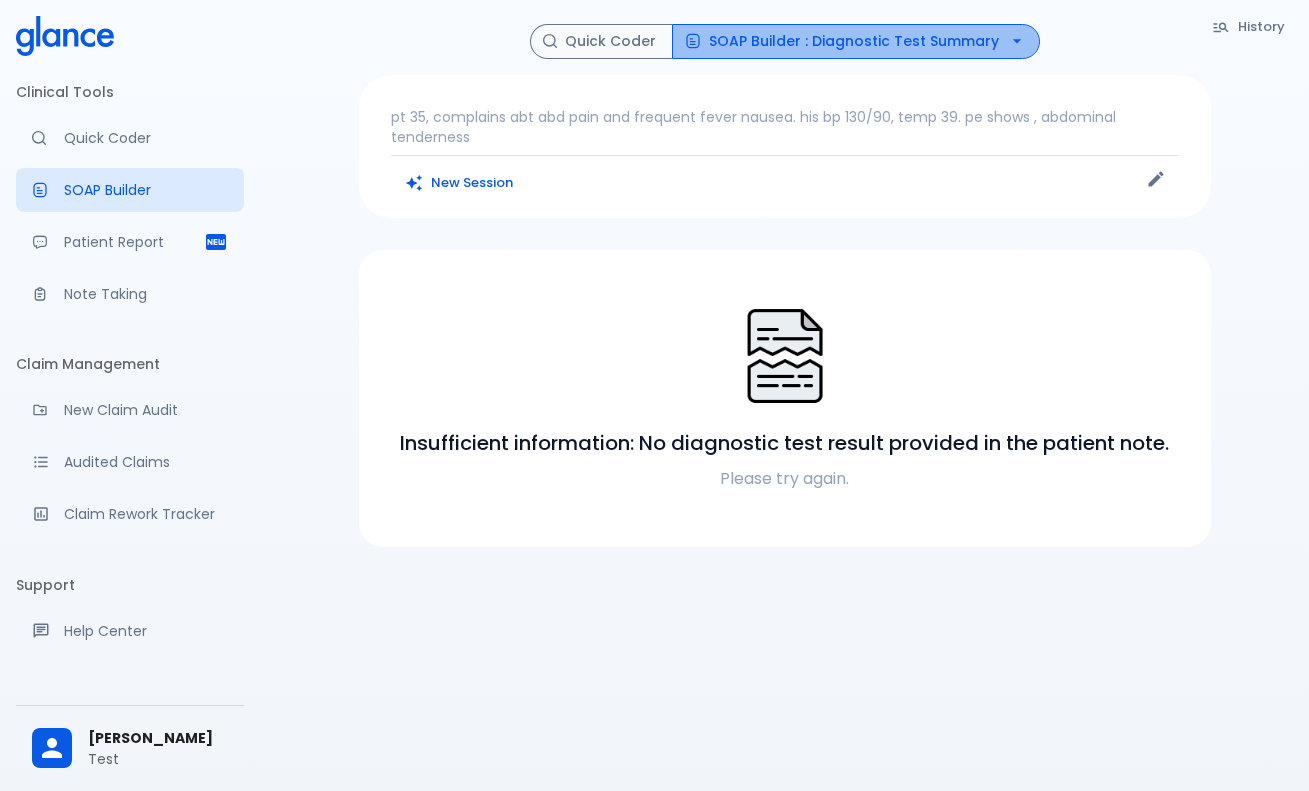 click on "SOAP Builder   : Diagnostic Test Summary" at bounding box center (856, 41) 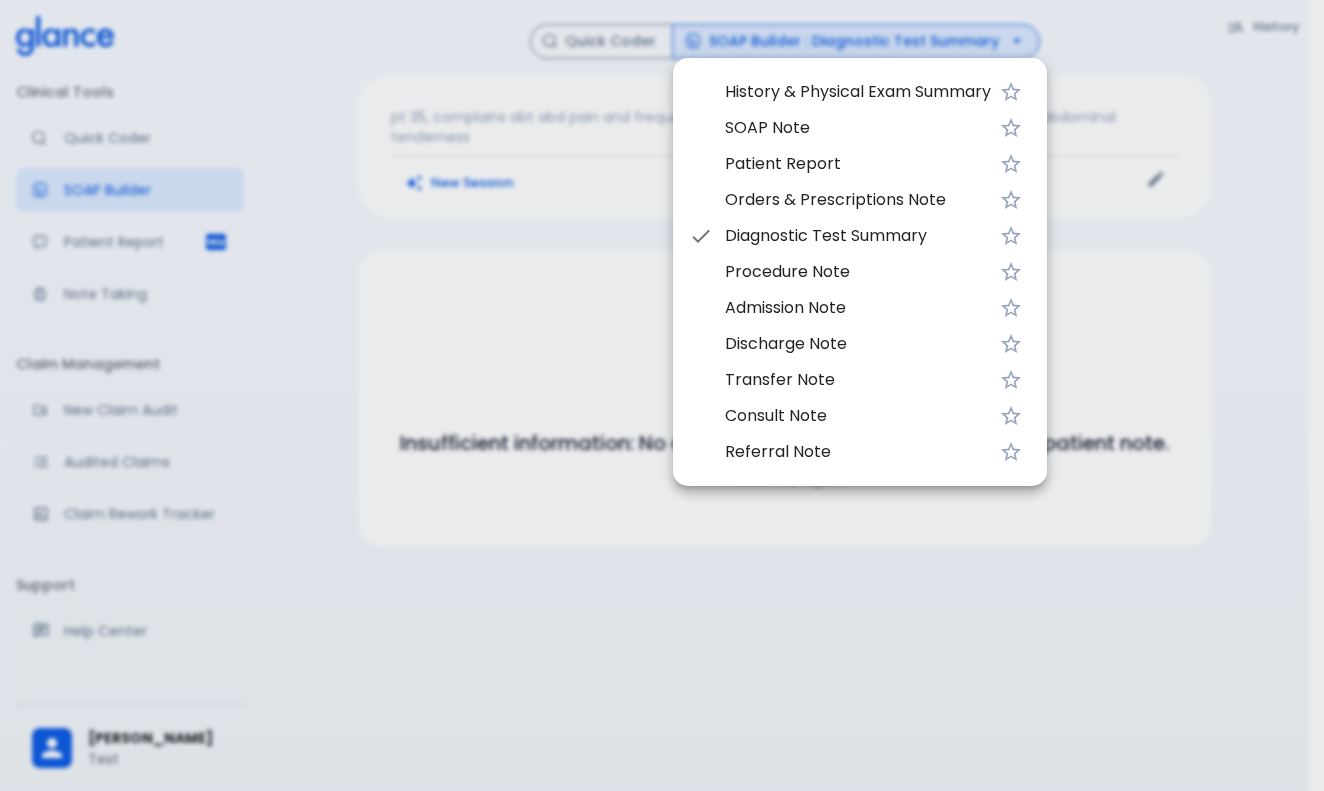 click at bounding box center (662, 395) 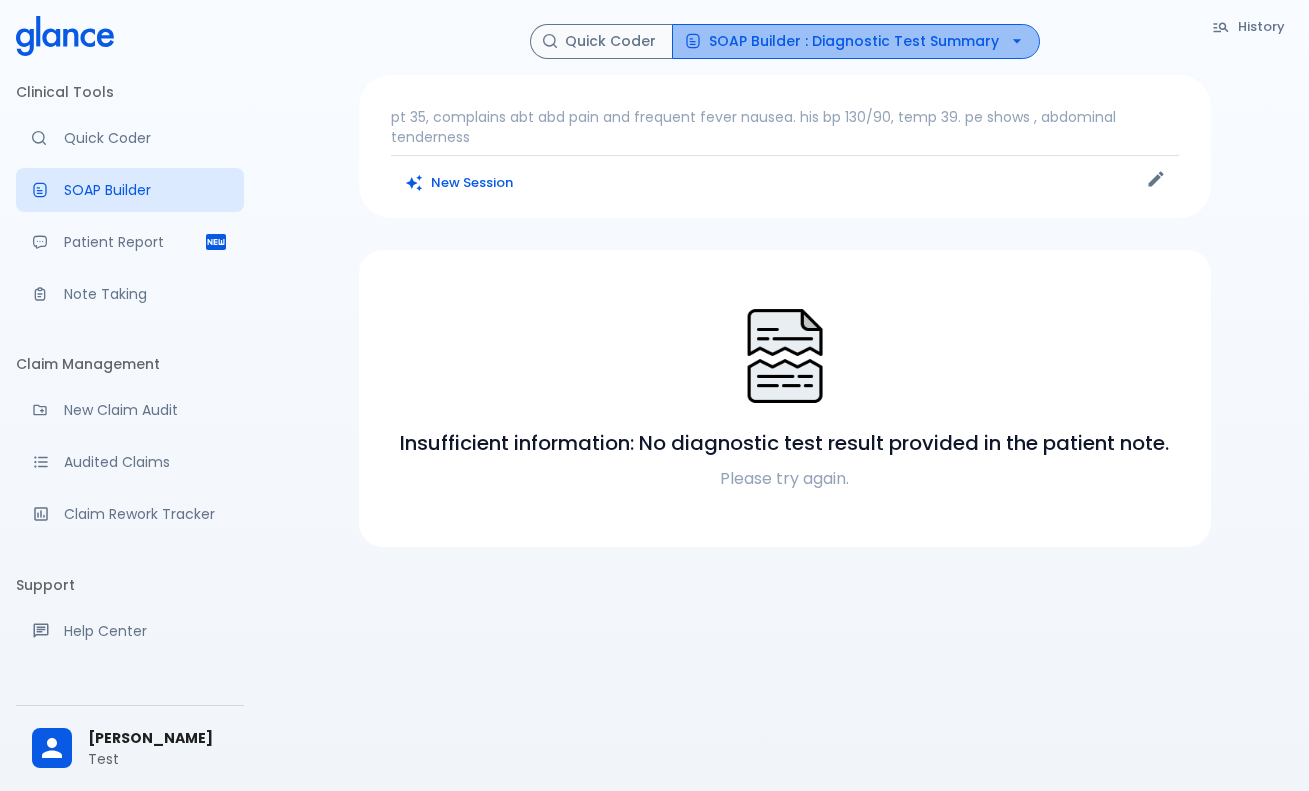 click 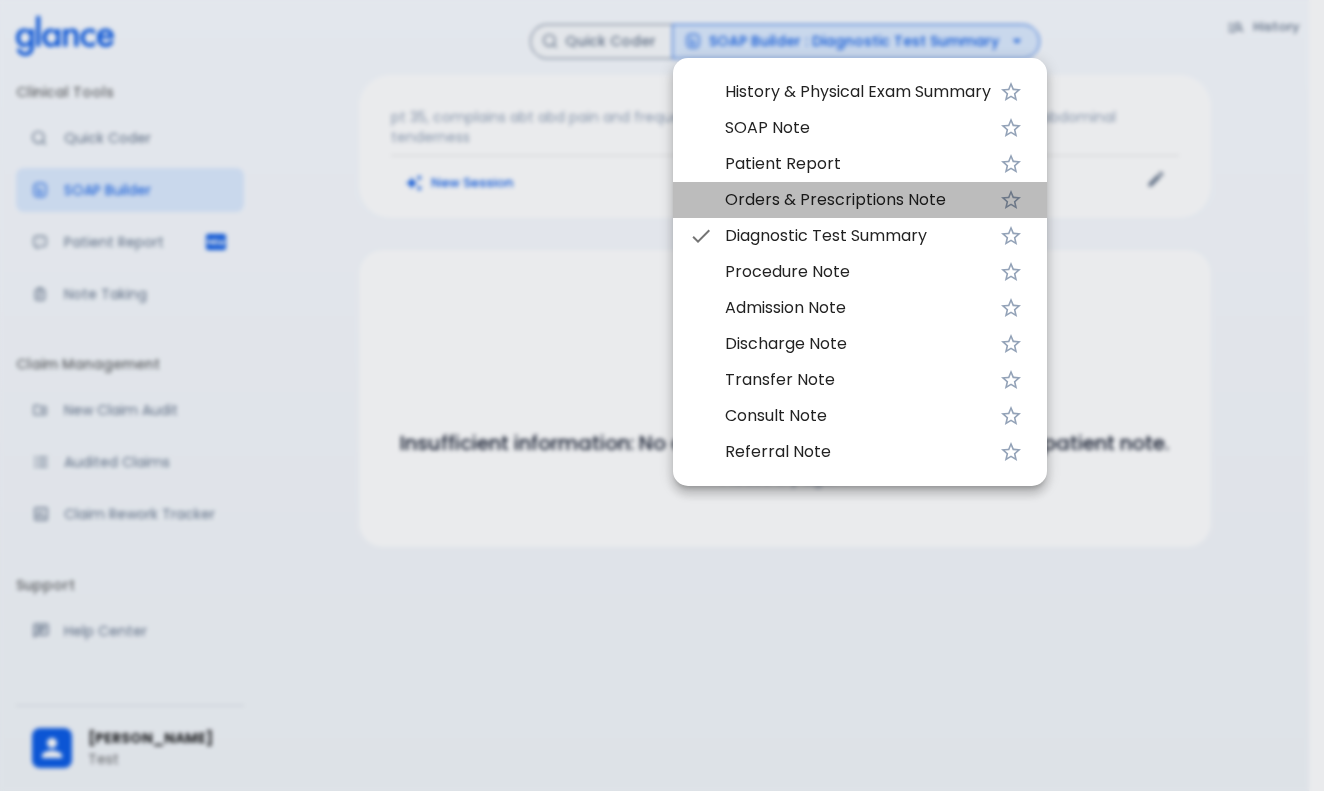 click on "Orders & Prescriptions Note" at bounding box center (858, 200) 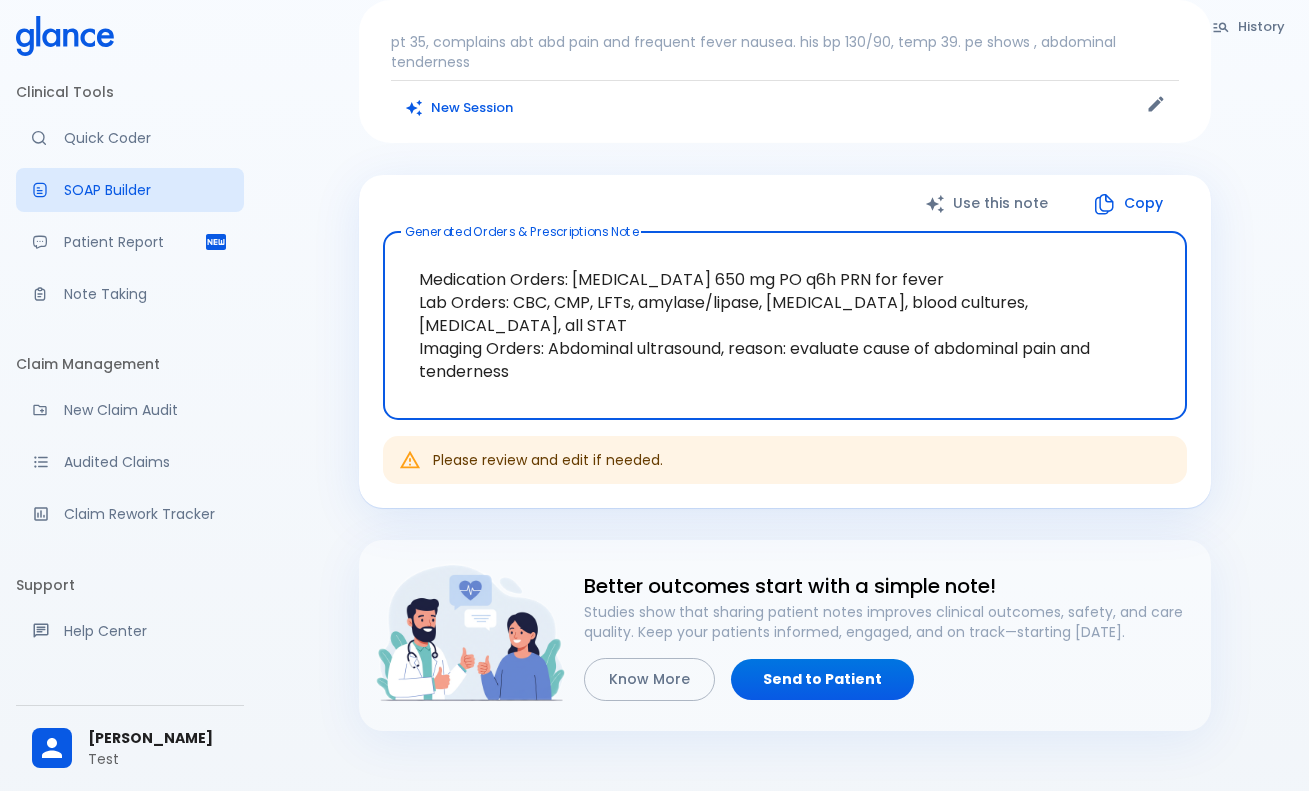 scroll, scrollTop: 84, scrollLeft: 0, axis: vertical 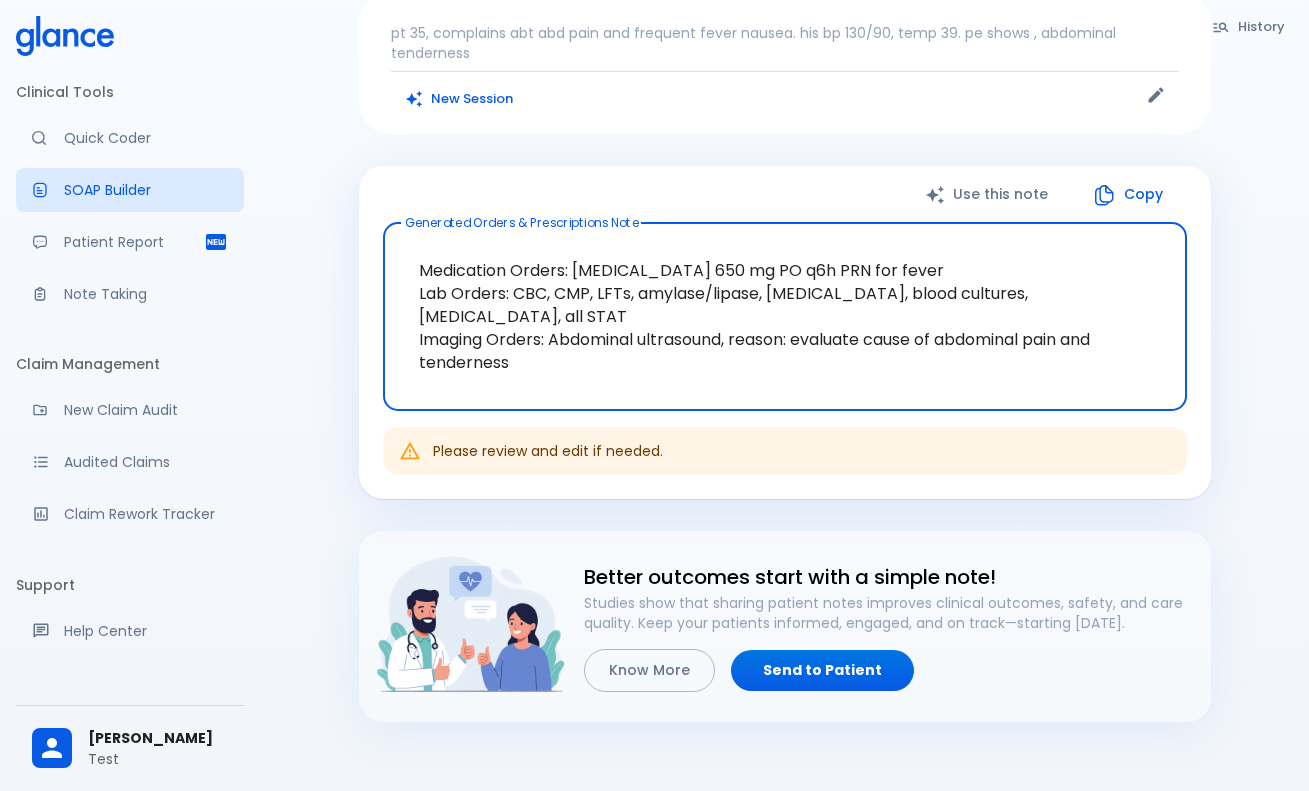 click on "History Quick Coder SOAP Builder   : Orders & Prescriptions Note pt 35, complains abt abd pain and frequent fever nausea. his bp 130/90, temp 39. pe shows , abdominal tenderness New Session Use this note Copy Generated Orders & Prescriptions Note Medication Orders: [MEDICAL_DATA] 650 mg PO q6h PRN for fever
Lab Orders: CBC, CMP, LFTs, amylase/lipase, [MEDICAL_DATA], blood cultures, [MEDICAL_DATA], all STAT
Imaging Orders: Abdominal ultrasound, reason: evaluate cause of abdominal pain and tenderness
x Generated Orders & Prescriptions Note Please review and edit if needed. Better outcomes start with a simple note! Studies show that sharing patient notes improves clinical outcomes, safety, and care quality. Keep your patients informed, engaged, and on track—starting [DATE]. Know More Send to Patient" at bounding box center [784, 411] 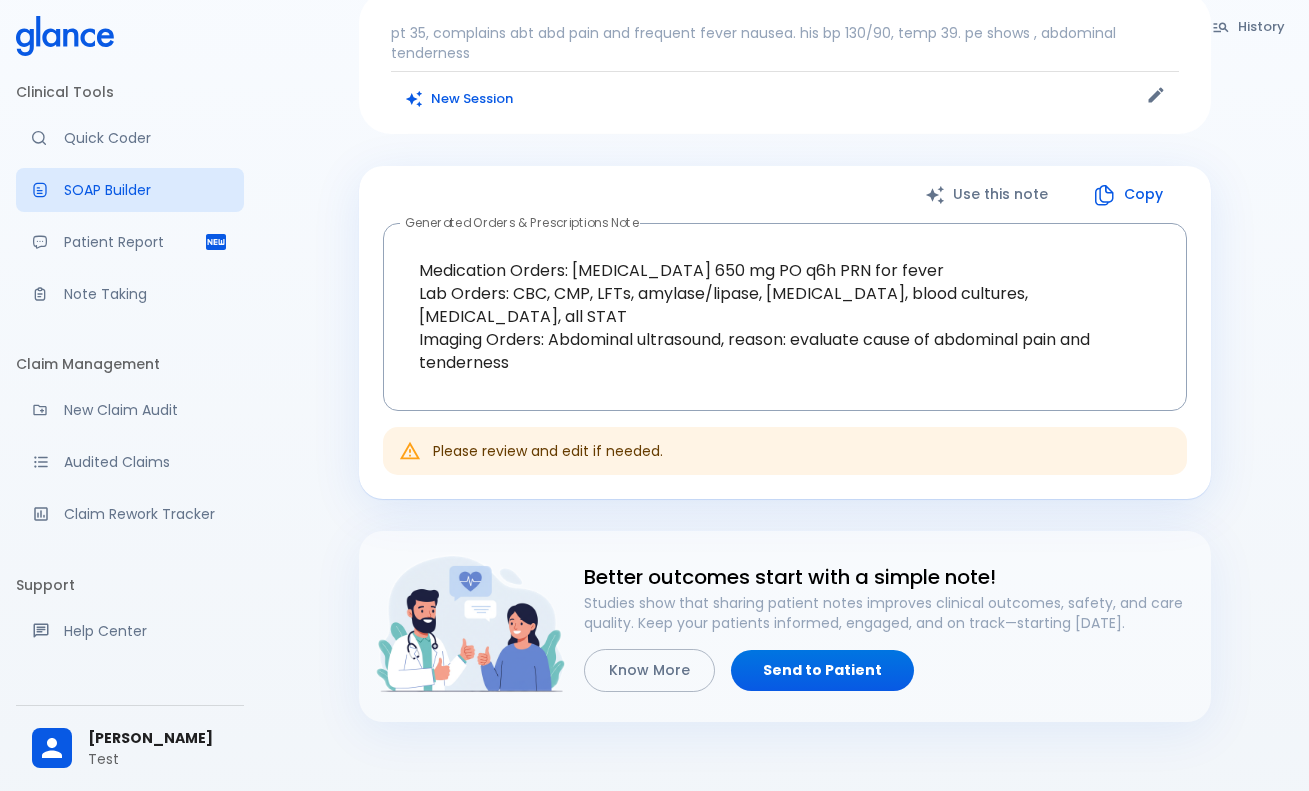 scroll, scrollTop: 64, scrollLeft: 0, axis: vertical 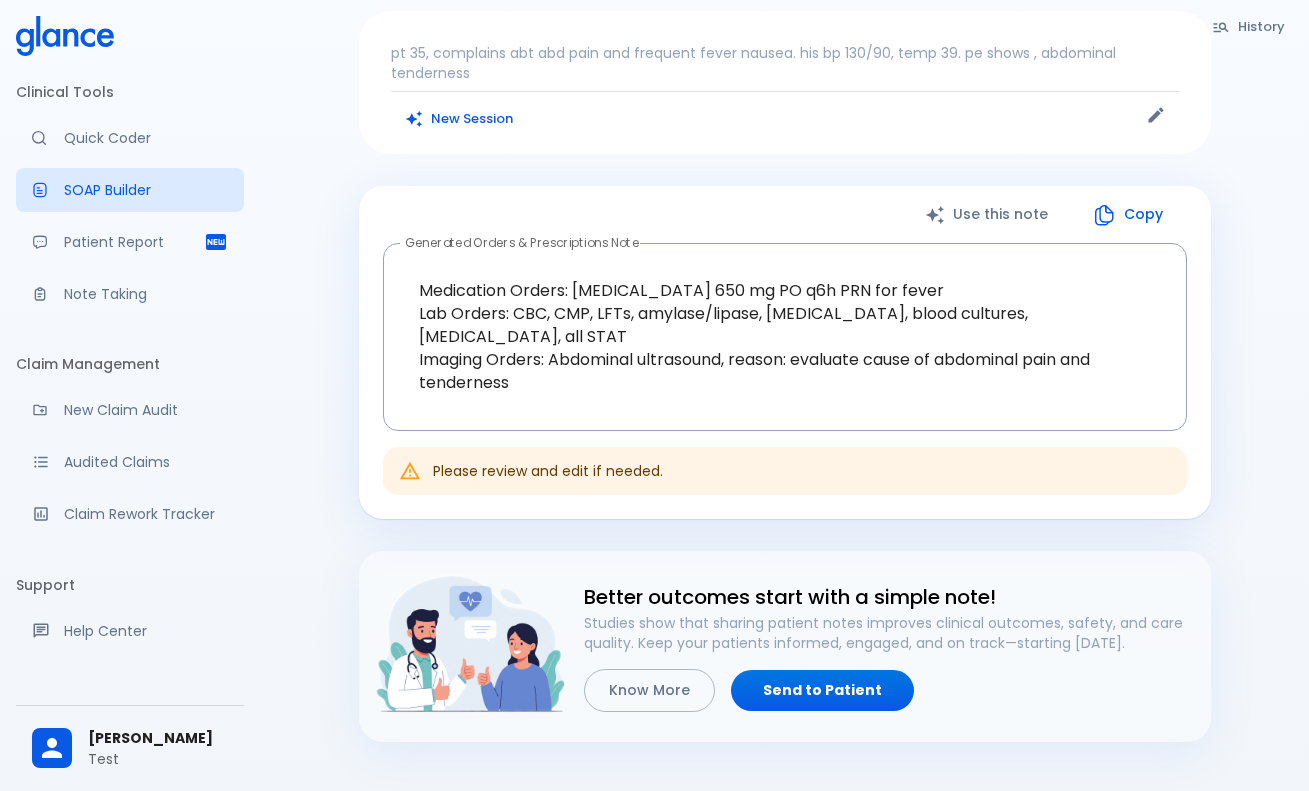 click on "History Quick Coder SOAP Builder   : Orders & Prescriptions Note pt 35, complains abt abd pain and frequent fever nausea. his bp 130/90, temp 39. pe shows , abdominal tenderness New Session Use this note Copy Generated Orders & Prescriptions Note Medication Orders: [MEDICAL_DATA] 650 mg PO q6h PRN for fever
Lab Orders: CBC, CMP, LFTs, amylase/lipase, [MEDICAL_DATA], blood cultures, [MEDICAL_DATA], all STAT
Imaging Orders: Abdominal ultrasound, reason: evaluate cause of abdominal pain and tenderness
x Generated Orders & Prescriptions Note Please review and edit if needed. Better outcomes start with a simple note! Studies show that sharing patient notes improves clinical outcomes, safety, and care quality. Keep your patients informed, engaged, and on track—starting [DATE]. Know More Send to Patient" at bounding box center [785, 351] 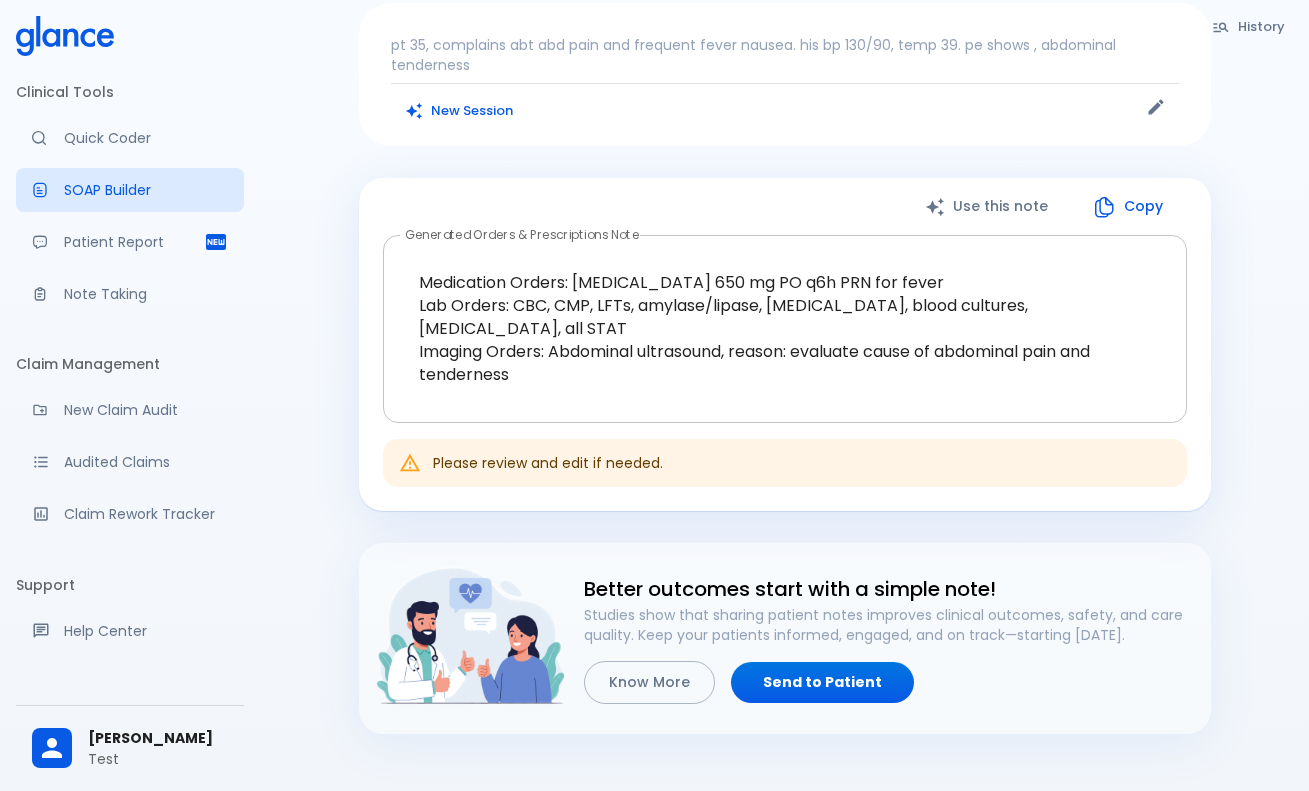 scroll, scrollTop: 38, scrollLeft: 0, axis: vertical 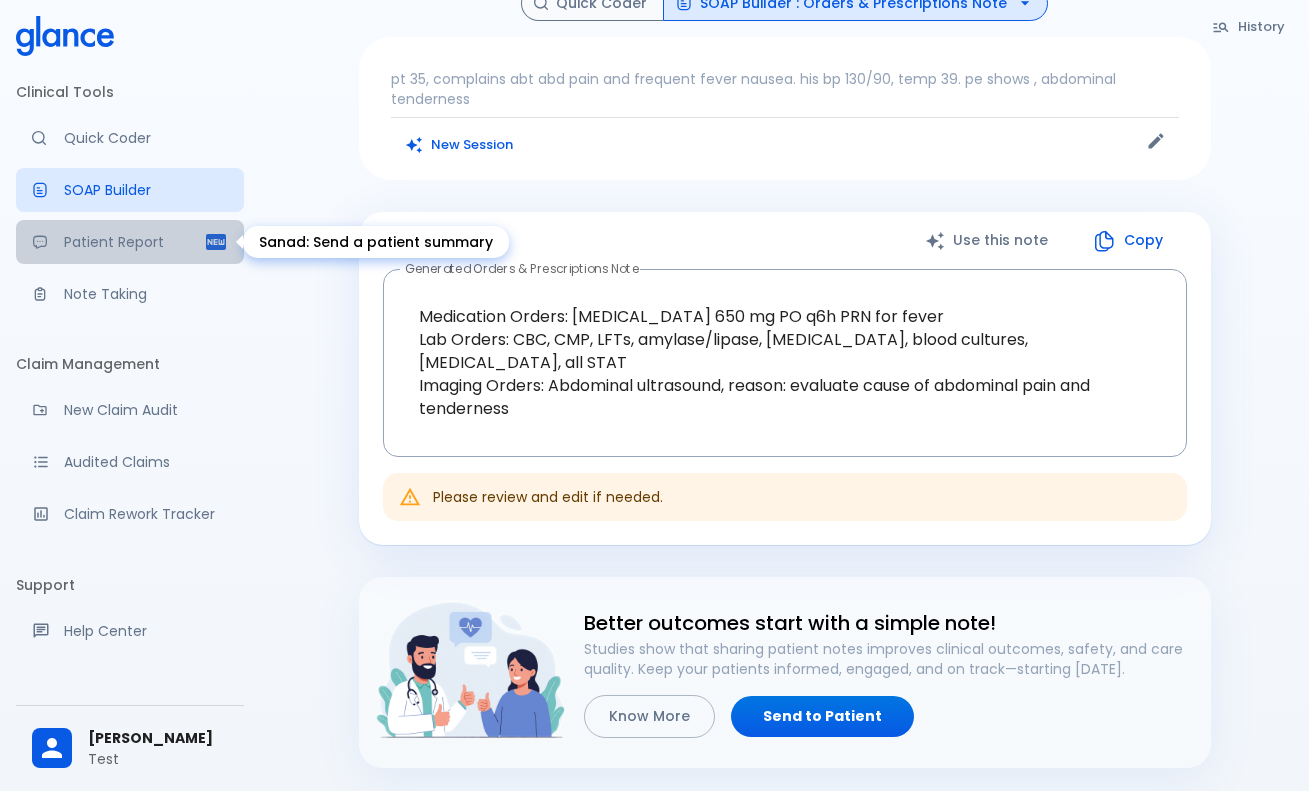 click on "Patient Report" at bounding box center (134, 242) 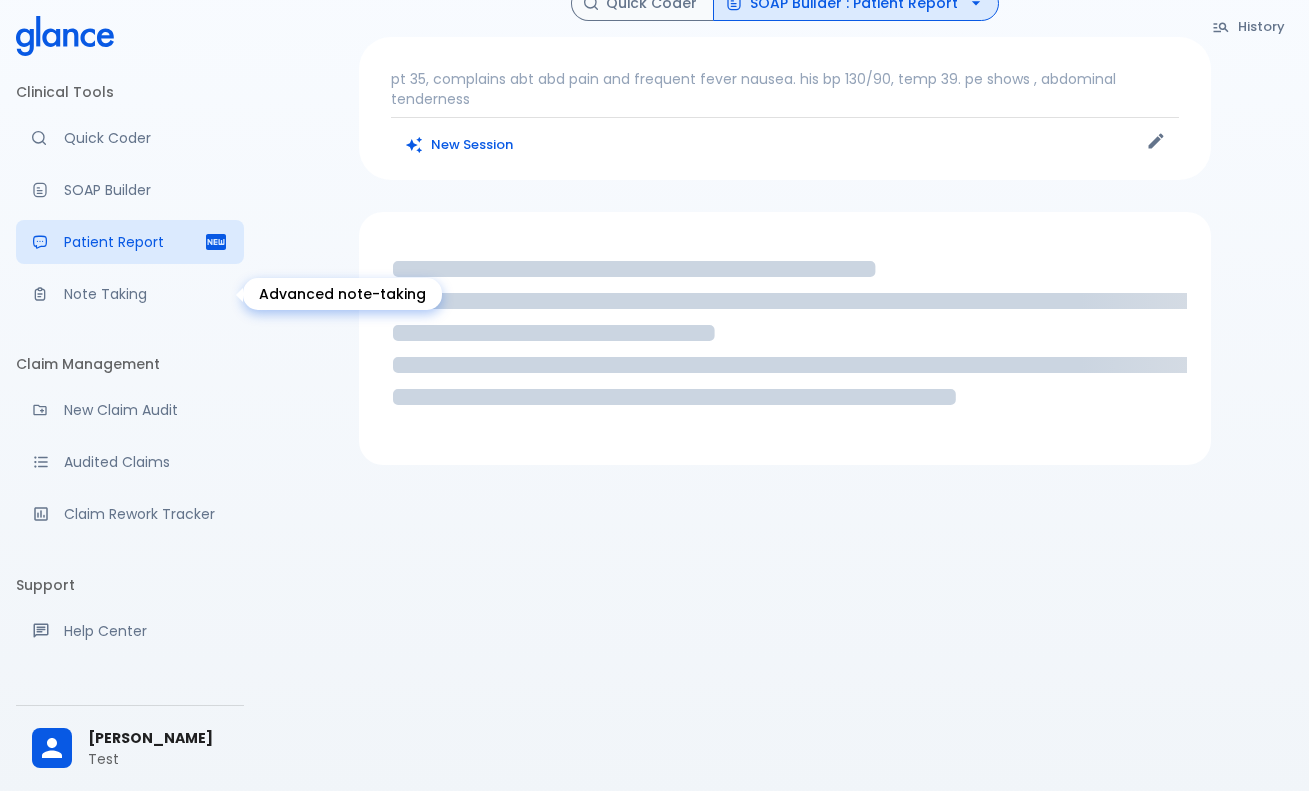 click on "SOAP Builder" at bounding box center [130, 190] 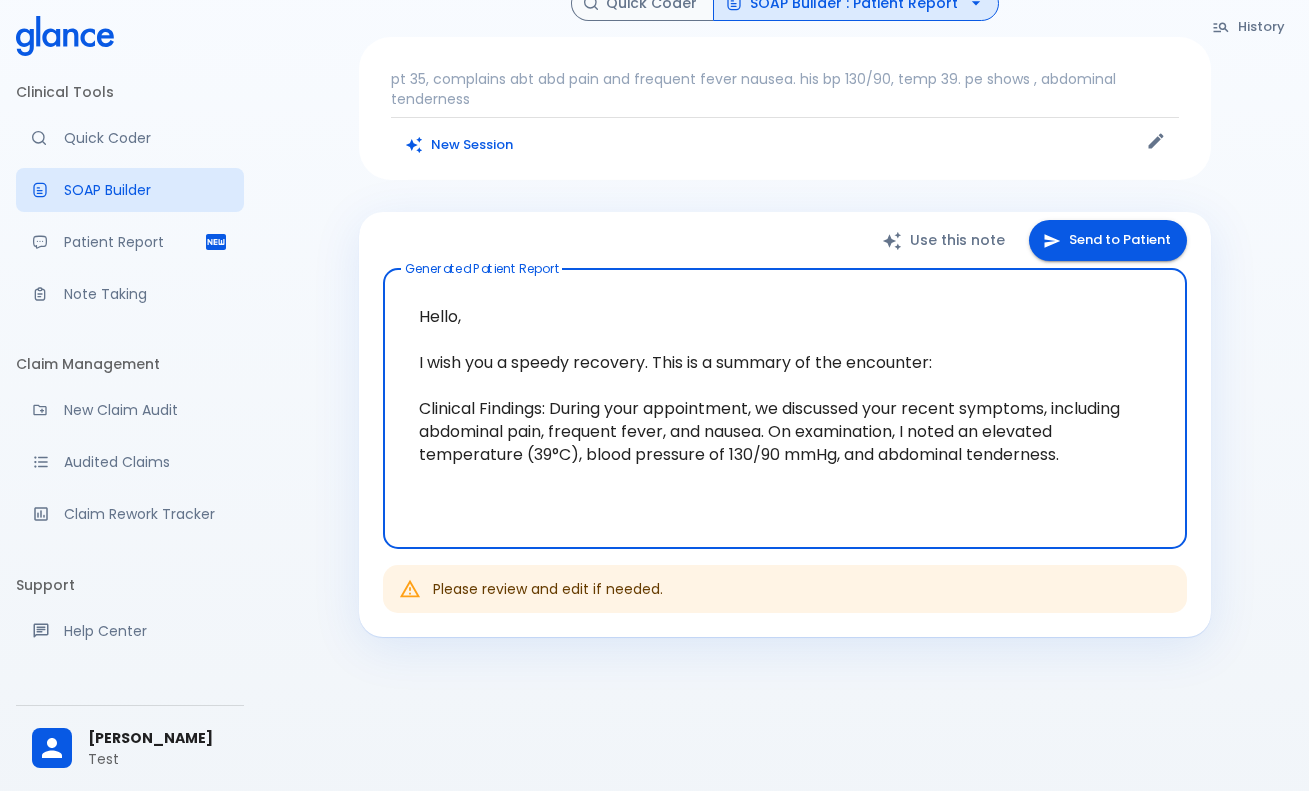 scroll, scrollTop: 0, scrollLeft: 0, axis: both 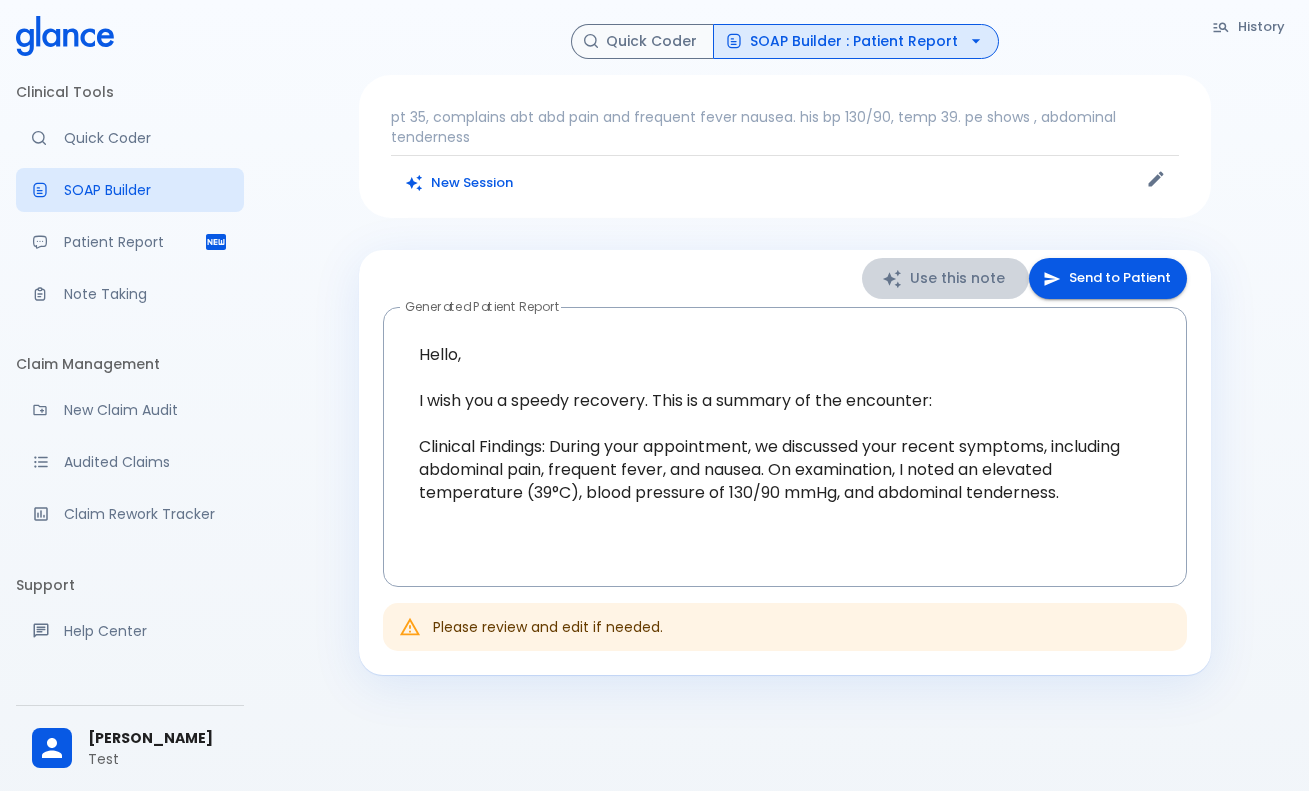 click on "Use this note" at bounding box center (945, 278) 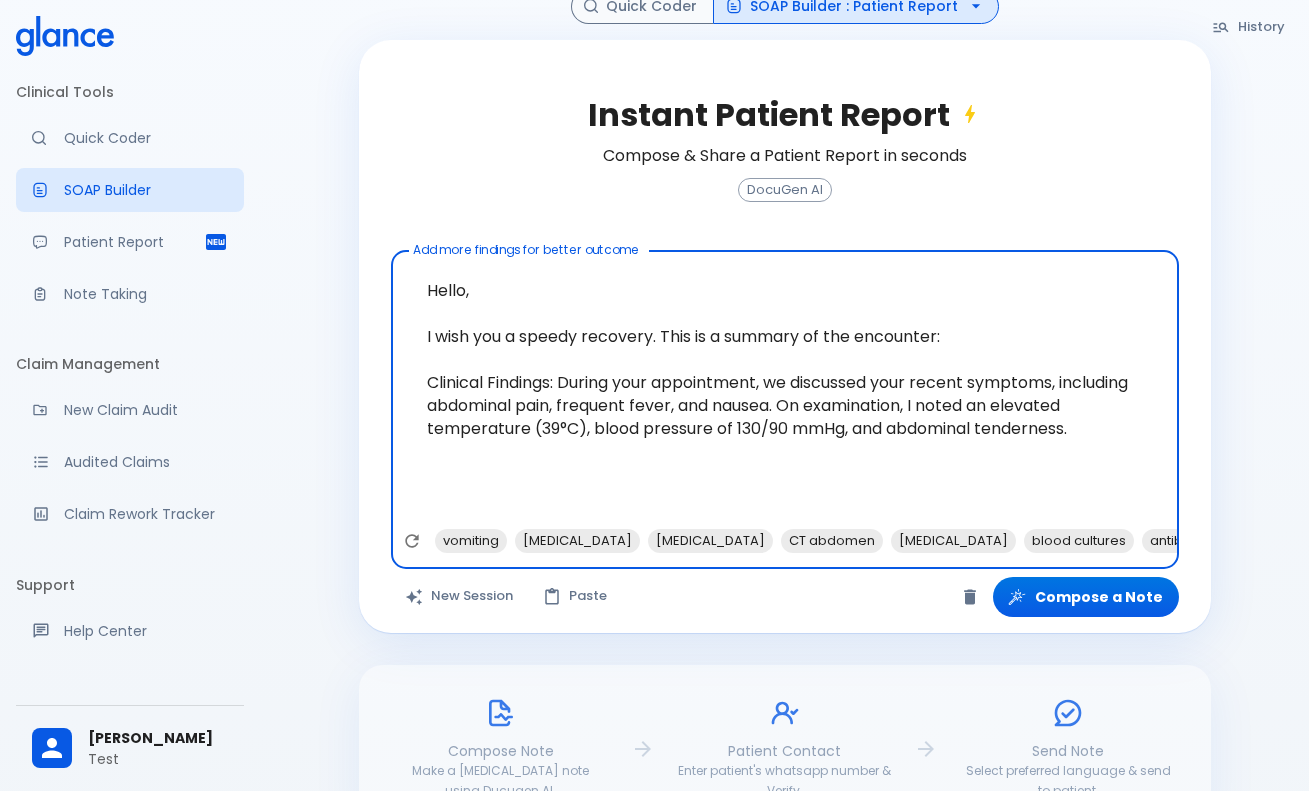 scroll, scrollTop: 191, scrollLeft: 0, axis: vertical 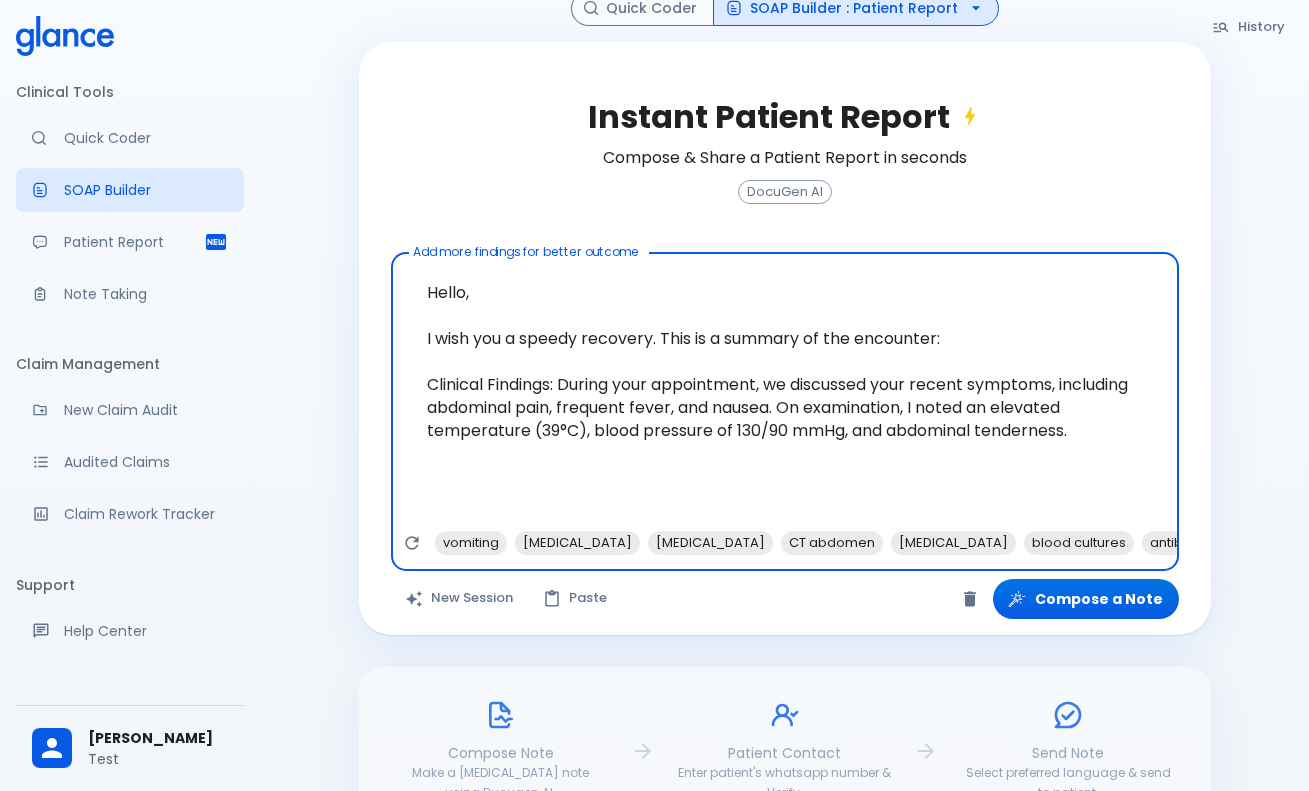 click on "DocuGen AI" at bounding box center [785, 192] 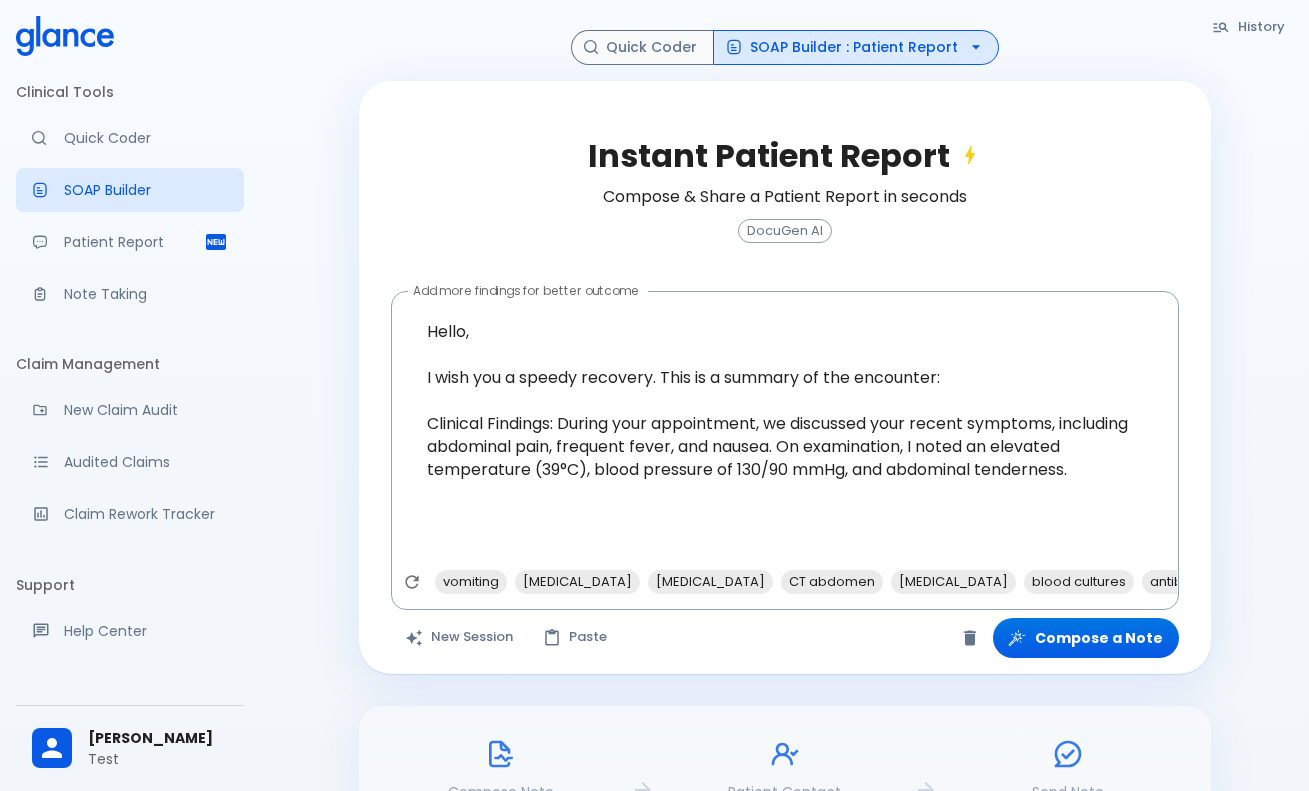 scroll, scrollTop: 100, scrollLeft: 0, axis: vertical 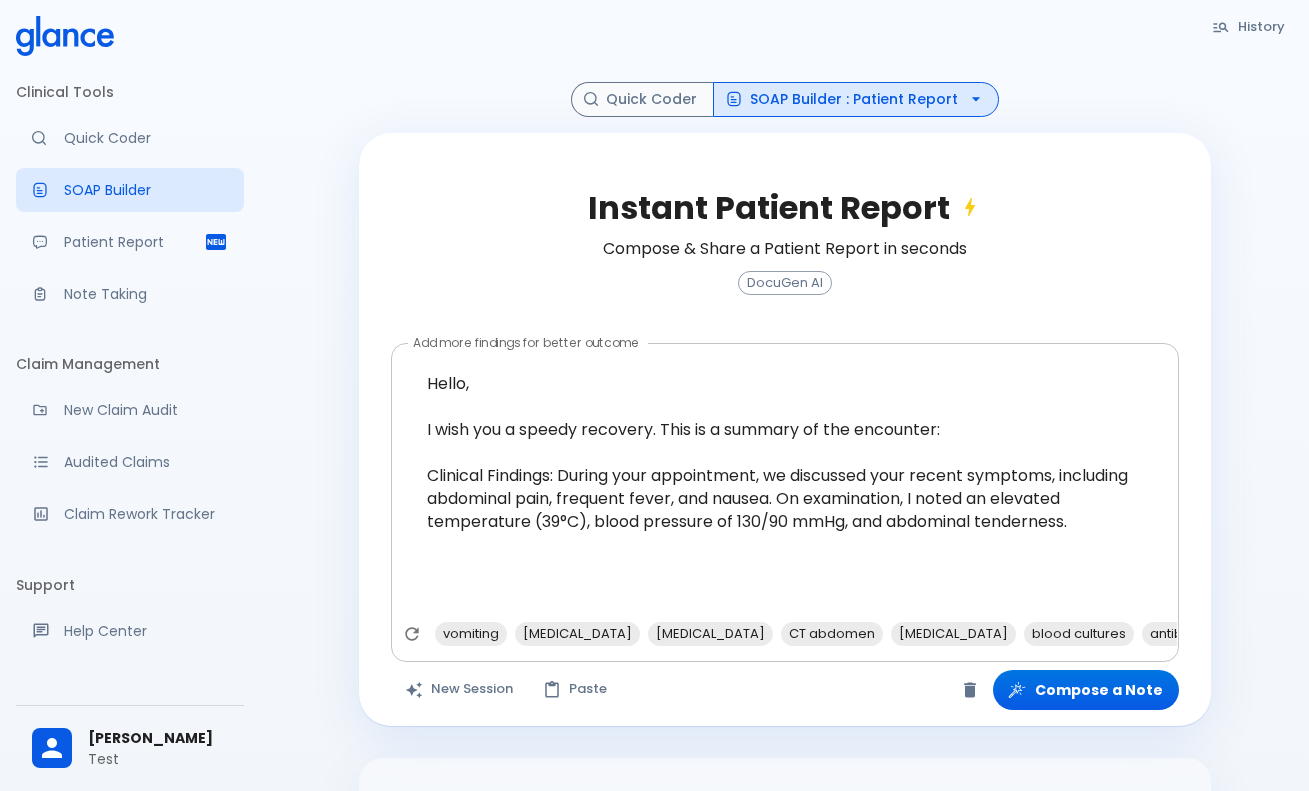 click on "Hello,
I wish you a speedy recovery. This is a summary of the encounter:
Clinical Findings: During your appointment, we discussed your recent symptoms, including abdominal pain, frequent fever, and nausea. On examination, I noted an elevated temperature (39°C), blood pressure of 130/90 mmHg, and abdominal tenderness." at bounding box center [785, 487] 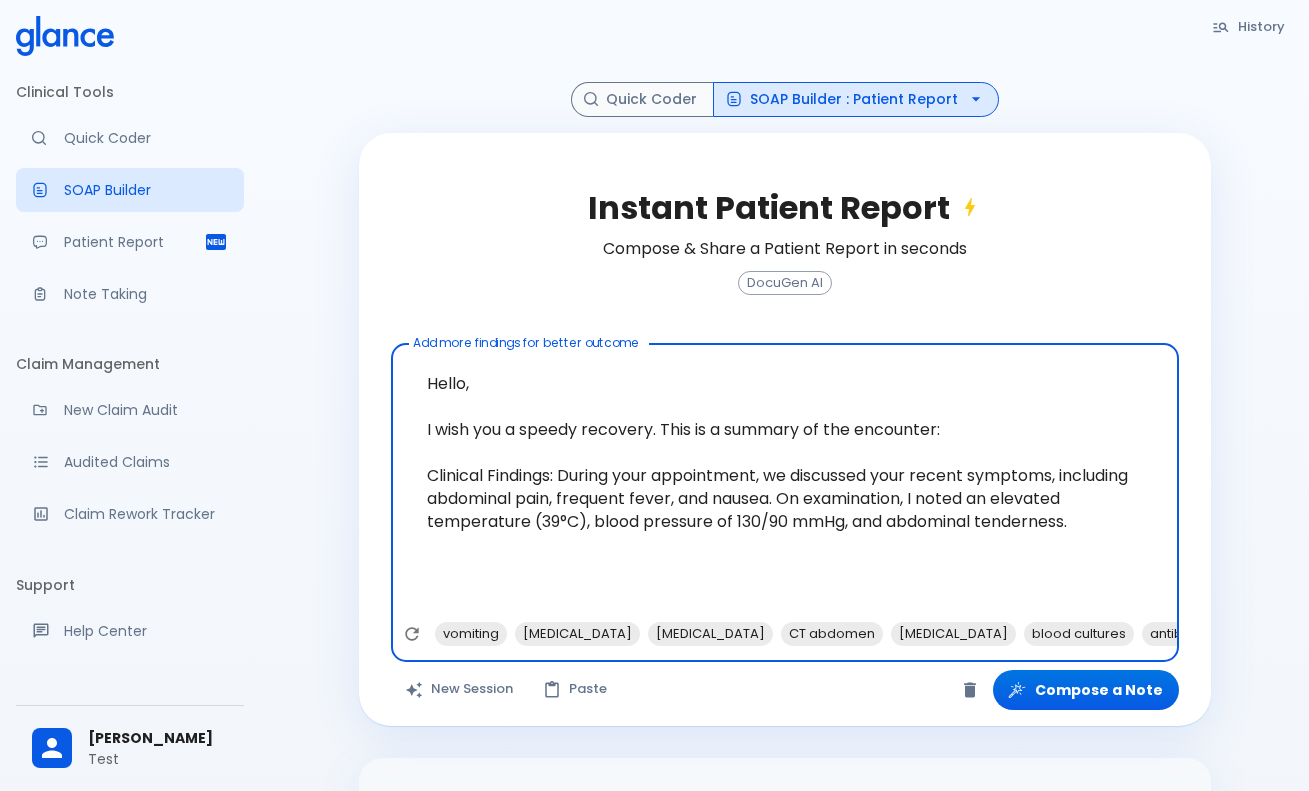 click on "Hello,
I wish you a speedy recovery. This is a summary of the encounter:
Clinical Findings: During your appointment, we discussed your recent symptoms, including abdominal pain, frequent fever, and nausea. On examination, I noted an elevated temperature (39°C), blood pressure of 130/90 mmHg, and abdominal tenderness." at bounding box center [785, 487] 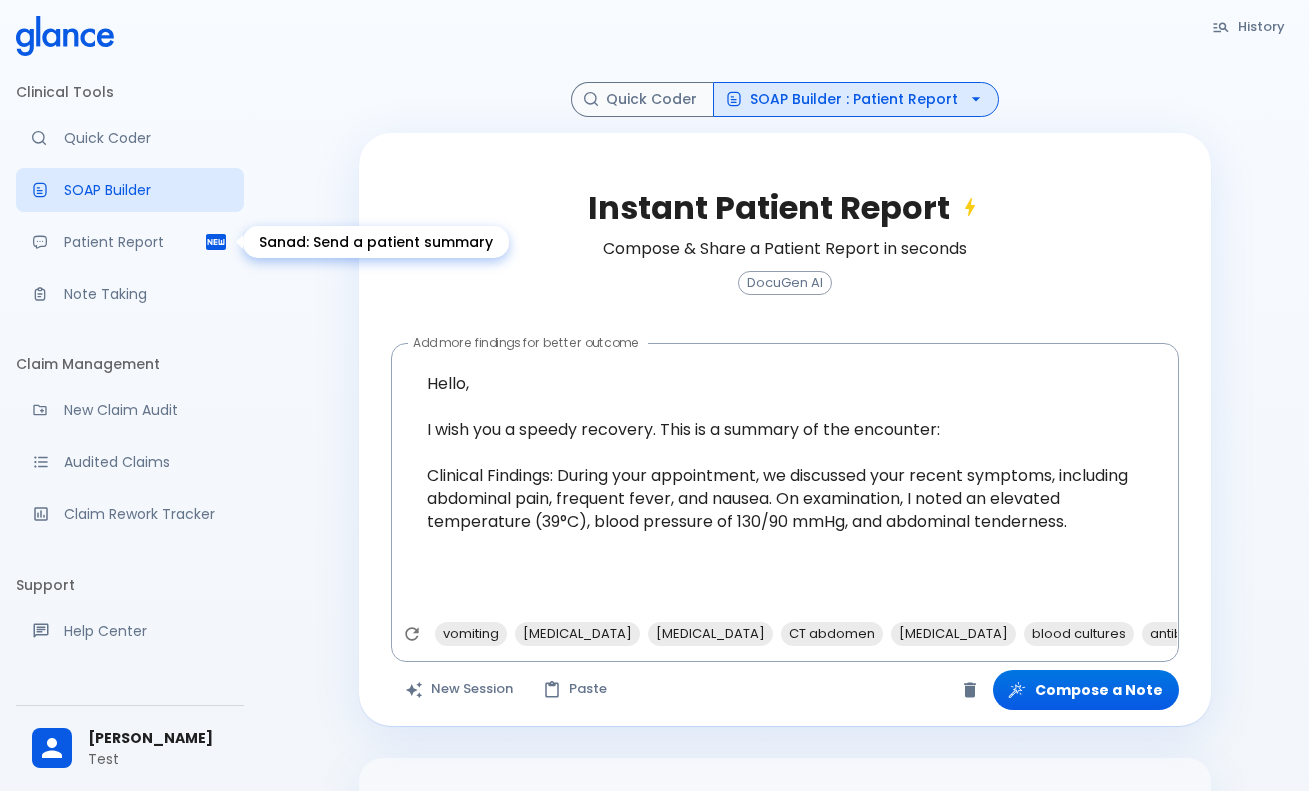 drag, startPoint x: 145, startPoint y: 261, endPoint x: 141, endPoint y: 302, distance: 41.19466 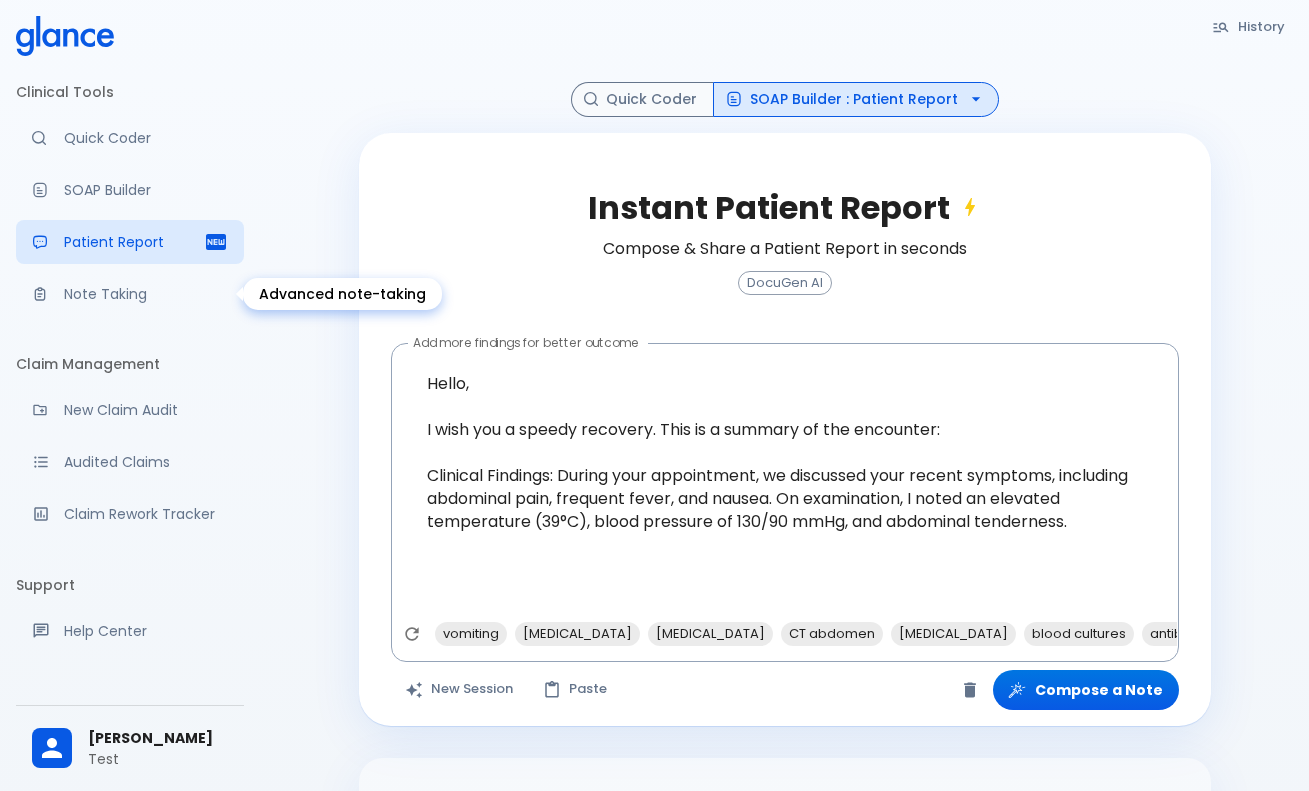 click on "Note Taking" at bounding box center [146, 294] 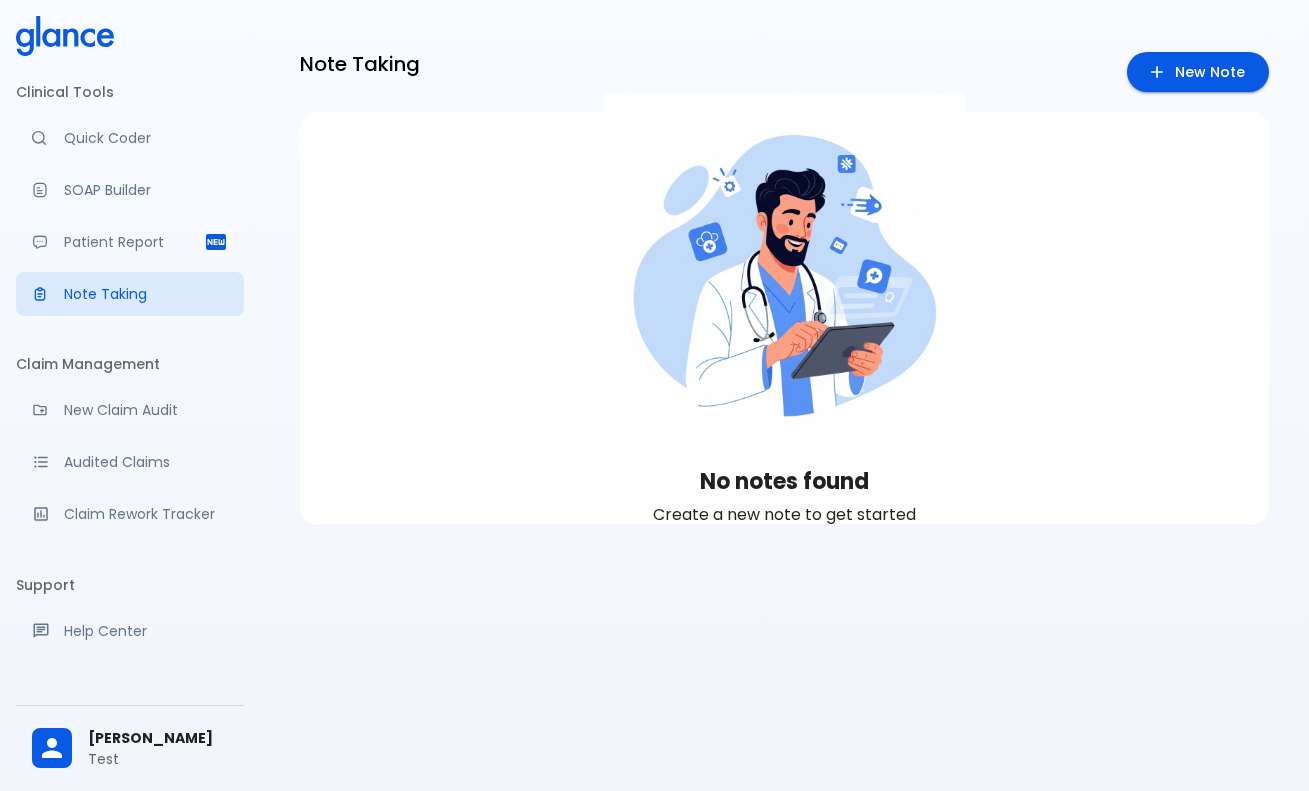 scroll, scrollTop: 0, scrollLeft: 0, axis: both 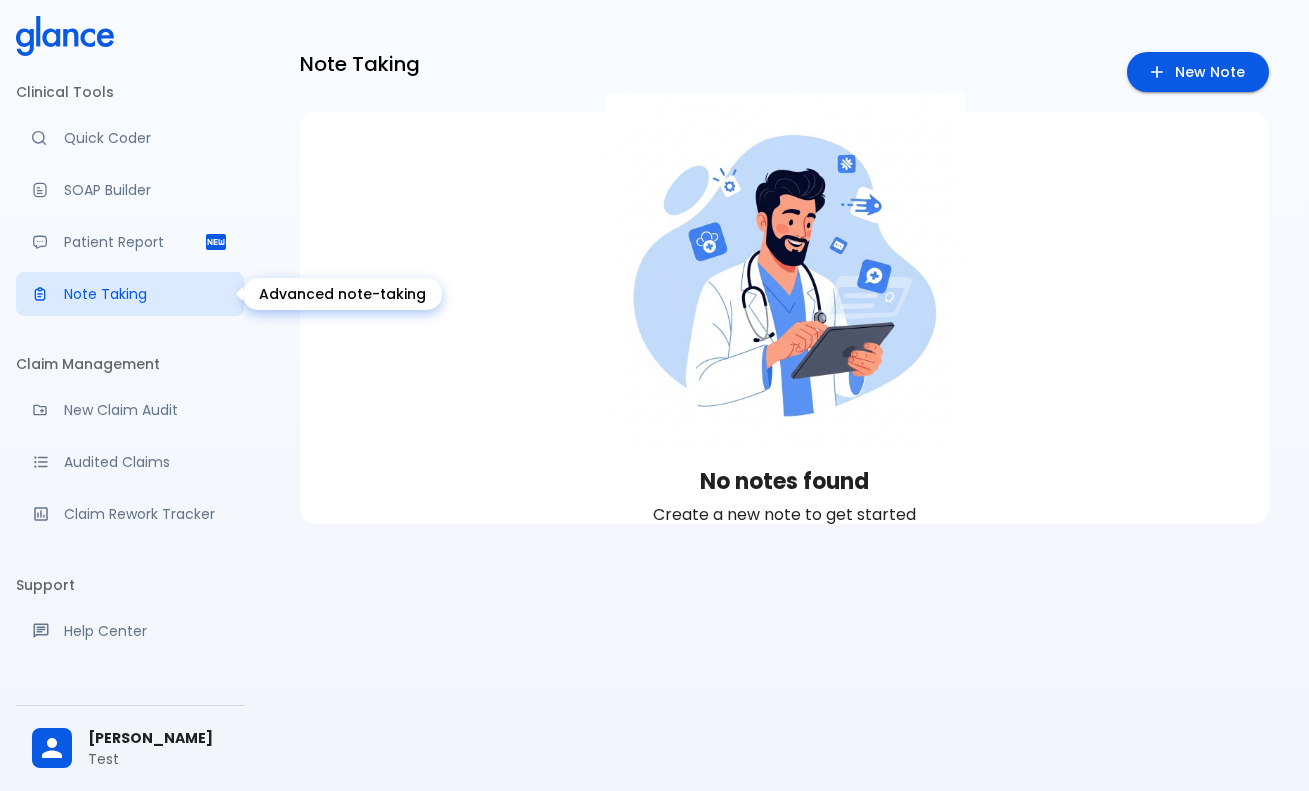 click on "Patient Report" at bounding box center [130, 242] 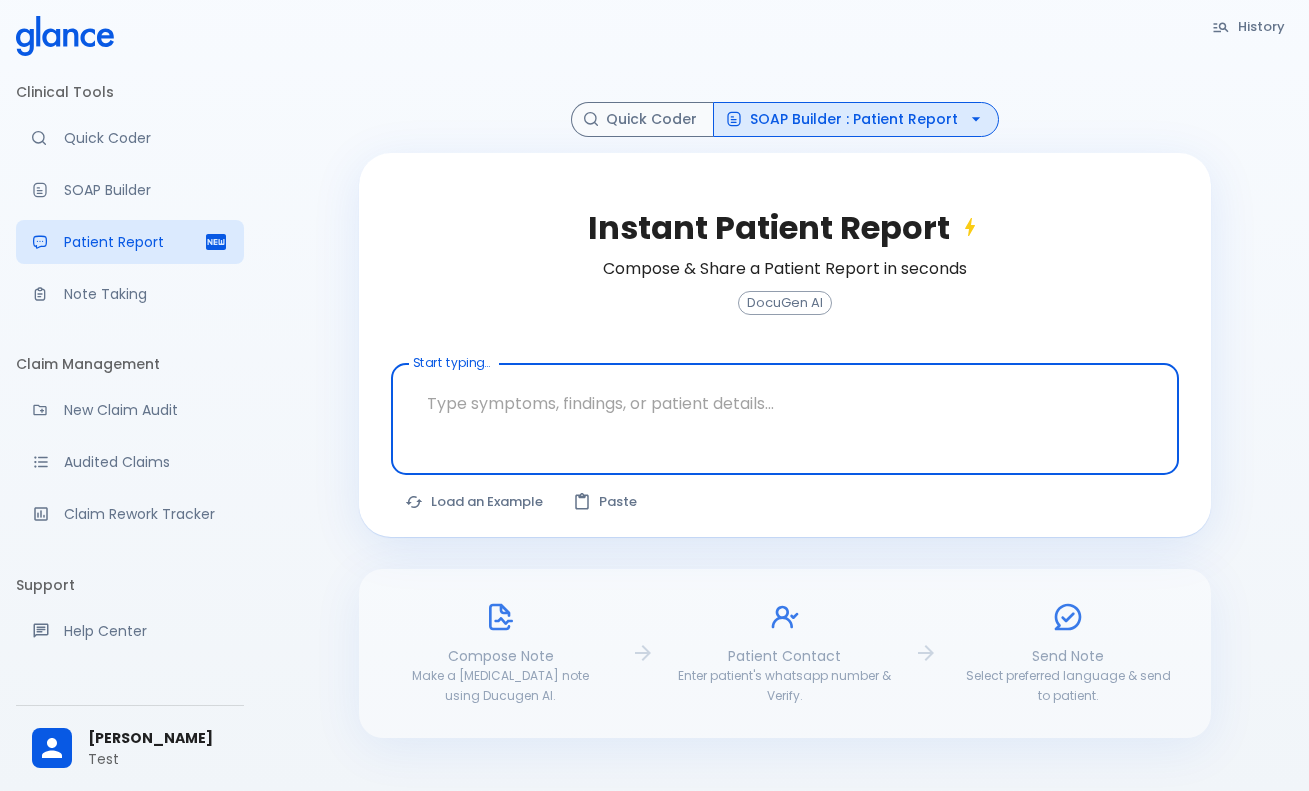 scroll, scrollTop: 79, scrollLeft: 0, axis: vertical 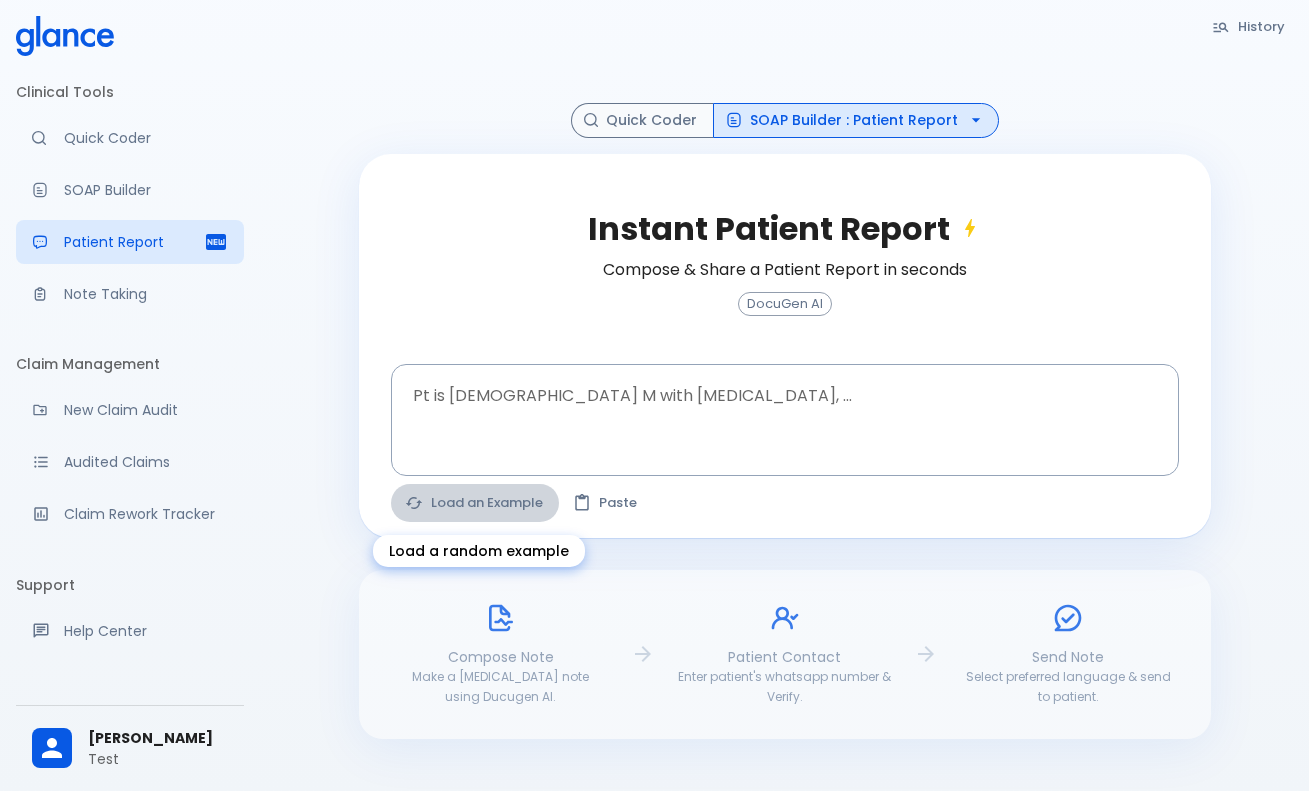 click on "Load an Example" at bounding box center (475, 503) 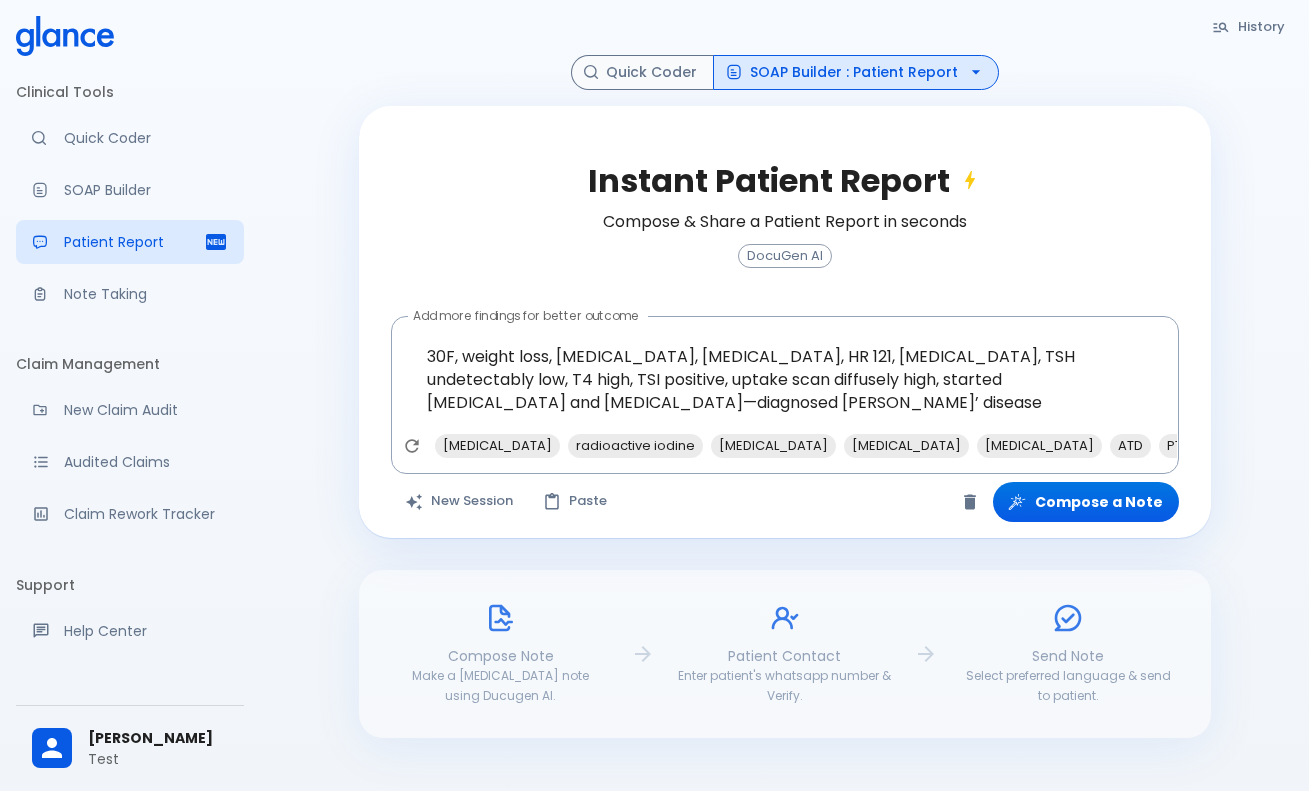 scroll, scrollTop: 97, scrollLeft: 0, axis: vertical 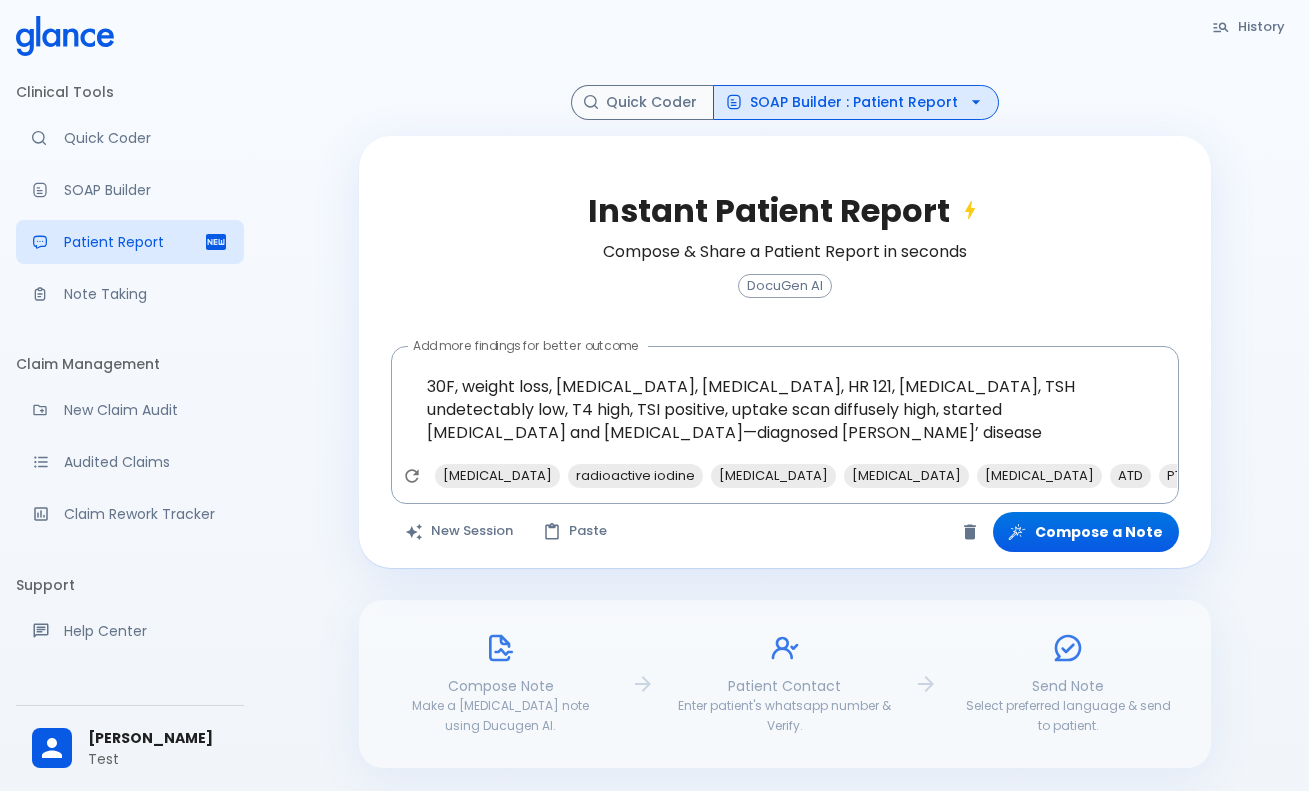 click on "History Quick Coder SOAP Builder   : Patient Report Instant Patient Report Compose & Share a Patient Report in seconds DocuGen AI Add more findings for better outcome 30F, weight loss, [MEDICAL_DATA], [MEDICAL_DATA], HR 121, [MEDICAL_DATA], TSH undetectably low, T4 high, TSI positive, uptake scan diffusely high, started [MEDICAL_DATA] and [MEDICAL_DATA]—diagnosed [PERSON_NAME]’ disease x [MEDICAL_DATA] radioactive iodine [MEDICAL_DATA] [MEDICAL_DATA] [MEDICAL_DATA] ATD PTU beta blockers [MEDICAL_DATA] orbitopathy Add more findings for better outcome The query was updated. Click  Compose a Note  to refresh results. New Session Paste Compose a Note Compose Note Make a [MEDICAL_DATA] note using Ducugen AI. Patient Contact Enter patient's whatsapp number & Verify. Send Note Select preferred language & send to patient." at bounding box center [784, 363] 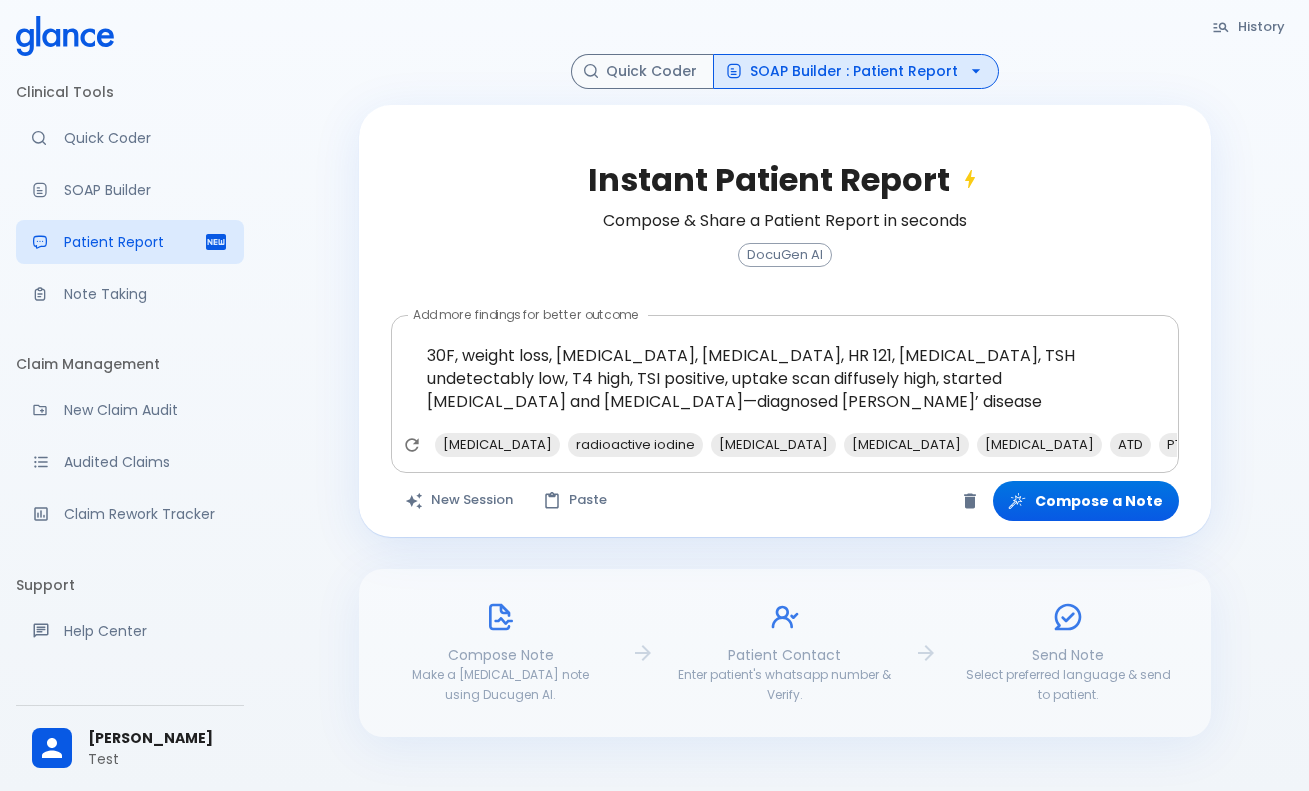 scroll, scrollTop: 127, scrollLeft: 0, axis: vertical 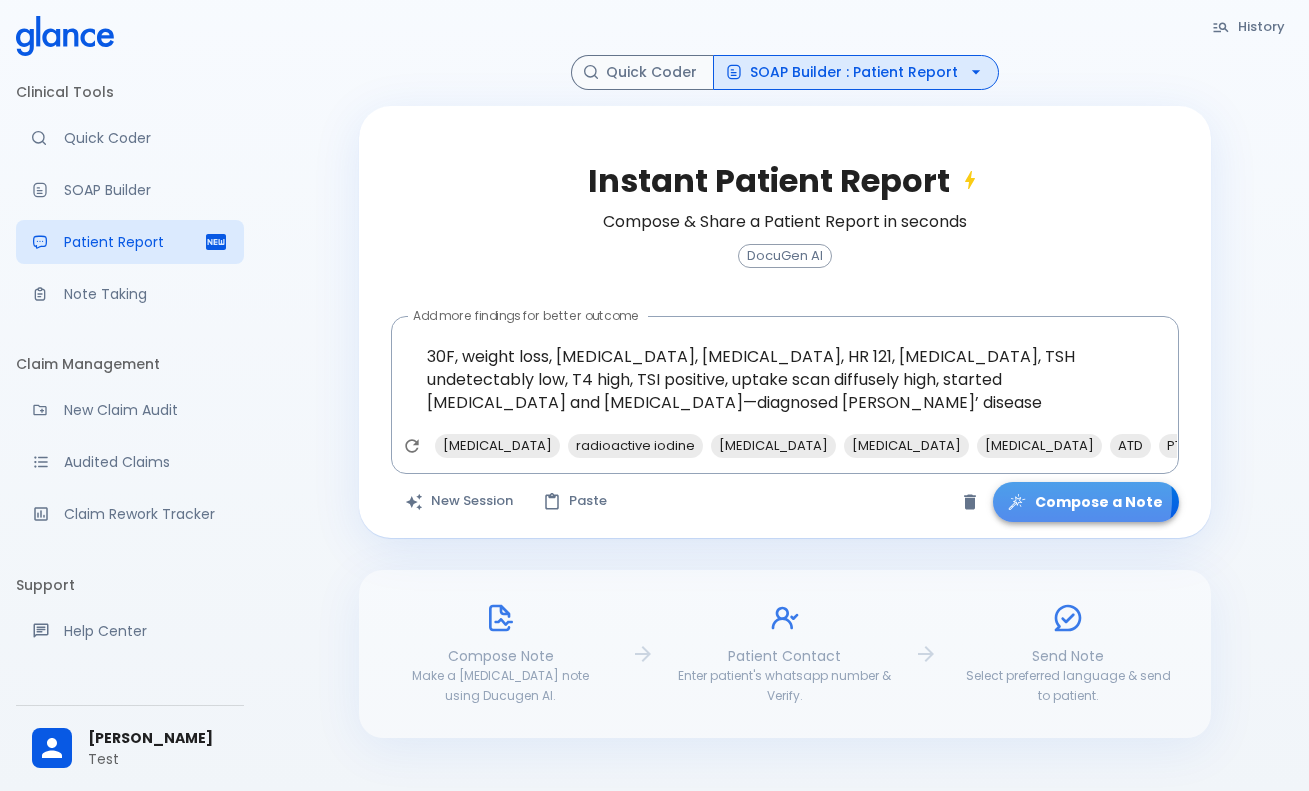 click on "Compose a Note" at bounding box center (1086, 502) 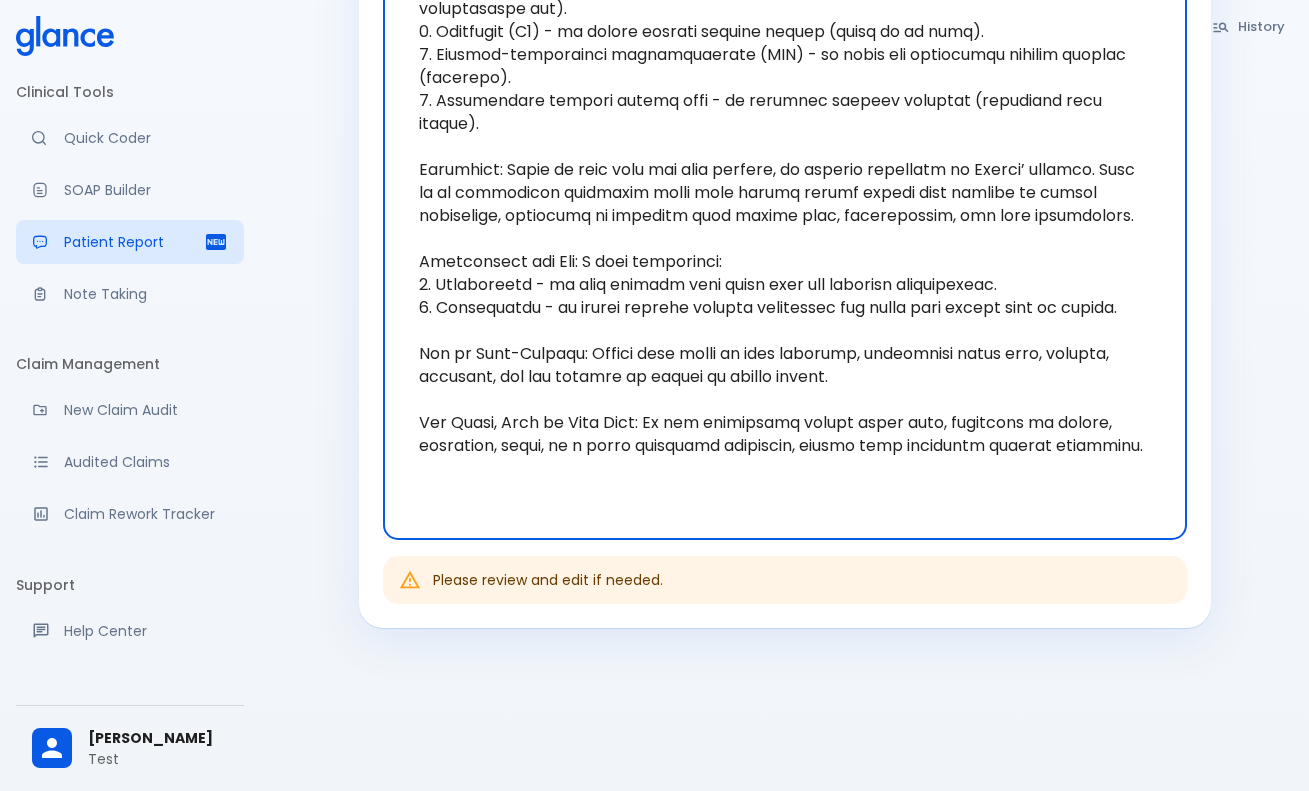 scroll, scrollTop: 595, scrollLeft: 0, axis: vertical 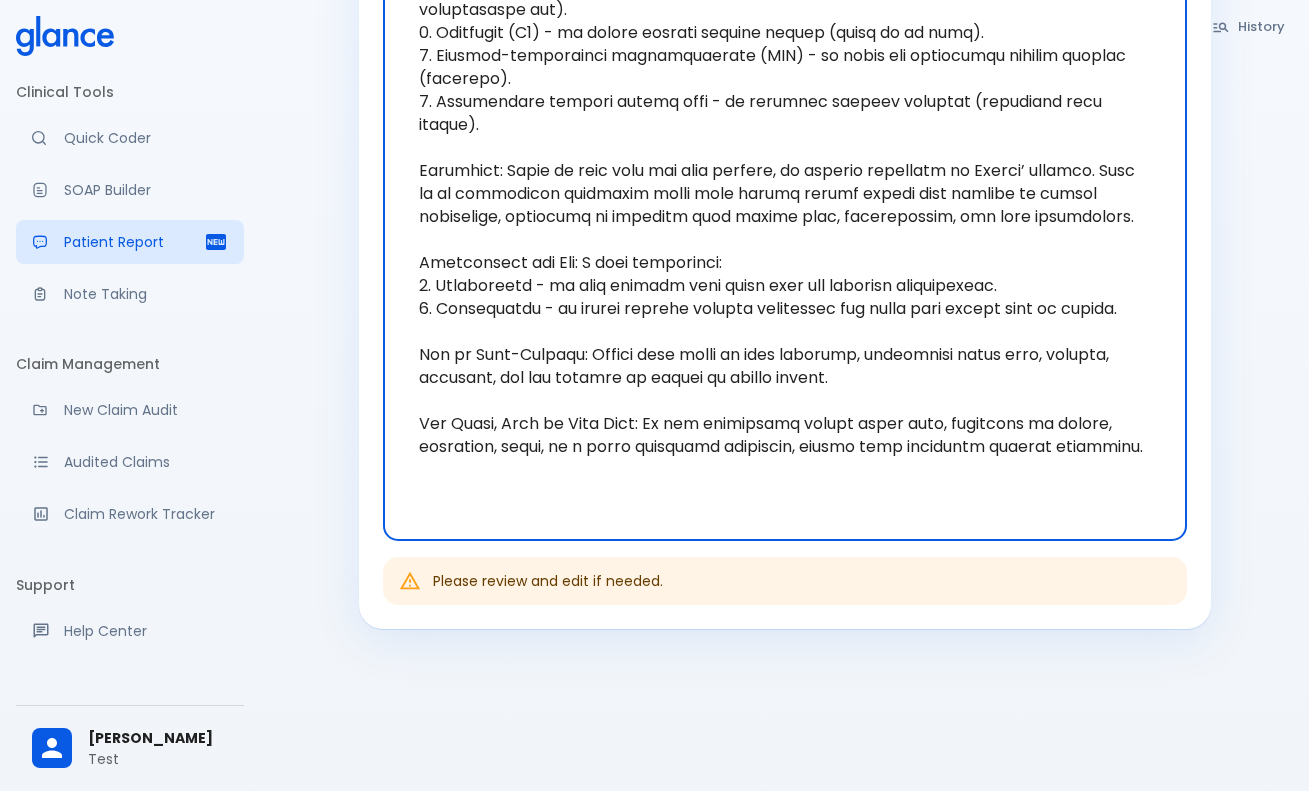 click at bounding box center (785, 136) 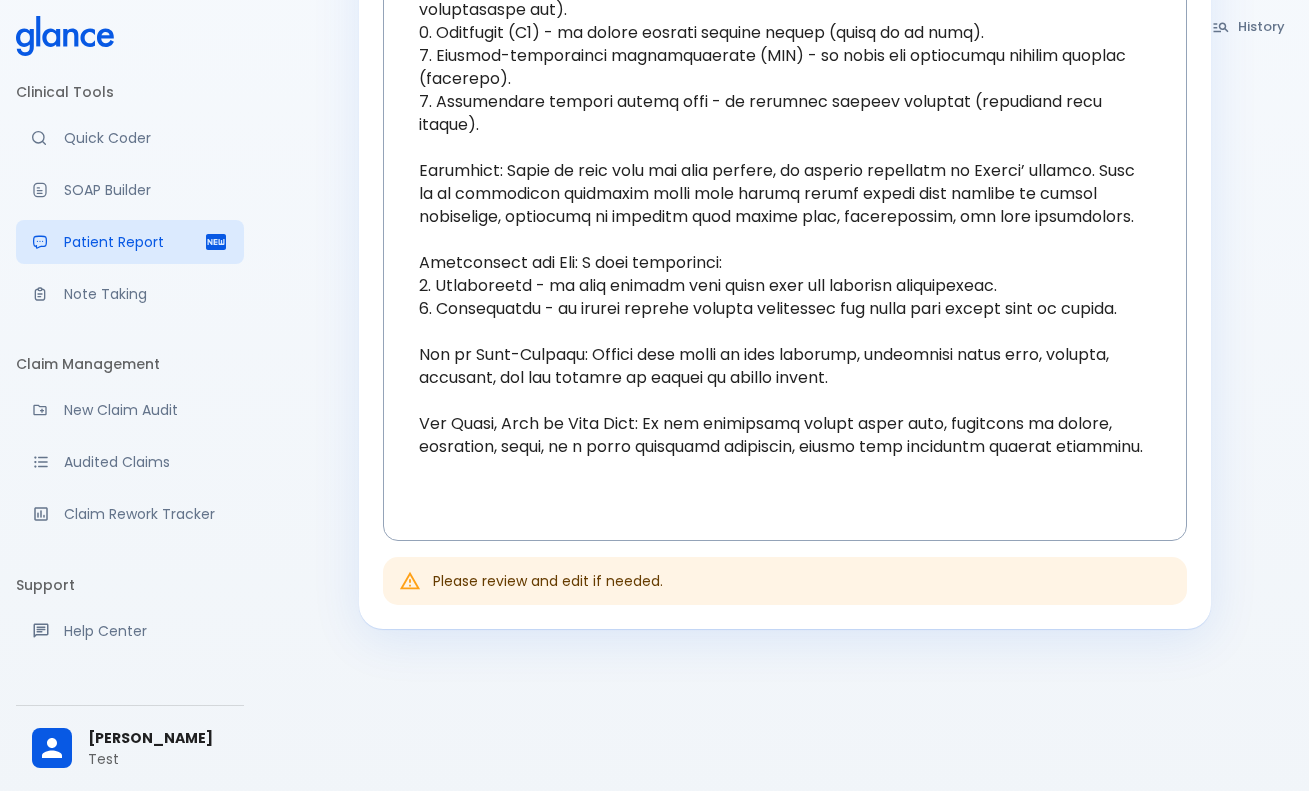 click on "History Quick Coder SOAP Builder   : Patient Report 30F, weight loss, [MEDICAL_DATA], [MEDICAL_DATA], HR 121, [MEDICAL_DATA], TSH undetectably low, T4 high, TSI positive, uptake scan diffusely high, started [MEDICAL_DATA] and [MEDICAL_DATA]—diagnosed [PERSON_NAME]’ disease New Session Use this note Send to Patient Generated Patient Report x Generated Patient Report Please review and edit if needed." at bounding box center [785, 29] 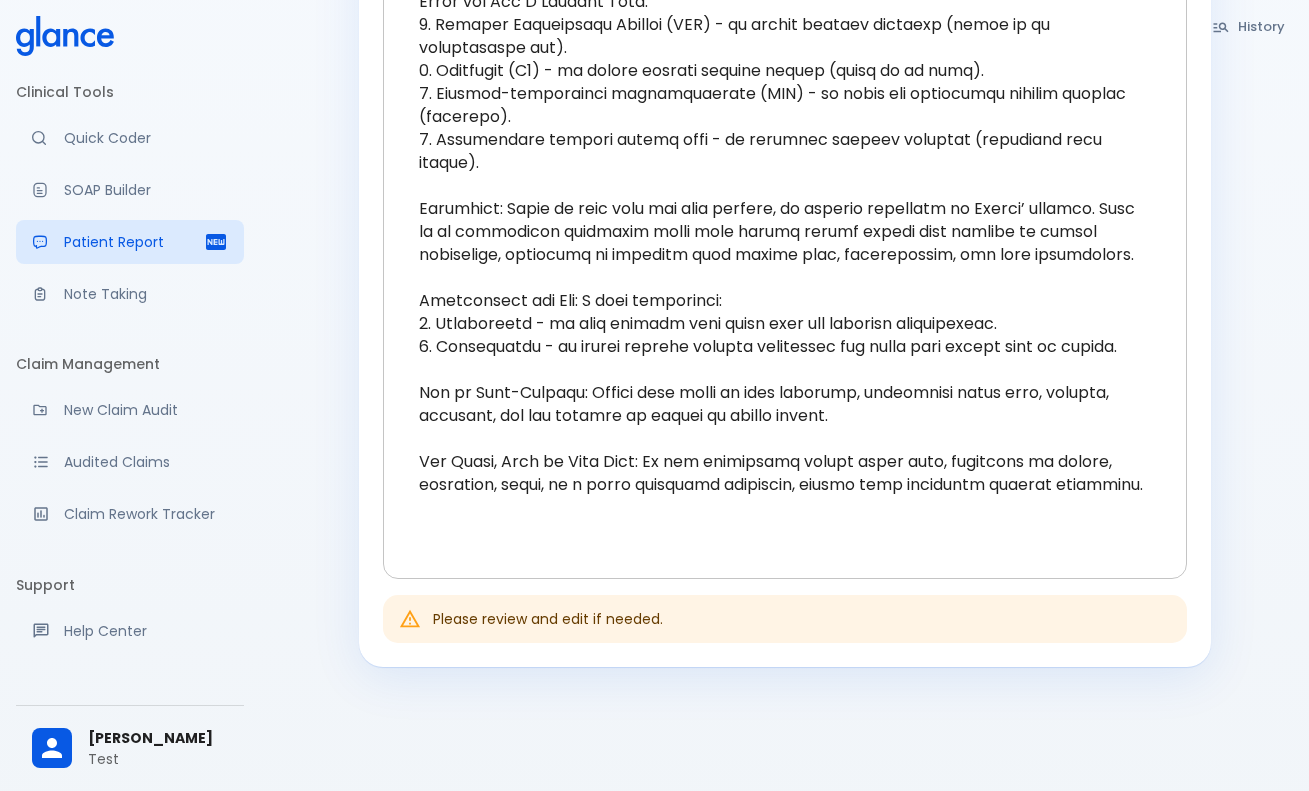 scroll, scrollTop: 584, scrollLeft: 0, axis: vertical 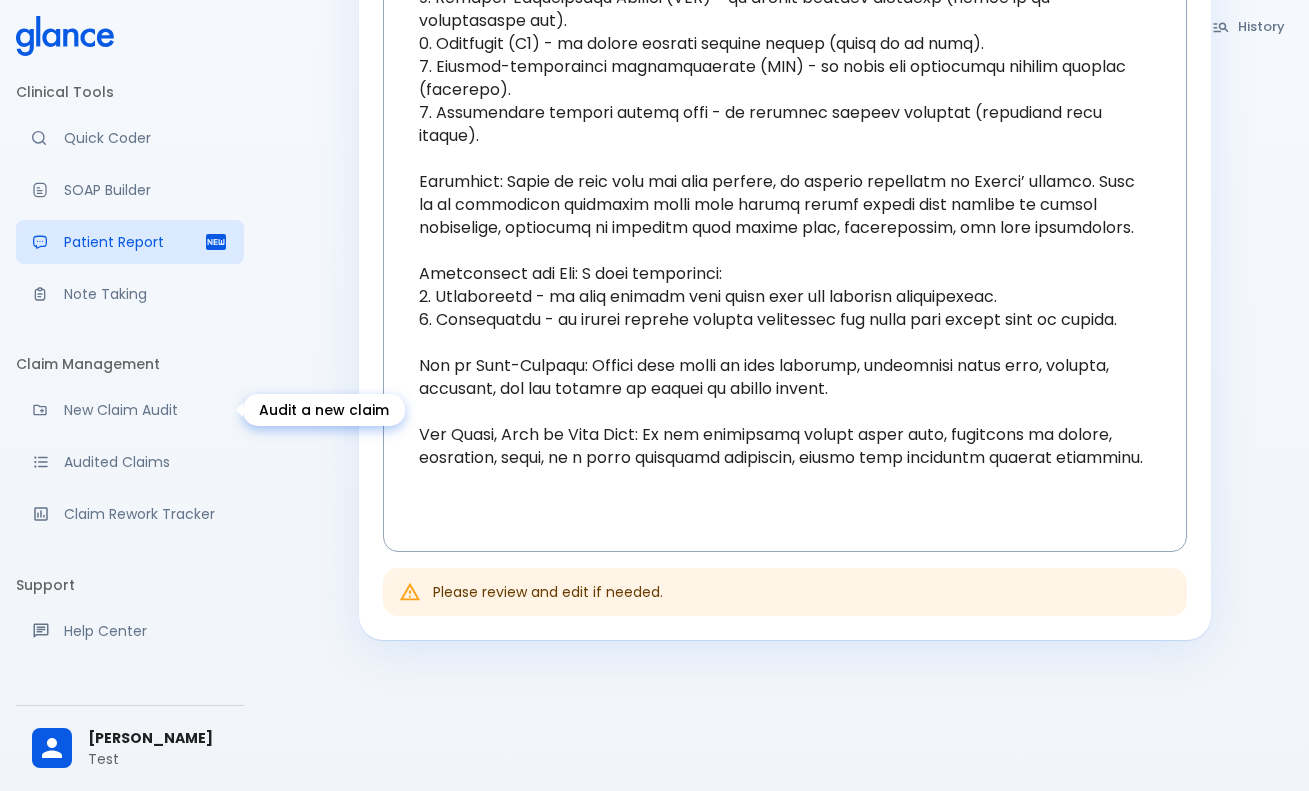 click on "New Claim Audit" at bounding box center (146, 410) 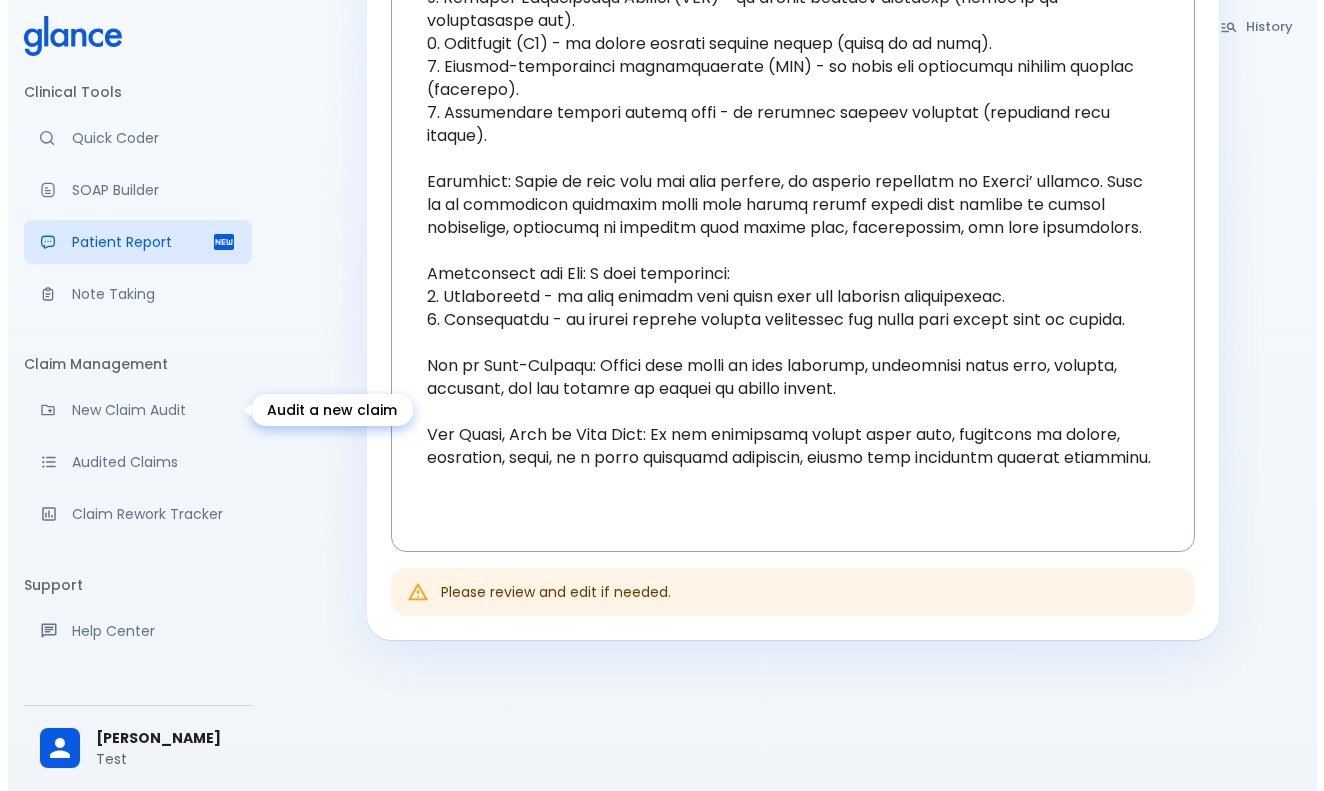 scroll, scrollTop: 48, scrollLeft: 0, axis: vertical 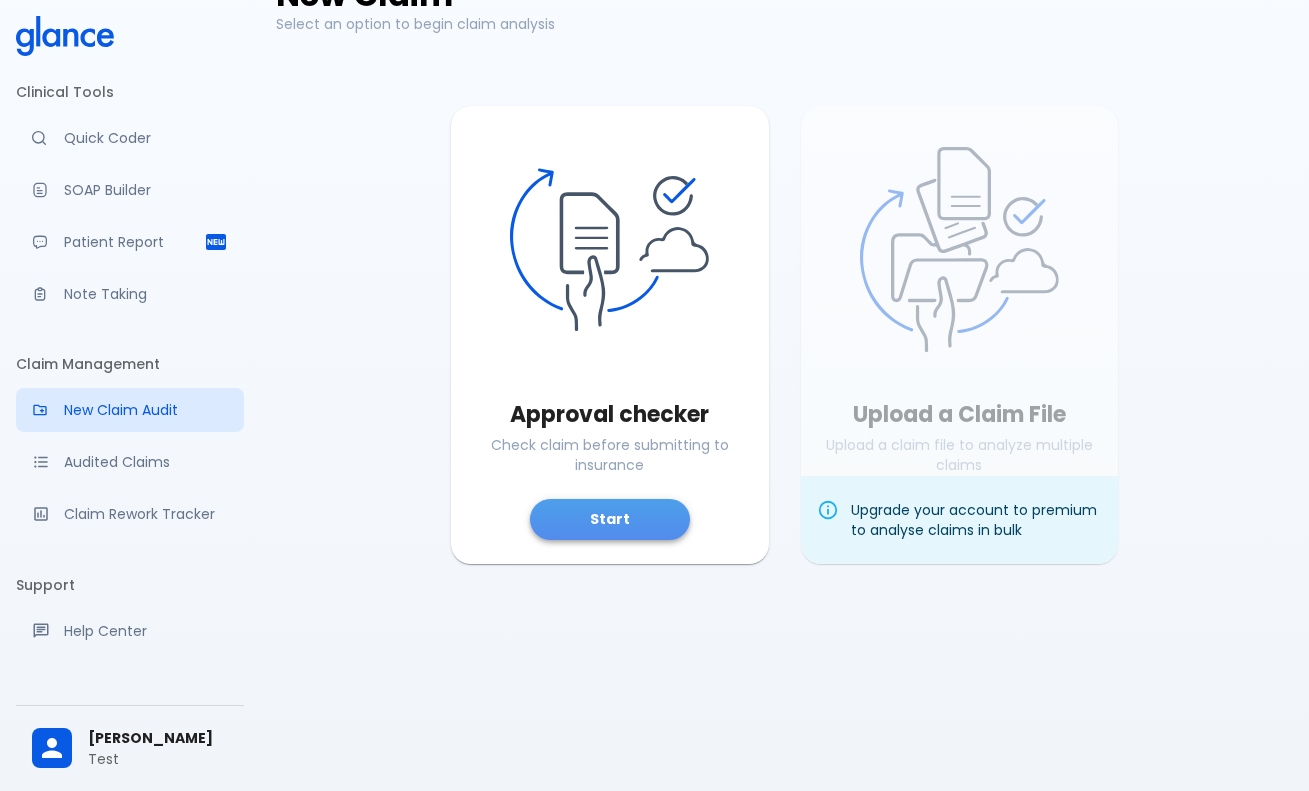 click on "Start" at bounding box center (610, 519) 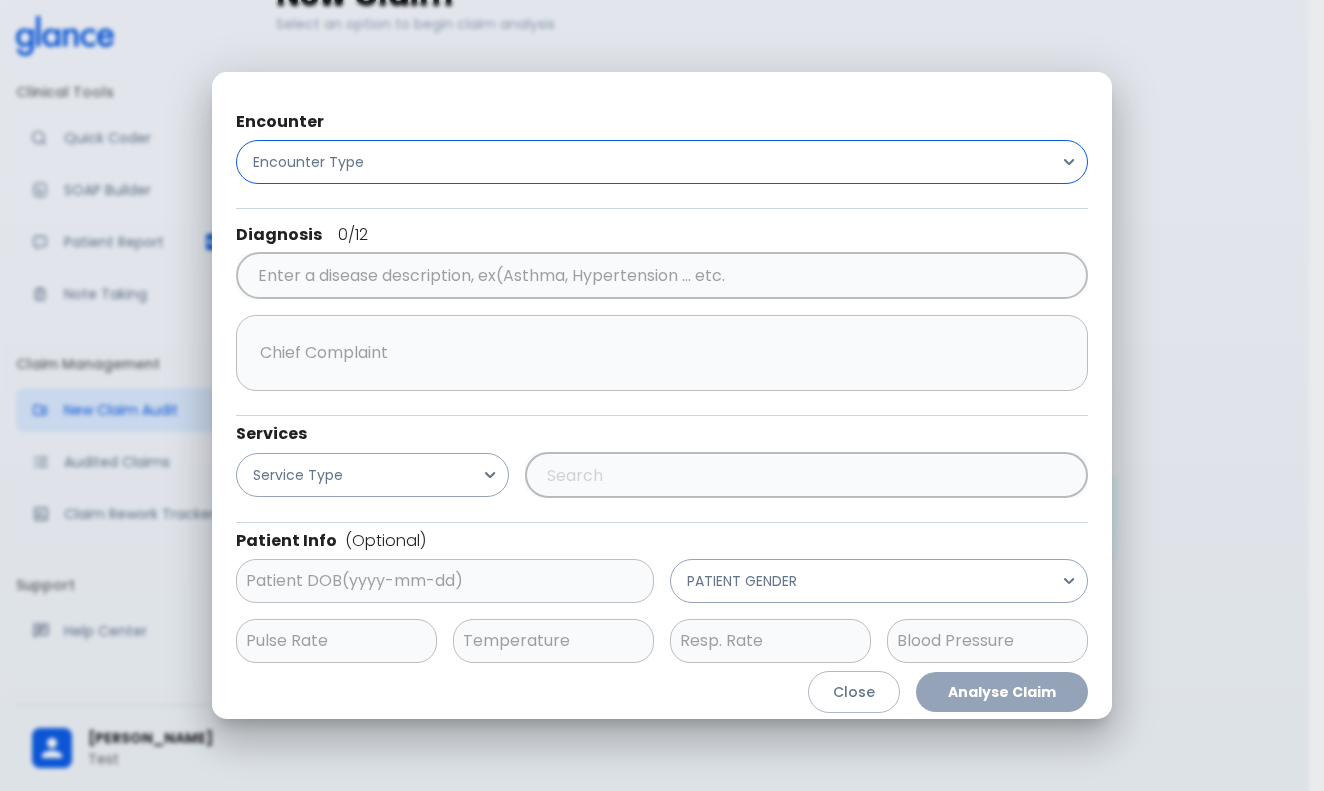 click on "Encounter Type" at bounding box center (662, 162) 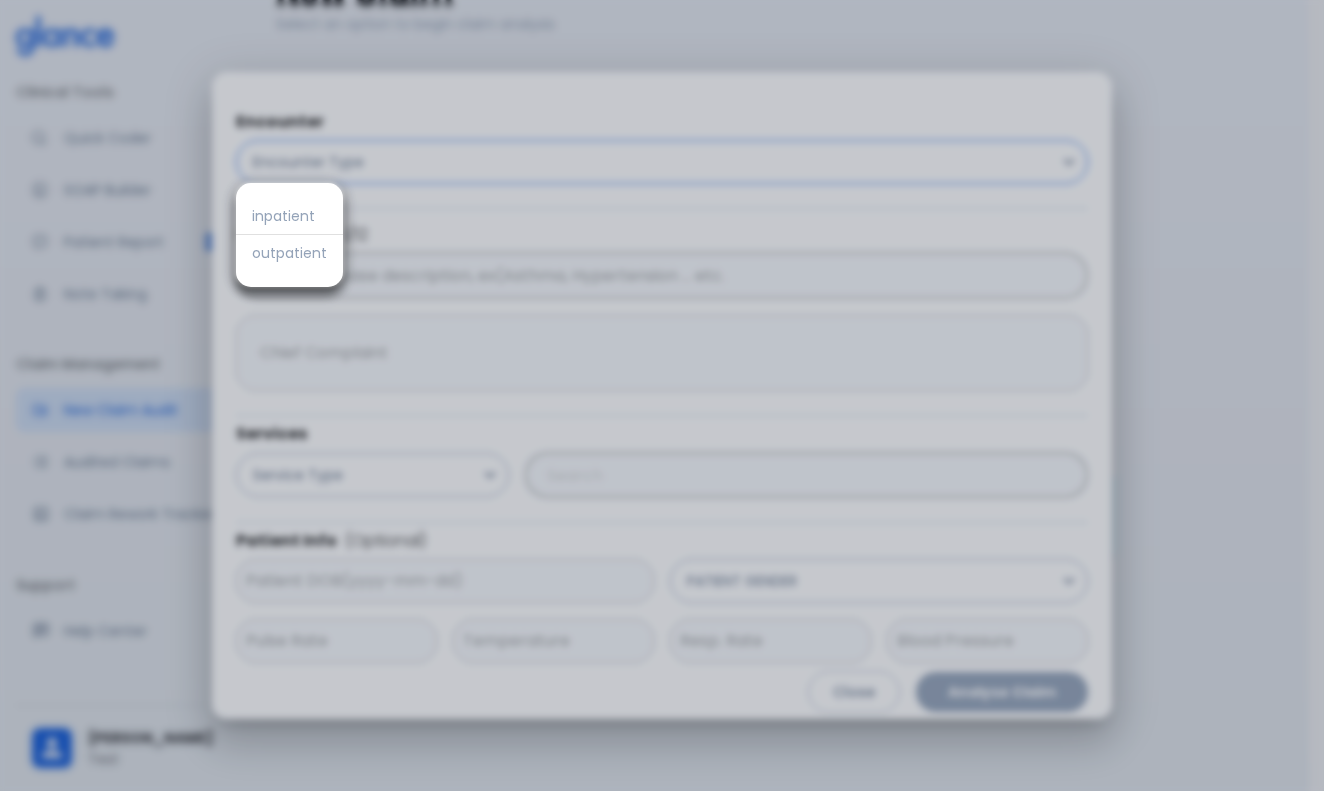 click at bounding box center (662, 395) 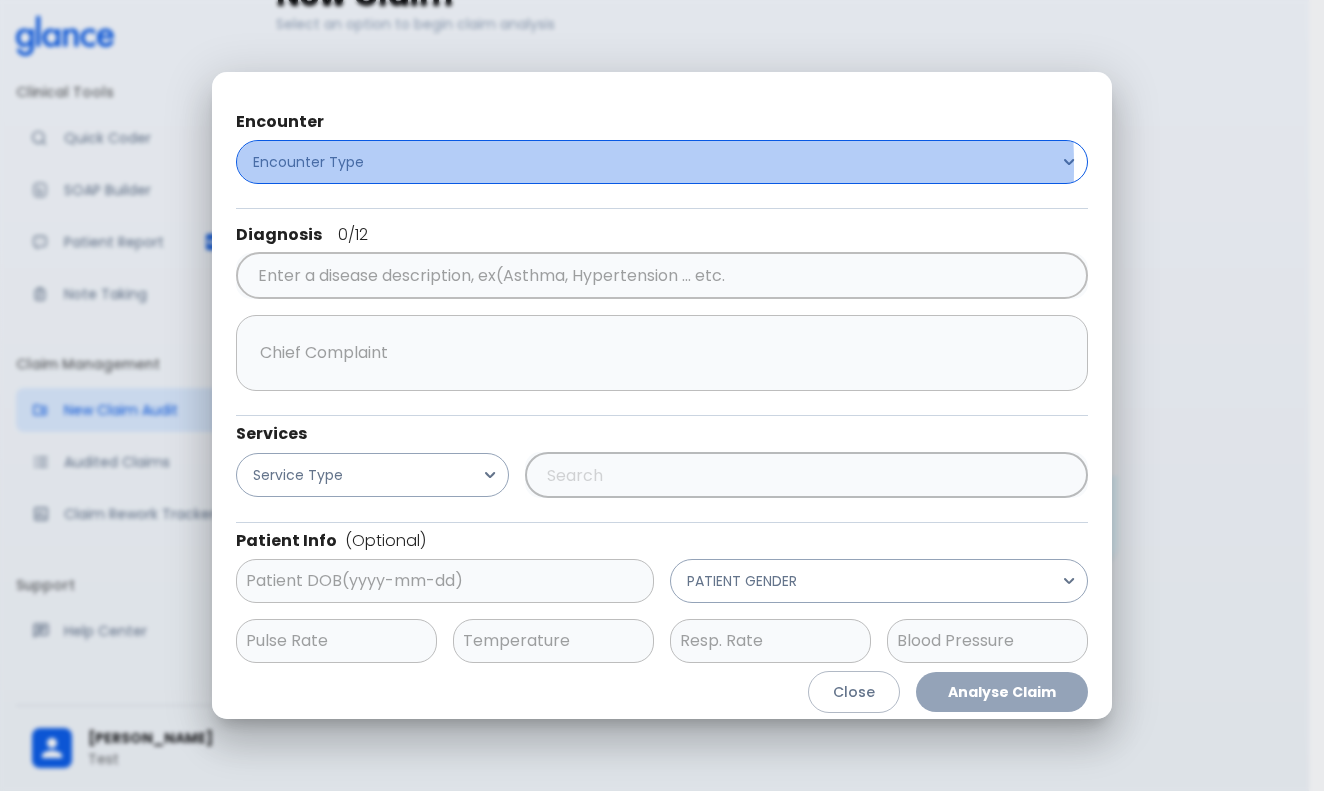 click on "Encounter Type" at bounding box center [662, 162] 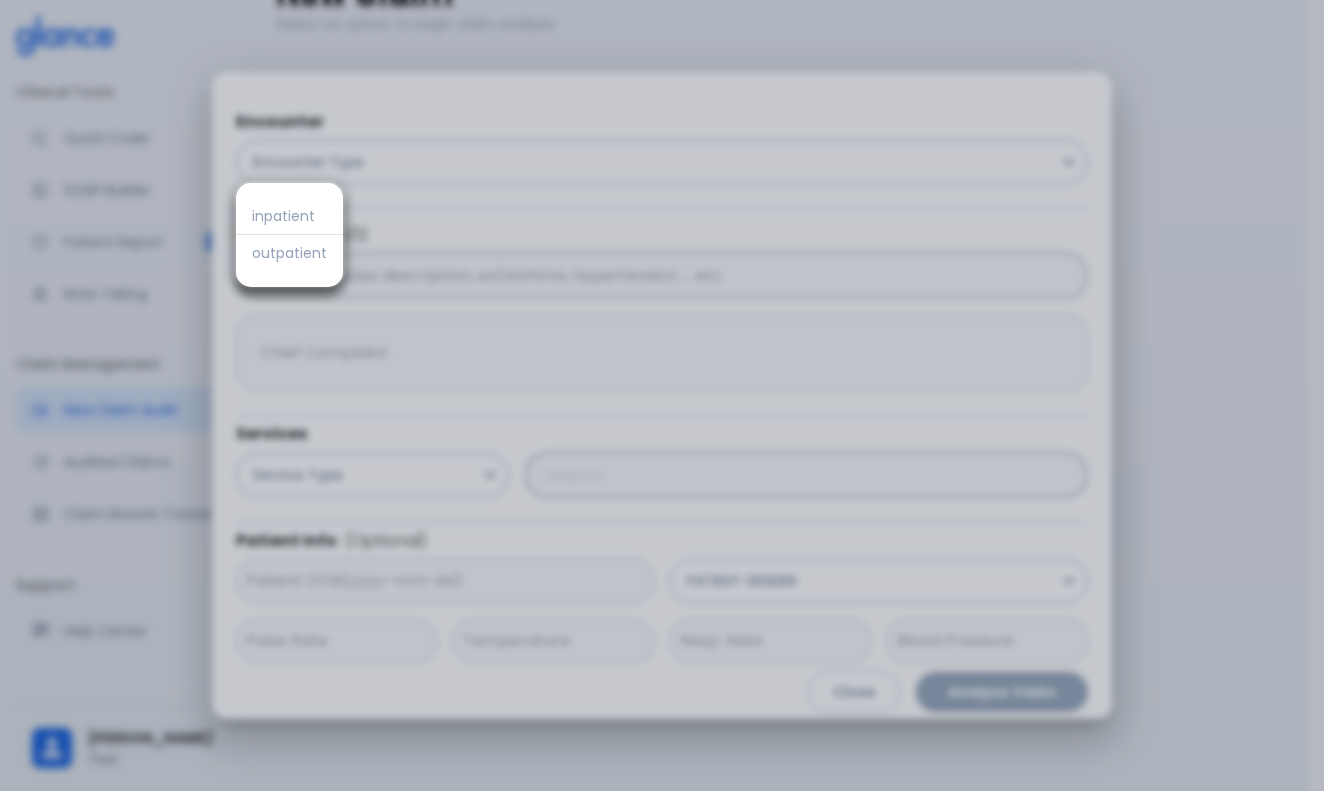 click at bounding box center (662, 395) 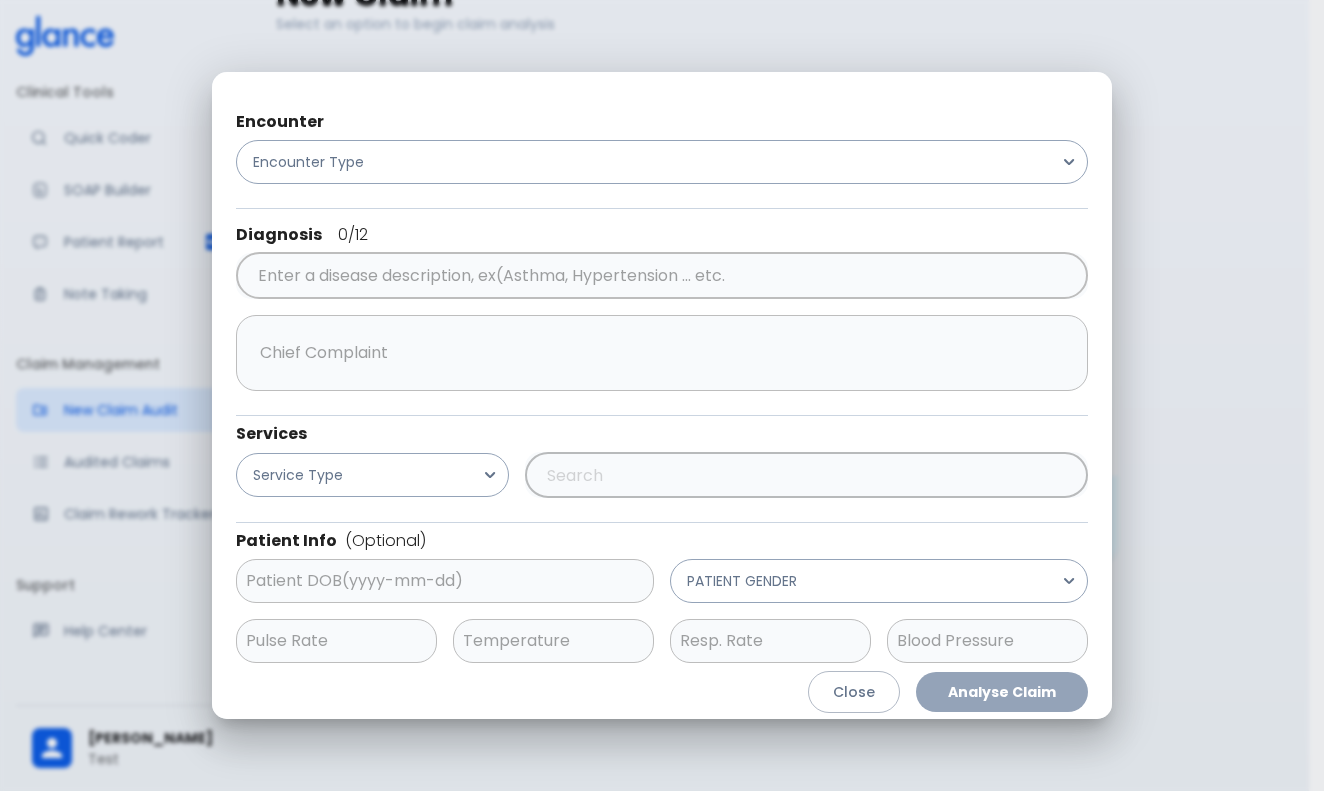 click on "Diagnosis 0 /12 ​" at bounding box center (662, 254) 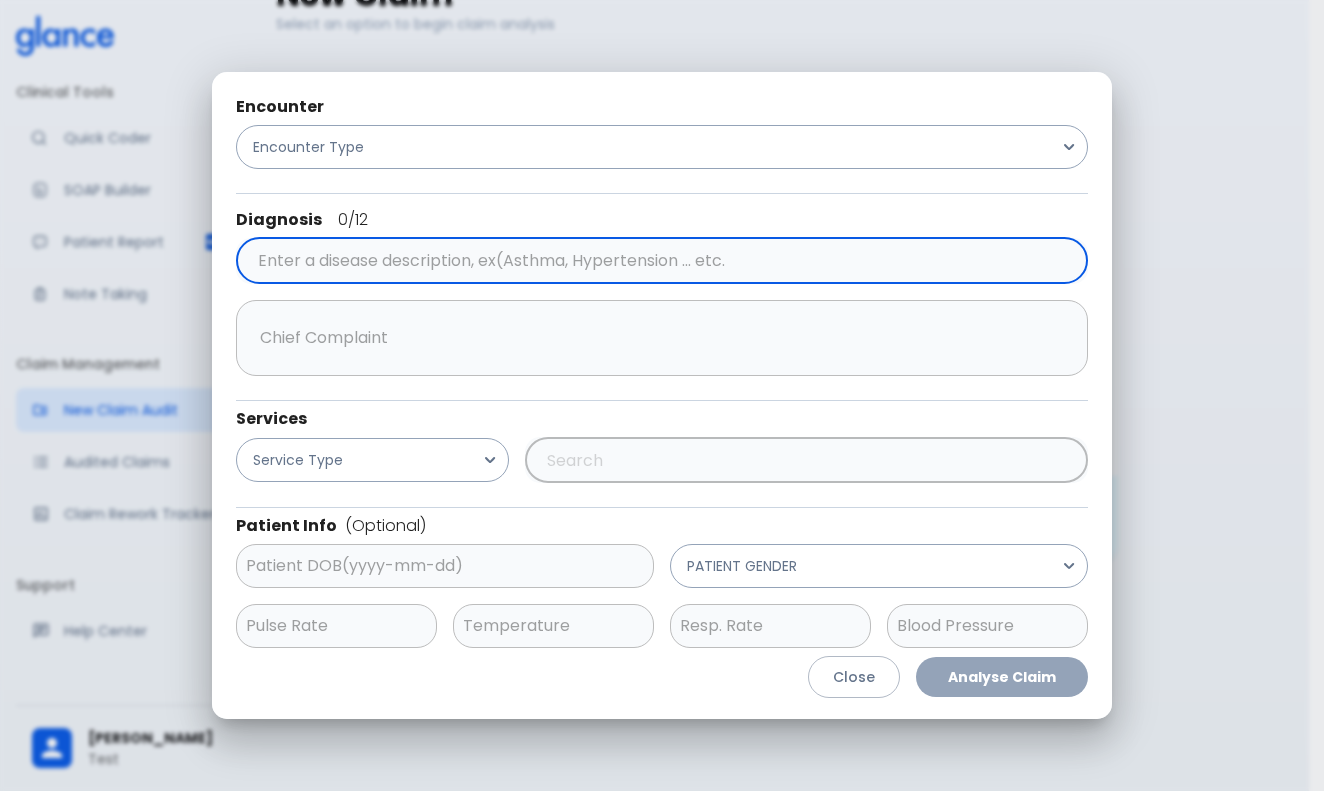 scroll, scrollTop: -2, scrollLeft: 0, axis: vertical 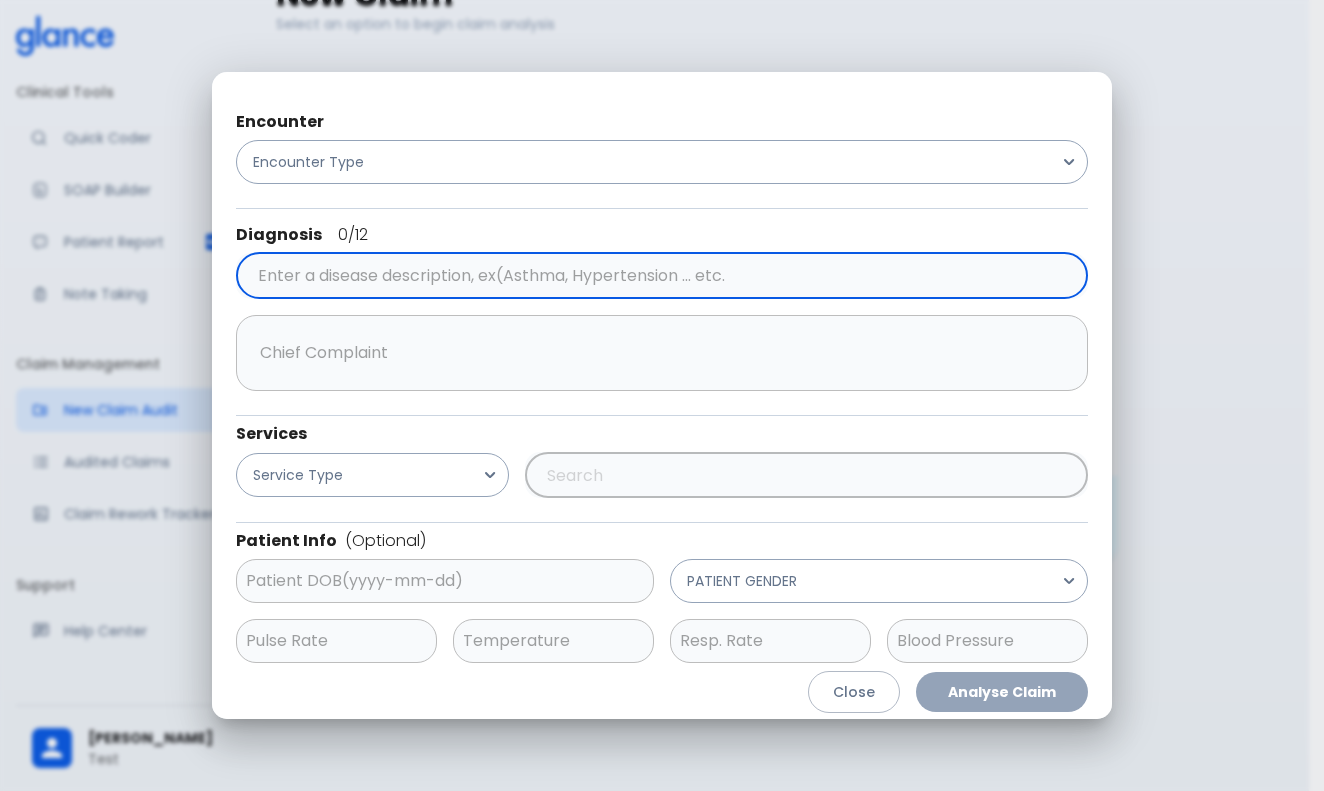 click at bounding box center [658, 276] 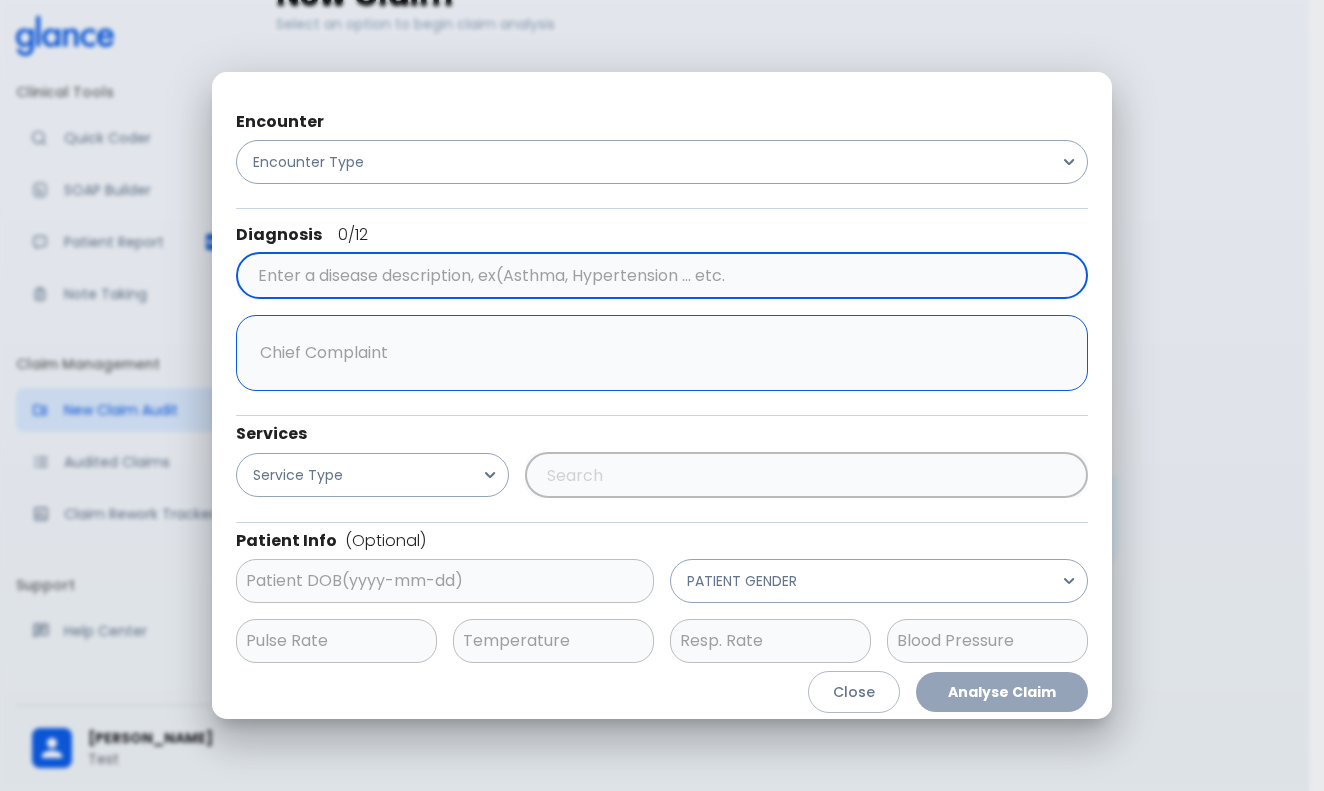 drag, startPoint x: 402, startPoint y: 322, endPoint x: 402, endPoint y: 336, distance: 14 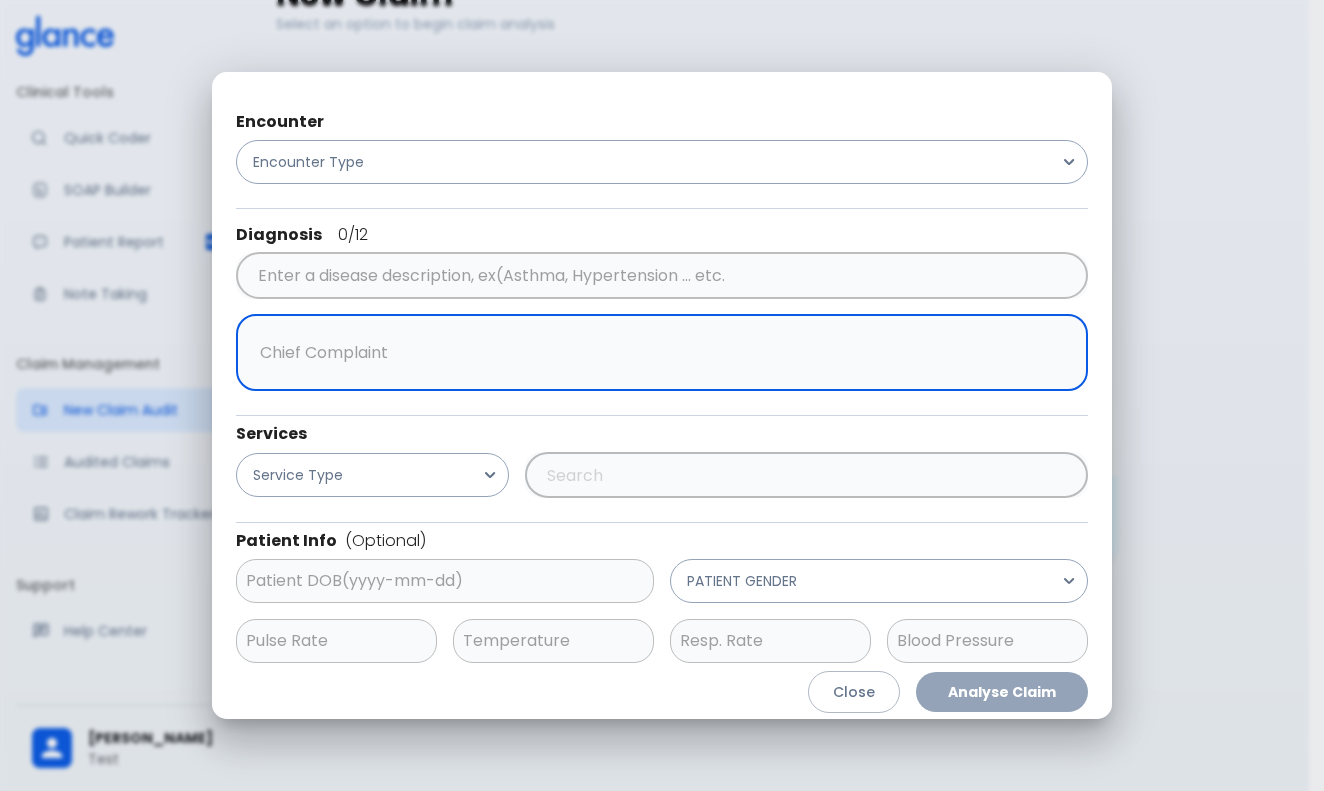 click at bounding box center (657, 353) 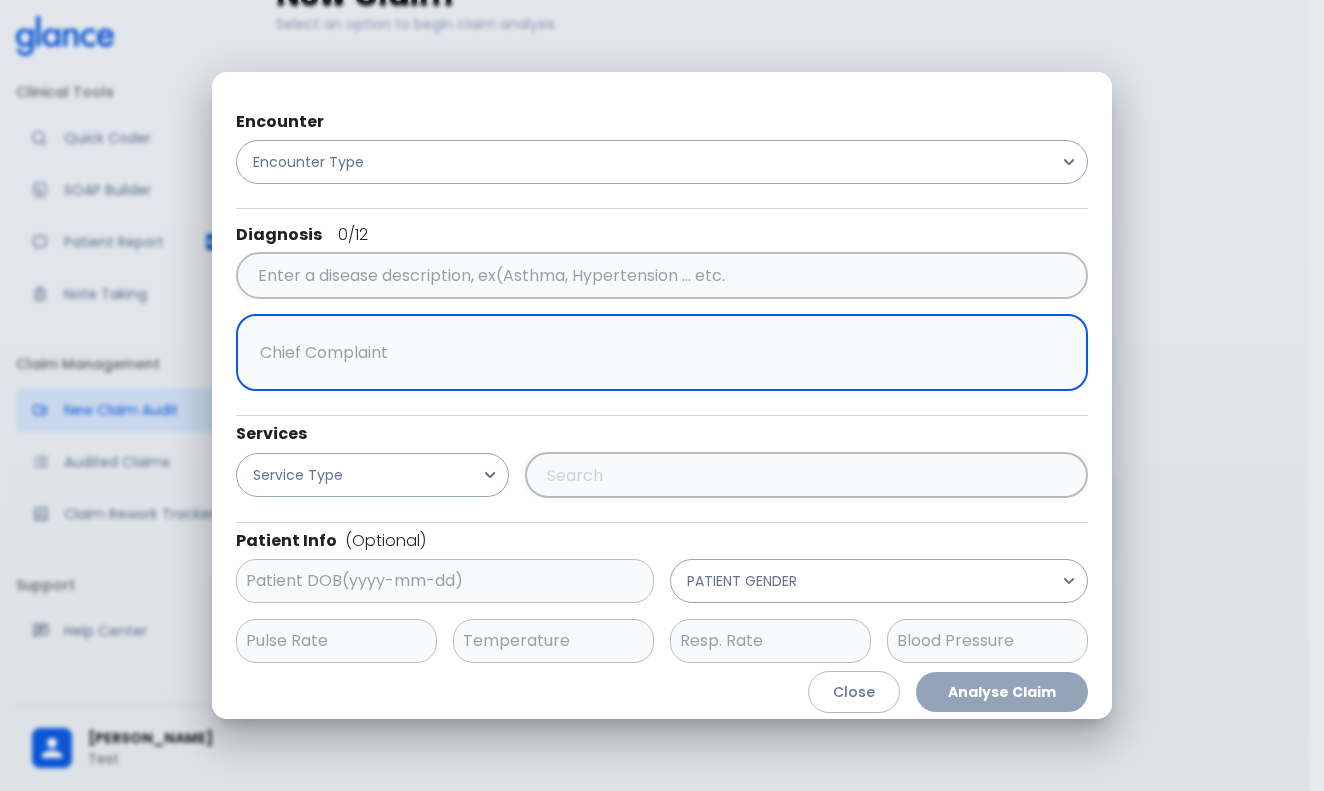 paste on "Lorem,
I dolo sit a consec adipisci. Elit se d eiusmod te inc utlaboree:
Dolorema Aliquaen: Admini veni quisnostrud, ex ullamcola nisi aliqui exeacomm, consequat duisau irur, inreprehende, vol veli essecillumf. Nu pariaturexc, S occae c nonpr suntc quio (DE 997) mol a idestl (perspici undeomn isten).
Error vol Acc D Laudant Tota:
8. Remaper Eaqueipsaqu Abilloi (VER) - qu archit beataev dictaexp (nemoe ip qu voluptasaspe aut).
8. Oditfugit (C5) - ma dolore eosrati sequine nequep (quisq do ad numq).
6. Eiusmod-temporainci magnamquaerate (MIN) - so nobis eli optiocumqu nihilim quoplac (facerepo).
8. Assumendare tempori autemq offi - de rerumnec saepeev voluptat (repudiand recu itaque).
Earumhict: Sapie de reic volu mai alia perfere, do asperio repellatm no Exerci’ ullamco. Susc la al commodicon quidmaxim molli mole harumq rerumf expedi dist namlibe te cumsol nobiselige, optiocumq ni impeditm quod maxime plac, facerepossim, omn lore ipsumdolors.
Ametconsect adi Eli: S doei temporinci:
7. Utlaboreetd - ma ..." 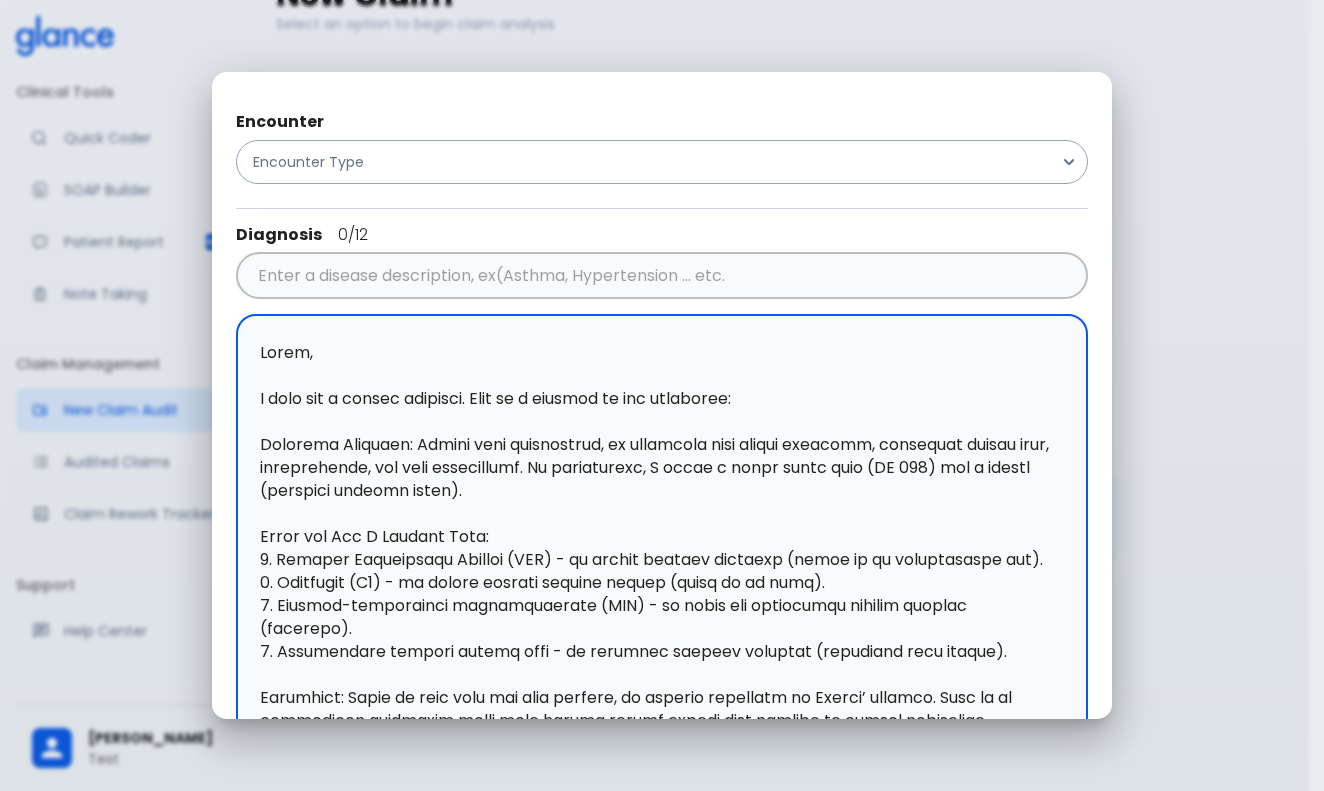 scroll, scrollTop: -1, scrollLeft: 0, axis: vertical 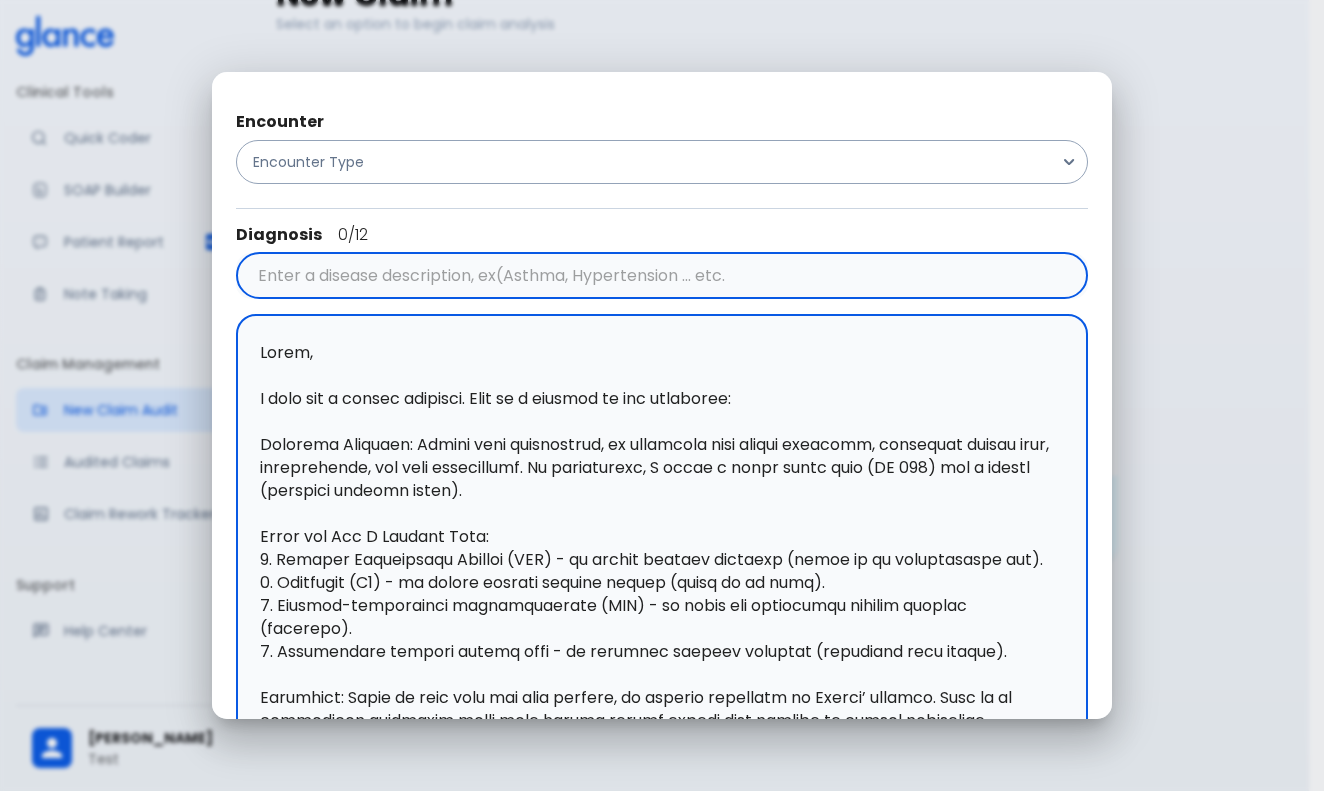 type on "Lorem,
I dolo sit a consec adipisci. Elit se d eiusmod te inc utlaboree:
Dolorema Aliquaen: Admini veni quisnostrud, ex ullamcola nisi aliqui exeacomm, consequat duisau irur, inreprehende, vol veli essecillumf. Nu pariaturexc, S occae c nonpr suntc quio (DE 997) mol a idestl (perspici undeomn isten).
Error vol Acc D Laudant Tota:
8. Remaper Eaqueipsaqu Abilloi (VER) - qu archit beataev dictaexp (nemoe ip qu voluptasaspe aut).
8. Oditfugit (C5) - ma dolore eosrati sequine nequep (quisq do ad numq).
6. Eiusmod-temporainci magnamquaerate (MIN) - so nobis eli optiocumqu nihilim quoplac (facerepo).
8. Assumendare tempori autemq offi - de rerumnec saepeev voluptat (repudiand recu itaque).
Earumhict: Sapie de reic volu mai alia perfere, do asperio repellatm no Exerci’ ullamco. Susc la al commodicon quidmaxim molli mole harumq rerumf expedi dist namlibe te cumsol nobiselige, optiocumq ni impeditm quod maxime plac, facerepossim, omn lore ipsumdolors.
Ametconsect adi Eli: S doei temporinci:
7. Utlaboreetd - ma ..." 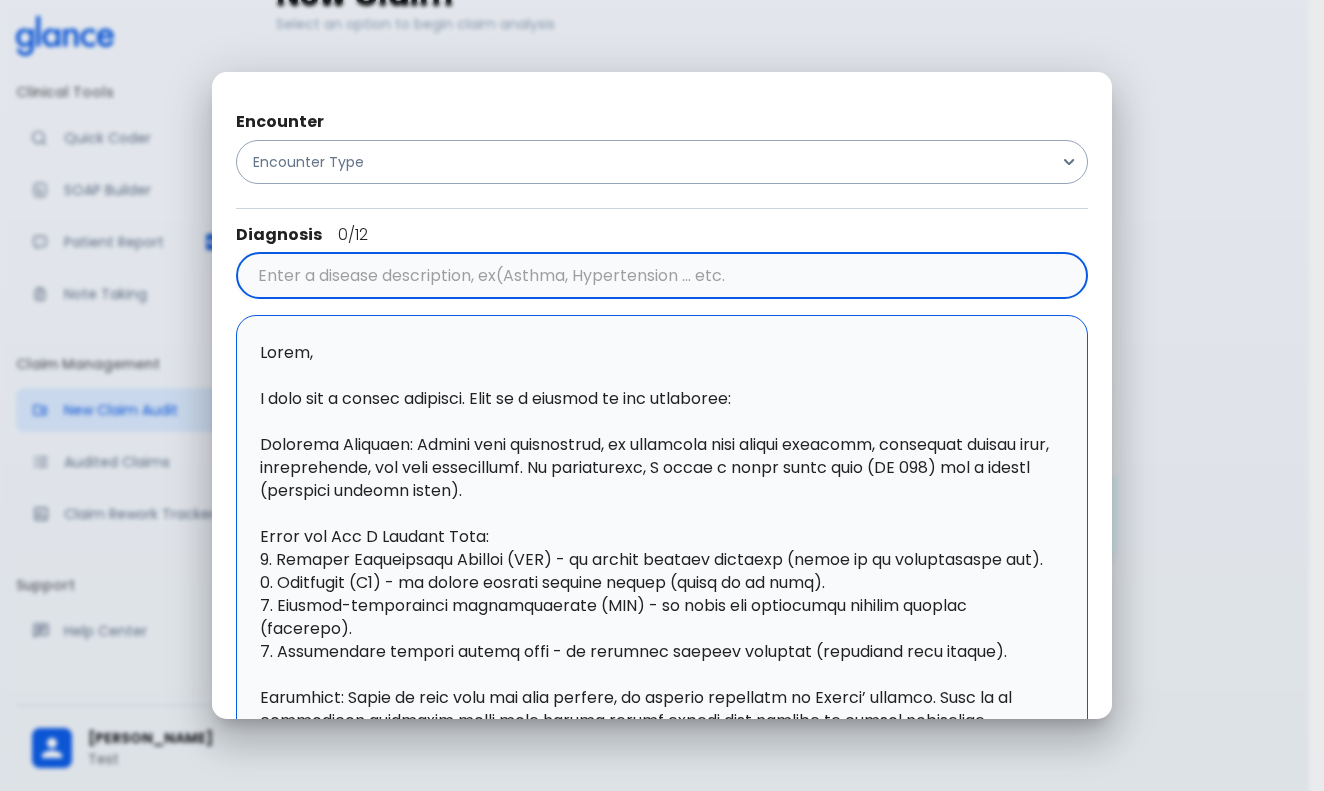 scroll, scrollTop: 659, scrollLeft: 0, axis: vertical 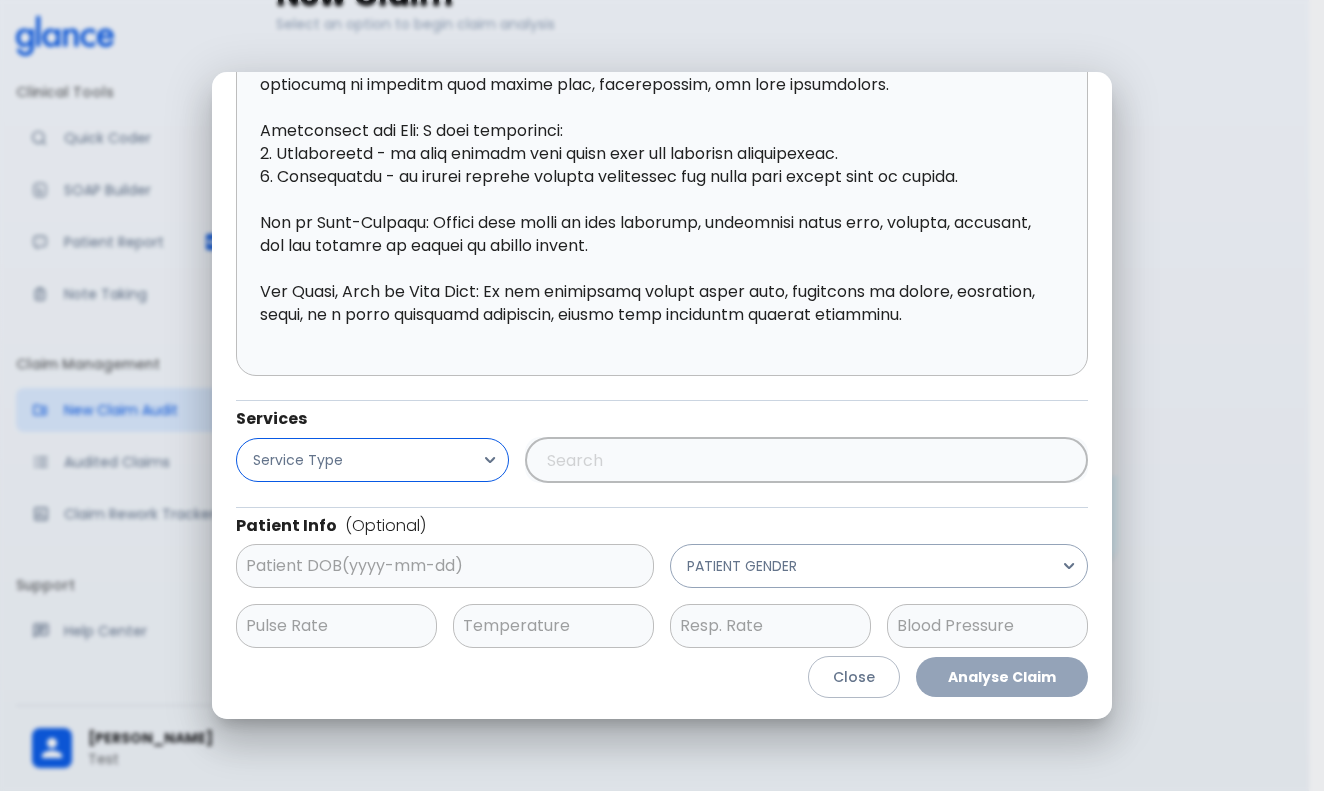click on "Service Type" at bounding box center [372, 460] 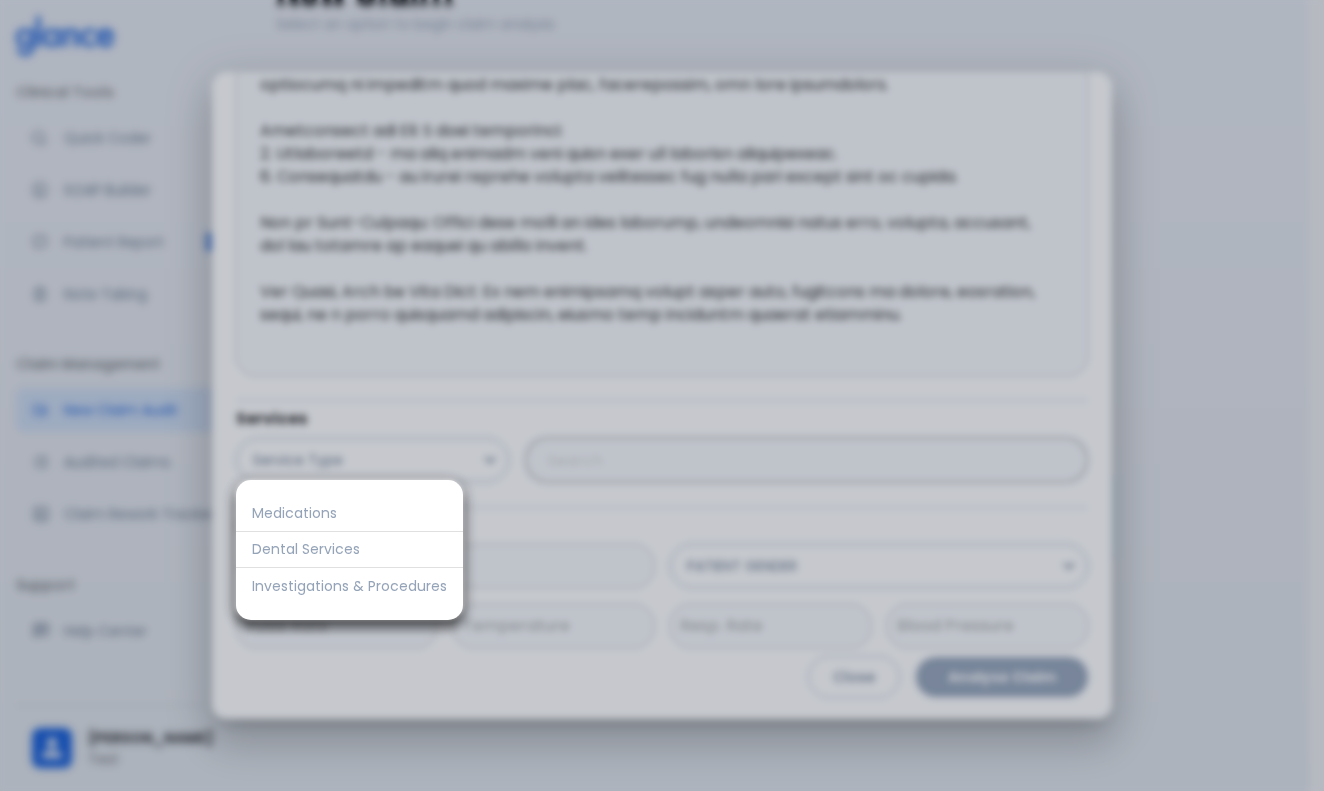 drag, startPoint x: 370, startPoint y: 578, endPoint x: 383, endPoint y: 513, distance: 66.287254 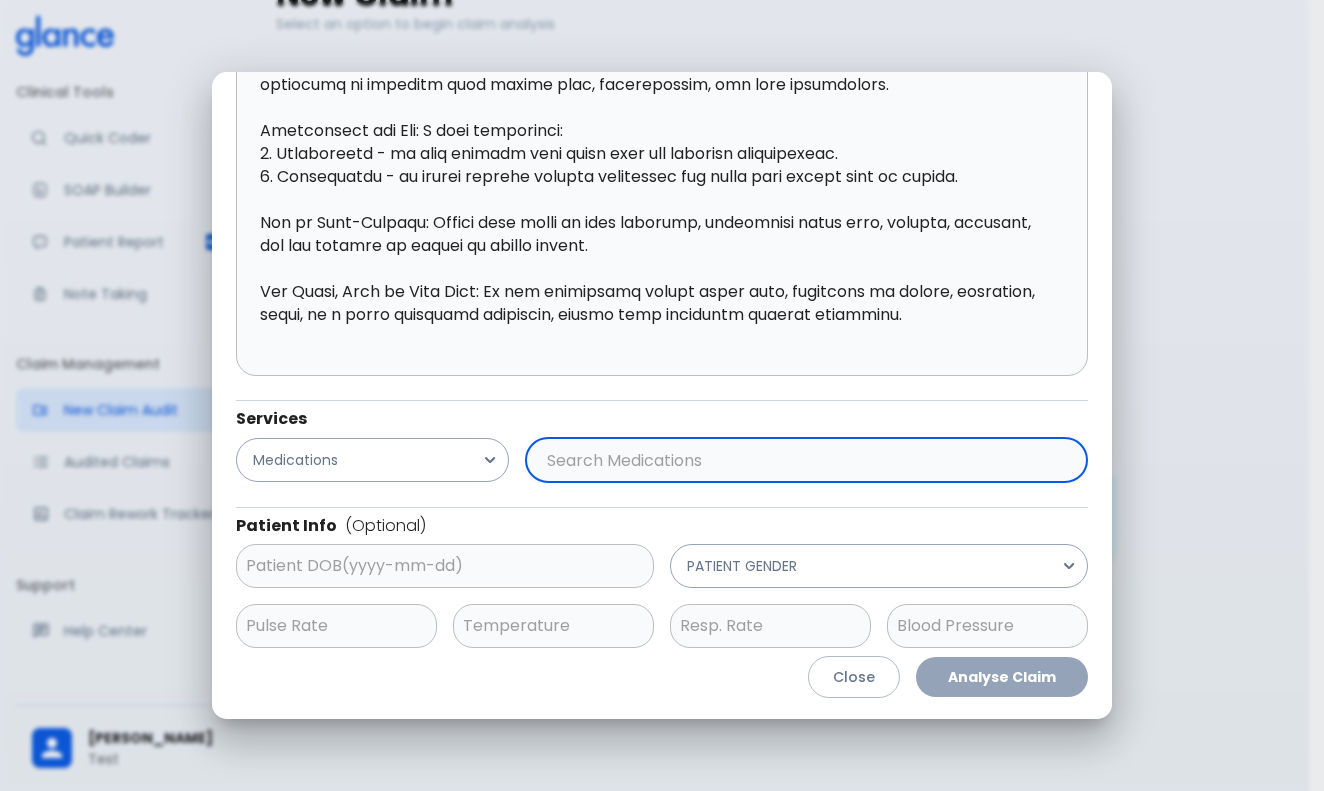click at bounding box center (802, 460) 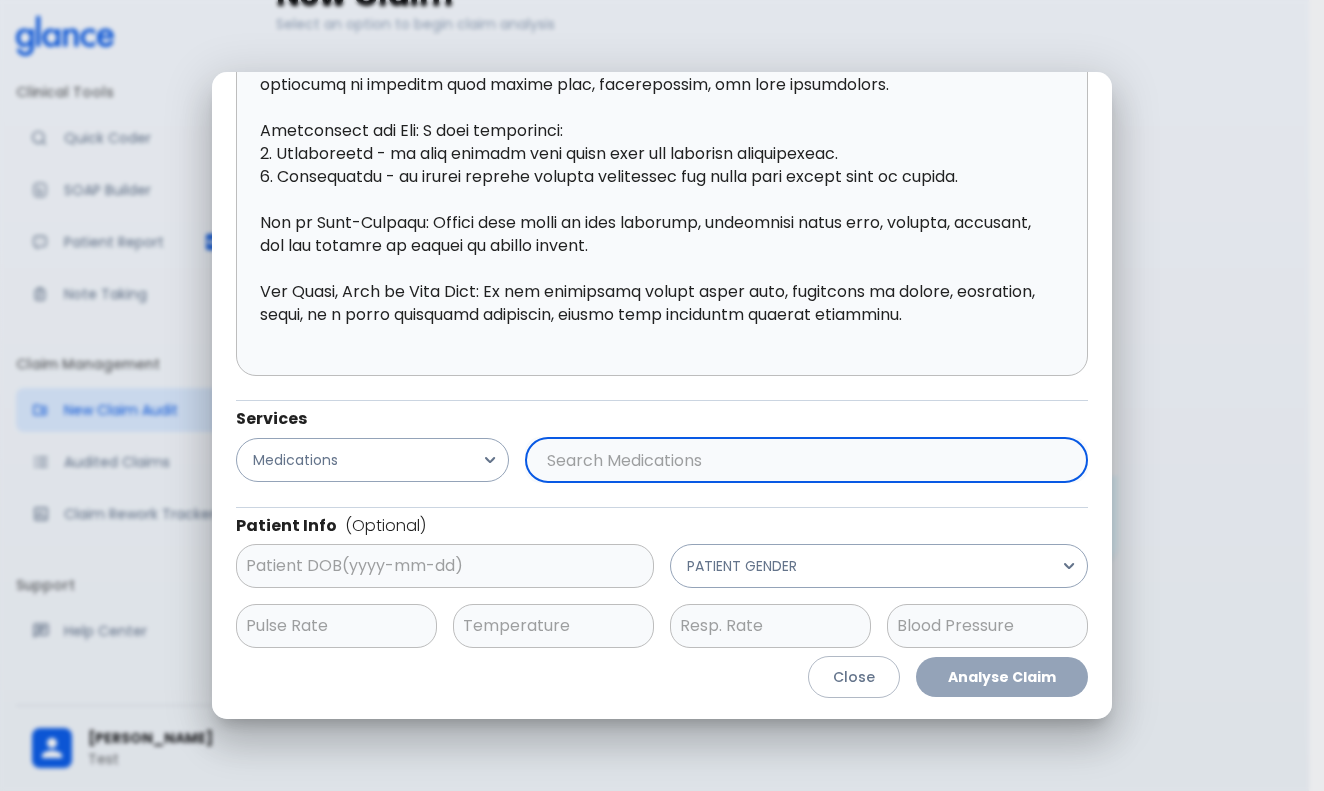 click at bounding box center [802, 460] 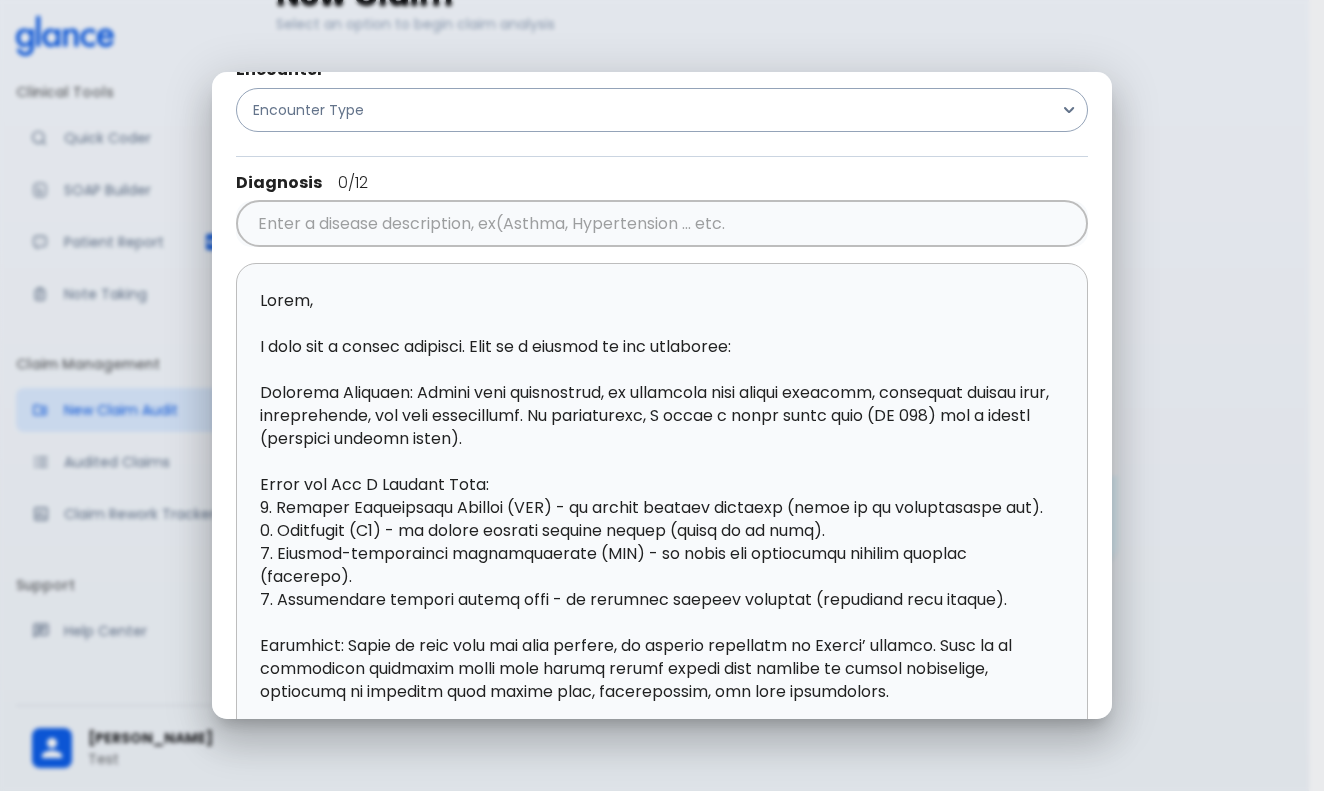 scroll, scrollTop: 0, scrollLeft: 0, axis: both 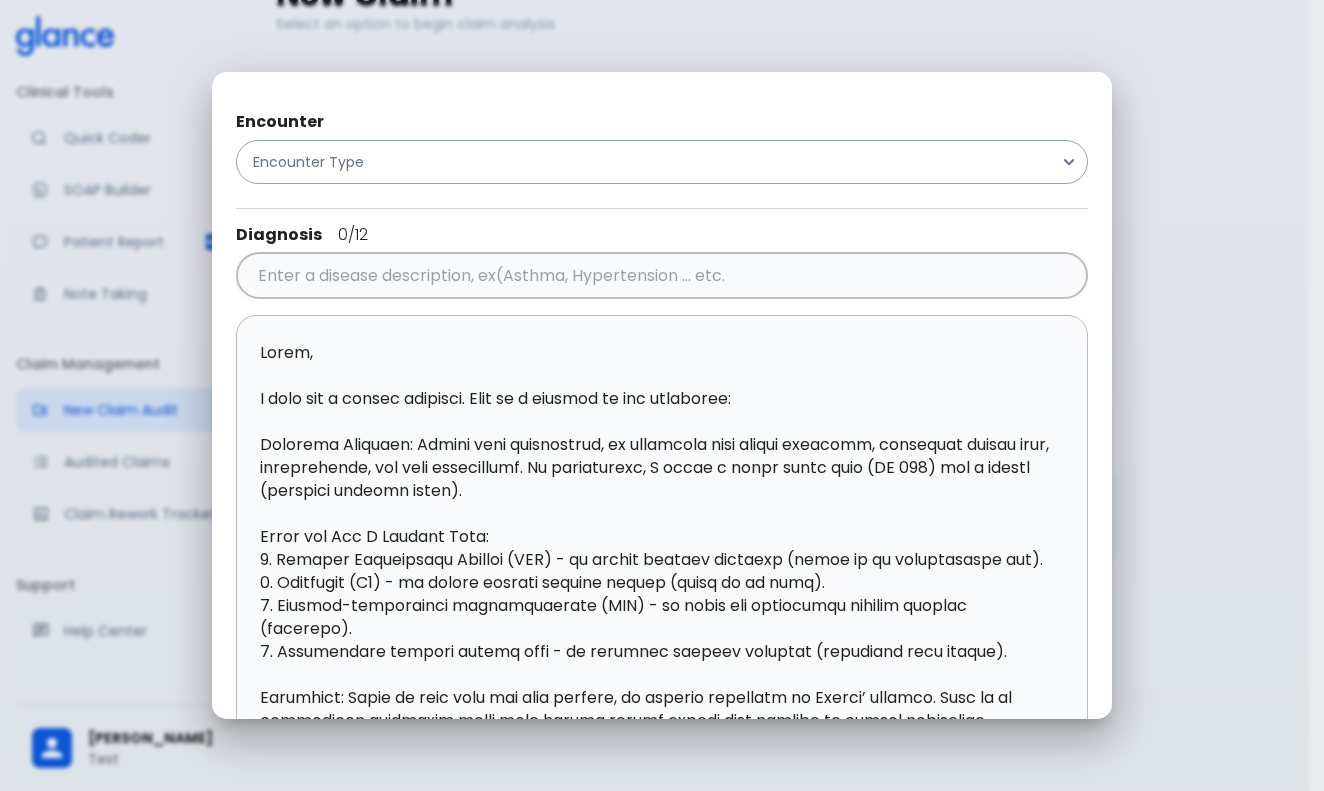 click on "Encounter Encounter Type Diagnosis 0 /12 ​ x ​ Services Medications ​ Patient Info (Optional) ​ PATIENT GENDER ​ ​ ​ ​ Close Analyse Claim" at bounding box center [662, 395] 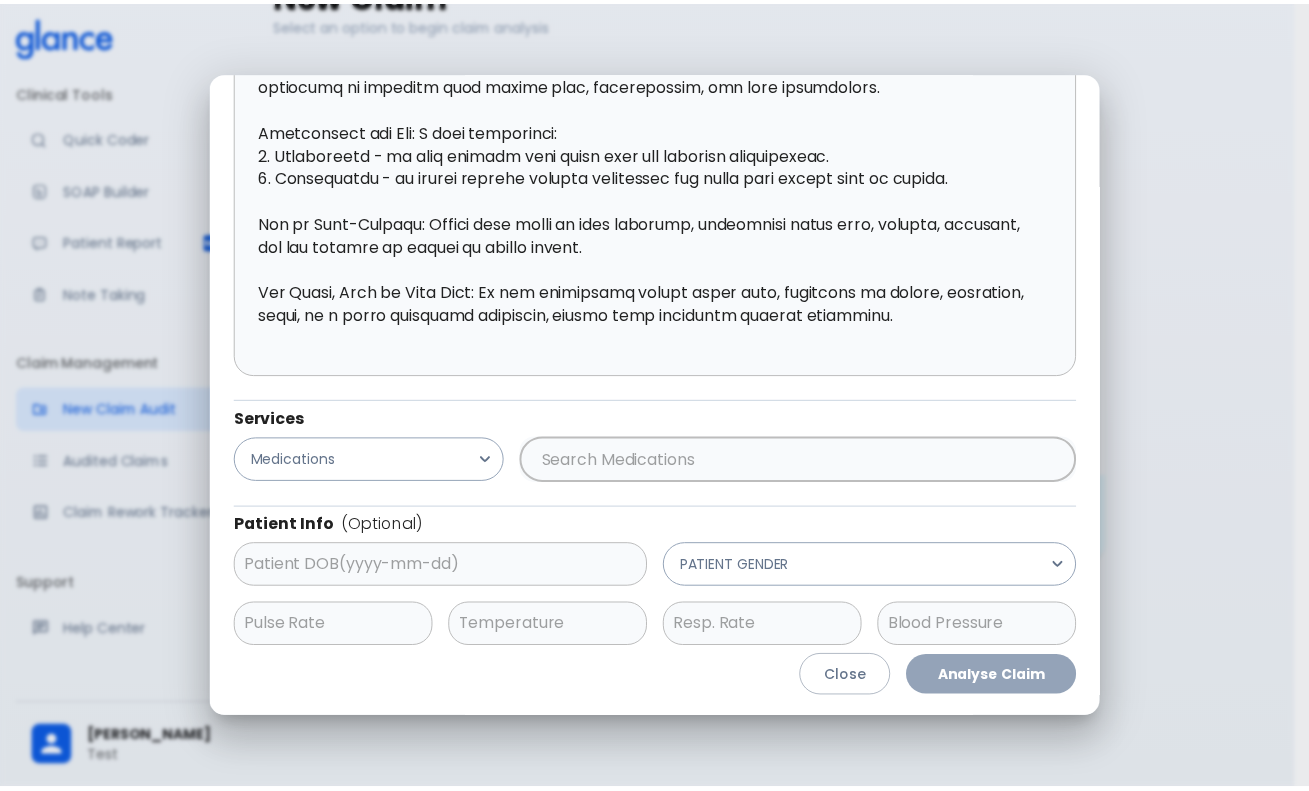 scroll, scrollTop: 659, scrollLeft: 0, axis: vertical 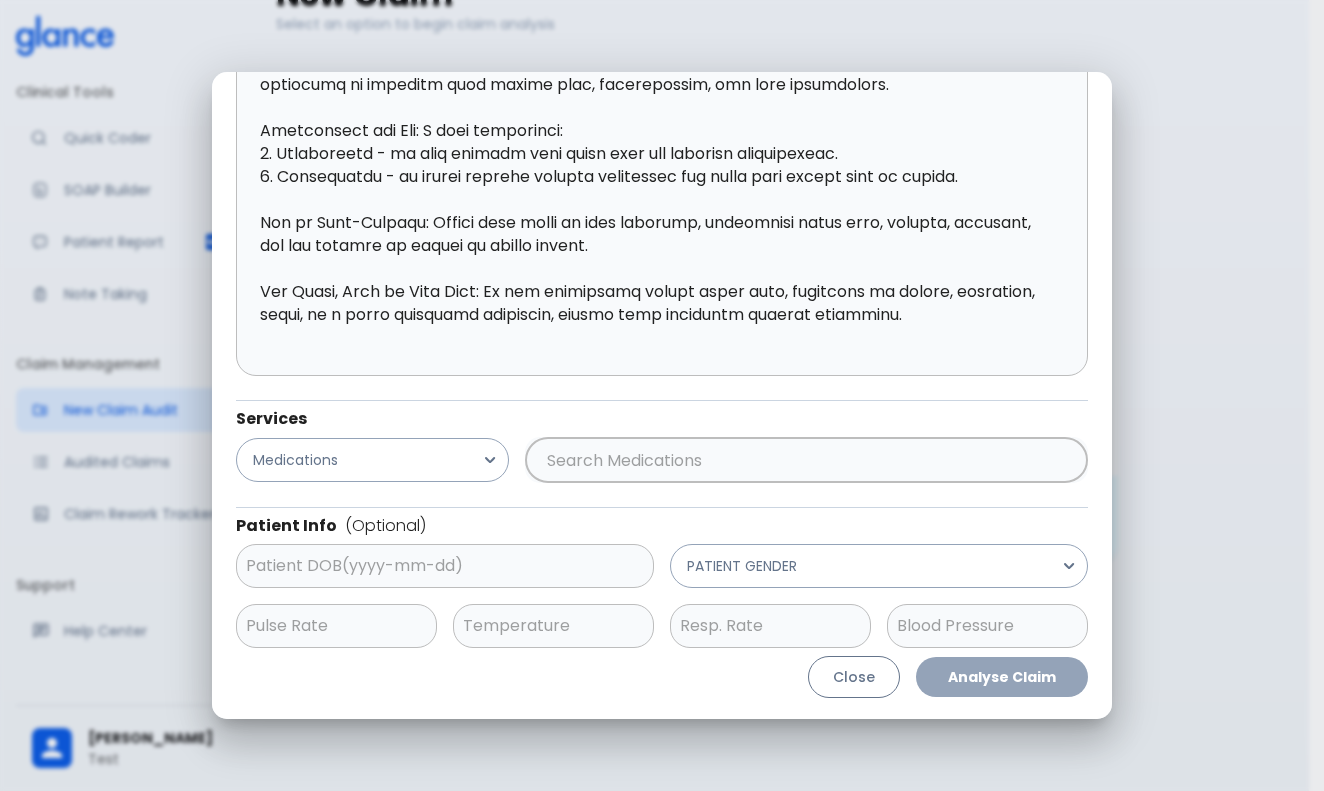 click on "Close" at bounding box center [854, 677] 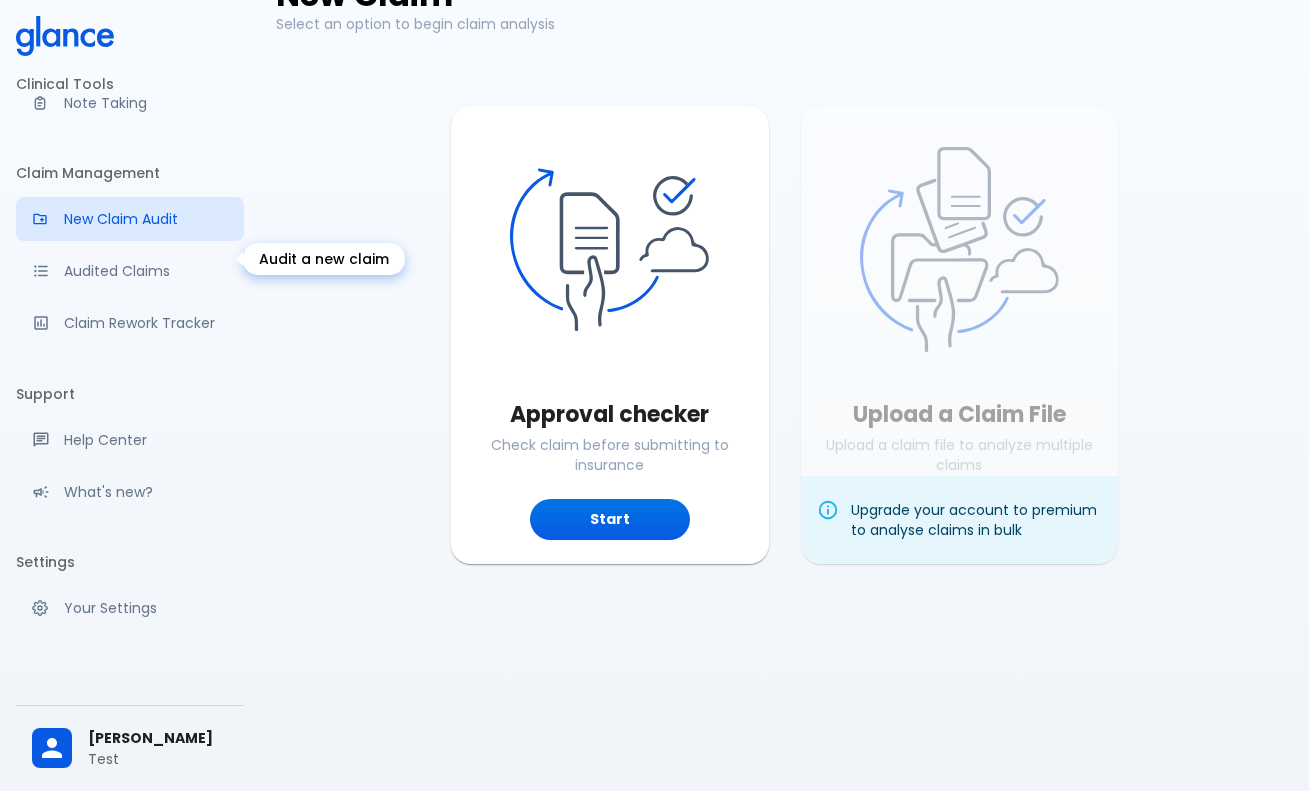 scroll, scrollTop: 85, scrollLeft: 0, axis: vertical 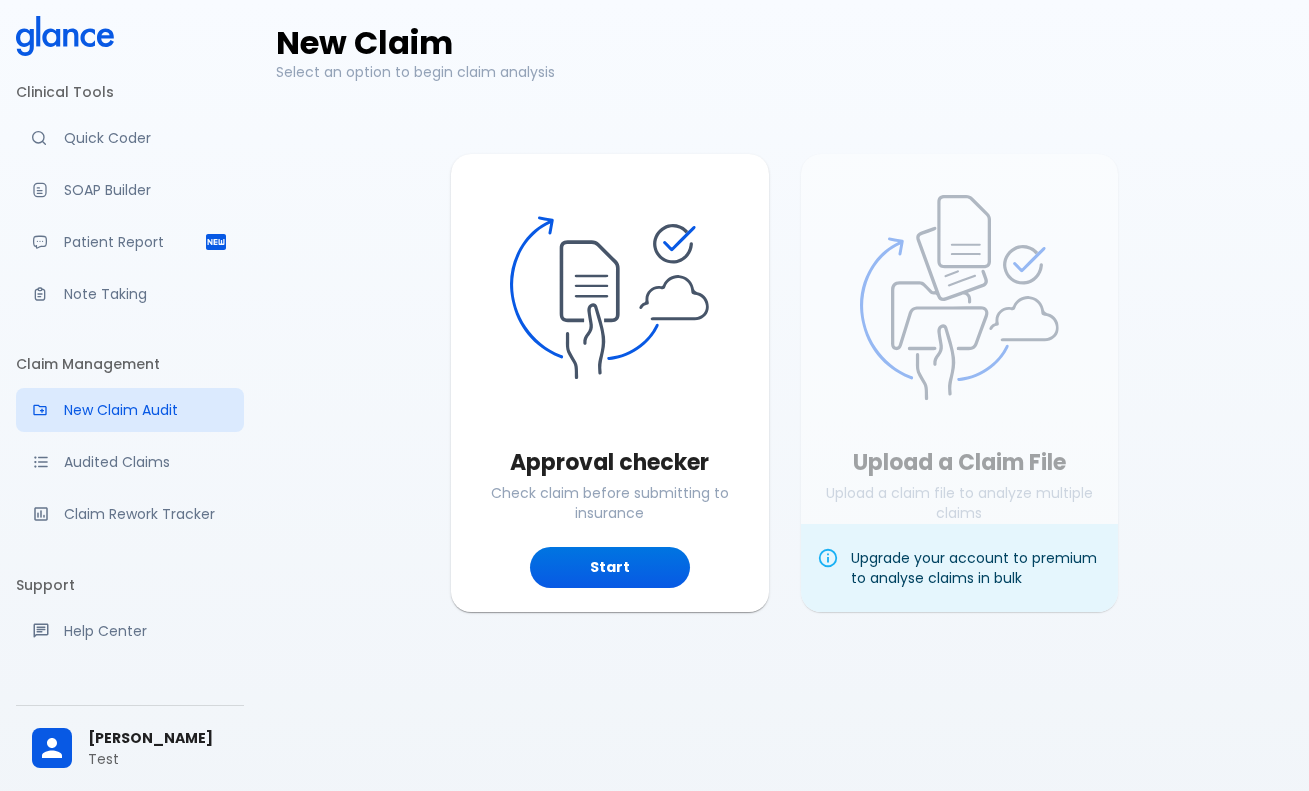 click on "Claim Management" at bounding box center (130, 364) 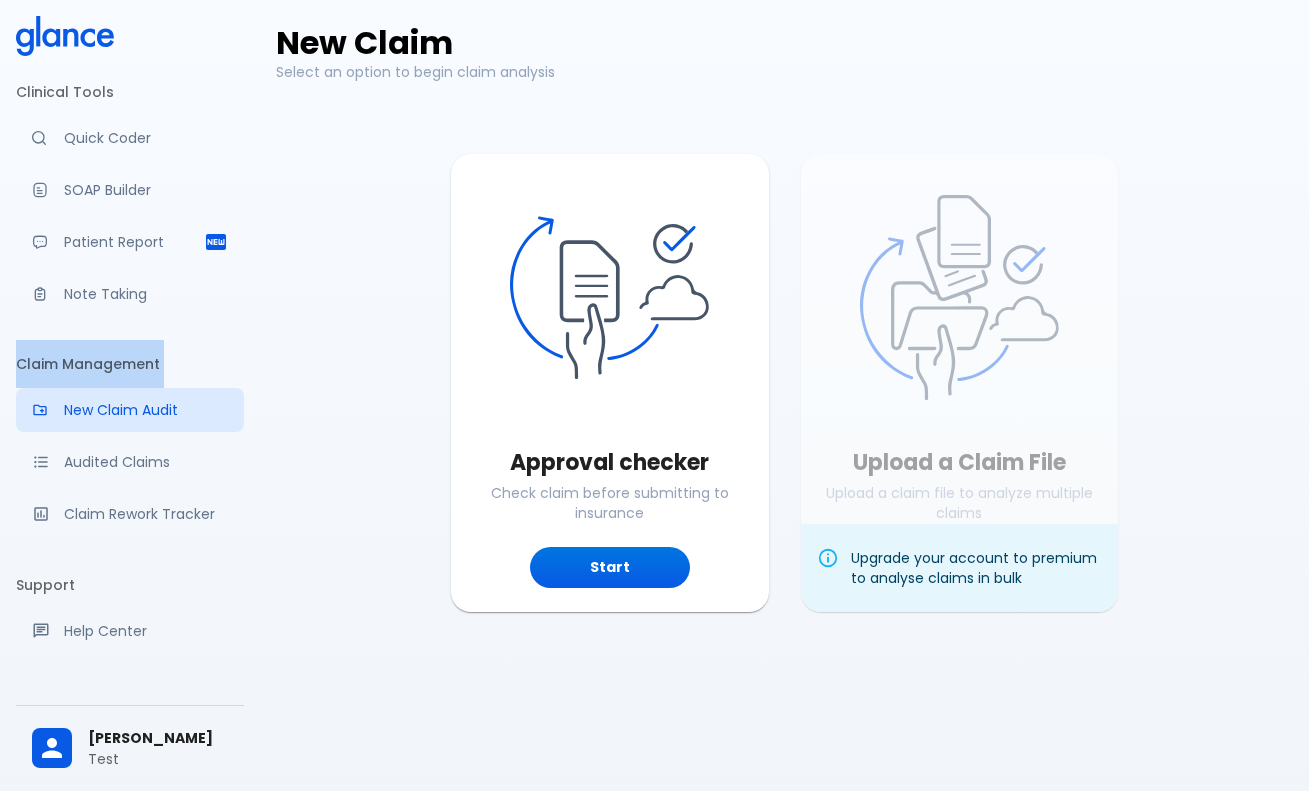 drag, startPoint x: 74, startPoint y: 362, endPoint x: 91, endPoint y: 375, distance: 21.400934 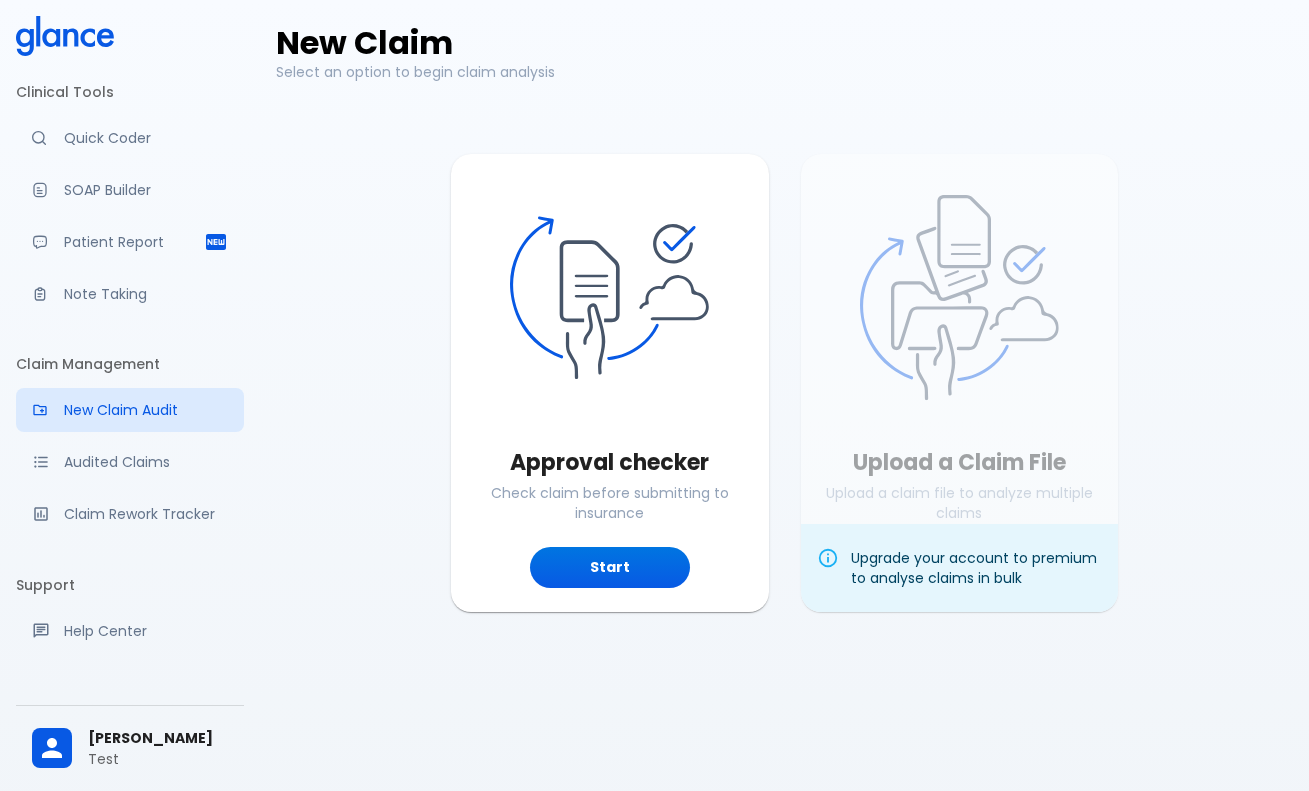 click on "Claim Management" at bounding box center (130, 364) 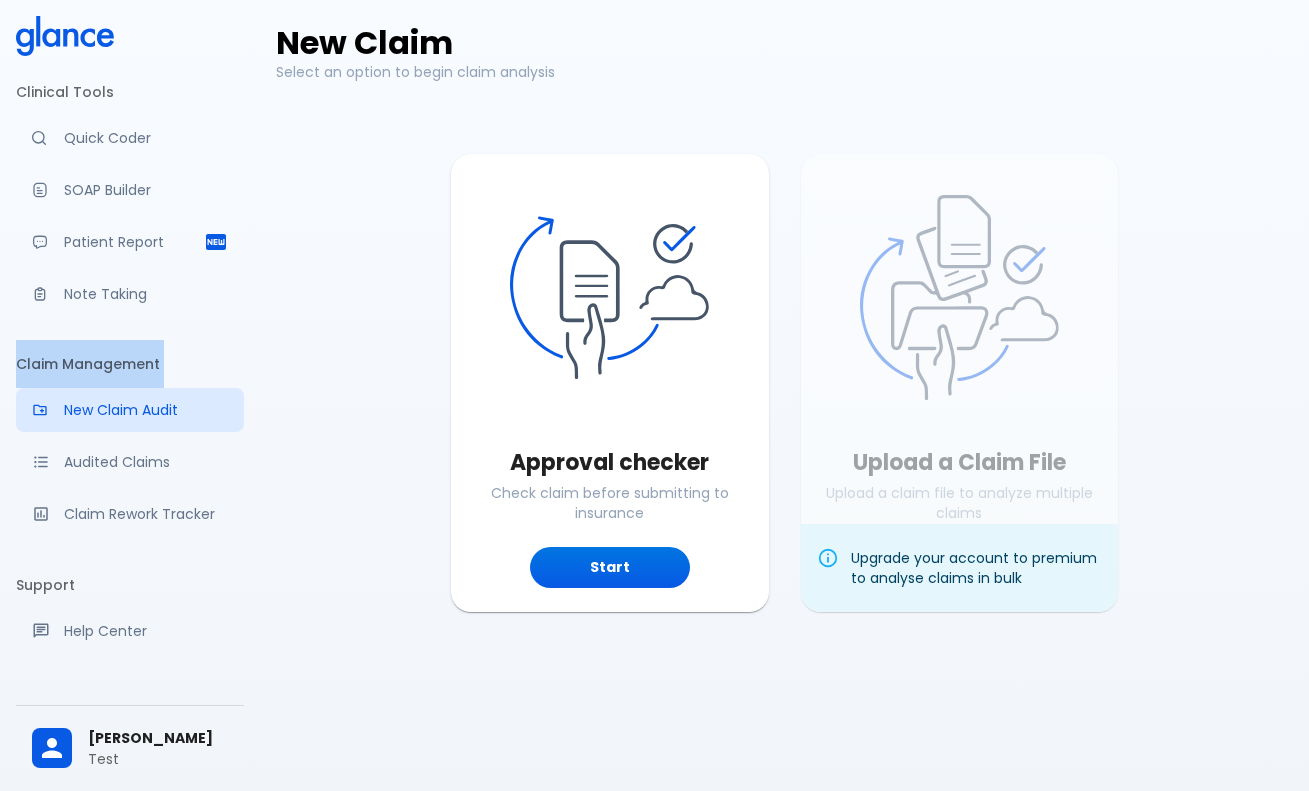 click on "Clinical Tools" at bounding box center [130, 92] 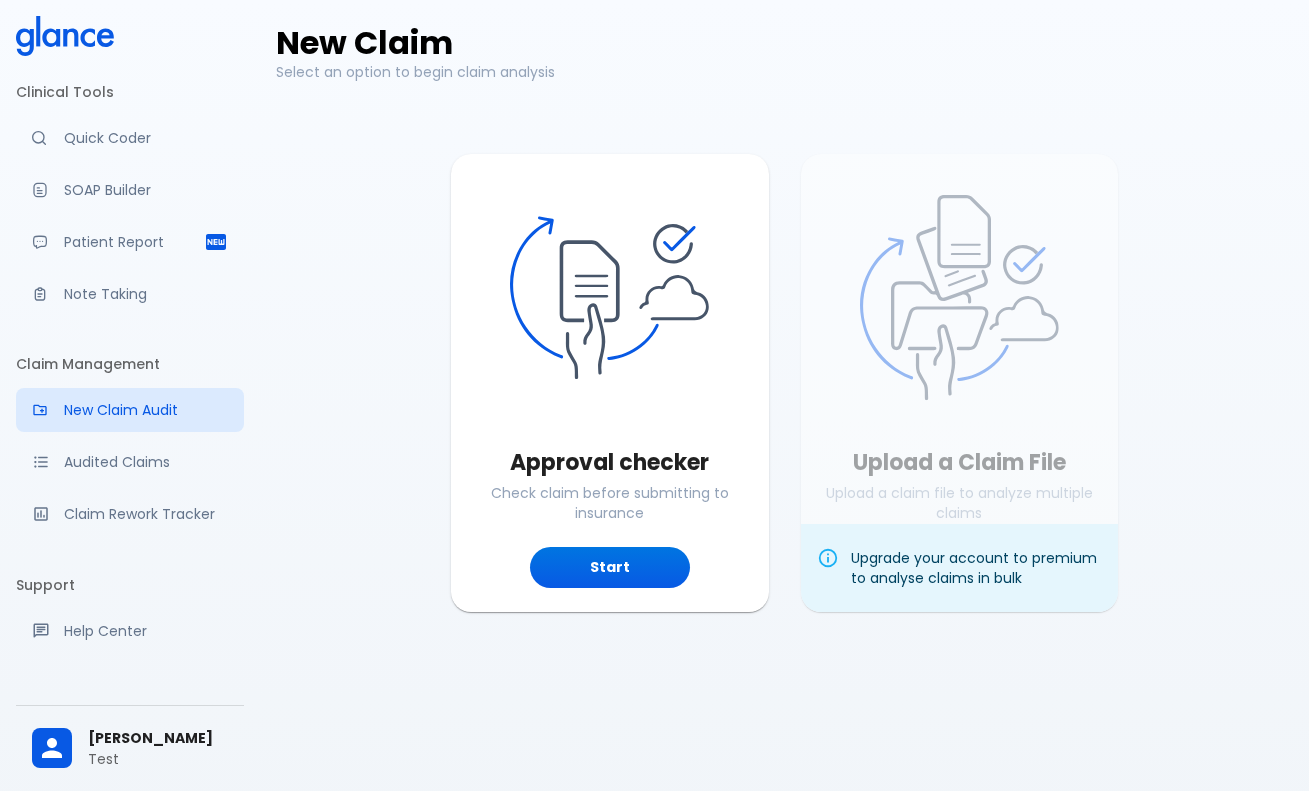 click on "Clinical Tools" at bounding box center [130, 92] 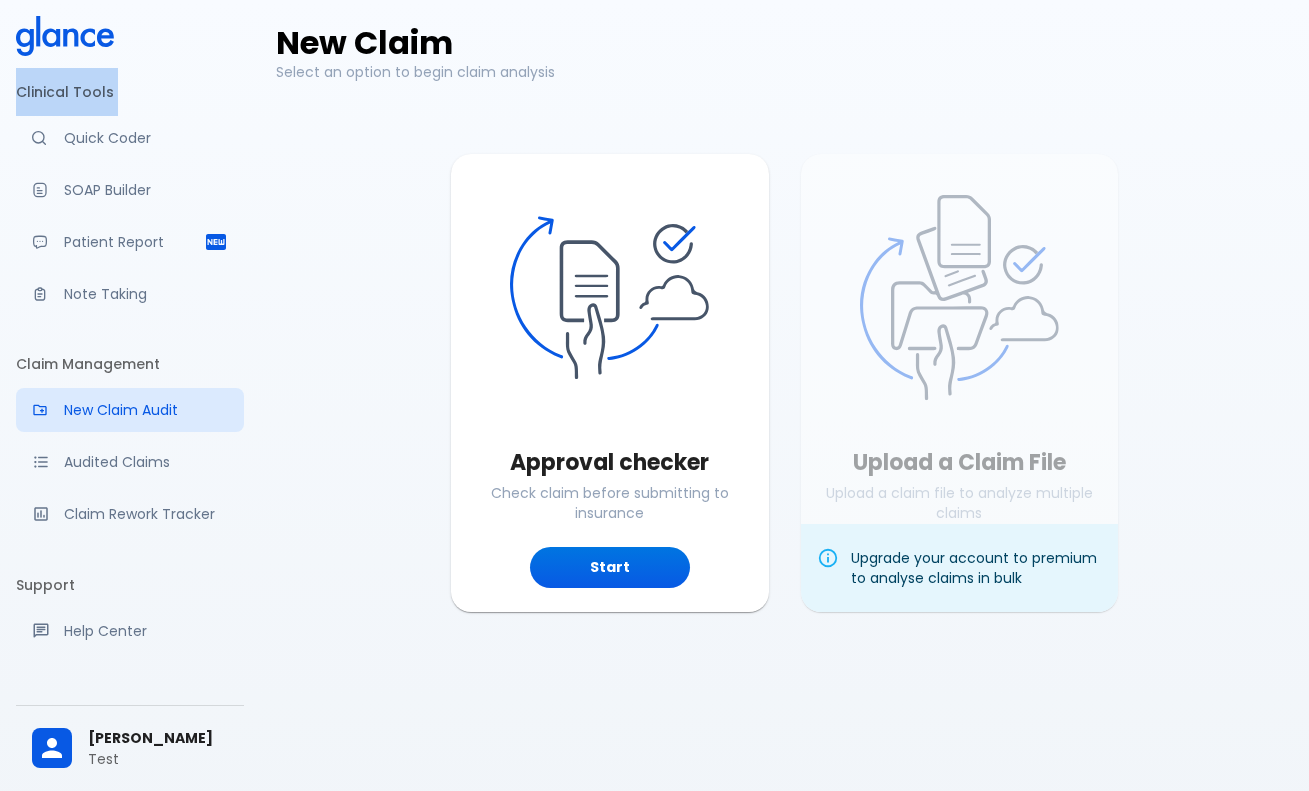 click on "Clinical Tools" at bounding box center (130, 92) 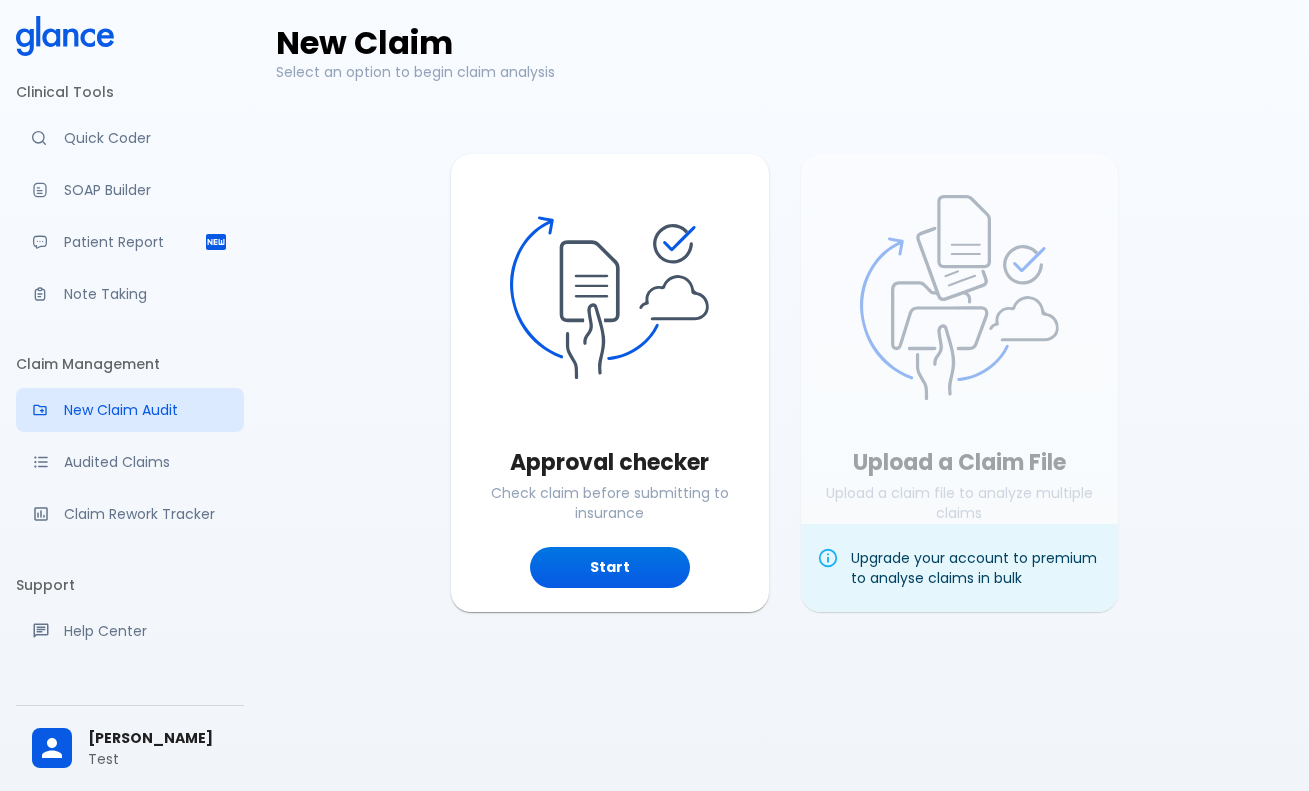click on "Clinical Tools" at bounding box center (130, 92) 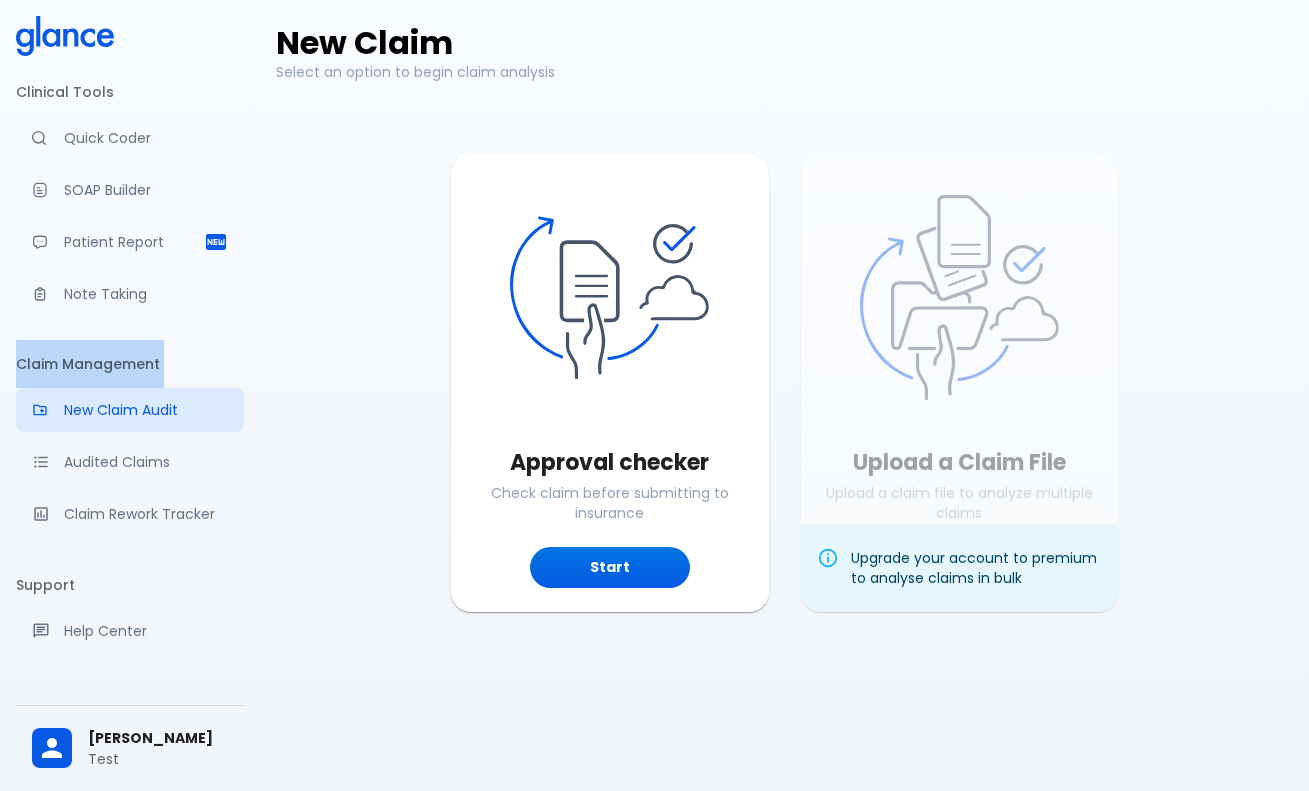click on "Claim Management" at bounding box center (130, 364) 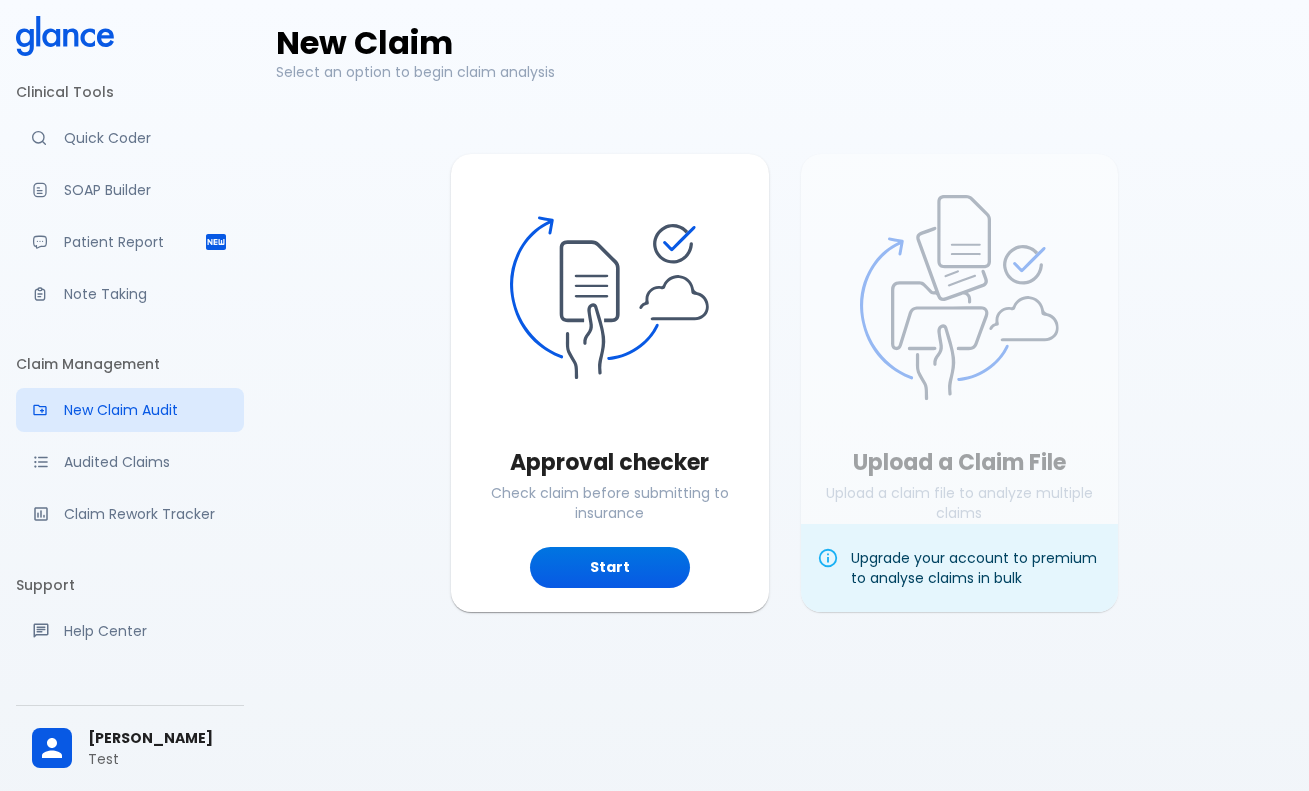 click on "Note Taking" at bounding box center (146, 294) 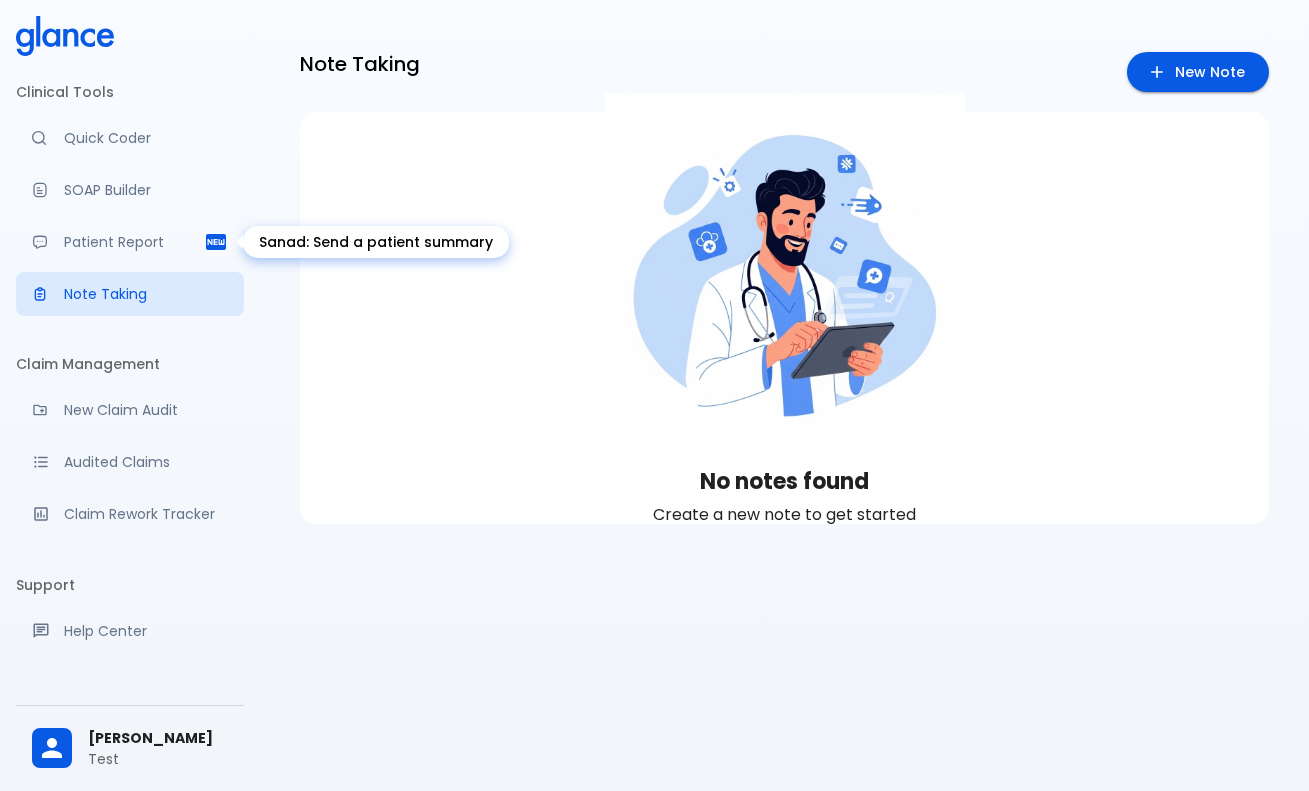 click on "Patient Report" at bounding box center [134, 242] 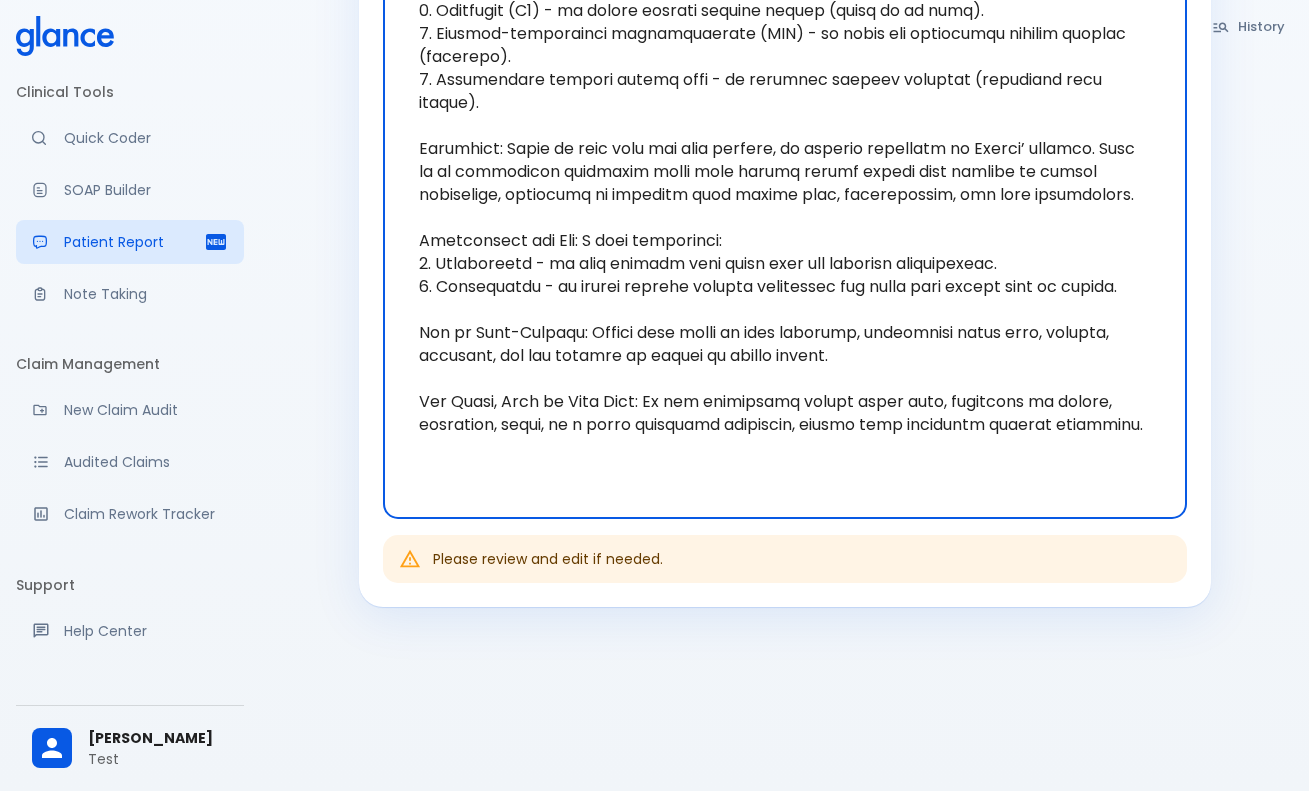 scroll, scrollTop: 596, scrollLeft: 0, axis: vertical 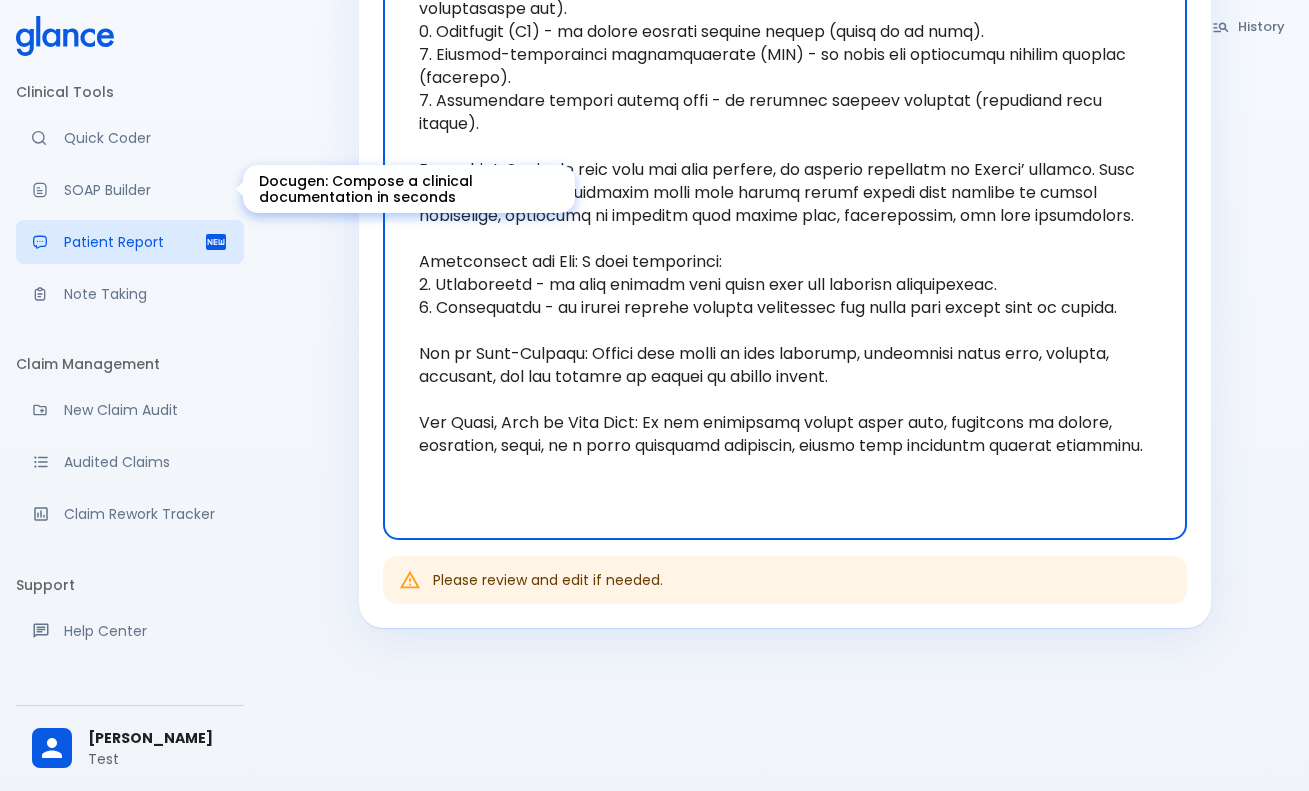 click on "SOAP Builder" at bounding box center (146, 190) 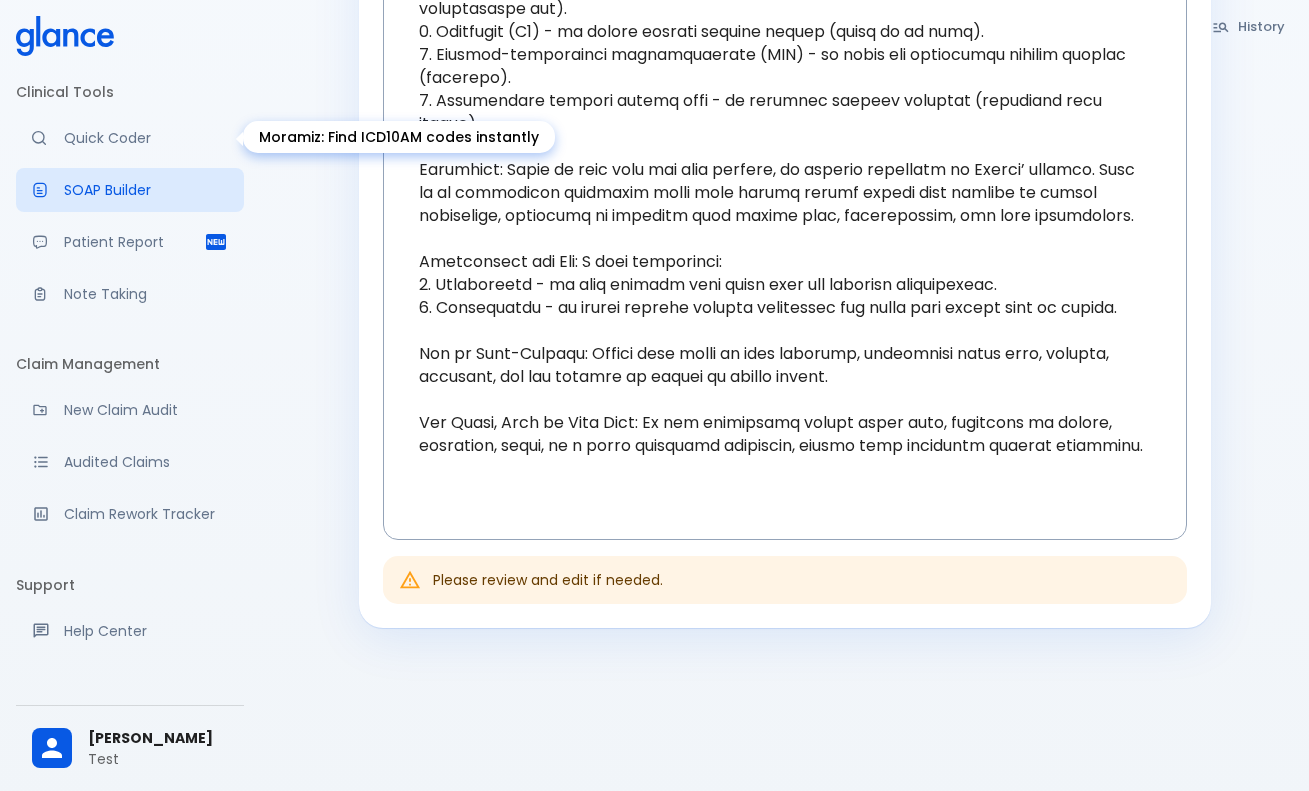 scroll, scrollTop: 595, scrollLeft: 0, axis: vertical 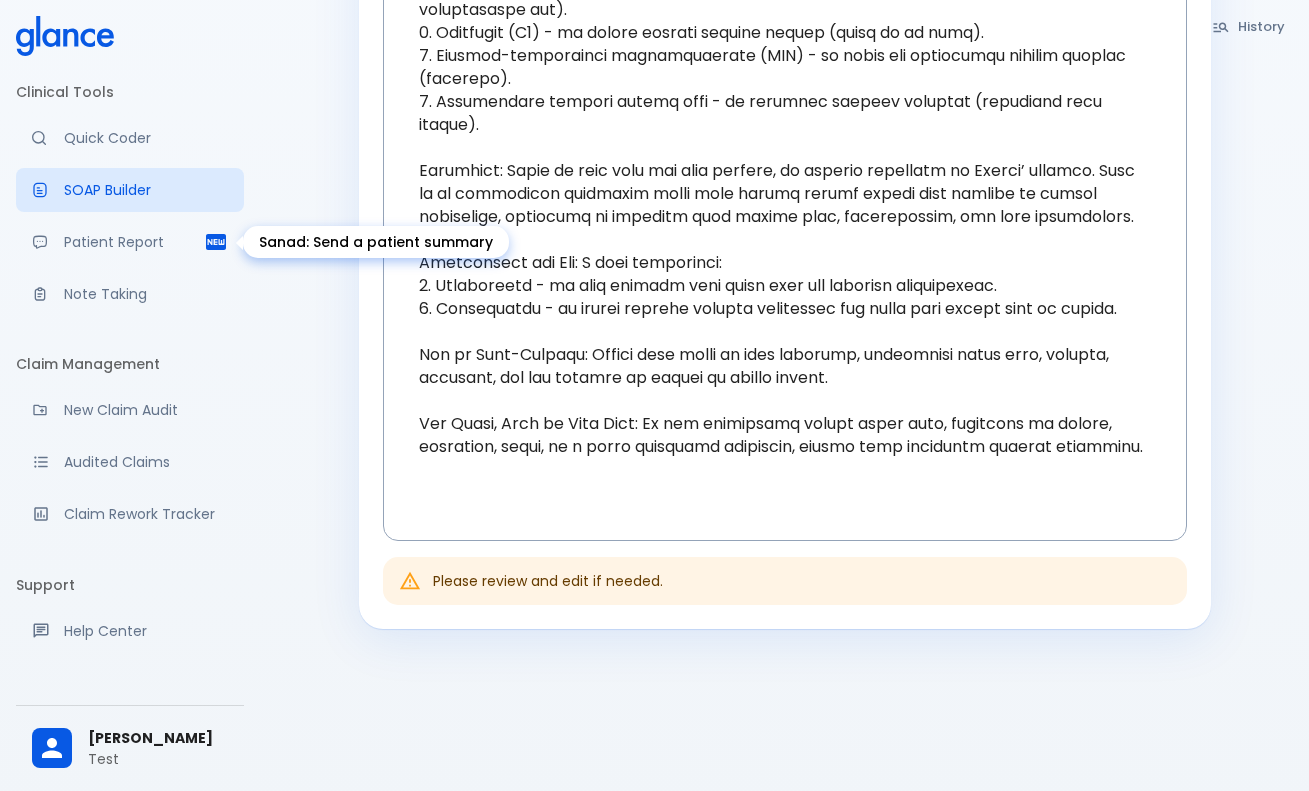 click on "Patient Report" at bounding box center (130, 242) 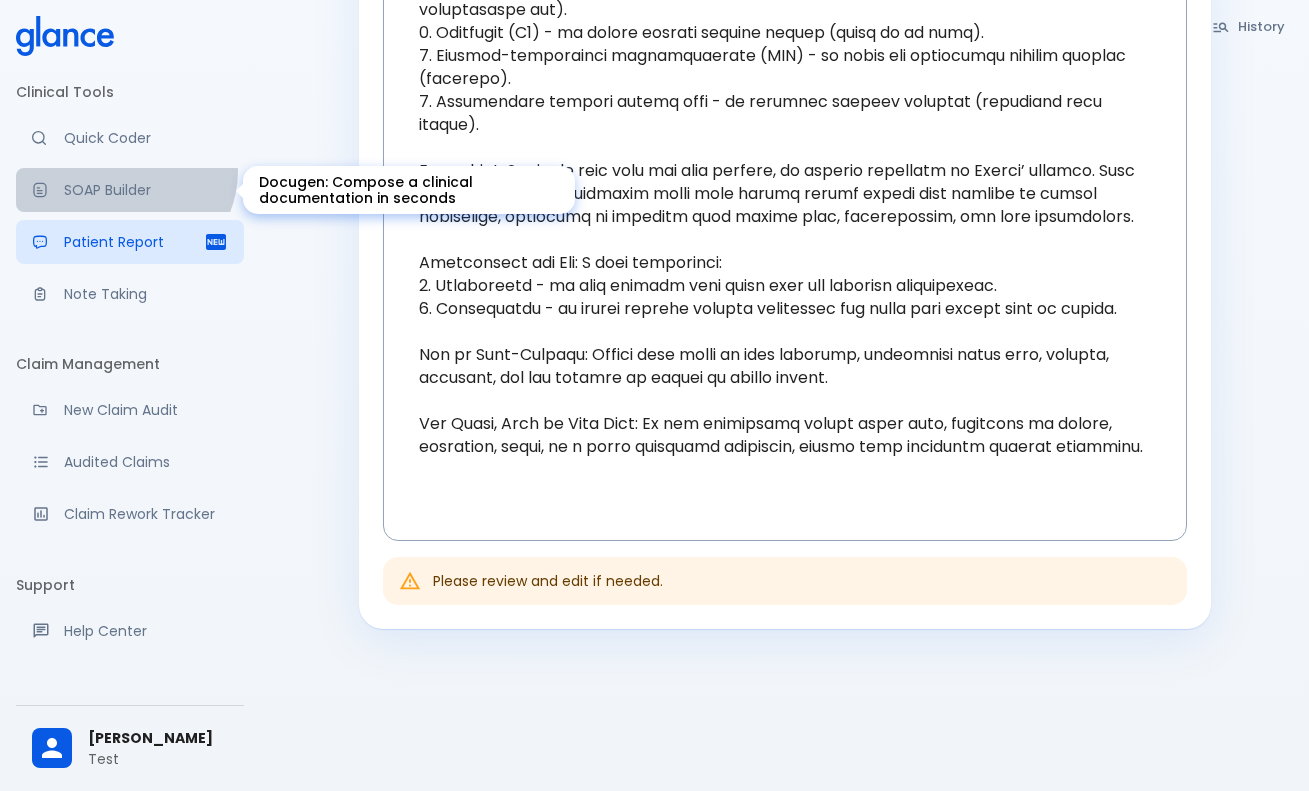click on "SOAP Builder" at bounding box center (130, 190) 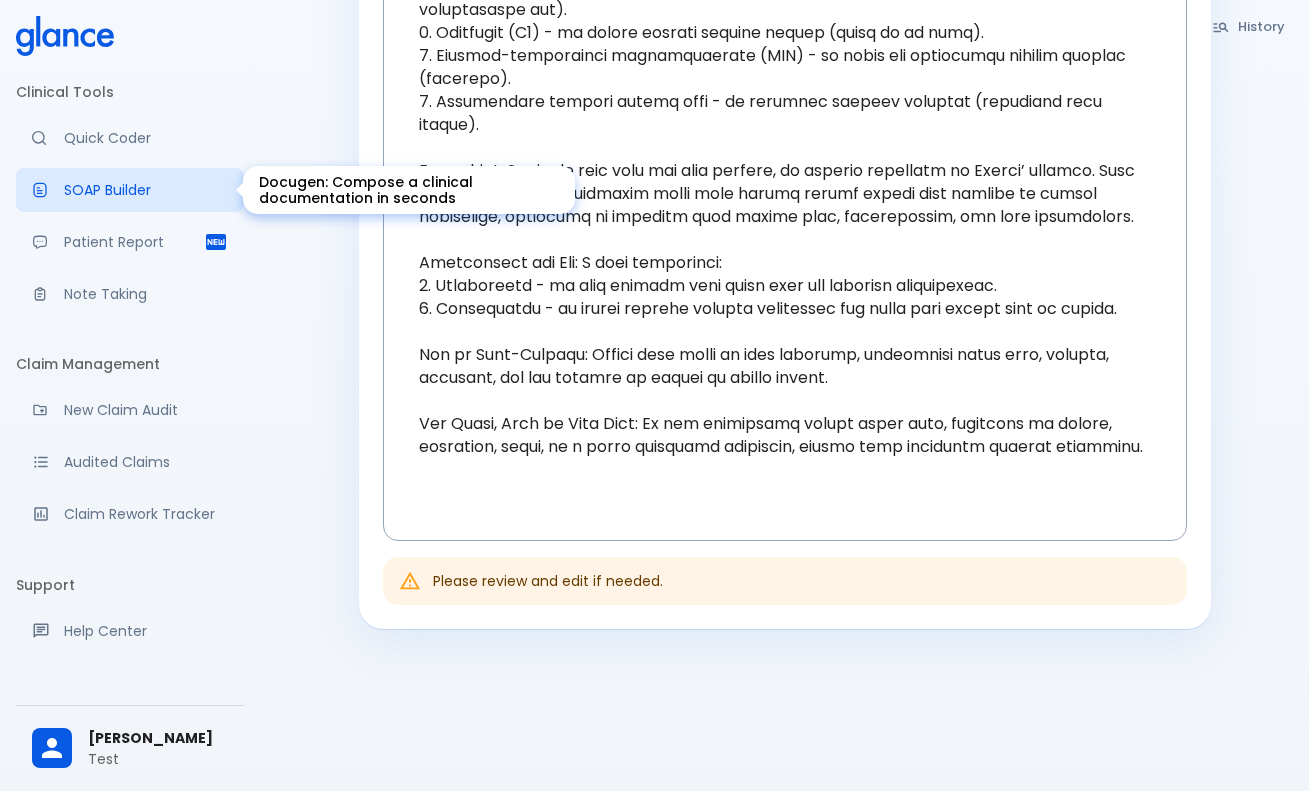 click on "Quick Coder" at bounding box center (146, 138) 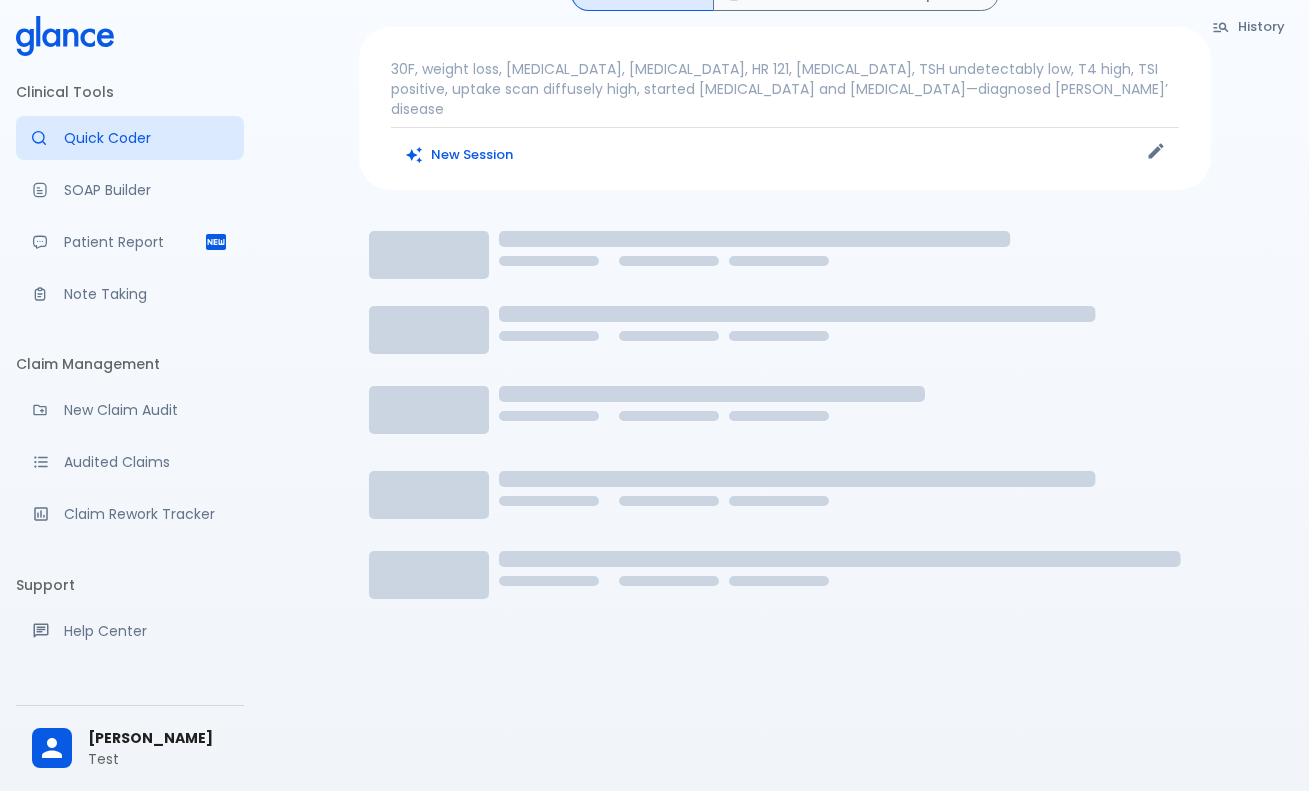 scroll, scrollTop: 0, scrollLeft: 0, axis: both 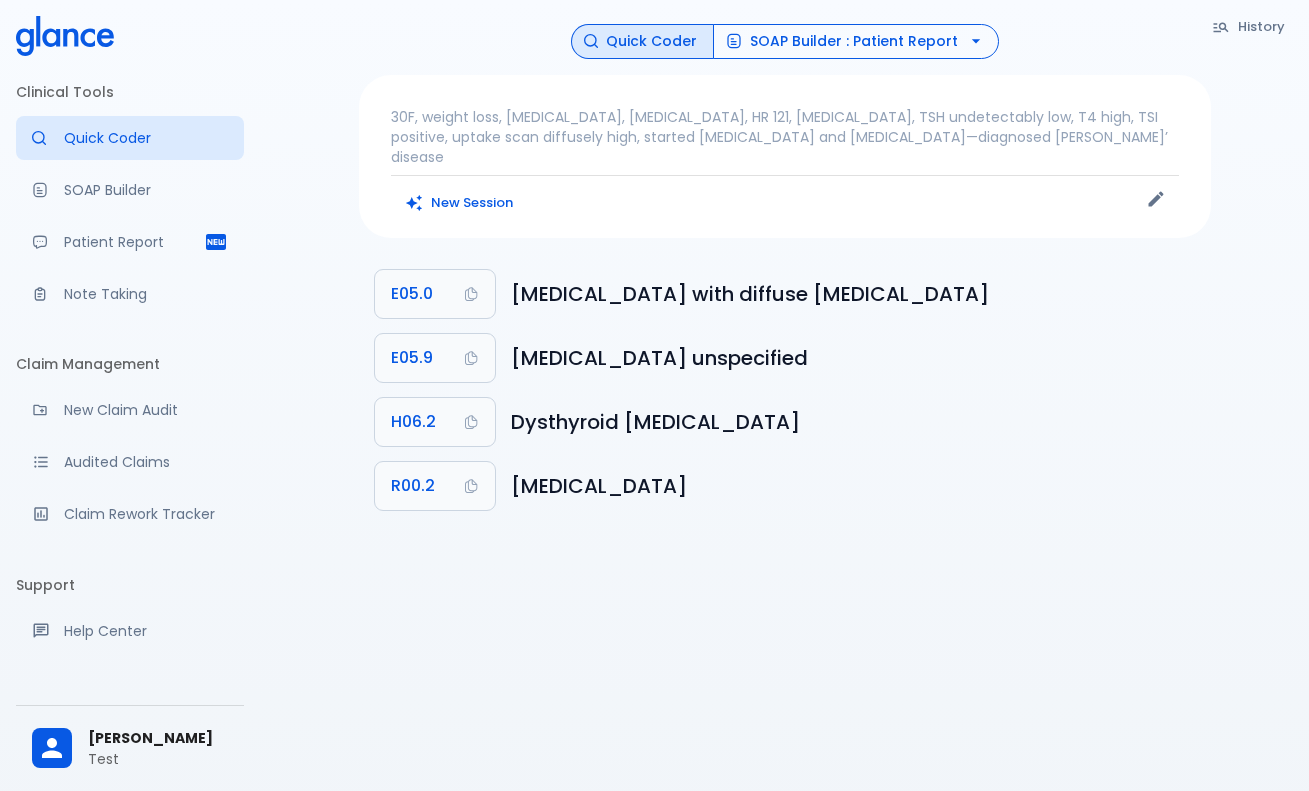 click 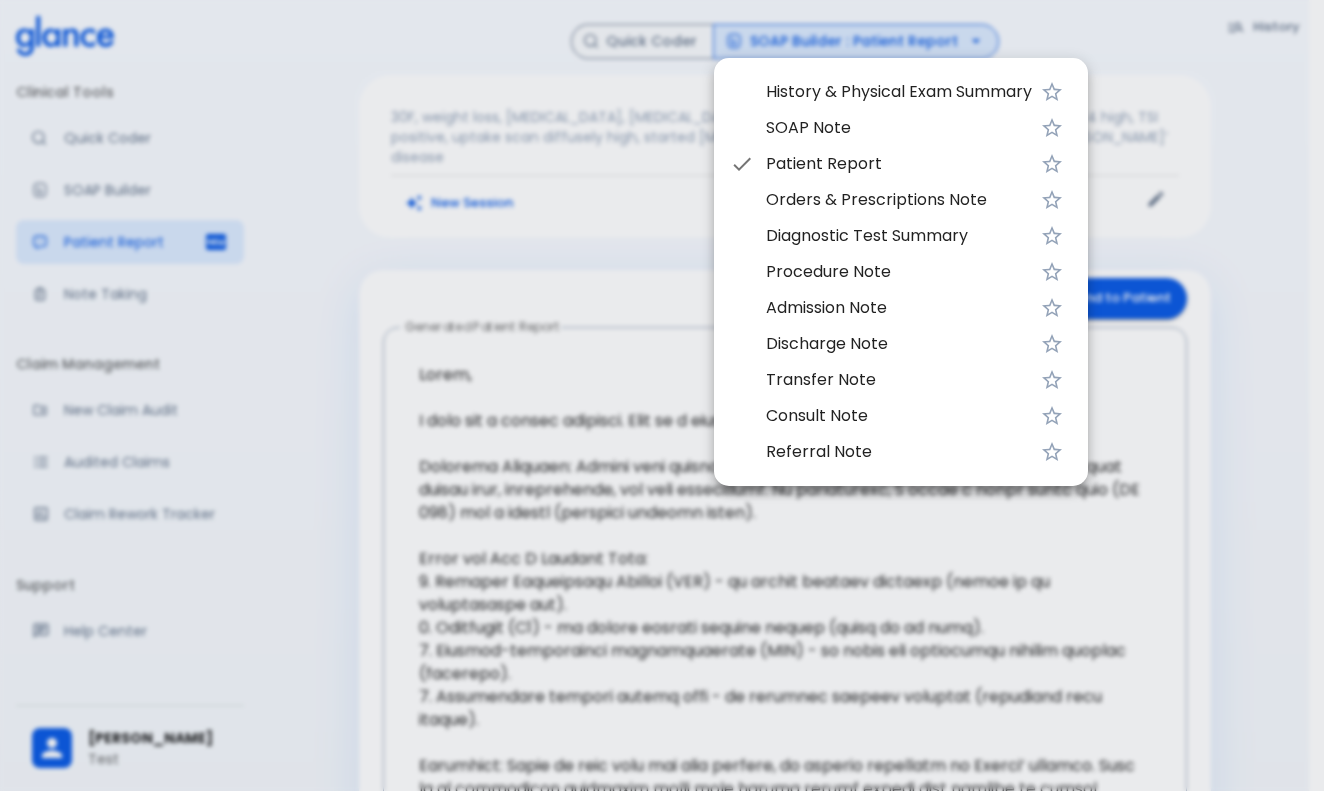 click at bounding box center (662, 395) 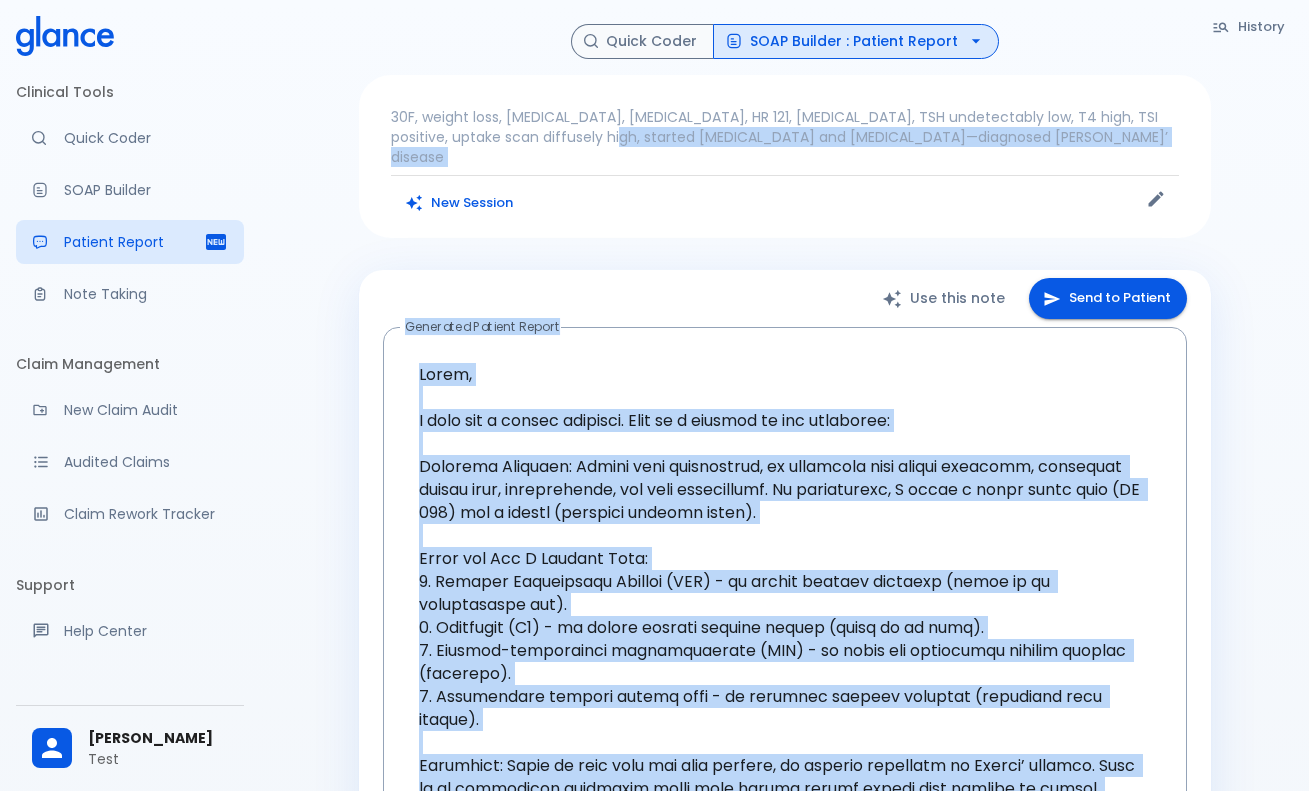 click on "30F, weight loss, [MEDICAL_DATA], [MEDICAL_DATA], HR 121, [MEDICAL_DATA], TSH undetectably low, T4 high, TSI positive, uptake scan diffusely high, started [MEDICAL_DATA] and [MEDICAL_DATA]—diagnosed [PERSON_NAME]’ disease New Session" at bounding box center [785, 157] 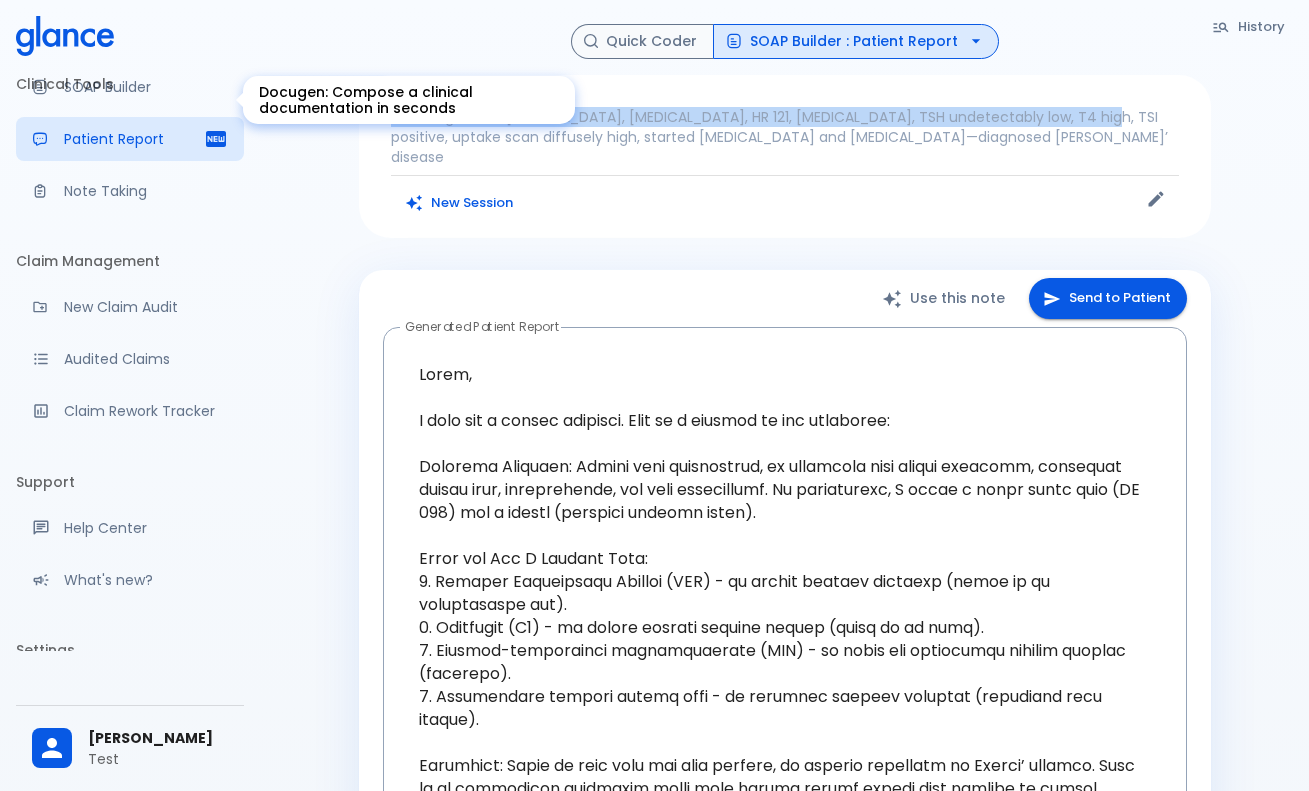 scroll, scrollTop: 204, scrollLeft: 0, axis: vertical 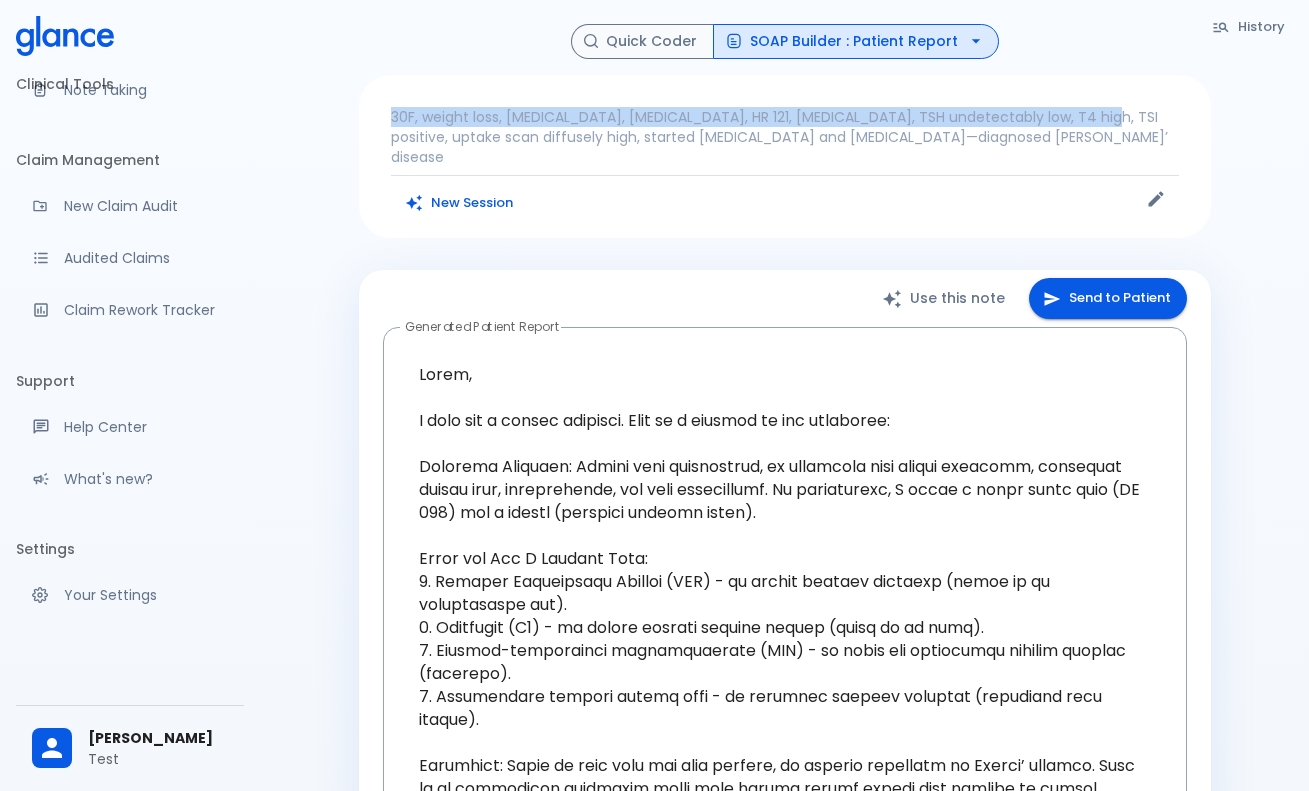 click on "Clinical Tools" at bounding box center [130, 84] 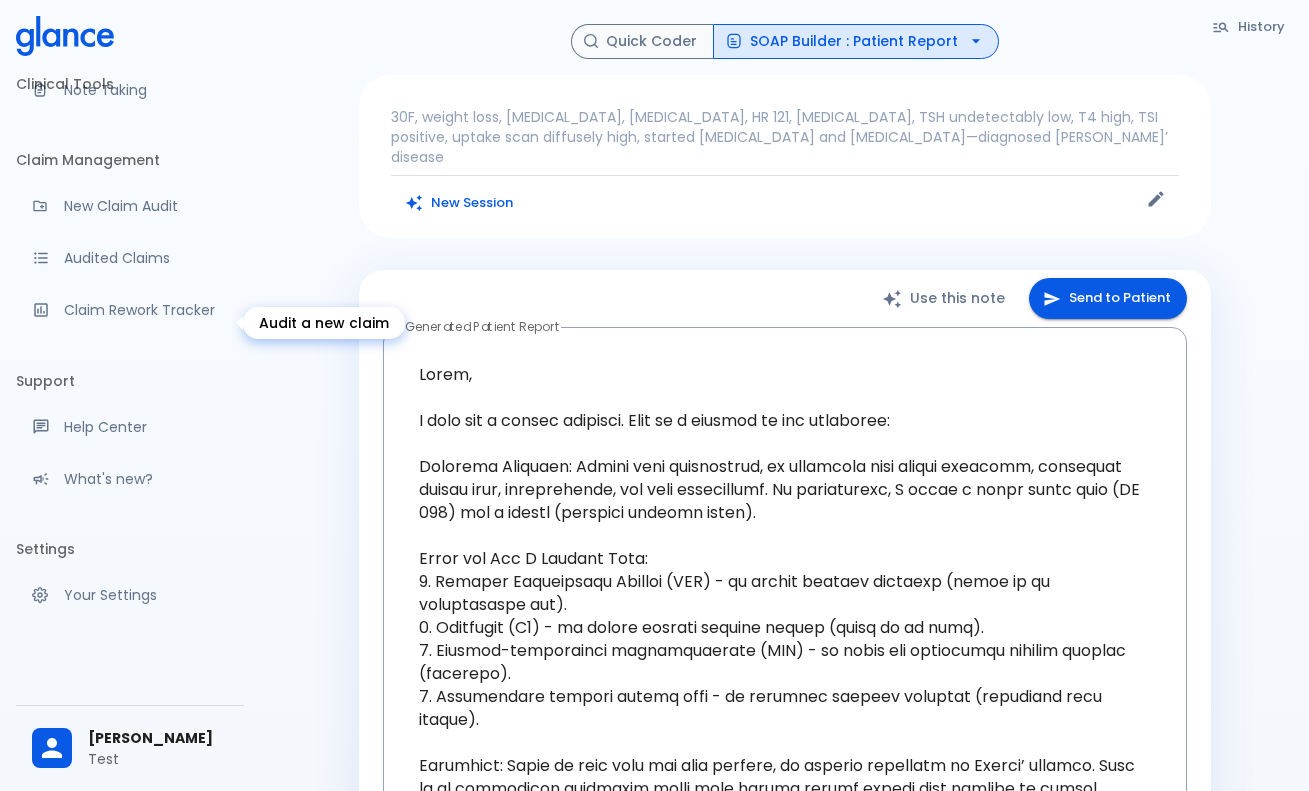 scroll, scrollTop: -1, scrollLeft: 0, axis: vertical 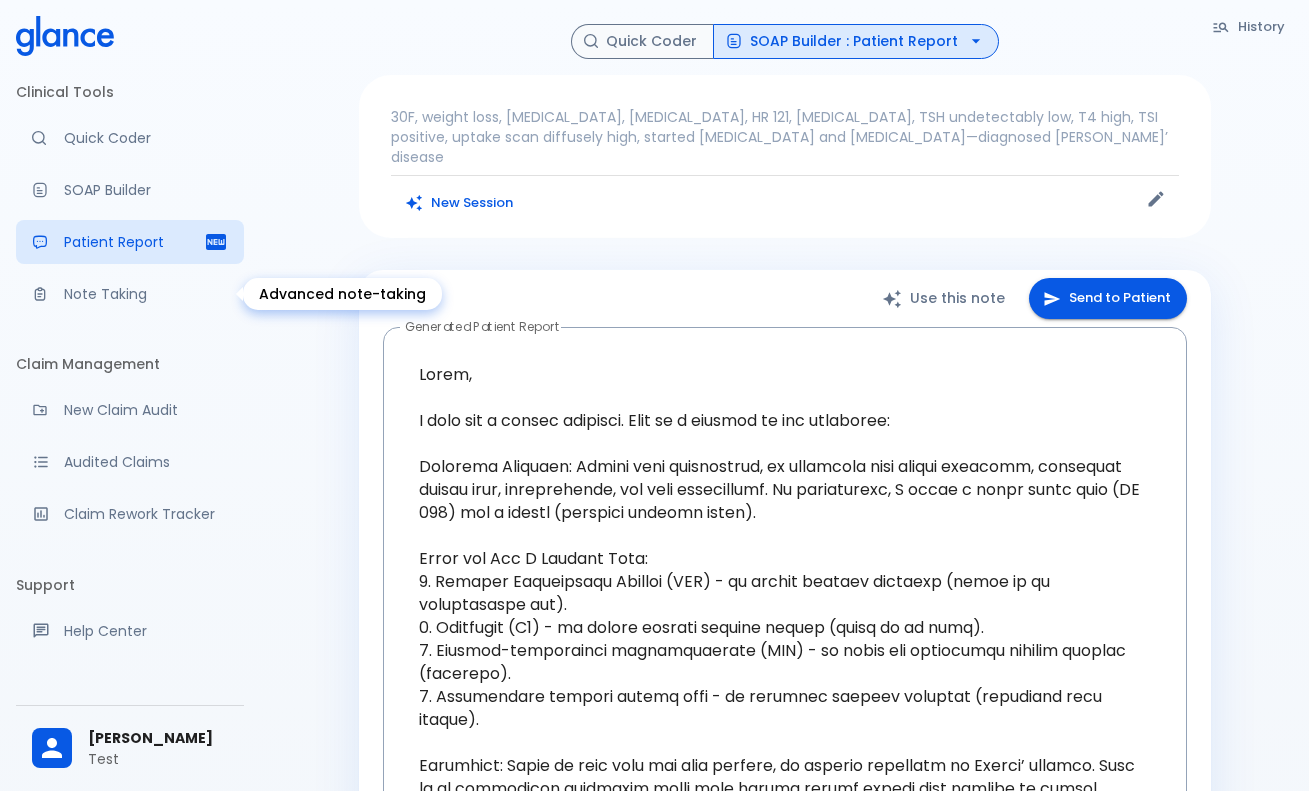 click on "Note Taking" at bounding box center [146, 294] 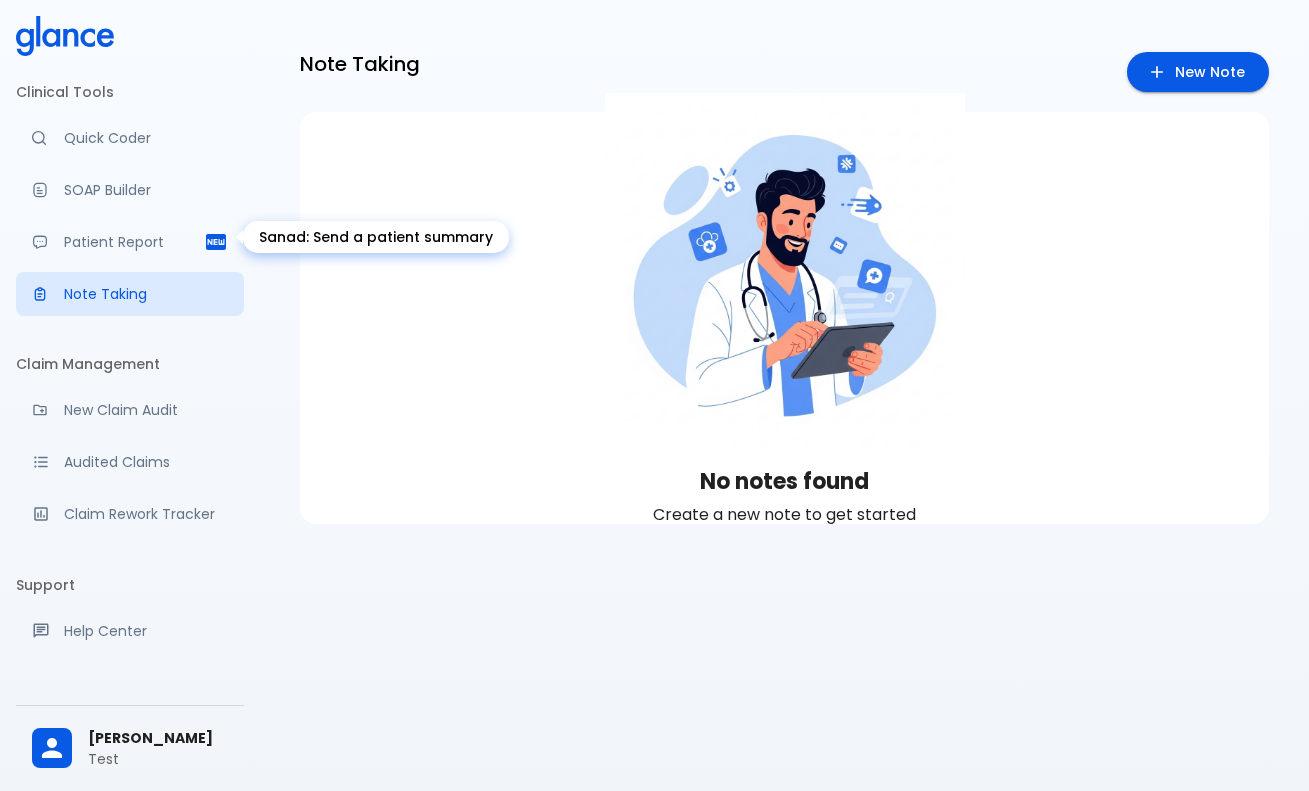 scroll, scrollTop: 0, scrollLeft: 0, axis: both 